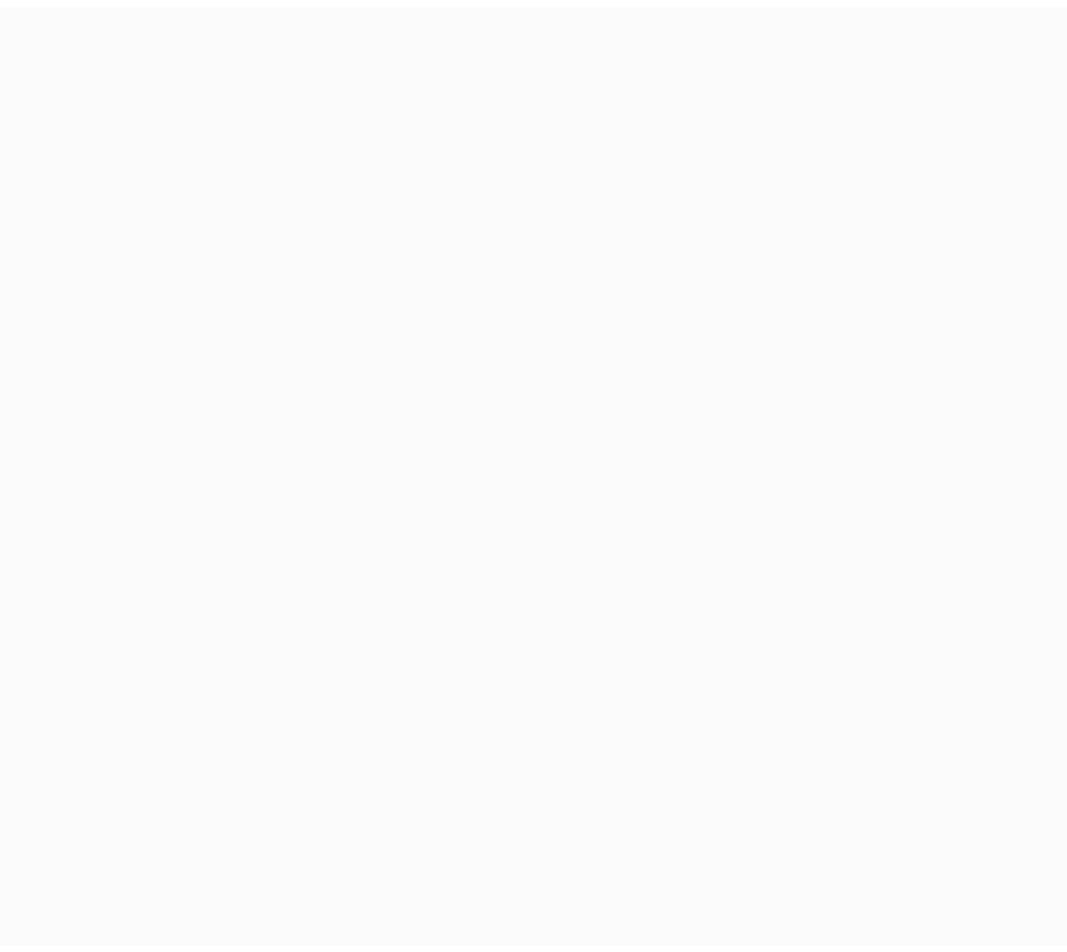 scroll, scrollTop: 0, scrollLeft: 0, axis: both 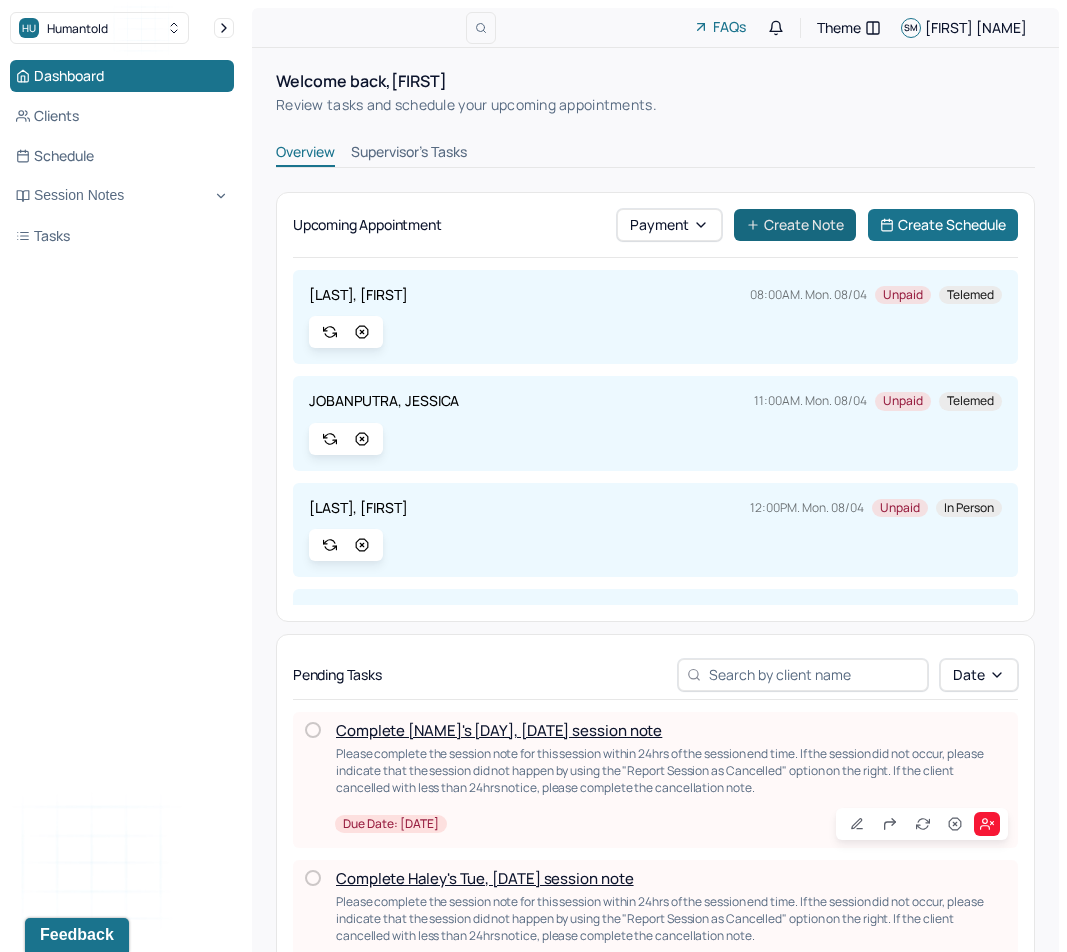 click on "Create Note" at bounding box center (795, 225) 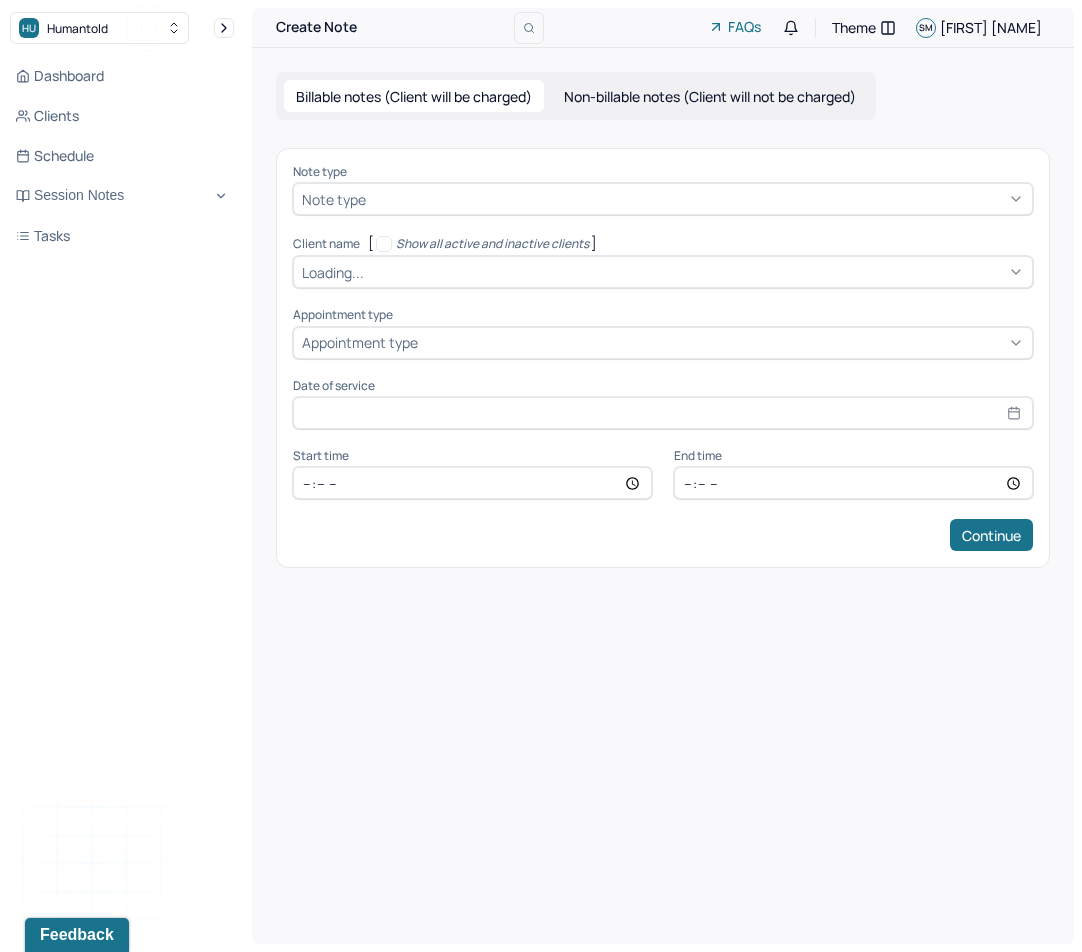 click on "Note type" at bounding box center (663, 172) 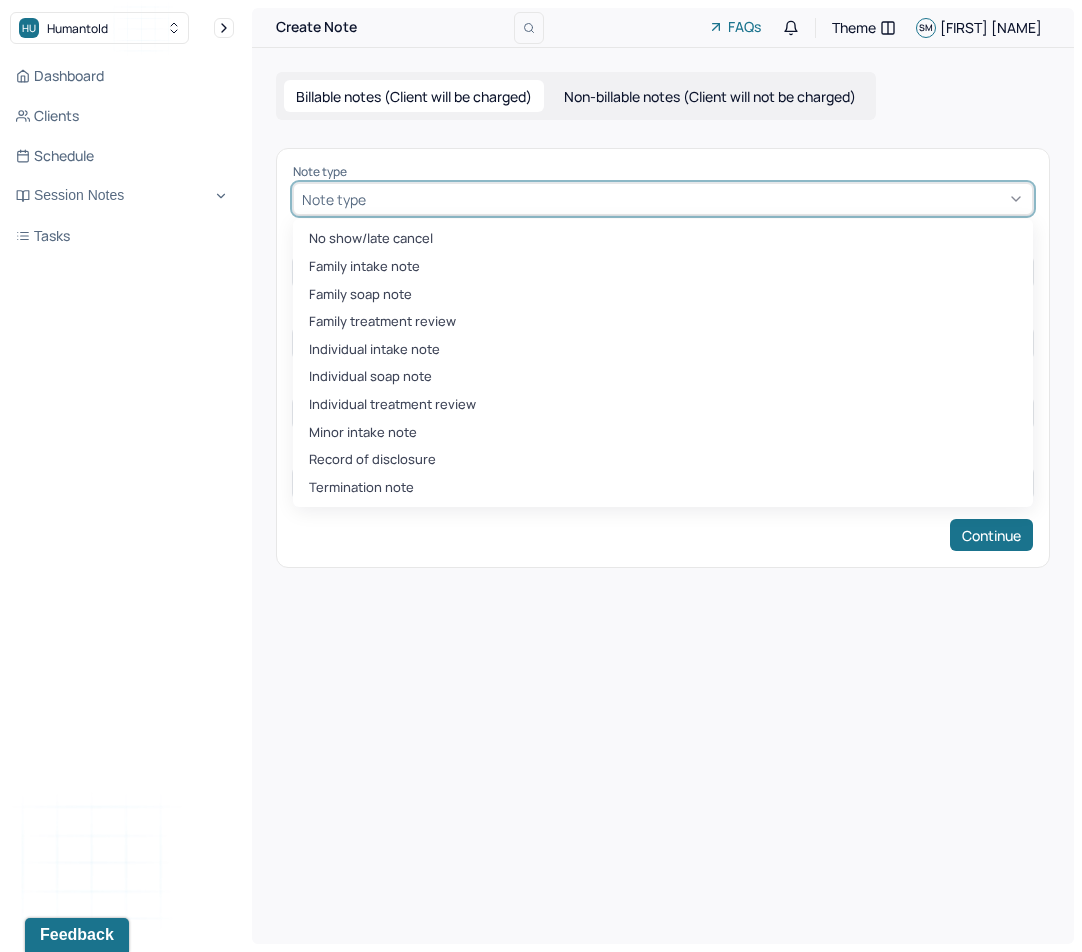 click at bounding box center [697, 199] 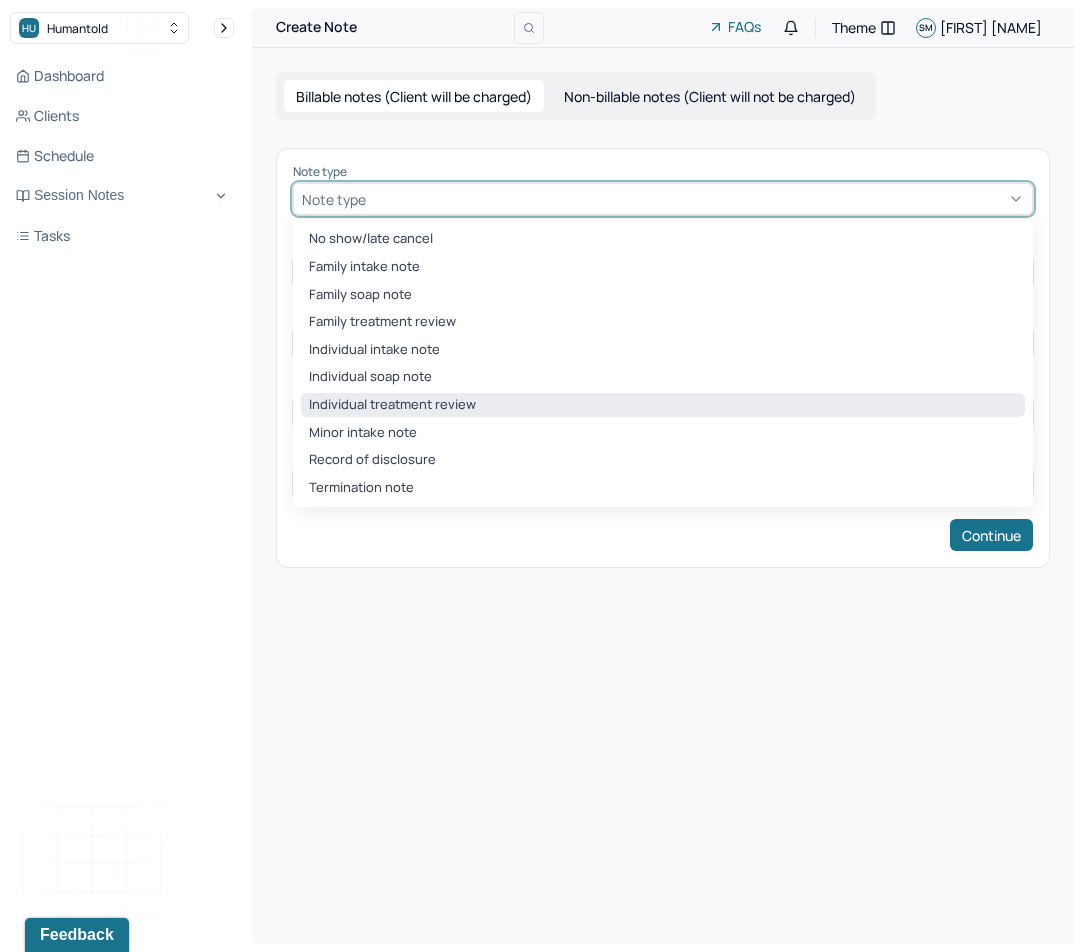 click on "Individual treatment review" at bounding box center (663, 405) 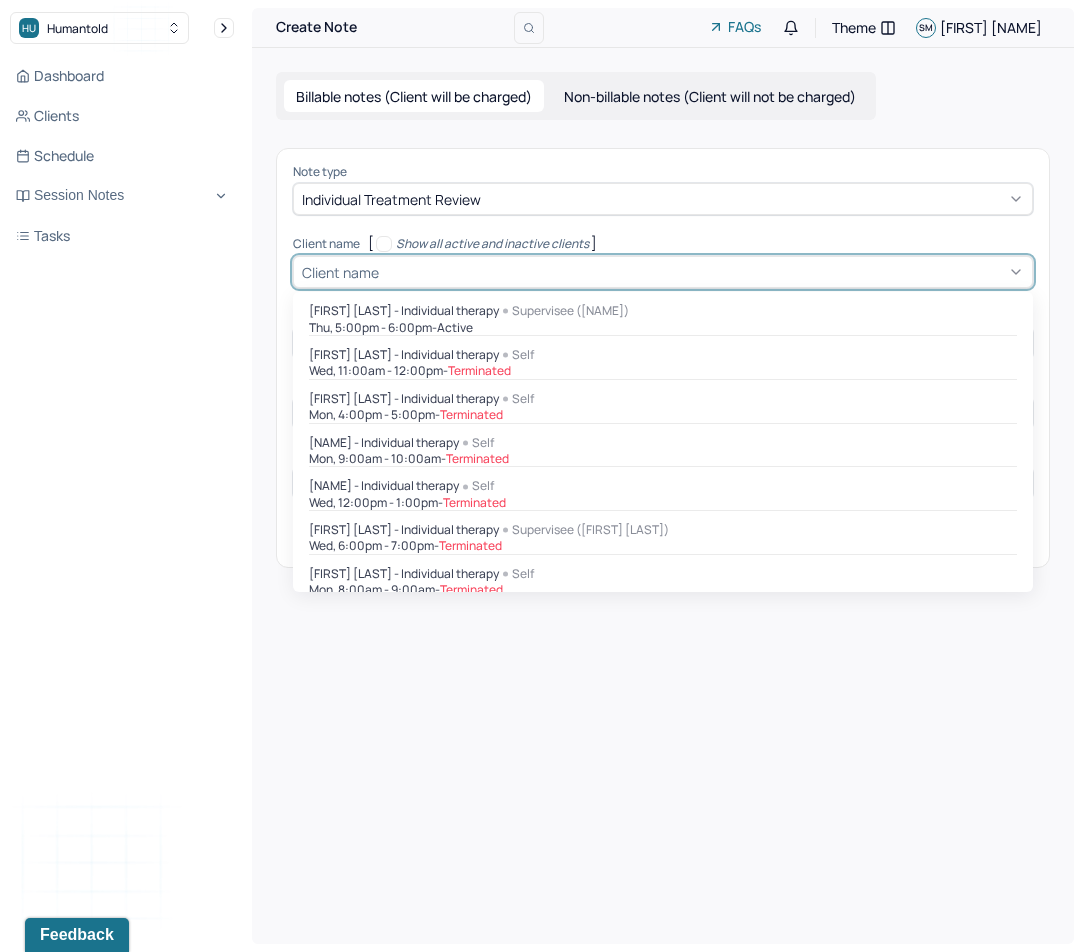 click at bounding box center [703, 272] 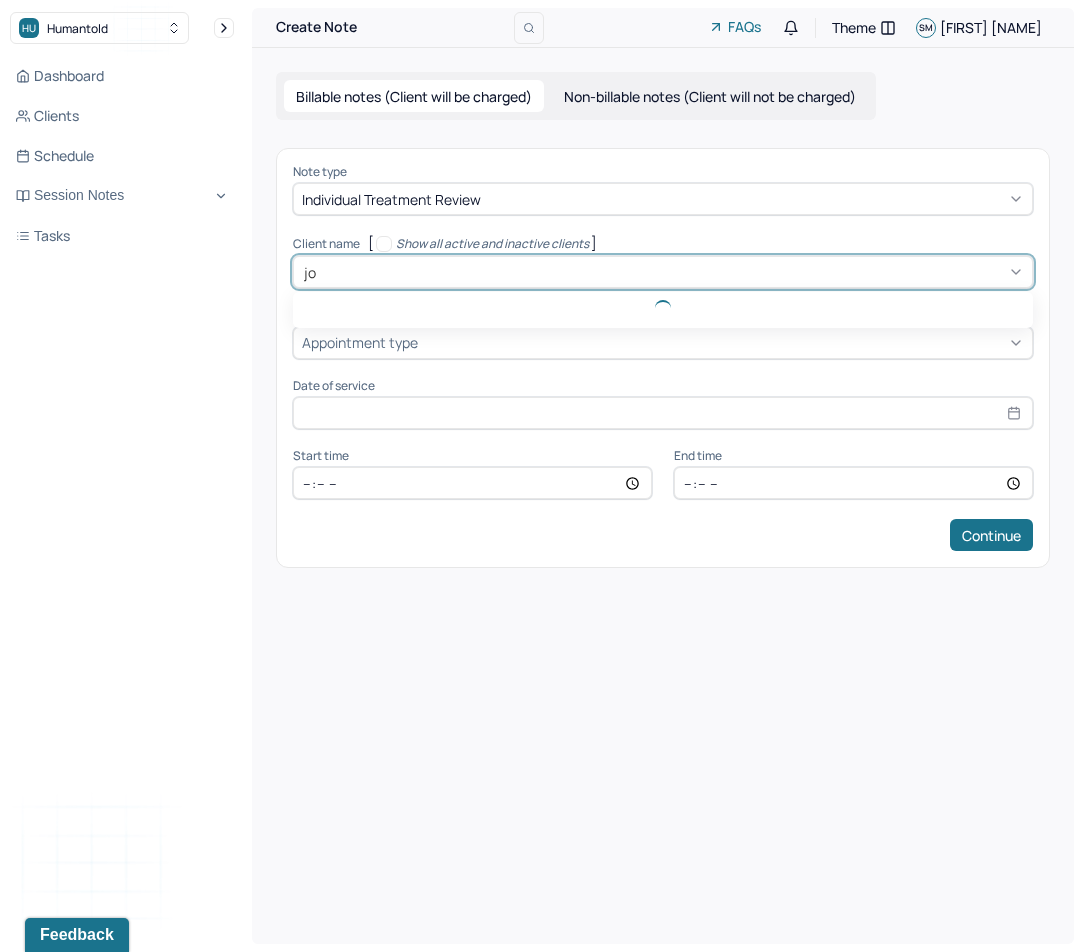 type on "job" 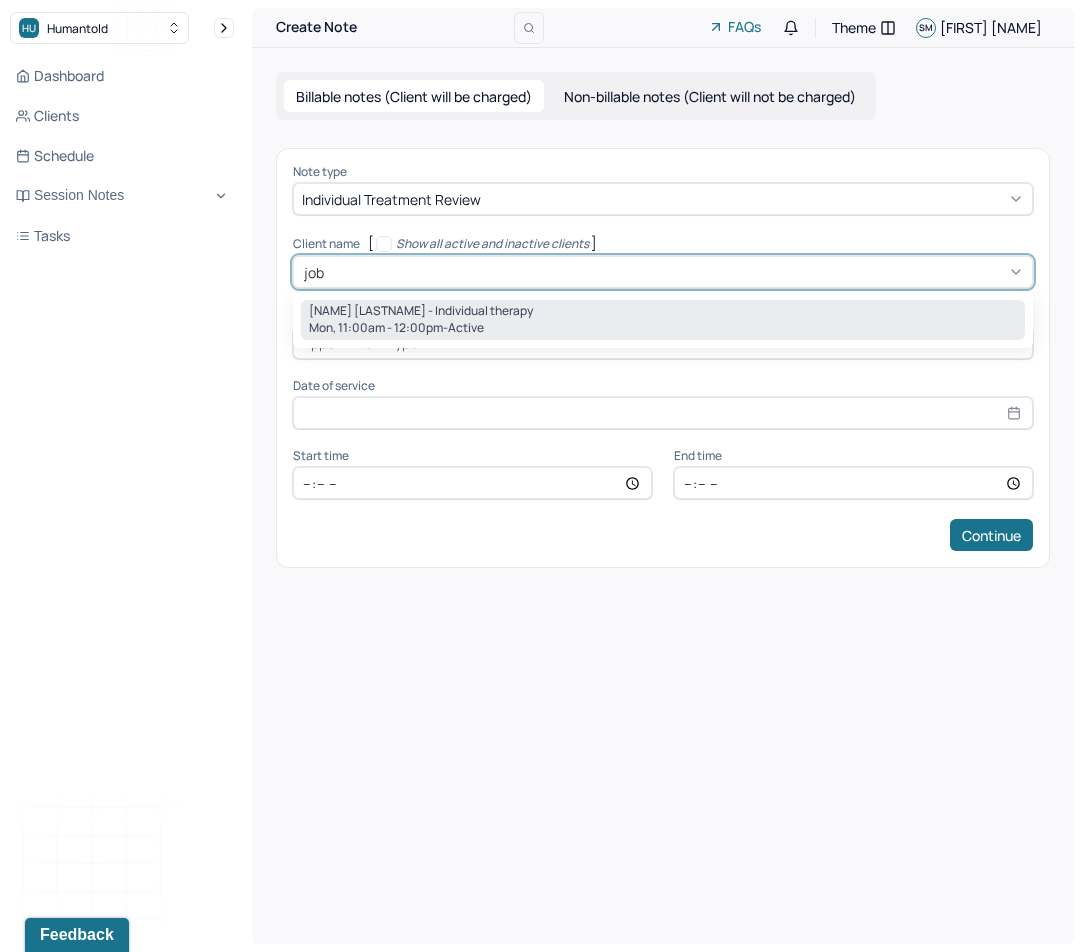 click on "[NAME] [LASTNAME] - Individual therapy" at bounding box center [421, 311] 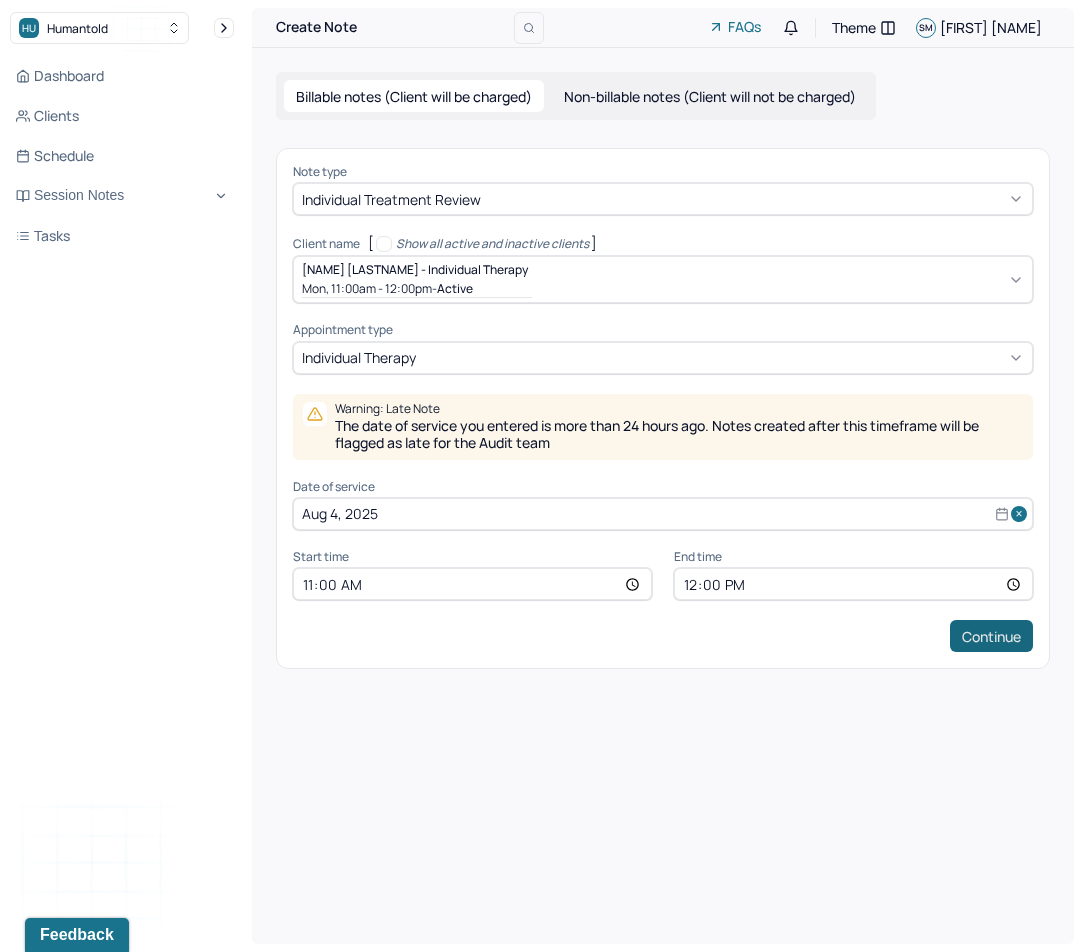 click on "Continue" at bounding box center (991, 636) 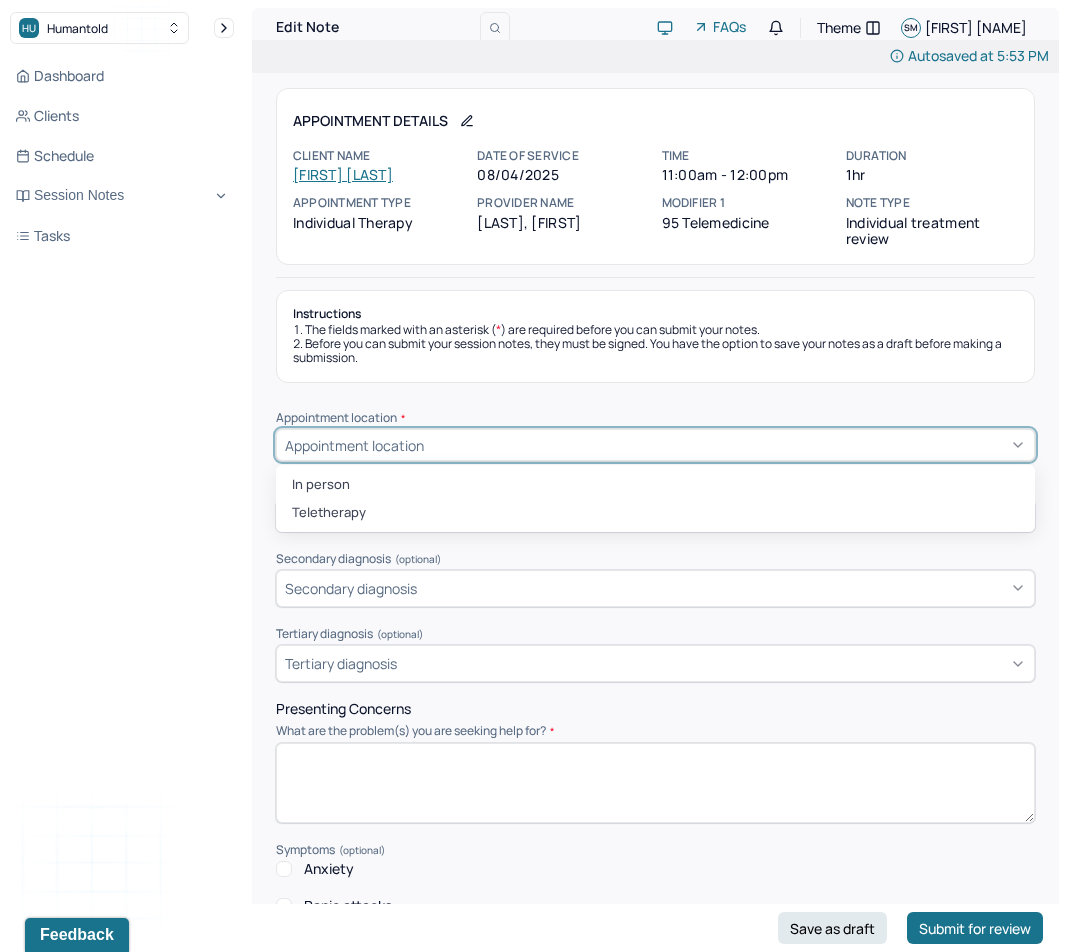 click on "Appointment location" at bounding box center [655, 445] 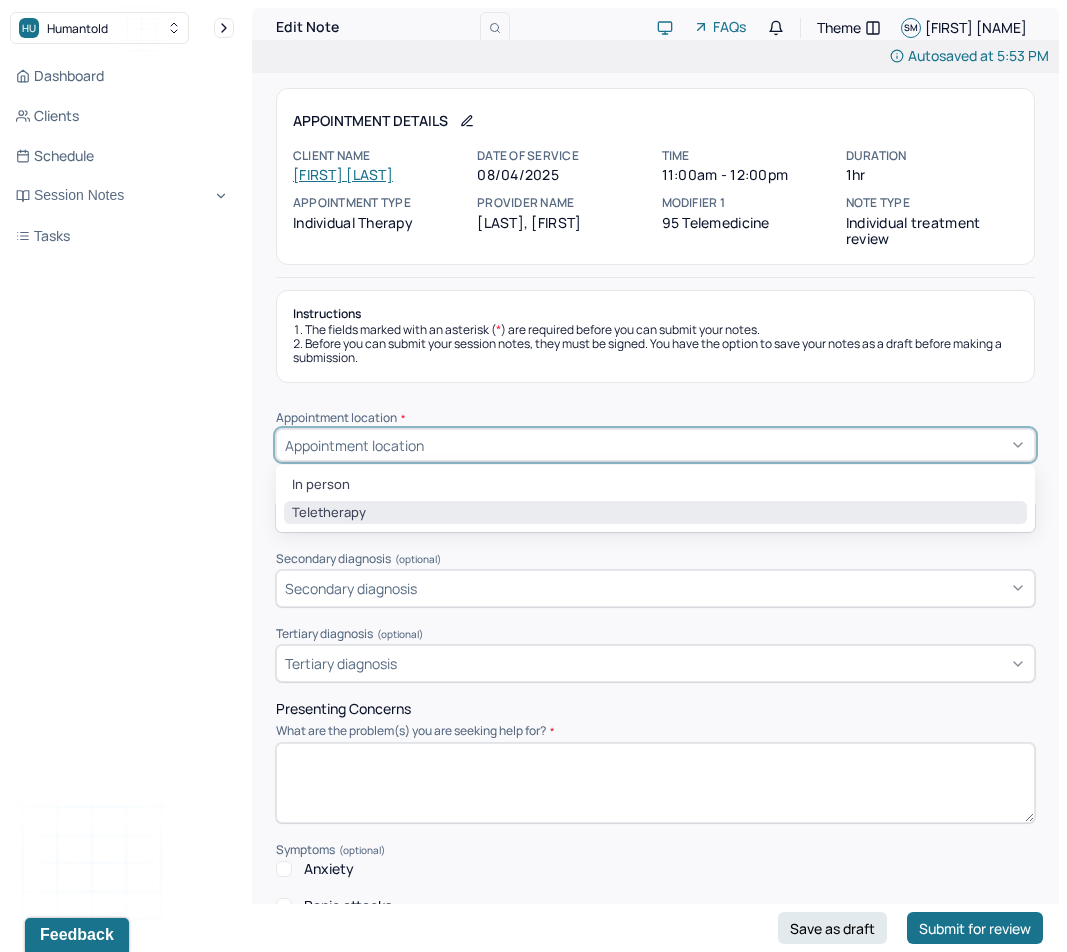 click on "Teletherapy" at bounding box center [655, 513] 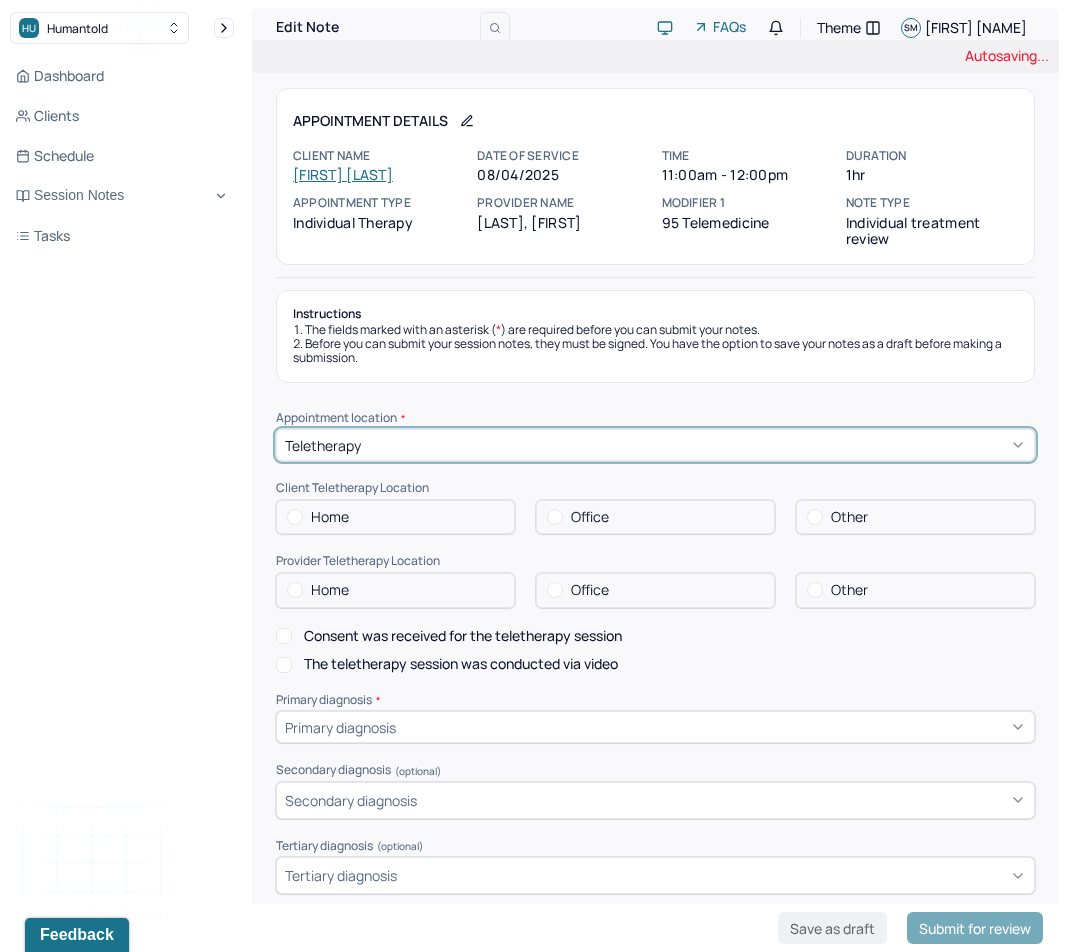 click on "Home" at bounding box center [395, 517] 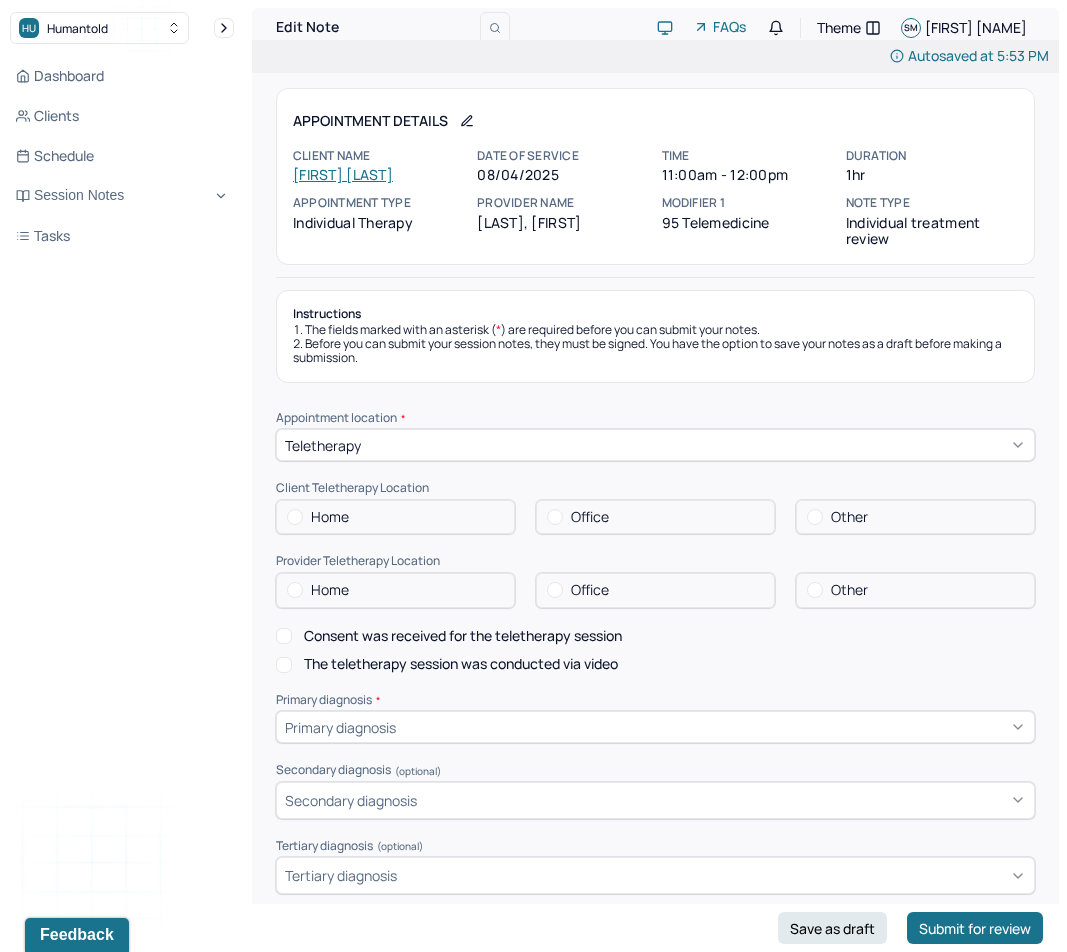 click on "Home" at bounding box center [395, 517] 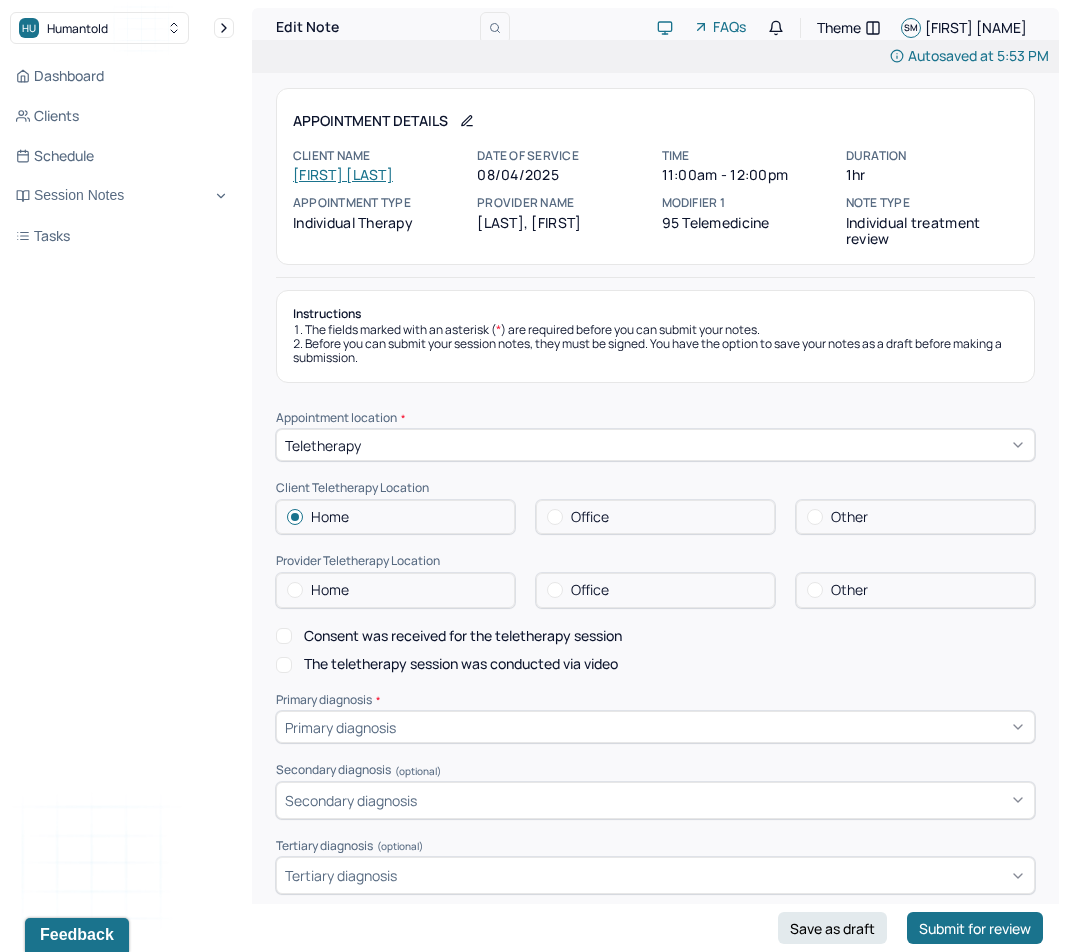 click on "Home" at bounding box center [395, 590] 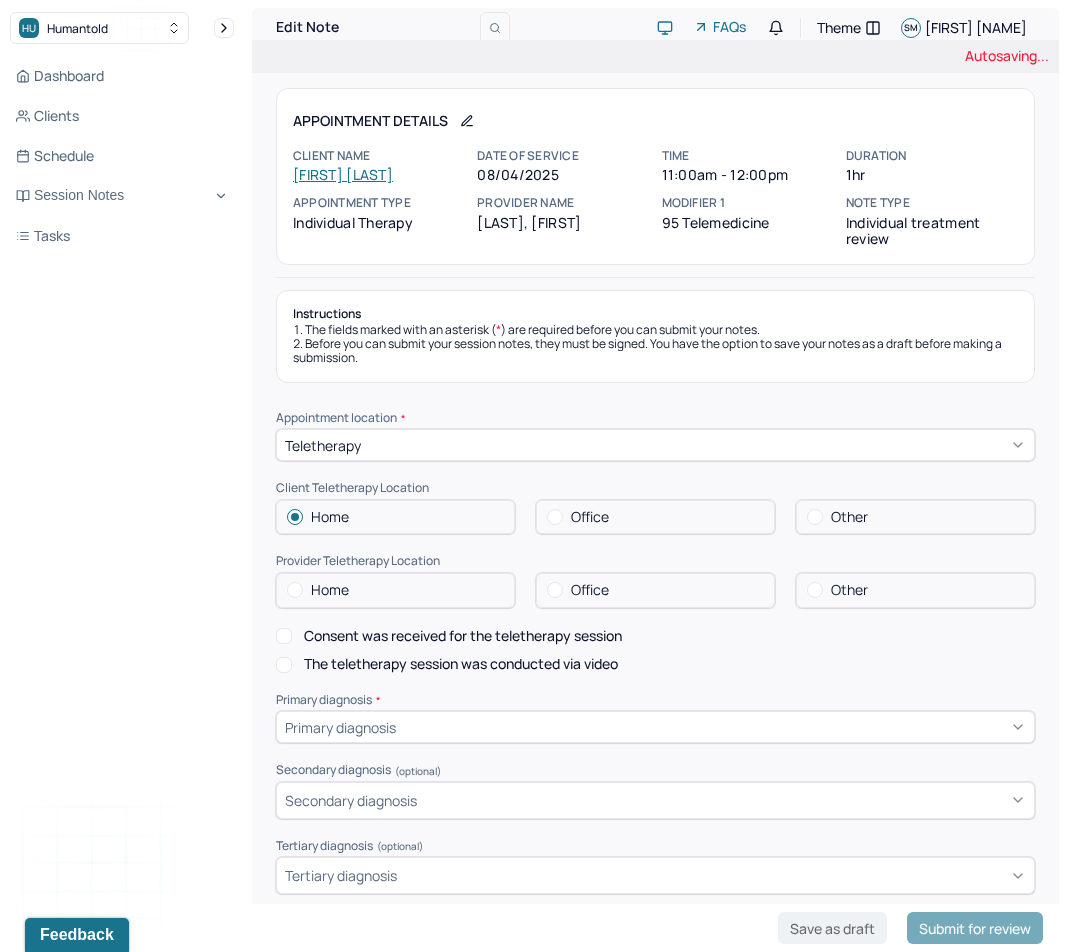 click on "Home" at bounding box center [330, 590] 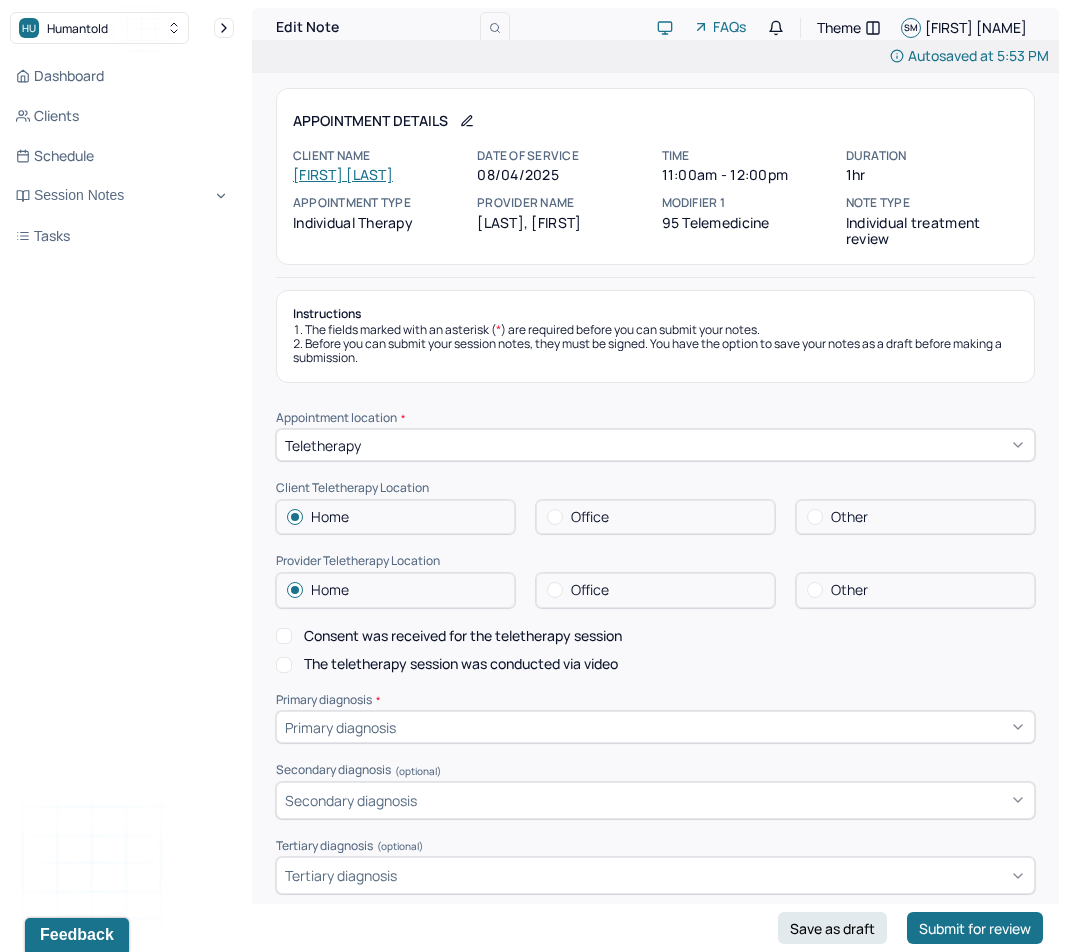 click on "Consent was received for the teletherapy session" at bounding box center [284, 636] 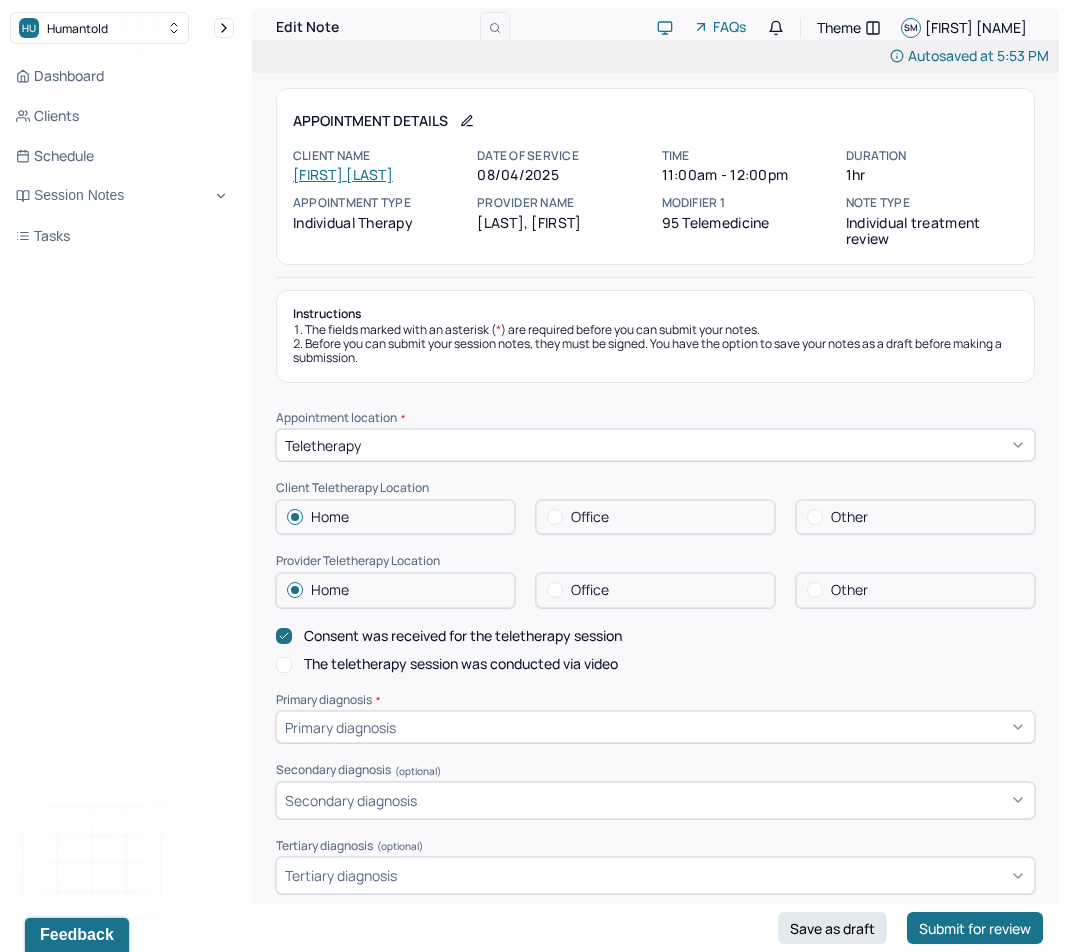 click on "Appointment location * Teletherapy Client Teletherapy Location Home Office Other Provider Teletherapy Location Home Office Other Consent was received for the teletherapy session The teletherapy session was conducted via video Primary diagnosis * Primary diagnosis Secondary diagnosis (optional) Secondary diagnosis Tertiary diagnosis (optional) Tertiary diagnosis Presenting Concerns What are the problem(s) you are seeking help for? Symptoms Anxiety Panic attacks Depression Easily distracted Impulsive Paranoia Alcohol Anger outburst Unable to feel pleasure Excessive energy Recreational drug use Tobacco Racing thoughts Other symptoms (optional) Physical symptoms * Medication physical/psychiatric * Sleeping habits and concerns * Difficulties with appetite or eating patterns *" at bounding box center (655, 1159) 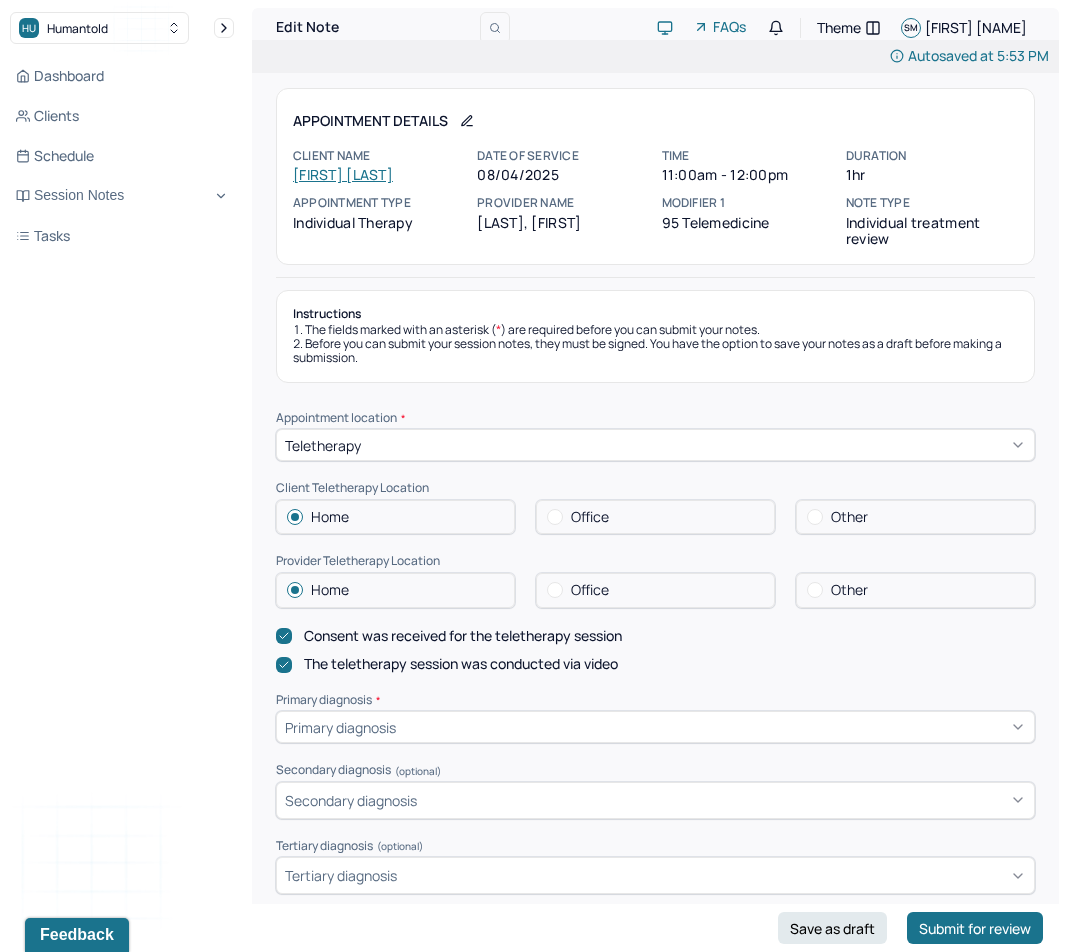 click on "Primary diagnosis" at bounding box center [655, 727] 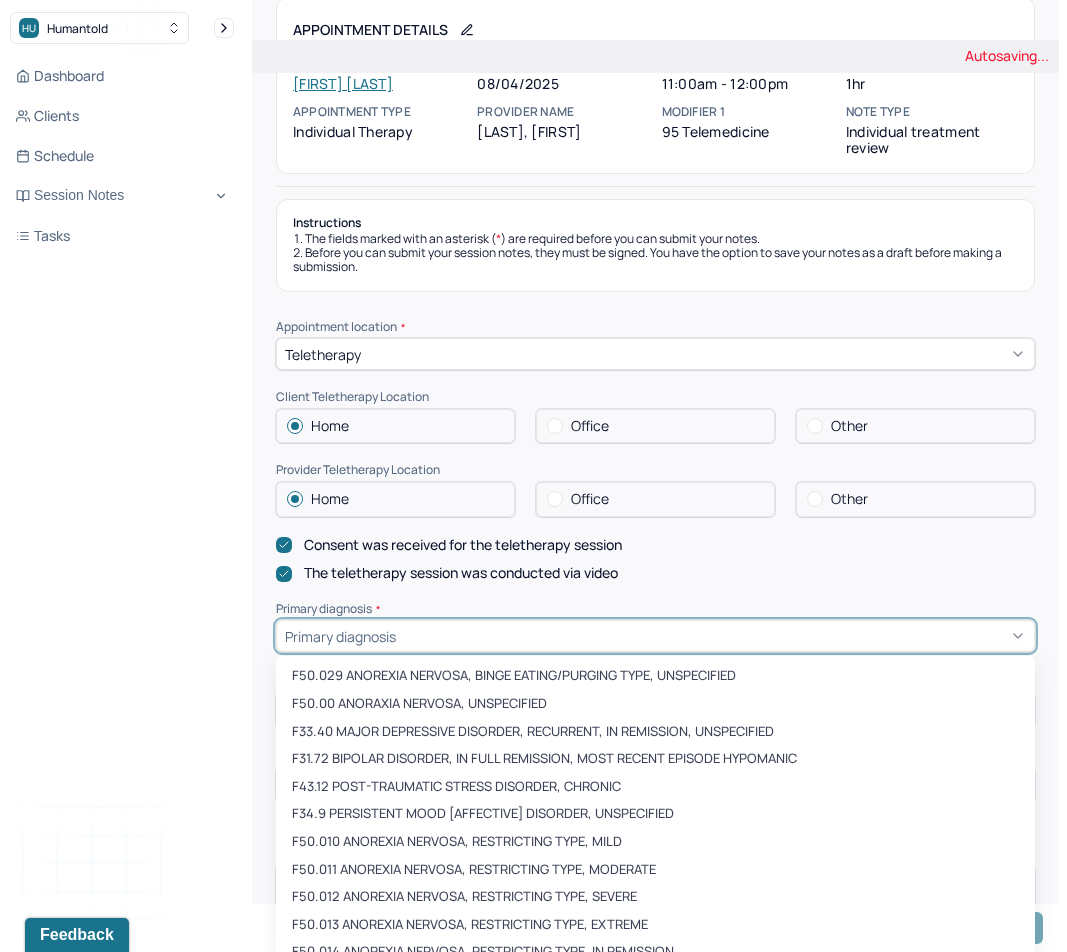 scroll, scrollTop: 103, scrollLeft: 0, axis: vertical 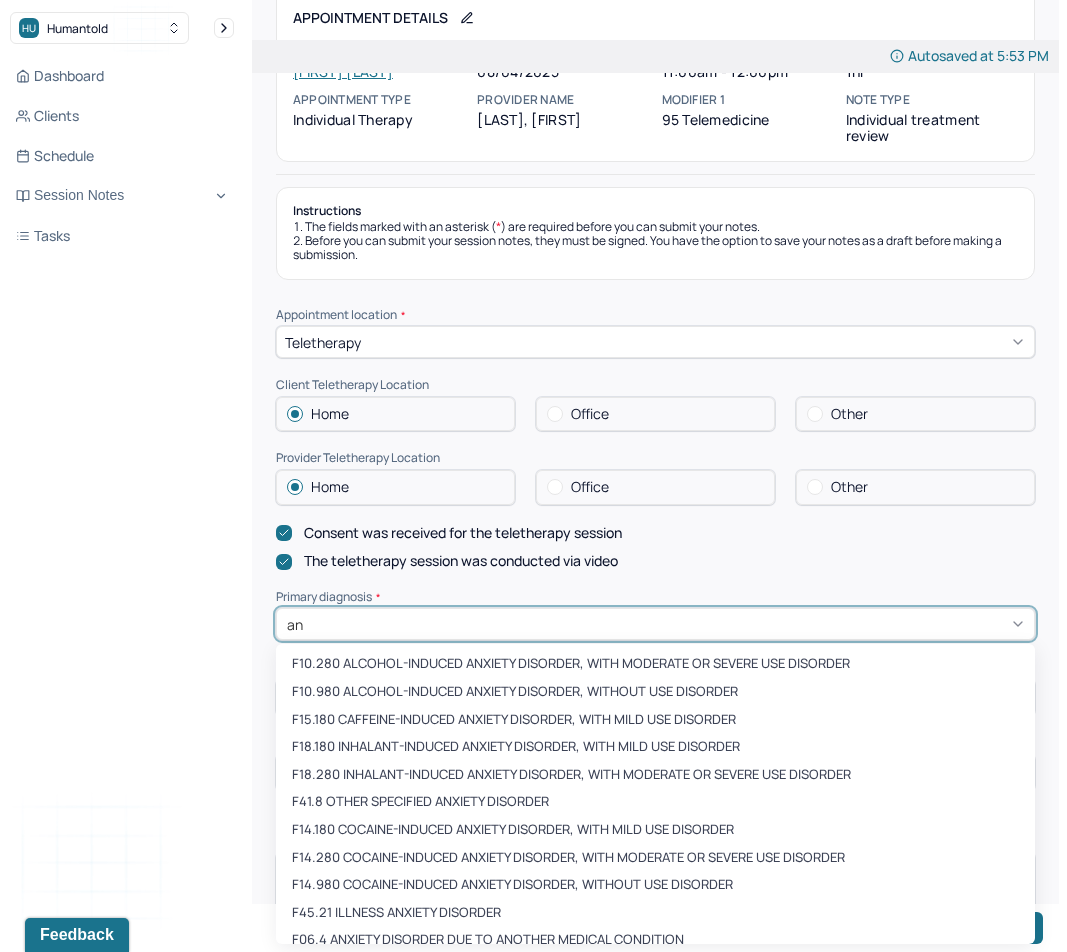 type on "a" 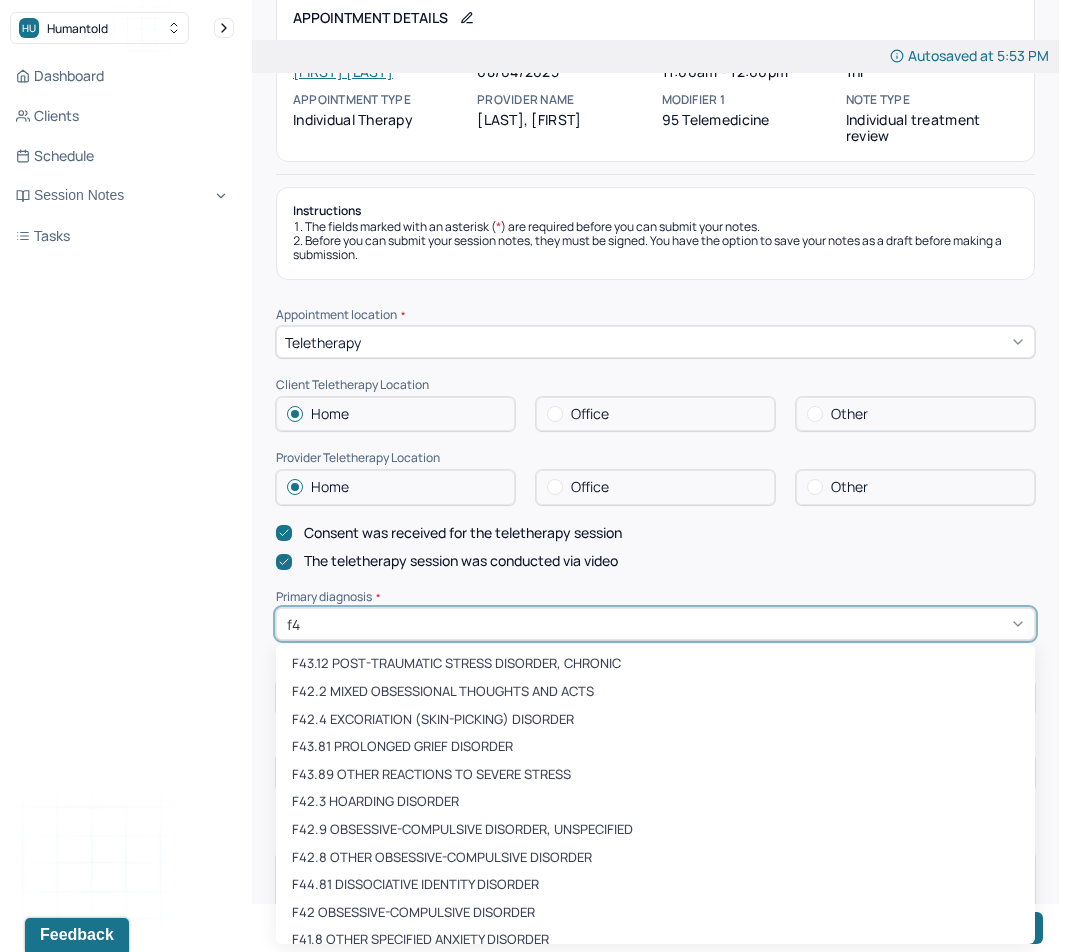 type on "f41" 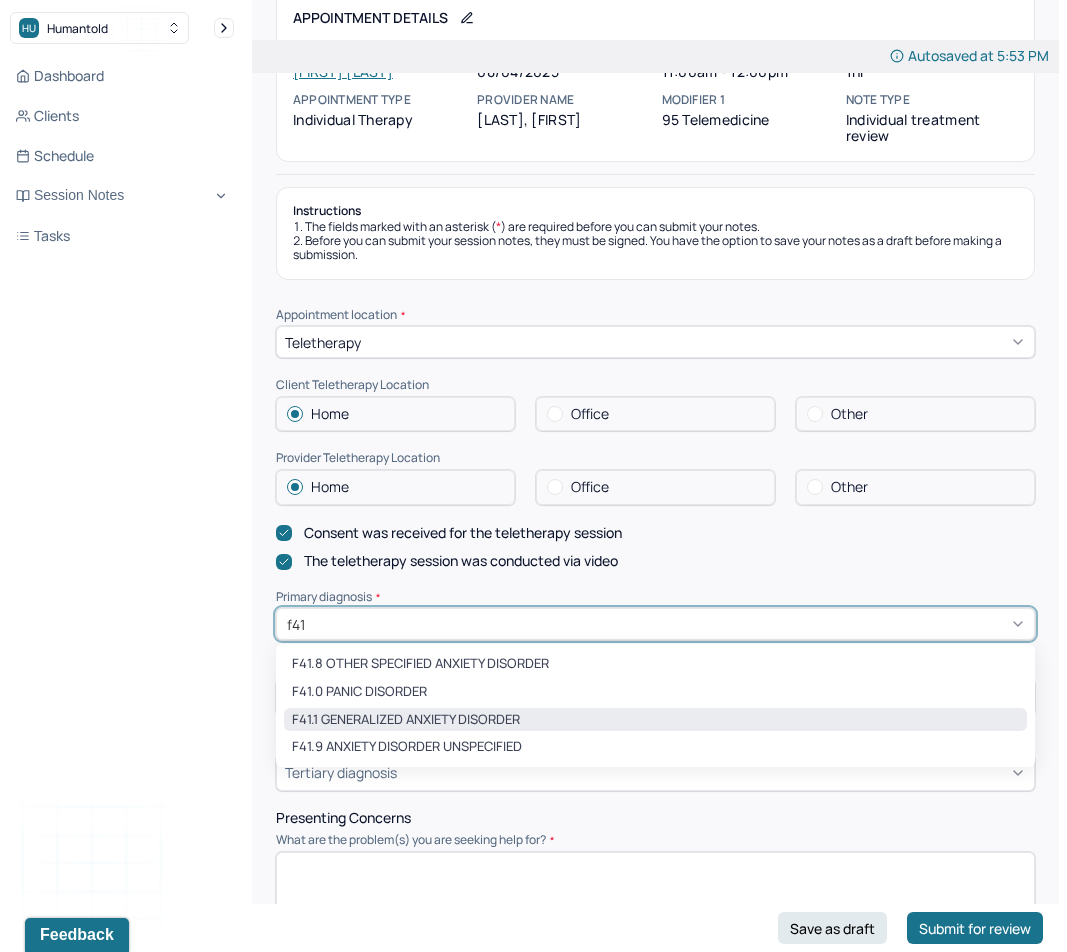 click on "F41.1 GENERALIZED ANXIETY DISORDER" at bounding box center (655, 720) 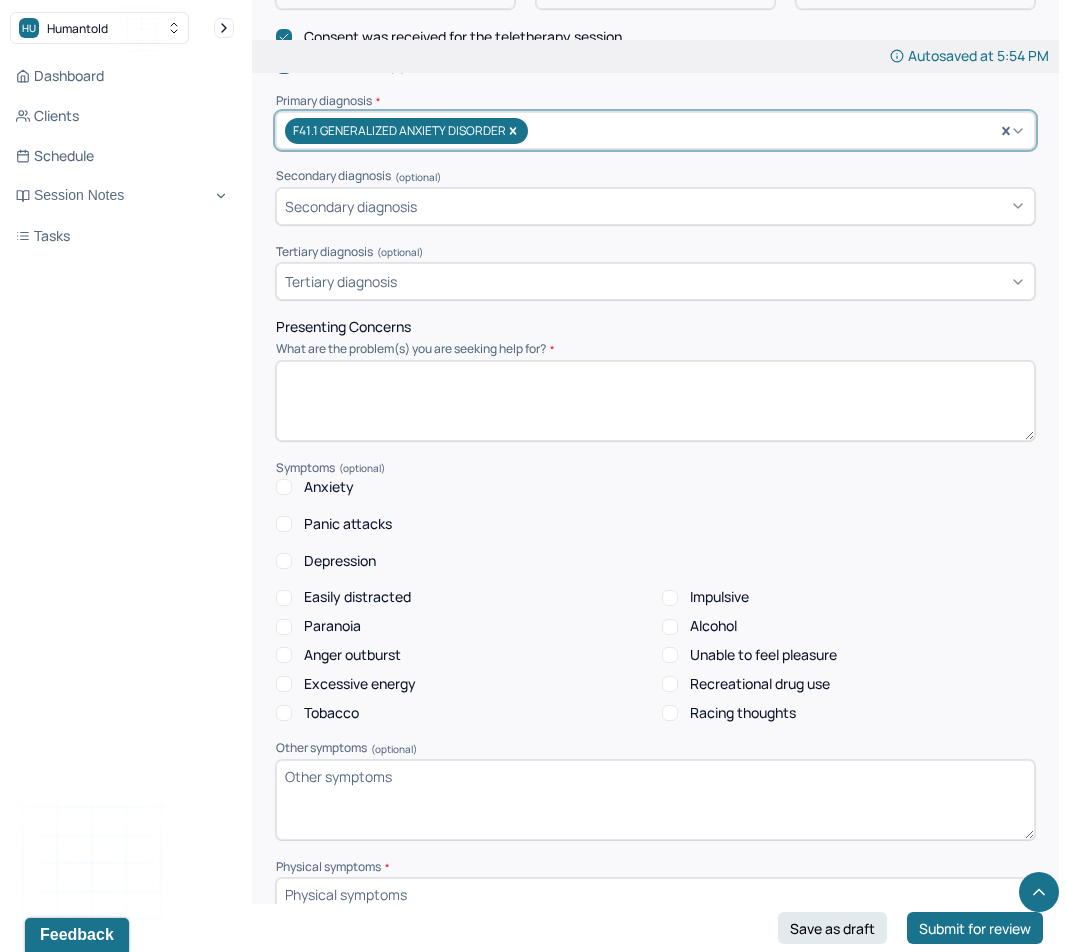 scroll, scrollTop: 747, scrollLeft: 0, axis: vertical 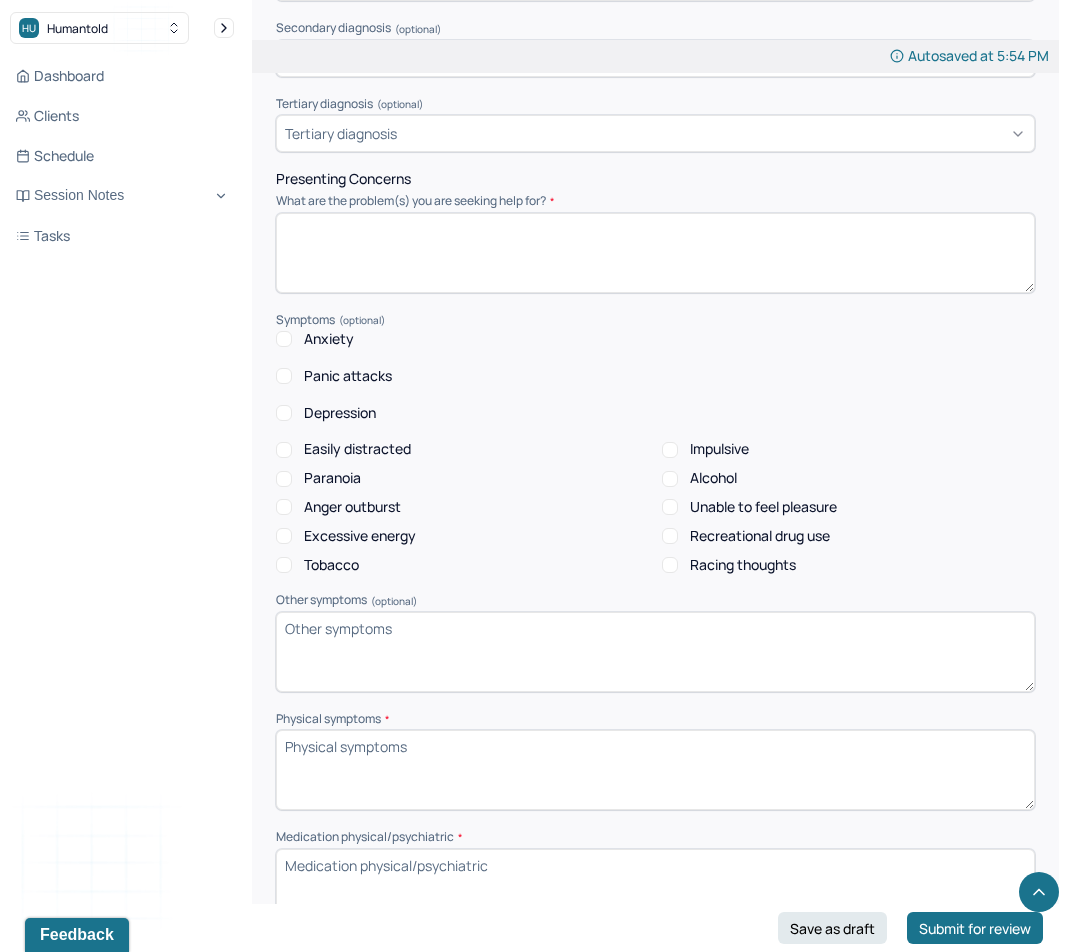 click at bounding box center [655, 253] 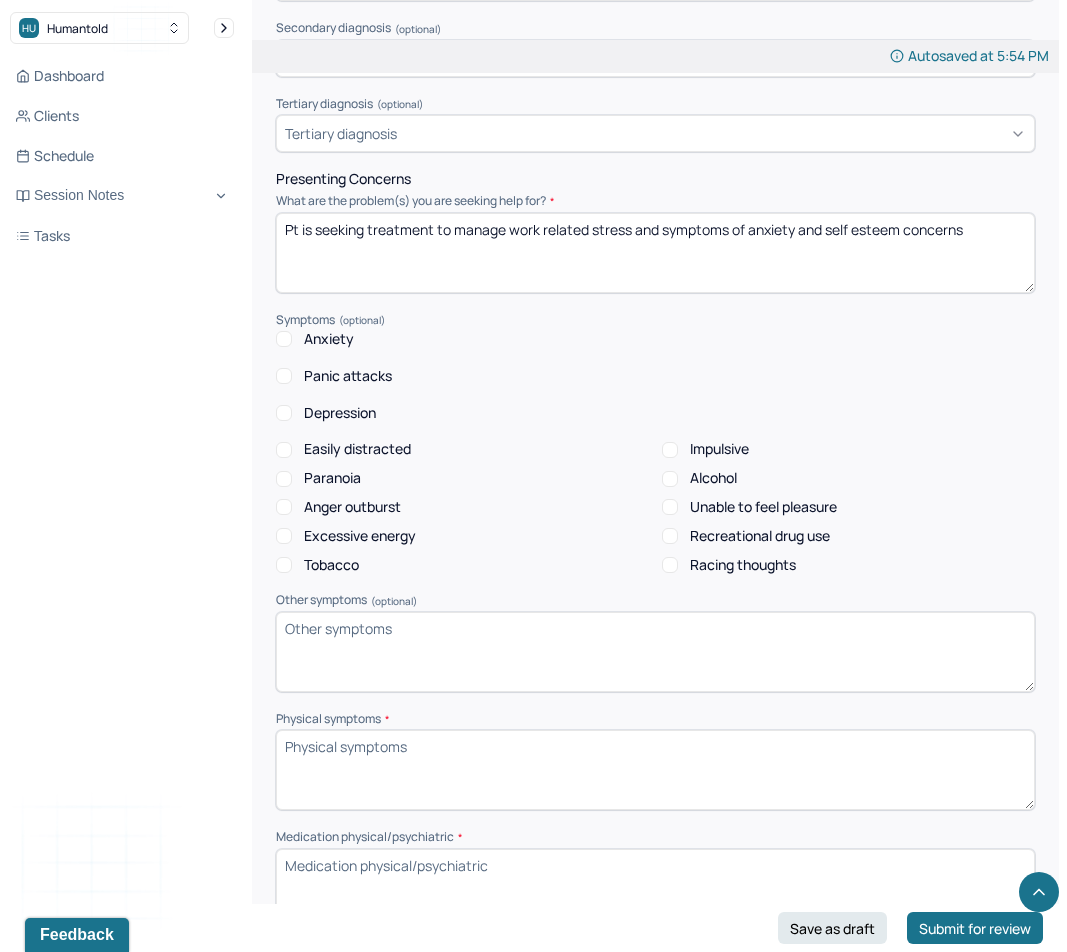 type on "Pt is seeking treatment to manage work related stress and symptoms of anxiety and self esteem concerns" 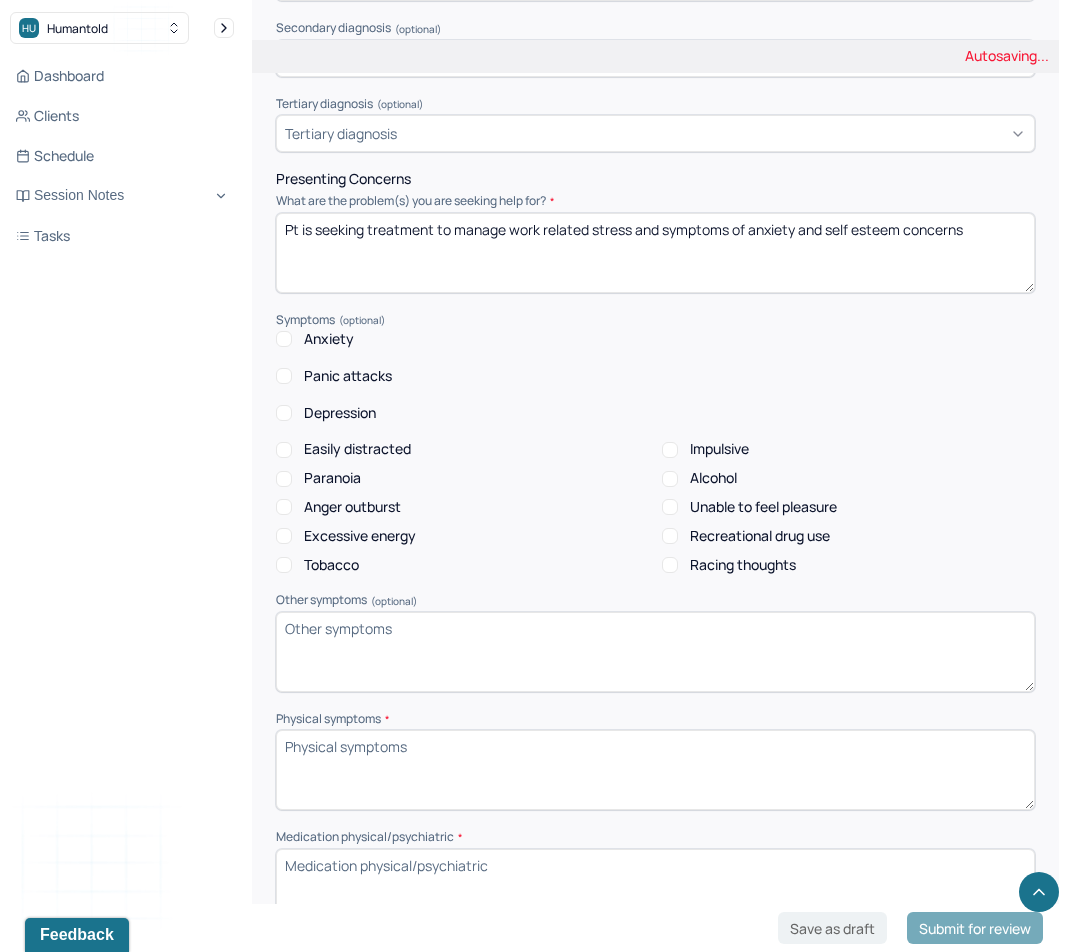 click on "Anxiety" at bounding box center [284, 339] 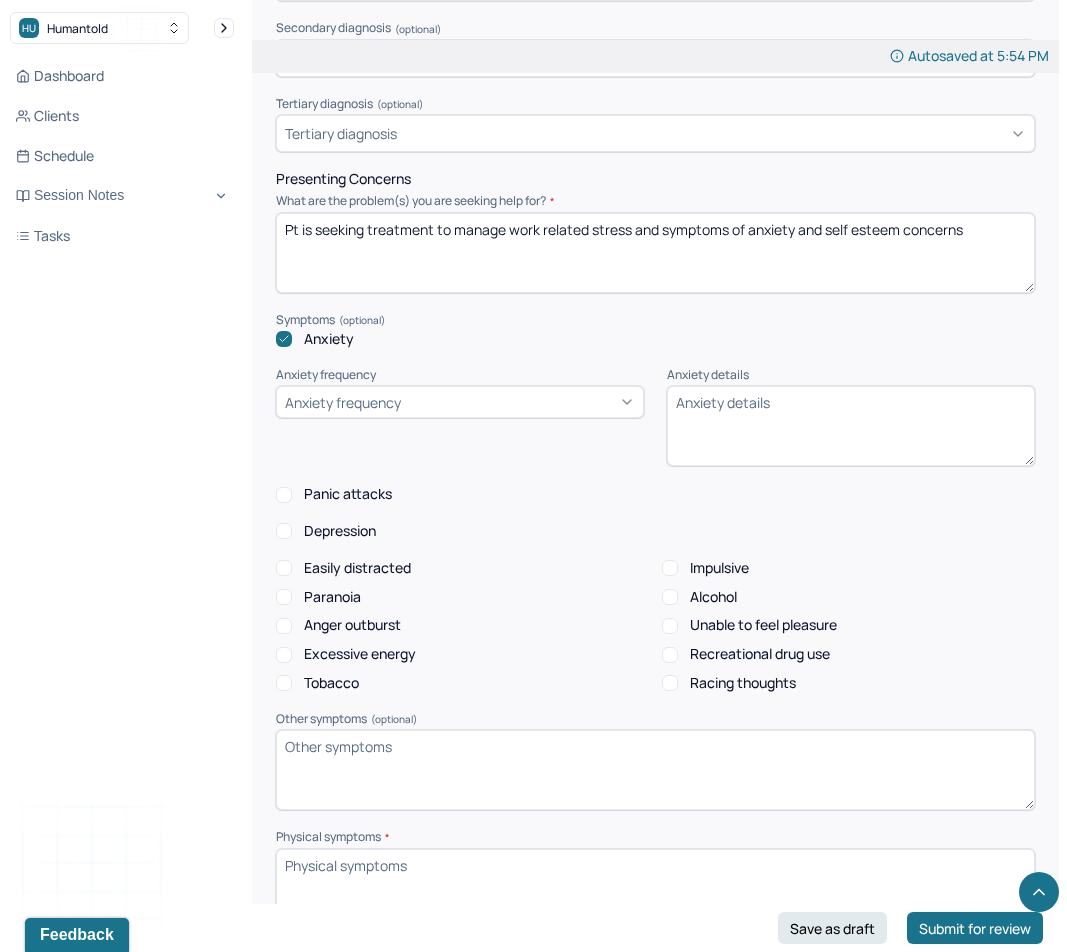click on "Anxiety frequency" at bounding box center (460, 402) 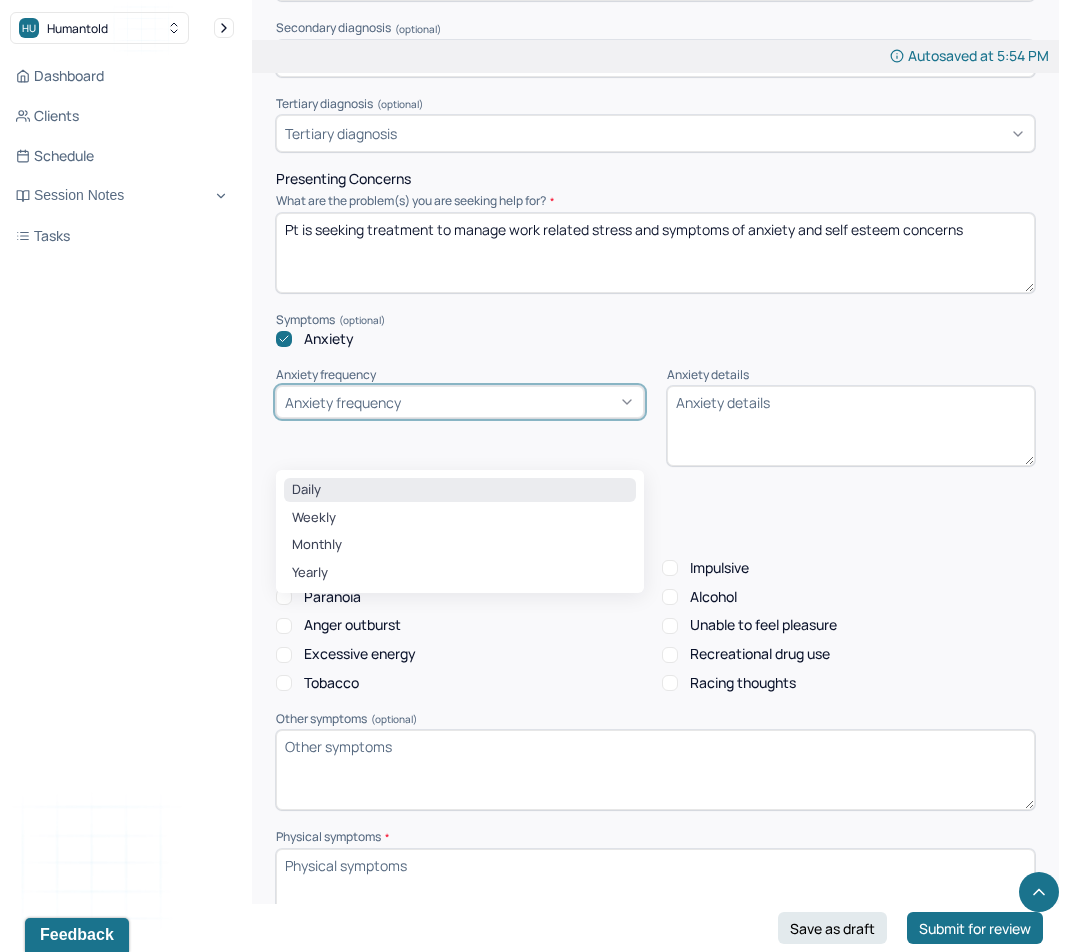 click on "Daily" at bounding box center [460, 490] 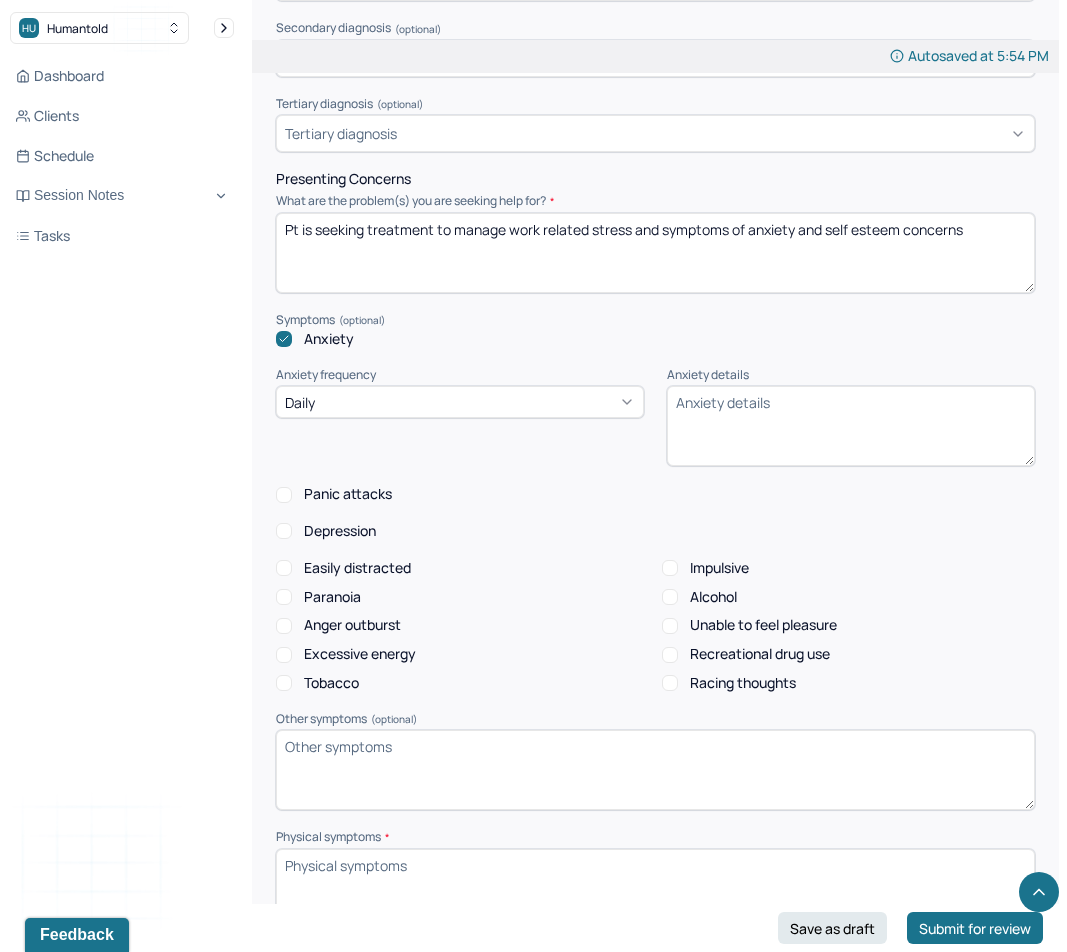 click on "Anxiety details" at bounding box center (851, 426) 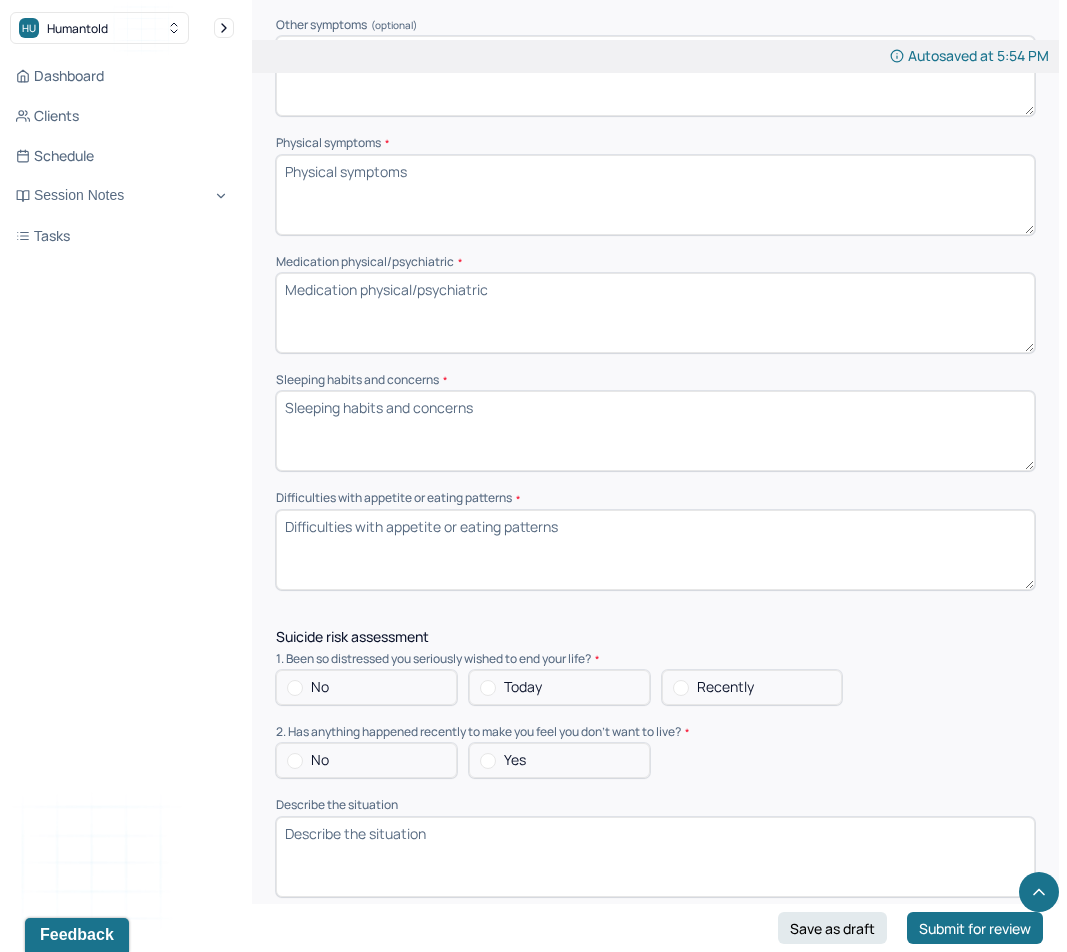 scroll, scrollTop: 1480, scrollLeft: 0, axis: vertical 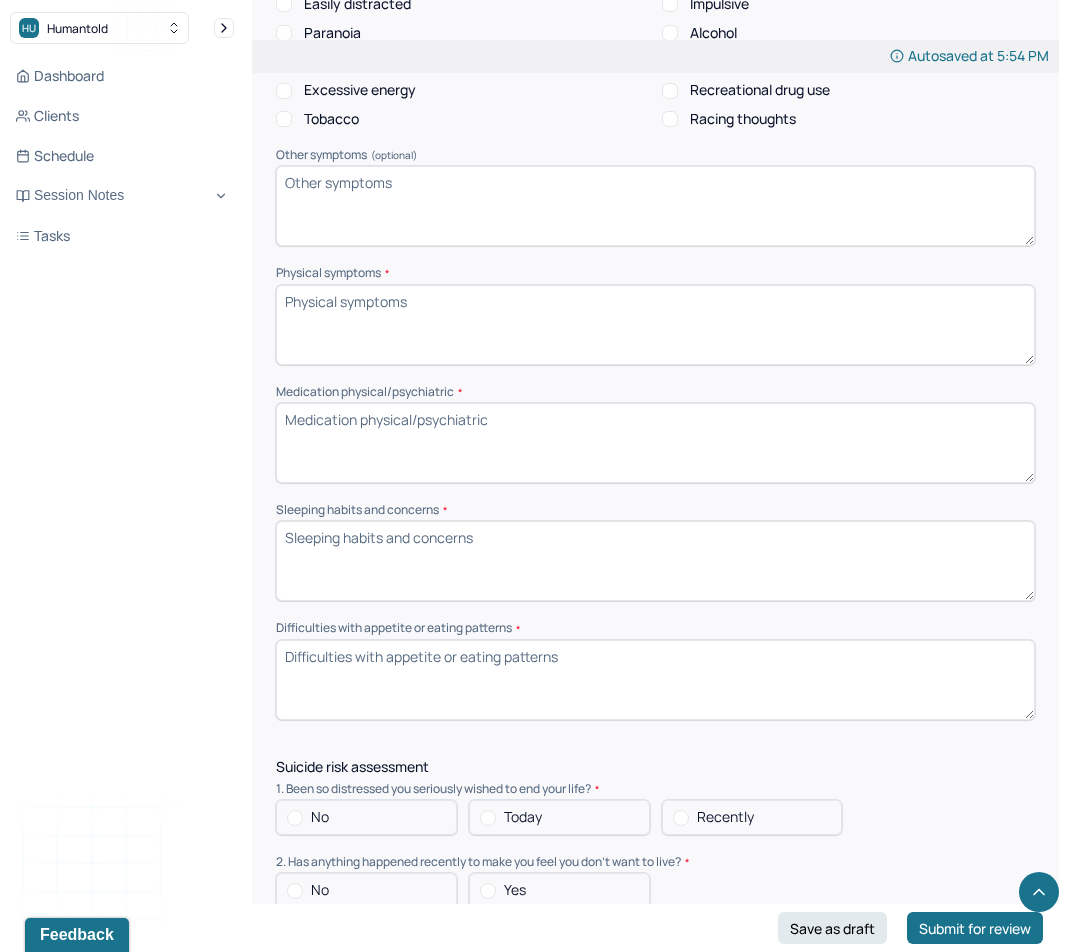 type on "self doubting, ruminating thinking, worry" 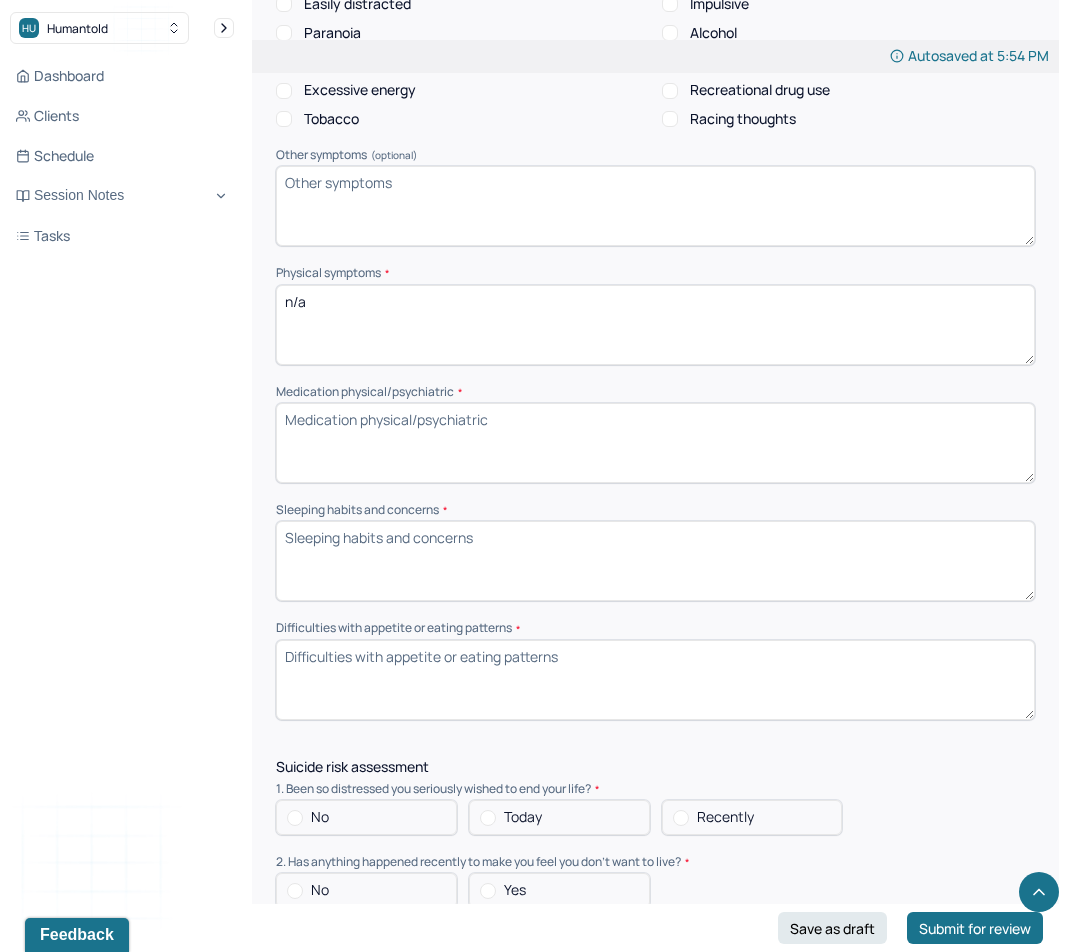 type on "n/a" 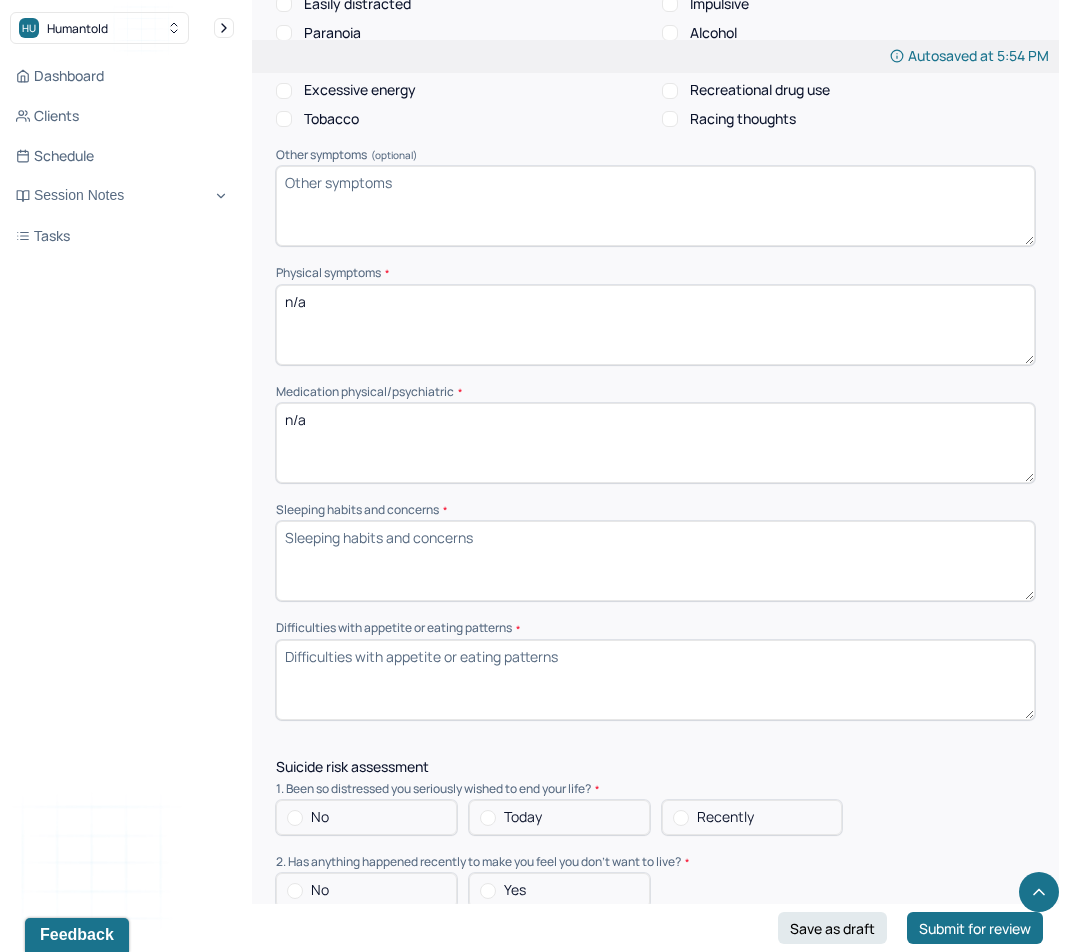 type on "n/a" 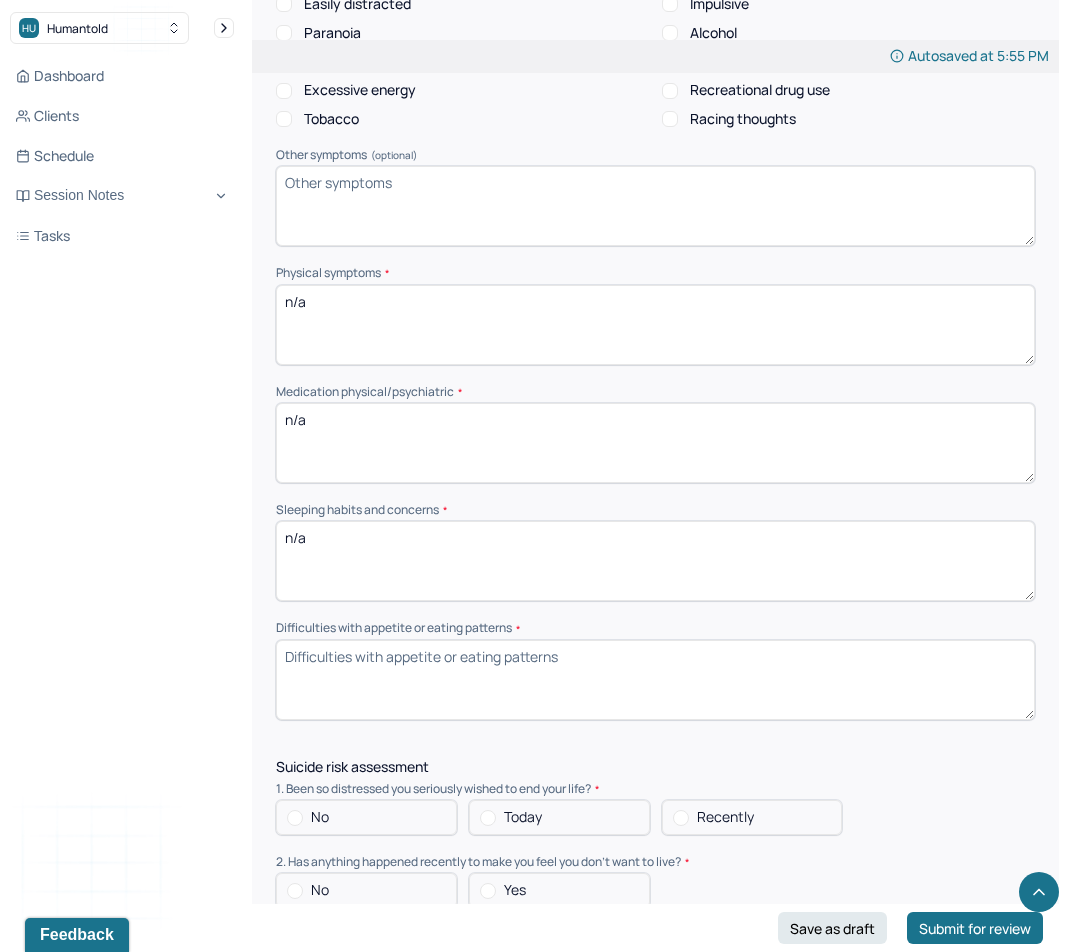 type on "n/a" 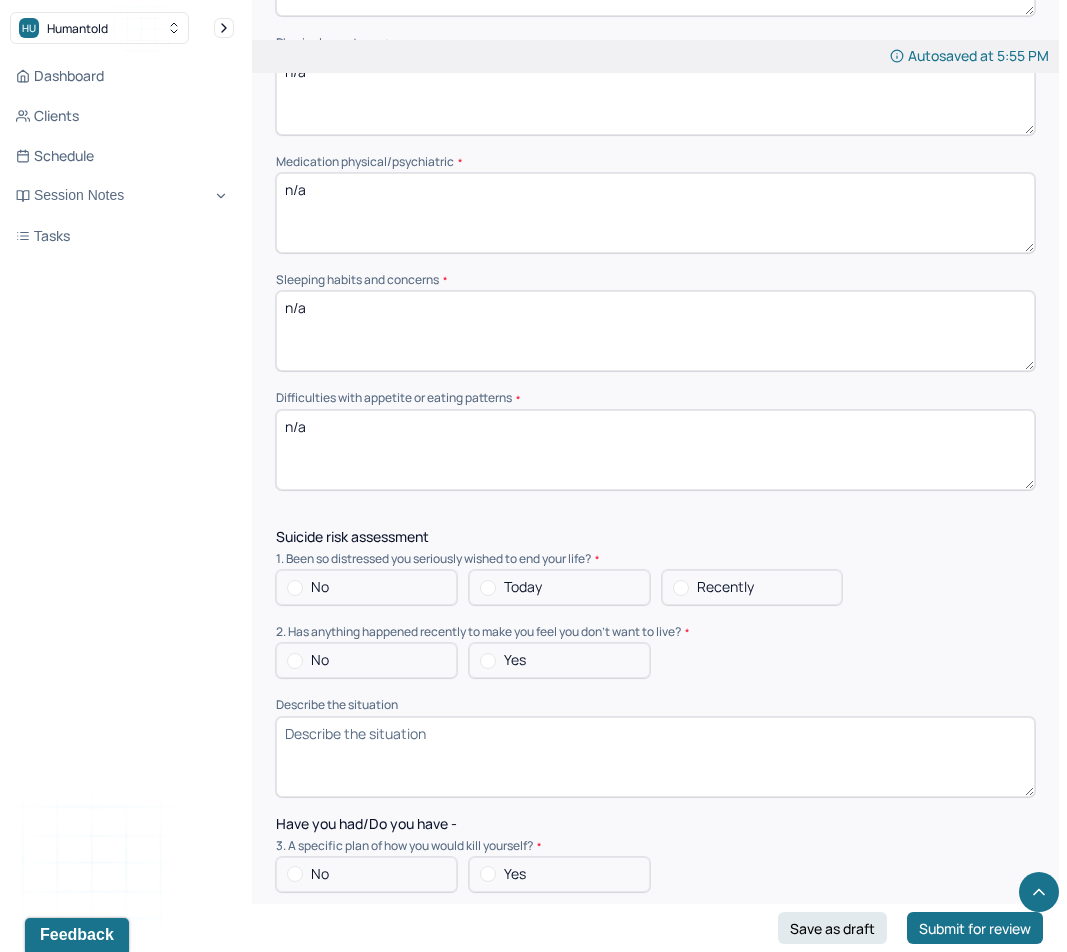 scroll, scrollTop: 1804, scrollLeft: 0, axis: vertical 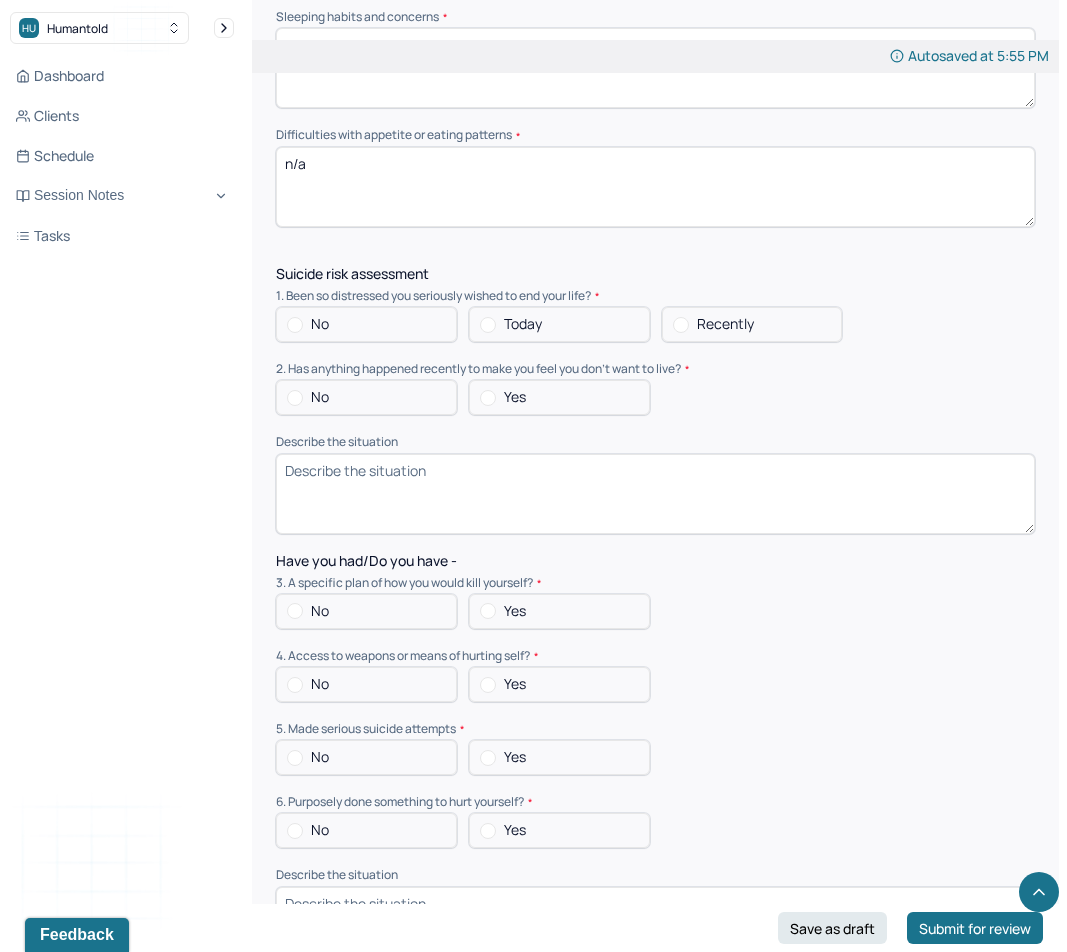type on "n/a" 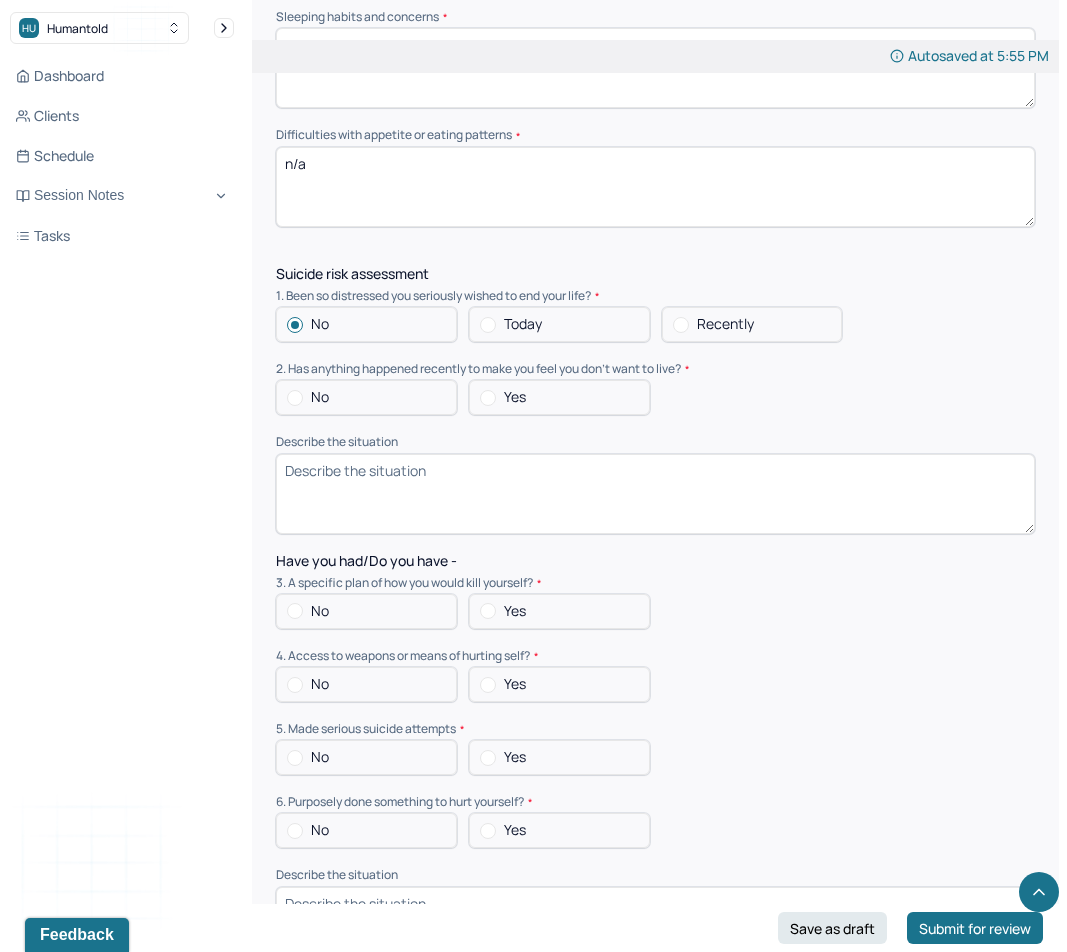click on "No" at bounding box center [320, 397] 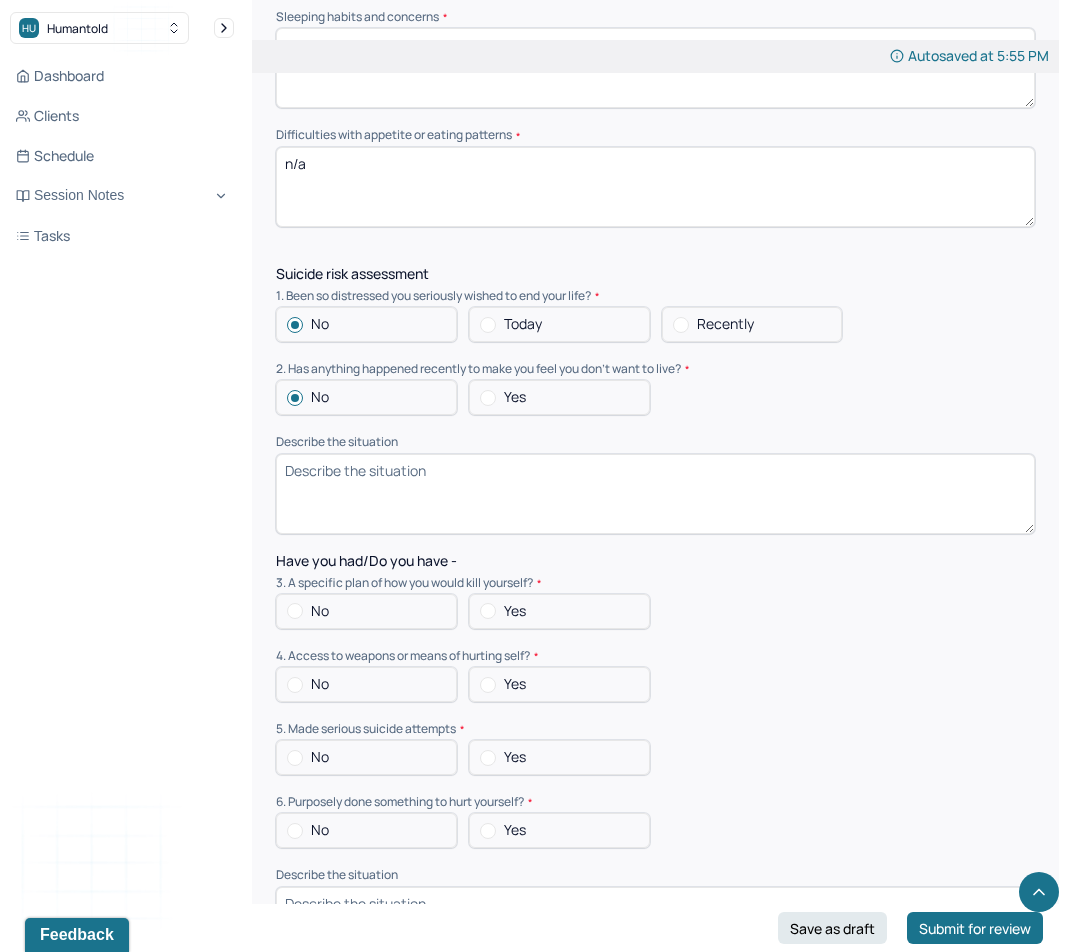 click on "No" at bounding box center (320, 611) 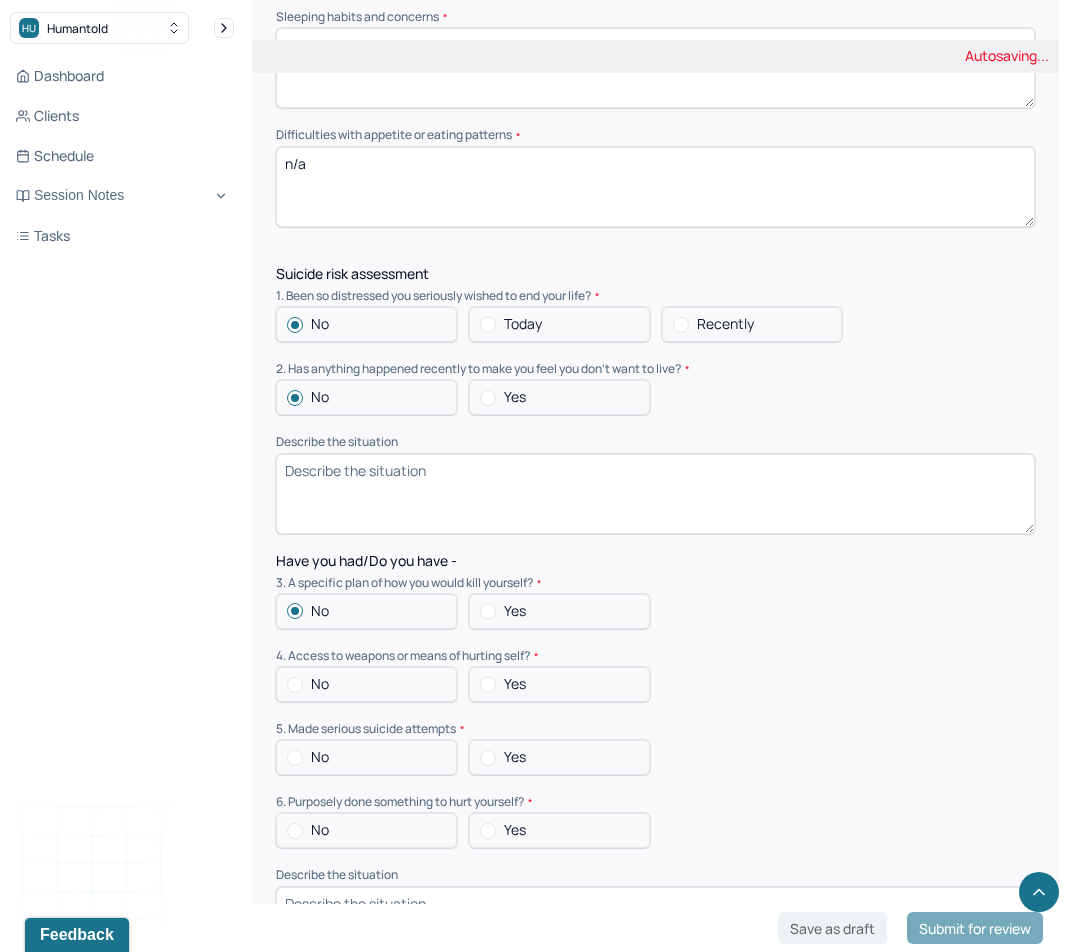 click on "No" at bounding box center (320, 684) 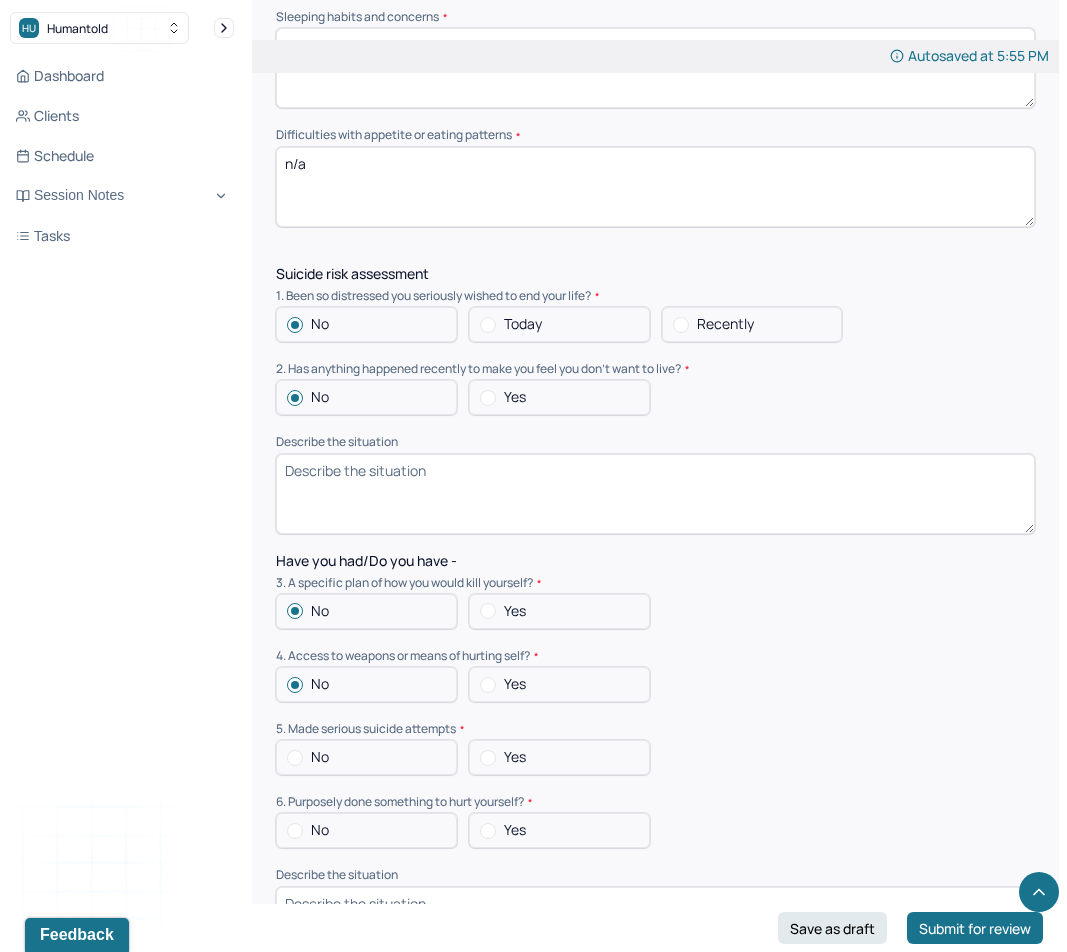 click on "No" at bounding box center [366, 757] 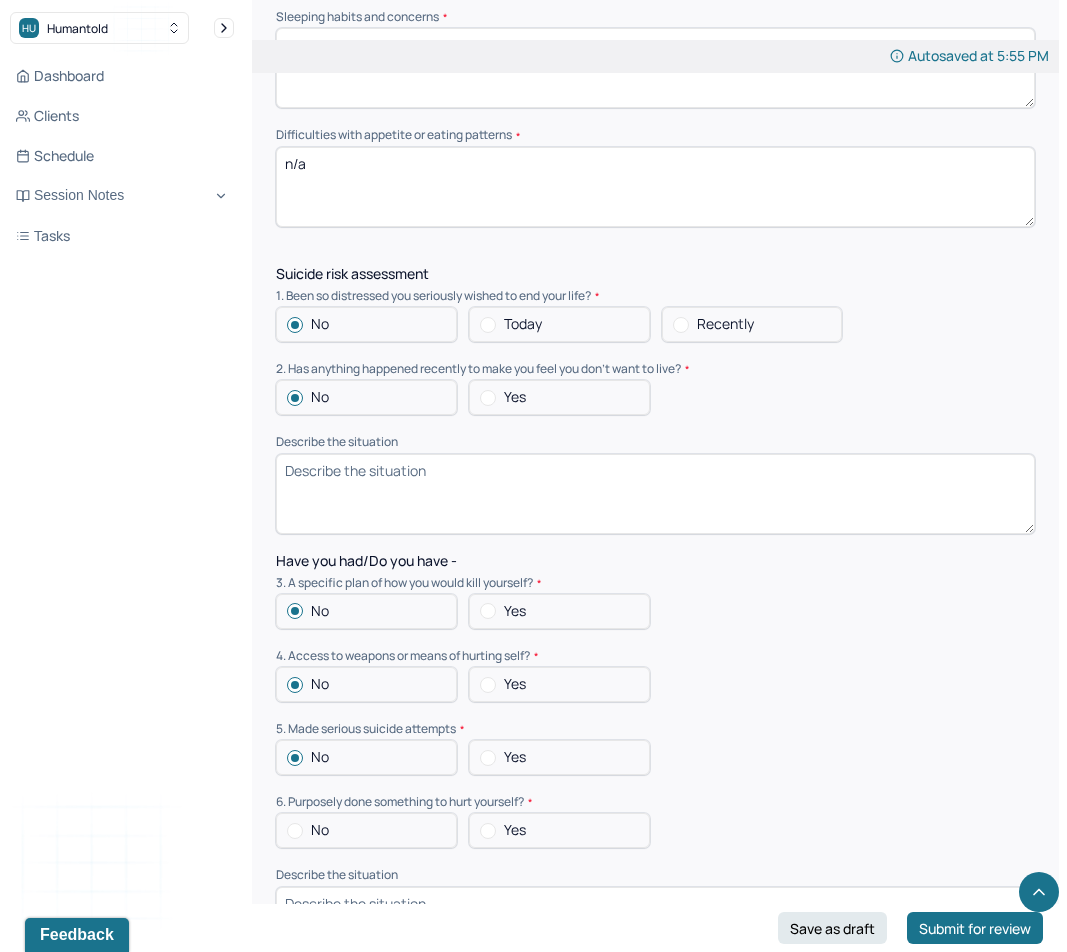 click on "No" at bounding box center (366, 830) 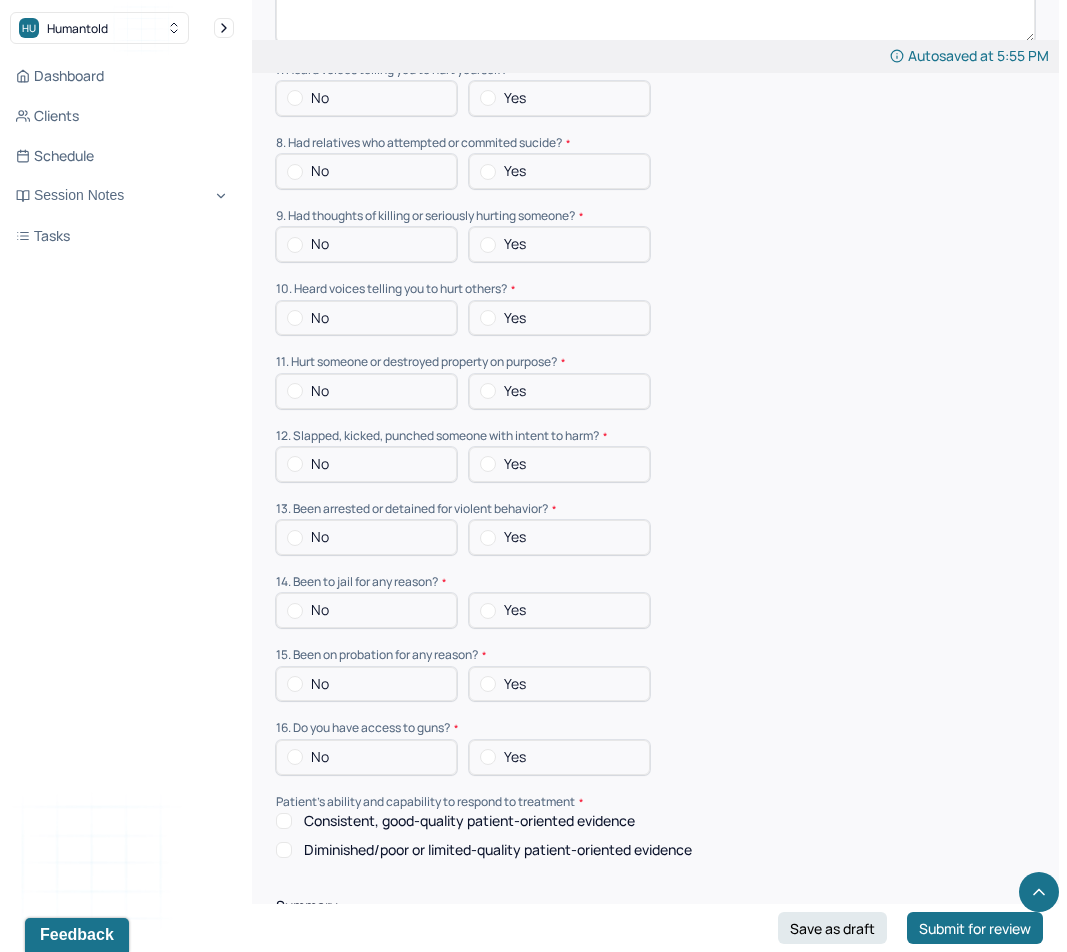 scroll, scrollTop: 2733, scrollLeft: 0, axis: vertical 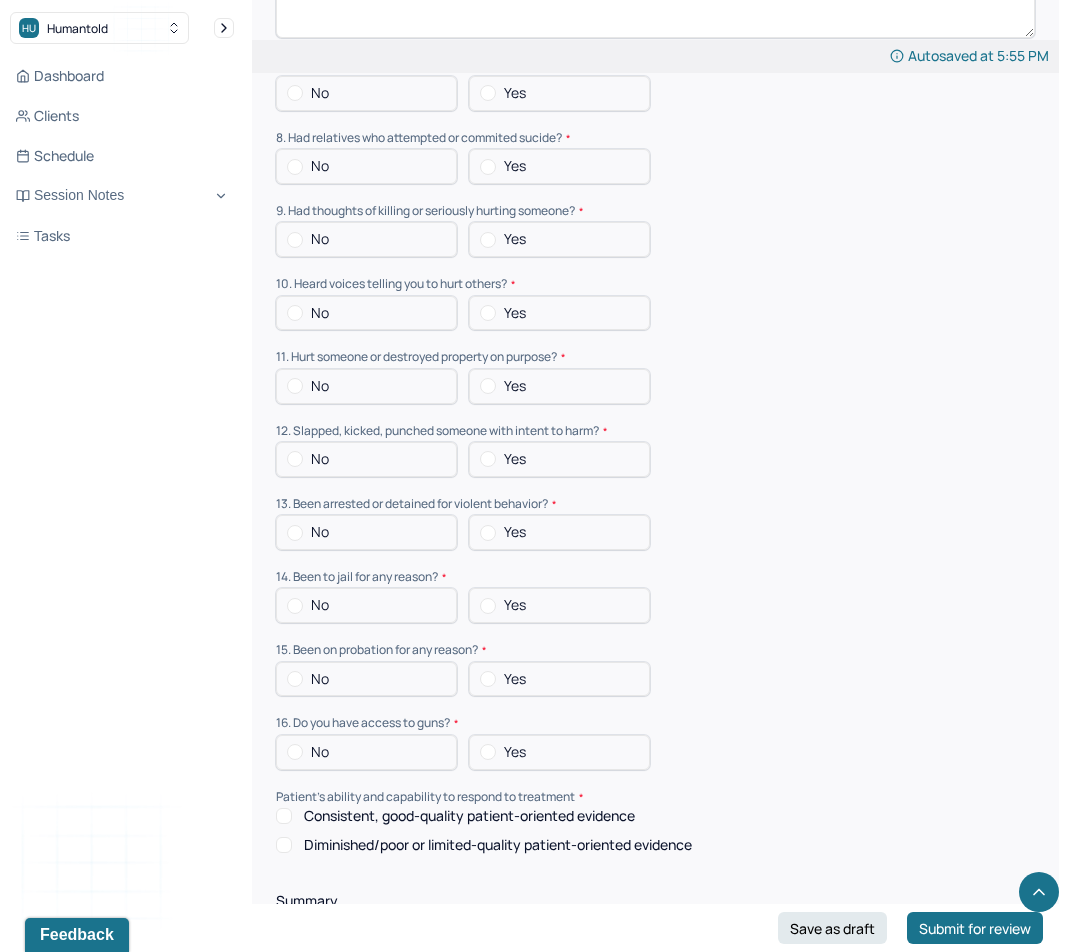 click on "No" at bounding box center [366, 93] 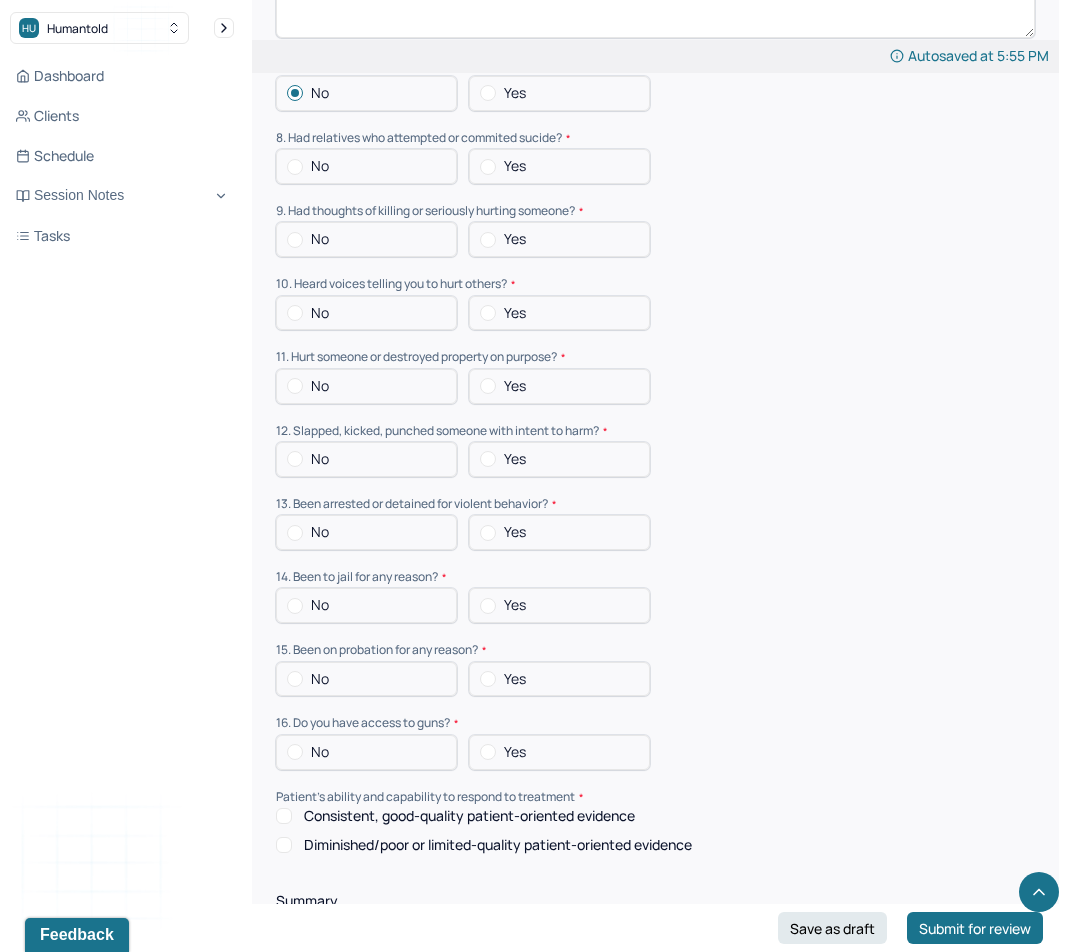 click on "No" at bounding box center [366, 166] 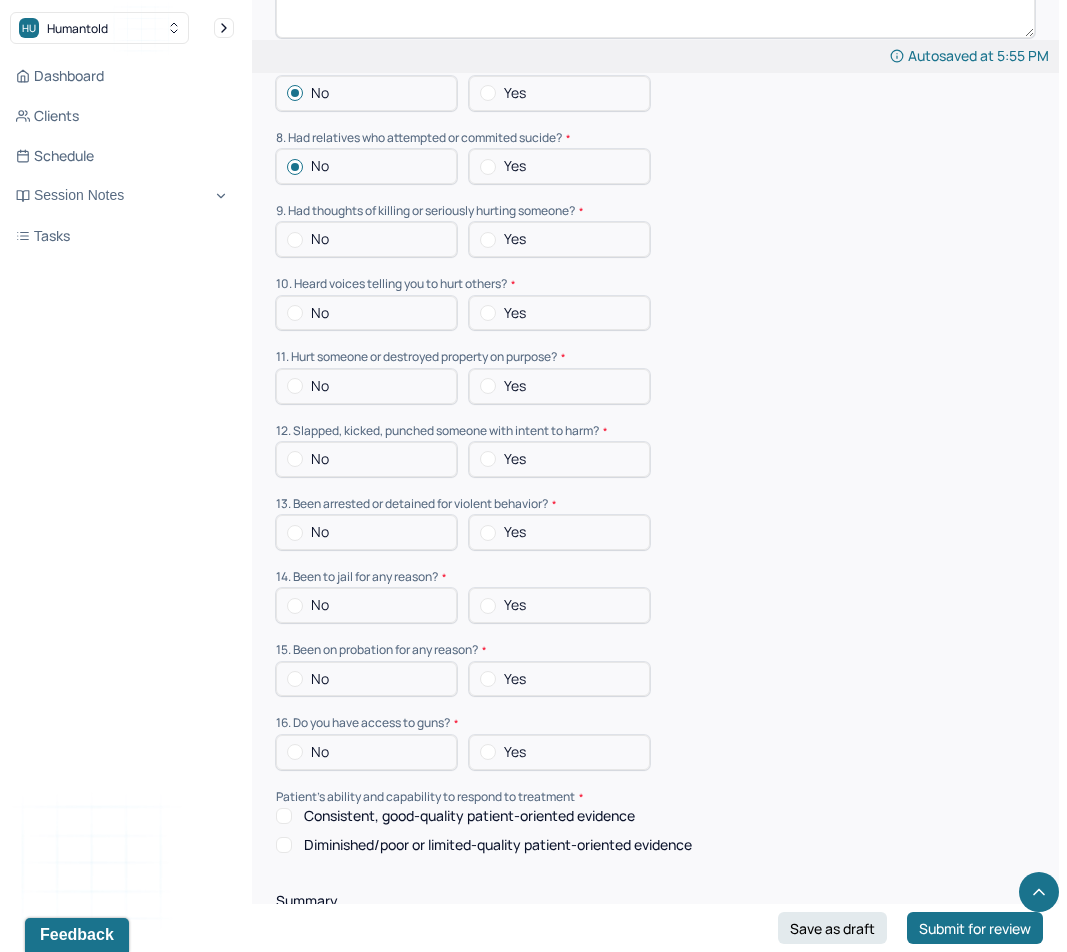 click on "No" at bounding box center (366, 239) 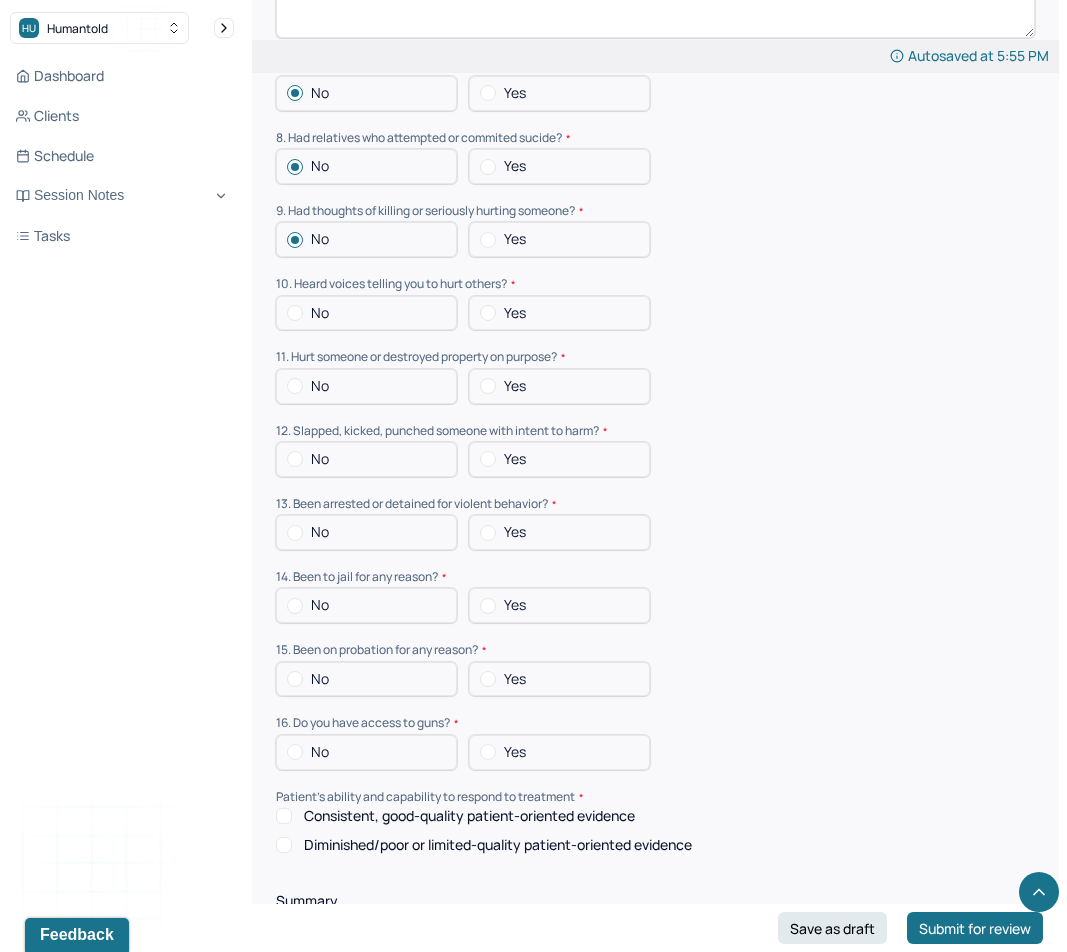 click on "No" at bounding box center (320, 313) 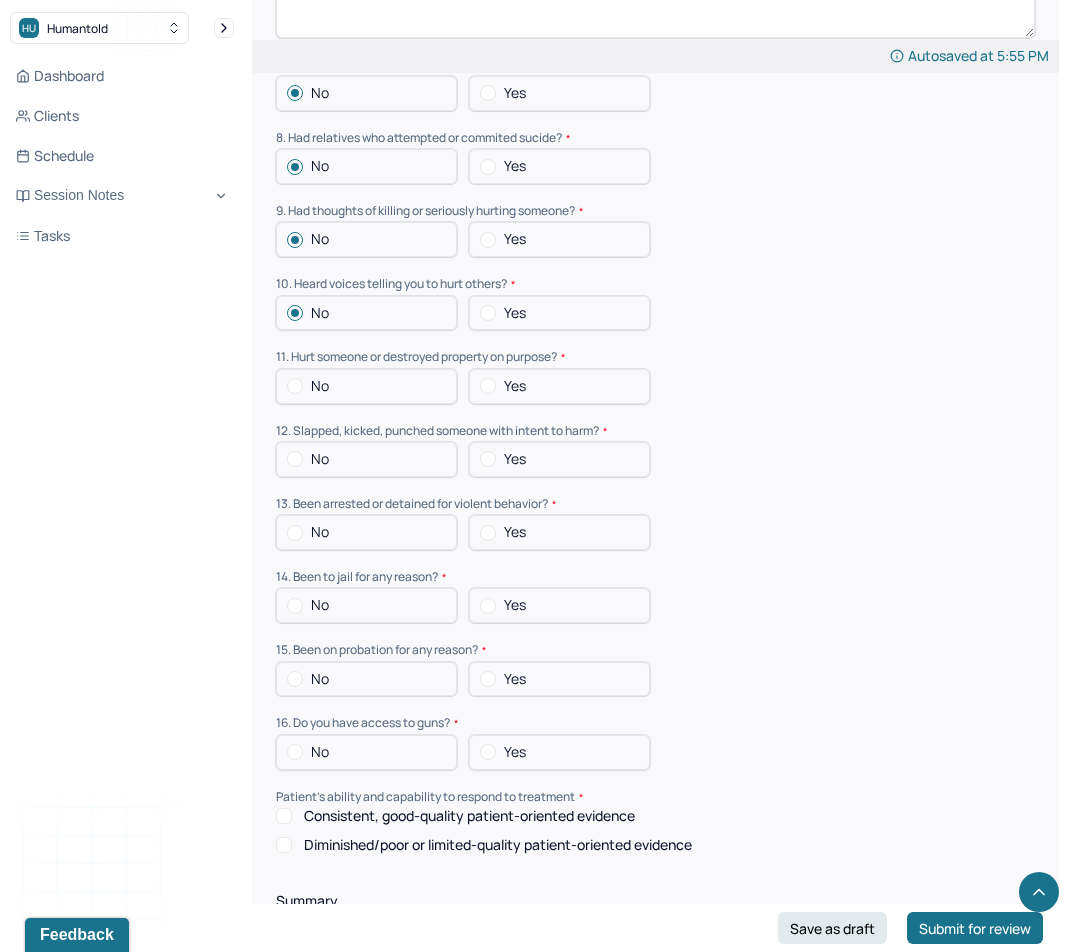 click on "No" at bounding box center [320, 386] 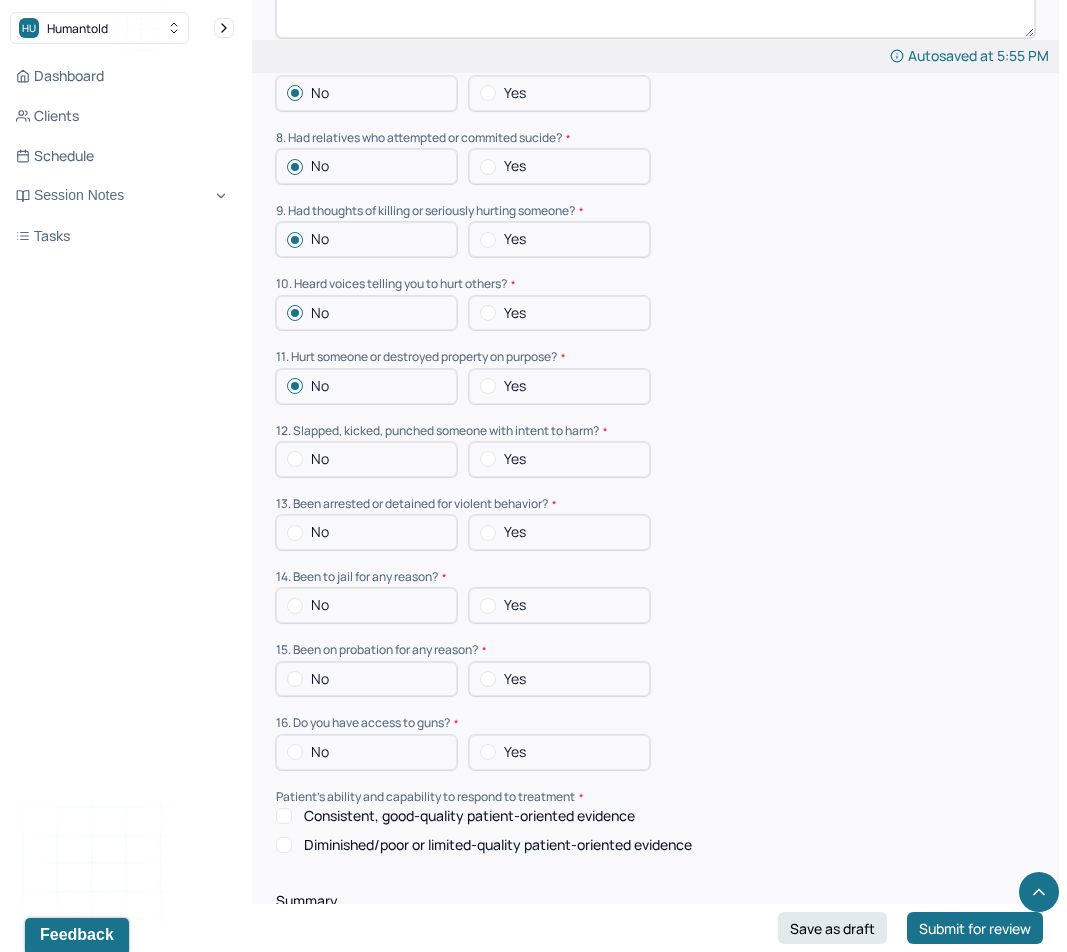click on "No" at bounding box center [366, 459] 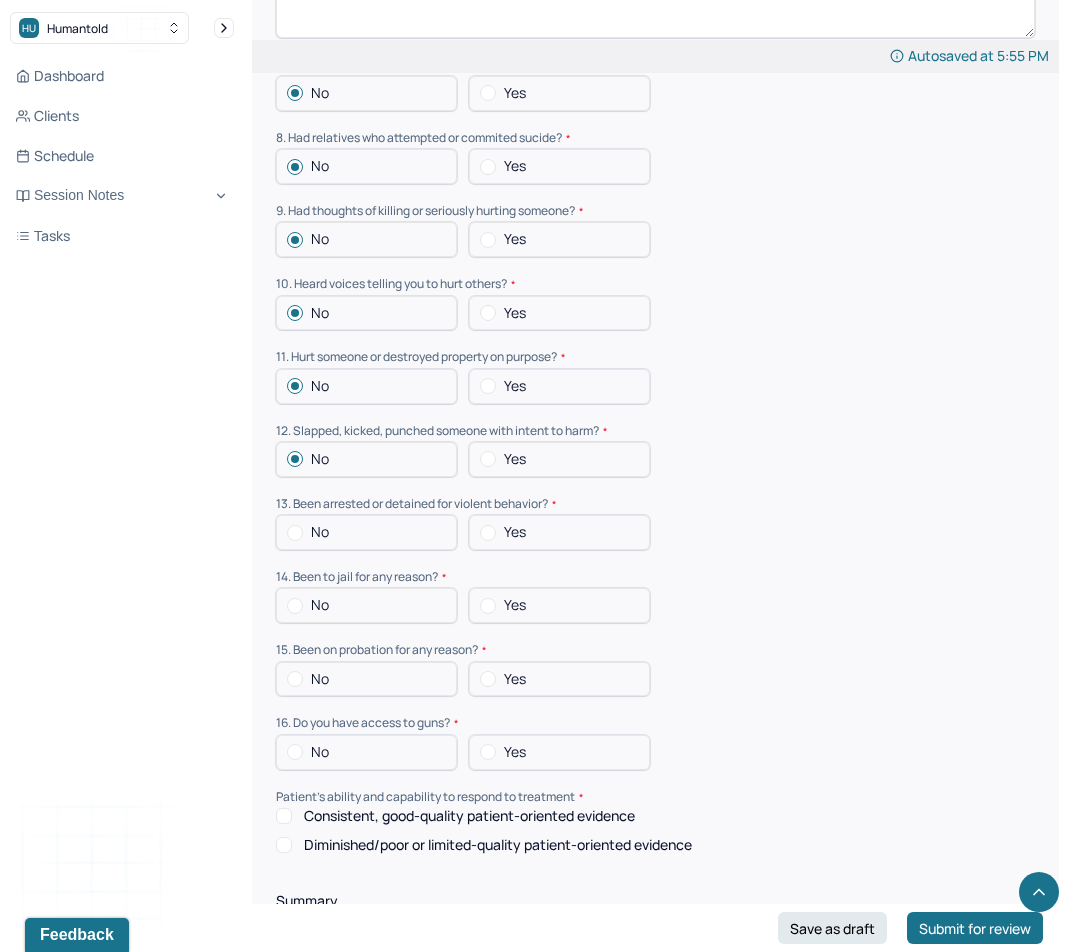 click on "No" at bounding box center [366, 532] 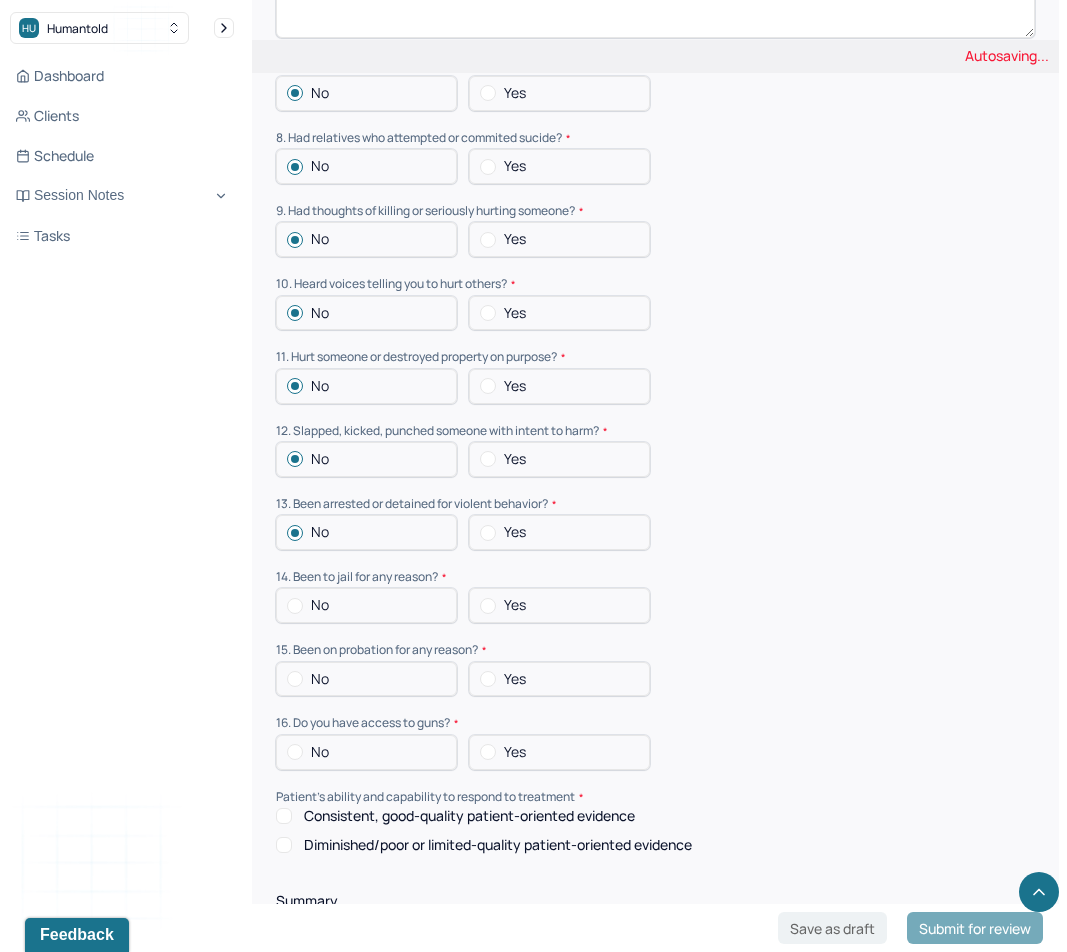 click at bounding box center [295, 606] 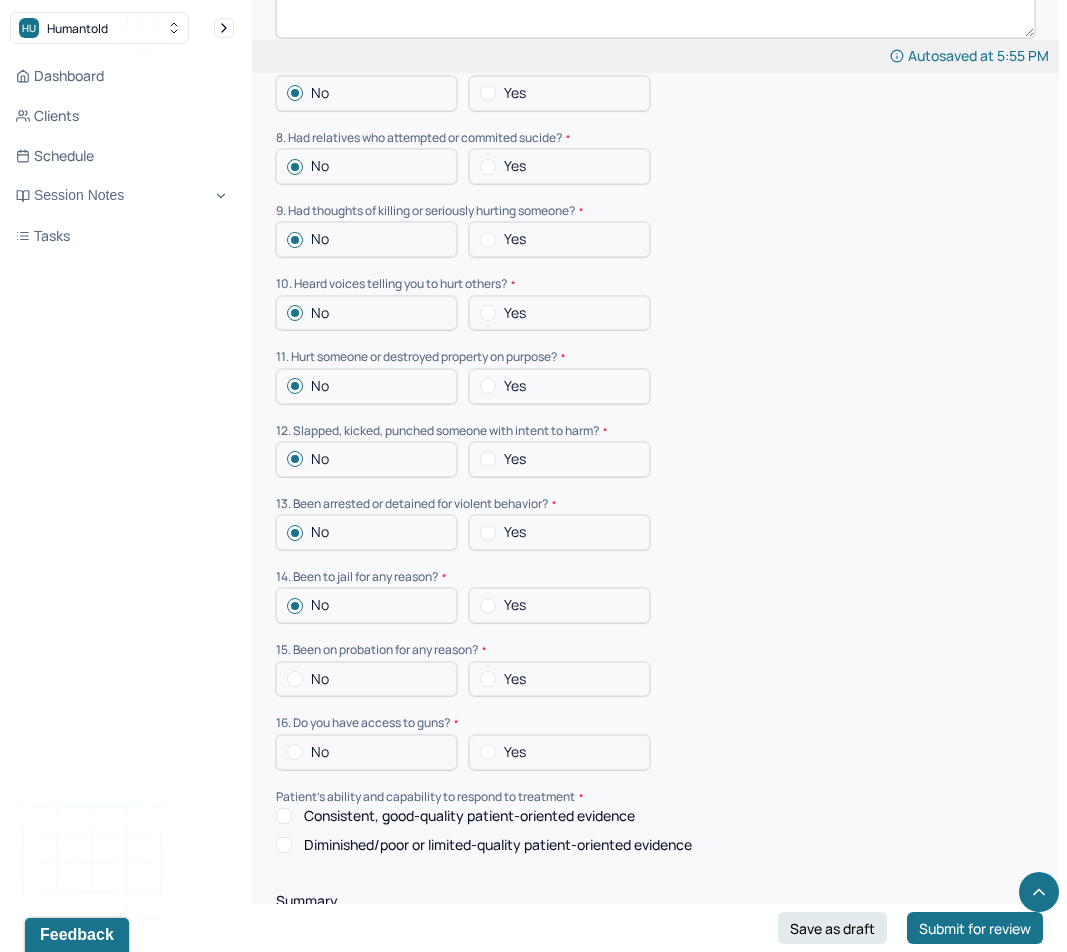 click at bounding box center [295, 679] 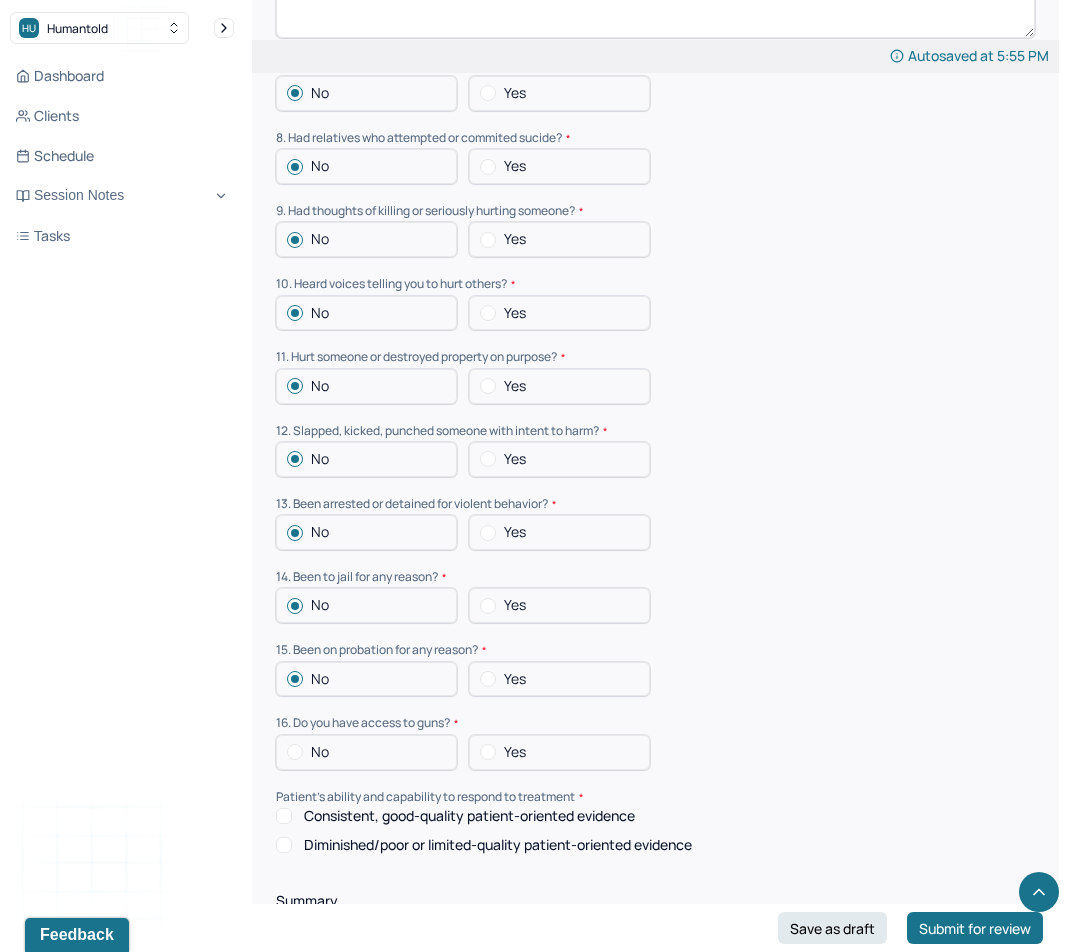 click at bounding box center [295, 752] 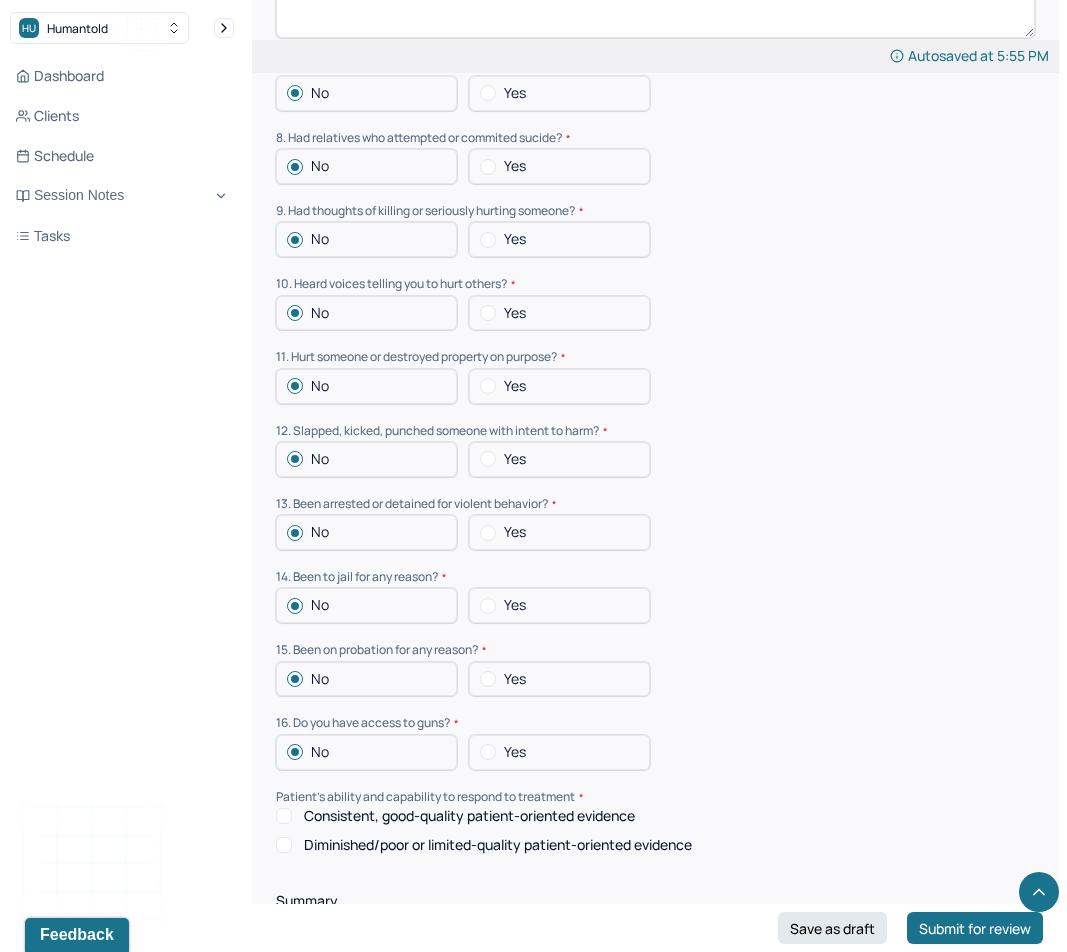 click on "Consistent, good-quality patient-oriented evidence" at bounding box center [284, 816] 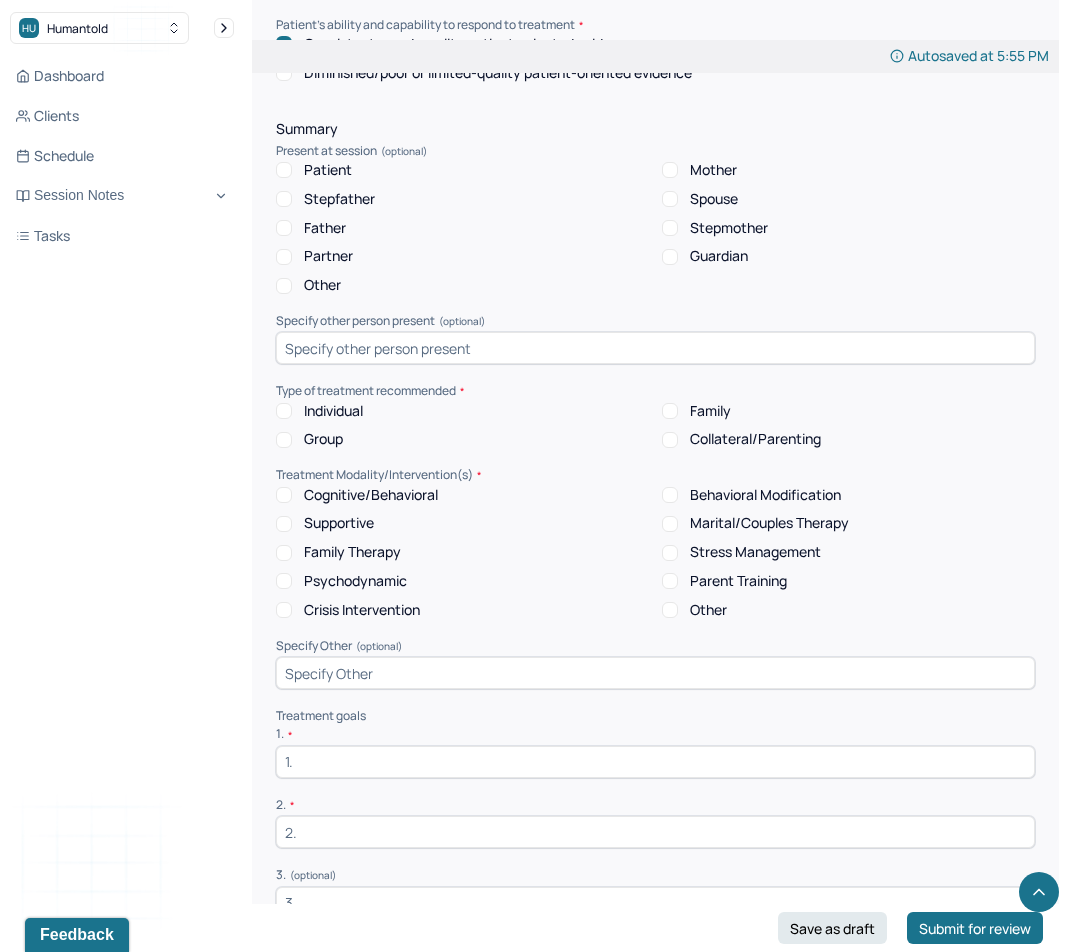 scroll, scrollTop: 3494, scrollLeft: 0, axis: vertical 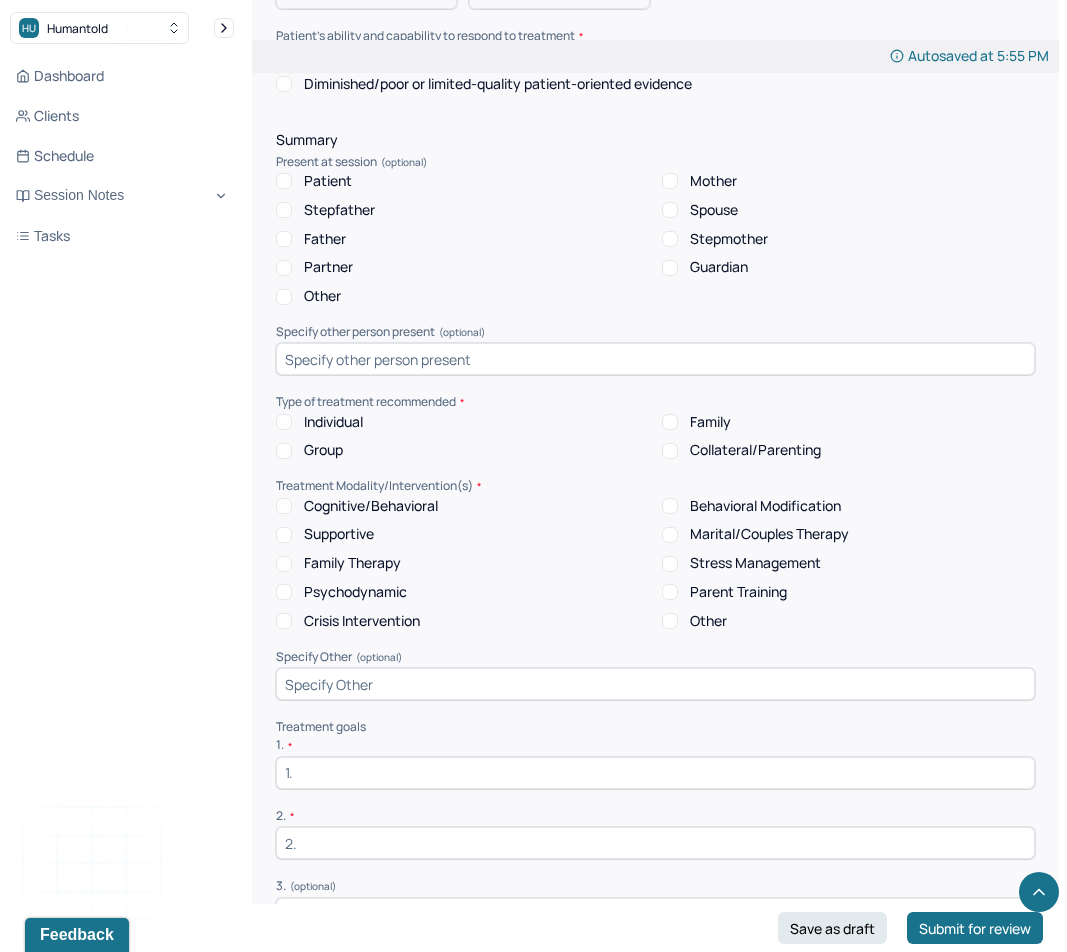 click on "Patient" at bounding box center (328, 181) 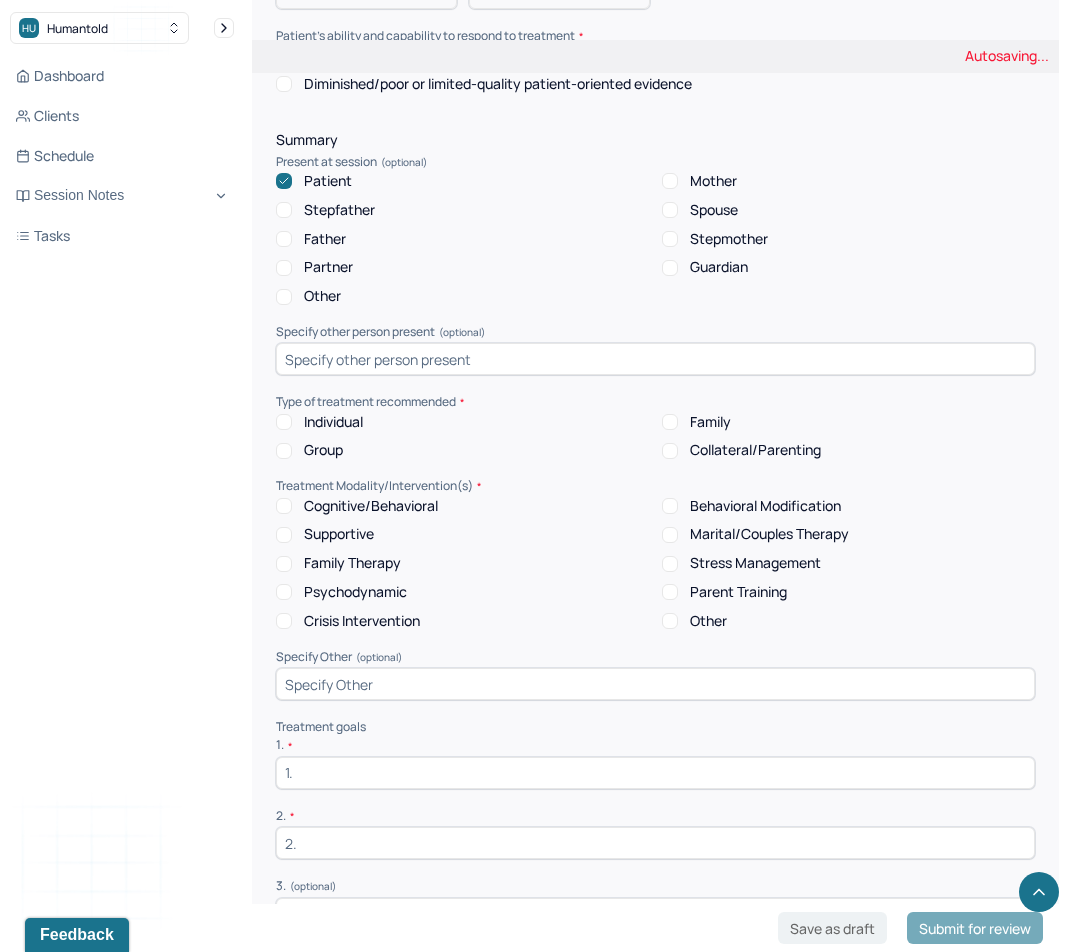 click on "Individual" at bounding box center [333, 422] 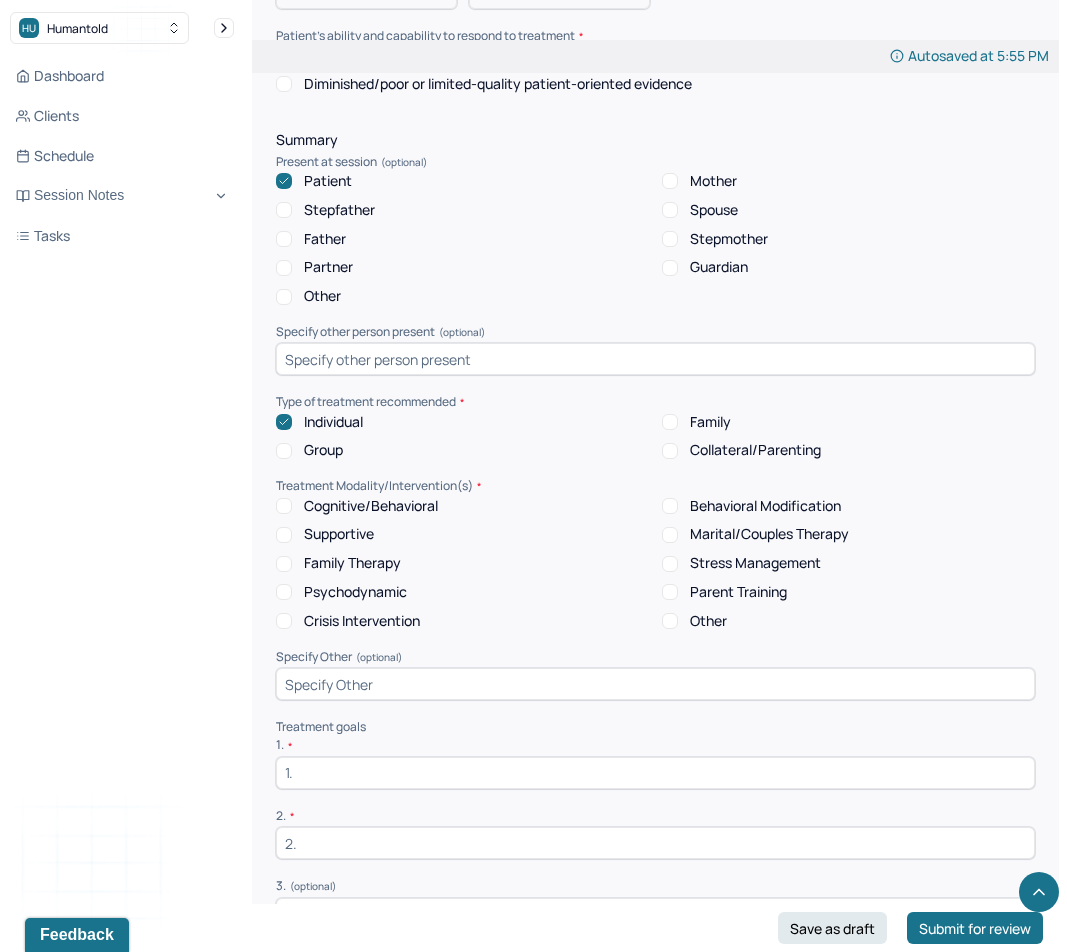 click on "Supportive" at bounding box center (339, 534) 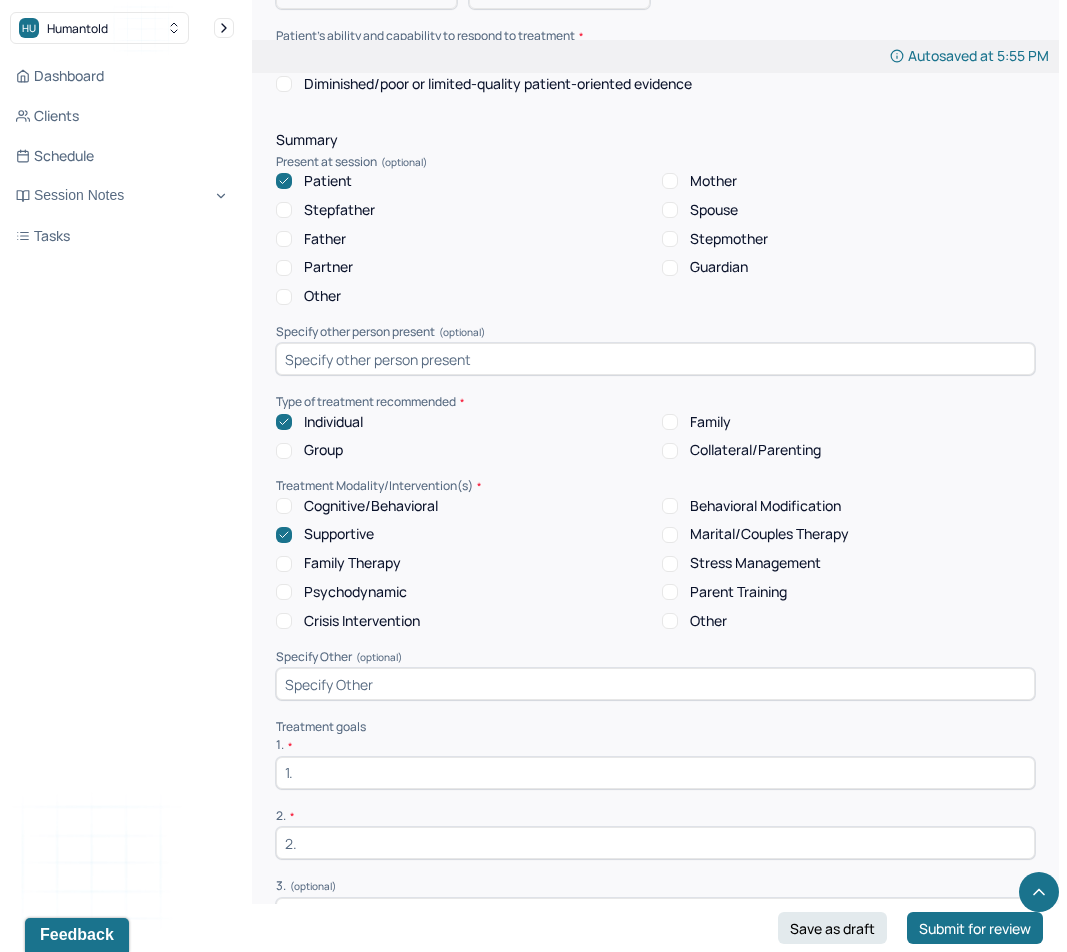 click on "Cognitive/Behavioral" at bounding box center [371, 506] 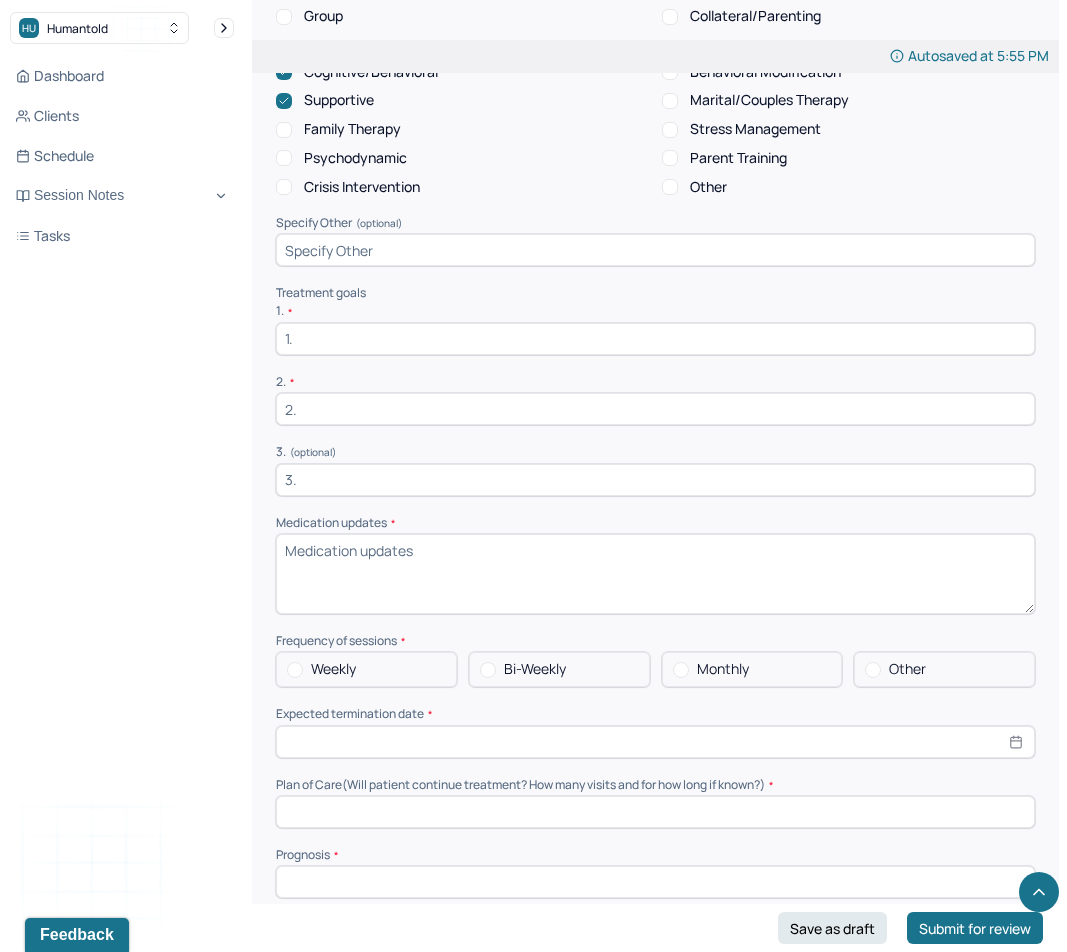 scroll, scrollTop: 3967, scrollLeft: 0, axis: vertical 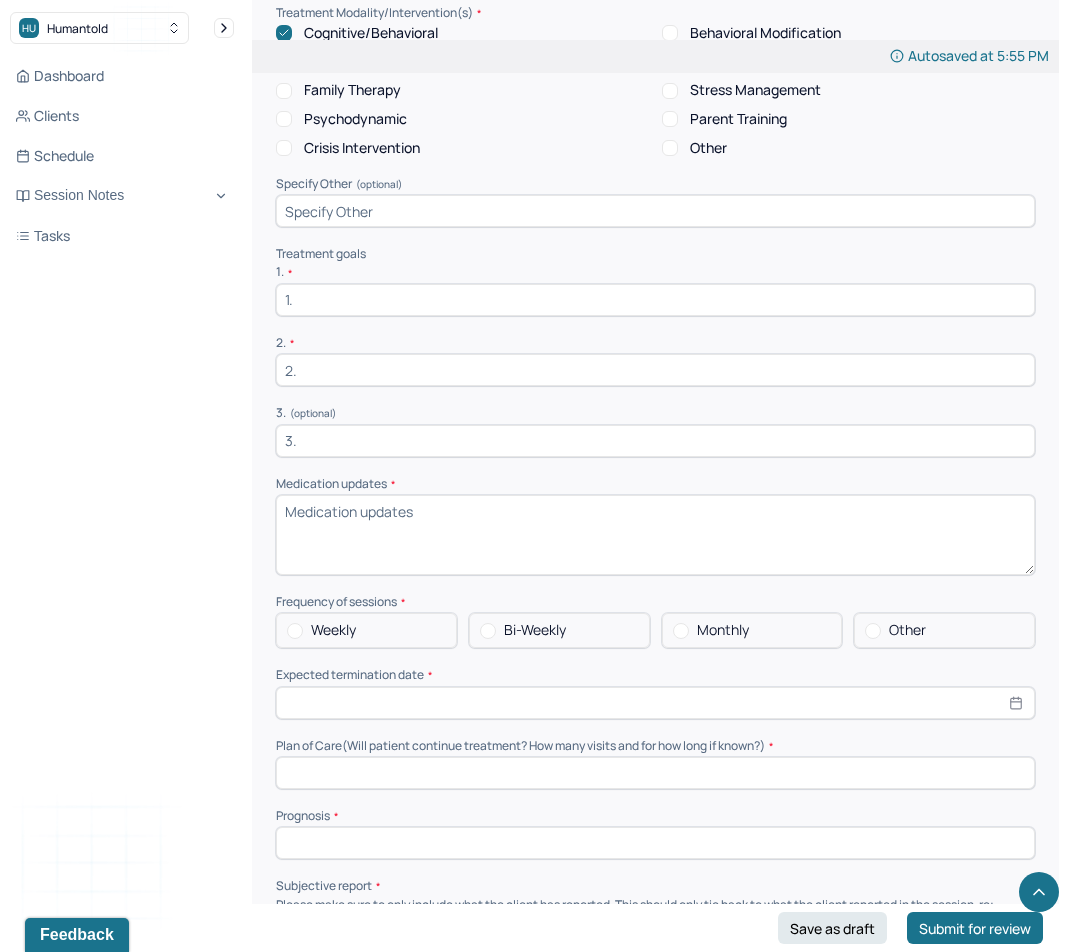 click at bounding box center (655, 211) 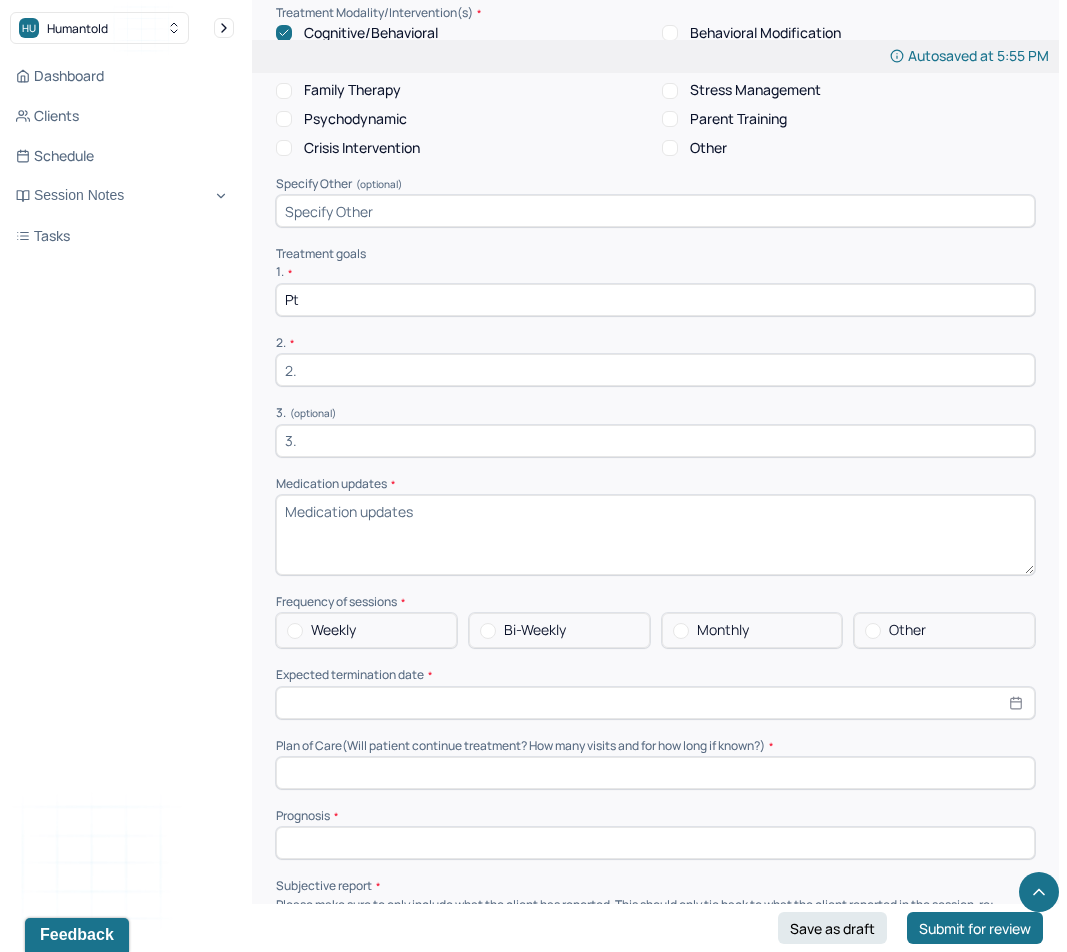 click on "Pt" at bounding box center (655, 300) 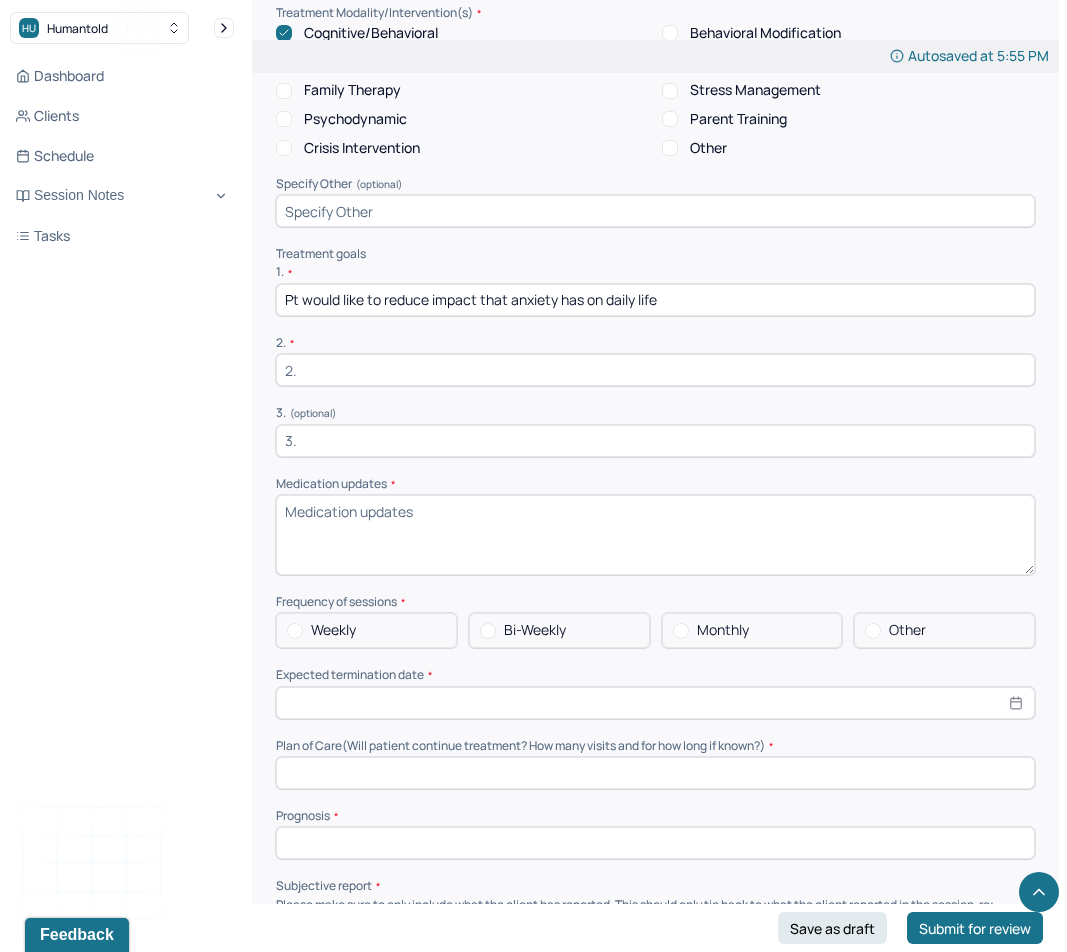 click at bounding box center (655, 370) 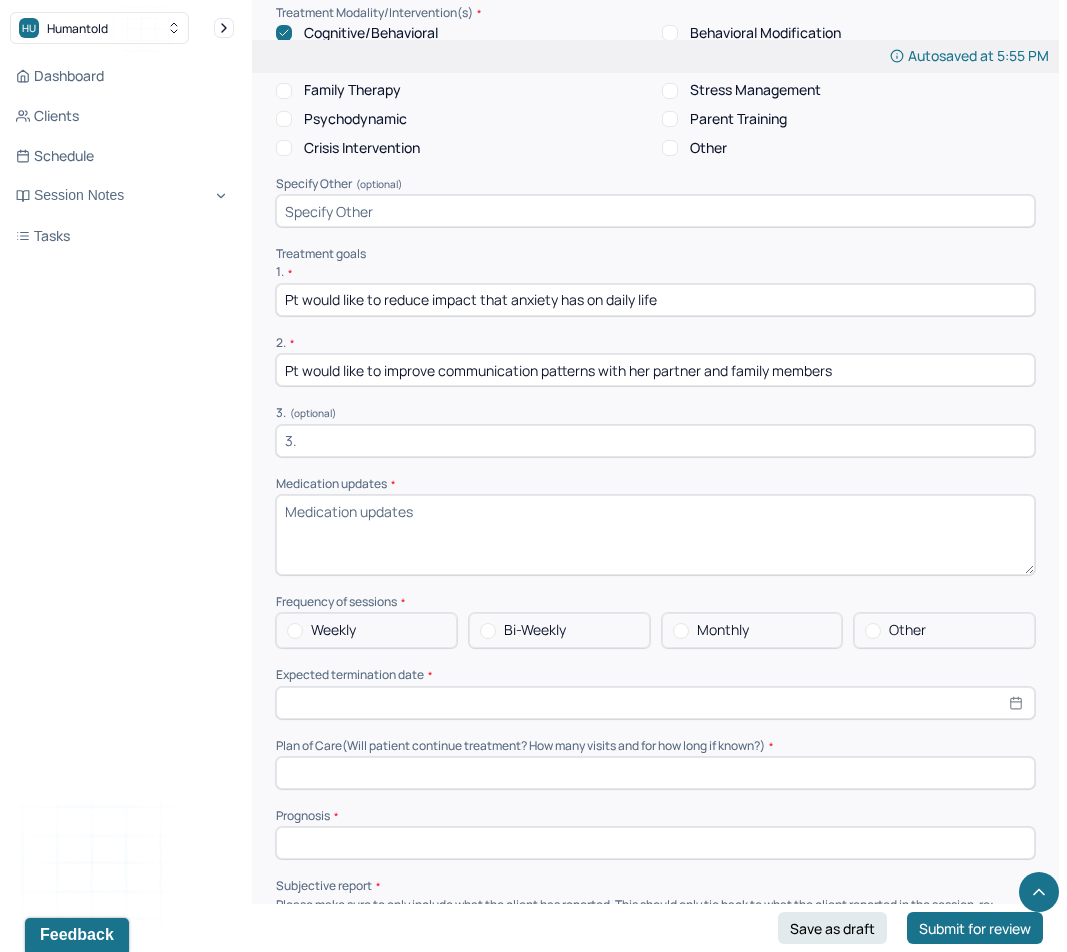 type on "Pt would like to improve communication patterns with her partner and family members" 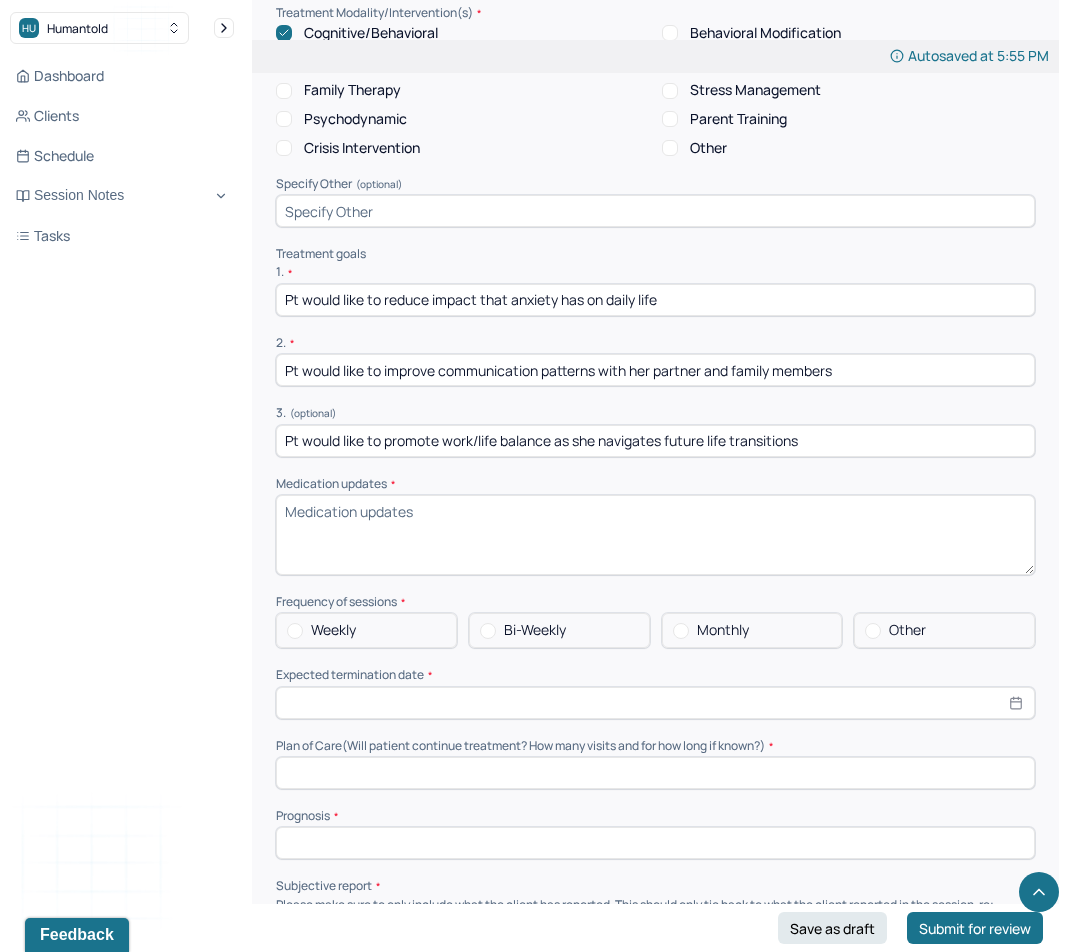 type on "Pt would like to promote work/life balance as she navigates future life transitions" 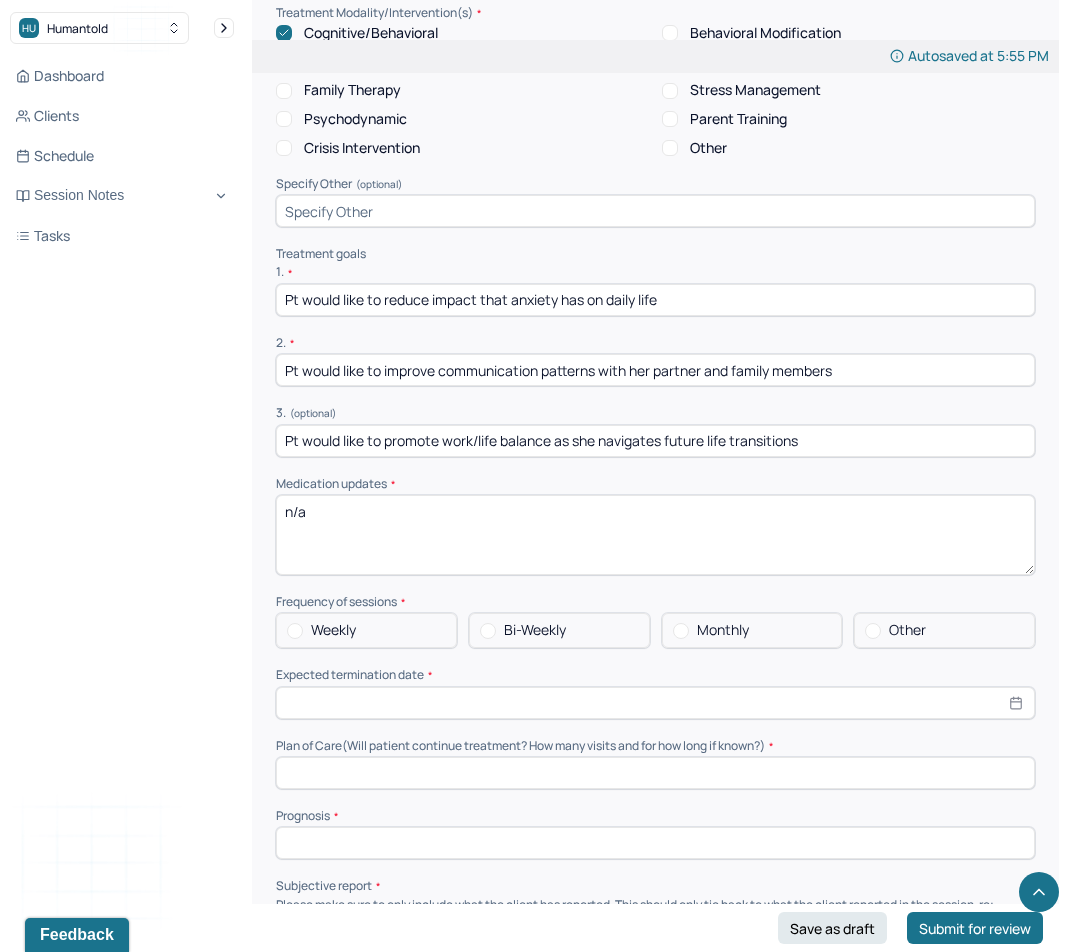 type on "n/a" 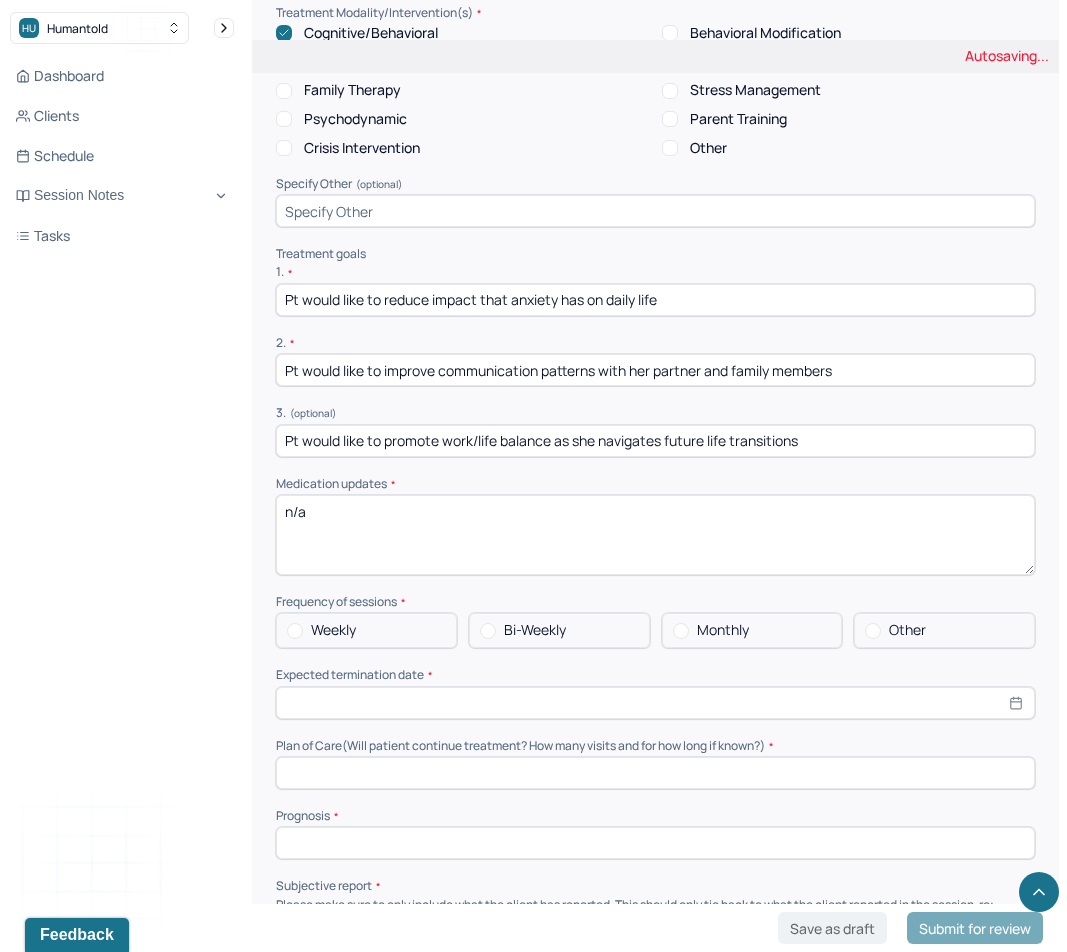 click on "Weekly" at bounding box center [366, 630] 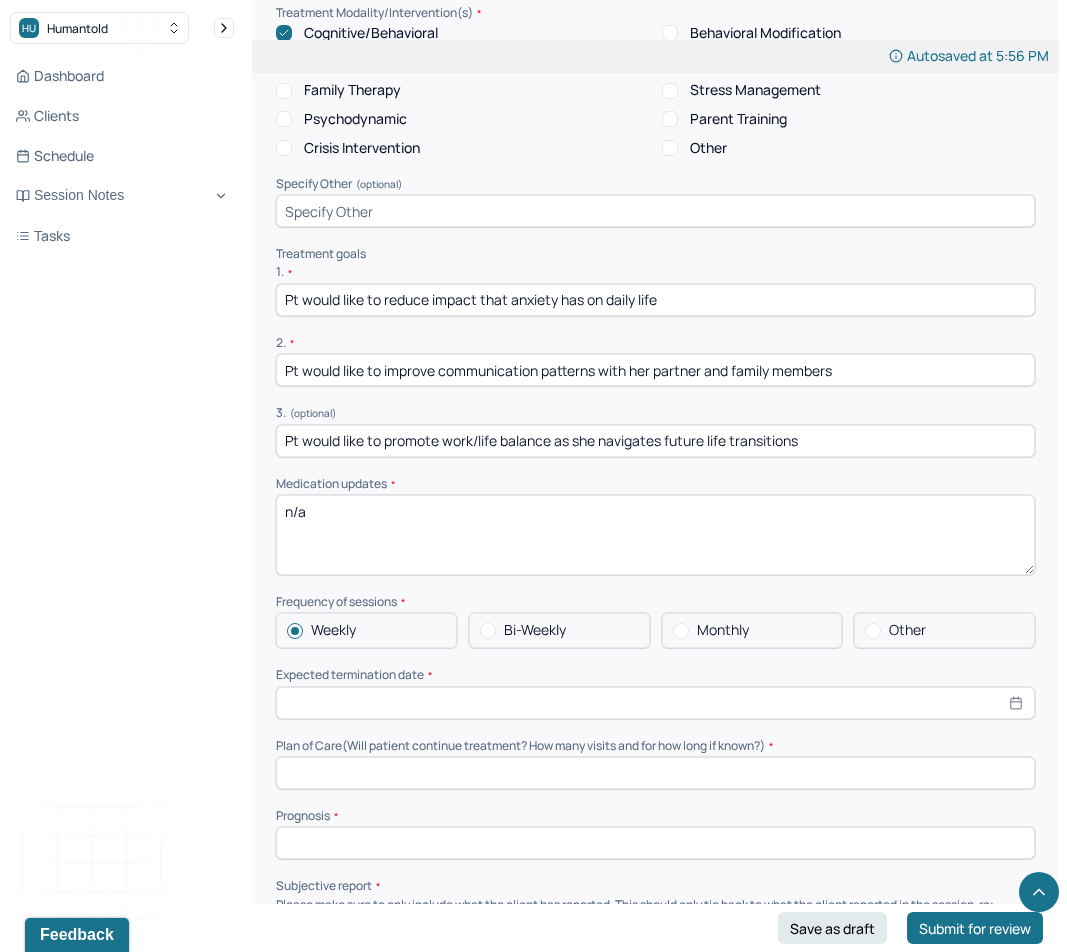 select on "7" 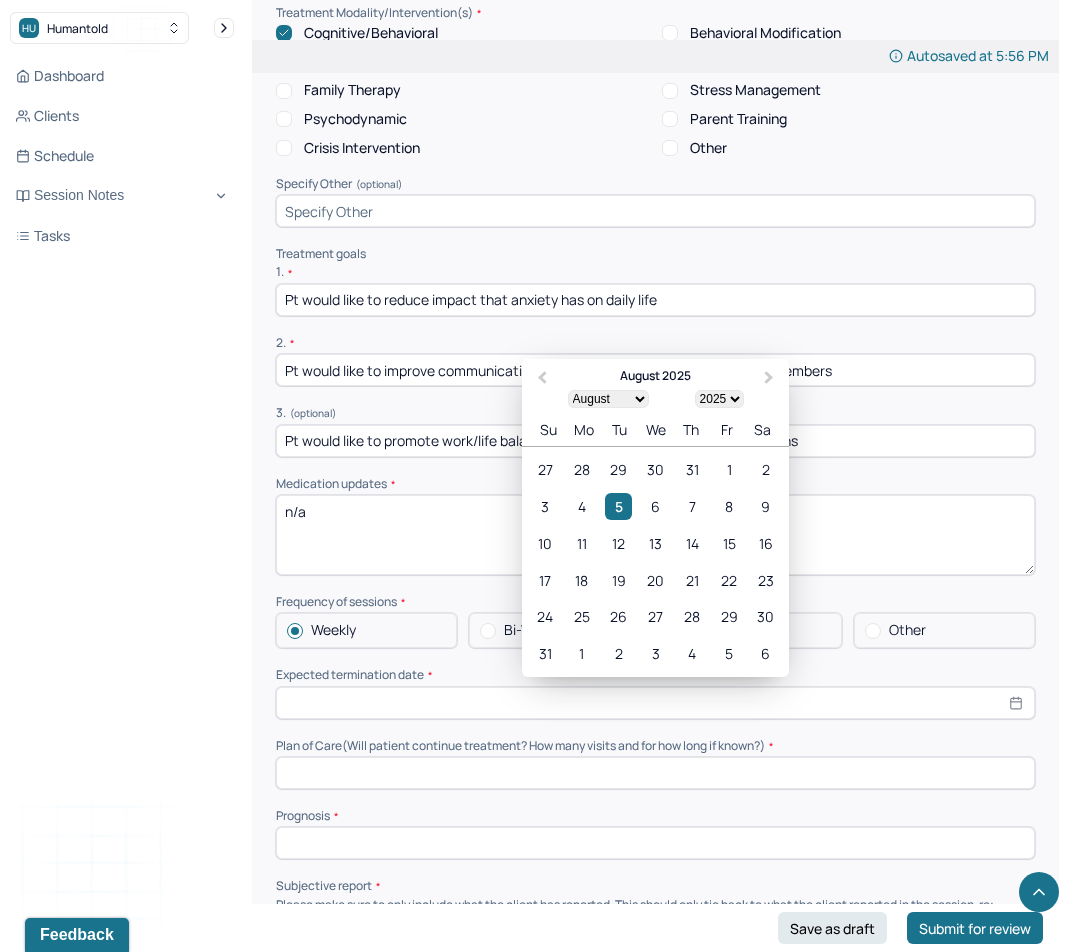 click at bounding box center (655, 703) 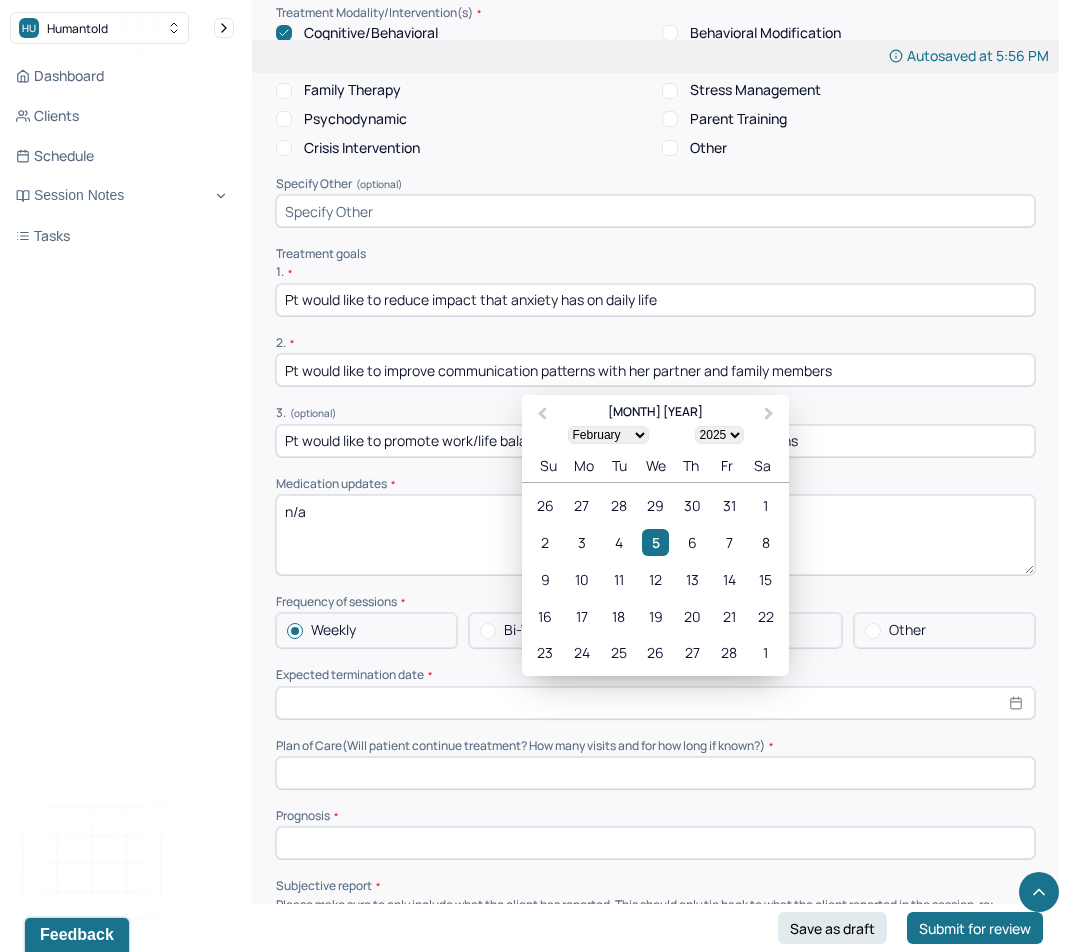 click on "[MONTH] [YEAR]" at bounding box center [655, 411] 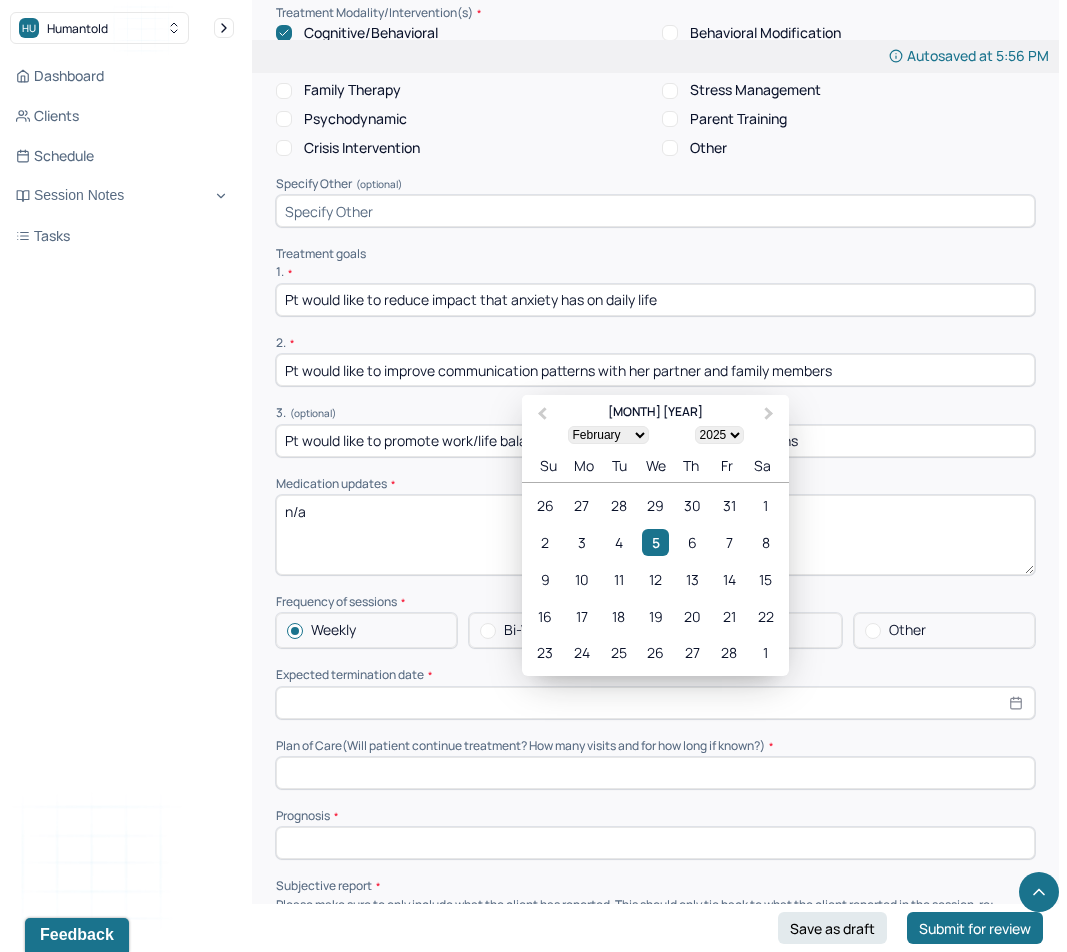 click on "1900 1901 1902 1903 1904 1905 1906 1907 1908 1909 1910 1911 1912 1913 1914 1915 1916 1917 1918 1919 1920 1921 1922 1923 1924 1925 1926 1927 1928 1929 1930 1931 1932 1933 1934 1935 1936 1937 1938 1939 1940 1941 1942 1943 1944 1945 1946 1947 1948 1949 1950 1951 1952 1953 1954 1955 1956 1957 1958 1959 1960 1961 1962 1963 1964 1965 1966 1967 1968 1969 1970 1971 1972 1973 1974 1975 1976 1977 1978 1979 1980 1981 1982 1983 1984 1985 1986 1987 1988 1989 1990 1991 1992 1993 1994 1995 1996 1997 1998 1999 2000 2001 2002 2003 2004 2005 2006 2007 2008 2009 2010 2011 2012 2013 2014 2015 2016 2017 2018 2019 2020 2021 2022 2023 2024 2025 2026 2027 2028 2029 2030 2031 2032 2033 2034 2035 2036 2037 2038 2039 2040 2041 2042 2043 2044 2045 2046 2047 2048 2049 2050 2051 2052 2053 2054 2055 2056 2057 2058 2059 2060 2061 2062 2063 2064 2065 2066 2067 2068 2069 2070 2071 2072 2073 2074 2075 2076 2077 2078 2079 2080 2081 2082 2083 2084 2085 2086 2087 2088 2089 2090 2091 2092 2093 2094 2095 2096 2097 2098 2099 2100" at bounding box center [719, 435] 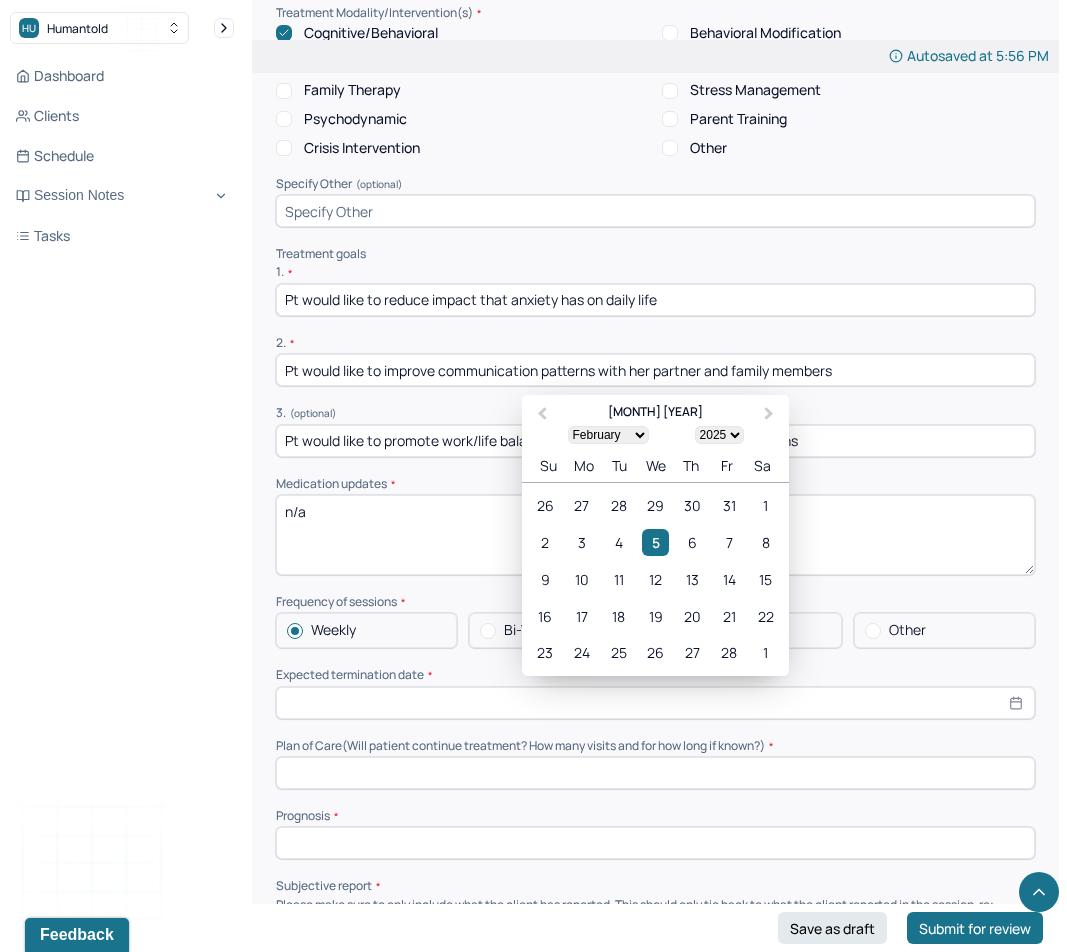 select on "2026" 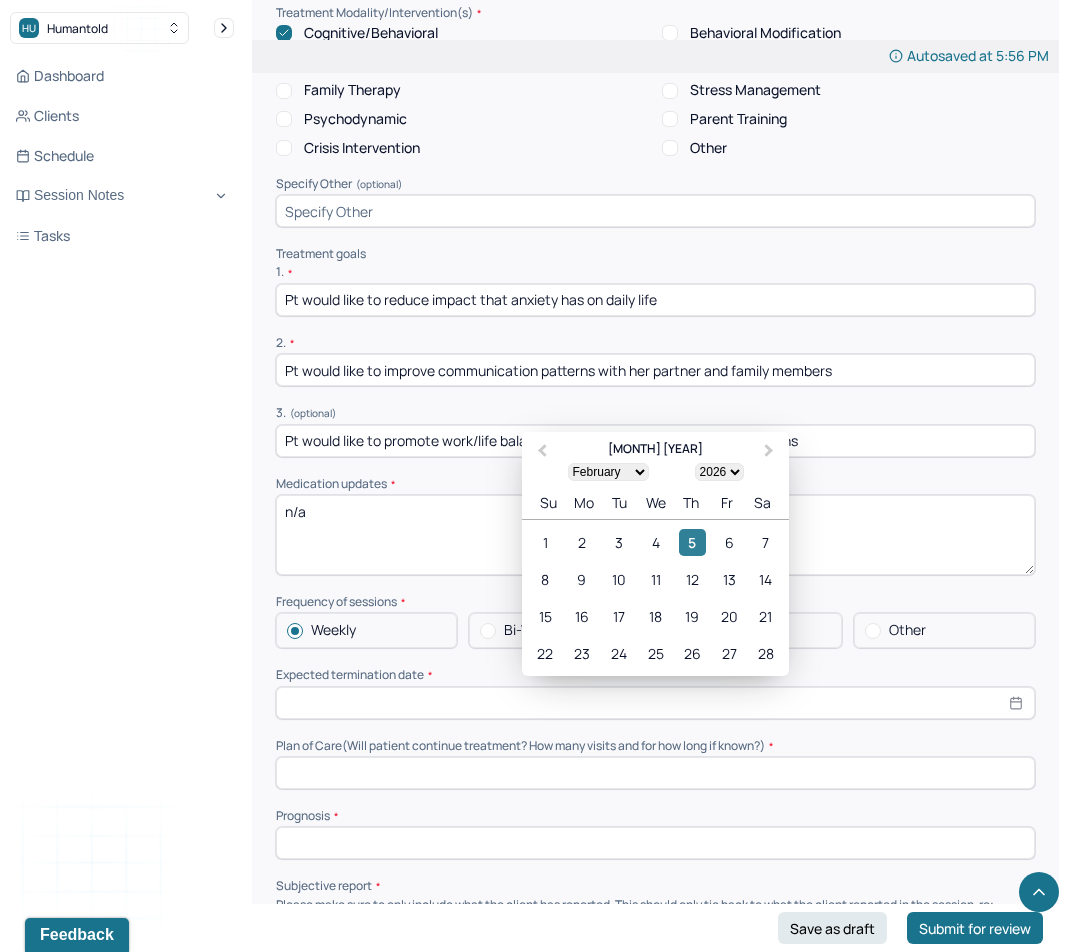 click on "5" at bounding box center (692, 542) 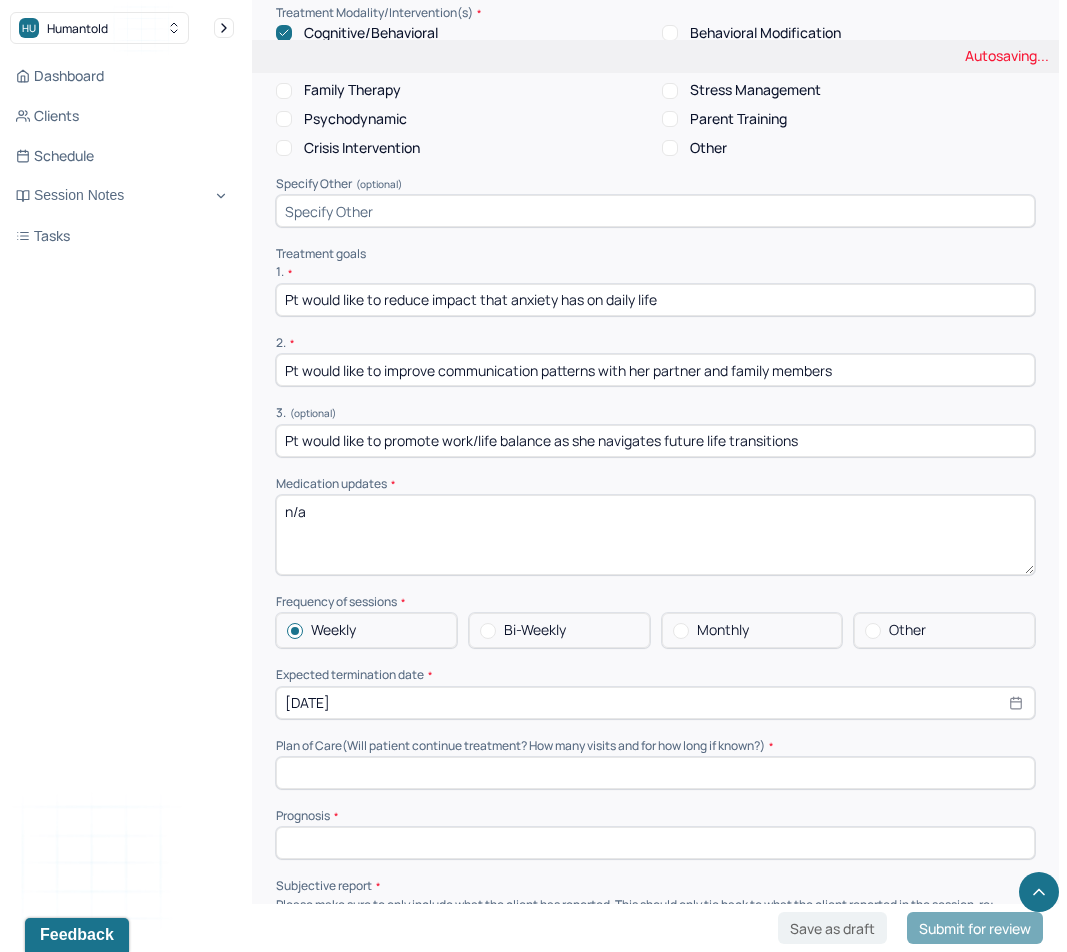 click at bounding box center (655, 773) 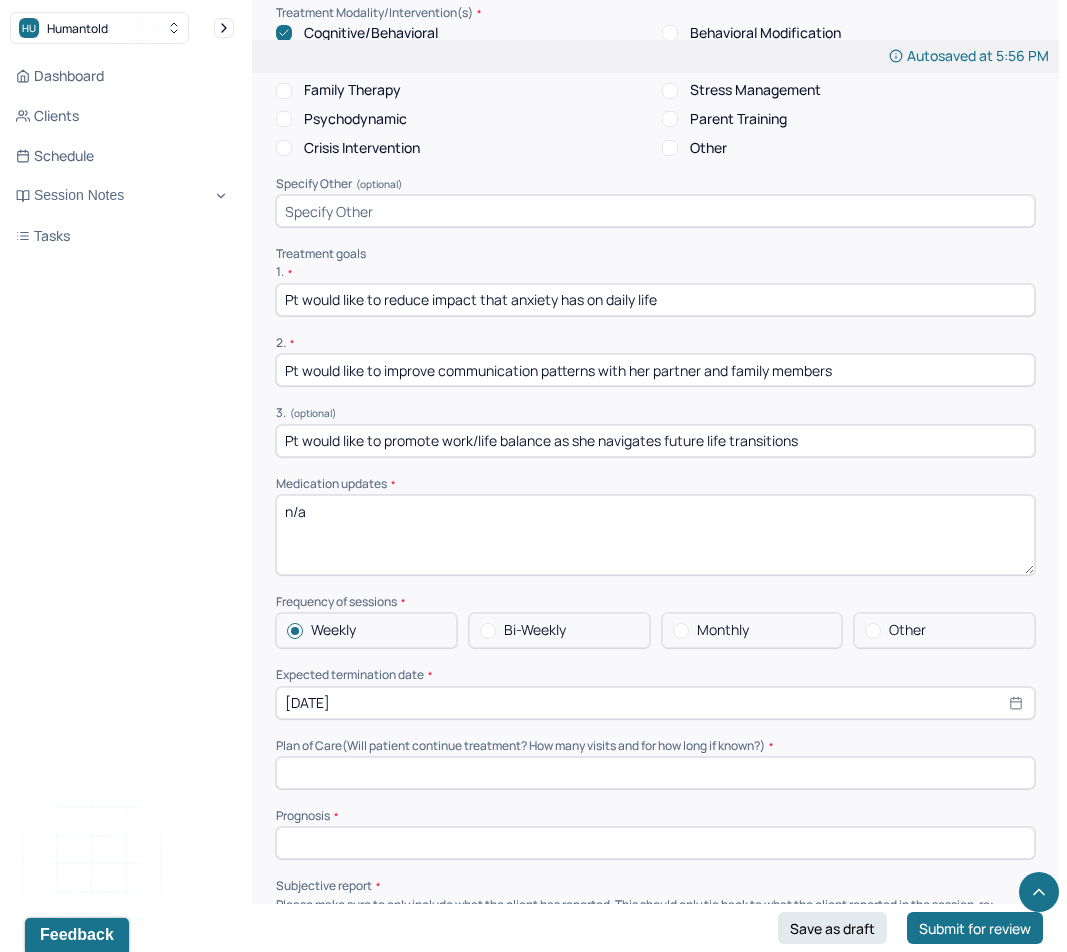 click at bounding box center (655, 773) 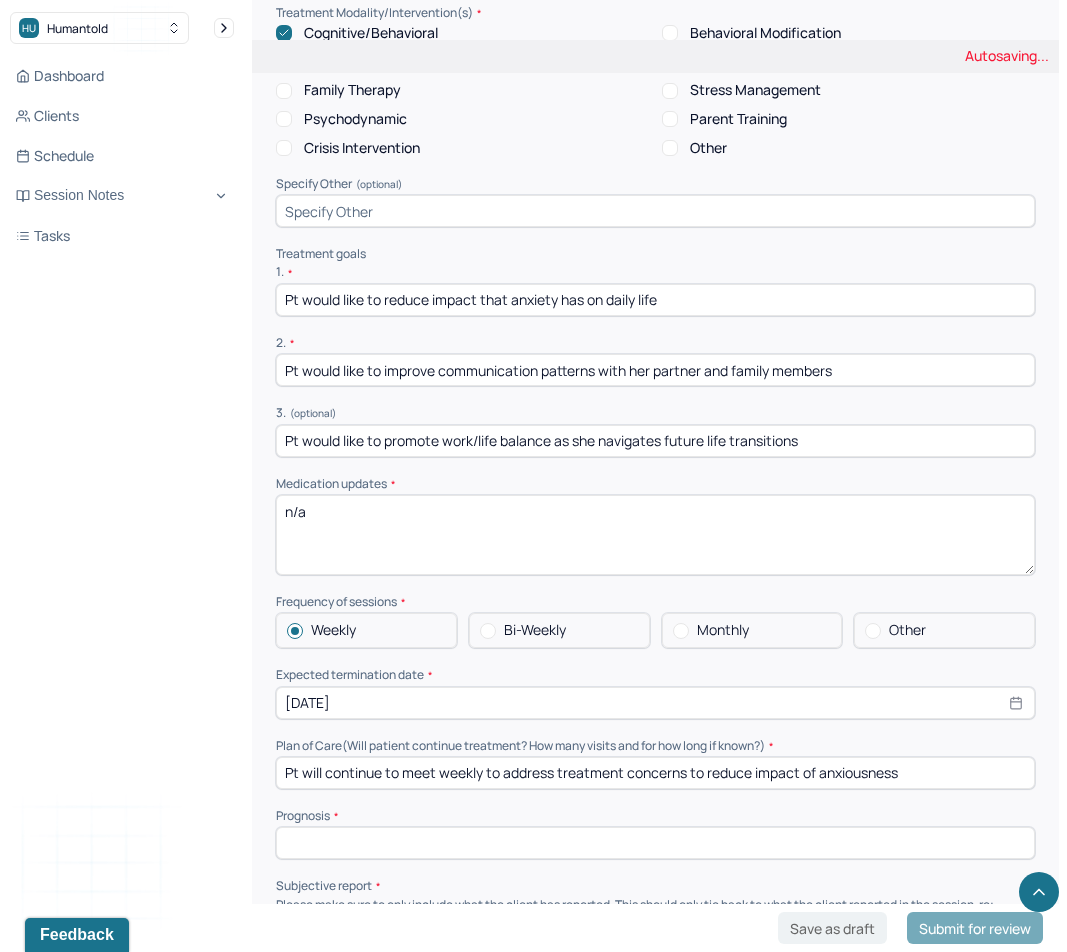 click at bounding box center [655, 843] 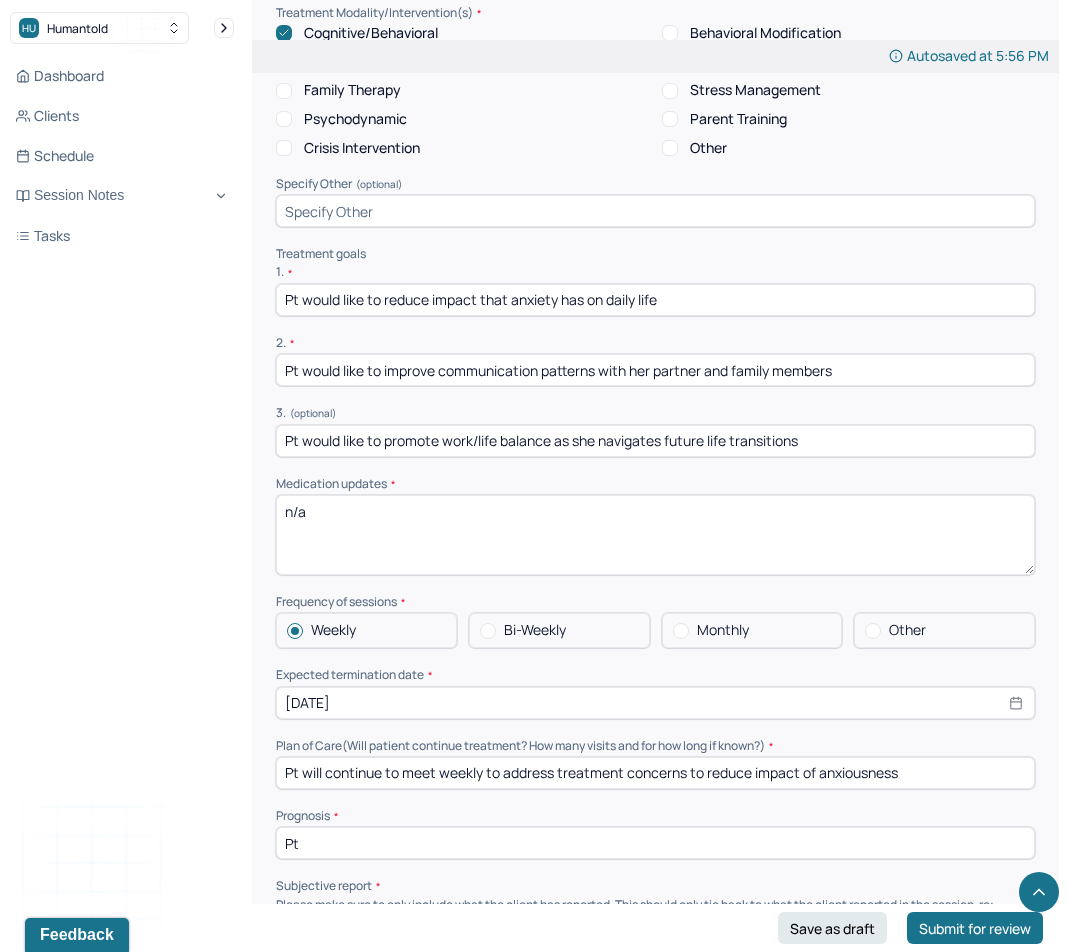 click on "Pt" at bounding box center (655, 843) 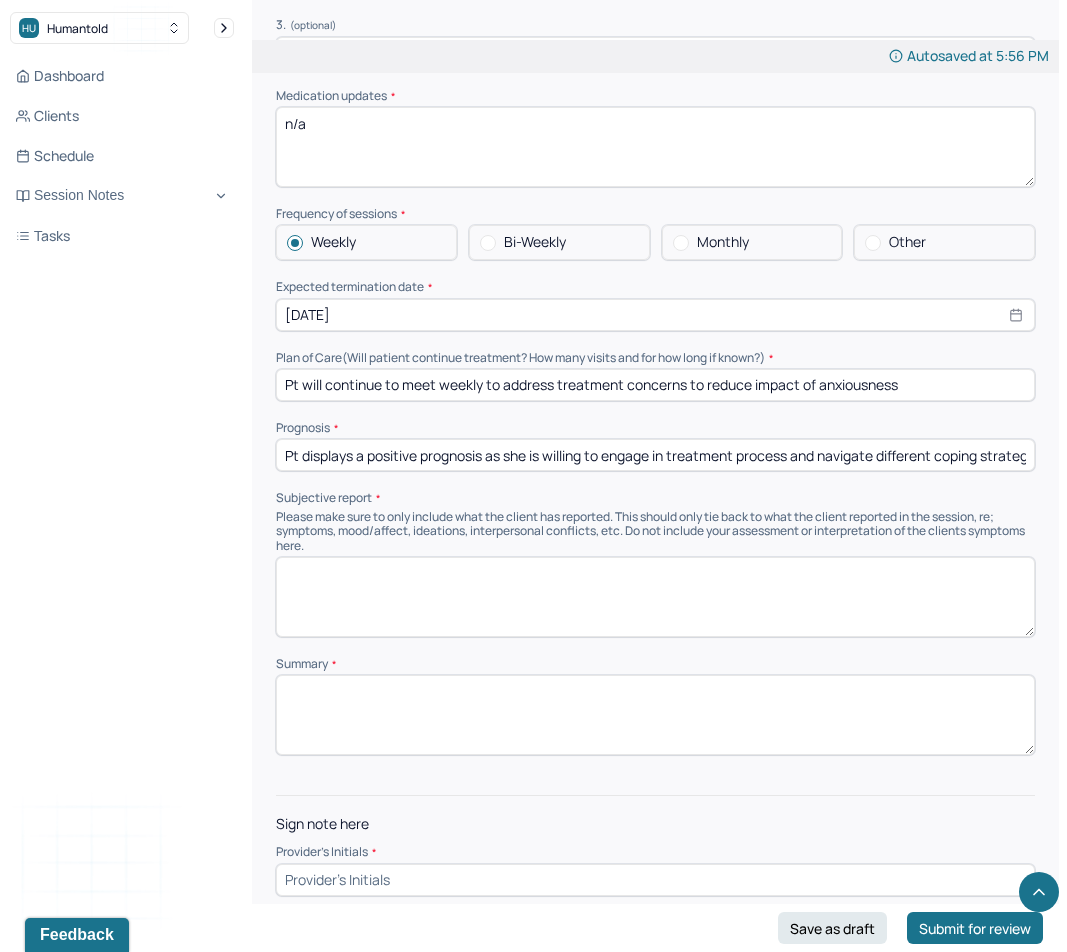scroll, scrollTop: 4375, scrollLeft: 0, axis: vertical 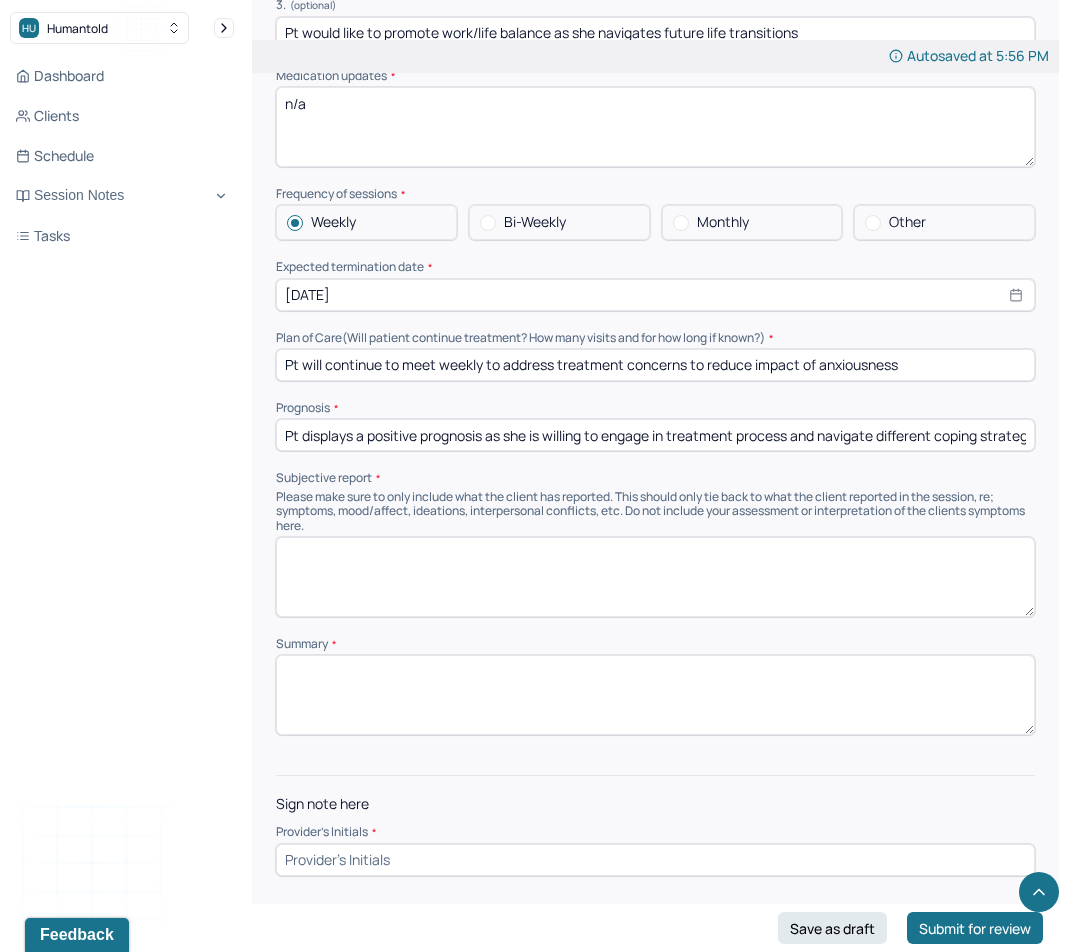 click at bounding box center [655, 577] 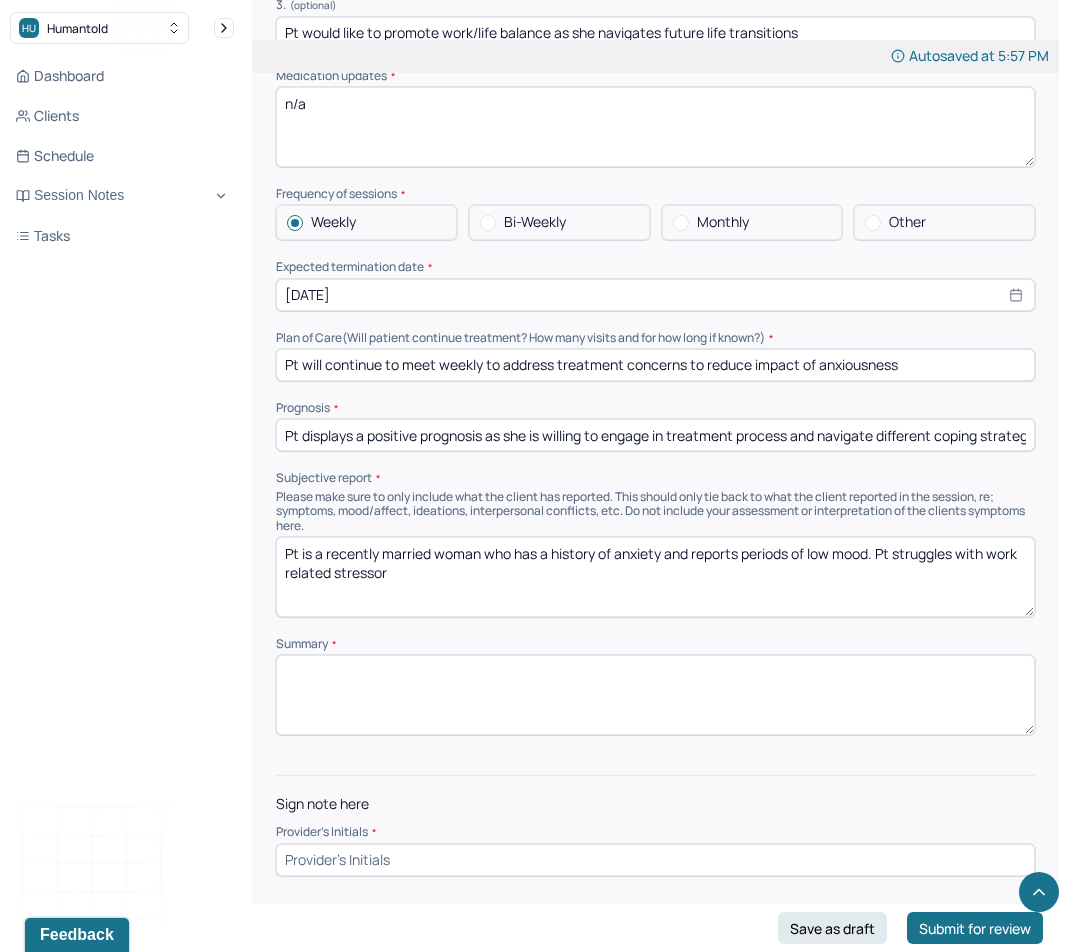 type on "Pt is a recently married woman who has a history of anxiety and reports periods of low mood. Pt struggles with work related stressors" 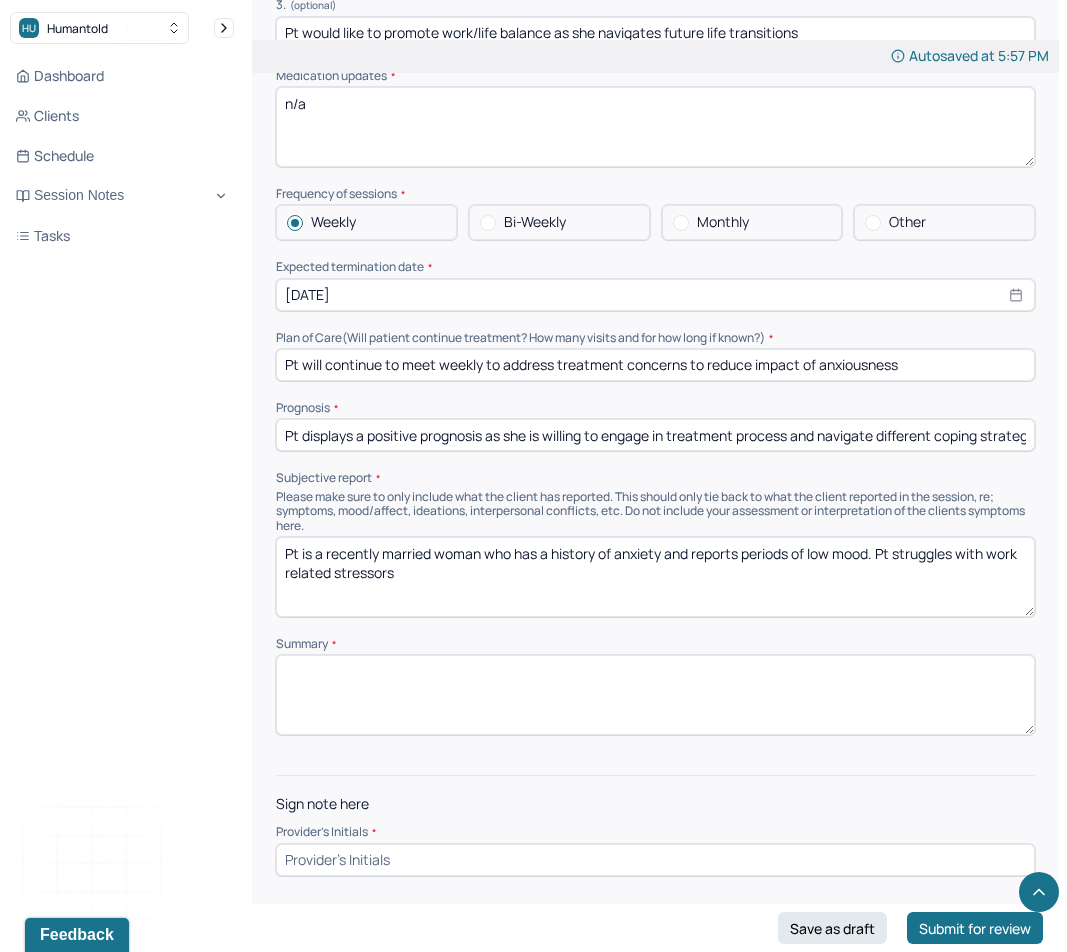 click on "Pt is a recently married woman who has a history of anxiety and reports periods of low mood" at bounding box center [655, 577] 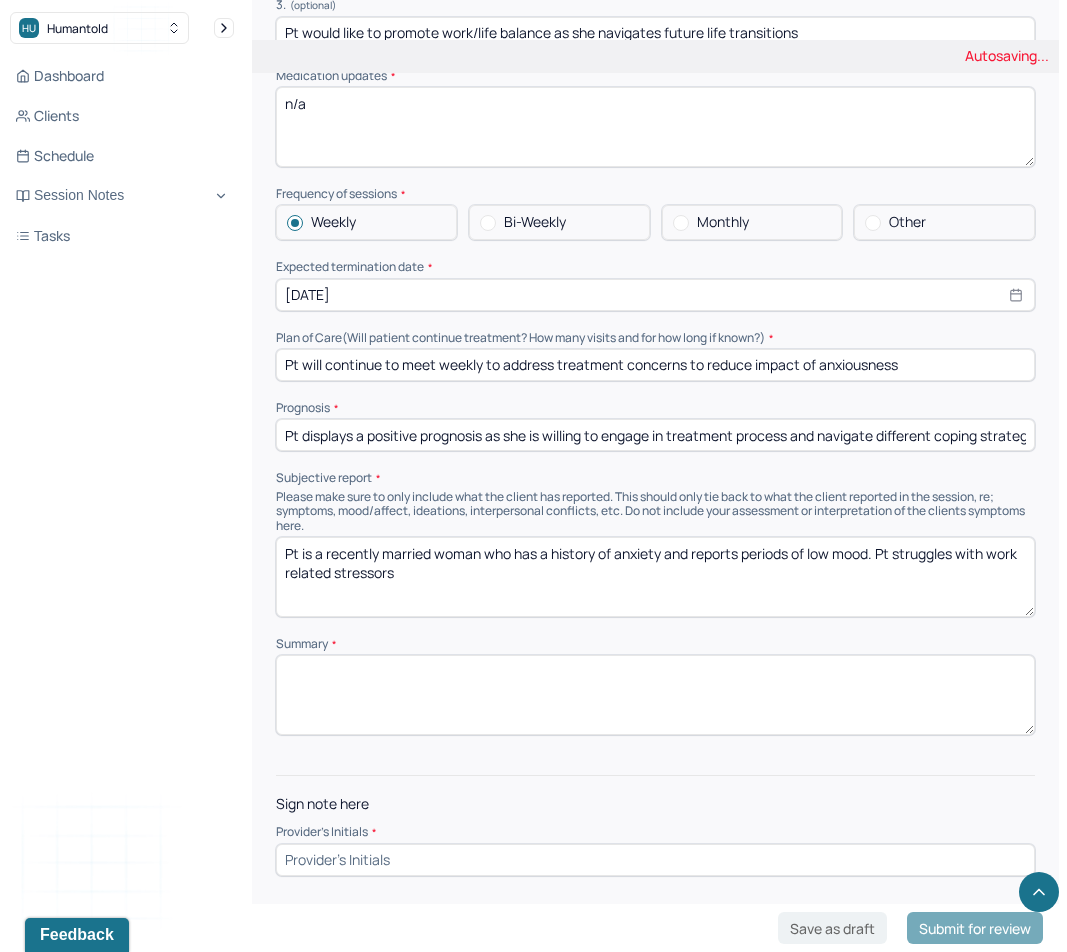 click on "Pt is a recently married woman who has a history of anxiety and reports periods of low mood" at bounding box center [655, 577] 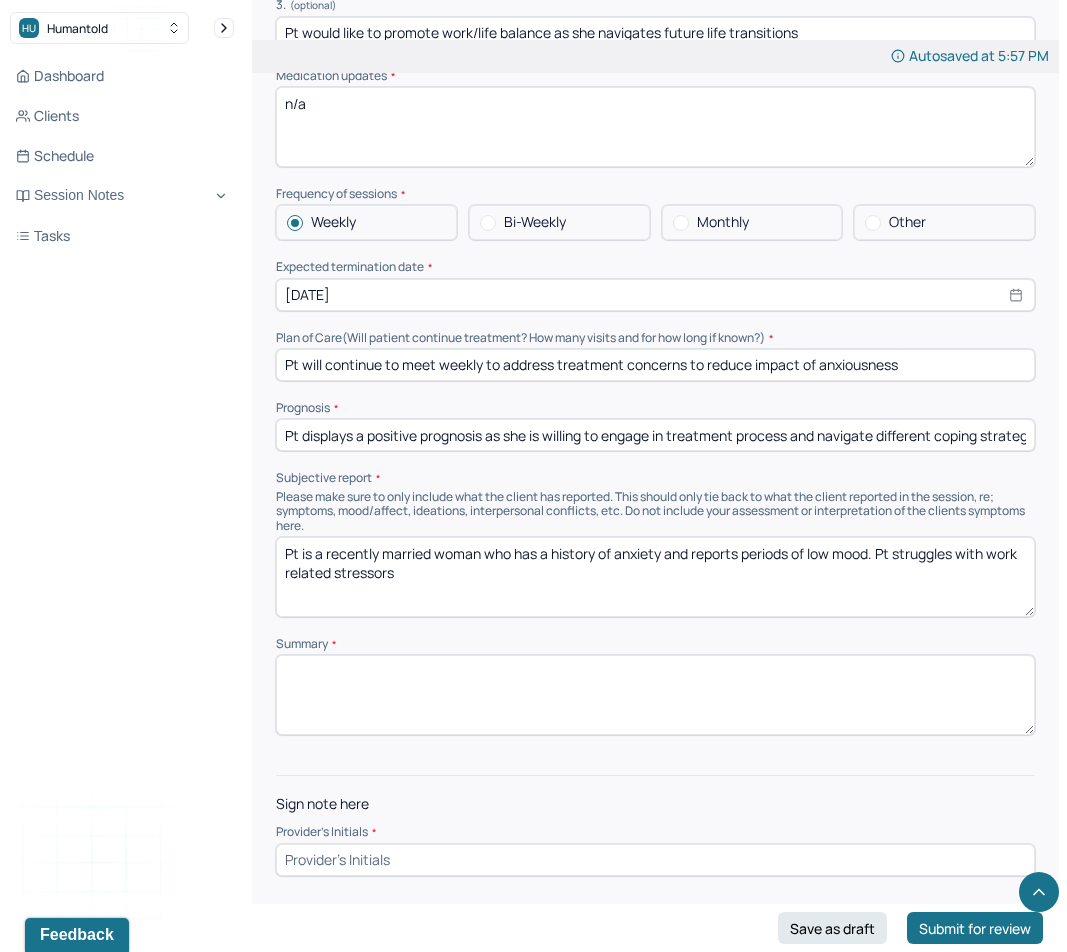 type 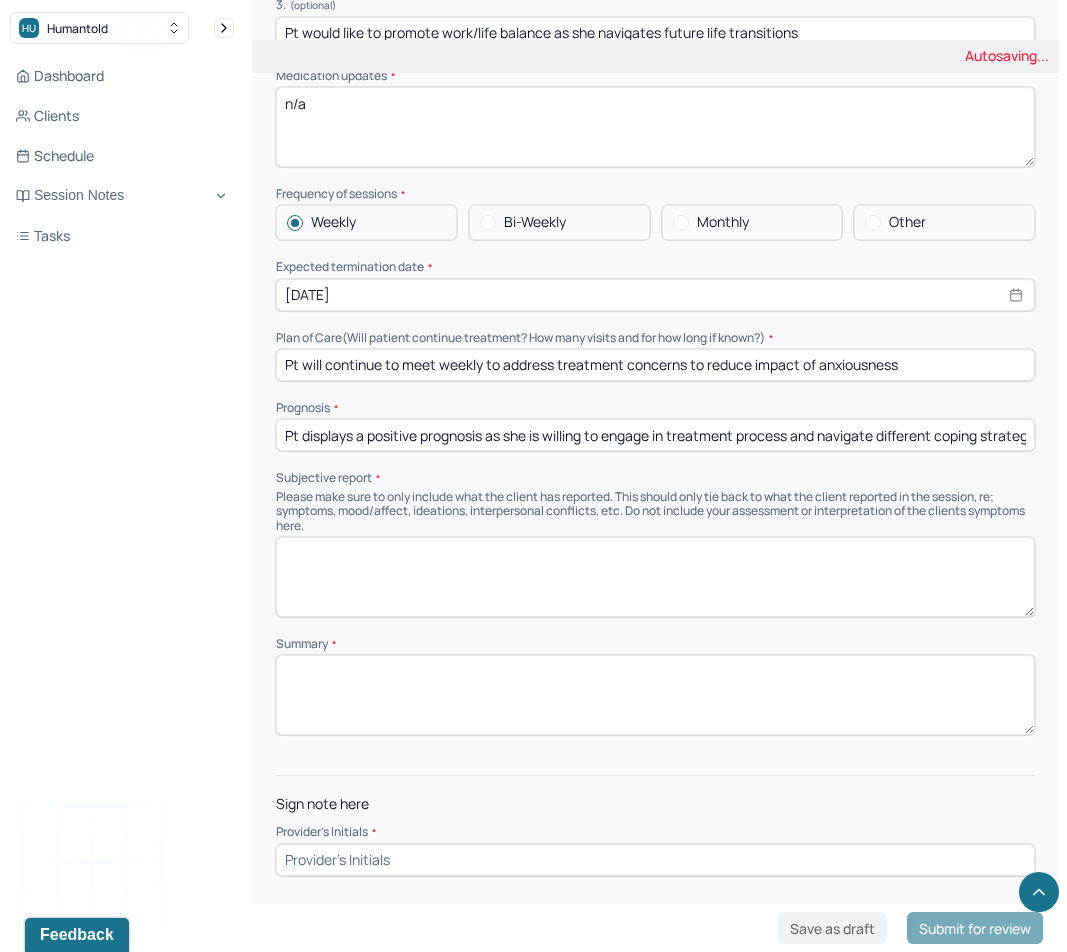 click at bounding box center [655, 695] 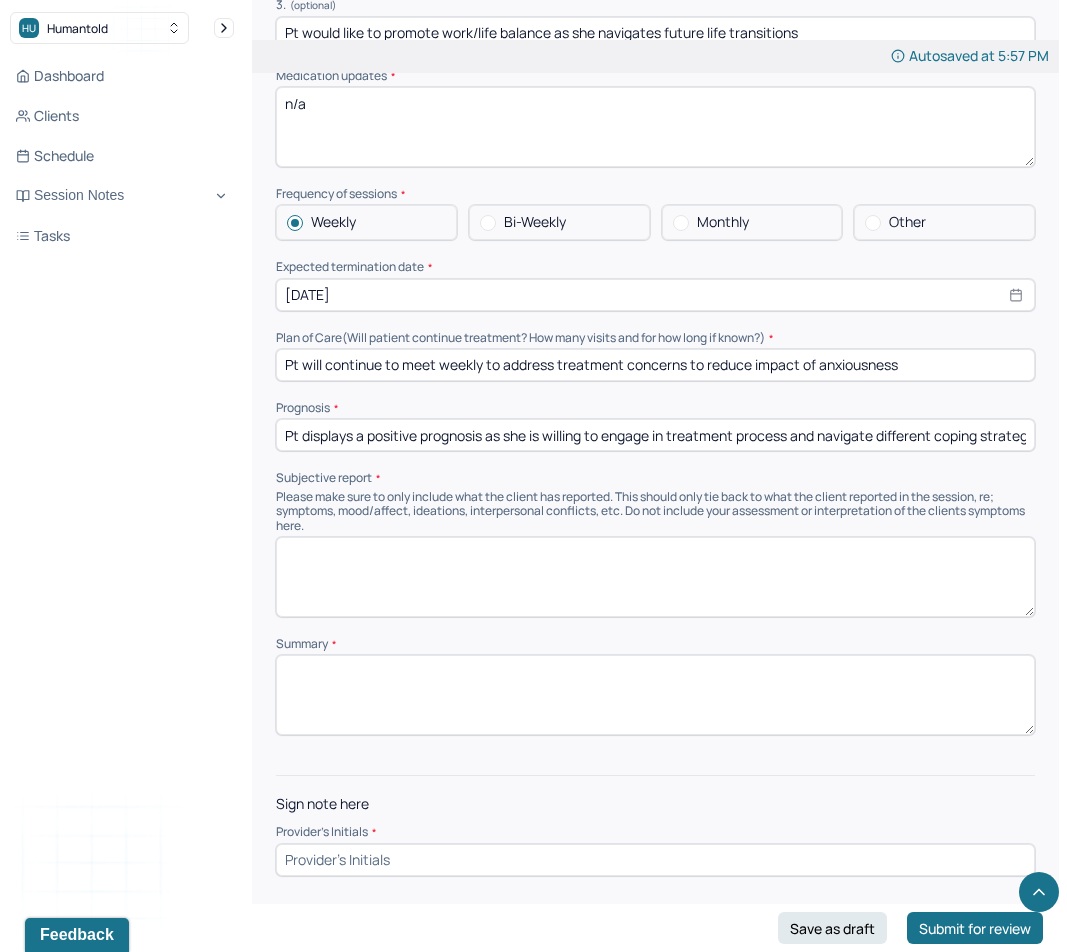 paste on "Pt is a recently married woman who has a history of anxiety and reports periods of low mood. Pt struggles with work related stressors" 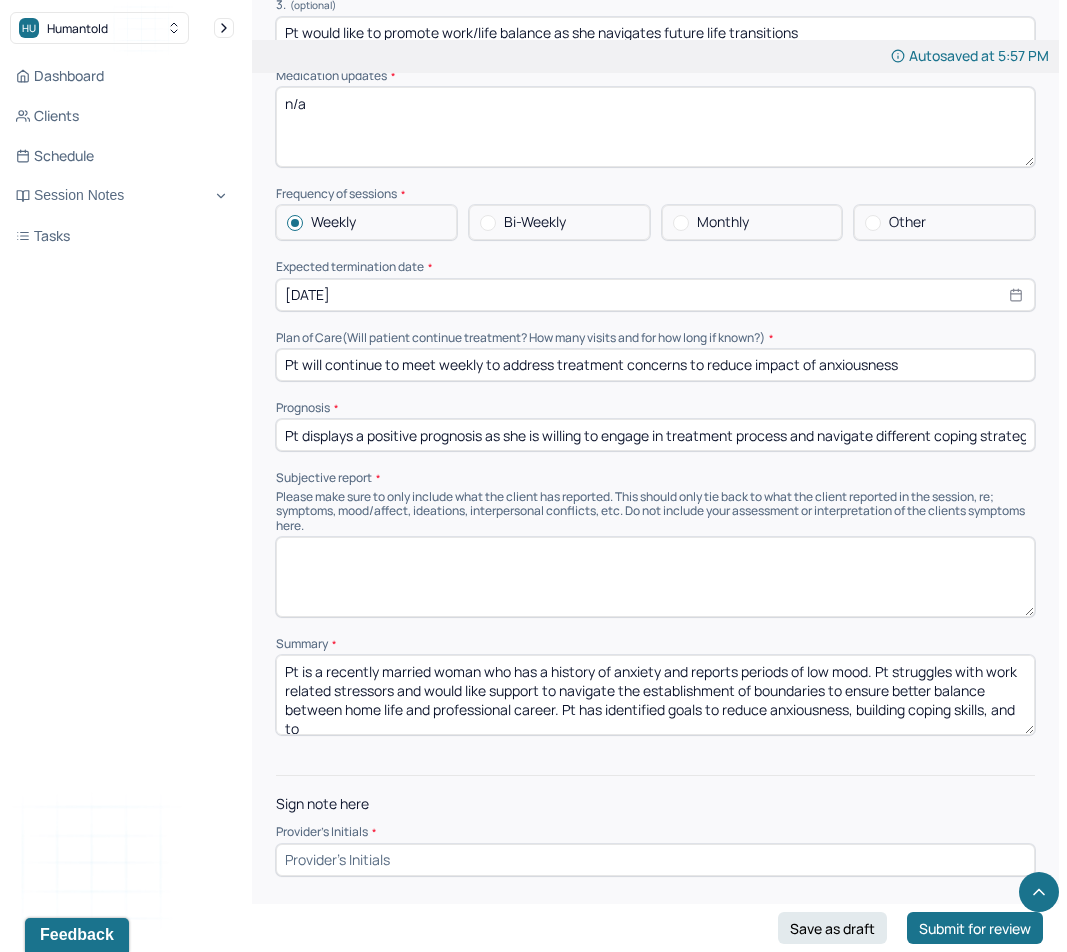 scroll, scrollTop: 5, scrollLeft: 0, axis: vertical 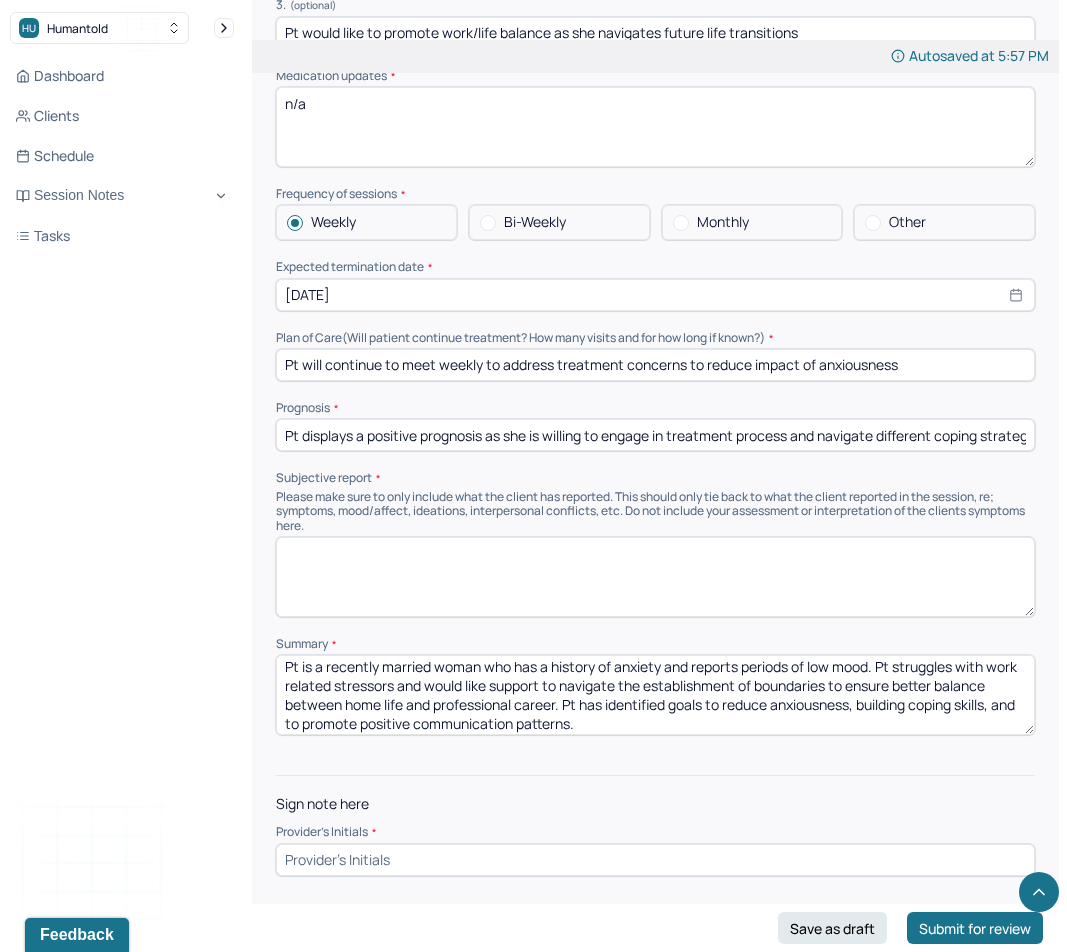 type on "Pt is a recently married woman who has a history of anxiety and reports periods of low mood. Pt struggles with work related stressors and would like support to navigate the establishment of boundaries to ensure better balance between home life and professional career. Pt has identified goals to reduce anxiousness, building coping skills, and to promote positive communication patterns." 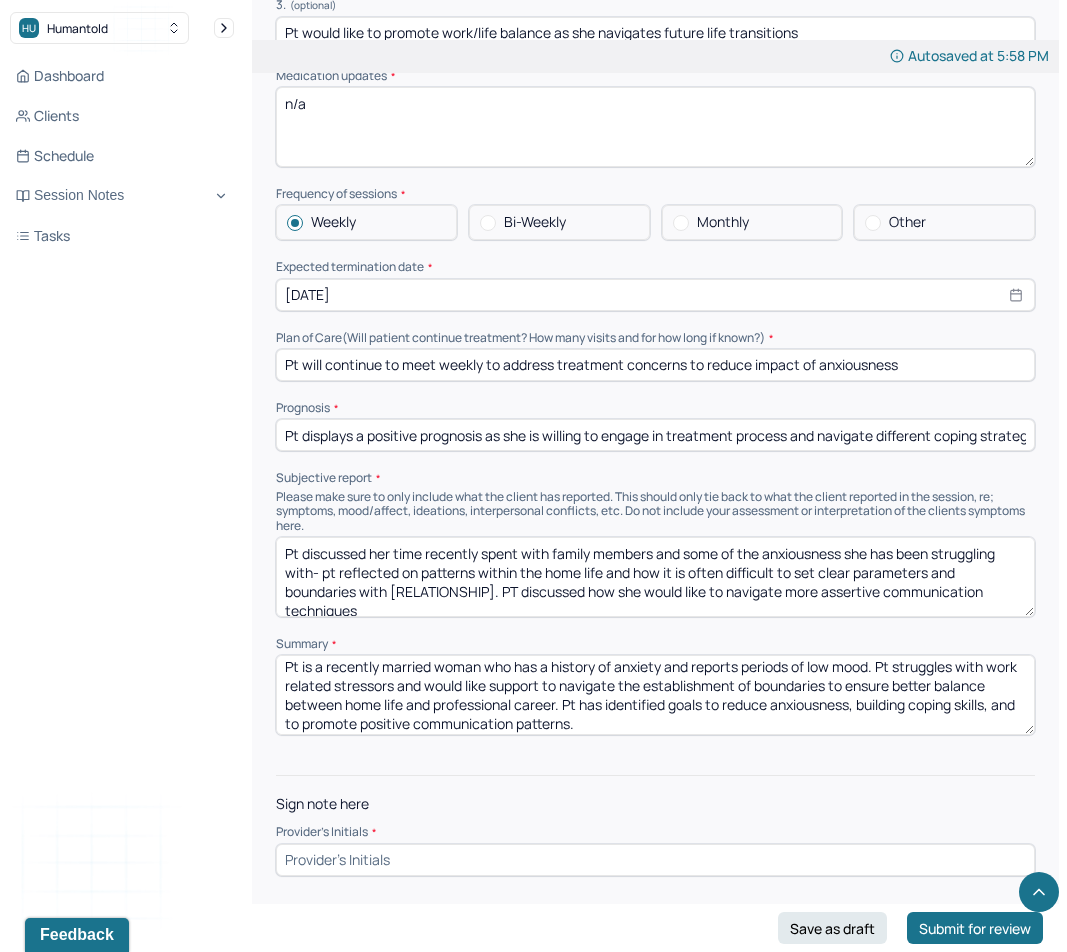 type on "Pt discussed her time recently spent with family members and some of the anxiousness she has been struggling with- pt reflected on patterns within the home life and how it is often difficult to set clear parameters and boundaries with [RELATIONSHIP]. PT discussed how she would like to navigate more assertive communication techniques" 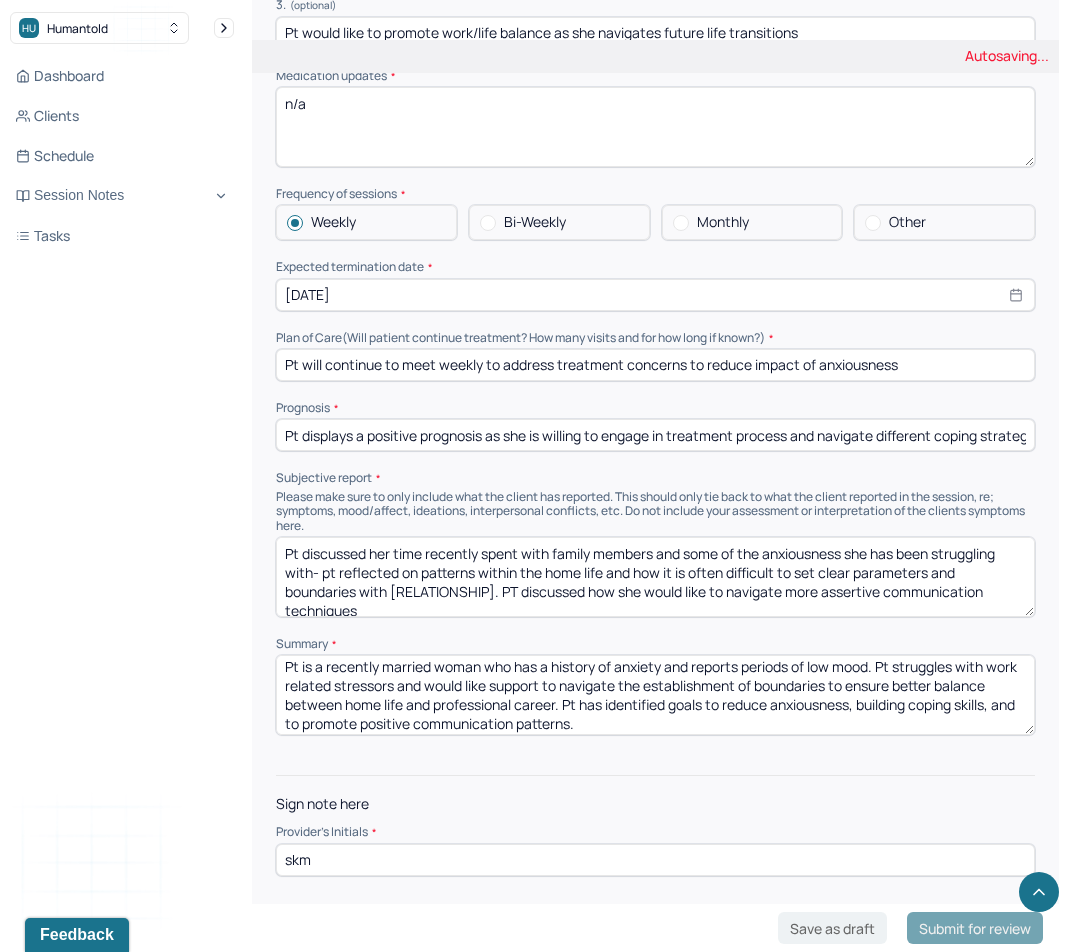 type on "skm" 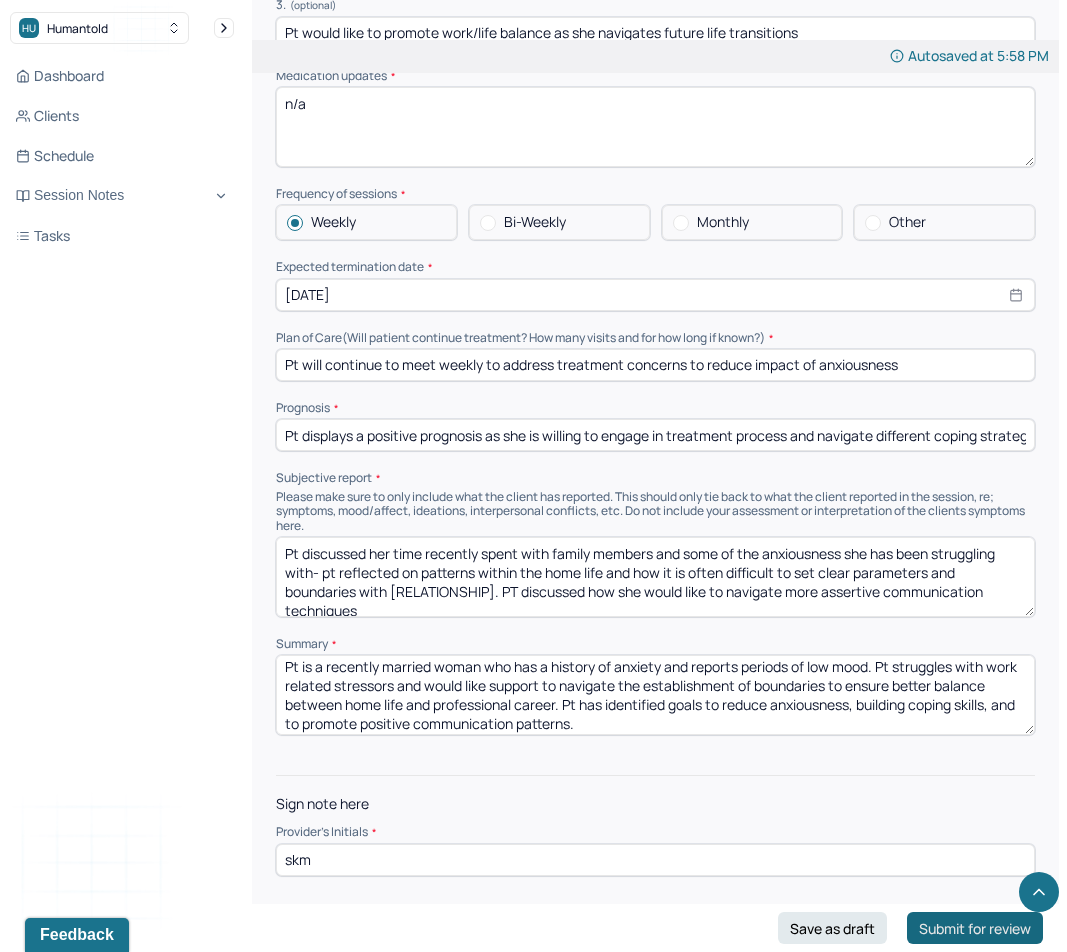 click on "Submit for review" at bounding box center (975, 928) 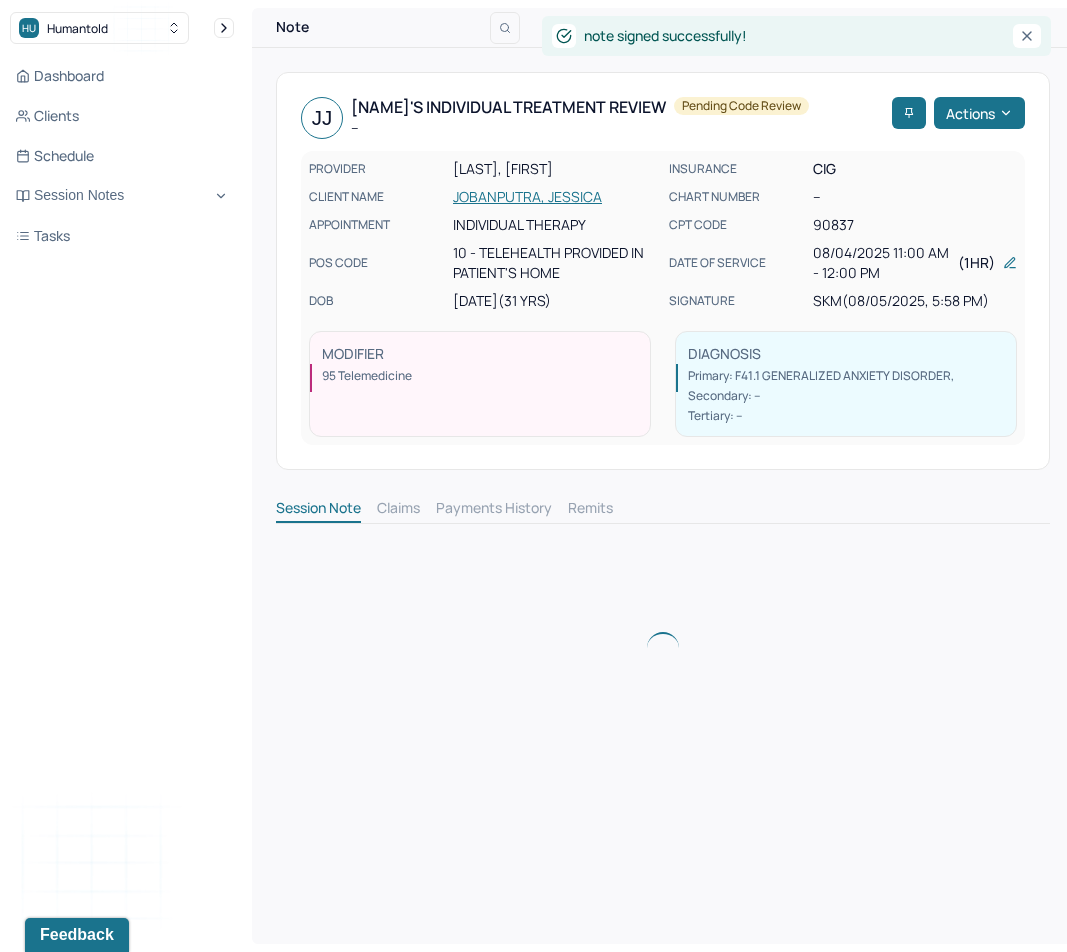 scroll, scrollTop: 0, scrollLeft: 0, axis: both 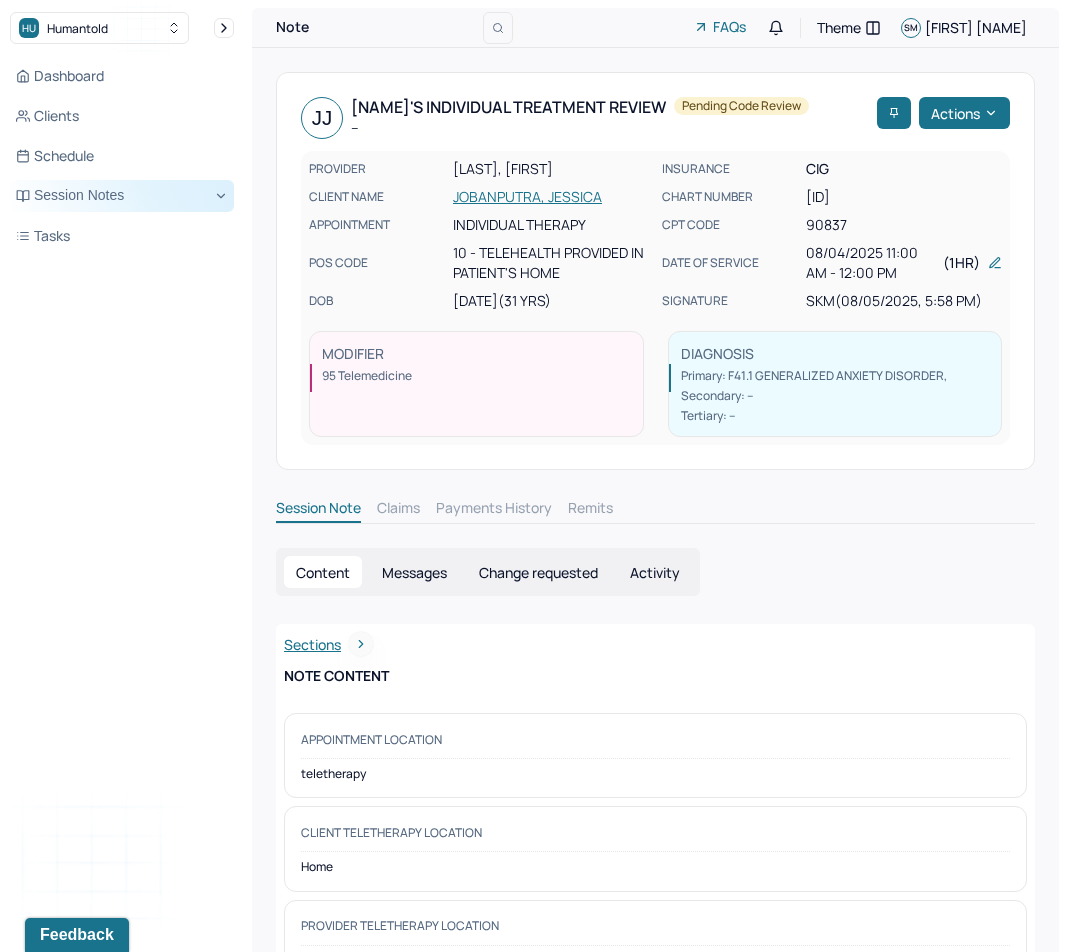 click on "Session Notes" at bounding box center (122, 196) 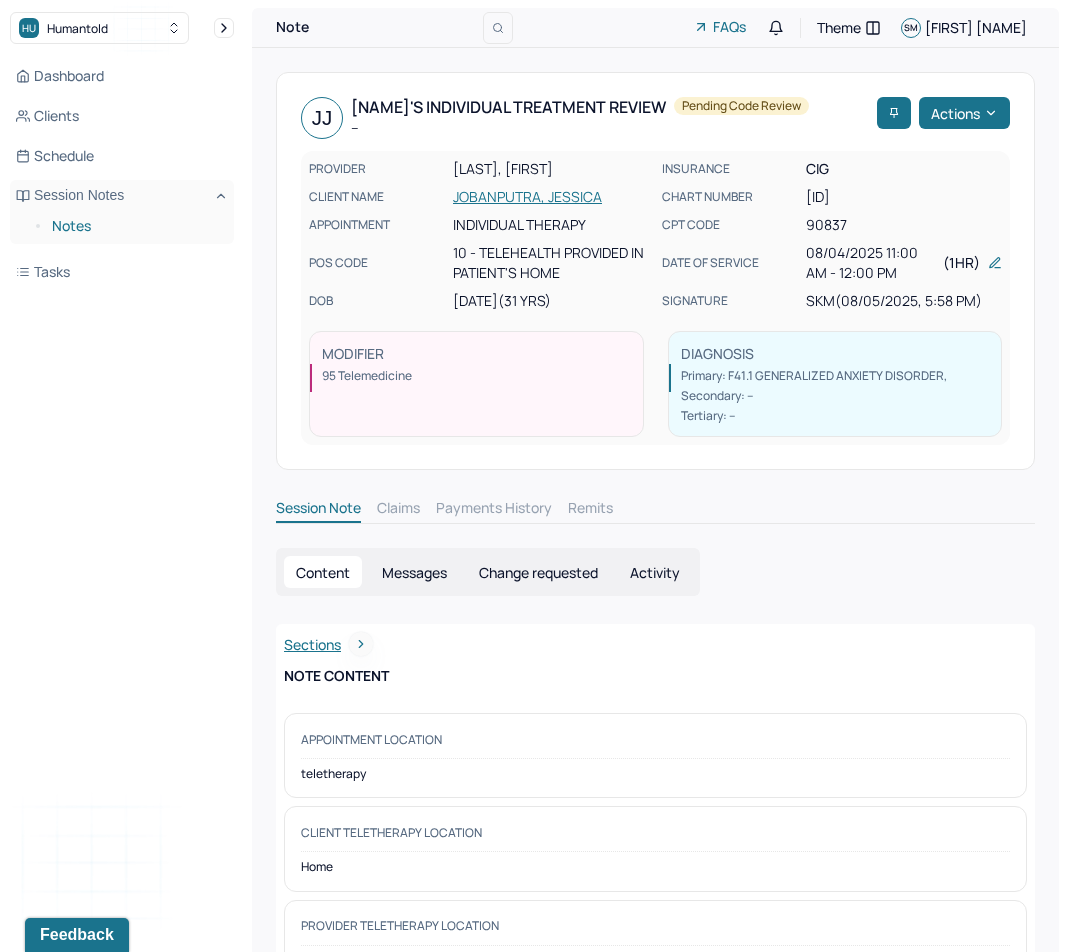 click on "Notes" at bounding box center (135, 226) 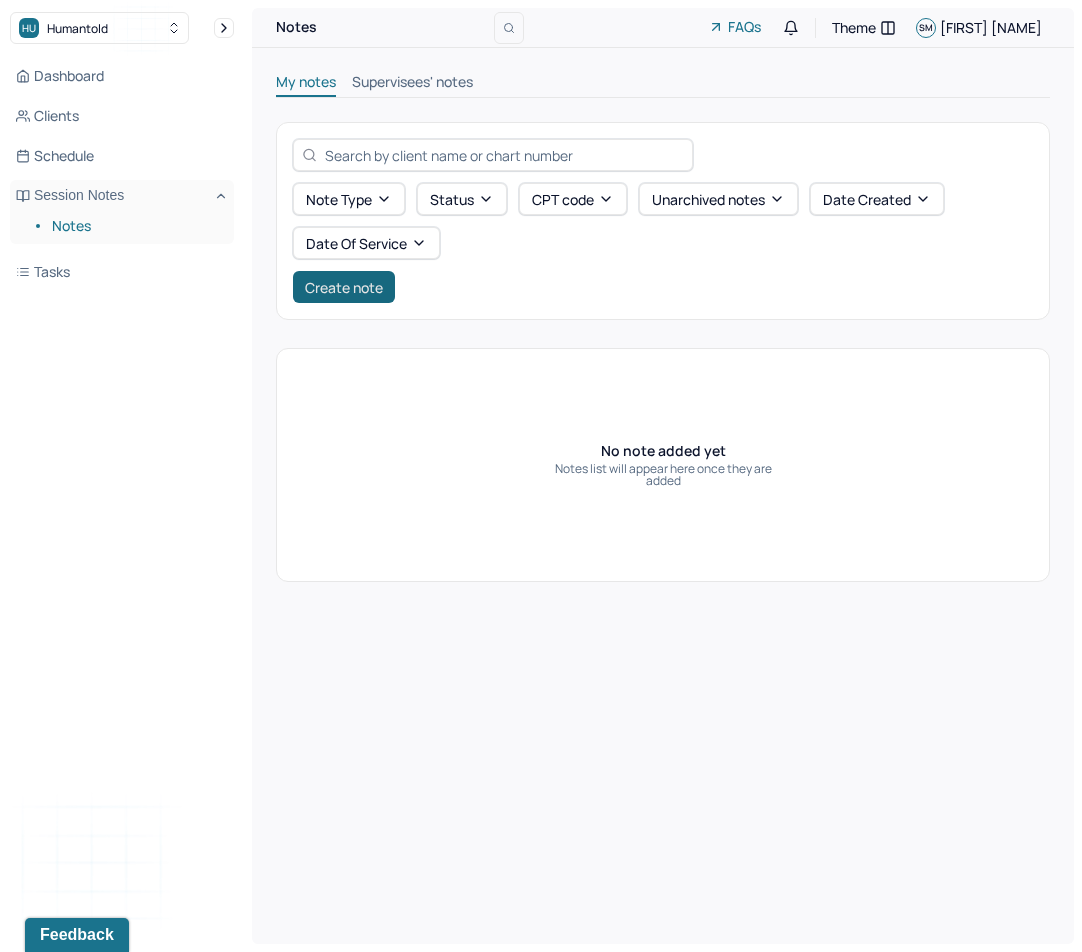 click on "Create note" at bounding box center (344, 287) 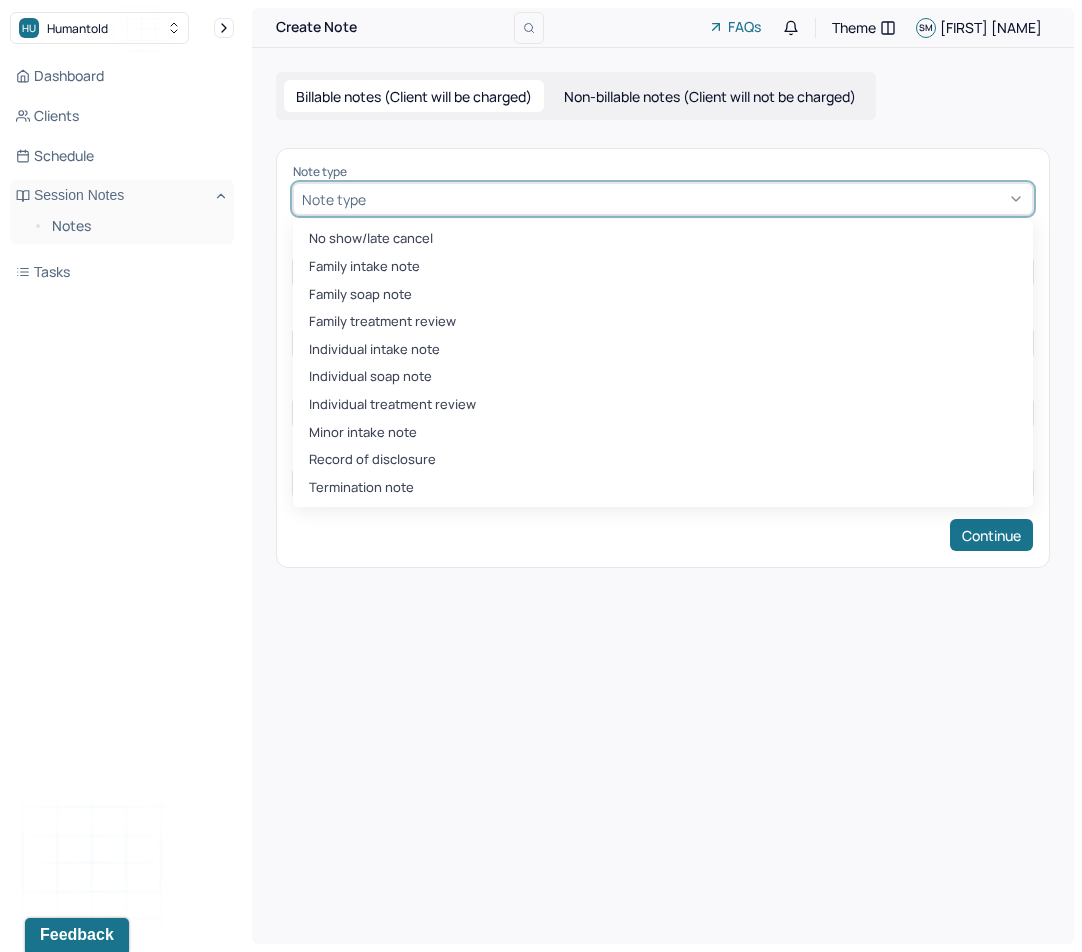 click at bounding box center (697, 199) 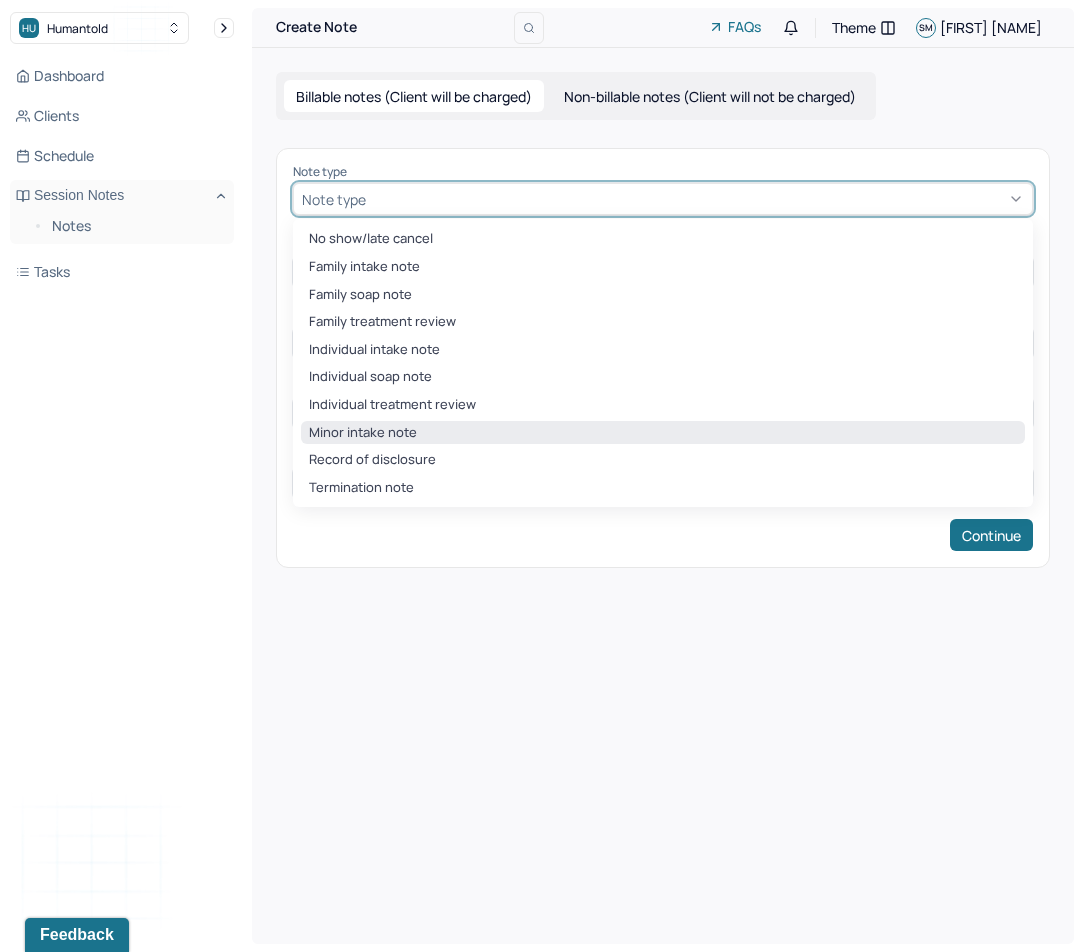 click on "Minor intake note" at bounding box center (663, 433) 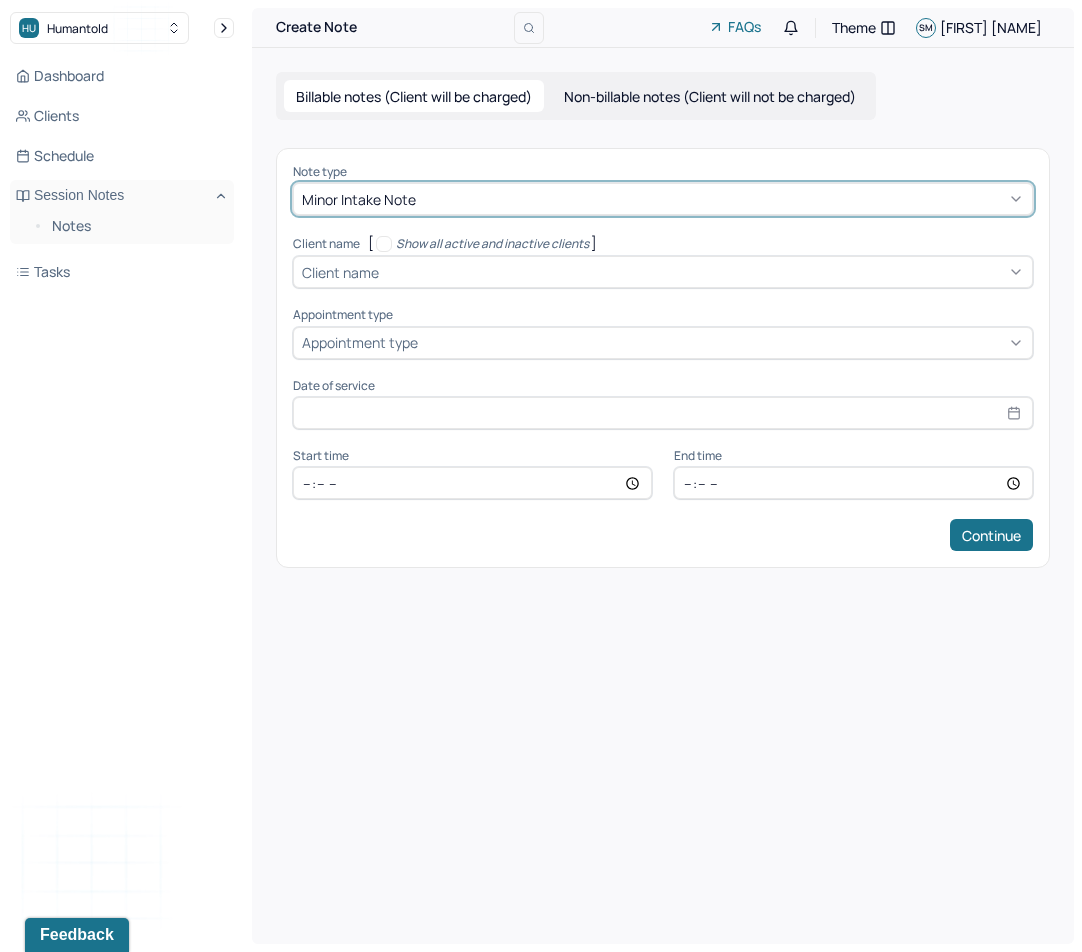 click on "Client name" at bounding box center (340, 272) 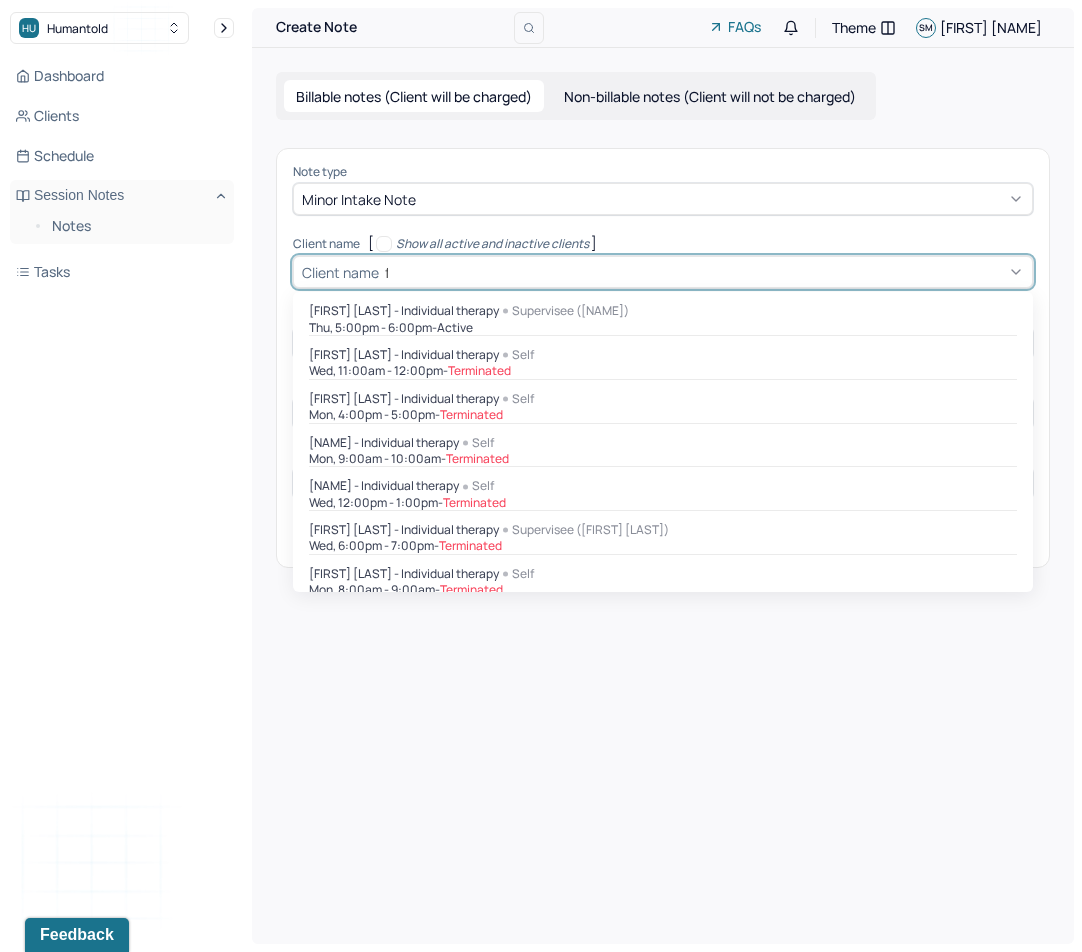 type on "fio" 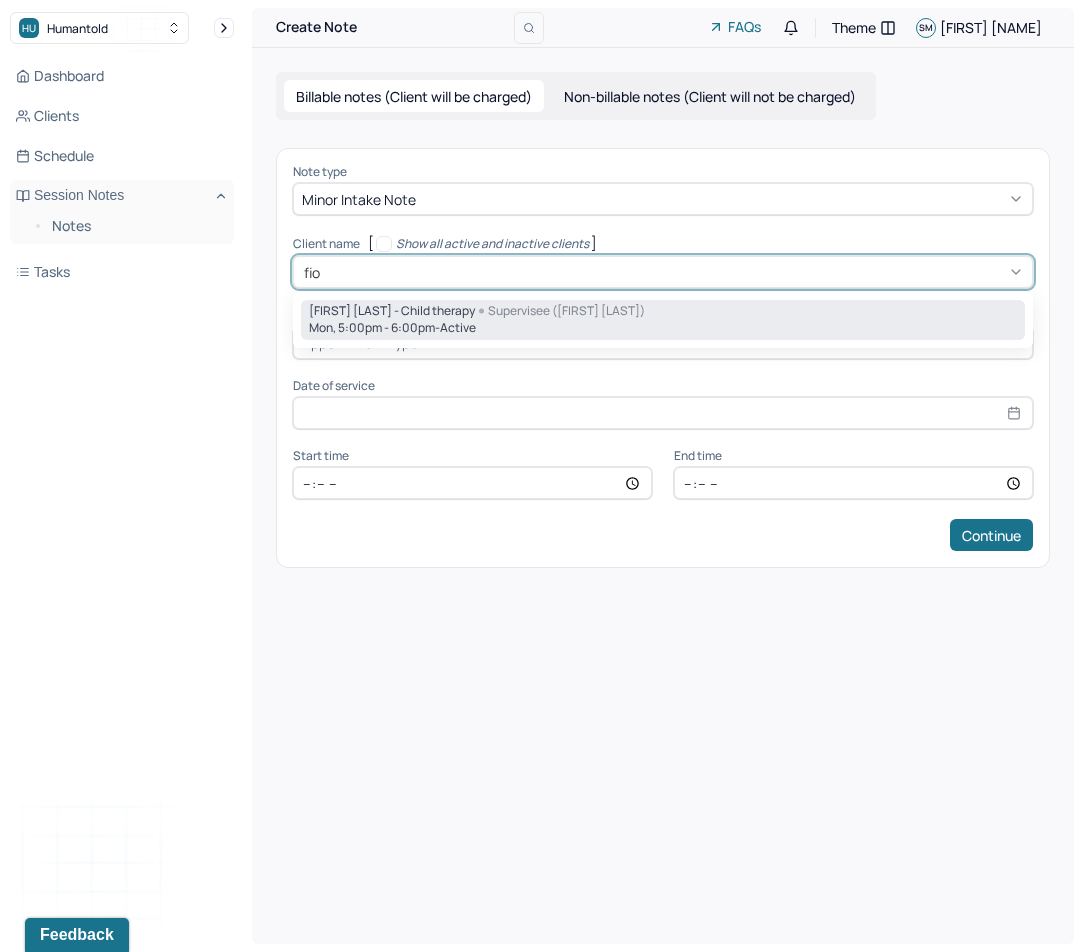 click on "Mon, 5:00pm - 6:00pm  -  active" at bounding box center [663, 328] 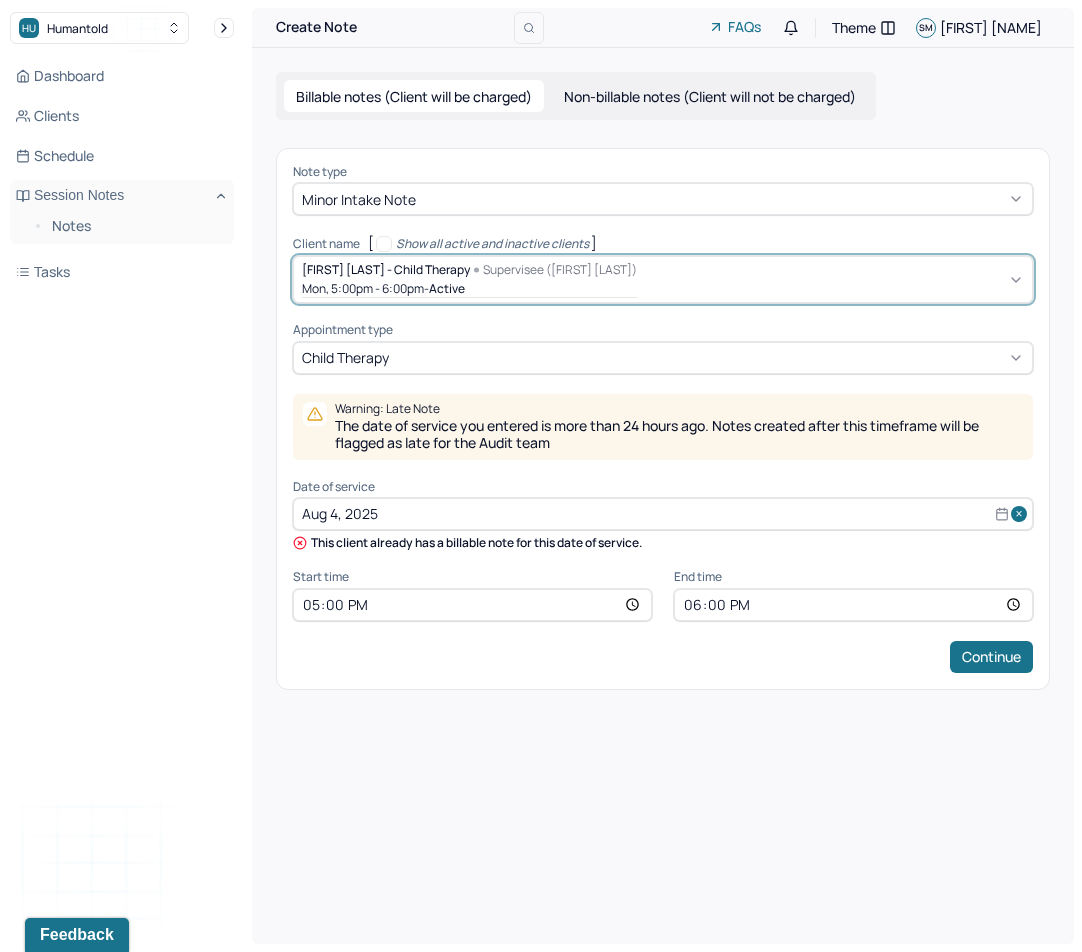 select on "7" 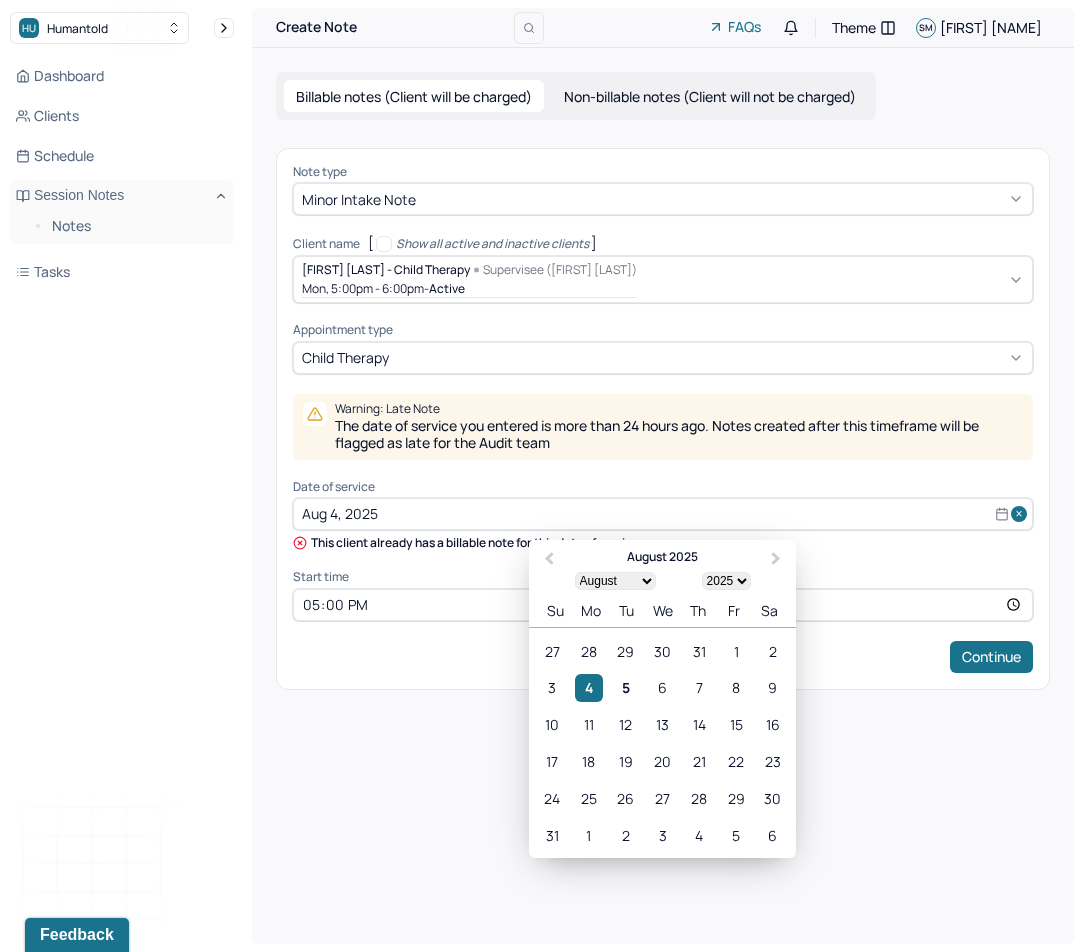click on "Aug 4, 2025" at bounding box center (663, 514) 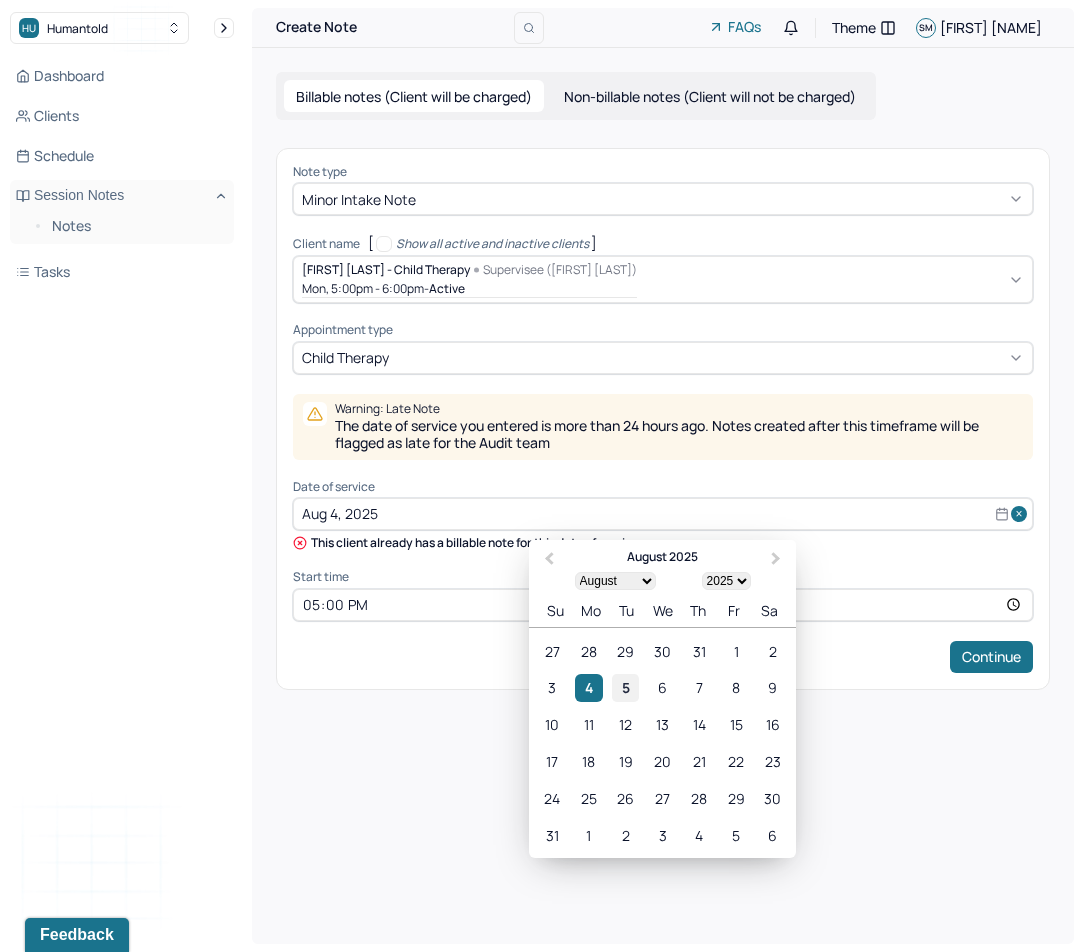 click on "5" at bounding box center [625, 687] 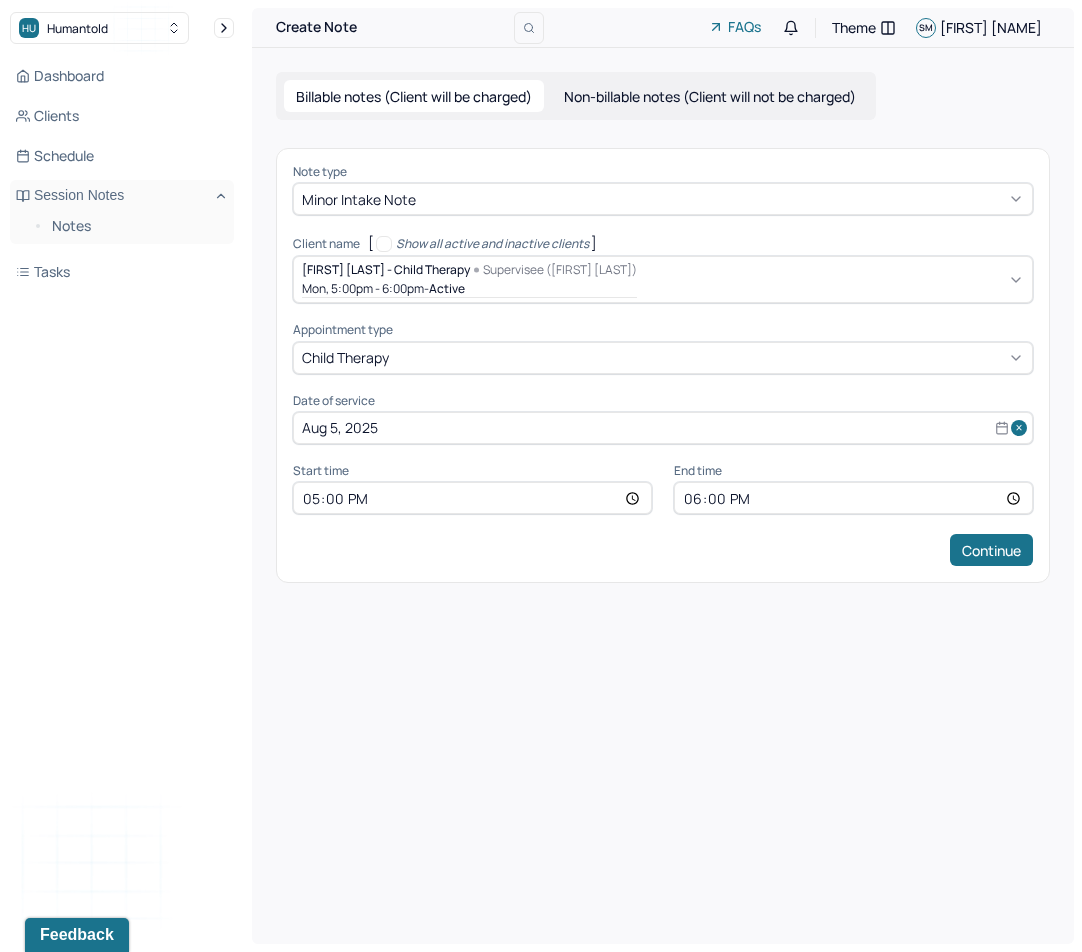 select on "7" 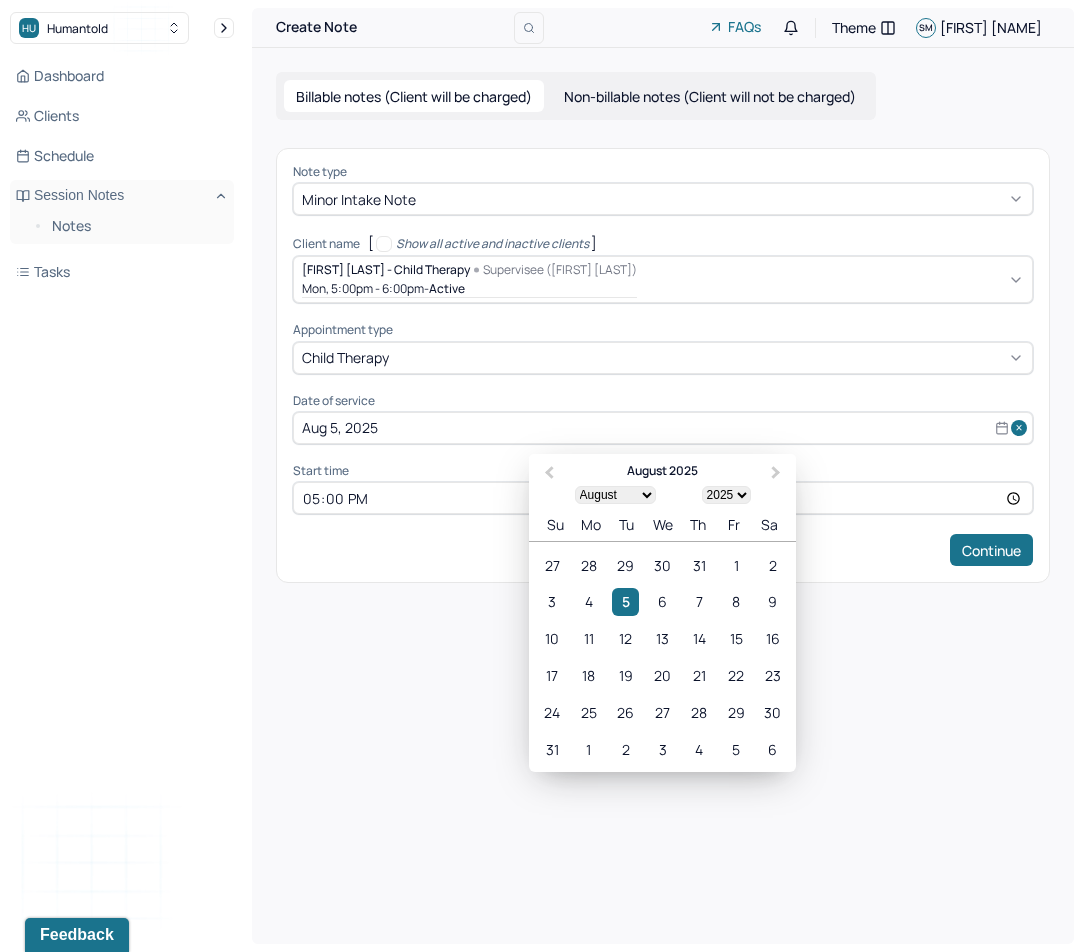 click on "17:00" at bounding box center (472, 498) 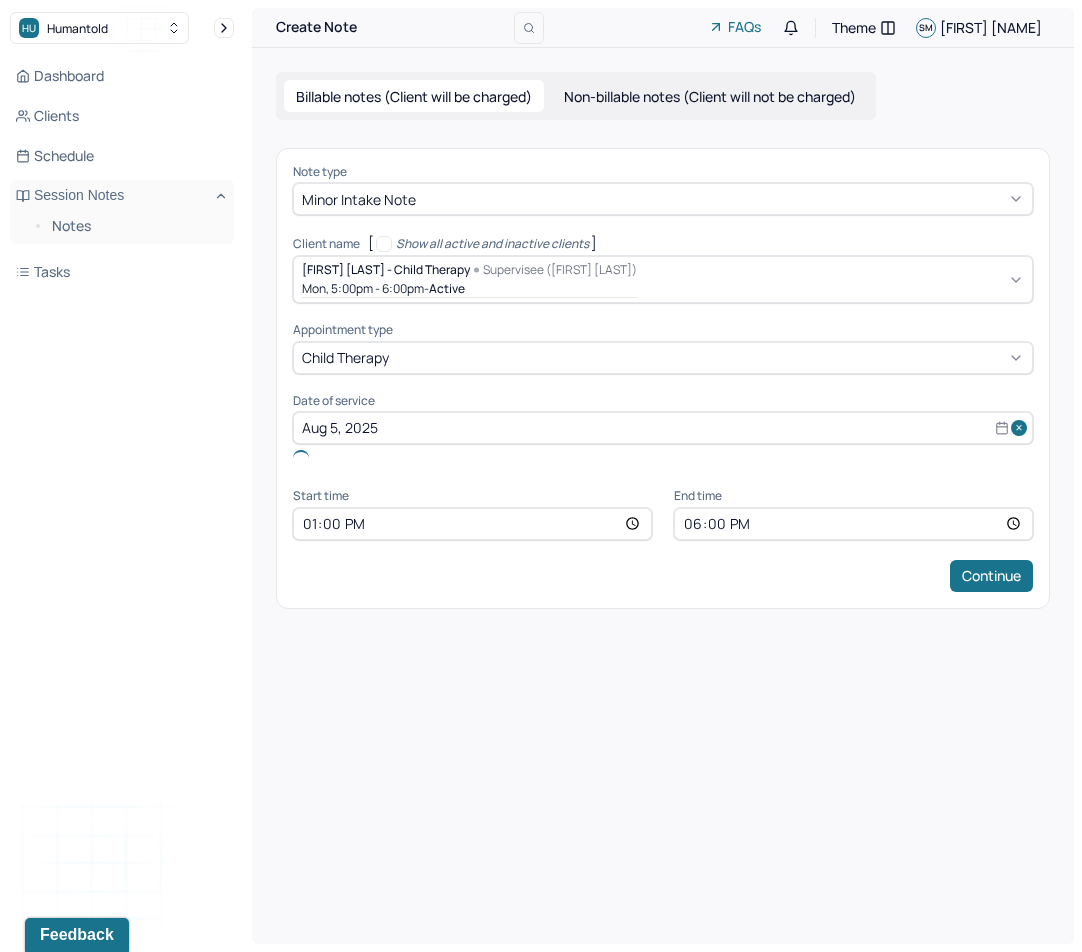 type on "12:00" 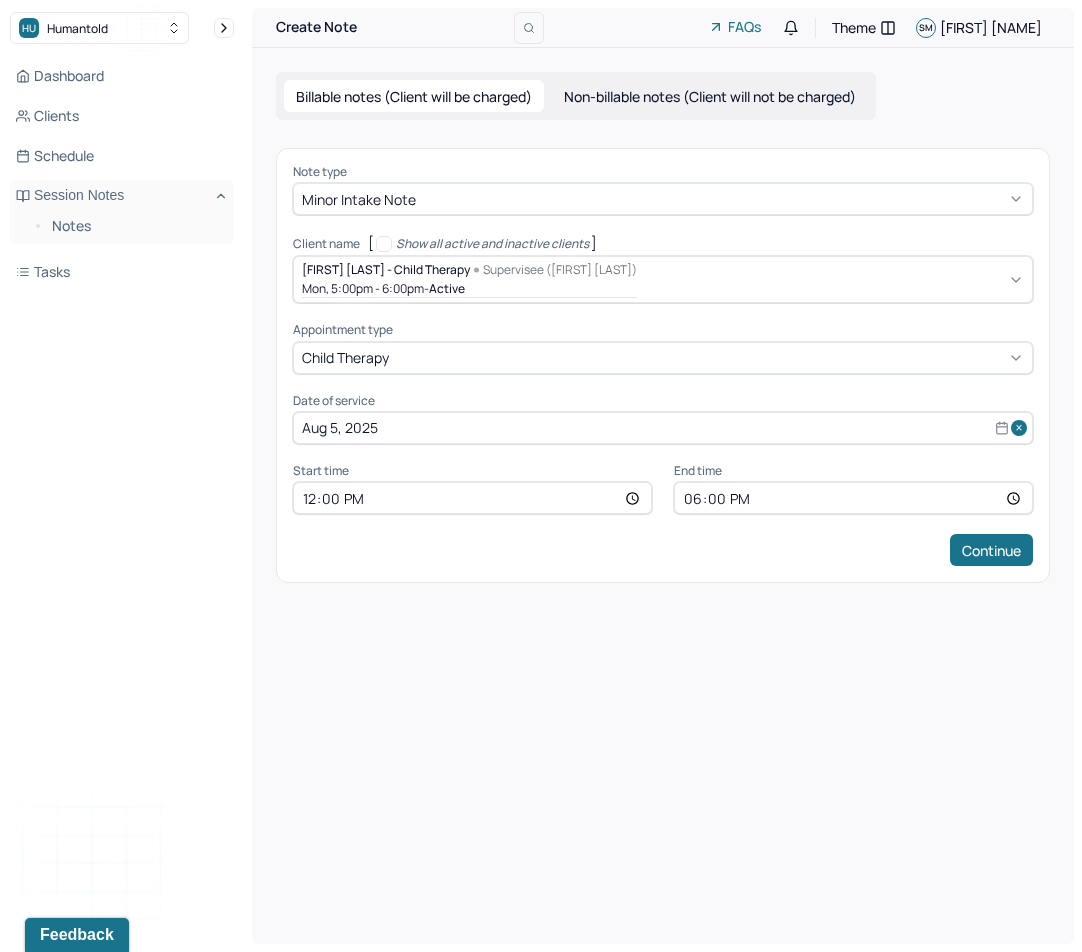 click on "18:00" at bounding box center [853, 498] 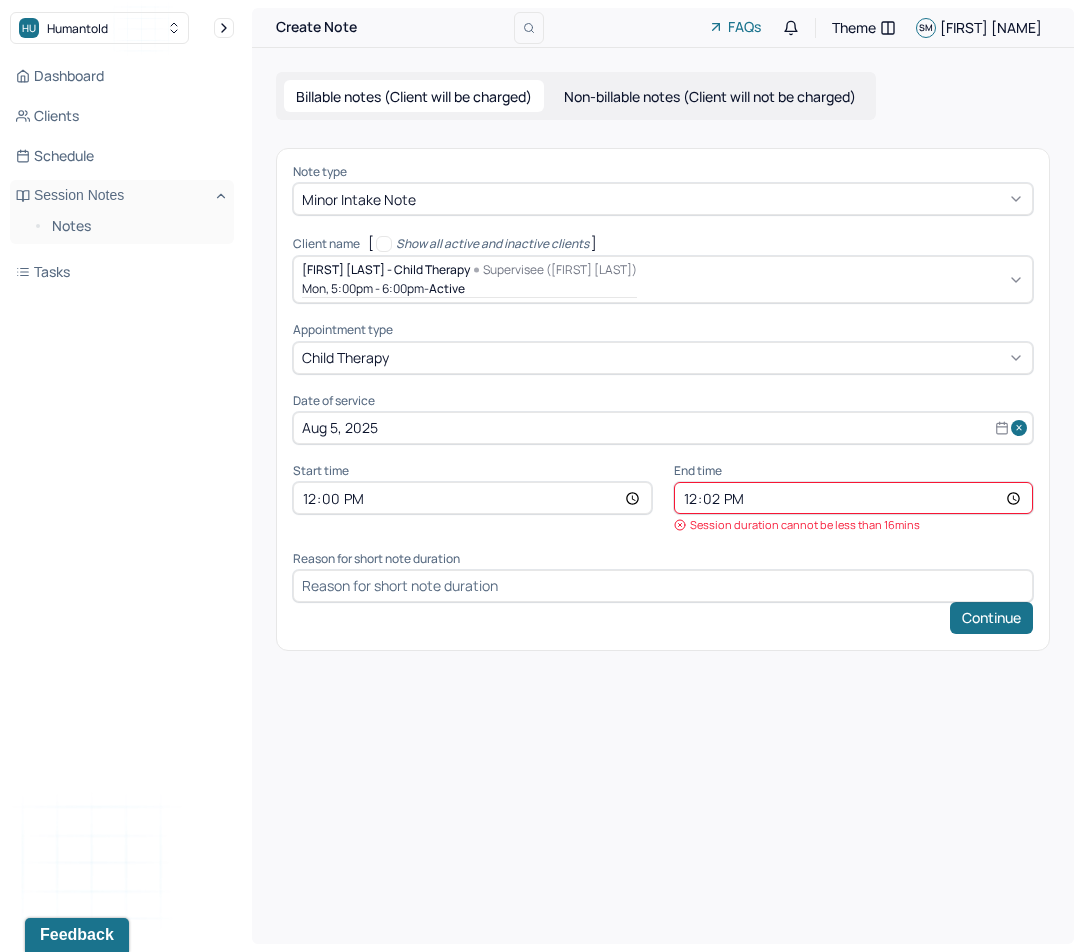 type on "12:20" 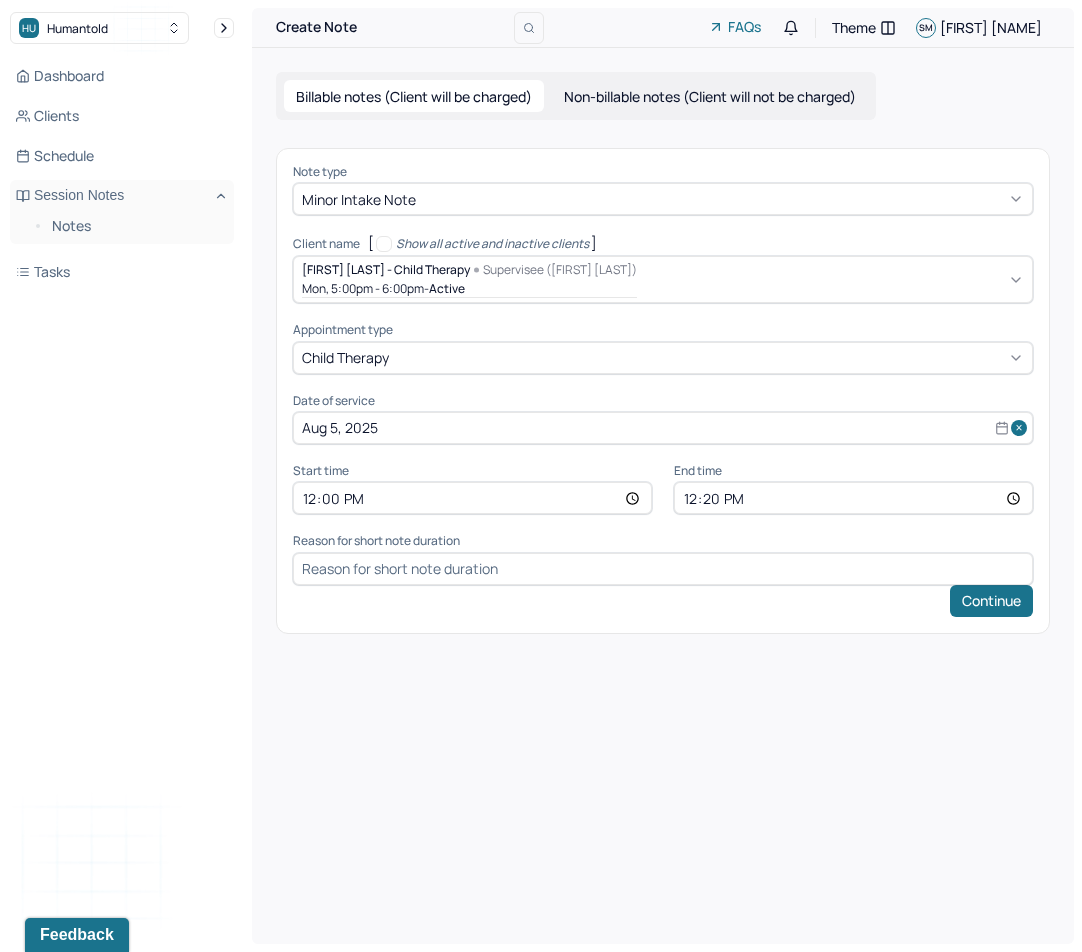 click at bounding box center (663, 569) 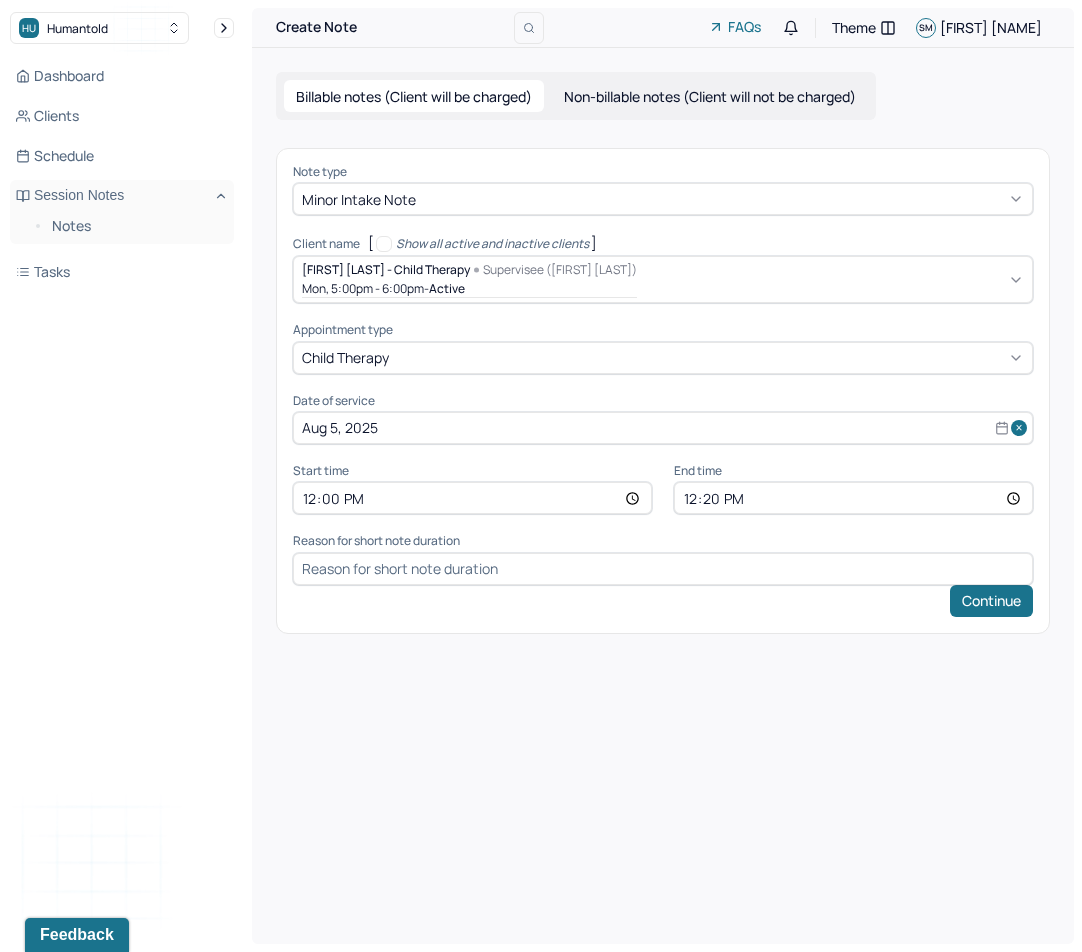 type on "supervisor intake session" 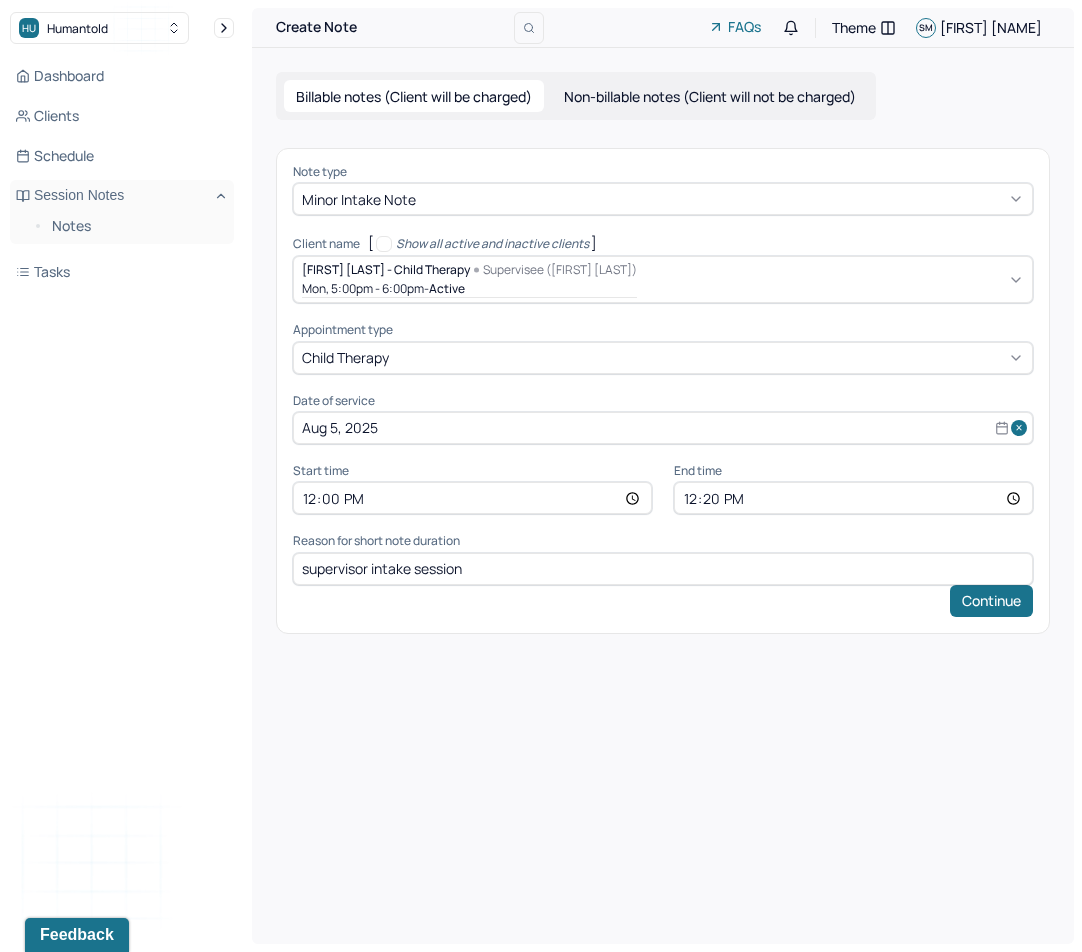 click on "Create Note  FAQs Theme SM [PERSON]   [PERSON] Billable notes (Client will be charged) Non-billable notes (Client will not be charged) Note type Minor intake note Client name [ Show all active and inactive clients ] [PERSON] - Child therapy Supervisee ([PERSON])
Mon, 5:00pm - 6:00pm  -  active Supervisee name [PERSON] Appointment type child therapy Date of service Aug 5, 2025 Start time 12:00 End time 12:20 Reason for short note duration supervisor intake session Continue" at bounding box center [663, 476] 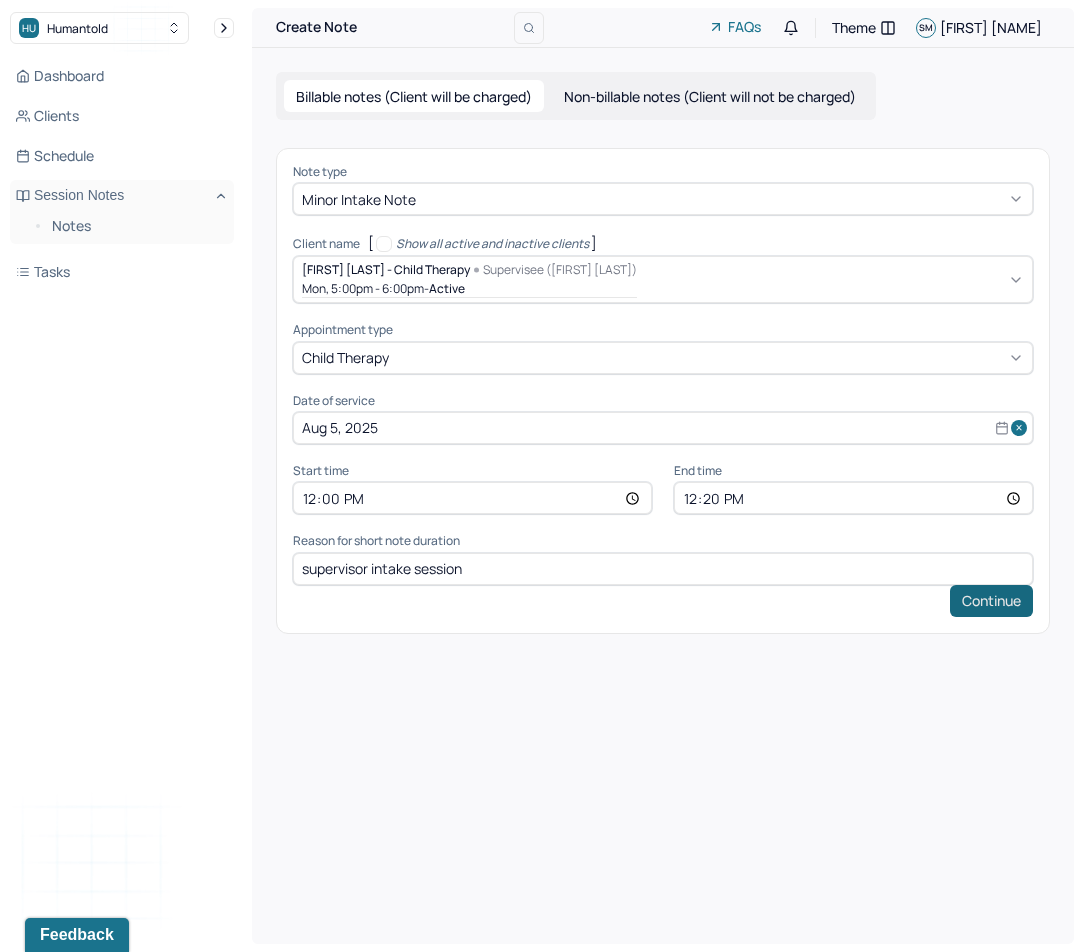 click on "Continue" at bounding box center [991, 601] 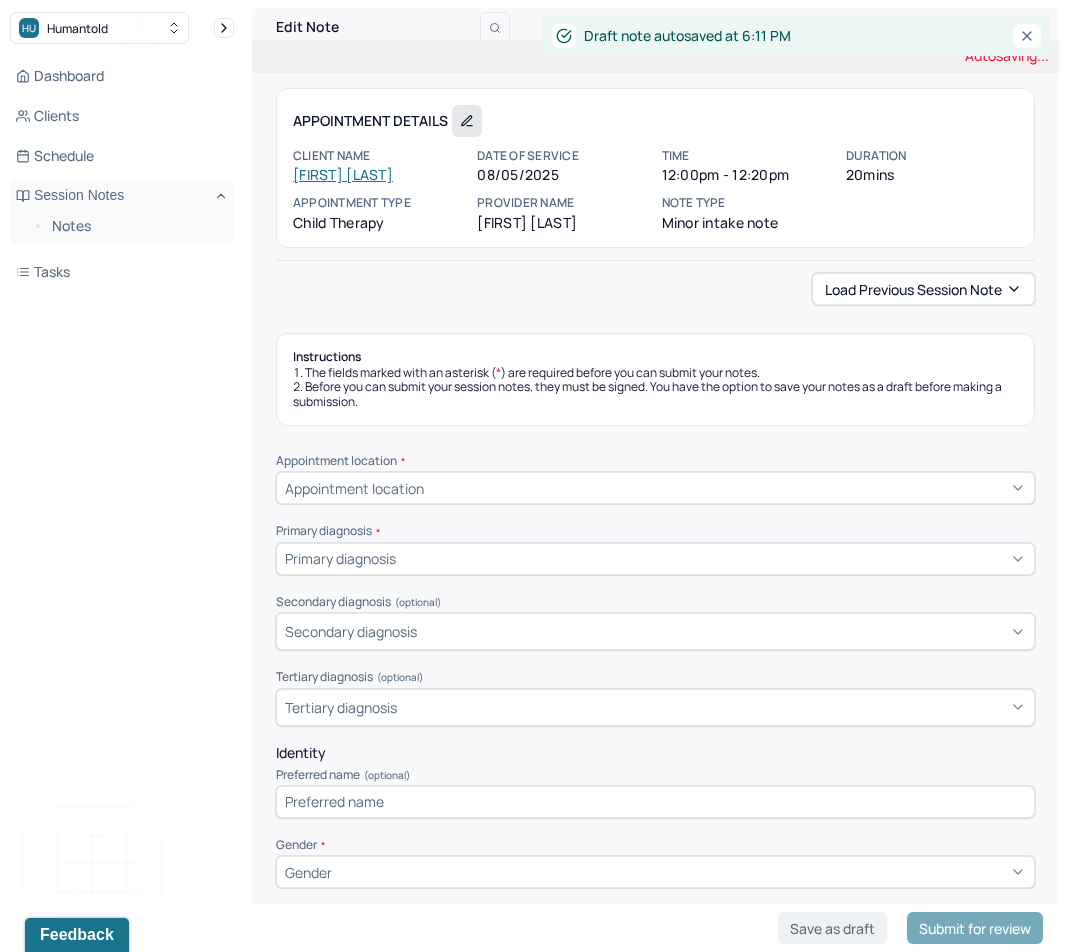 click 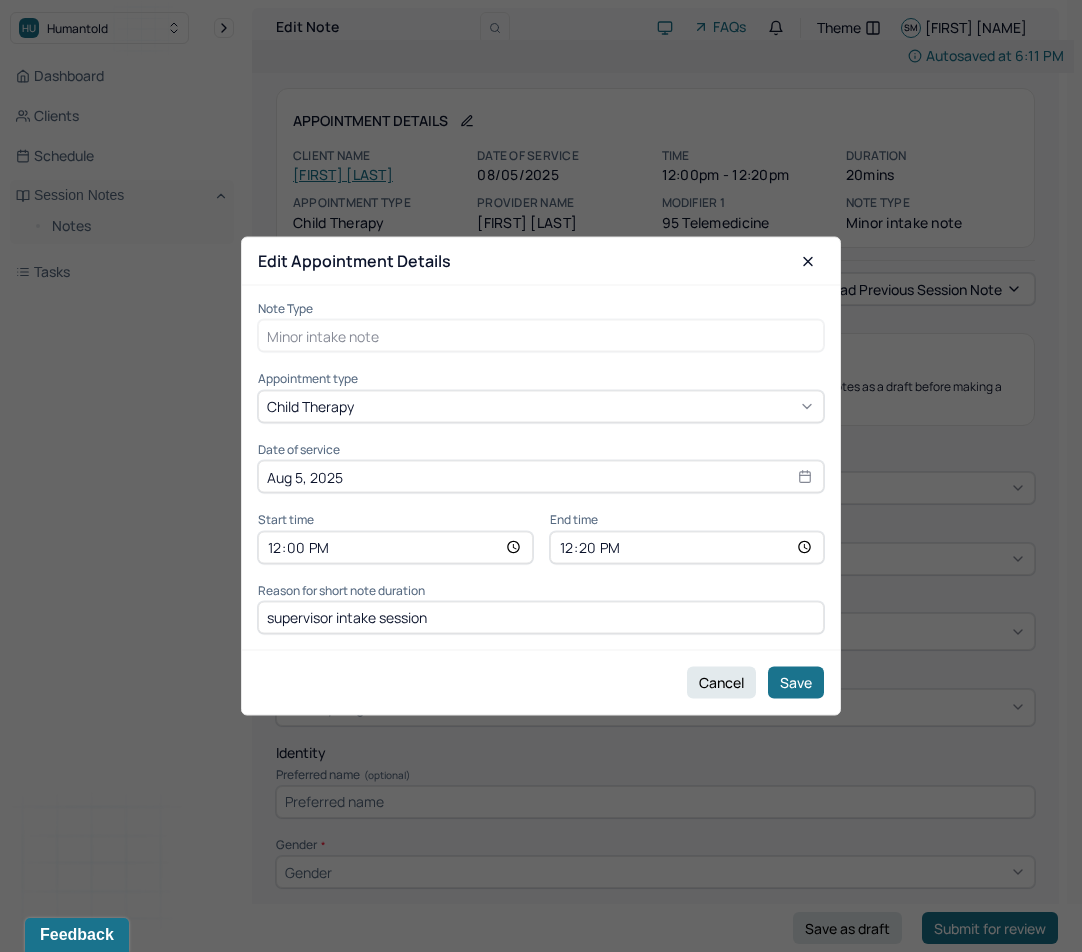 click on "12:20" at bounding box center (687, 547) 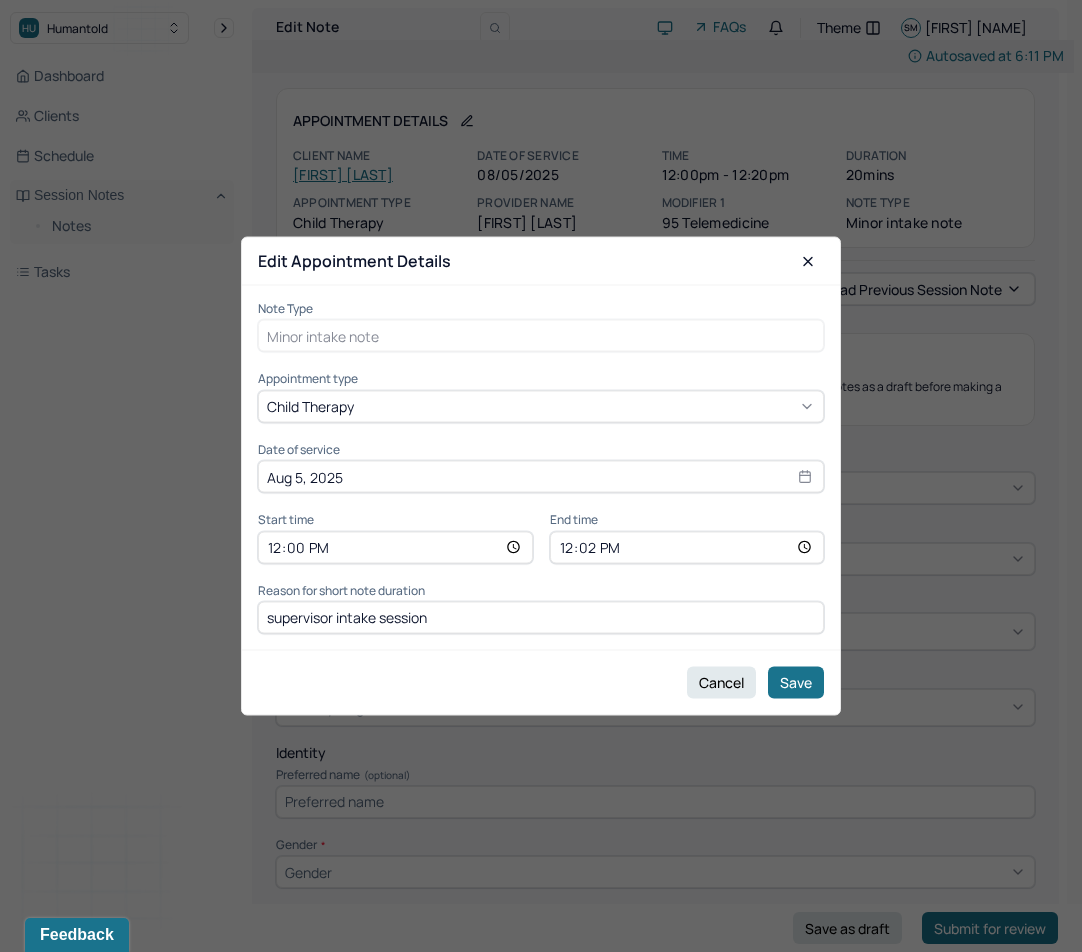 type on "12:23" 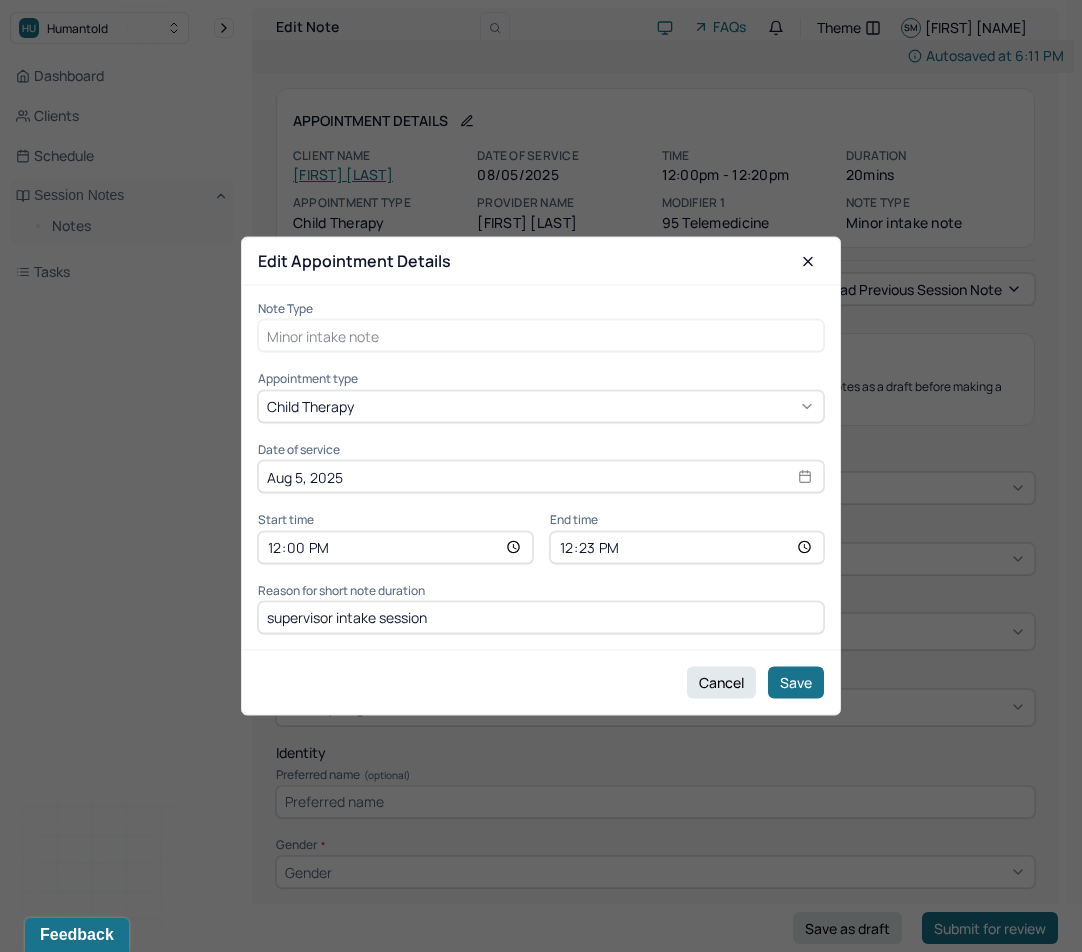 click on "Reason for short note duration" at bounding box center [541, 590] 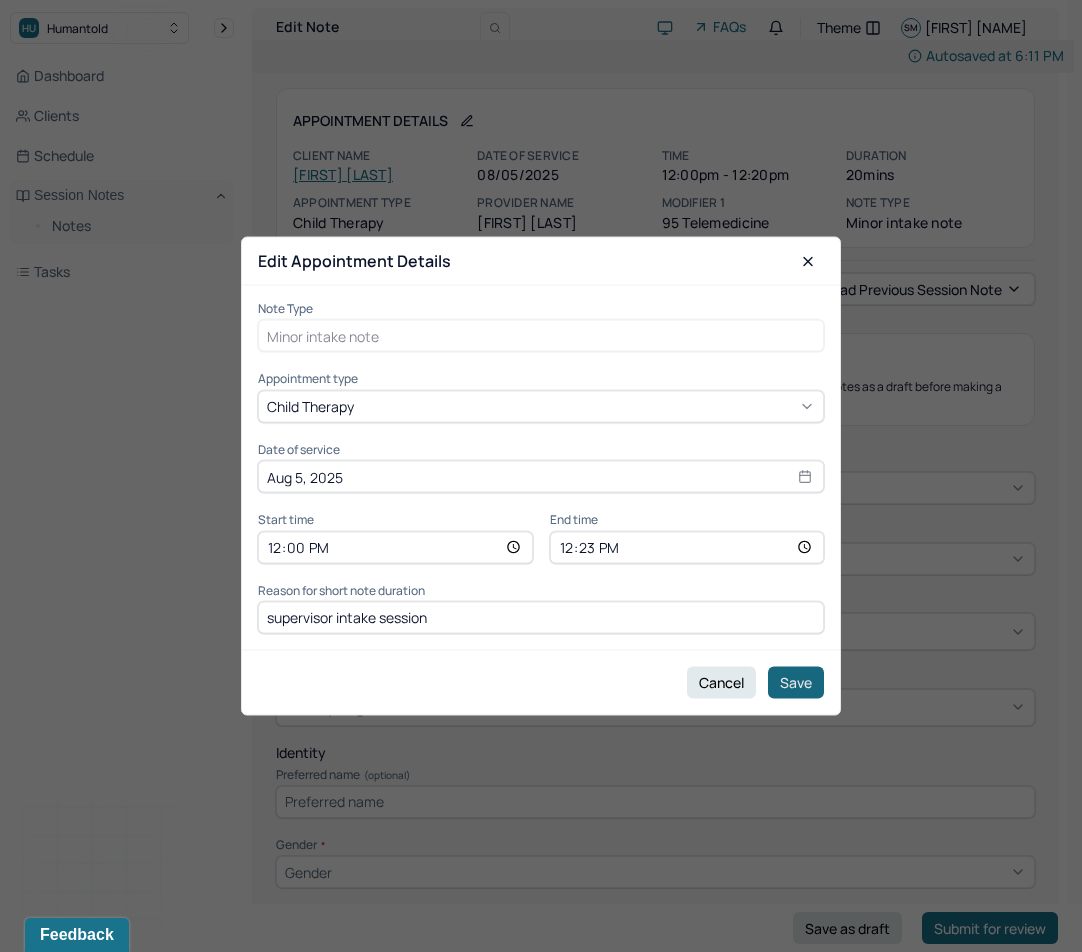 click on "Save" at bounding box center [796, 682] 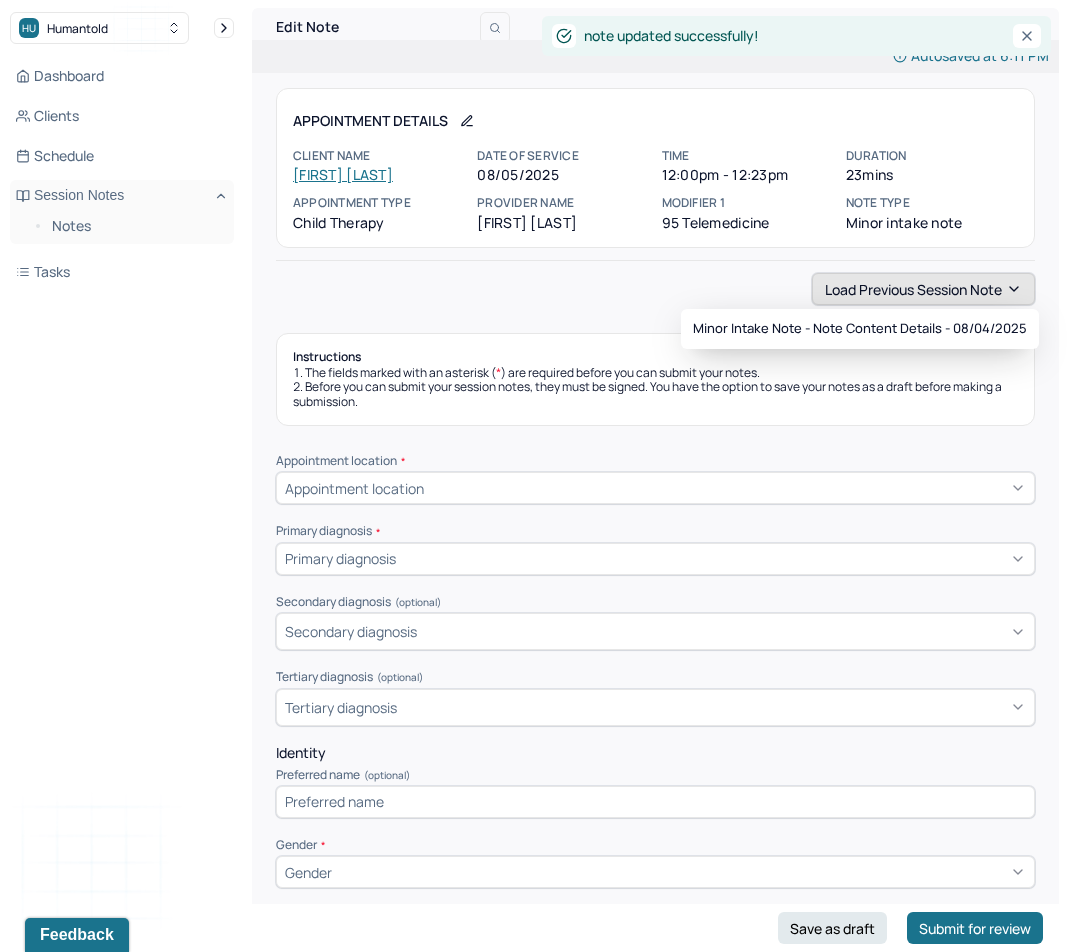 click on "Load previous session note" at bounding box center [923, 289] 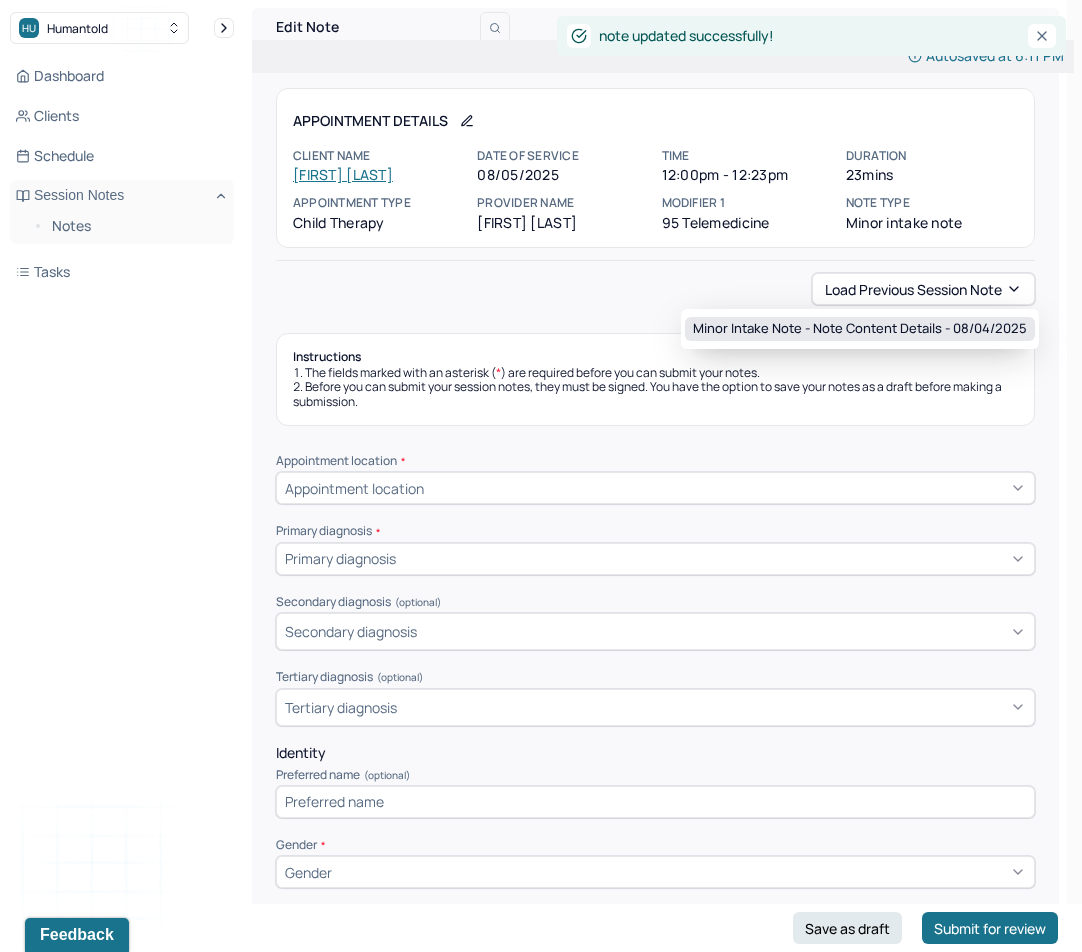 click on "Minor intake note   - Note content Details -   08/04/2025" at bounding box center (860, 329) 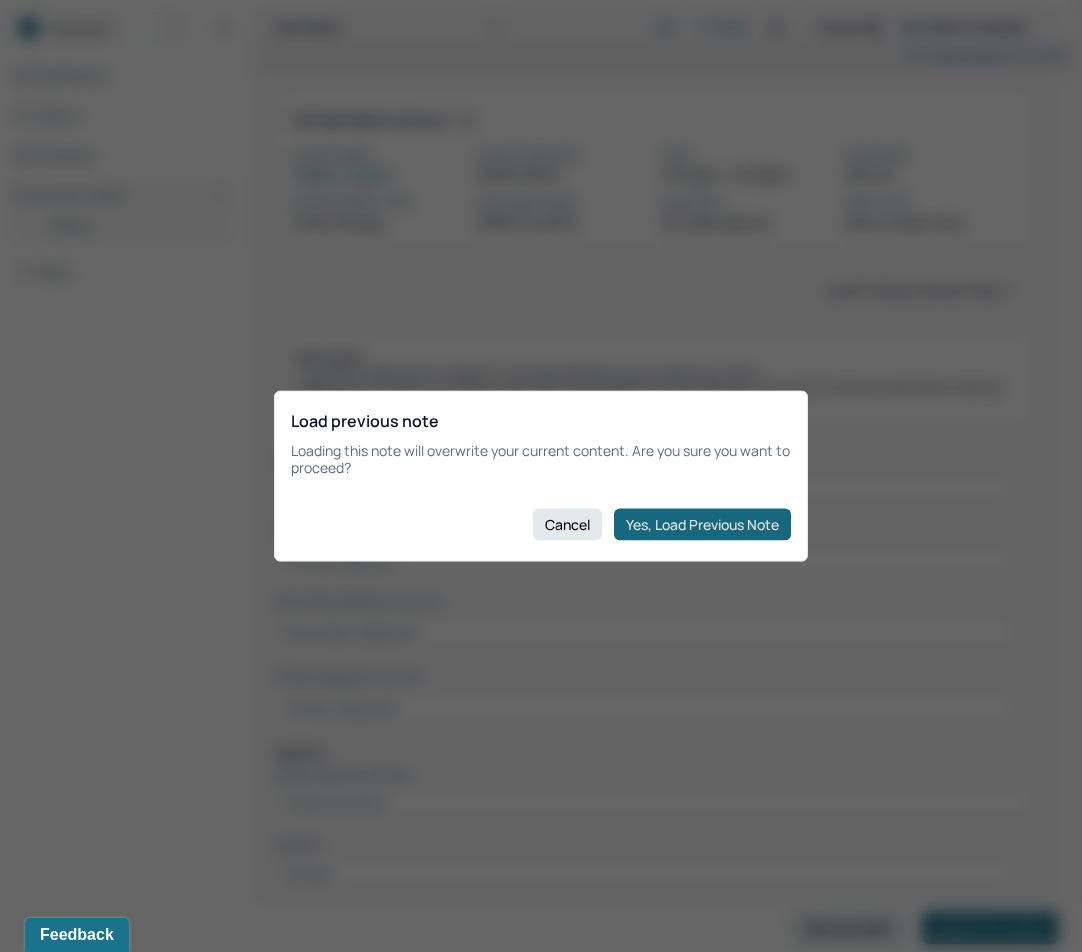 click on "Yes, Load Previous Note" at bounding box center (702, 524) 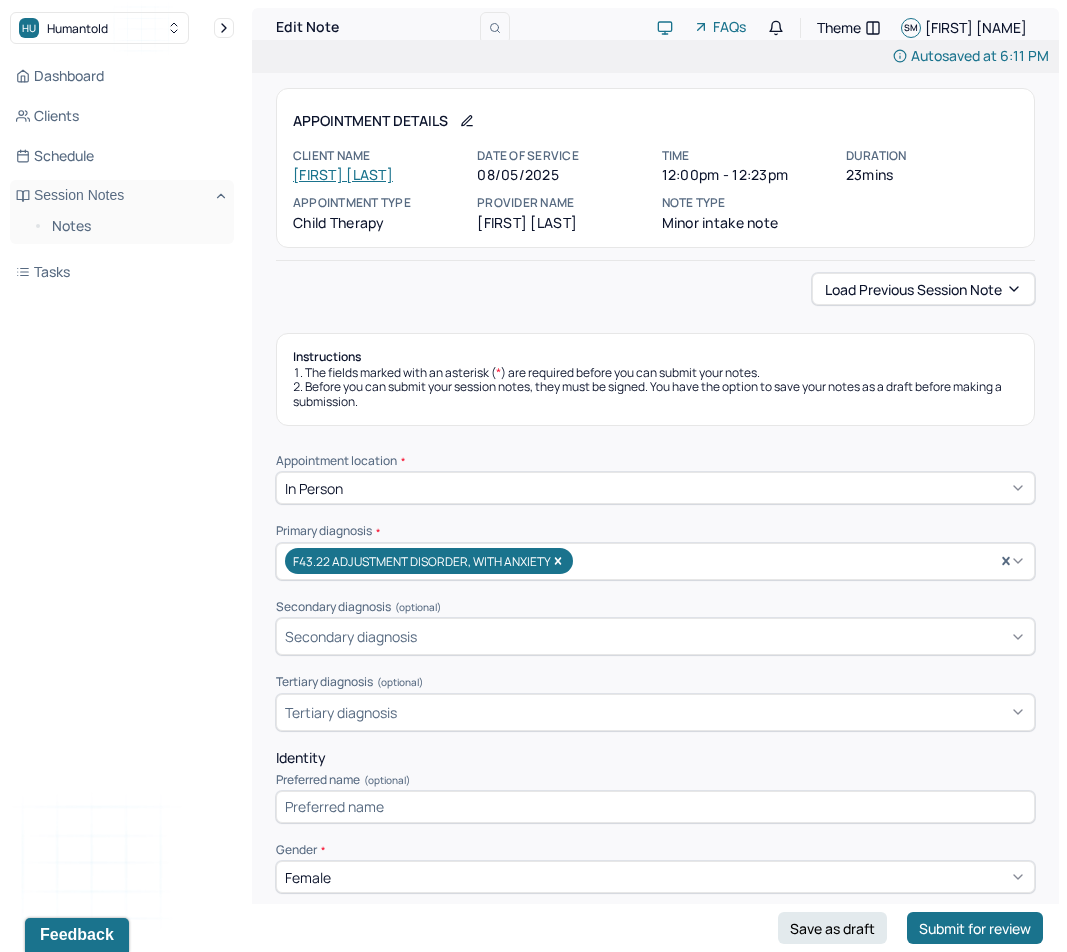 click on "In person" at bounding box center (655, 488) 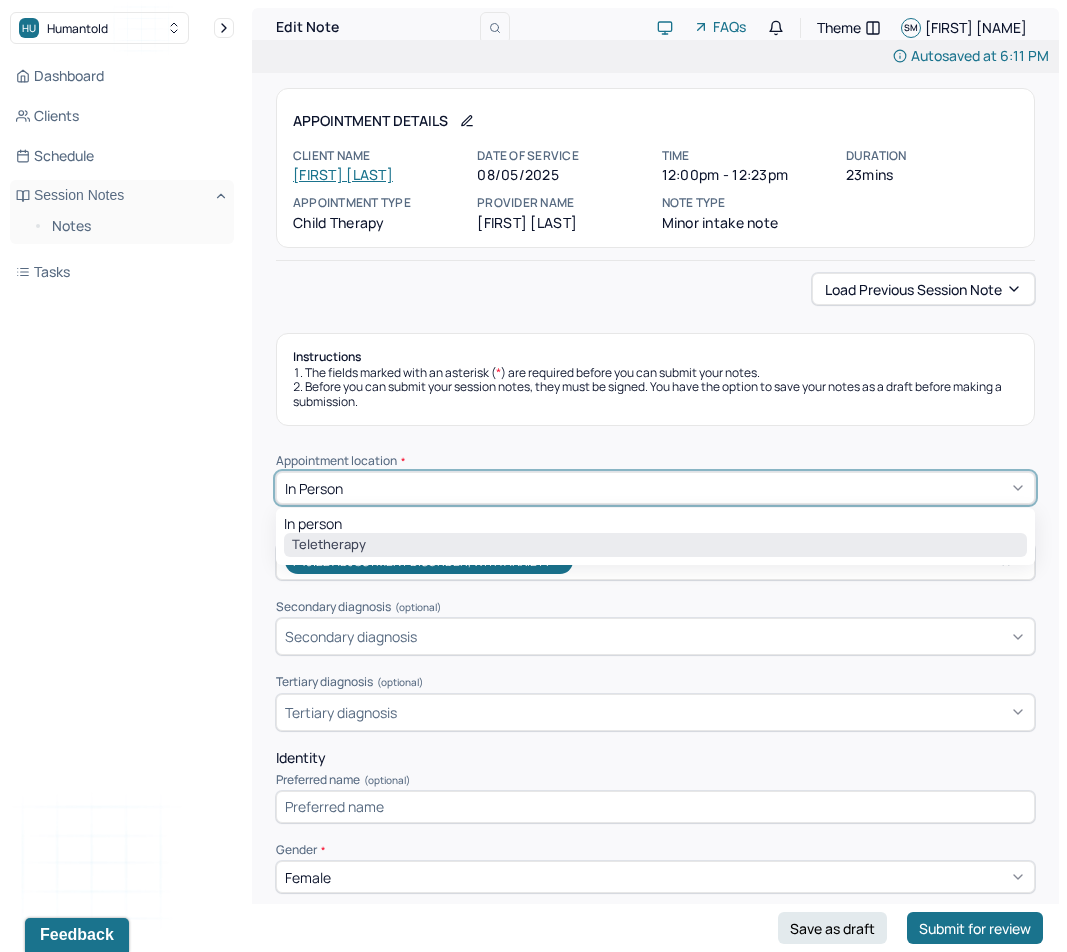 click on "Teletherapy" at bounding box center (655, 545) 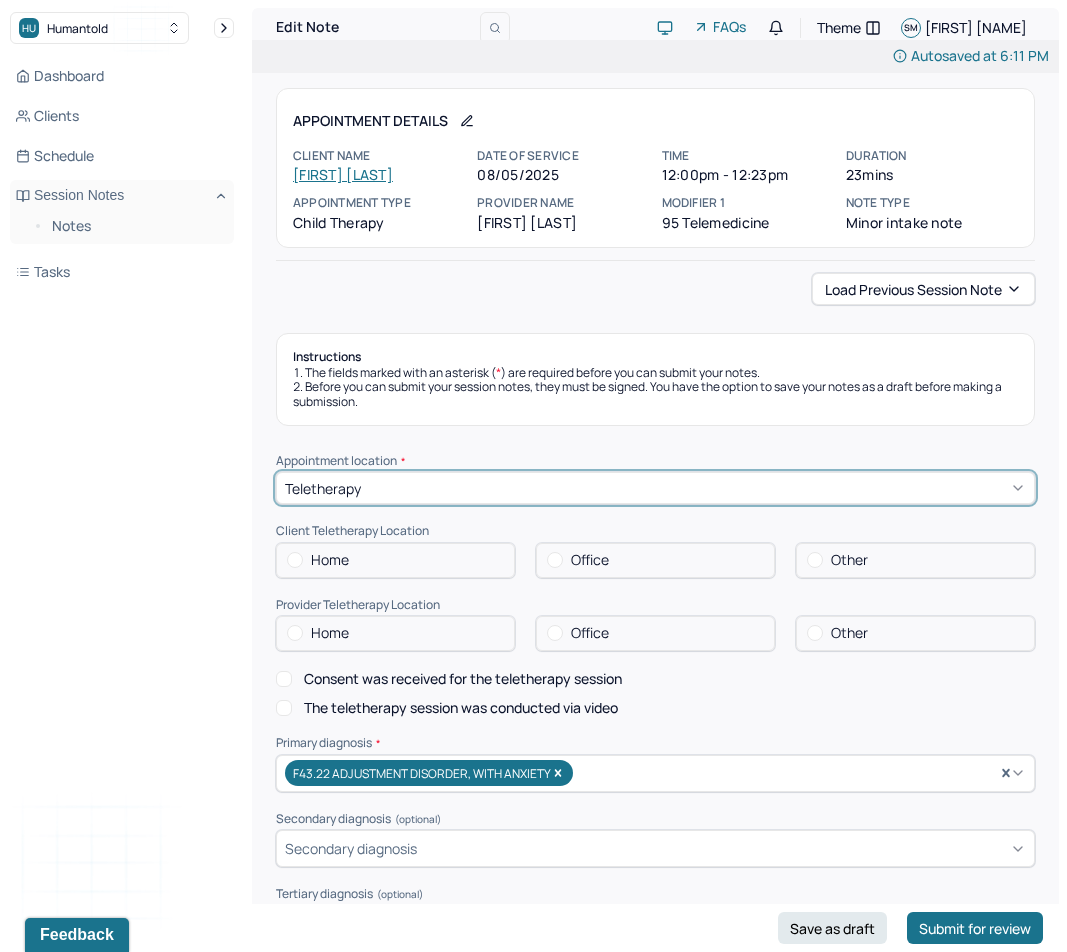 click on "Home" at bounding box center [395, 560] 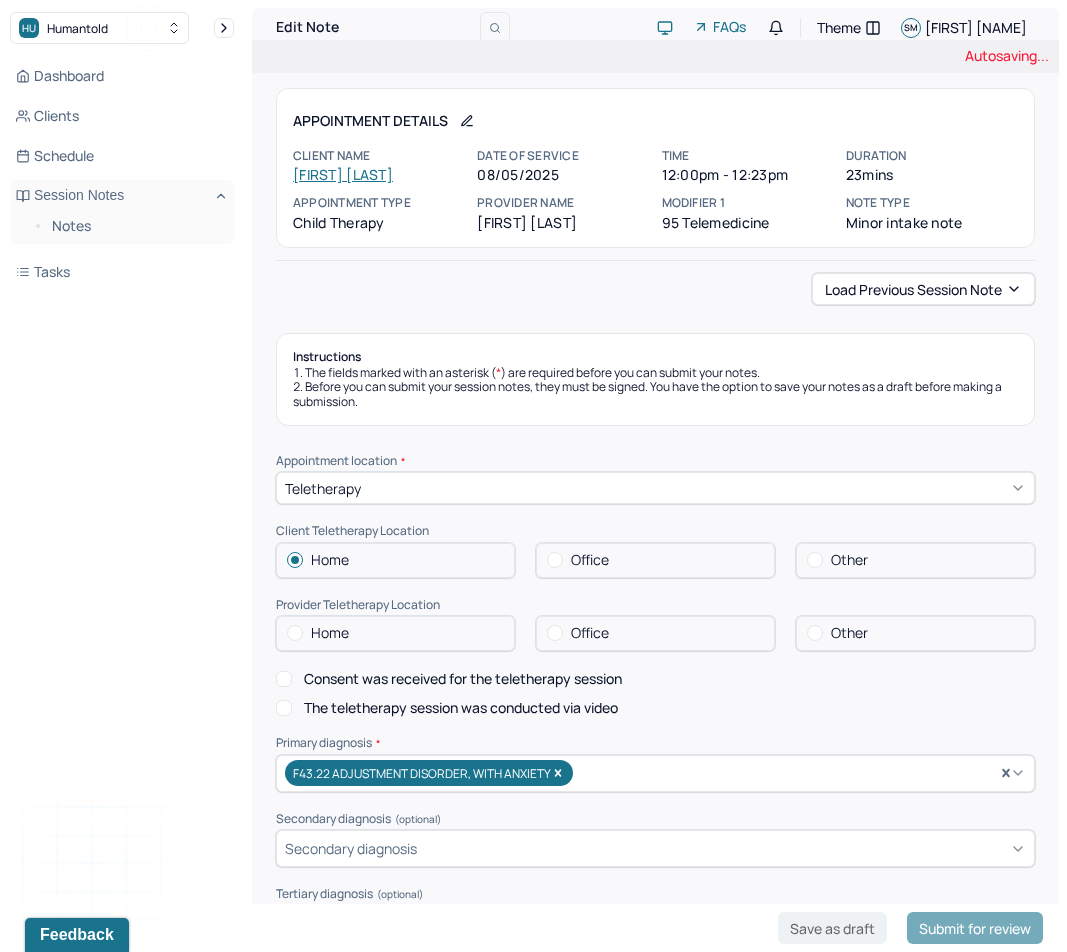 click on "Home" at bounding box center (330, 633) 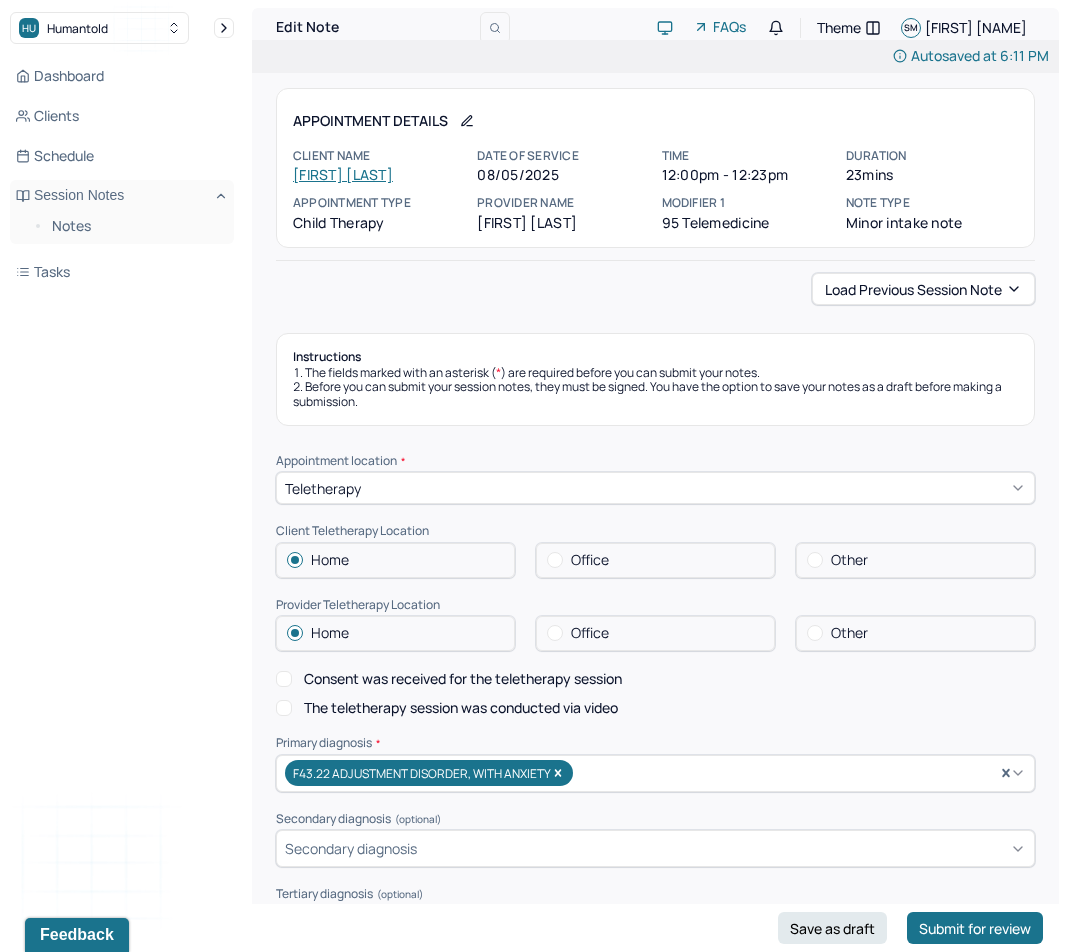click on "Consent was received for the teletherapy session" at bounding box center (463, 679) 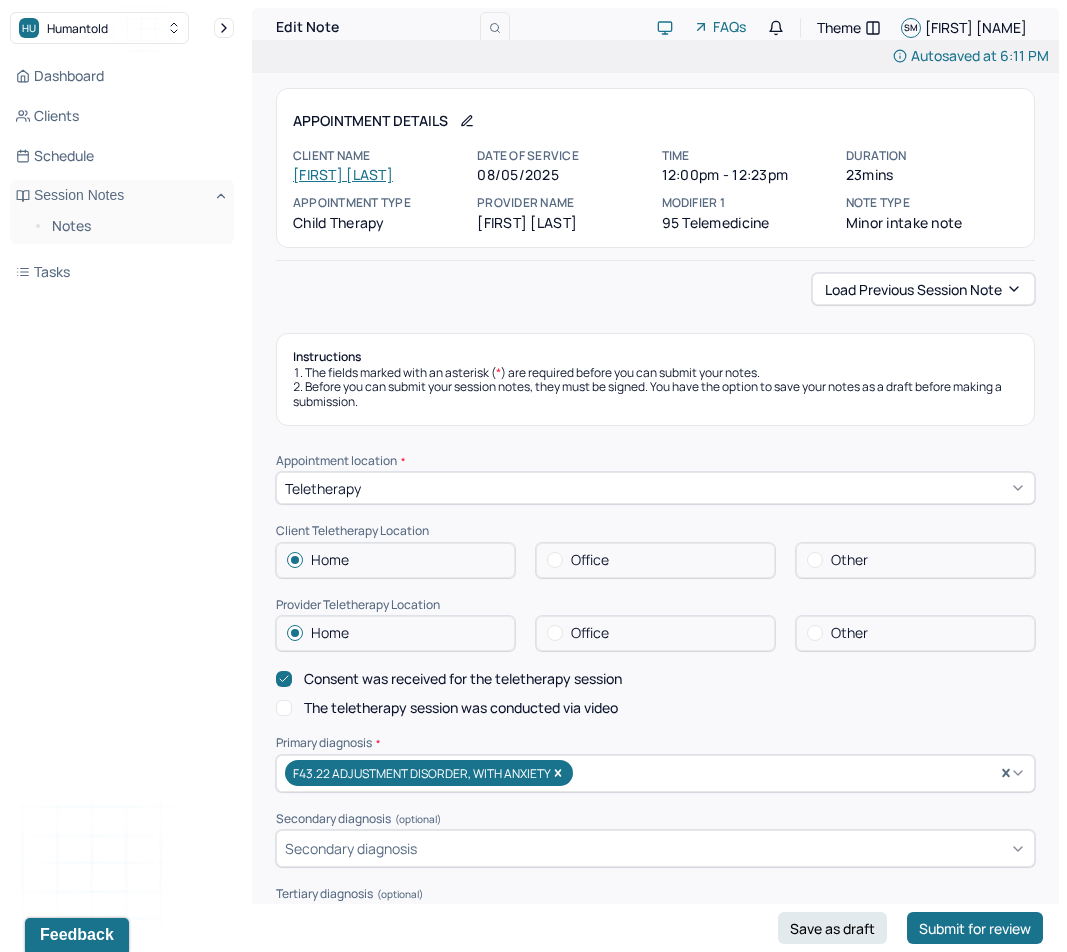 click on "The teletherapy session was conducted via video" at bounding box center (461, 708) 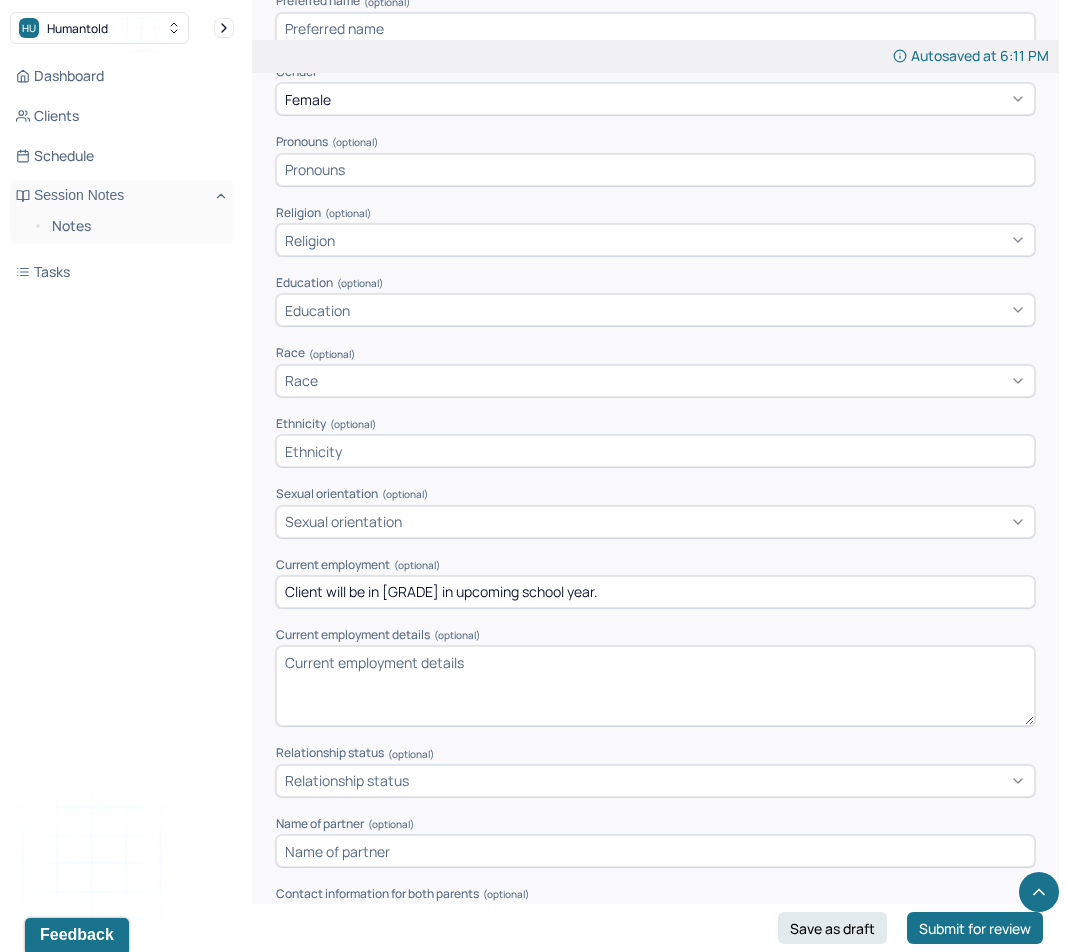 scroll, scrollTop: 980, scrollLeft: 0, axis: vertical 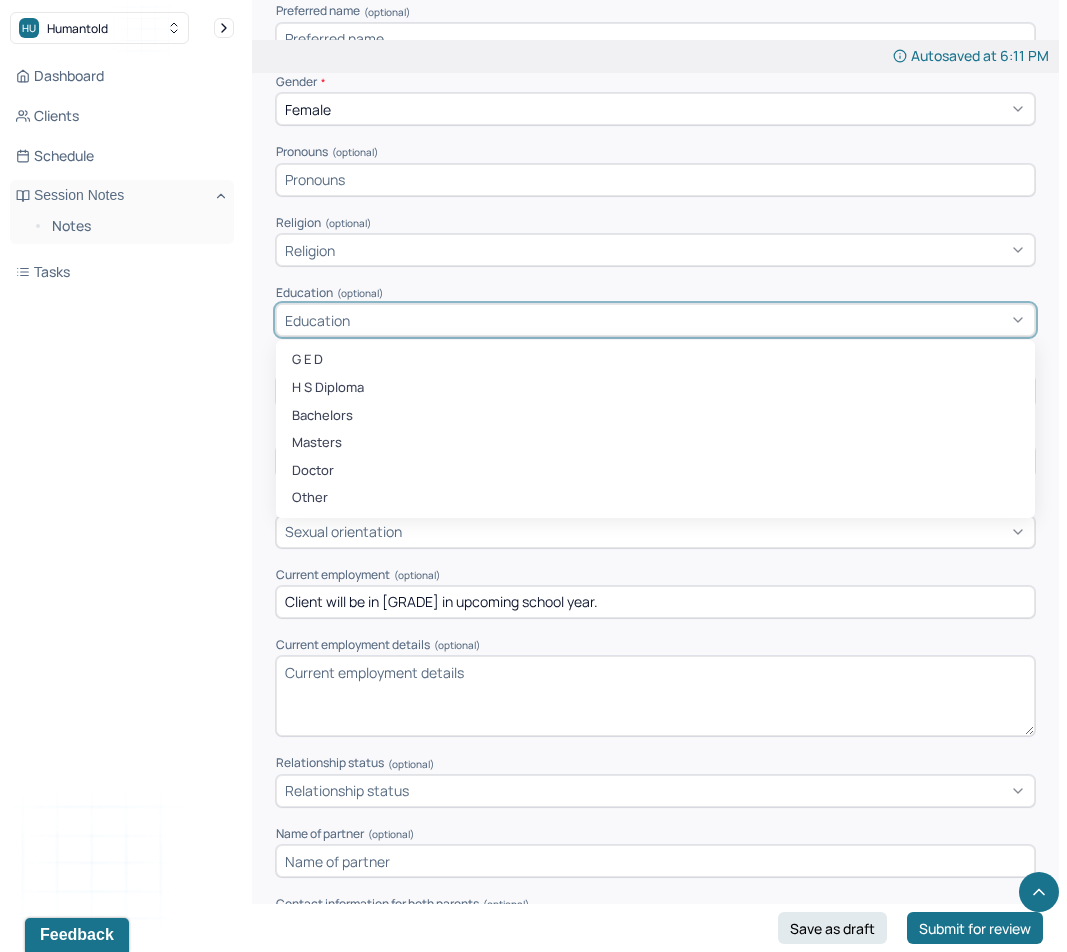click on "Education" at bounding box center (655, 320) 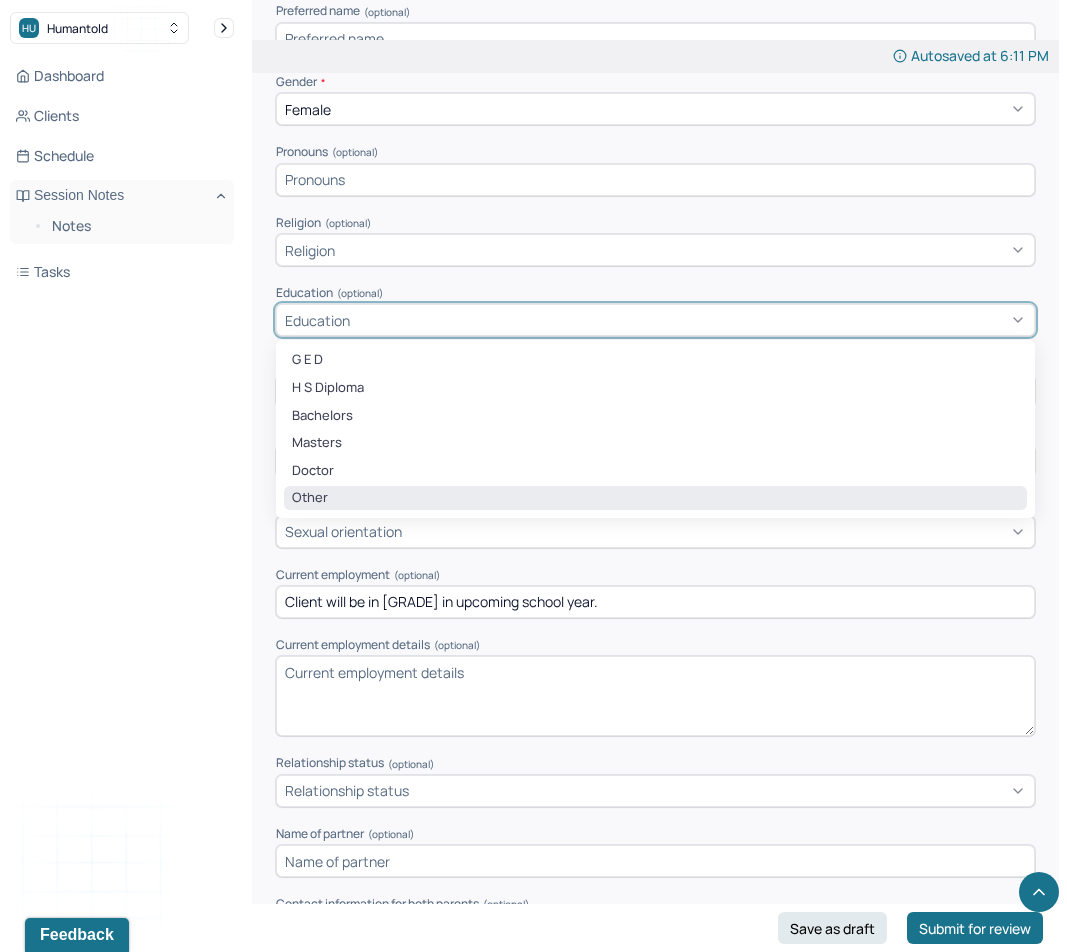 click on "Other" at bounding box center [655, 498] 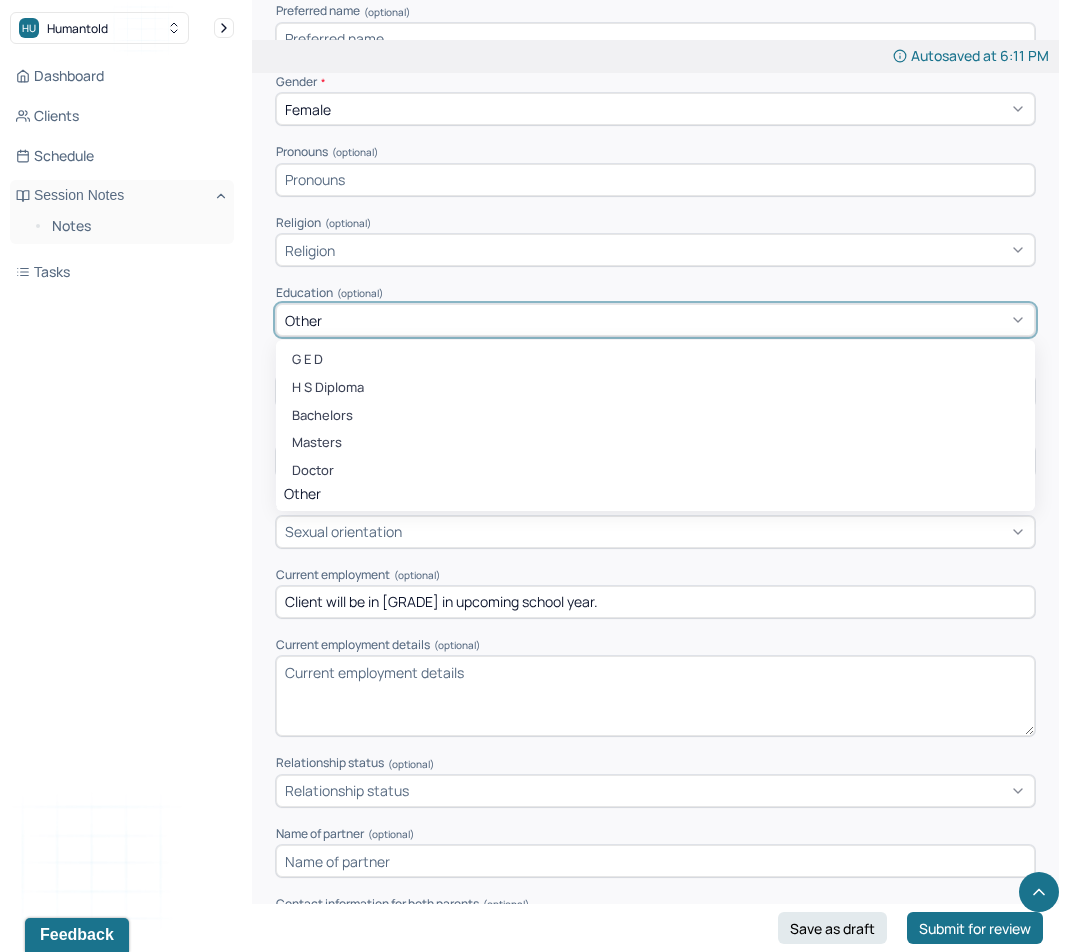 click on "Other" at bounding box center [655, 320] 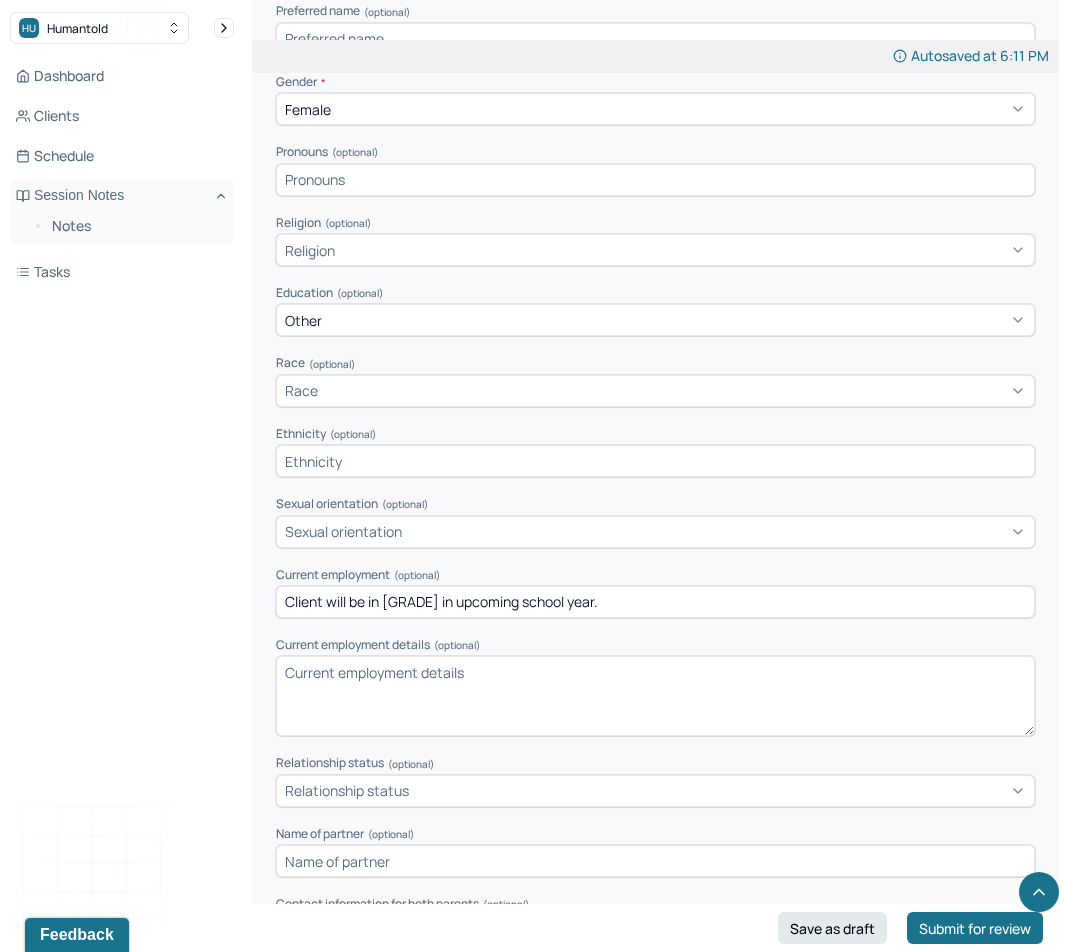click on "Dashboard Clients Schedule Session Notes Notes Tasks SM Sarah   Morris provider Logout" at bounding box center (122, 496) 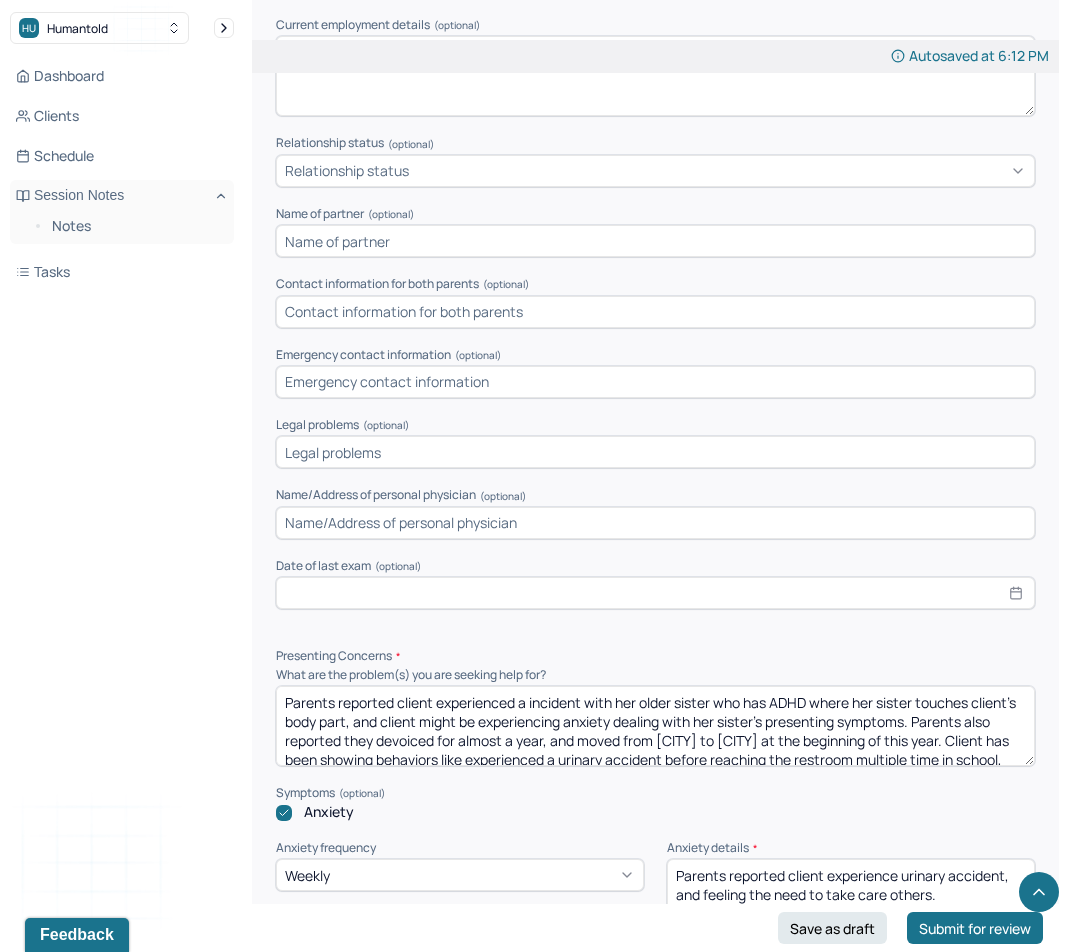 scroll, scrollTop: 1611, scrollLeft: 0, axis: vertical 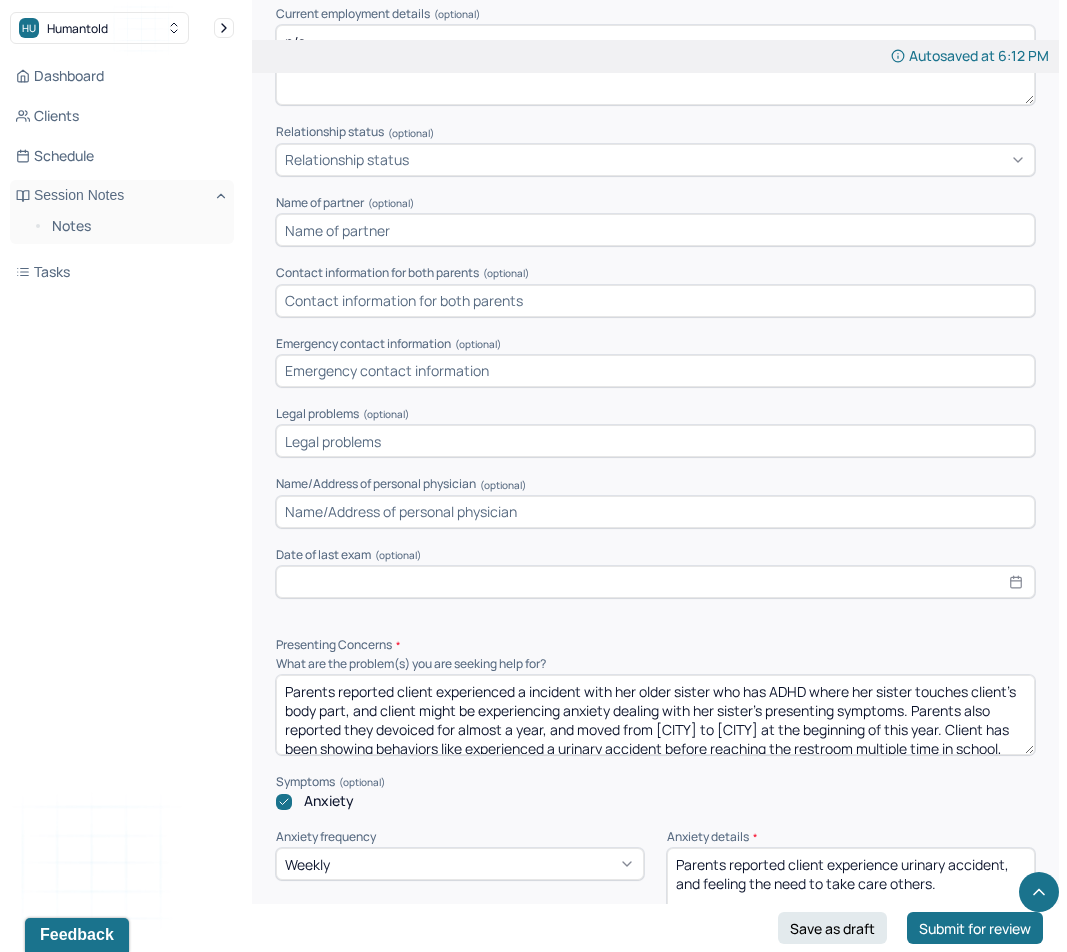 type on "n/a" 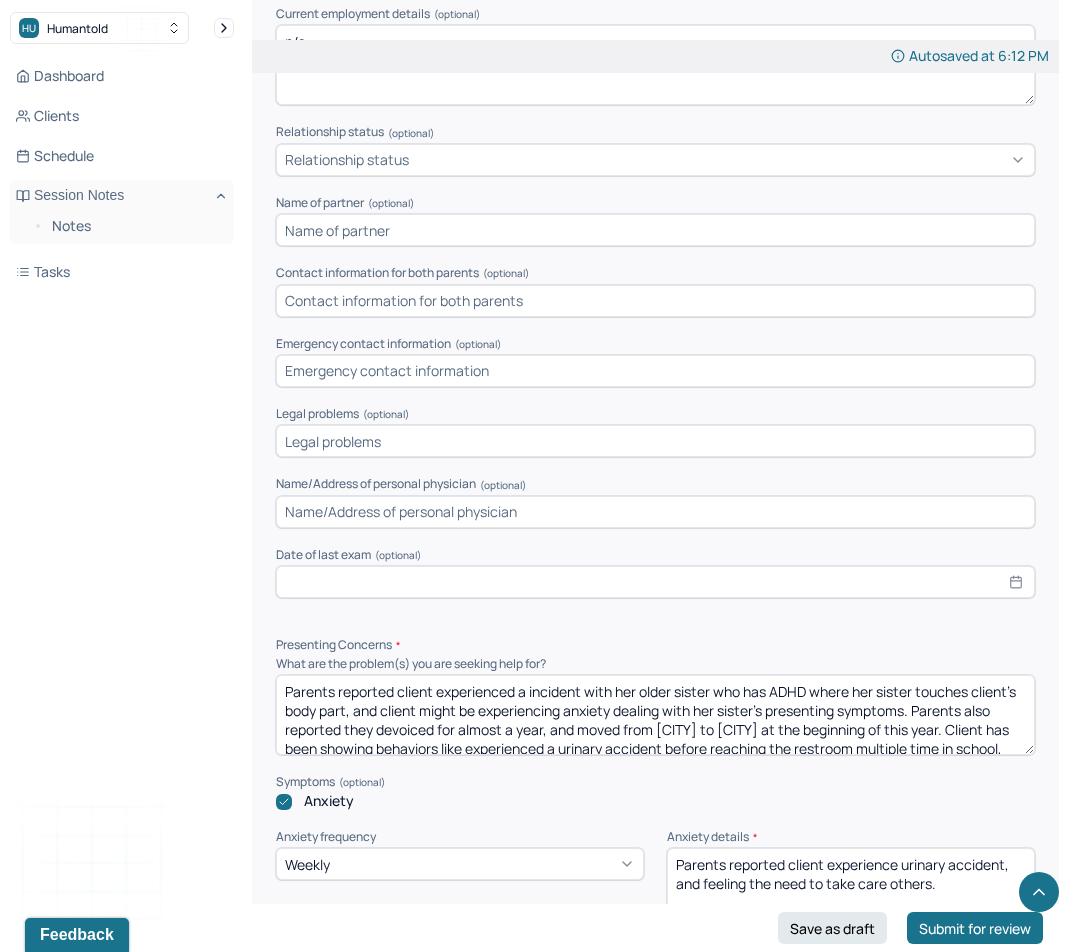 click at bounding box center (655, 301) 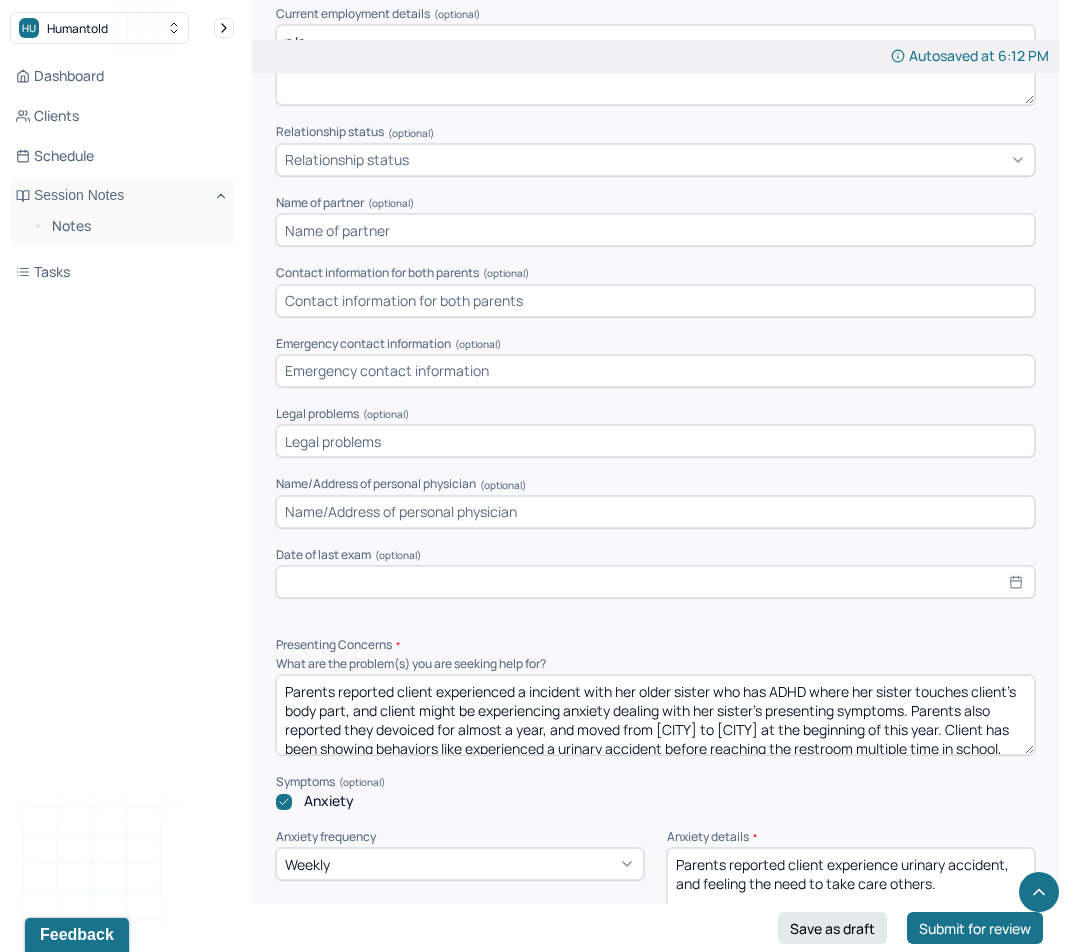 paste on "Cat Taneyhill" 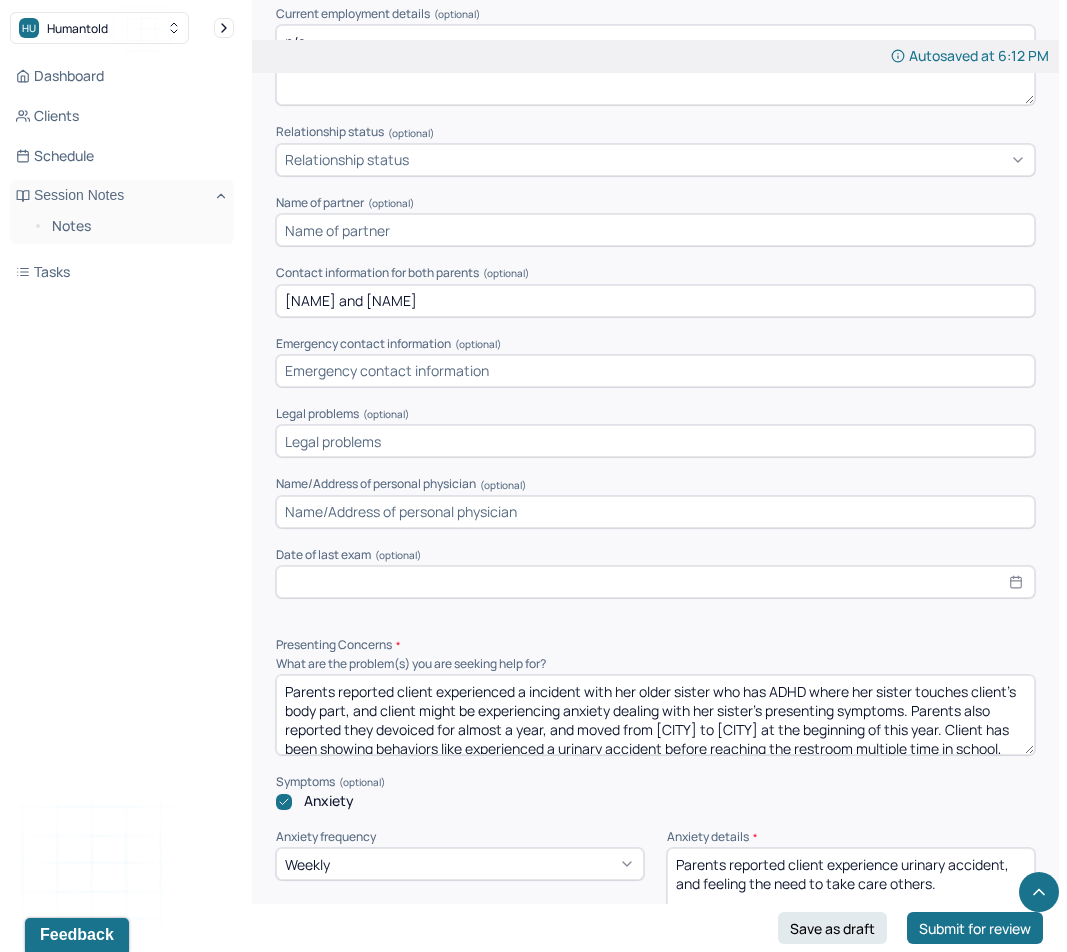 click on "[NAME] and [NAME]" at bounding box center [655, 301] 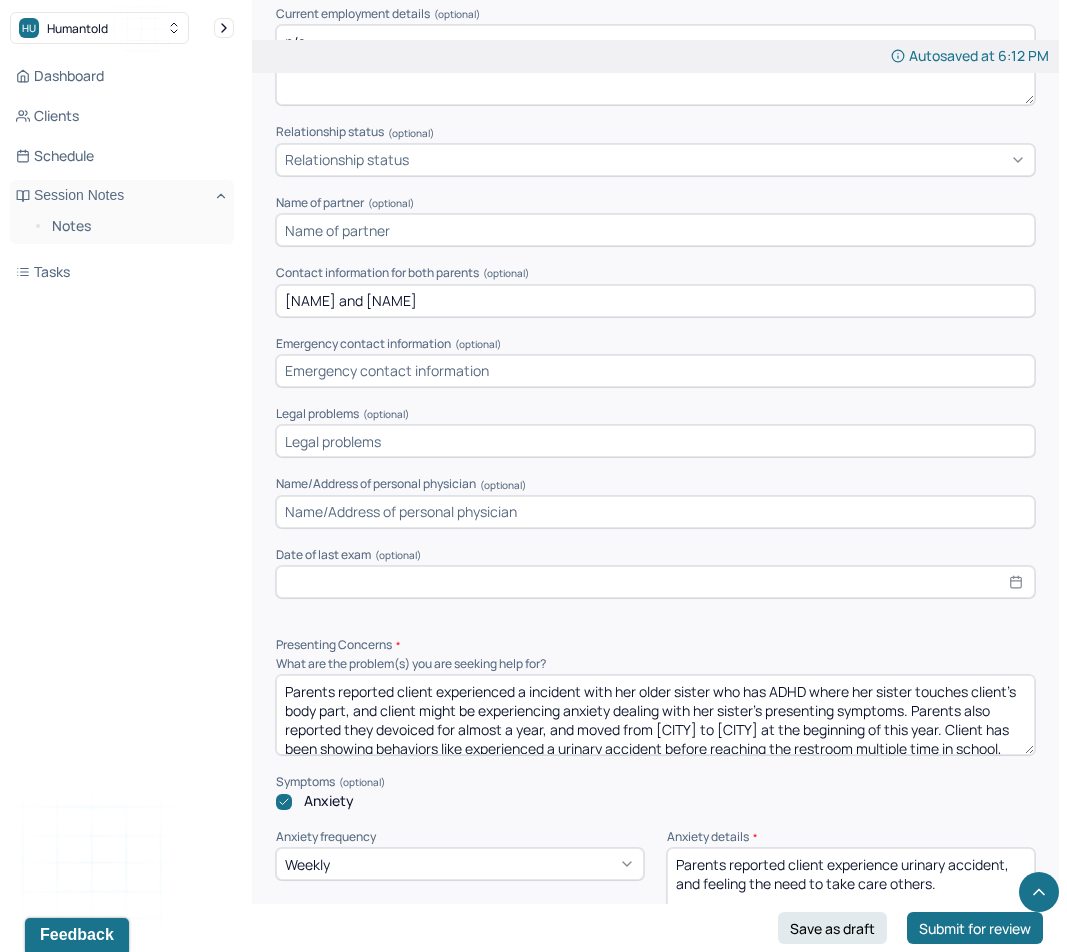 paste on "[EMAIL]" 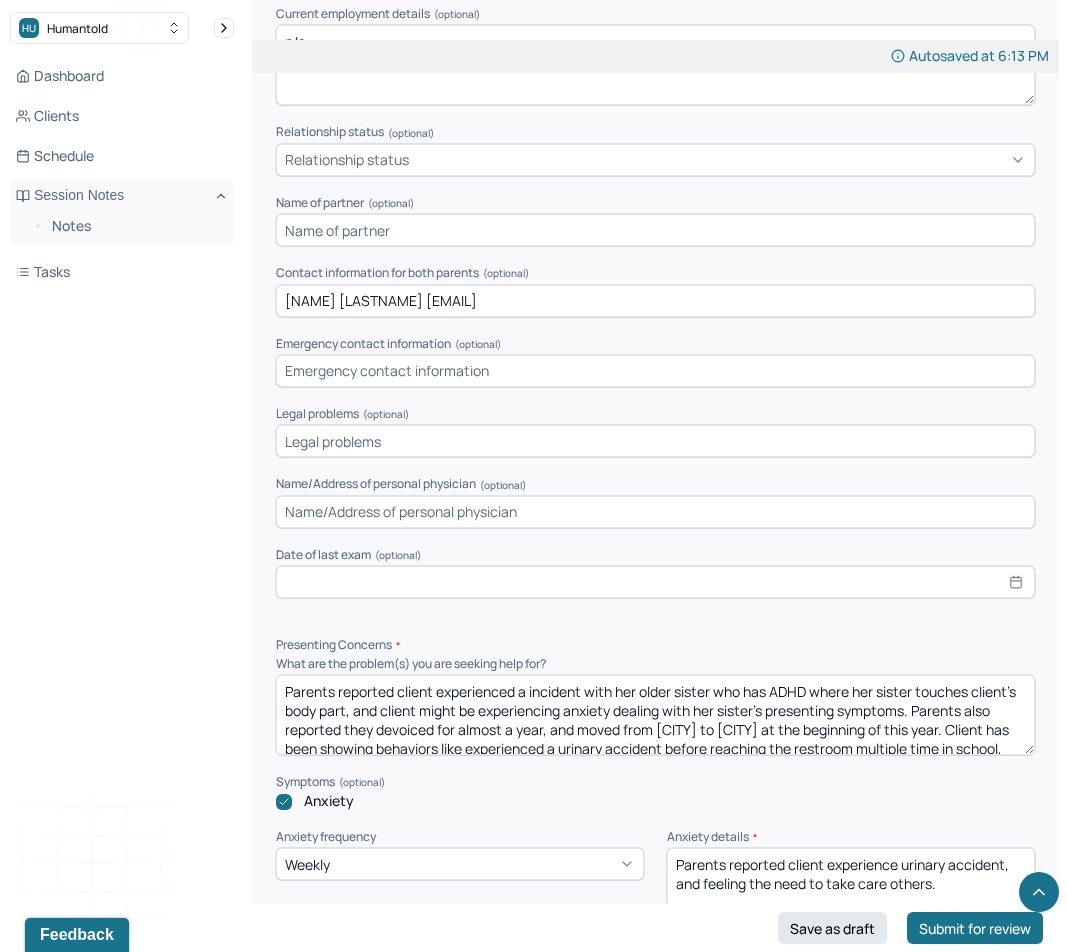 click on "[NAME] [LASTNAME] [EMAIL]" at bounding box center (655, 301) 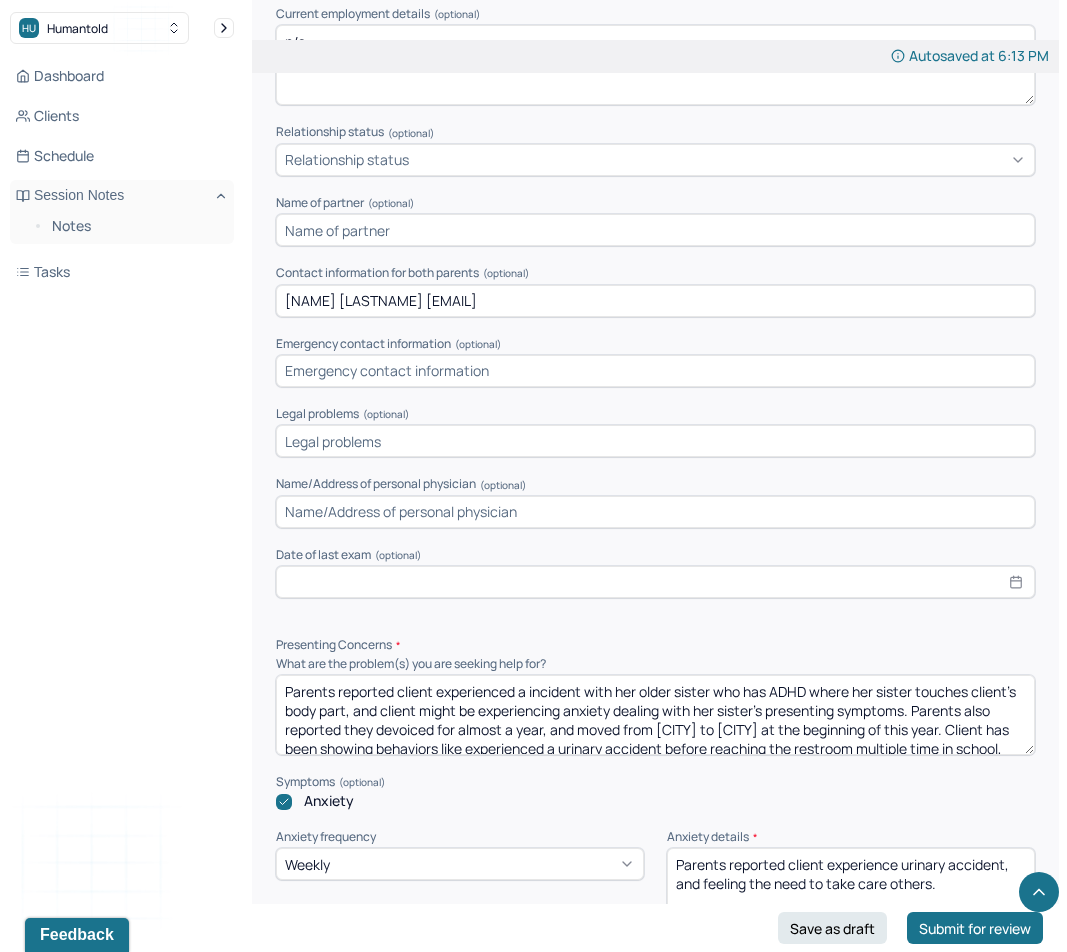 paste on "[EMAIL]" 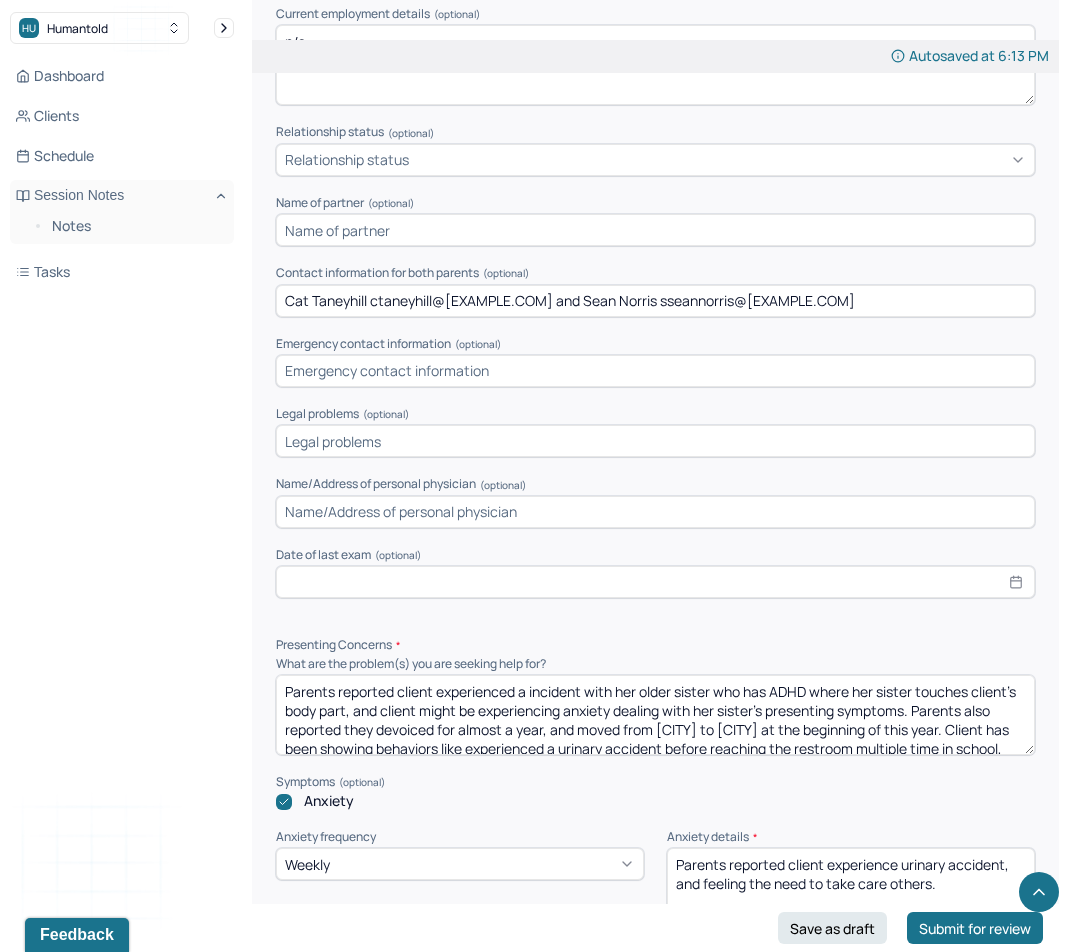 click on "Cat Taneyhill ctaneyhill@[EXAMPLE.COM] and Sean Norris sseannorris@[EXAMPLE.COM]" at bounding box center (655, 301) 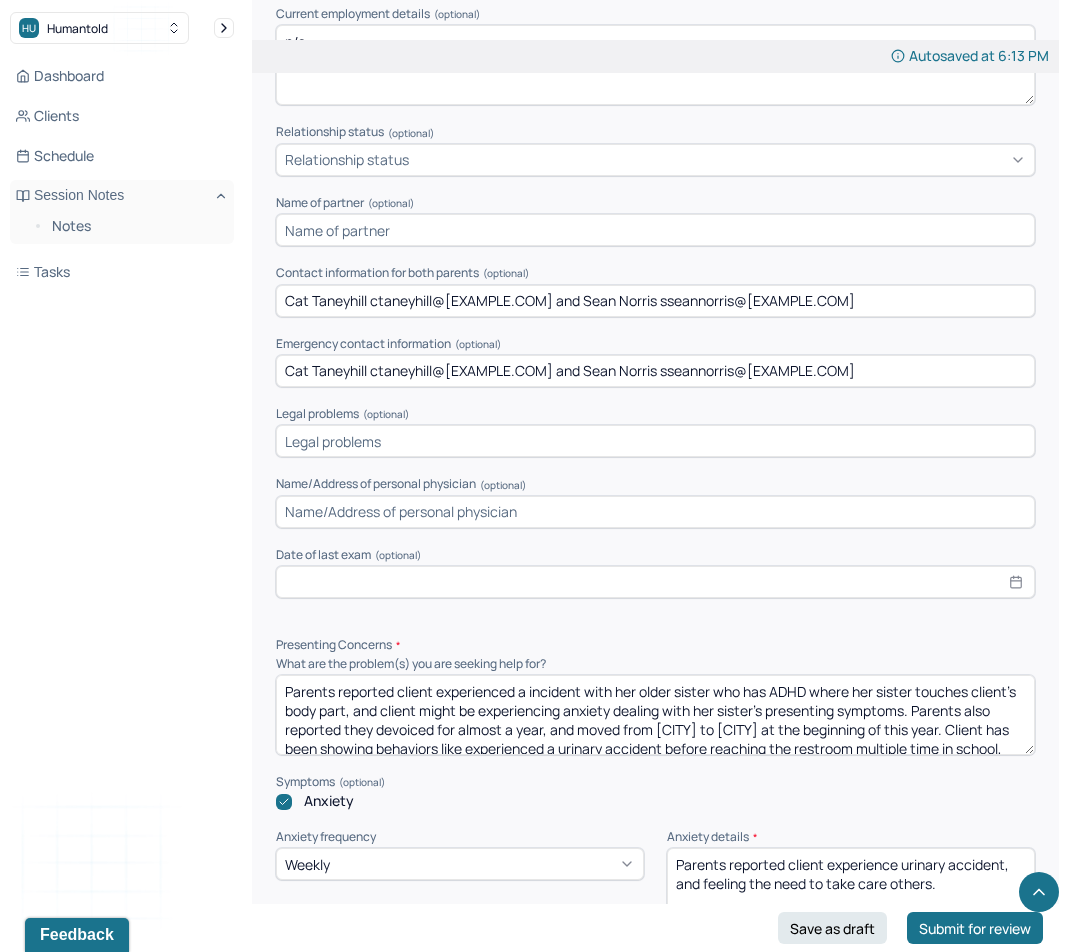 click at bounding box center [655, 512] 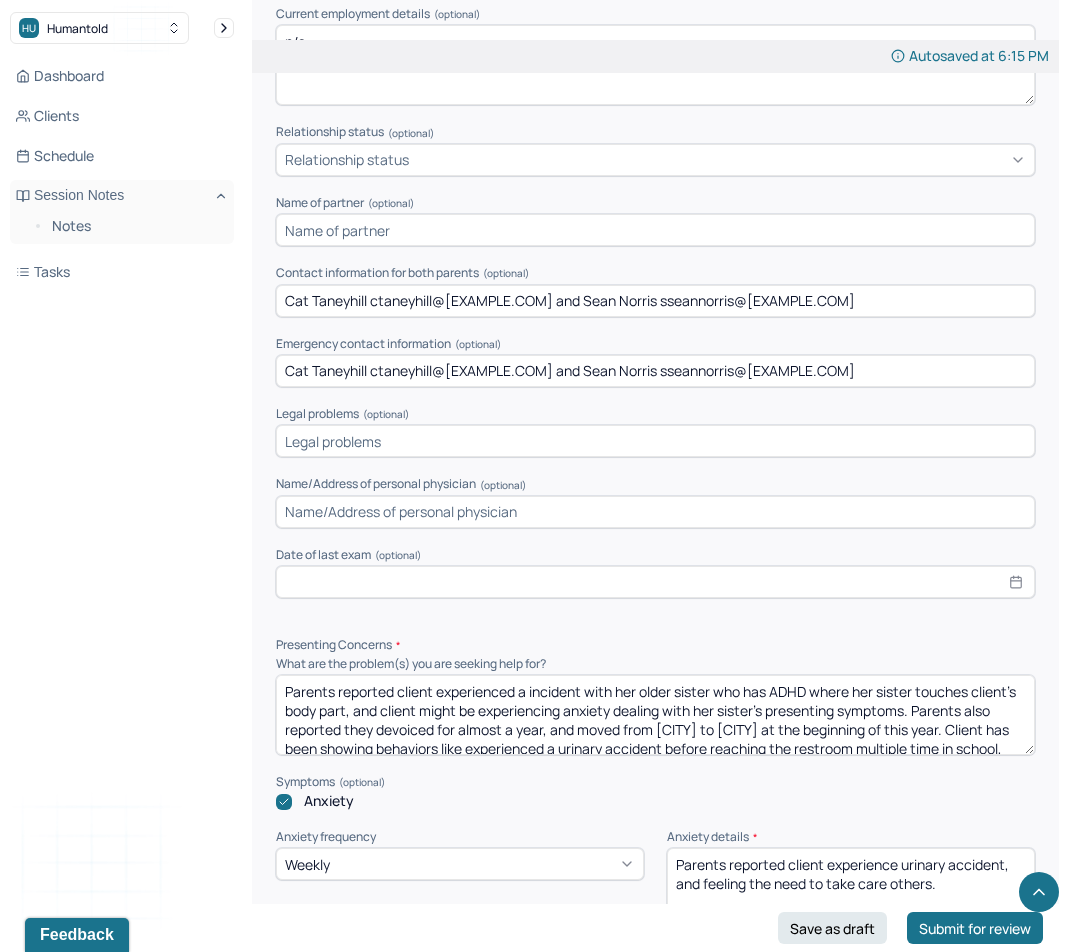 click on "Cat Taneyhill ctaneyhill@[EXAMPLE.COM] and Sean Norris sseannorris@[EXAMPLE.COM]" at bounding box center (655, 371) 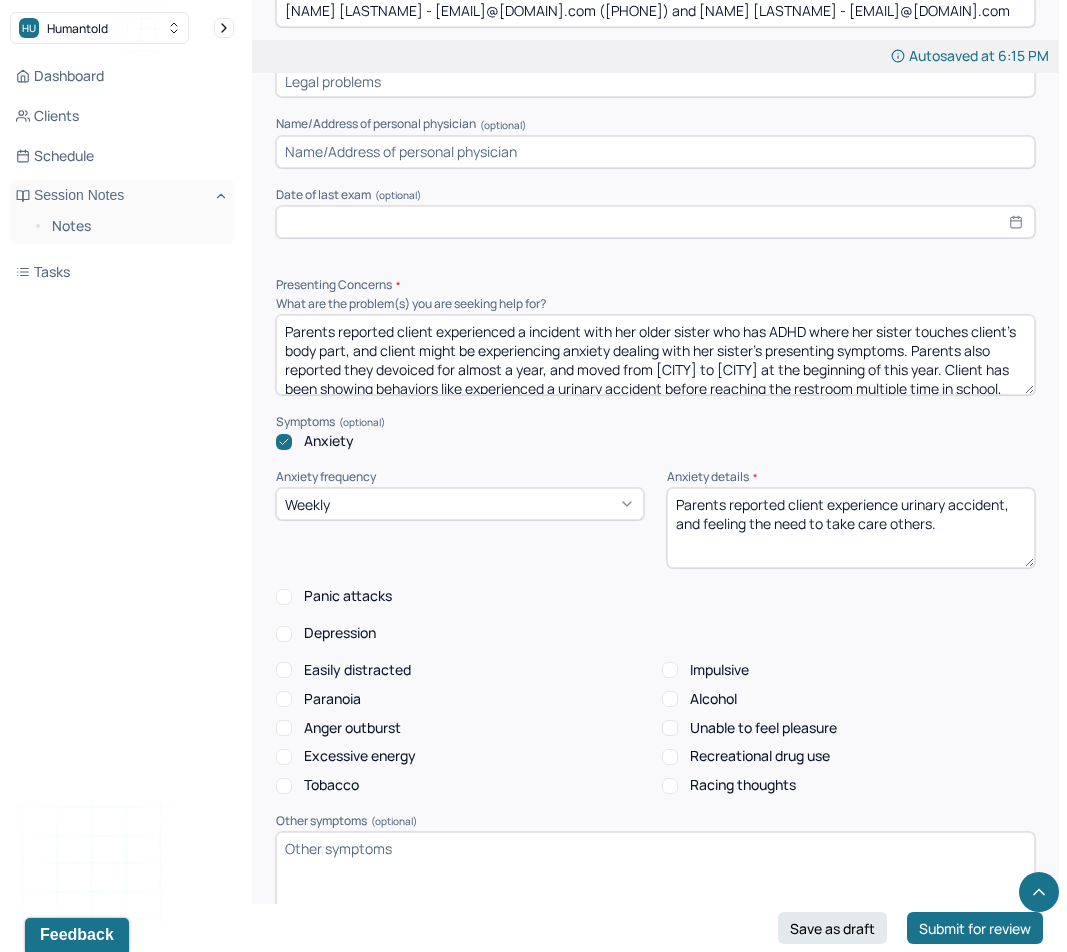 scroll, scrollTop: 1991, scrollLeft: 0, axis: vertical 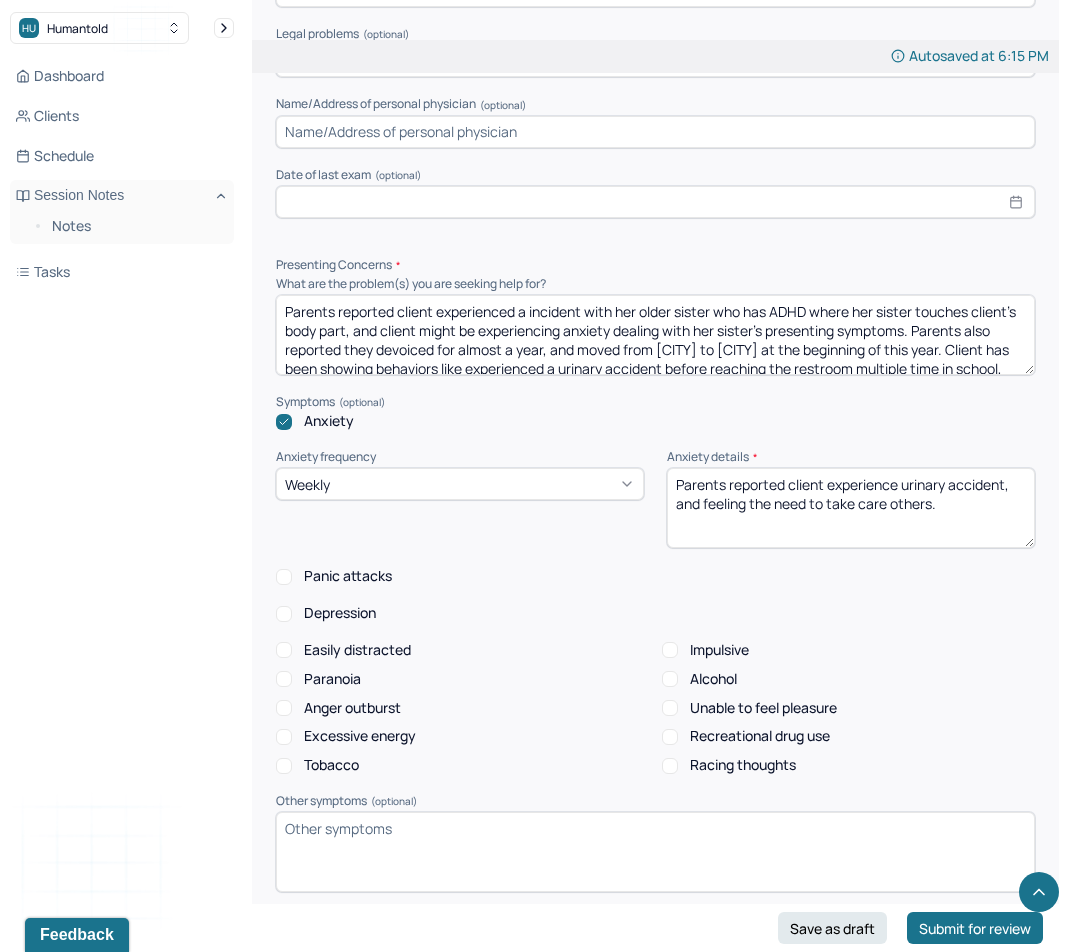 type on "[NAME] [LASTNAME] - [EMAIL]@[DOMAIN].com ([PHONE]) and [NAME] [LASTNAME] - [EMAIL]@[DOMAIN].com" 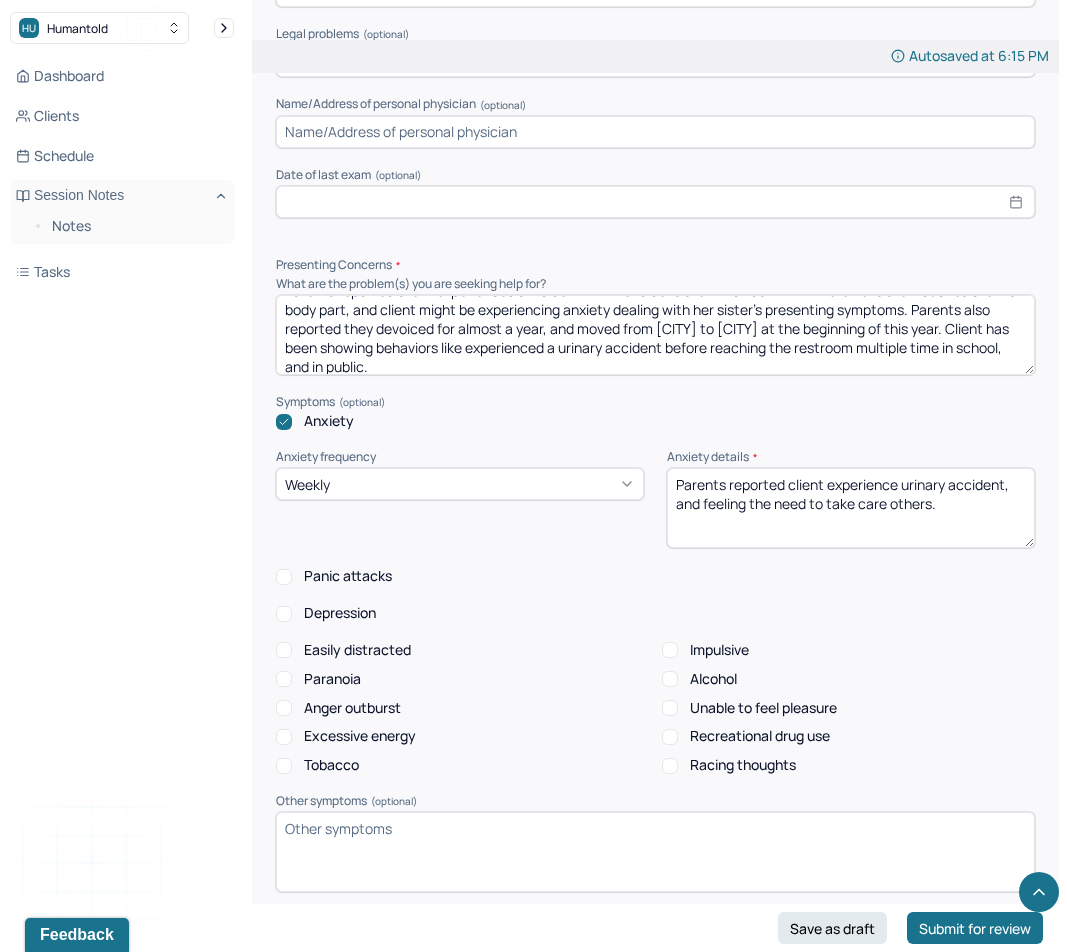 scroll, scrollTop: 29, scrollLeft: 0, axis: vertical 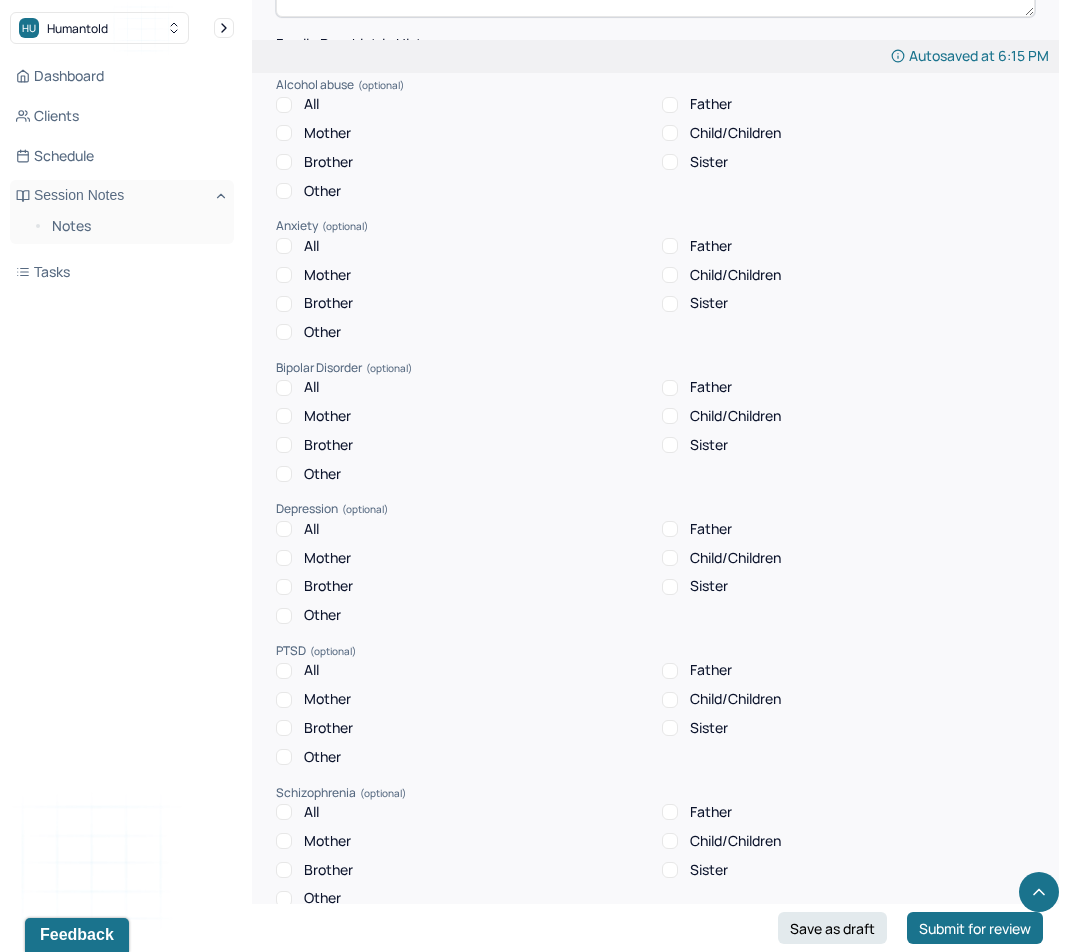click on "Mother" at bounding box center [327, 275] 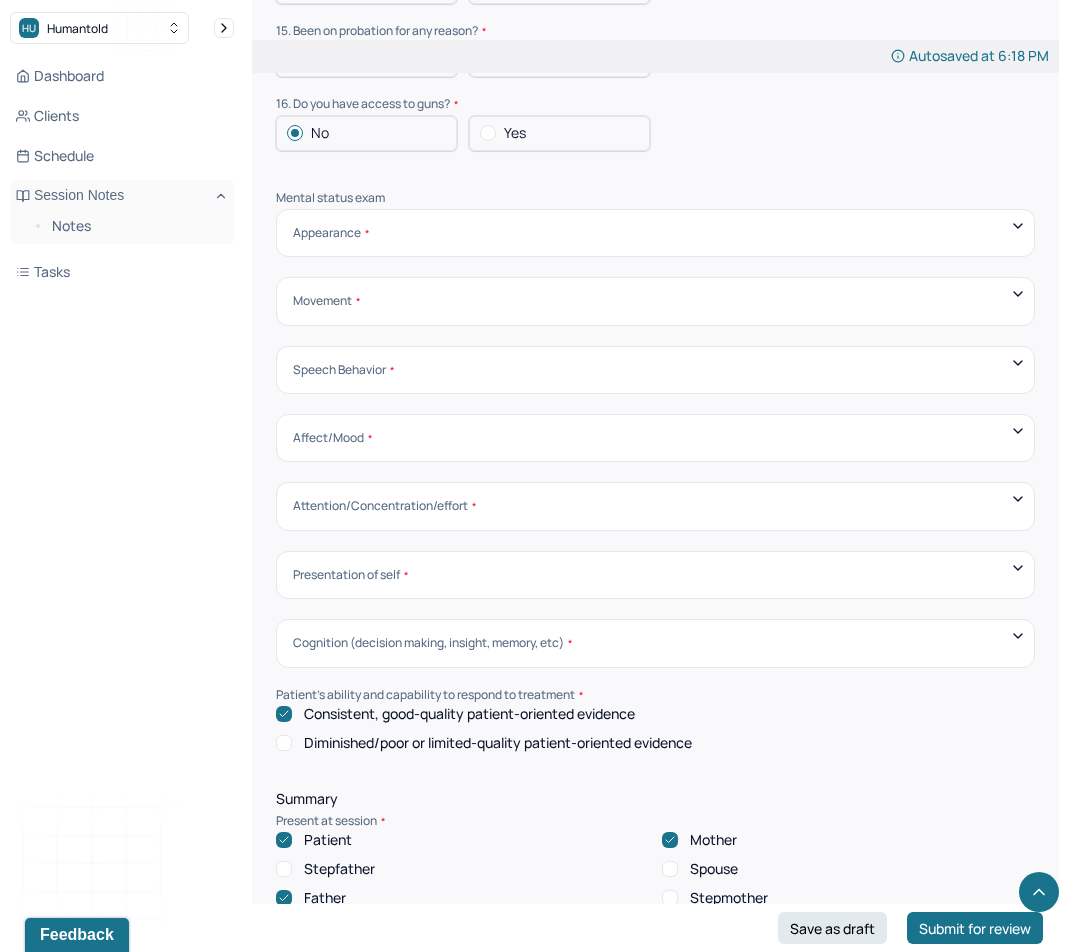 scroll, scrollTop: 7040, scrollLeft: 0, axis: vertical 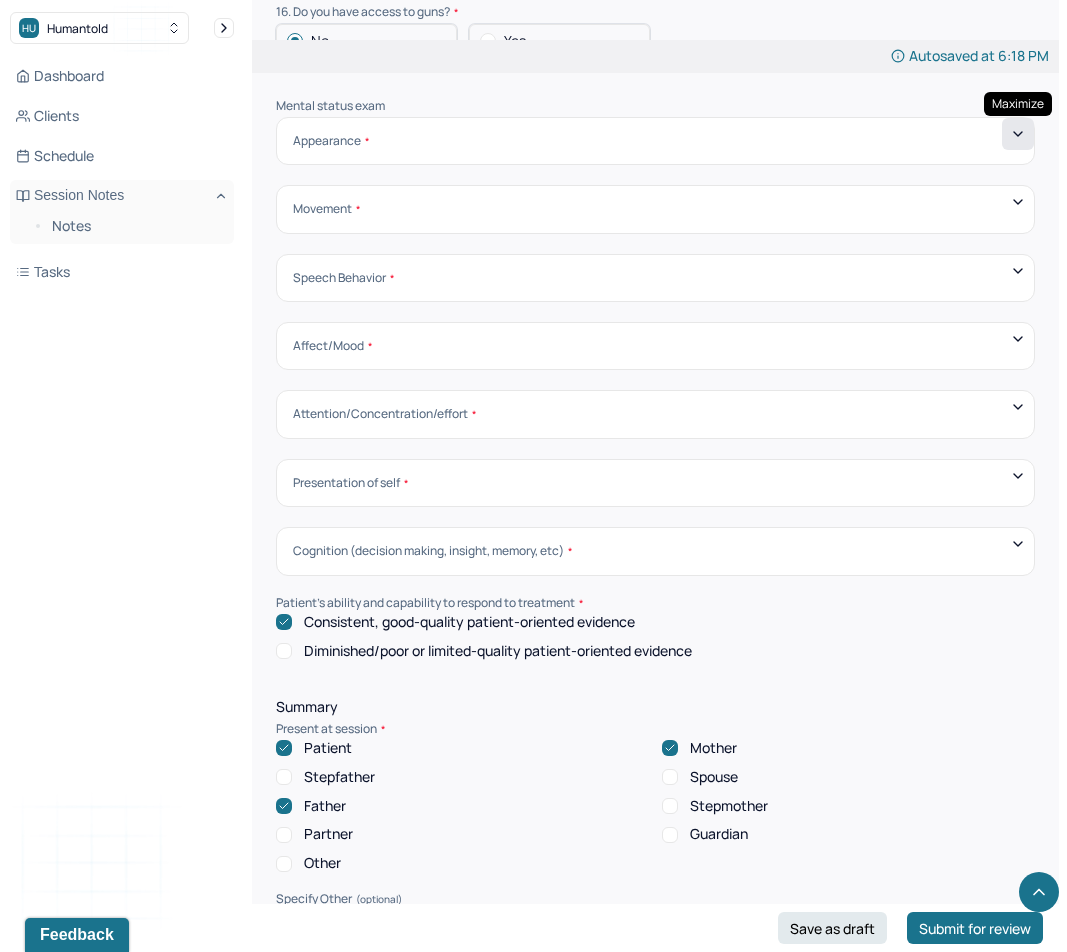 click 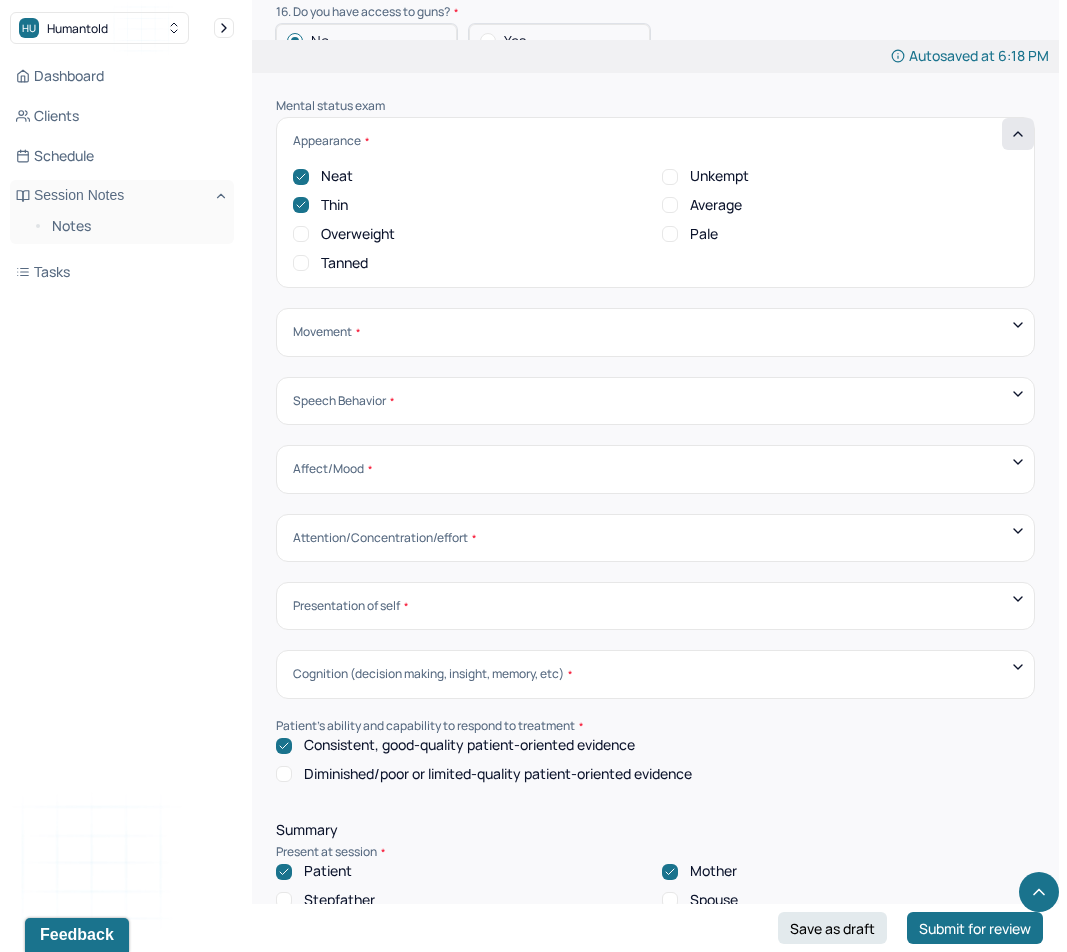 click 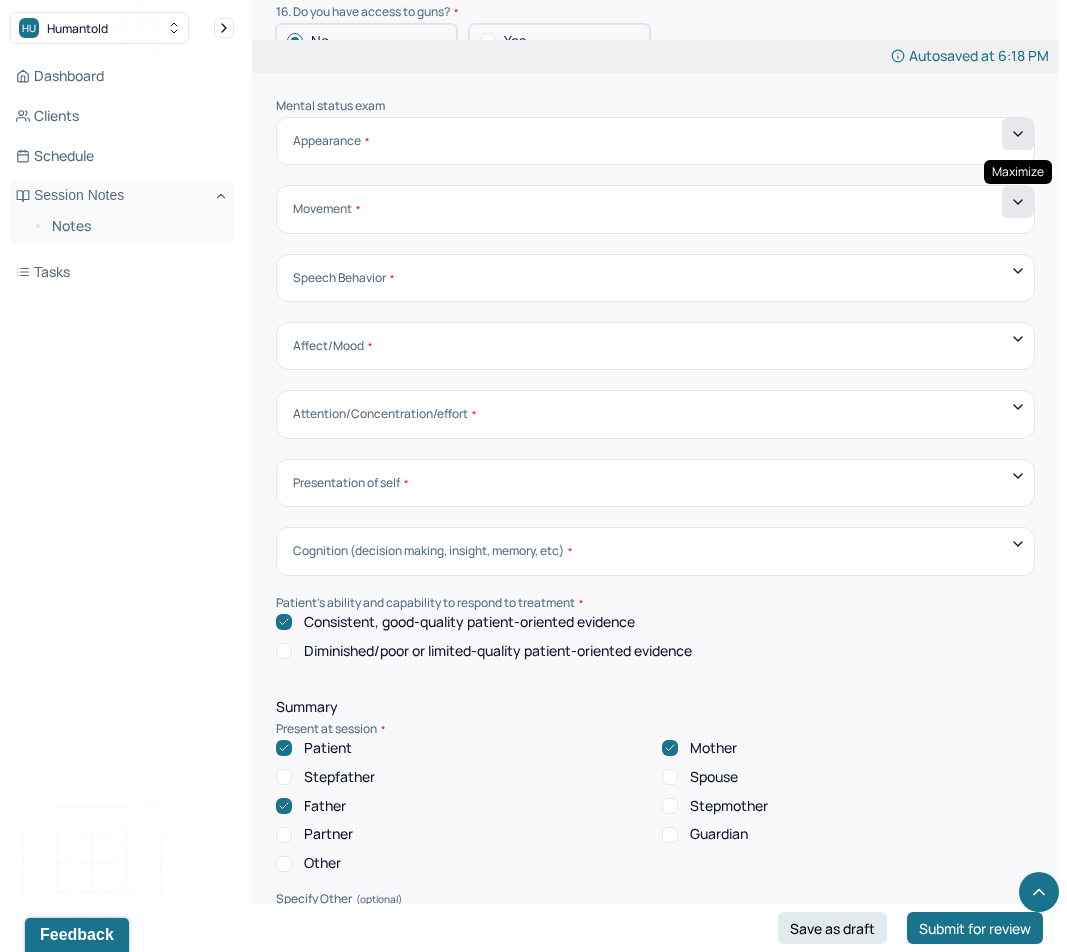 click 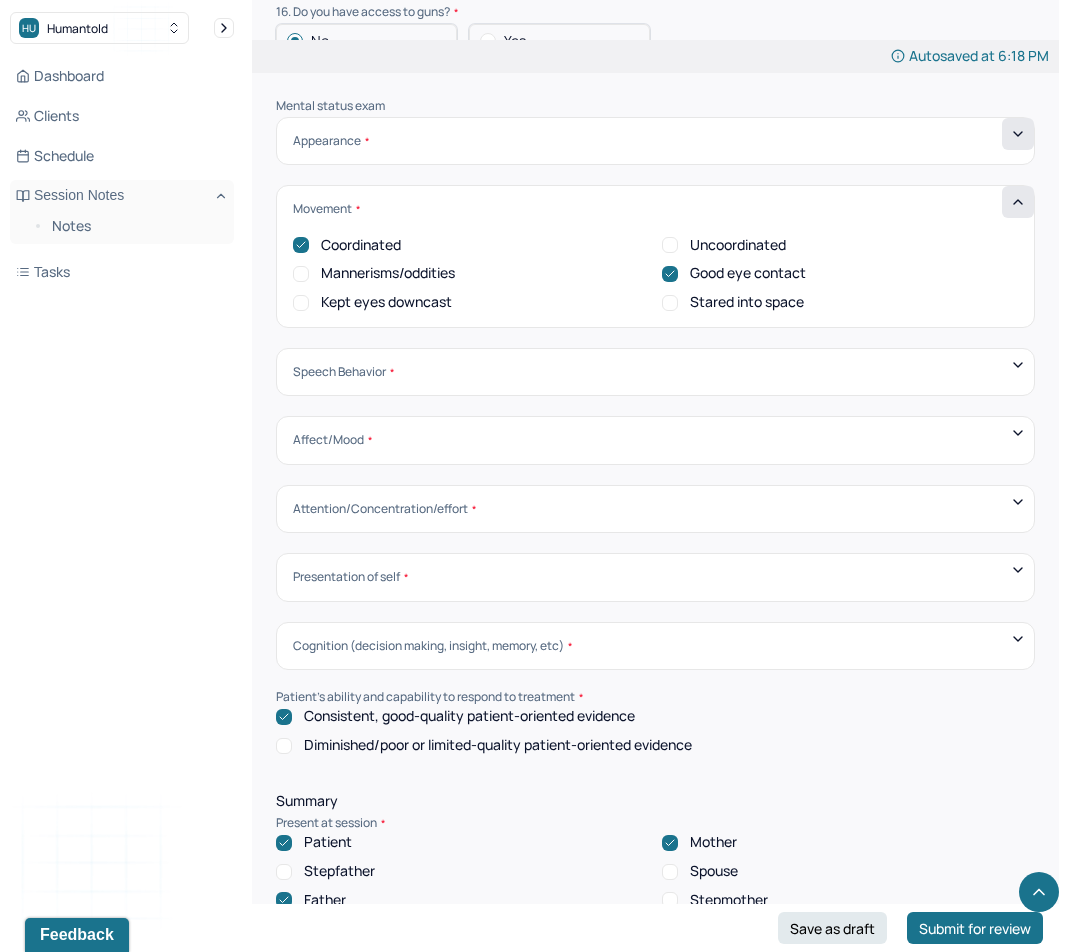 click 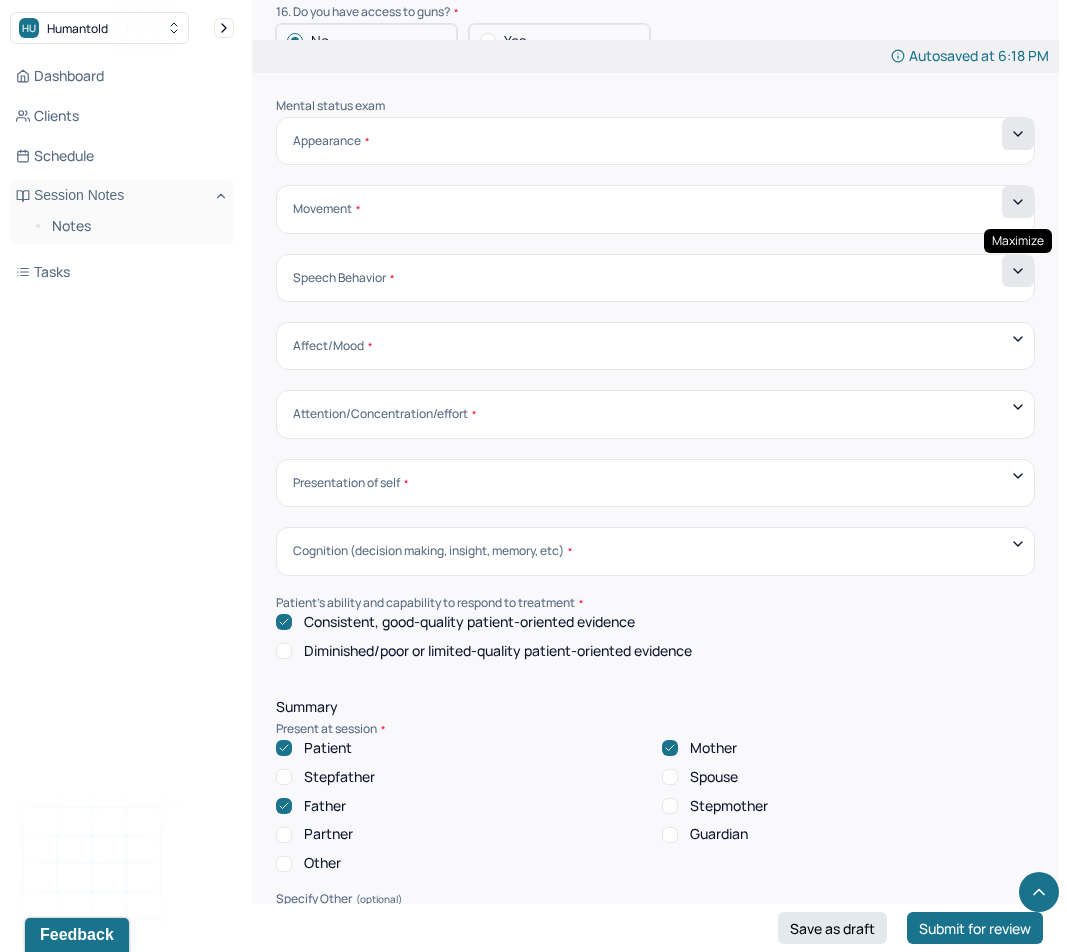 click 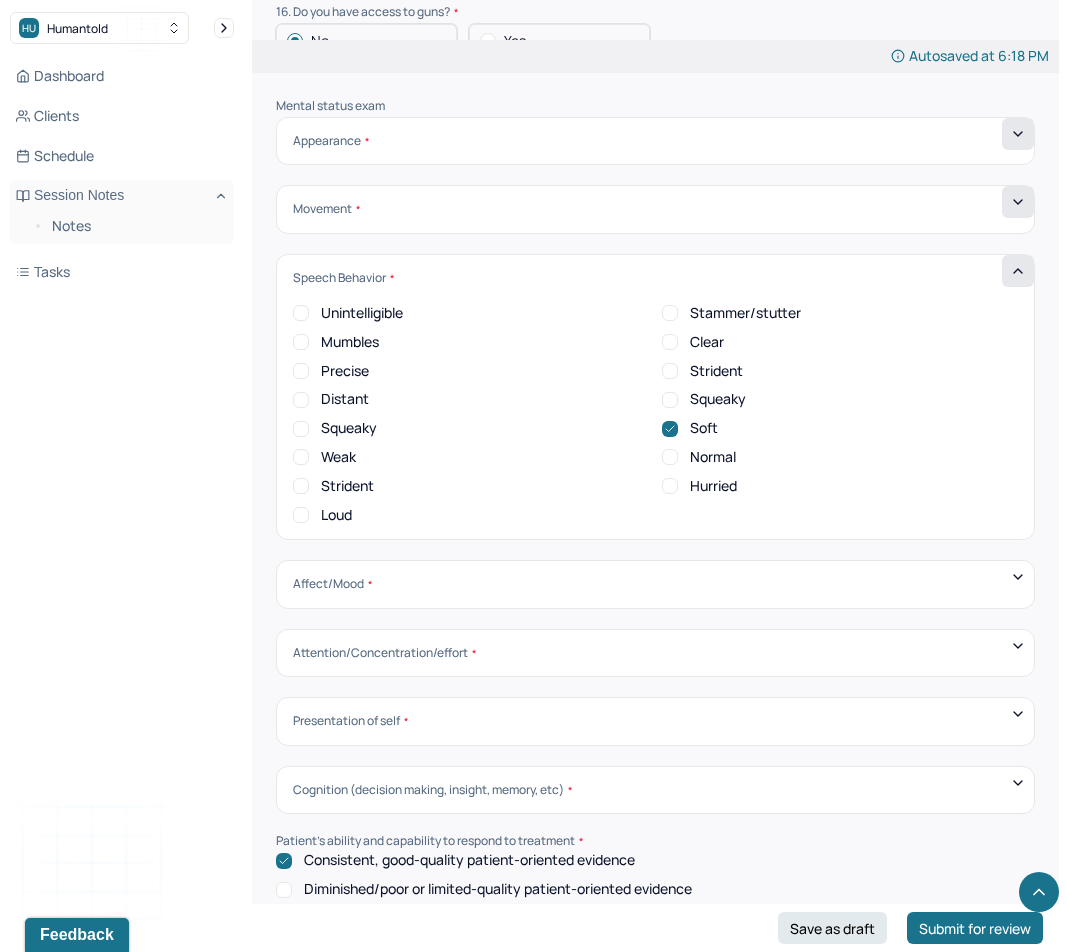 click 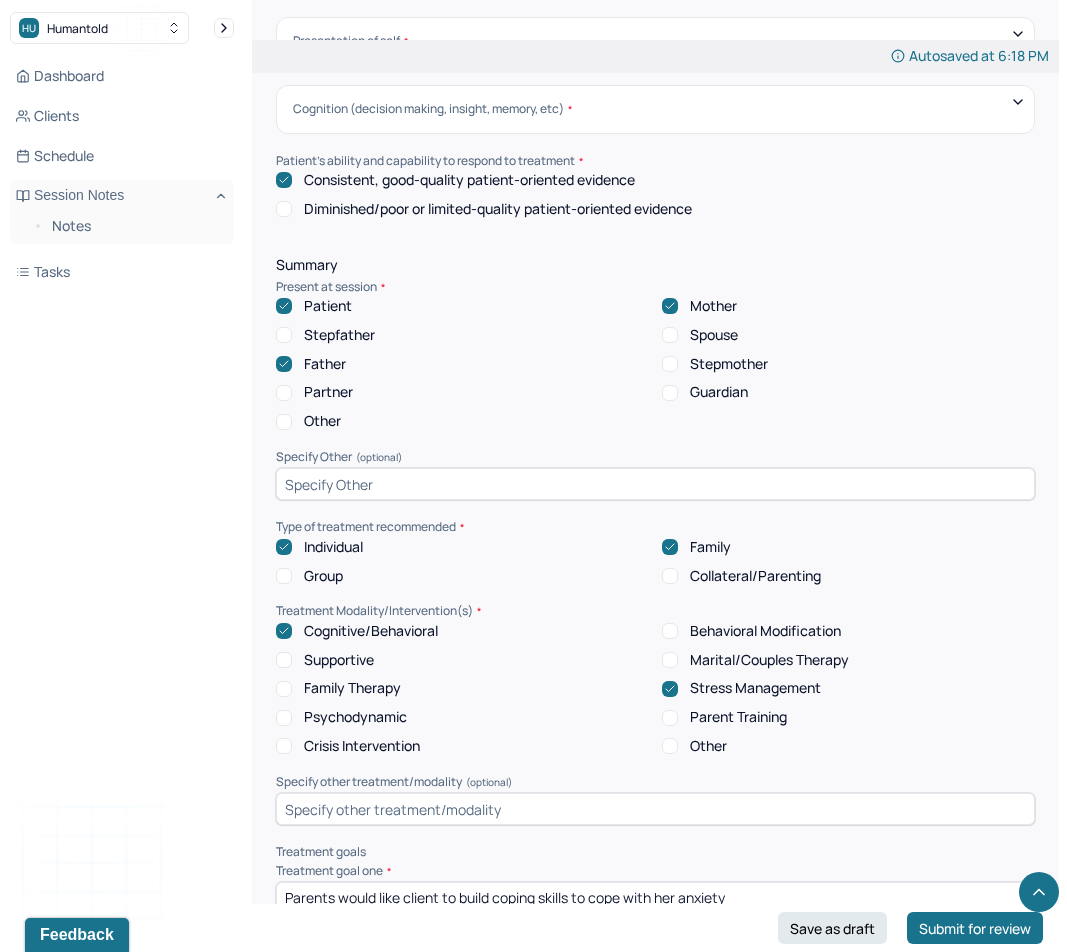 scroll, scrollTop: 7492, scrollLeft: 0, axis: vertical 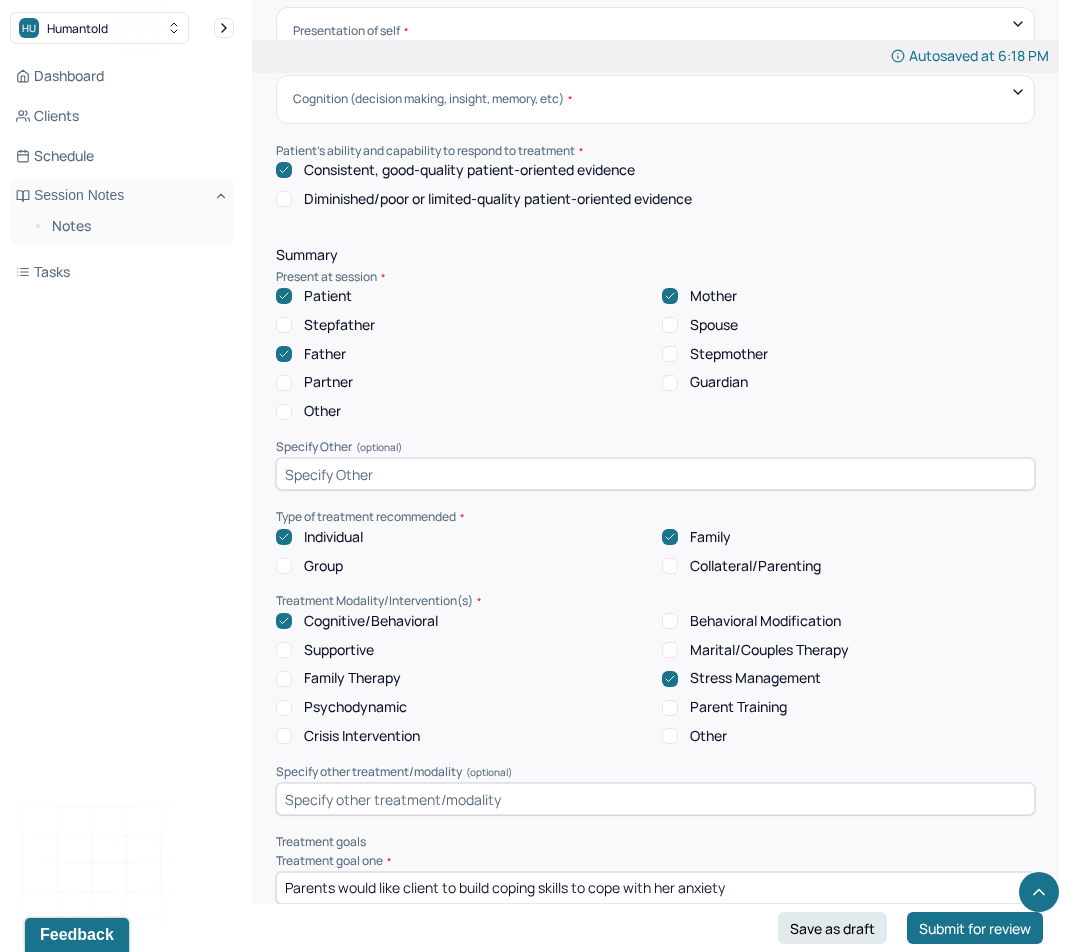 click on "Patient" at bounding box center [328, 296] 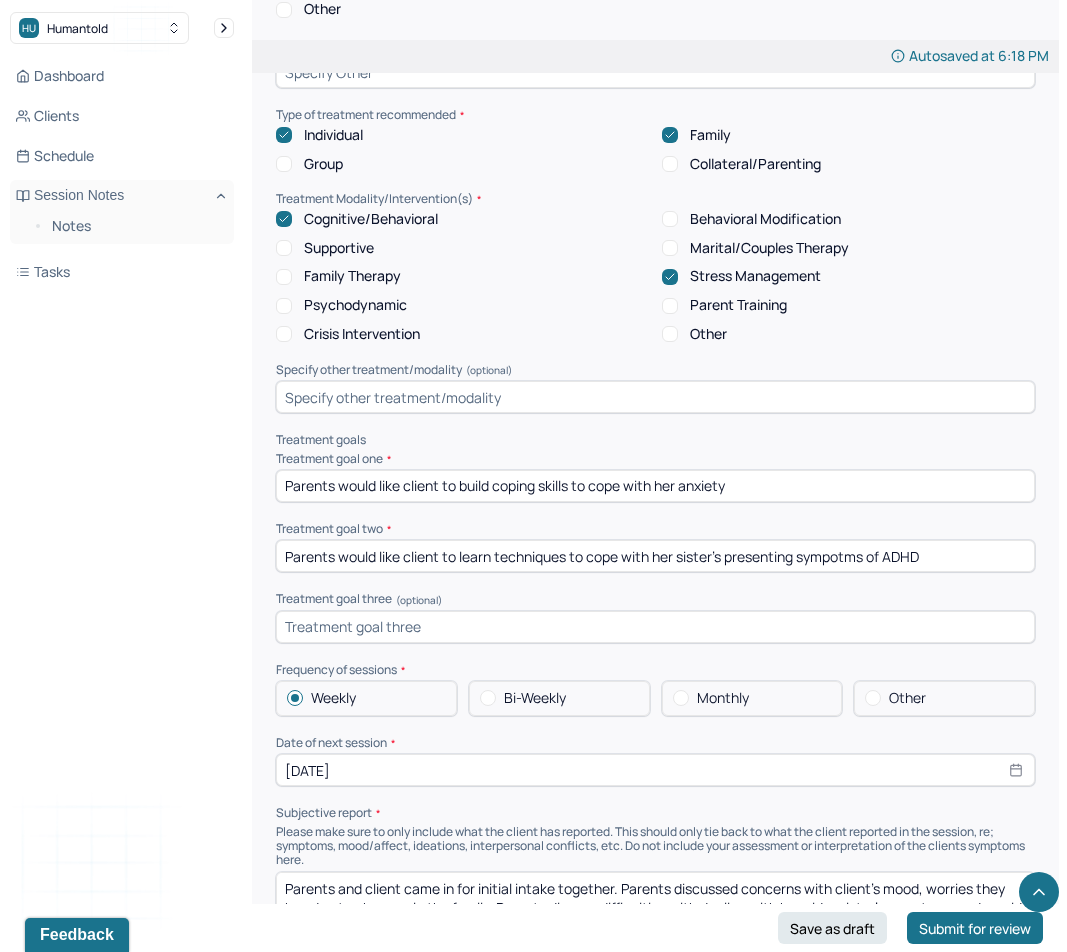 scroll, scrollTop: 7915, scrollLeft: 0, axis: vertical 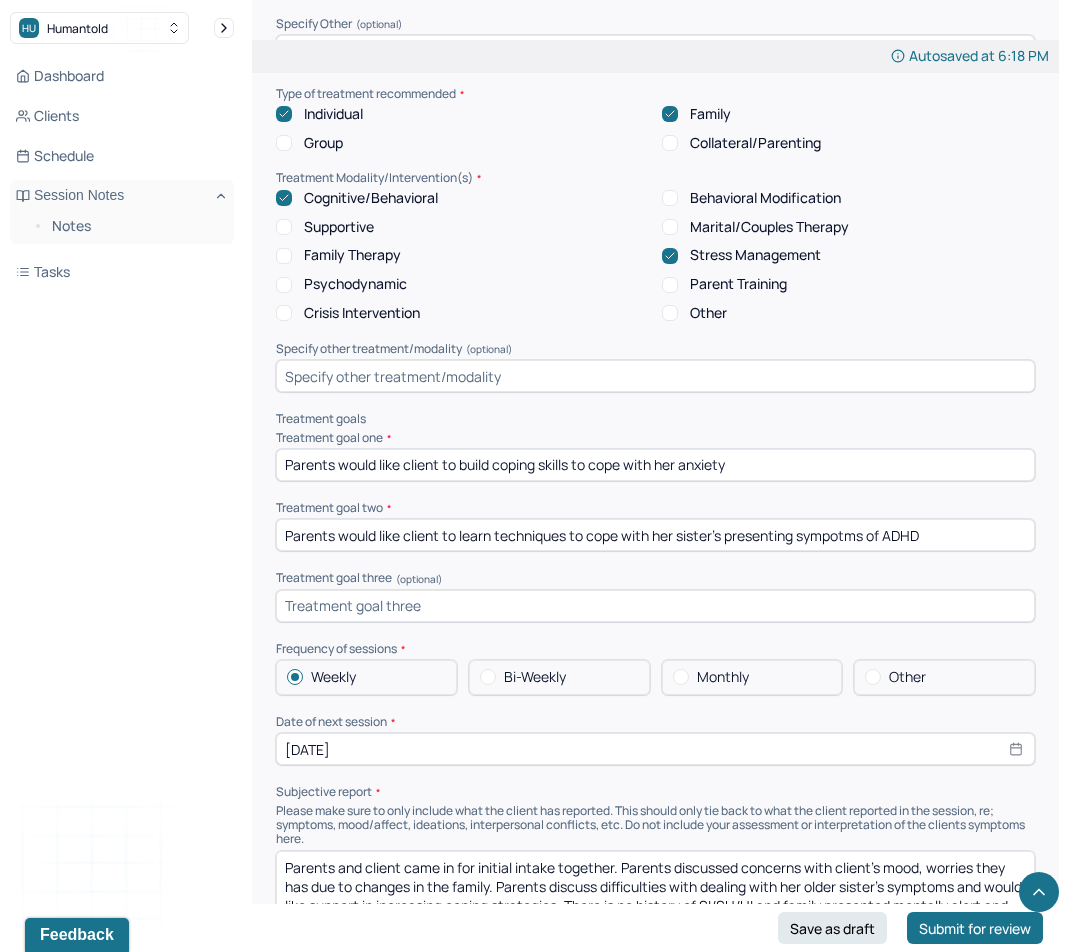 click on "Parents would like client to learn techniques to cope with her sister's presenting sympotms of ADHD" at bounding box center (655, 535) 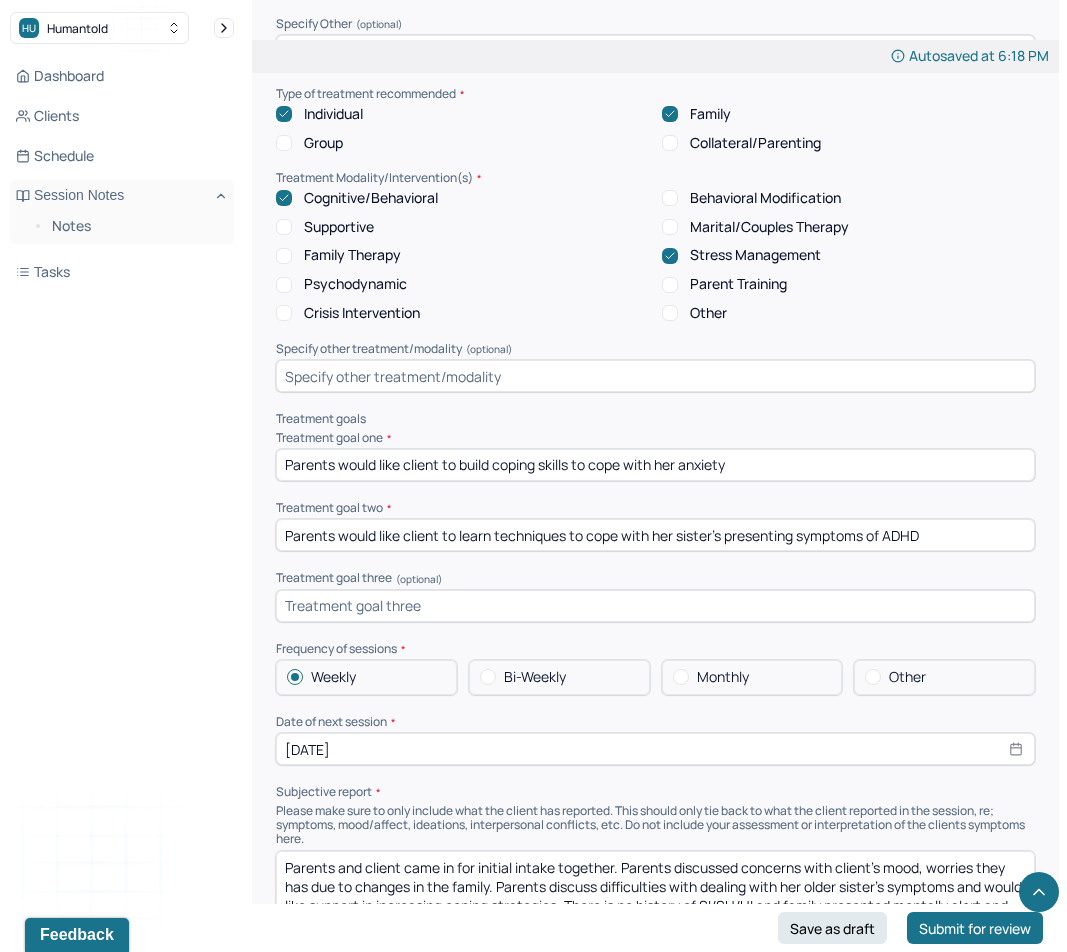 type on "Parents would like client to learn techniques to cope with her sister's presenting symptoms of ADHD" 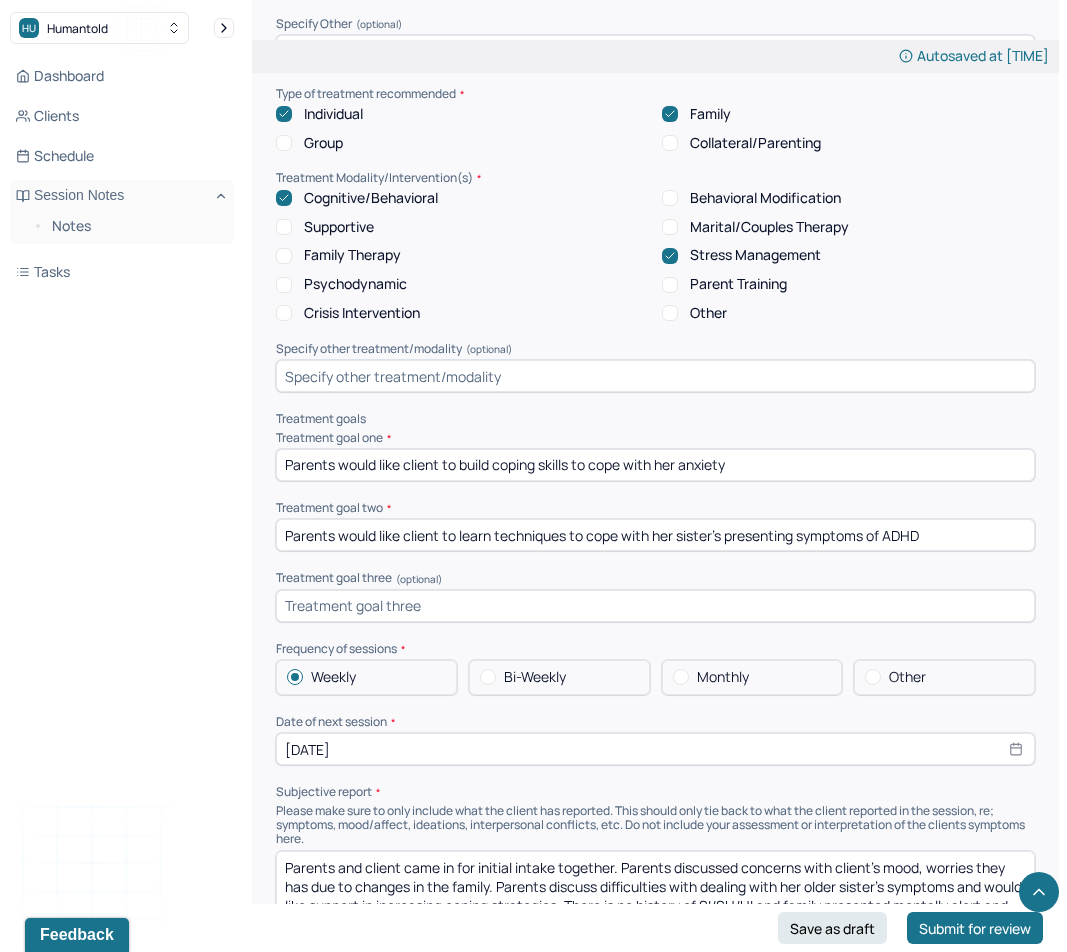click at bounding box center [655, 606] 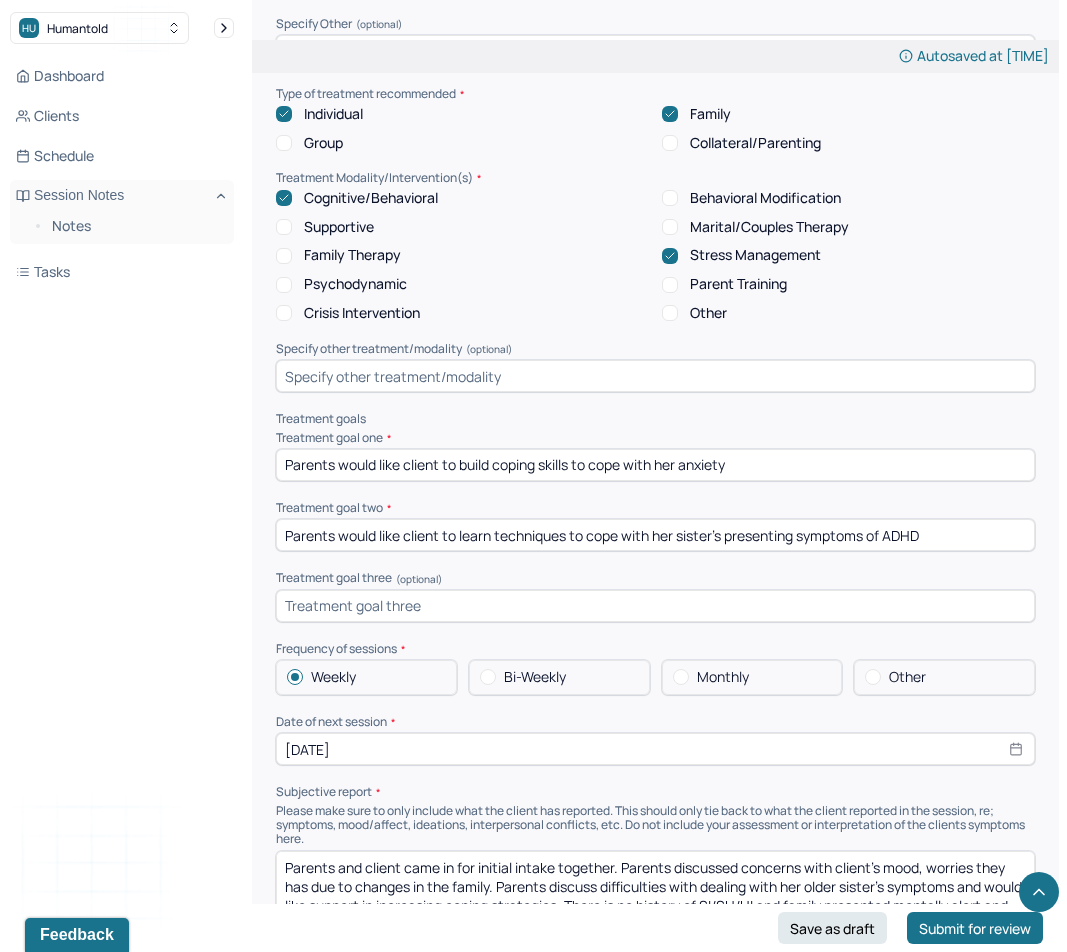 click on "Dashboard Clients Schedule Session Notes Notes Tasks SM Sarah   Morris provider Logout" at bounding box center (122, 496) 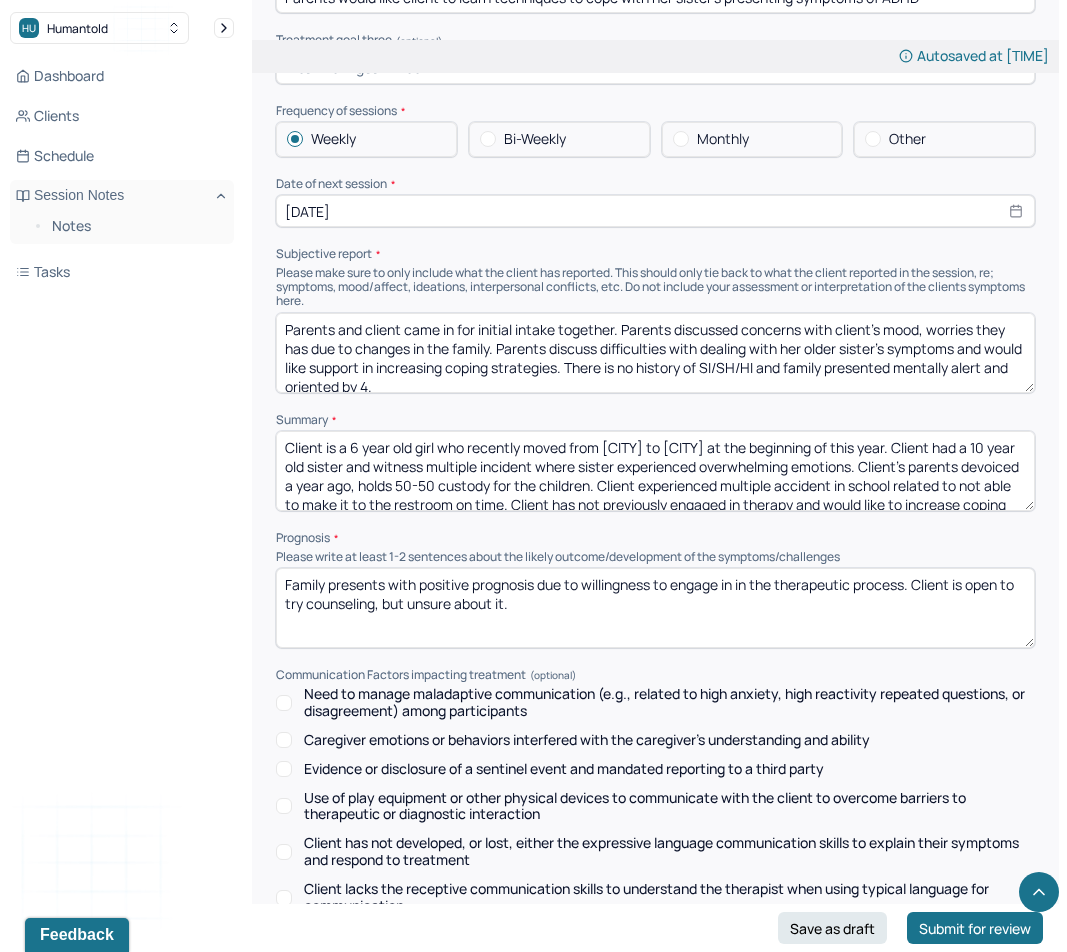 scroll, scrollTop: 8422, scrollLeft: 0, axis: vertical 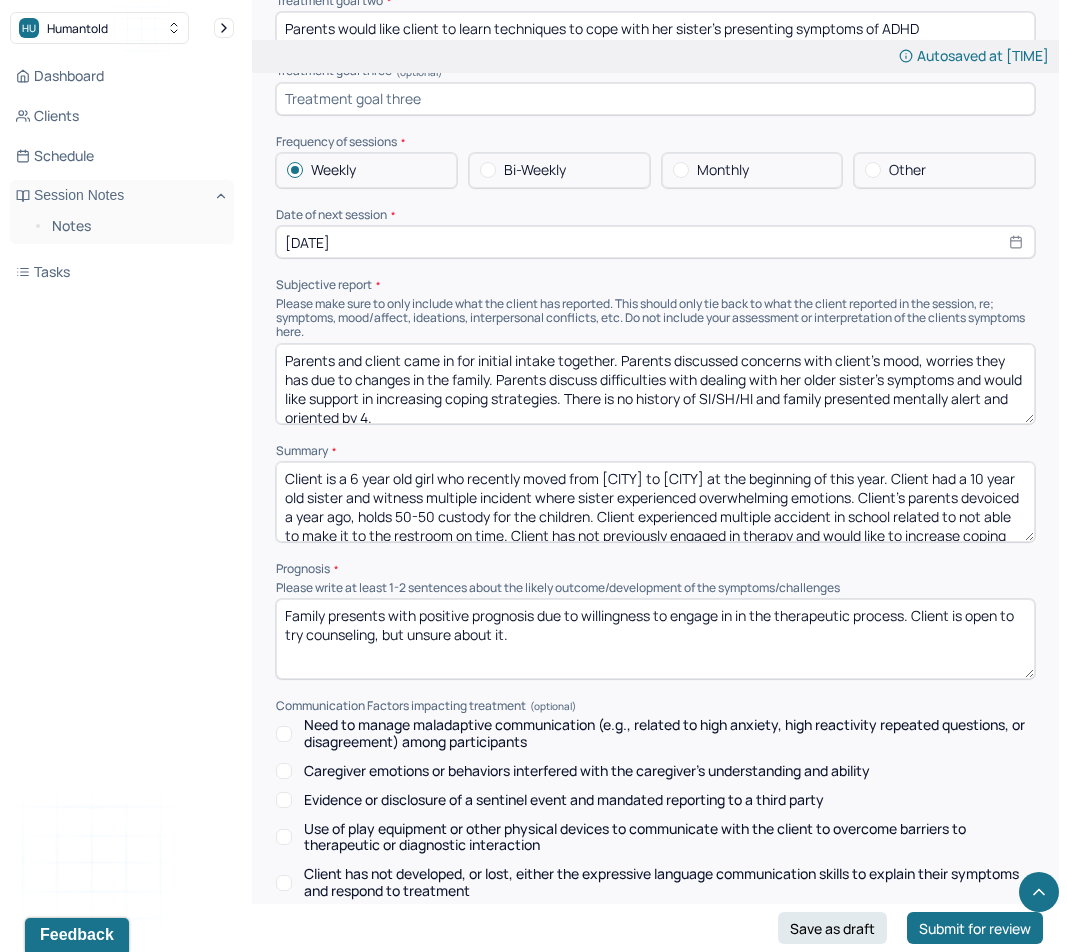 click on "Parents and client came in for initial intake together. Parents discussed concerns with client's mood, worries they has due to changes in the family. Parents discuss difficulties with dealing with her older sister's symptoms and would like support in increasing coping strategies. There is no history of SI/SH/HI and family presented mentally alert and oriented by 4." at bounding box center (655, 384) 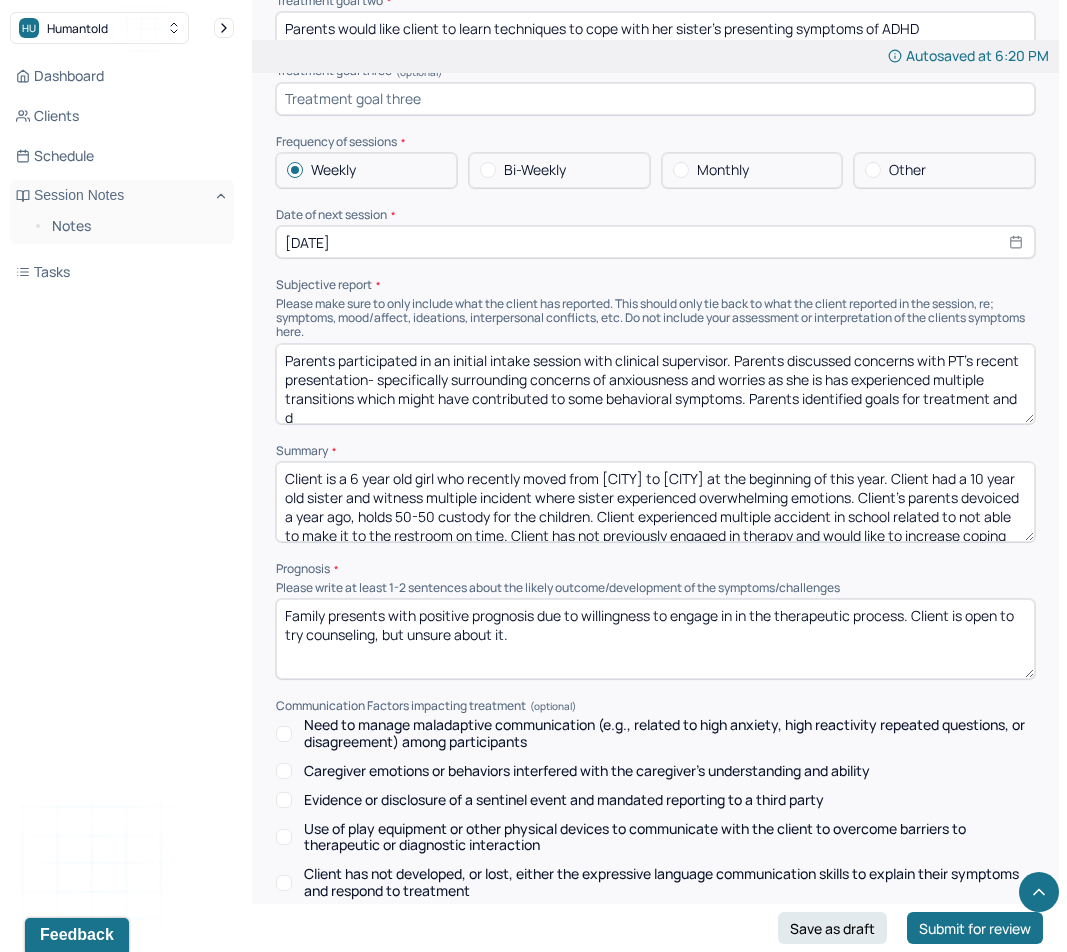 scroll, scrollTop: 4, scrollLeft: 0, axis: vertical 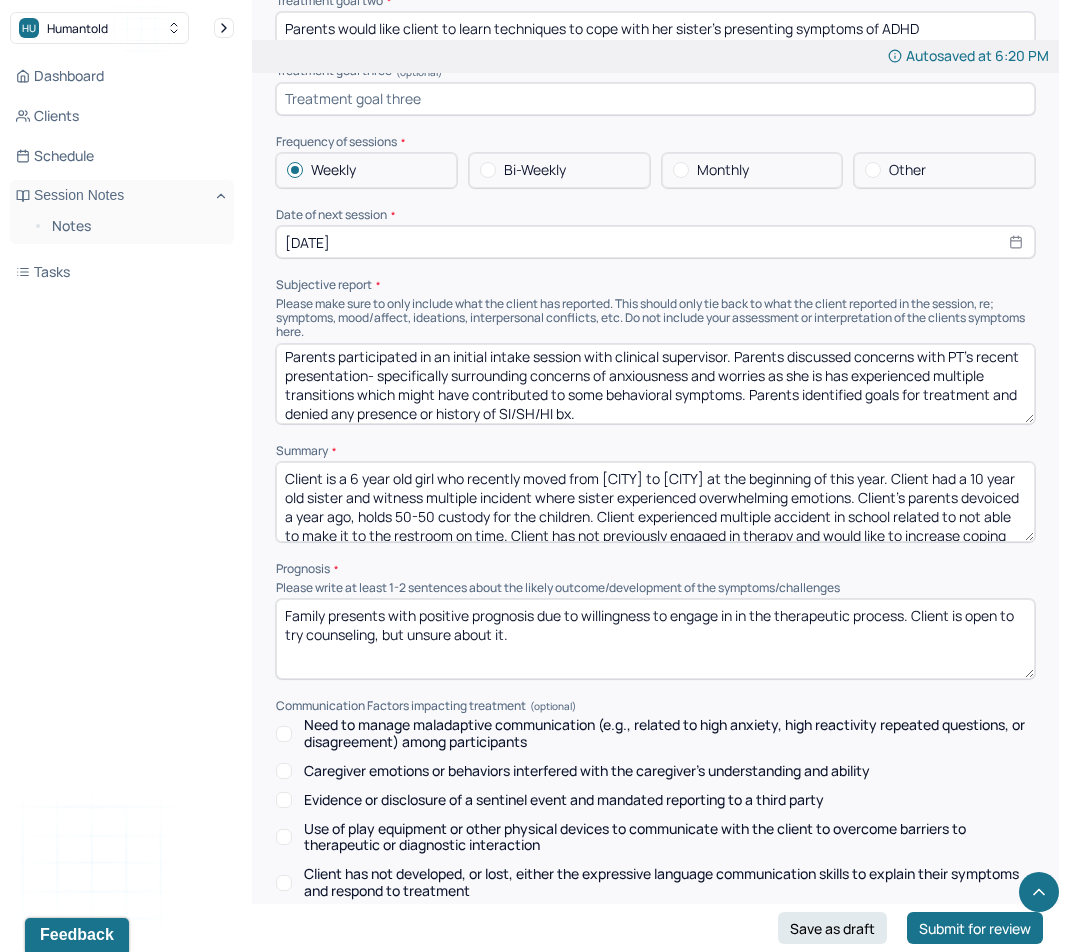 type on "Parents participated in an initial intake session with clinical supervisor. Parents discussed concerns with PT's recent presentation- specifically surrounding concerns of anxiousness and worries as she is has experienced multiple transitions which might have contributed to some behavioral symptoms. Parents identified goals for treatment and denied any presence or history of SI/SH/HI bx." 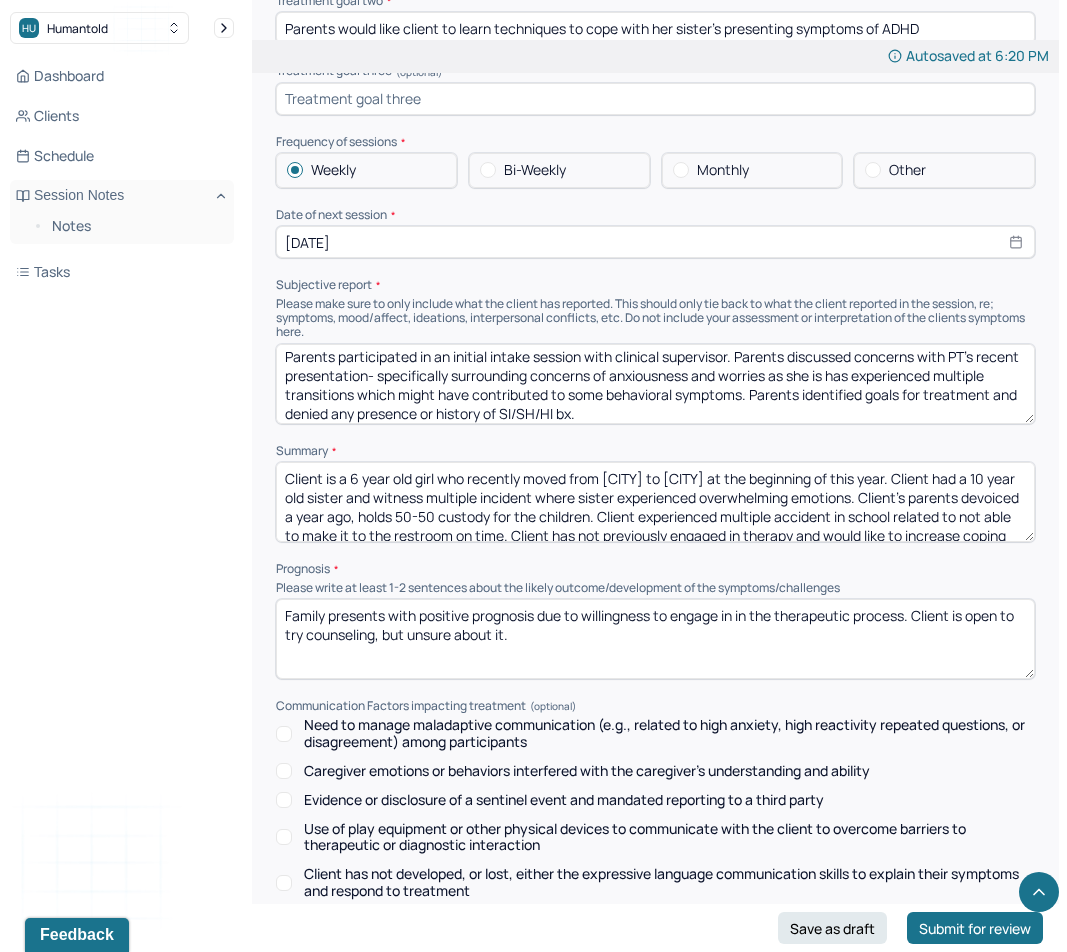 drag, startPoint x: 830, startPoint y: 651, endPoint x: 920, endPoint y: 610, distance: 98.89894 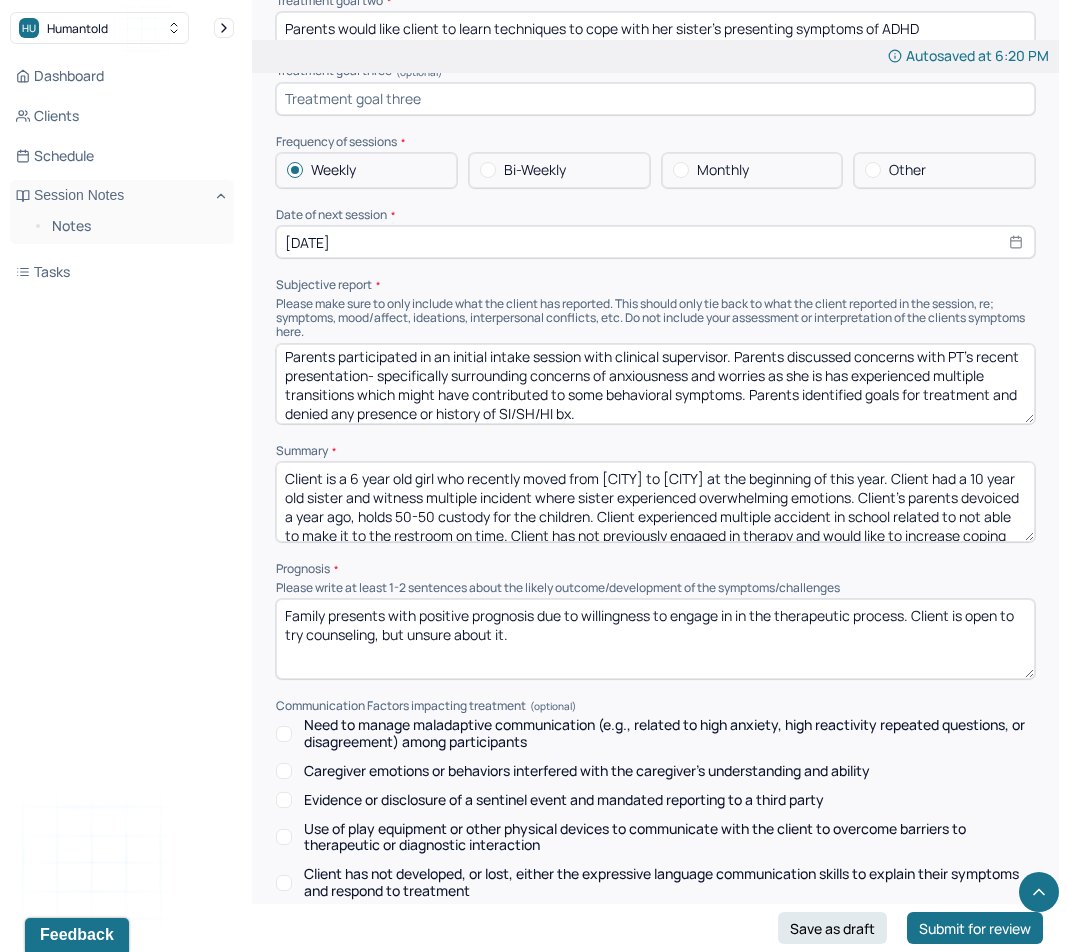 click on "Family presents with positive prognosis due to willingness to engage in in the therapeutic process. Client is open to try counseling, but unsure about it." at bounding box center [655, 639] 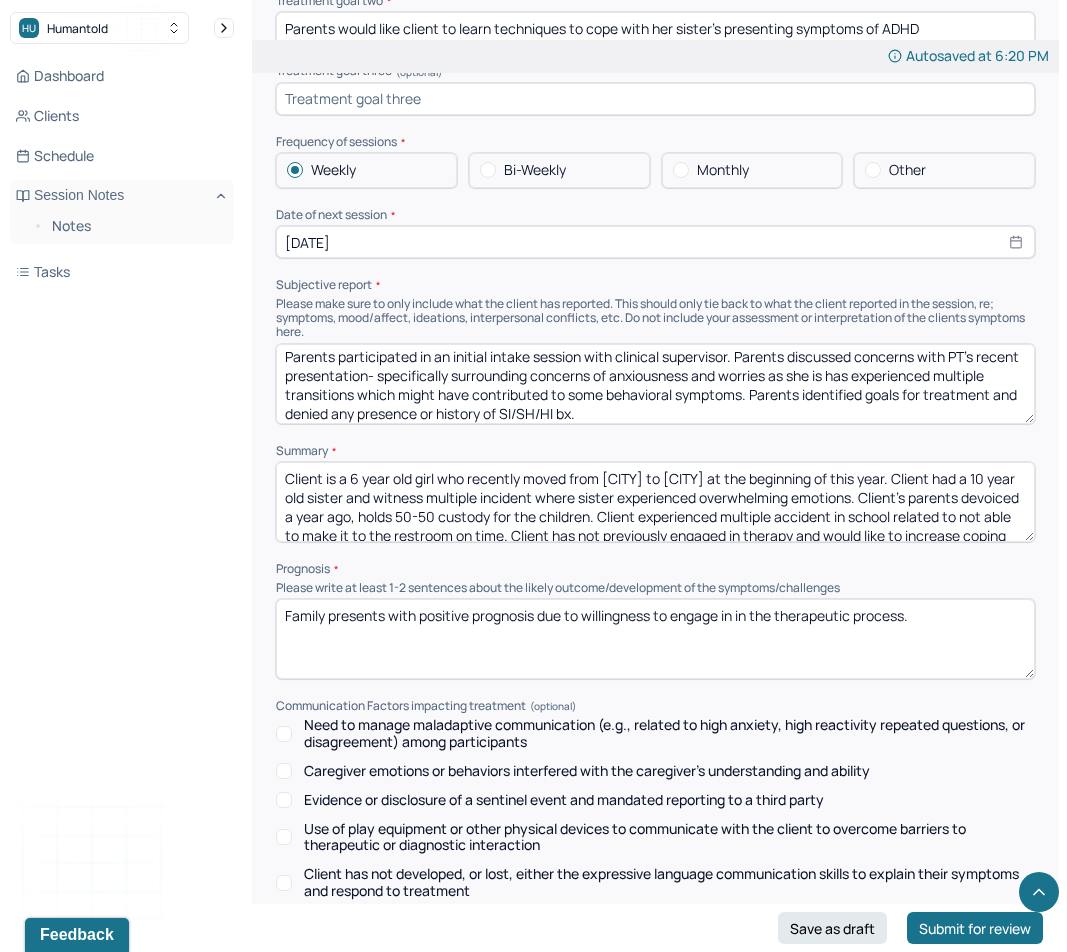 type on "Family presents with positive prognosis due to willingness to engage in in the therapeutic process." 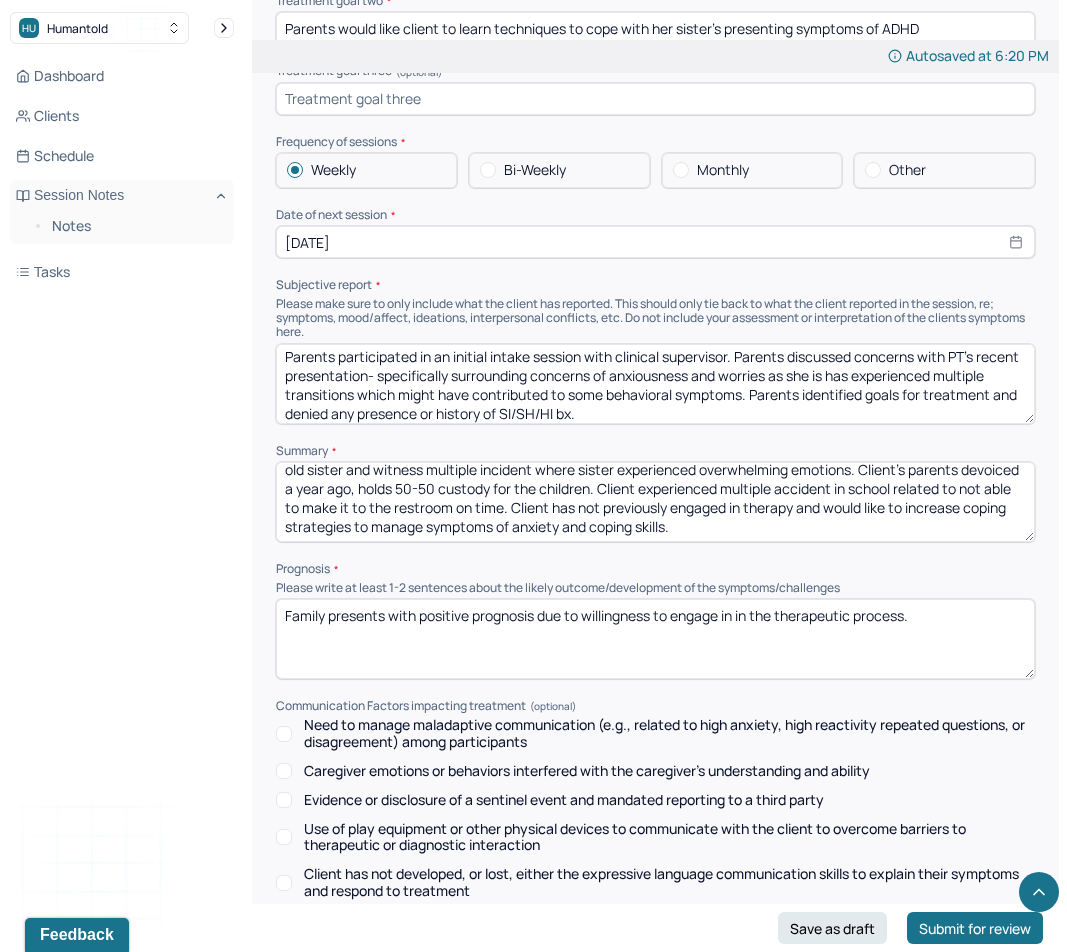 scroll, scrollTop: 29, scrollLeft: 0, axis: vertical 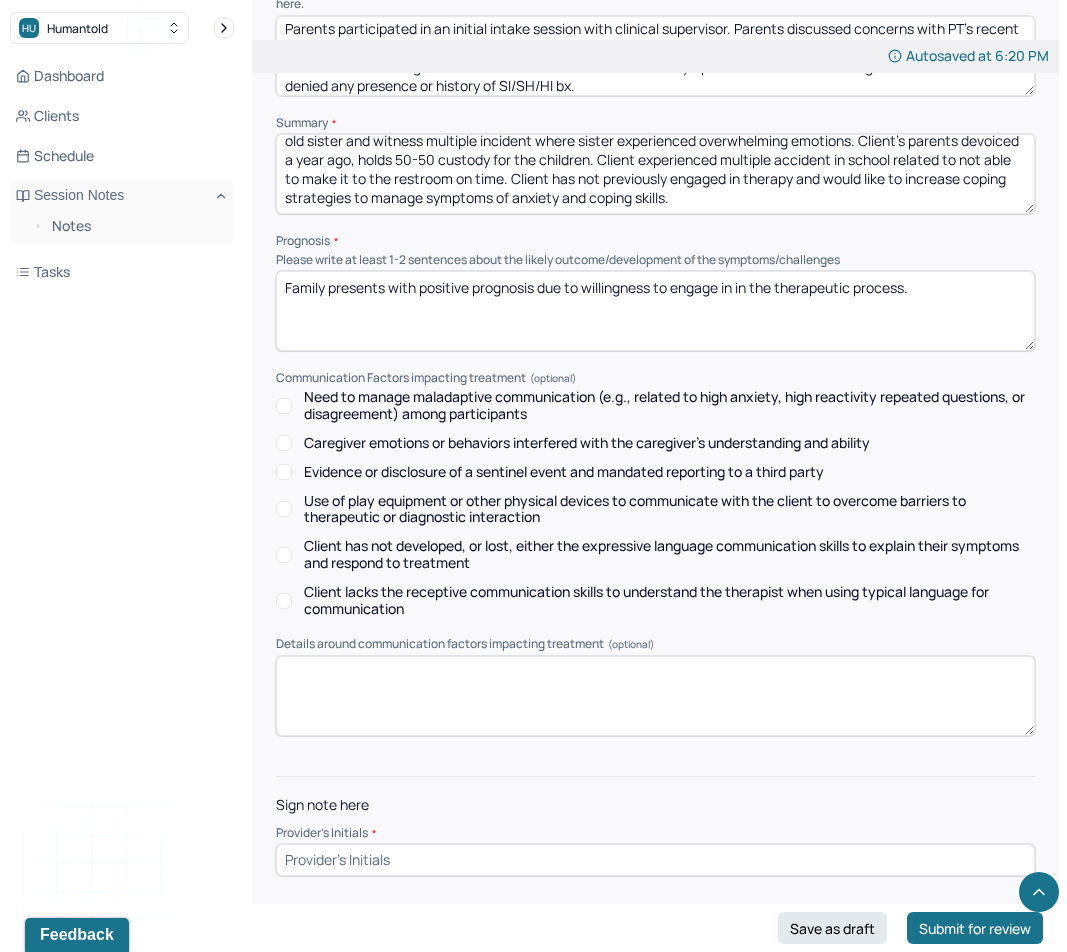 click at bounding box center [655, 860] 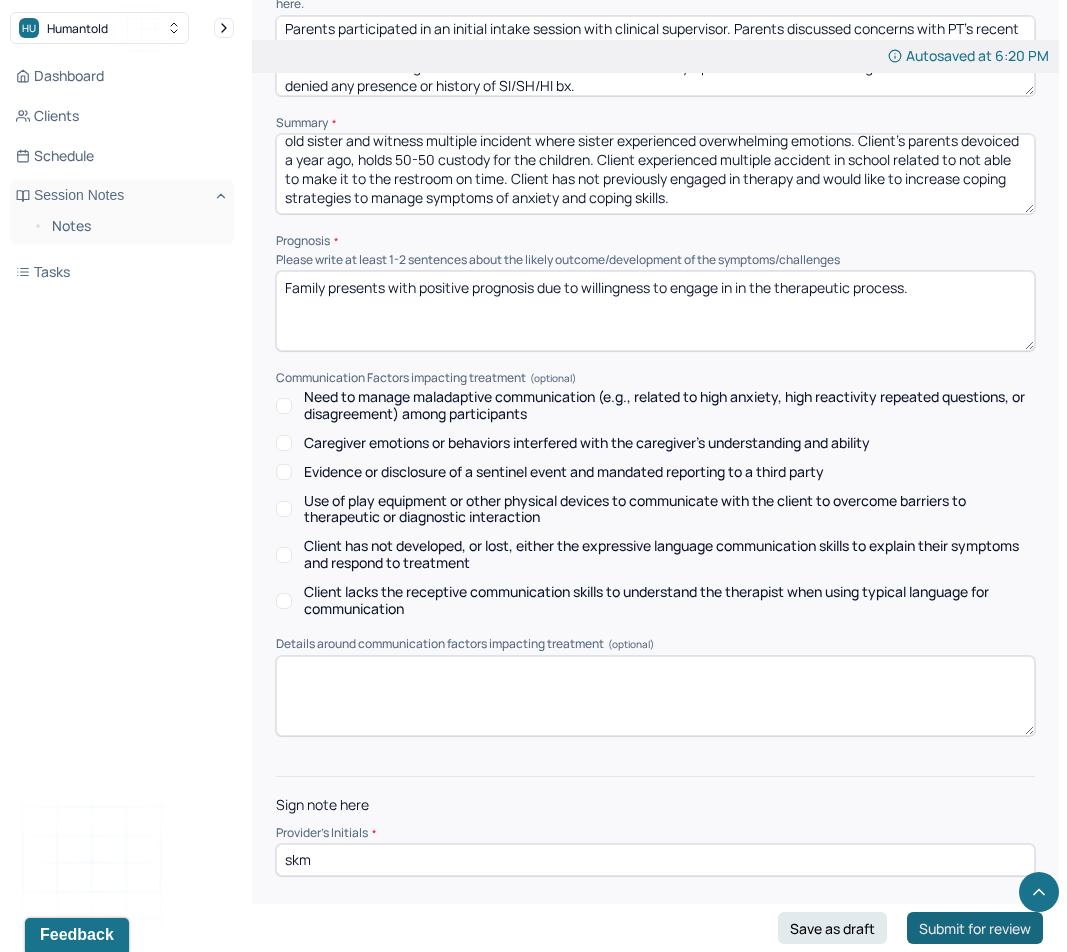 type on "skm" 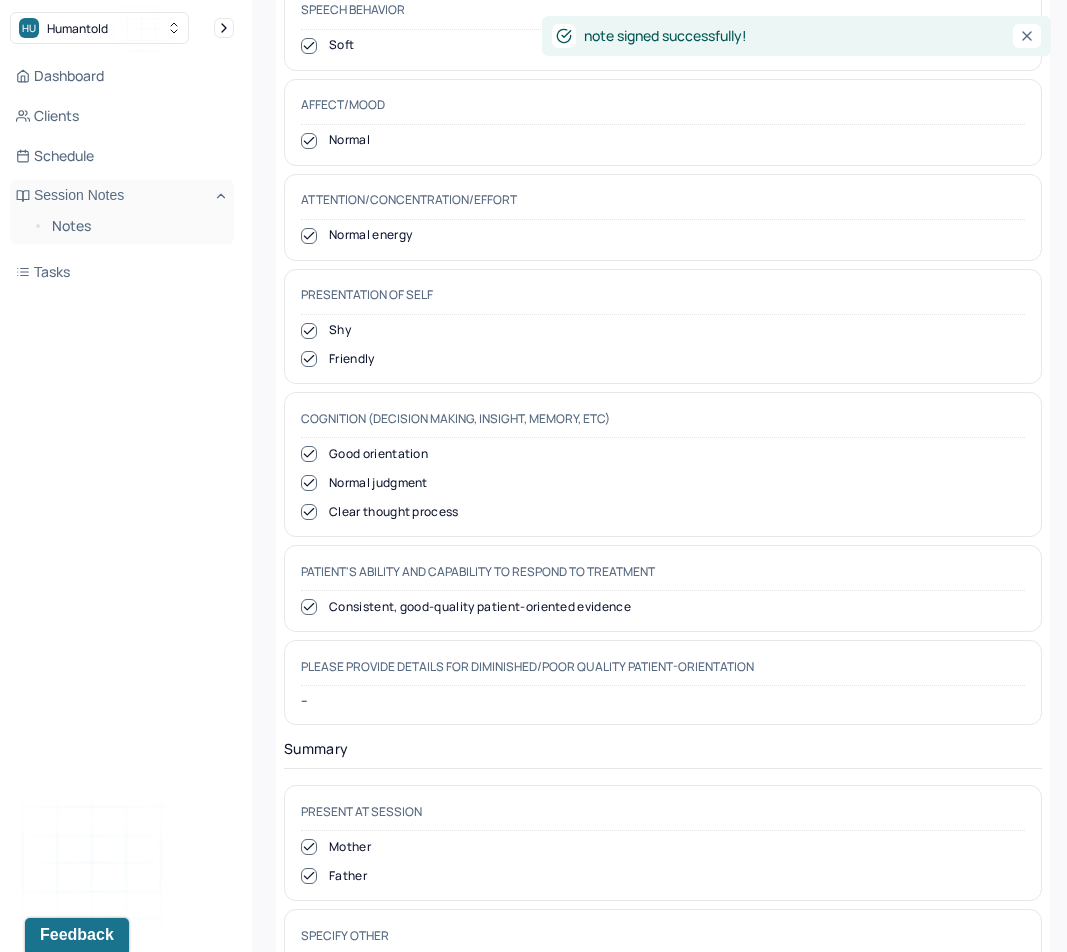 scroll, scrollTop: 0, scrollLeft: 0, axis: both 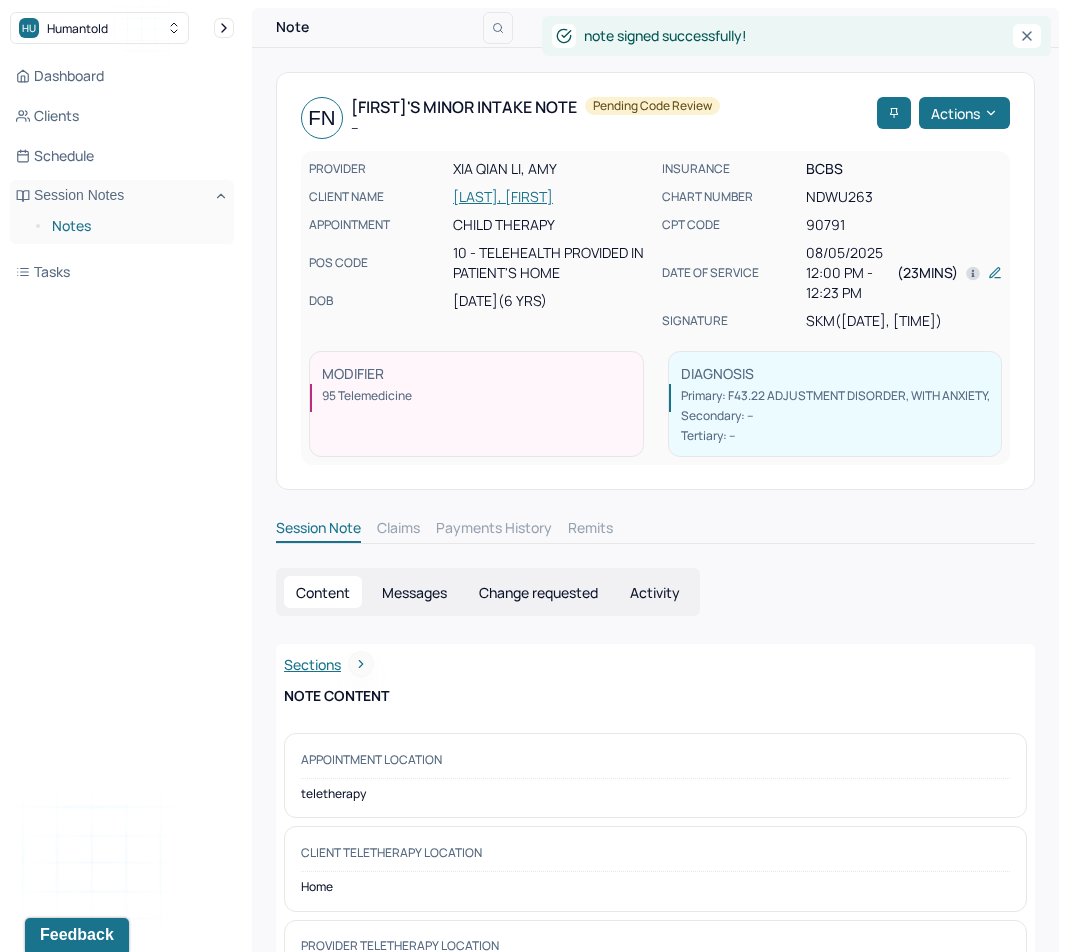 click on "Notes" at bounding box center (135, 226) 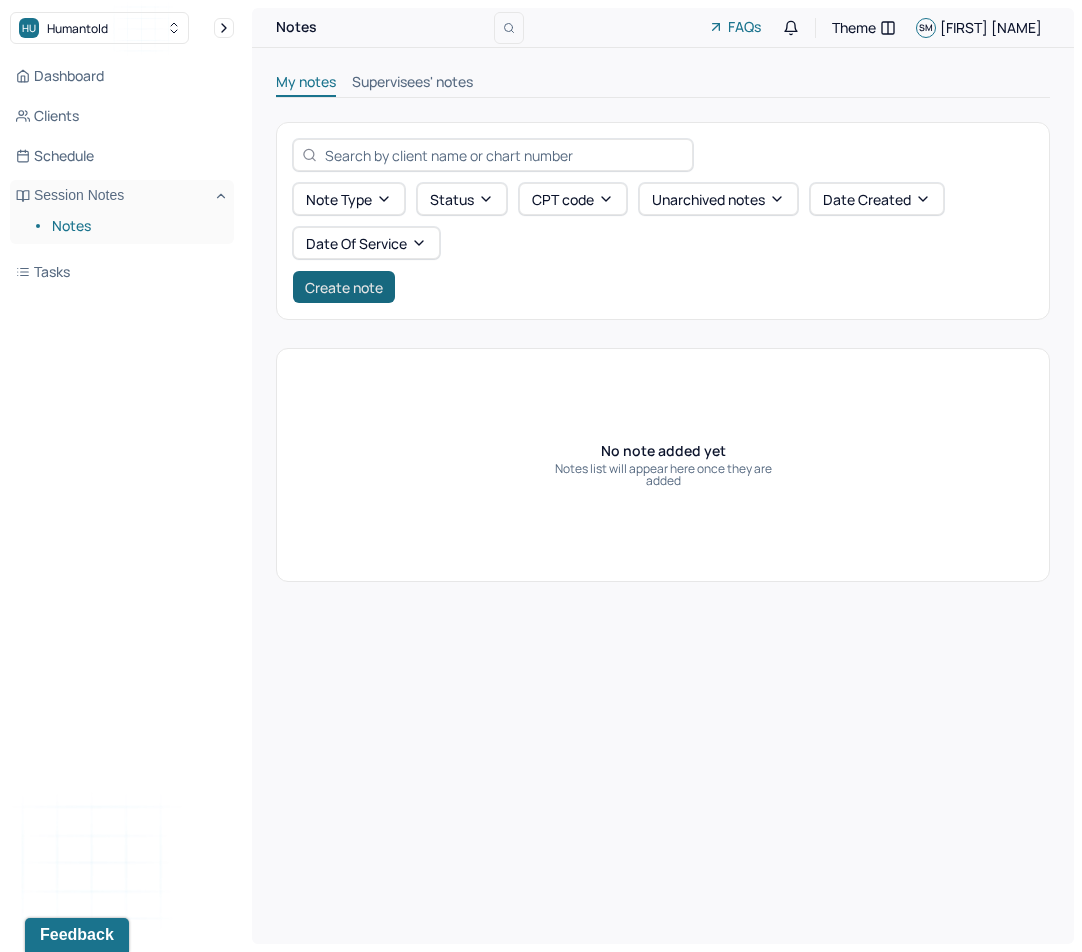 click on "Create note" at bounding box center [344, 287] 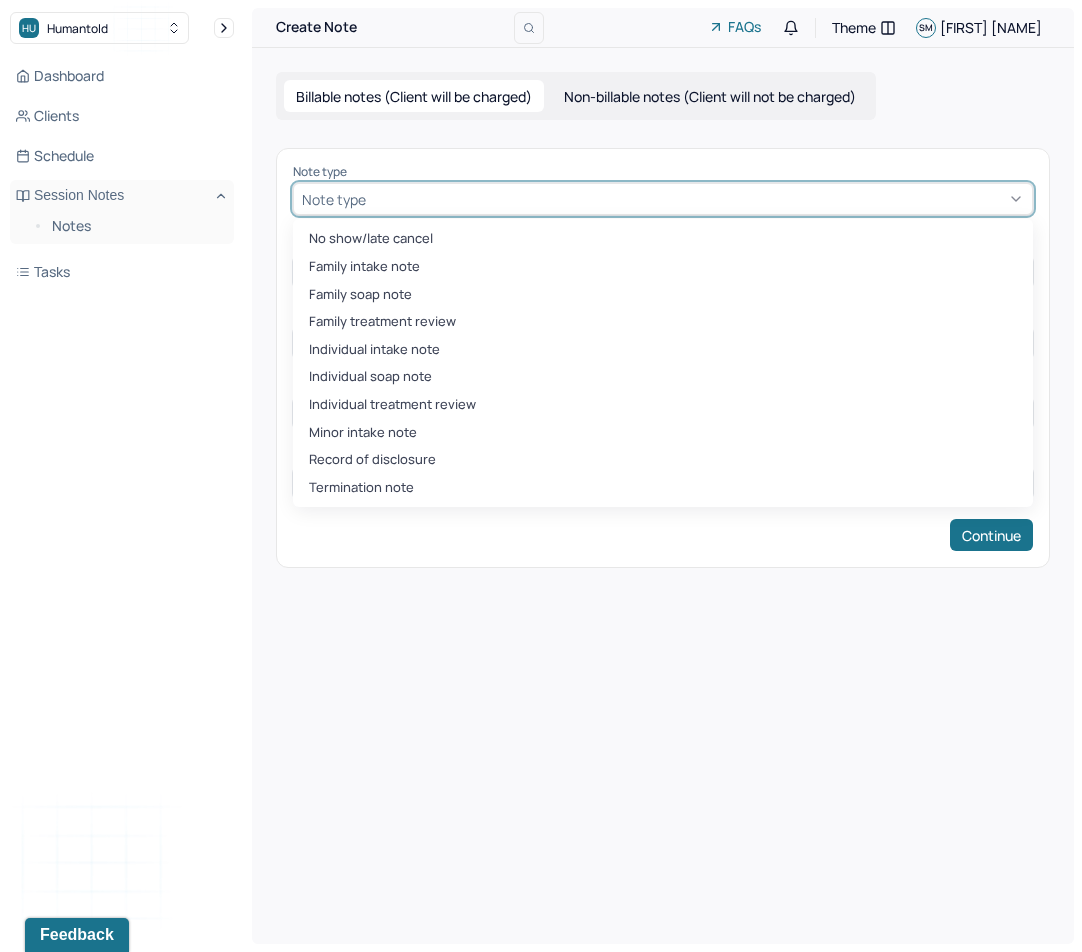 click on "Note type" at bounding box center (663, 199) 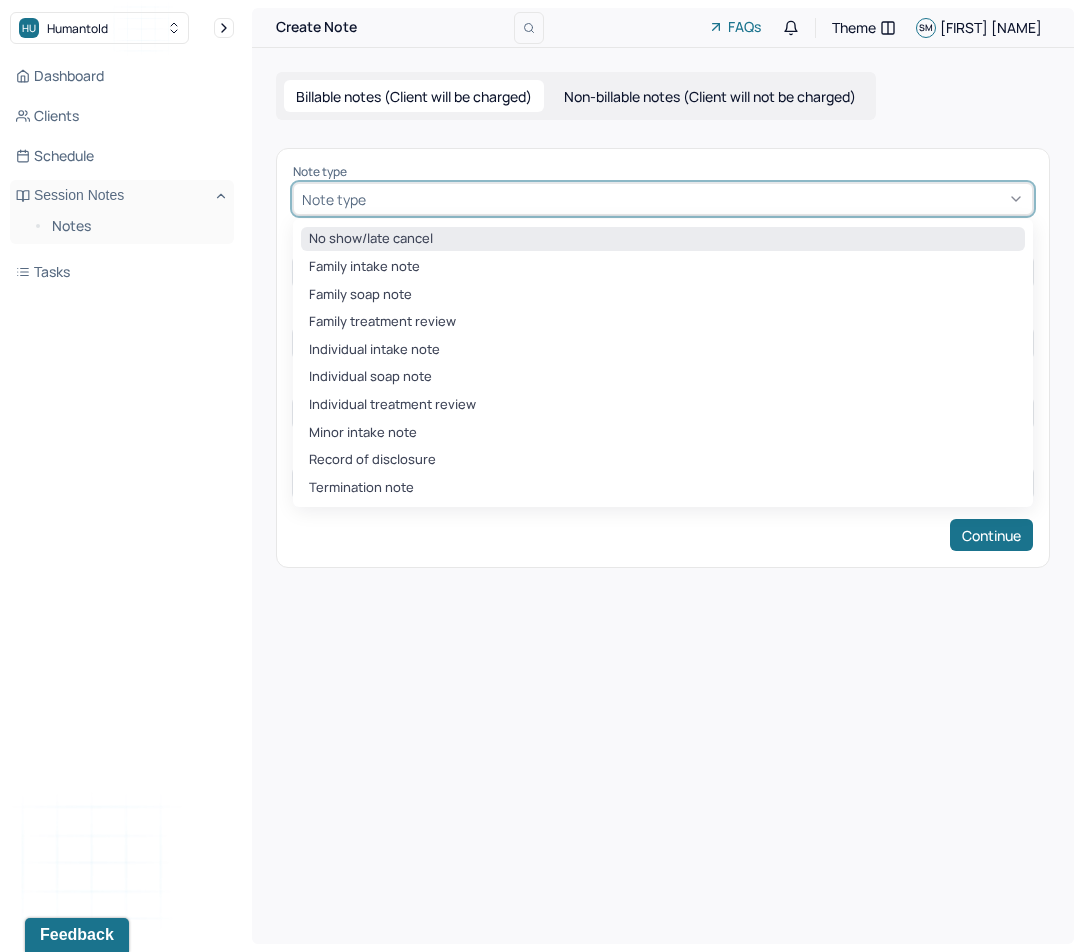 click on "No show/late cancel" at bounding box center (663, 239) 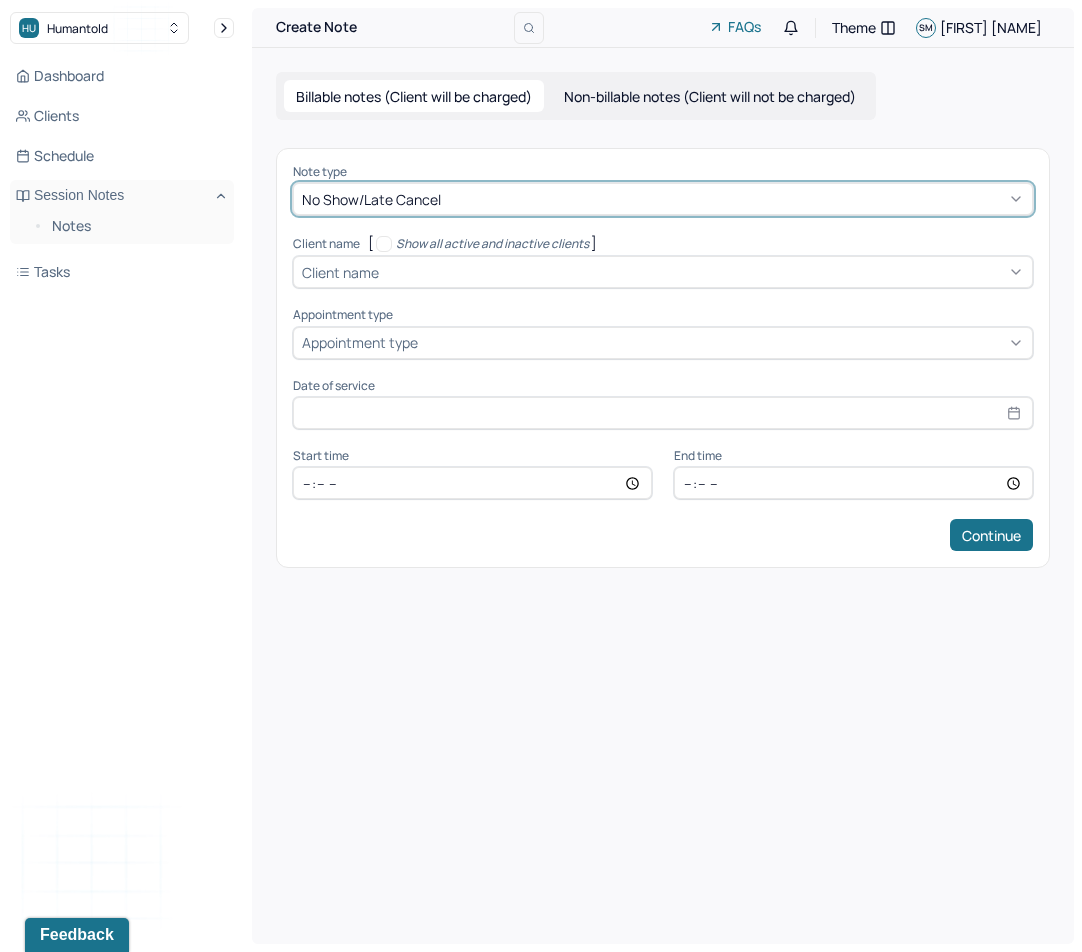 click on "Client name" at bounding box center (340, 272) 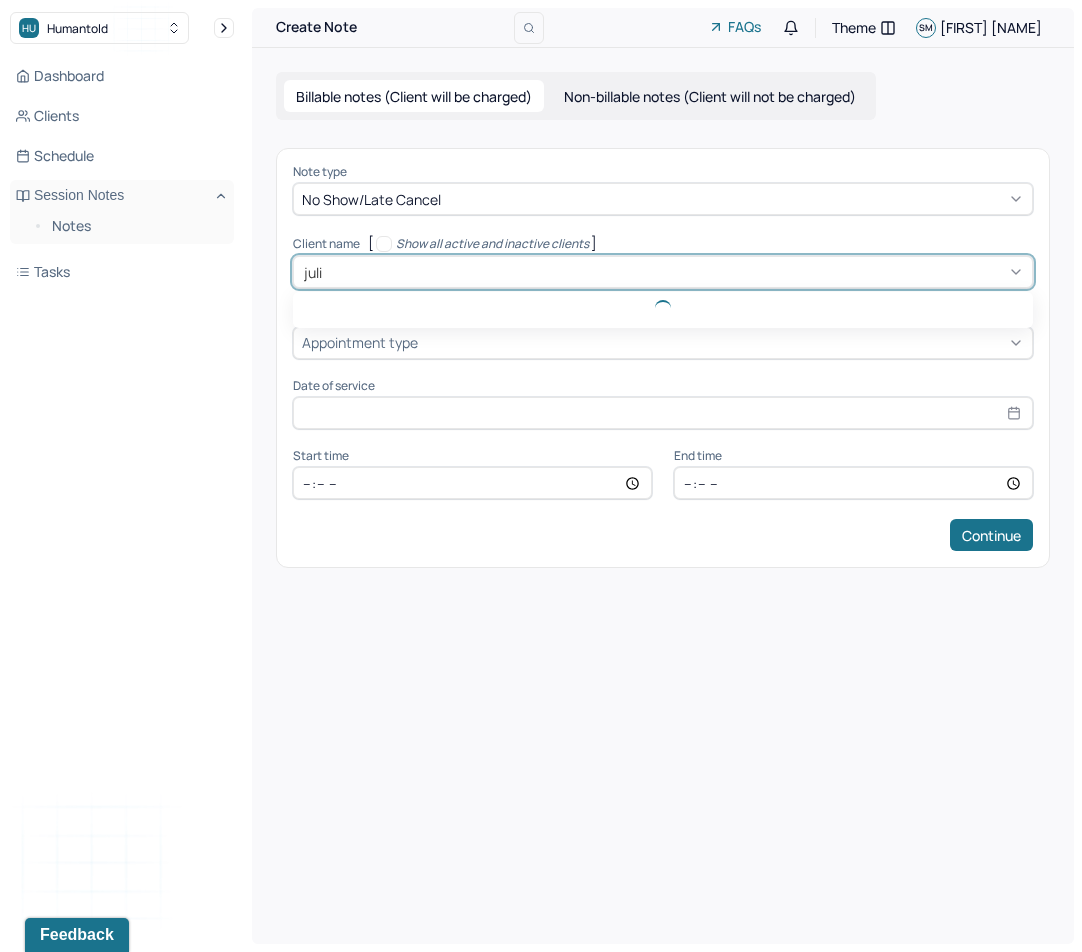 type on "[FIRST]" 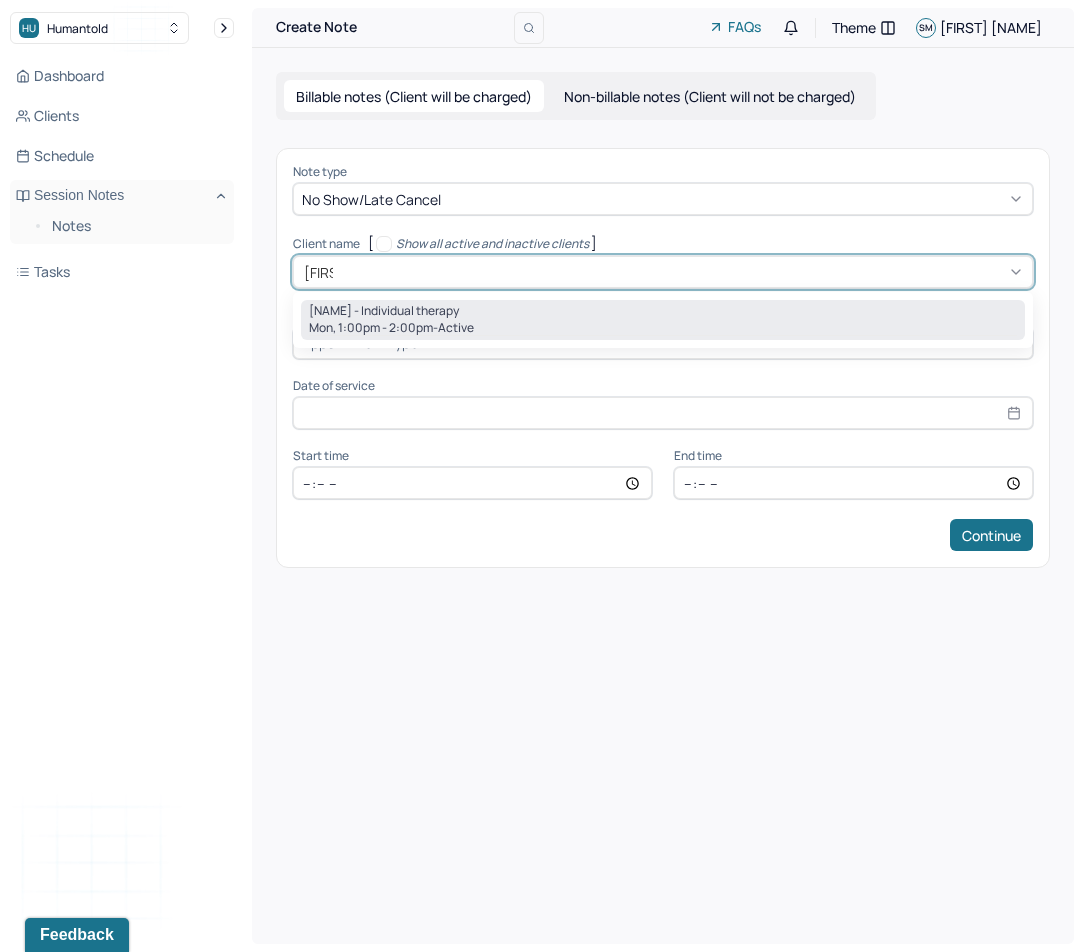click on "[NAME] - Individual therapy" at bounding box center (384, 311) 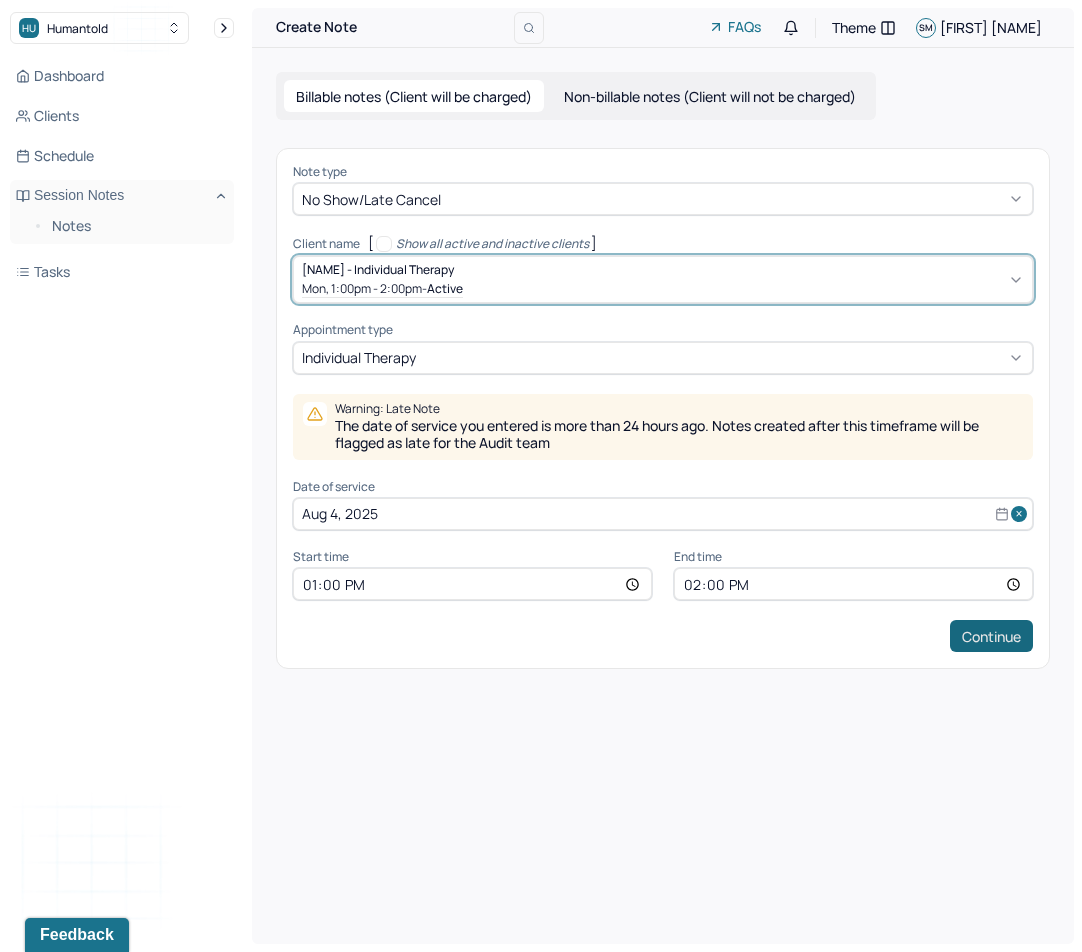 click on "Continue" at bounding box center (991, 636) 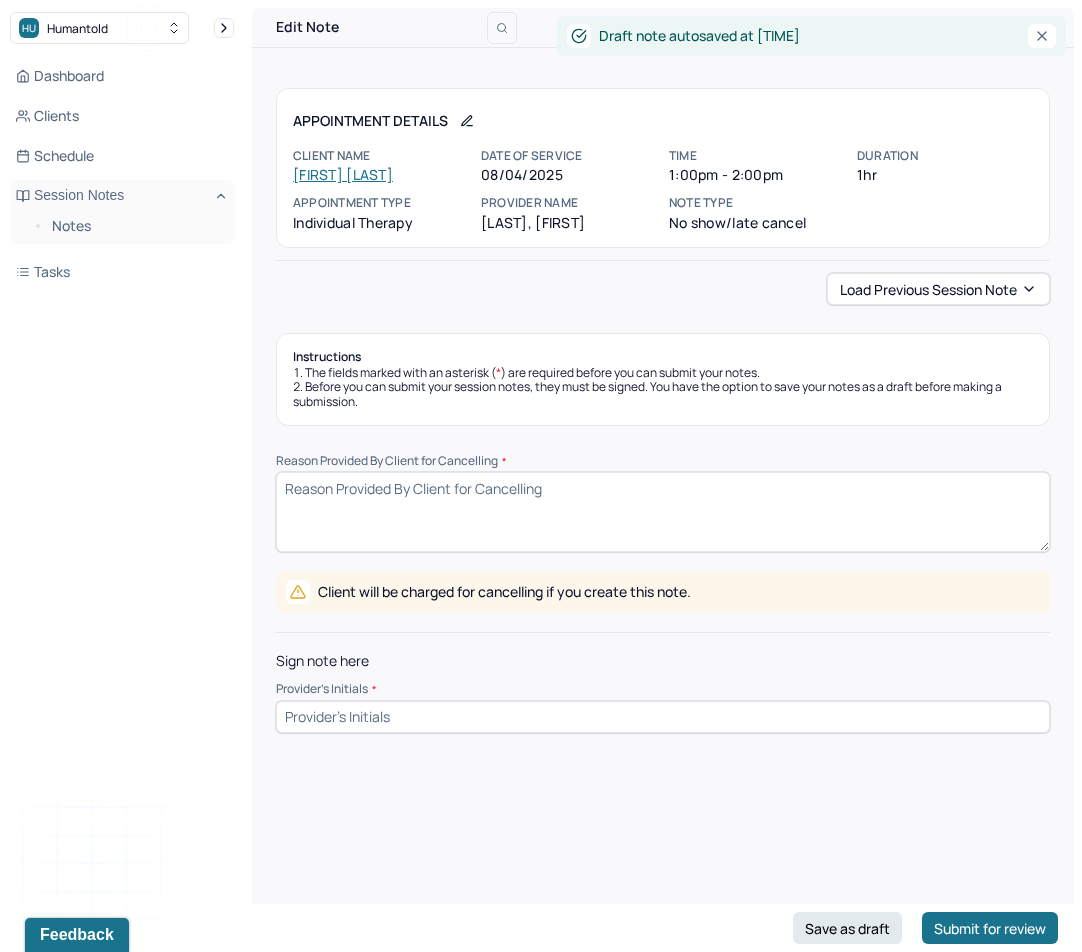 click on "Instructions The fields marked with an asterisk ( * ) are required before you can submit your notes. Before you can submit your session notes, they must be signed. You have the option to save your notes as a draft before making a submission. Reason Provided By Client for Cancelling * Client will be charged for cancelling if you create this note. Sign note here Provider's Initials * Save as draft Submit for review" at bounding box center [663, 532] 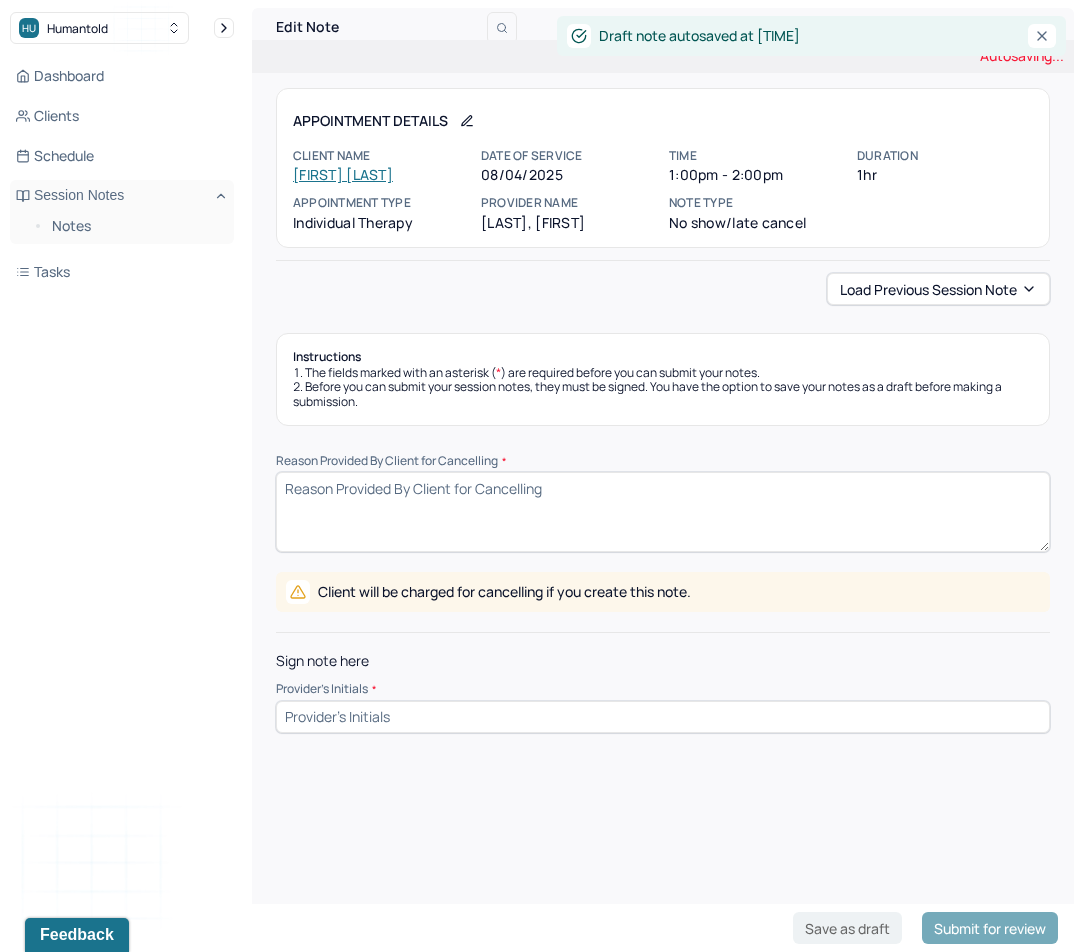 click on "Reason Provided By Client for Cancelling *" at bounding box center [663, 512] 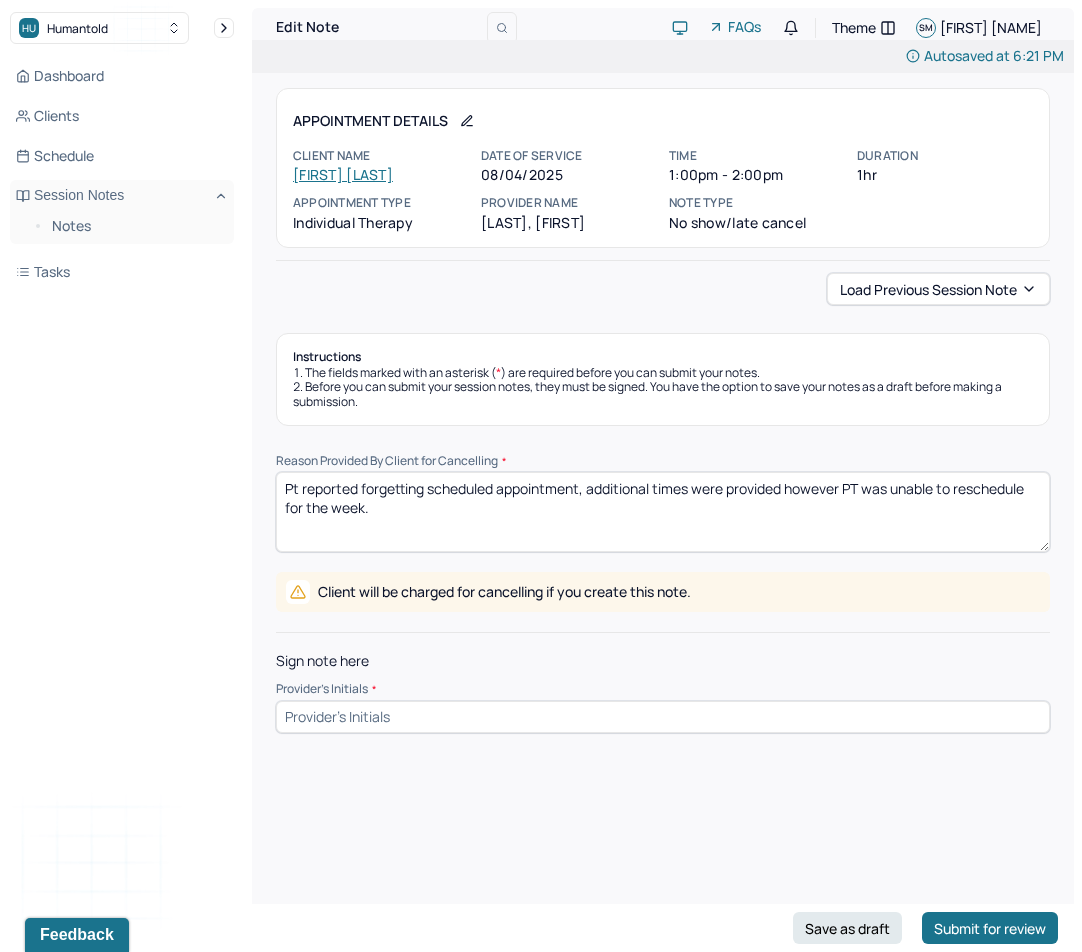 type on "Pt reported forgetting scheduled appointment, additional times were provided however PT was unable to reschedule for the week." 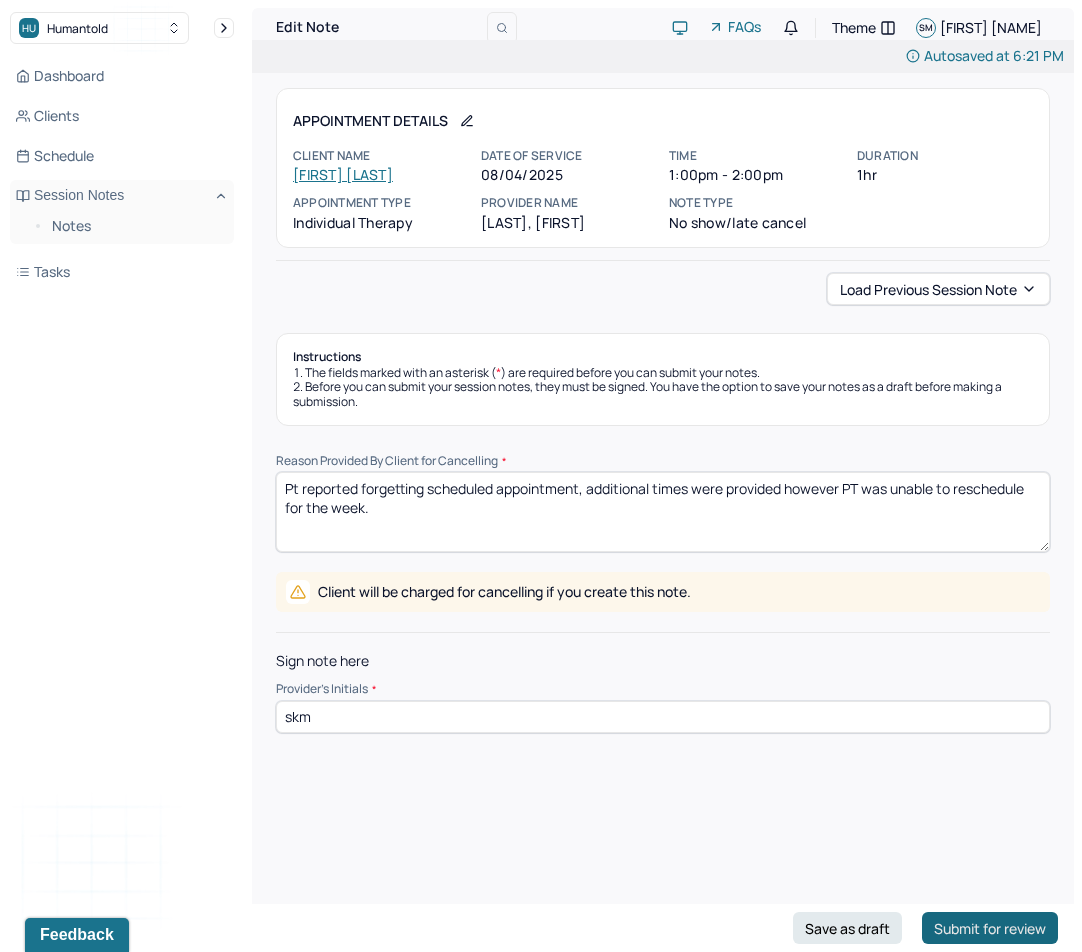 type on "skm" 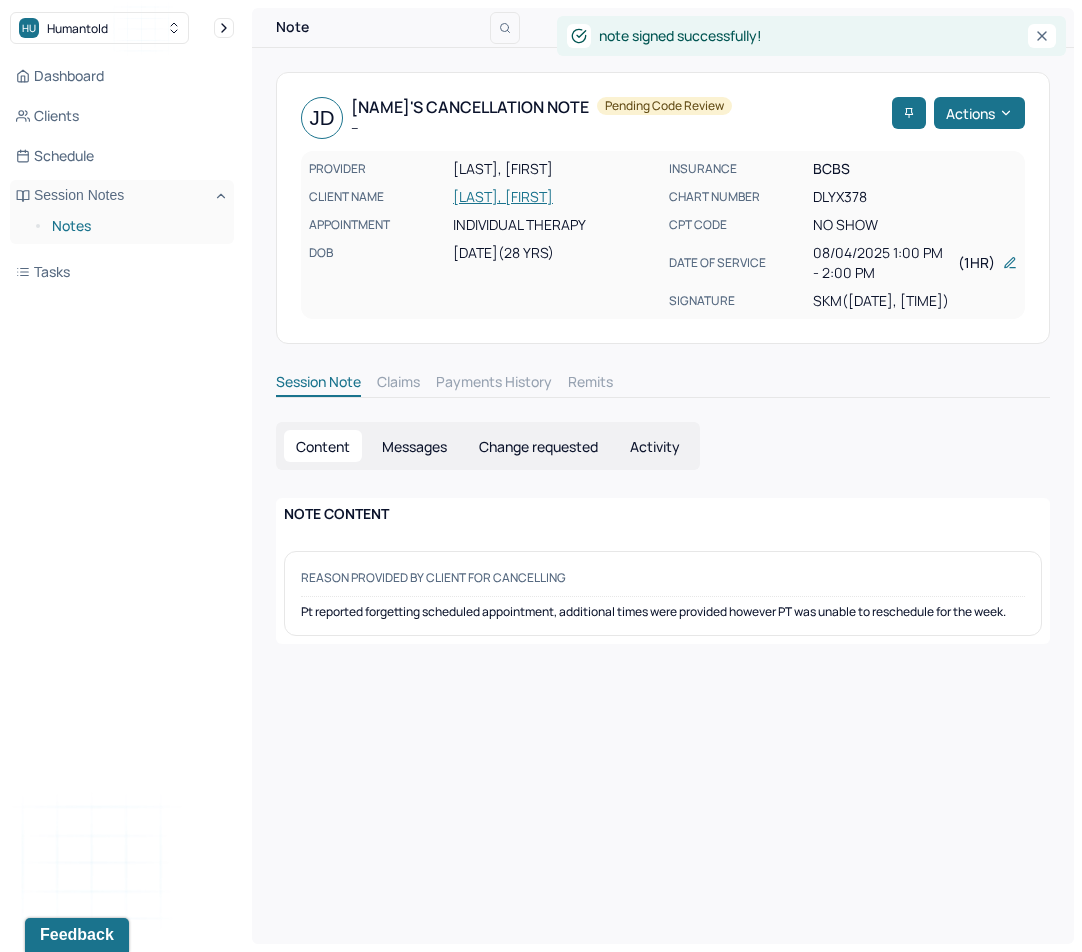 click on "Notes" at bounding box center [135, 226] 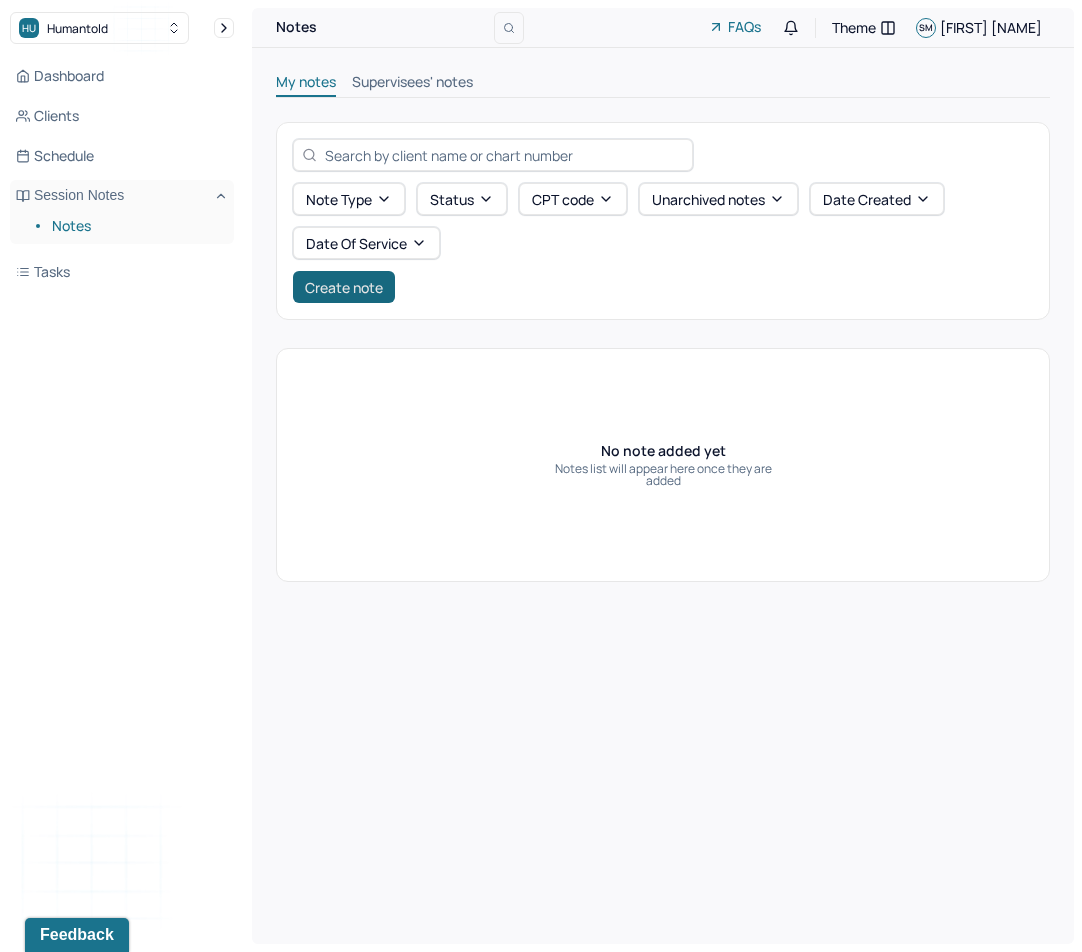 click on "Create note" at bounding box center (344, 287) 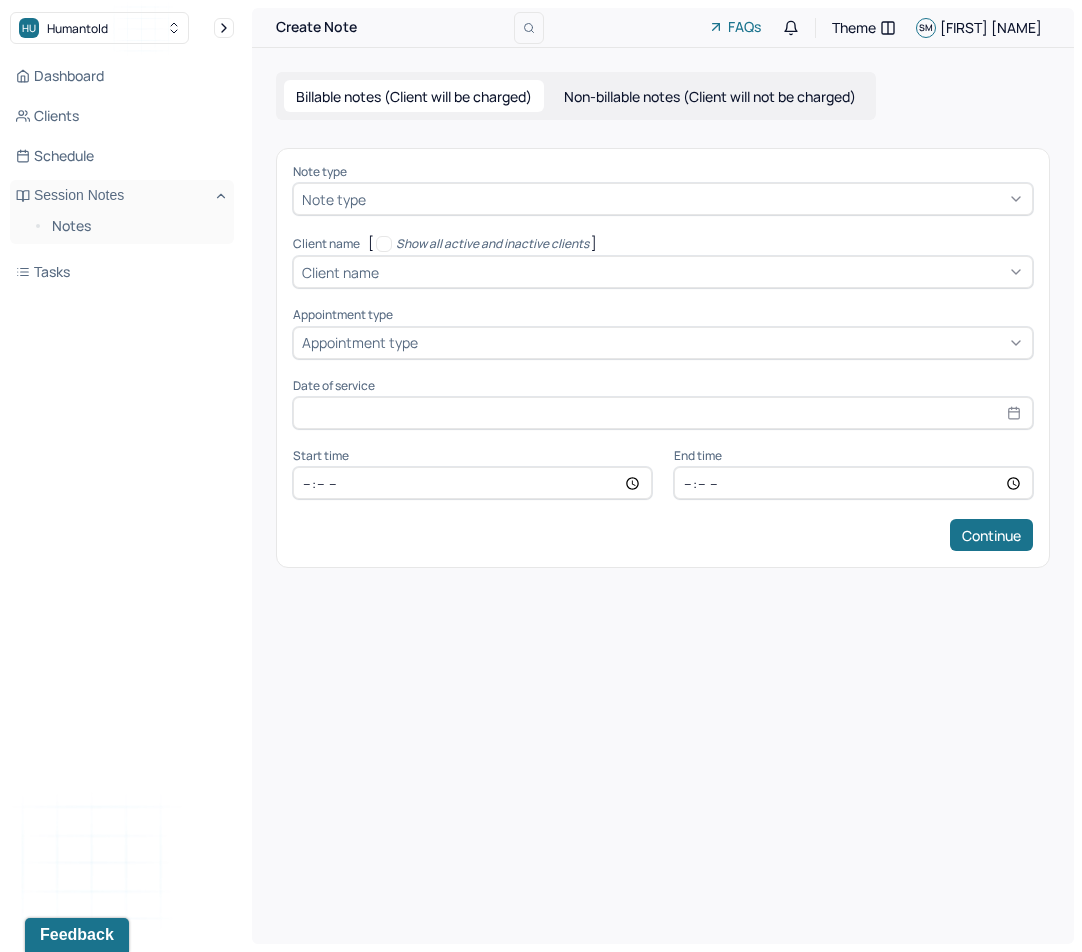 click on "Note type" at bounding box center [663, 199] 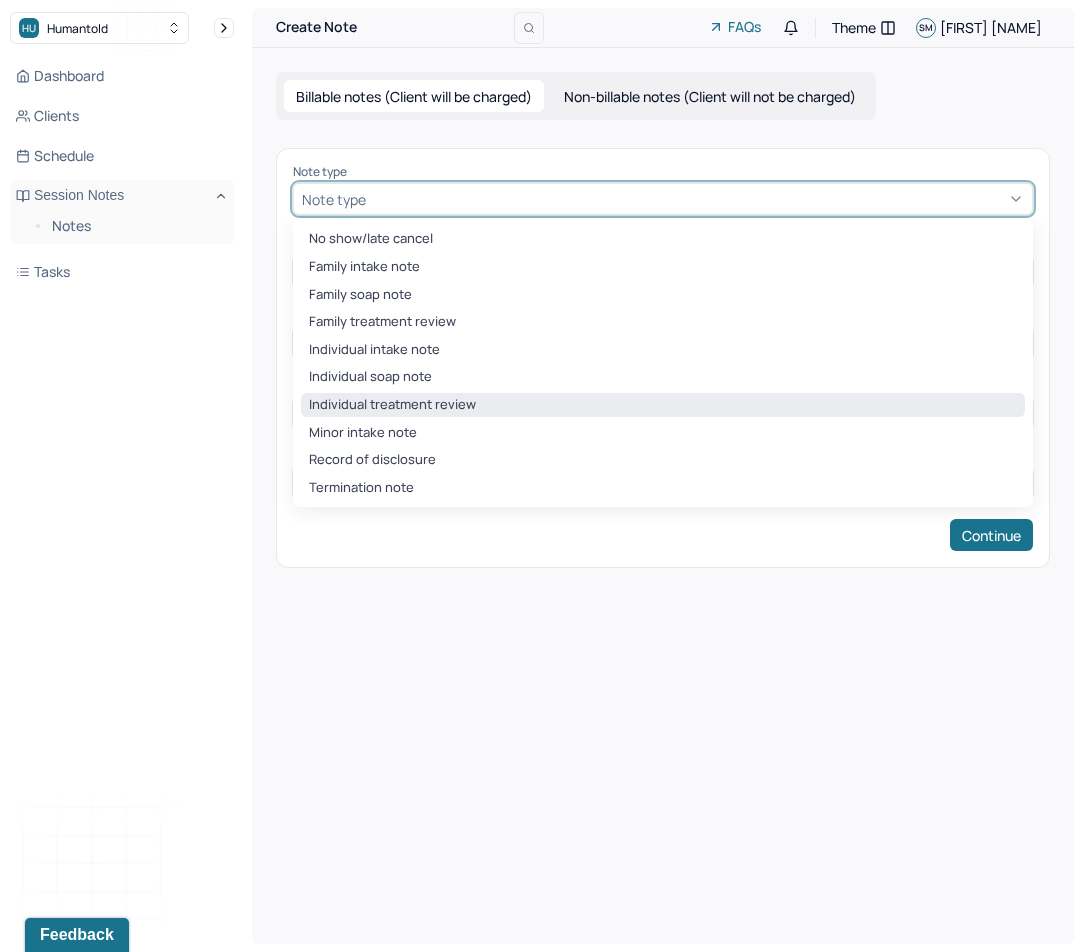 click on "Individual treatment review" at bounding box center [663, 405] 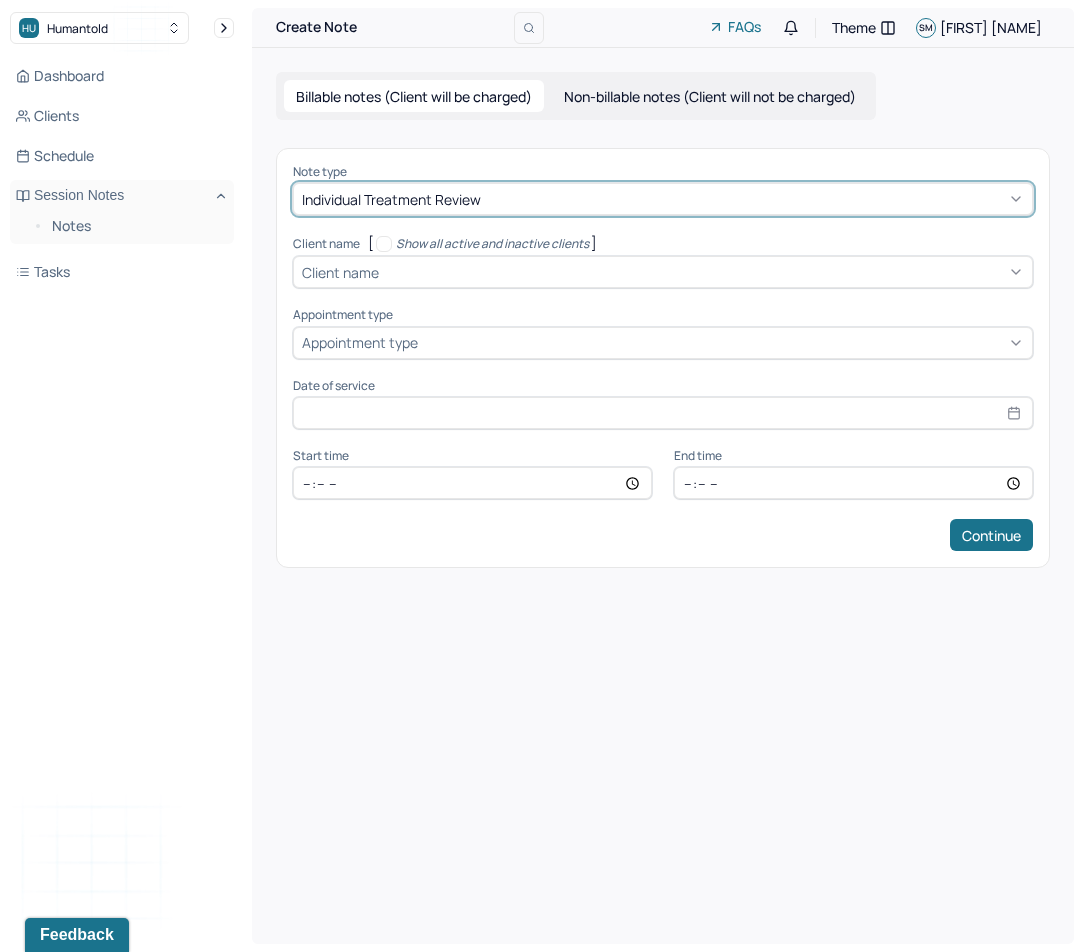 click at bounding box center [703, 272] 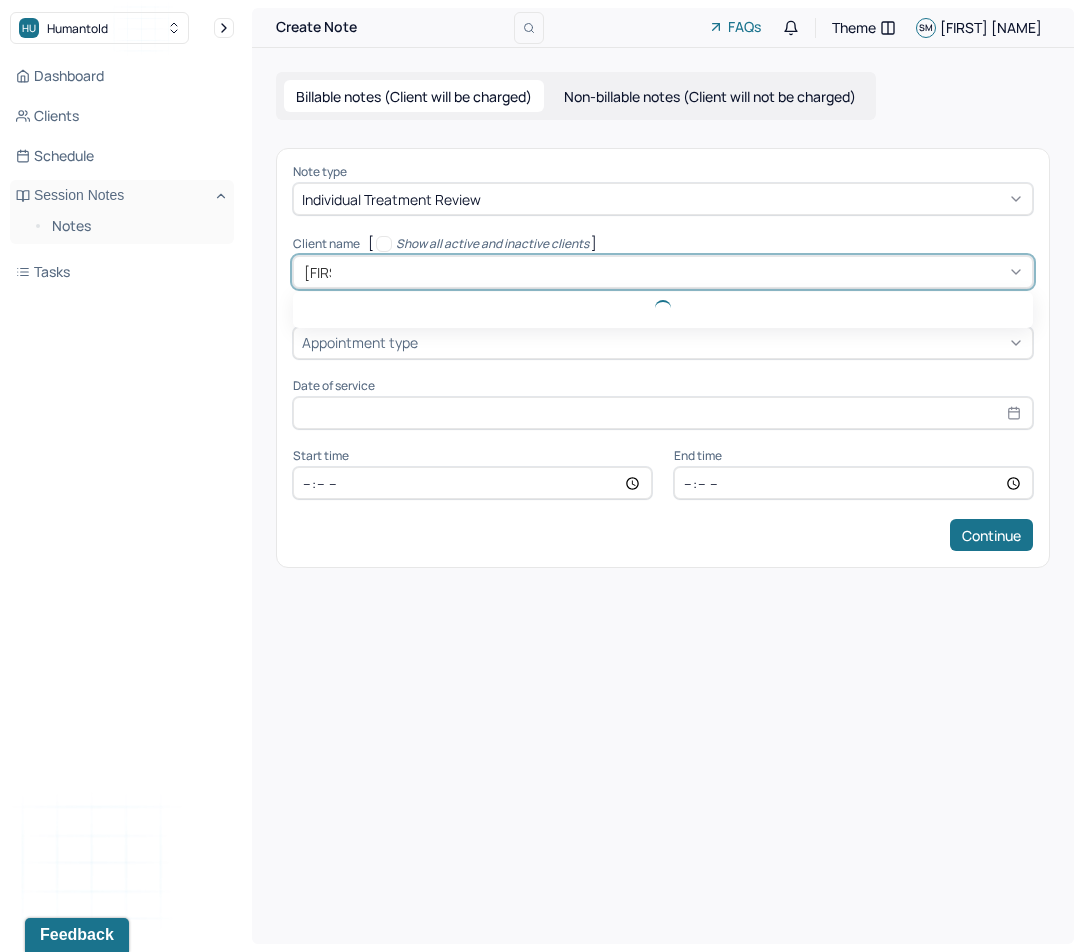 type on "[BRIAN]" 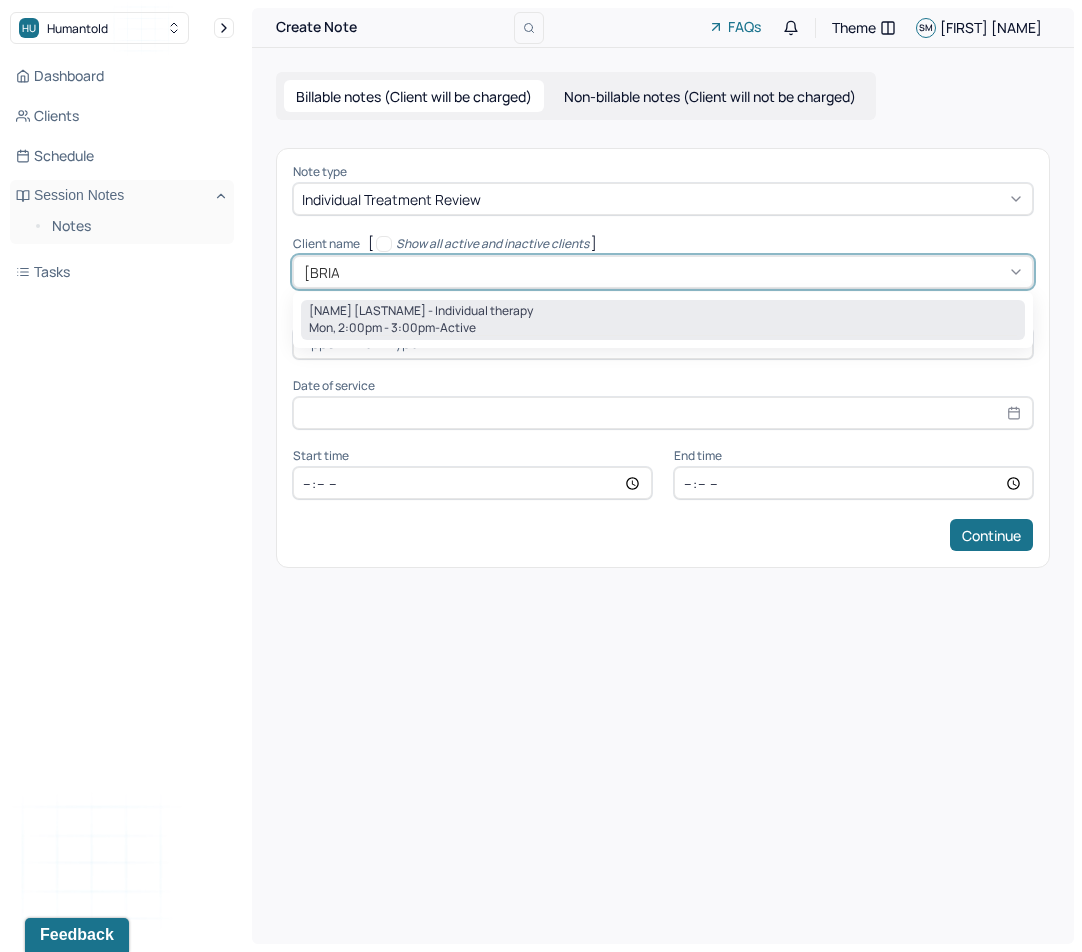 click on "[NAME] [LASTNAME] - Individual therapy" at bounding box center (421, 311) 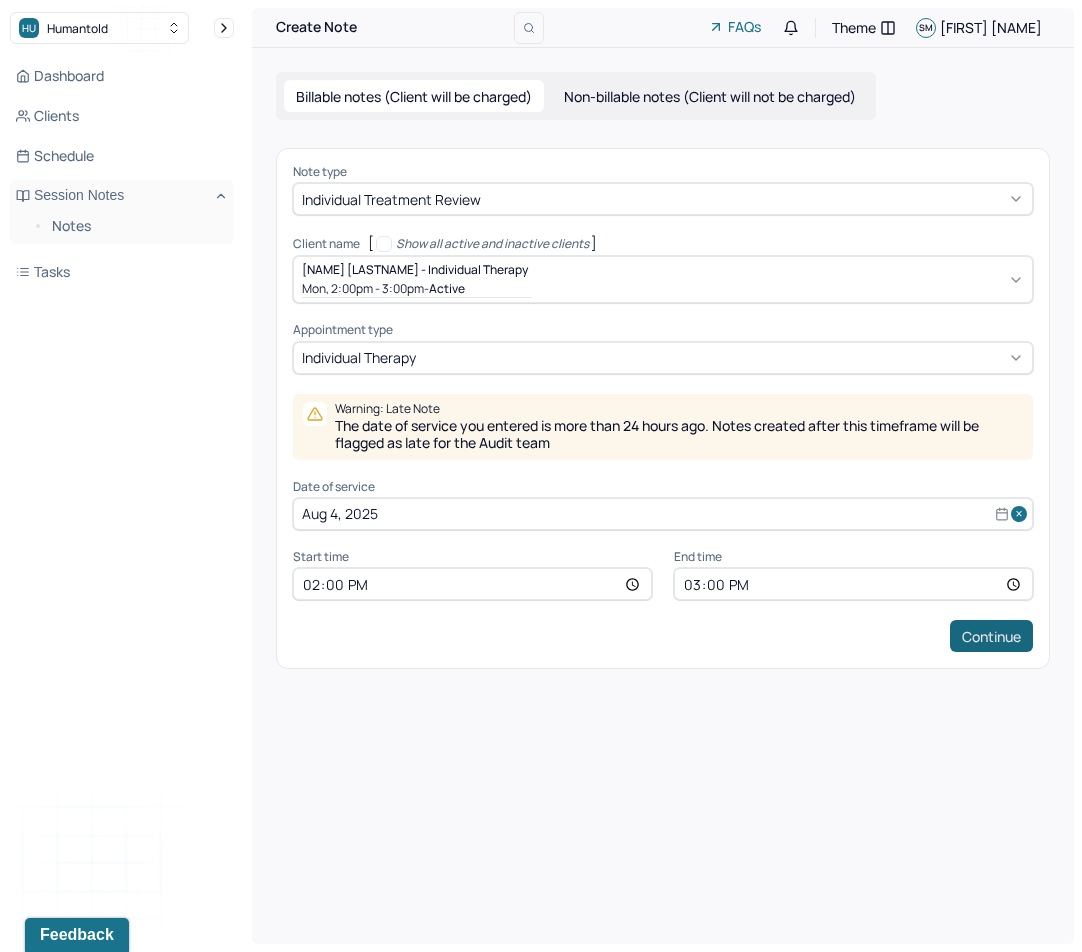 click on "Continue" at bounding box center [991, 636] 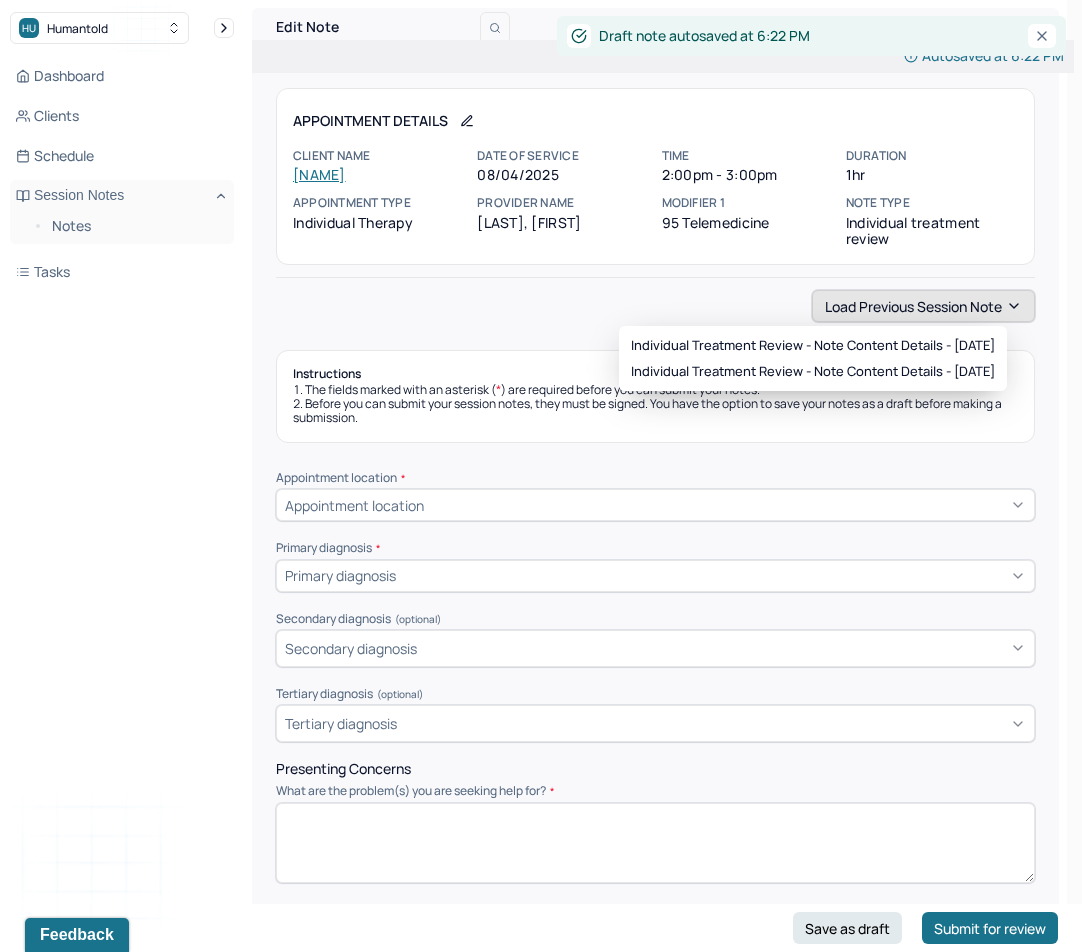 click on "Load previous session note" at bounding box center (923, 306) 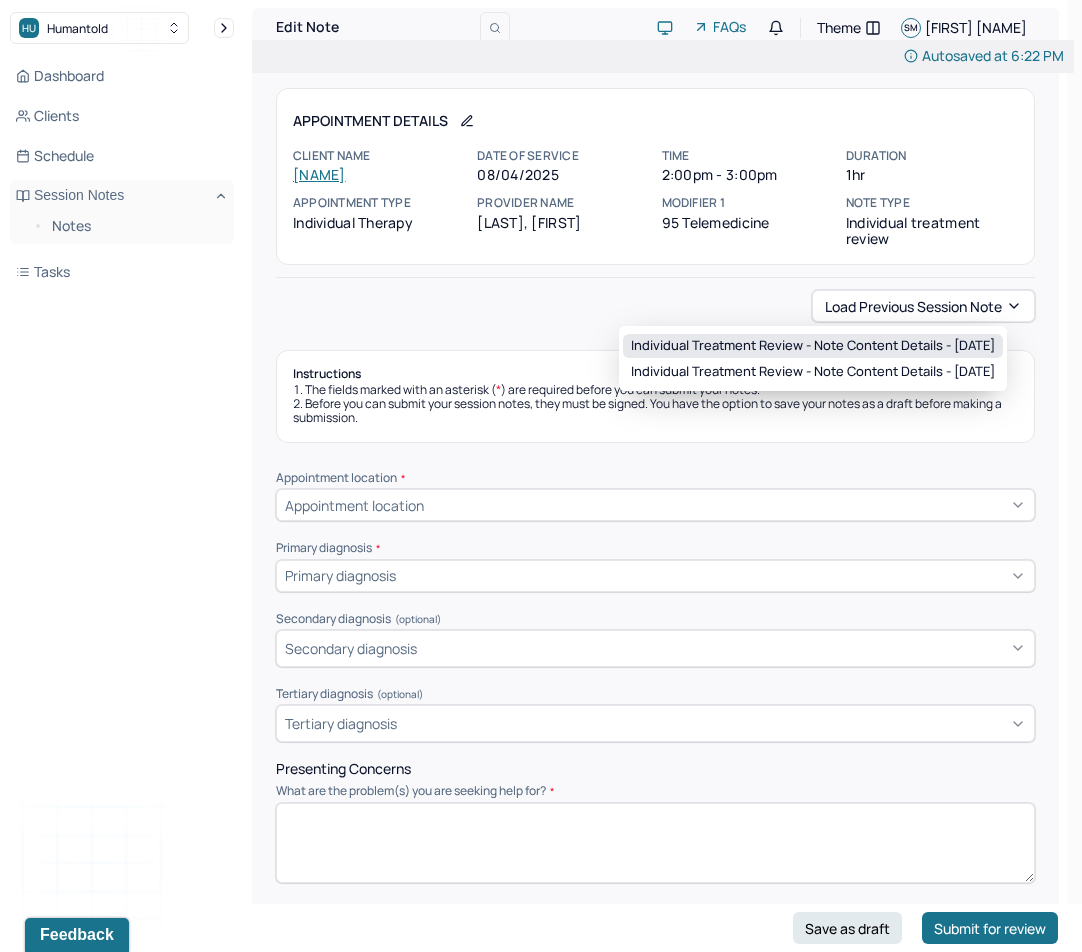 click on "Individual treatment review - Note content Details - [DATE]" at bounding box center [813, 346] 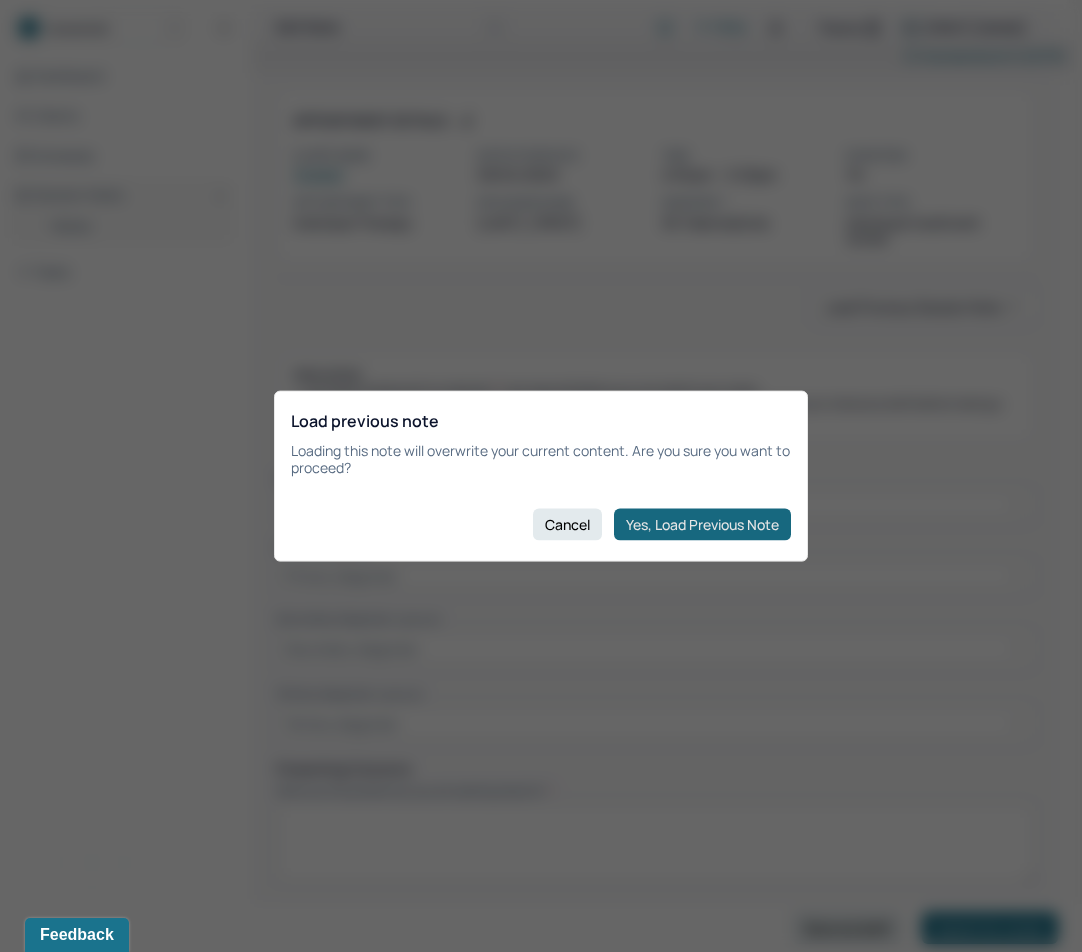 click on "Yes, Load Previous Note" at bounding box center (702, 524) 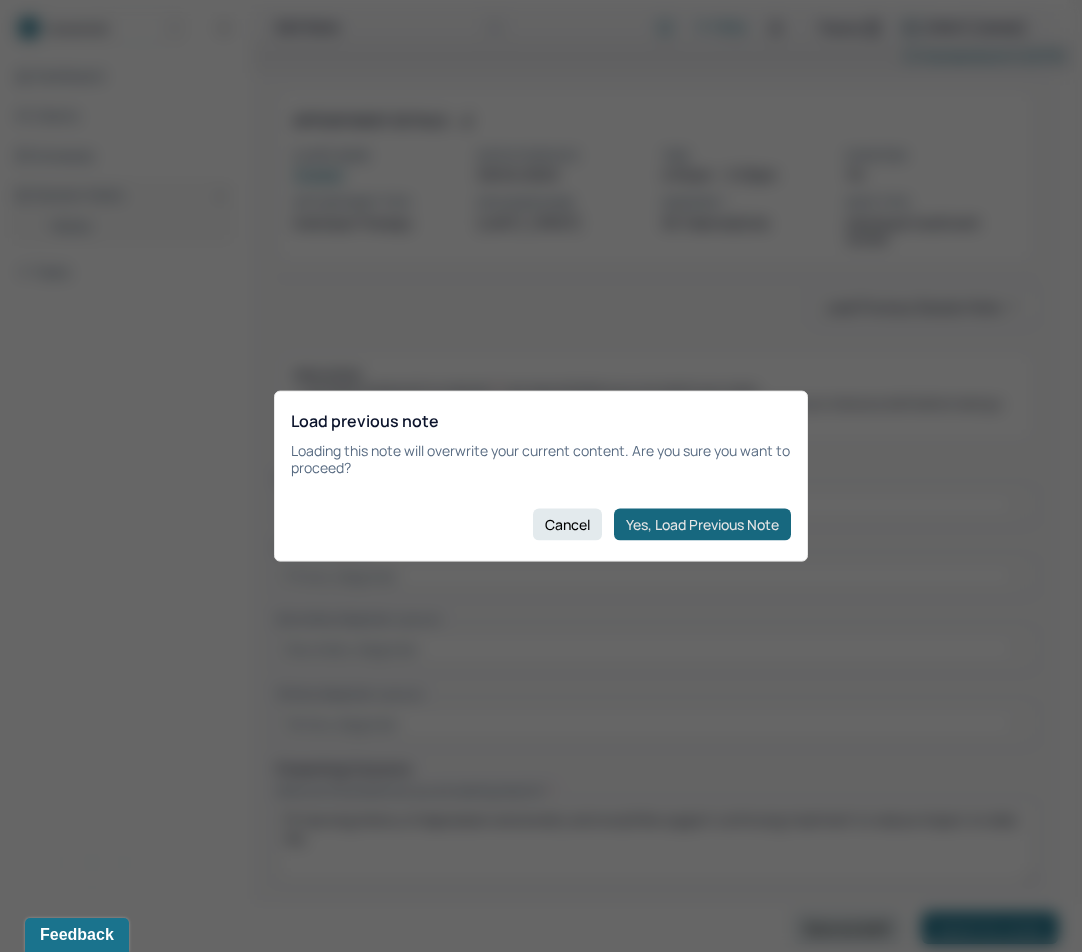 type on "Patient presents with a positive prognosis as they continue to navigate barriers in meeting their treatment goals." 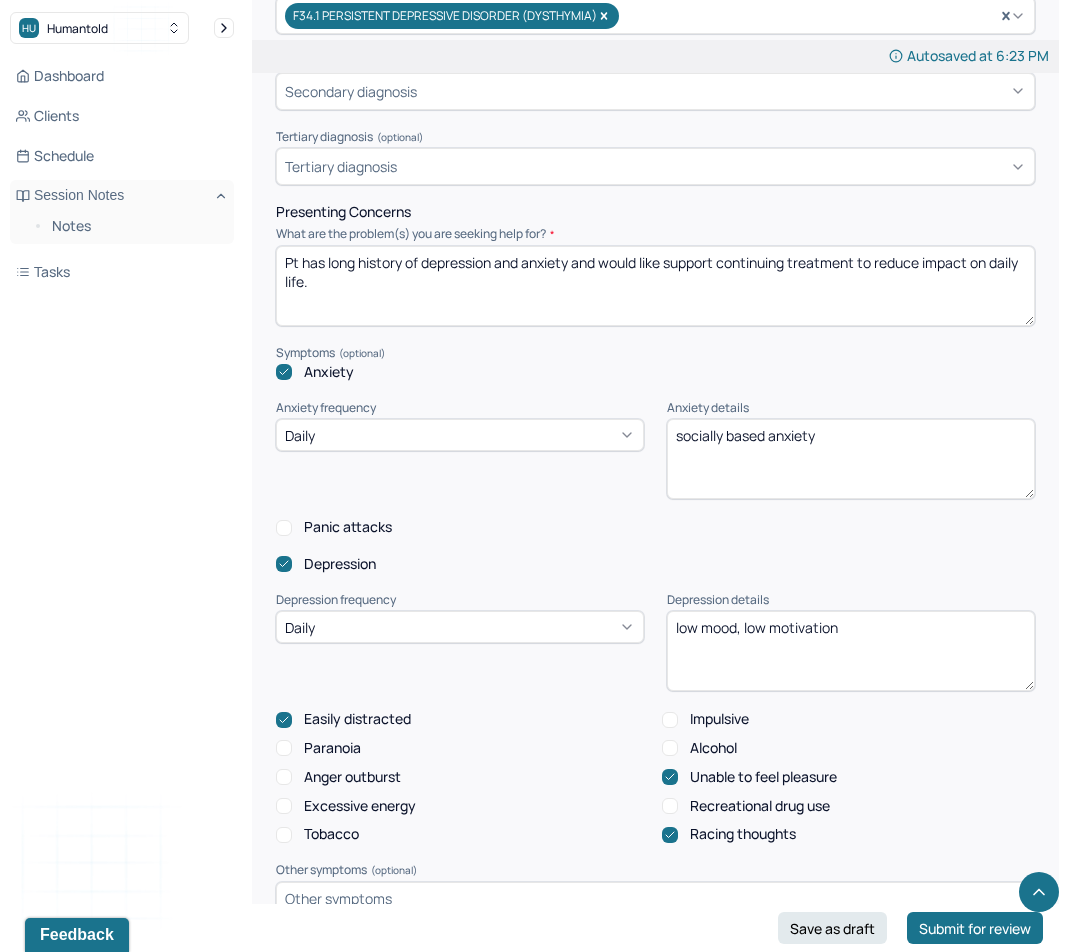 scroll, scrollTop: 826, scrollLeft: 0, axis: vertical 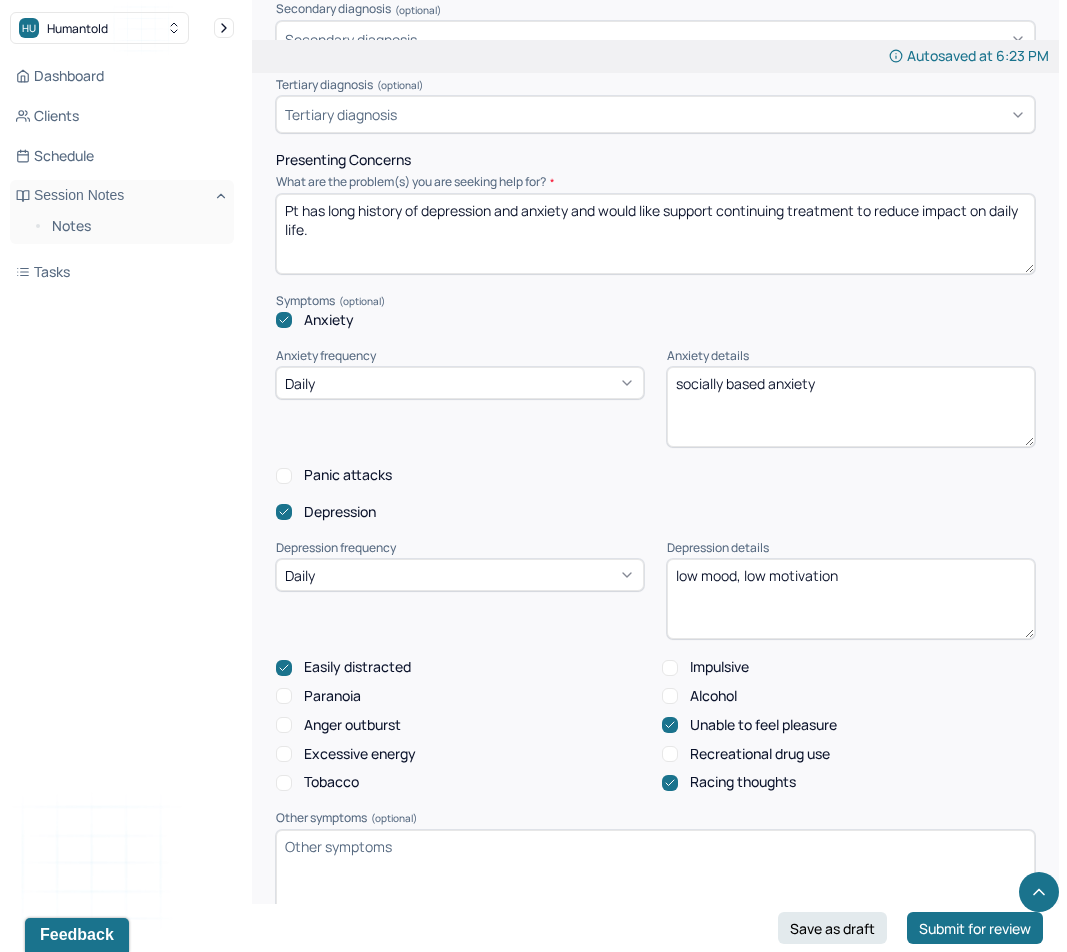 click on "Pt has long history of depression and anxiety and would like support continuing treatment to reduce impact on daily life." at bounding box center [655, 234] 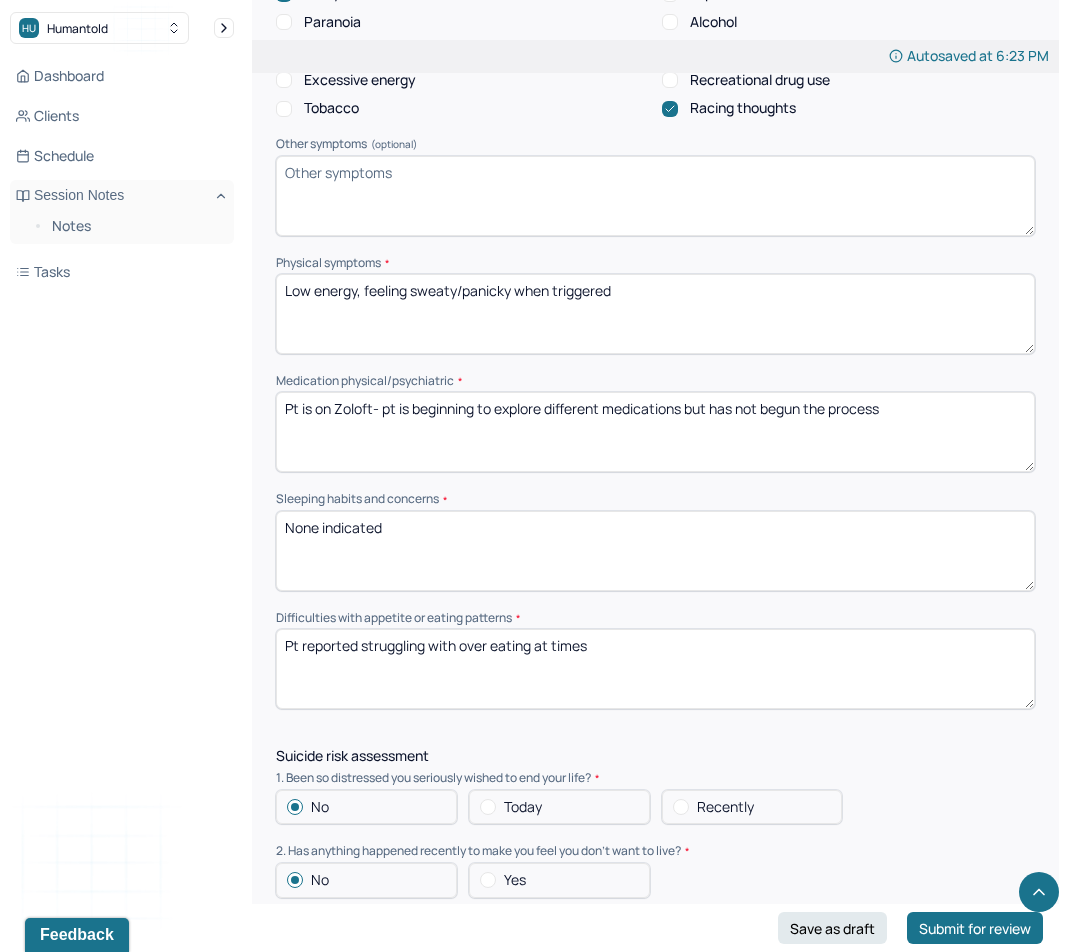 scroll, scrollTop: 1535, scrollLeft: 0, axis: vertical 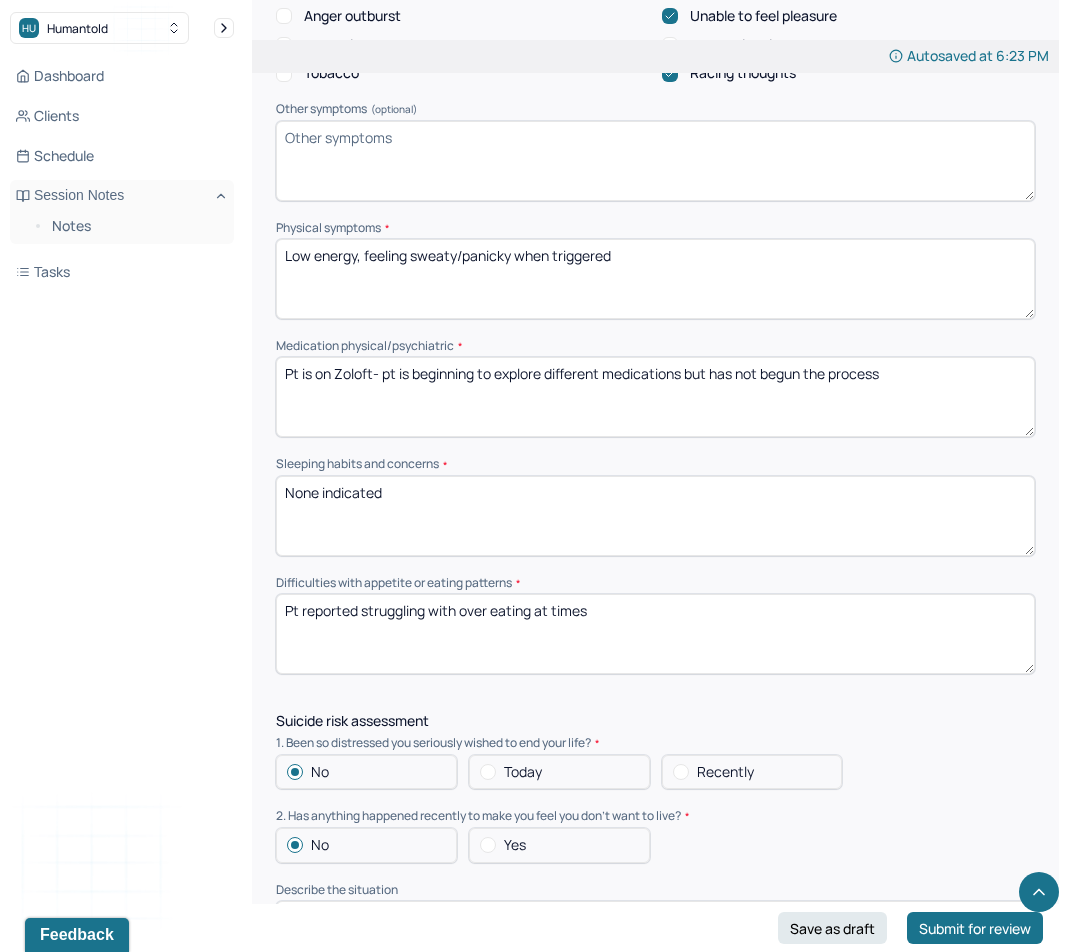click on "Pt is on Zoloft- pt is beginning to explore different medications but has not begun the process" at bounding box center (655, 397) 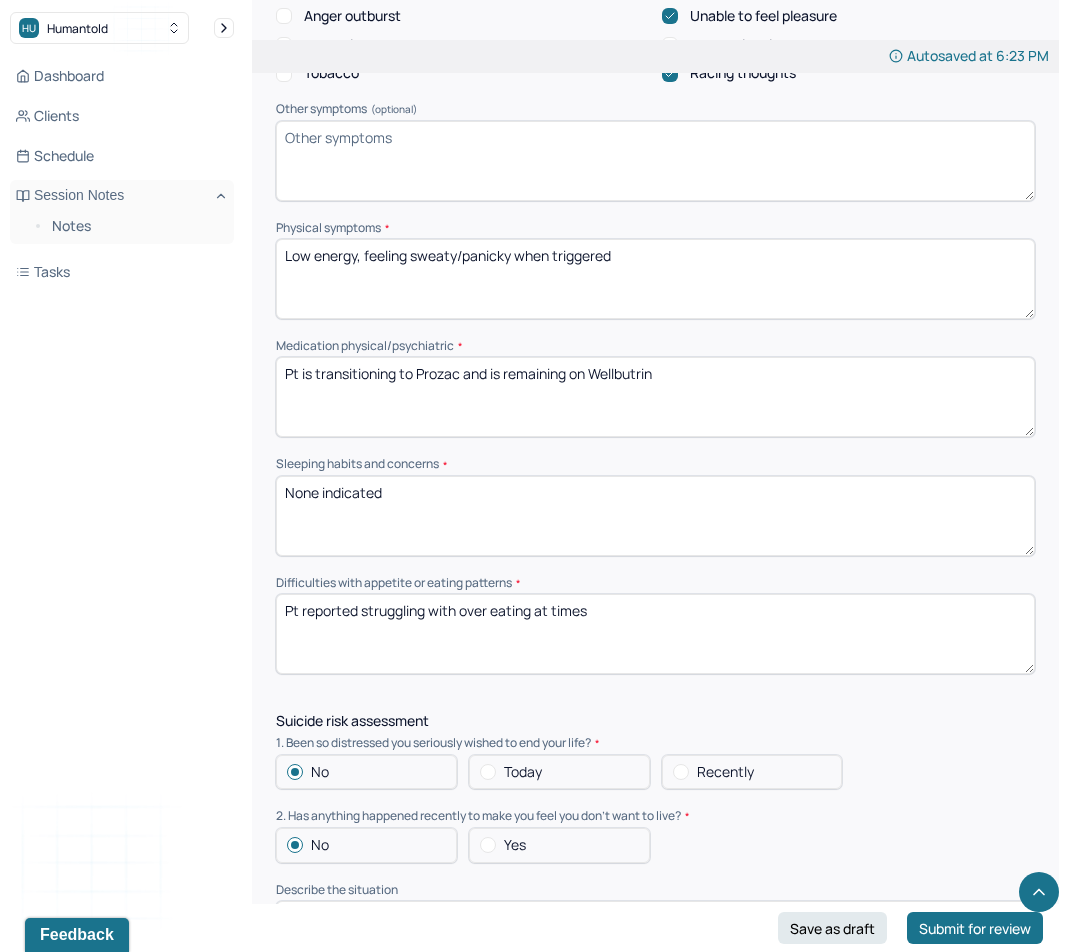 type on "Pt is transitioning to Prozac and is remaining on Wellbutrin" 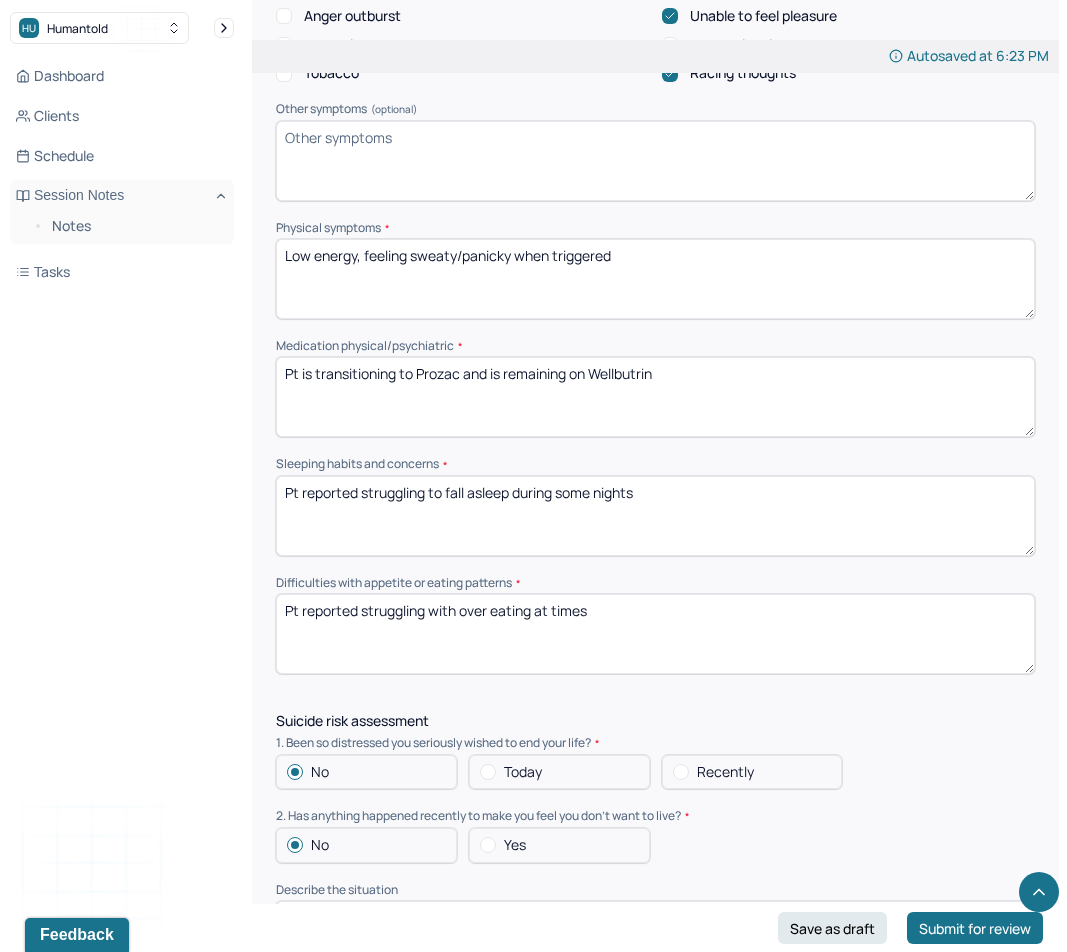 type on "Pt reported struggling to fall asleep during some nights" 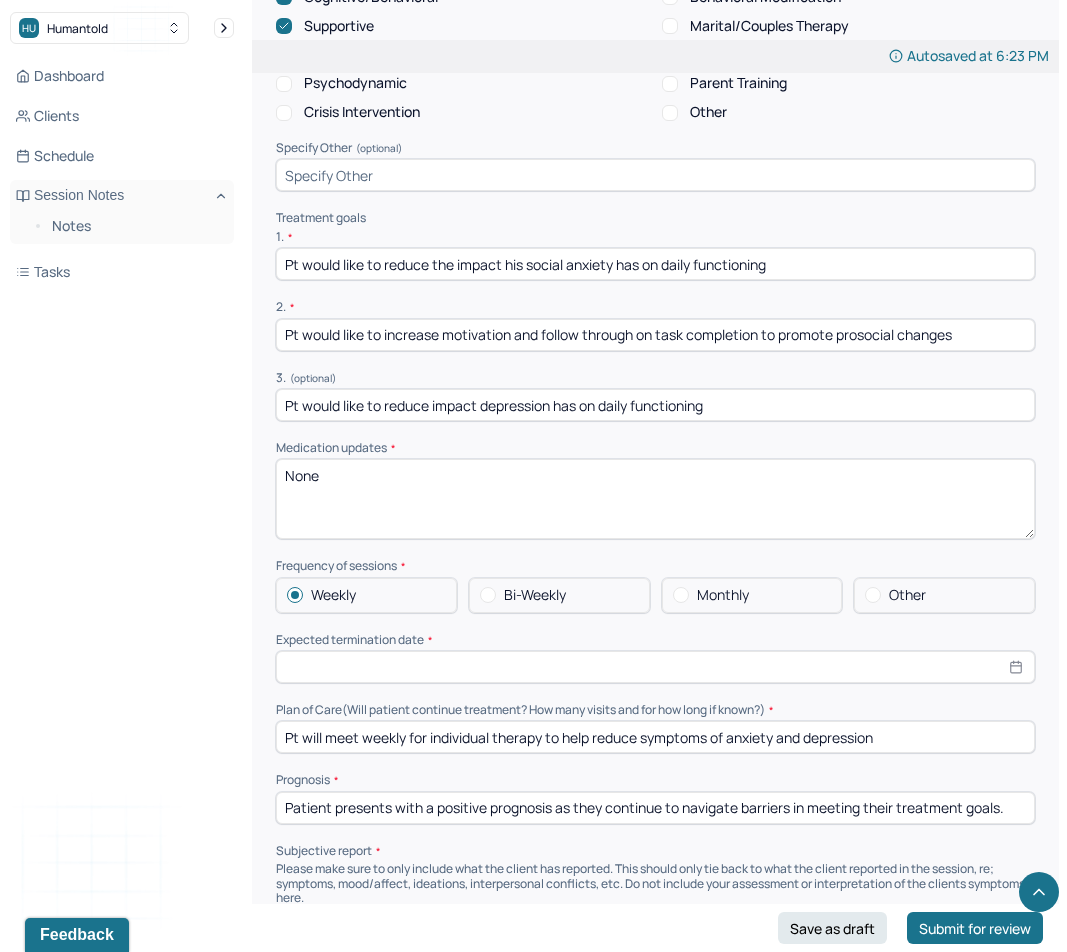 scroll, scrollTop: 4192, scrollLeft: 0, axis: vertical 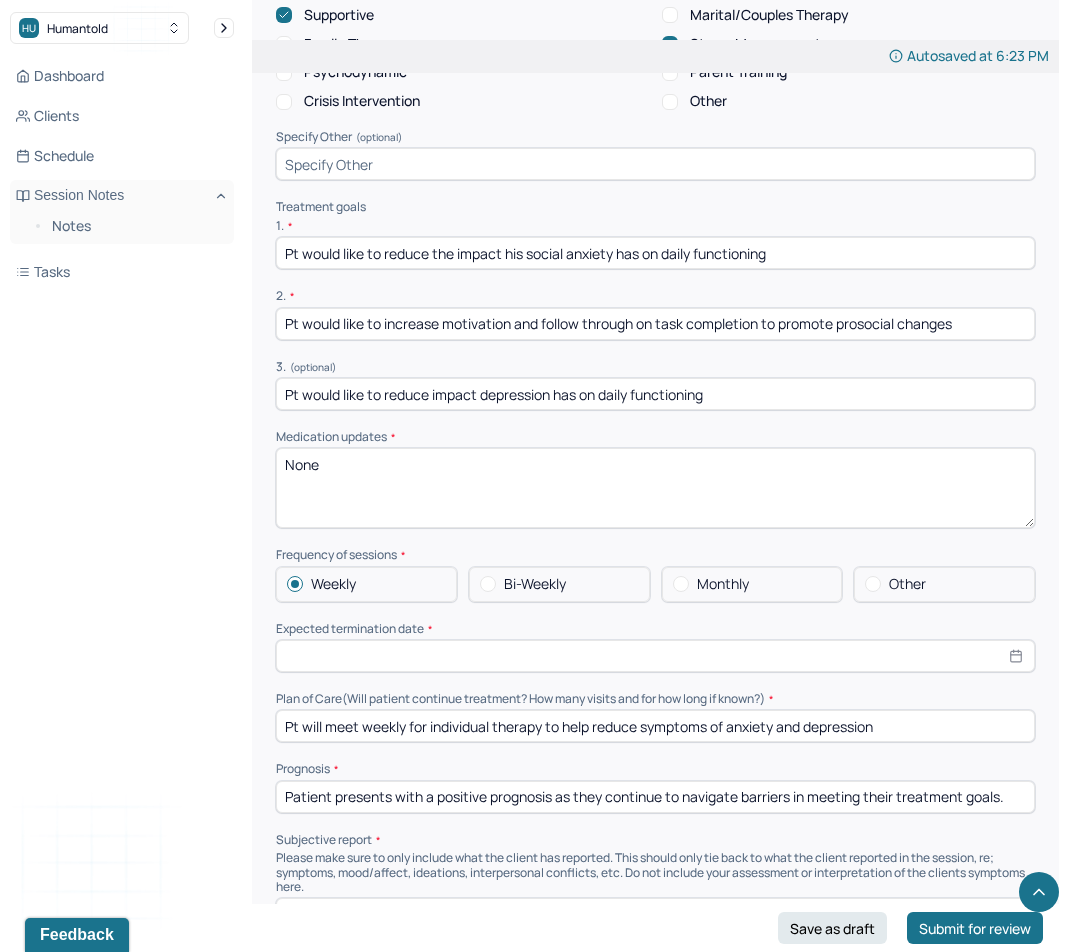 type on "None indicated in recent months" 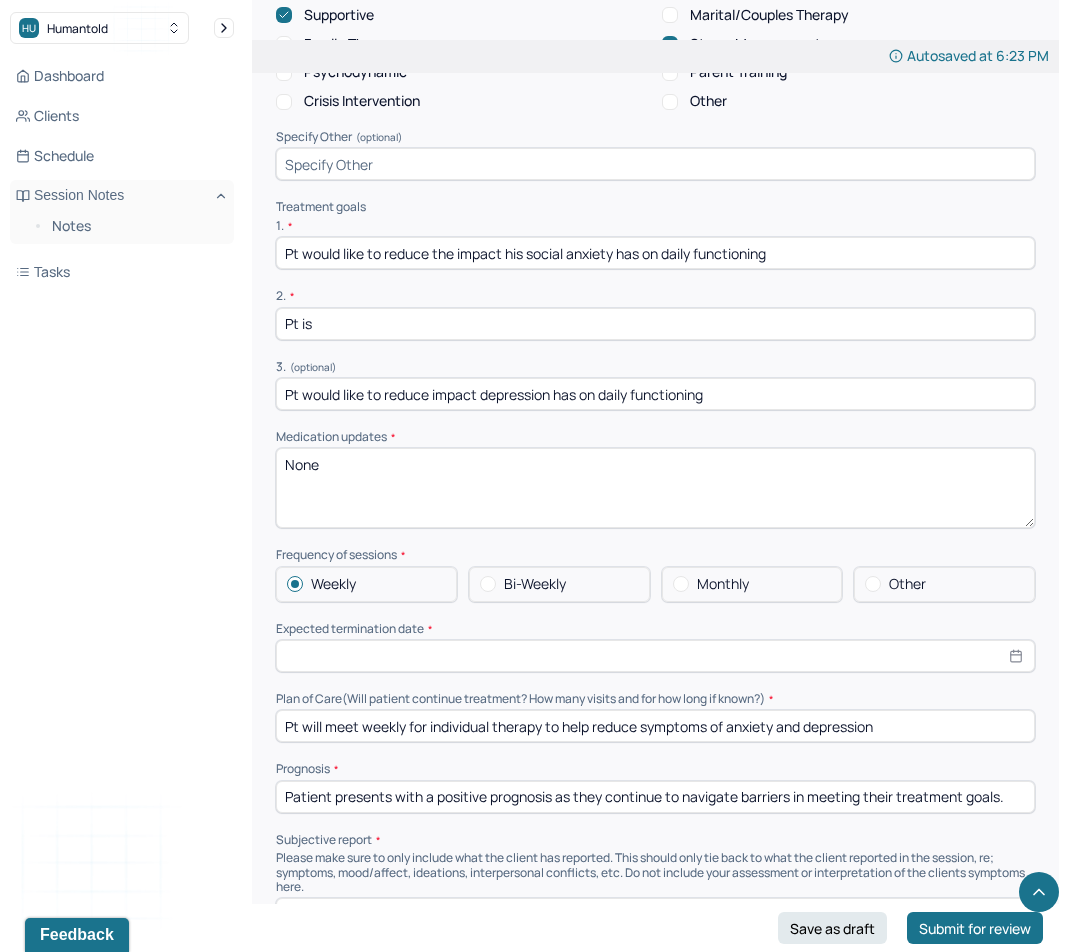 click on "Pt is" at bounding box center (655, 324) 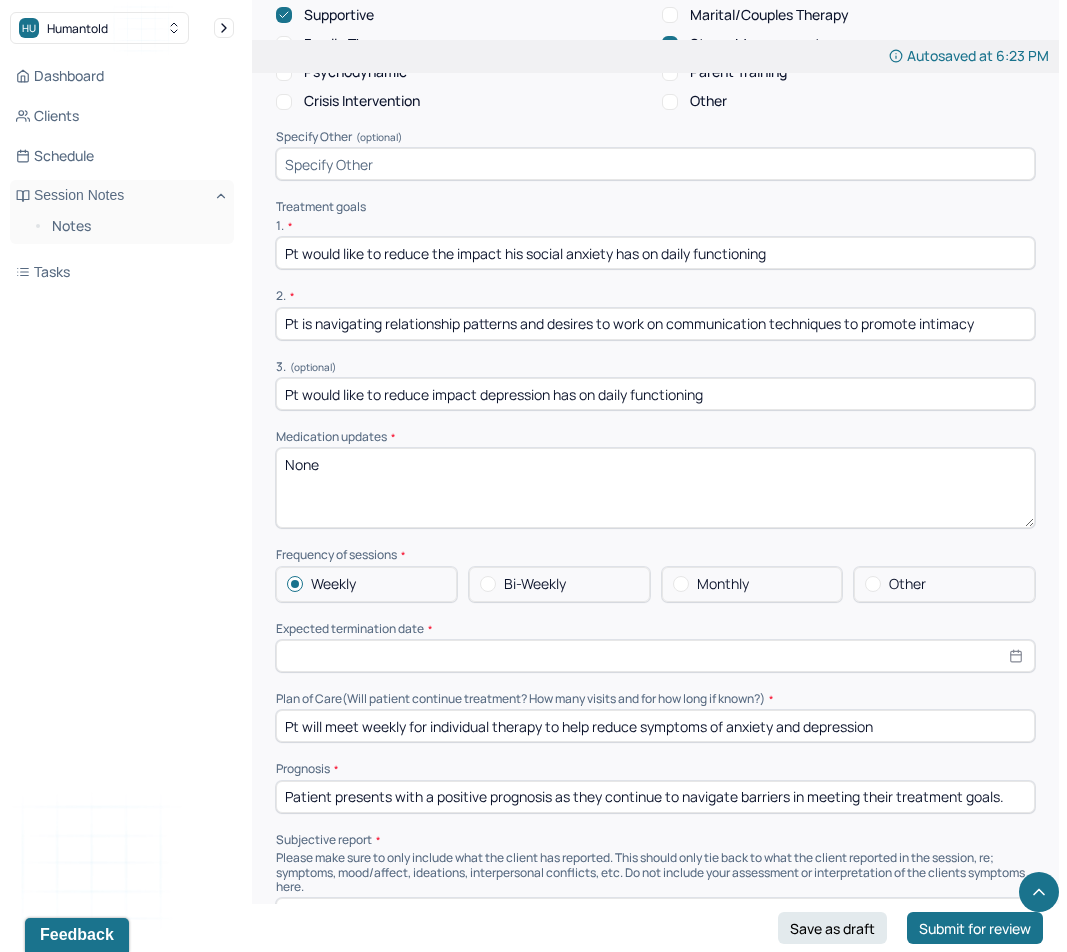 click on "Pt would like to reduce impact depression has on daily functioning" at bounding box center [655, 394] 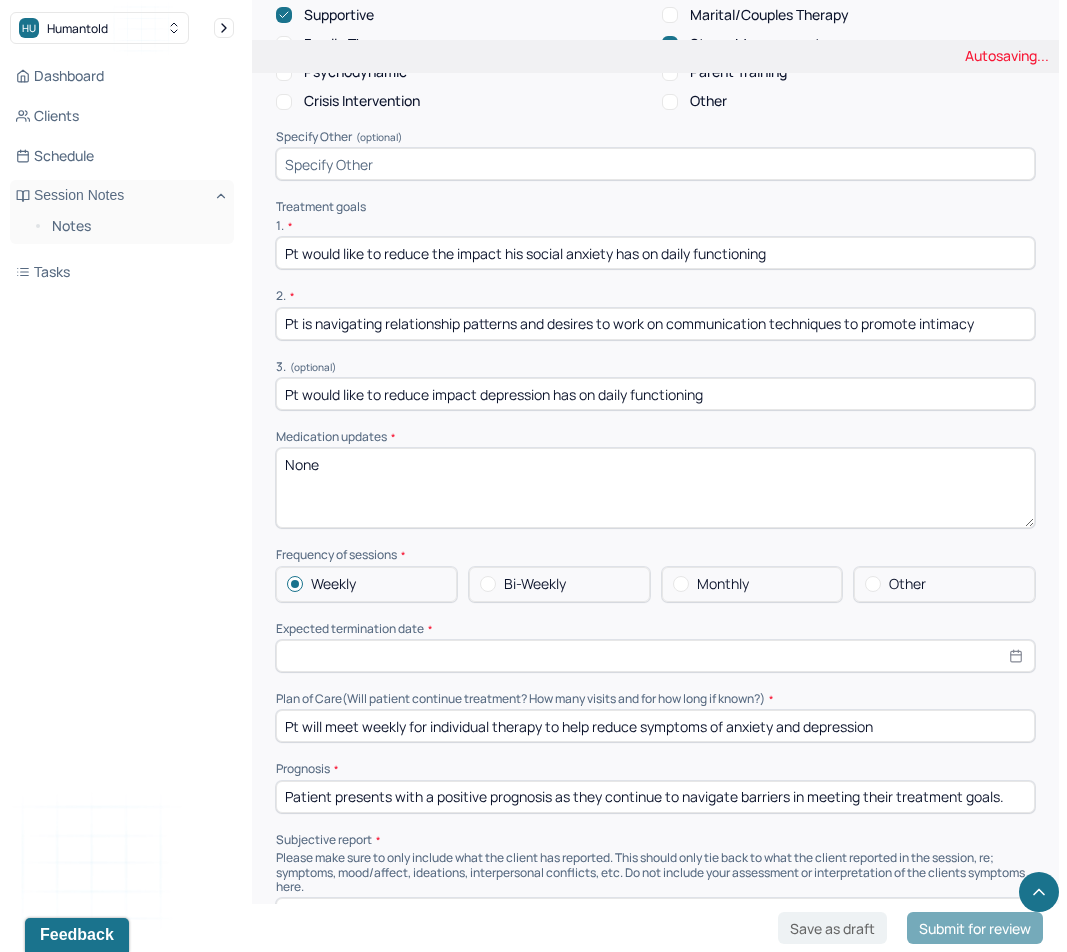 click on "Pt would like to reduce impact depression has on daily functioning" at bounding box center (655, 394) 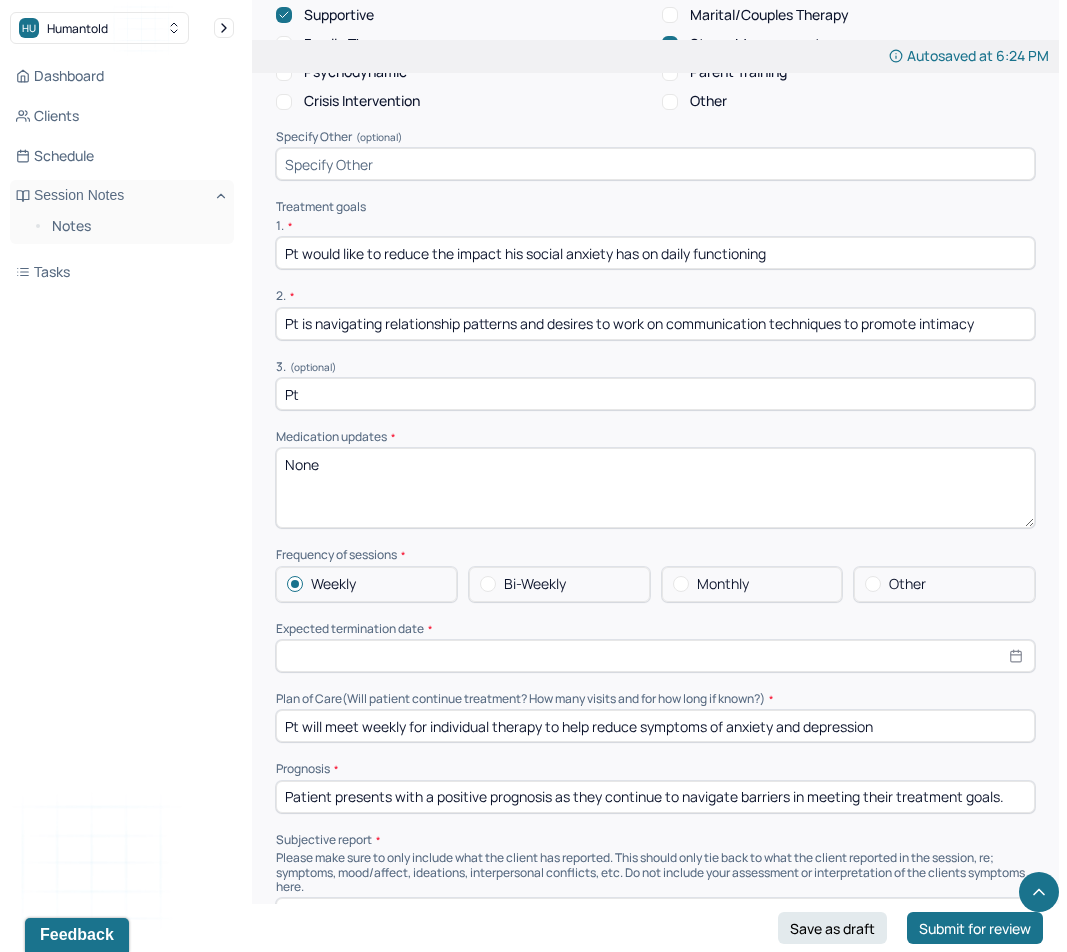click on "Pt" at bounding box center [655, 394] 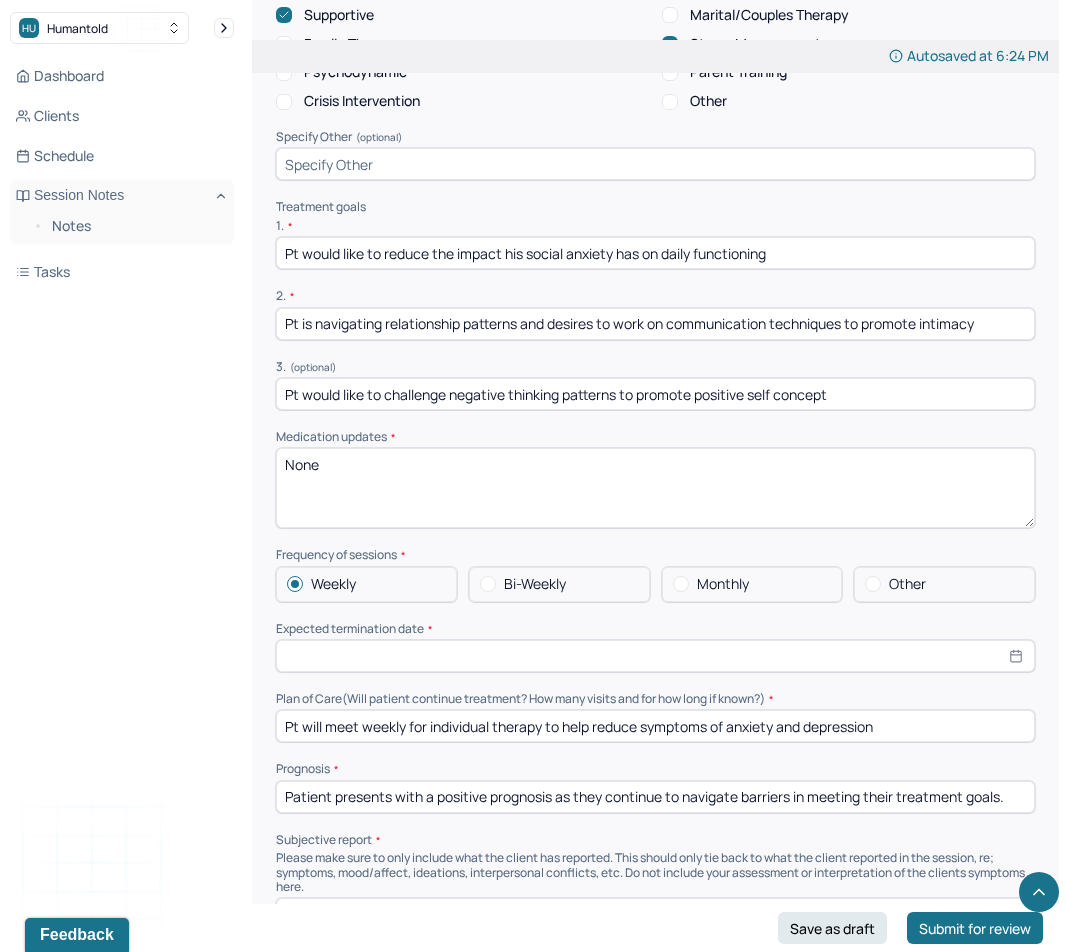 type on "Pt would like to challenge negative thinking patterns to promote positive self concept" 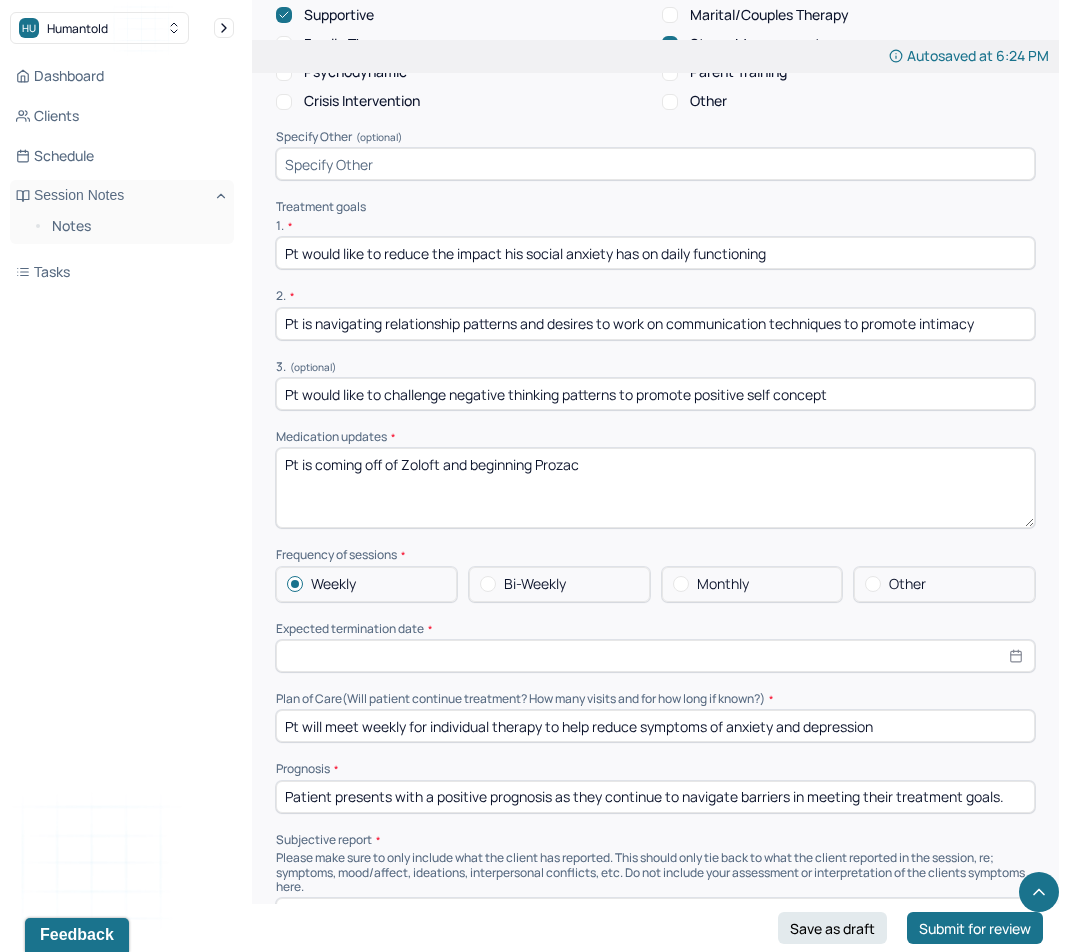 type on "Pt is coming off of Zoloft and beginning Prozac" 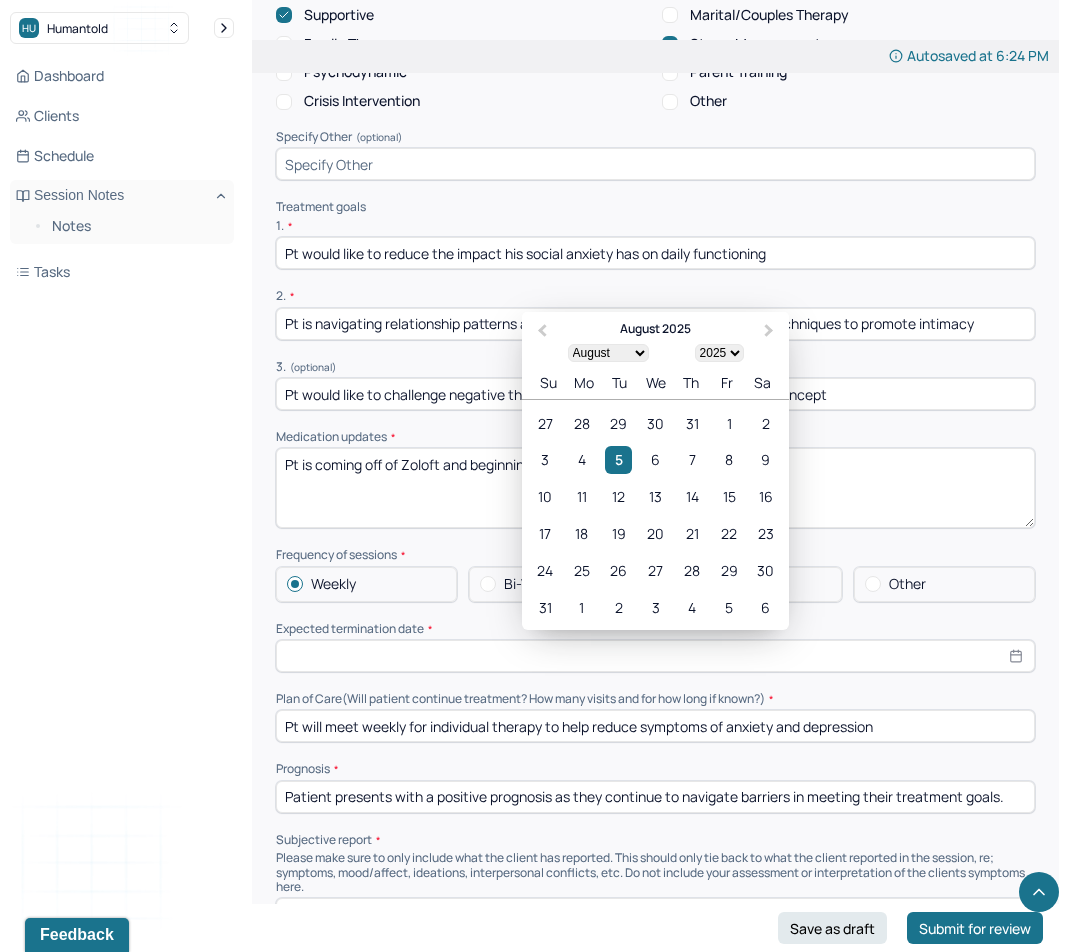 click at bounding box center (655, 656) 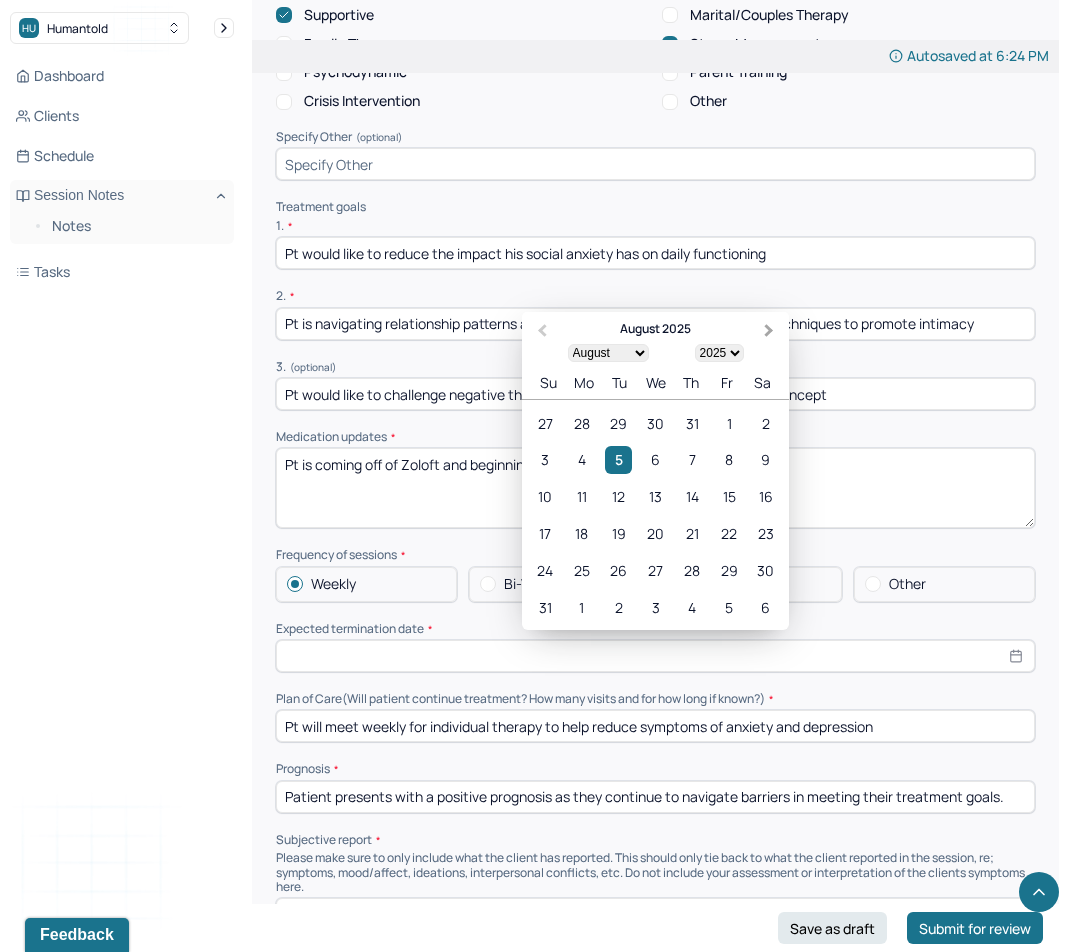click on "Next Month" at bounding box center (769, 331) 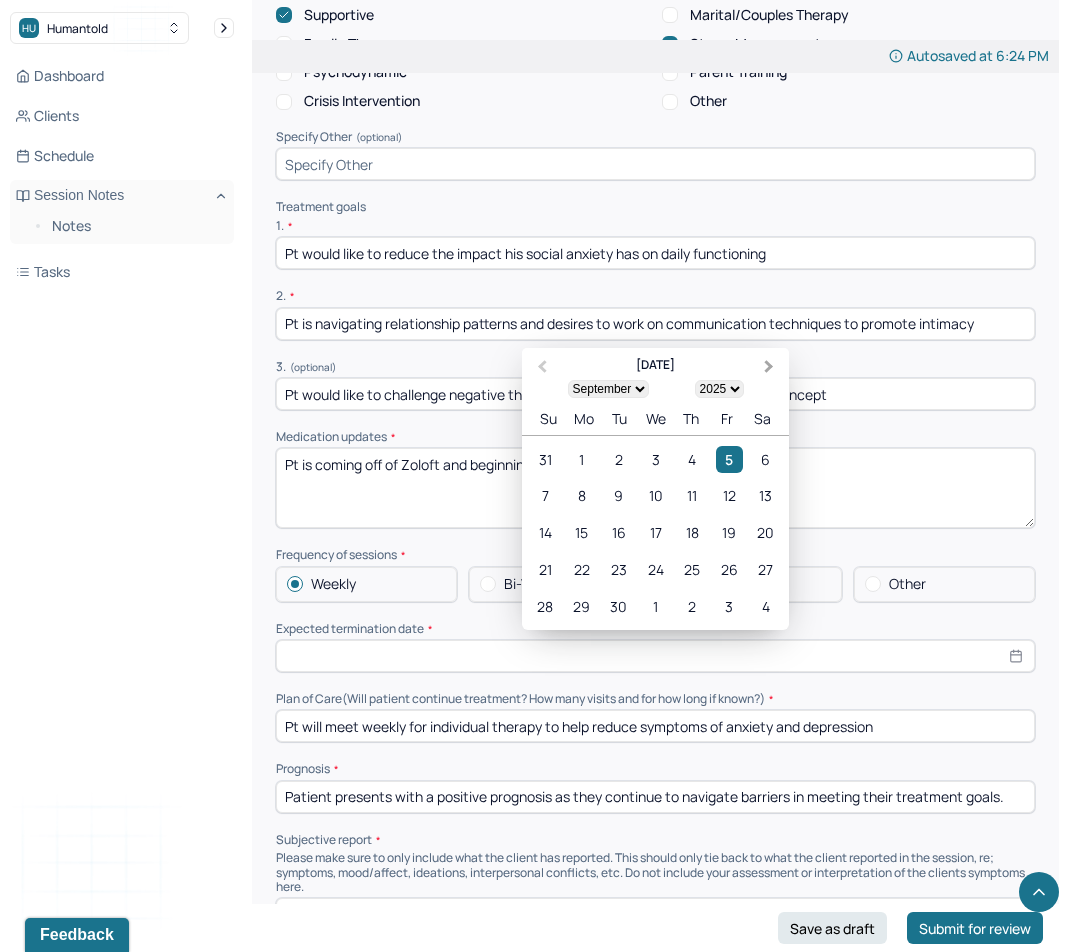 click on "Pt is navigating relationship patterns and desires to work on communication techniques to promote intimacy" at bounding box center [655, 324] 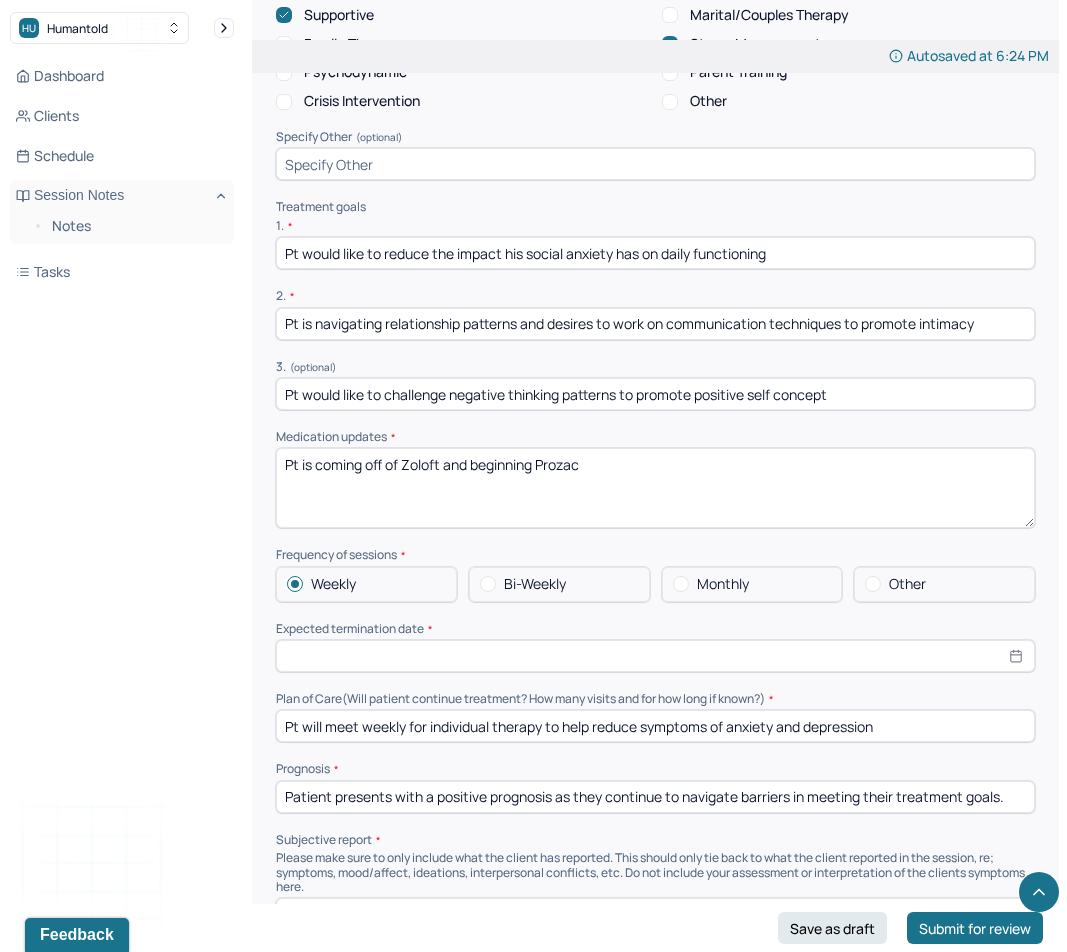 click on "Pt is navigating relationship patterns and desires to work on communication techniques to promote intimacy" at bounding box center [655, 324] 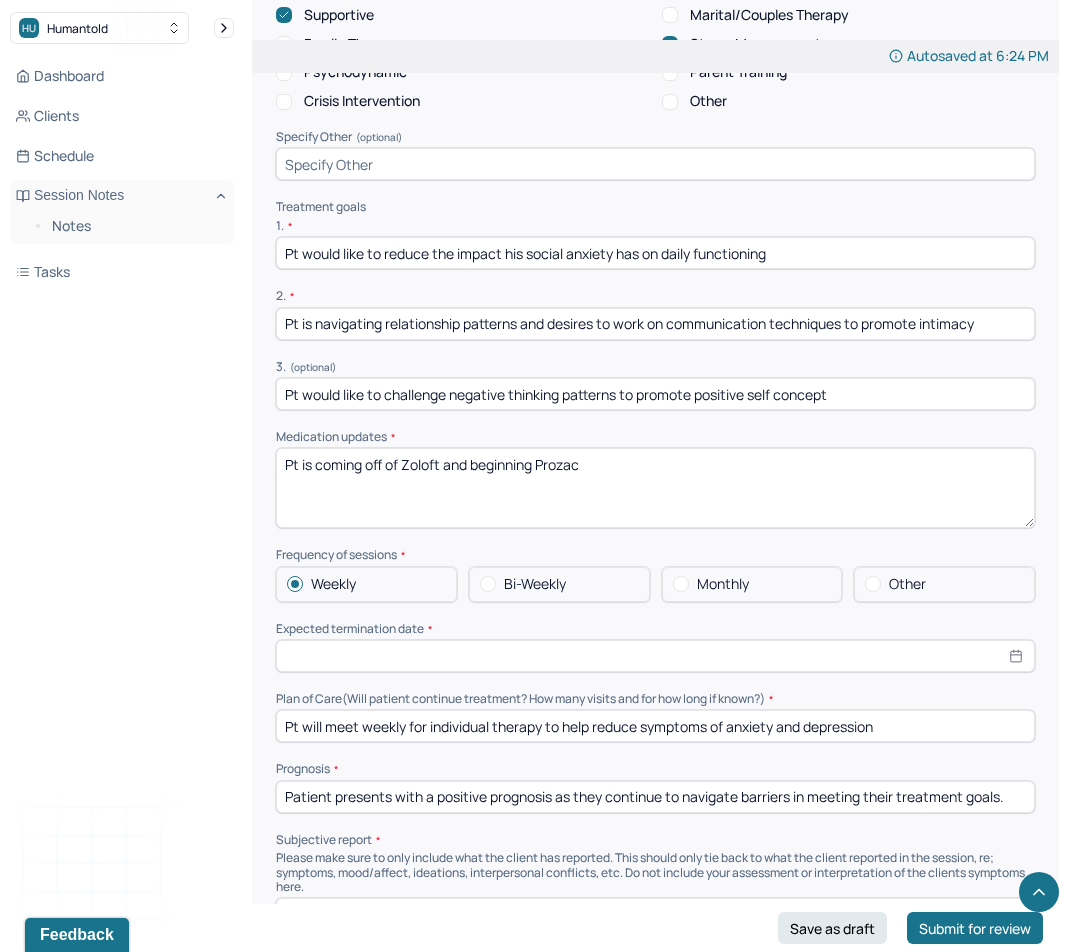 select on "7" 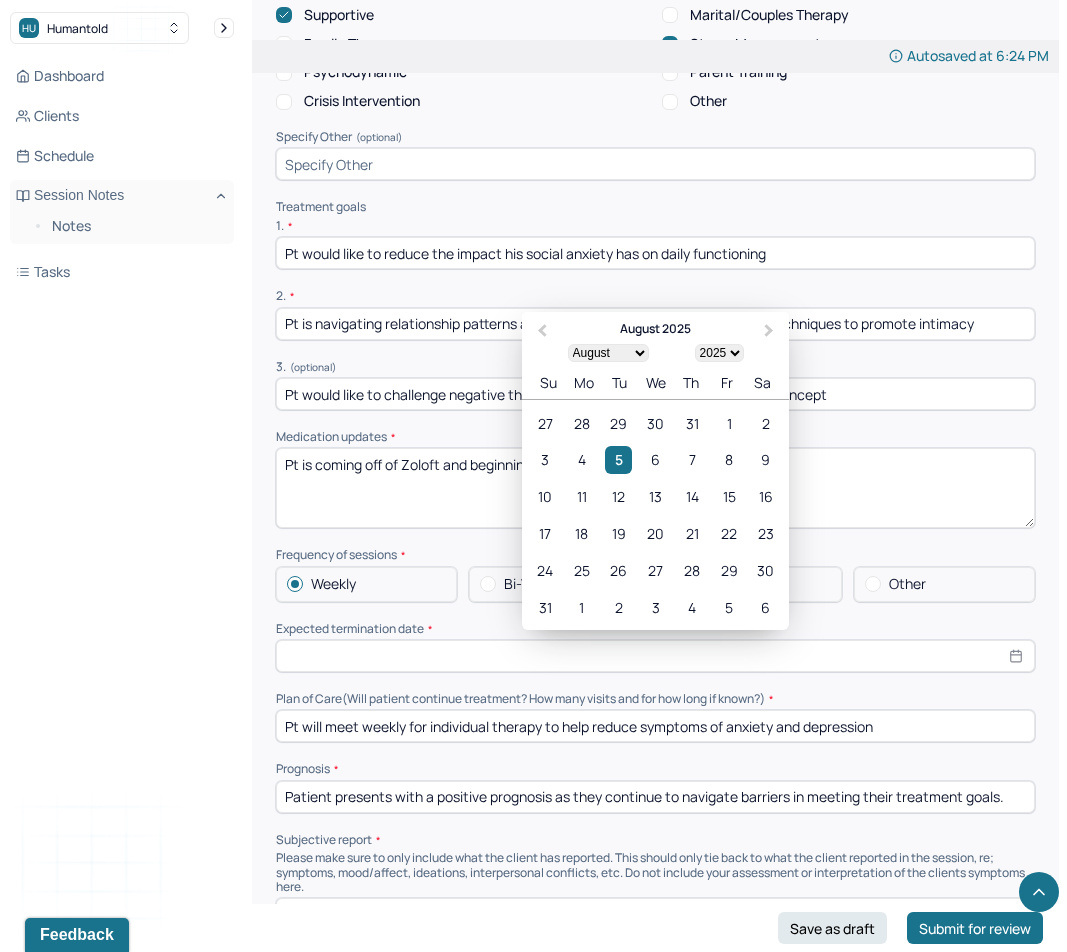 click at bounding box center (655, 656) 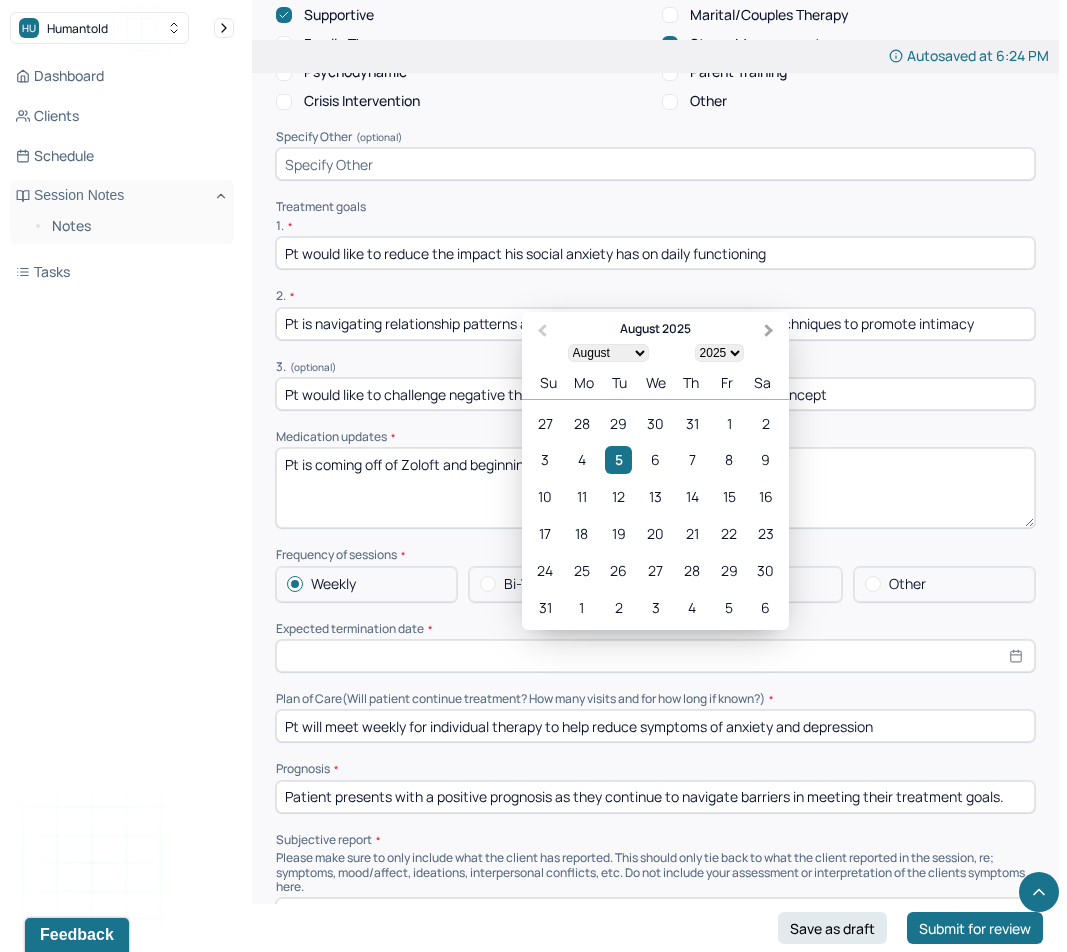 click on "Next Month" at bounding box center (769, 331) 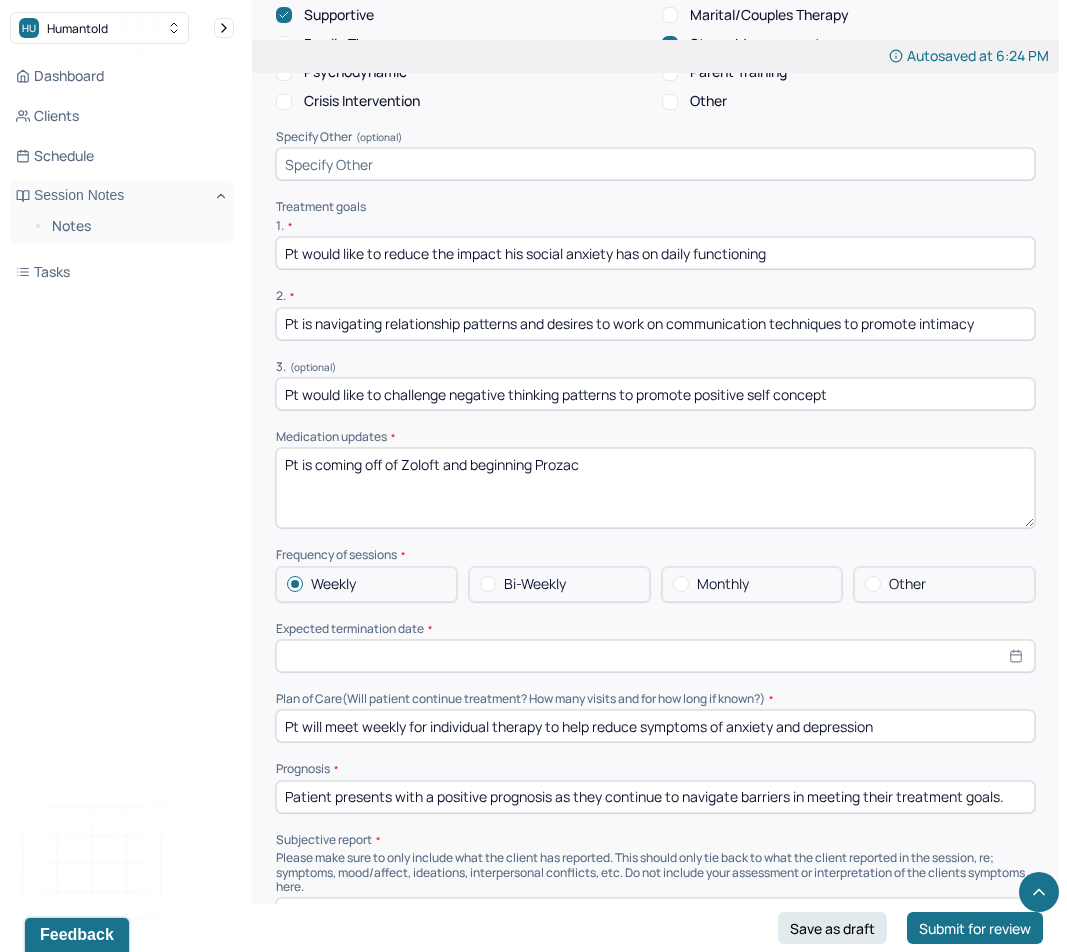 click on "Pt is navigating relationship patterns and desires to work on communication techniques to promote intimacy" at bounding box center (655, 324) 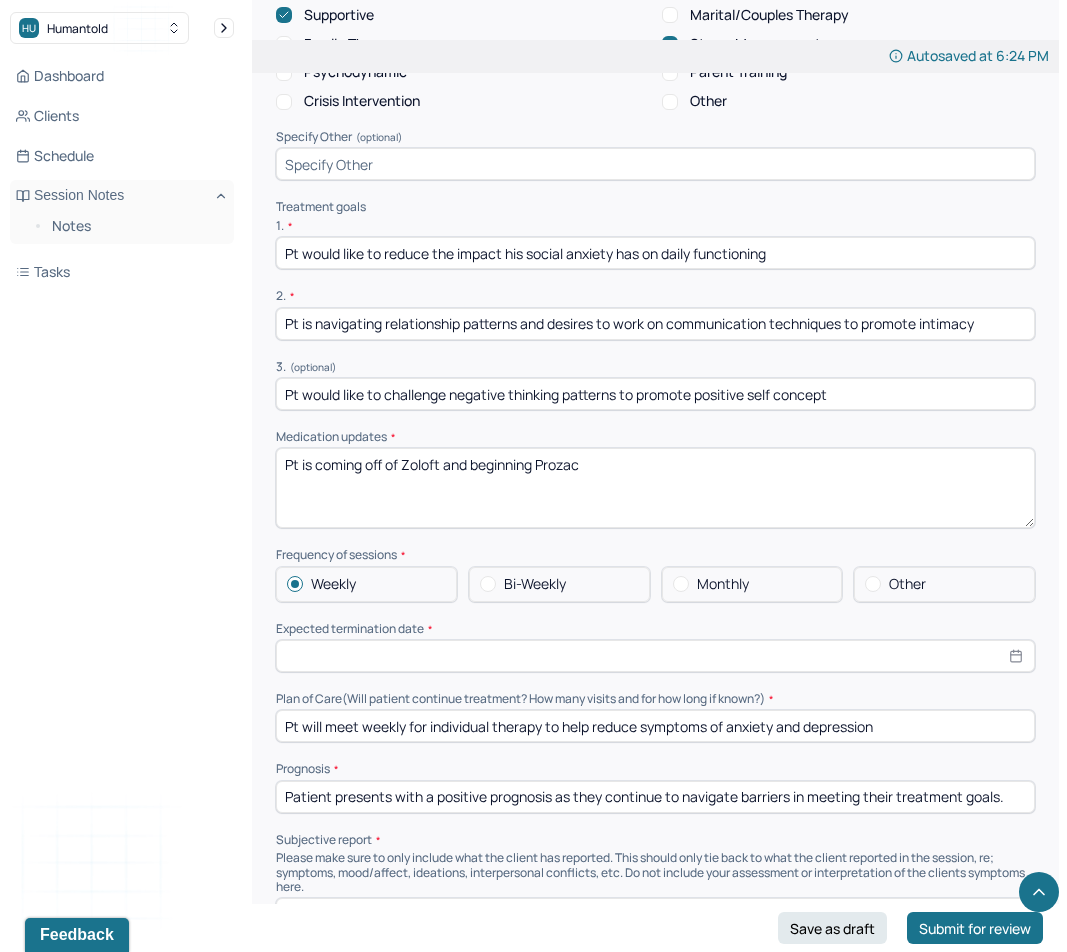 click 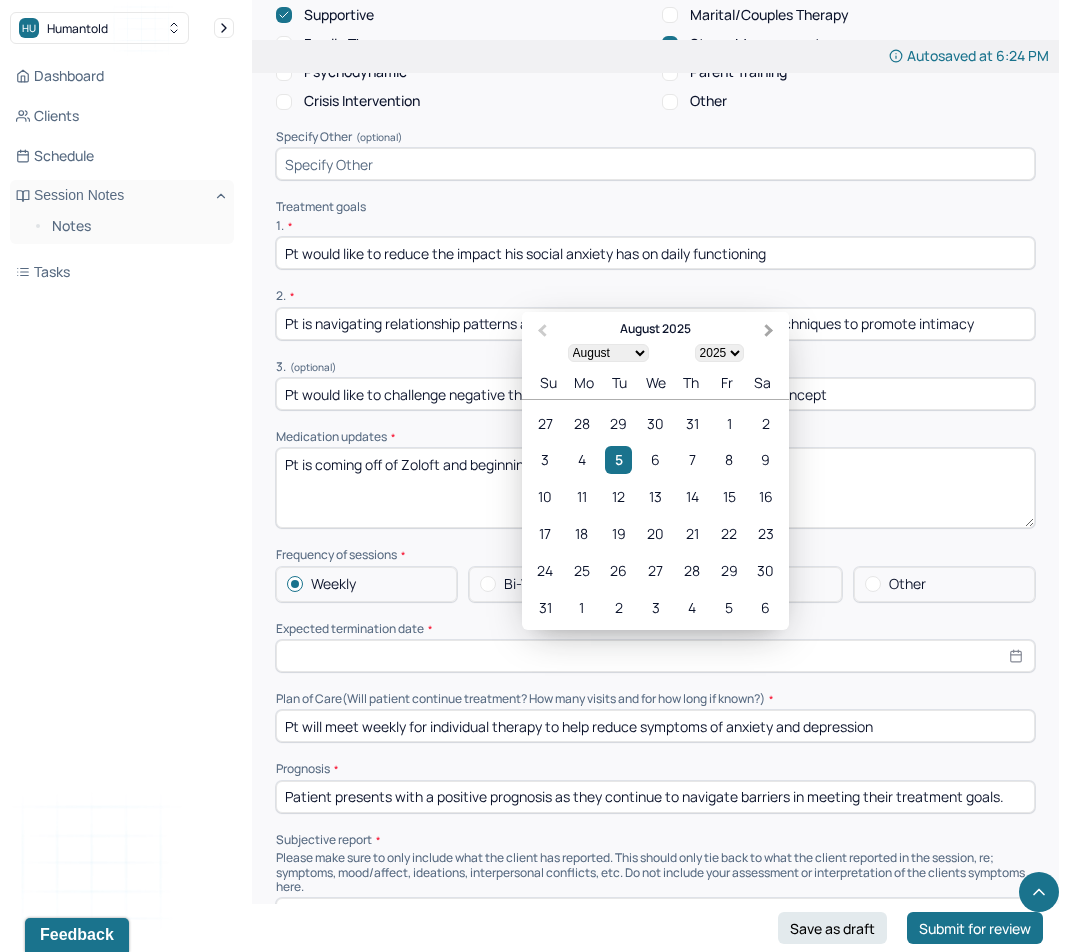 click on "Next Month" at bounding box center (771, 333) 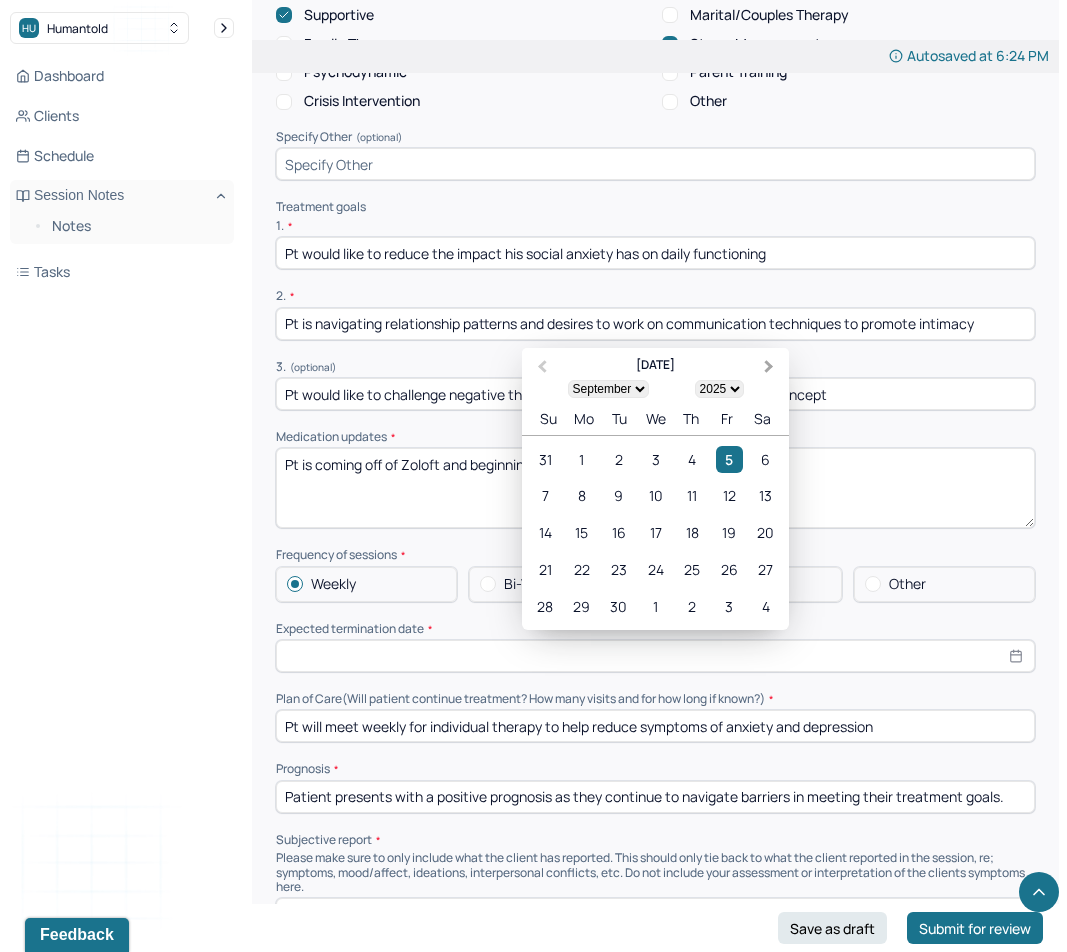 click on "Pt is navigating relationship patterns and desires to work on communication techniques to promote intimacy" at bounding box center (655, 324) 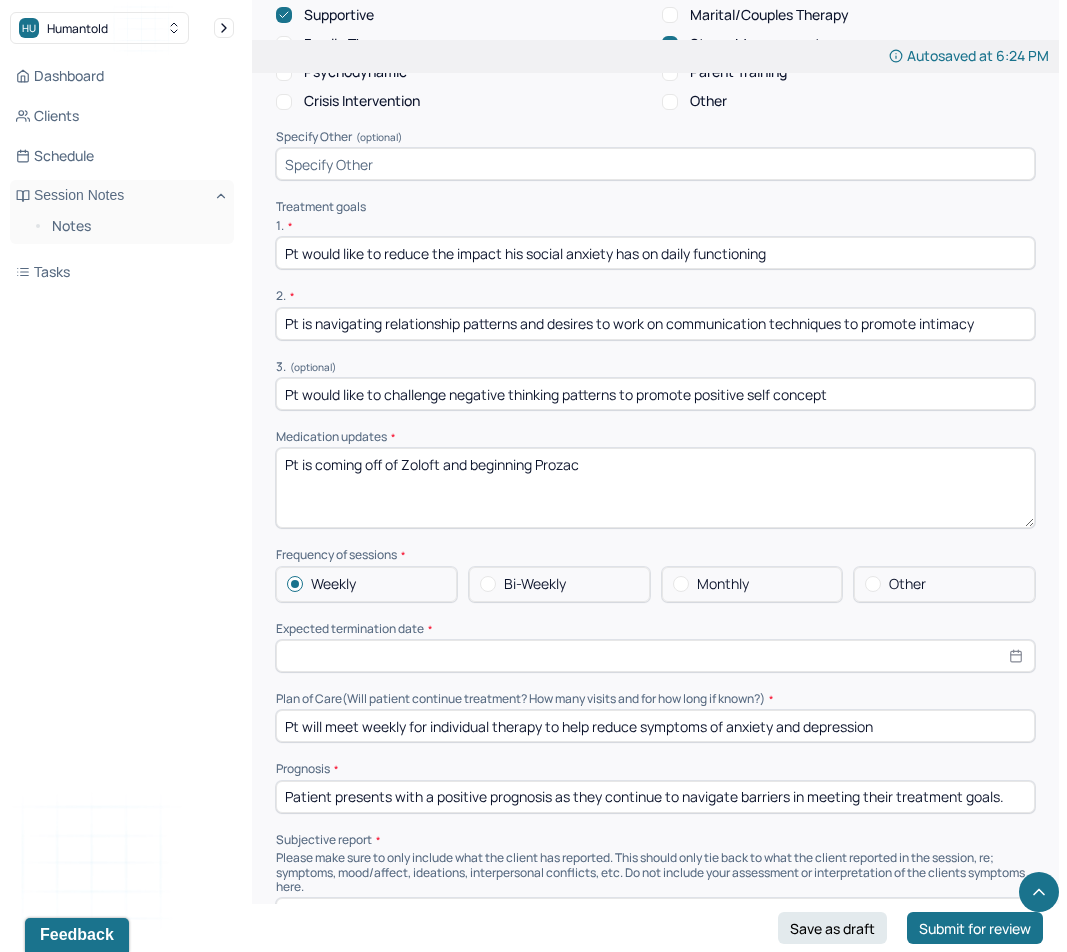 click at bounding box center [655, 656] 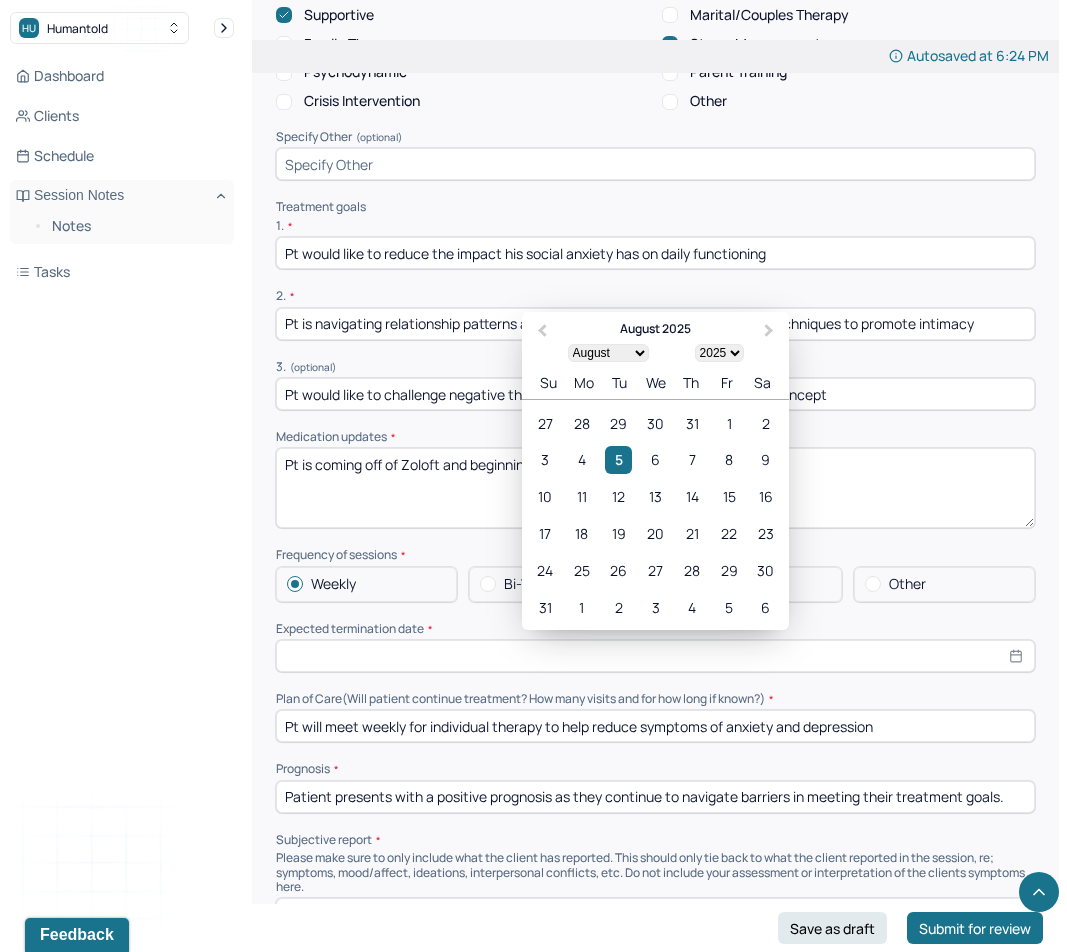 type on "01/01/2000" 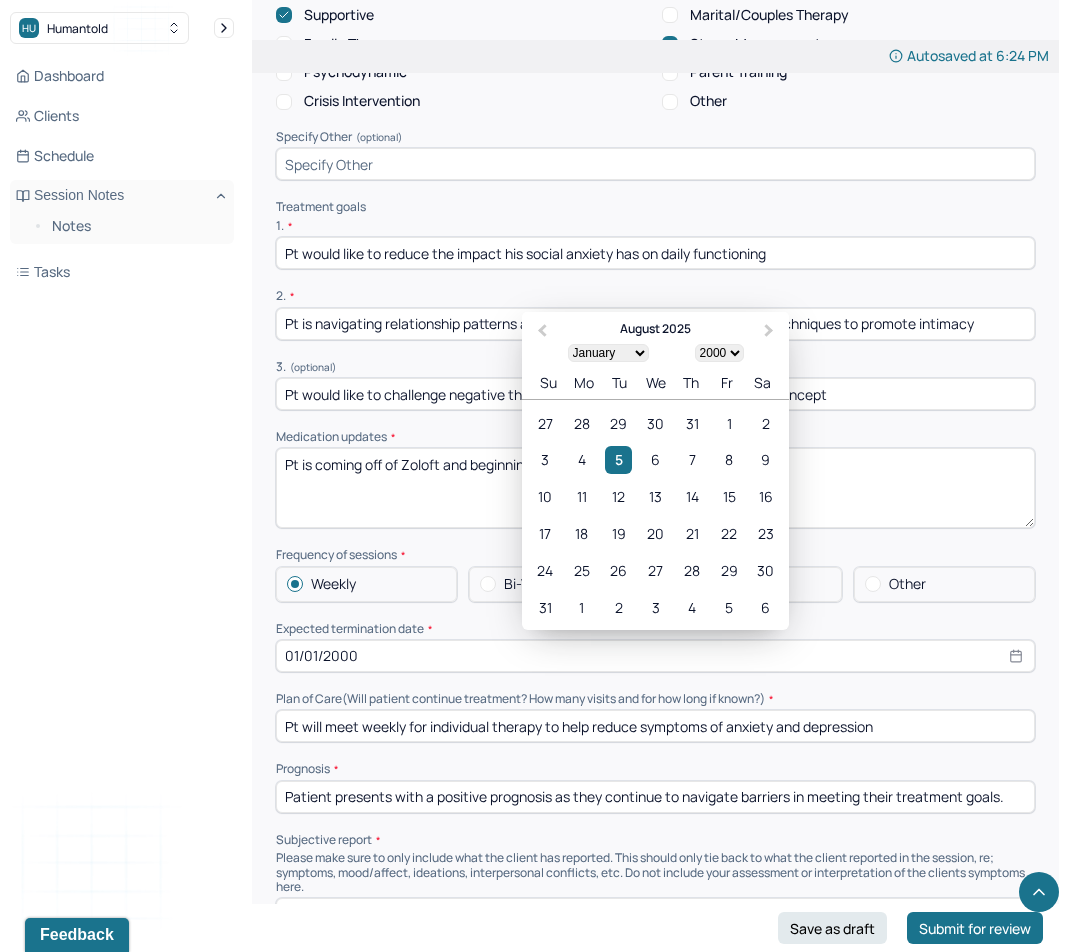 type on "[DATE]" 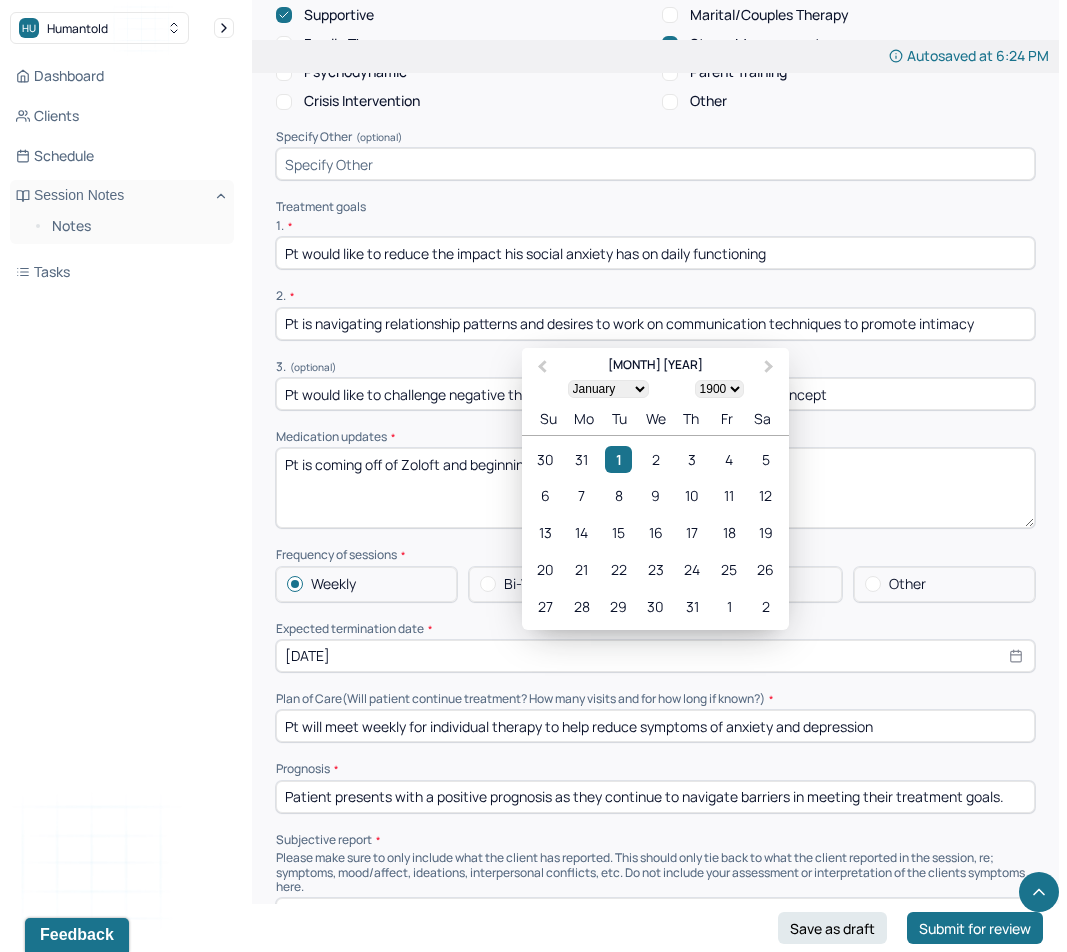 type on "01/01/2000" 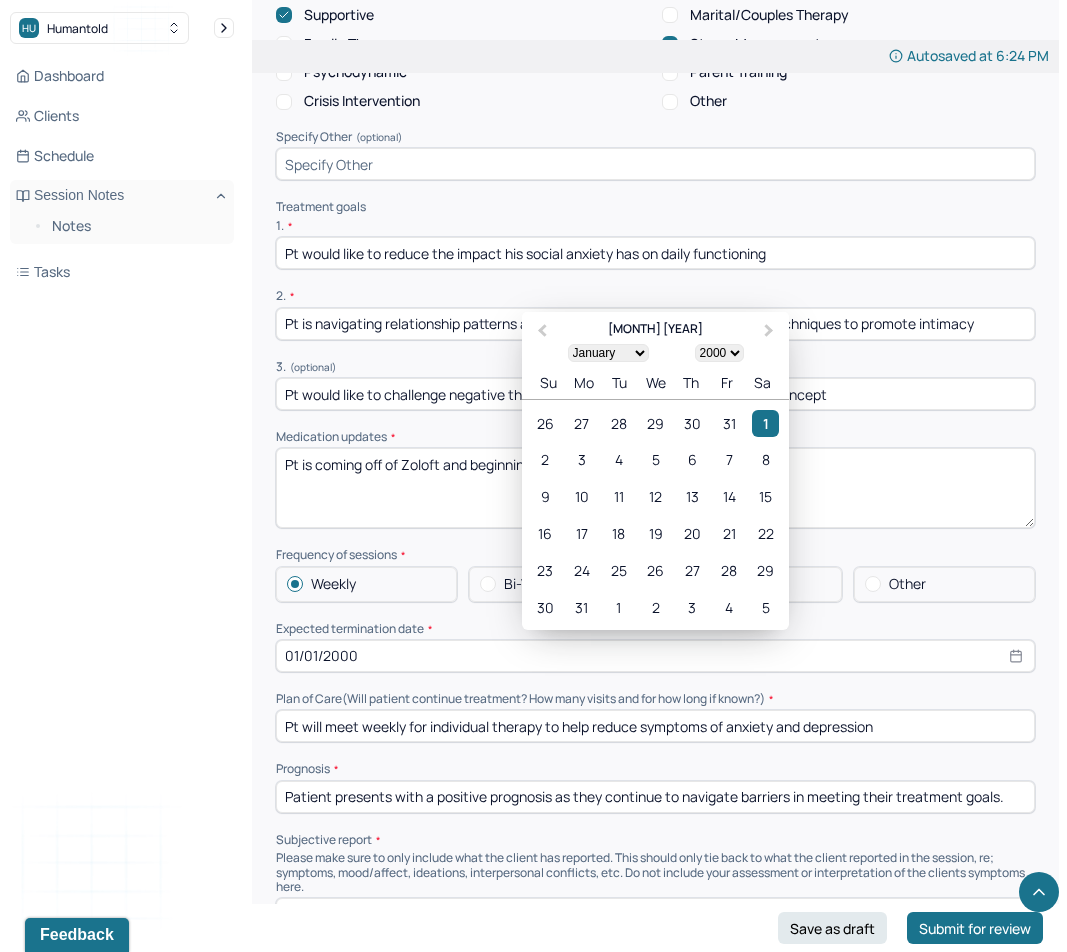 type on "01/01/2000" 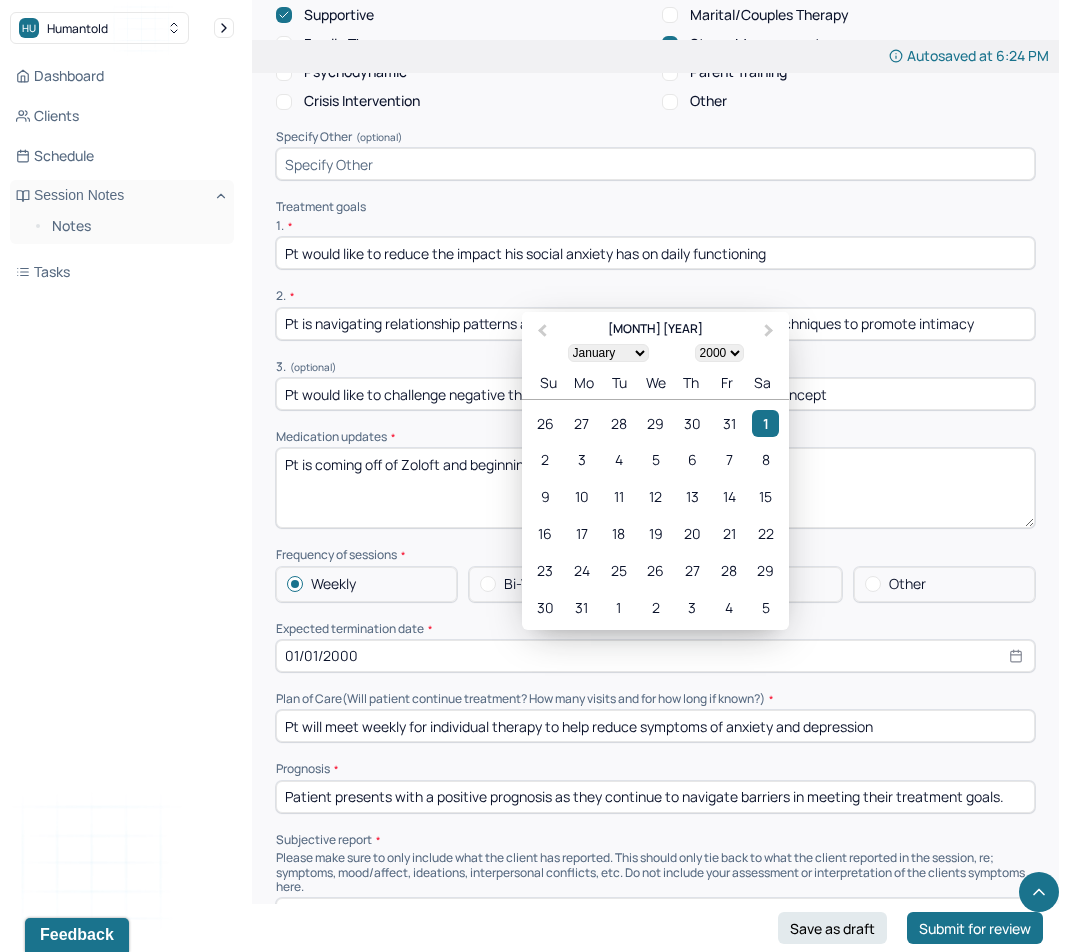 click on "1900 1901 1902 1903 1904 1905 1906 1907 1908 1909 1910 1911 1912 1913 1914 1915 1916 1917 1918 1919 1920 1921 1922 1923 1924 1925 1926 1927 1928 1929 1930 1931 1932 1933 1934 1935 1936 1937 1938 1939 1940 1941 1942 1943 1944 1945 1946 1947 1948 1949 1950 1951 1952 1953 1954 1955 1956 1957 1958 1959 1960 1961 1962 1963 1964 1965 1966 1967 1968 1969 1970 1971 1972 1973 1974 1975 1976 1977 1978 1979 1980 1981 1982 1983 1984 1985 1986 1987 1988 1989 1990 1991 1992 1993 1994 1995 1996 1997 1998 1999 2000 2001 2002 2003 2004 2005 2006 2007 2008 2009 2010 2011 2012 2013 2014 2015 2016 2017 2018 2019 2020 2021 2022 2023 2024 2025 2026 2027 2028 2029 2030 2031 2032 2033 2034 2035 2036 2037 2038 2039 2040 2041 2042 2043 2044 2045 2046 2047 2048 2049 2050 2051 2052 2053 2054 2055 2056 2057 2058 2059 2060 2061 2062 2063 2064 2065 2066 2067 2068 2069 2070 2071 2072 2073 2074 2075 2076 2077 2078 2079 2080 2081 2082 2083 2084 2085 2086 2087 2088 2089 2090 2091 2092 2093 2094 2095 2096 2097 2098 2099 2100" at bounding box center [719, 353] 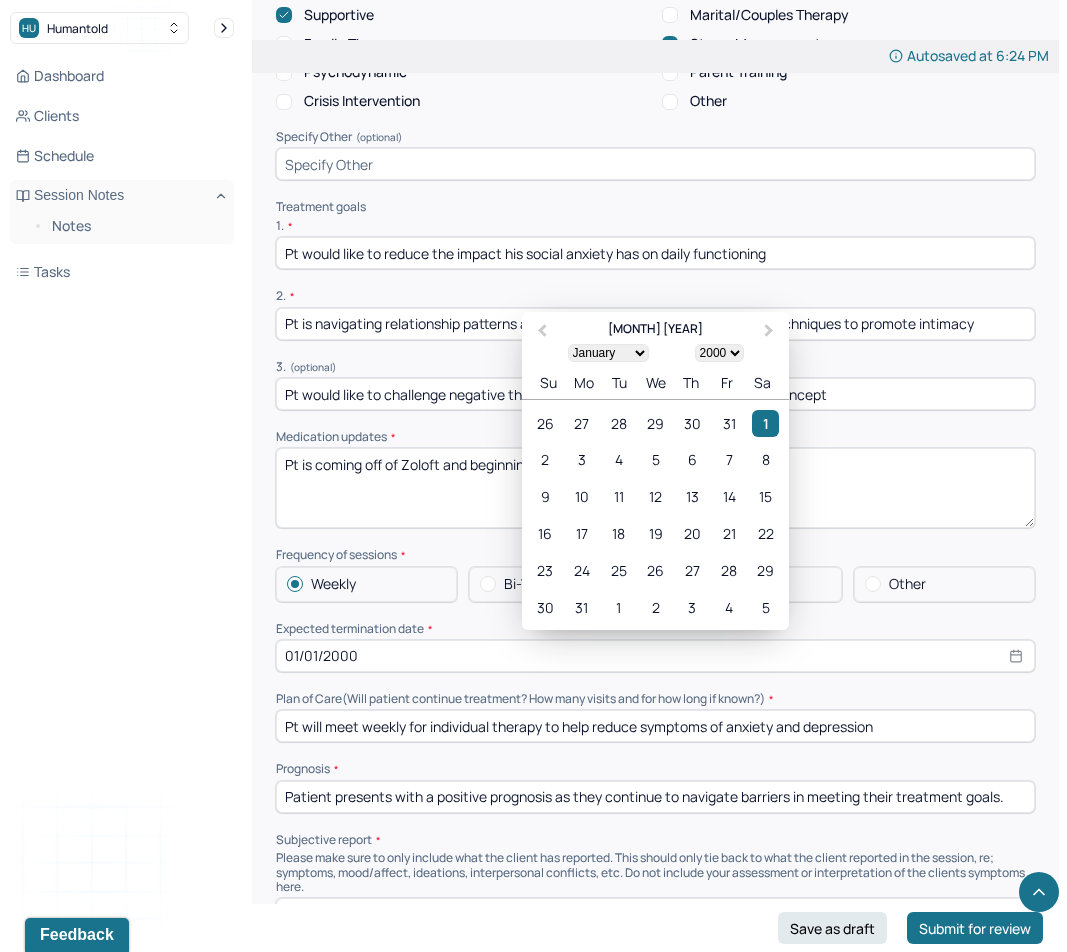 select on "2026" 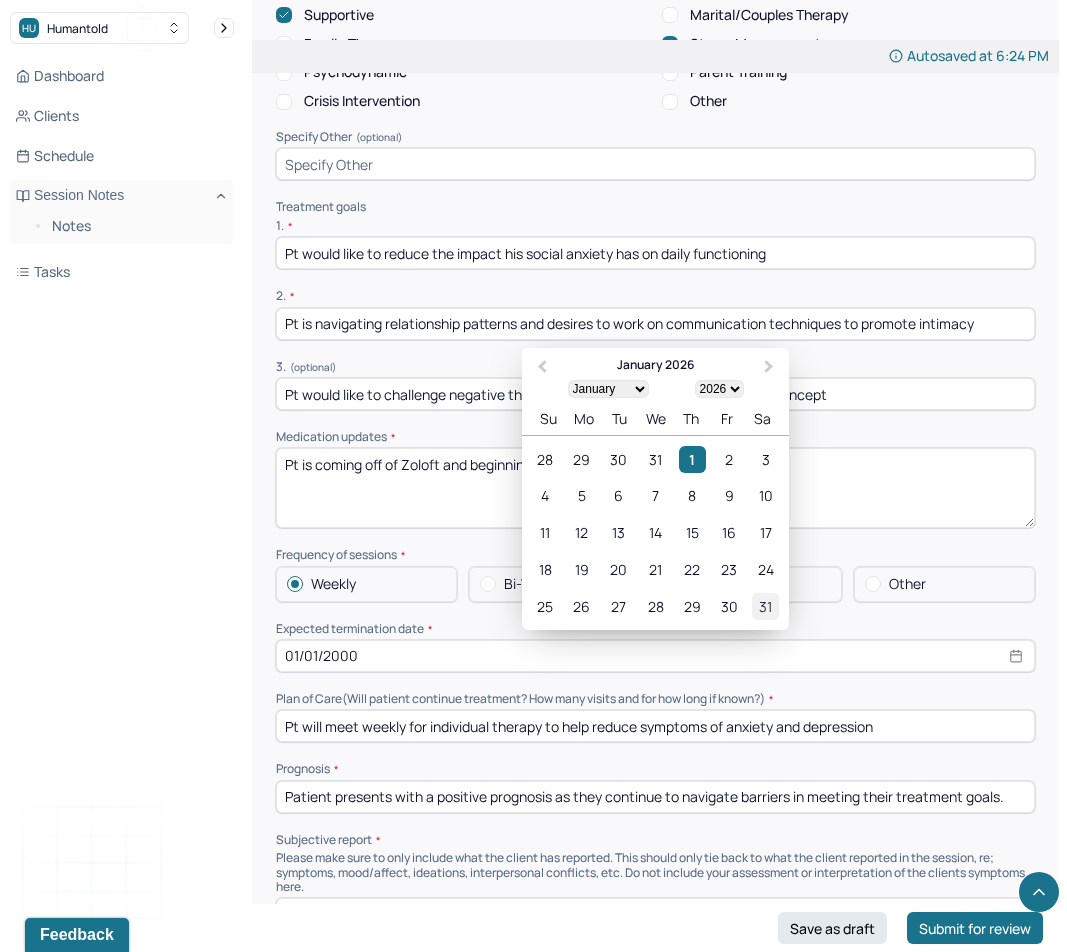 click on "31" at bounding box center (765, 606) 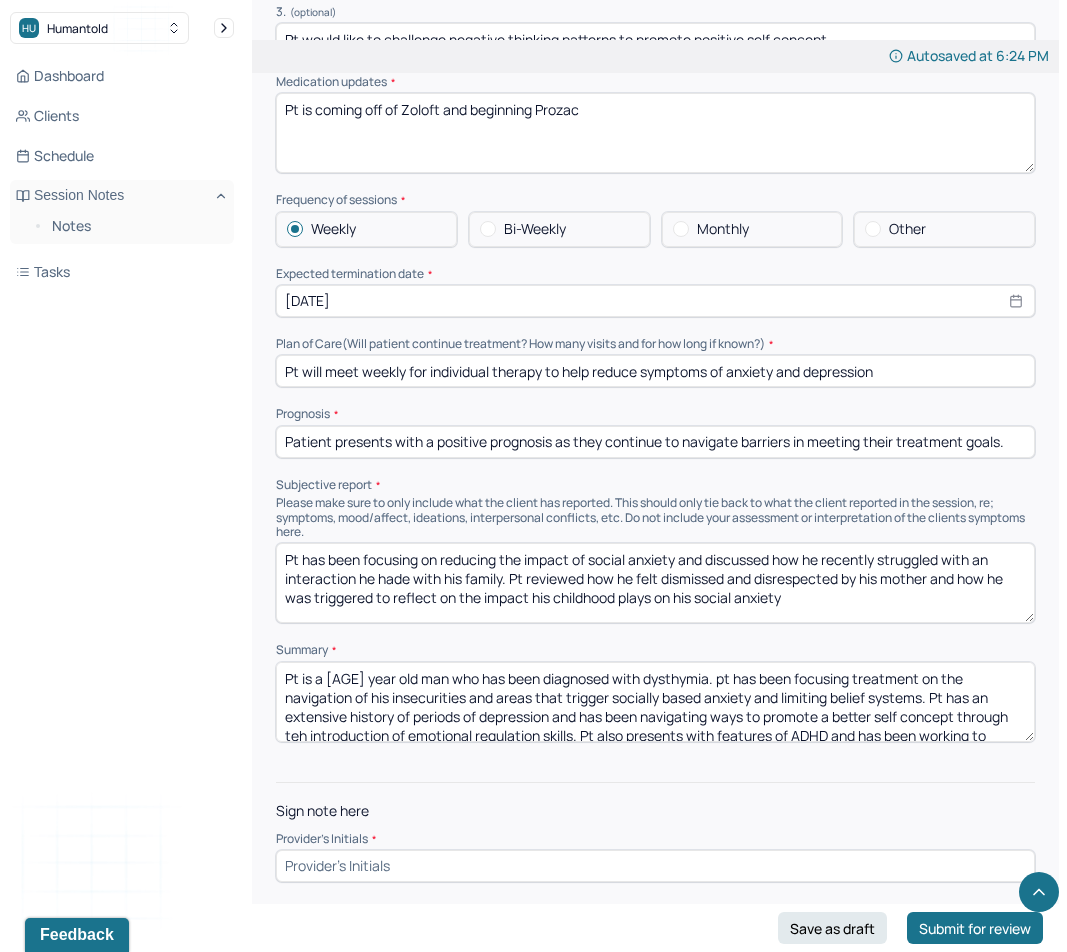 scroll, scrollTop: 4553, scrollLeft: 0, axis: vertical 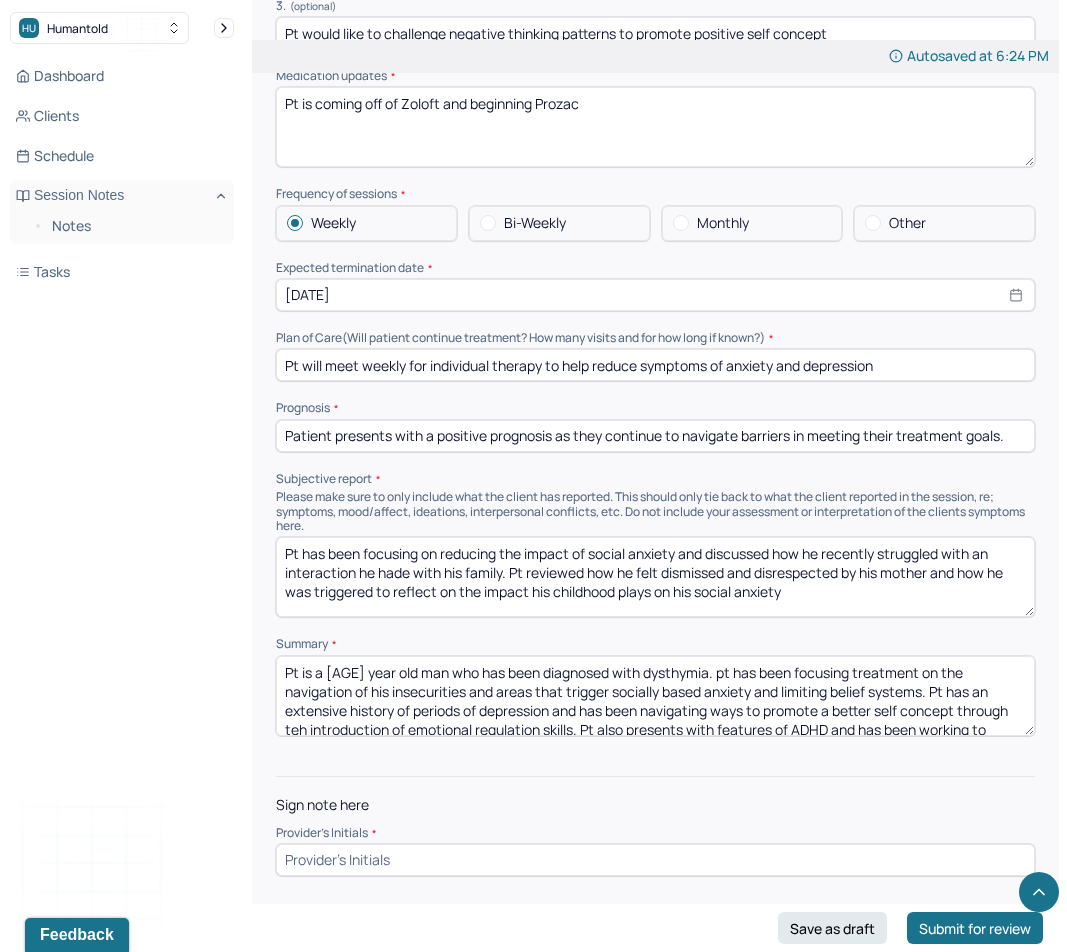 click on "Pt has been focusing on reducing the impact of social anxiety and discussed how he recently struggled with an interaction he hade with his family. Pt reviewed how he felt dismissed and disrespected by his mother and how he was triggered to reflect on the impact his childhood plays on his social anxiety" at bounding box center [655, 577] 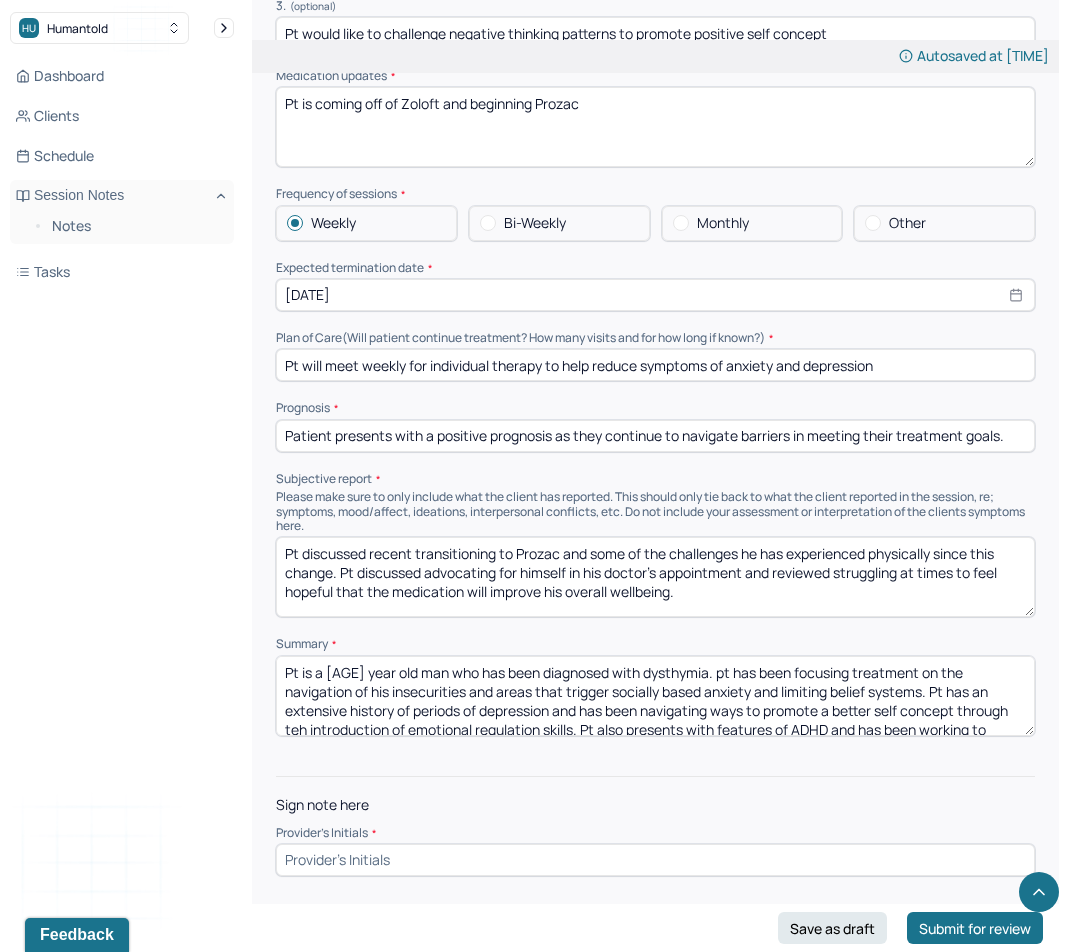 type on "Pt discussed recent transitioning to Prozac and some of the challenges he has experienced physically since this change. Pt discussed advocating for himself in his doctor's appointment and reviewed struggling at times to feel hopeful that the medication will improve his overall wellbeing." 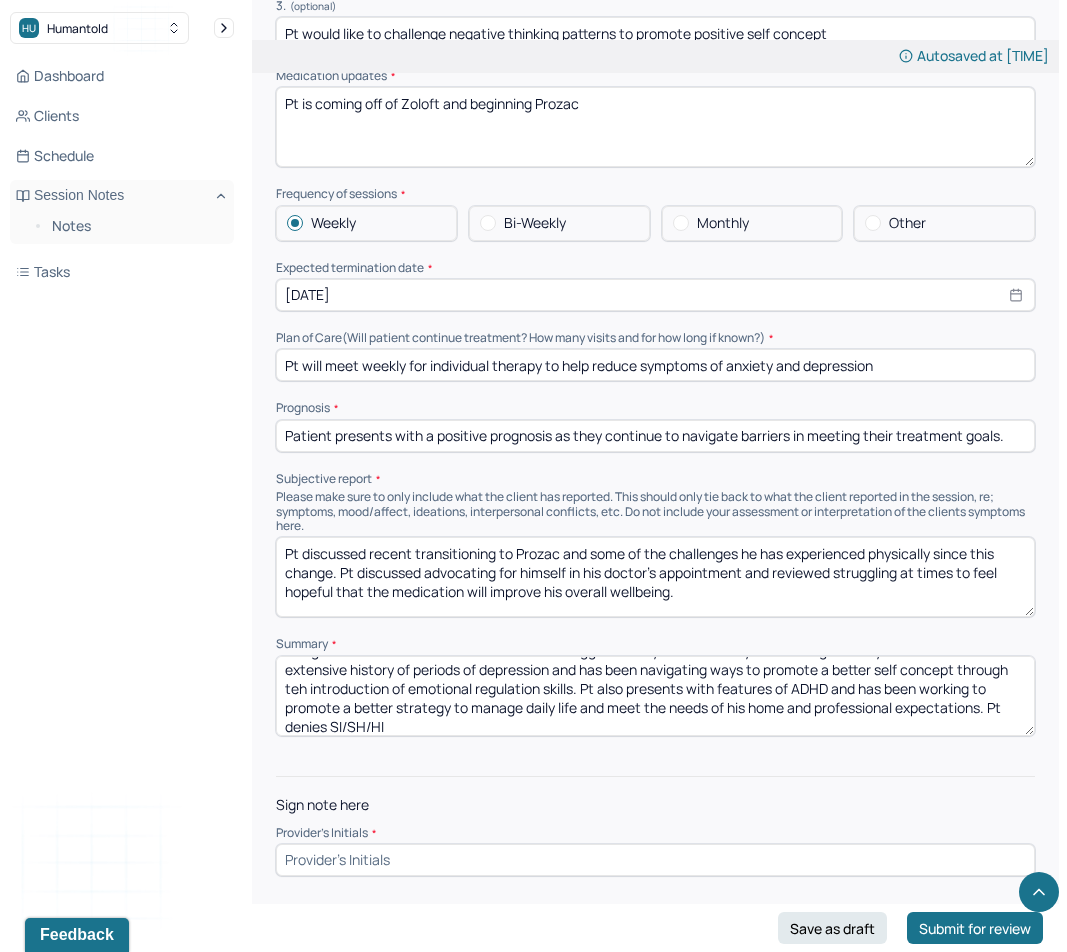 scroll, scrollTop: 48, scrollLeft: 0, axis: vertical 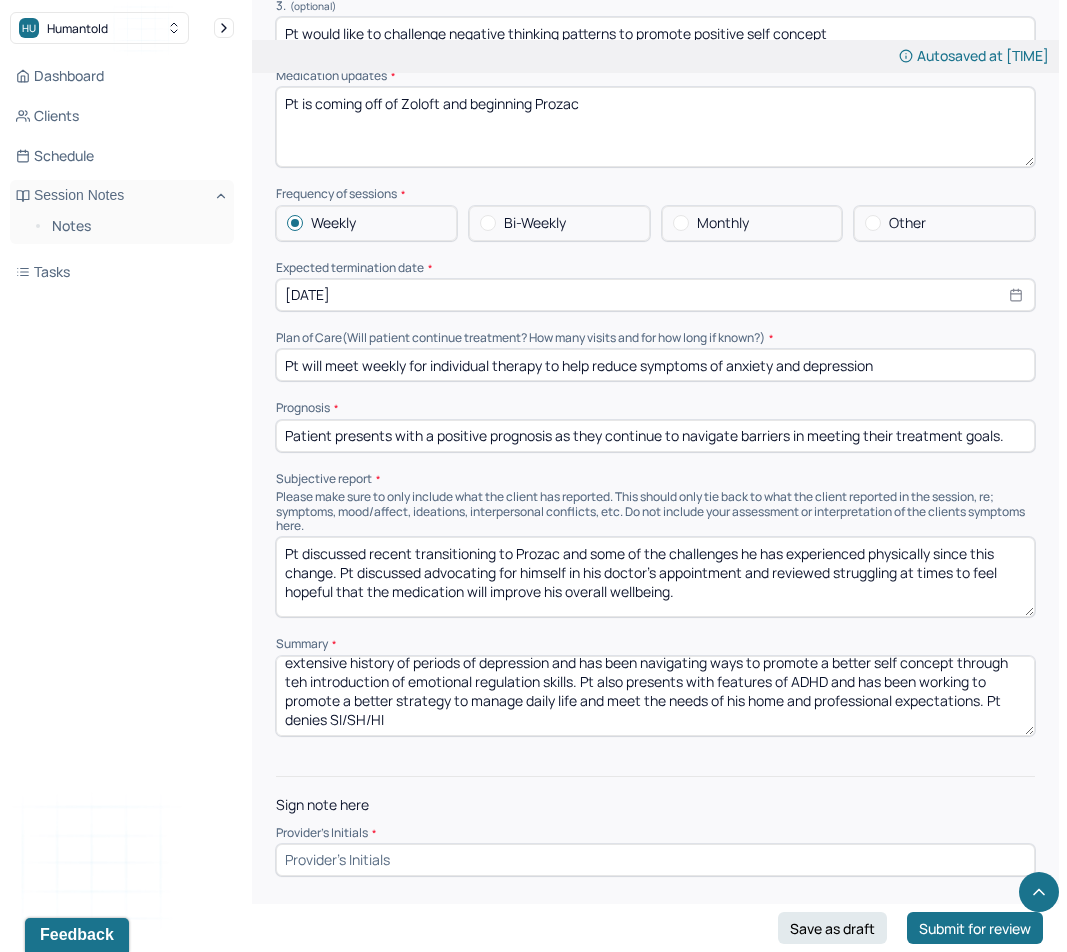 type on "Pt is a [AGE] year old man who has been diagnosed with dysthymia. pt has been focusing treatment on the navigation of his insecurities and areas that trigger socially based anxiety and limiting belief systems. Pt has an extensive history of periods of depression and has been navigating ways to promote a better self concept through teh introduction of emotional regulation skills. Pt also presents with features of ADHD and has been working to promote a better strategy to manage daily life and meet the needs of his home and professional expectations. Pt denies SI/SH/HI" 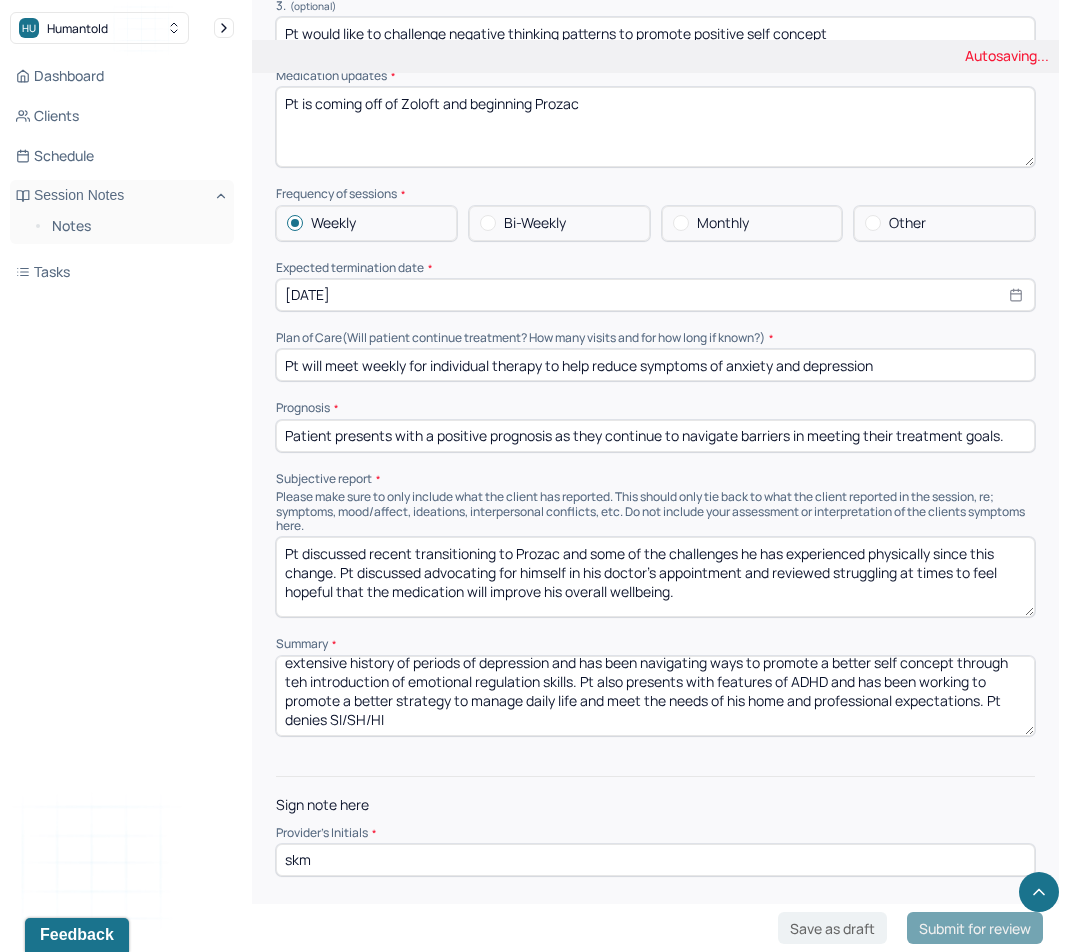 type on "skm" 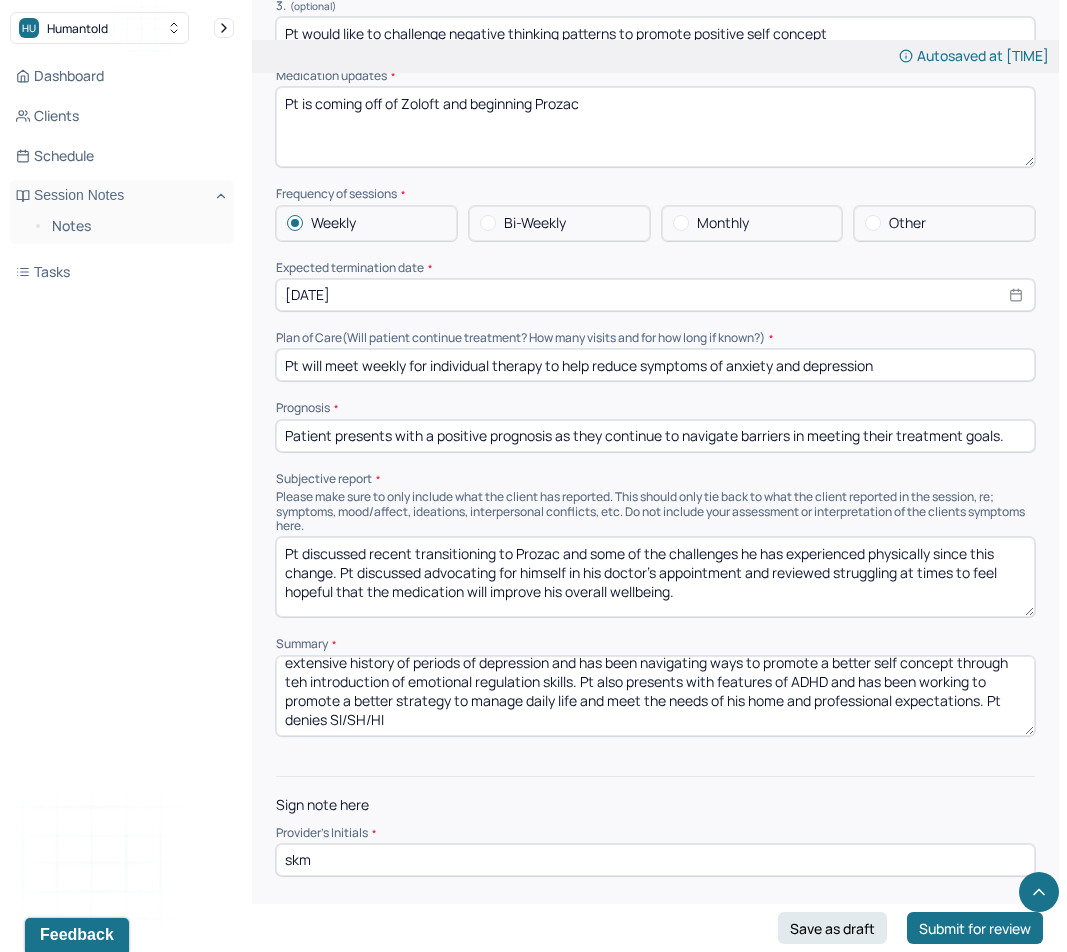 click on "Pt is a [AGE] year old man who has been diagnosed with dysthymia. pt has been focusing treatment on the navigation of his insecurities and areas that trigger socially based anxiety and limiting belief systems. Pt has an extensive history of periods of depression and has been navigating ways to promote a better self concept through teh introduction of emotional regulation skills. Pt also presents with features of ADHD and has been working to promote a better strategy to manage daily life and meet the needs of his home and professional expectations. Pt denies SI/SH/HI" at bounding box center (655, 696) 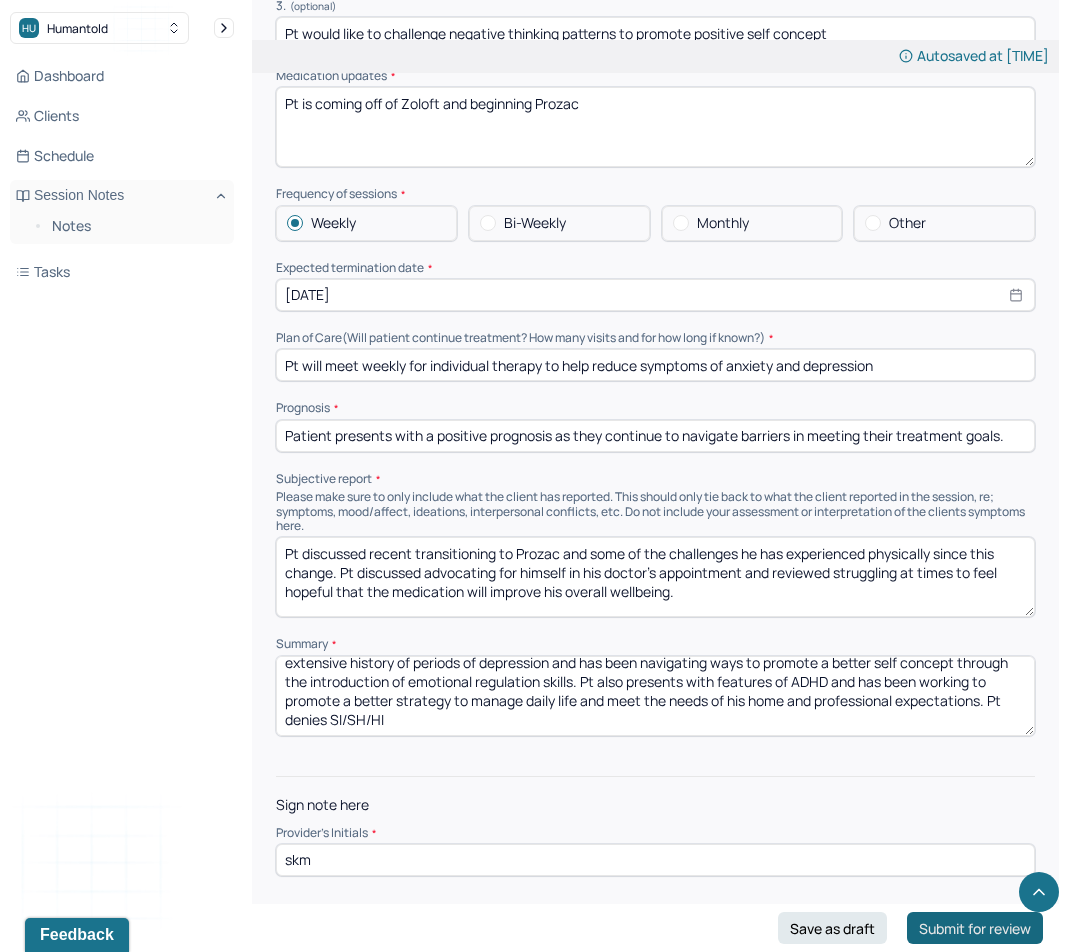 type on "Pt is a [AGE] year old man who has been diagnosed with dysthymia. pt has been focusing treatment on the navigation of his insecurities and areas that trigger socially based anxiety and limiting belief systems. Pt has an extensive history of periods of depression and has been navigating ways to promote a better self concept through the introduction of emotional regulation skills. Pt also presents with features of ADHD and has been working to promote a better strategy to manage daily life and meet the needs of his home and professional expectations. Pt denies SI/SH/HI" 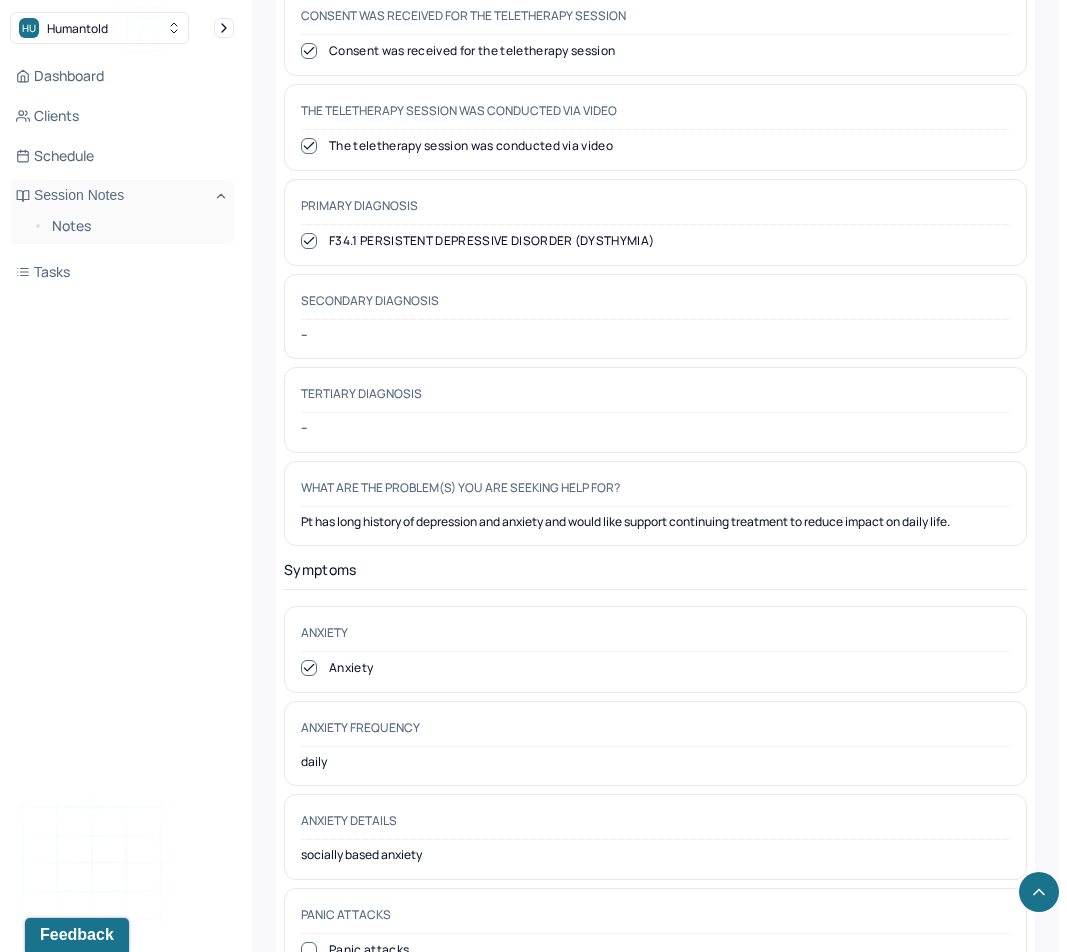 scroll, scrollTop: 0, scrollLeft: 0, axis: both 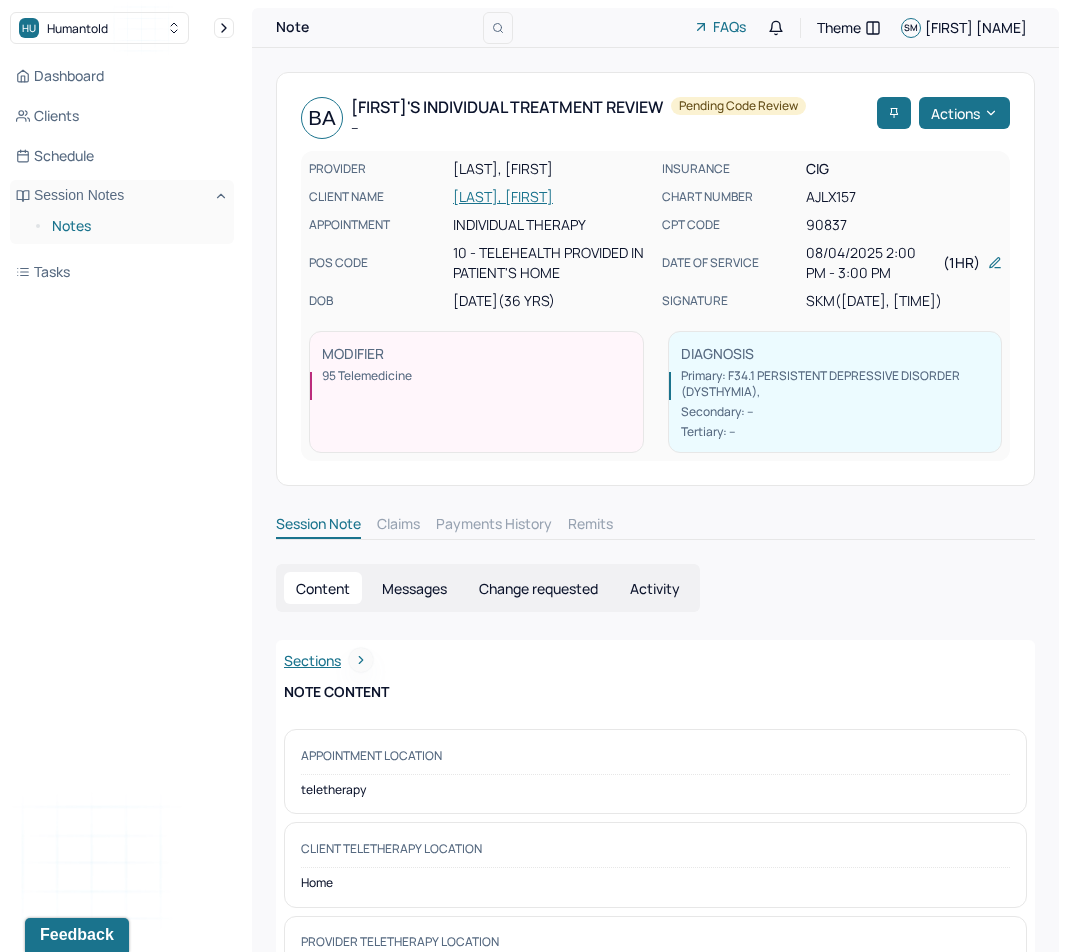 click on "Notes" at bounding box center (135, 226) 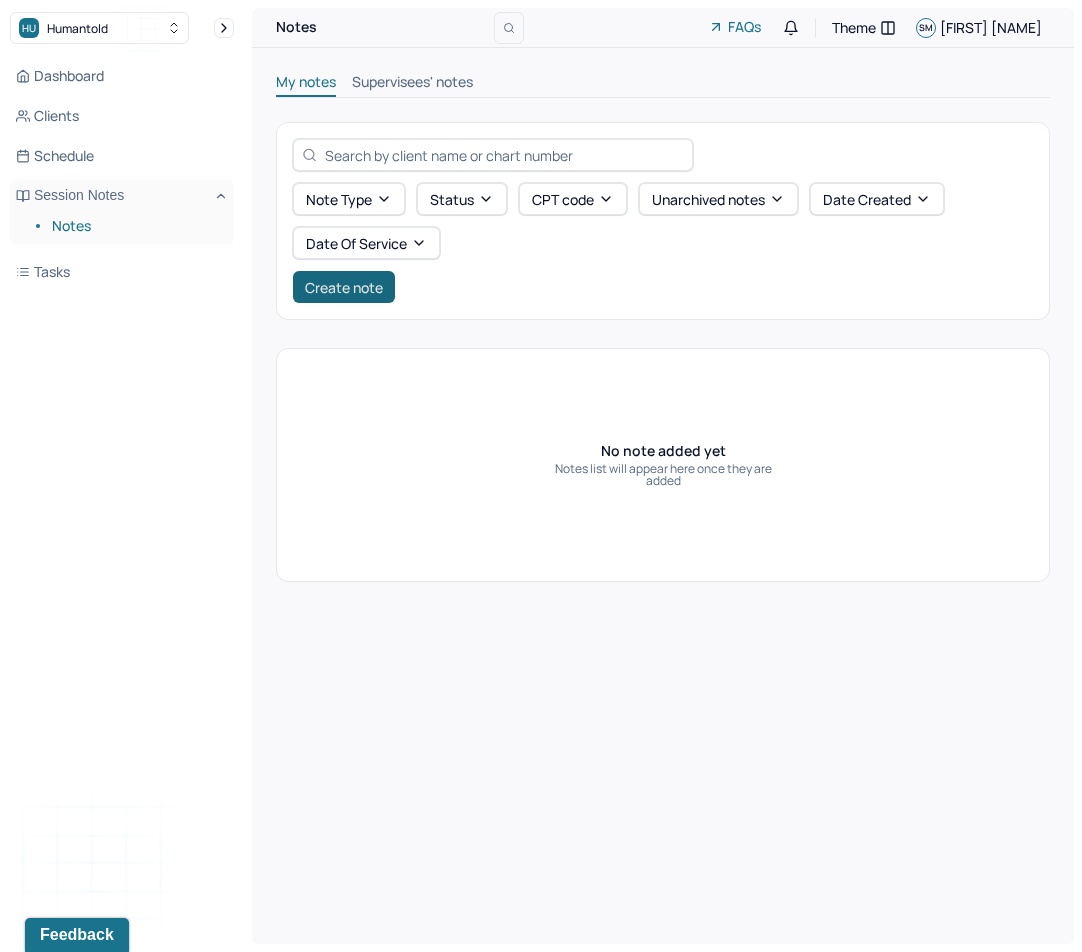 click on "Create note" at bounding box center (344, 287) 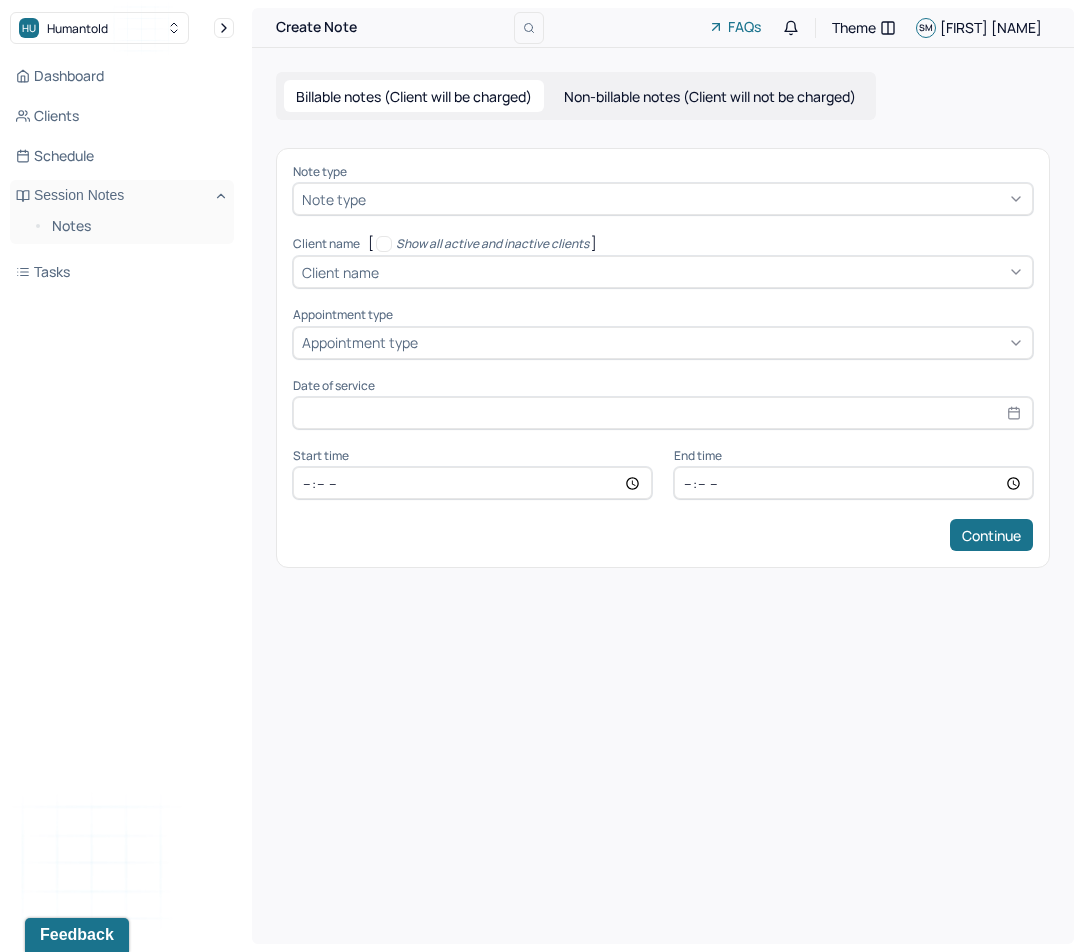 click on "Note type" at bounding box center [663, 199] 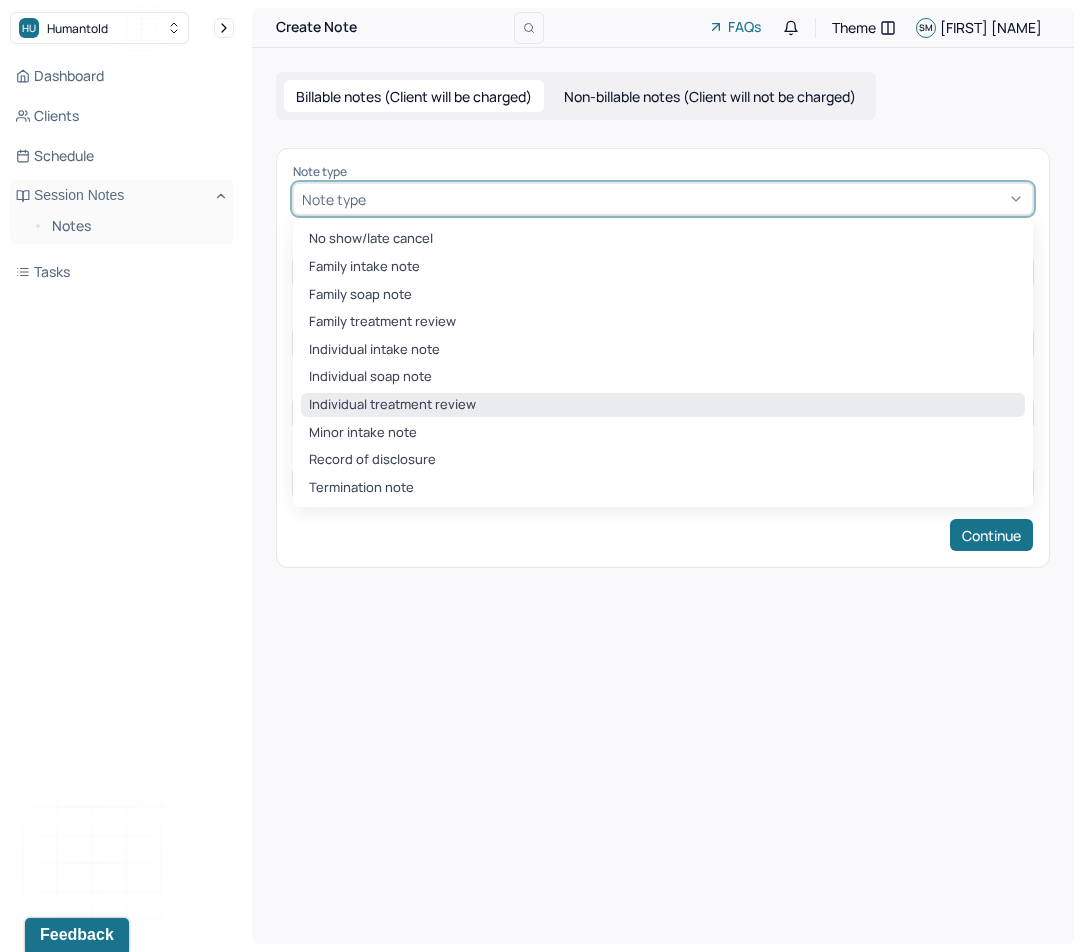 click on "Individual treatment review" at bounding box center [663, 405] 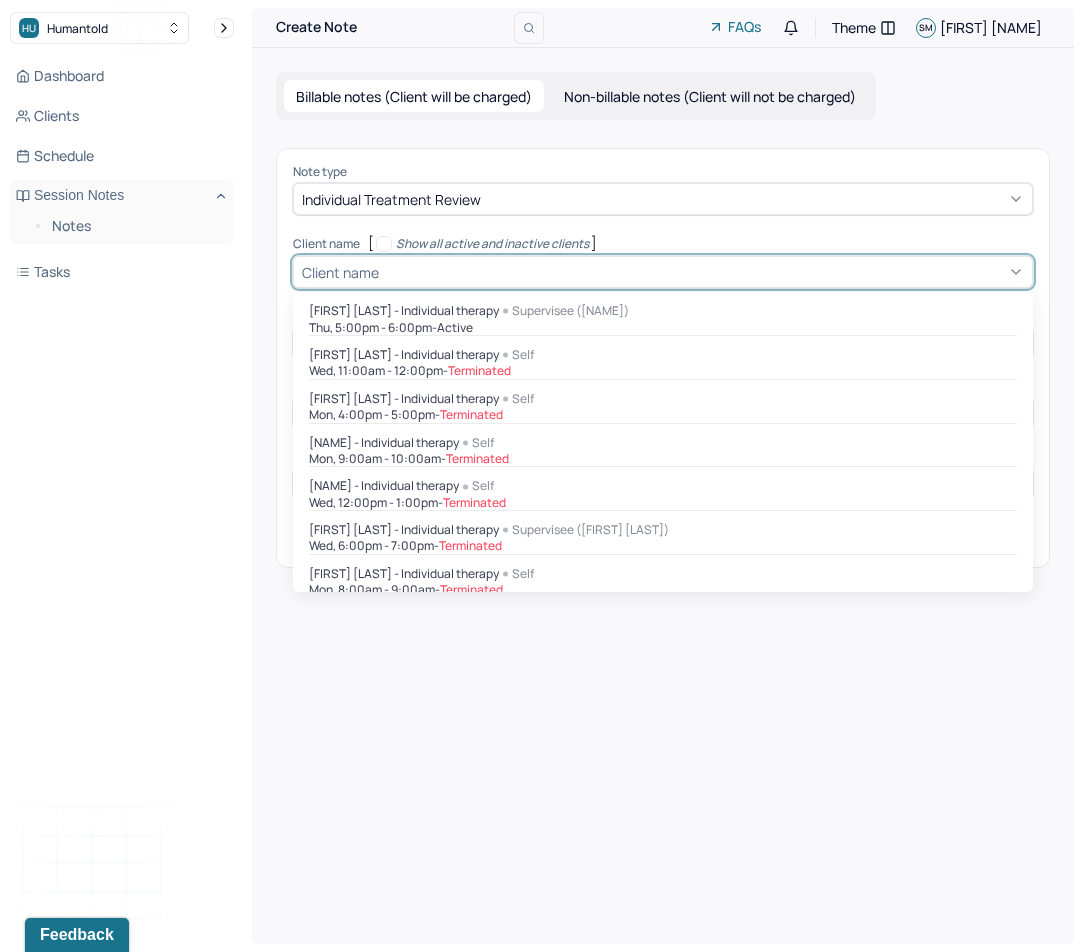 click on "Client name" at bounding box center [663, 272] 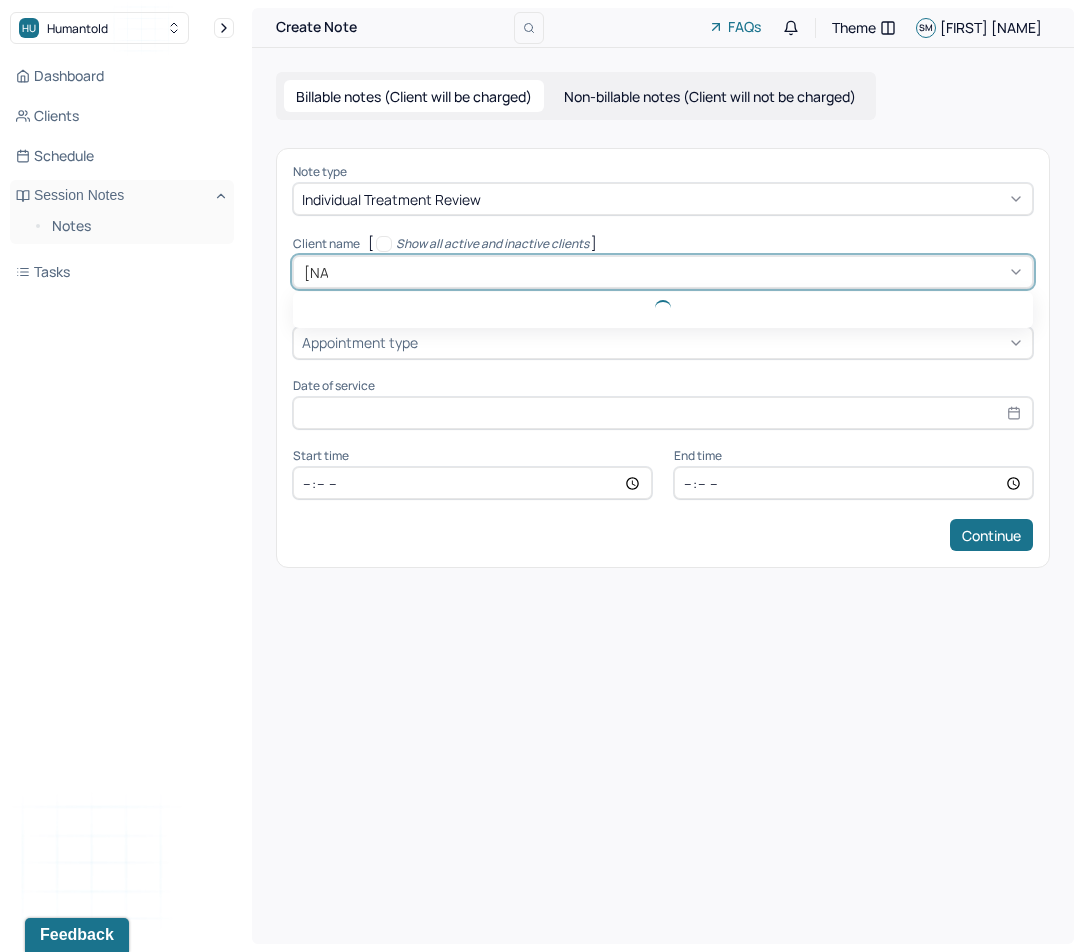 type on "[FIRST]" 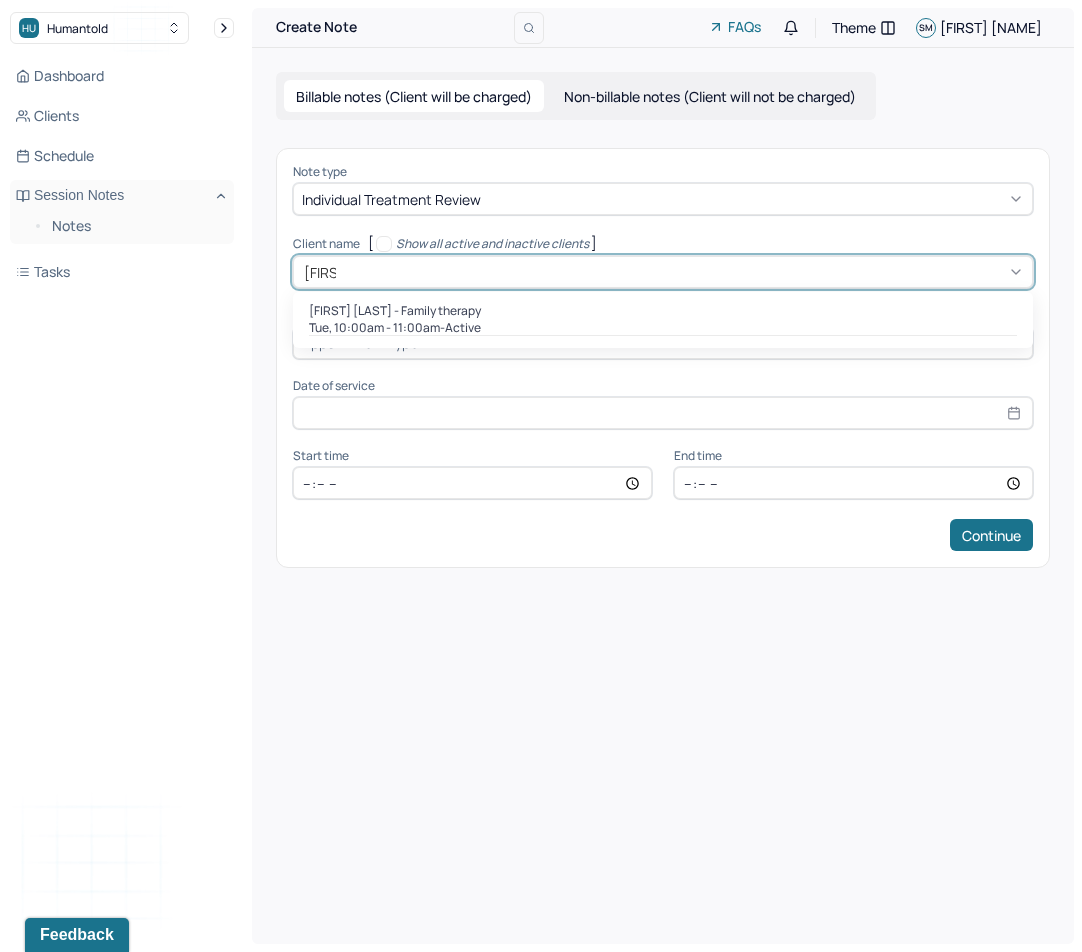 click on "[FIRST] [LAST] - Family therapy" at bounding box center (395, 311) 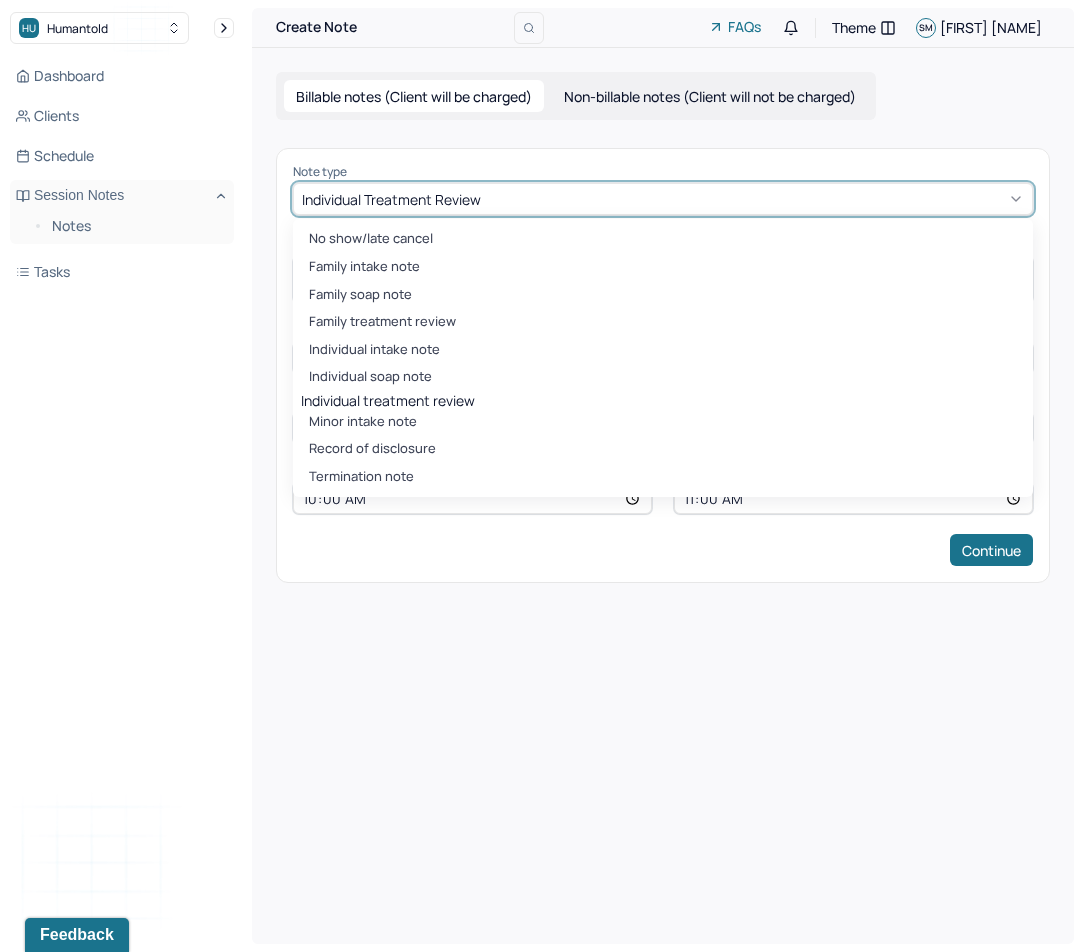 click on "Individual treatment review" at bounding box center (663, 199) 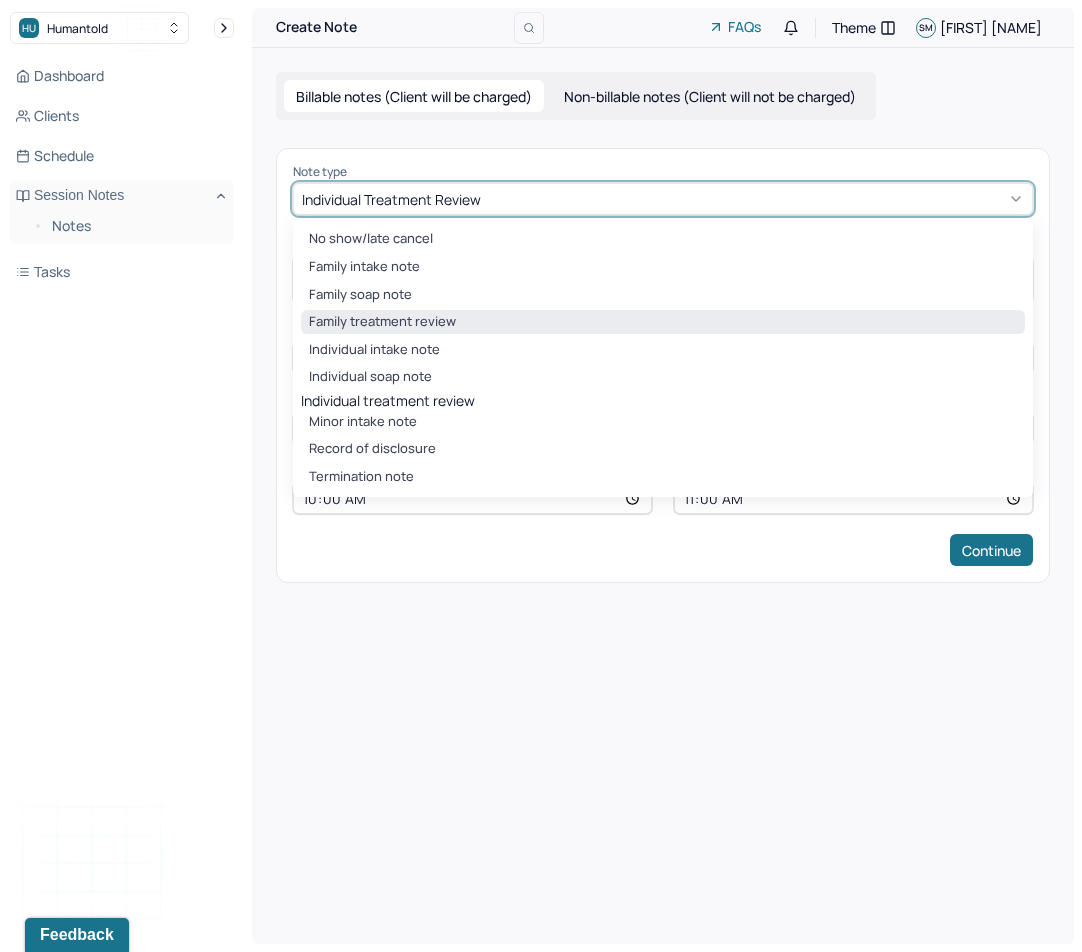 click on "Family treatment review" at bounding box center [663, 322] 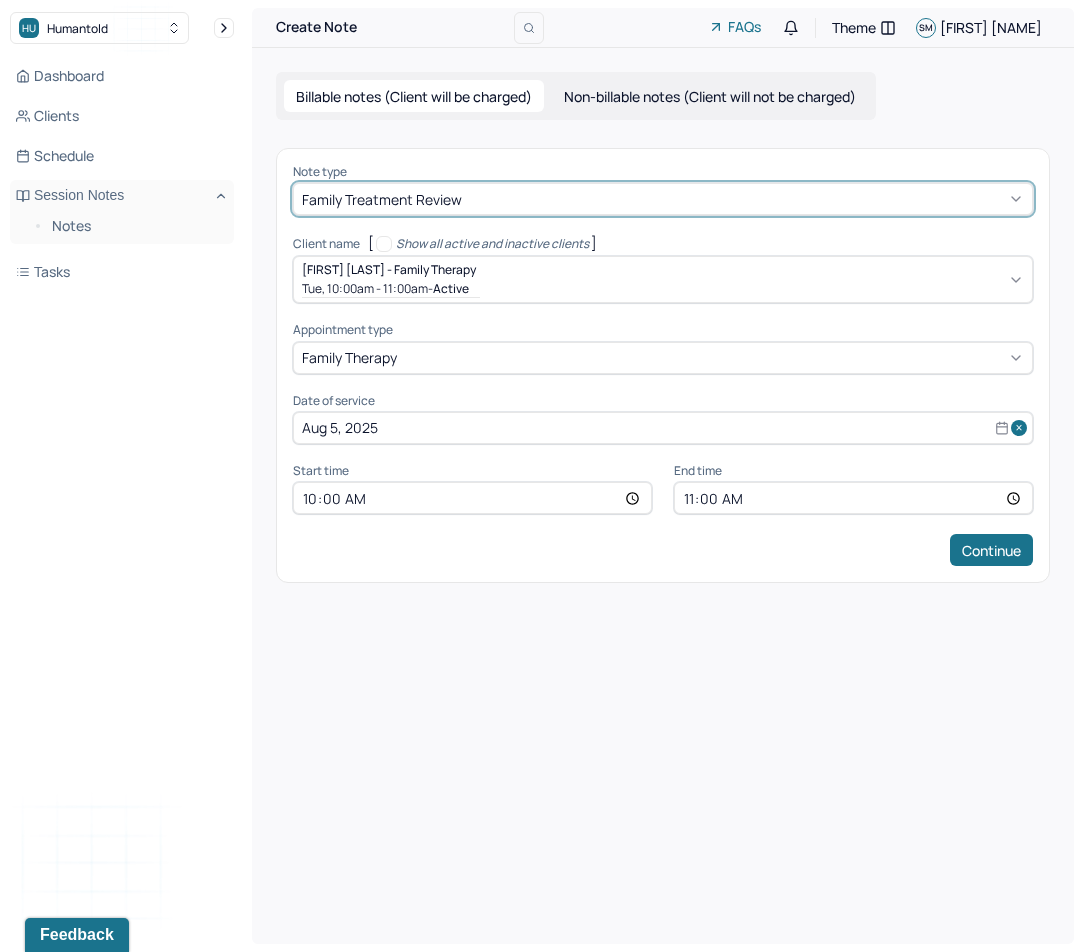 click on "10:00" at bounding box center (472, 498) 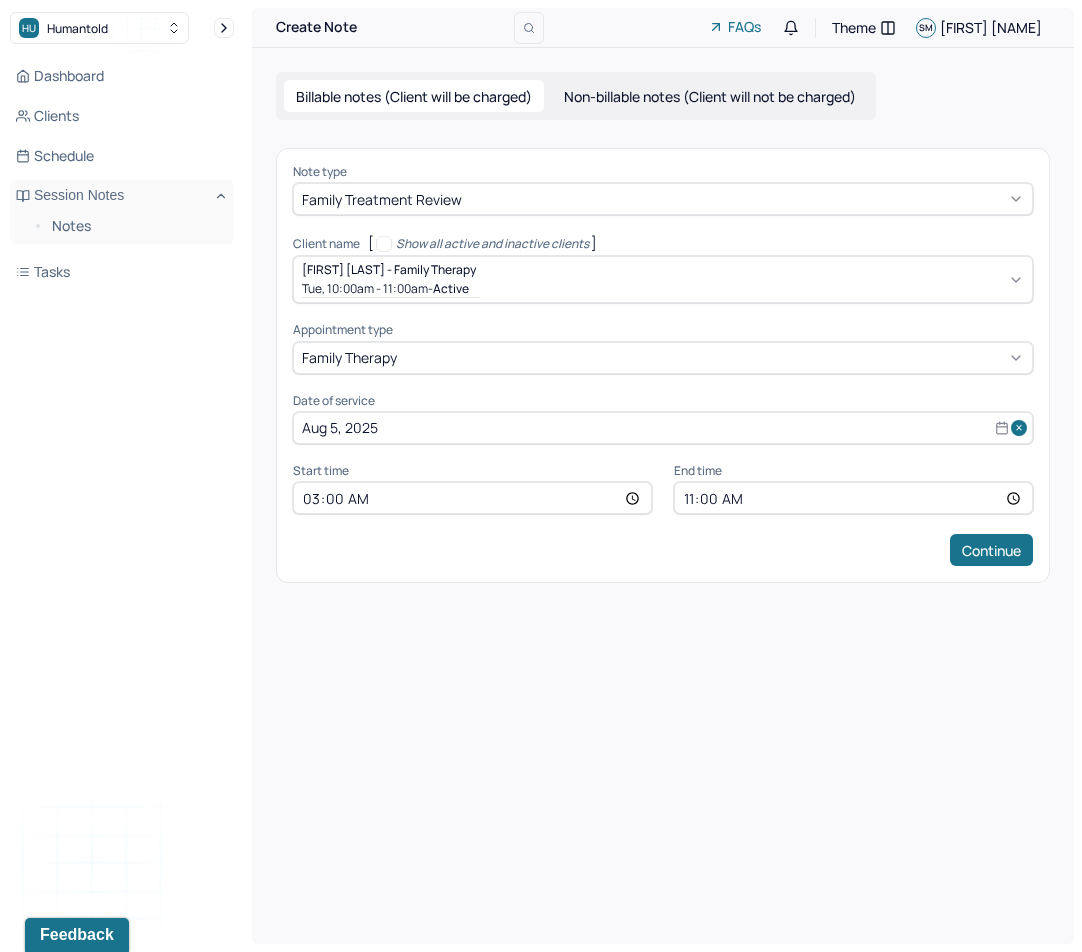 type on "15:00" 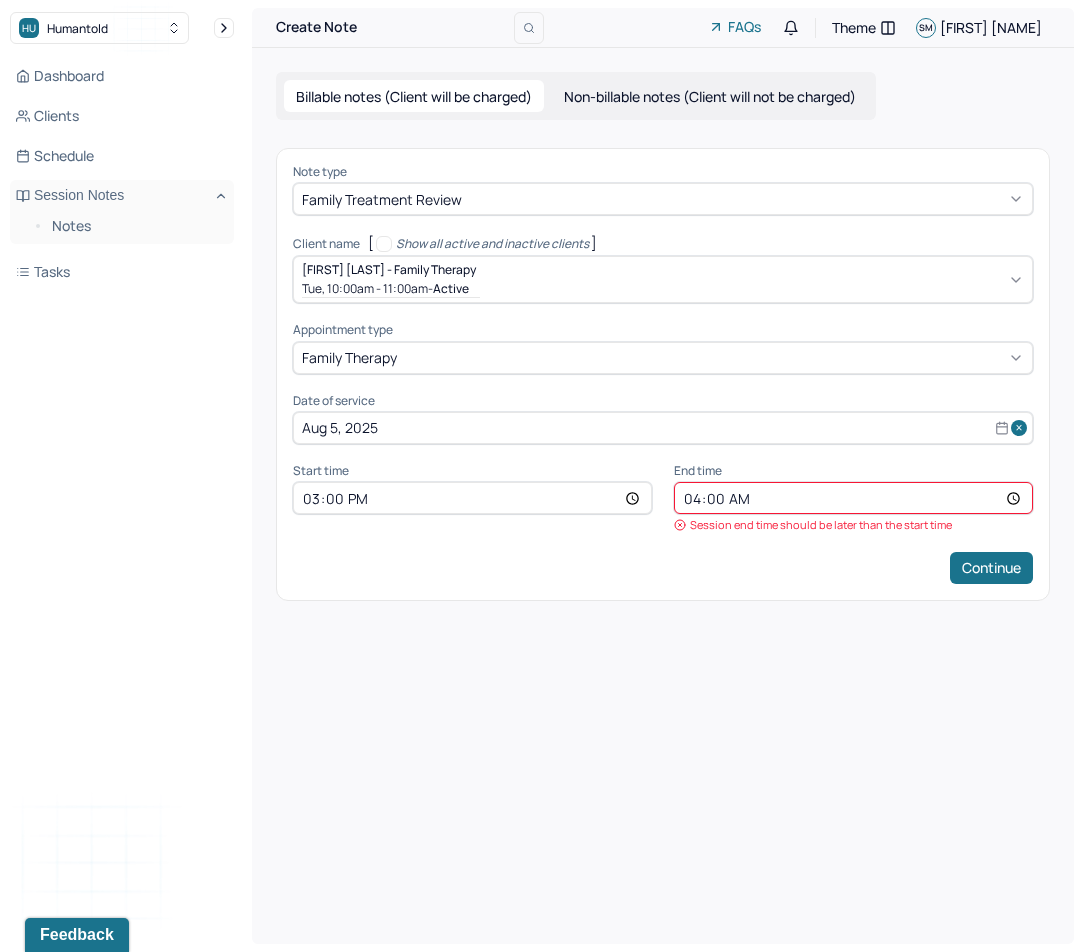 type on "16:00" 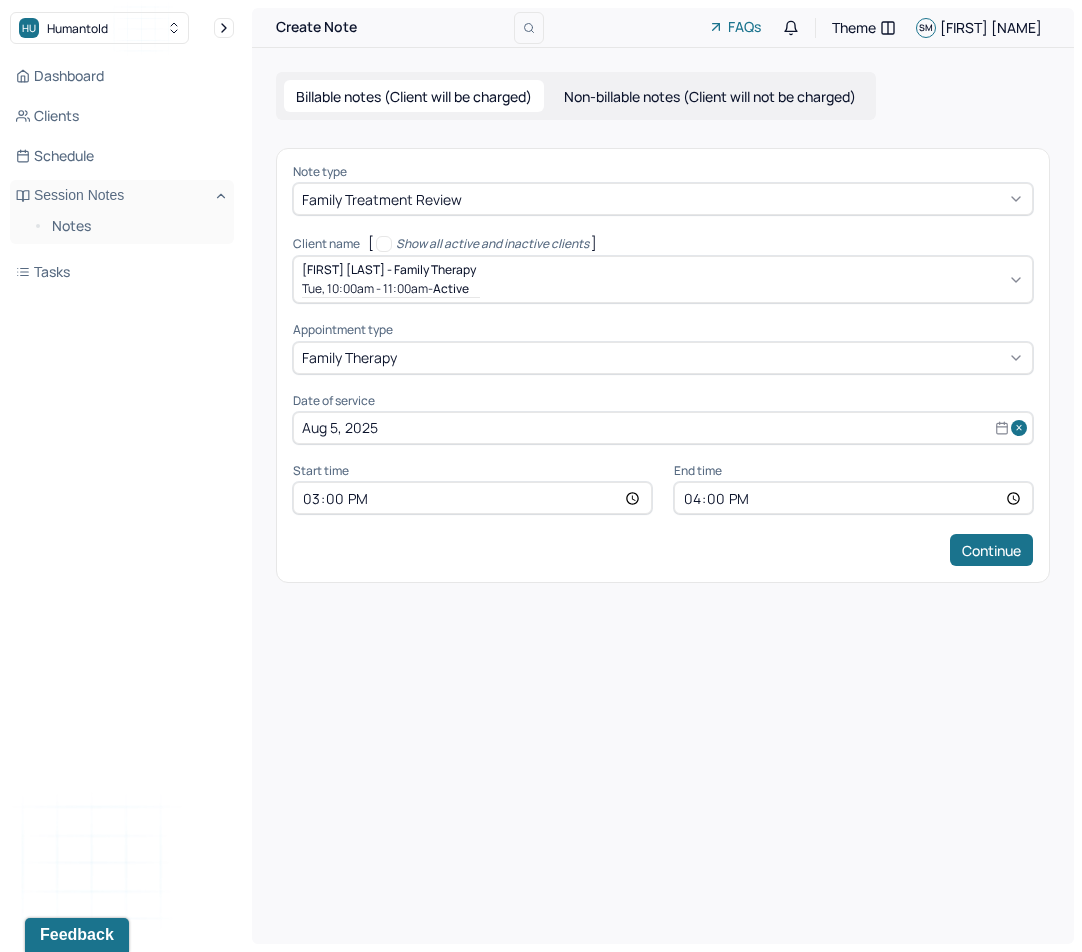 select on "7" 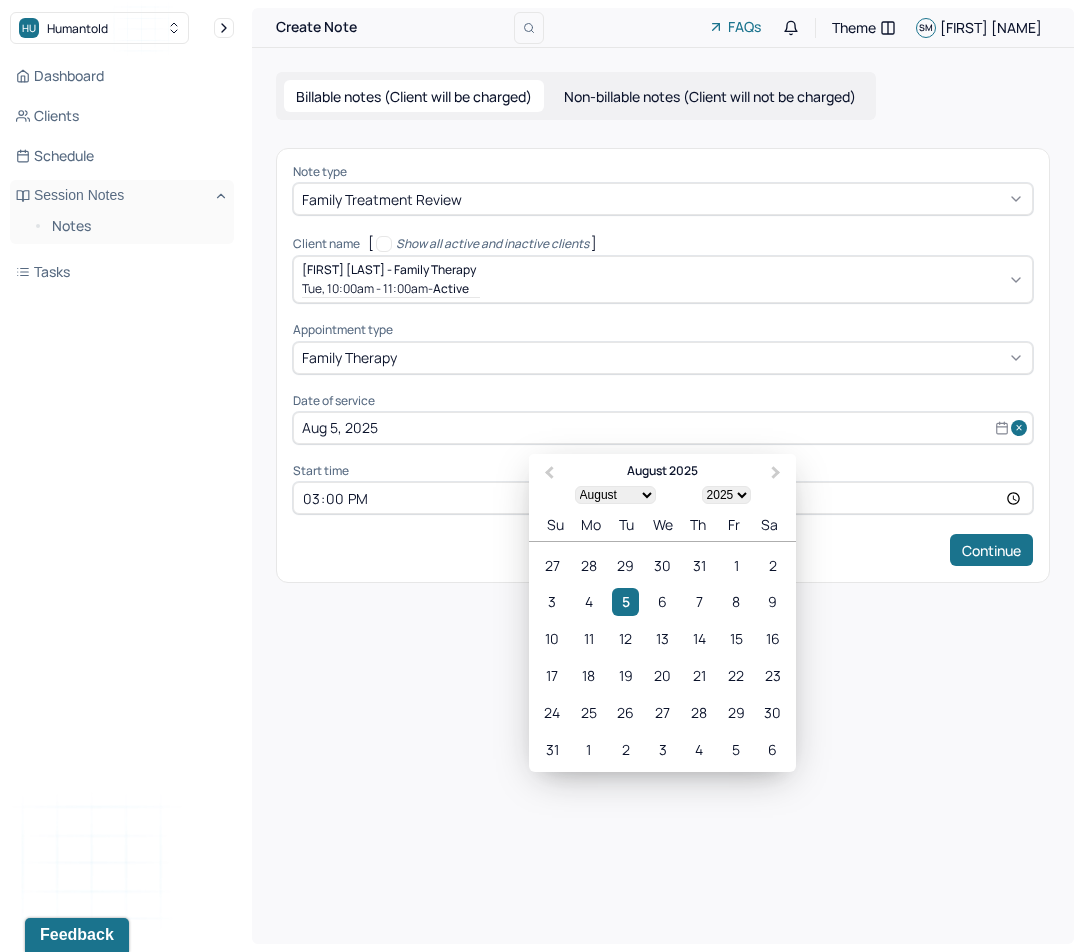 click on "Aug 5, 2025" at bounding box center [663, 428] 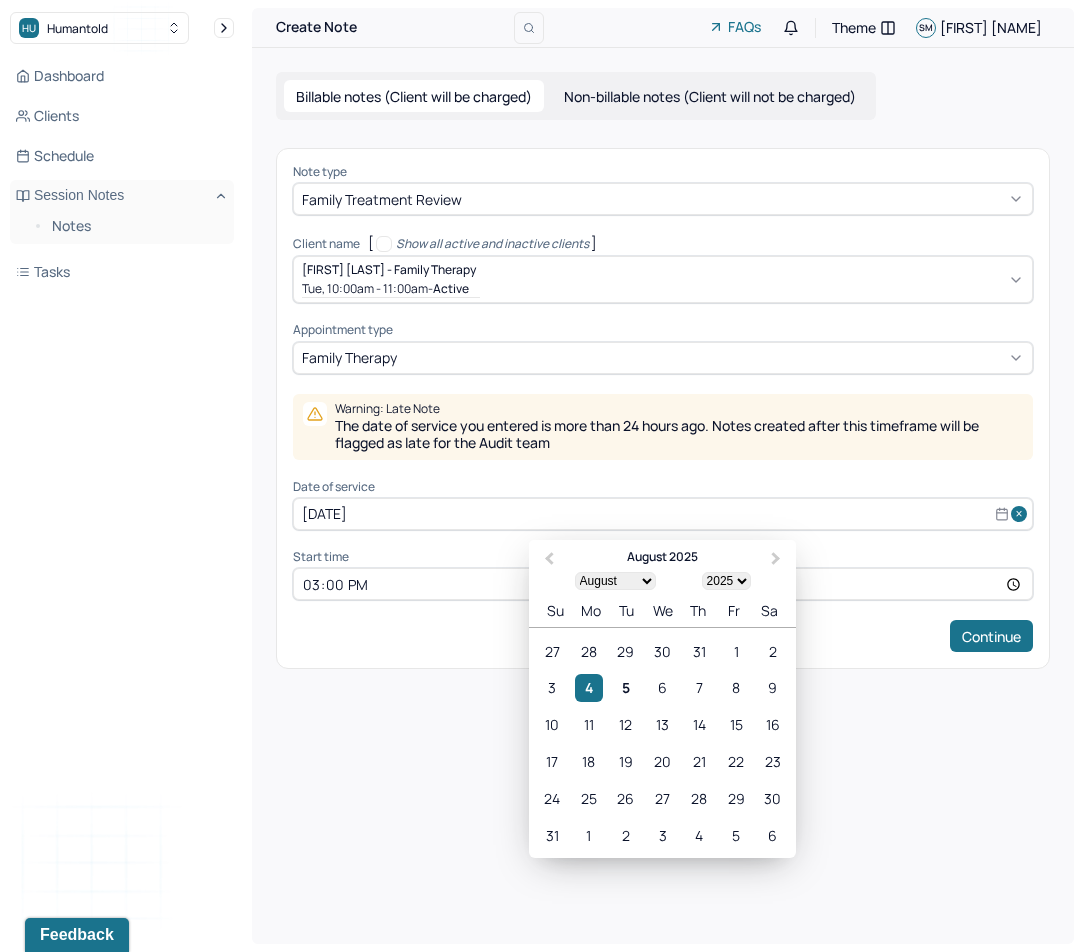 type on "Aug 4, 2025" 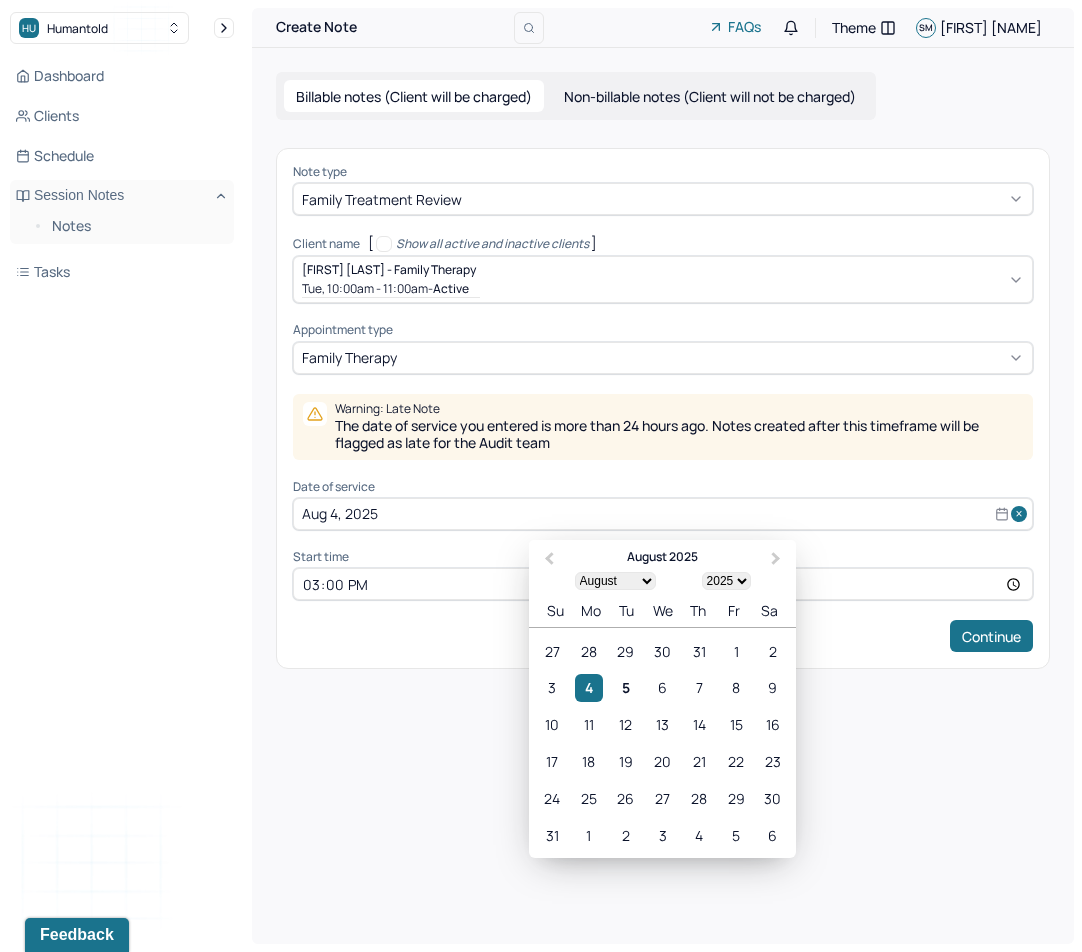 click on "Create Note FAQs Theme SM Sarah Morris Billable notes (Client will be charged) Non-billable notes (Client will not be charged) Note type Family treatment review Client name [ Show all active and inactive clients ] Katalina Holland - Family therapy Tue, 10:00am - 11:00am - active Supervisee name Sarah Morris Appointment type family therapy Warning: Late Note The date of service you entered is more than 24 hours ago. Notes created after this timeframe will be flagged as late for the Audit team Date of service Aug 4, 2025 Previous Month Next Month August 2025 January February March April May June July August September October November December 1900 1901 1902 1903 1904 1905 1906 1907 1908 1909 1910 1911 1912 1913 1914 1915 1916 1917 1918 1919 1920 1921 1922 1923 1924 1925 1926 1927 1928 1929 1930 1931 1932 1933 1934 1935 1936 1937 1938 1939 1940 1941 1942 1943 1944 1945 1946 1947 1948 1949 1950 1951 1952 1953 1954 1955 1956 1957 1958 1959 1960 1961 1962 1963 1964 1965 1966 1967 1968 1969 1970 1971 1972 1973" at bounding box center [663, 476] 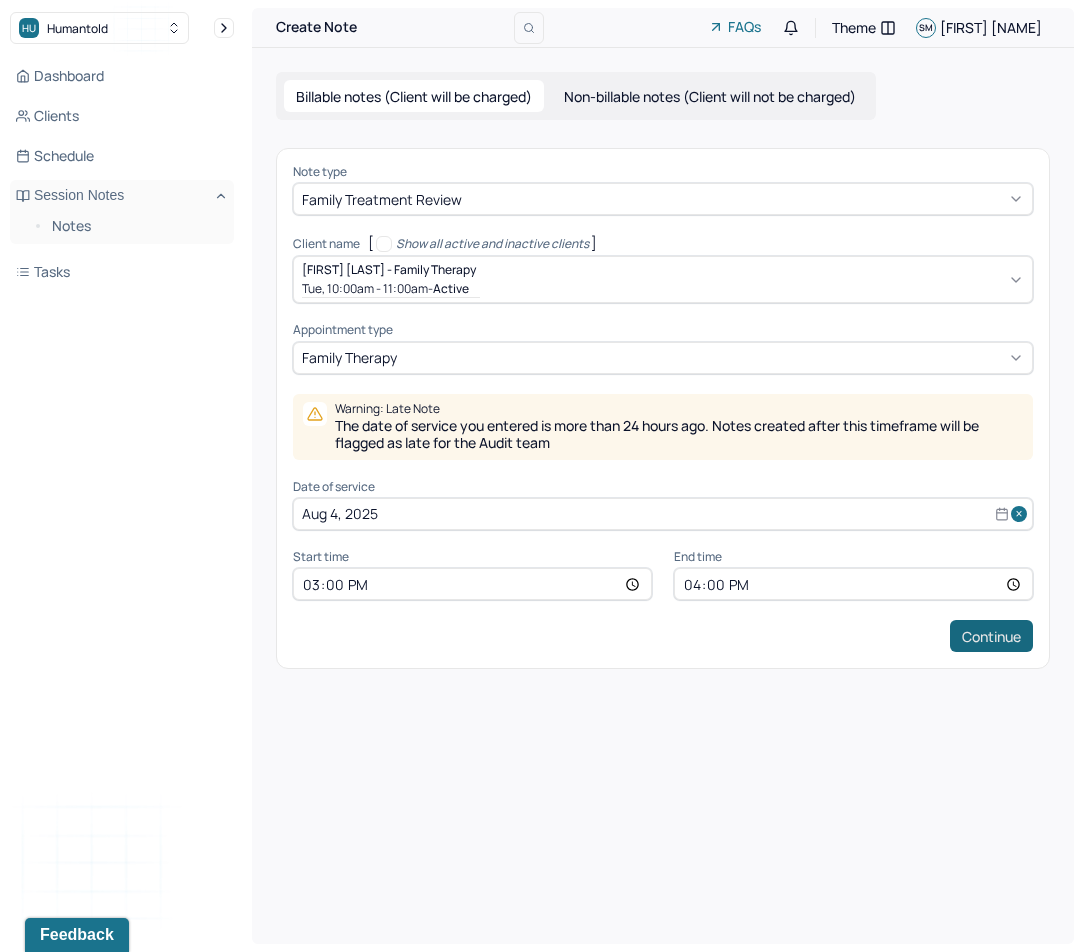 click on "Continue" at bounding box center [991, 636] 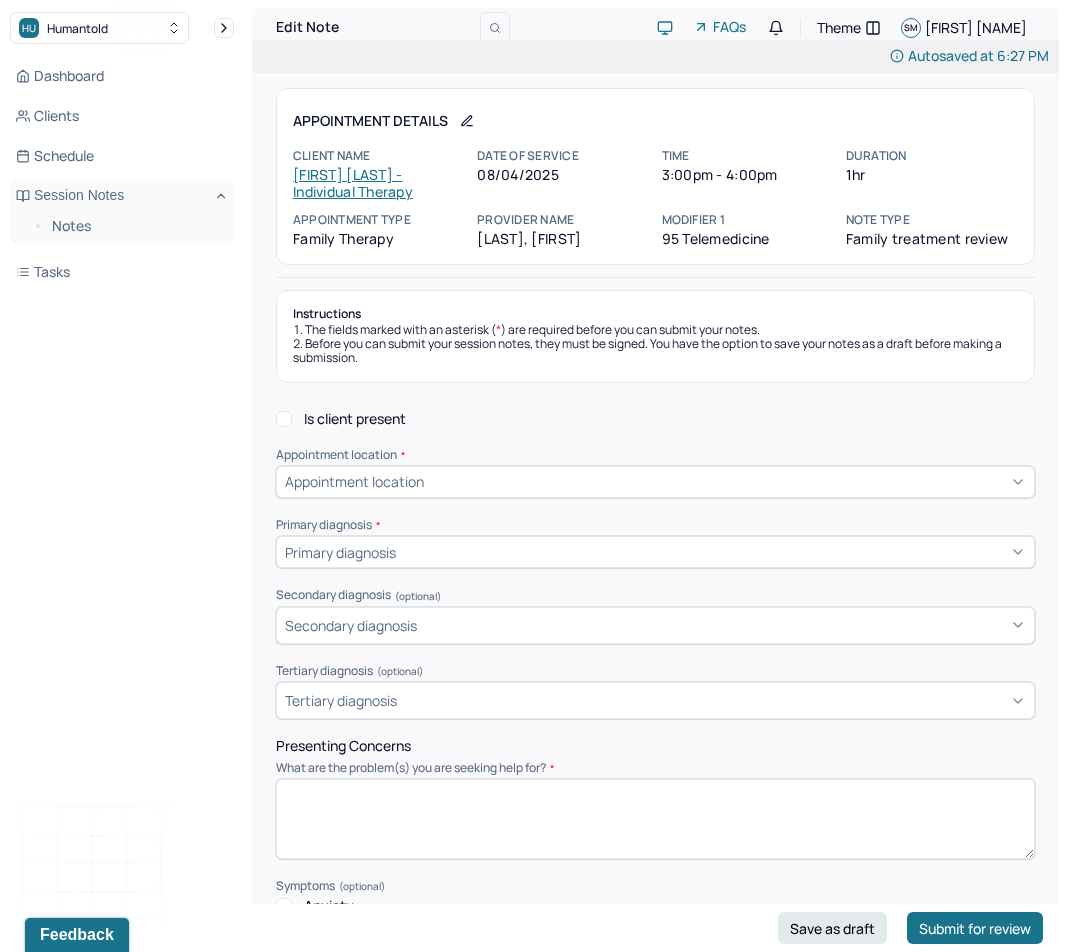 click on "Is client present" at bounding box center [355, 419] 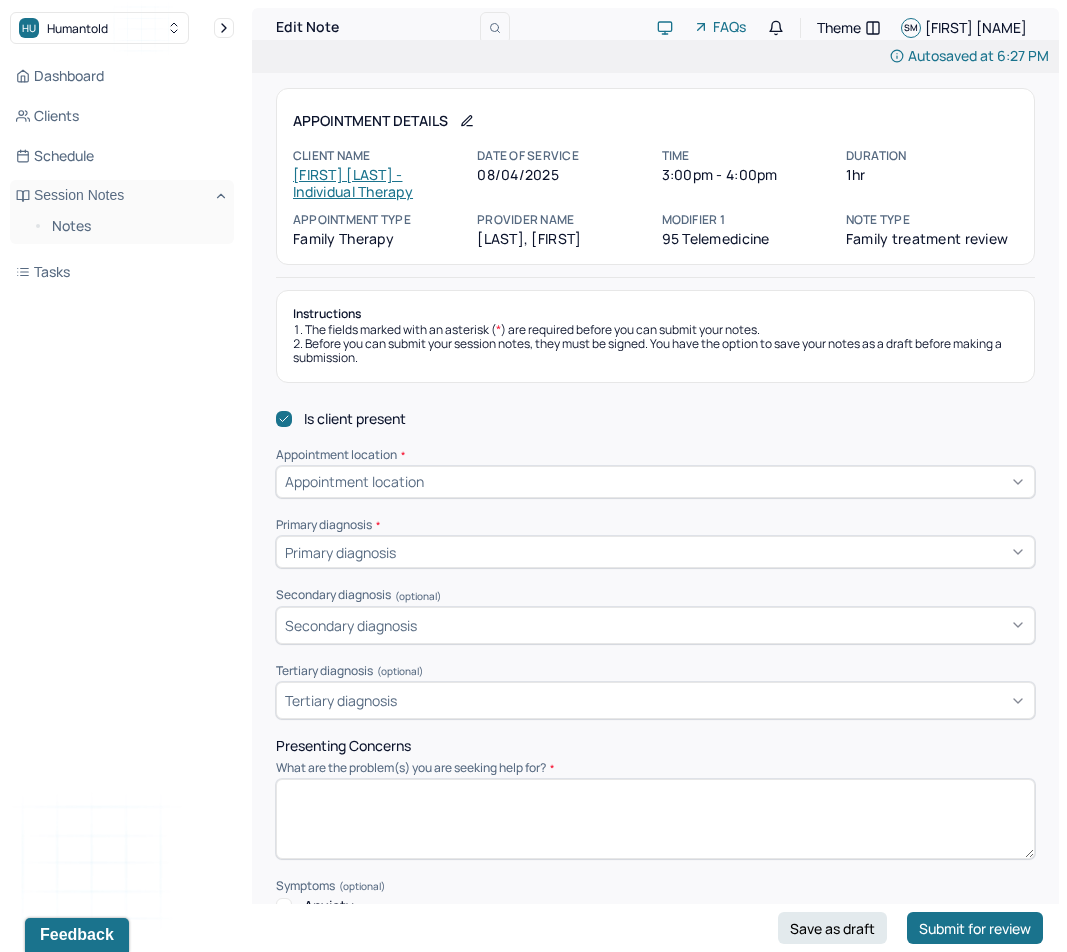 click on "Appointment location" at bounding box center [354, 481] 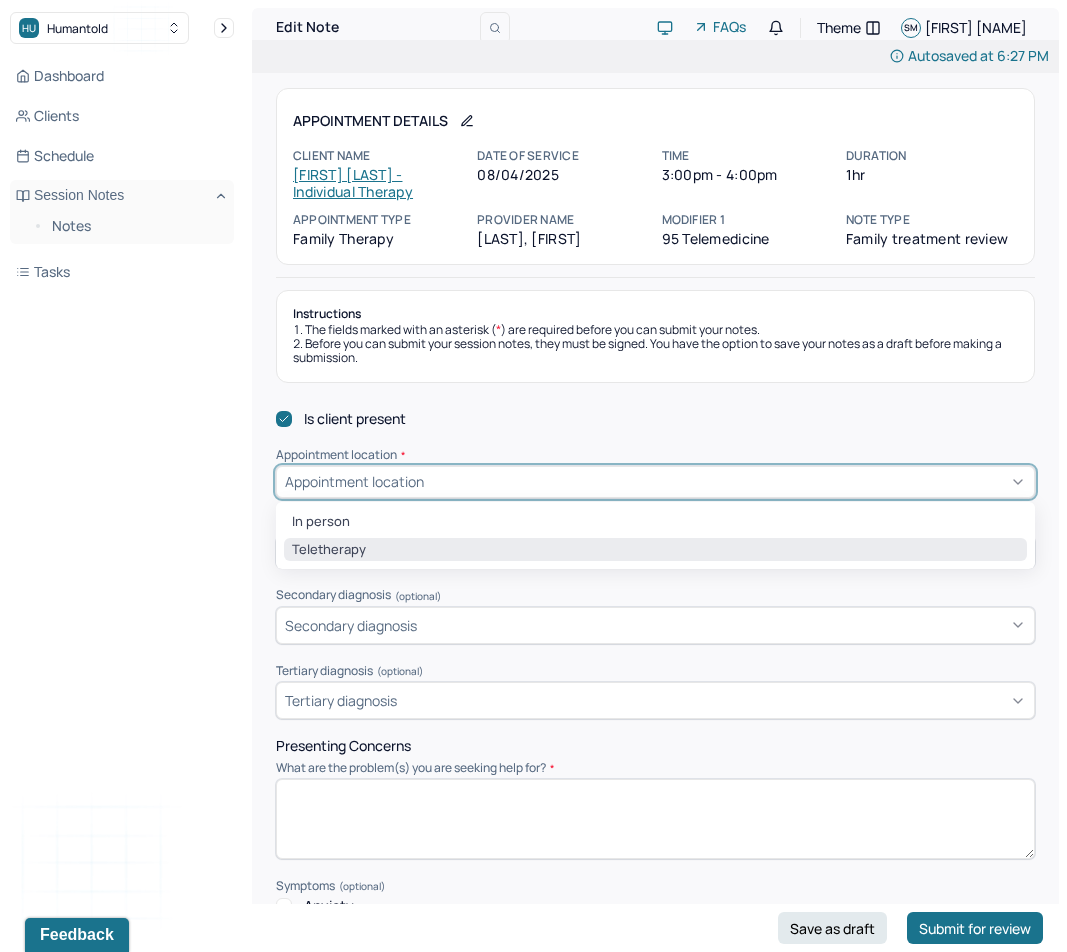 click on "Teletherapy" at bounding box center [655, 550] 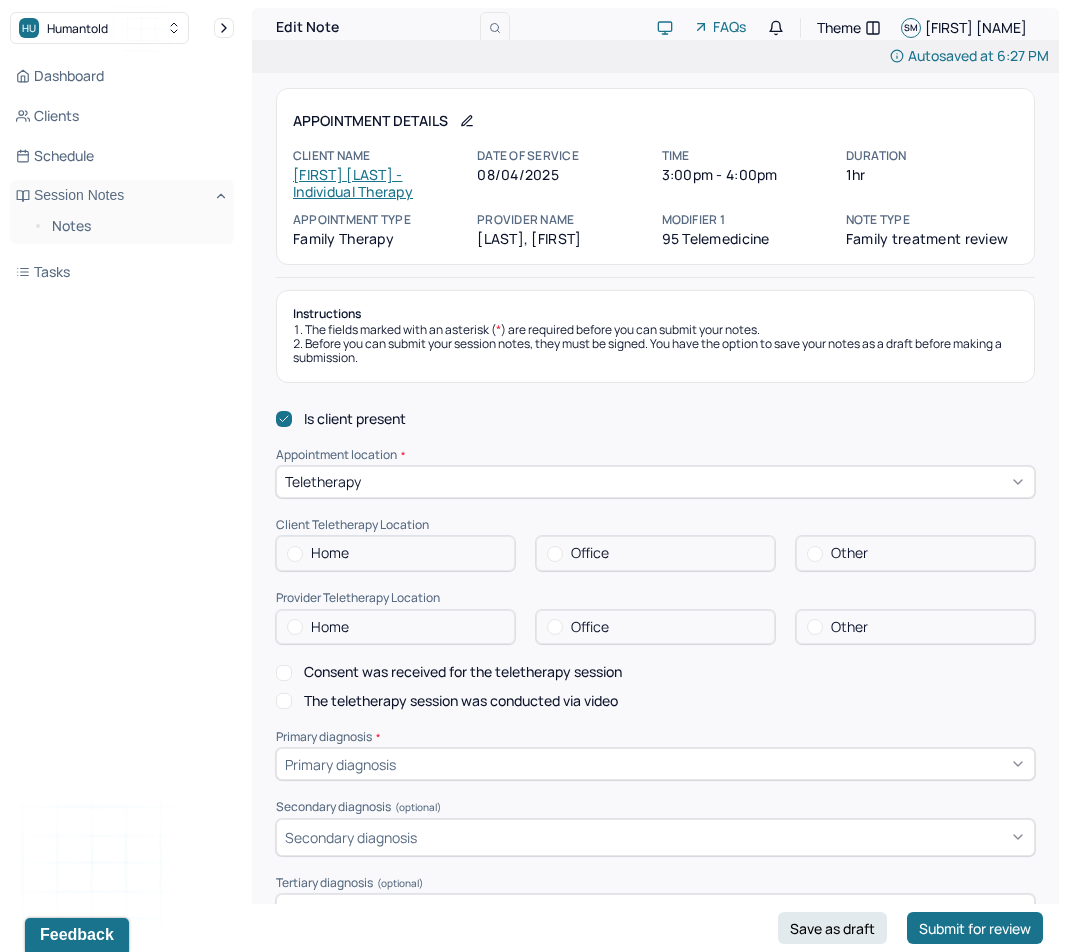 click on "Home" at bounding box center [395, 553] 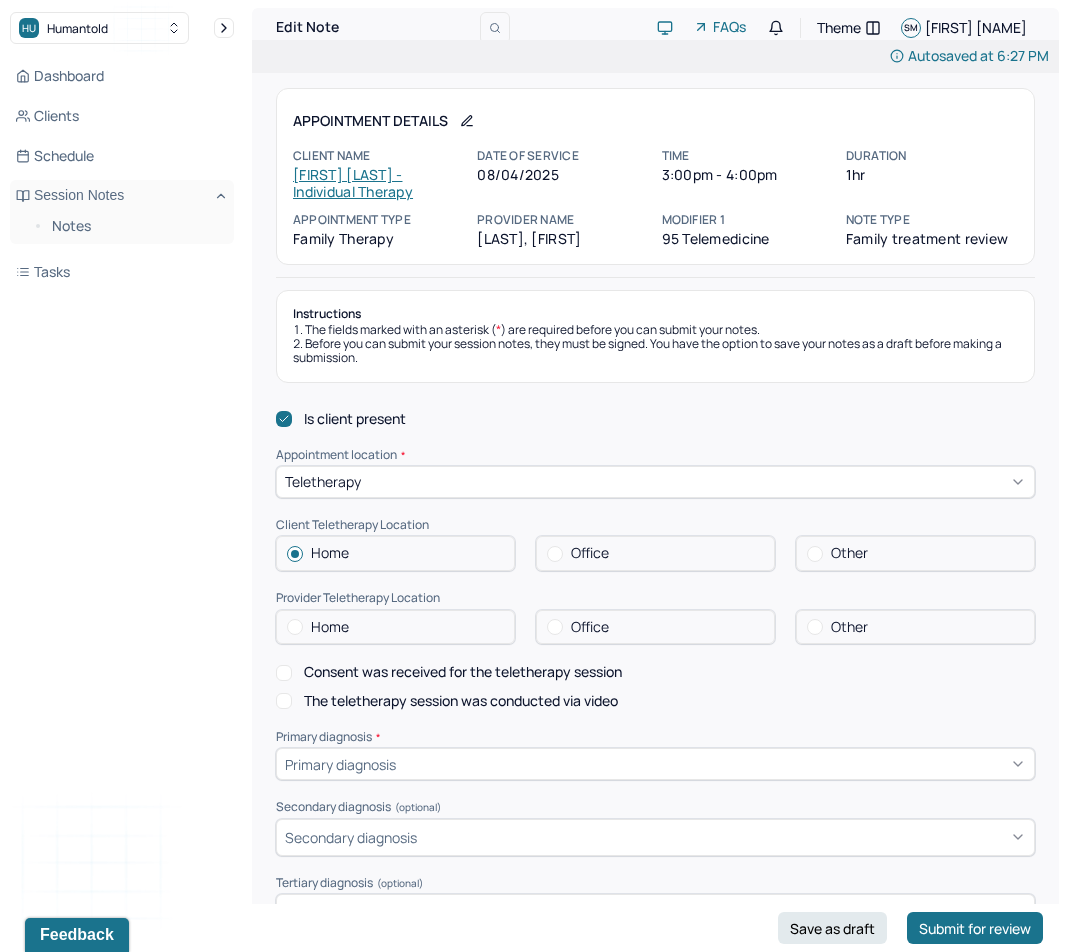 click on "Home" at bounding box center (330, 627) 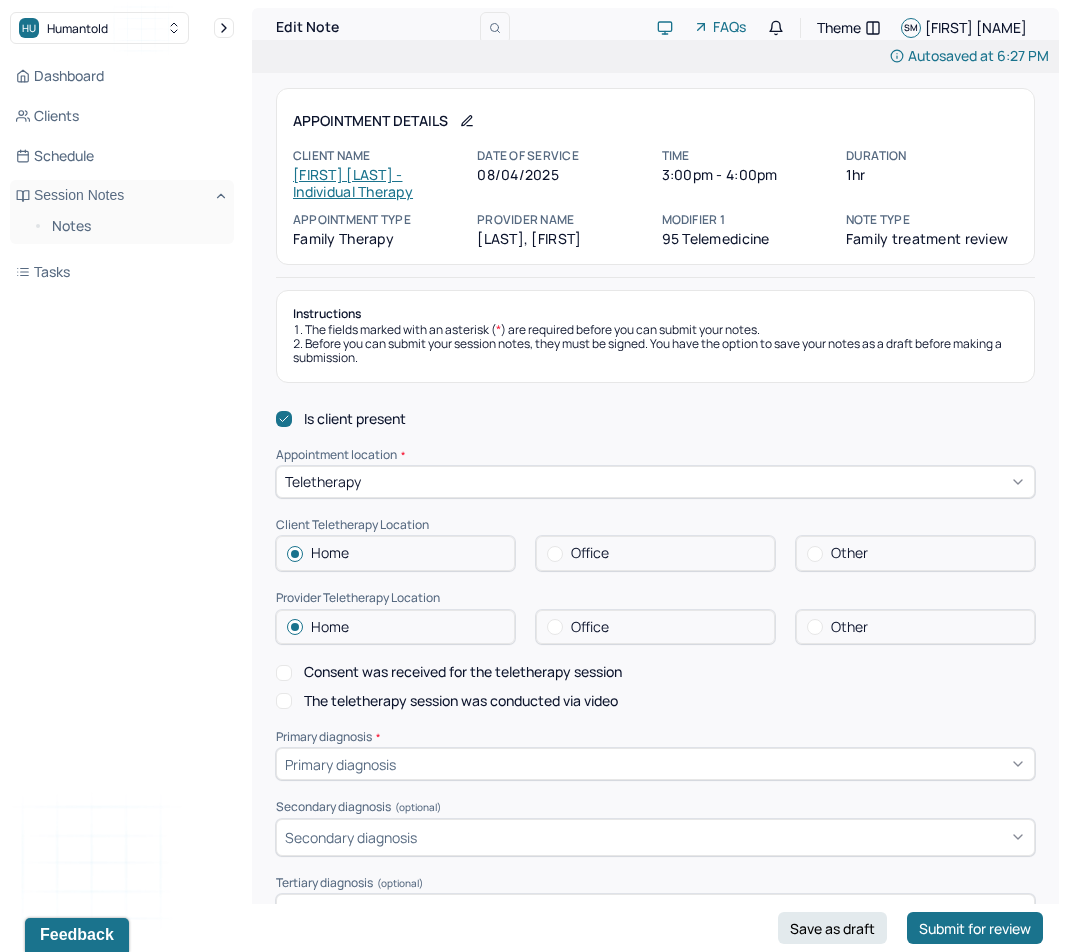 click on "Consent was received for the teletherapy session" at bounding box center (463, 672) 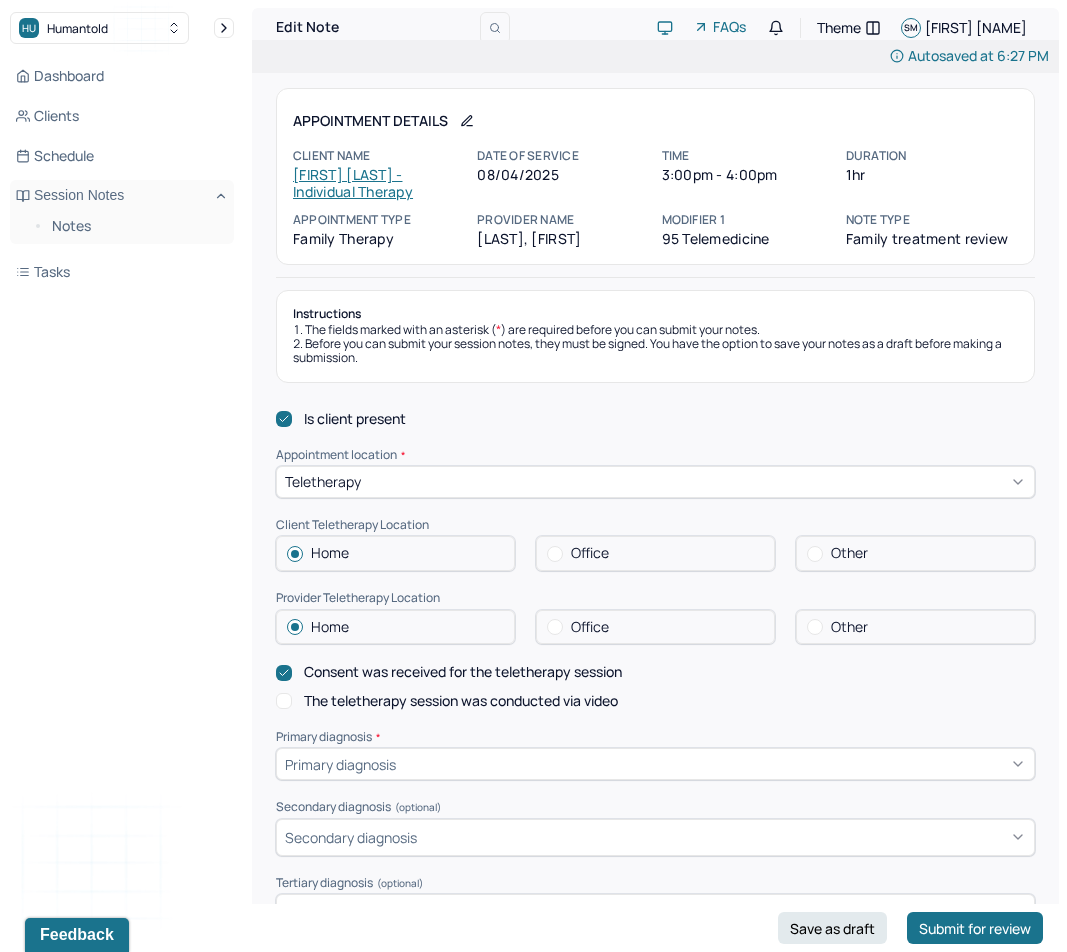click on "The teletherapy session was conducted via video" at bounding box center [461, 701] 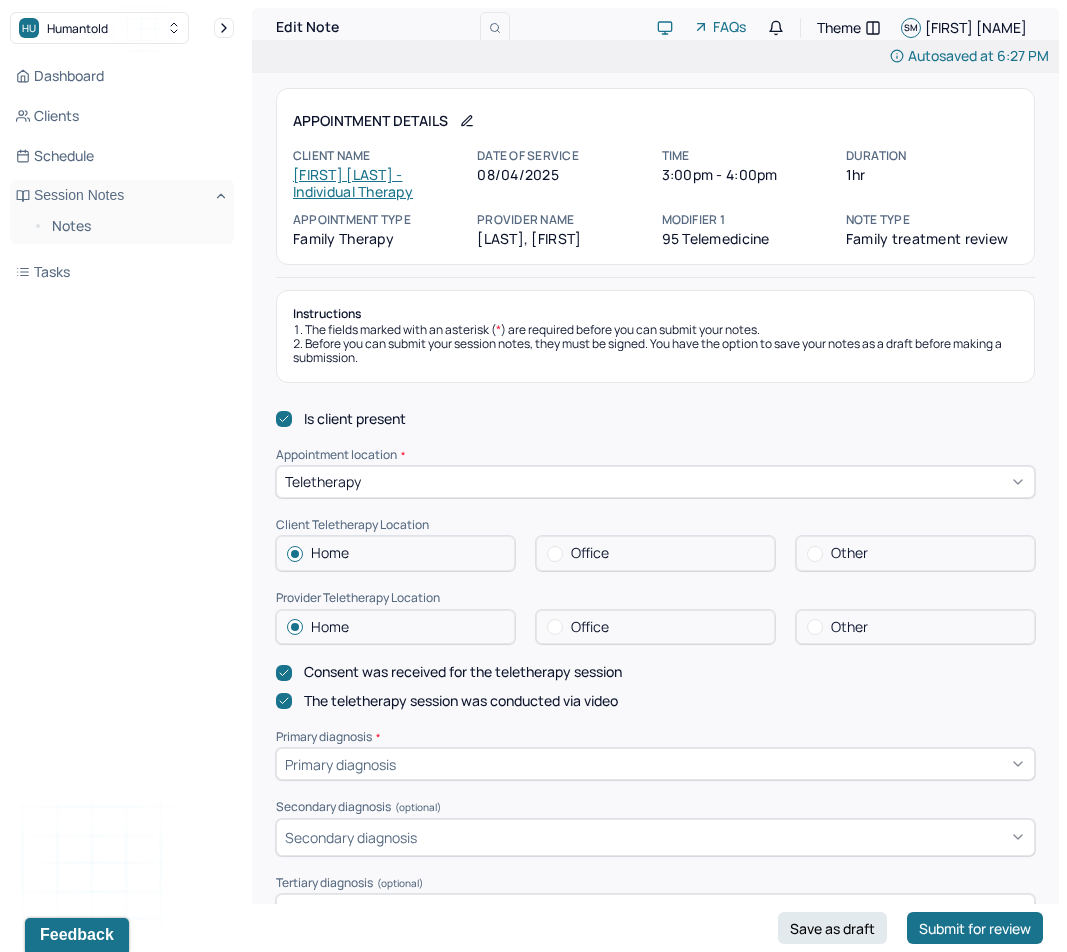click on "Primary diagnosis" at bounding box center (655, 764) 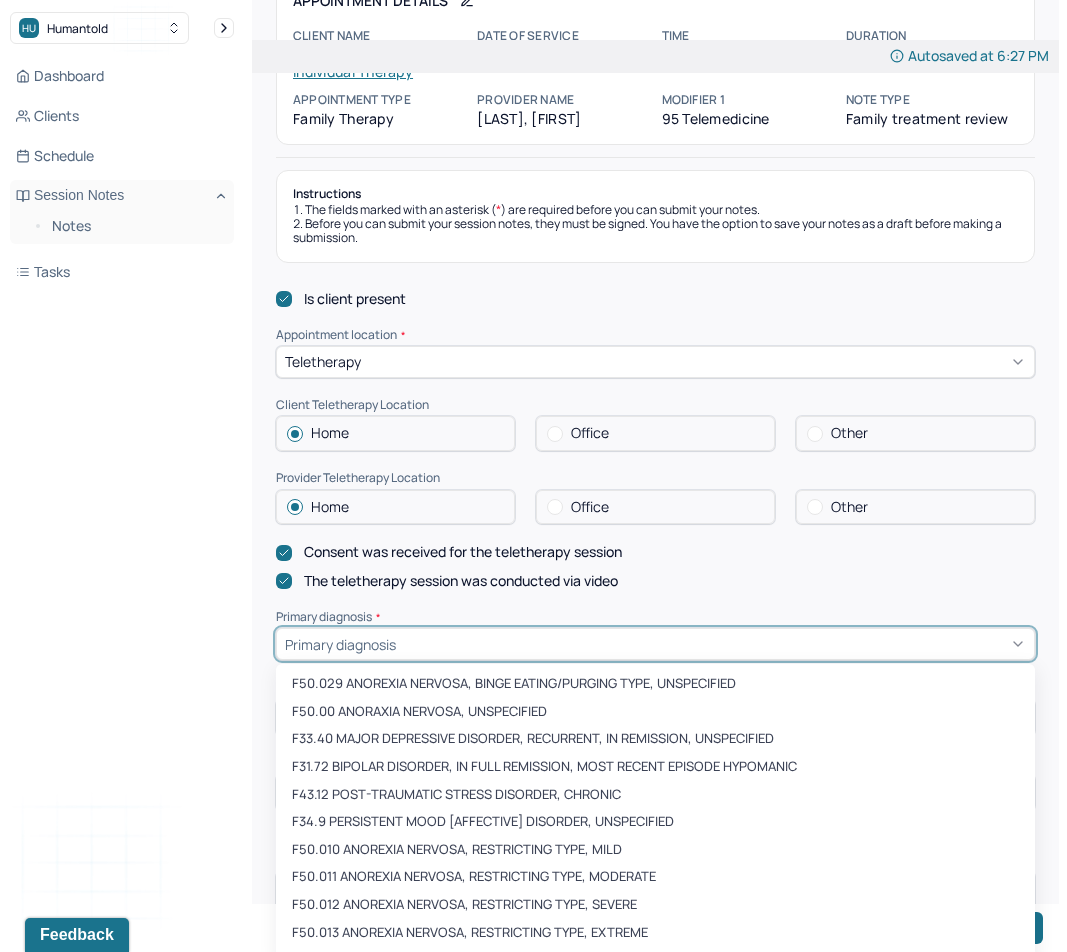 scroll, scrollTop: 123, scrollLeft: 0, axis: vertical 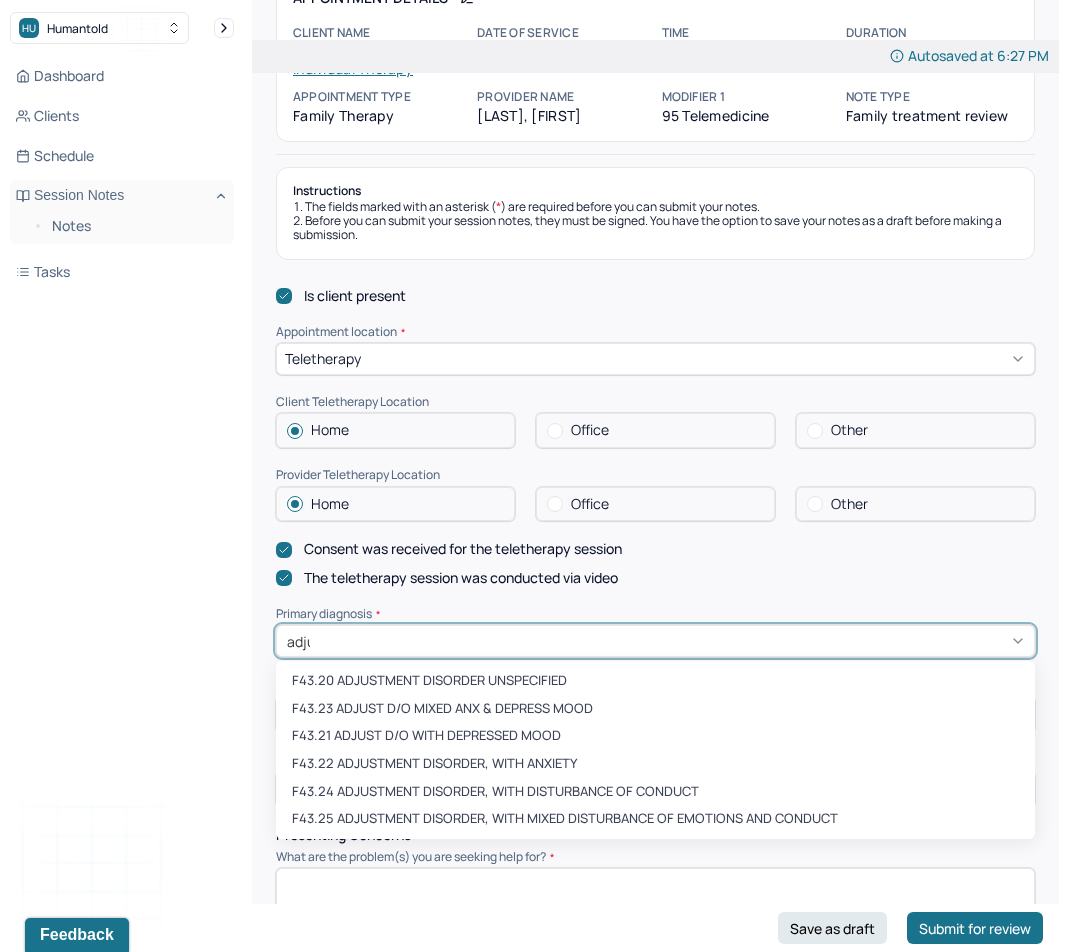 type on "adjust" 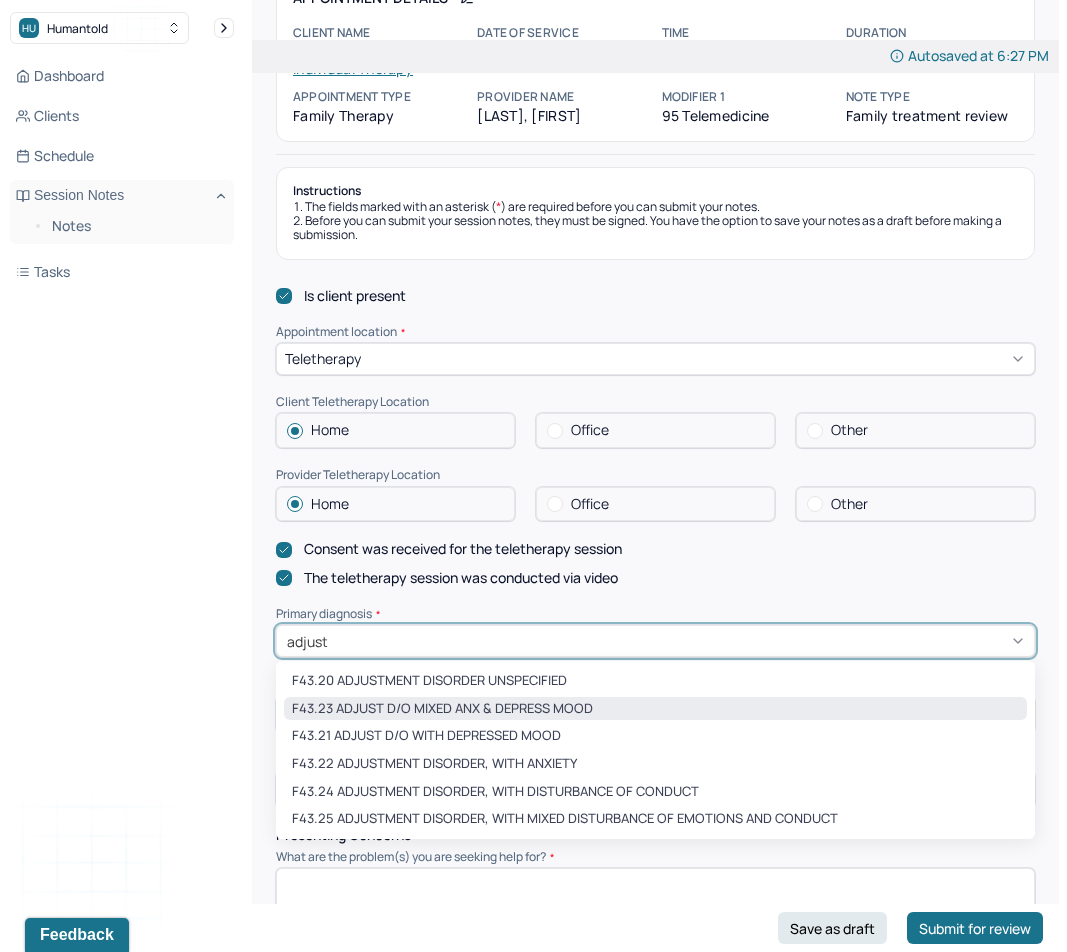 click on "F43.23 ADJUST D/O MIXED ANX & DEPRESS MOOD" at bounding box center [655, 709] 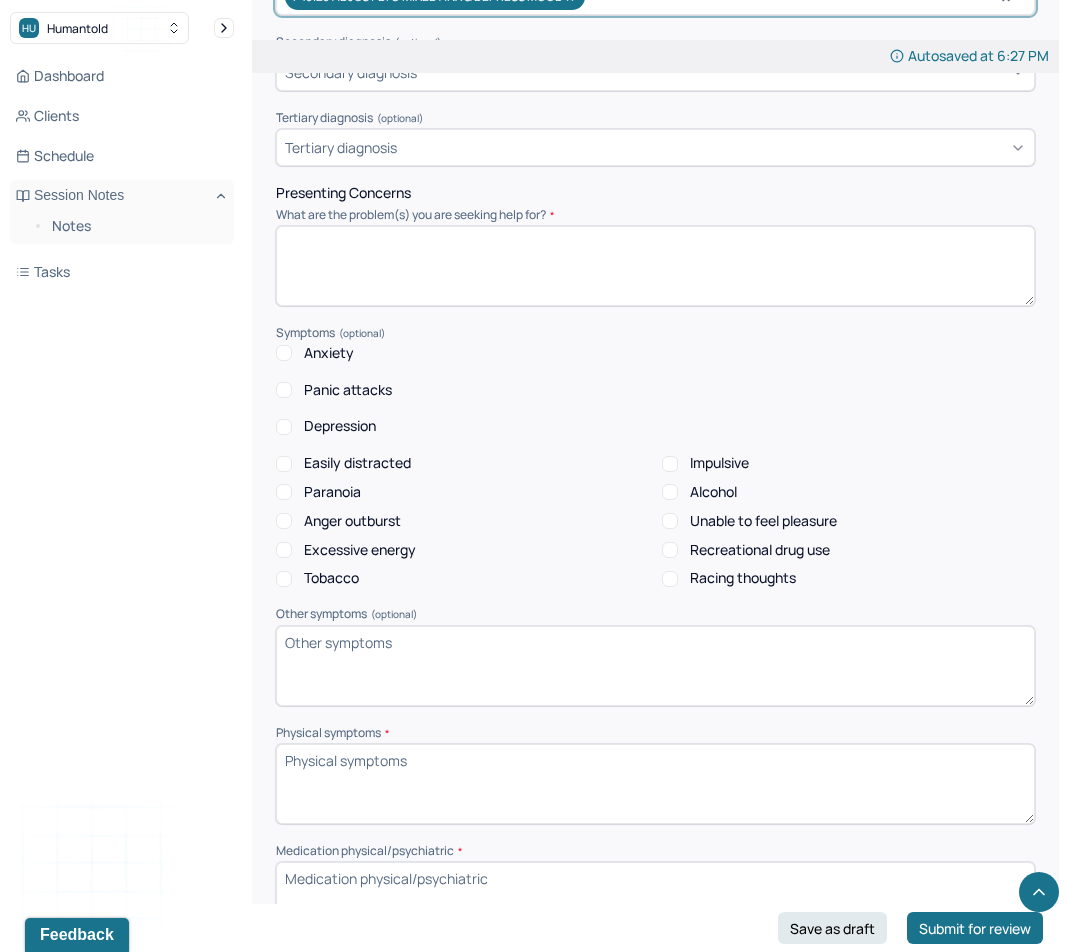 scroll, scrollTop: 814, scrollLeft: 0, axis: vertical 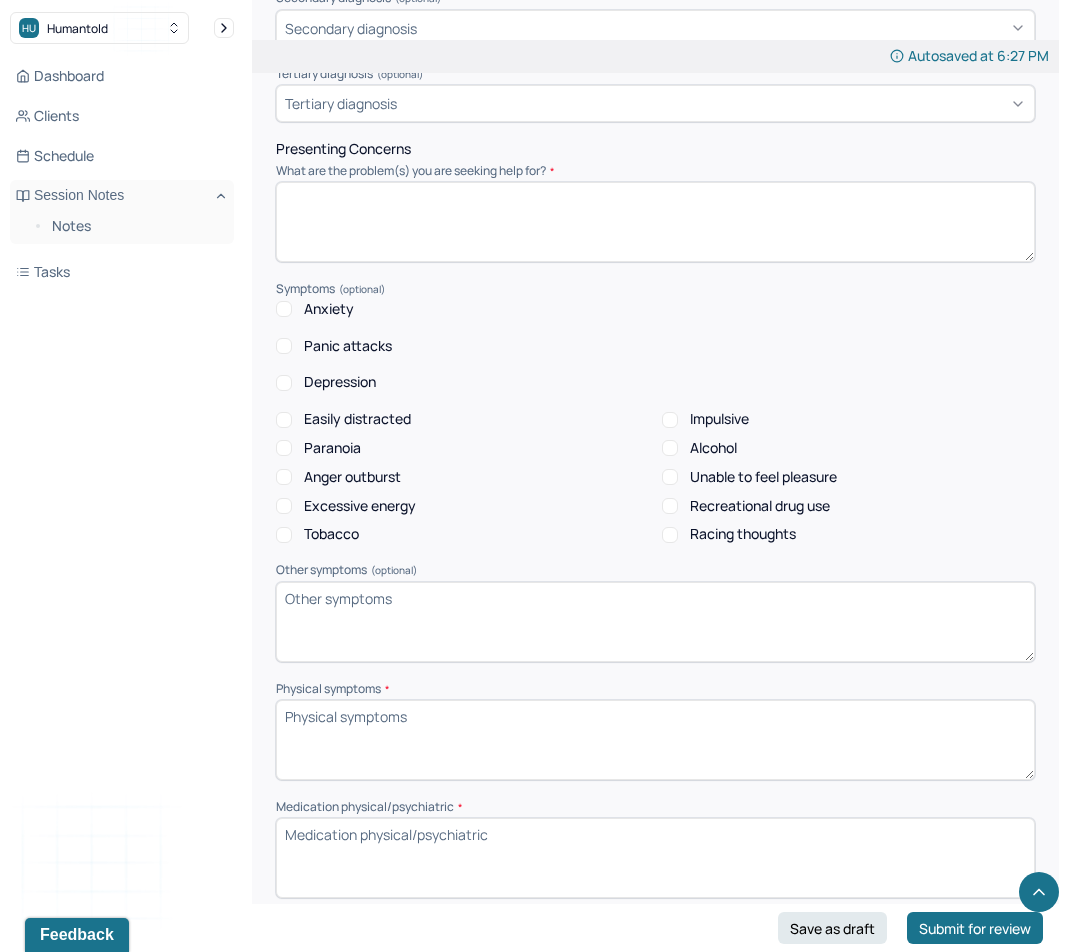 click at bounding box center [655, 222] 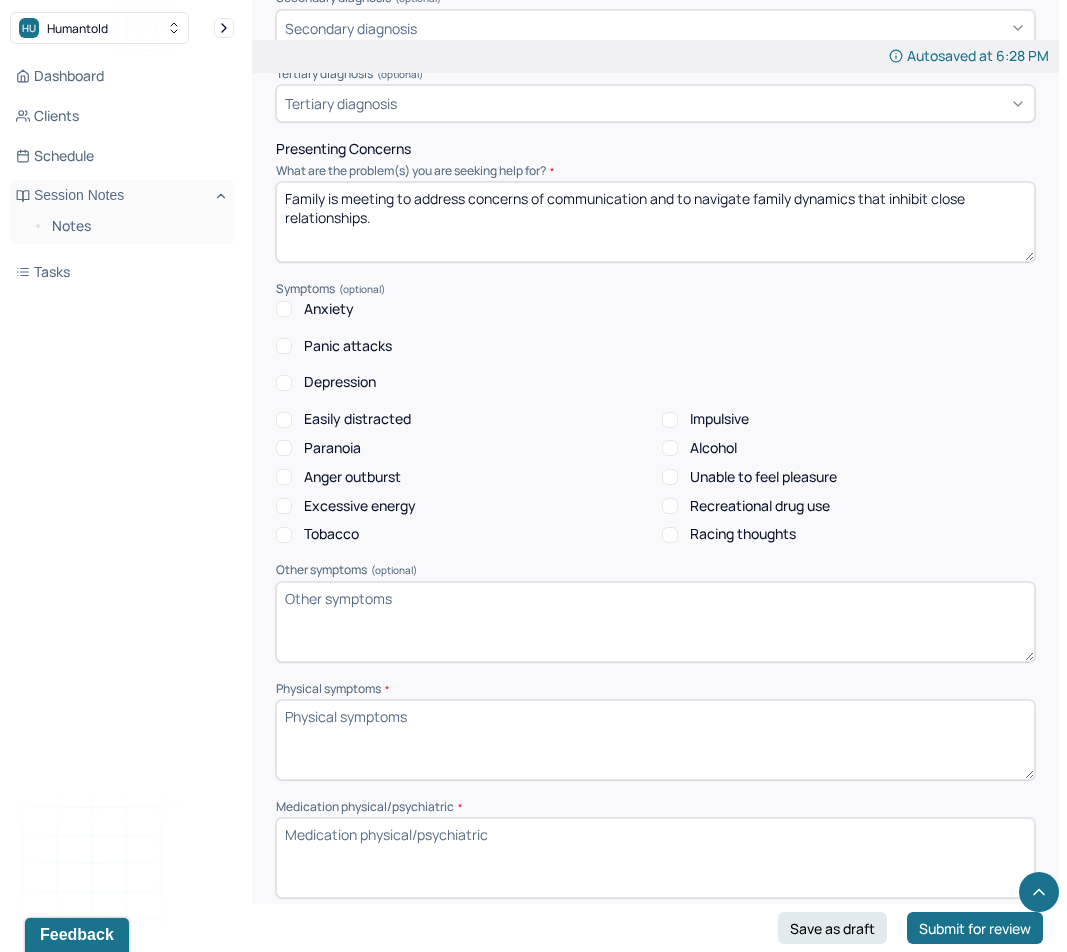 type on "Family is meeting to address concerns of communication and to navigate family dynamics that inhibit close relationships." 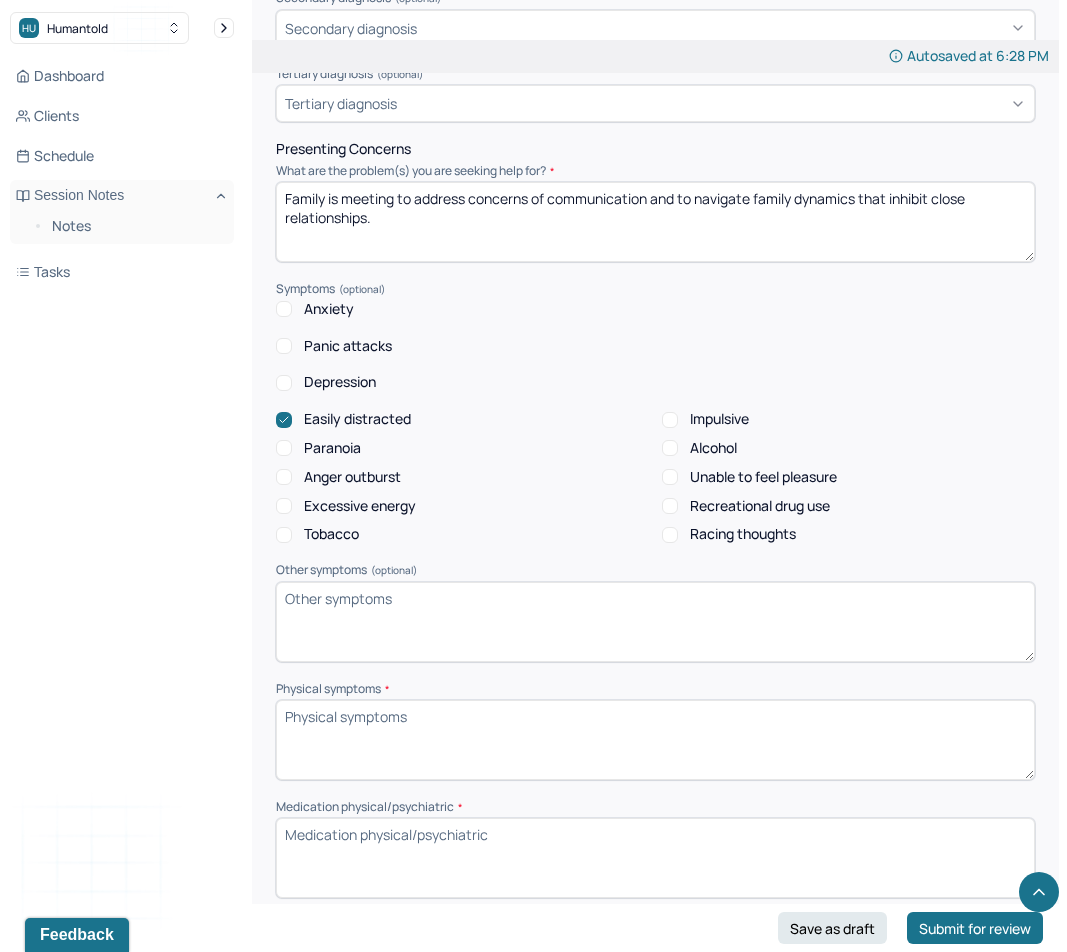 click on "Impulsive" at bounding box center (719, 419) 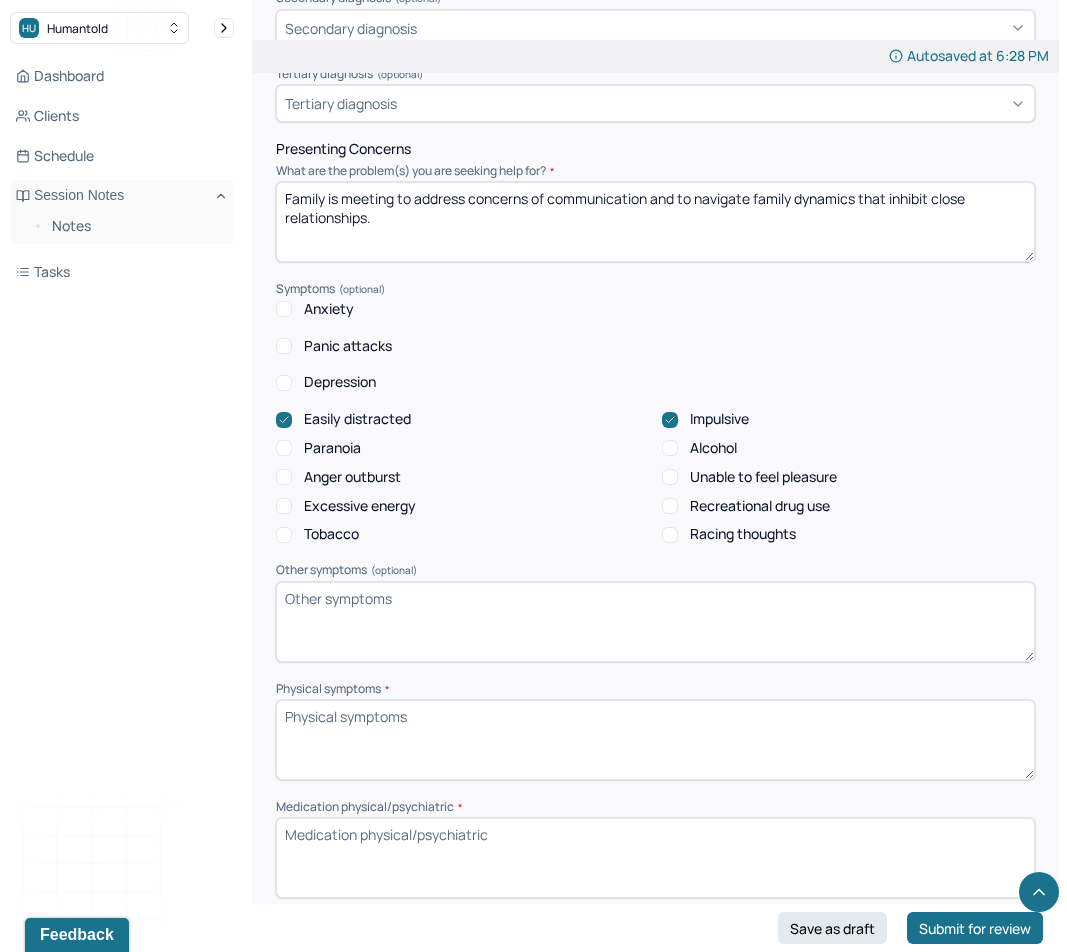 click on "Physical symptoms *" at bounding box center [655, 740] 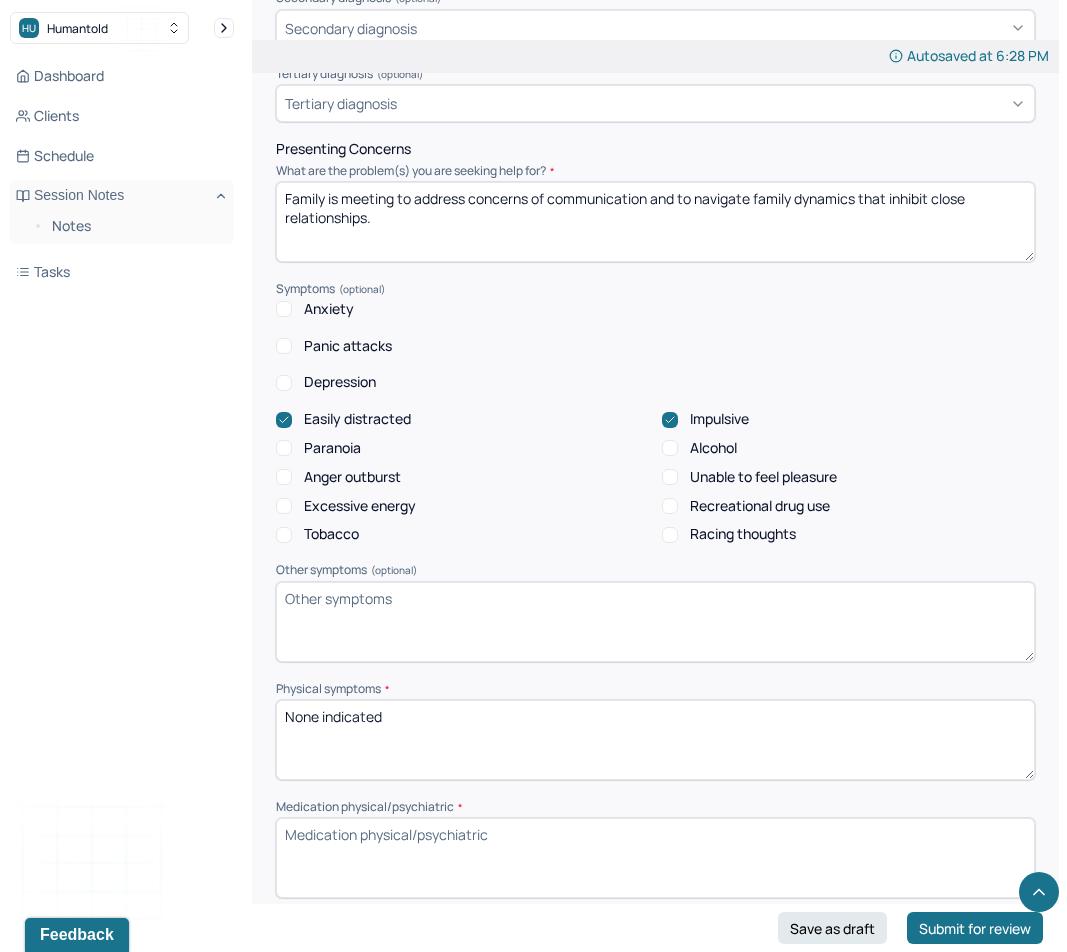 type on "None indicated" 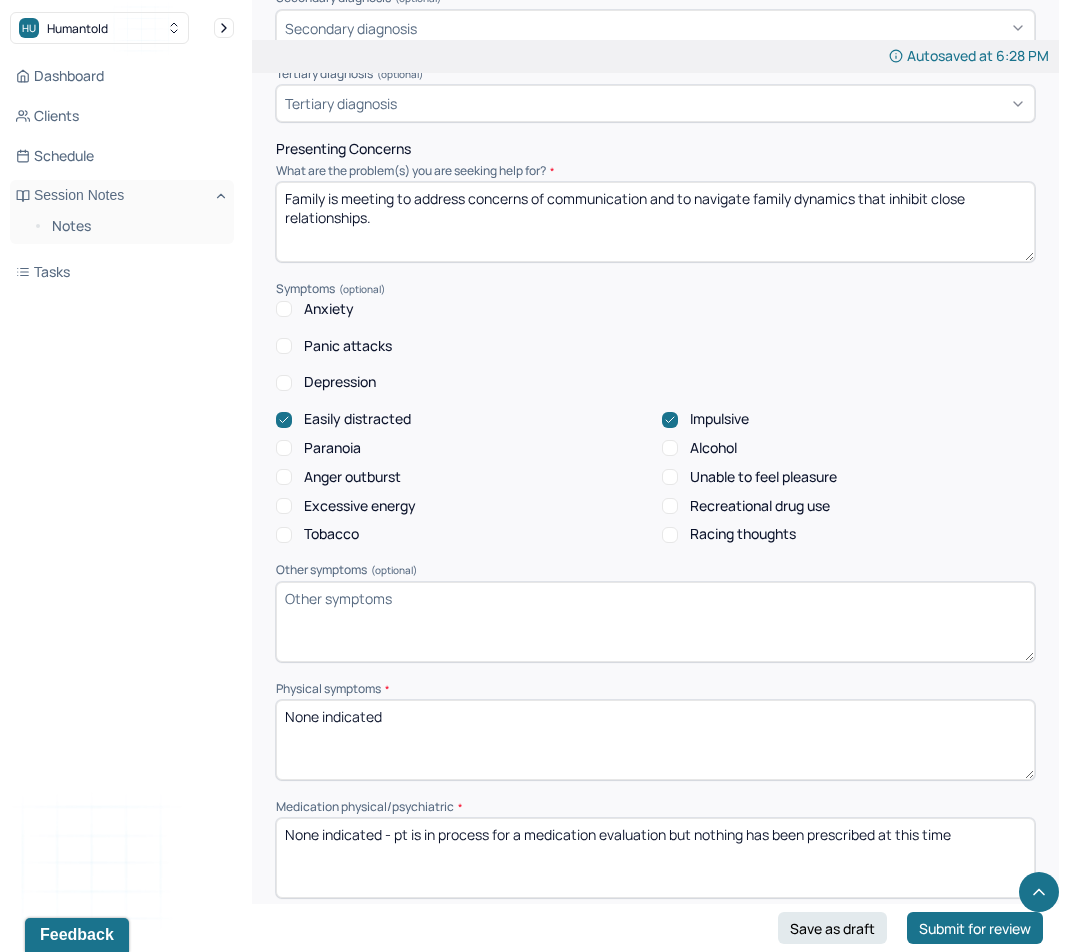 type on "None indicated - pt is in process for a medication evaluation but nothing has been prescribed at this time" 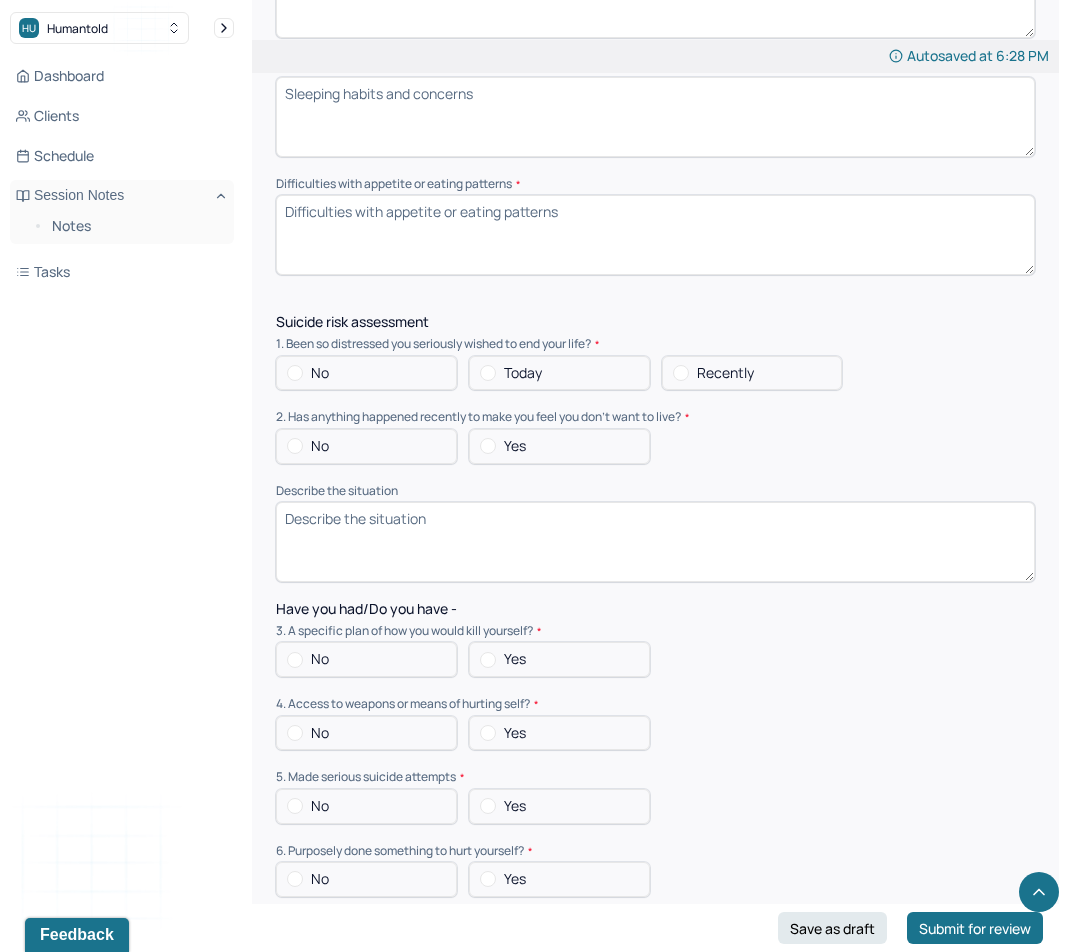scroll, scrollTop: 1669, scrollLeft: 0, axis: vertical 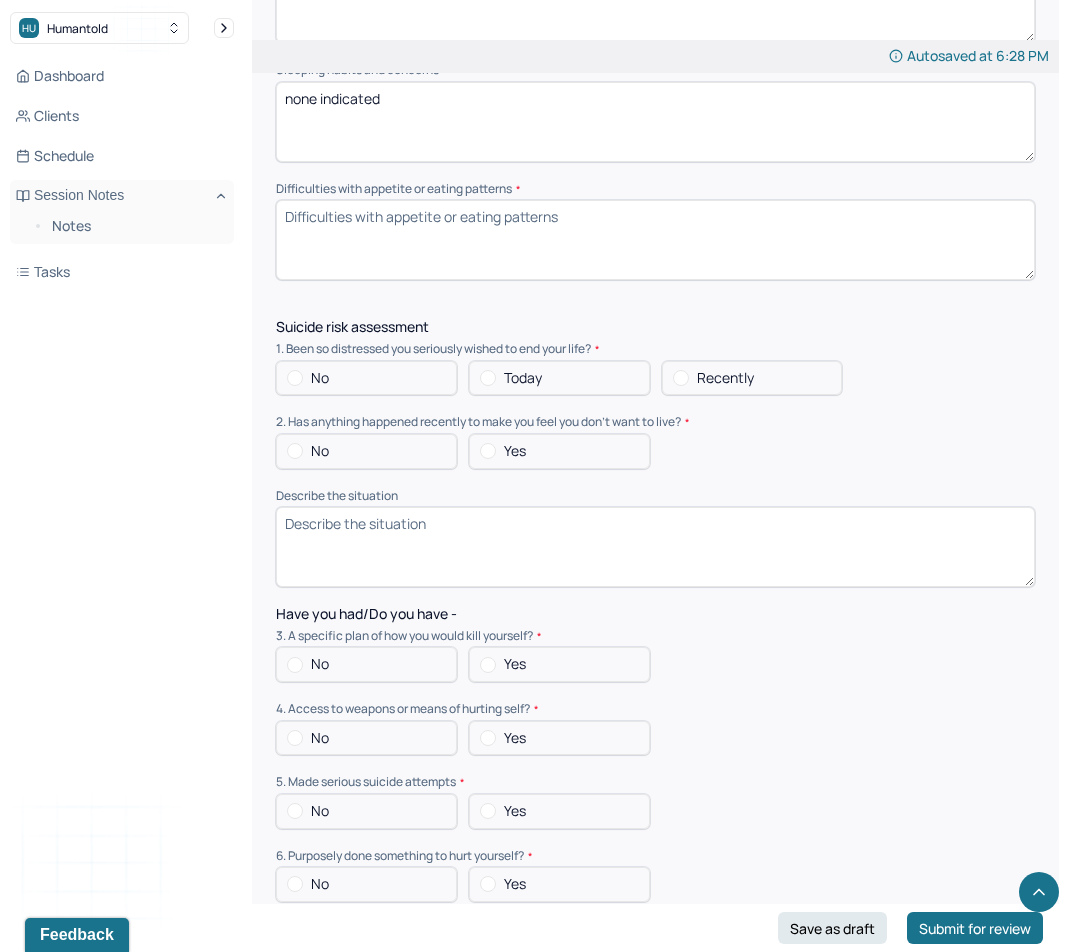 type on "none indicated" 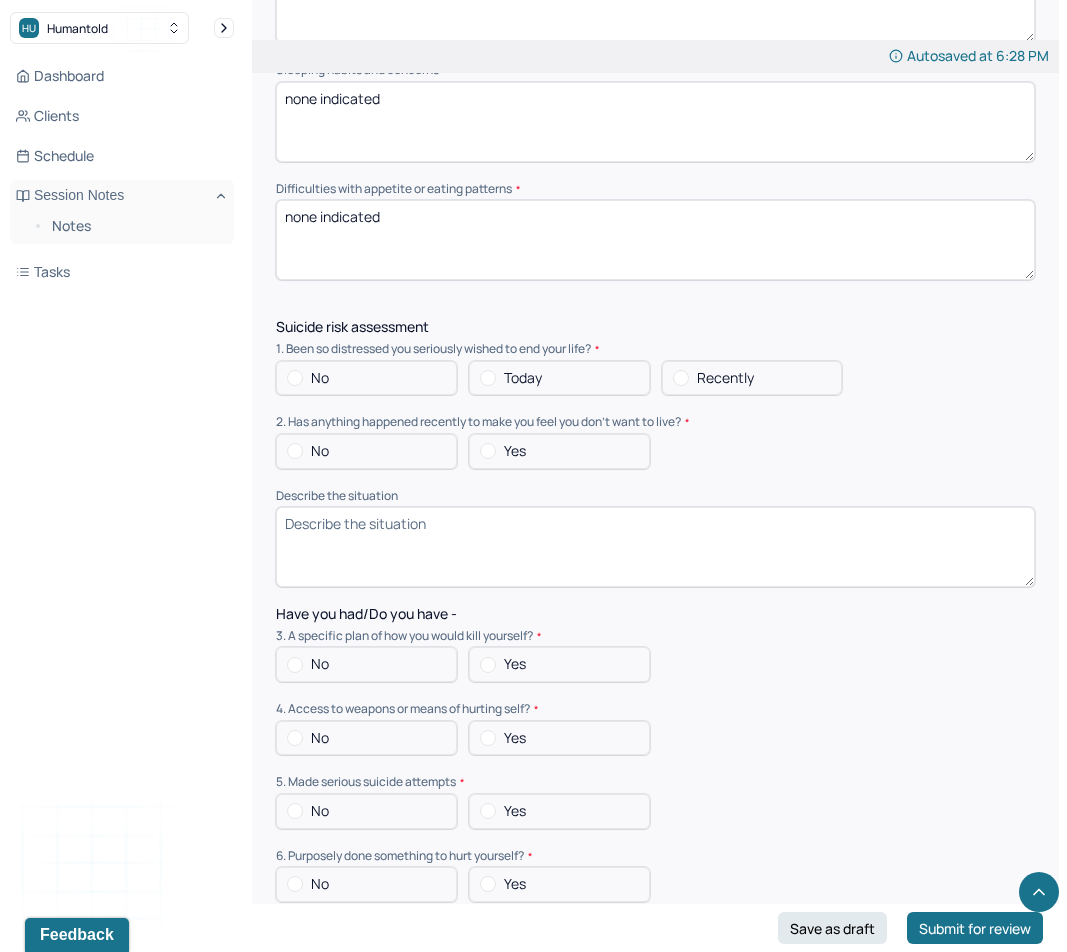type on "none indicated" 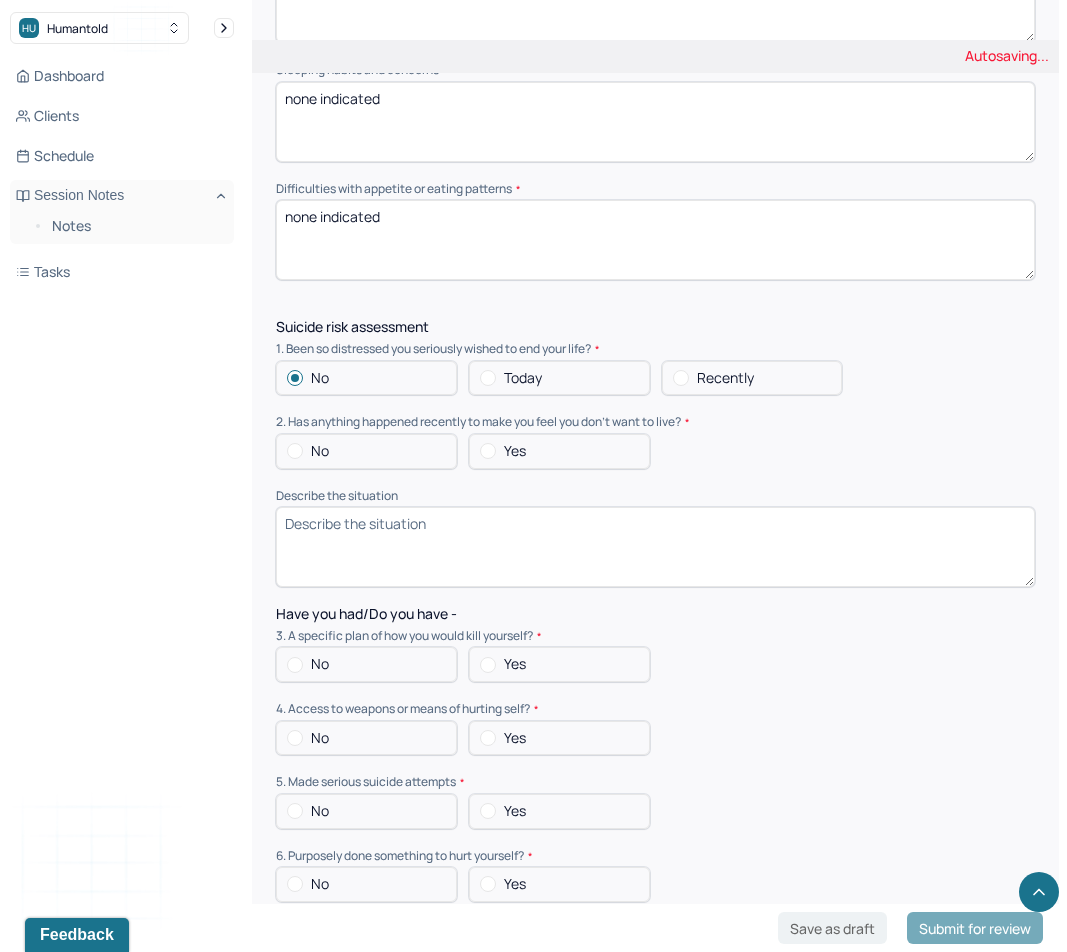click on "No" at bounding box center [320, 451] 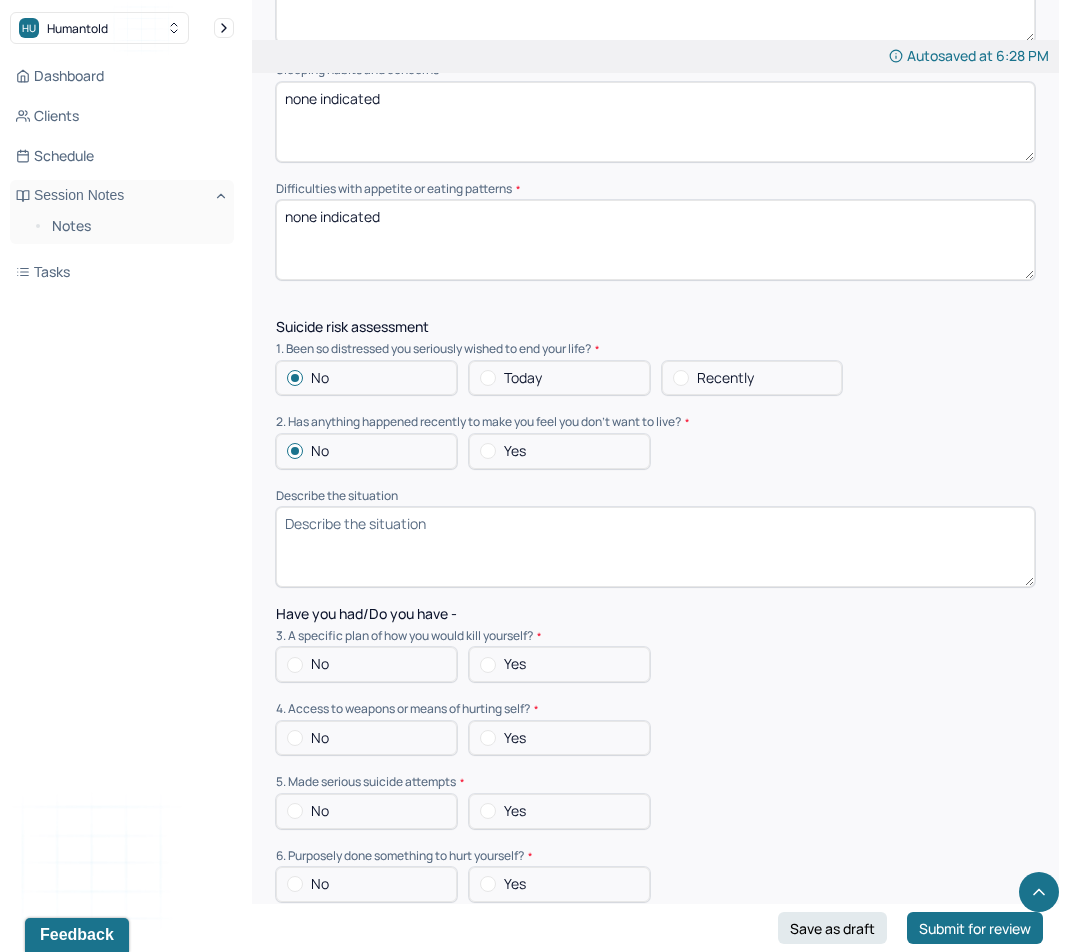 click on "No" at bounding box center (366, 664) 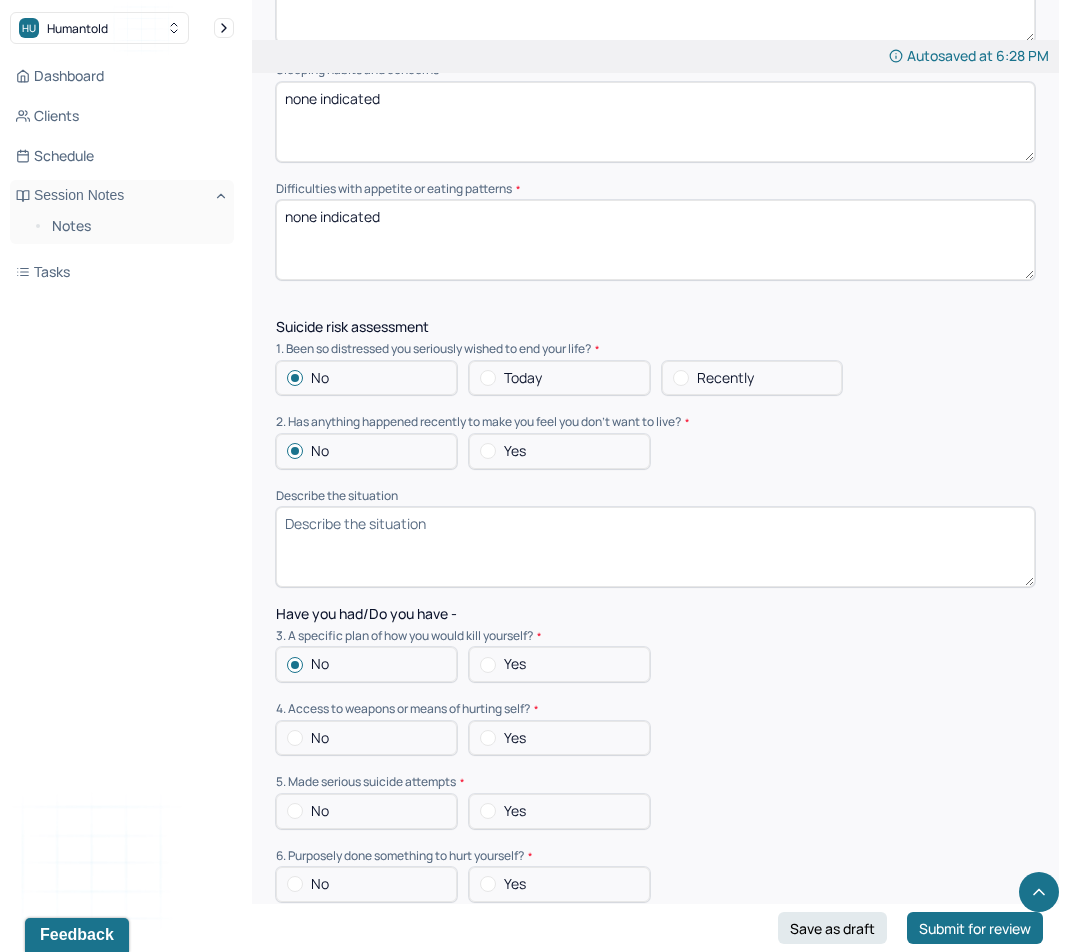 click on "No" at bounding box center [320, 738] 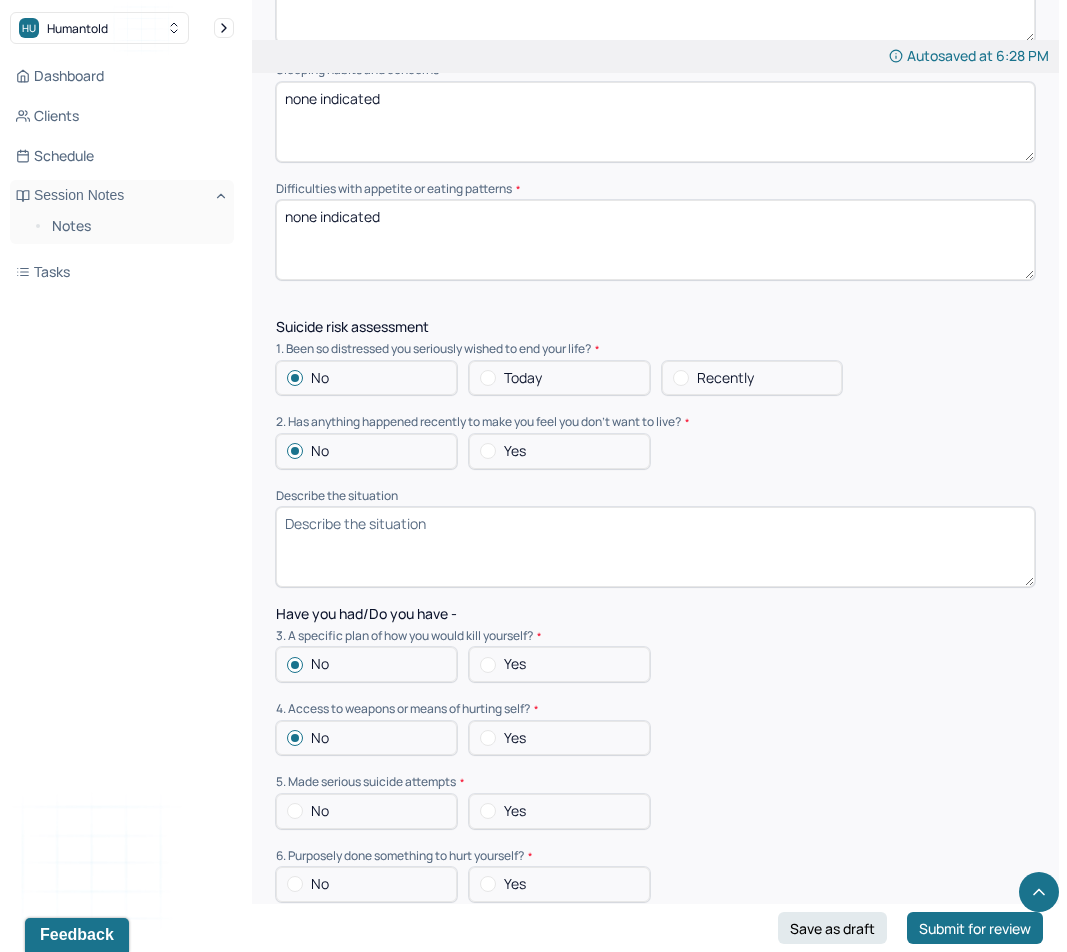 click on "No" at bounding box center (366, 811) 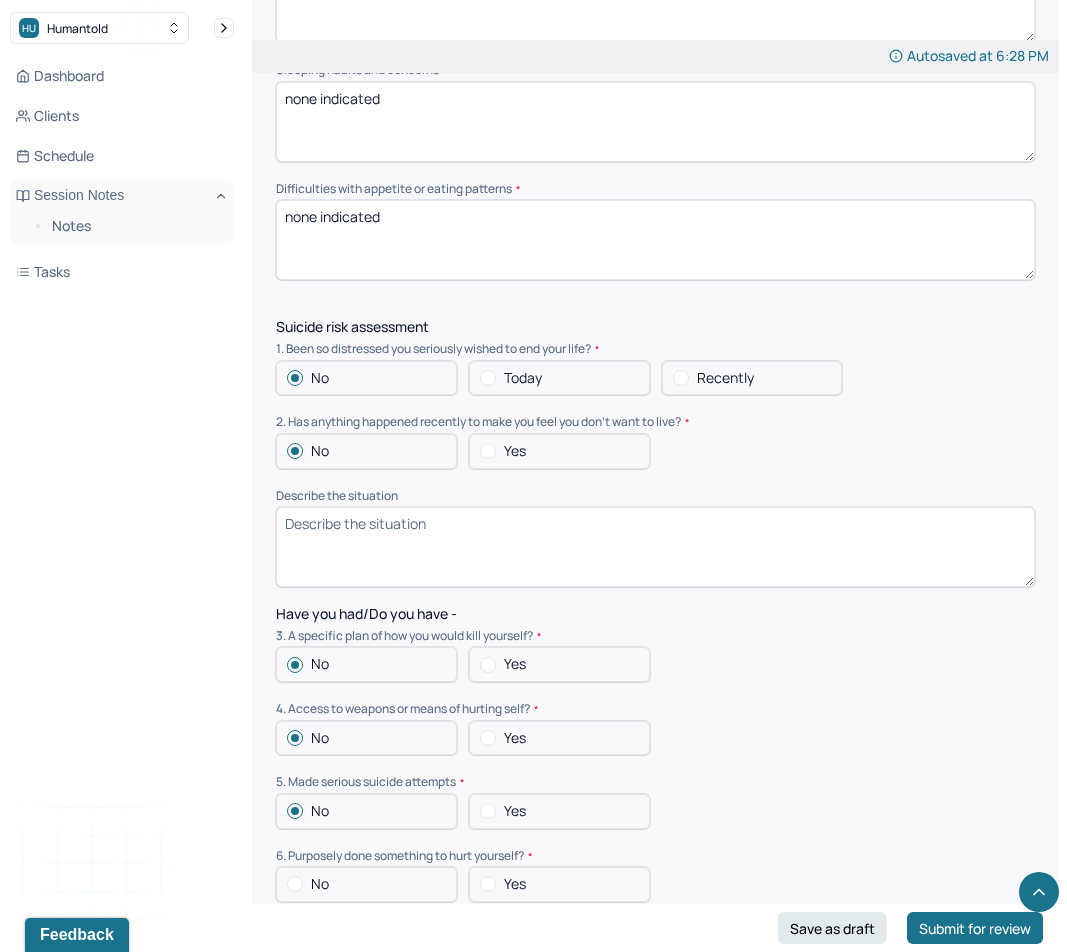 click on "No" at bounding box center (366, 884) 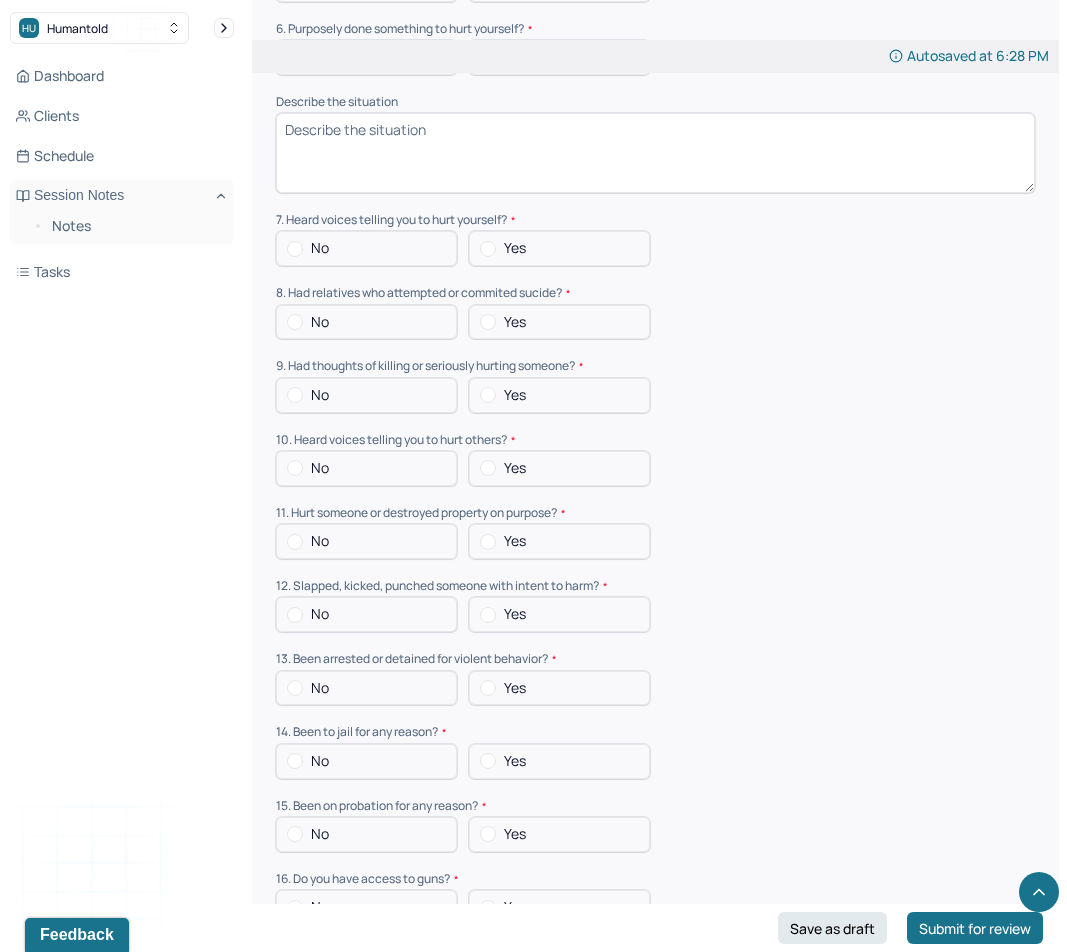 scroll, scrollTop: 2535, scrollLeft: 0, axis: vertical 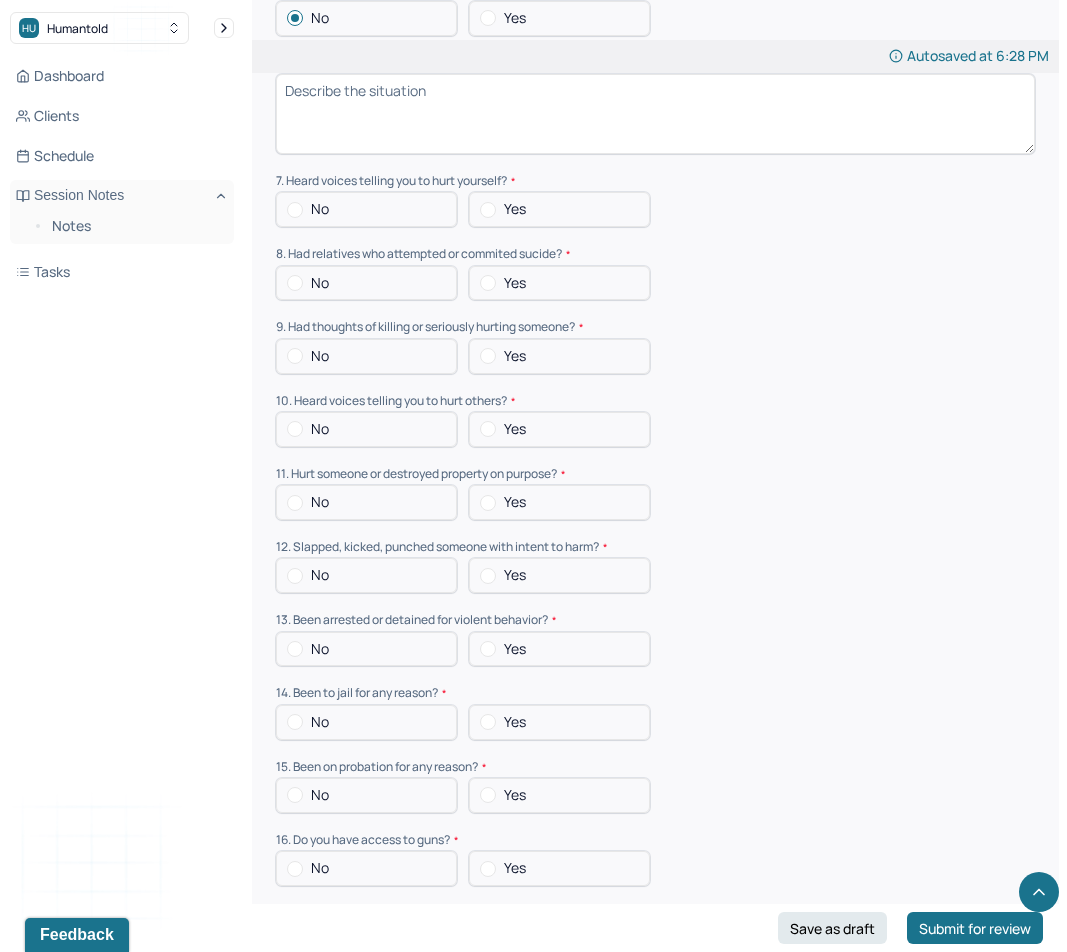 click on "No" at bounding box center (366, 209) 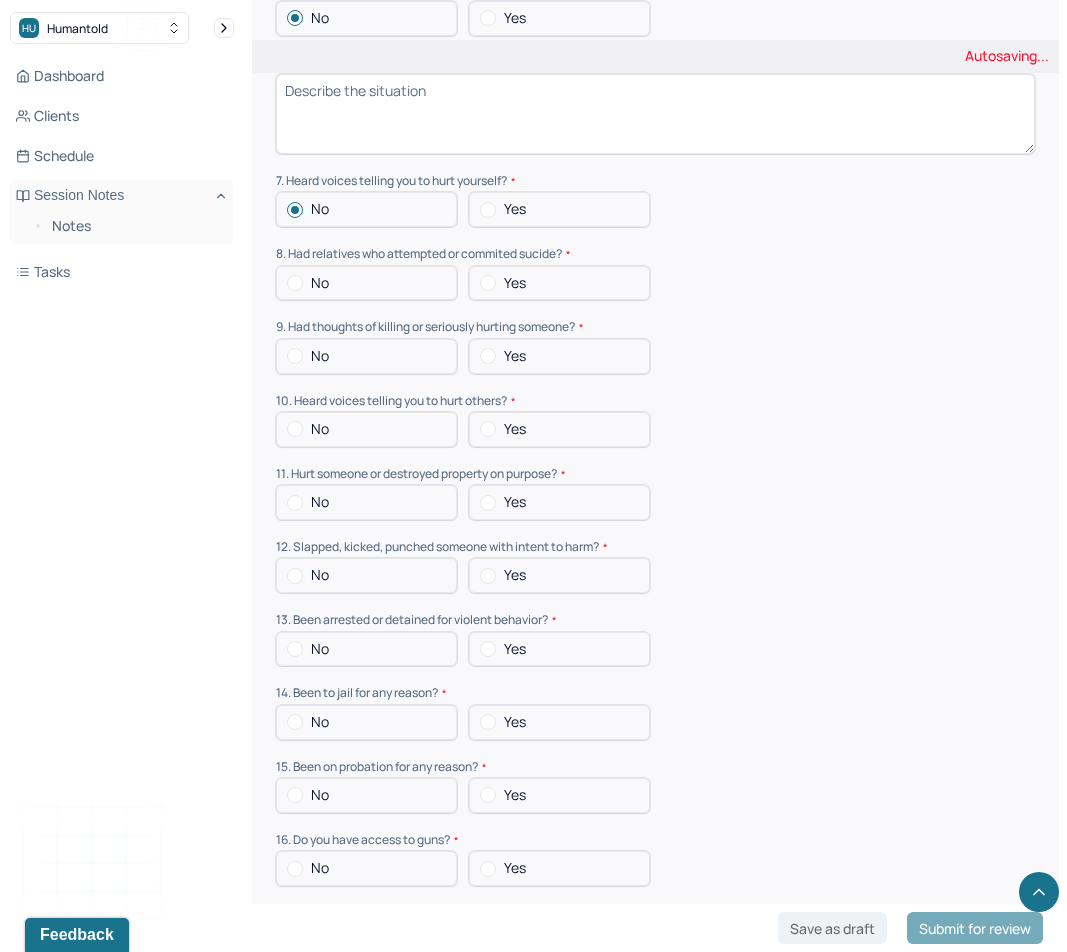 click on "Yes" at bounding box center [515, 283] 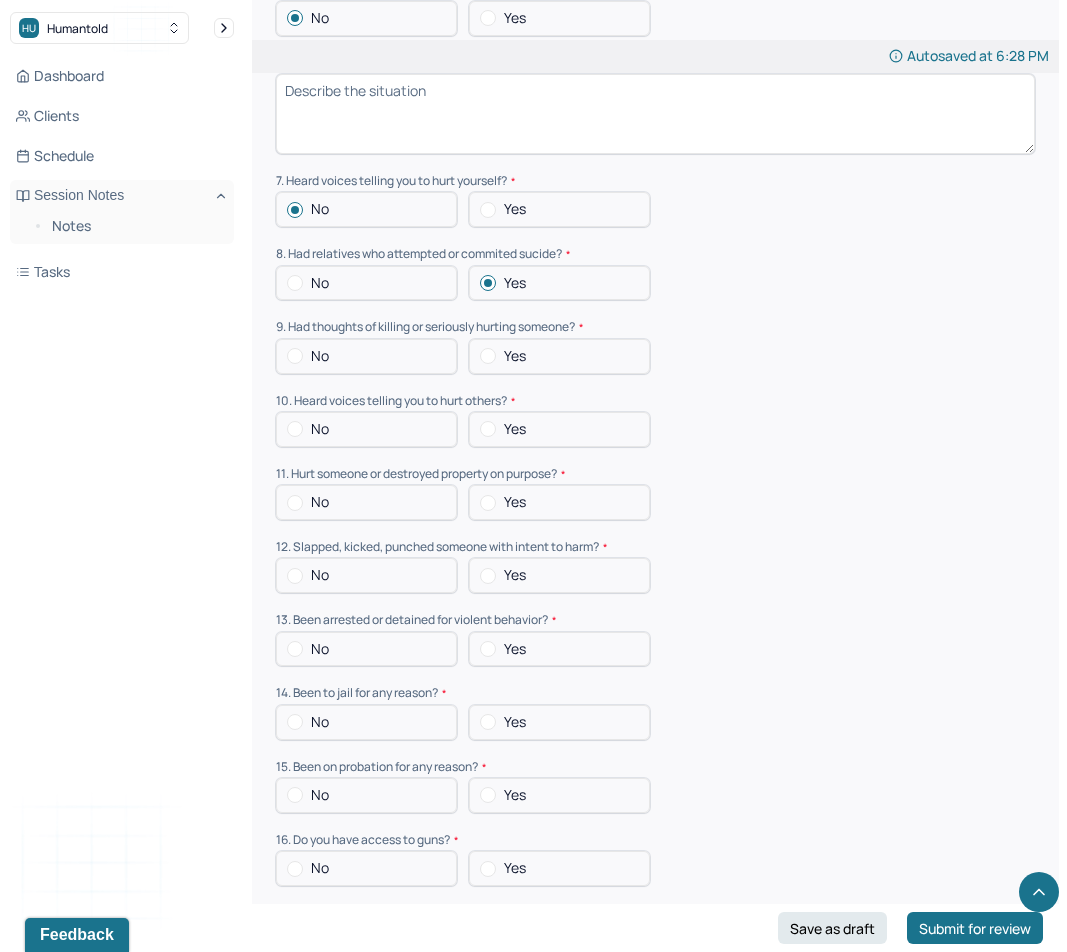click on "No" at bounding box center [320, 356] 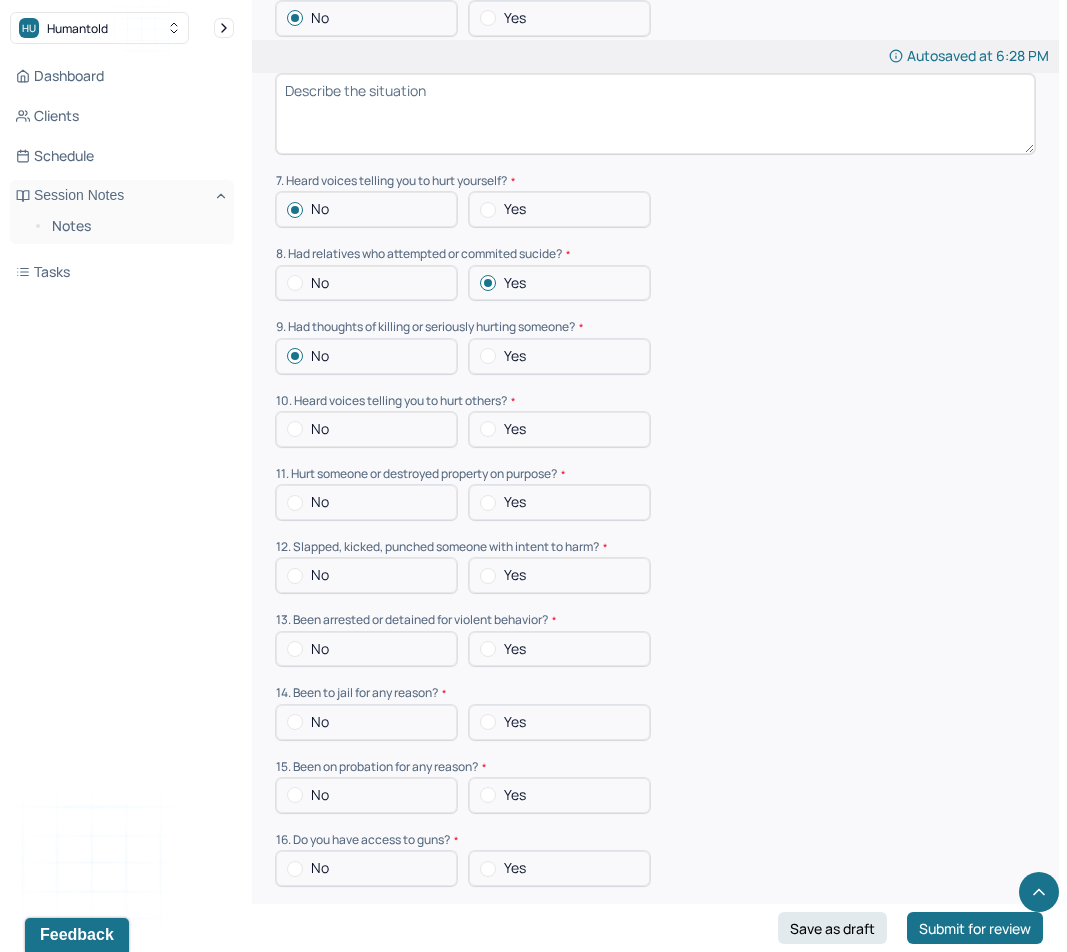click on "No" at bounding box center (320, 429) 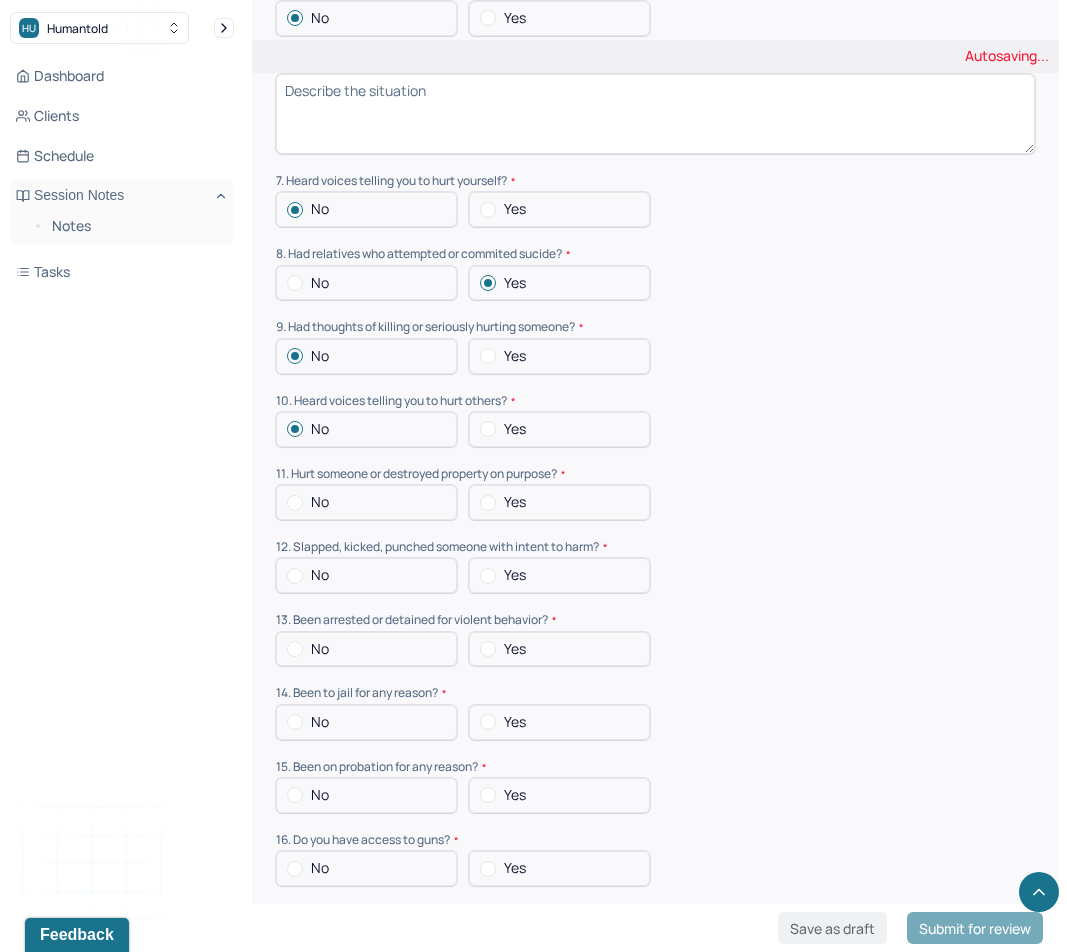 click on "No" at bounding box center [320, 502] 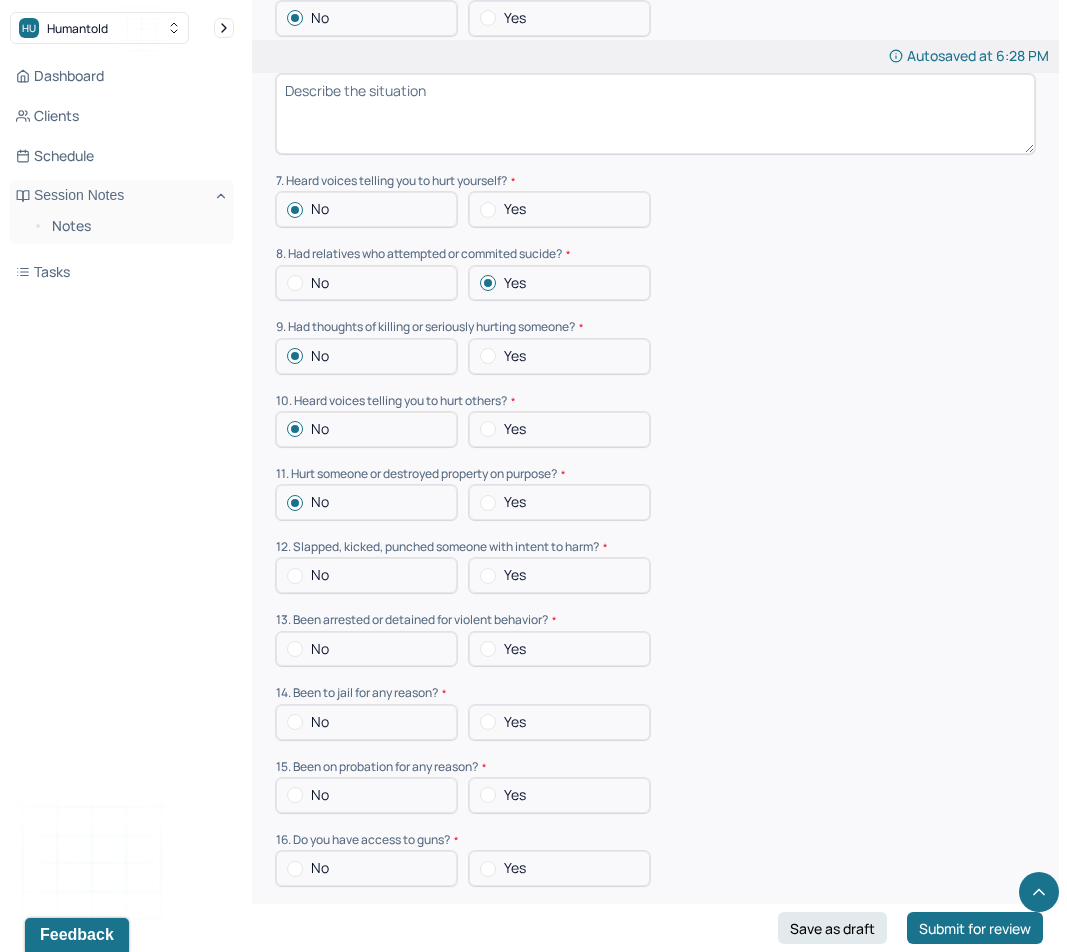 click on "No" at bounding box center (320, 575) 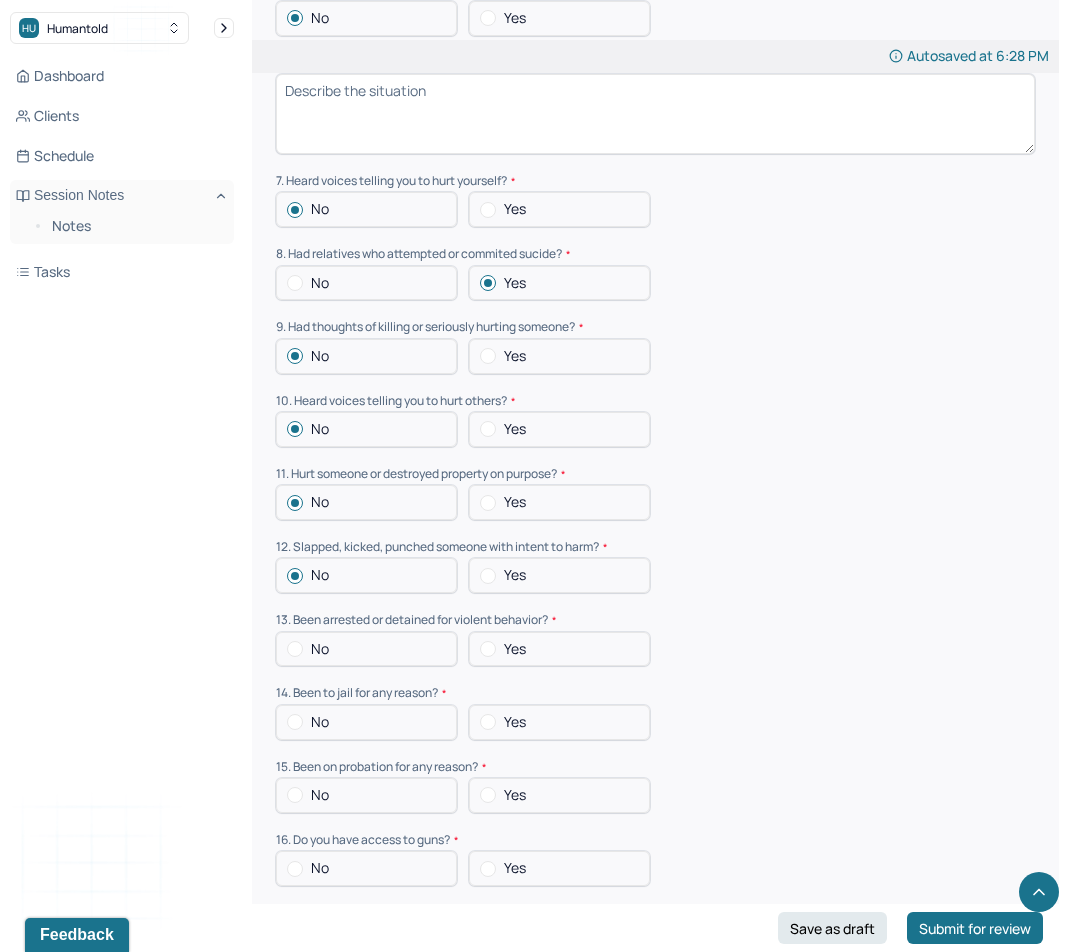 click on "No" at bounding box center (366, 649) 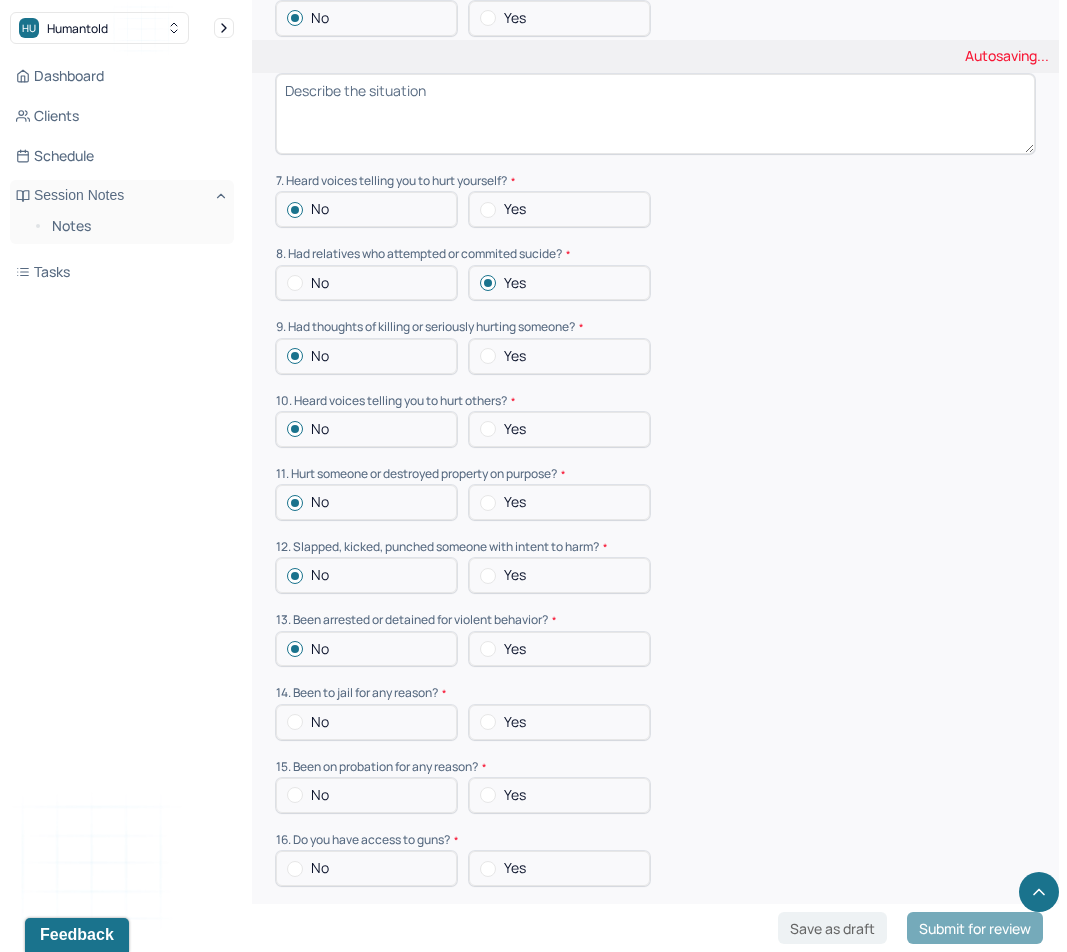 click at bounding box center (295, 722) 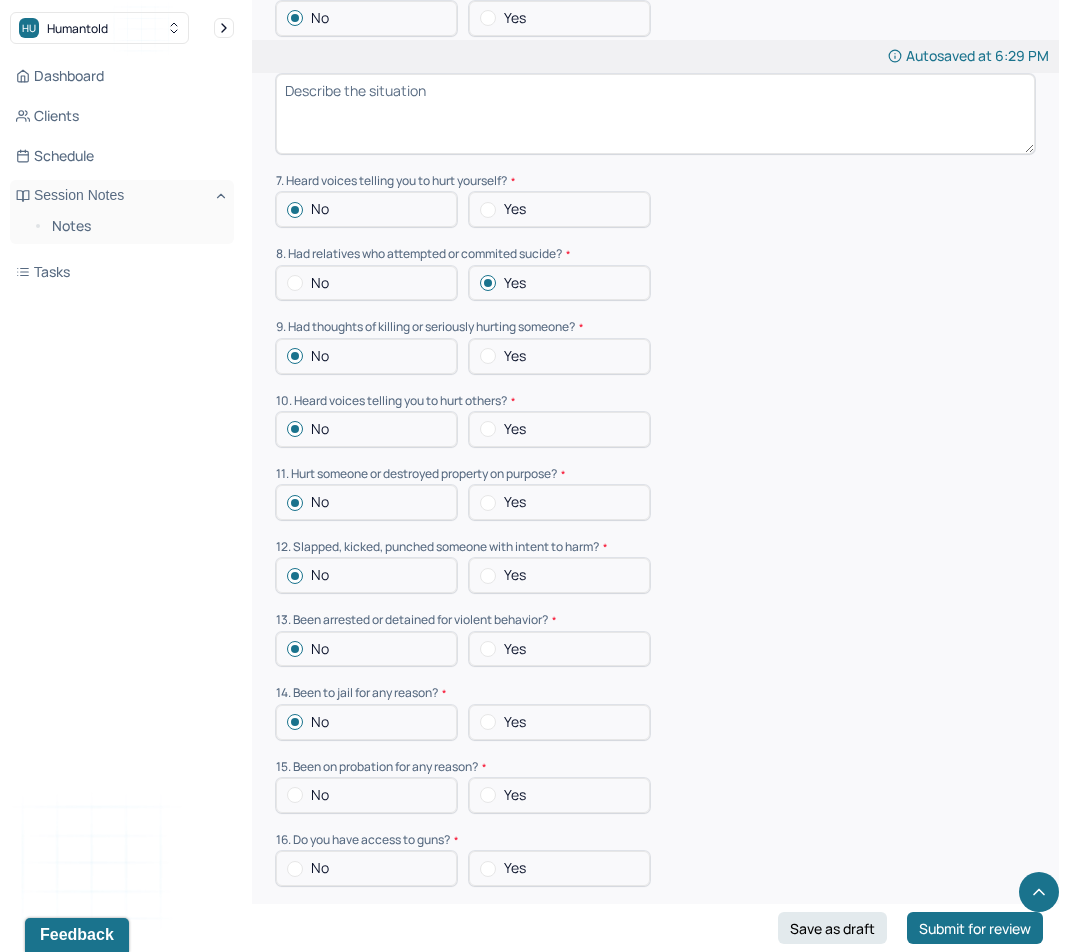 click on "No" at bounding box center (366, 795) 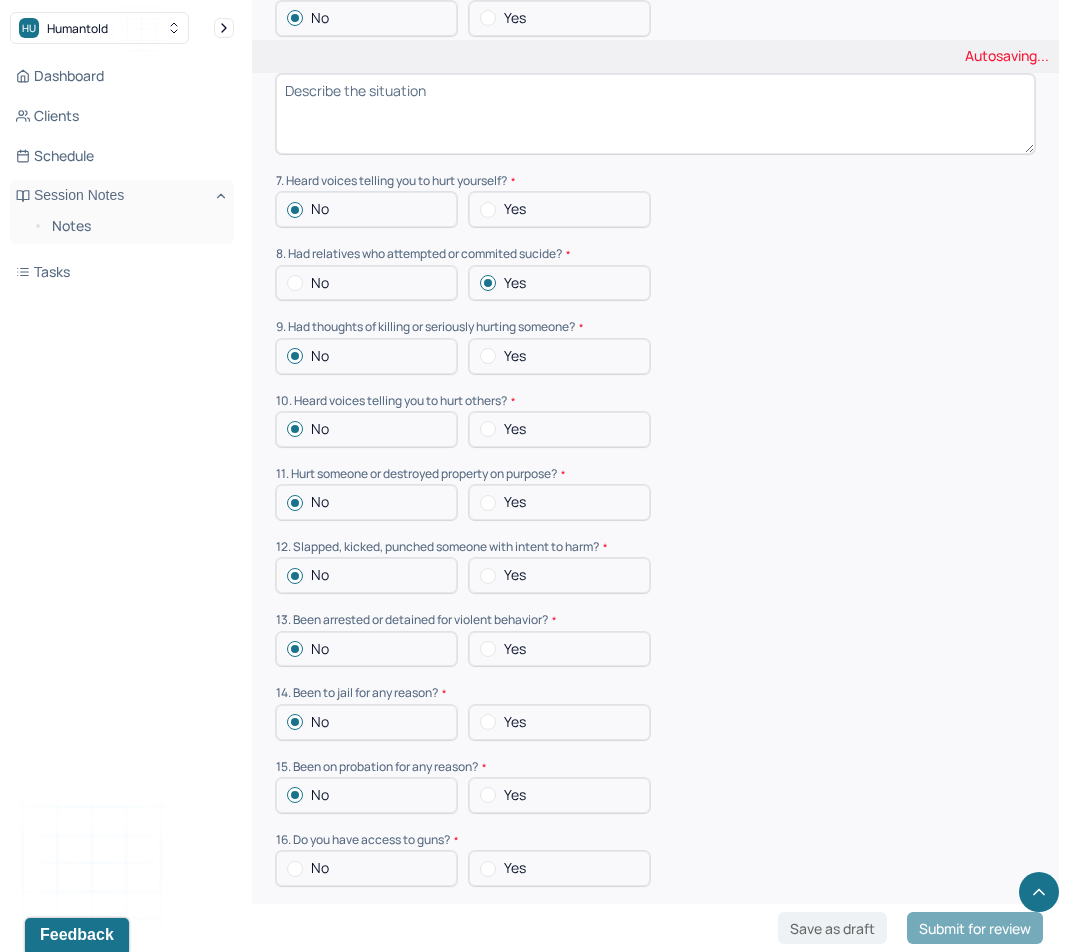 click at bounding box center [295, 869] 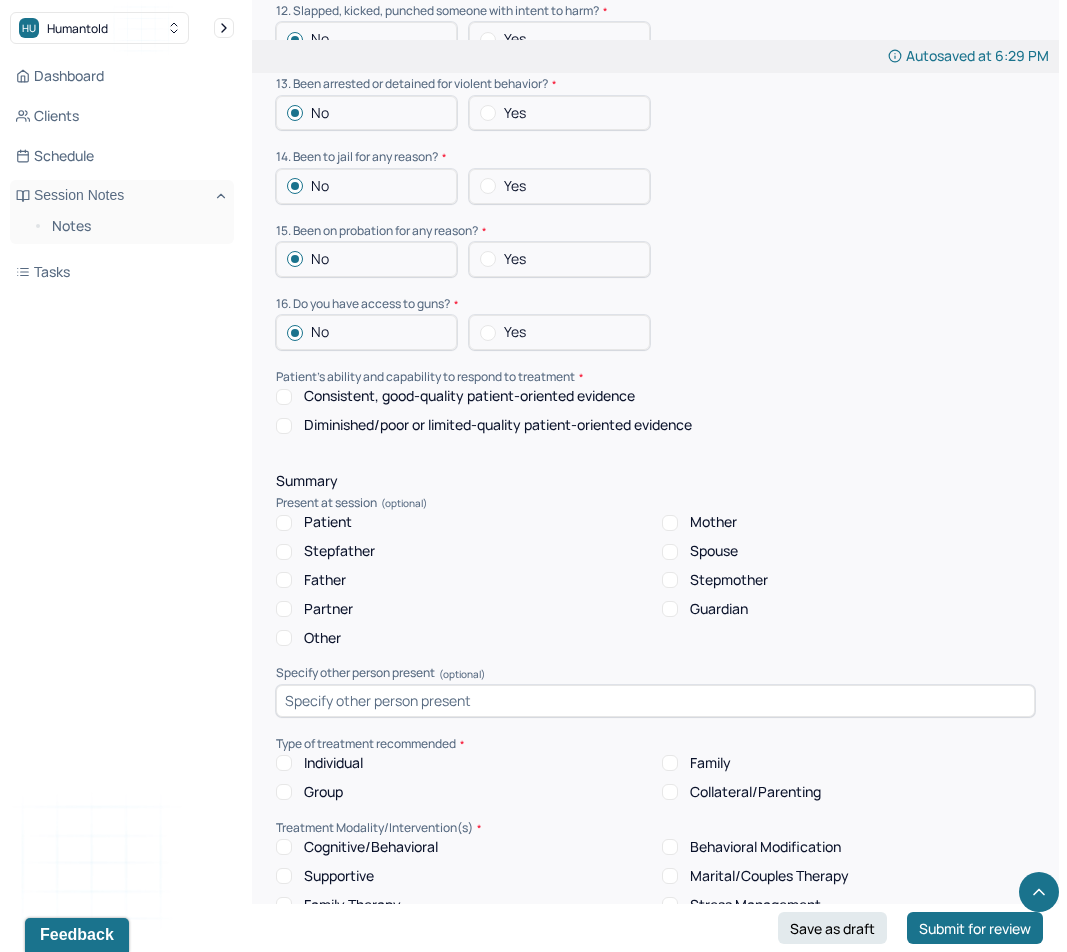 scroll, scrollTop: 3109, scrollLeft: 0, axis: vertical 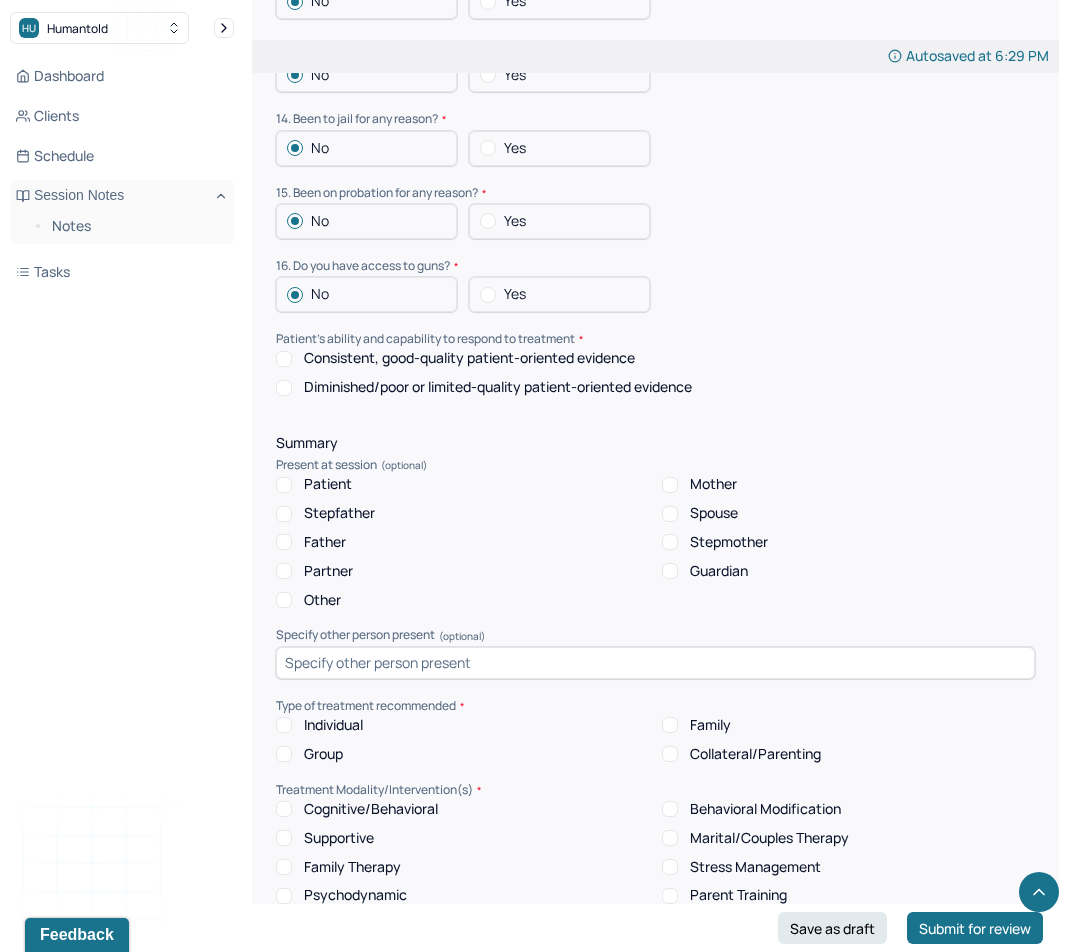 click on "Consistent, good-quality patient-oriented evidence" at bounding box center (469, 358) 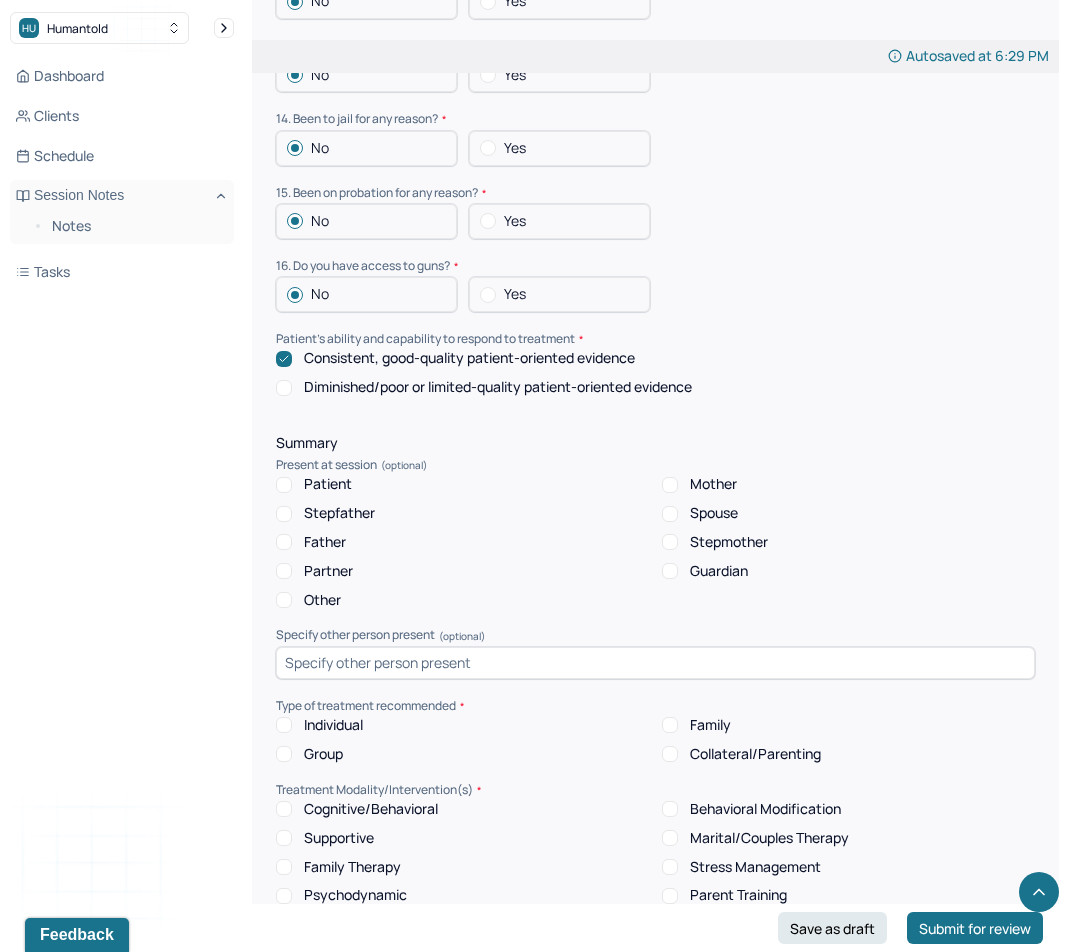 click on "Patient" at bounding box center (328, 484) 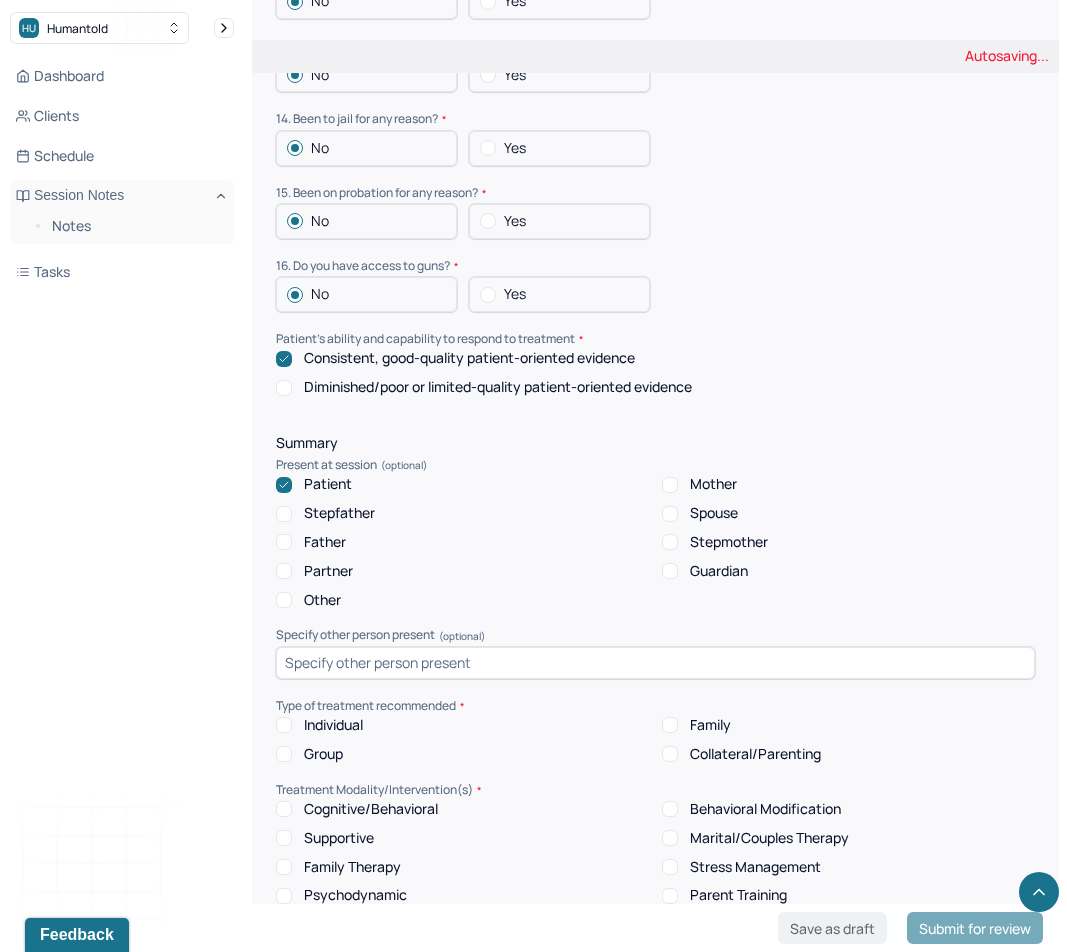 click on "Mother" at bounding box center [713, 484] 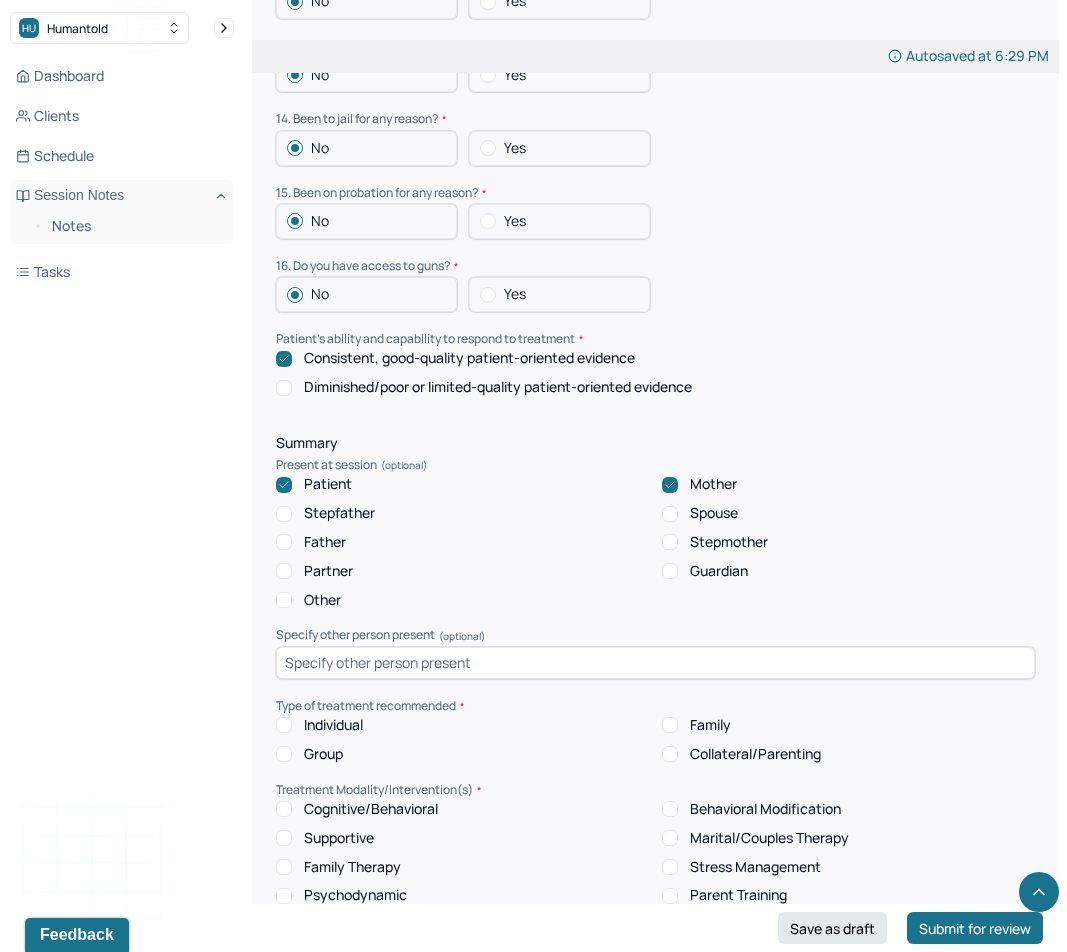 click on "Stepfather" at bounding box center [339, 513] 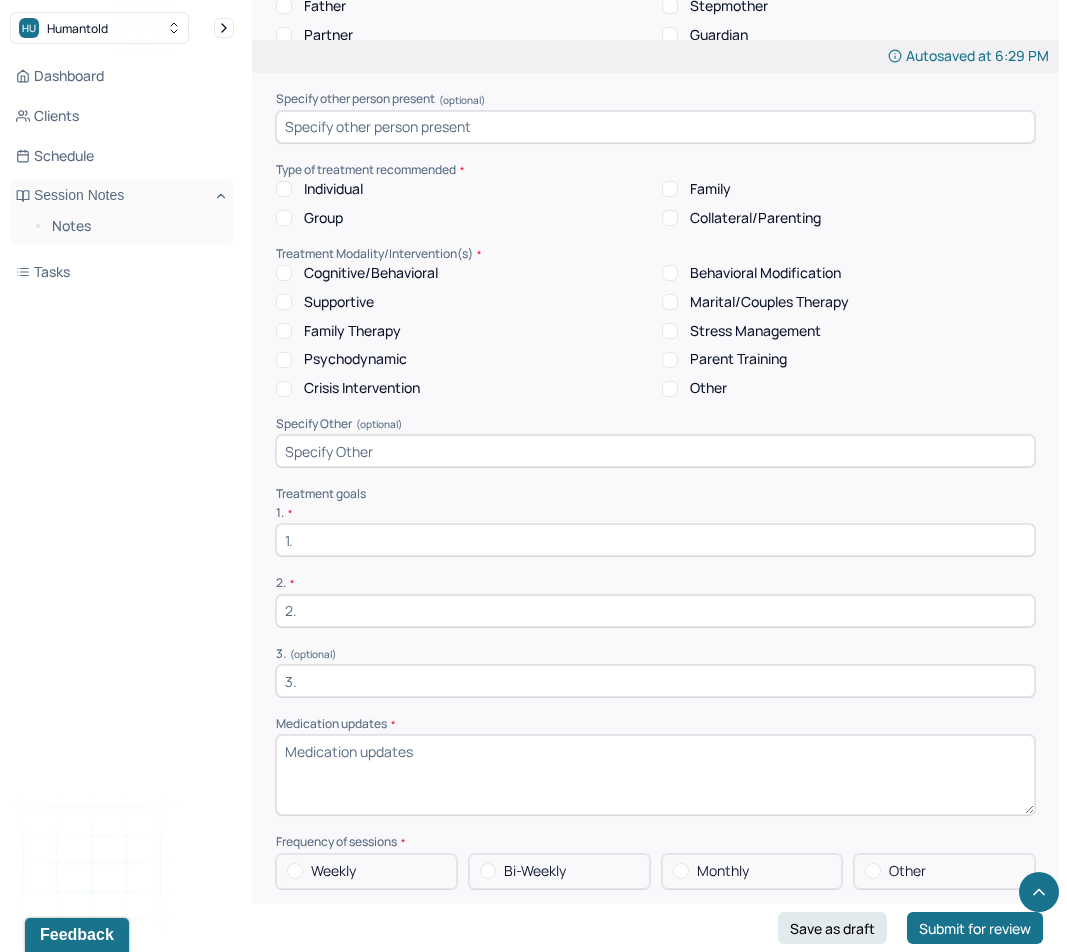 scroll, scrollTop: 3678, scrollLeft: 0, axis: vertical 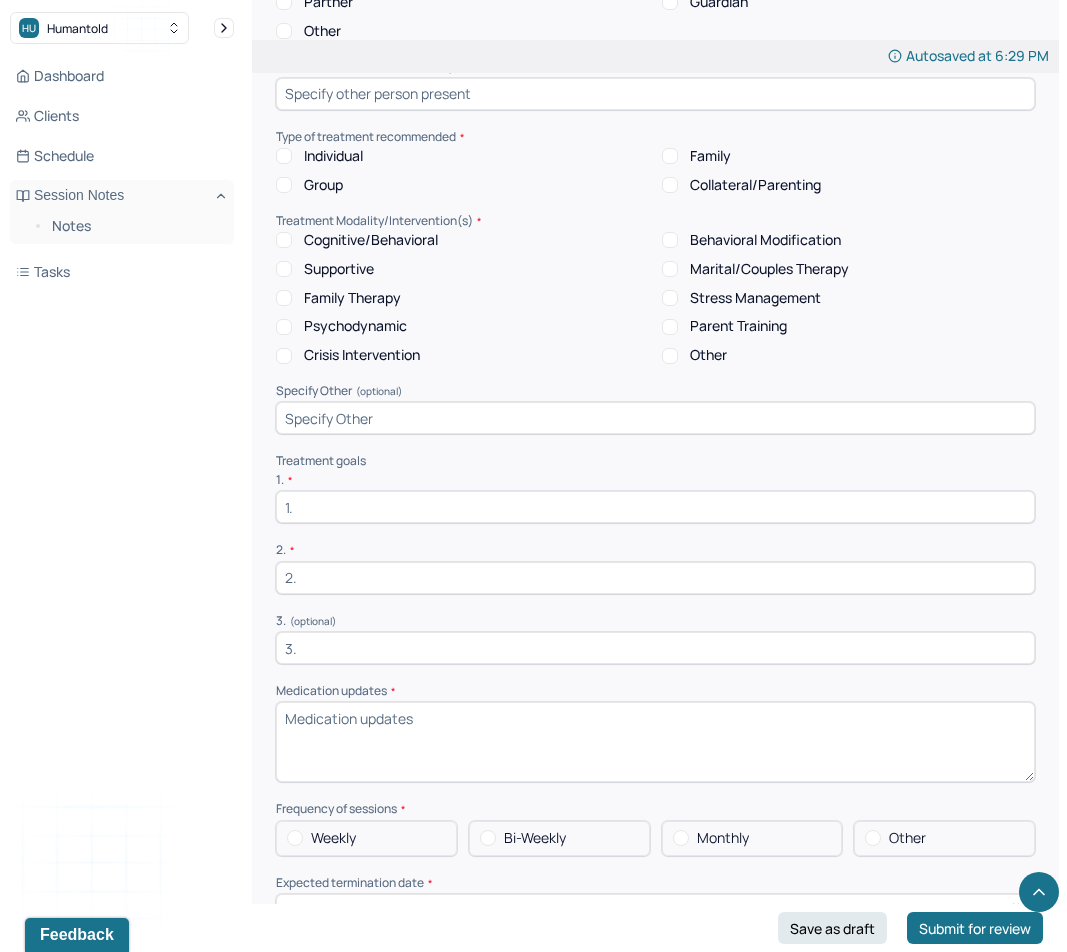 click on "Family" at bounding box center (710, 156) 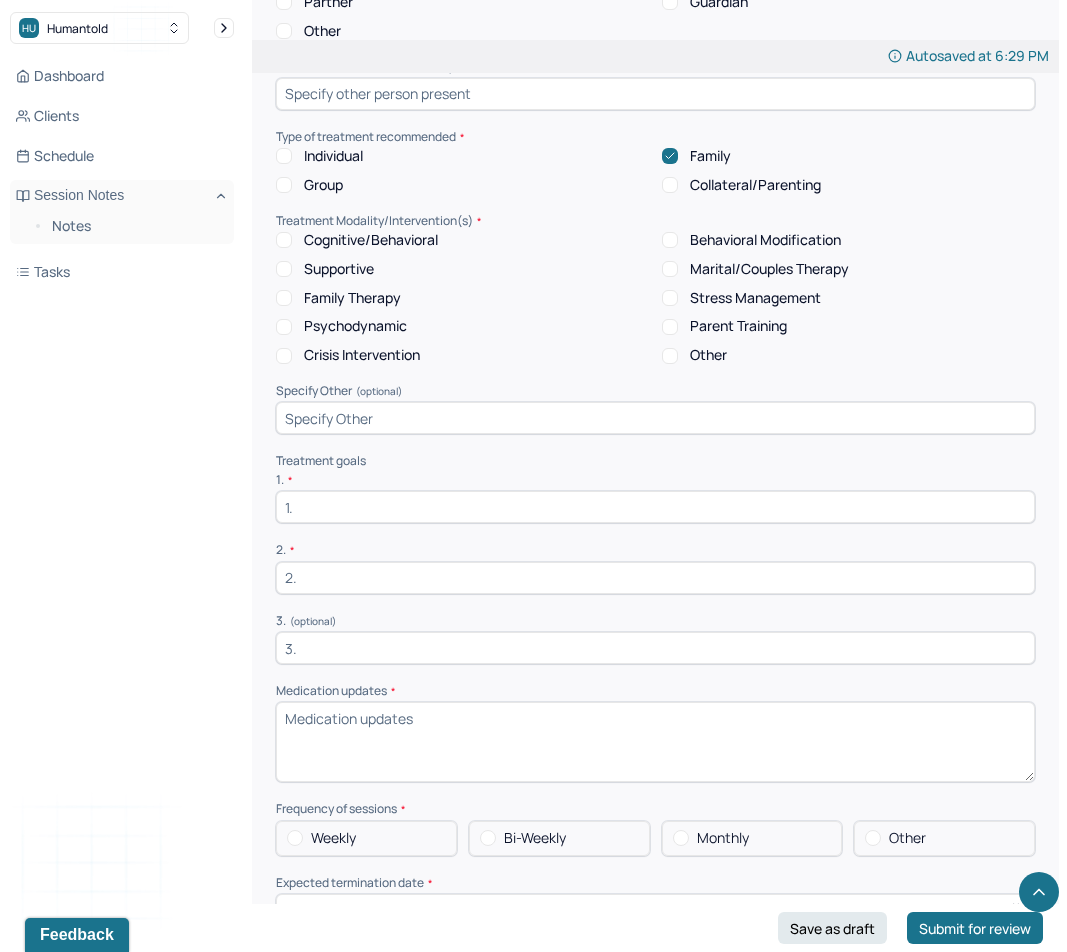 click on "Family Therapy" at bounding box center [352, 298] 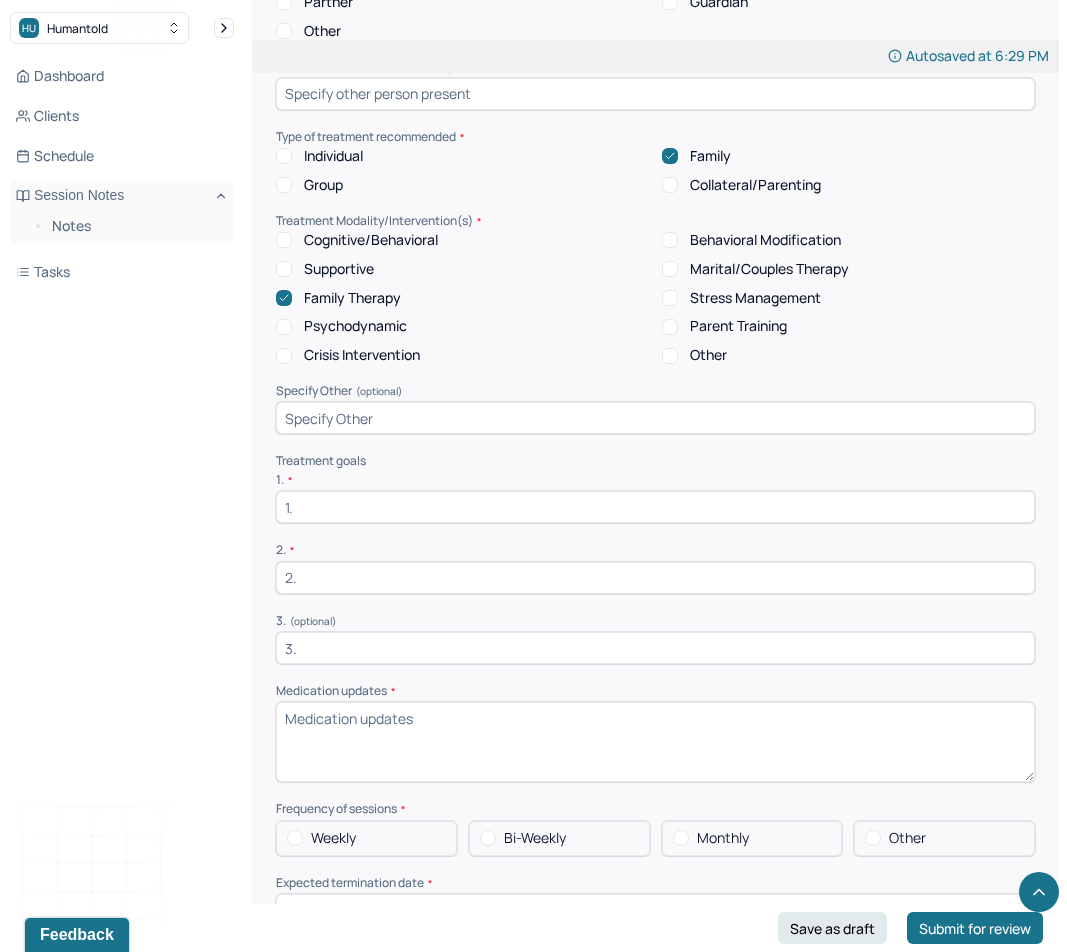 click at bounding box center [655, 507] 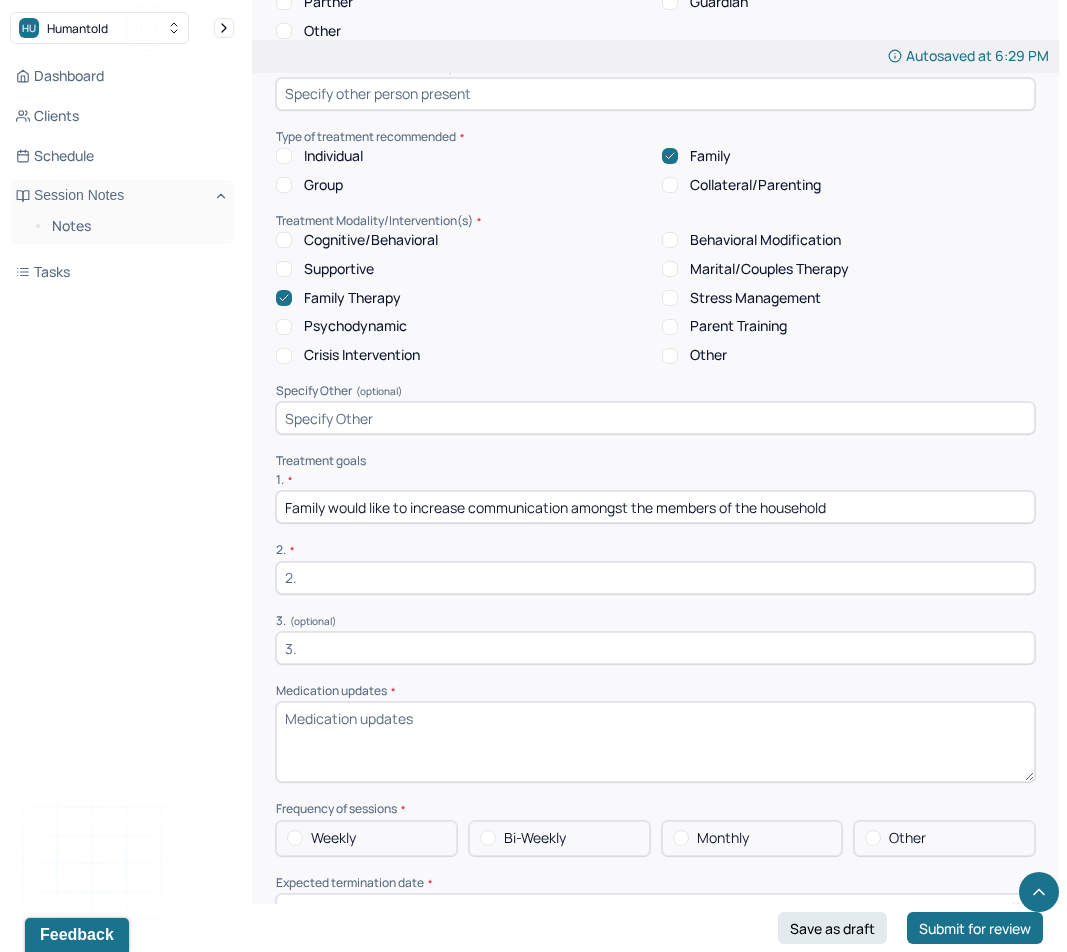 type on "Family would like to increase communication amongst the members of the household" 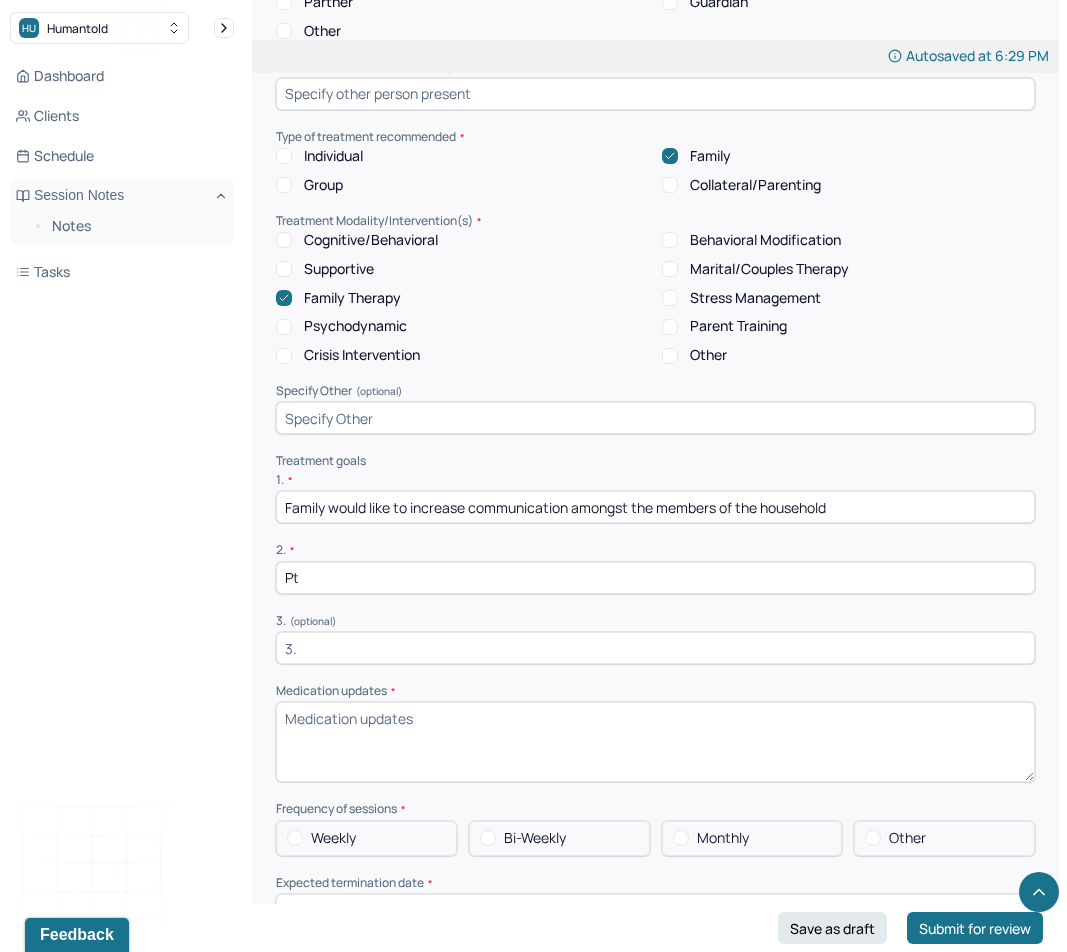 click on "Pt" at bounding box center (655, 578) 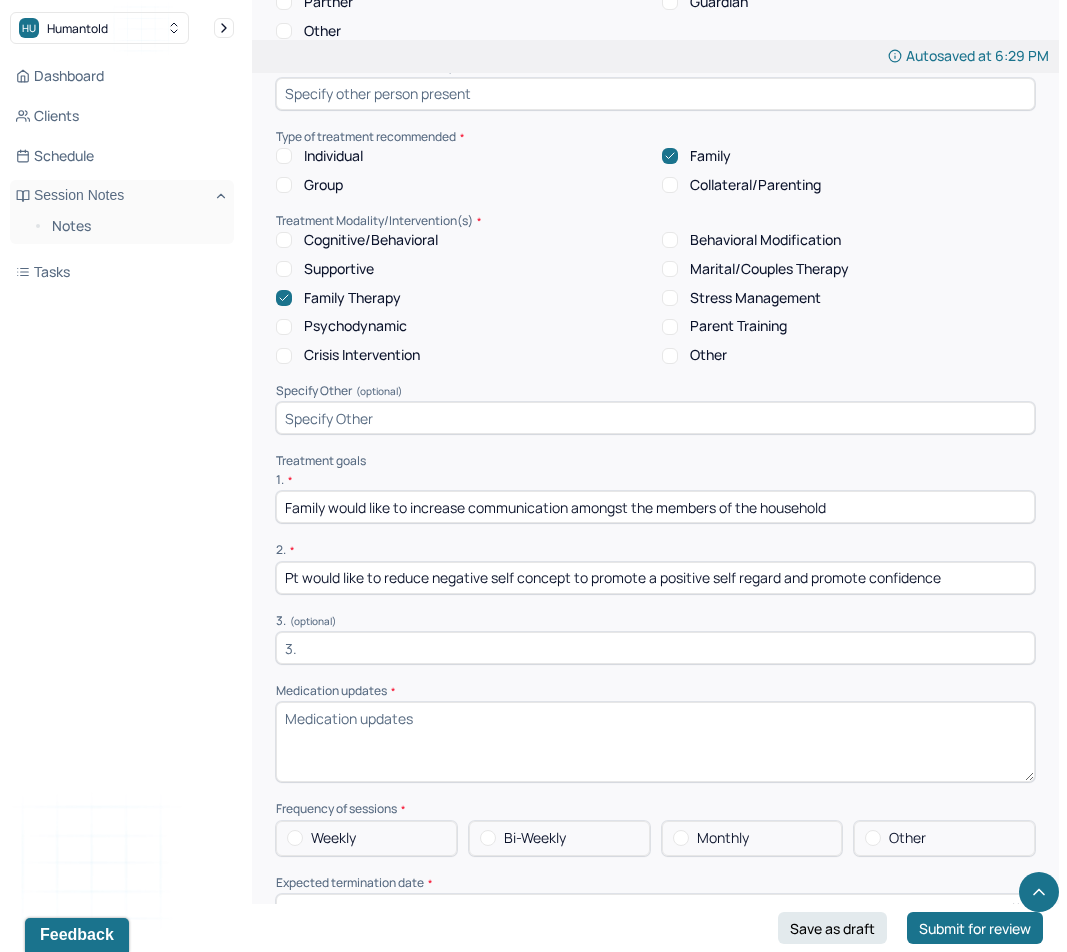 type on "Pt would like to reduce negative self concept to promote a positive self regard and promote confidence" 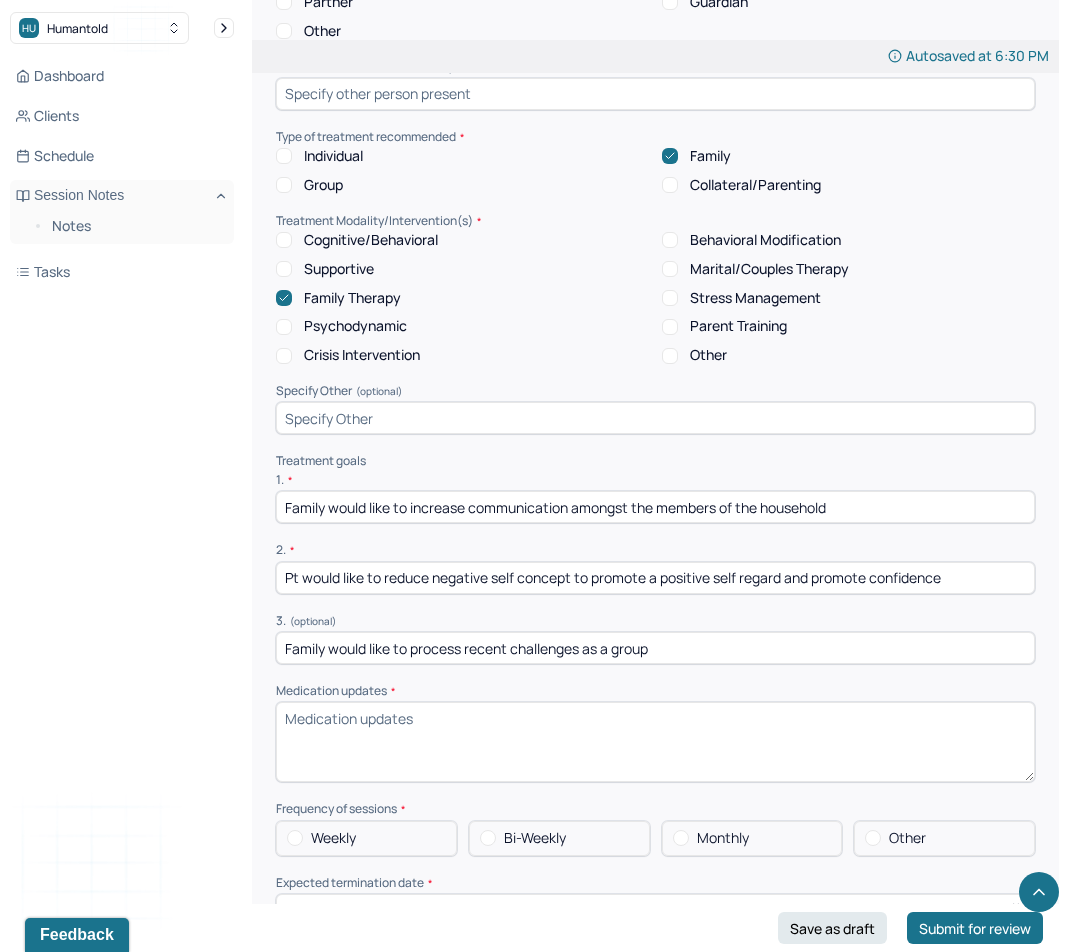 type on "Family would like to process recent challenges as a group" 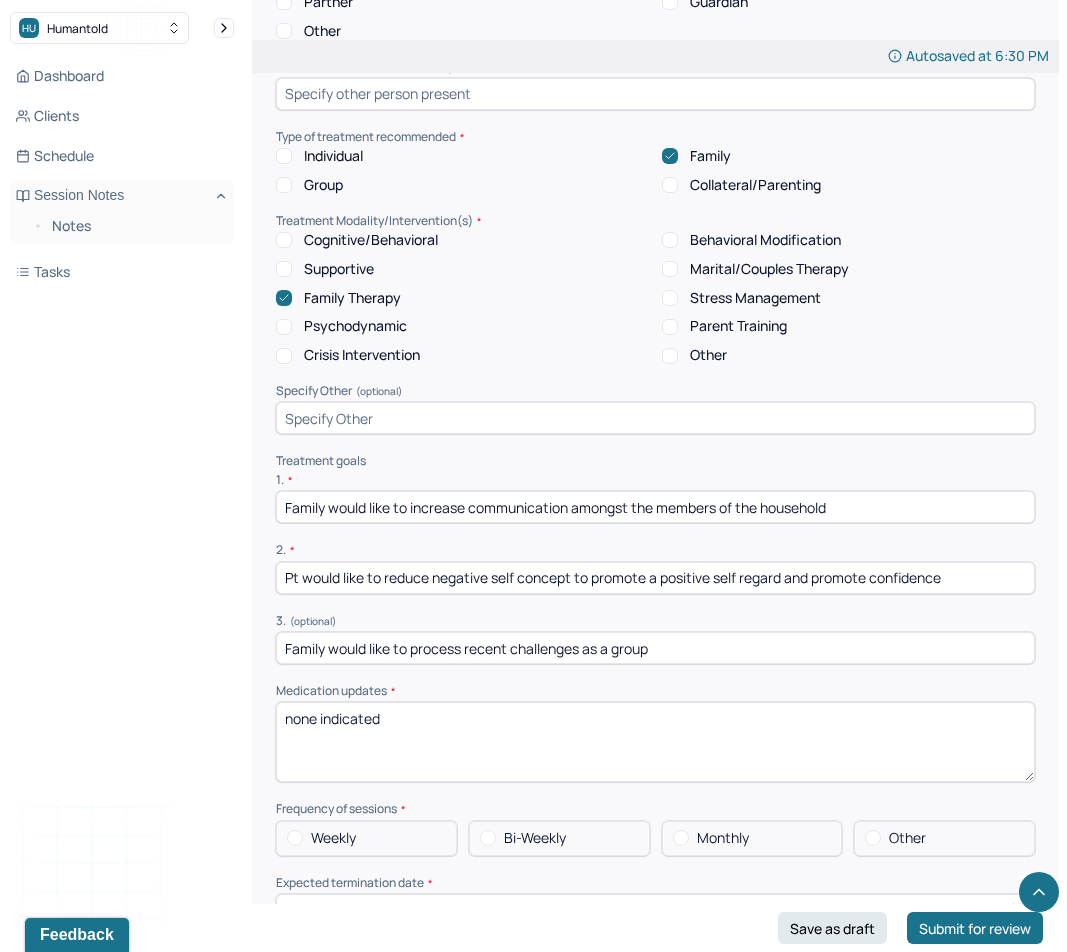 type on "none indicated" 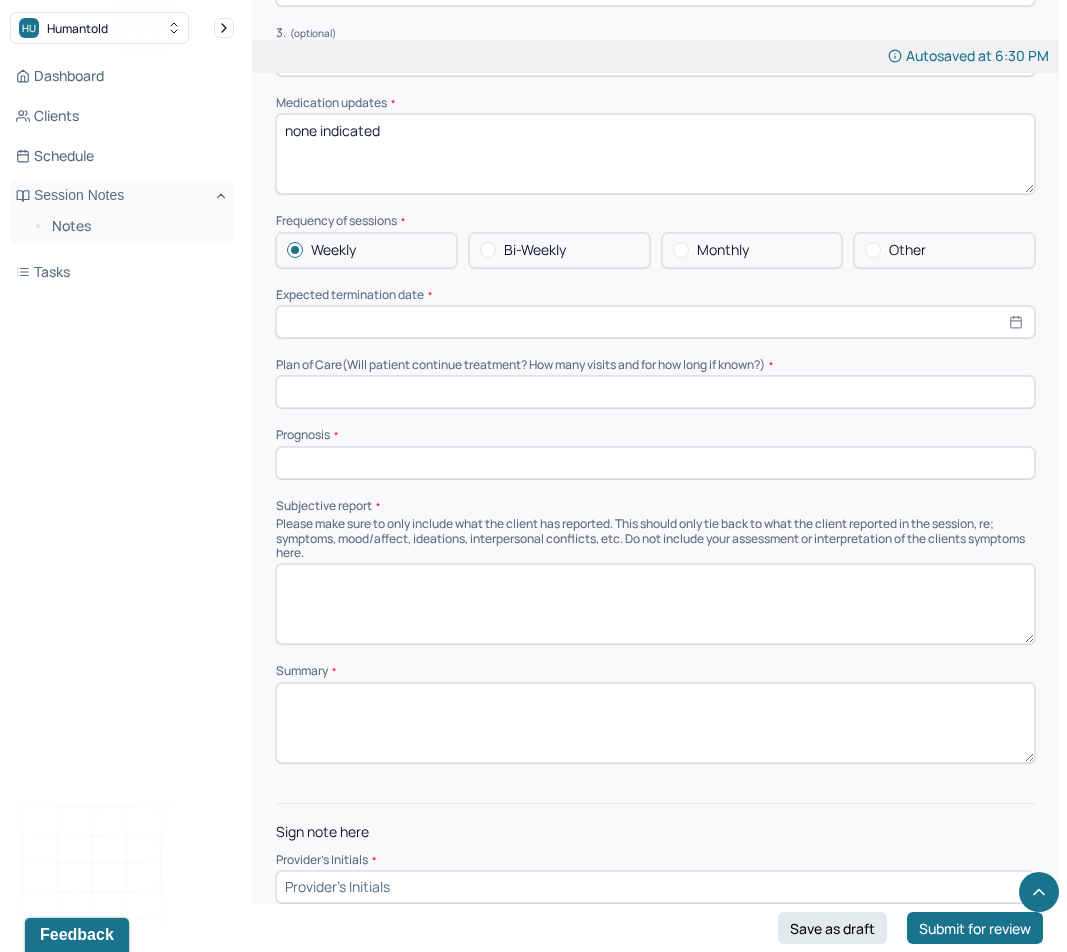 scroll, scrollTop: 4276, scrollLeft: 0, axis: vertical 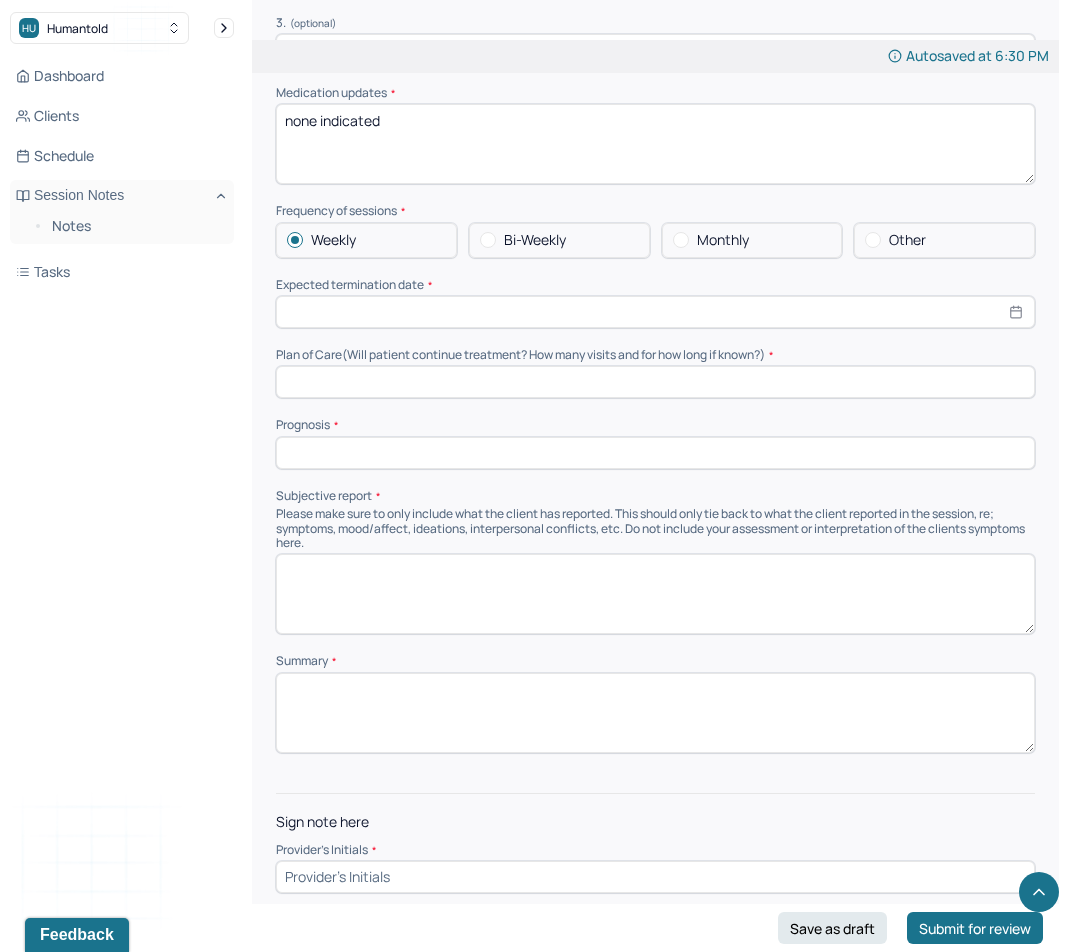 select on "7" 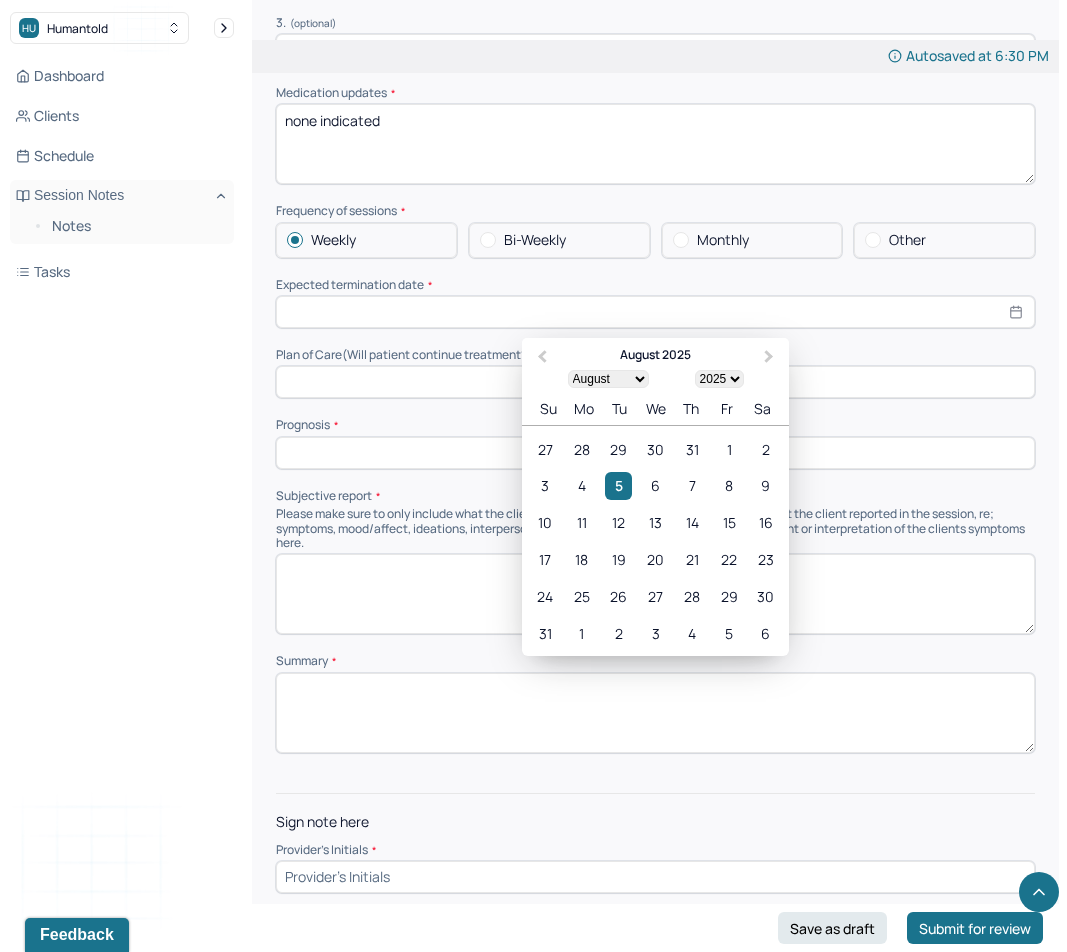 click at bounding box center [655, 312] 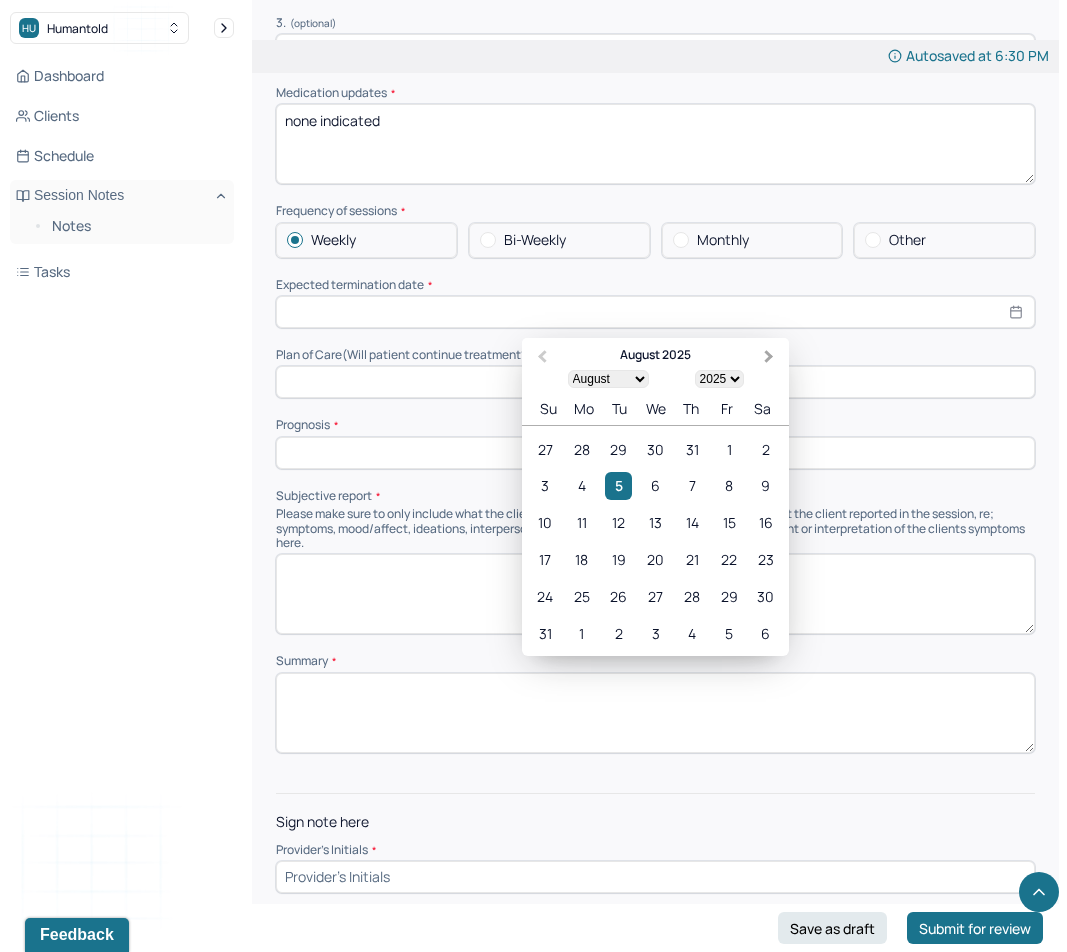 click on "Next Month" at bounding box center [769, 357] 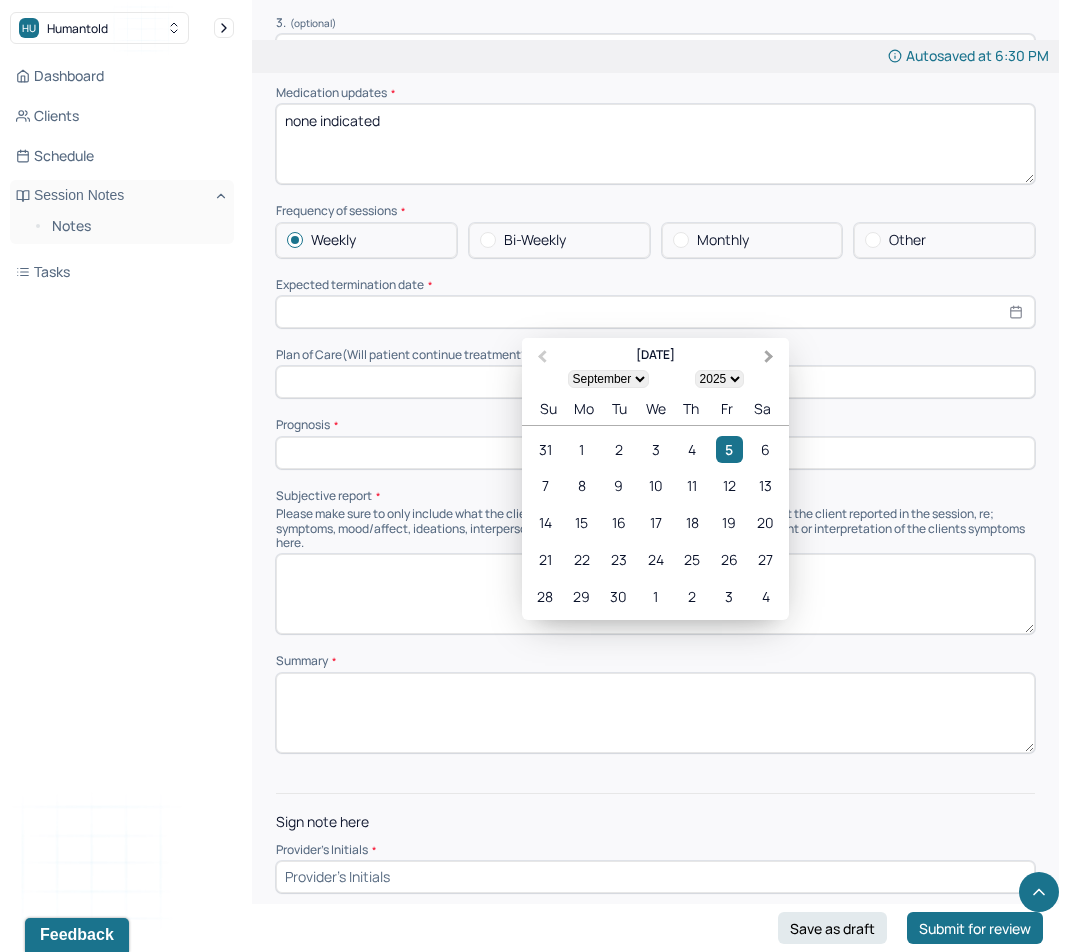 click on "Next Month" at bounding box center (769, 357) 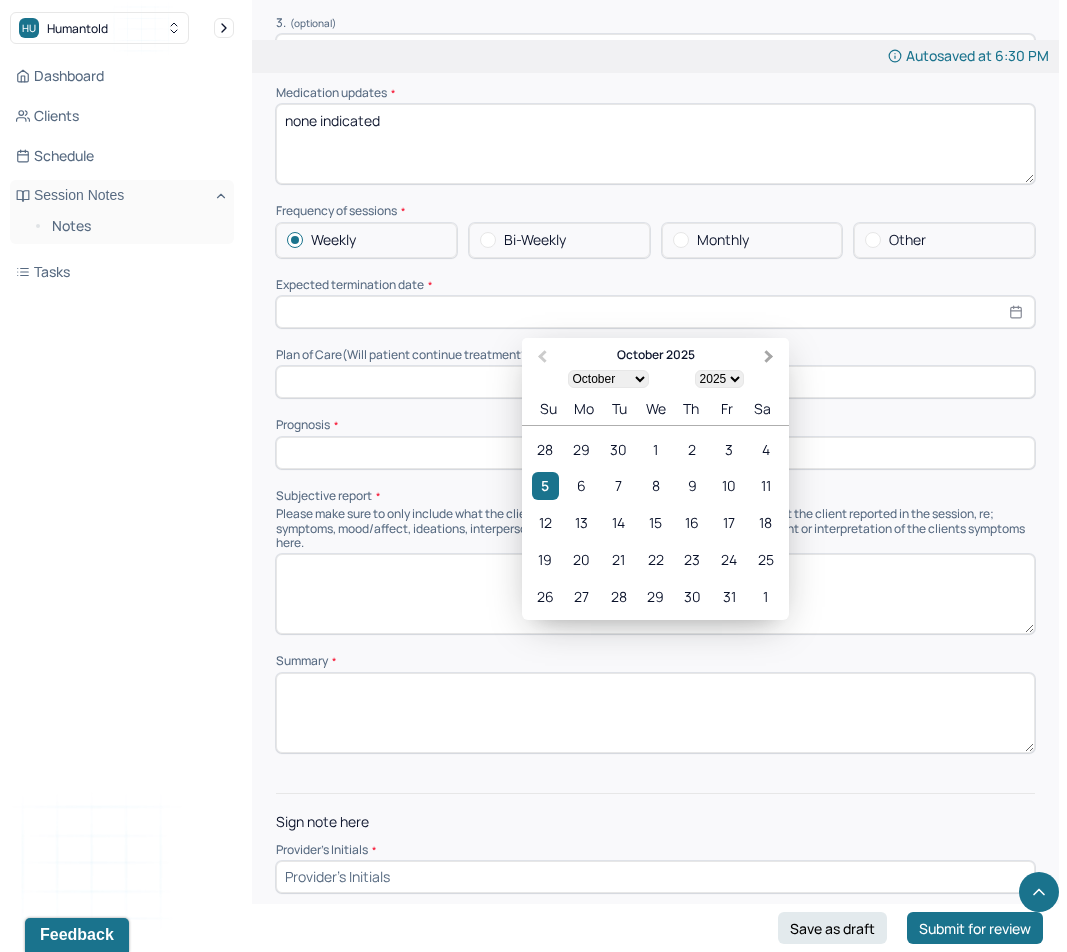 click on "Next Month" at bounding box center [769, 357] 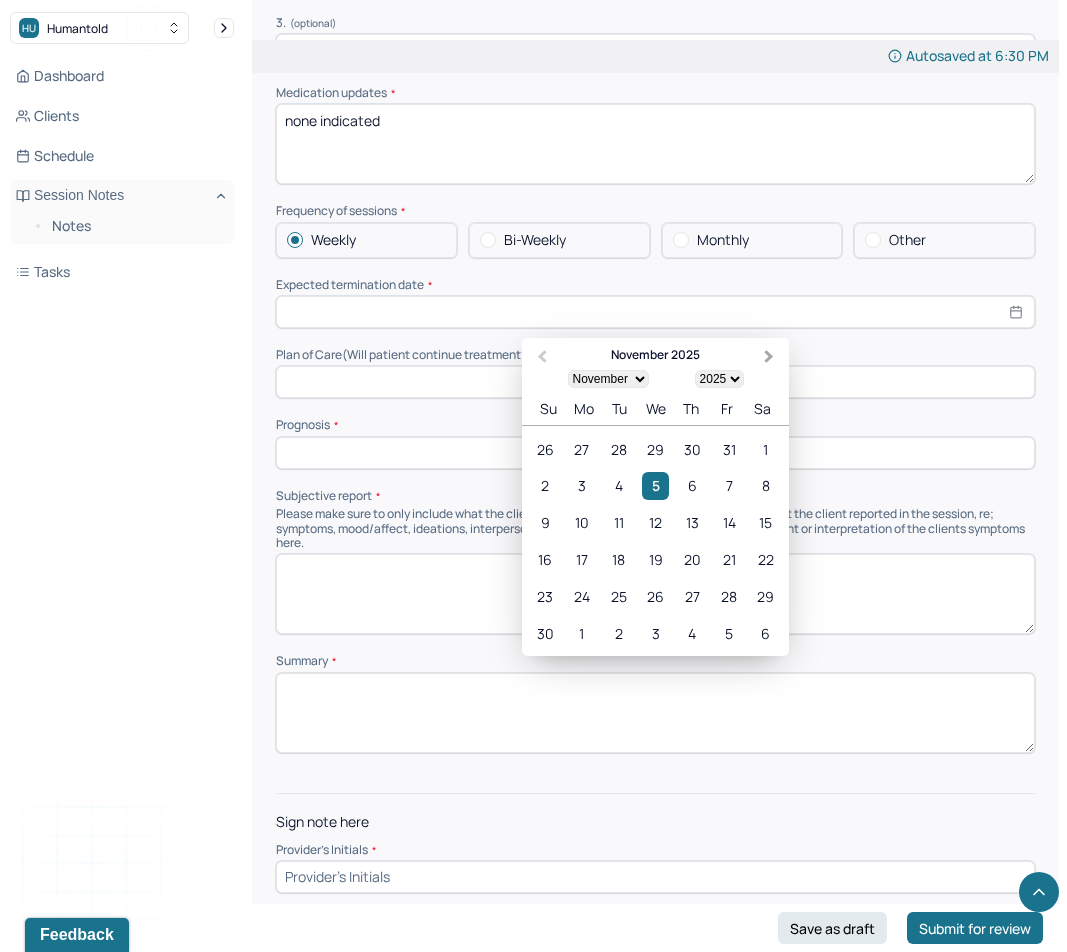 click on "Next Month" at bounding box center (769, 357) 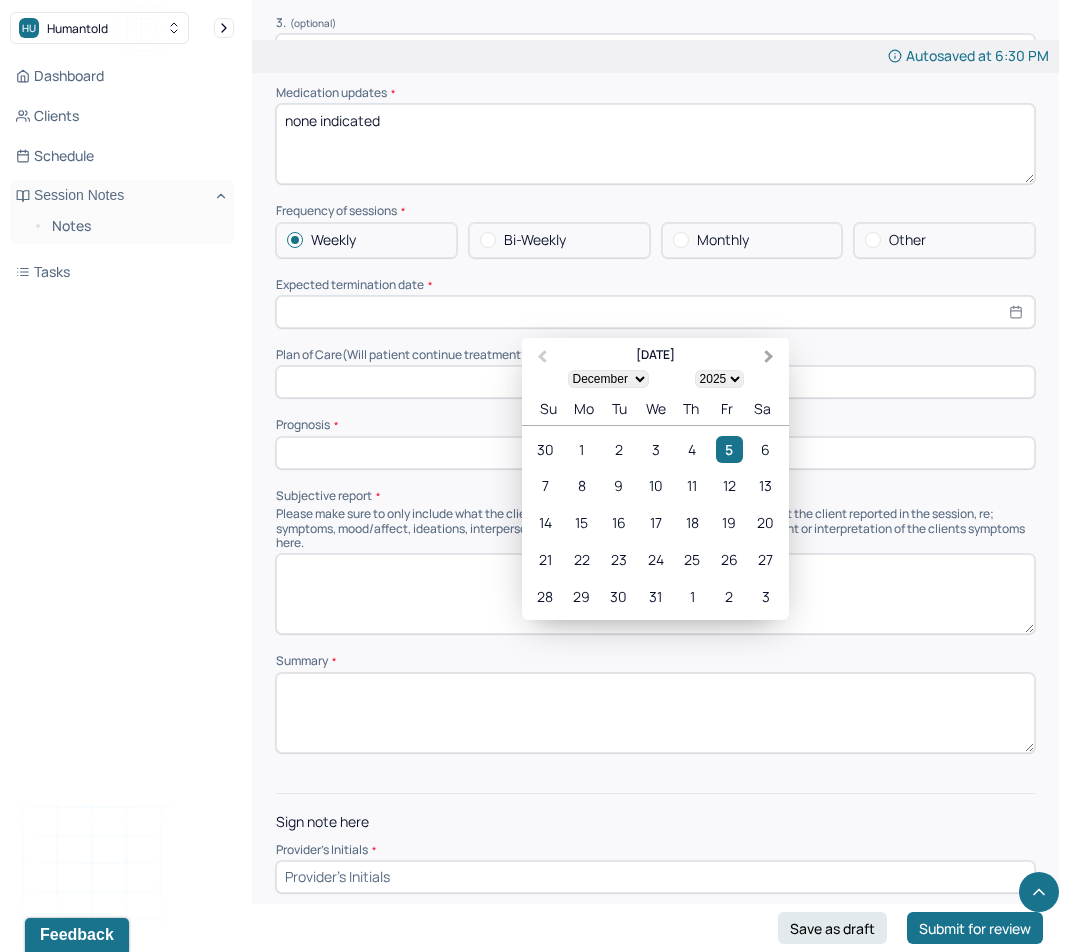 click on "Next Month" at bounding box center [769, 357] 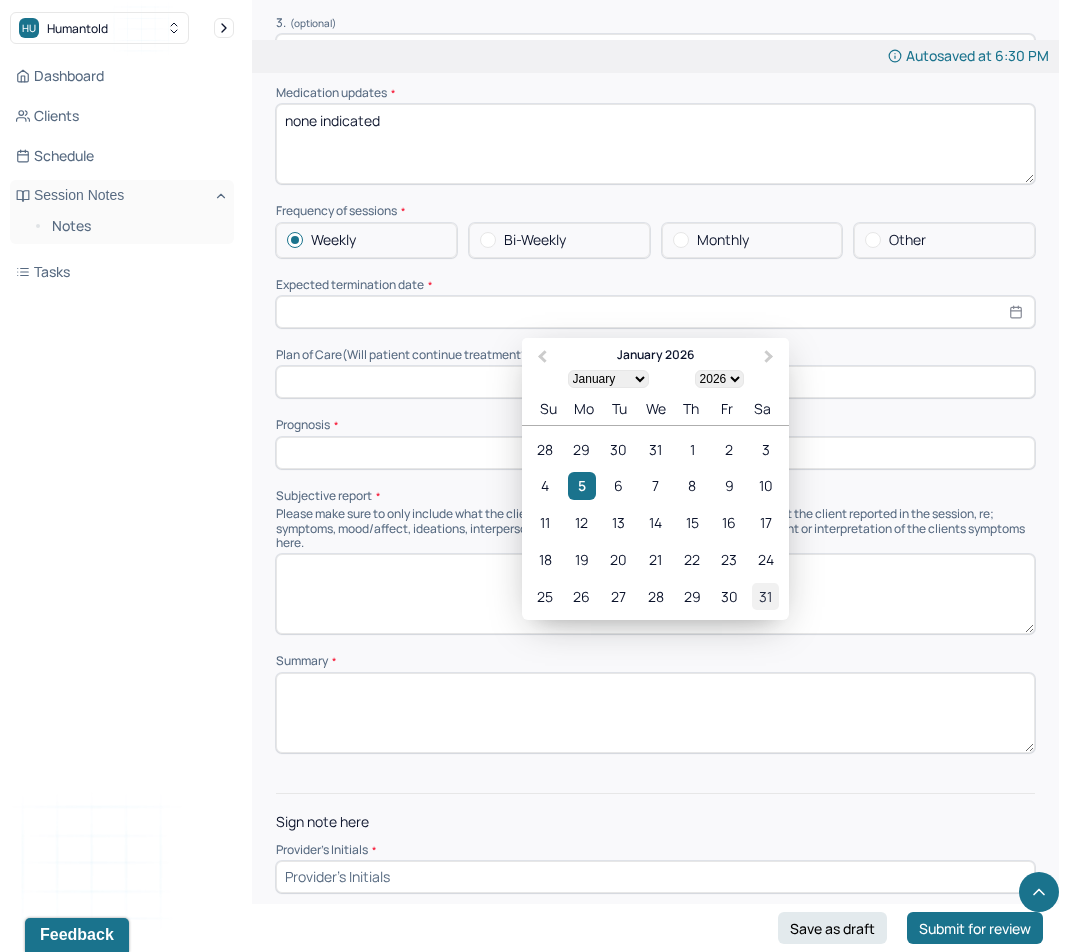 click on "31" at bounding box center (765, 596) 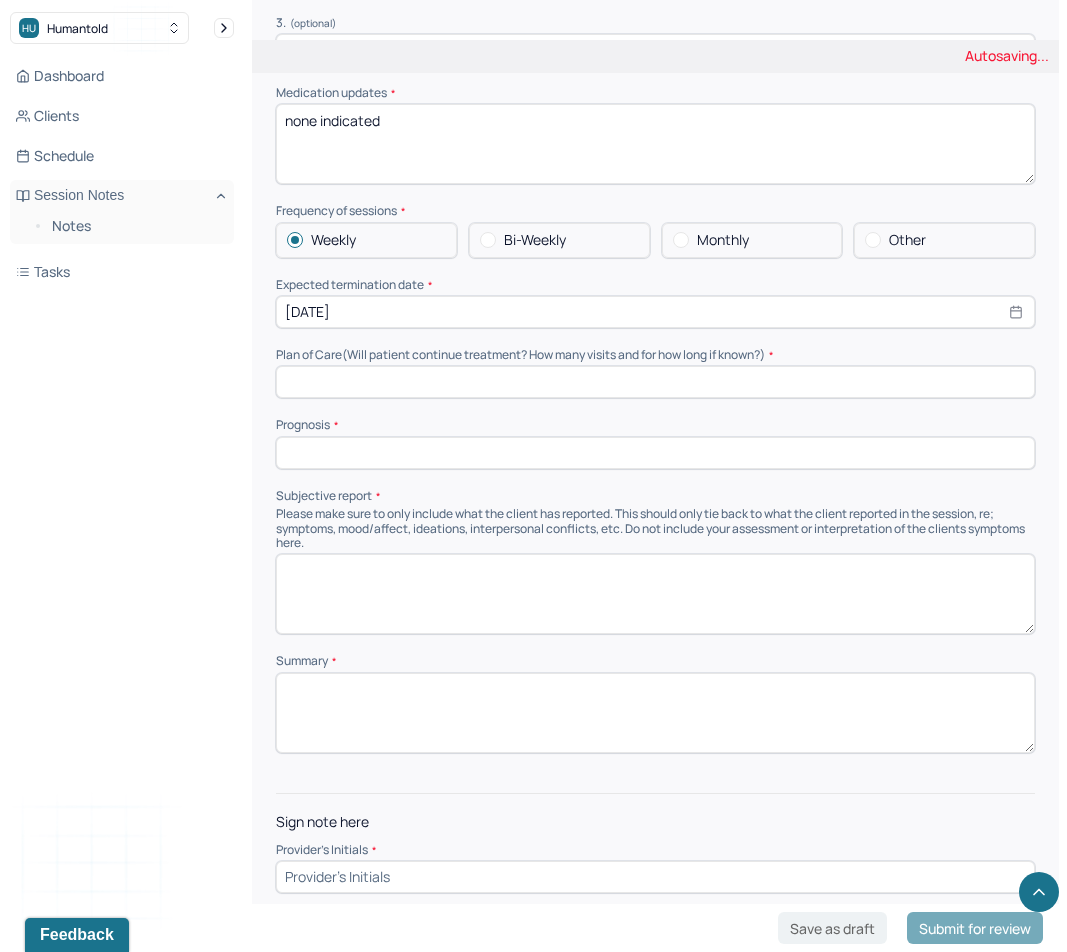 click at bounding box center (655, 382) 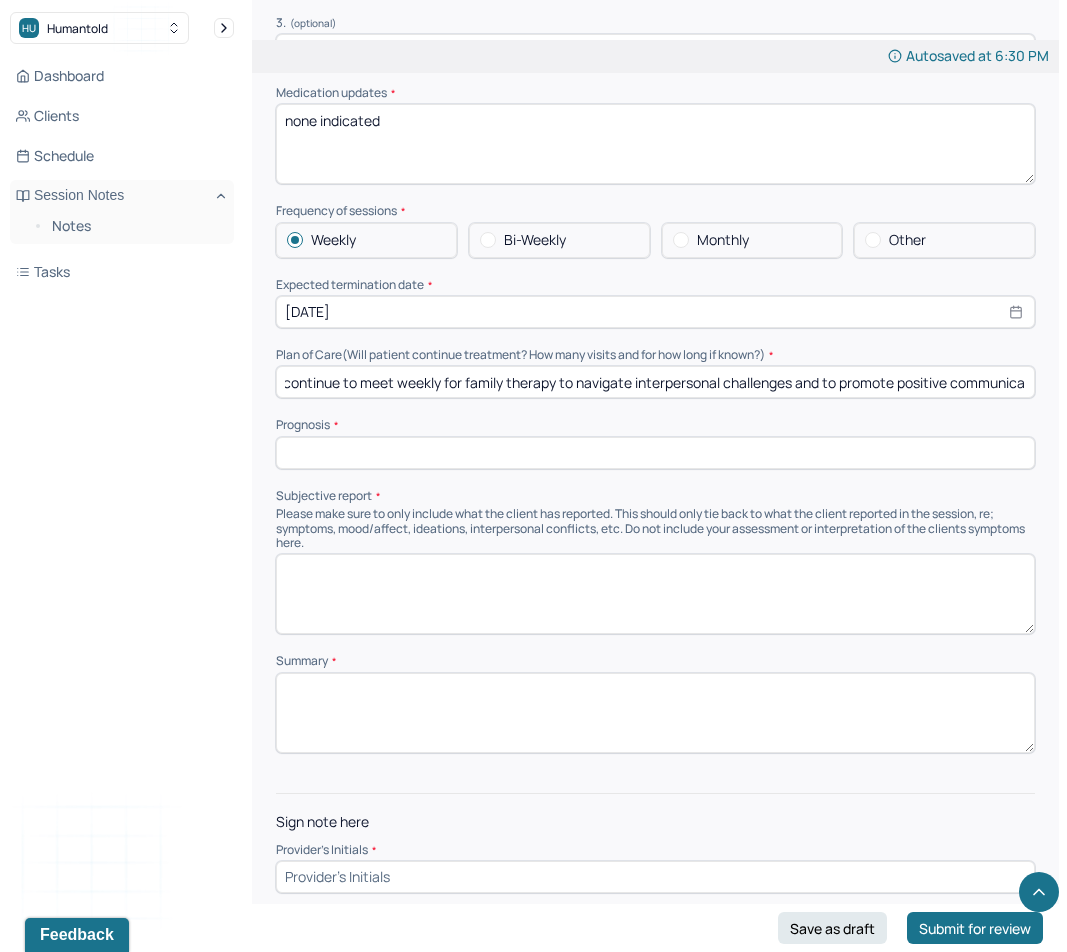 scroll, scrollTop: 0, scrollLeft: 94, axis: horizontal 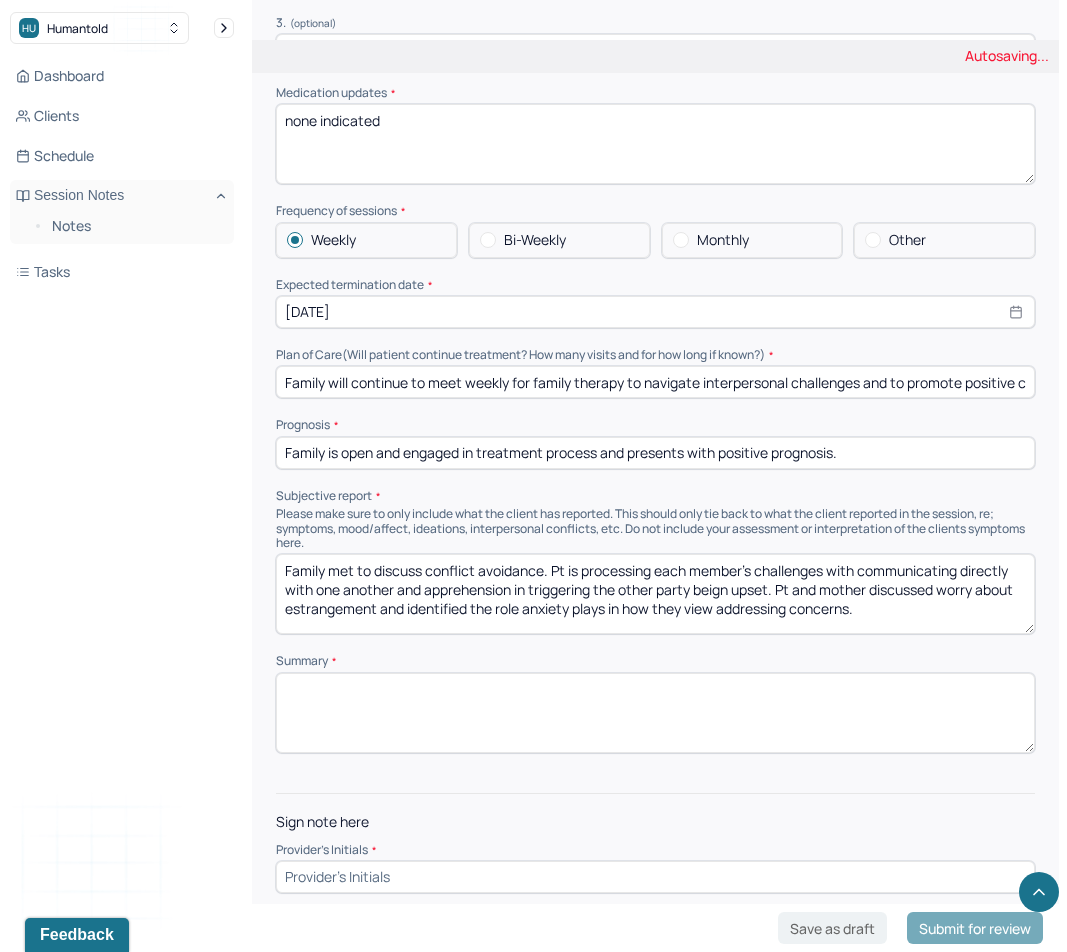 click on "Family met to discuss conflict avoidance. Pt is processing each member's challenges with communicating directly with one another and apprehension in triggering the other party beign upset. Pt and mother discussed worry about estrangement and identified the role anxiety plays in how they view" at bounding box center [655, 594] 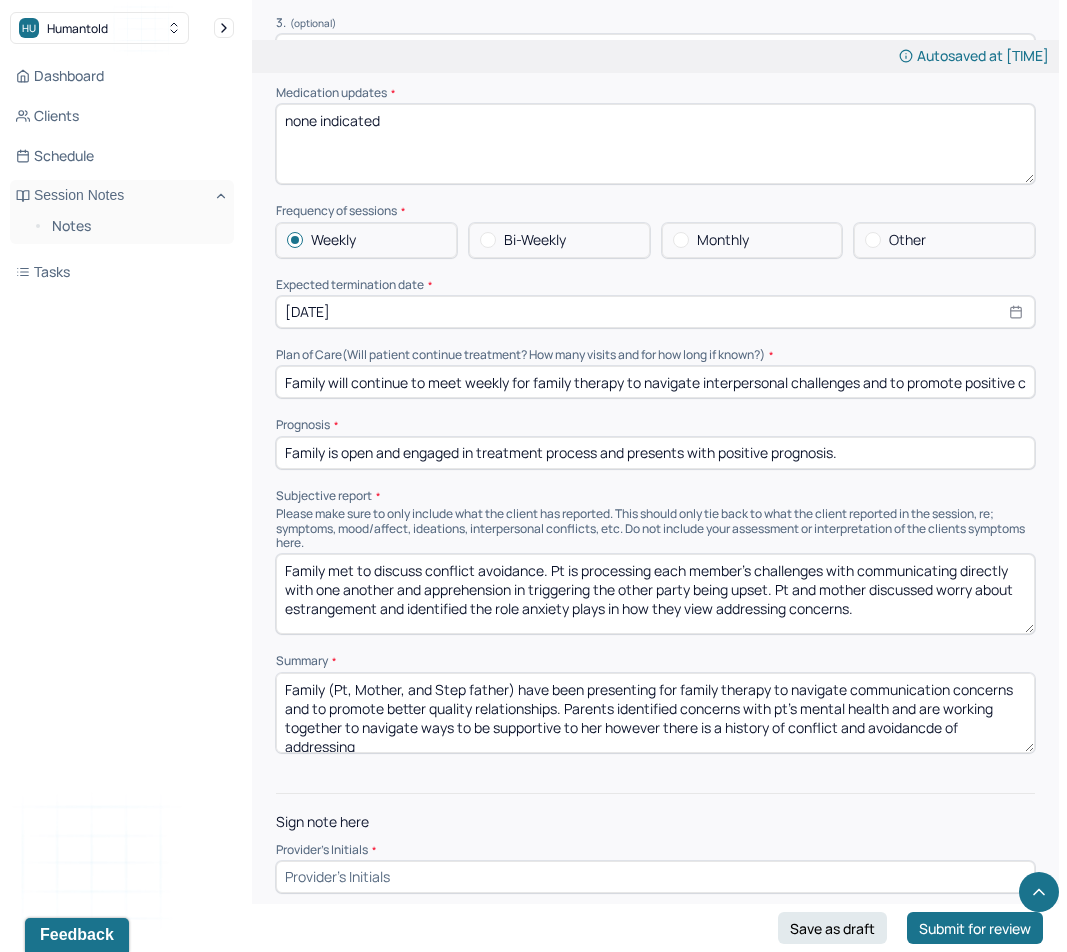 scroll, scrollTop: 4, scrollLeft: 0, axis: vertical 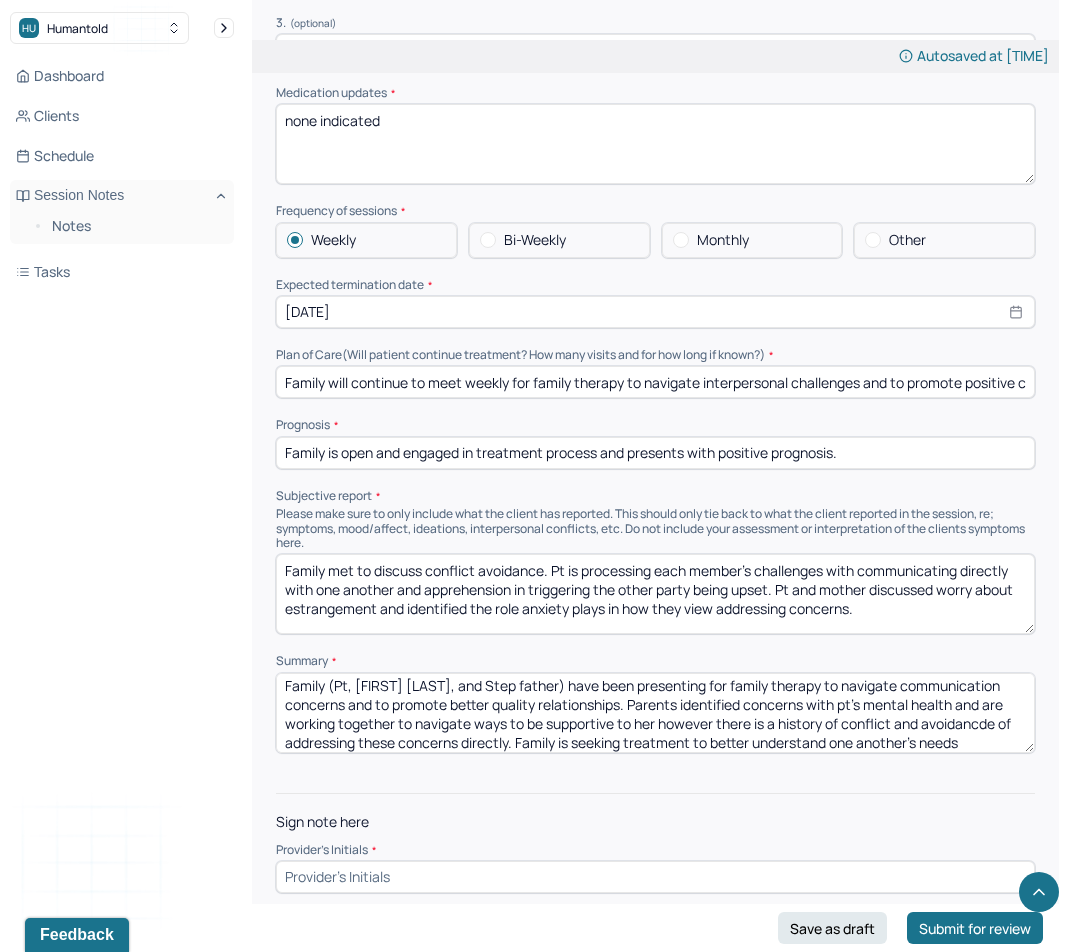 click on "Family (Pt, Mother, and Step father) have been presenting for family therapy to navigate communication concerns and to promote better quality relationships. Parents identified concerns with pt's mental health and are working together to navigate ways to" at bounding box center [655, 713] 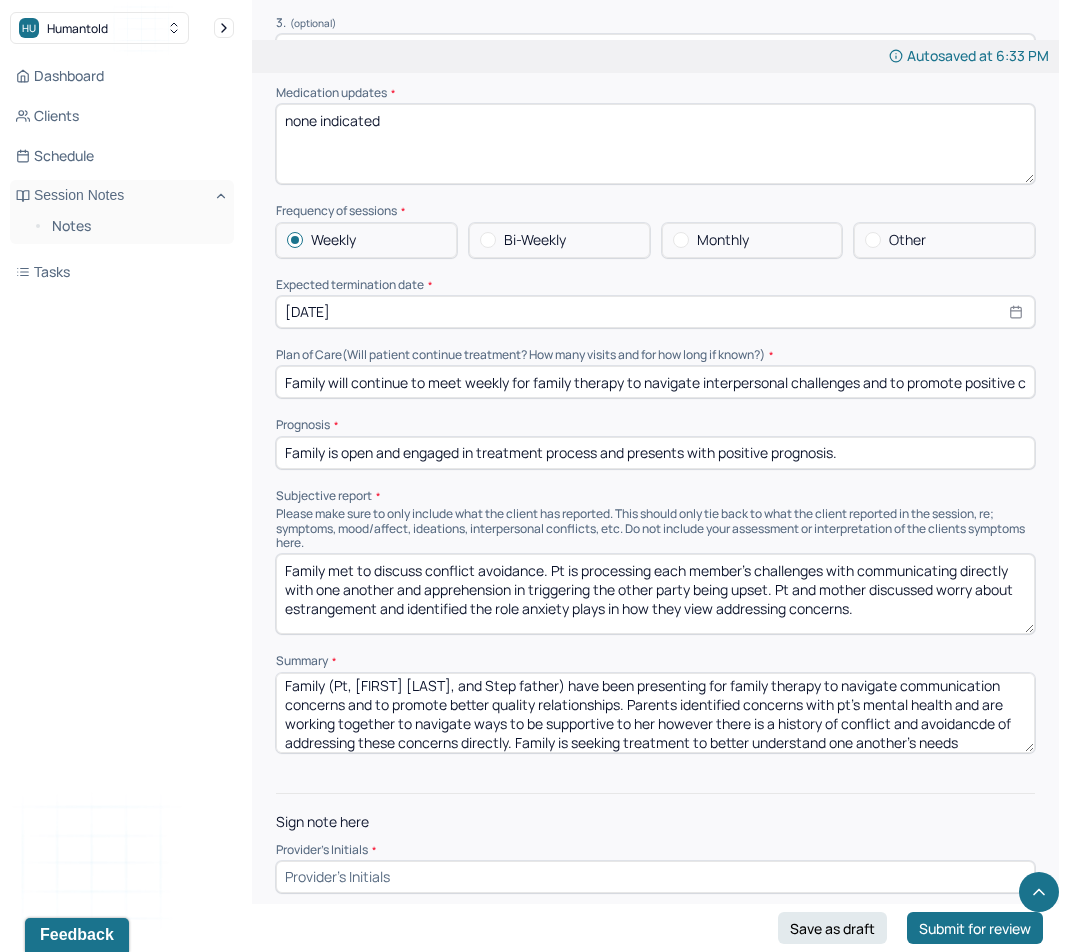 click on "Family (Pt, [FIRST] [LAST], and Step father) have been presenting for family therapy to navigate communication concerns and to promote better quality relationships. Parents identified concerns with pt's mental health and are working together to navigate ways to be supportive to her however there is a history of conflict and avoidancde of addressing these concerns directly. Family is seeking treatment to better understand one another's needs" at bounding box center [655, 713] 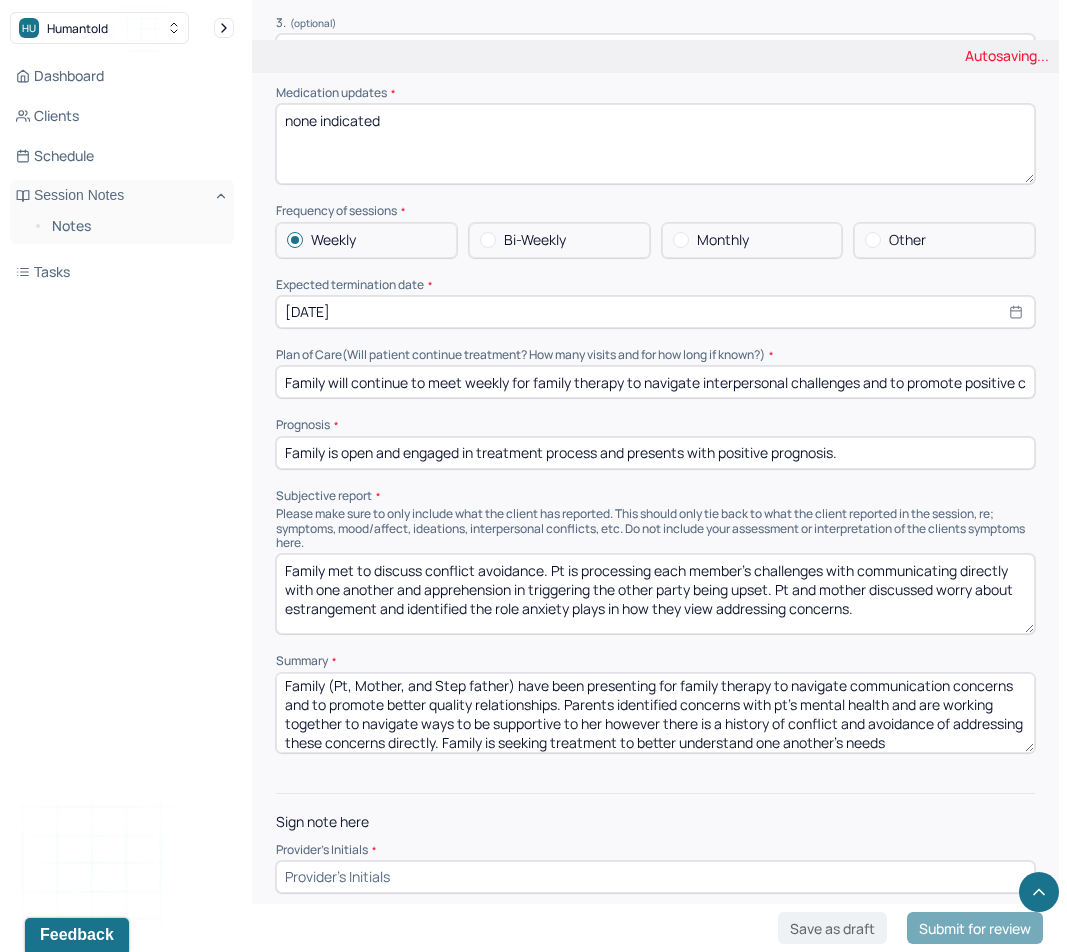 click at bounding box center [655, 877] 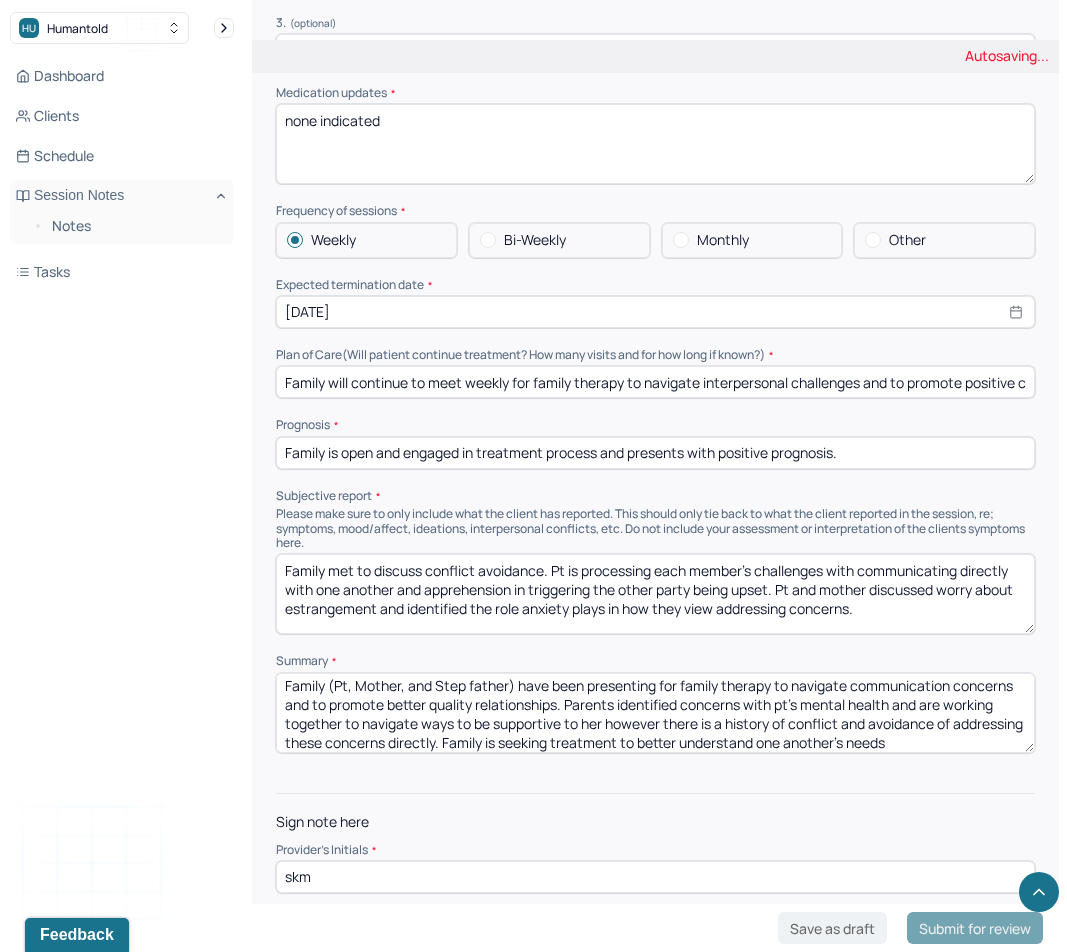 click on "Submit for review" at bounding box center [975, 928] 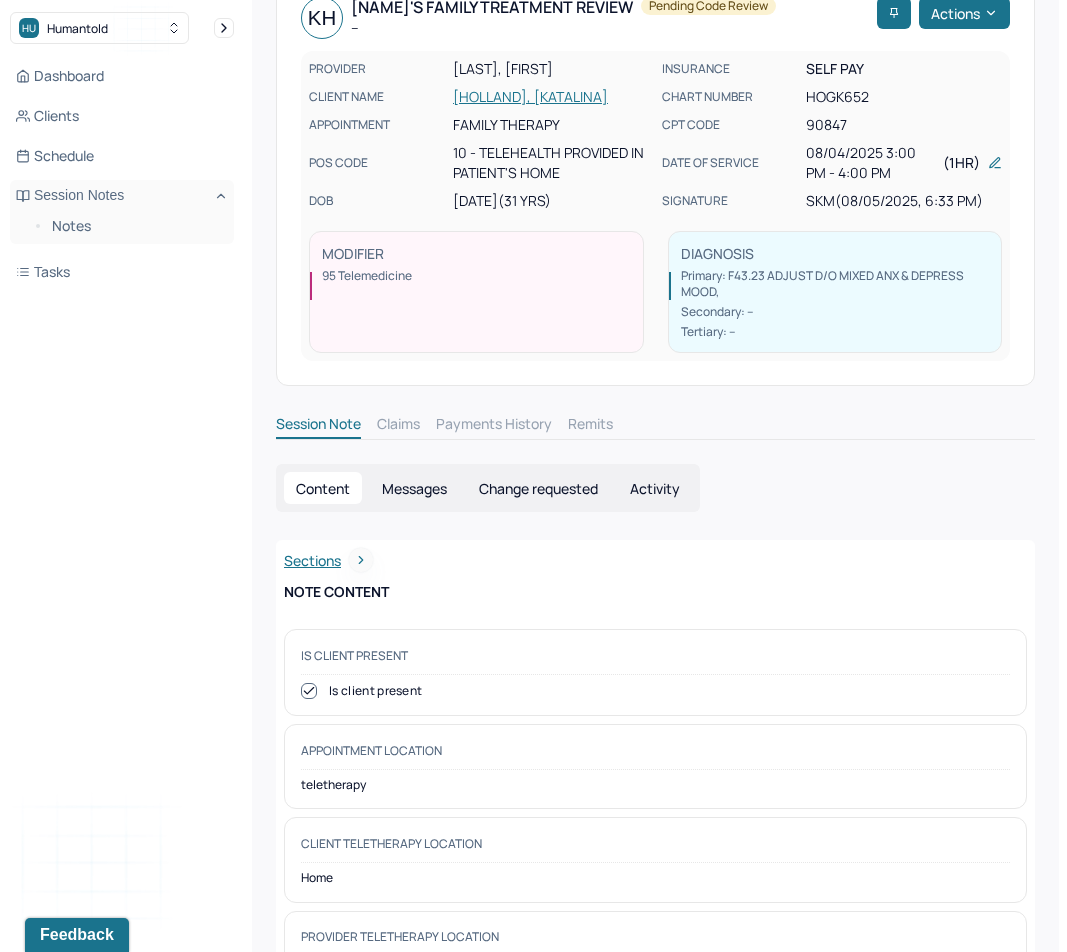 scroll, scrollTop: 0, scrollLeft: 0, axis: both 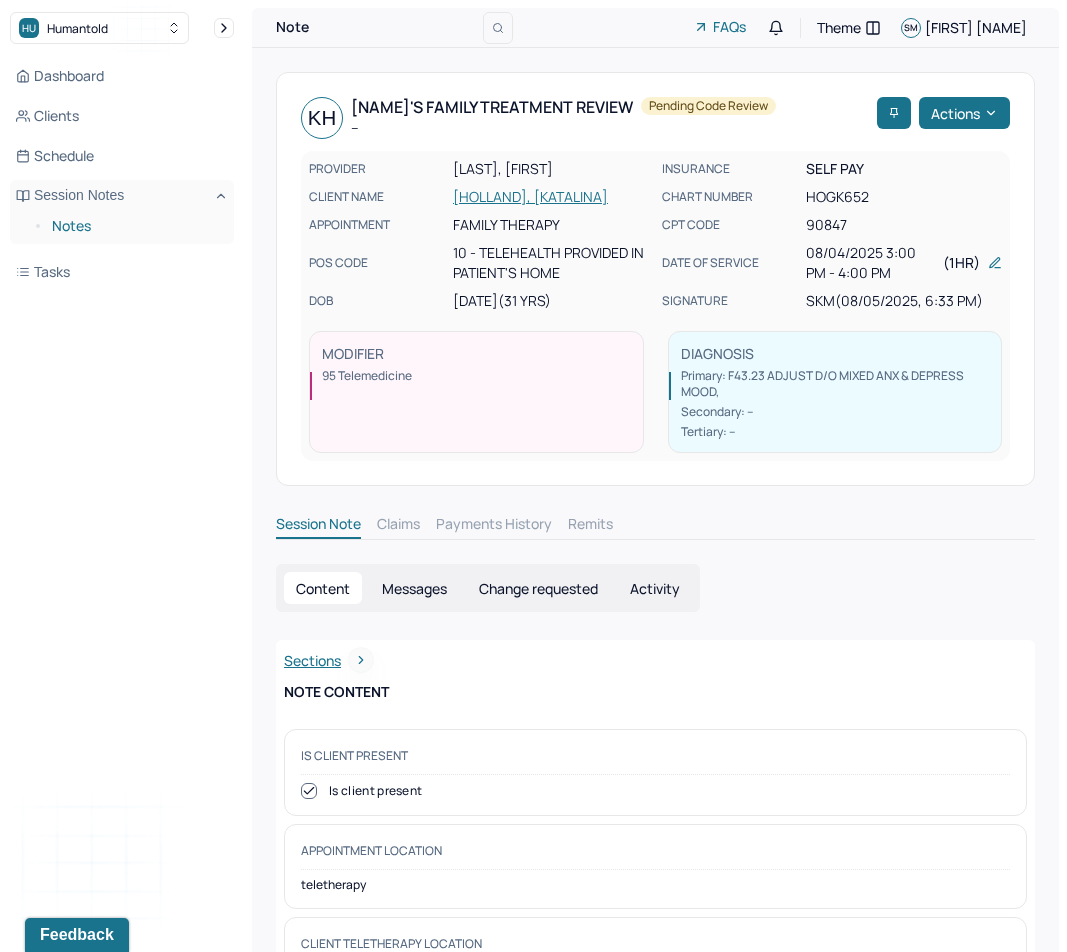 click on "Notes" at bounding box center (135, 226) 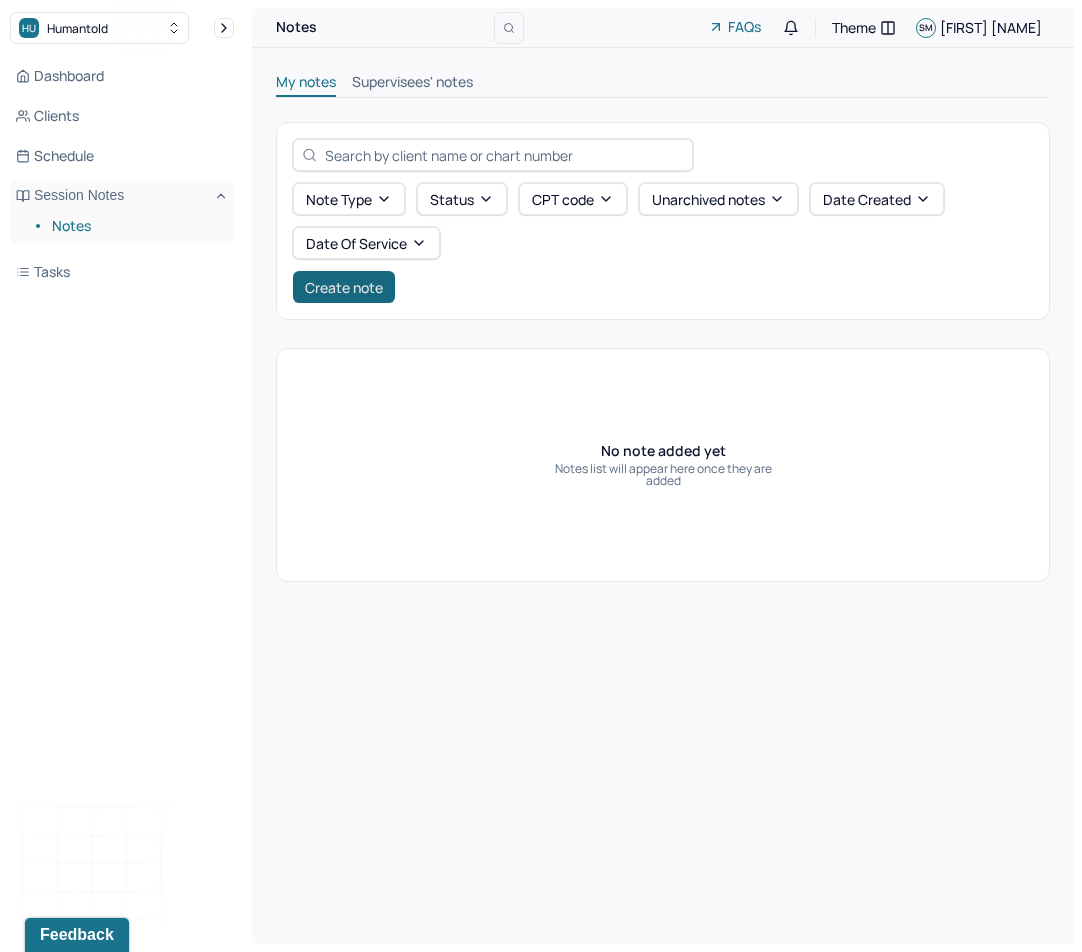 click on "Create note" at bounding box center (344, 287) 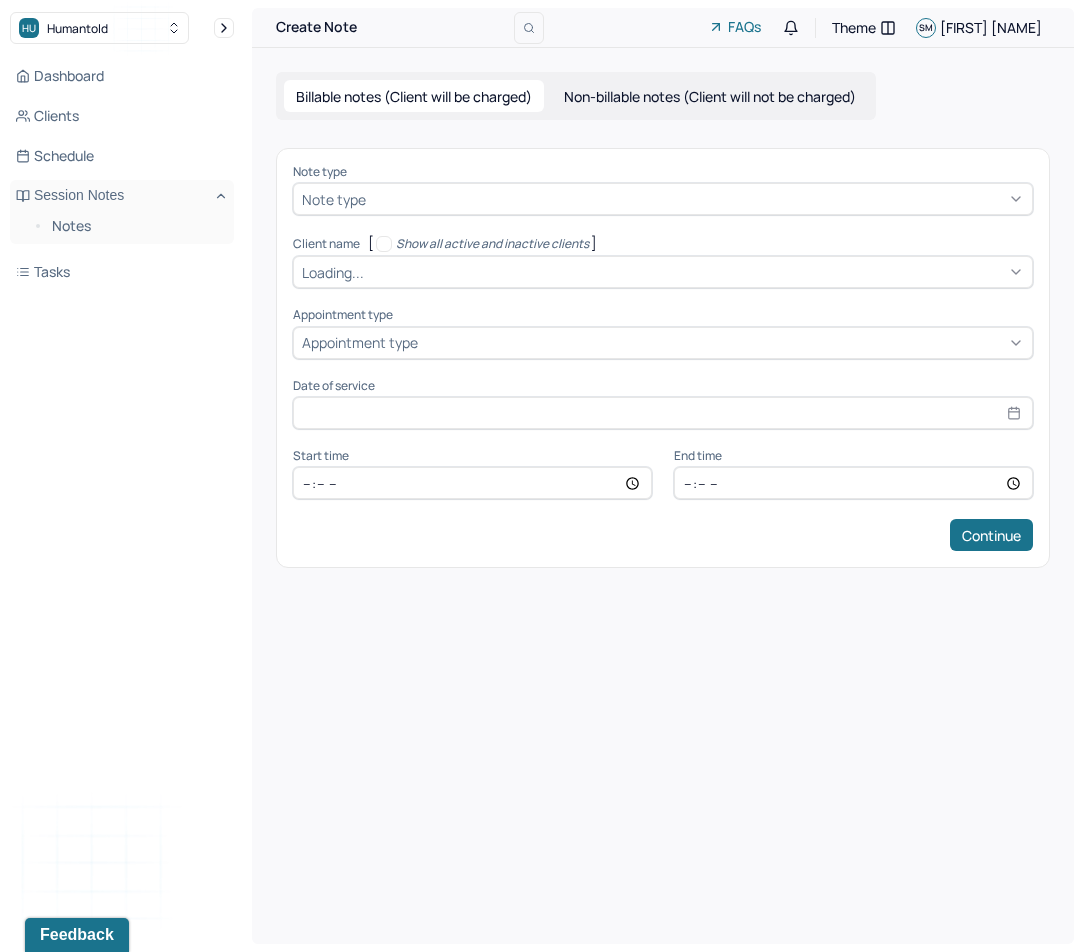click on "Note type" at bounding box center (334, 199) 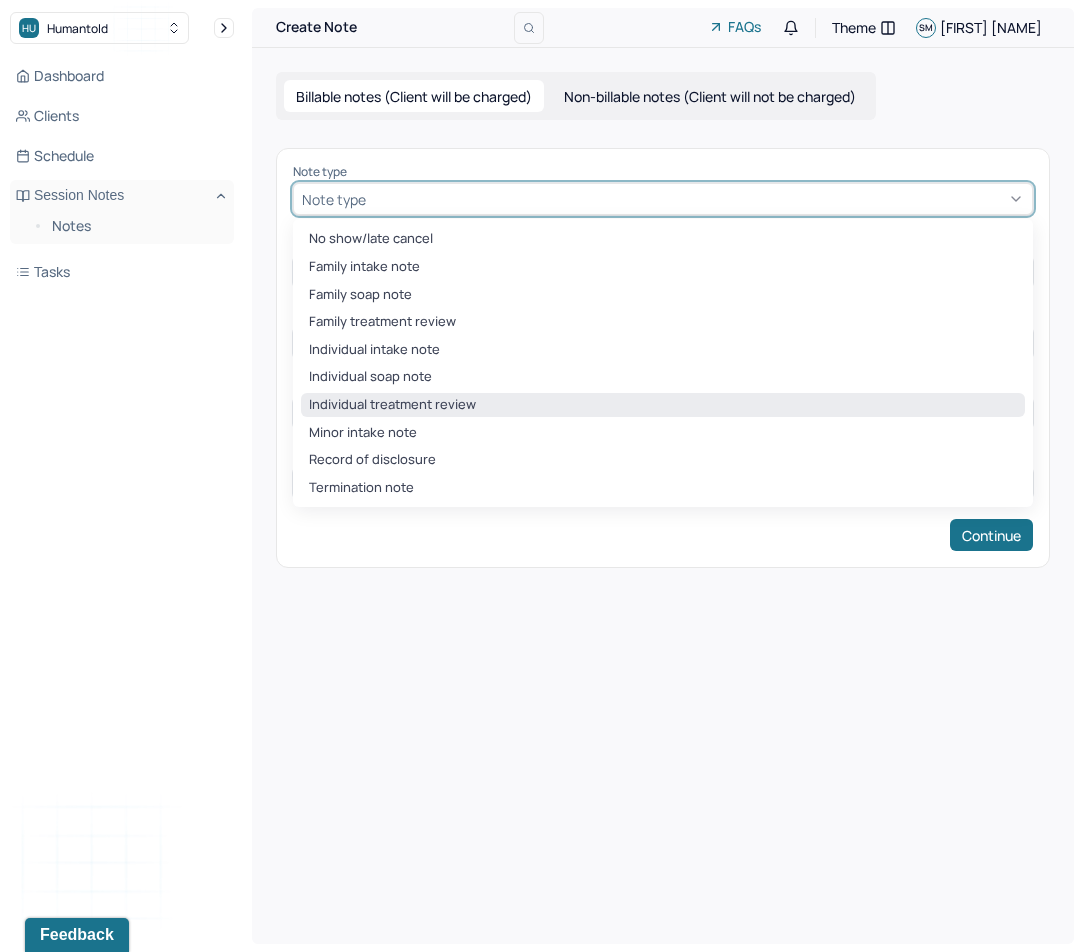 click on "Individual treatment review" at bounding box center [663, 405] 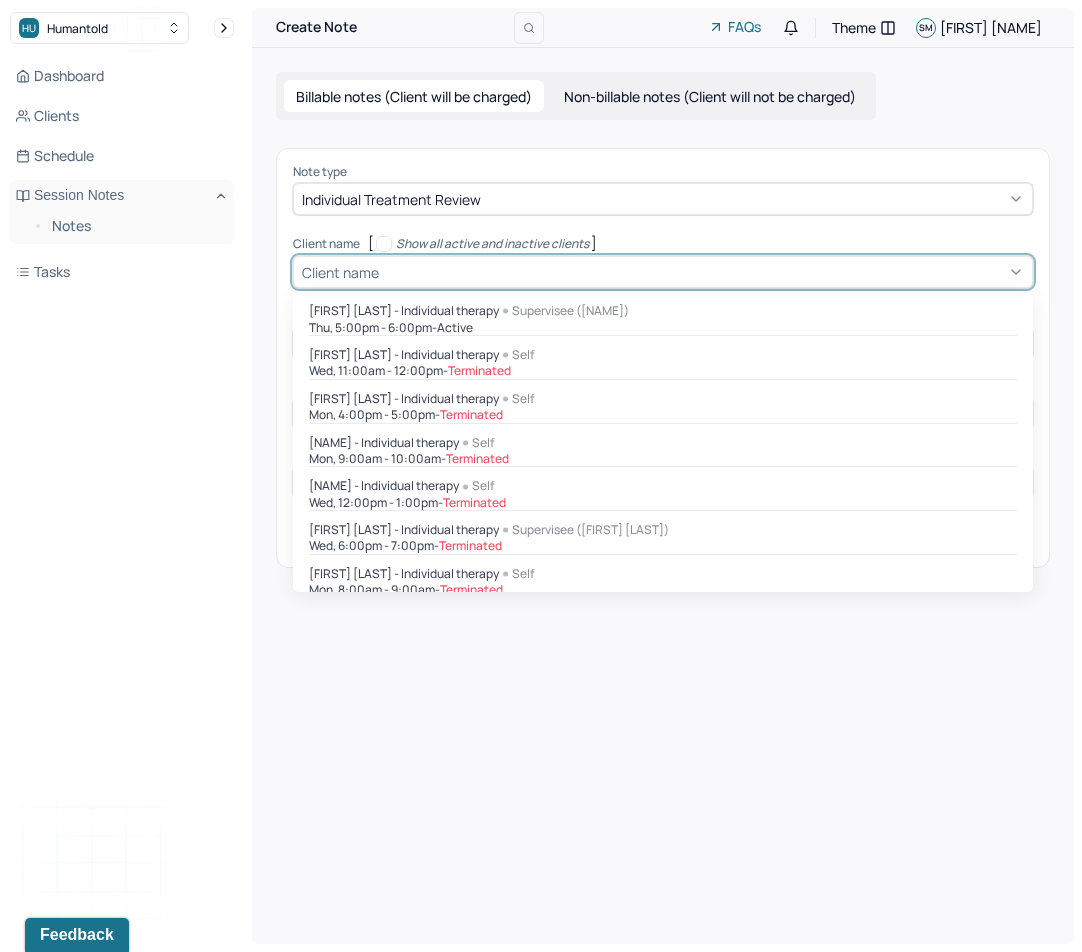 click on "Client name" at bounding box center (340, 272) 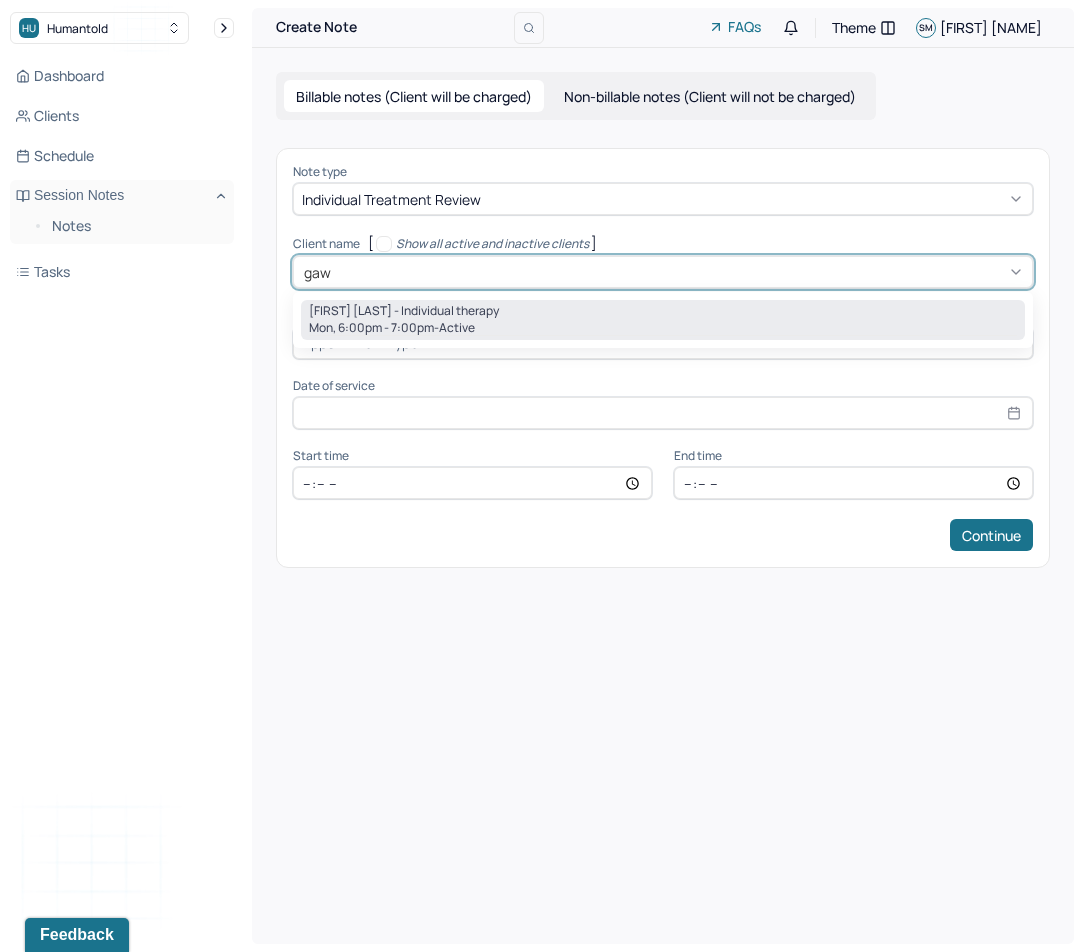 click on "[FIRST] [LAST] - Individual therapy" at bounding box center [404, 311] 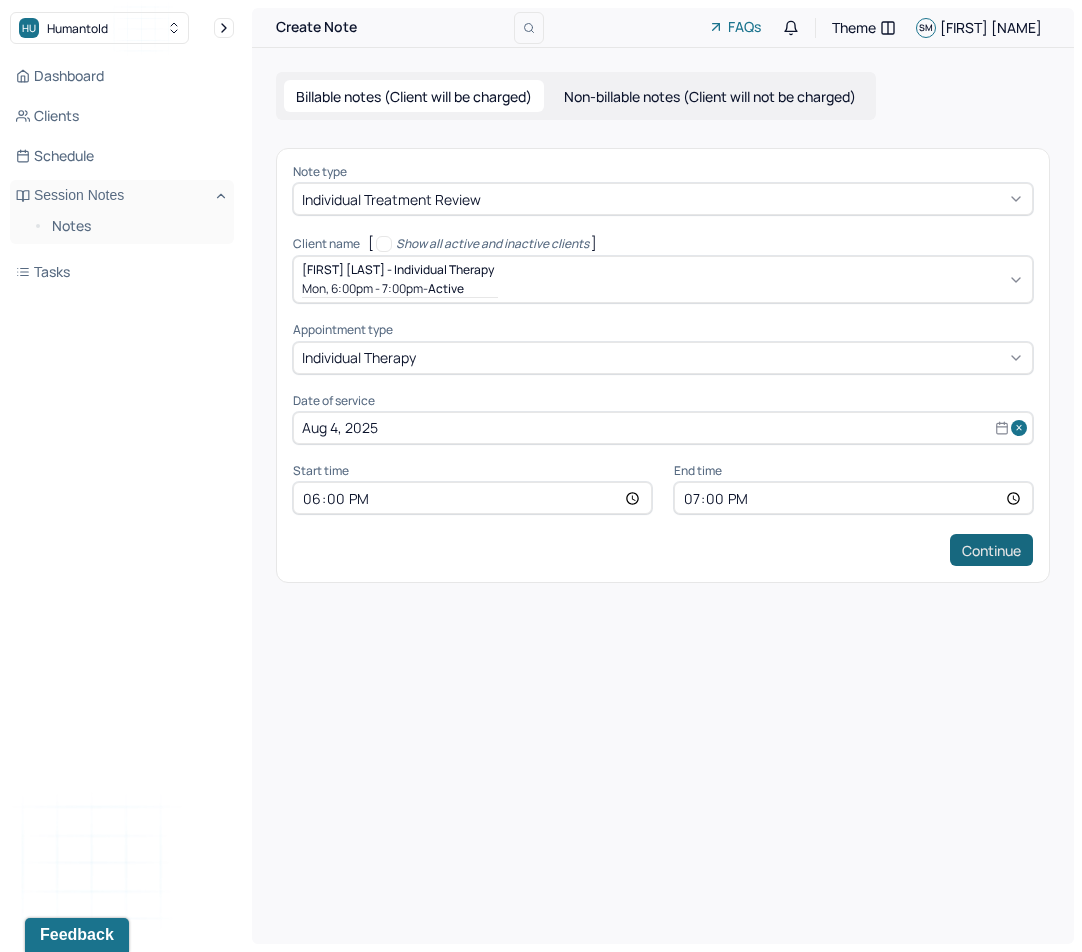 click on "Continue" at bounding box center (991, 550) 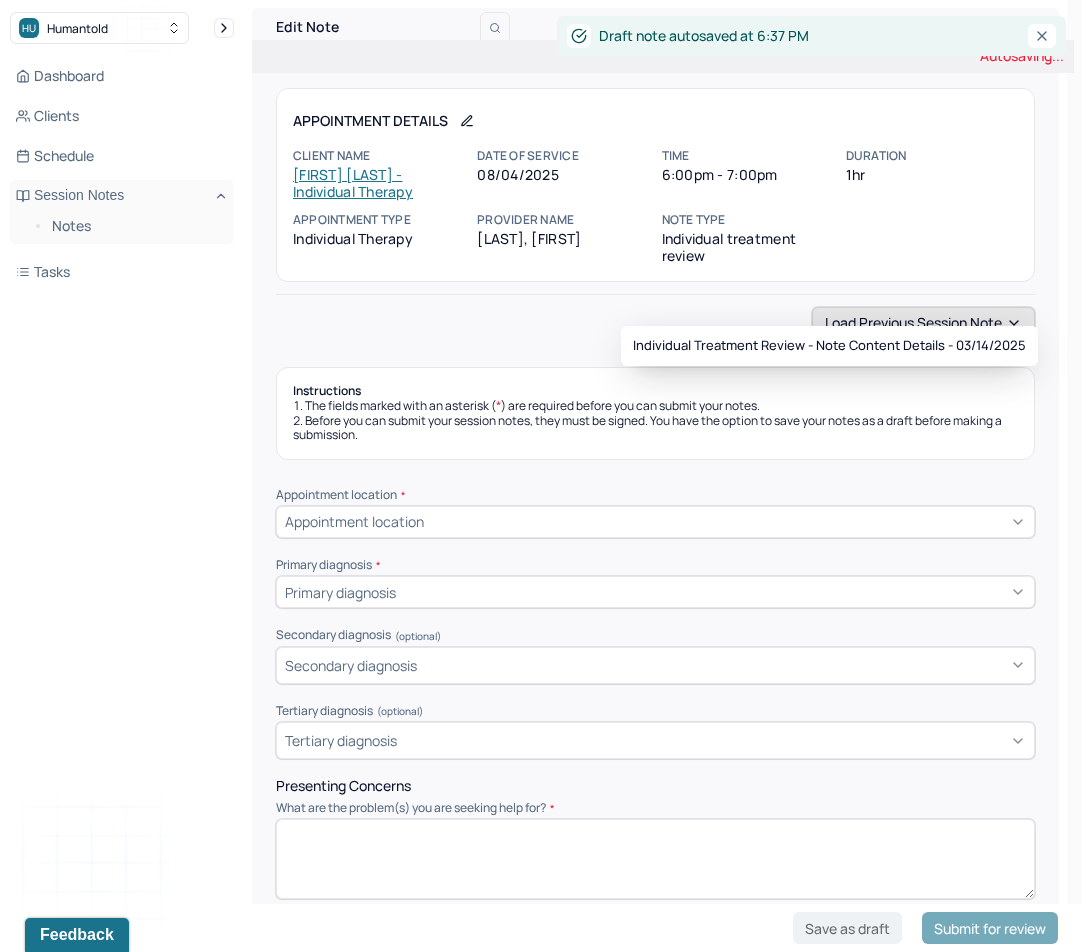 click on "Load previous session note" at bounding box center (923, 323) 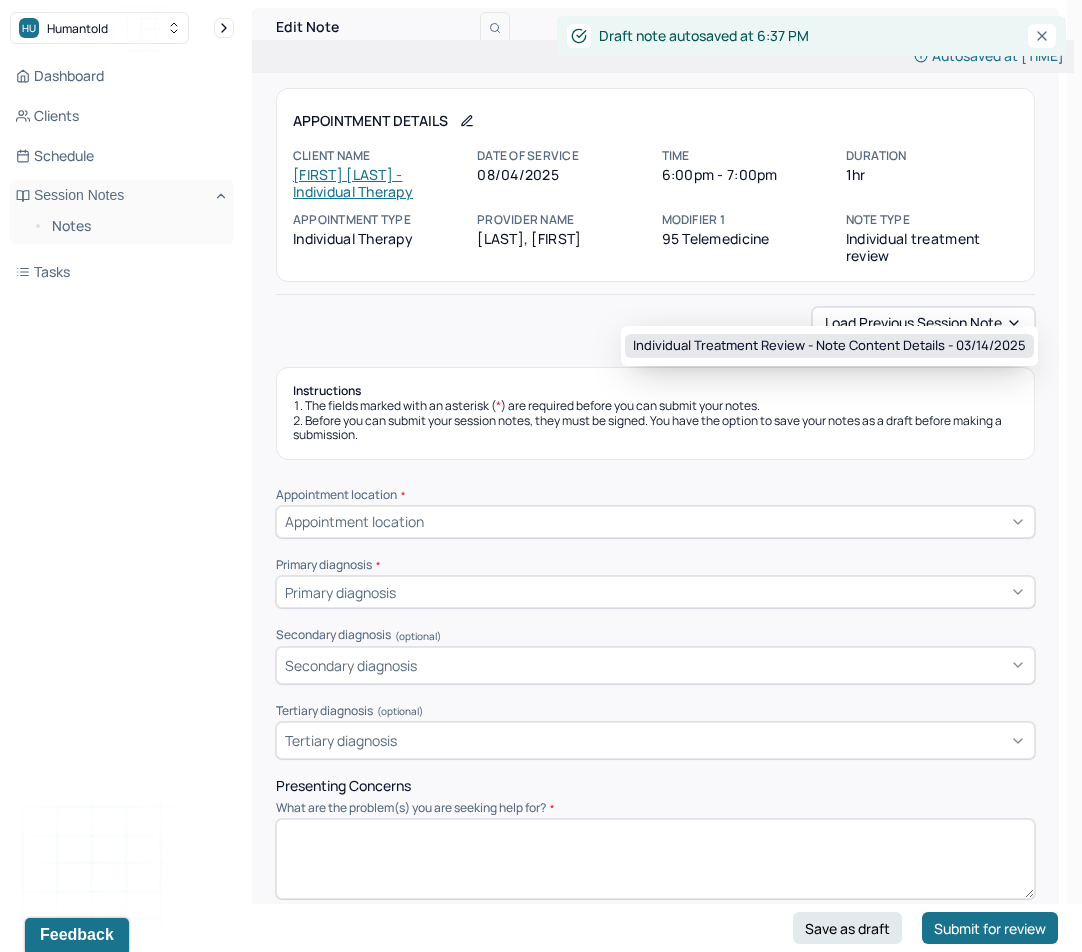 click on "Individual treatment review   - Note content Details -   [DATE]" at bounding box center (829, 346) 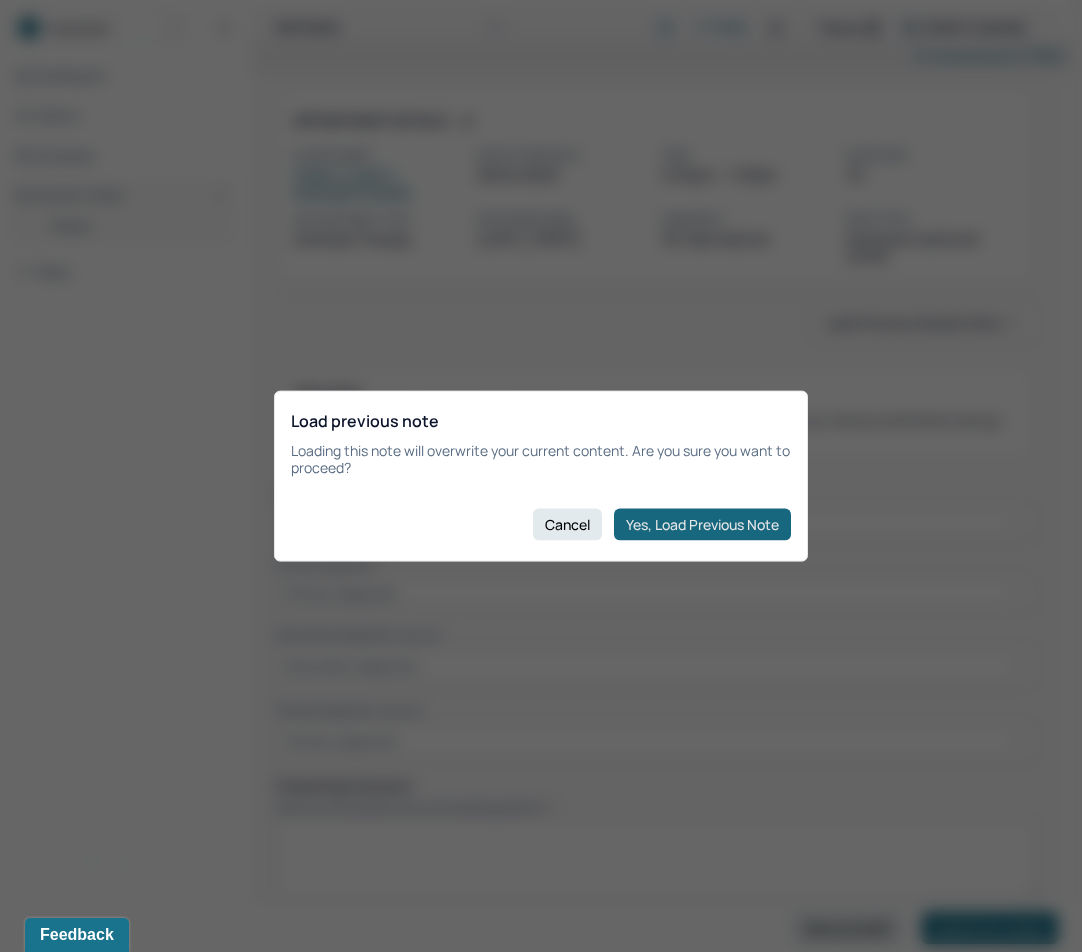 click on "Yes, Load Previous Note" at bounding box center (702, 524) 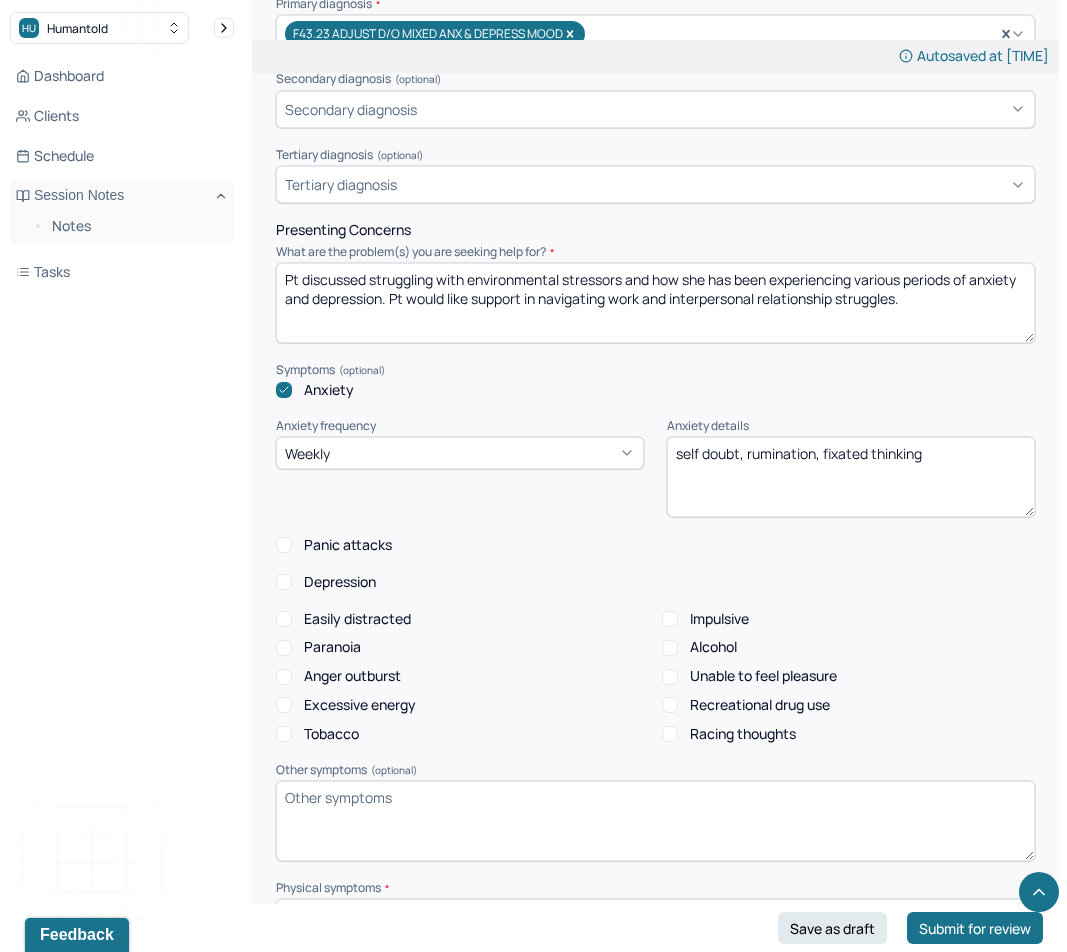 scroll, scrollTop: 909, scrollLeft: 0, axis: vertical 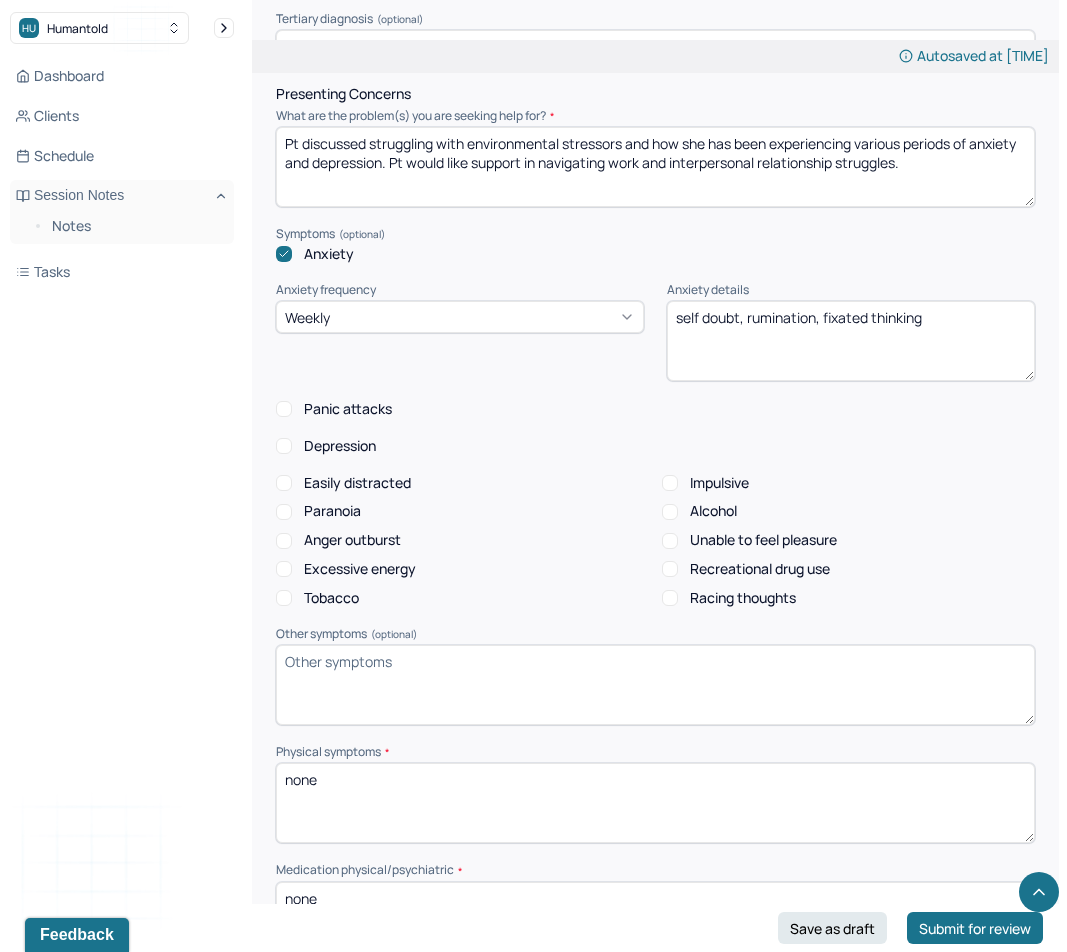 click on "Pt discussed struggling with environmental stressors and how she has been experiencing various periods of anxiety and depression. Pt would like support in navigating work and interpersonal relationship struggles." at bounding box center [655, 167] 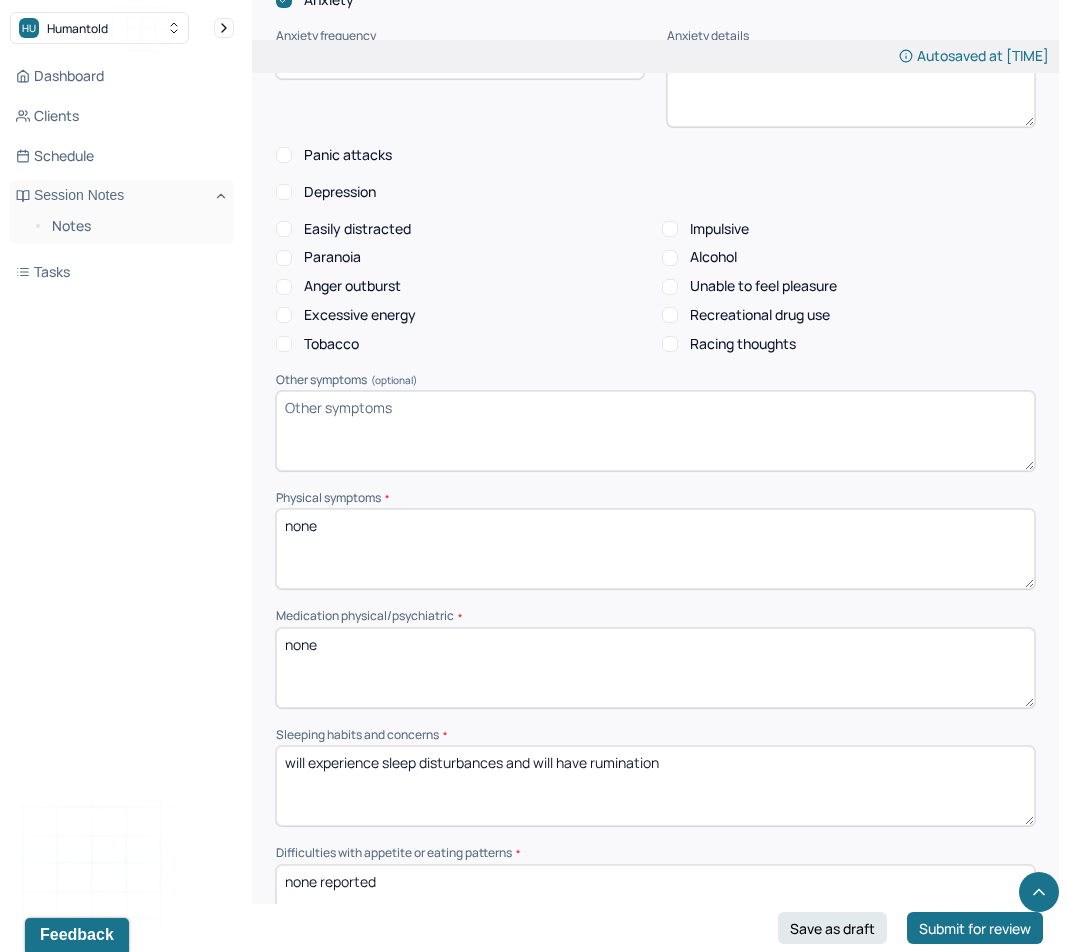 scroll, scrollTop: 1157, scrollLeft: 0, axis: vertical 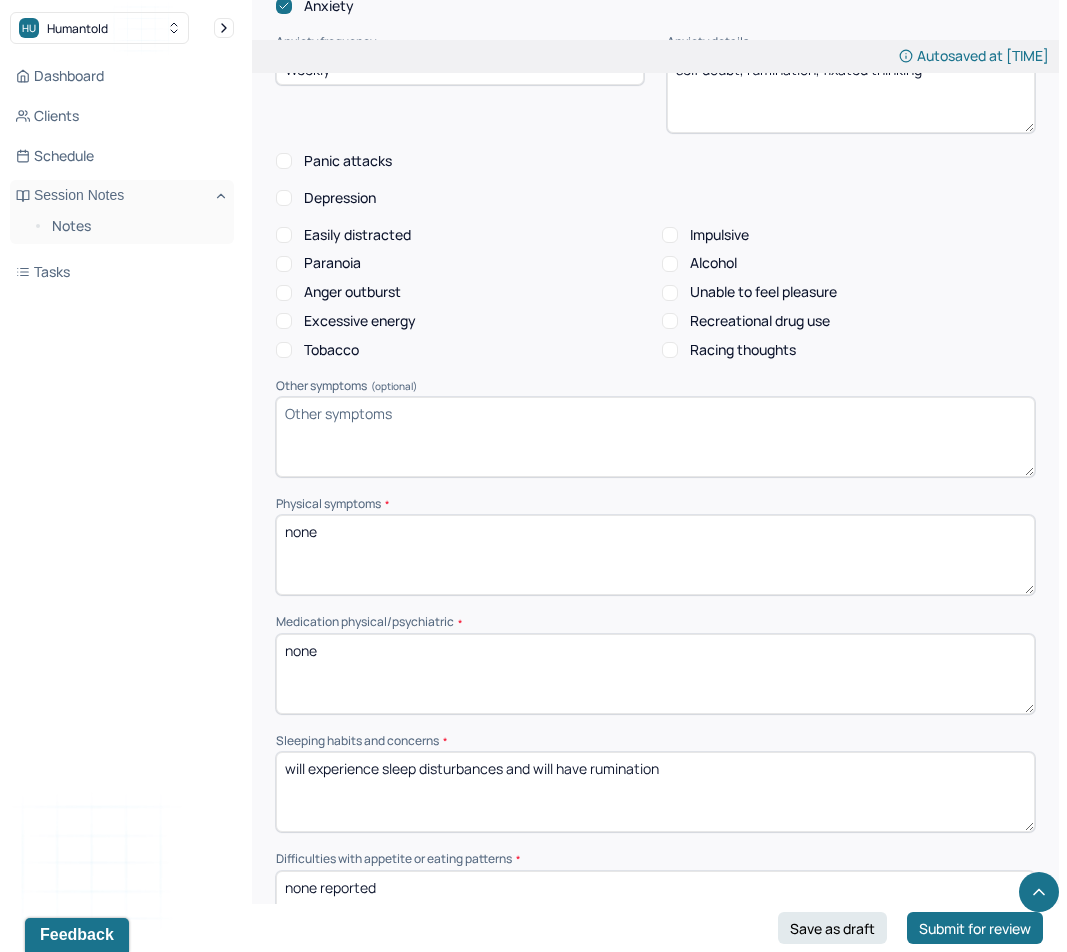 click on "Anger outburst" at bounding box center (352, 292) 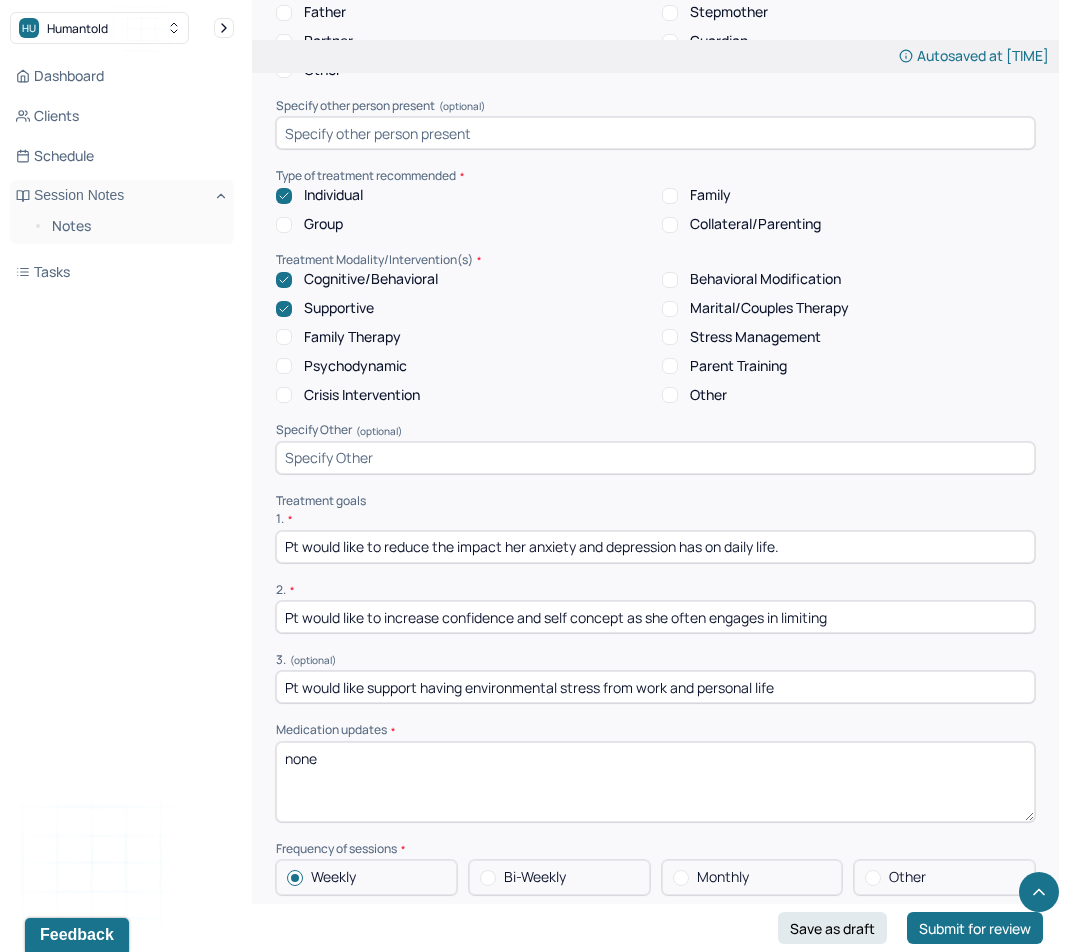 scroll, scrollTop: 3786, scrollLeft: 0, axis: vertical 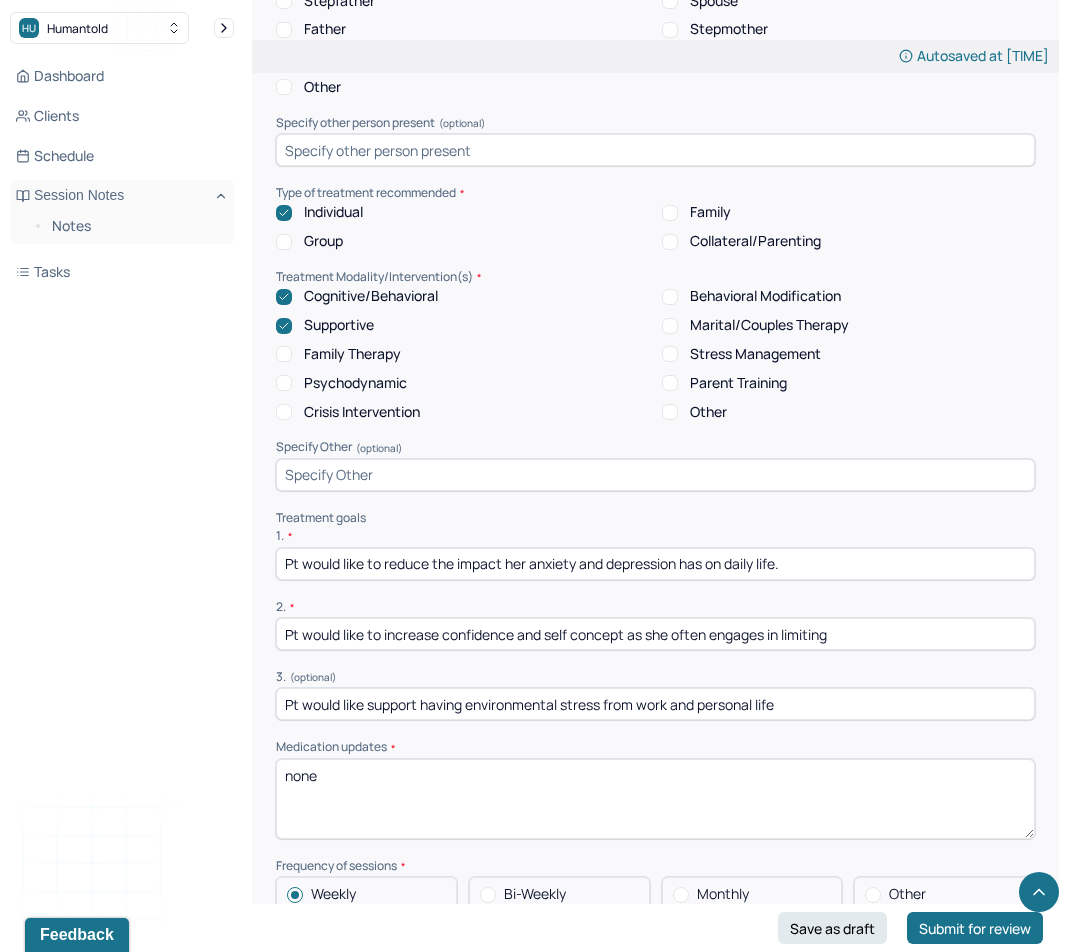 click on "Pt would like to reduce the impact her anxiety and depression has on daily life." at bounding box center (655, 564) 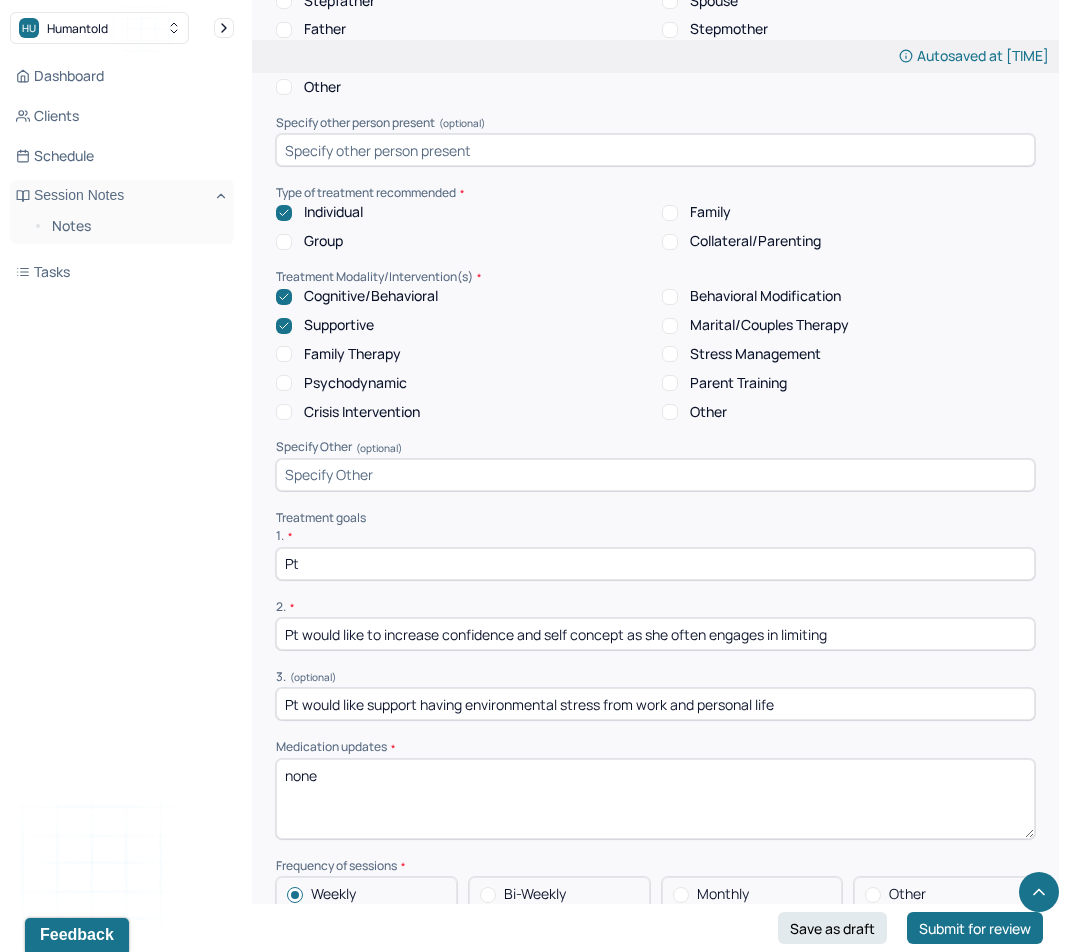 click on "Pt" at bounding box center [655, 564] 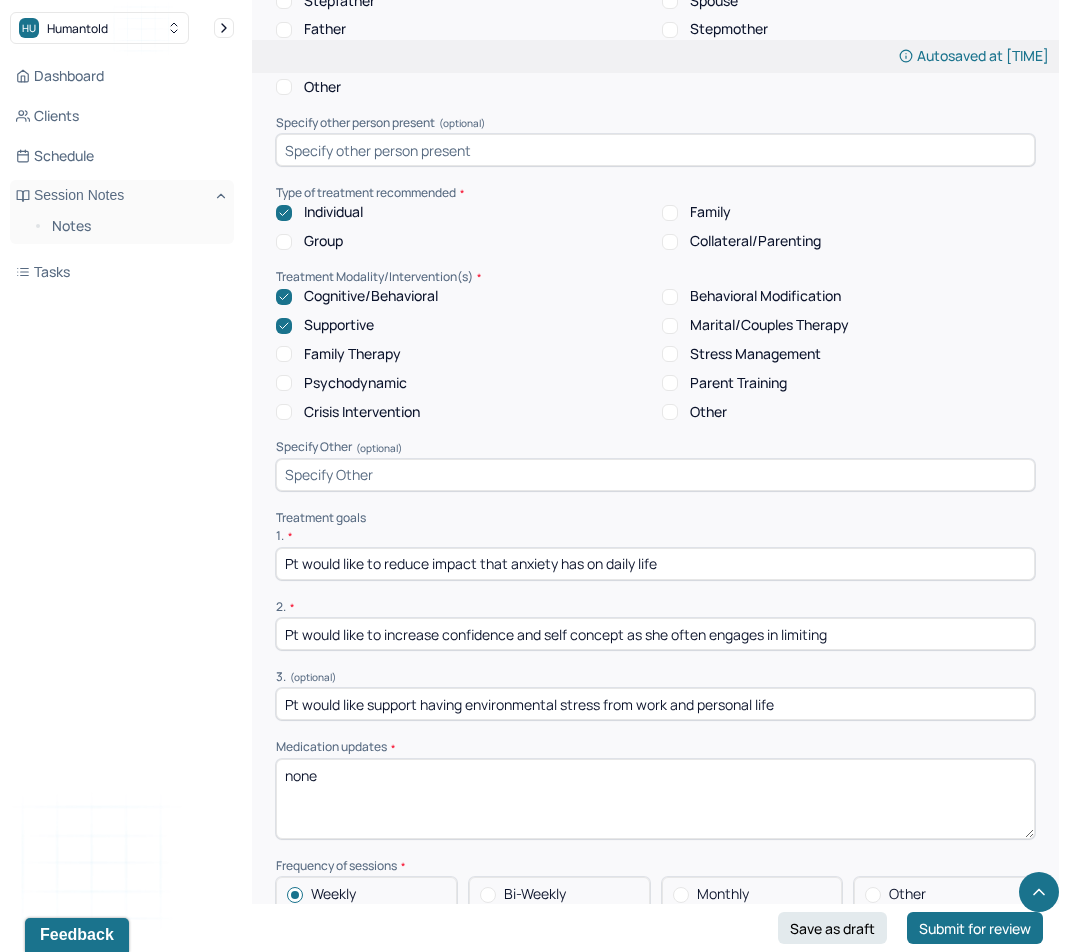 click on "Pt would like to increase confidence and self concept as she often engages in limiting" at bounding box center [655, 634] 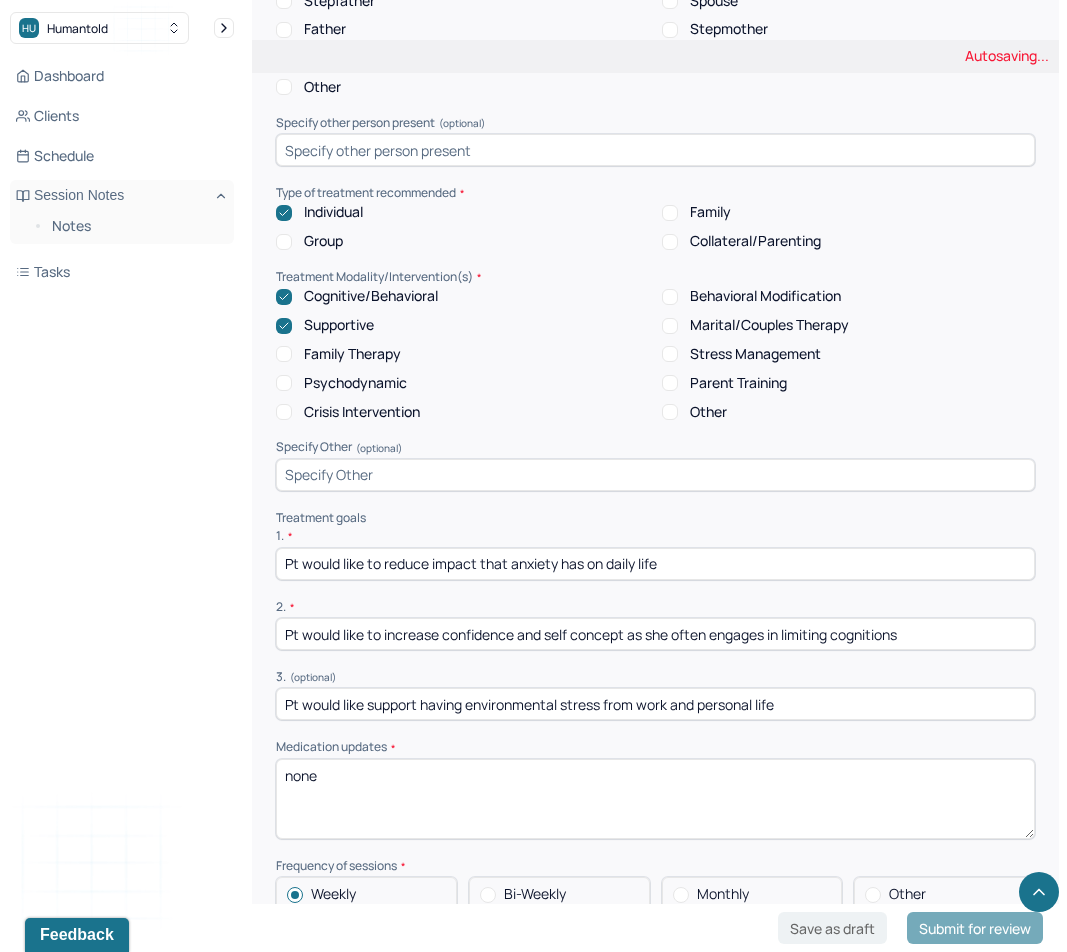 click on "Pt would like support having environmental stress from work and personal life" at bounding box center (655, 704) 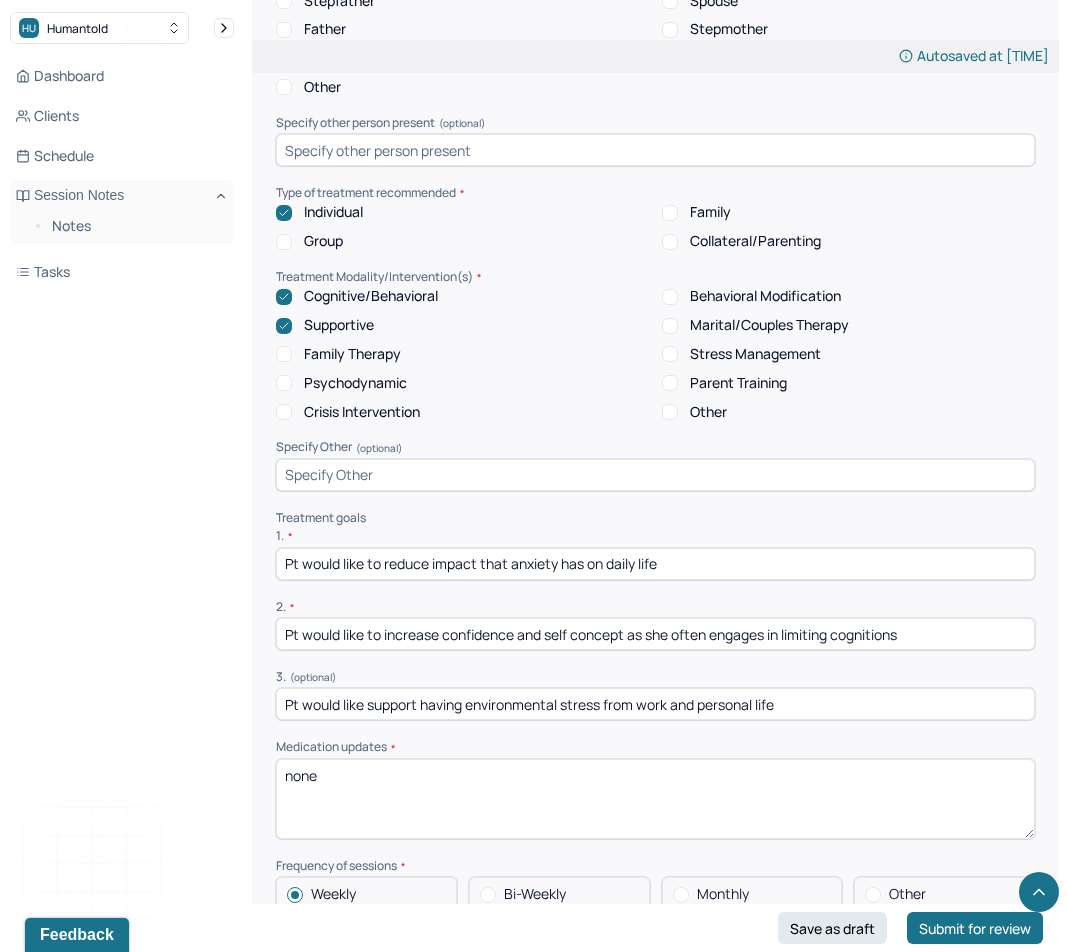 click on "Pt would like support having environmental stress from work and personal life" at bounding box center [655, 704] 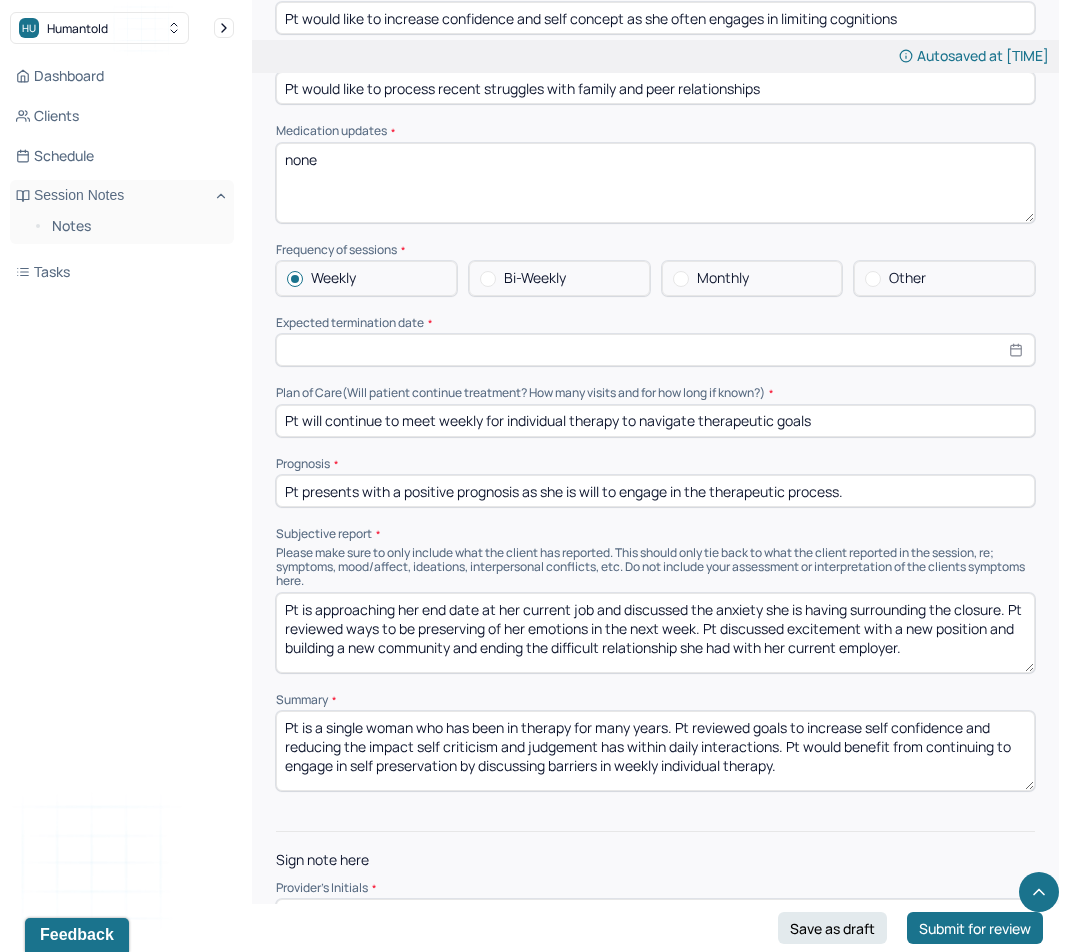 scroll, scrollTop: 4435, scrollLeft: 0, axis: vertical 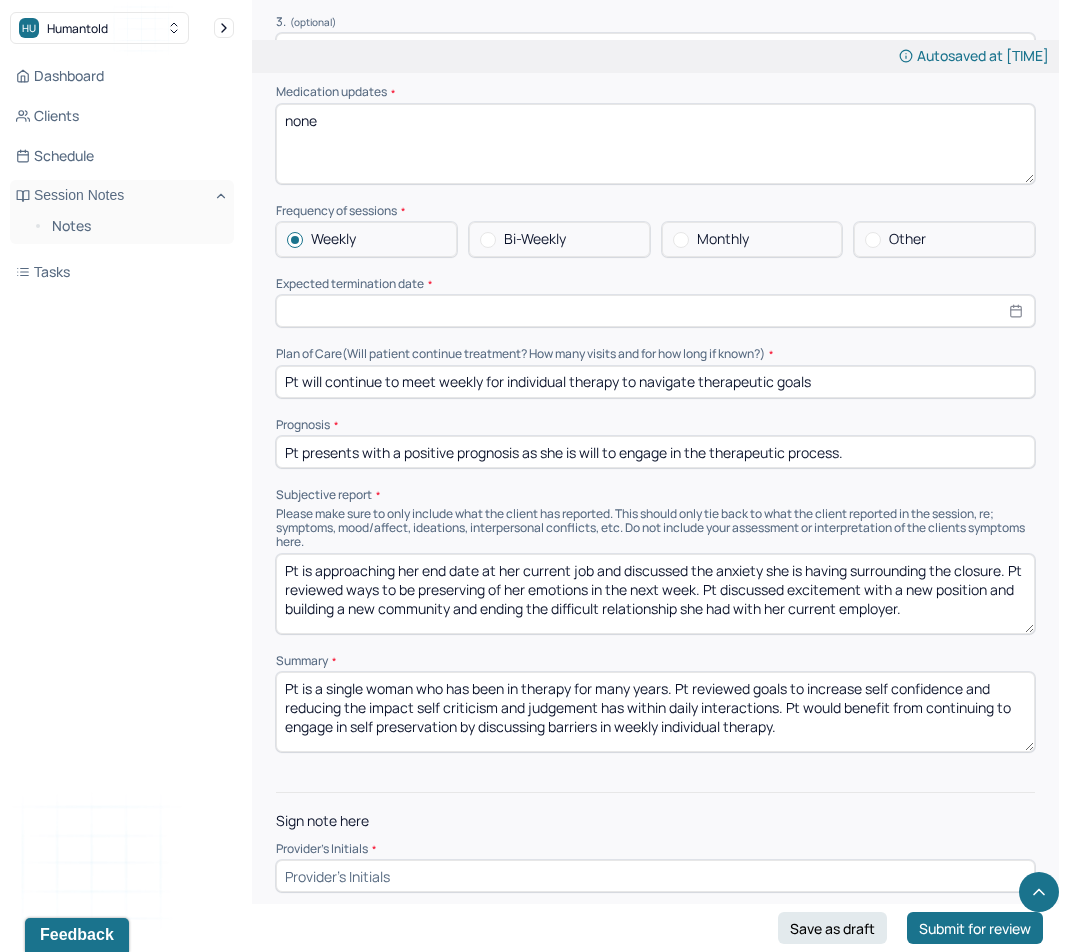 click on "Pt is approaching her end date at her current job and discussed the anxiety she is having surrounding the closure. Pt reviewed ways to be preserving of her emotions in the next week. Pt discussed excitement with a new position and building a new community and ending the difficult relationship she had with her current employer." at bounding box center (655, 594) 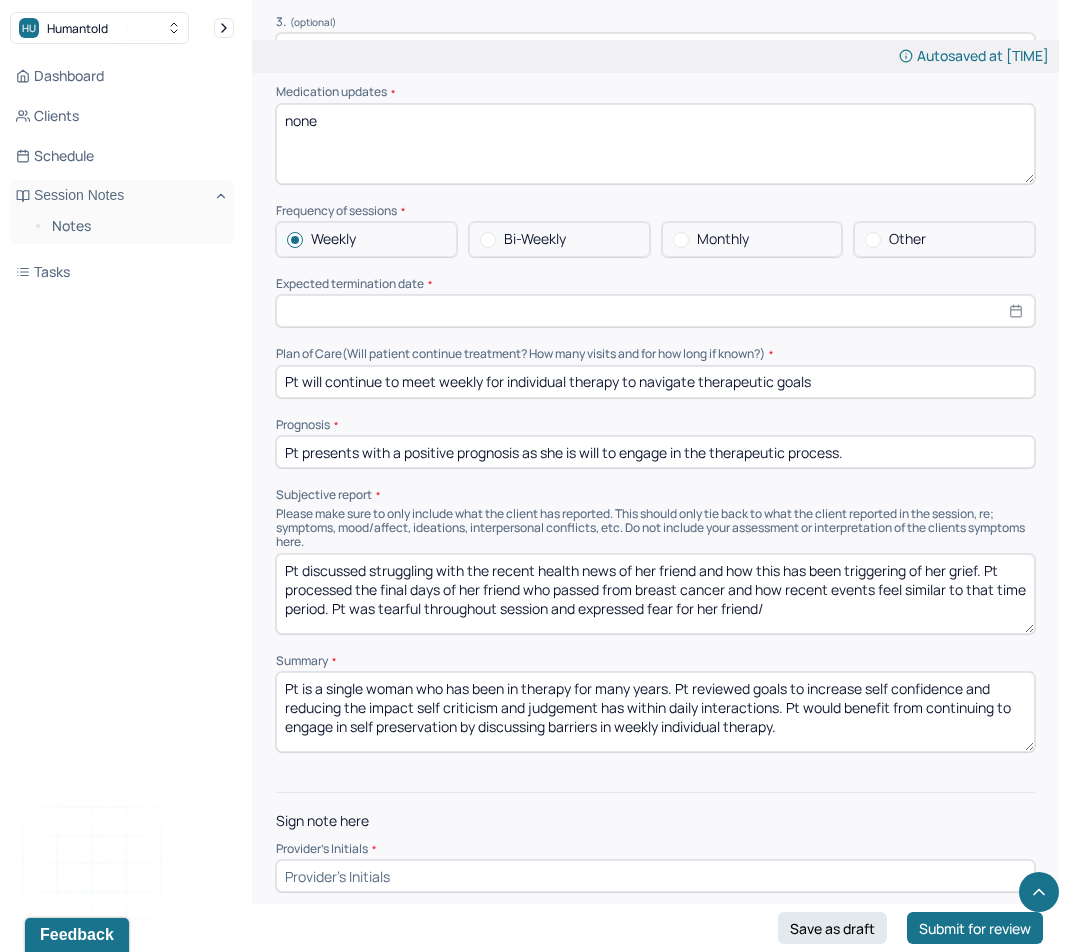 click on "Pt is a single woman who has been in therapy for many years. Pt reviewed goals to increase self confidence and reducing the impact self criticism and judgement has within daily interactions. Pt would benefit from continuing to engage in self preservation by discussing barriers in weekly individual therapy." at bounding box center (655, 712) 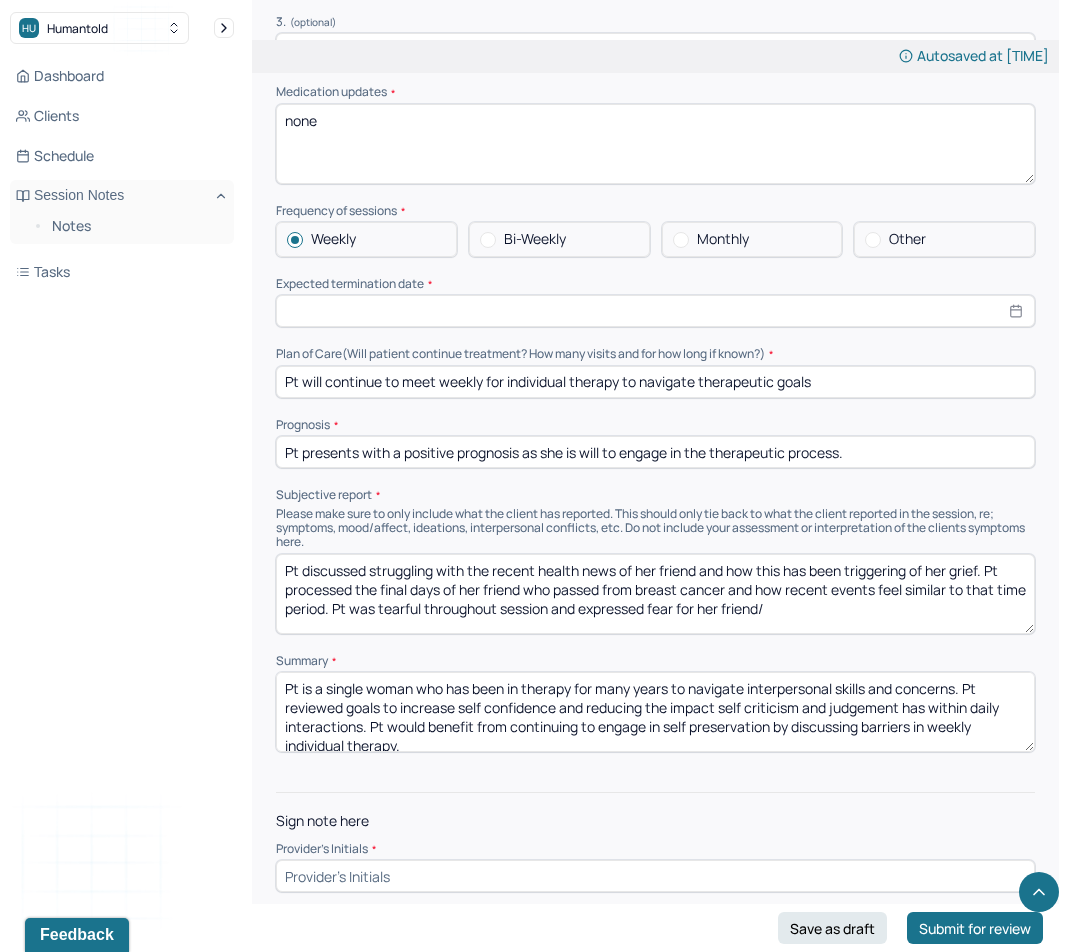 click at bounding box center [655, 876] 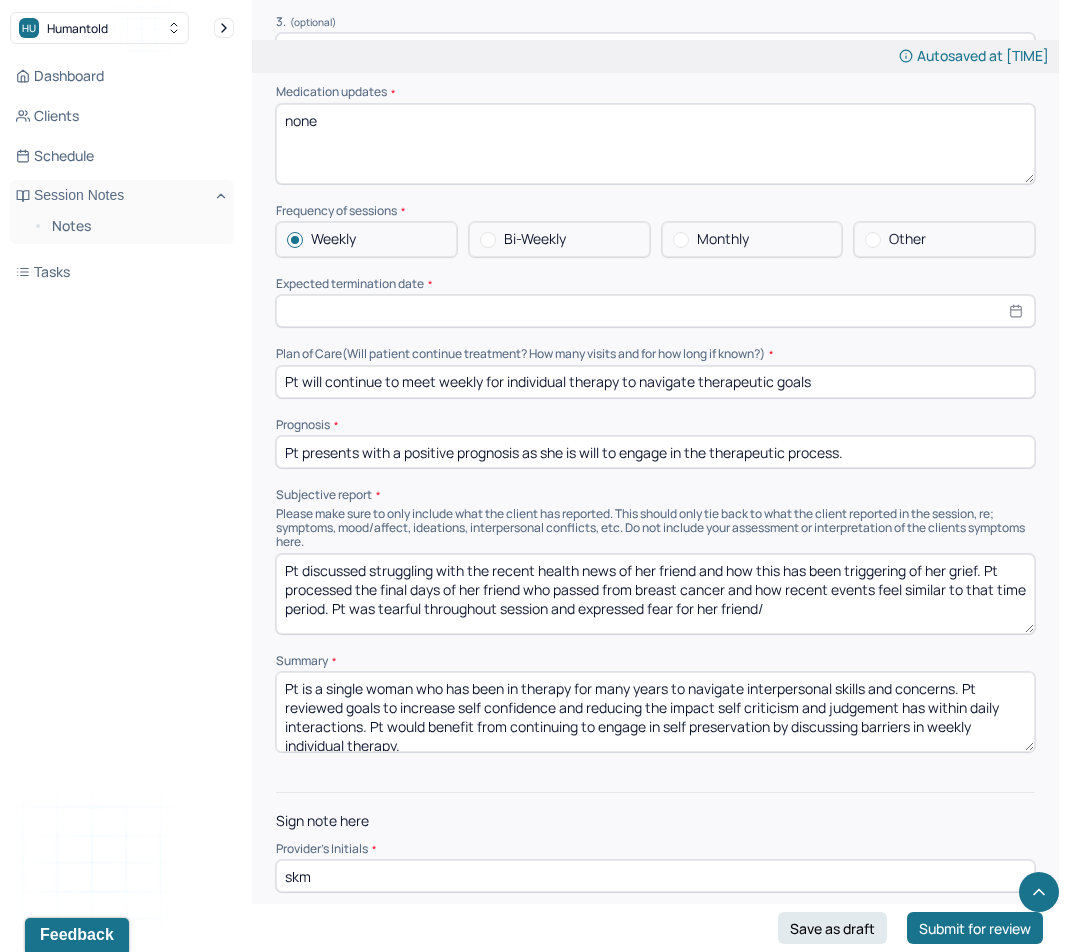 click on "Pt discussed struggling with the recent health news of her friend and how this has been triggering of her grief. Pt processed the final days of her friend who passed from breast cancer and how recent events feel similar to that time period. Pt was tearful throughout session and expressed fear for her friend/" at bounding box center [655, 594] 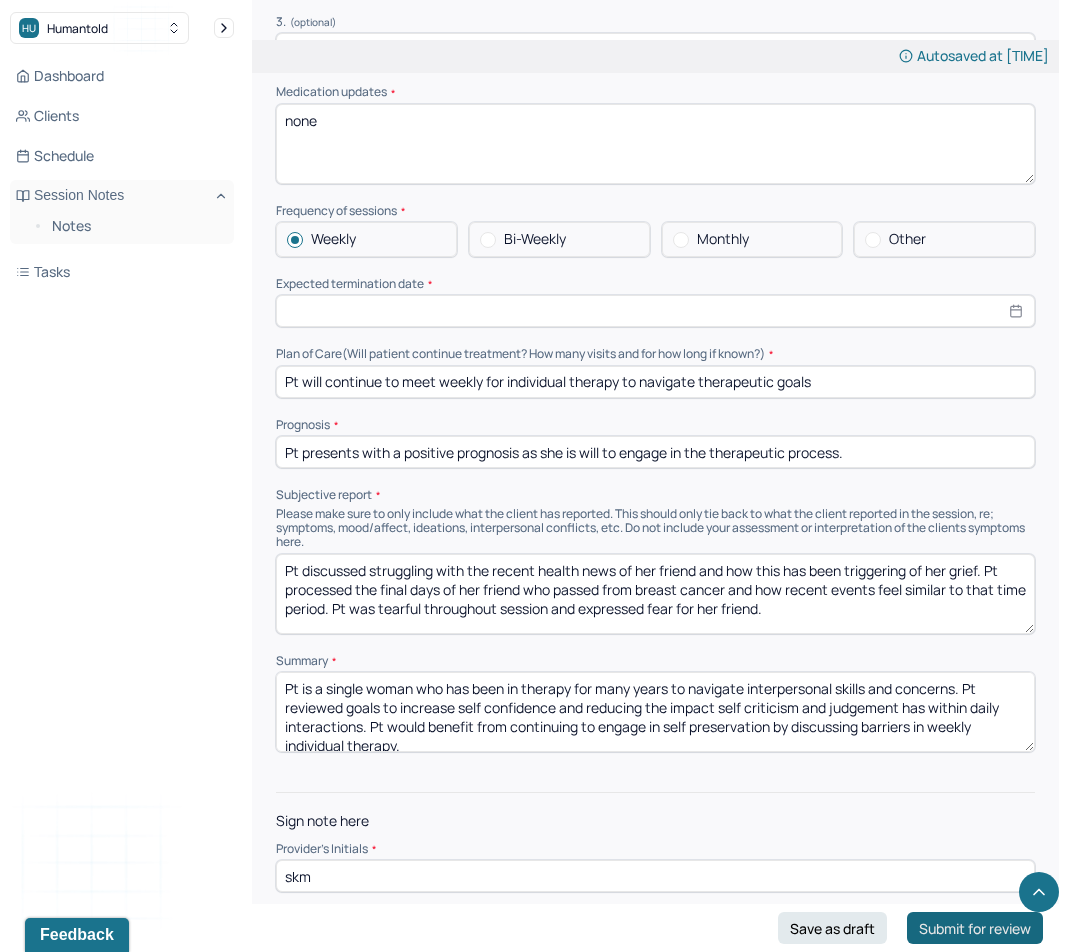 click on "Submit for review" at bounding box center [975, 928] 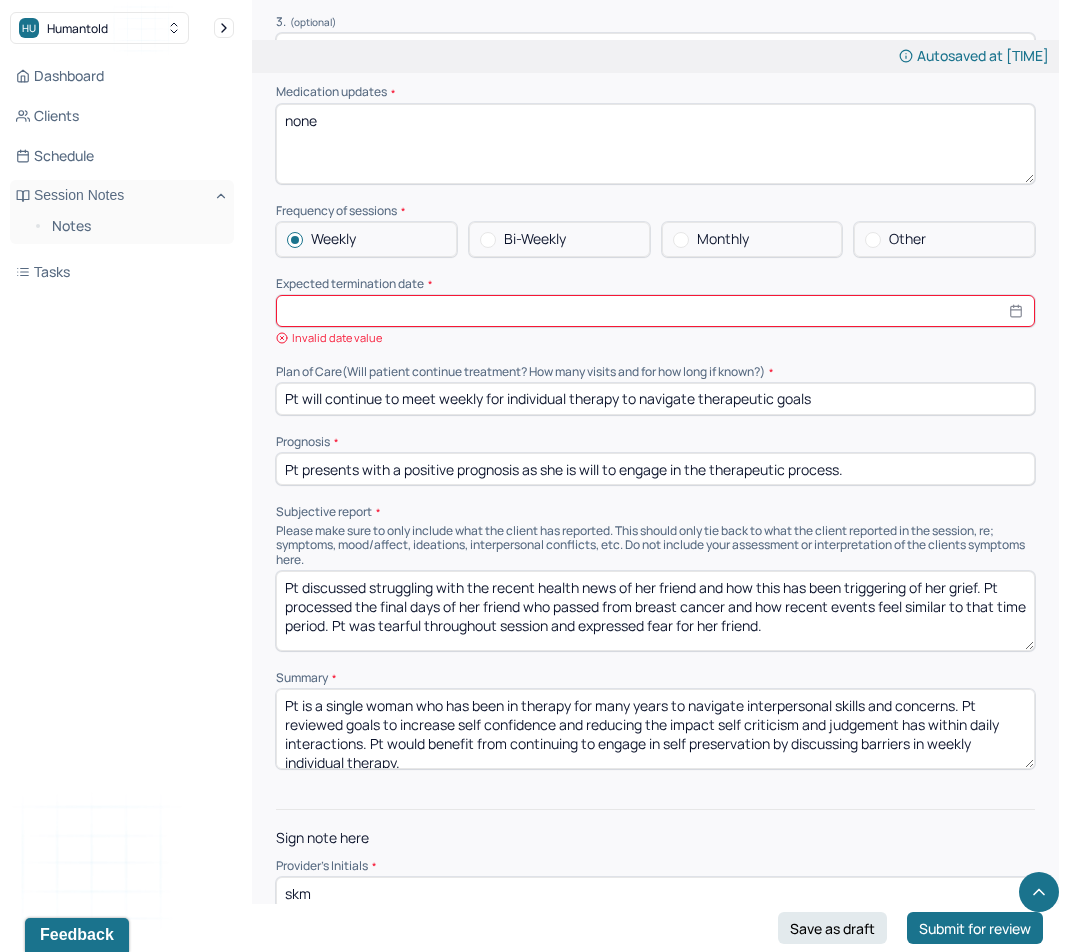 click 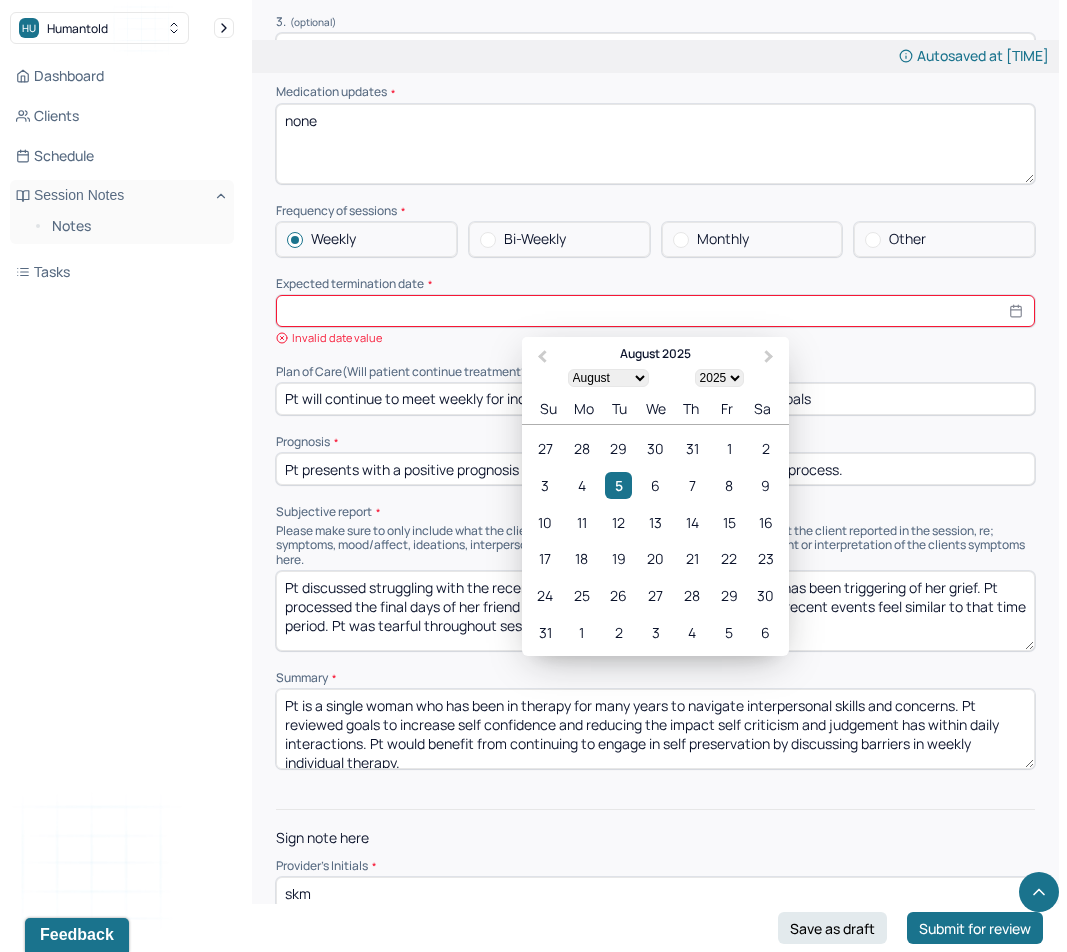 click at bounding box center [655, 311] 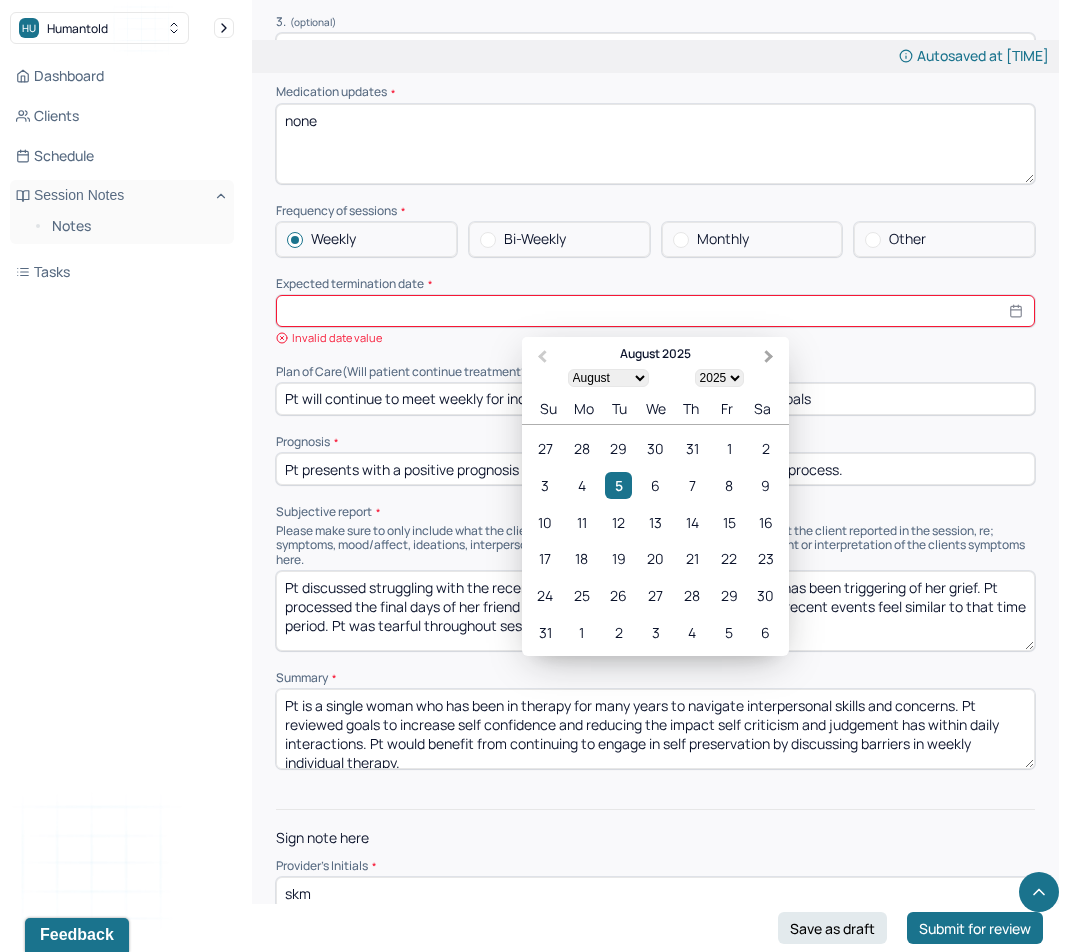 click on "Next Month" at bounding box center [769, 357] 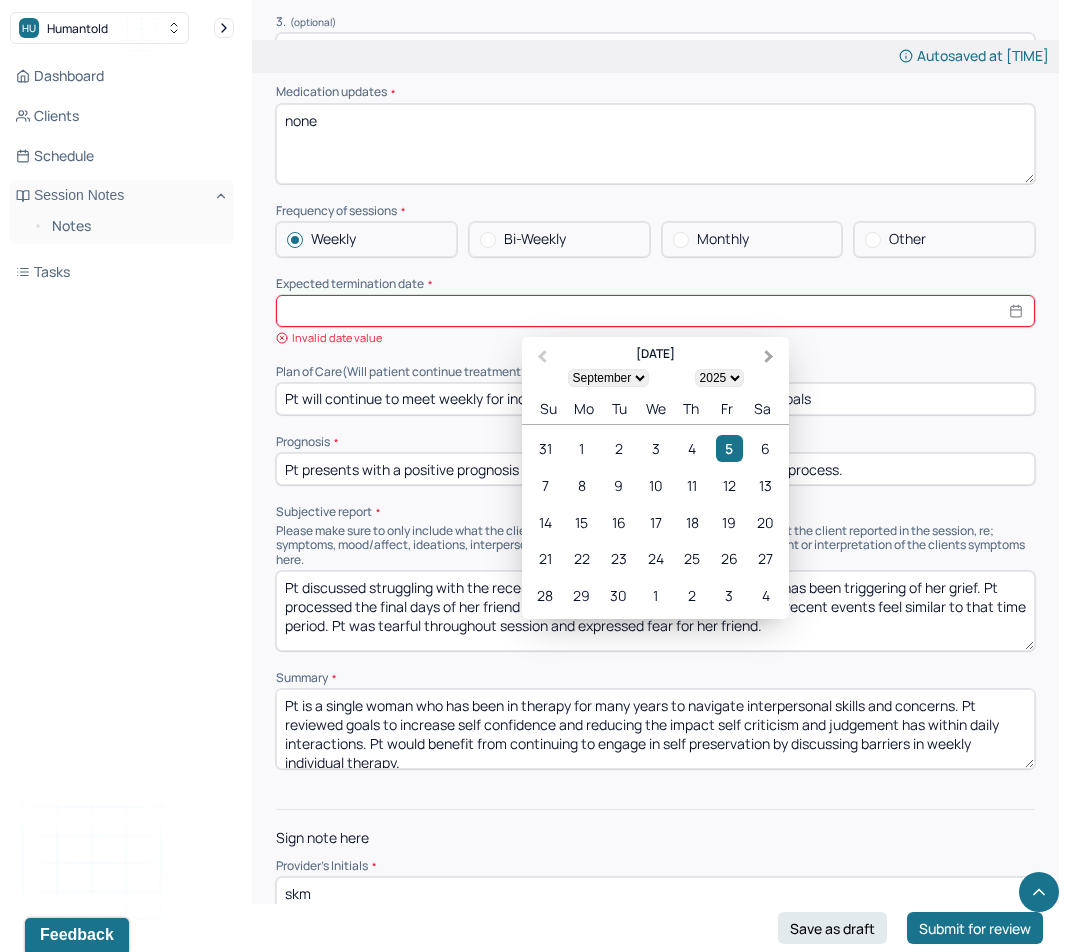 click on "Next Month" at bounding box center [769, 357] 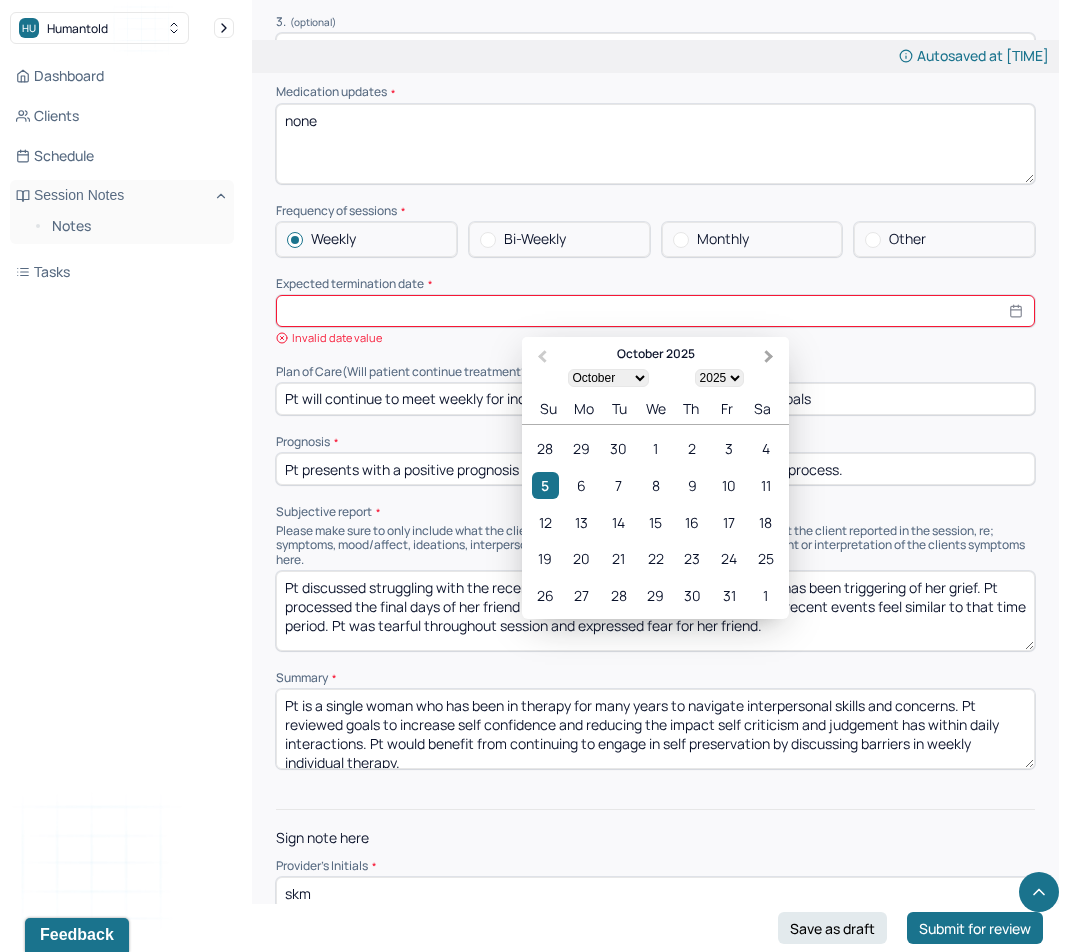 click on "Next Month" at bounding box center [769, 357] 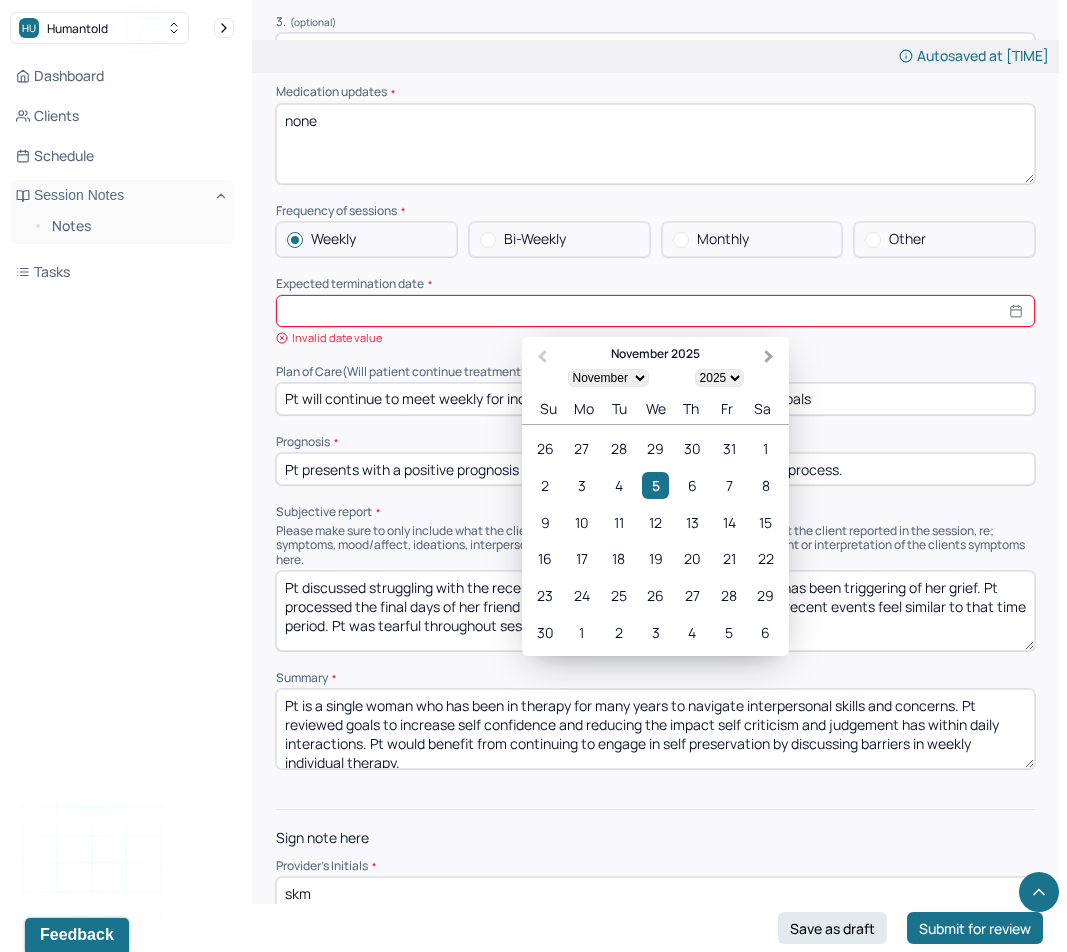 click on "Next Month" at bounding box center (769, 357) 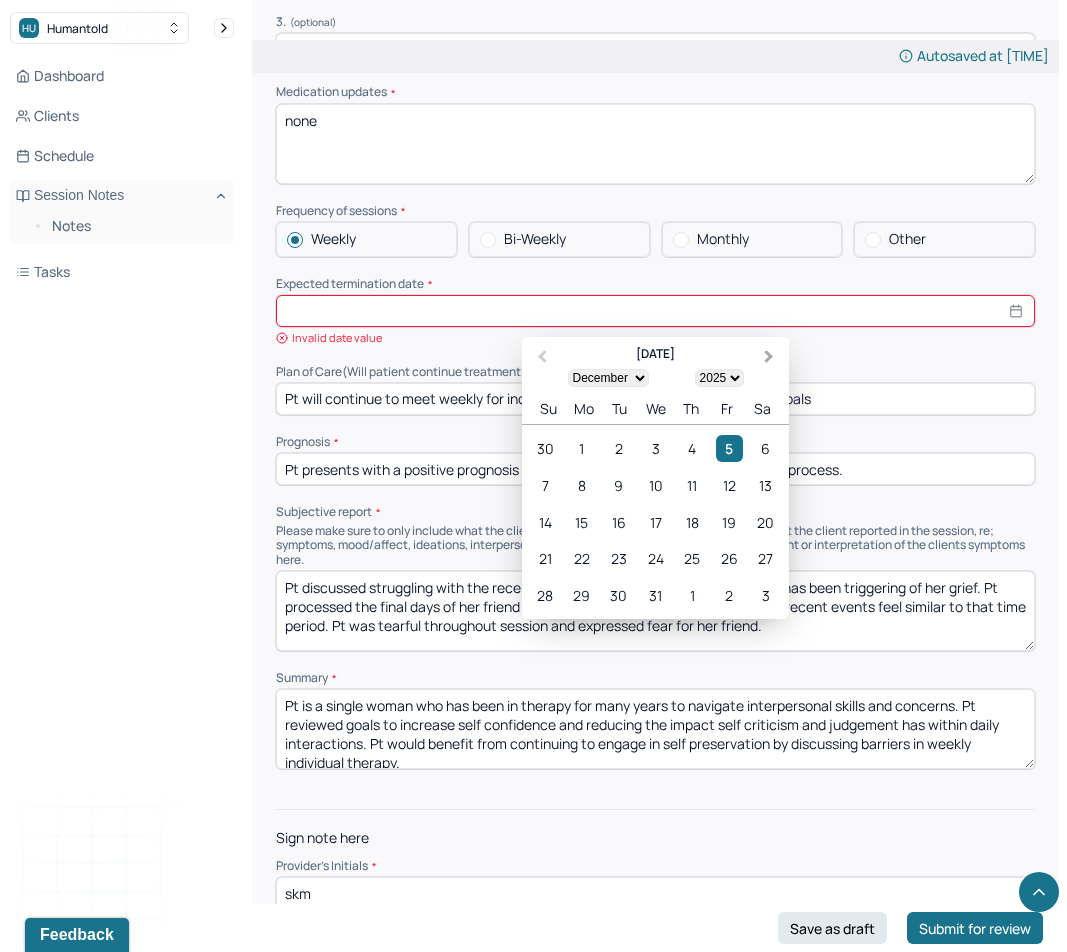 click on "Next Month" at bounding box center [769, 357] 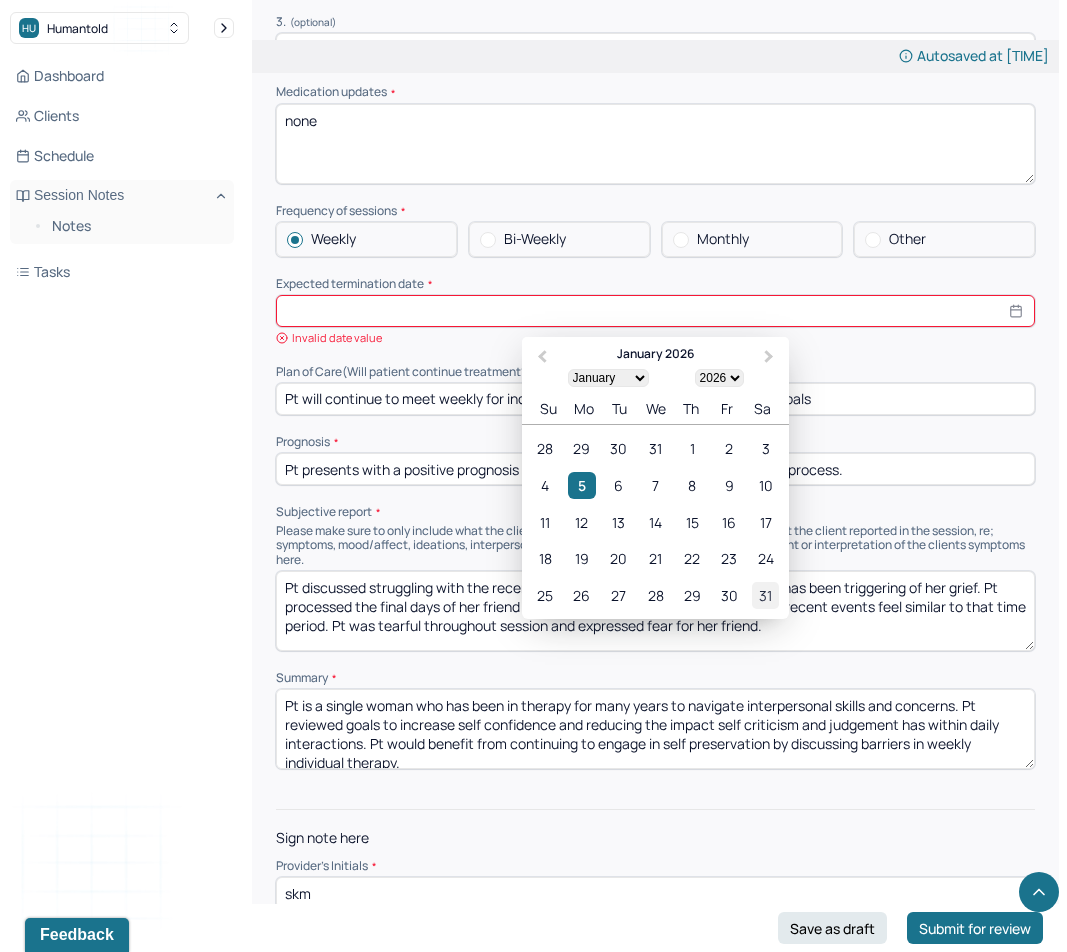 click on "31" at bounding box center [765, 595] 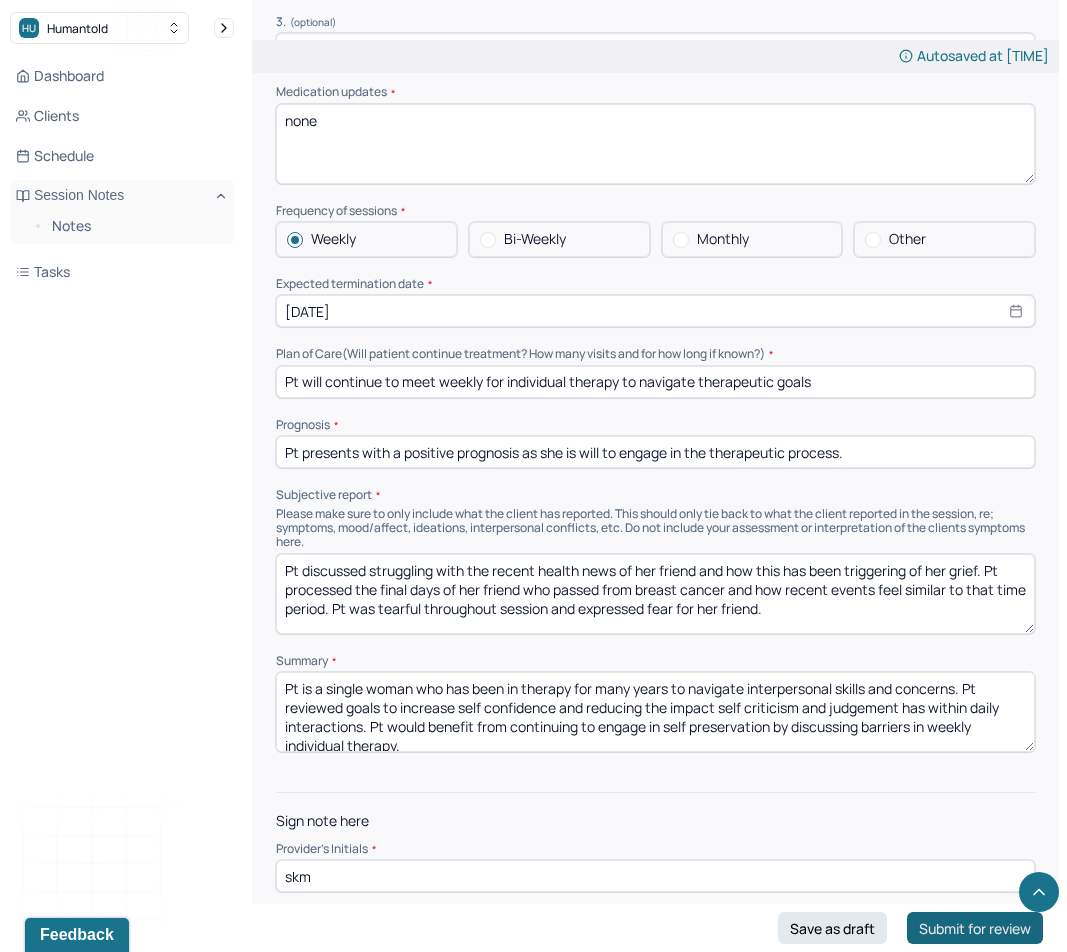 click on "Submit for review" at bounding box center [975, 928] 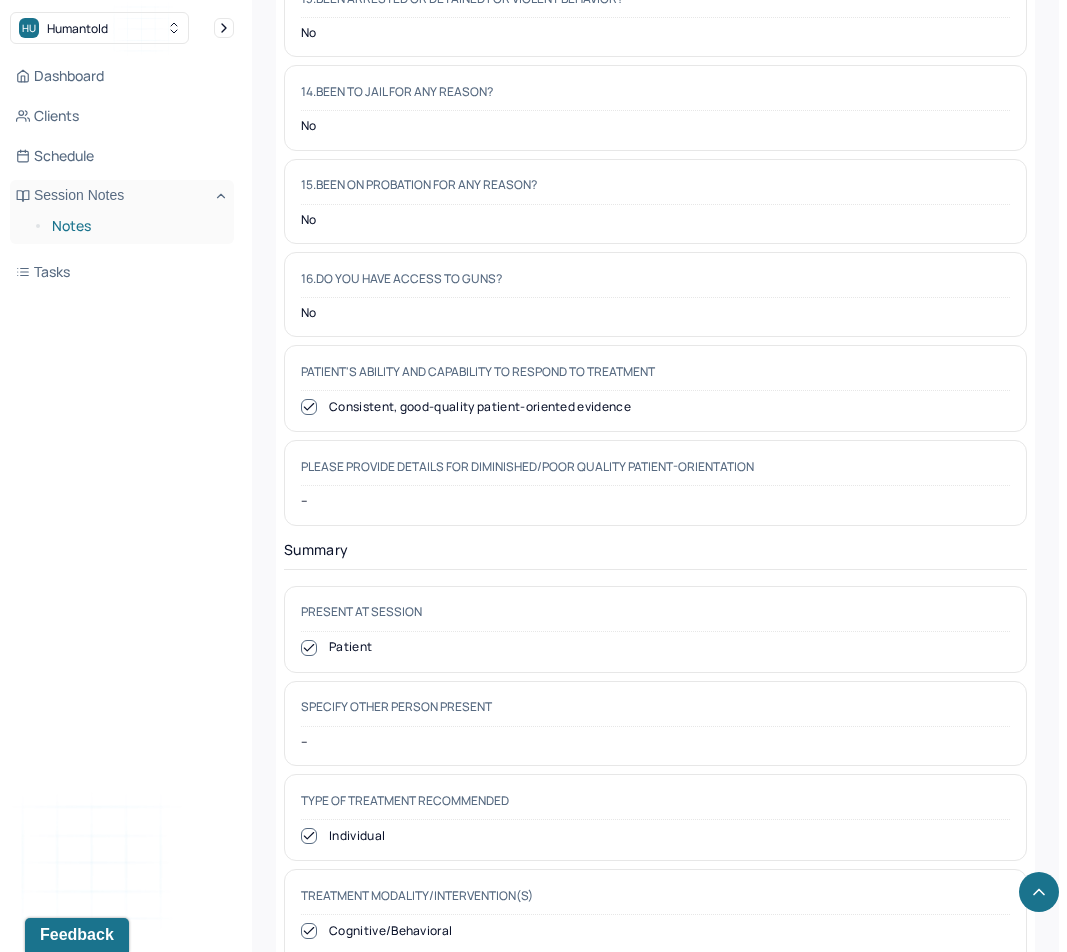 click on "Notes" at bounding box center [135, 226] 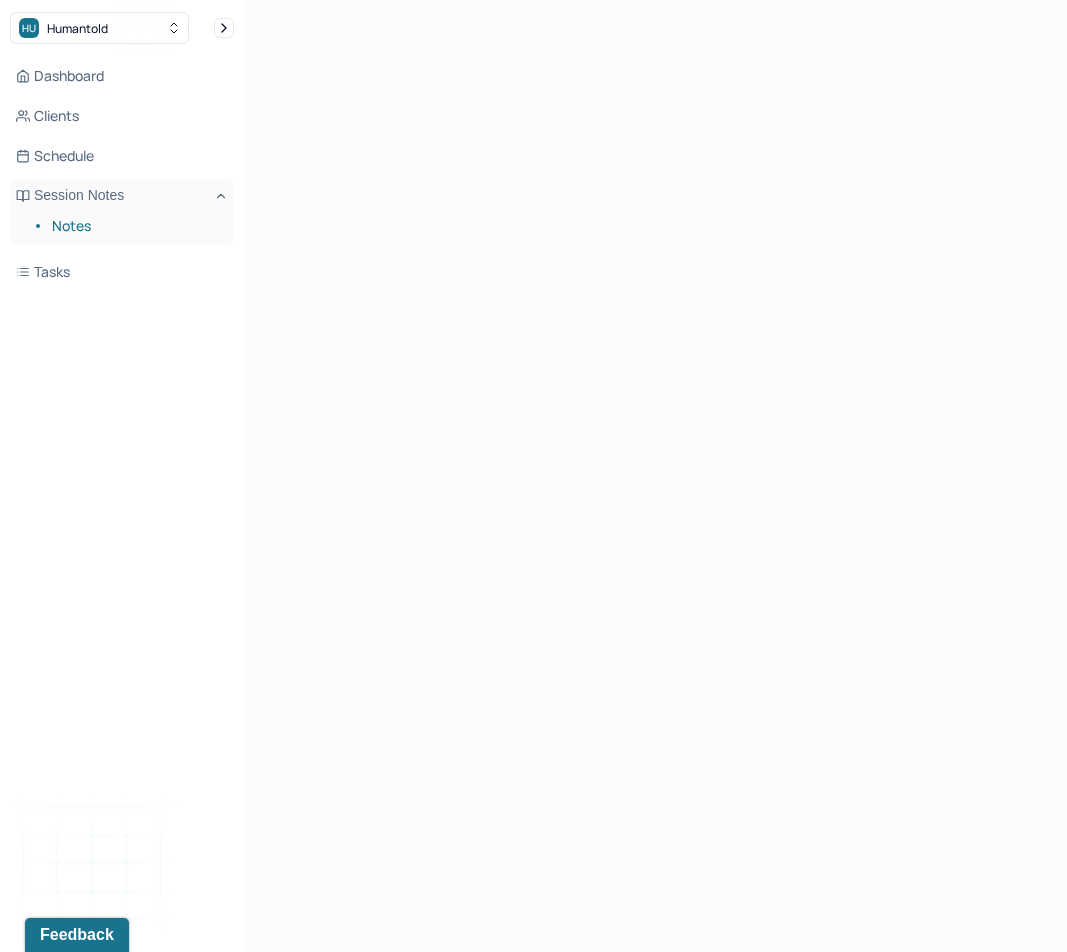 scroll, scrollTop: 0, scrollLeft: 0, axis: both 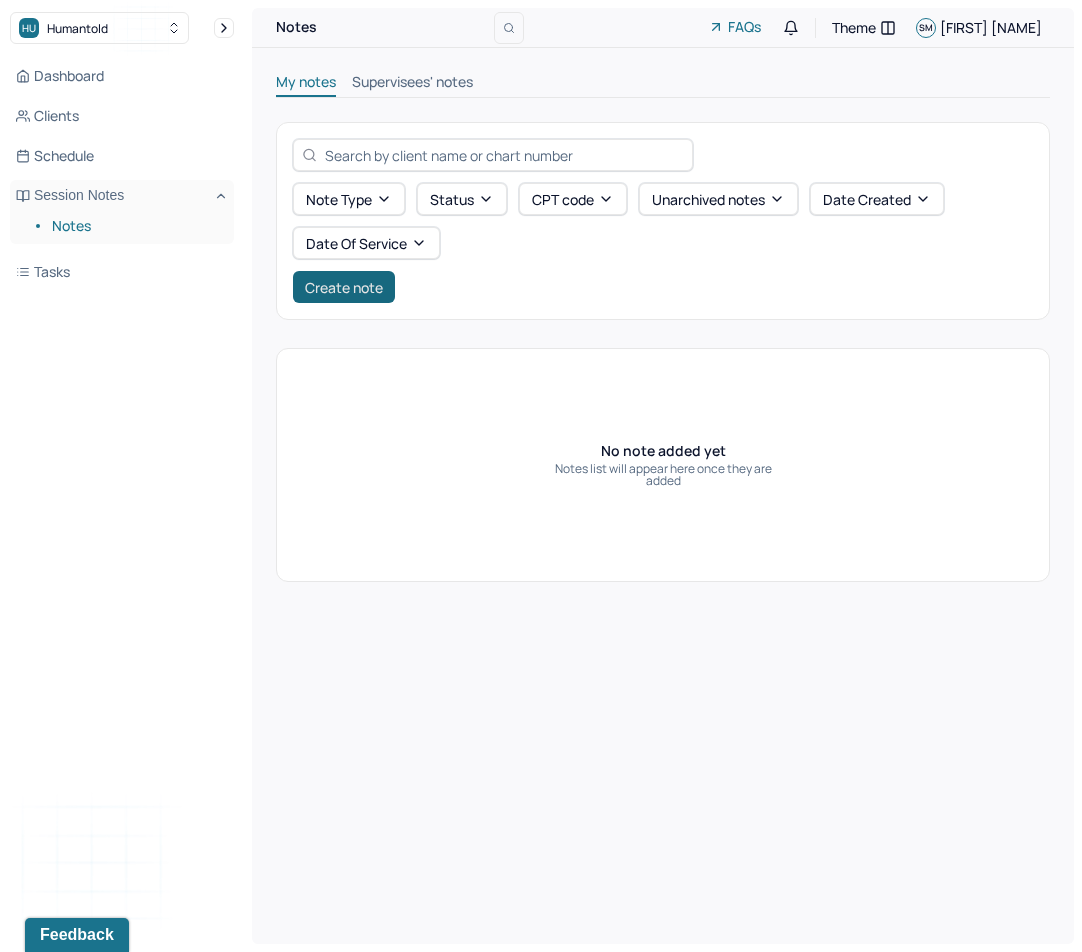 click on "Create note" at bounding box center [344, 287] 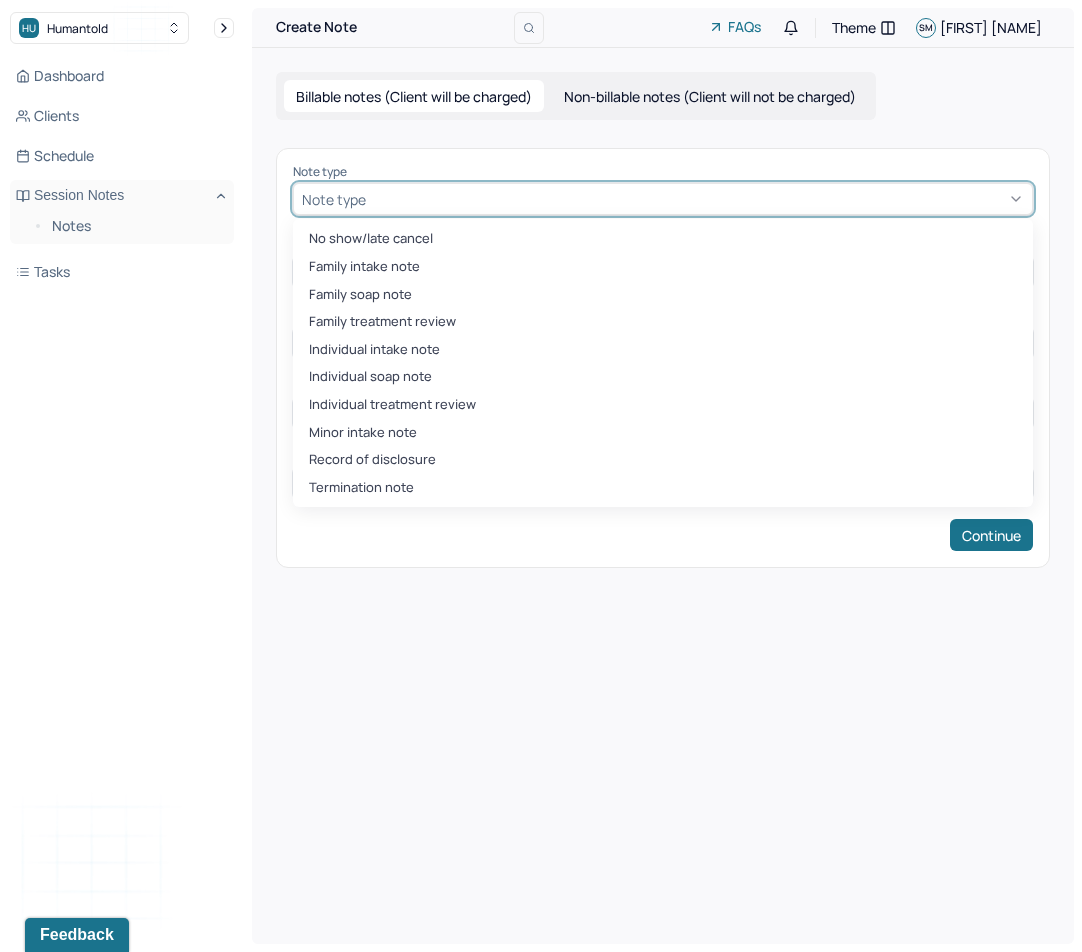 click on "Note type" at bounding box center [663, 199] 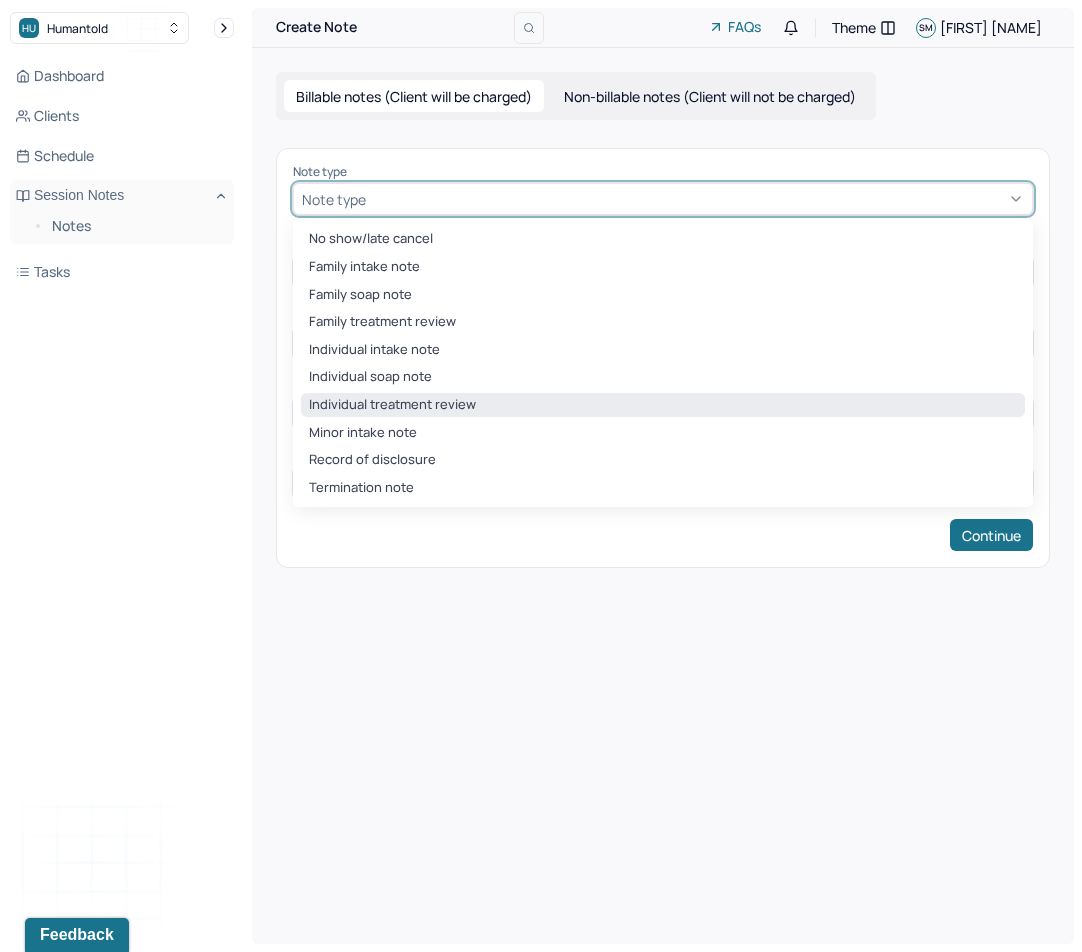 click on "Individual treatment review" at bounding box center [663, 405] 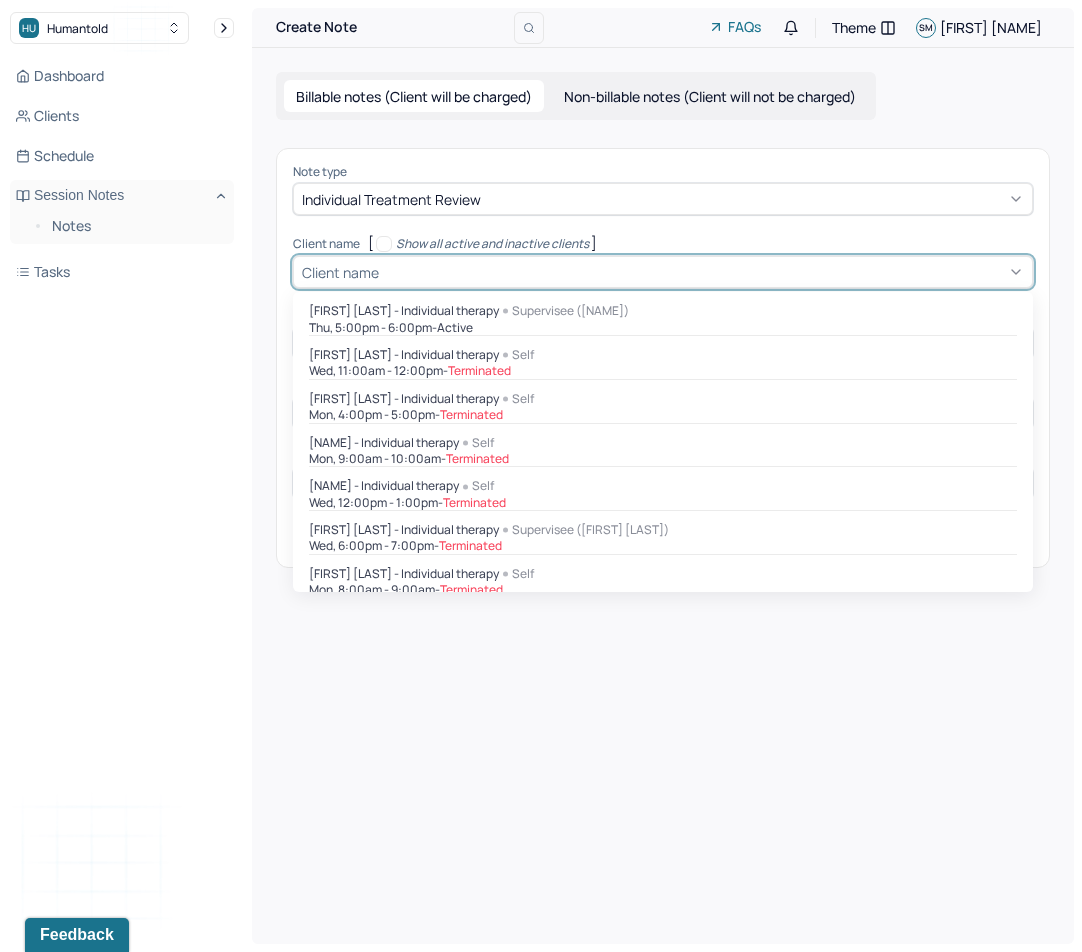 click on "Client name" at bounding box center [340, 272] 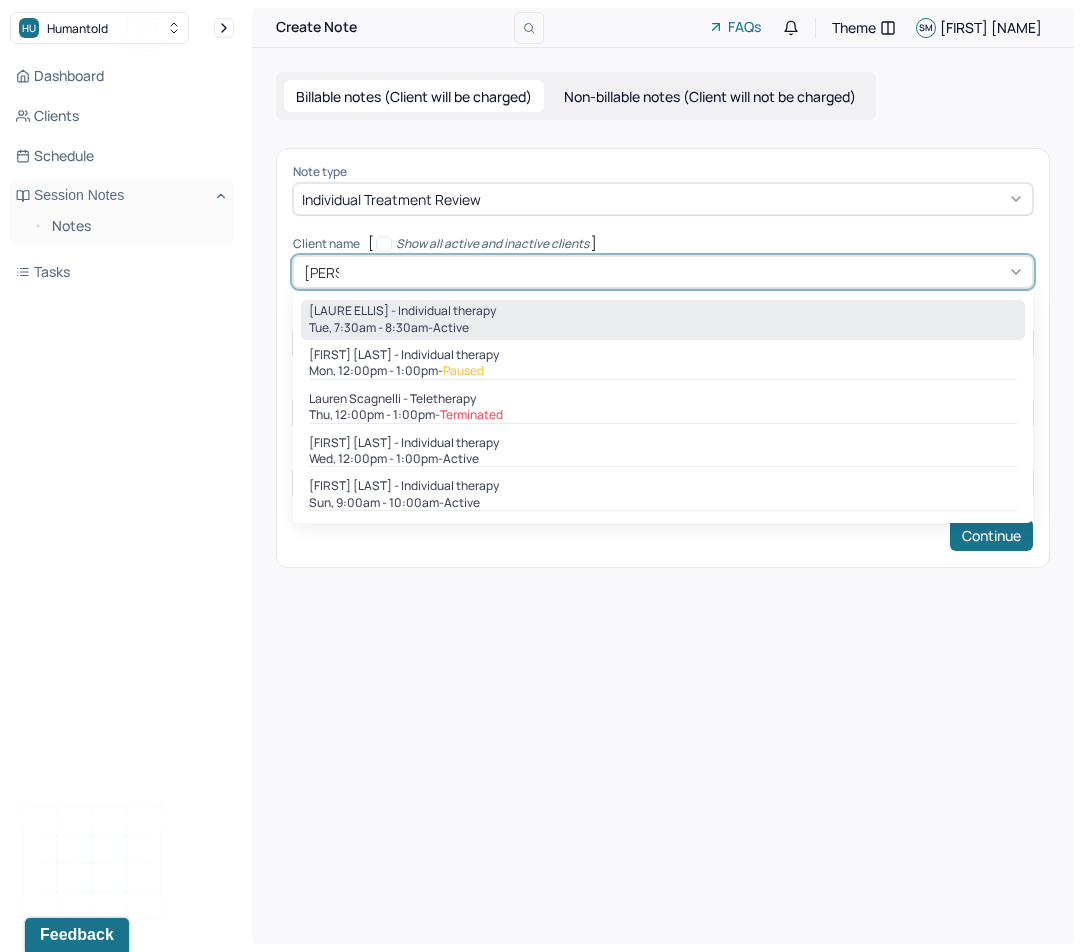 click on "[LAURE ELLIS] - Individual therapy" at bounding box center [402, 311] 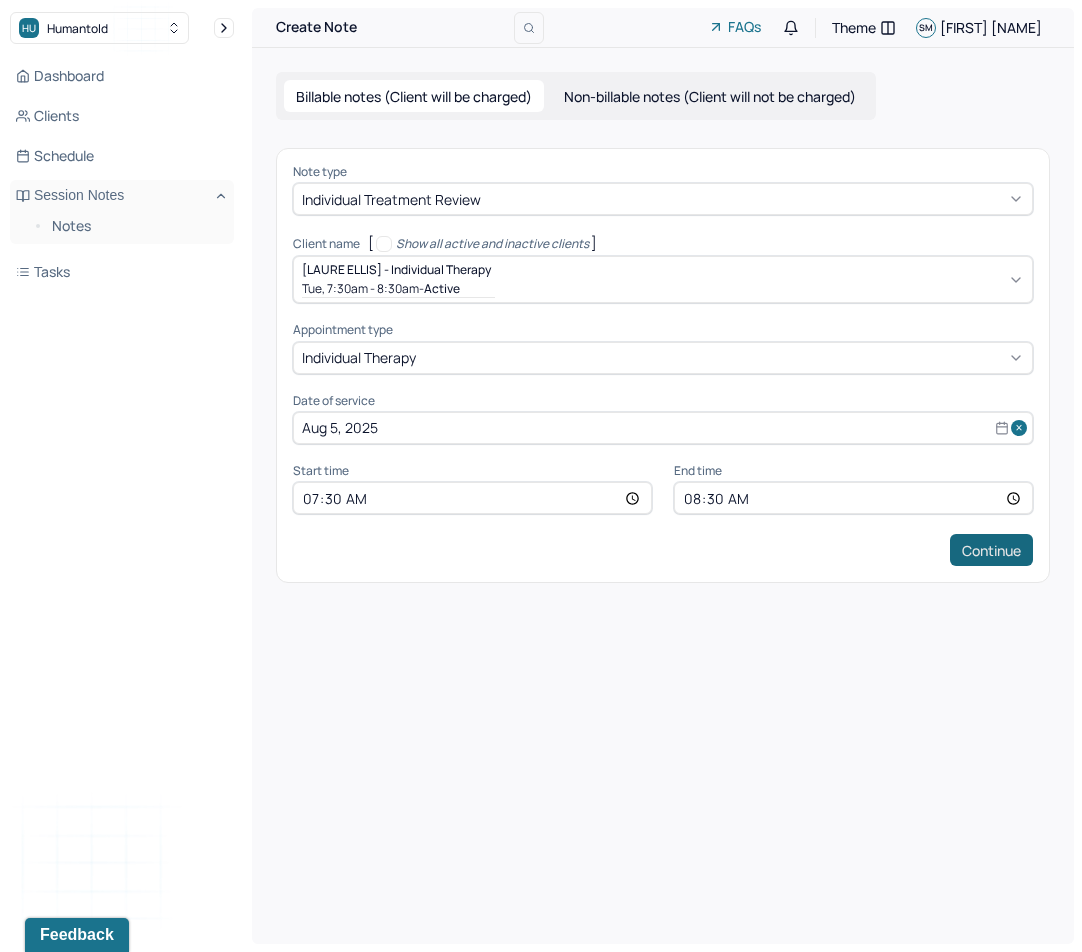 click on "Continue" at bounding box center [991, 550] 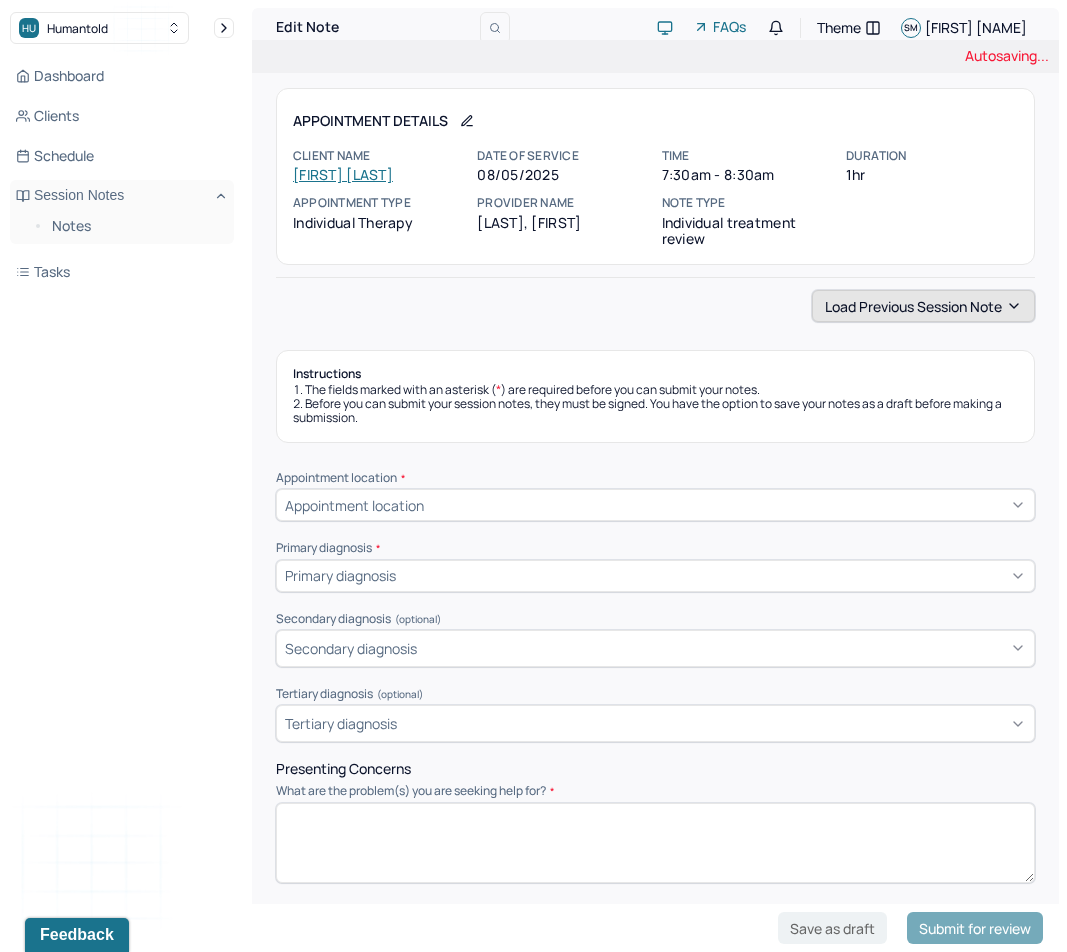 click on "Load previous session note" at bounding box center [923, 306] 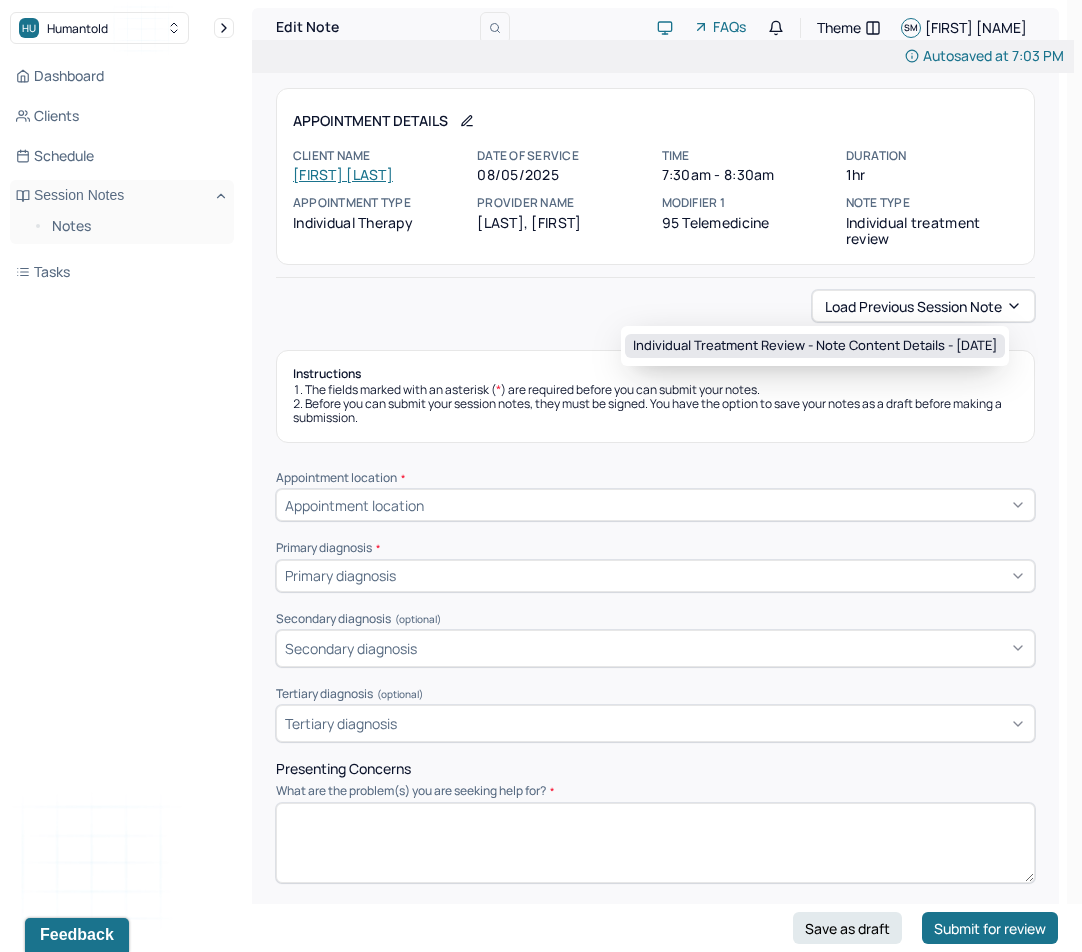 click on "Individual treatment review   - Note content Details -   [DATE]" at bounding box center [815, 346] 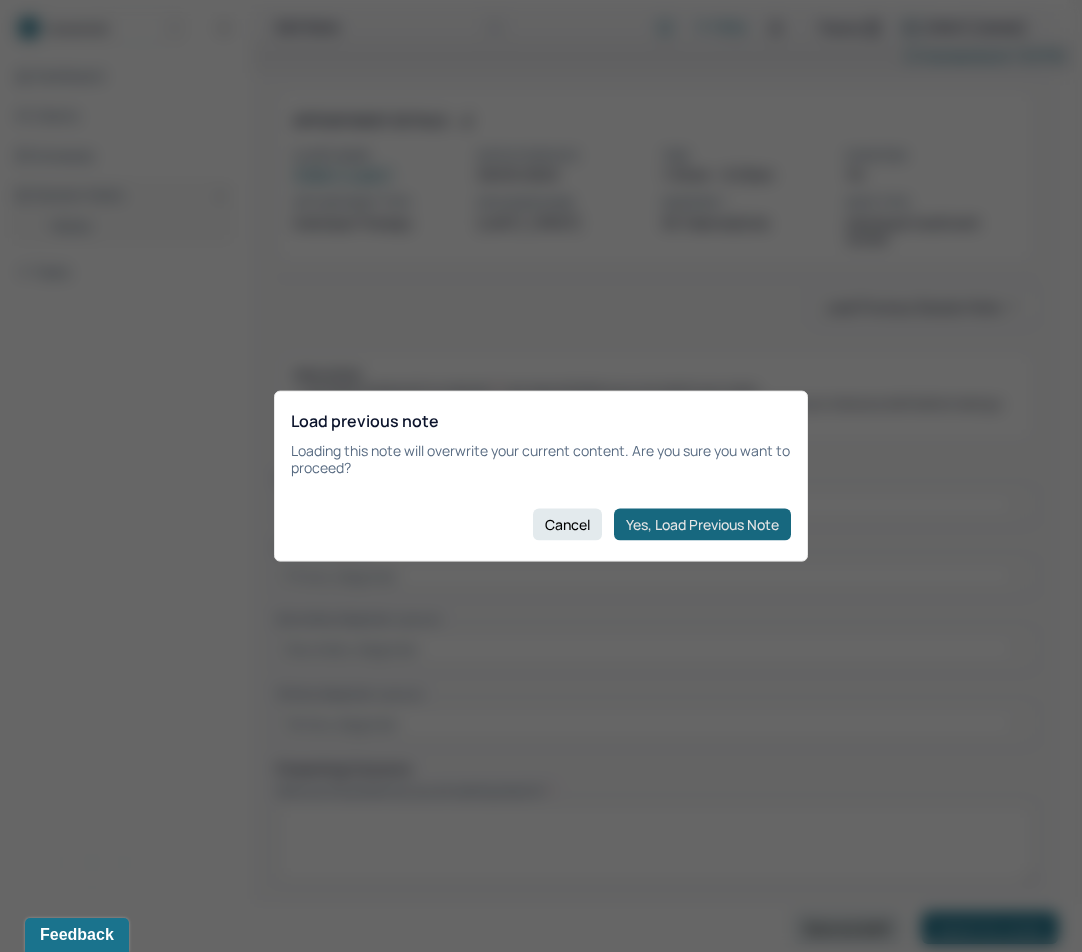 click on "Yes, Load Previous Note" at bounding box center (702, 524) 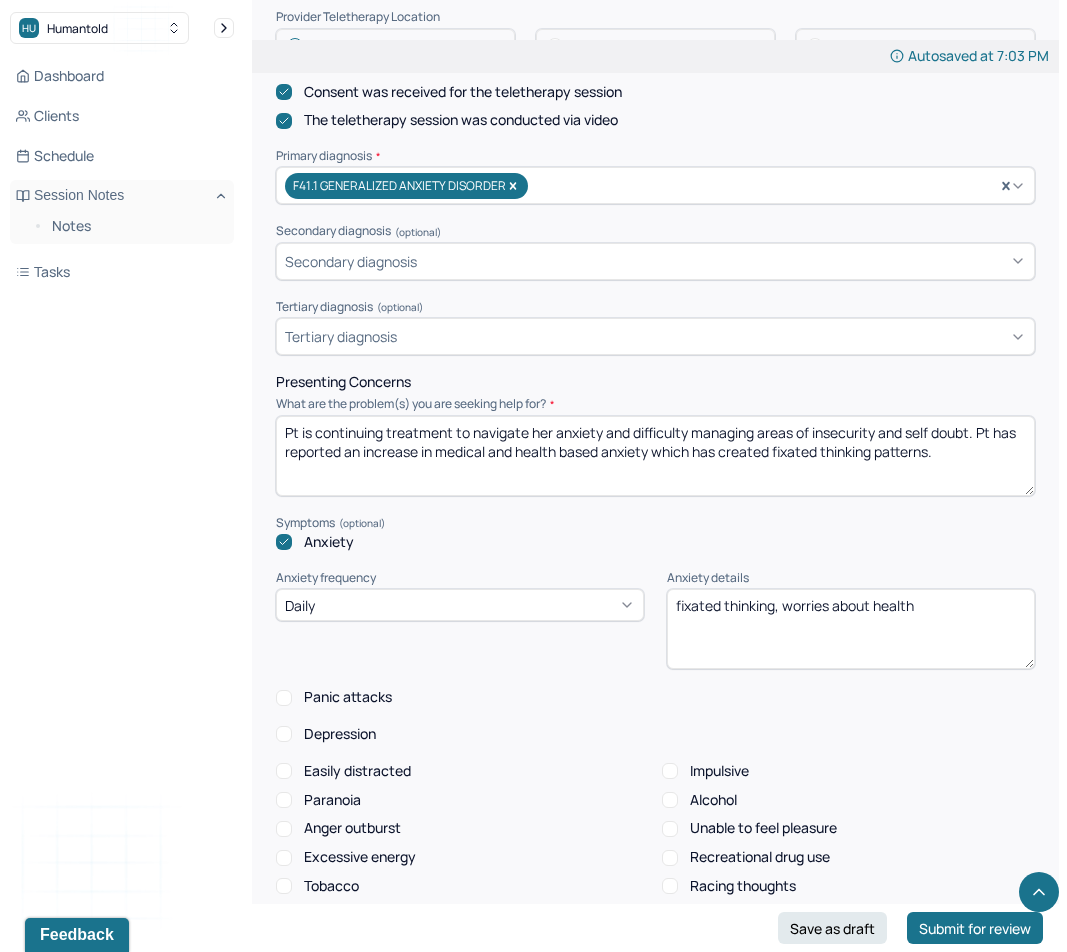 scroll, scrollTop: 819, scrollLeft: 0, axis: vertical 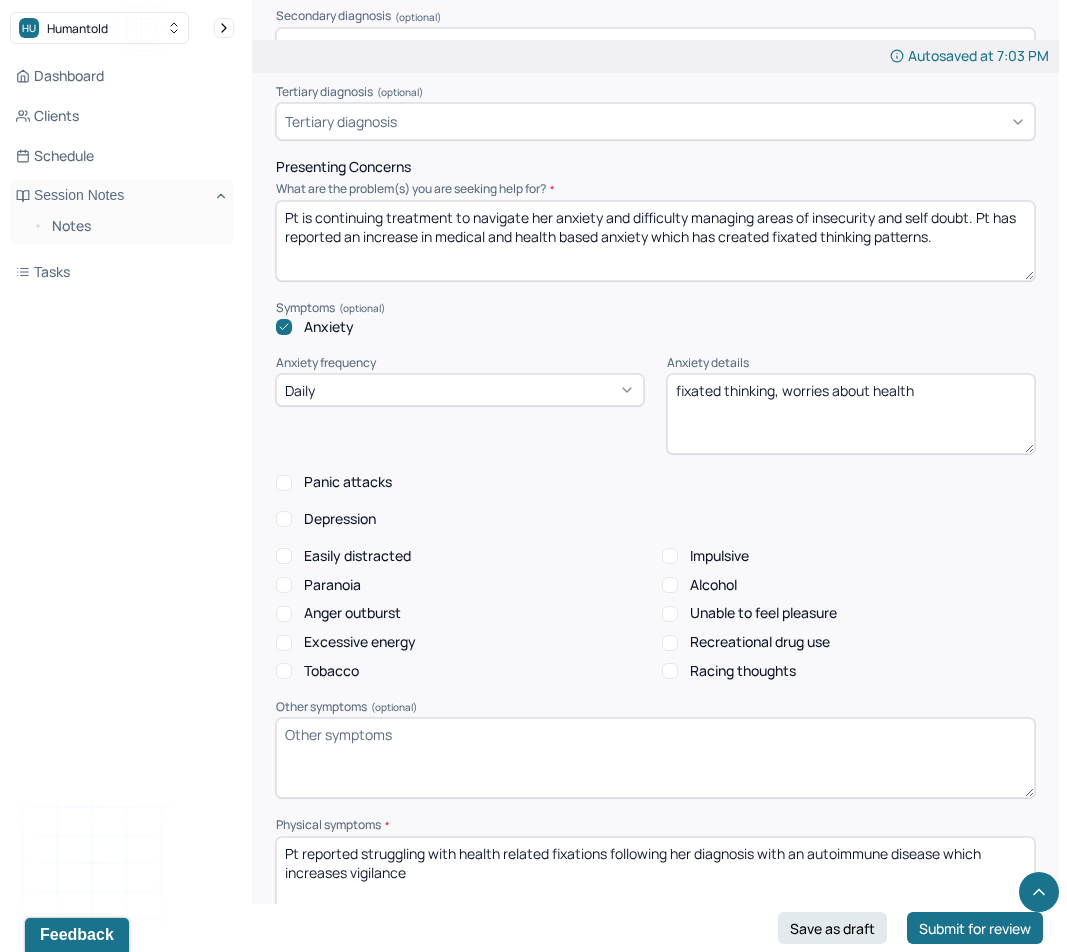 click on "fixated thinking, worries about health" at bounding box center (851, 414) 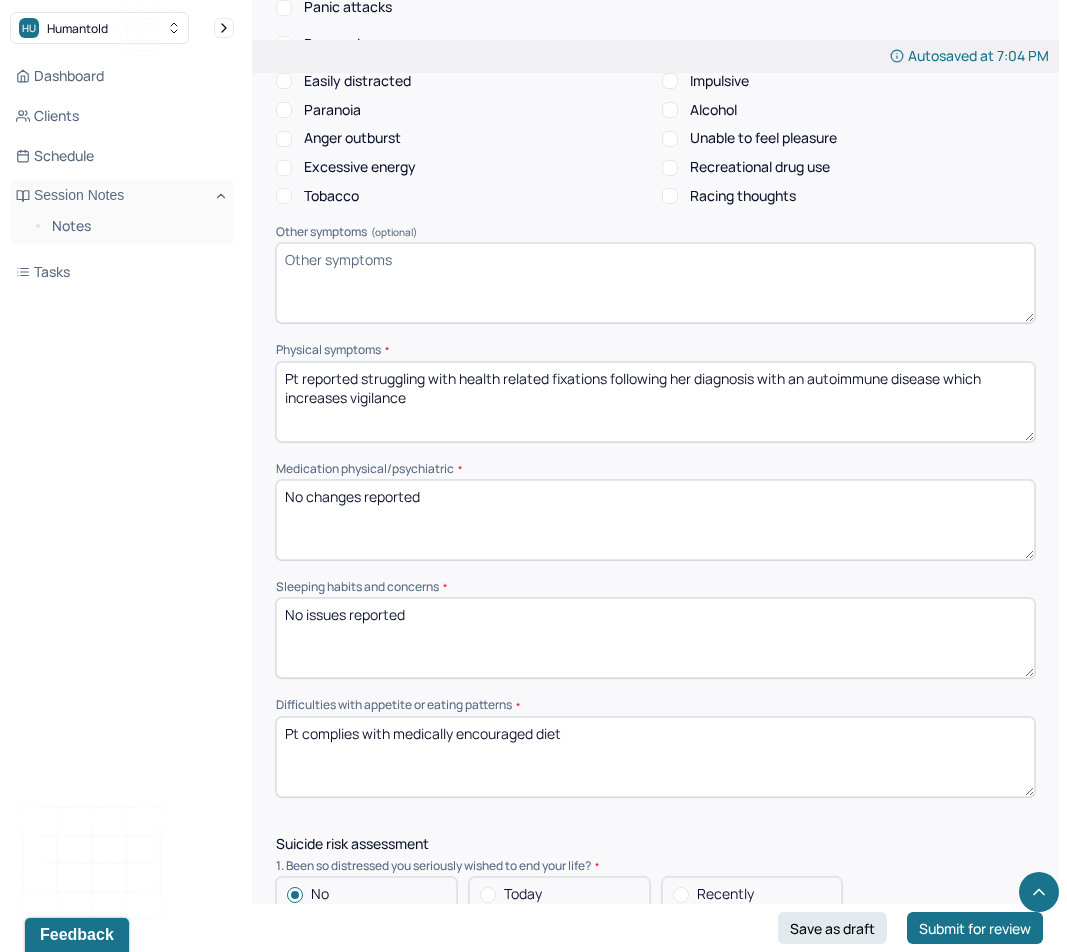scroll, scrollTop: 1322, scrollLeft: 0, axis: vertical 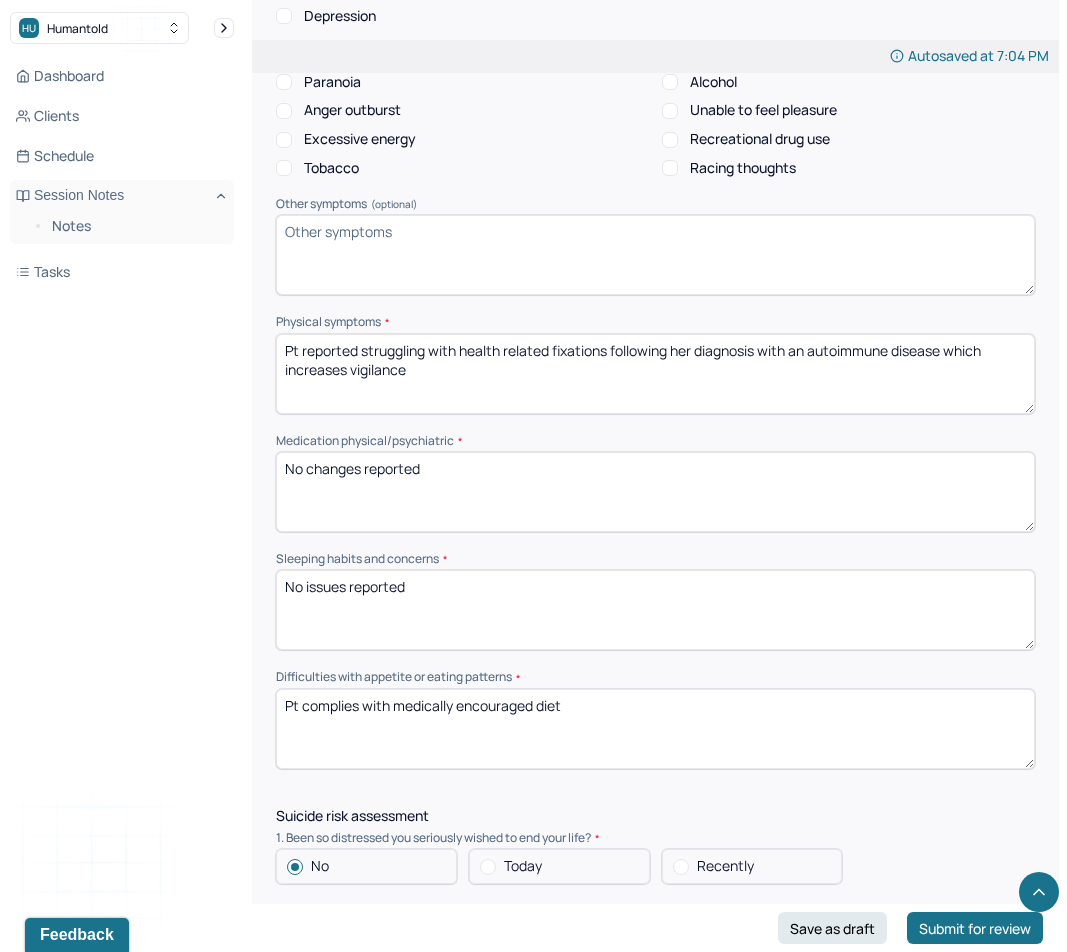 click on "Pt reported struggling with health related fixations following her diagnosis with an autoimmune disease which increases vigilance" at bounding box center [655, 374] 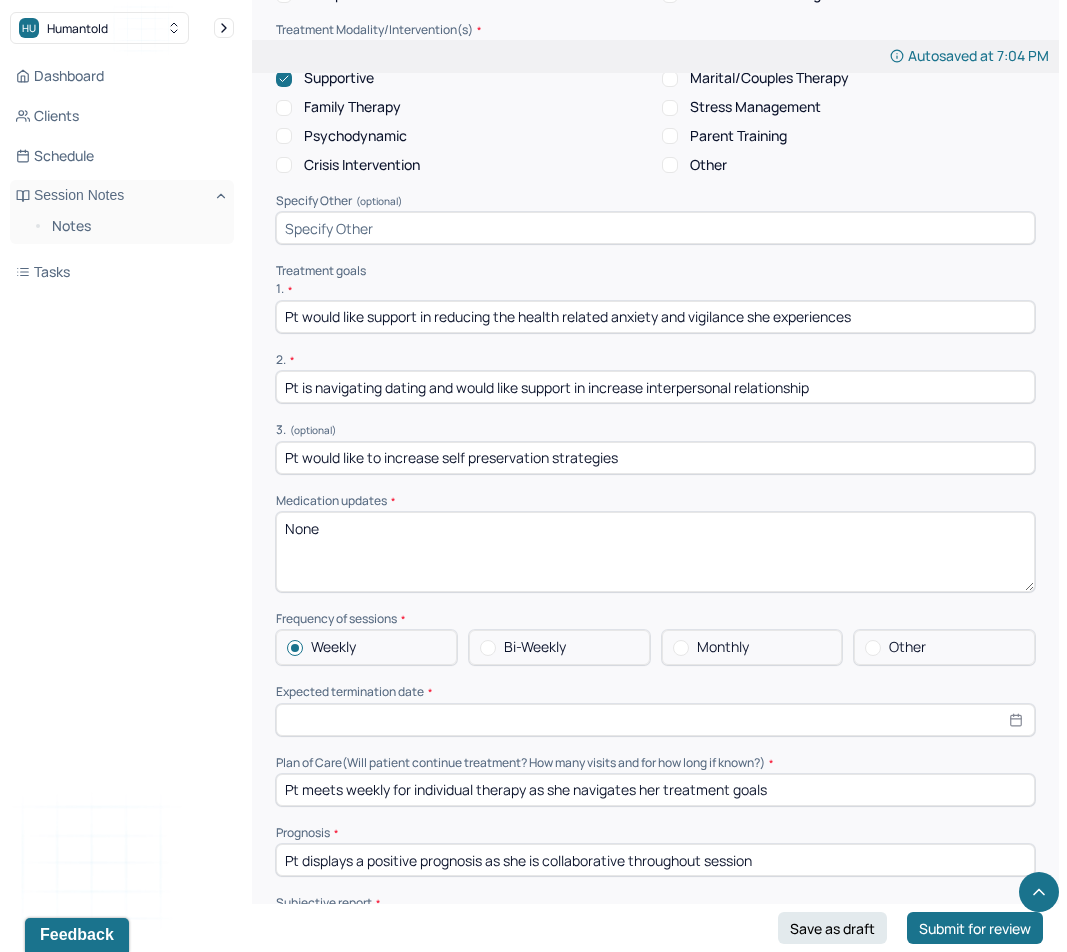 scroll, scrollTop: 4038, scrollLeft: 0, axis: vertical 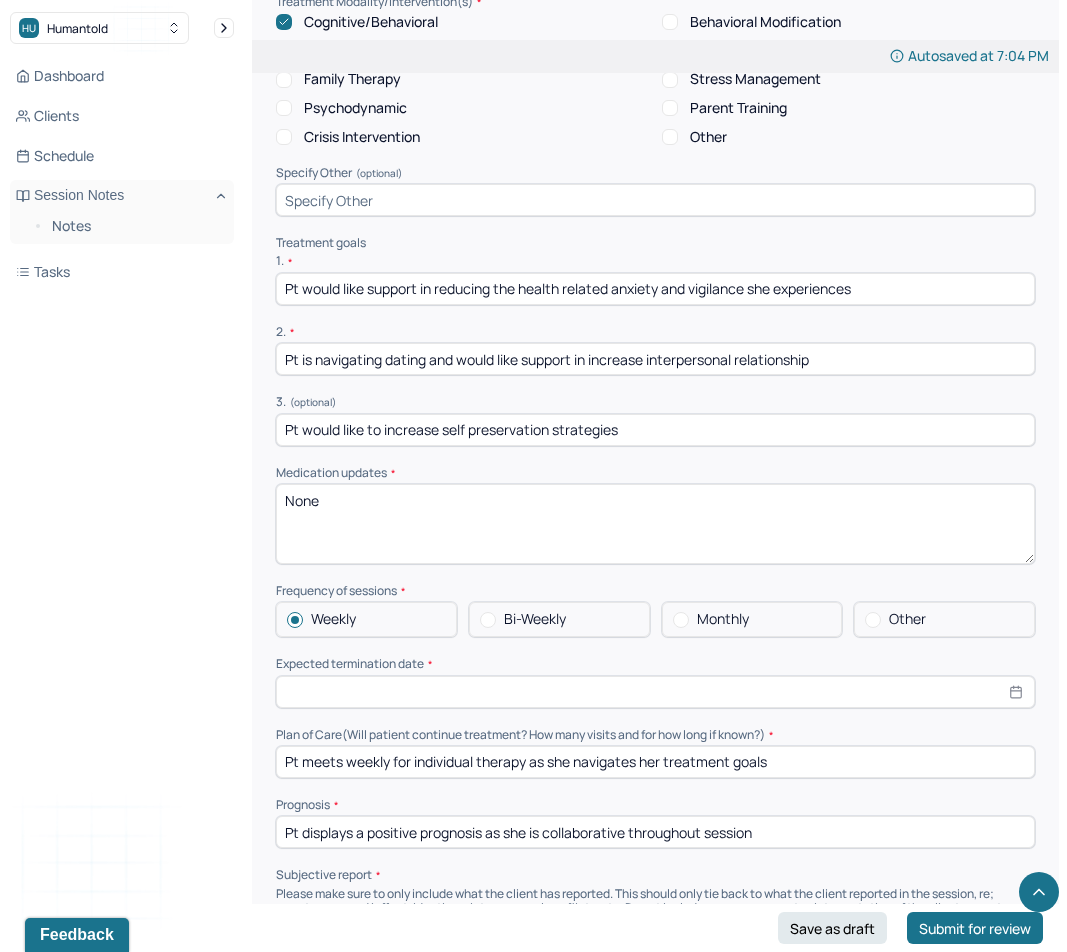 click on "Pt would like support in reducing the health related anxiety and vigilance she experiences" at bounding box center (655, 289) 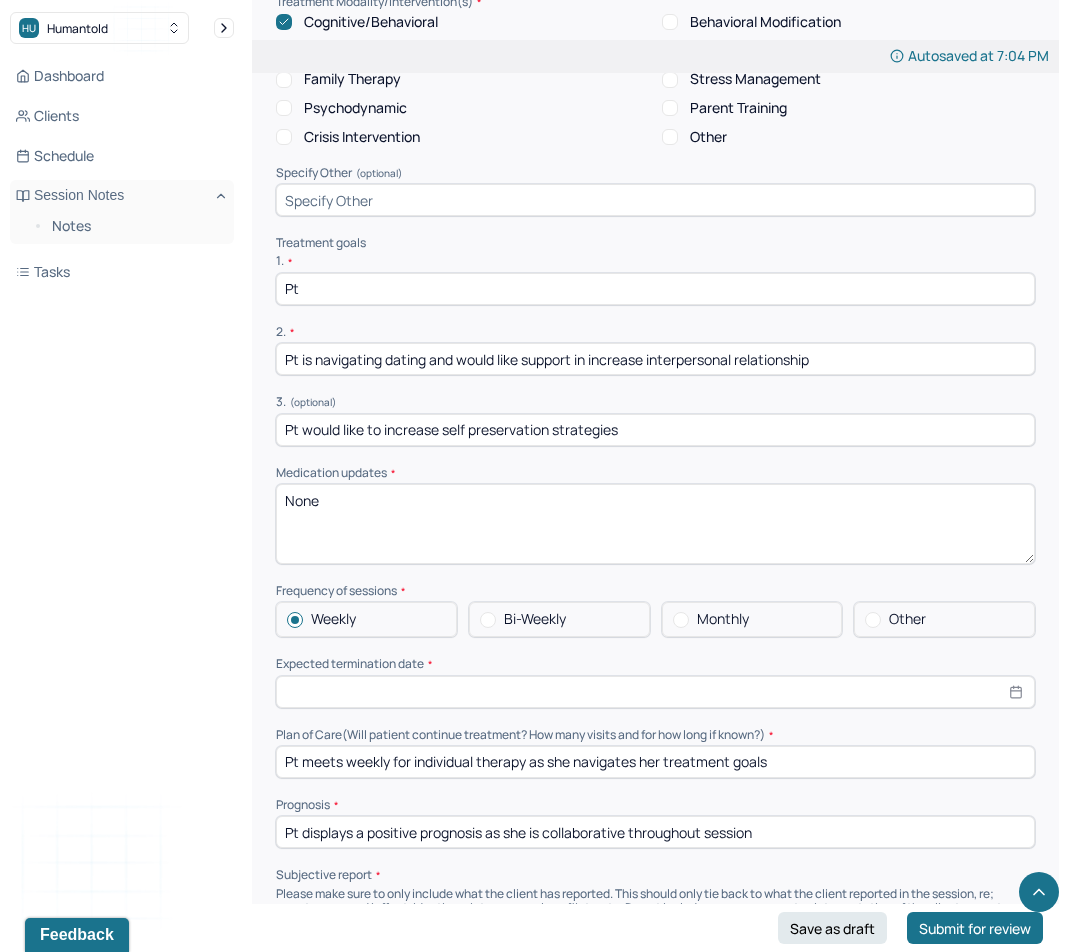 click on "Pt" at bounding box center (655, 289) 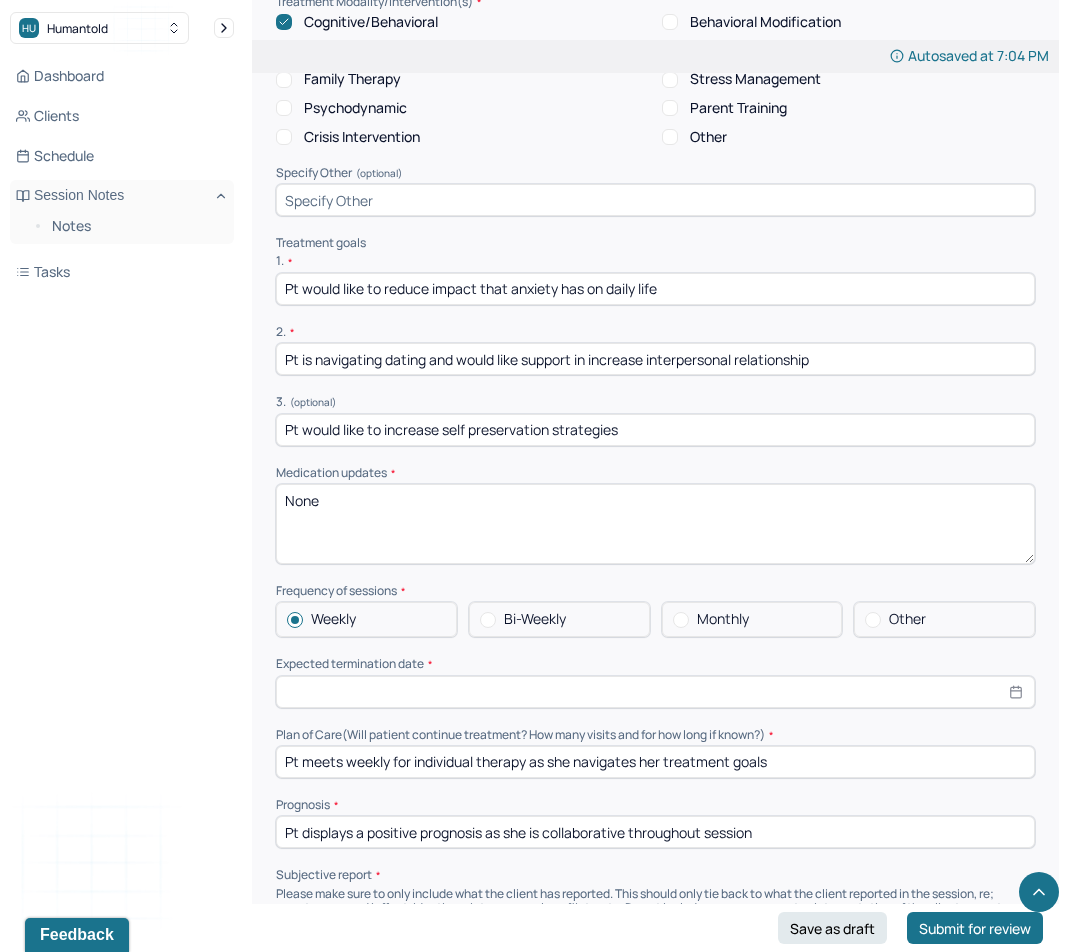 click on "Pt would like to increase self preservation strategies" at bounding box center [655, 430] 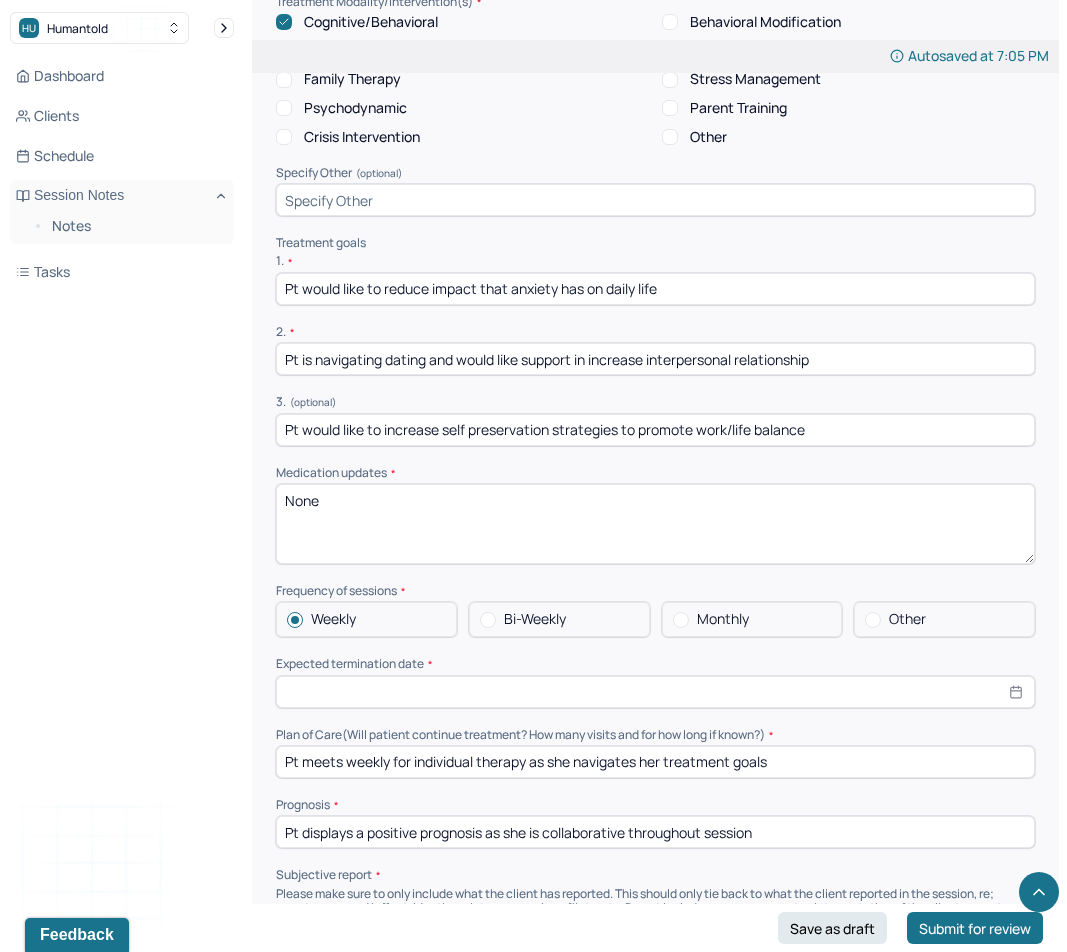 click on "Pt is navigating dating and would like support in increase interpersonal relationship" at bounding box center (655, 359) 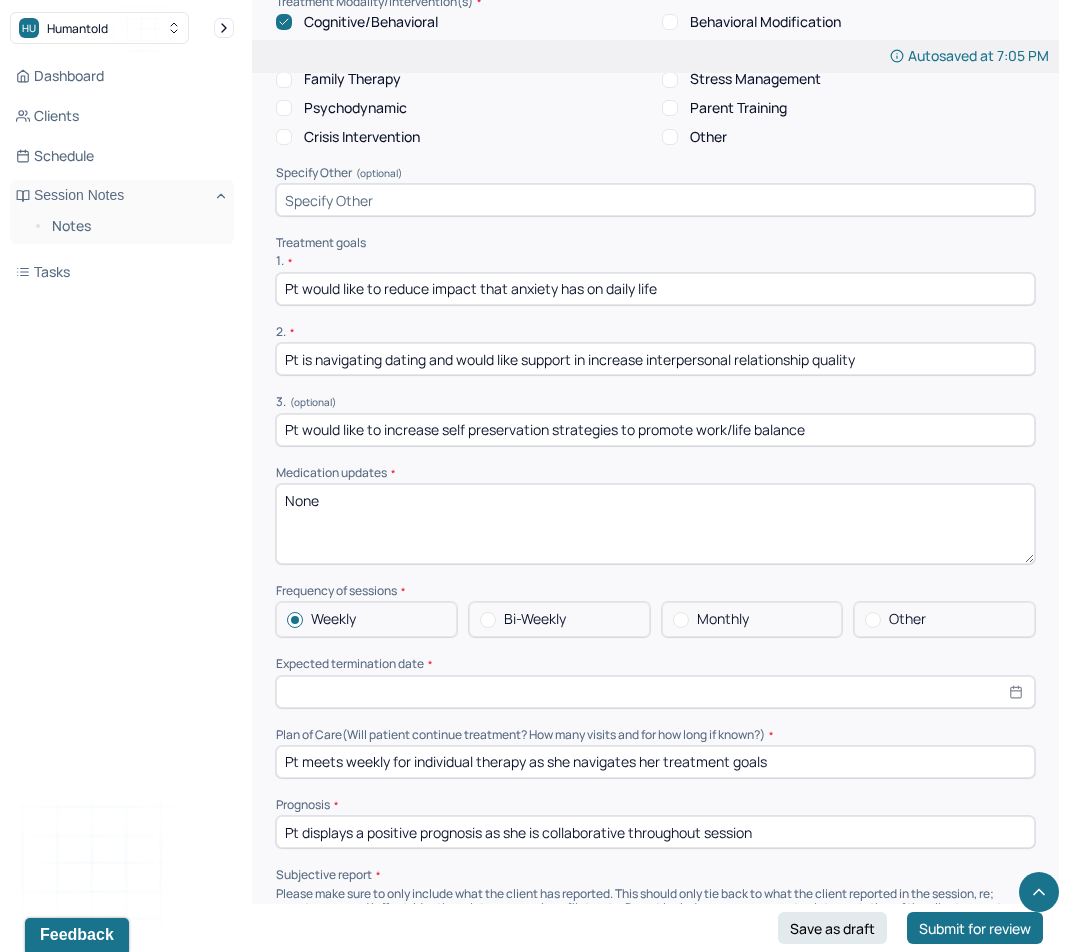 click at bounding box center (655, 692) 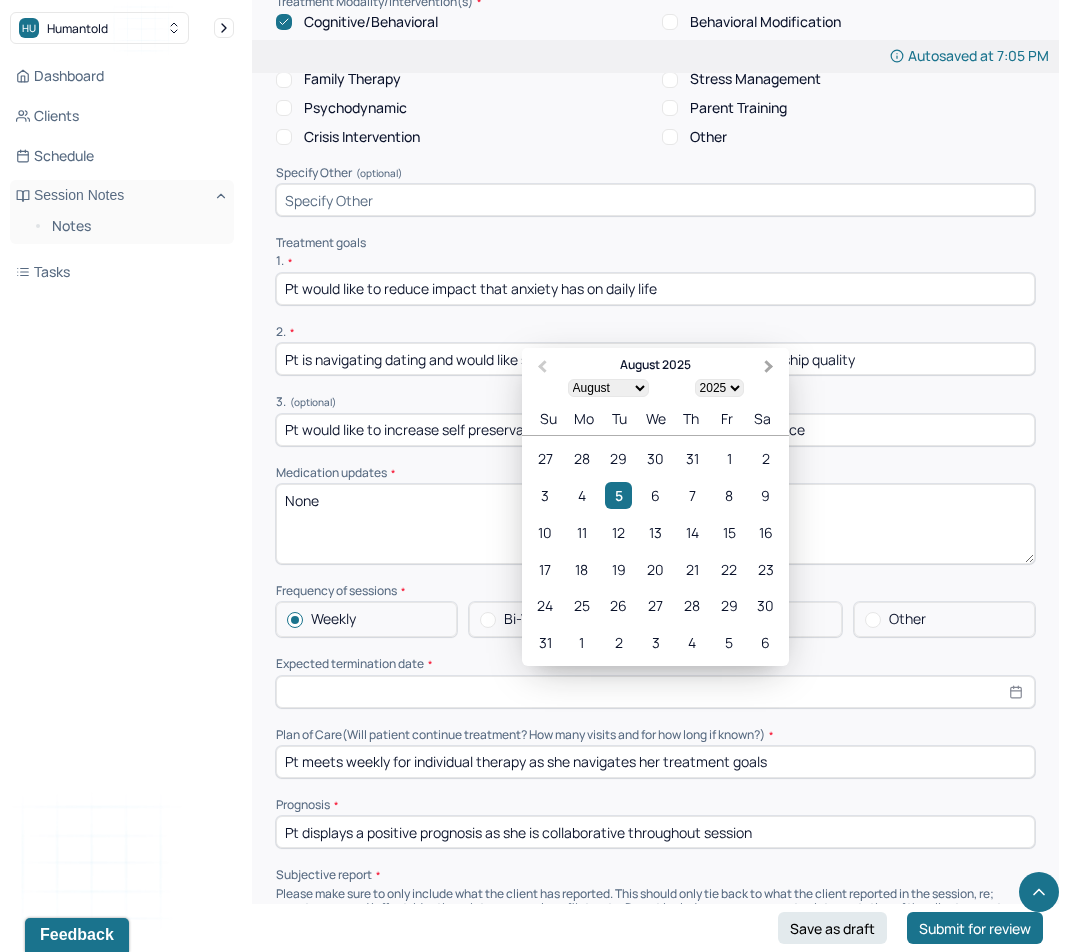 click on "Next Month" at bounding box center [769, 367] 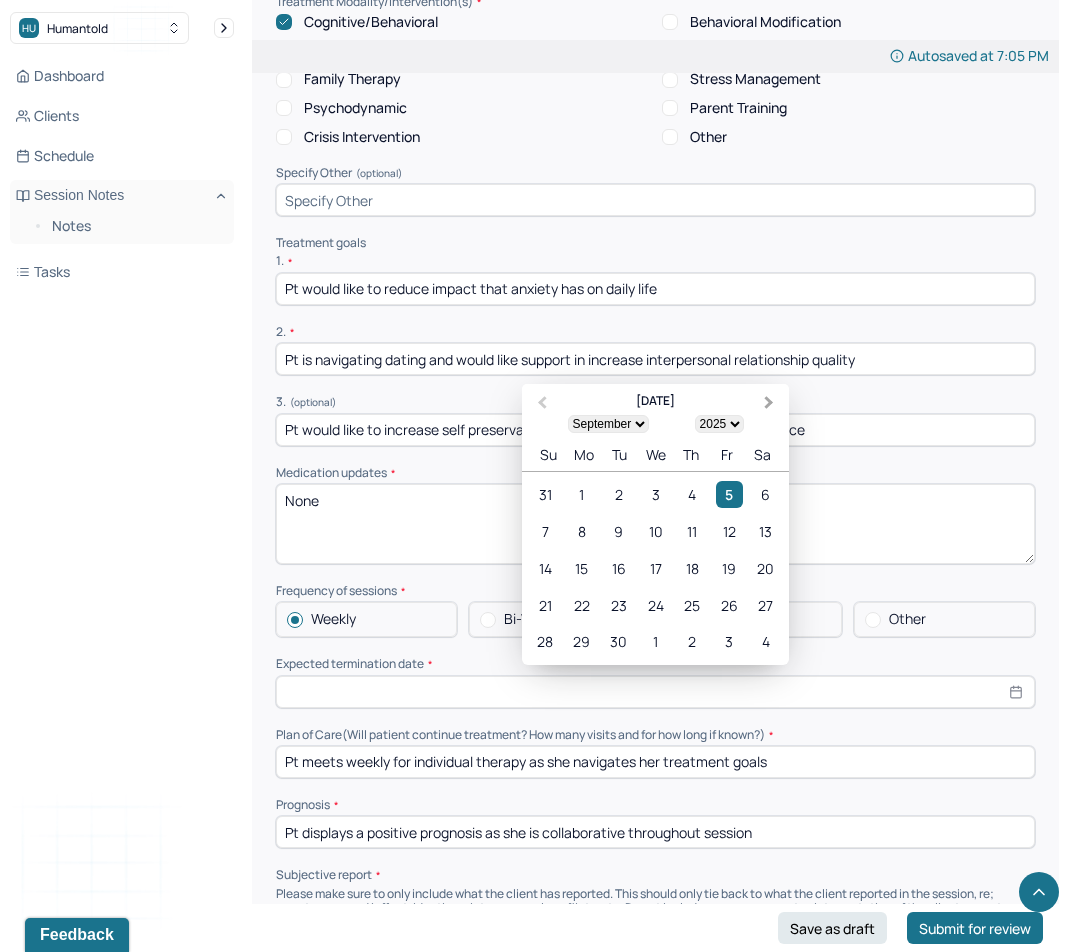 click on "Next Month" at bounding box center (771, 405) 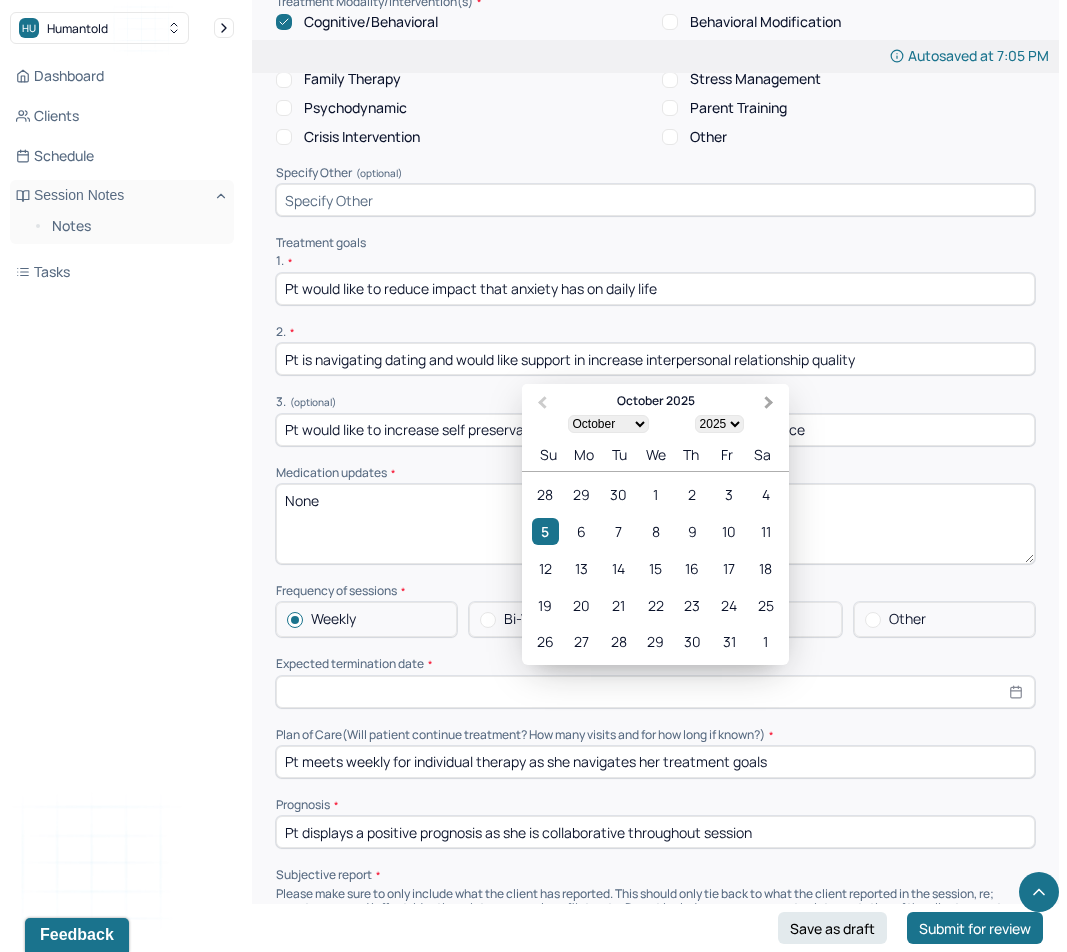 click on "Next Month" at bounding box center [771, 405] 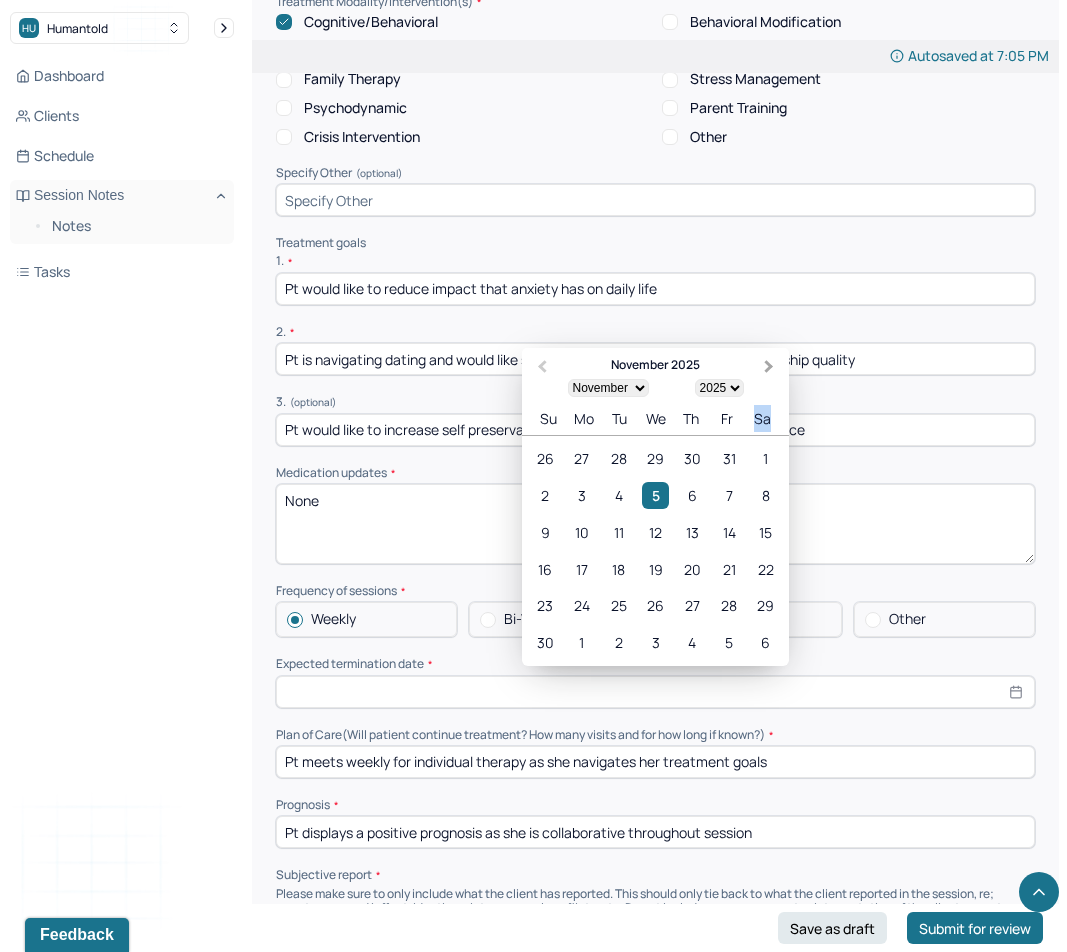 click on "Su Mo Tu We Th Fr Sa" at bounding box center [655, 418] 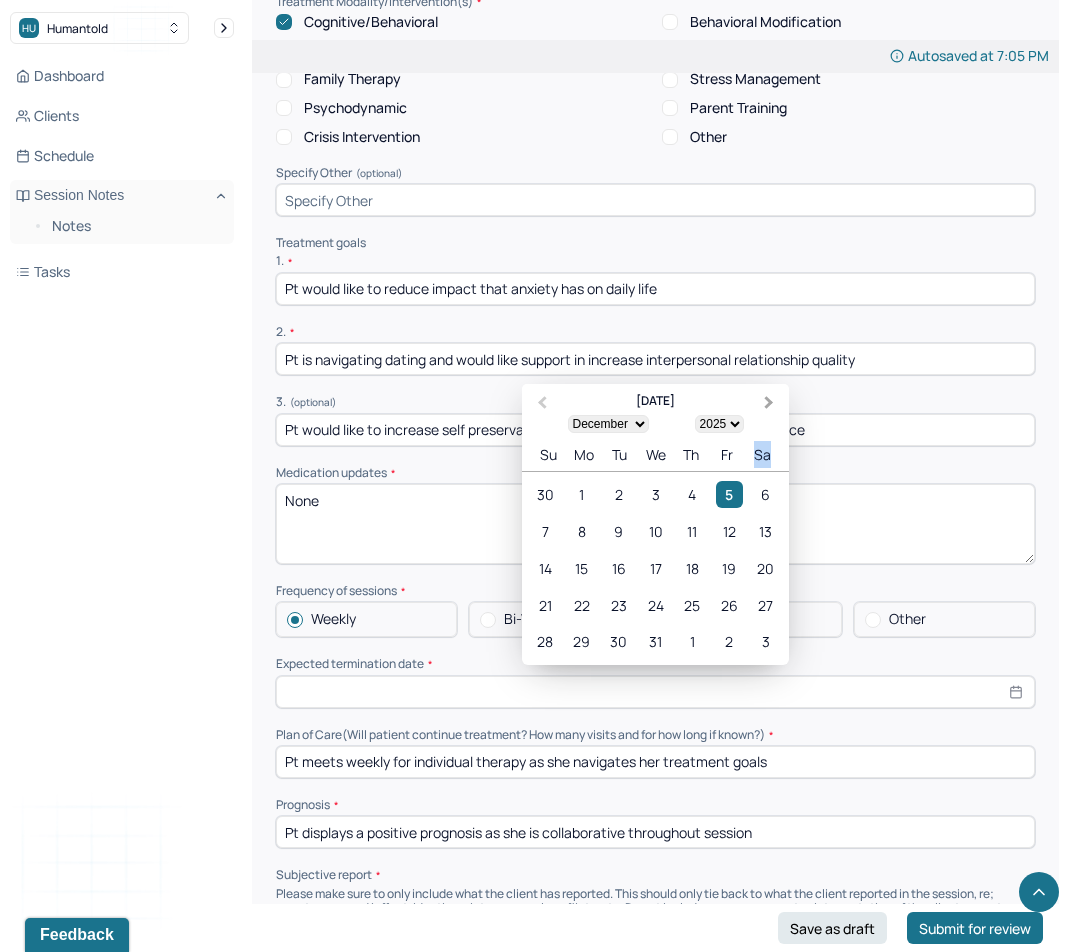 click on "Next Month" at bounding box center (771, 405) 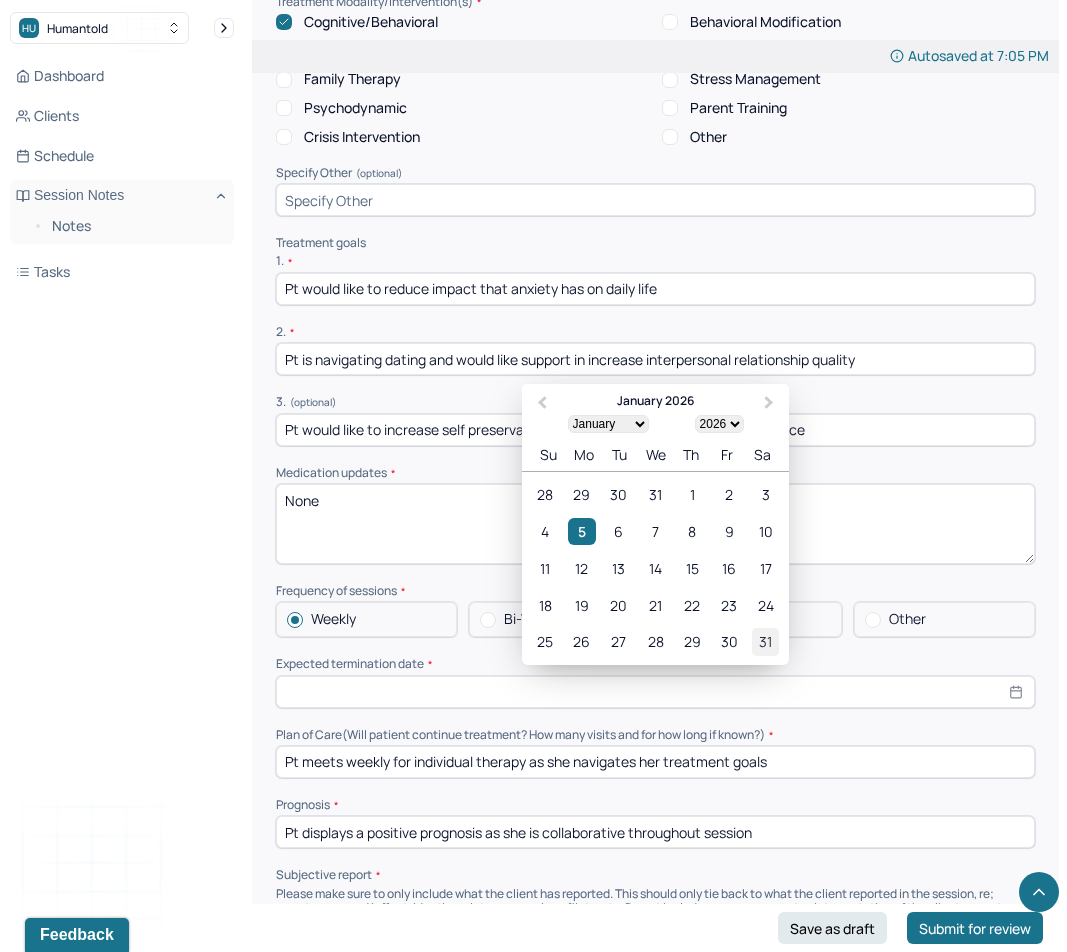 click on "31" at bounding box center [765, 641] 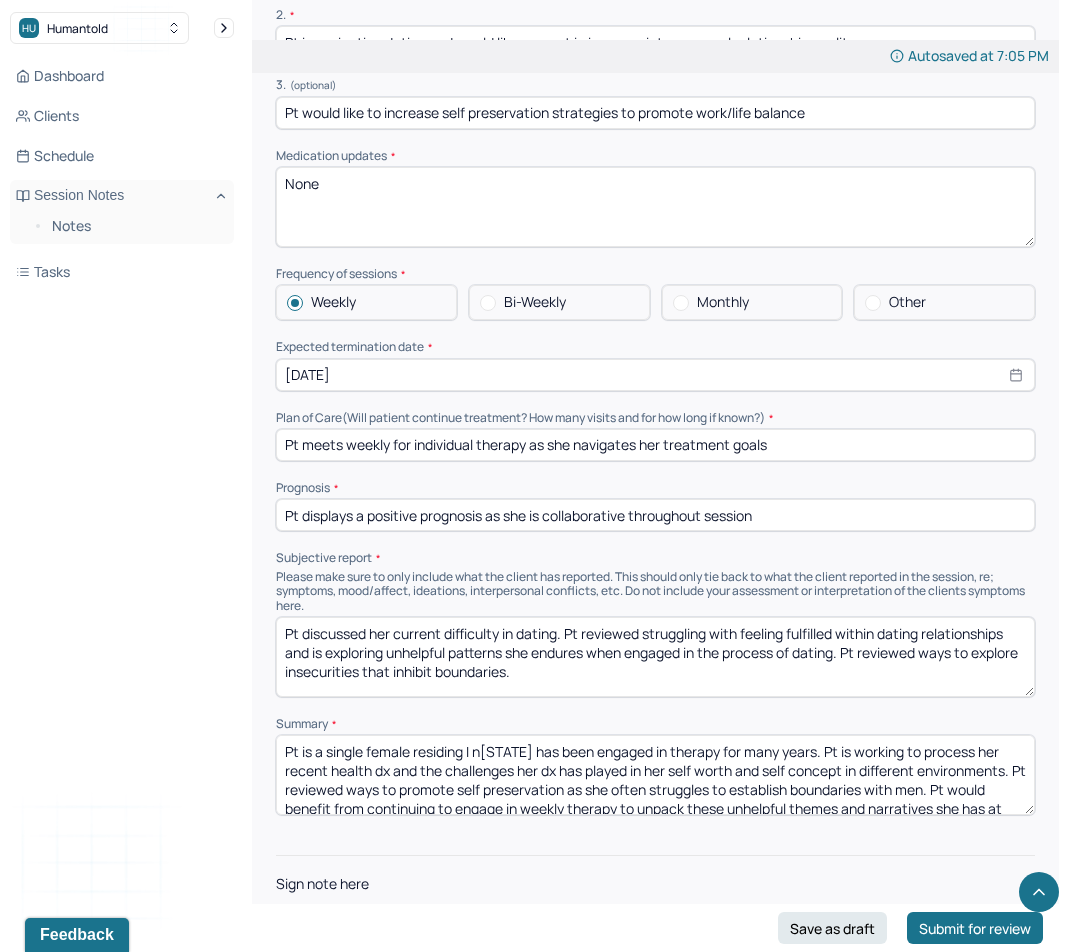 scroll, scrollTop: 4435, scrollLeft: 0, axis: vertical 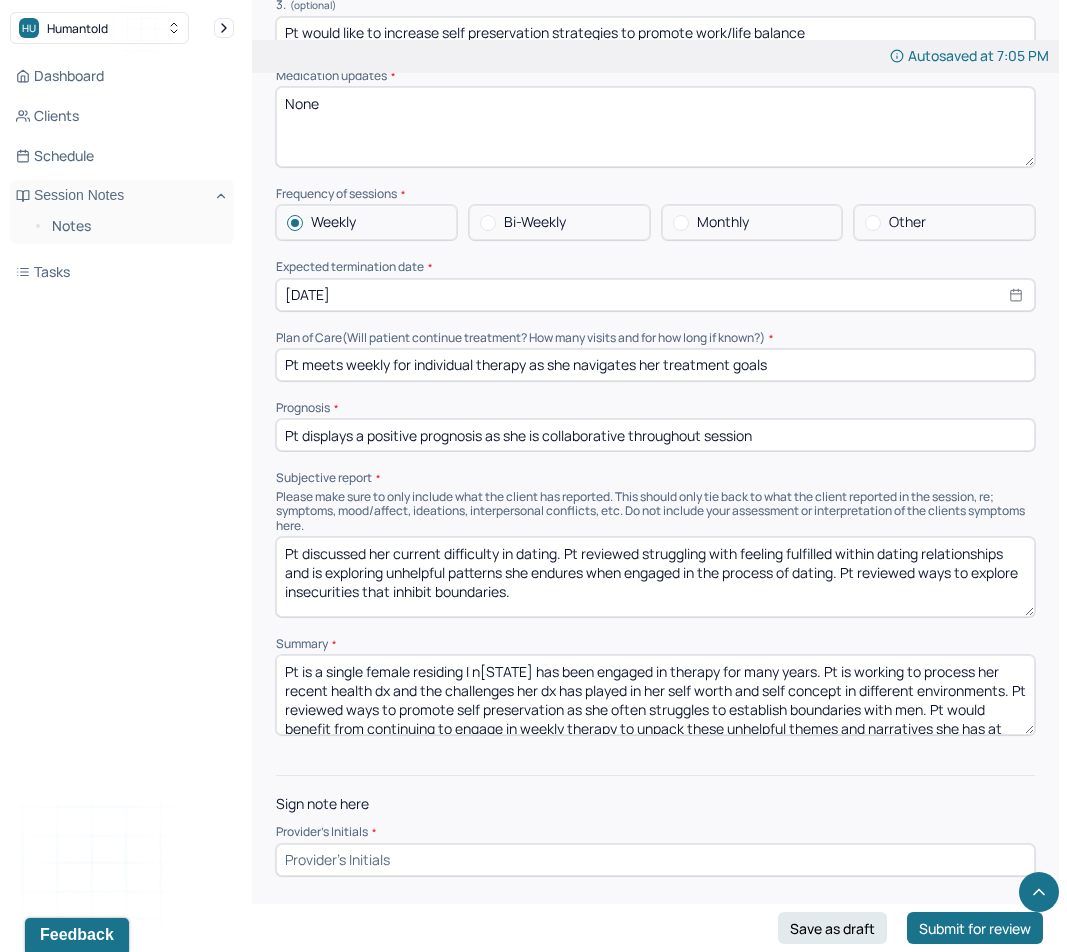 drag, startPoint x: 618, startPoint y: 590, endPoint x: 258, endPoint y: 491, distance: 373.36444 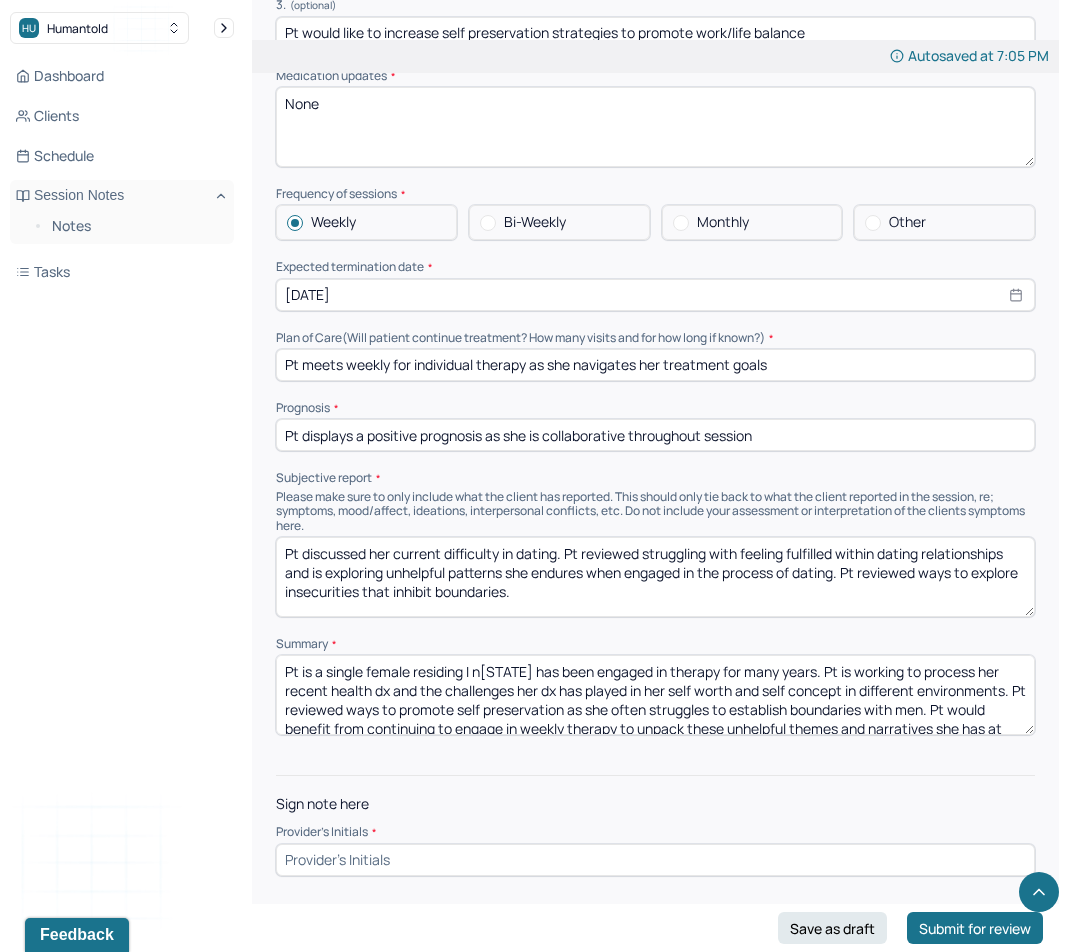 click on "Autosaved at 7:05 PM Appointment Details Client name Laure Ellis Date of service [DATE] Time 7:30am - 8:30am Duration 1hr Appointment type individual therapy Provider name Sarah Morris Modifier 1 95 Telemedicine Note type Individual treatment review Load previous session note Instructions The fields marked with an asterisk ( * ) are required before you can submit your notes. Before you can submit your session notes, they must be signed. You have the option to save your notes as a draft before making a submission. Appointment location * Teletherapy Client Teletherapy Location Home Office Other Provider Teletherapy Location Home Office Other Consent was received for the teletherapy session The teletherapy session was conducted via video Primary diagnosis * F41.1 GENERALIZED ANXIETY DISORDER Secondary diagnosis (optional) Secondary diagnosis Tertiary diagnosis (optional) Tertiary diagnosis Presenting Concerns What are the problem(s) you are seeking help for? Symptoms Anxiety Anxiety frequency Daily Impulsive" at bounding box center [655, -1722] 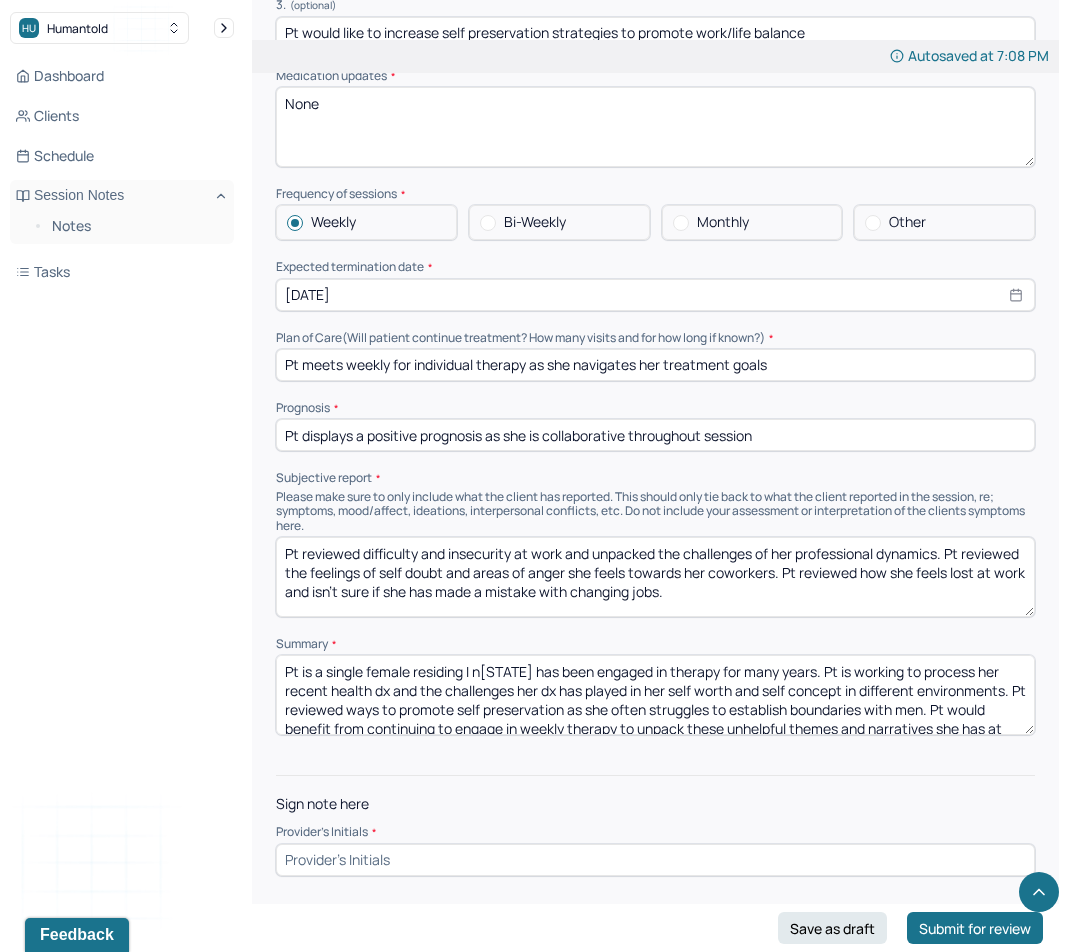 drag, startPoint x: 483, startPoint y: 674, endPoint x: 470, endPoint y: 672, distance: 13.152946 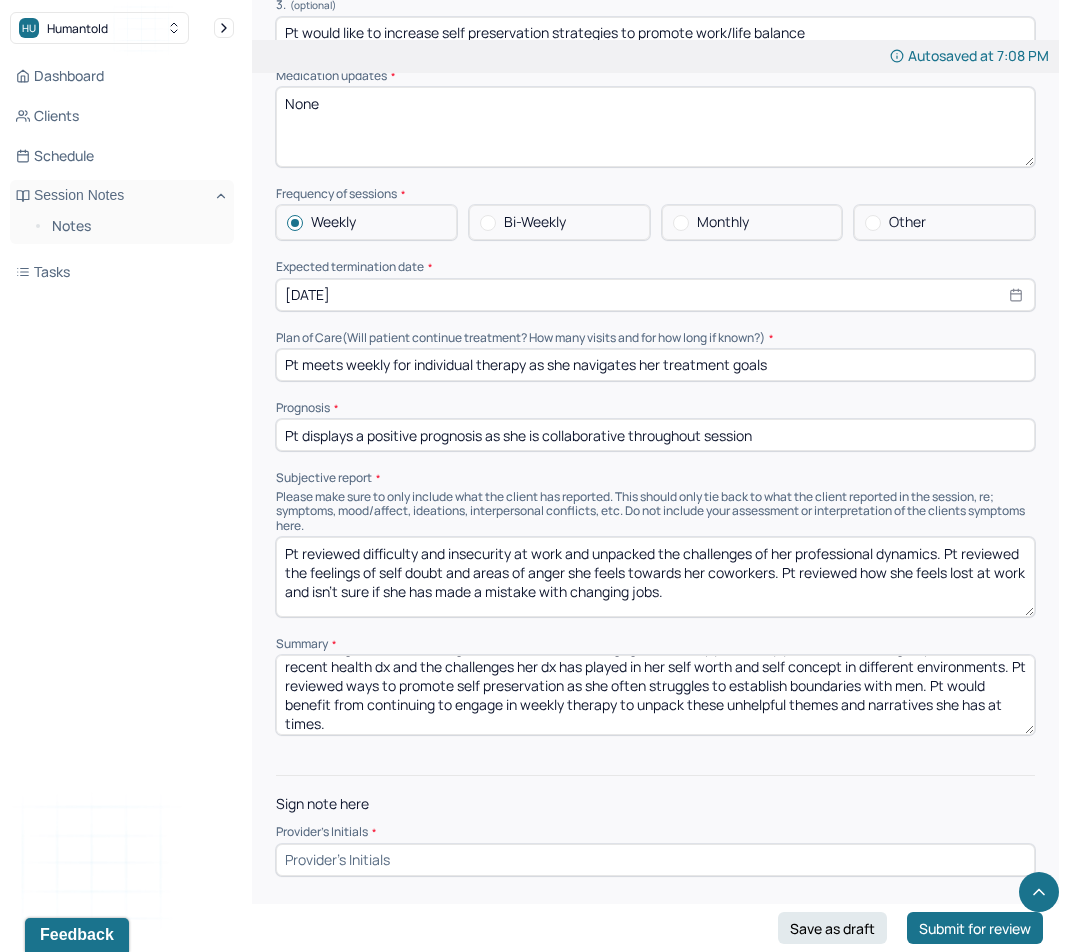 scroll, scrollTop: 29, scrollLeft: 0, axis: vertical 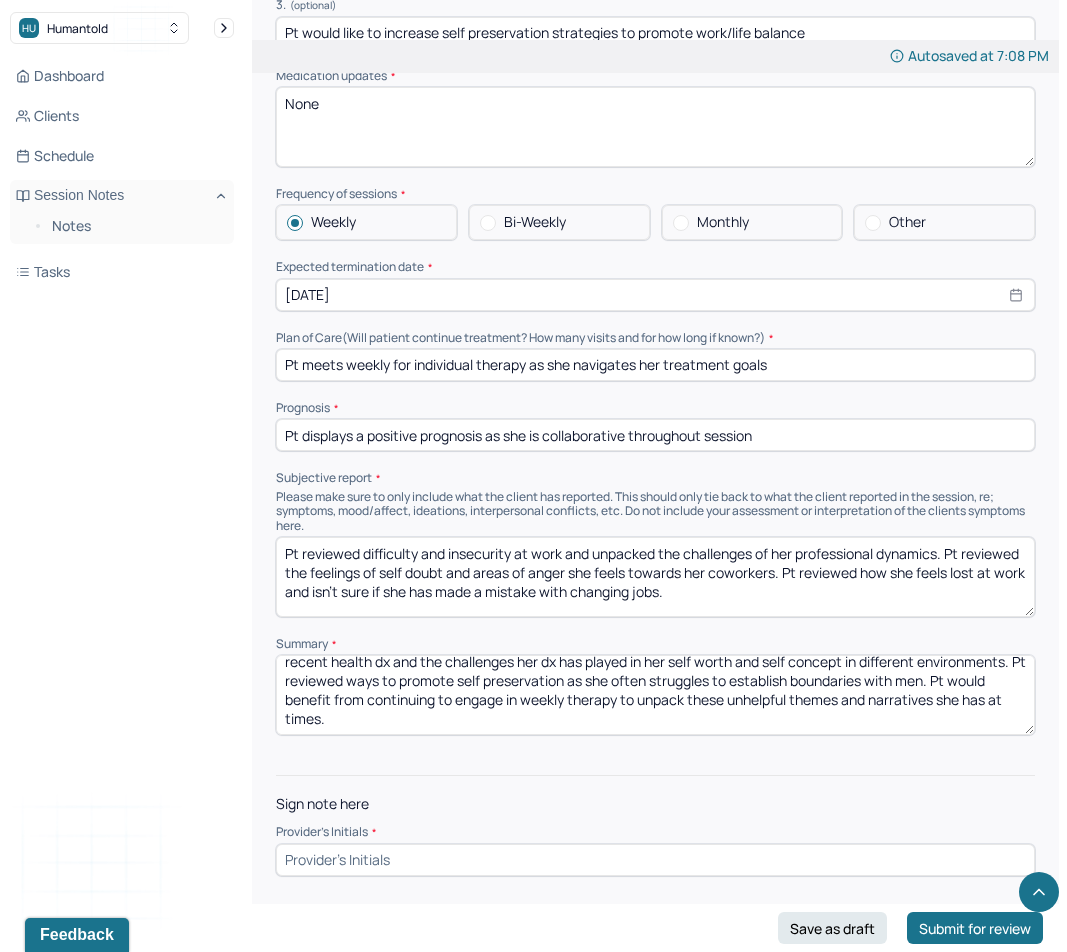 click on "Pt is a single female residing in [STATE] has been engaged in therapy for many years. Pt is working to process her recent health dx and the challenges her dx has played in her self worth and self concept in different environments. Pt reviewed ways to promote self preservation as she often struggles to establish boundaries with men. Pt would benefit from continuing to engage in weekly therapy to unpack these unhelpful themes and narratives she has at times." at bounding box center (655, 695) 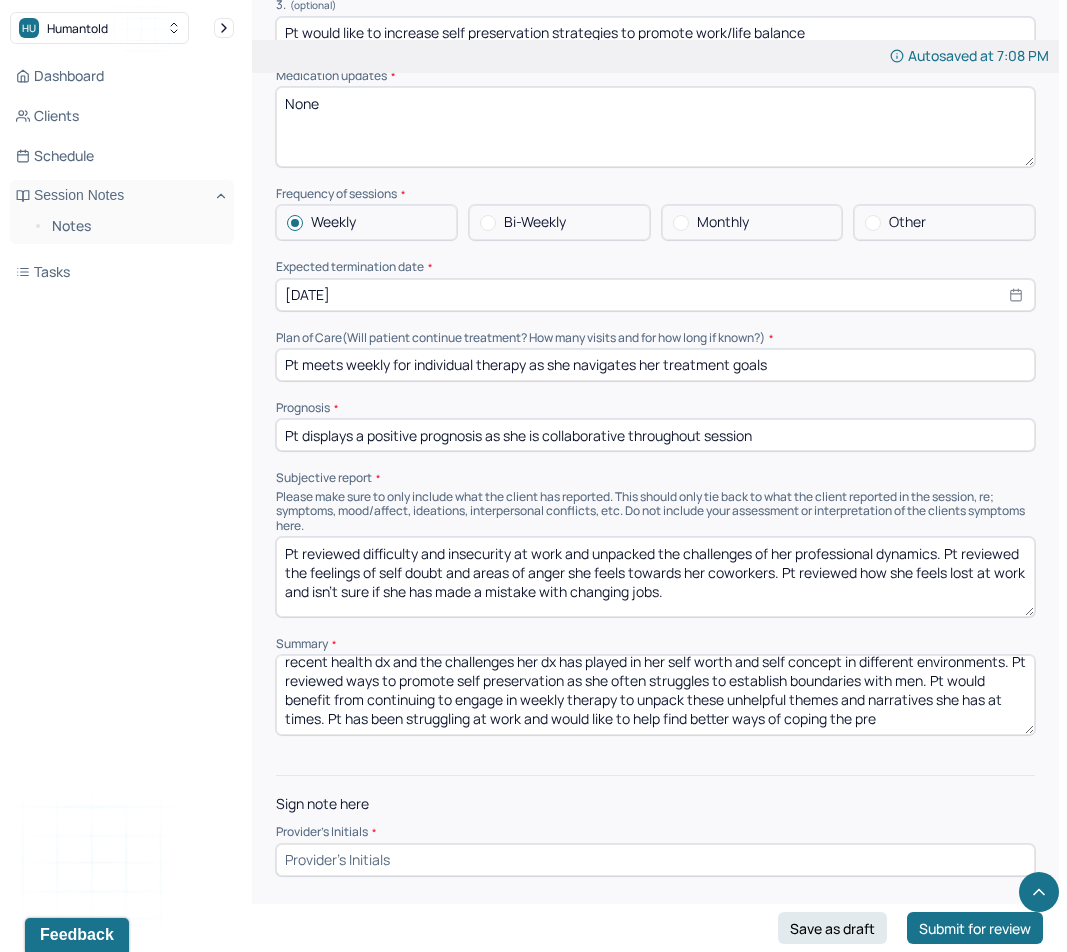 scroll, scrollTop: 43, scrollLeft: 0, axis: vertical 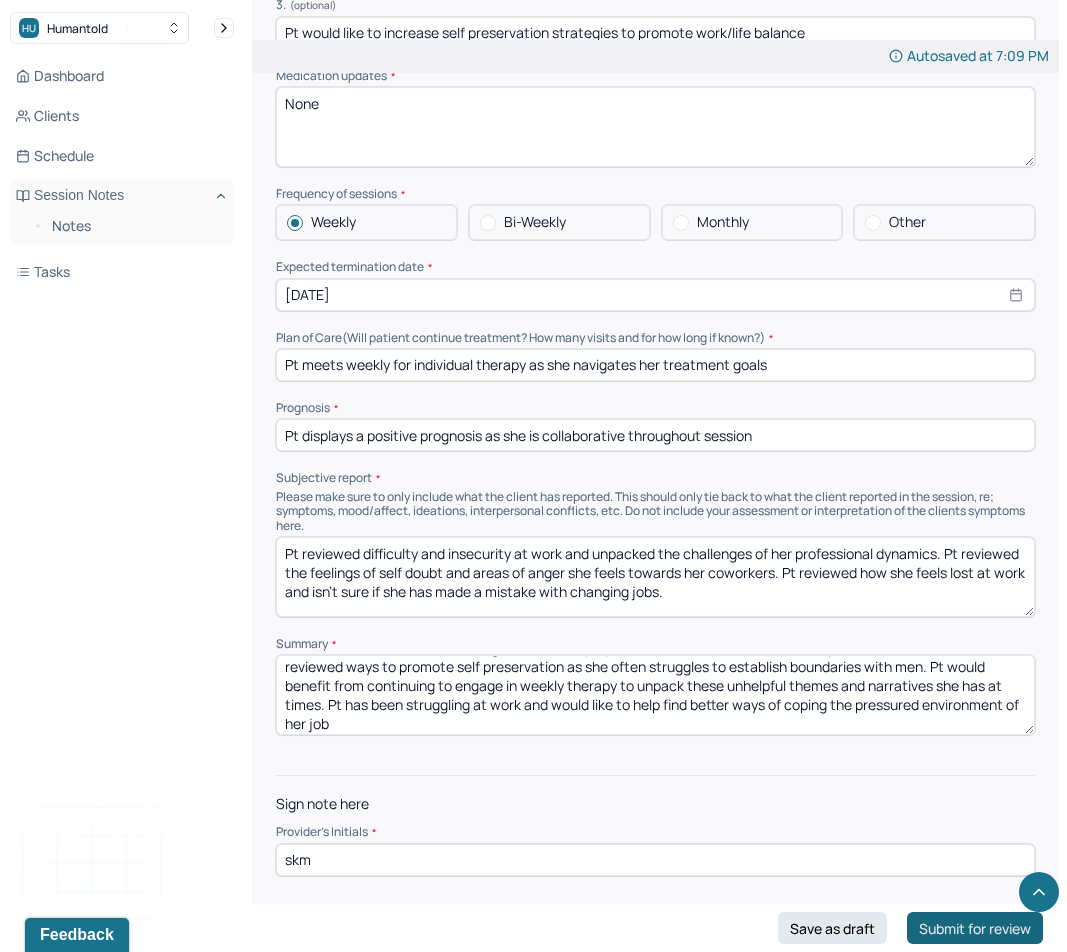 click on "Submit for review" at bounding box center (975, 928) 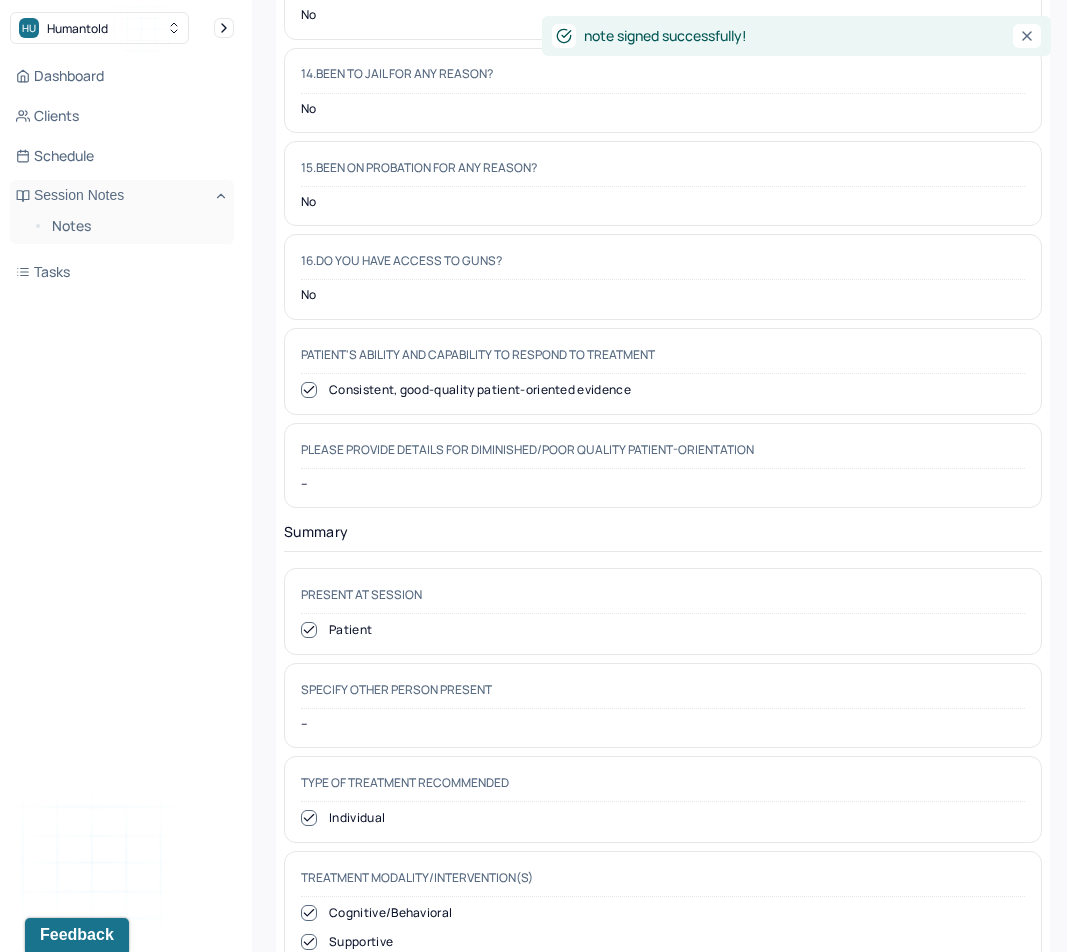 scroll, scrollTop: 0, scrollLeft: 0, axis: both 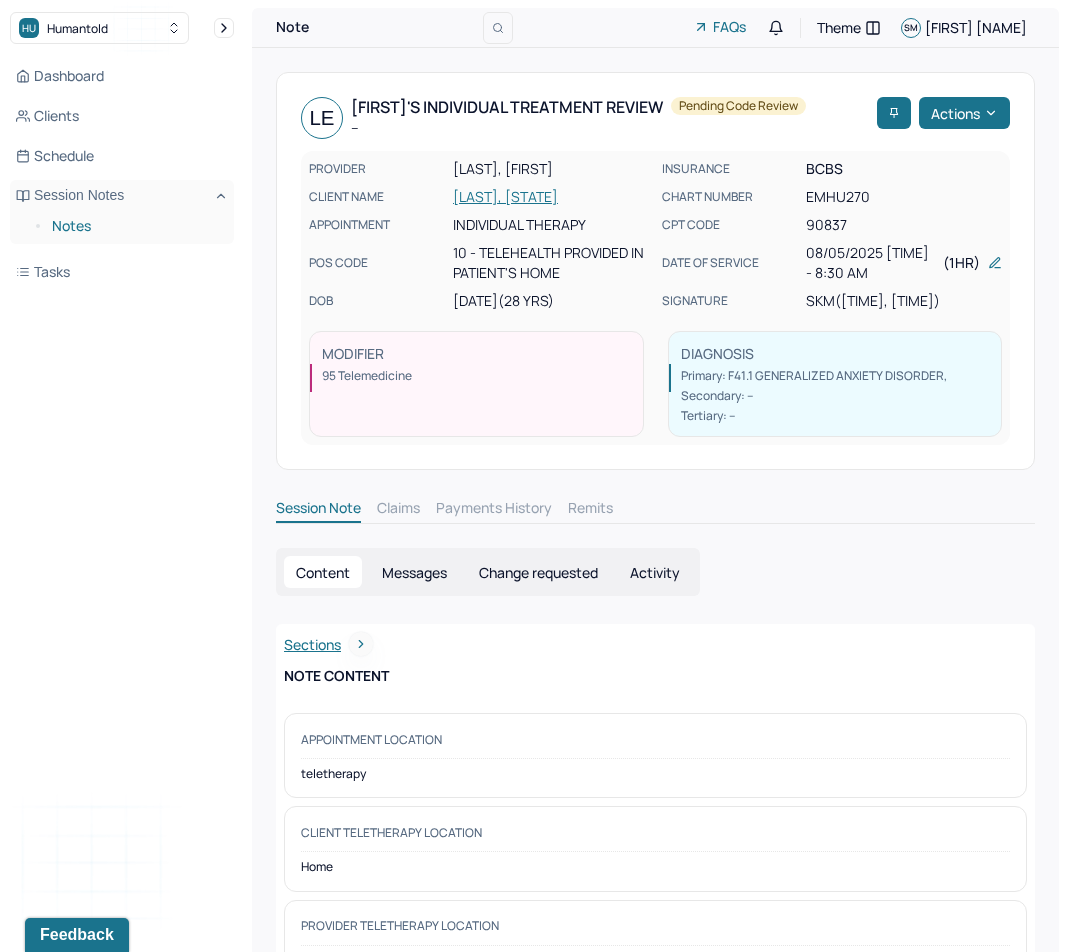 click on "Notes" at bounding box center [135, 226] 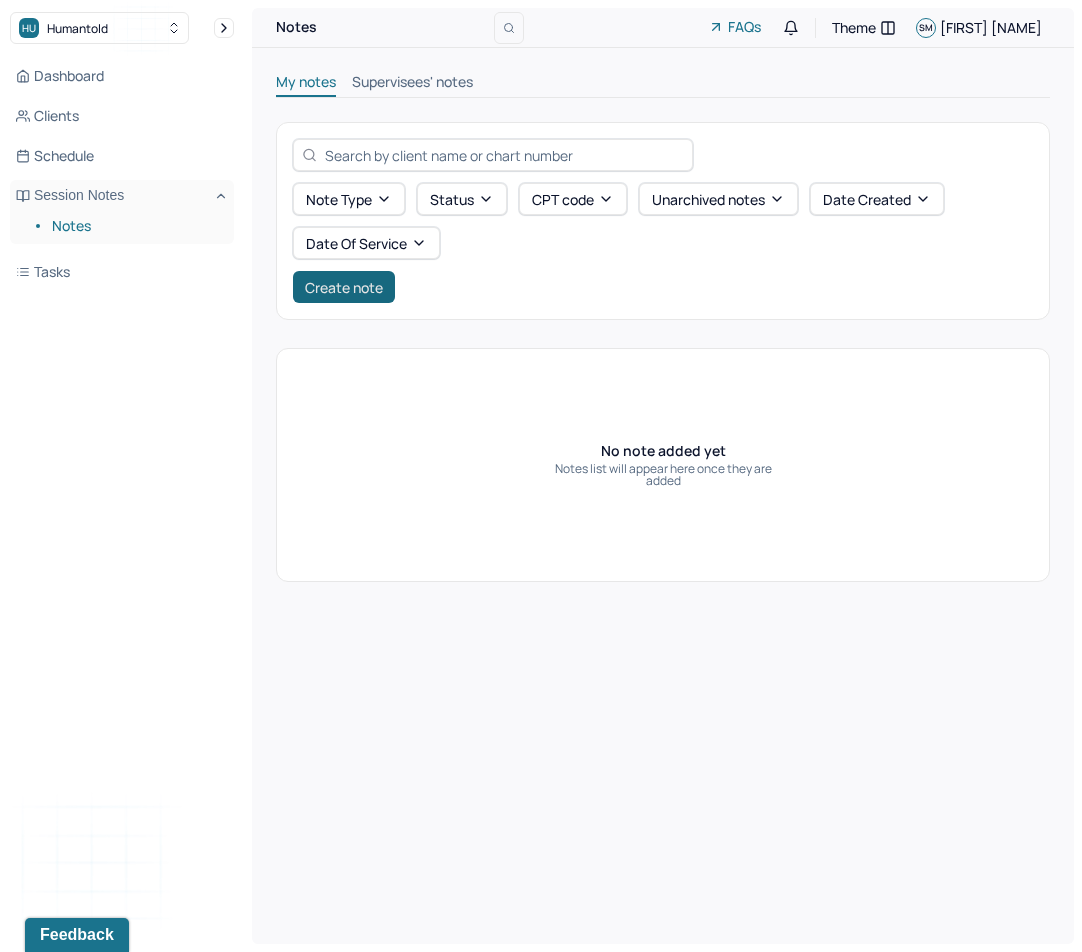 click on "Create note" at bounding box center [344, 287] 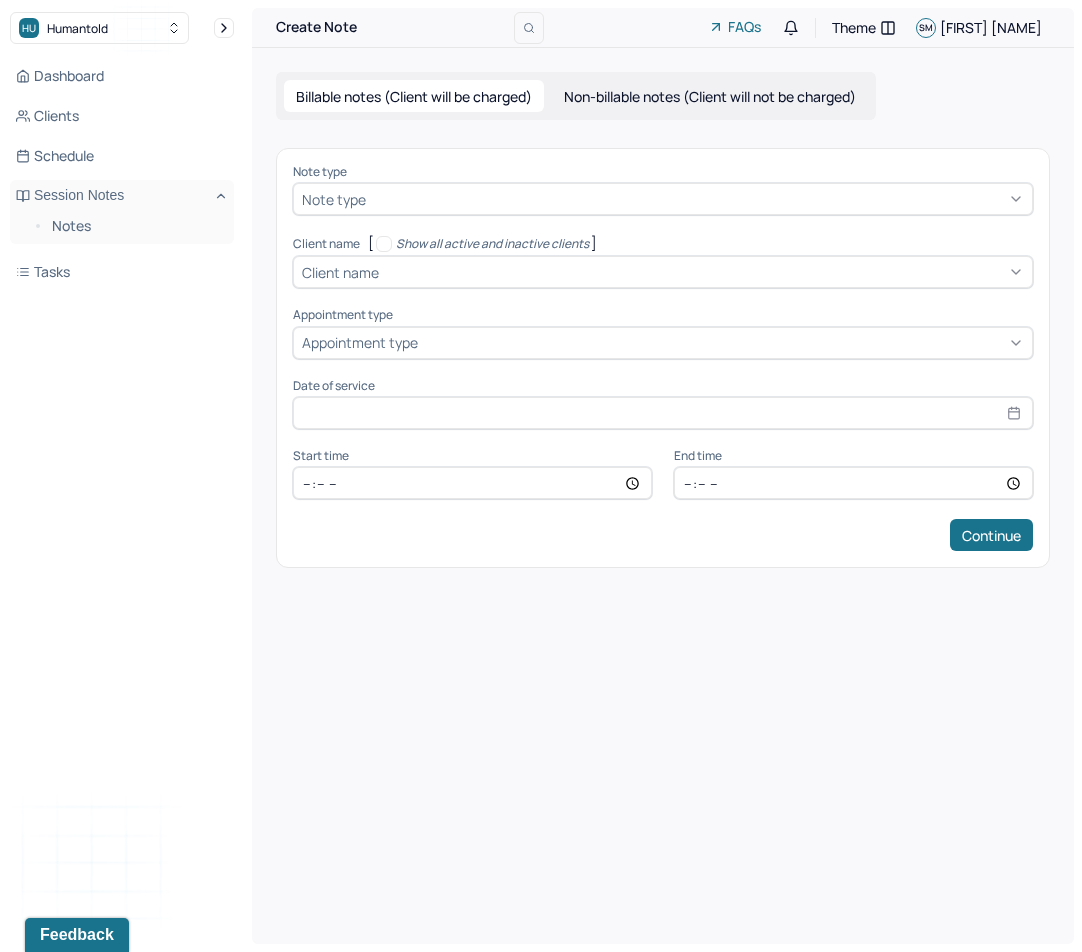 click at bounding box center [697, 199] 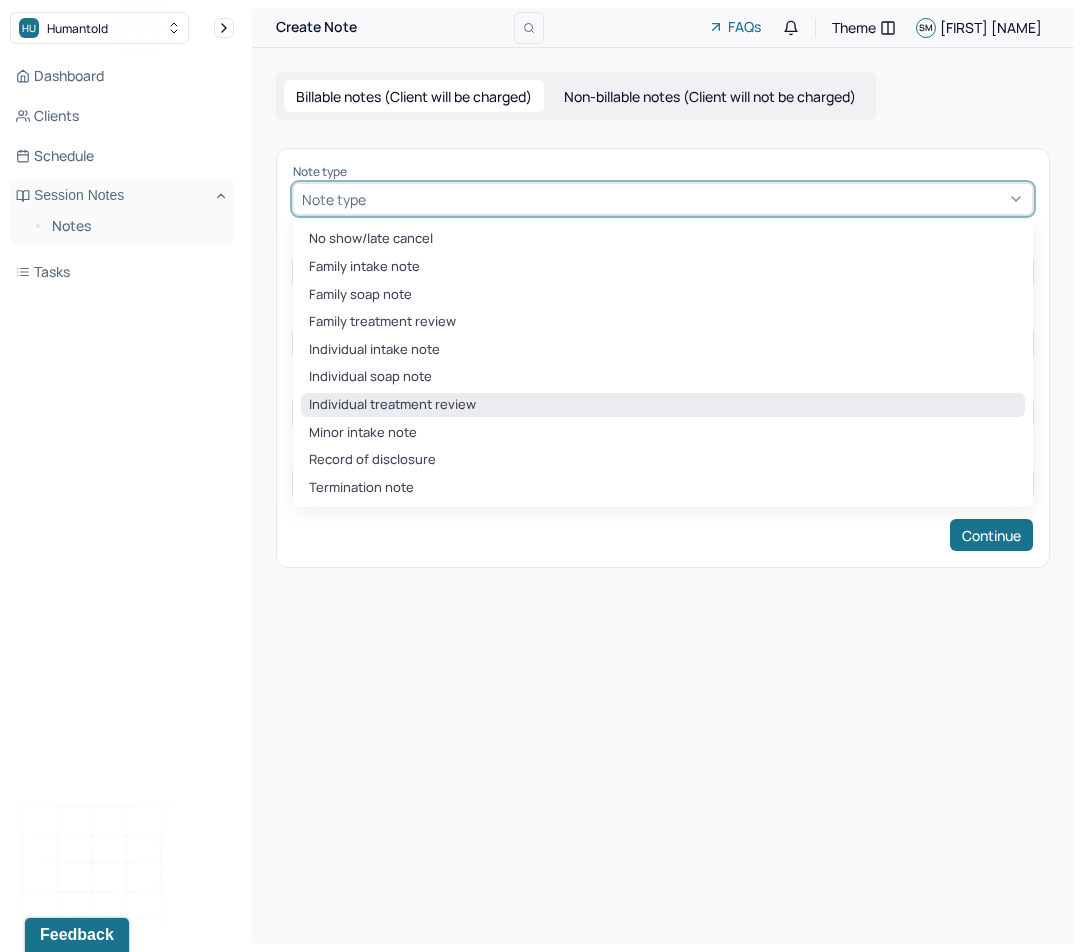 click on "Individual treatment review" at bounding box center [663, 405] 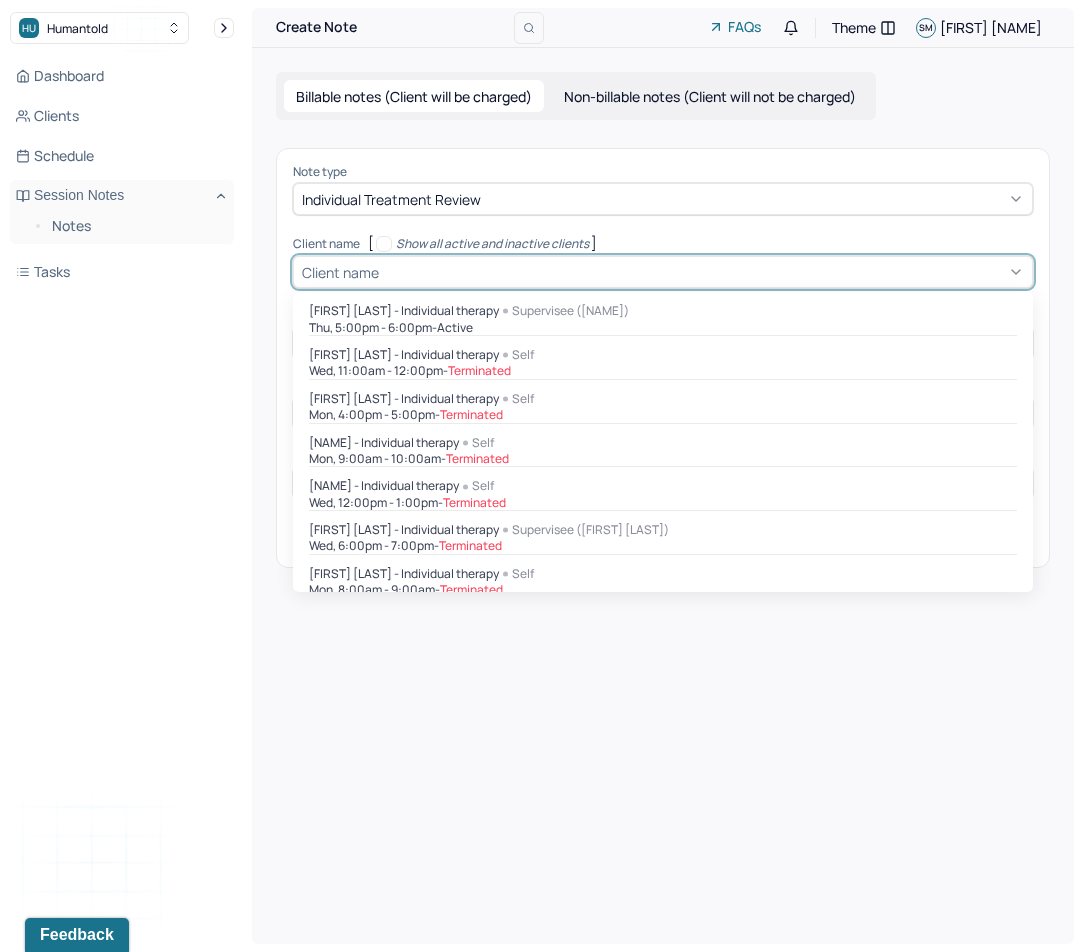 click at bounding box center (703, 272) 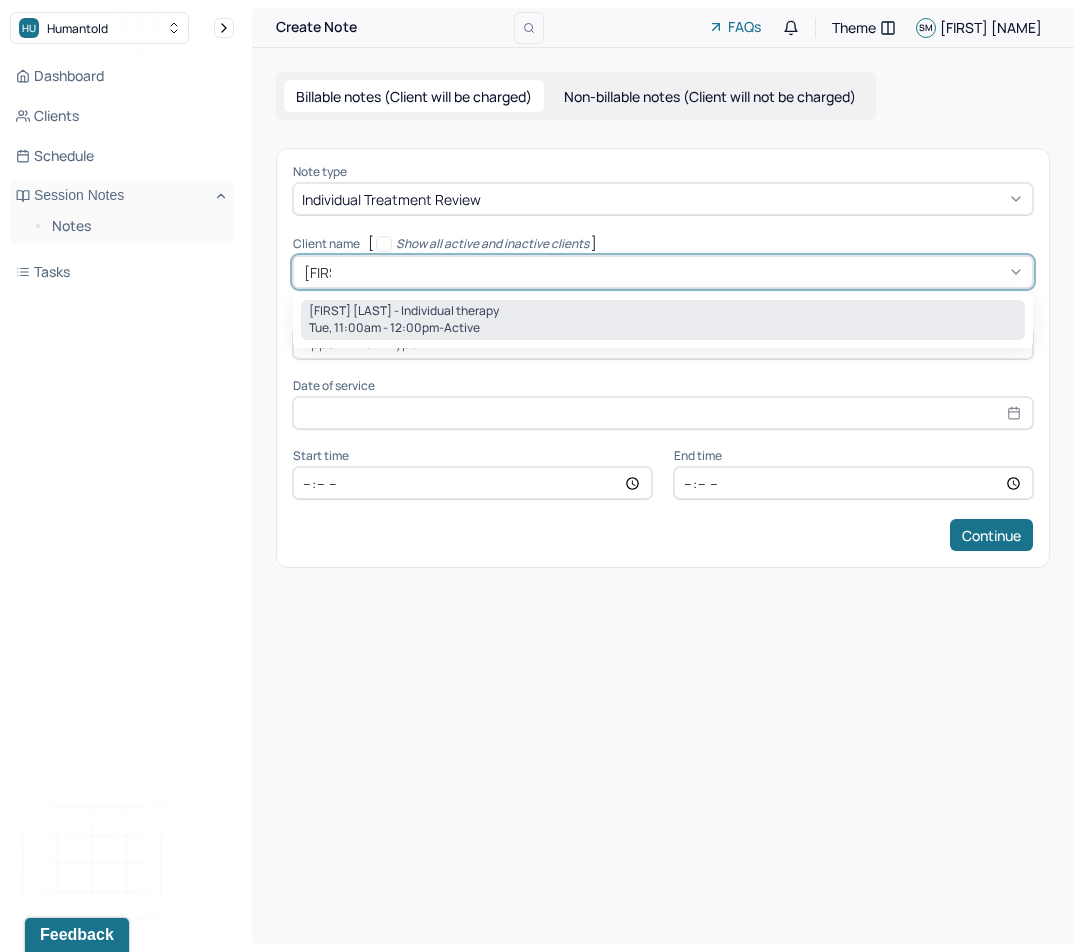 click on "[FIRST] [LAST] - Individual therapy" at bounding box center [404, 311] 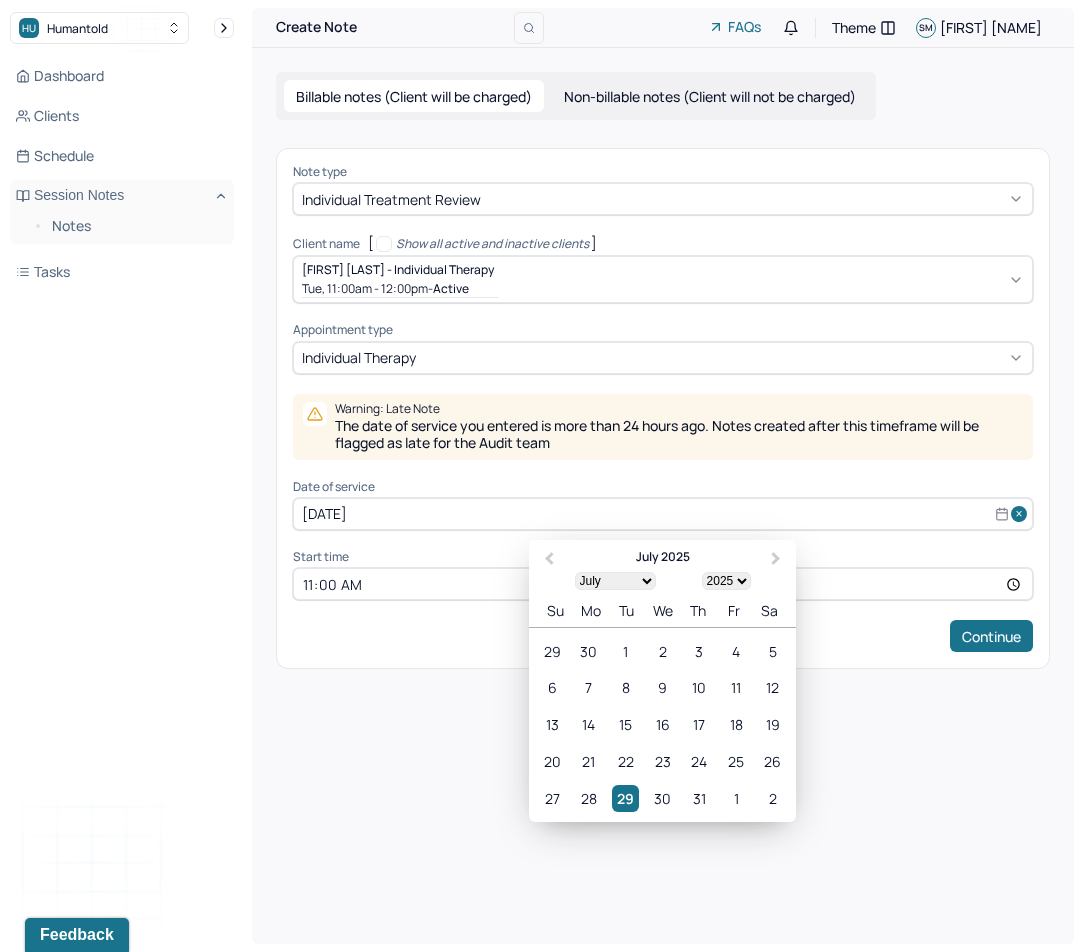 click on "[DATE]" at bounding box center (663, 514) 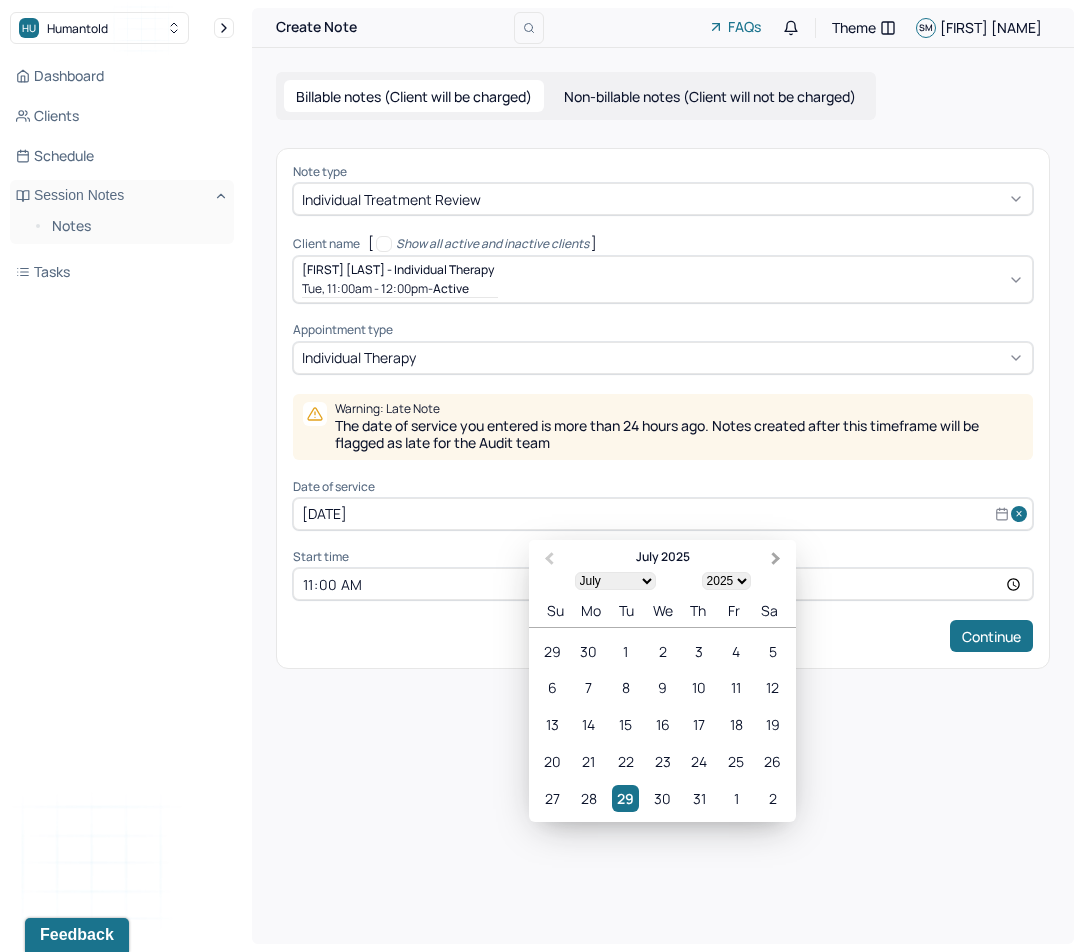 click on "Next Month" at bounding box center [776, 559] 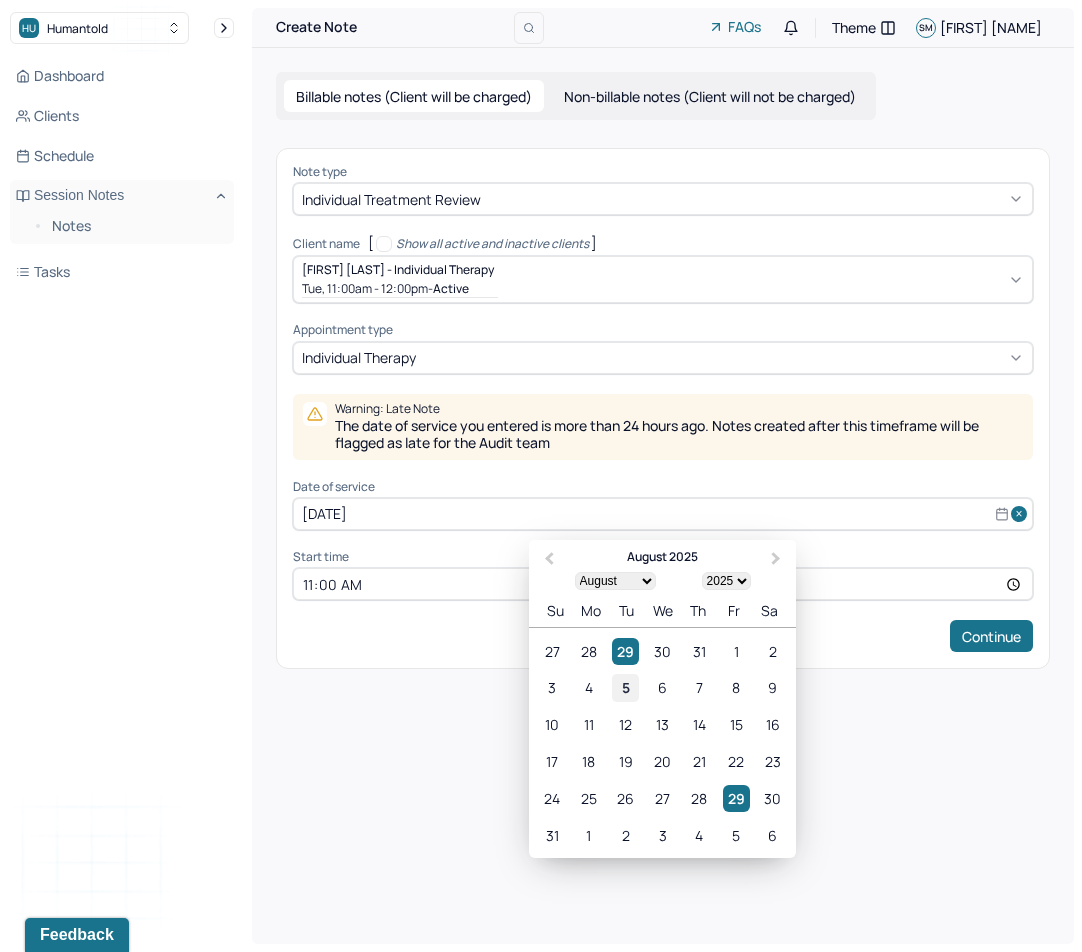 click on "5" at bounding box center [625, 687] 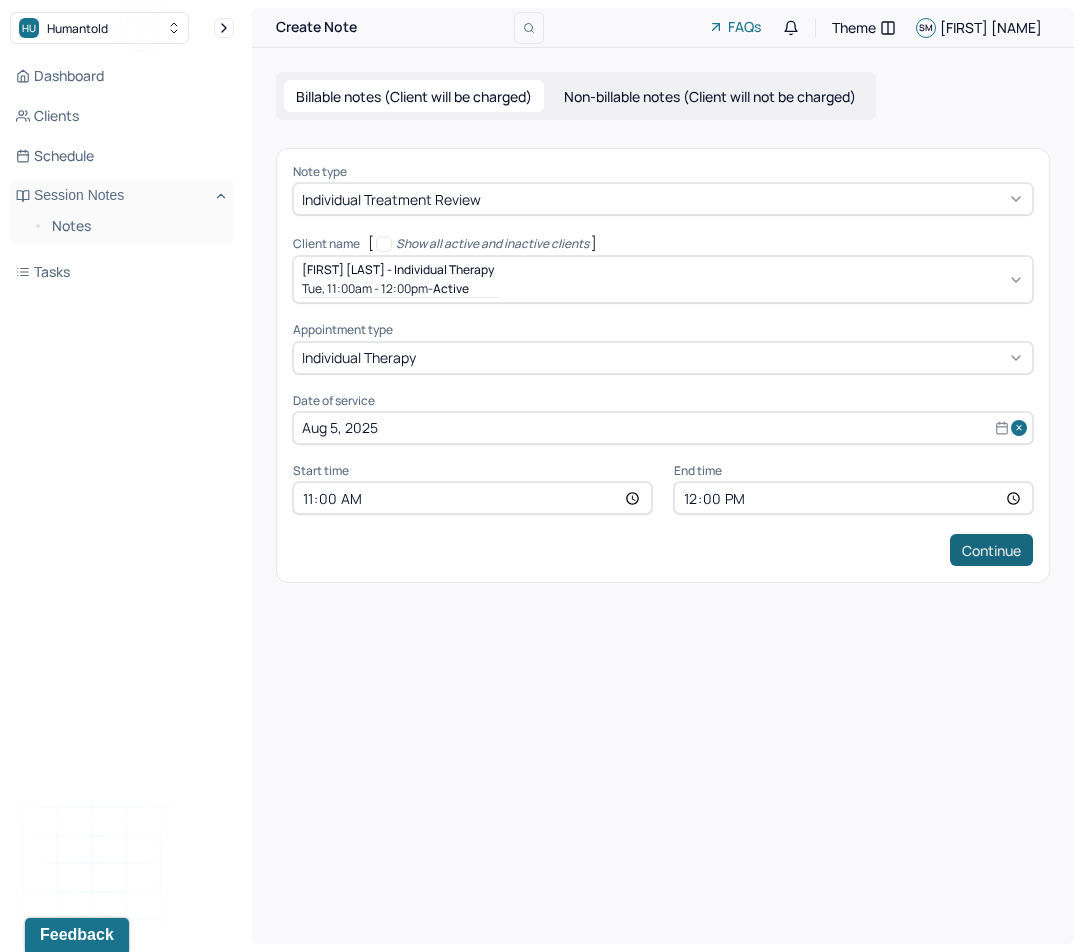 click on "Continue" at bounding box center (991, 550) 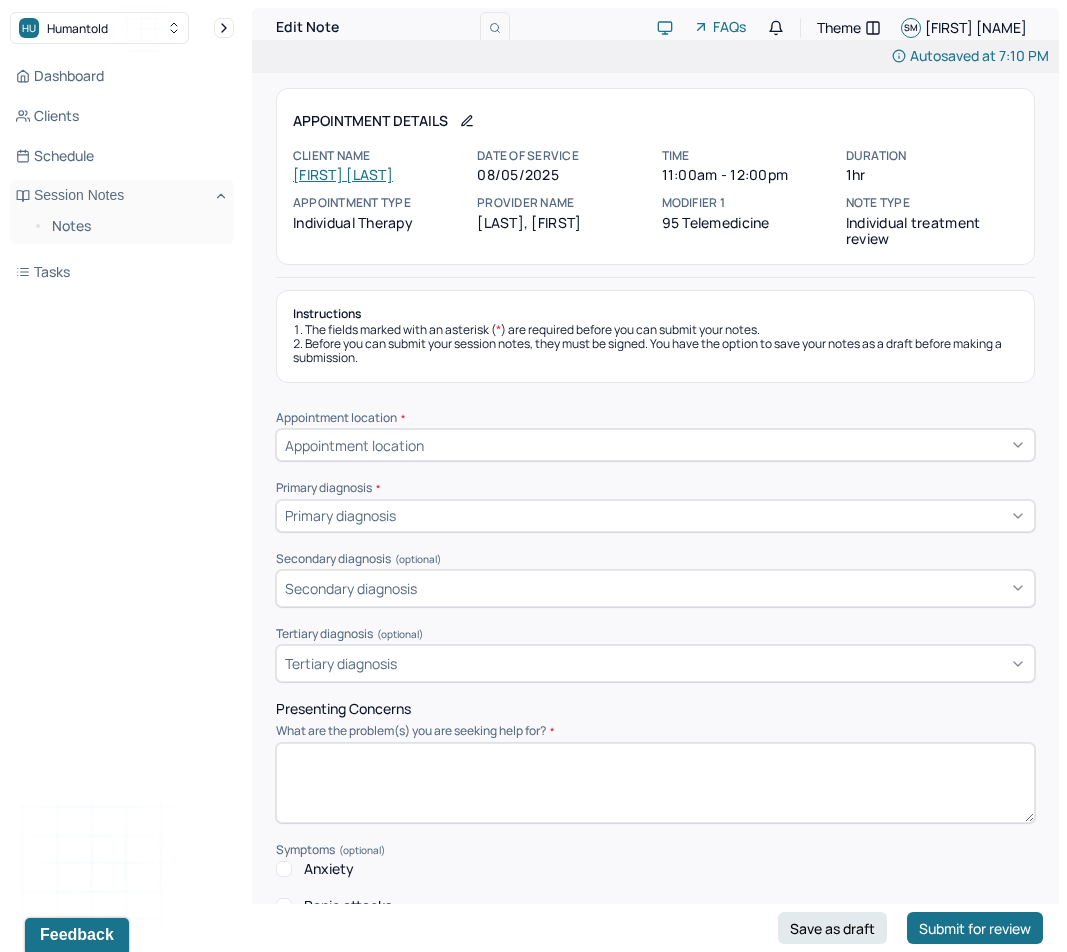 click on "Appointment location" at bounding box center [655, 445] 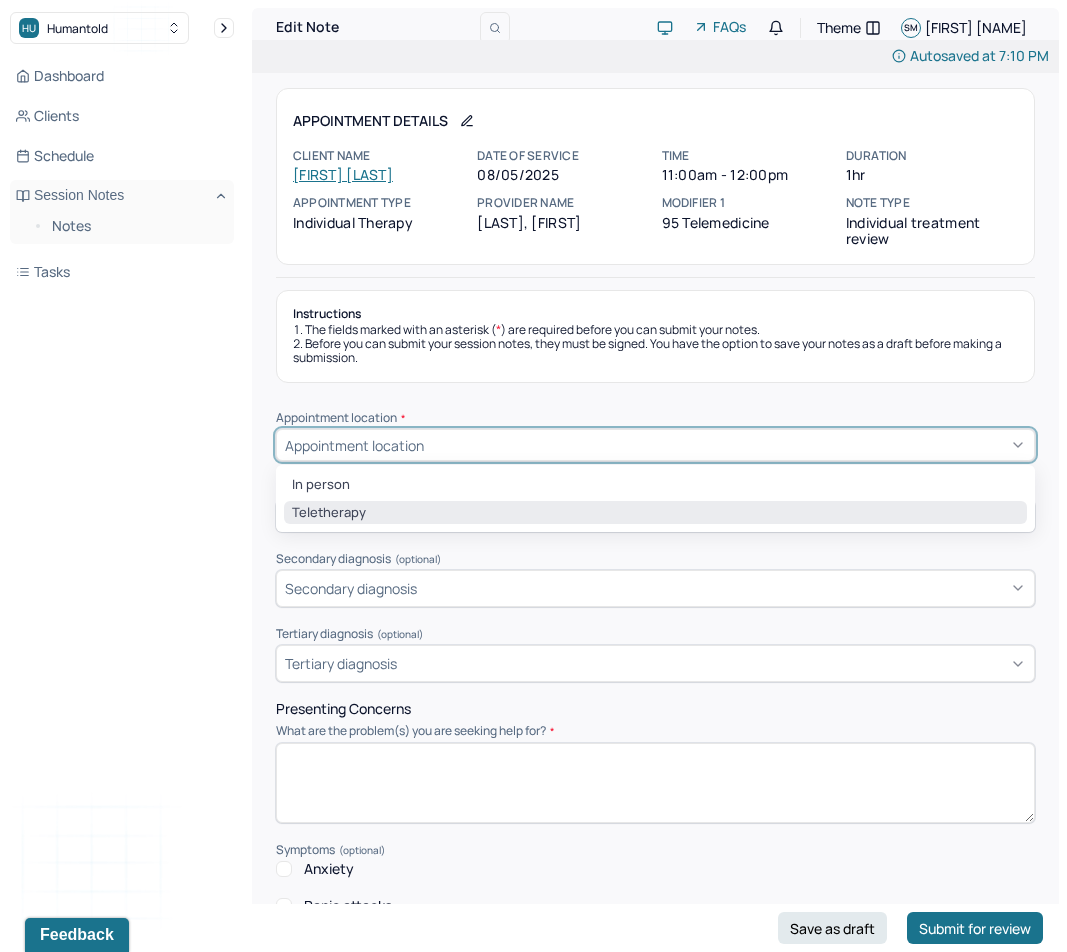 click on "Teletherapy" at bounding box center (655, 513) 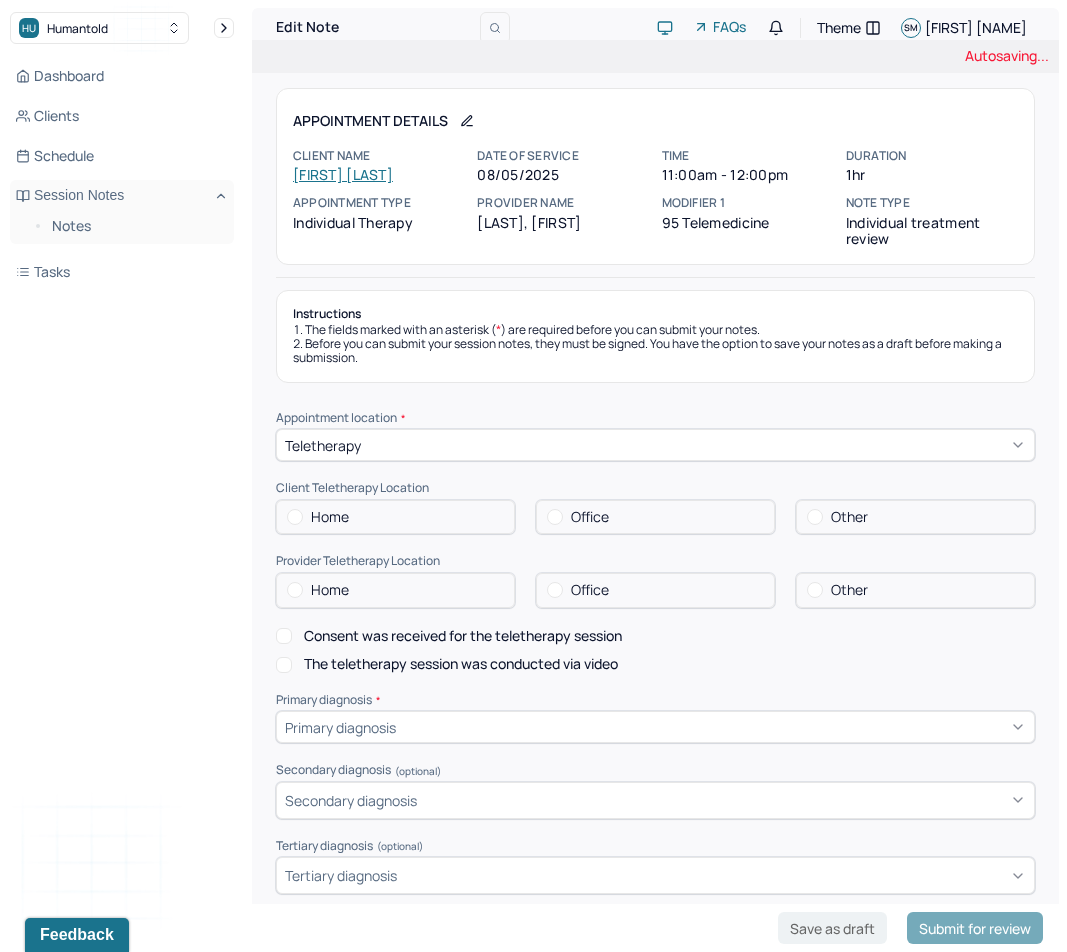 click on "Home" at bounding box center (395, 517) 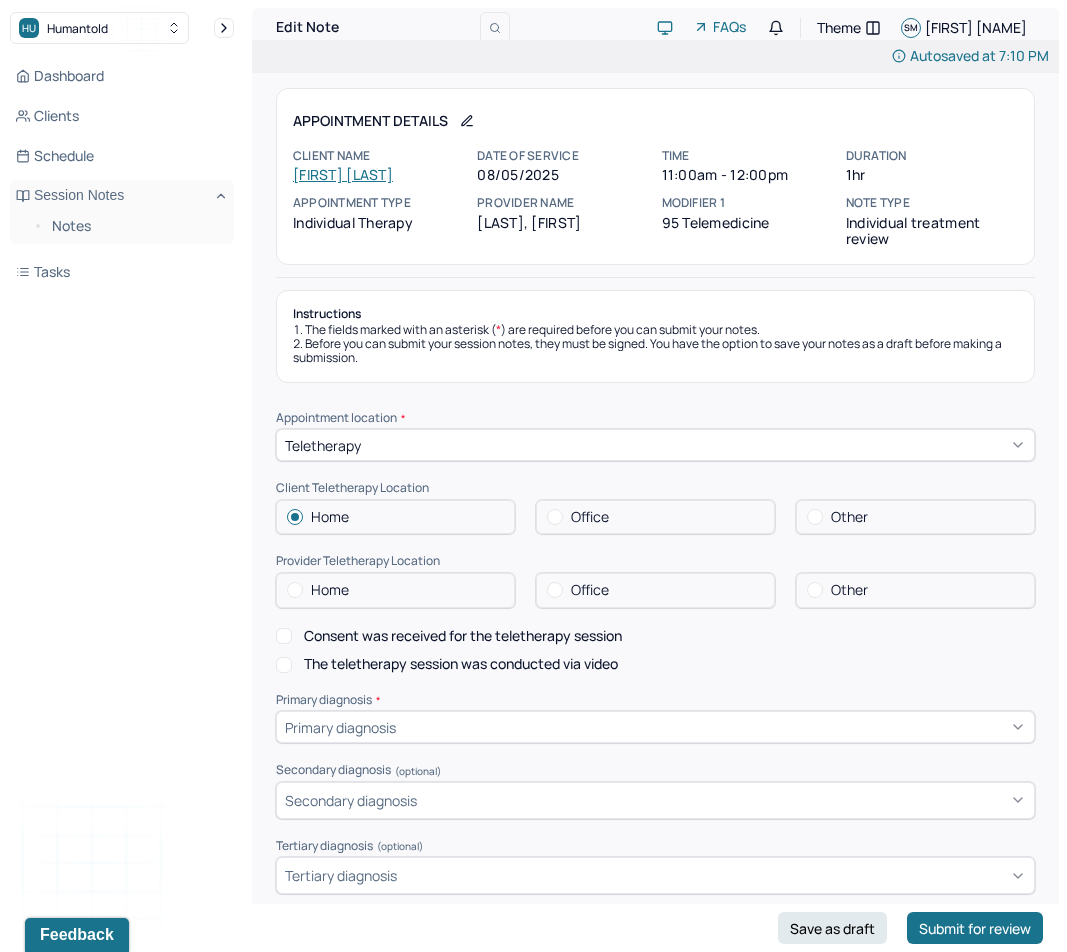 click on "Home" at bounding box center (395, 590) 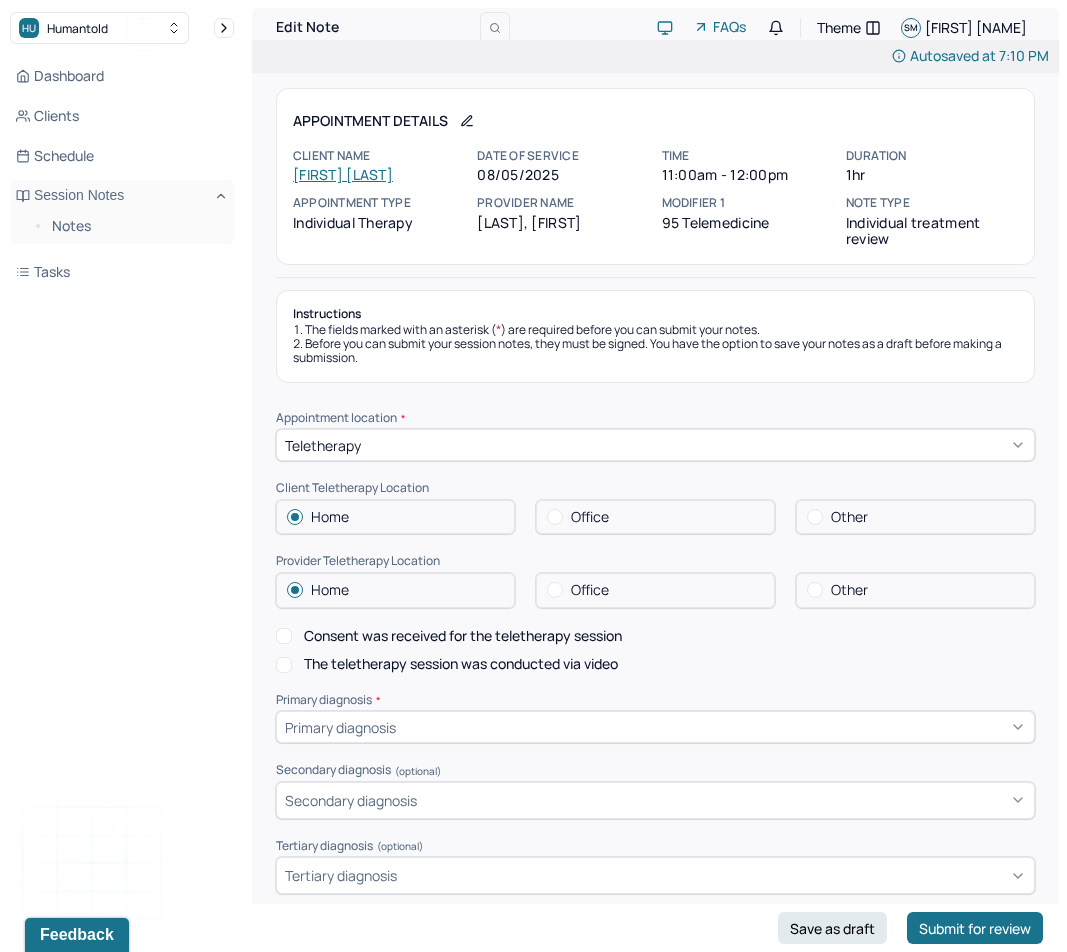 click on "Consent was received for the teletherapy session" at bounding box center (463, 636) 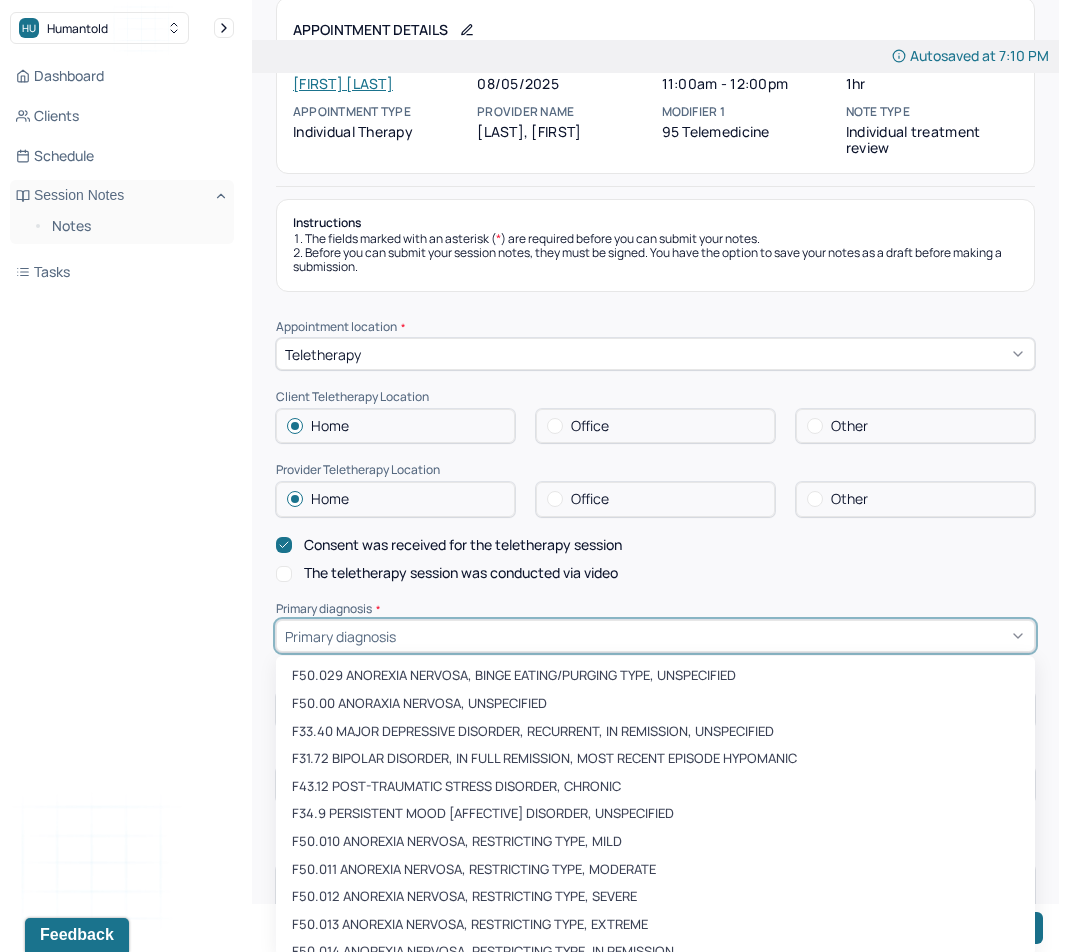 click on "F50.029 ANOREXIA NERVOSA, BINGE EATING/PURGING TYPE, UNSPECIFIED, 1 of 473. 473 results available. Use Up and Down to choose options, press Enter to select the currently focused option, press Escape to exit the menu, press Tab to select the option and exit the menu. Primary diagnosis F50.029 ANOREXIA NERVOSA, BINGE EATING/PURGING TYPE, UNSPECIFIED F50.00 ANORAXIA NERVOSA, UNSPECIFIED F33.40 MAJOR DEPRESSIVE DISORDER, RECURRENT, IN REMISSION, UNSPECIFIED F31.72 BIPOLAR DISORDER, IN FULL REMISSION, MOST RECENT EPISODE HYPOMANIC F43.12 POST-TRAUMATIC STRESS DISORDER, CHRONIC F34.9 PERSISTENT MOOD [AFFECTIVE] DISORDER, UNSPECIFIED F50.010 ANOREXIA NERVOSA, RESTRICTING TYPE, MILD F50.011 ANOREXIA NERVOSA, RESTRICTING TYPE, MODERATE F50.012 ANOREXIA NERVOSA, RESTRICTING TYPE, SEVERE F50.013 ANOREXIA NERVOSA, RESTRICTING TYPE, EXTREME F50.014 ANOREXIA NERVOSA, RESTRICTING TYPE, IN REMISSION F50.019 ANOREXIA NERVOSA, RESTRICTING TYPE, UNSPECIFIED F42.2 MIXED OBSESSIONAL THOUGHTS AND ACTS F50.21 BULIMIA NERVOSA, MILD" at bounding box center (655, 636) 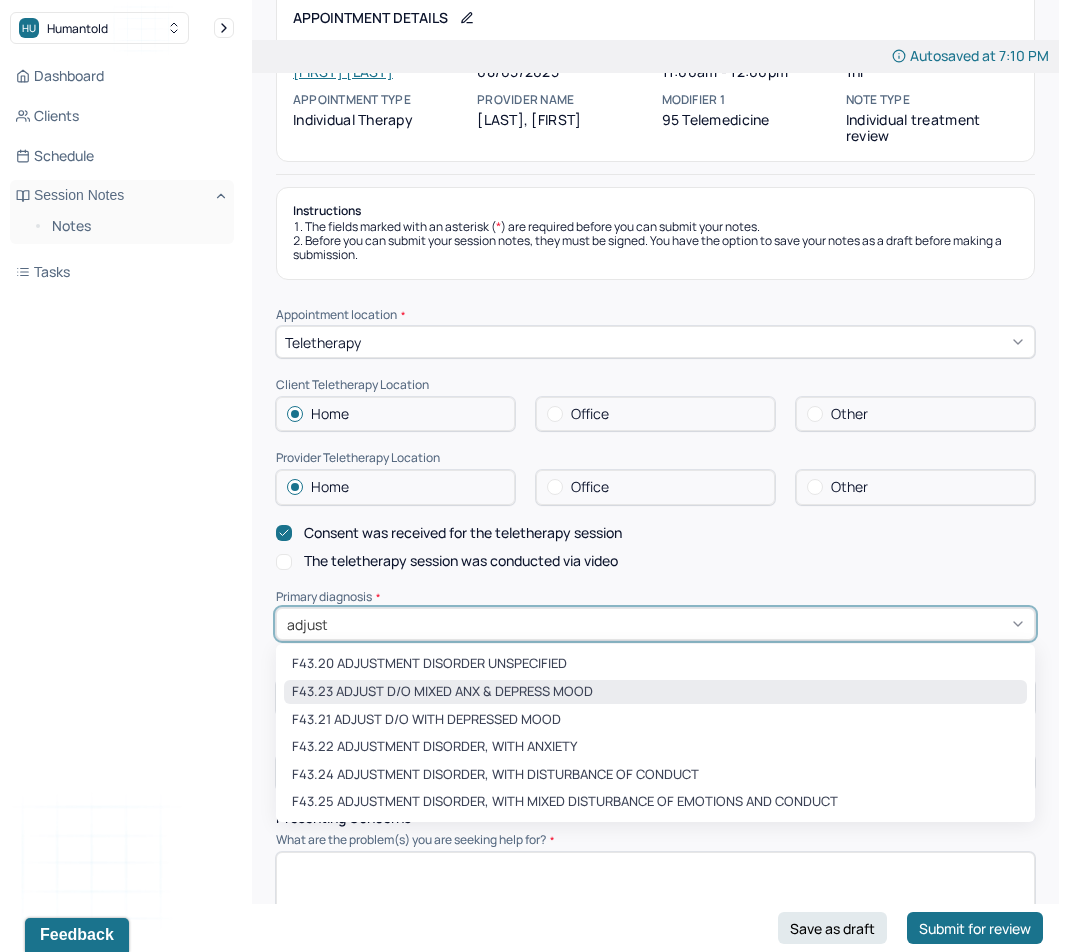click on "F43.23 ADJUST D/O MIXED ANX & DEPRESS MOOD" at bounding box center (655, 692) 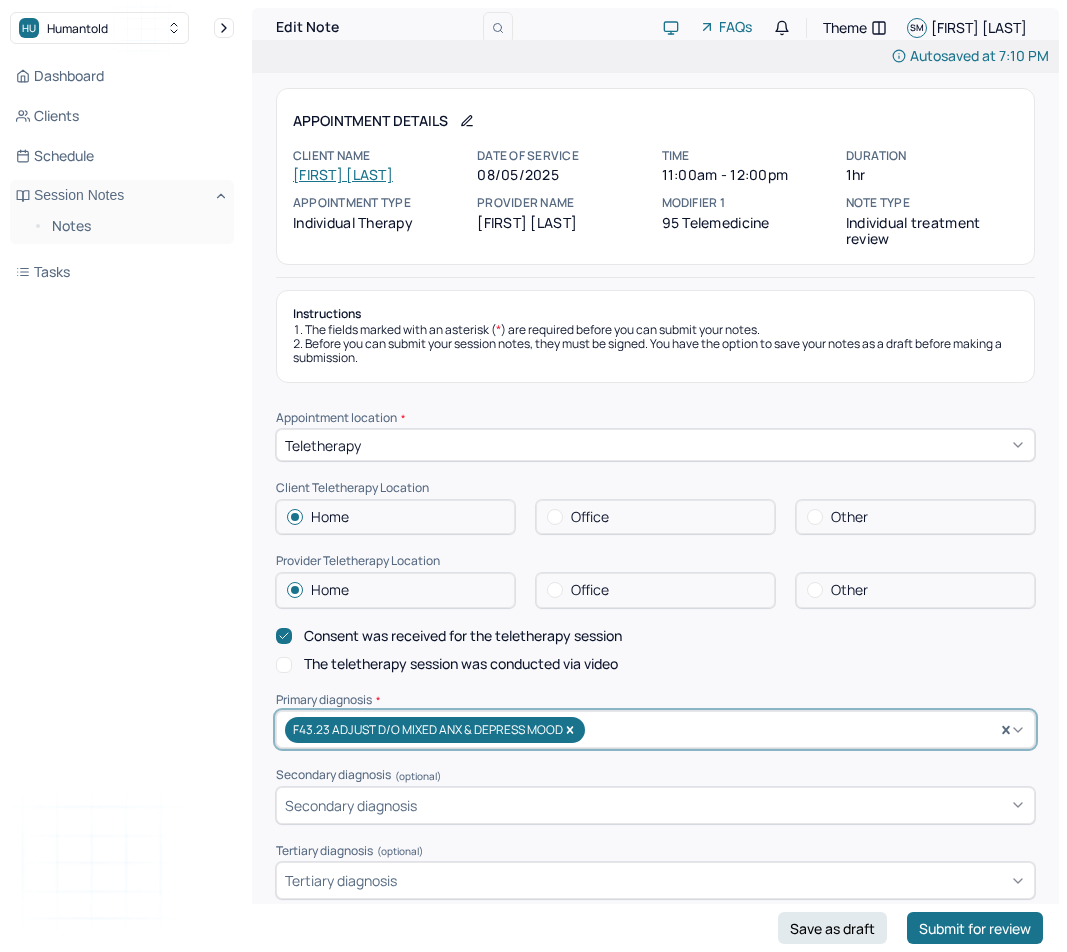 scroll, scrollTop: 103, scrollLeft: 0, axis: vertical 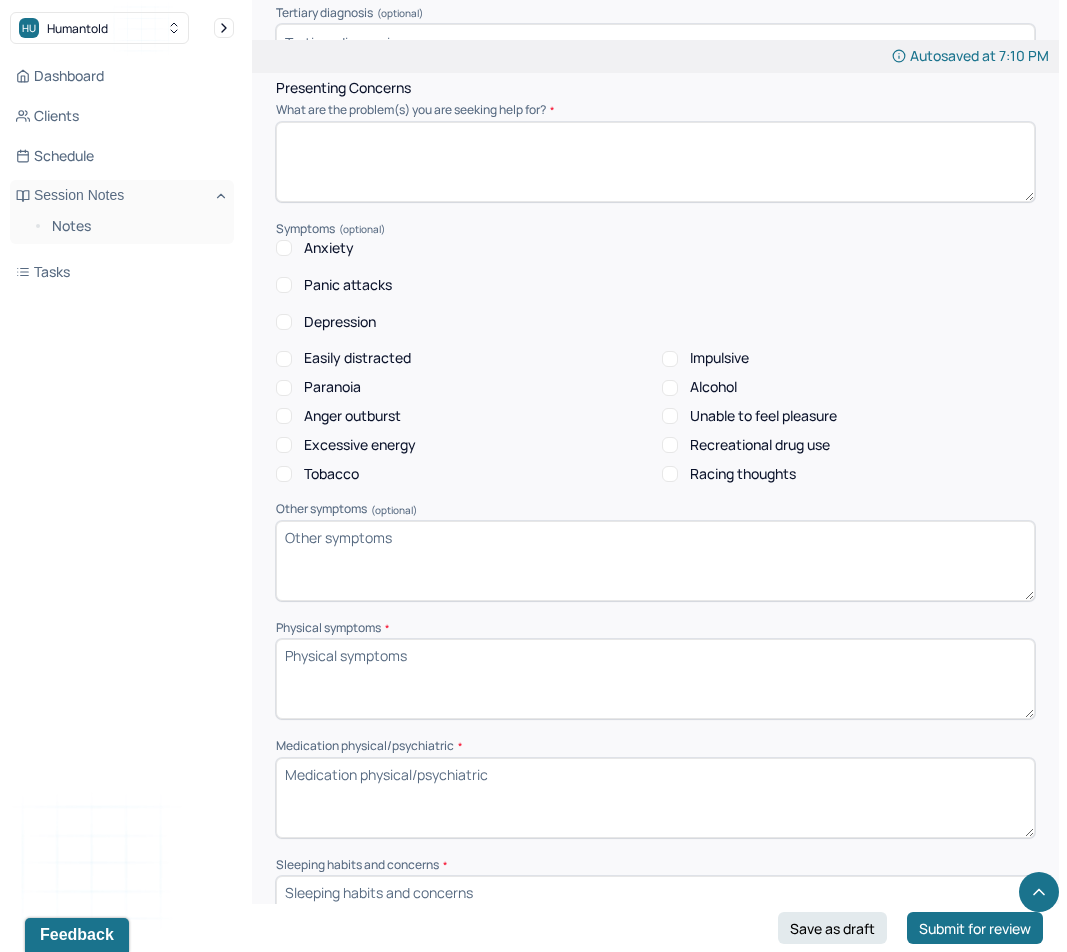 click on "Anxiety" at bounding box center (329, 248) 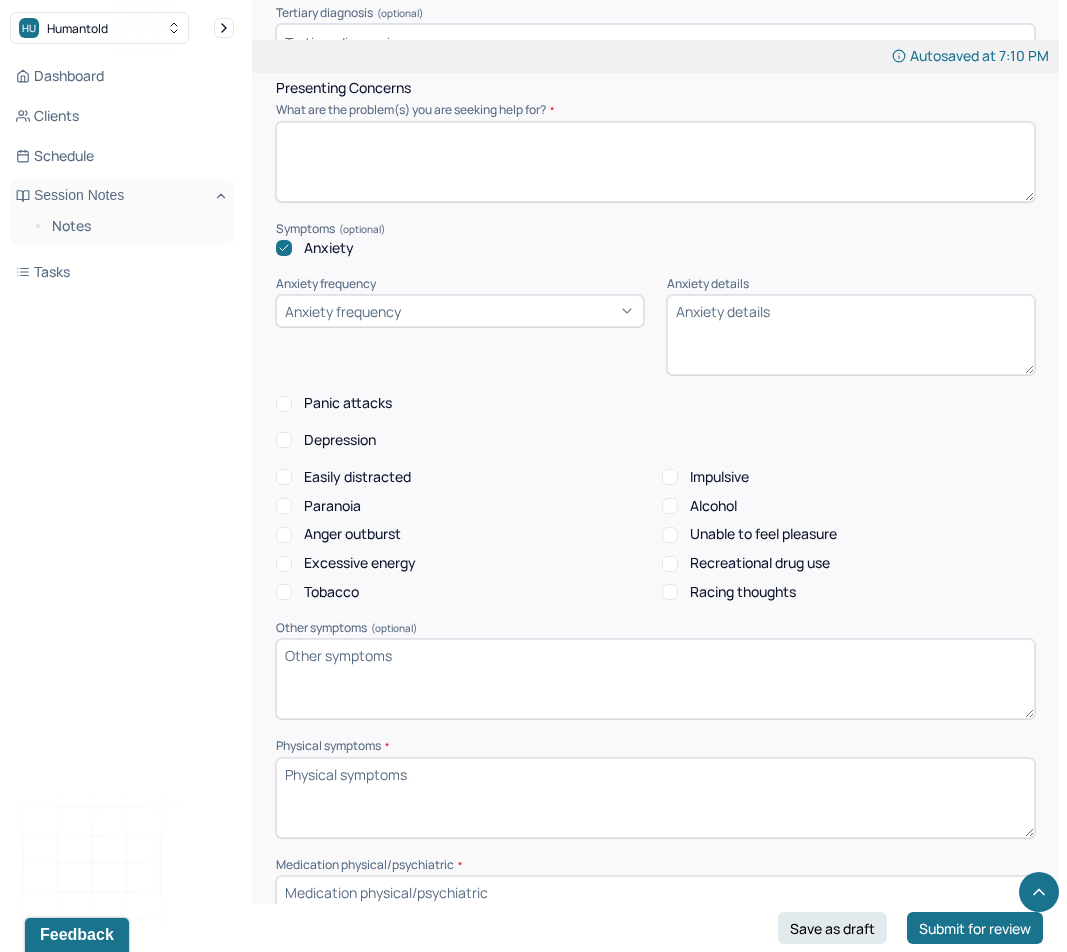 click on "Anxiety frequency" at bounding box center [343, 311] 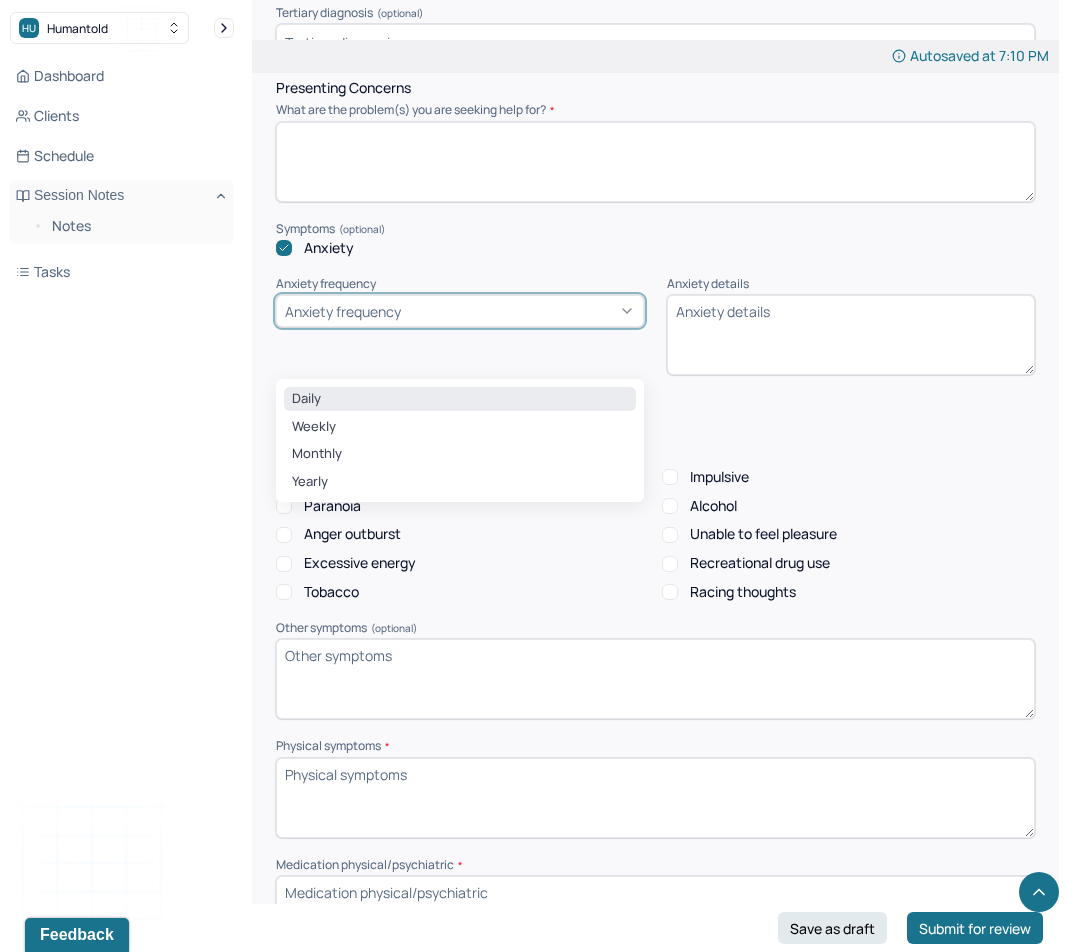 click on "Daily" at bounding box center (460, 399) 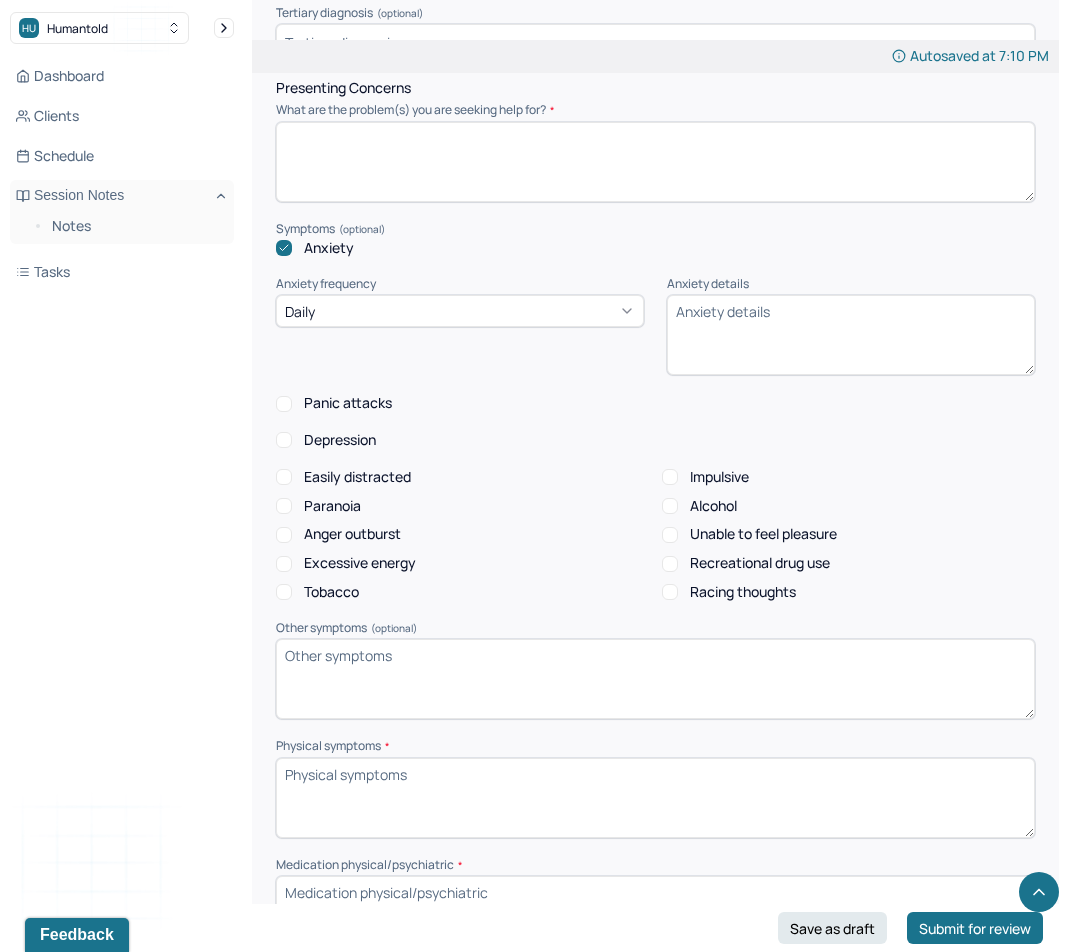 click on "Anxiety details" at bounding box center (851, 335) 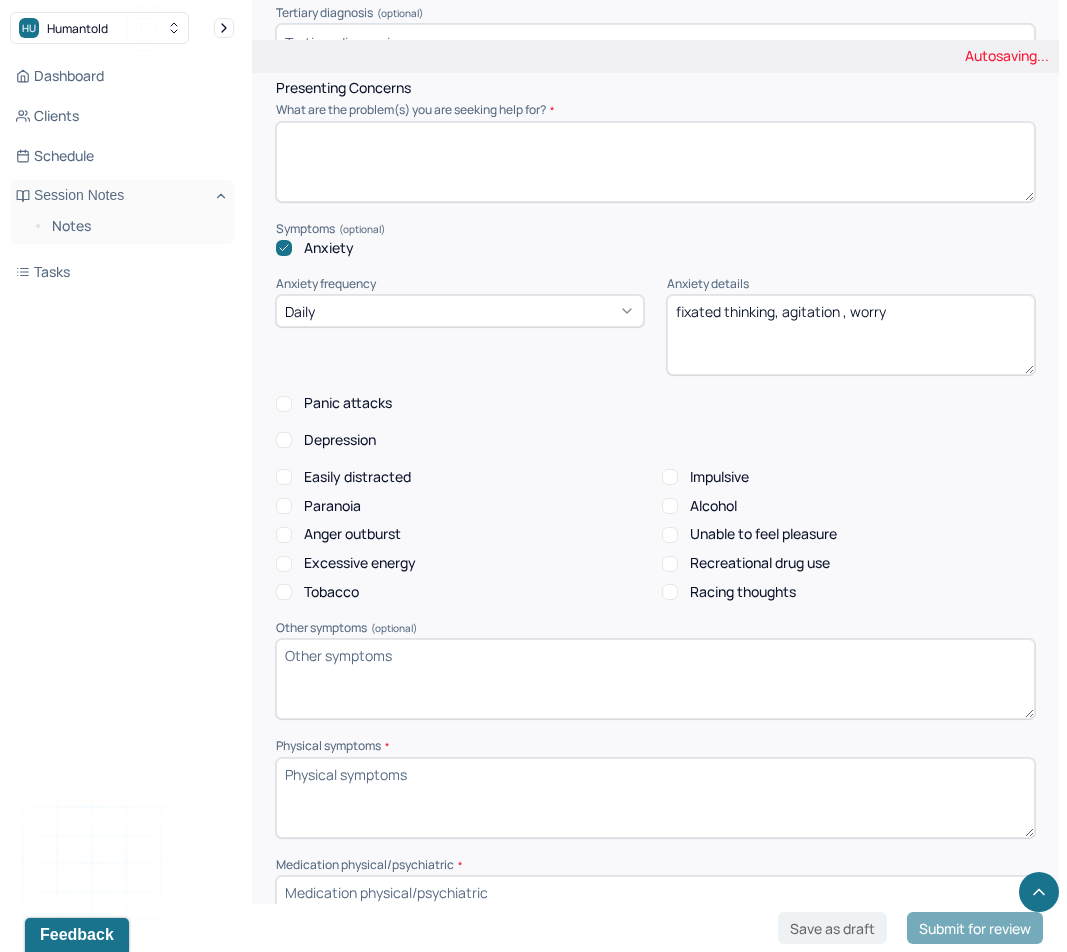 type on "fixated thinking, agitation , worry" 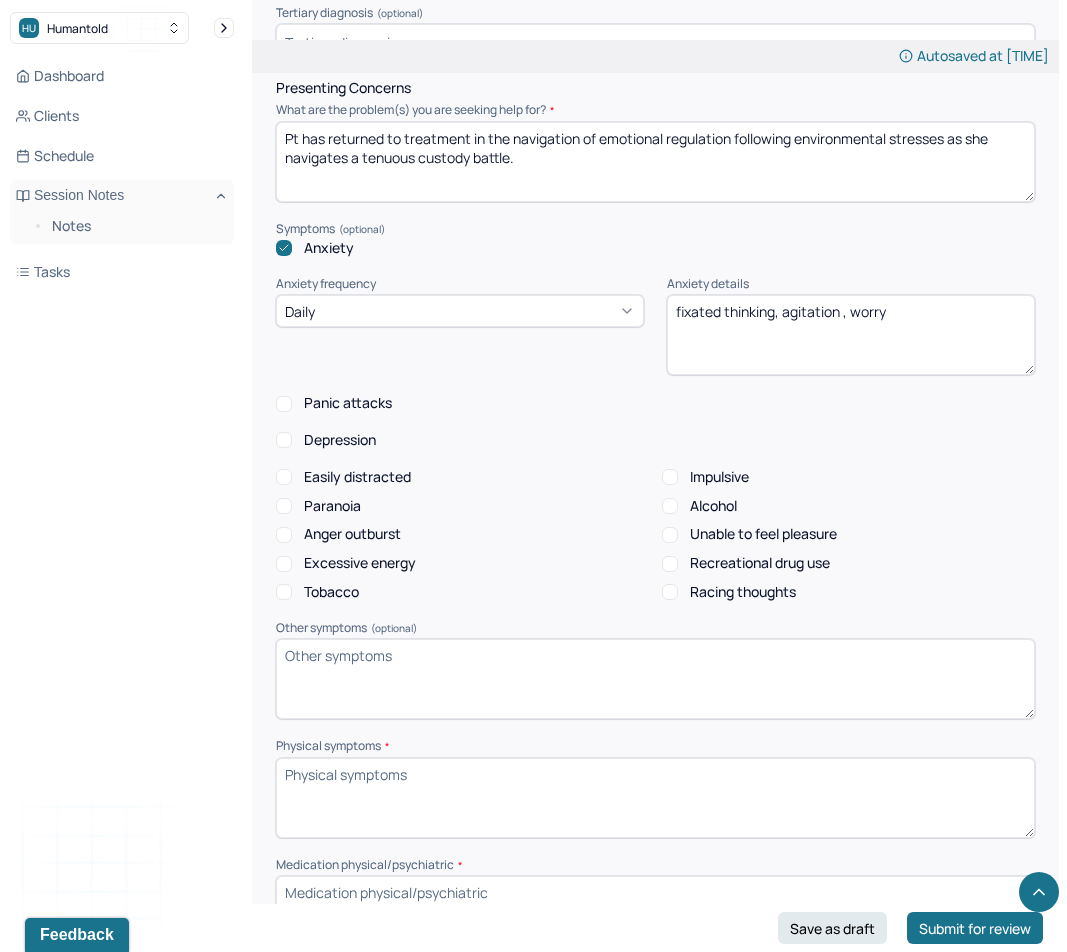 type on "Pt has returned to treatment in the navigation of emotional regulation following environmental stresses as she navigates a tenuous custody battle." 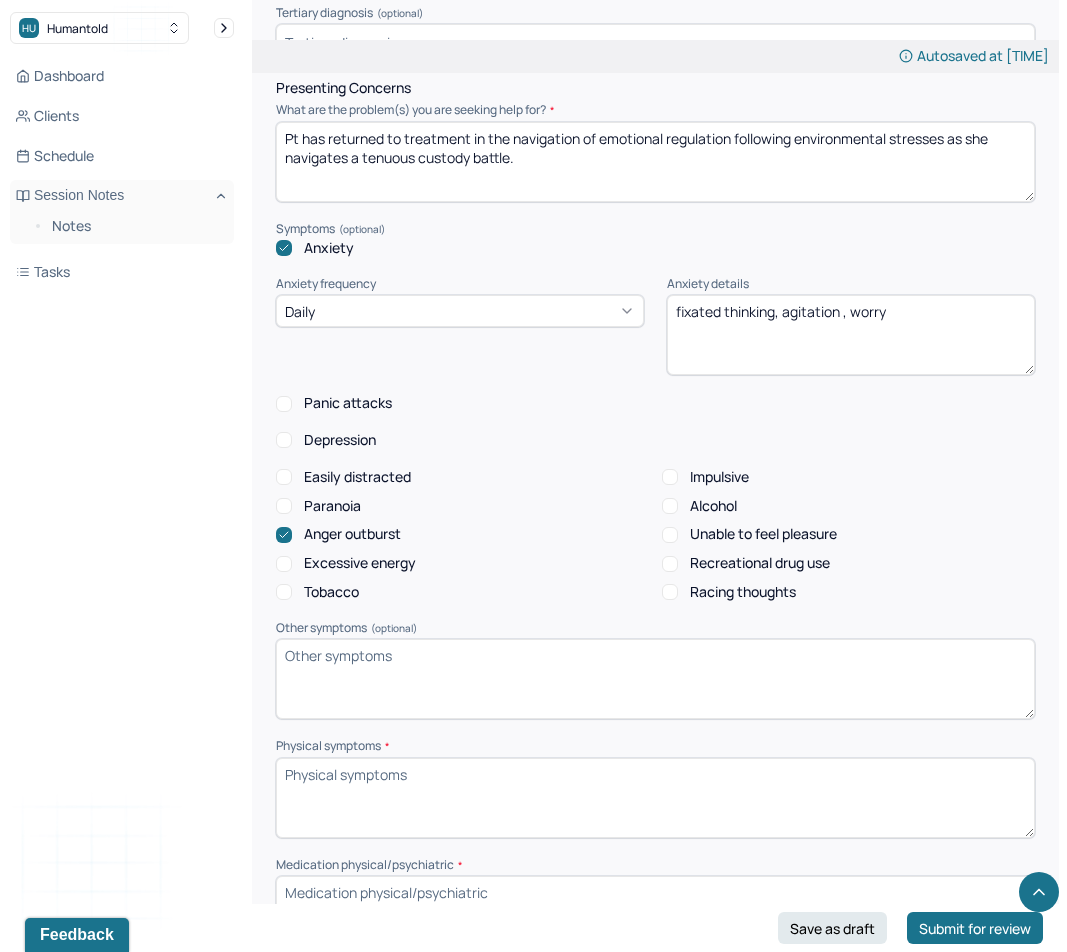 click on "Anger outburst" at bounding box center [352, 534] 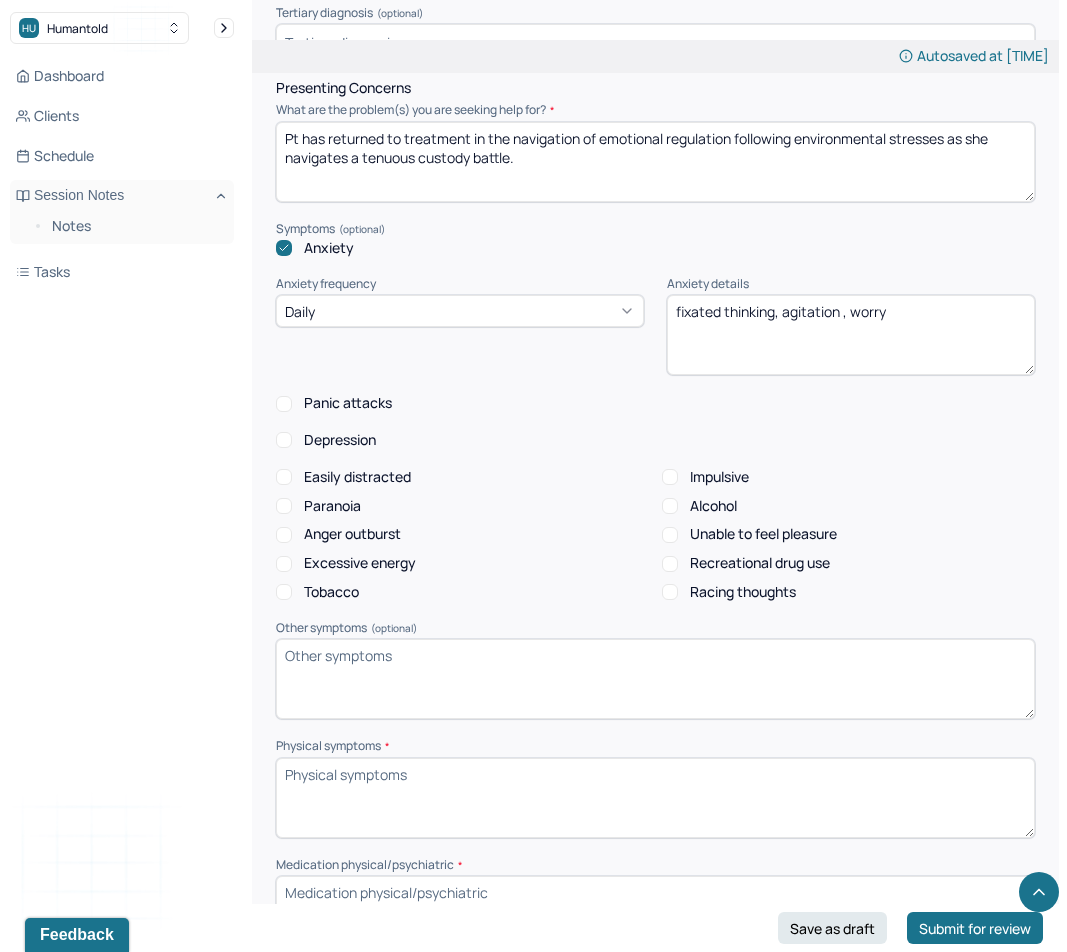 click on "Excessive energy" at bounding box center (360, 563) 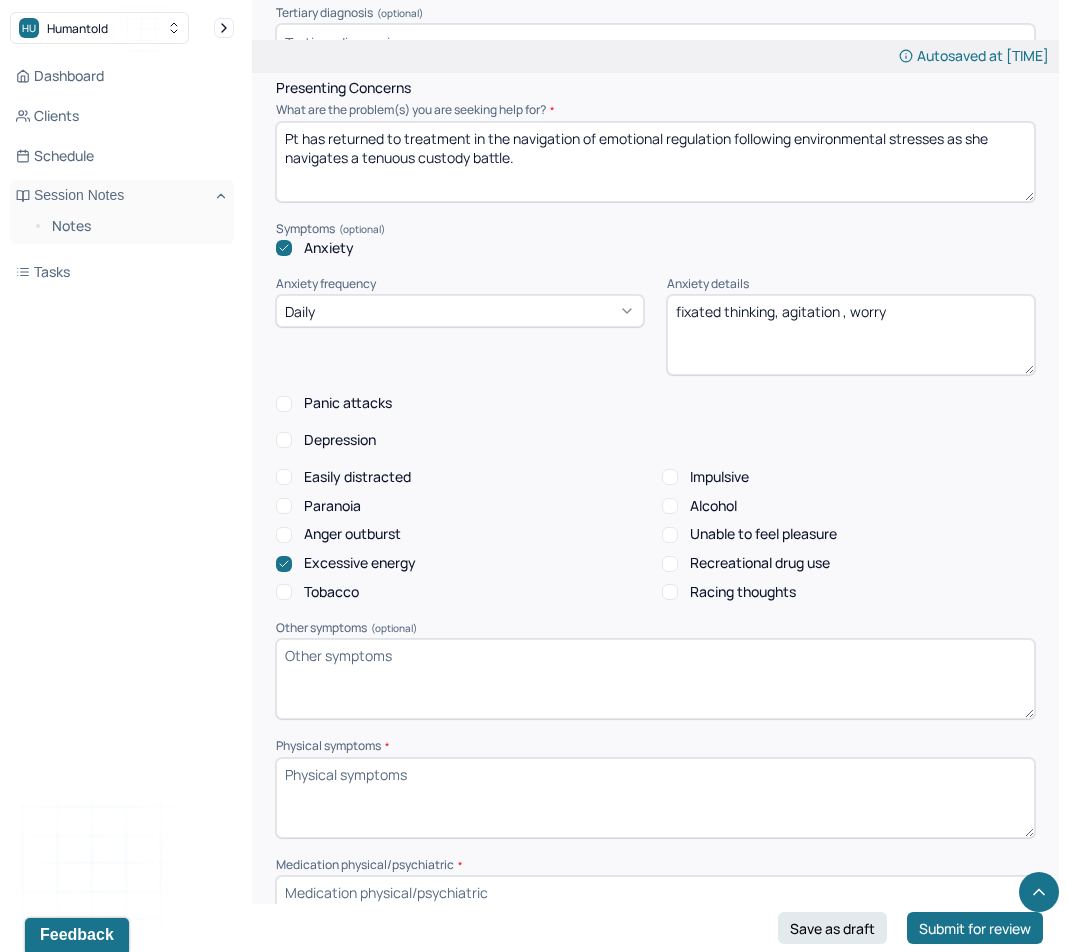 click on "Racing thoughts" at bounding box center [743, 592] 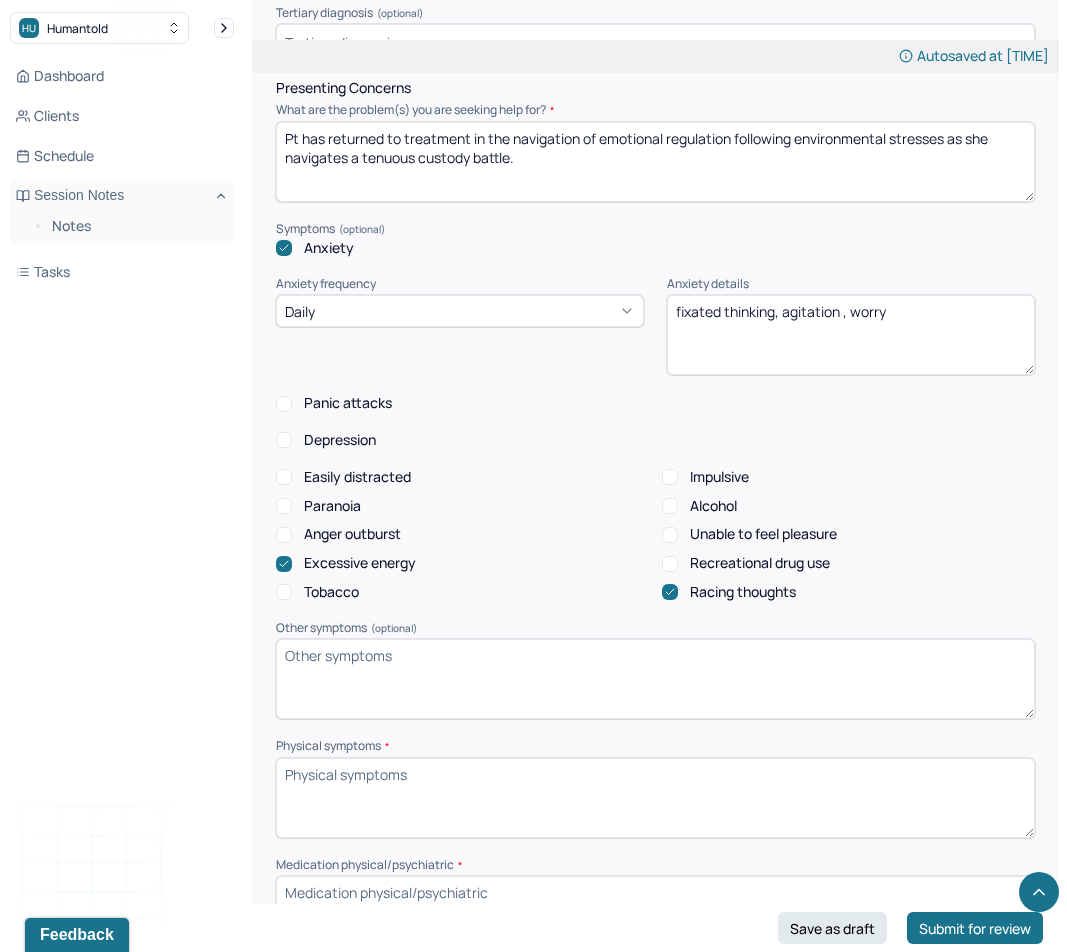 click on "Other symptoms (optional)" at bounding box center [655, 679] 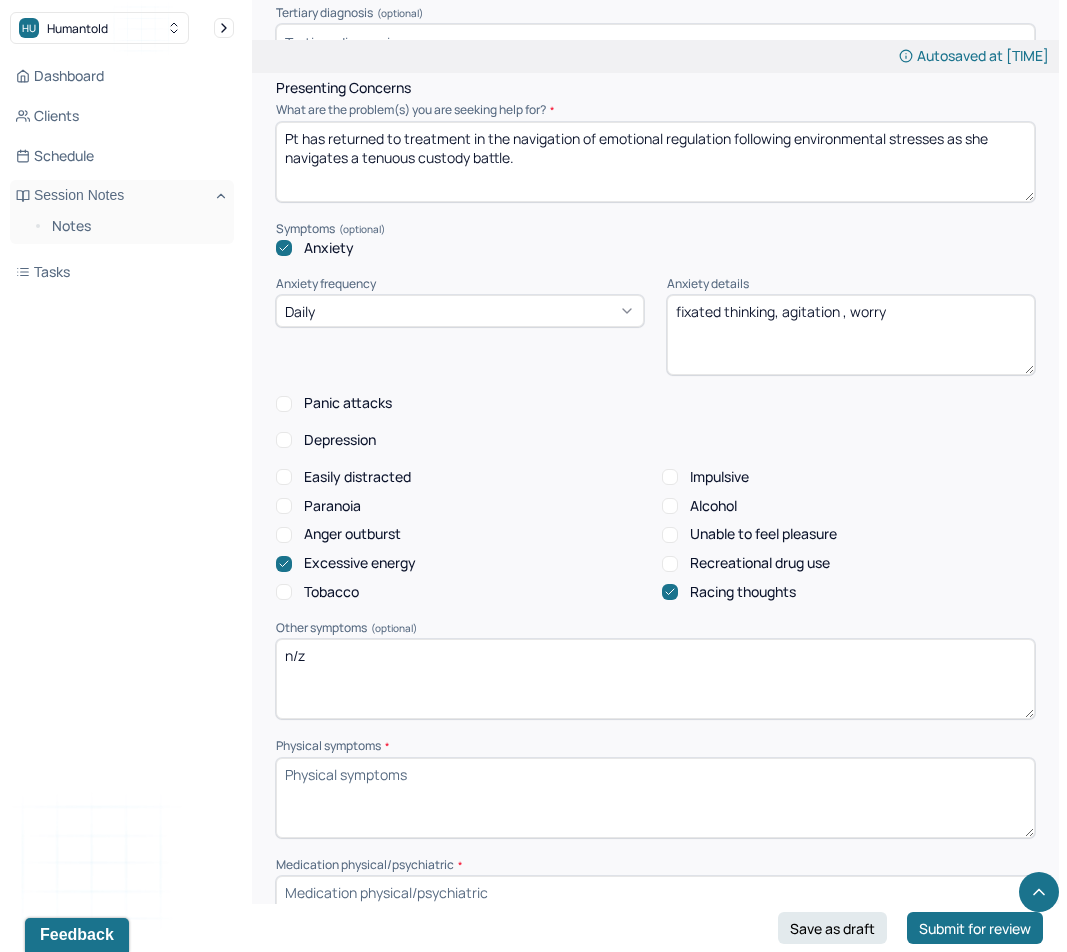 drag, startPoint x: 542, startPoint y: 680, endPoint x: 545, endPoint y: 668, distance: 12.369317 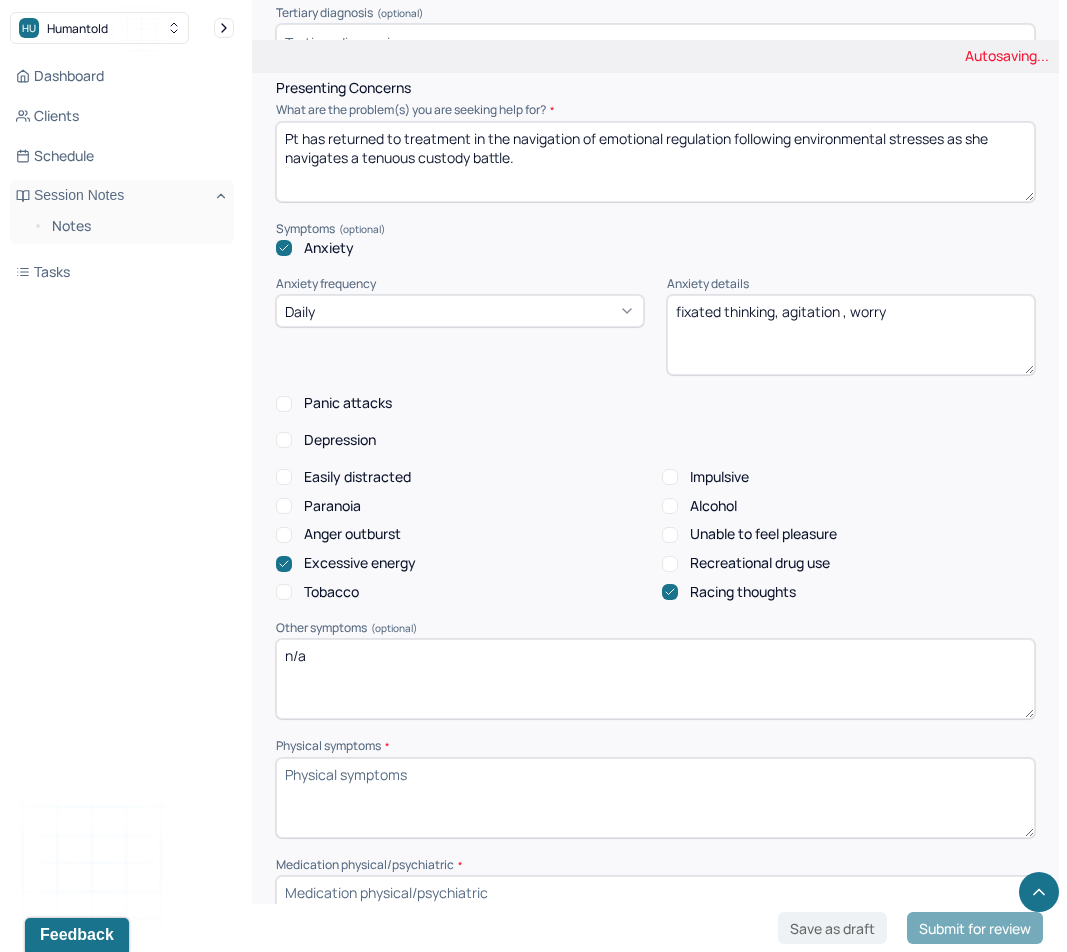 type on "n/a" 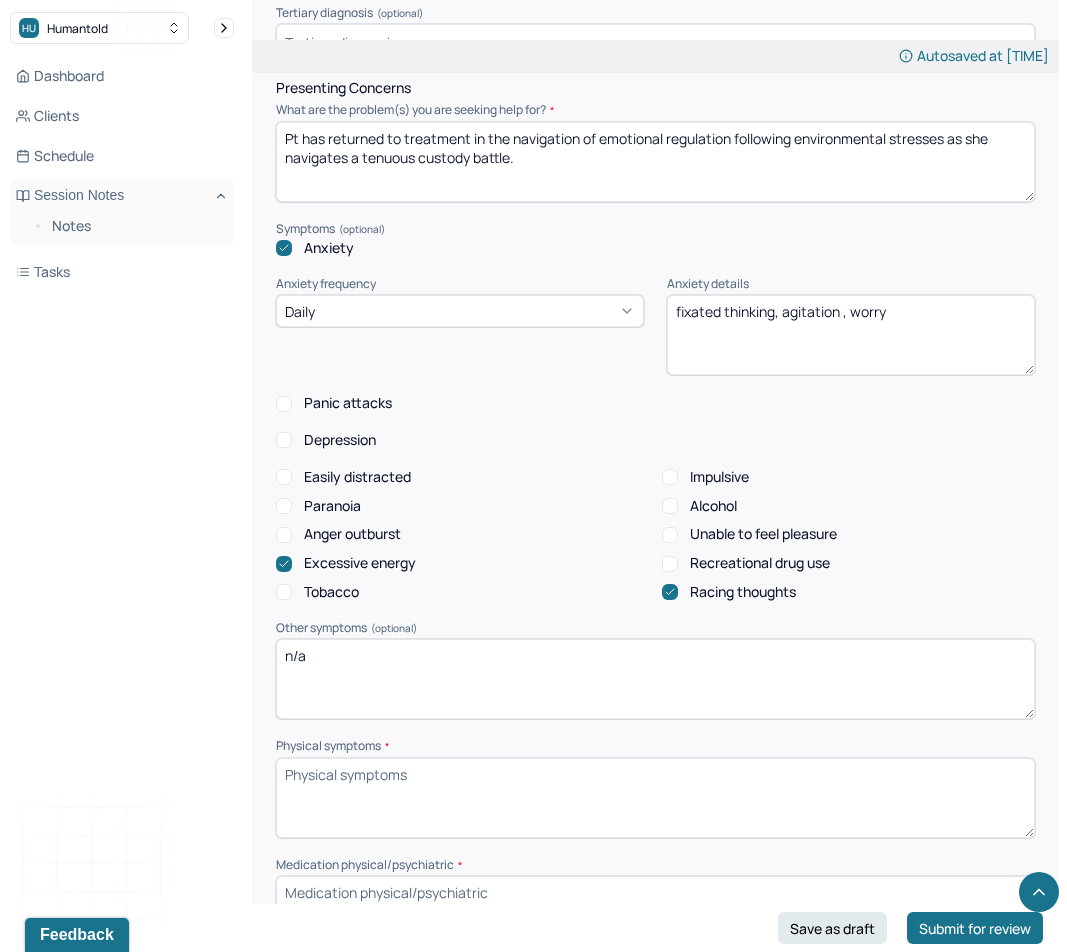 click on "Depression" at bounding box center [340, 440] 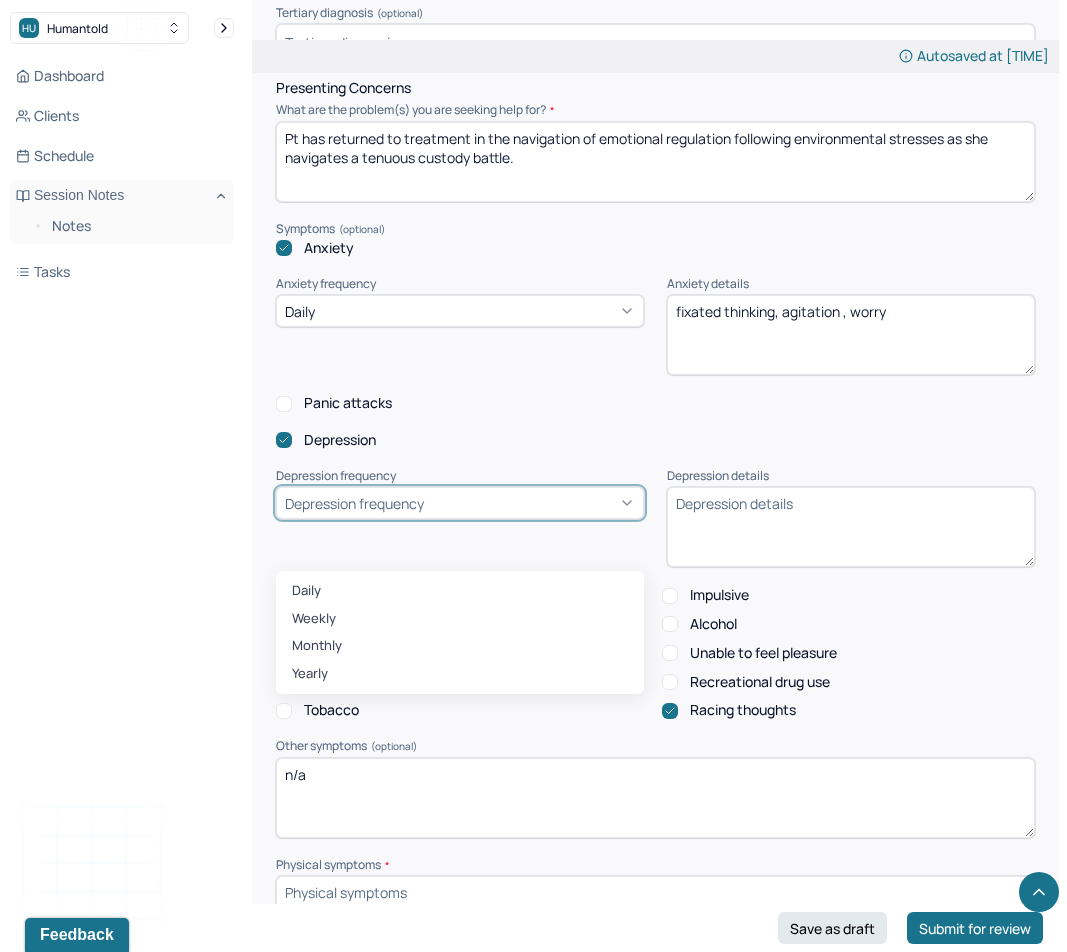 click on "Depression frequency" at bounding box center [354, 503] 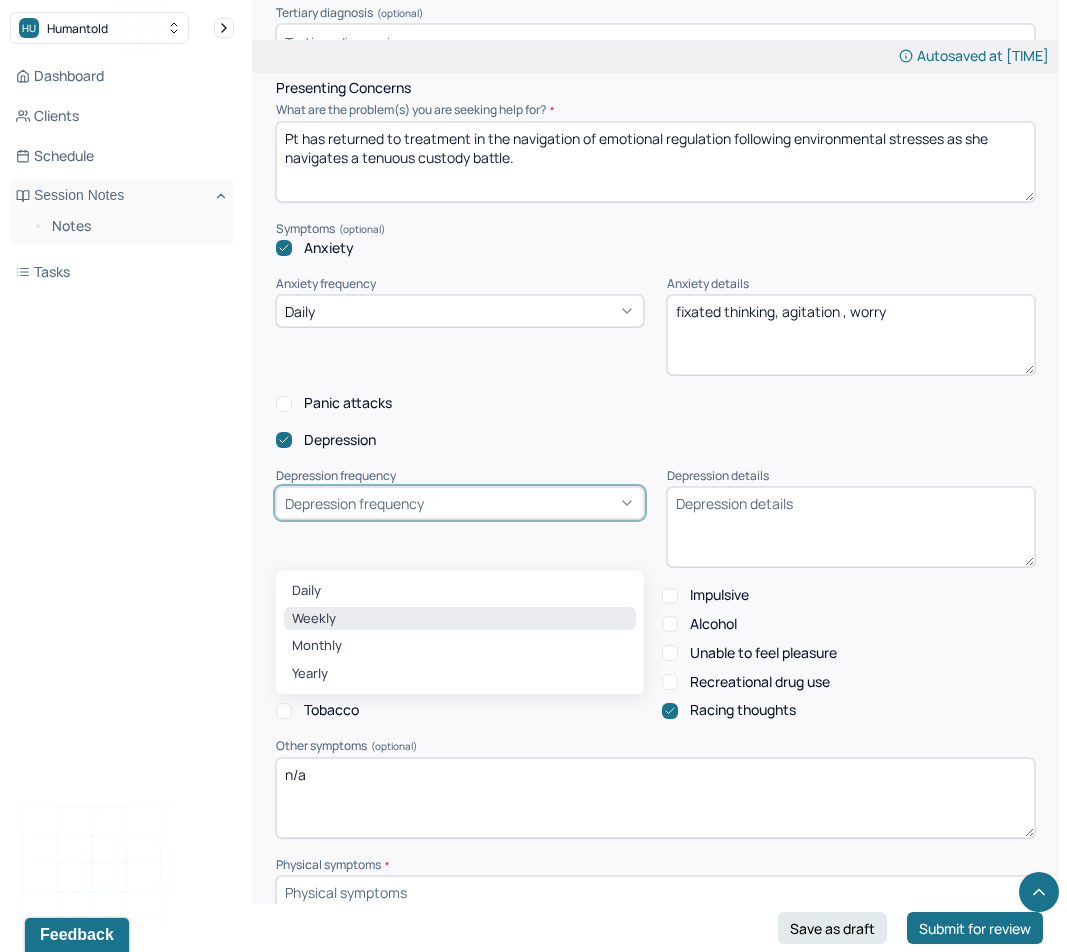 click on "Weekly" at bounding box center [460, 619] 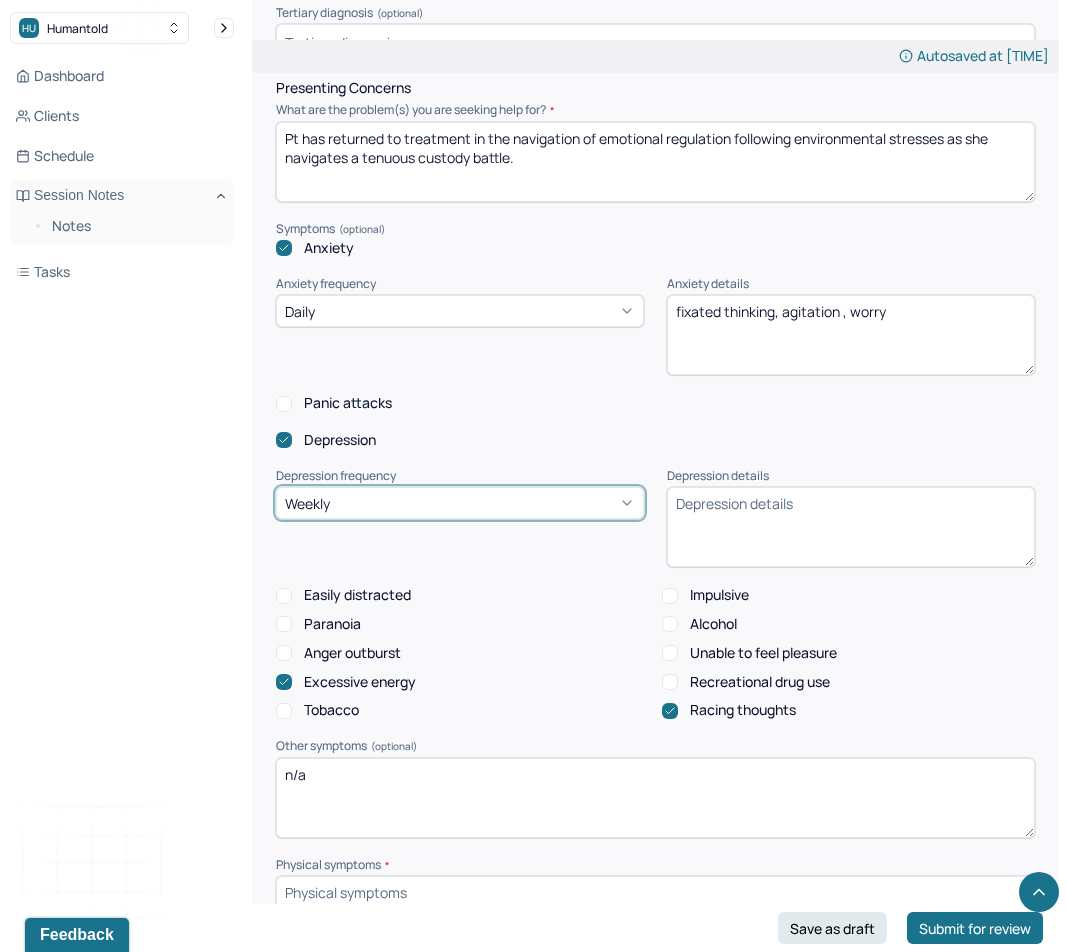 click on "Depression details" at bounding box center [851, 527] 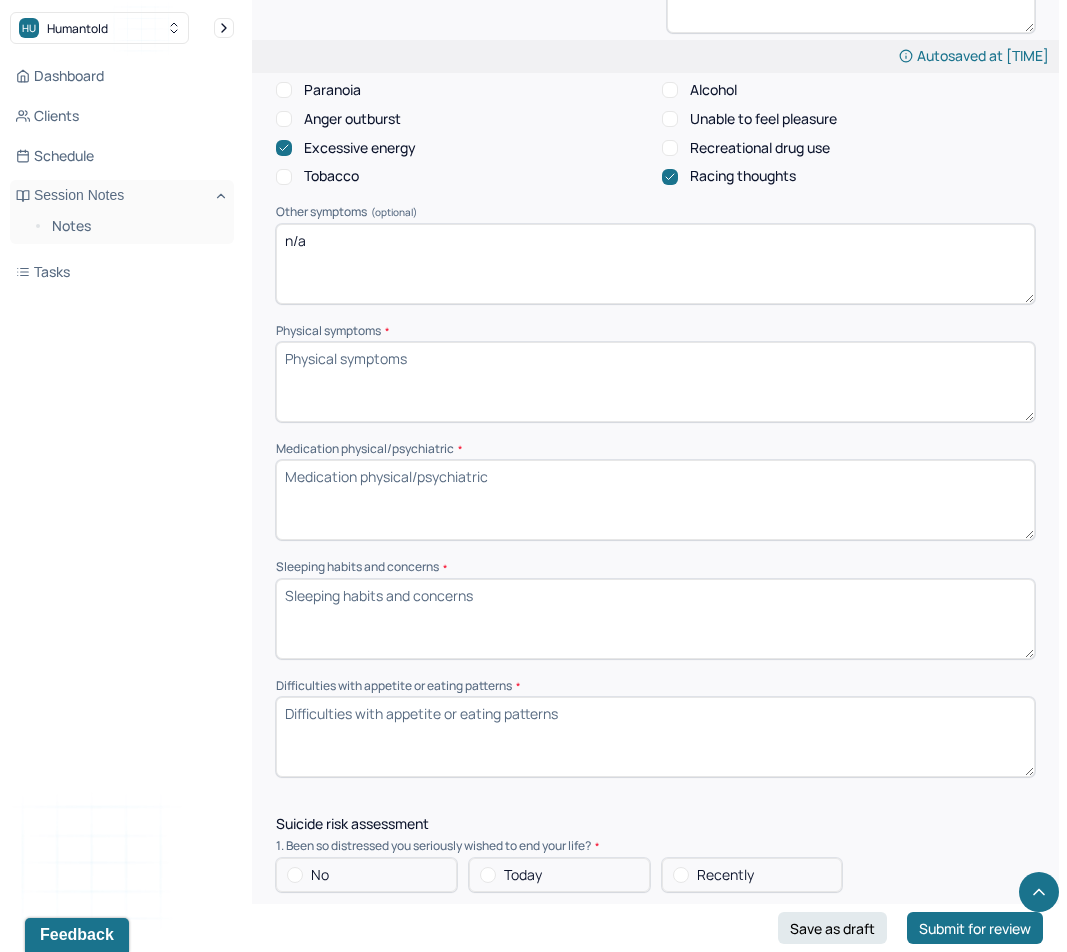 scroll, scrollTop: 1401, scrollLeft: 0, axis: vertical 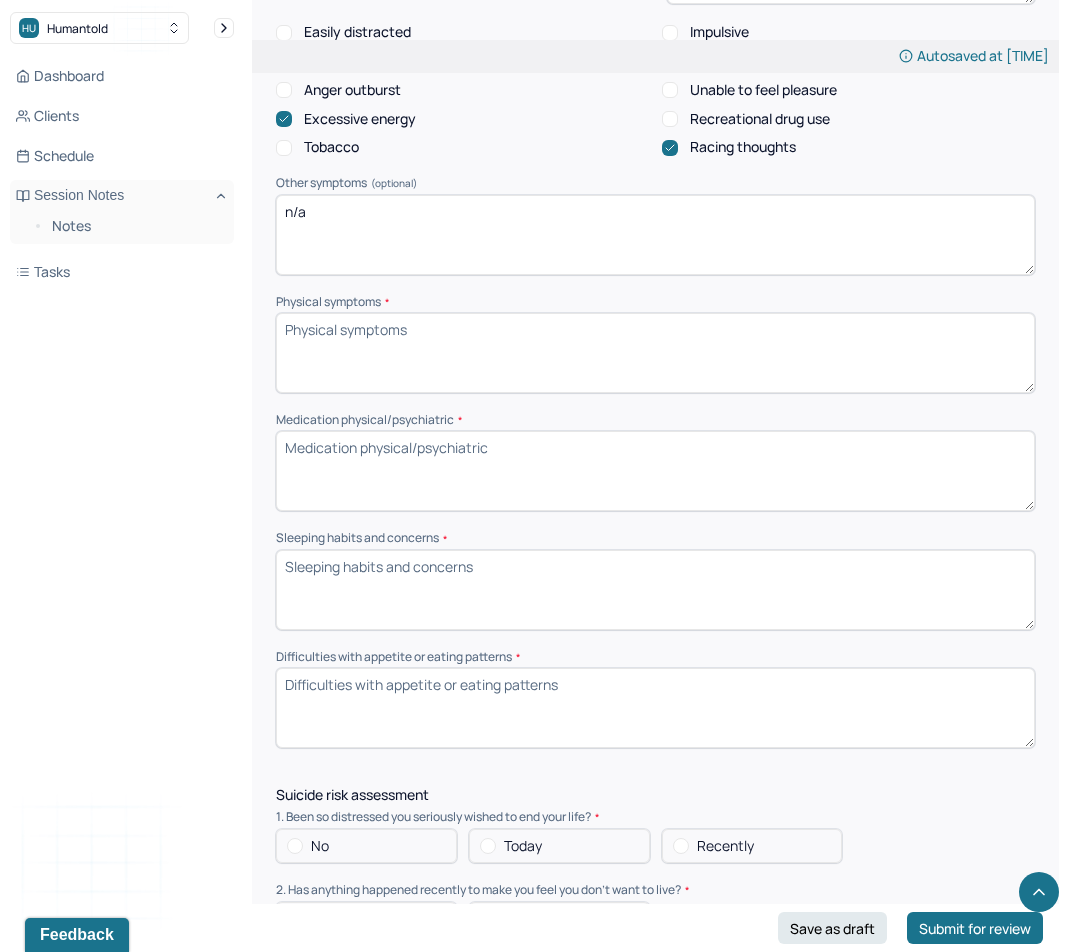 type on "sadness, self doubting" 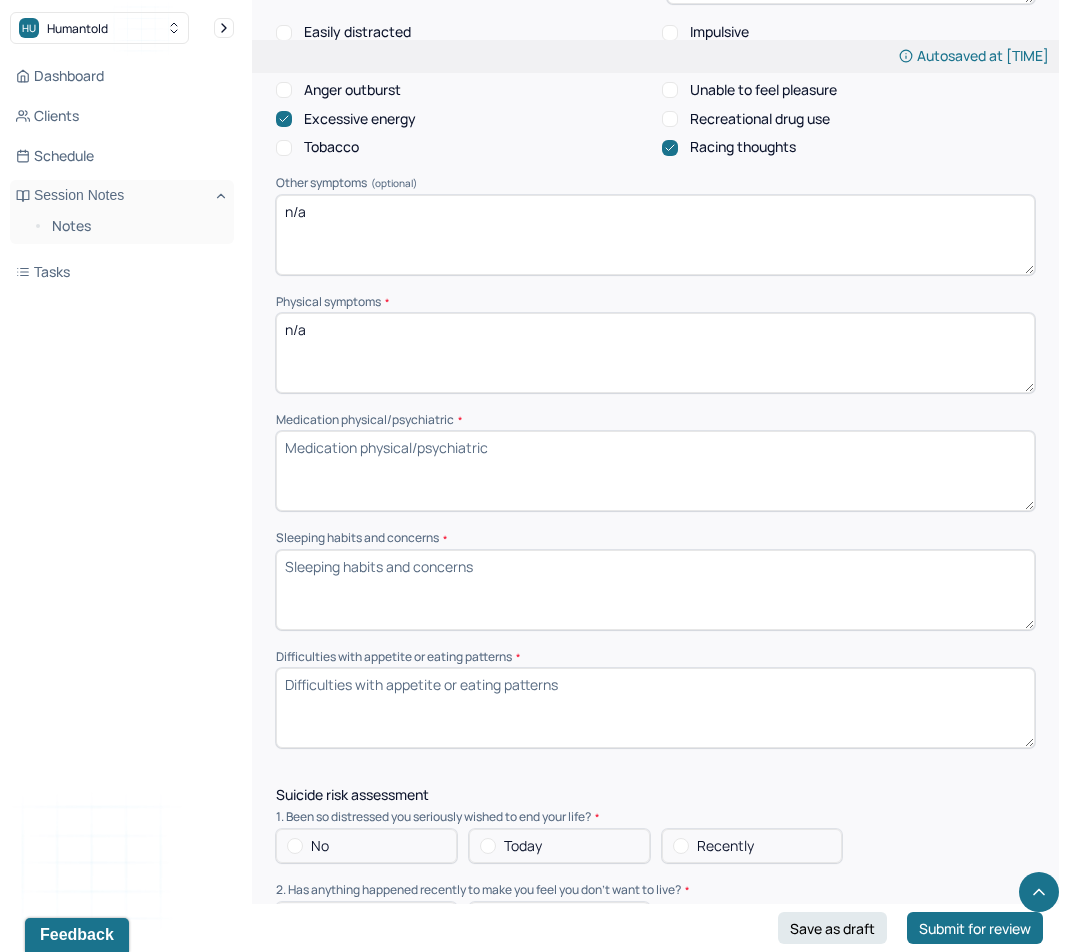 type on "n/a" 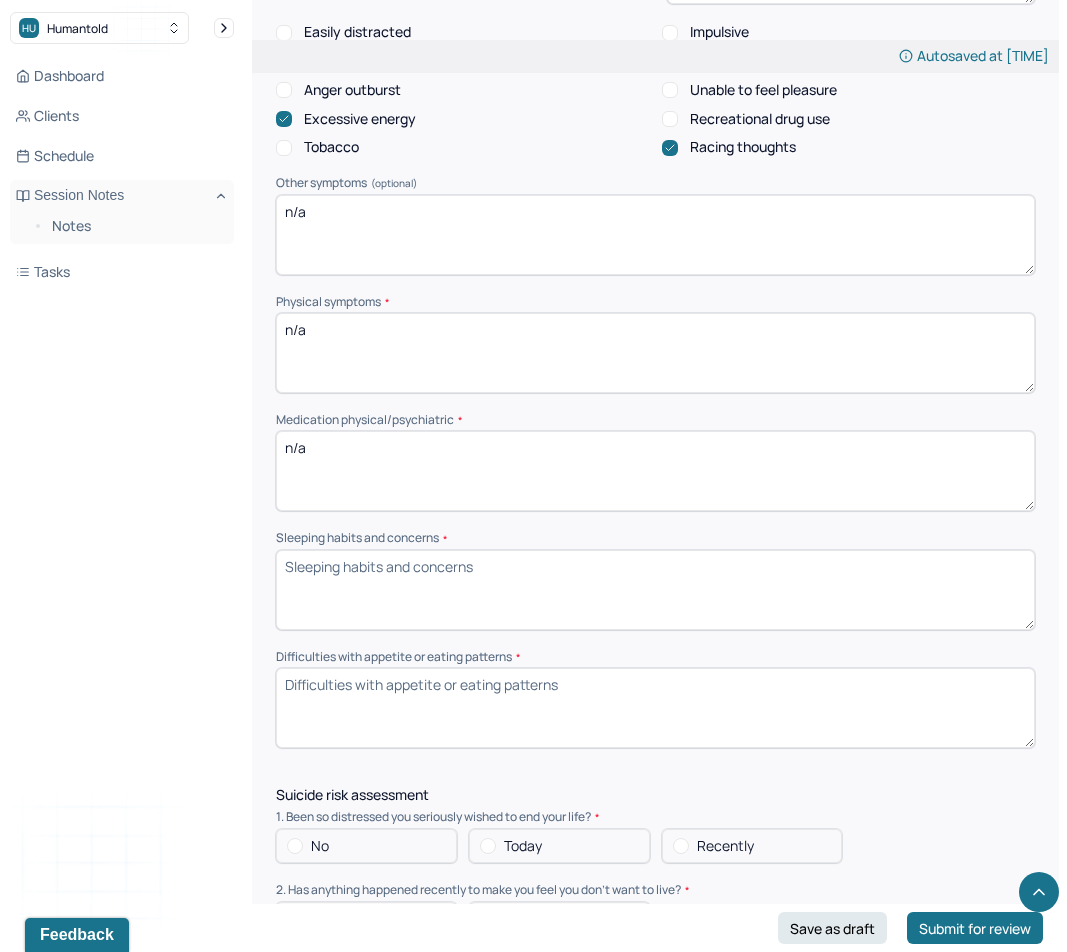 type on "n/a" 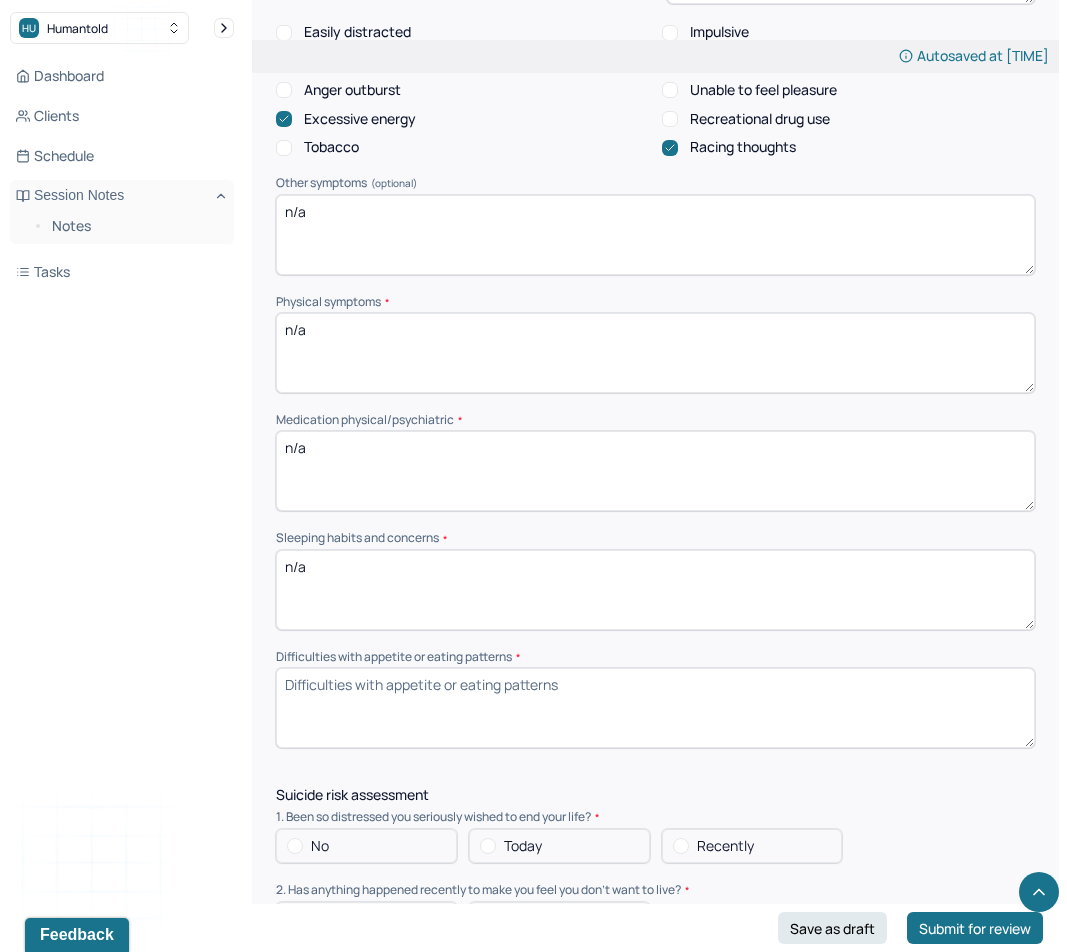 type on "n/a" 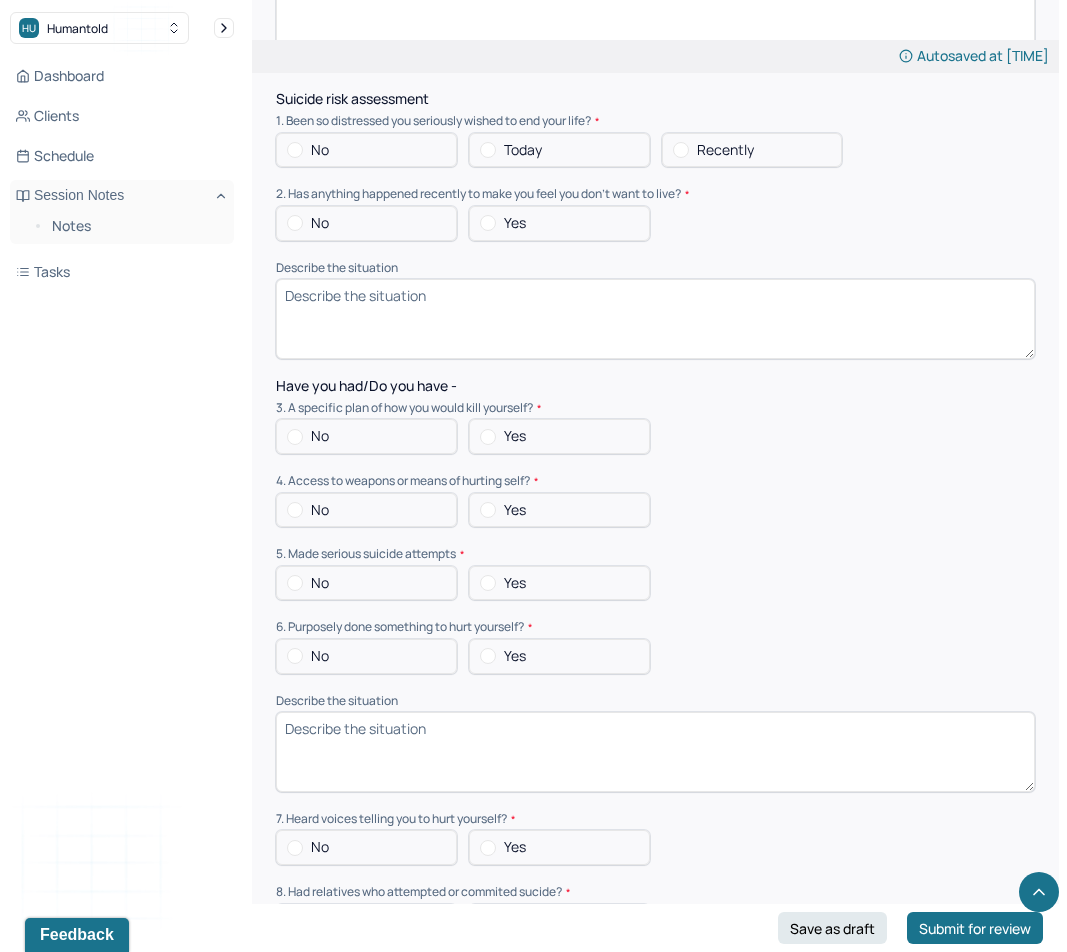 scroll, scrollTop: 2103, scrollLeft: 0, axis: vertical 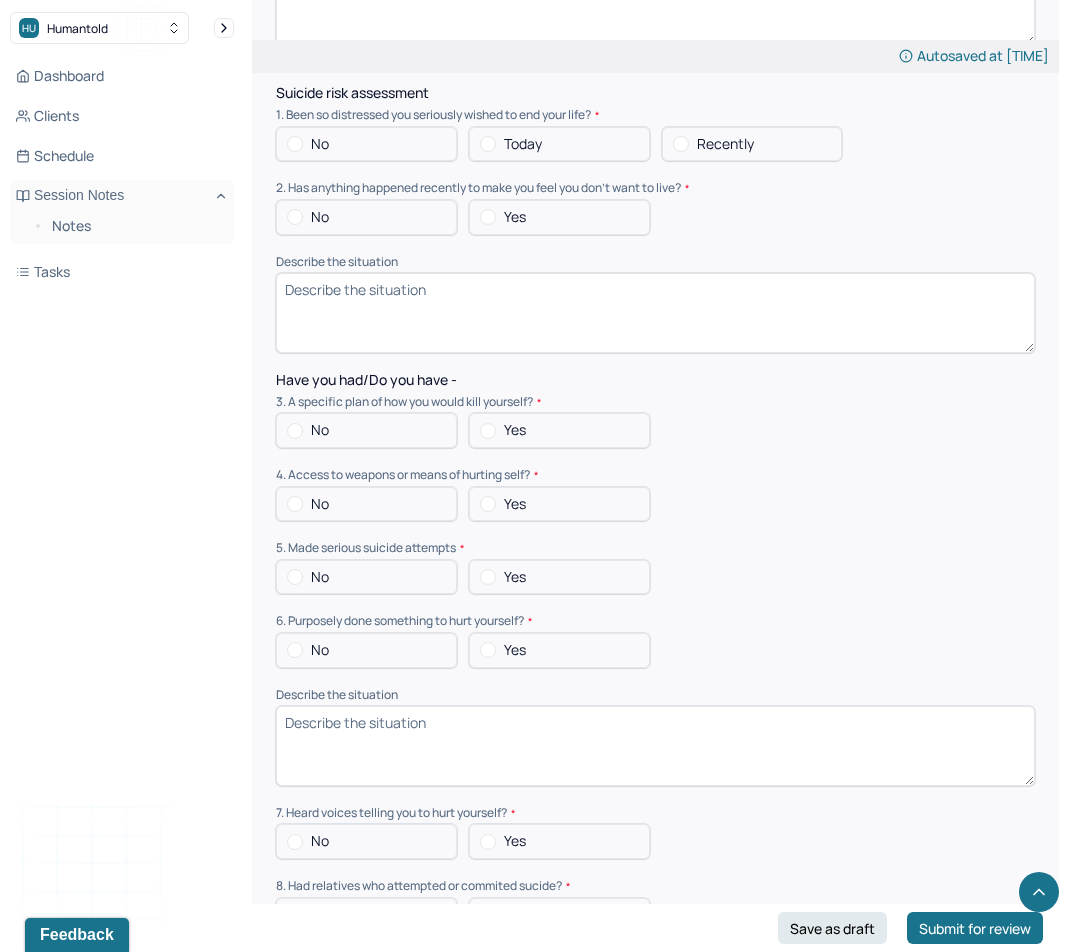 type on "n/a" 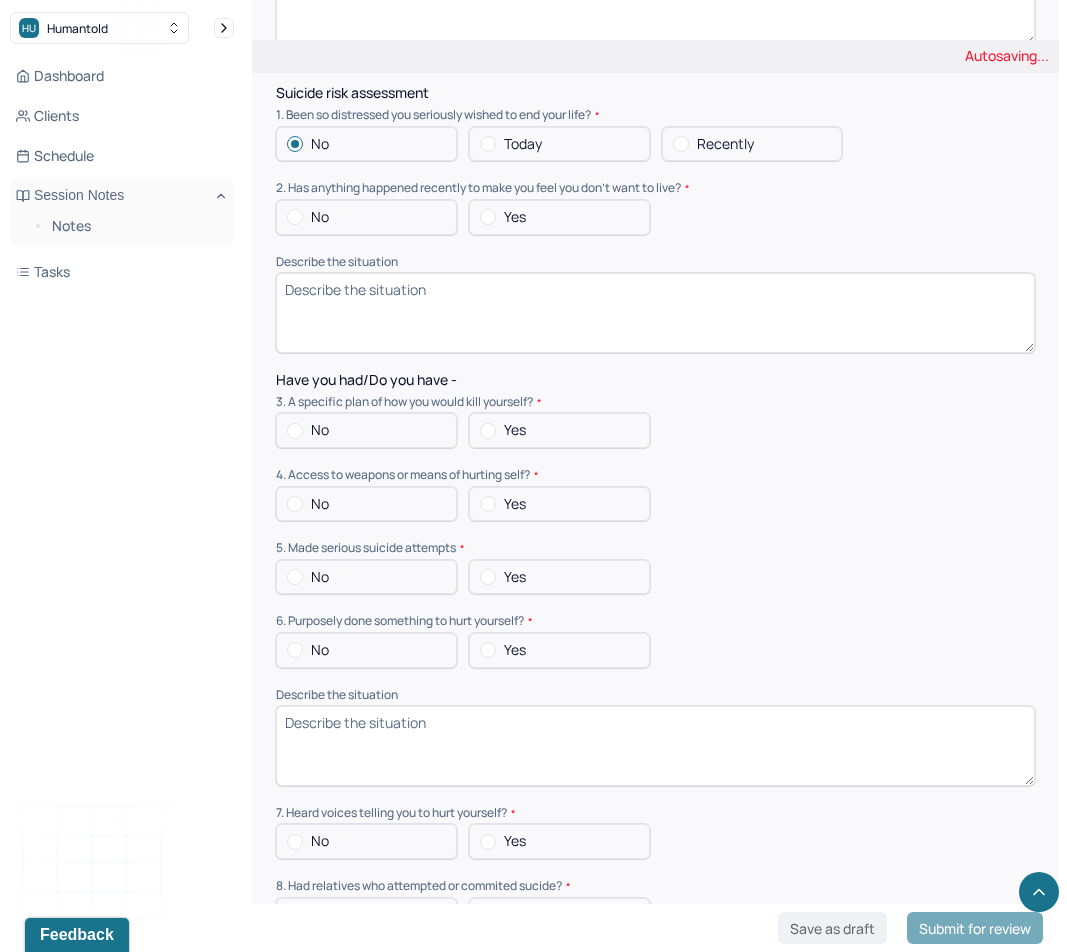 click on "No" at bounding box center (366, 217) 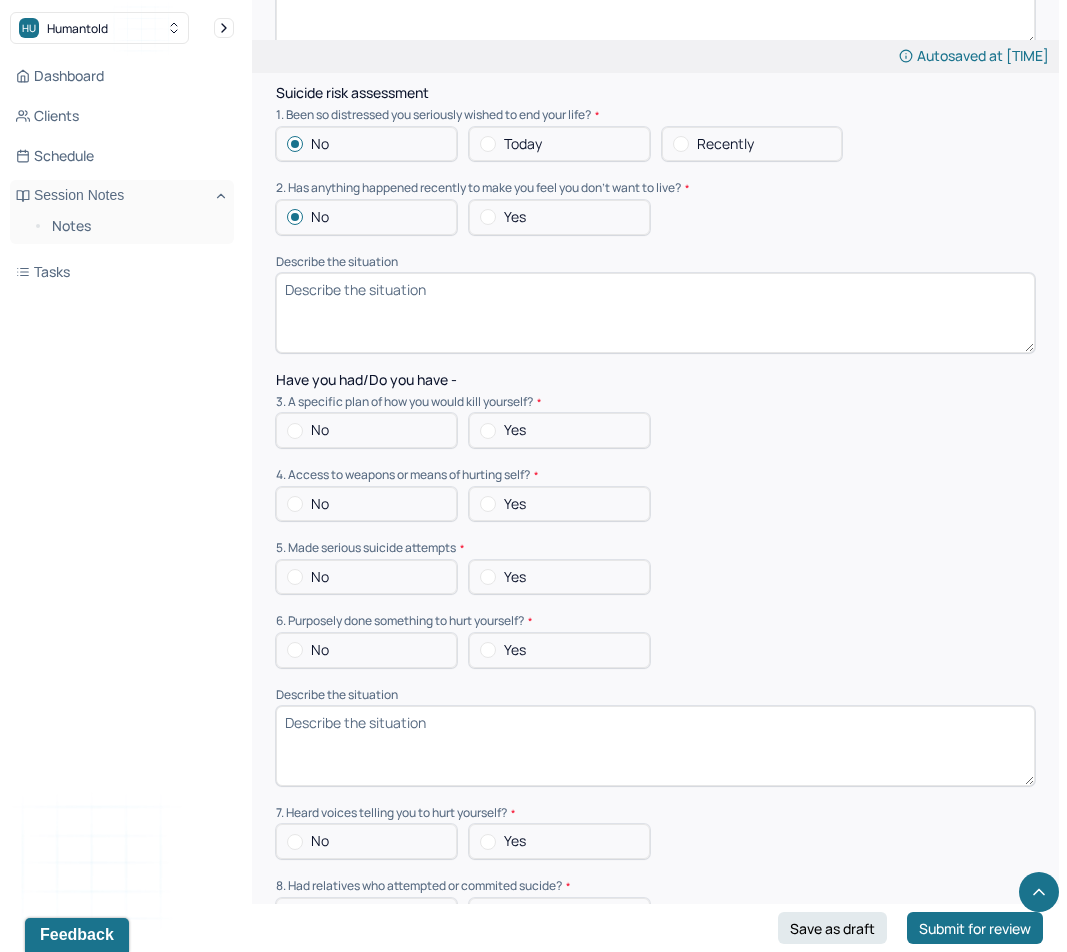 click on "No" at bounding box center [366, 430] 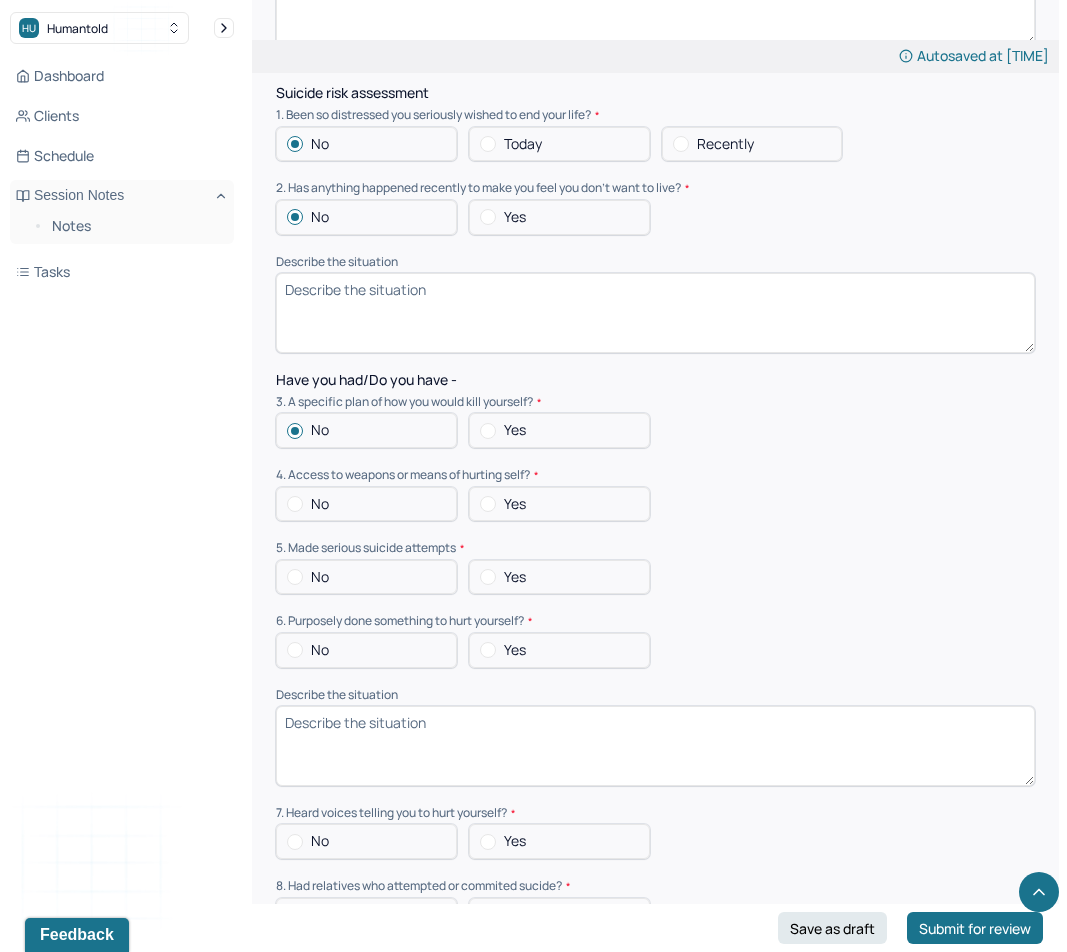click on "No" at bounding box center [366, 504] 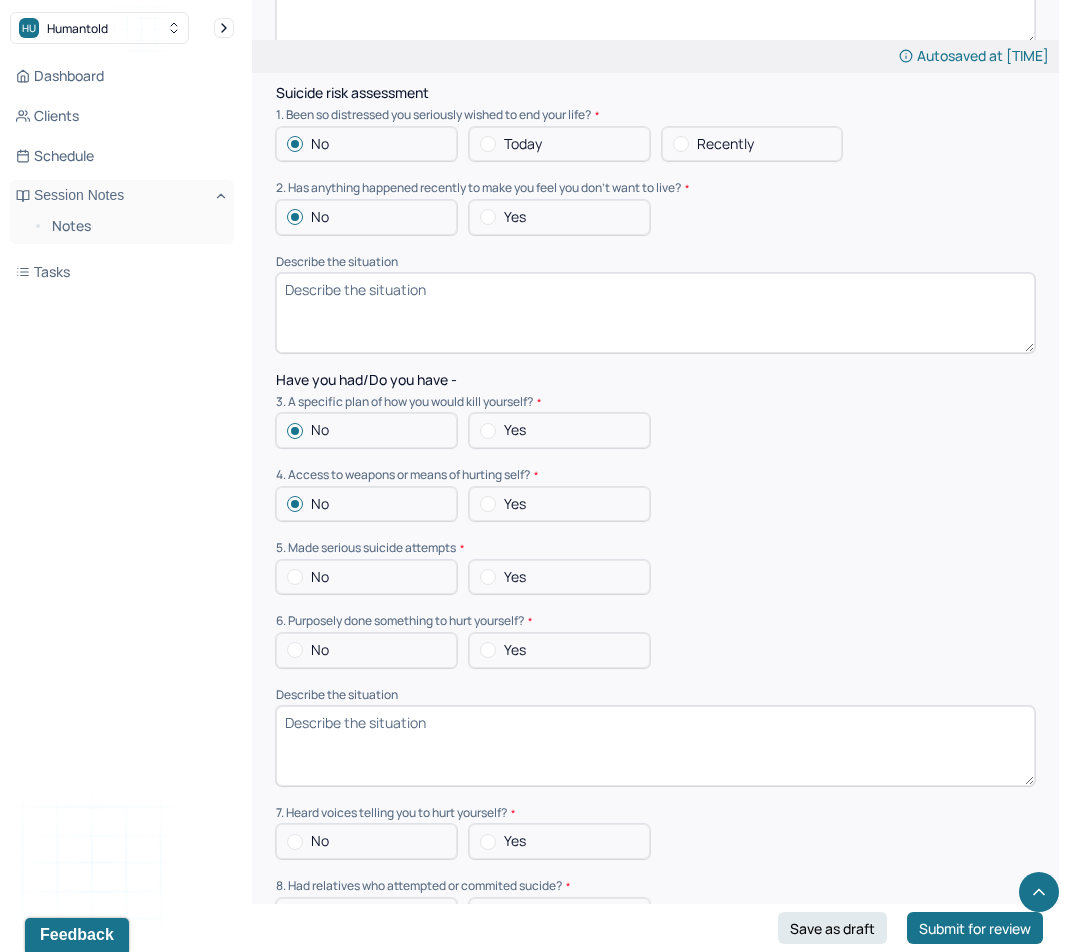 click on "No" at bounding box center [366, 577] 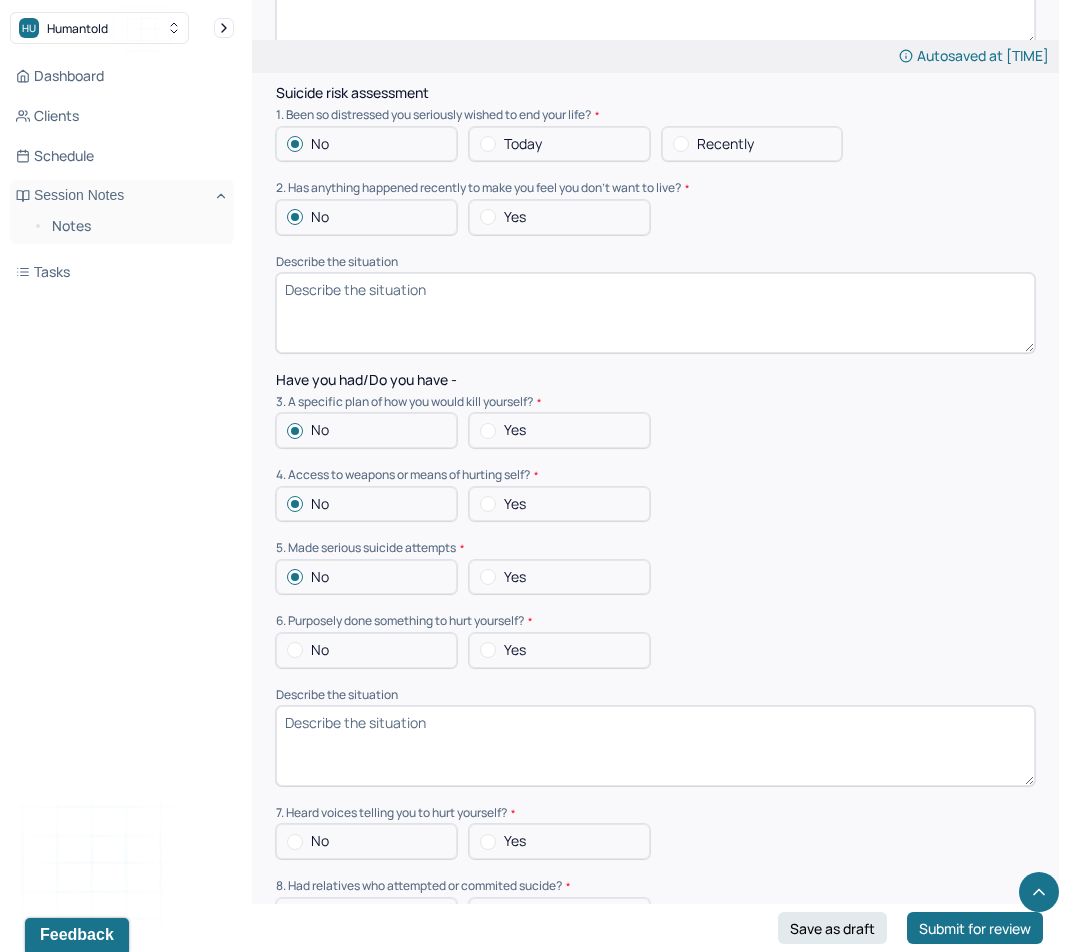 click on "No" at bounding box center [320, 650] 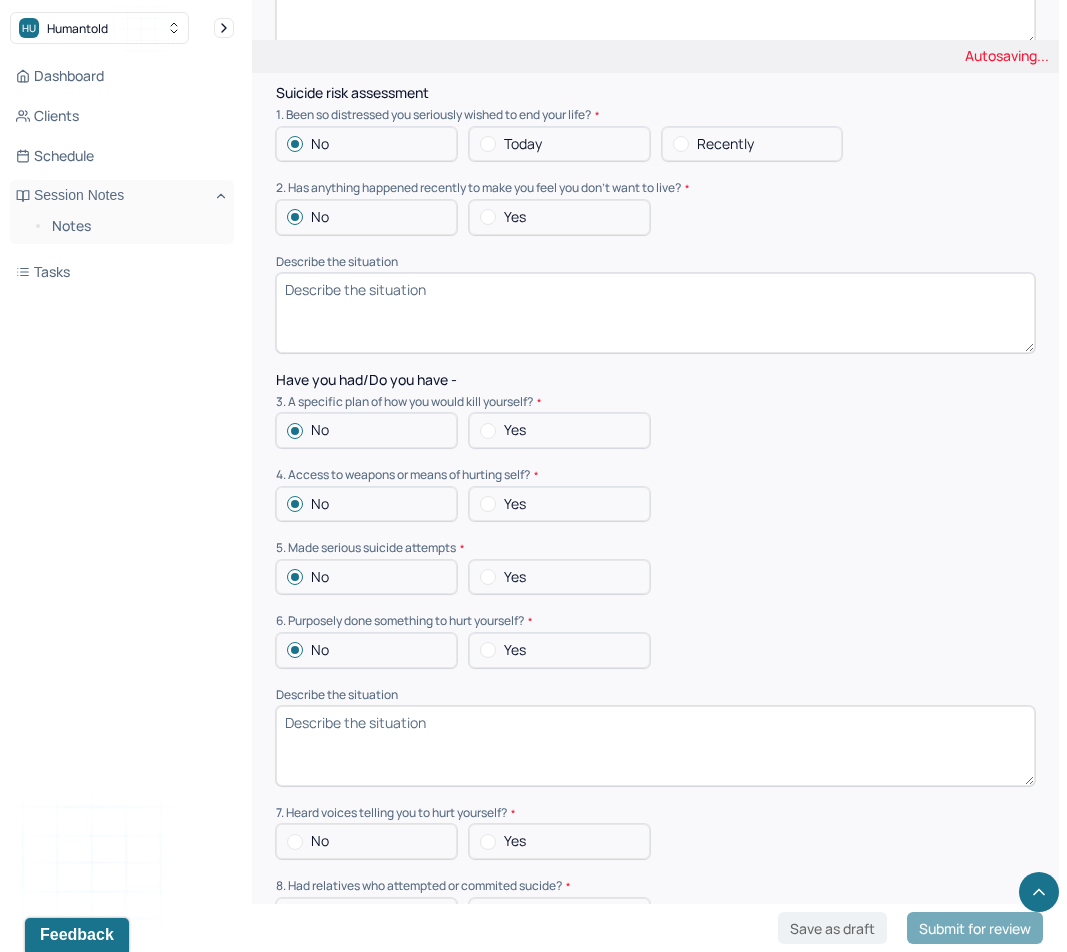 click on "No" at bounding box center (366, 841) 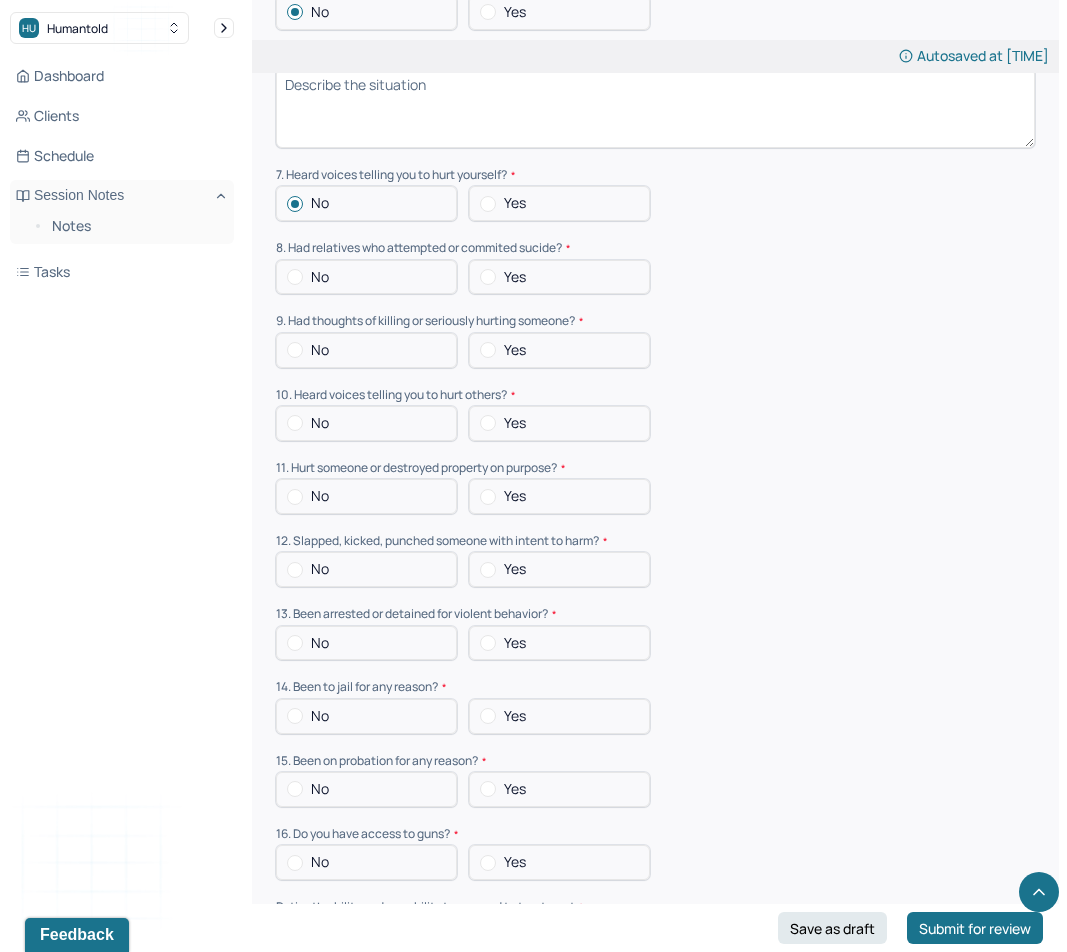 scroll, scrollTop: 2776, scrollLeft: 0, axis: vertical 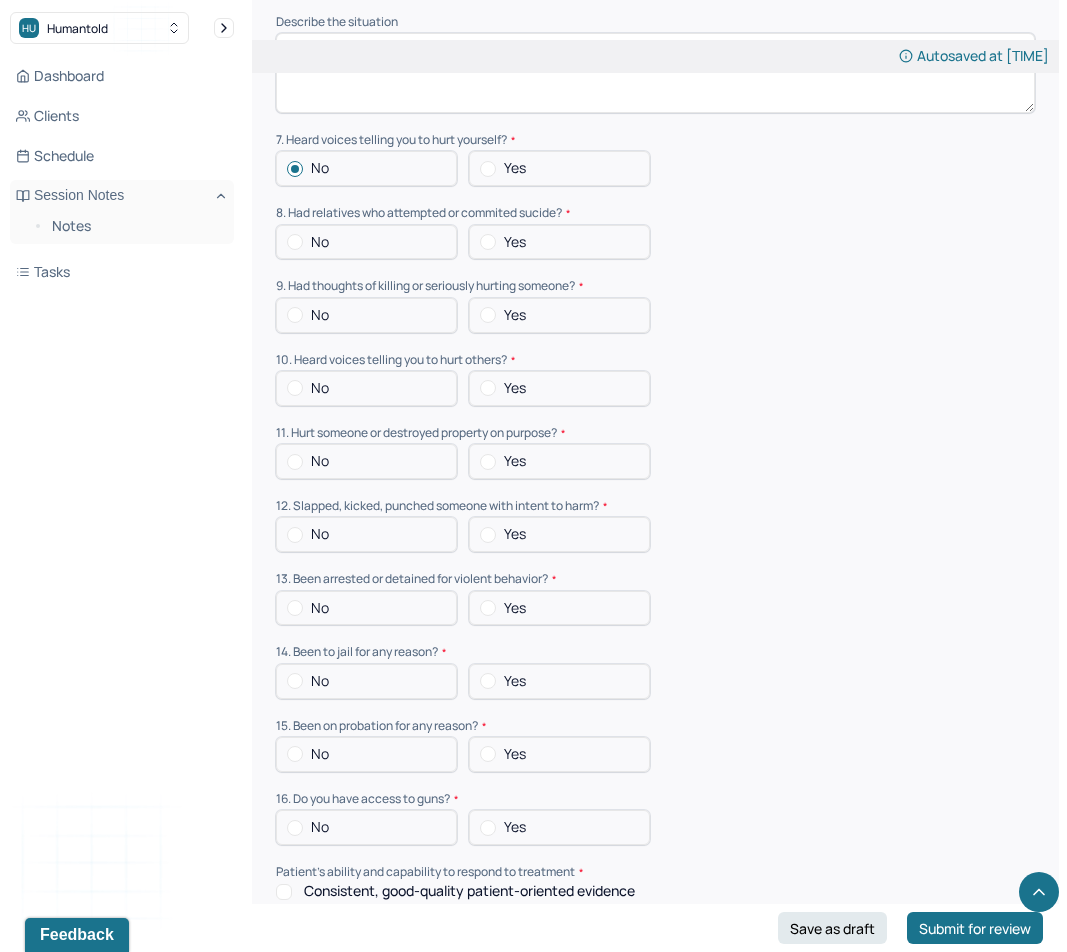 click on "No" at bounding box center [366, 242] 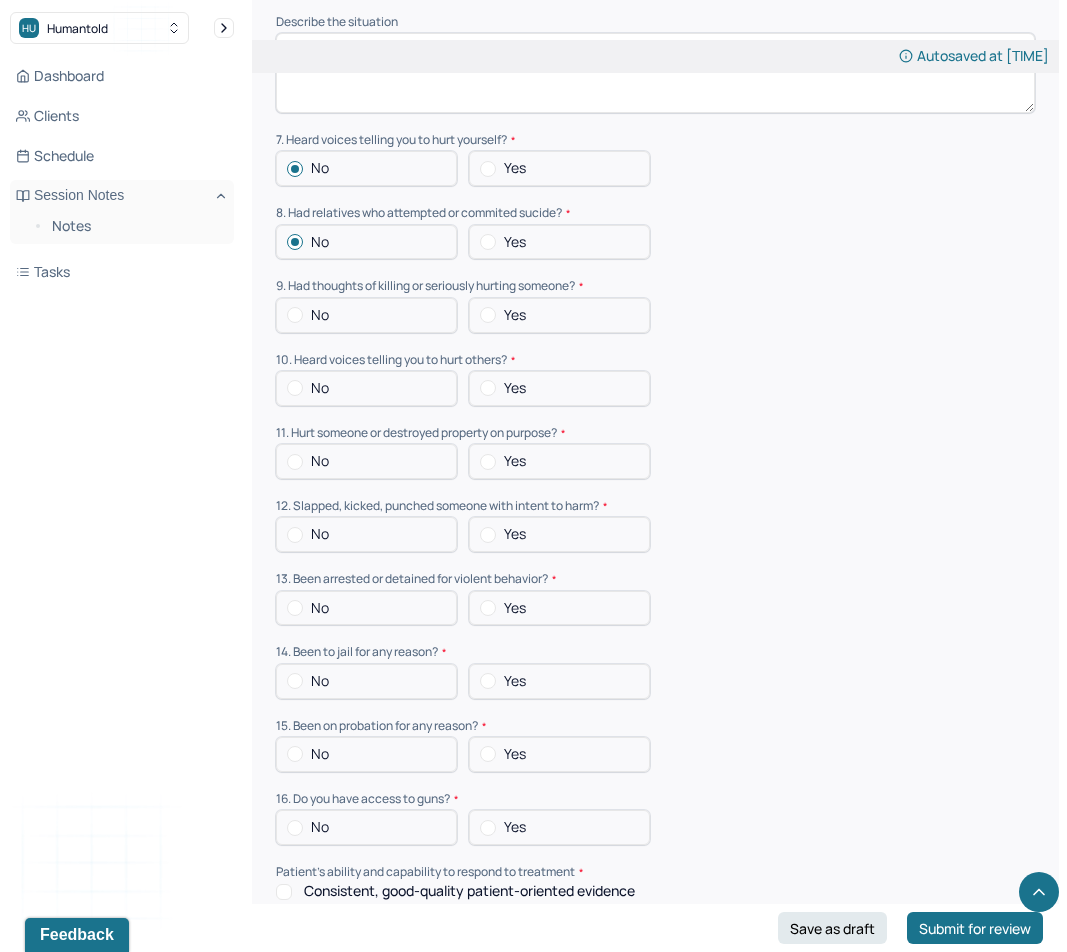 click on "No" at bounding box center (366, 315) 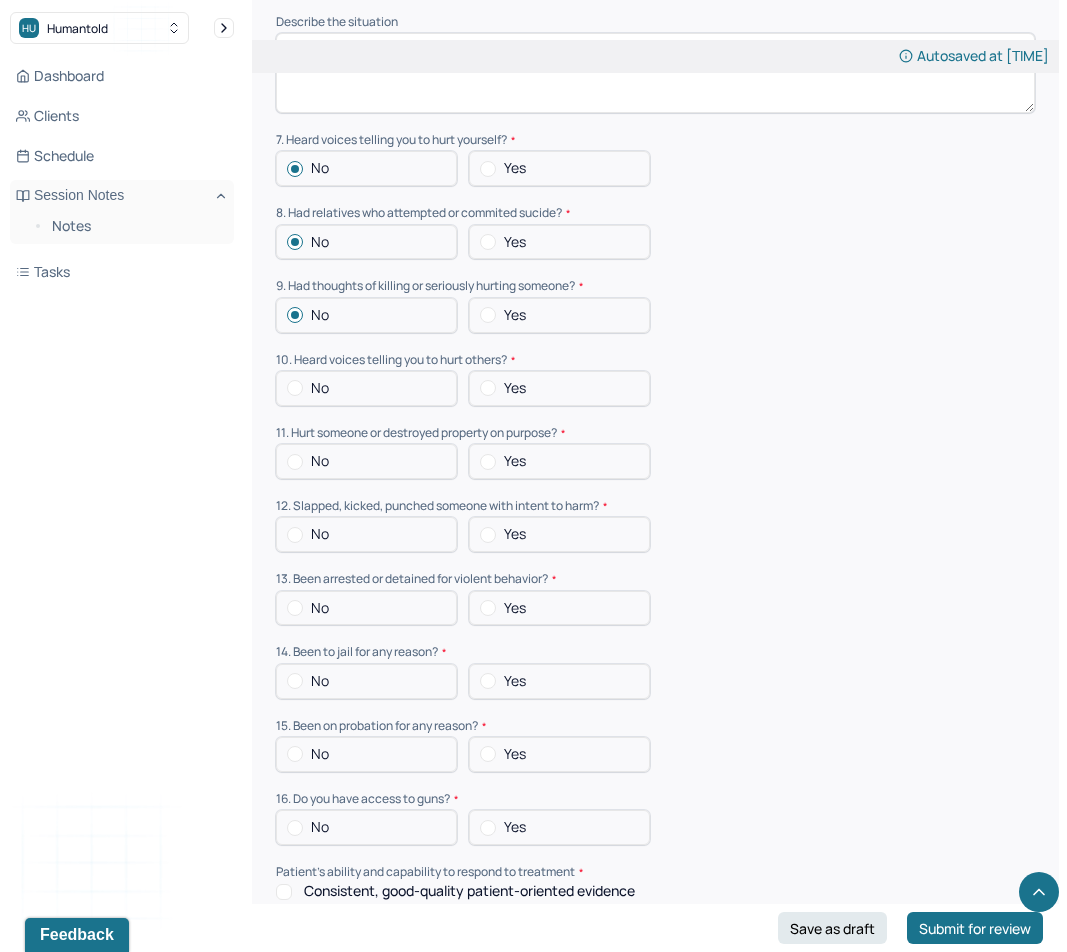click on "No" at bounding box center (366, 388) 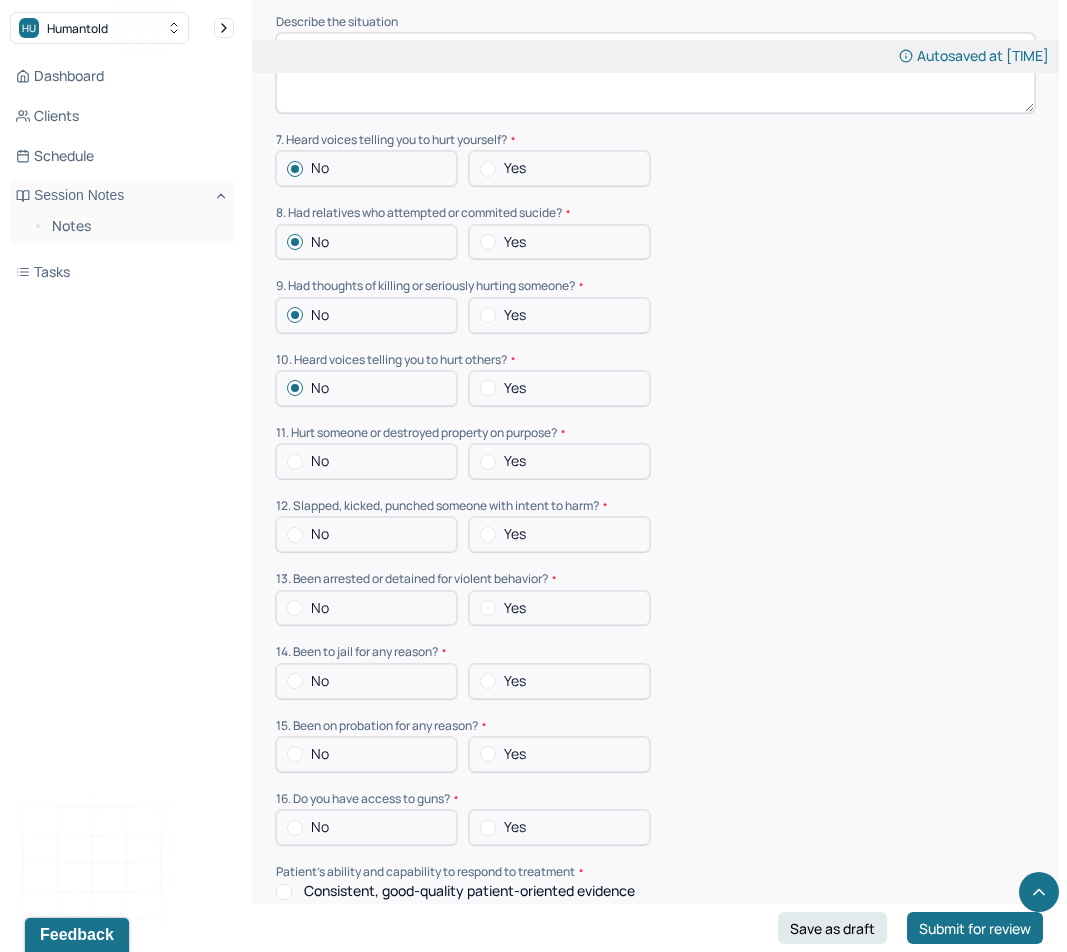 click on "No" at bounding box center (366, 461) 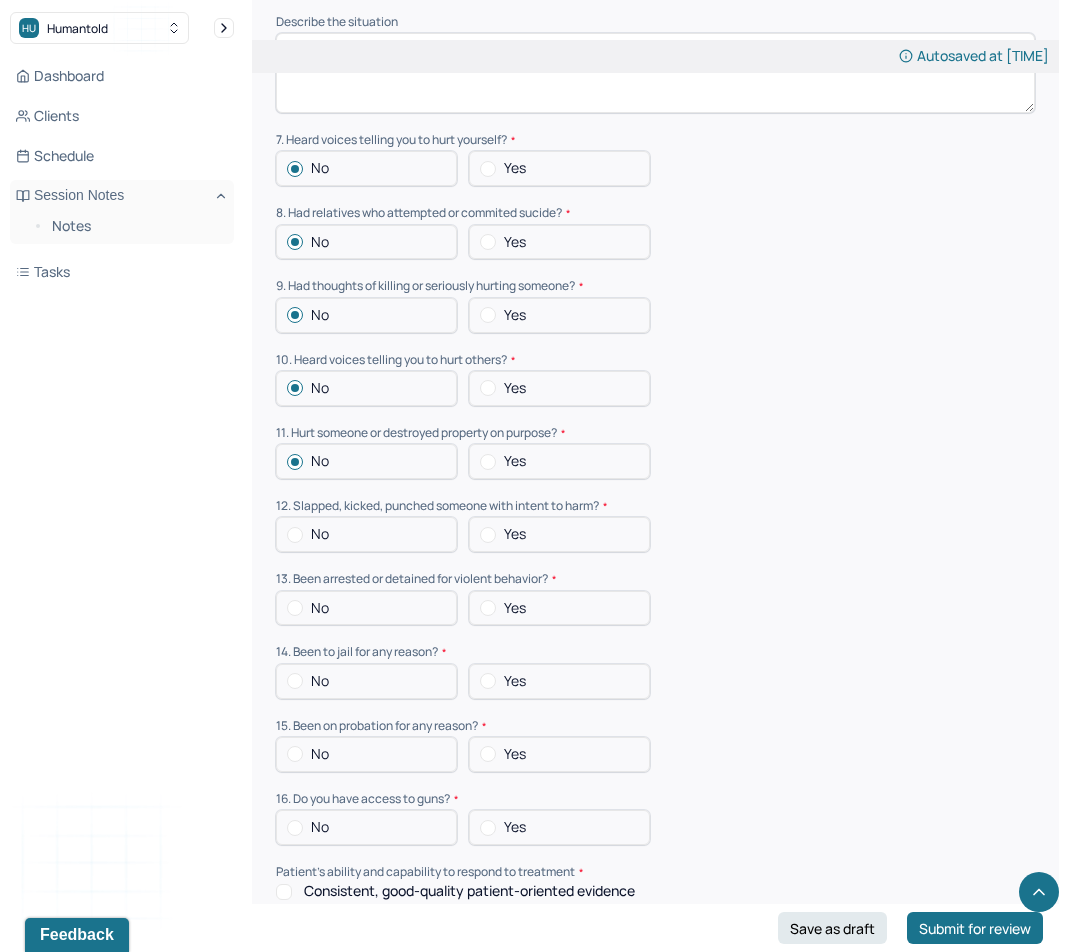 click on "No" at bounding box center [366, 534] 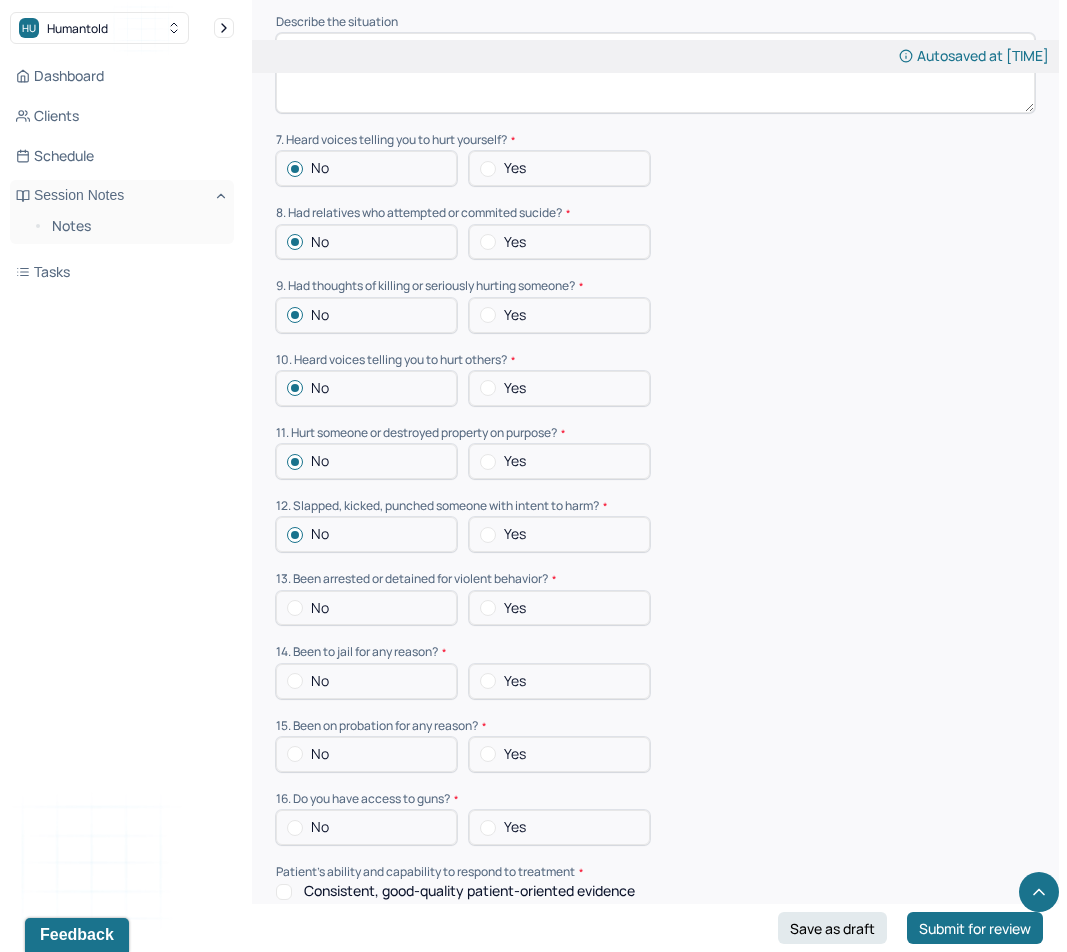 click on "No" at bounding box center (366, 608) 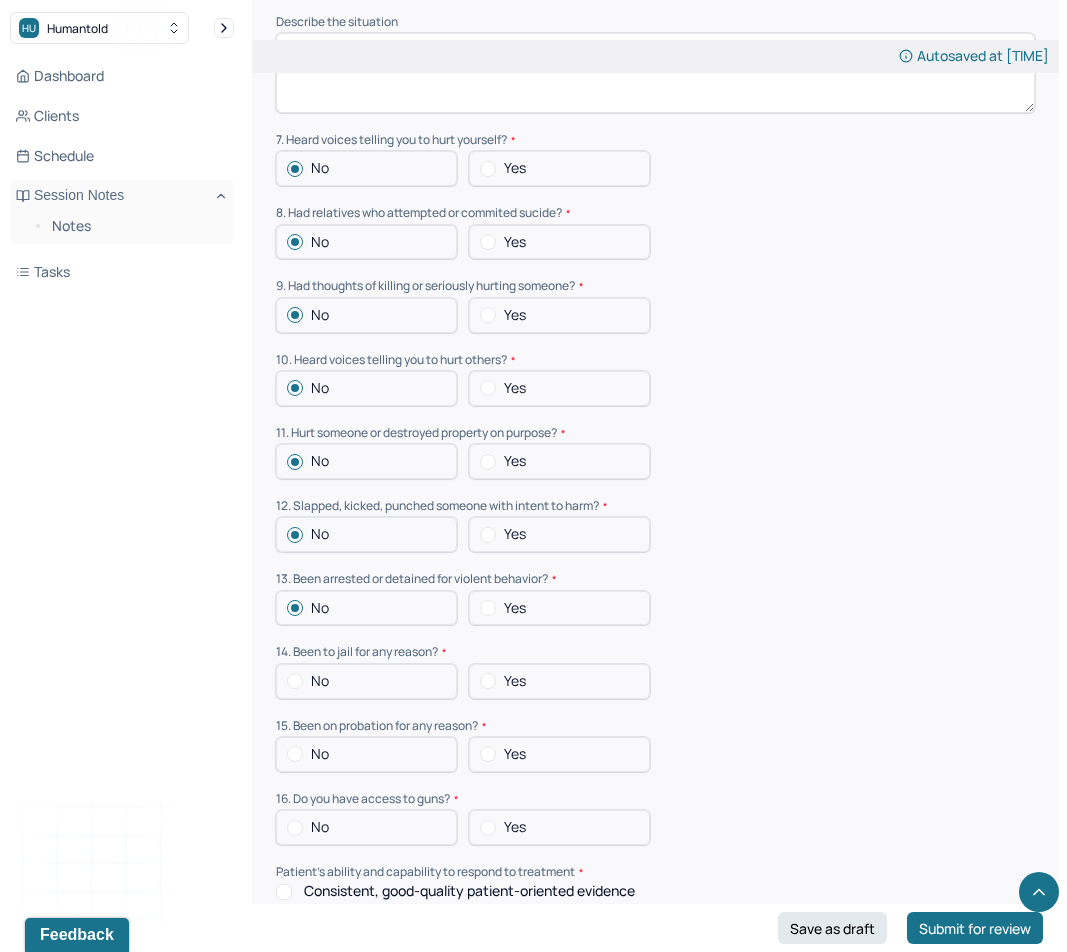 click on "Suicide risk assessment 1. Been so distressed you seriously wished to end your life? No Today Recently 2. Has anything happened recently to make you feel you don’t want to live? No Yes Describe the situation Have you had/Do you have - 3. A specific plan of how you would kill yourself? No Yes 4. Access to weapons or means of hurting self? No Yes 5. Made serious suicide attempts No Yes 6. Purposely done something to hurt yourself? No Yes Describe the situation 7. Heard voices telling you to hurt yourself? No Yes 8. Had relatives who attempted or commited sucide? No Yes 9. Had thoughts of killing or seriously hurting someone? No Yes 10. Heard voices telling you to hurt others? No Yes 11. Hurt someone or destroyed property on purpose? No Yes 12. Slapped, kicked, punched someone with intent to harm? No Yes 13. Been arrested or detained for violent behavior? No Yes 14. Been to jail for any reason? No Yes 15. Been on probation for any reason? No Yes 16. Do you have access to guns? No Yes" at bounding box center (655, 171) 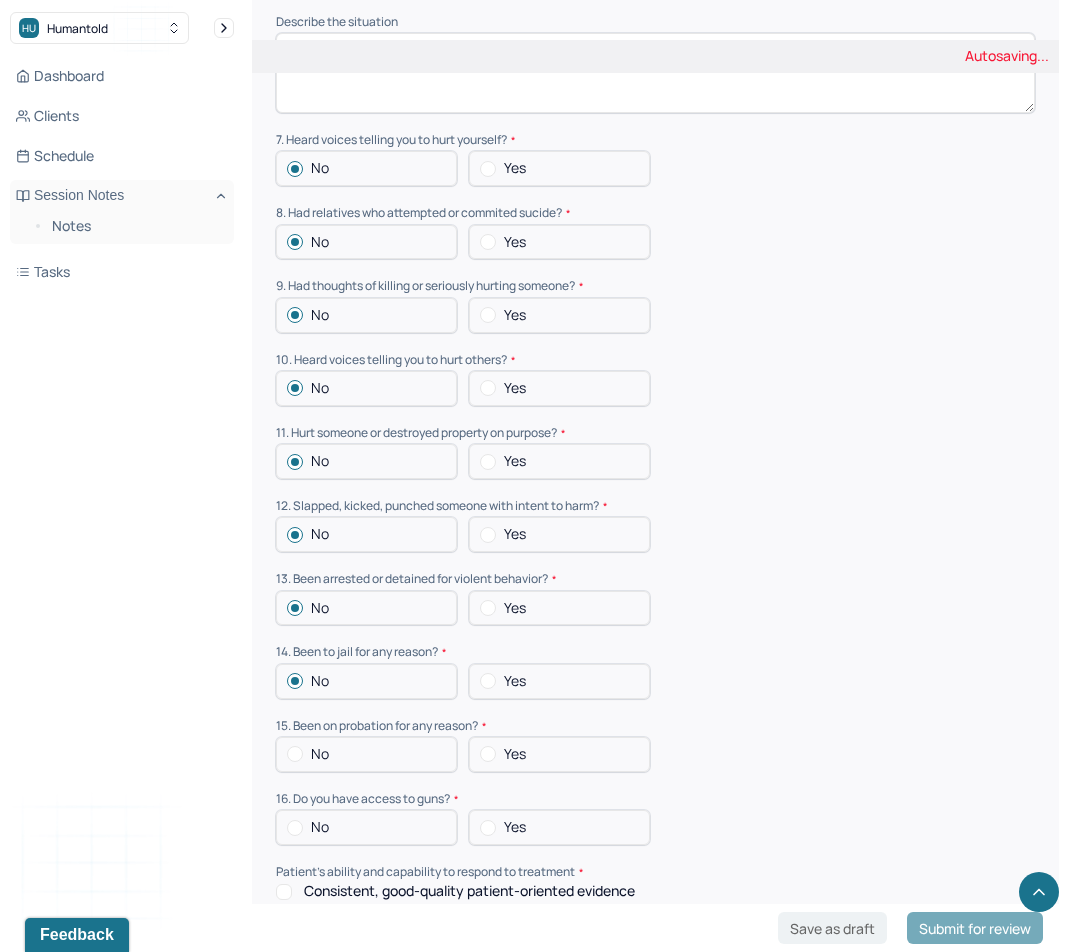 click on "No" at bounding box center (366, 754) 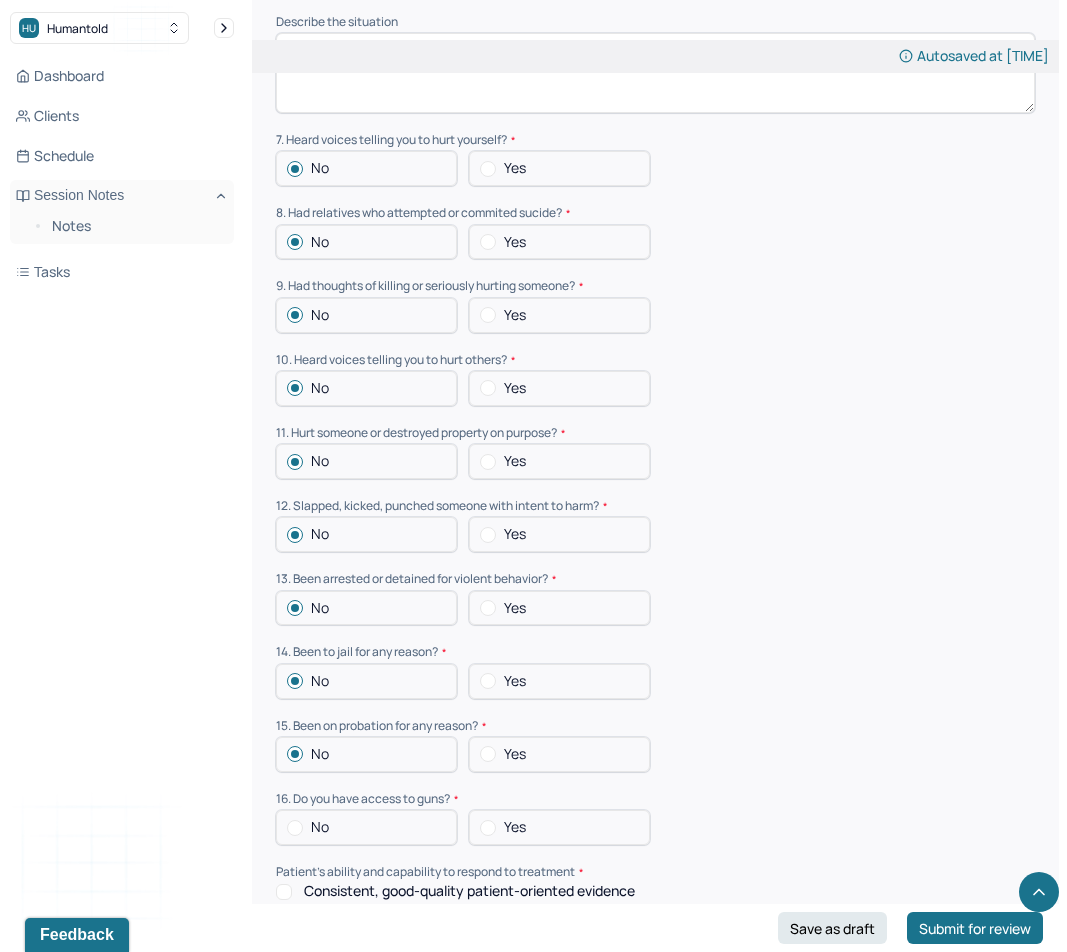 click on "No" at bounding box center (366, 827) 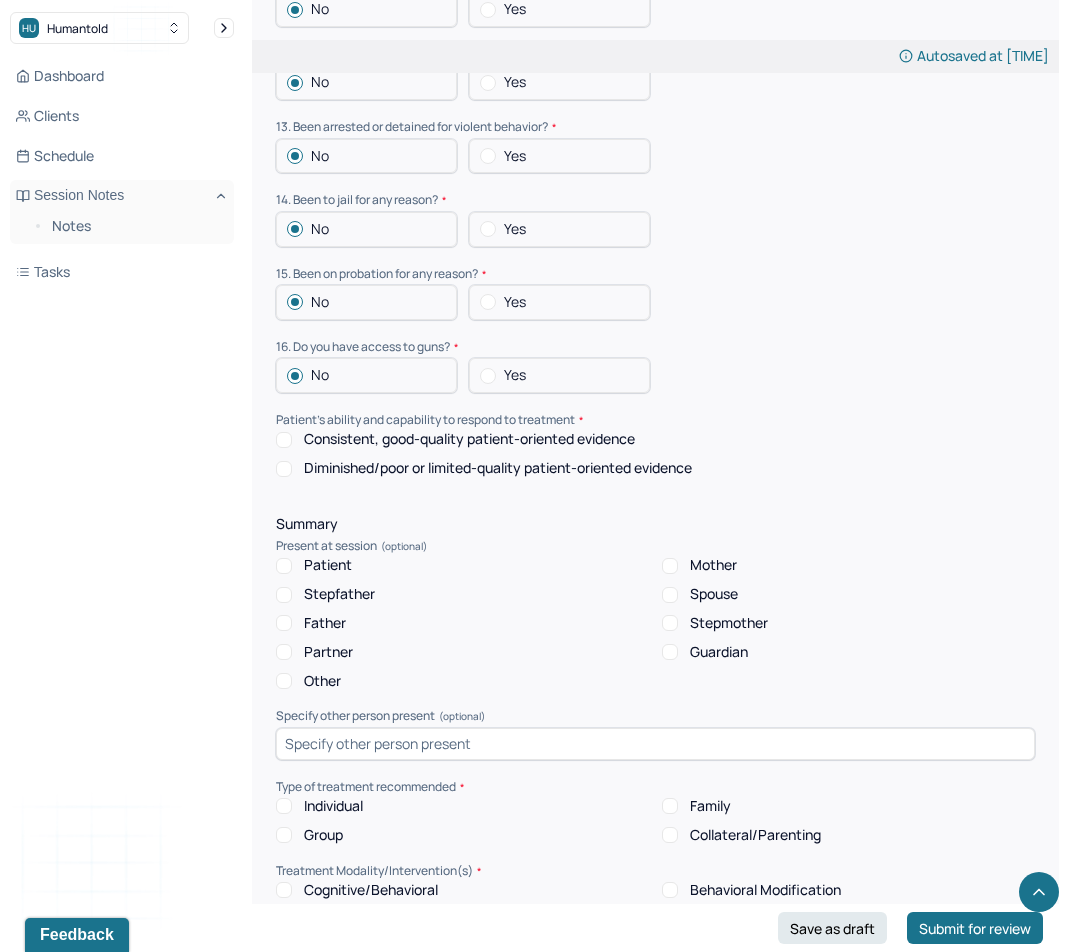 scroll, scrollTop: 3245, scrollLeft: 0, axis: vertical 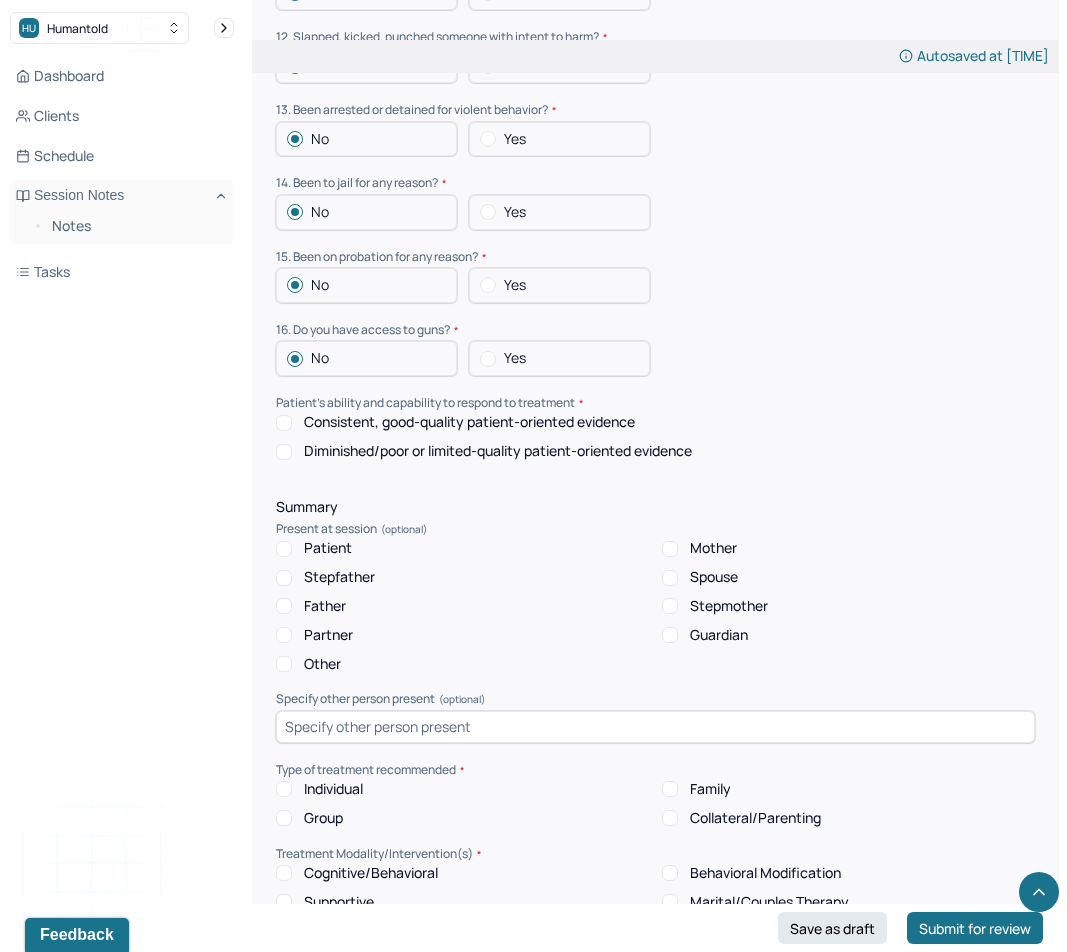 click on "Consistent, good-quality patient-oriented evidence" at bounding box center (469, 422) 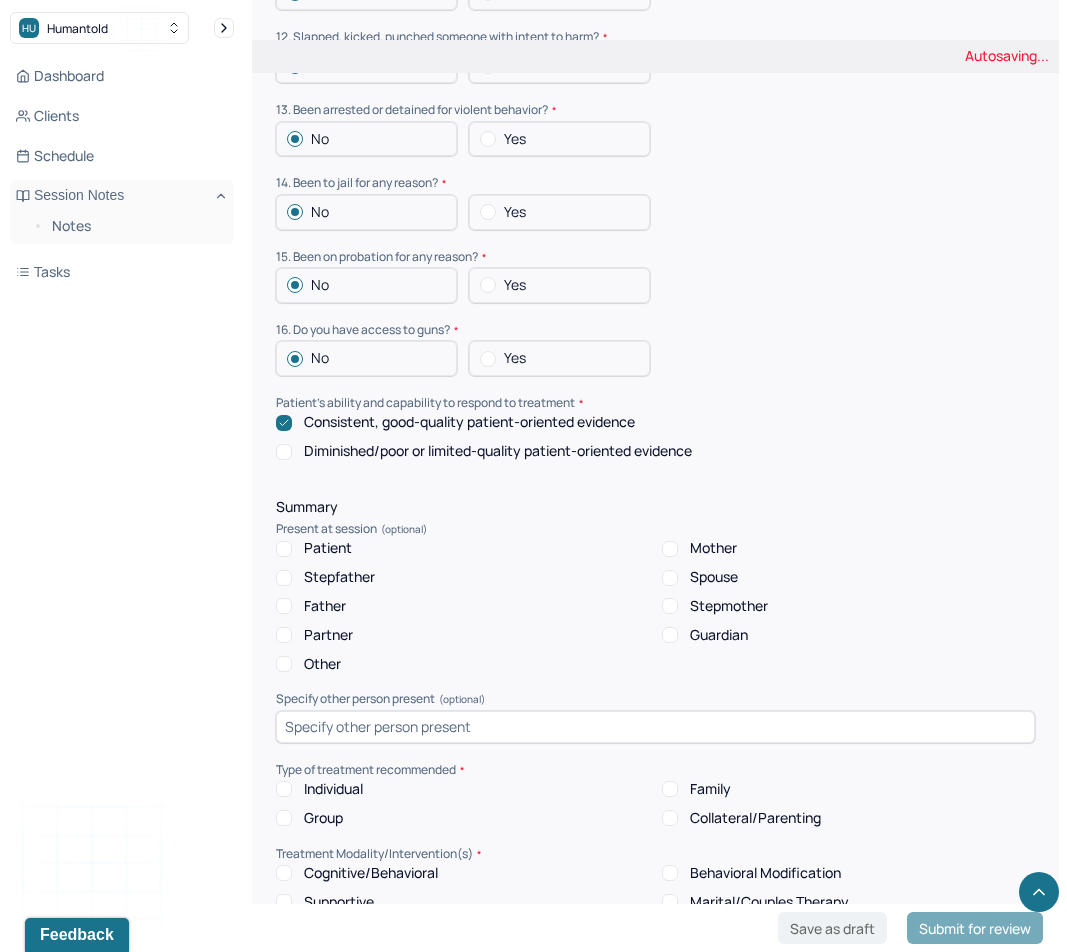 click on "Patient" at bounding box center (328, 548) 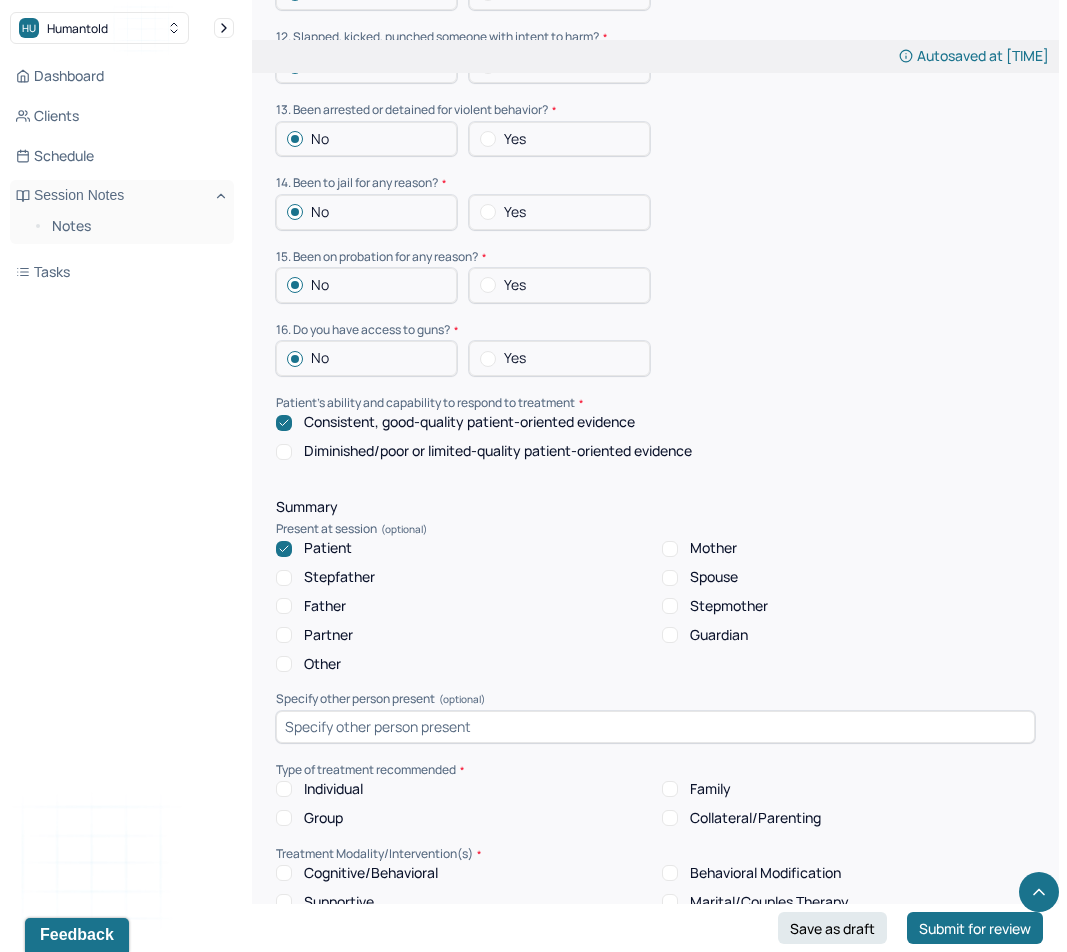 click on "Individual" at bounding box center (333, 789) 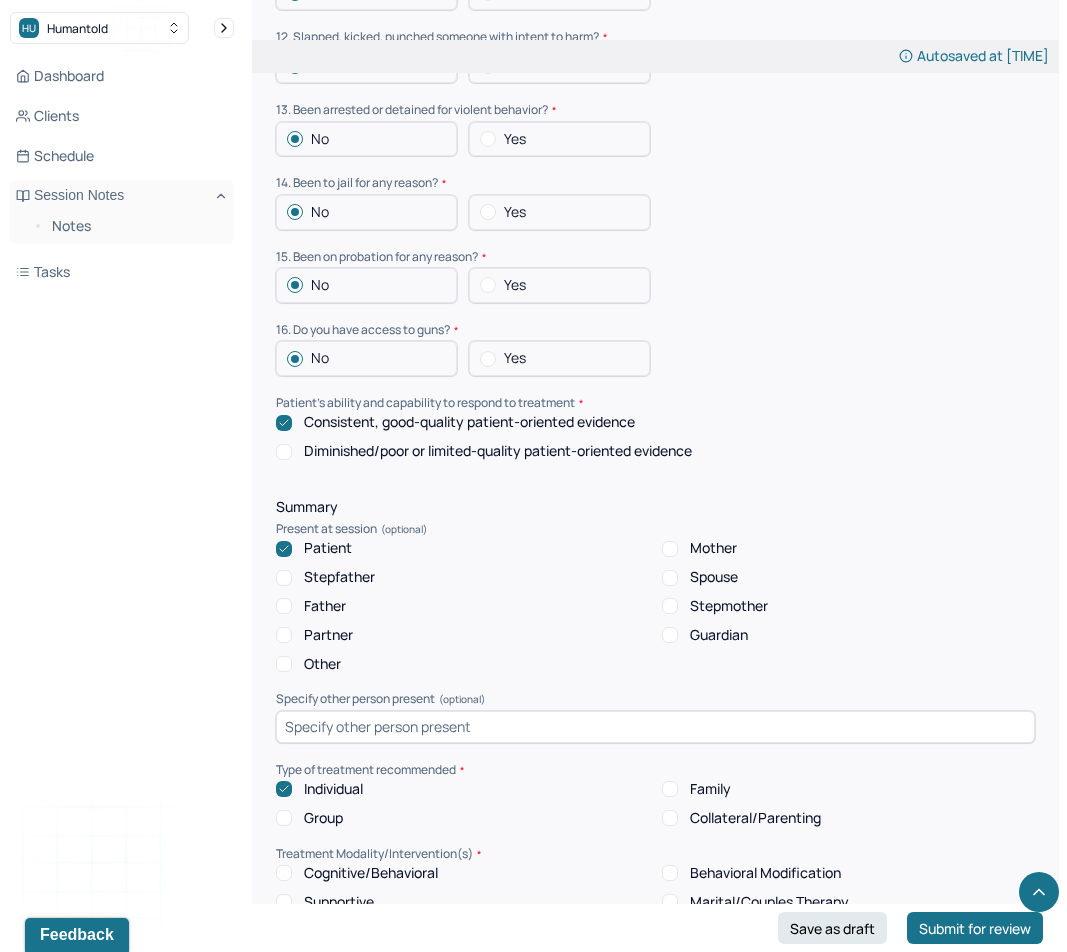 click on "Cognitive/Behavioral" at bounding box center (371, 873) 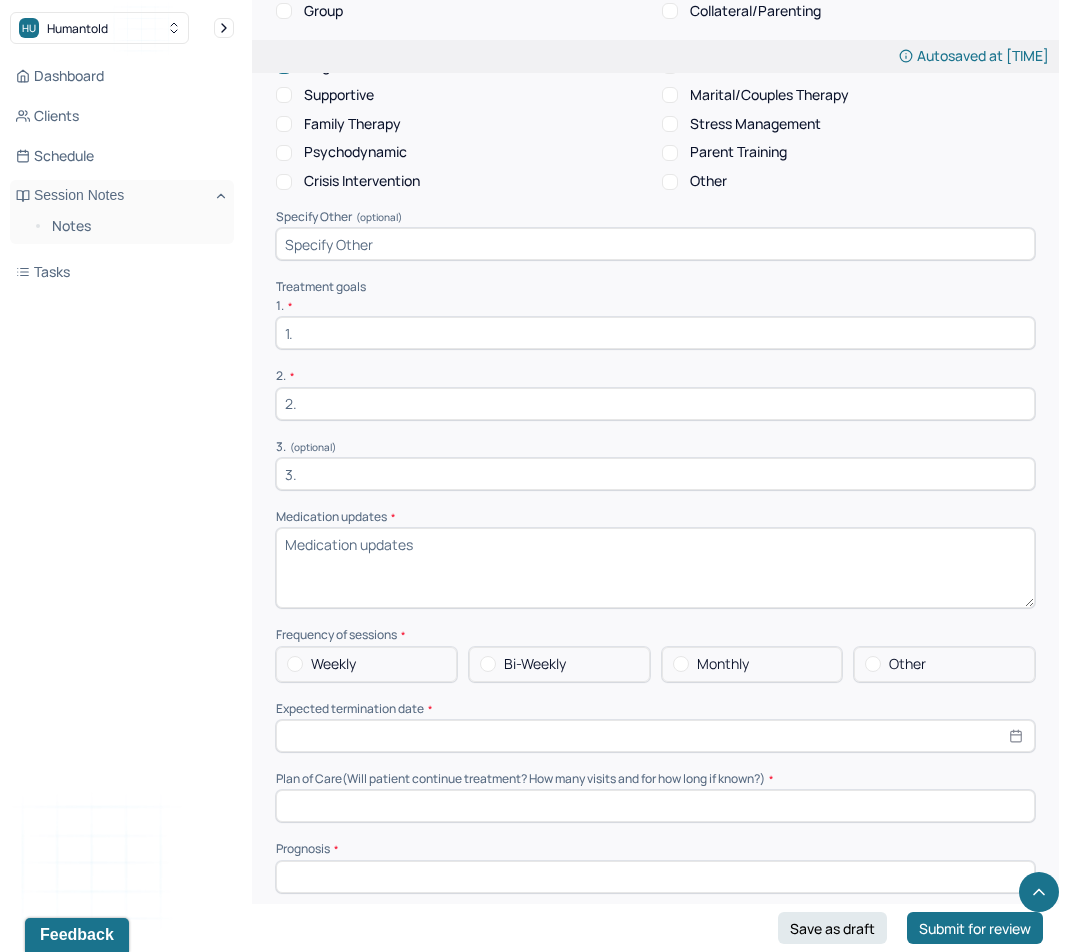 scroll, scrollTop: 4063, scrollLeft: 0, axis: vertical 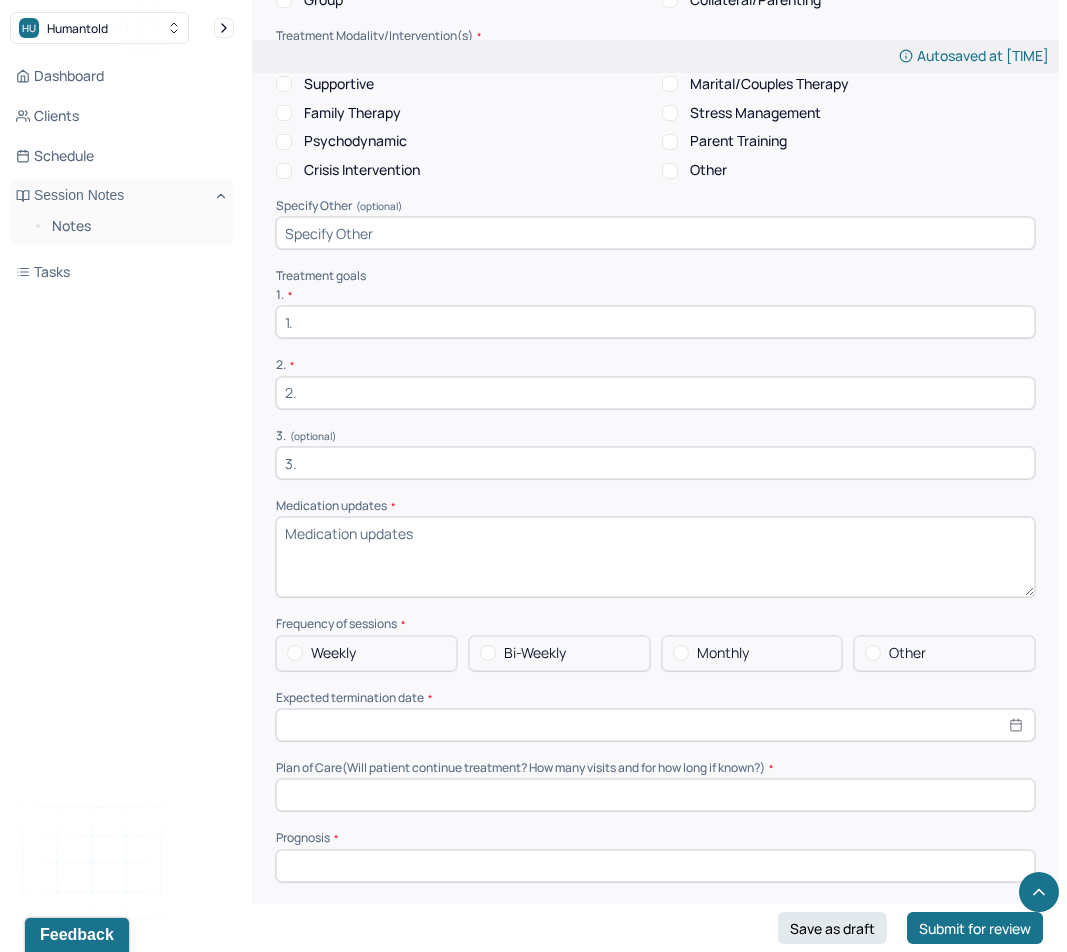 click at bounding box center [655, 322] 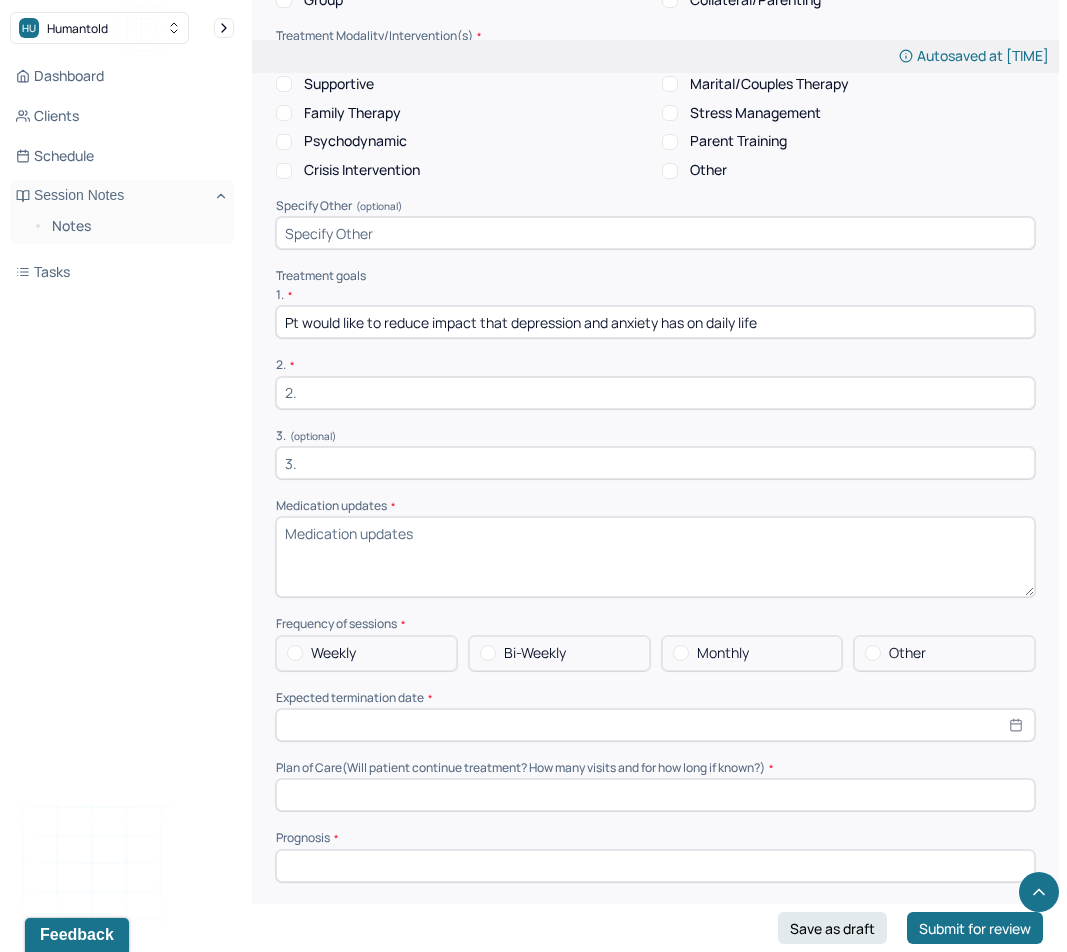 click on "2. *" at bounding box center (655, 383) 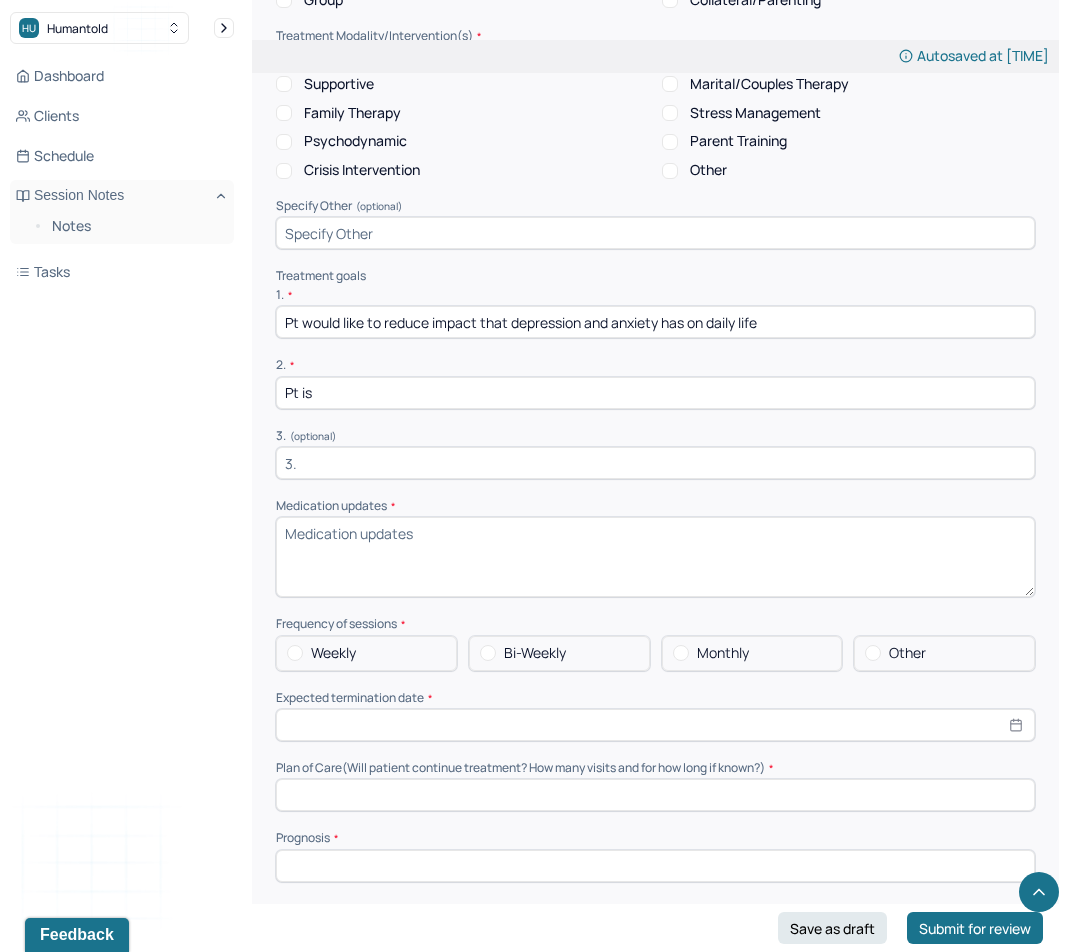 click on "Pt is" at bounding box center [655, 393] 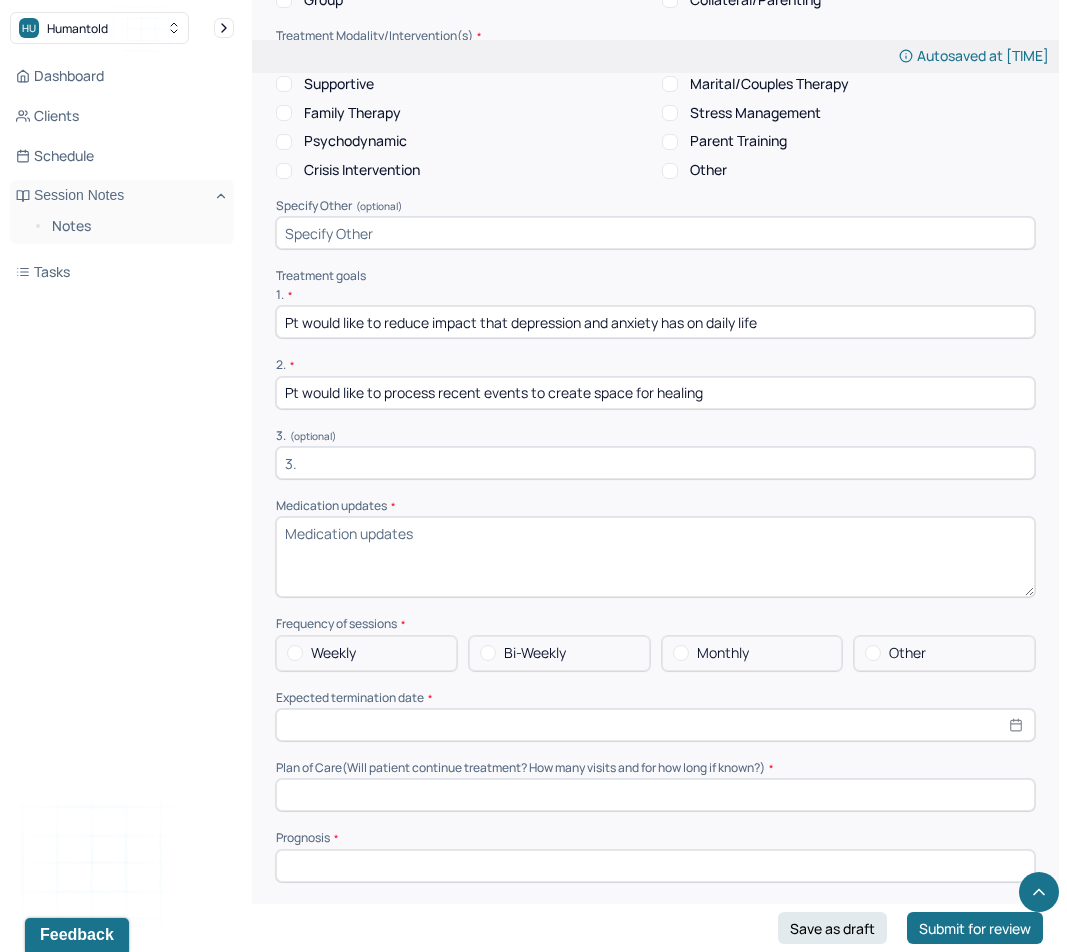 type on "Pt would like to process recent events to create space for healing" 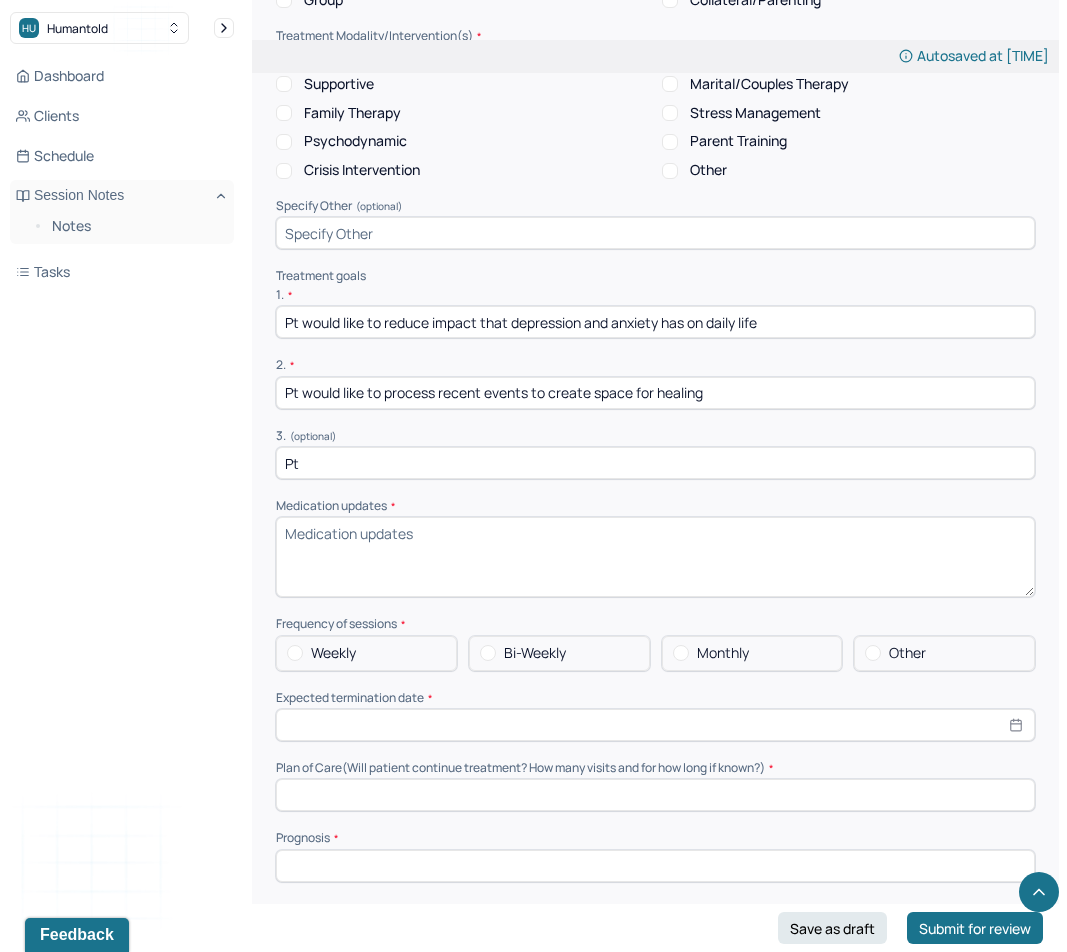 click on "Pt" at bounding box center [655, 463] 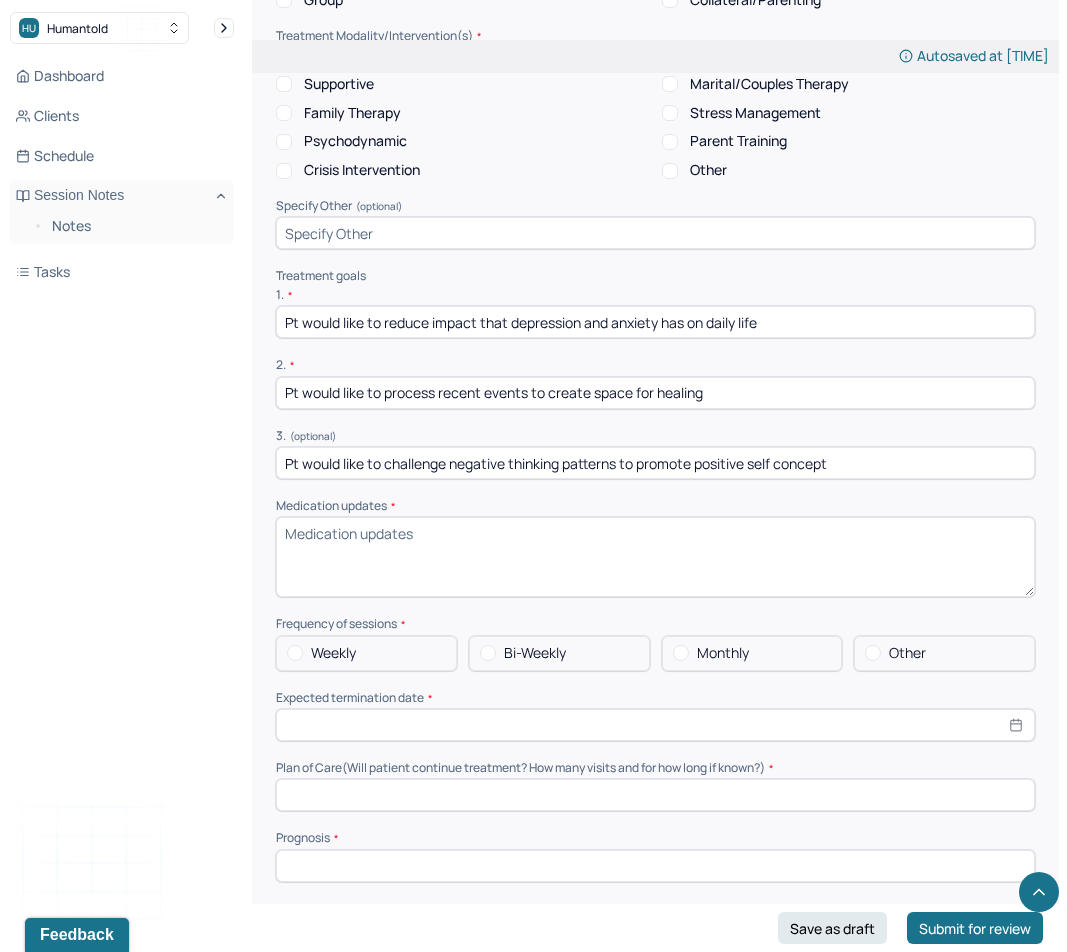 click on "Medication updates *" at bounding box center (655, 557) 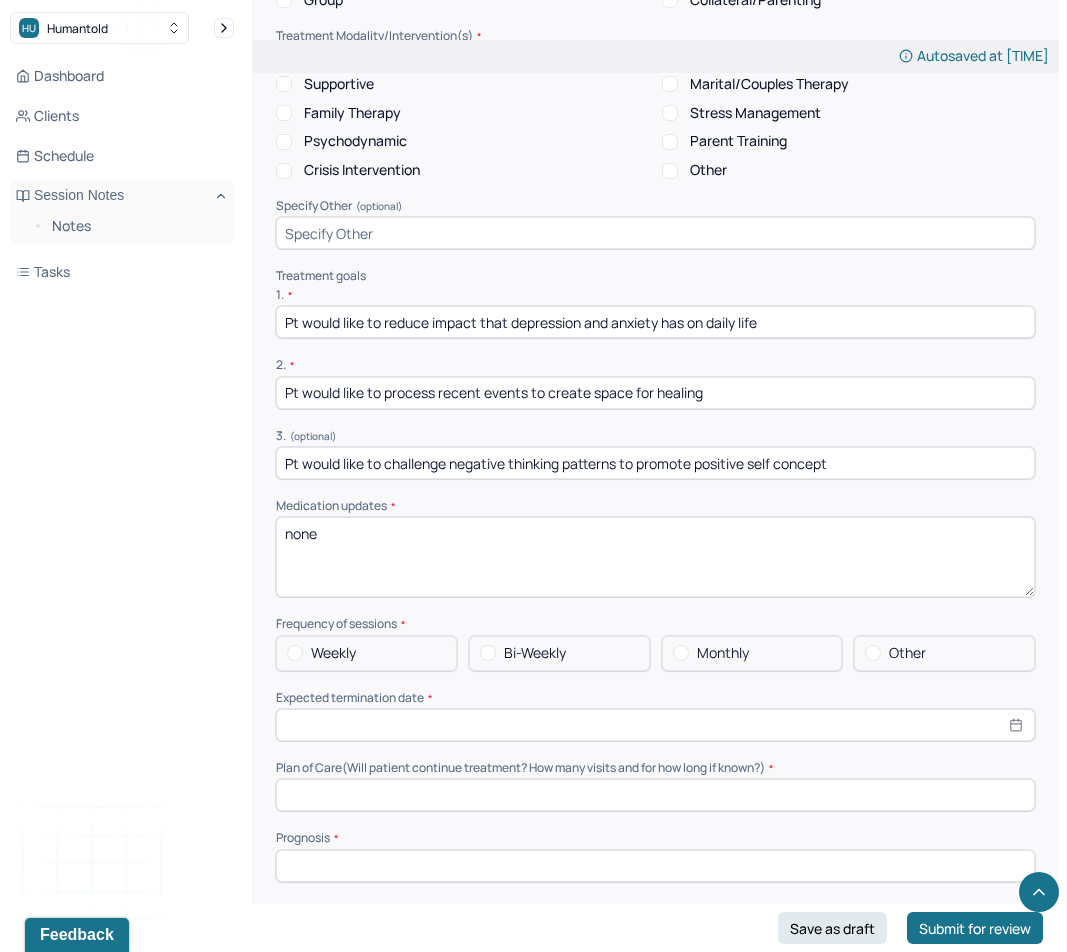 type on "none" 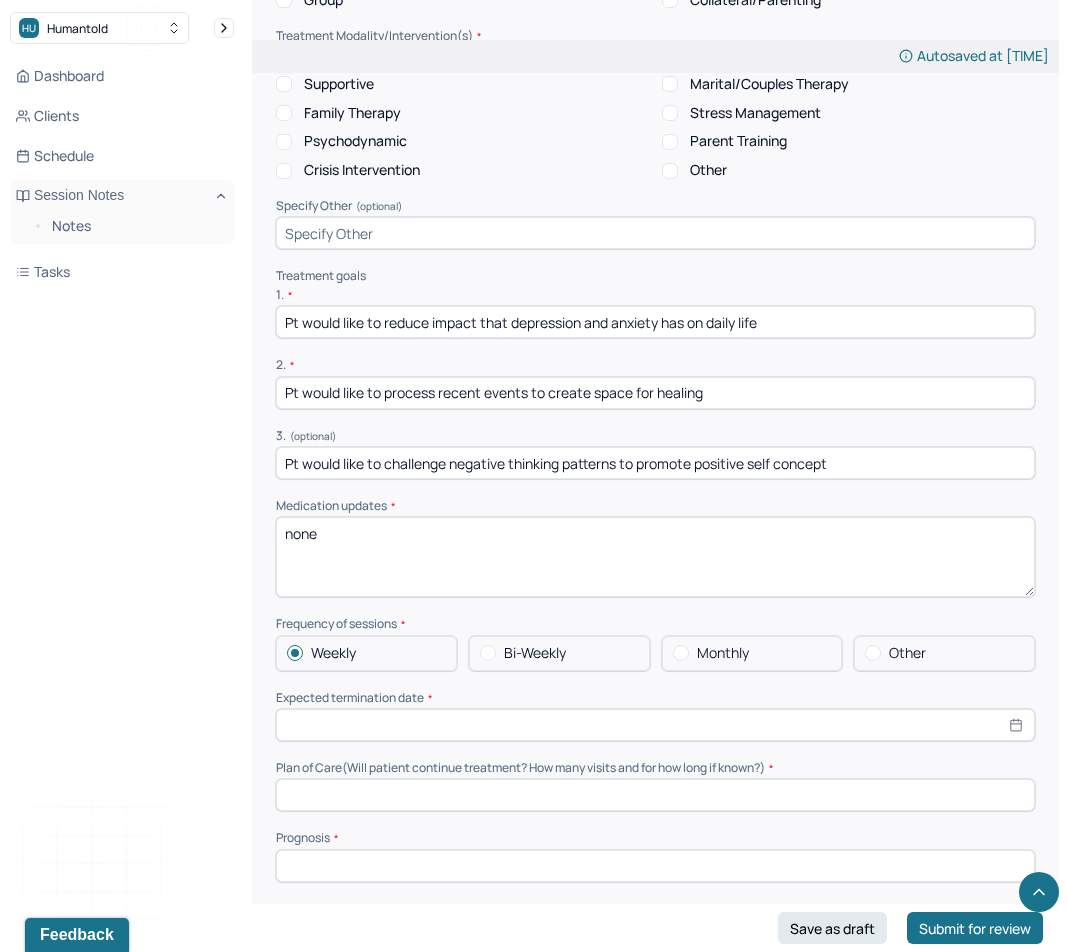select on "7" 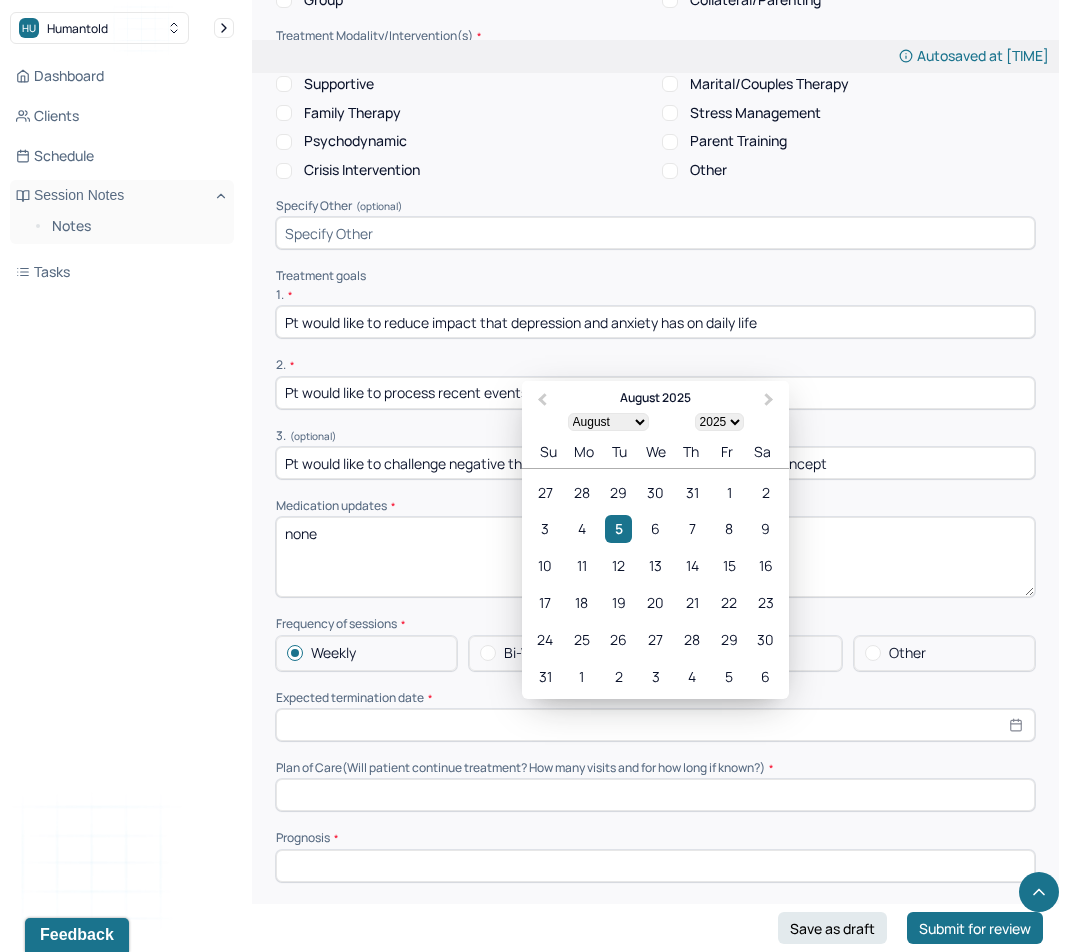 click at bounding box center [655, 725] 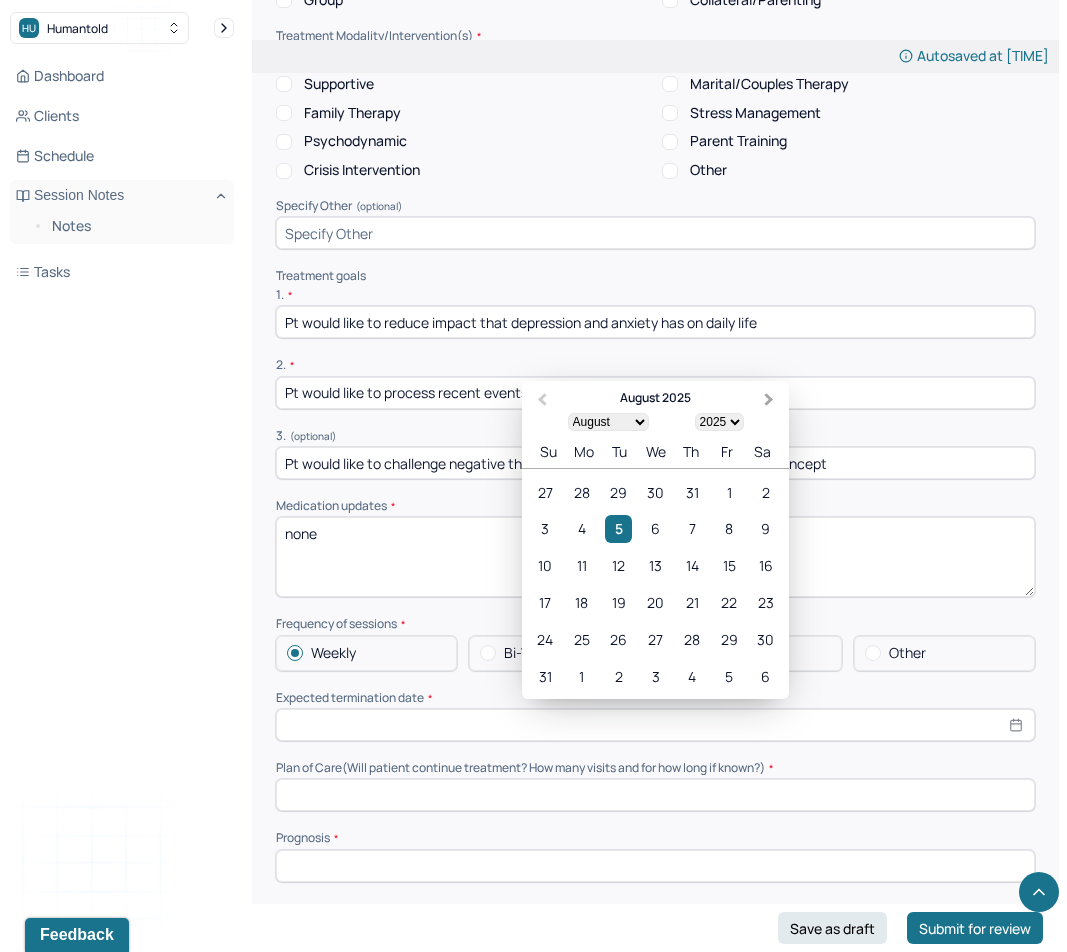 click on "Next Month" at bounding box center (771, 402) 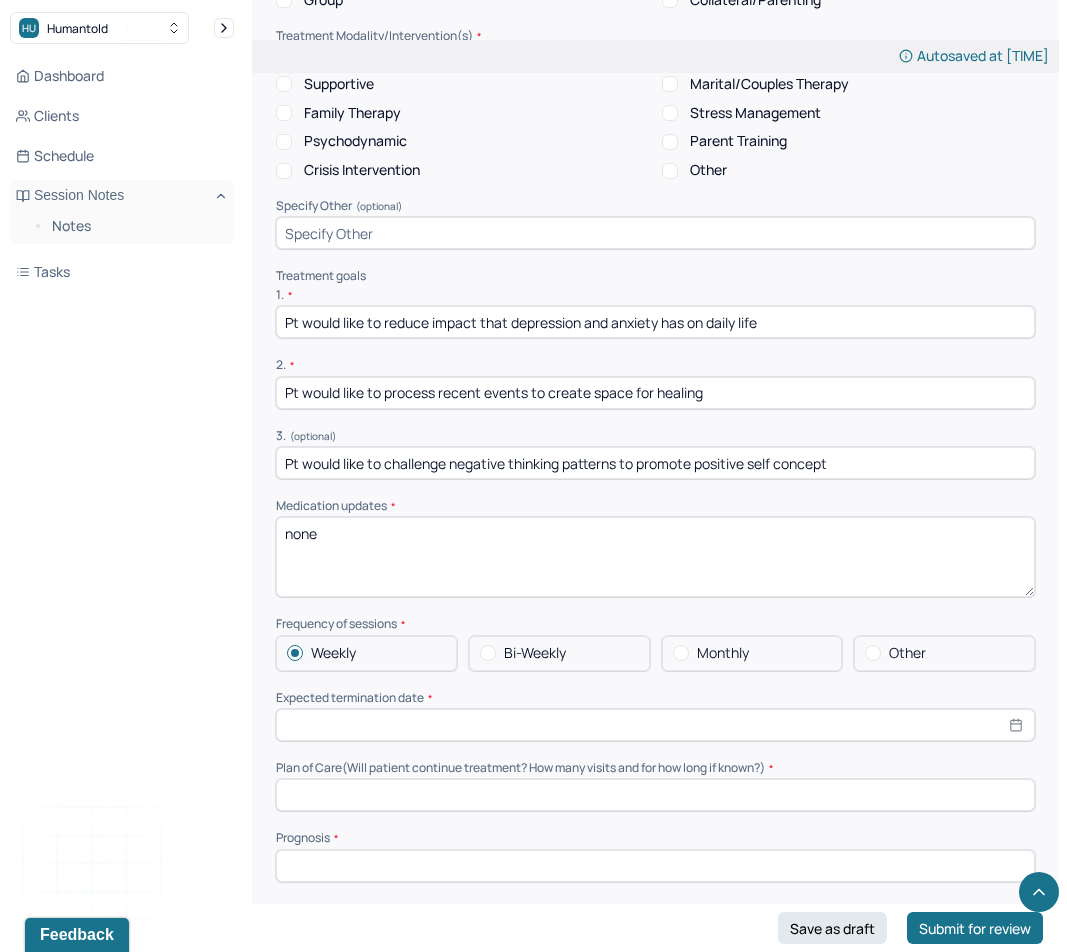 click on "Pt would like to process recent events to create space for healing" at bounding box center [655, 393] 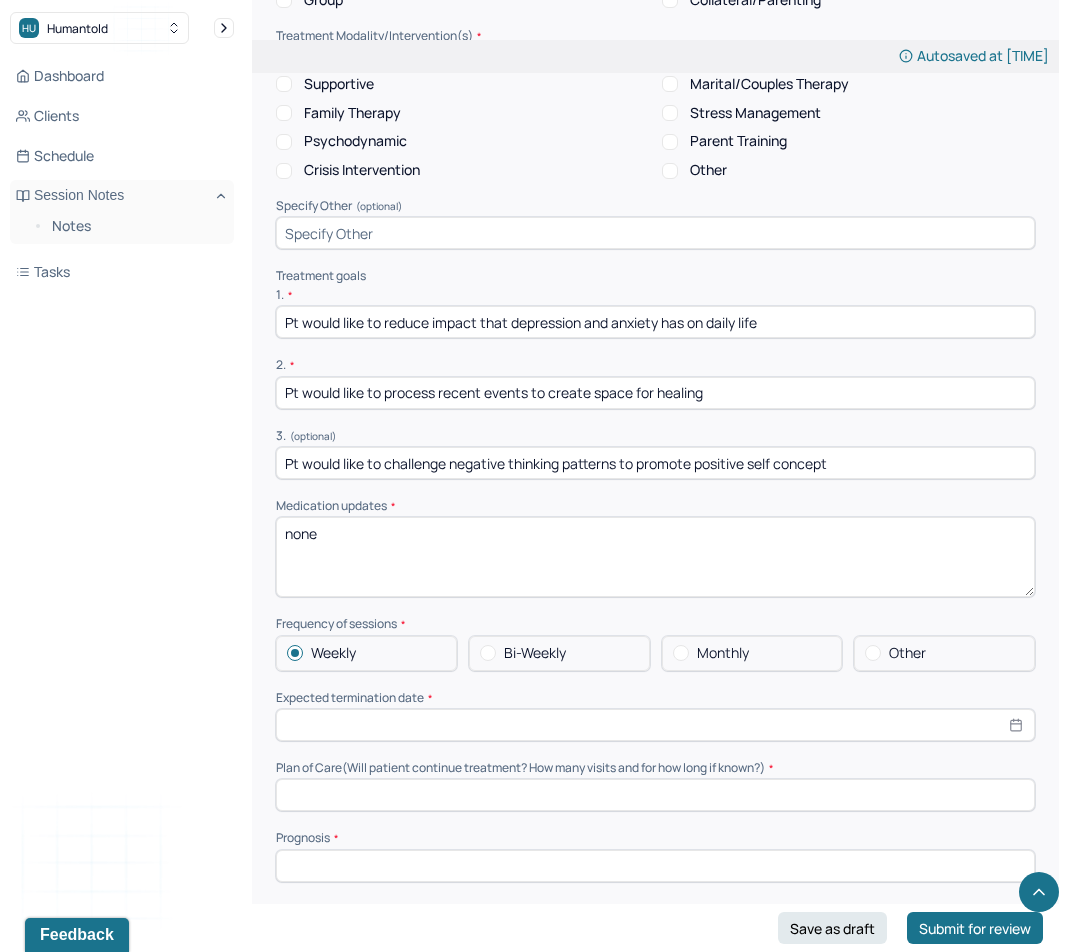 select on "7" 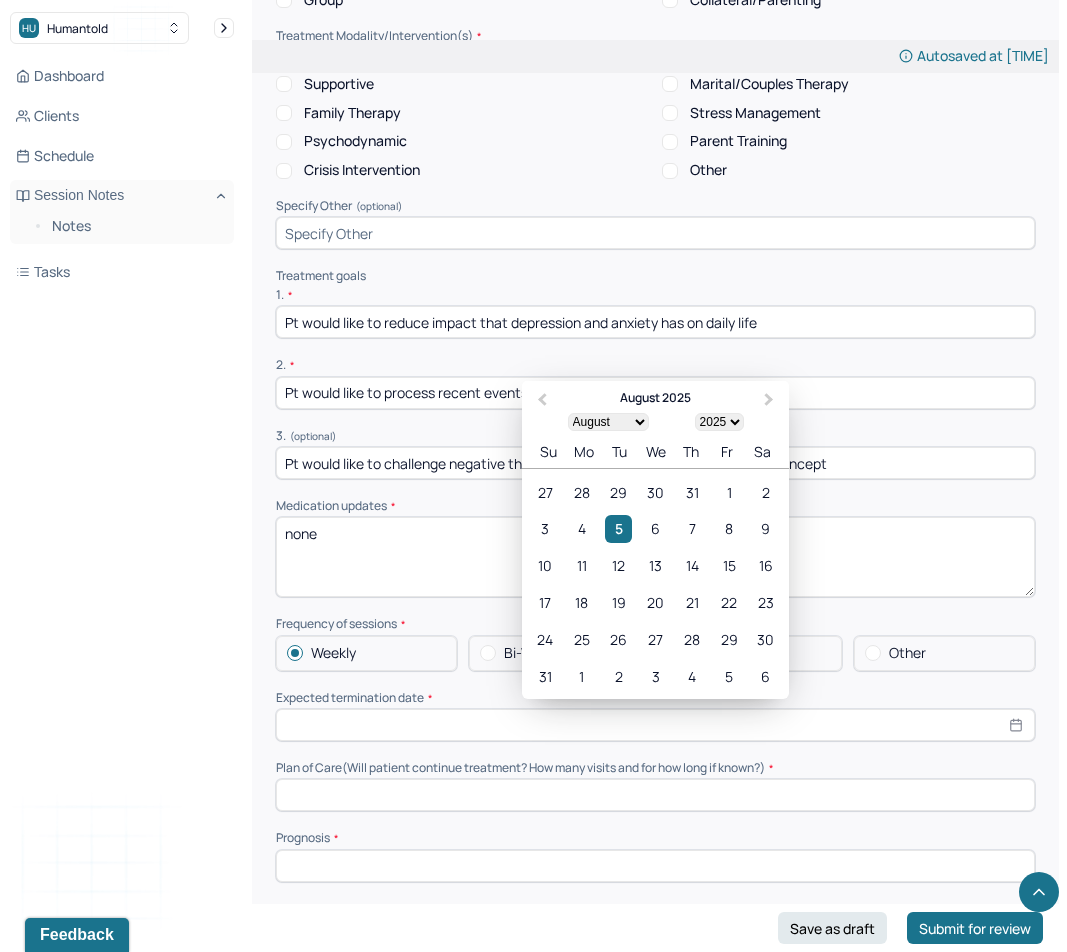 click at bounding box center (655, 725) 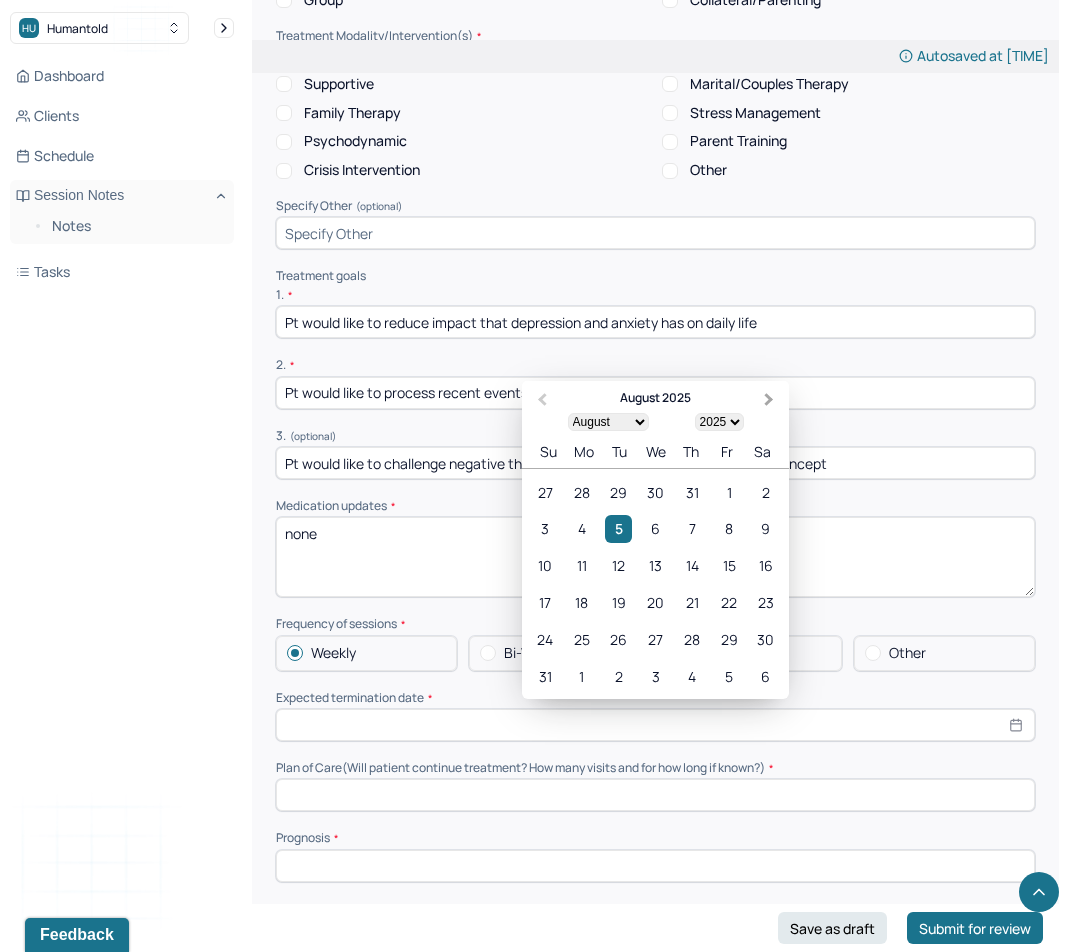 click on "Next Month" at bounding box center (769, 400) 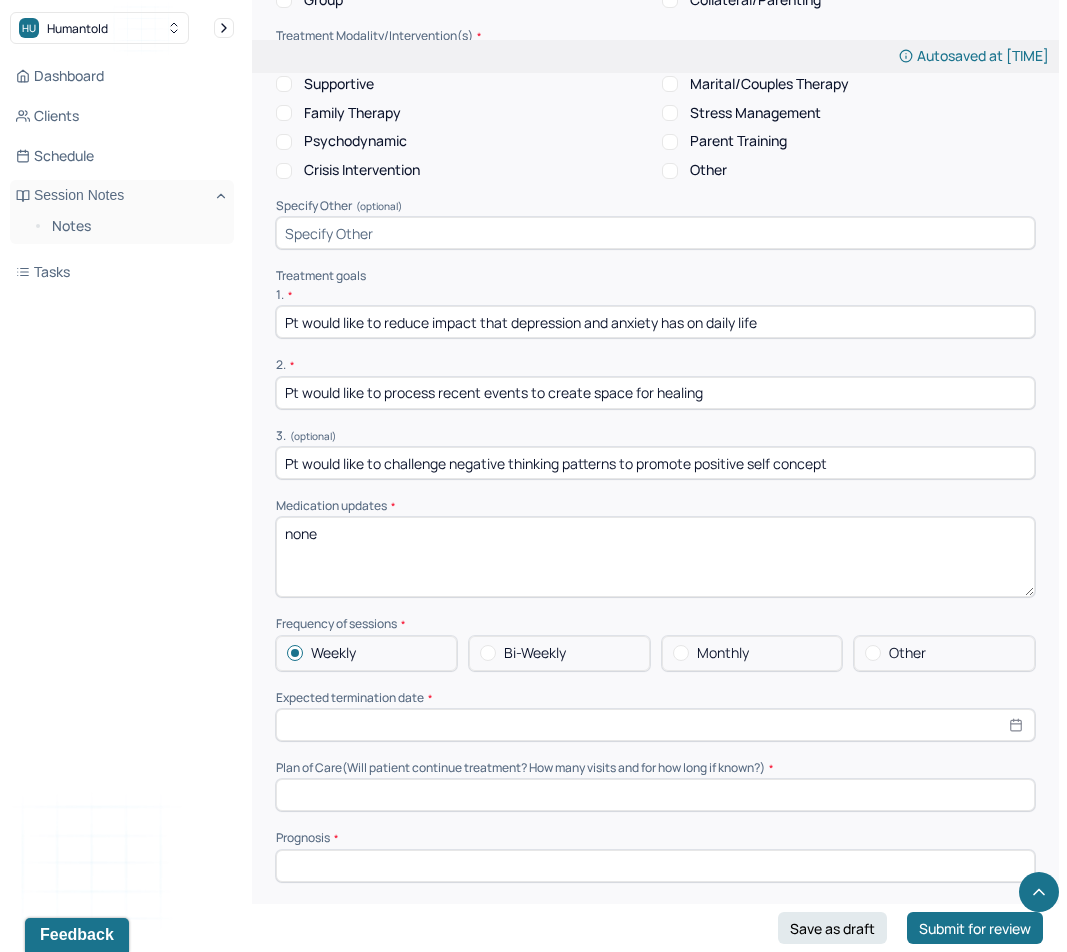 click on "Pt would like to process recent events to create space for healing" at bounding box center [655, 393] 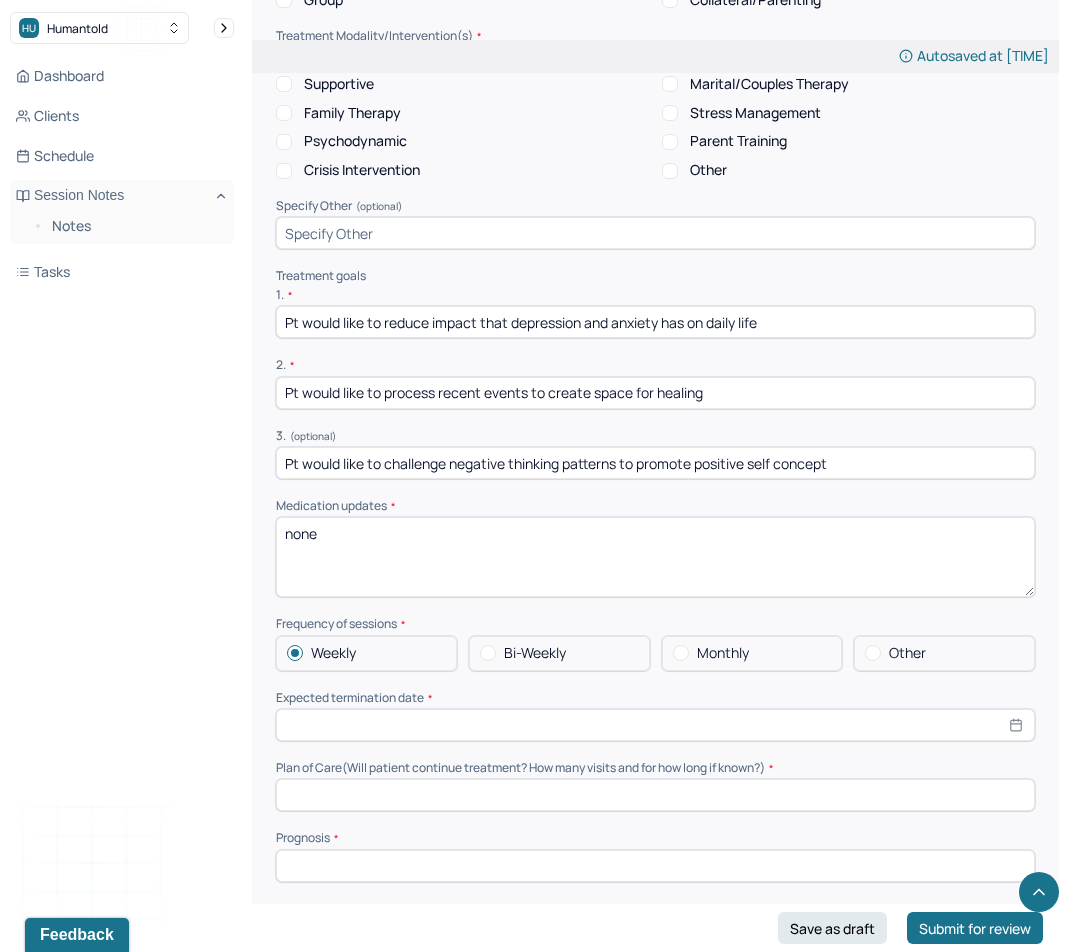 click 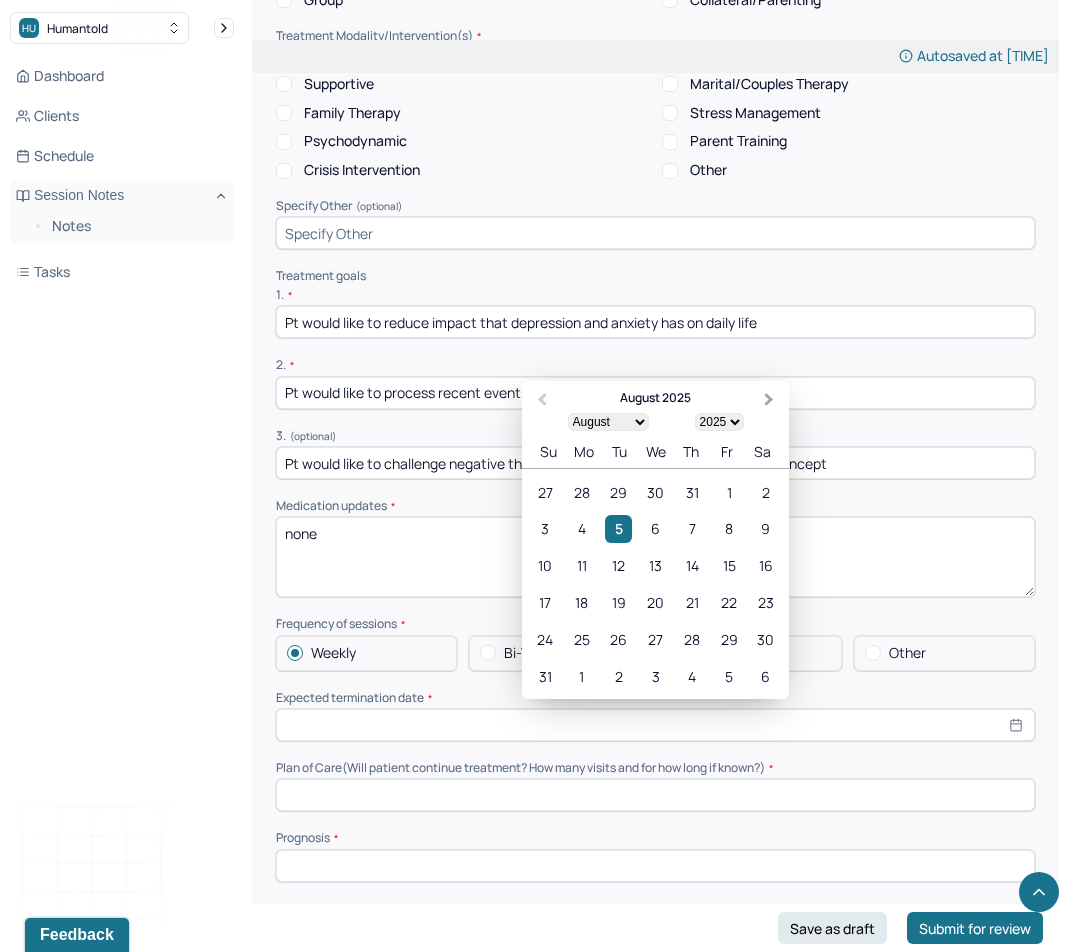 click on "Next Month" at bounding box center [771, 402] 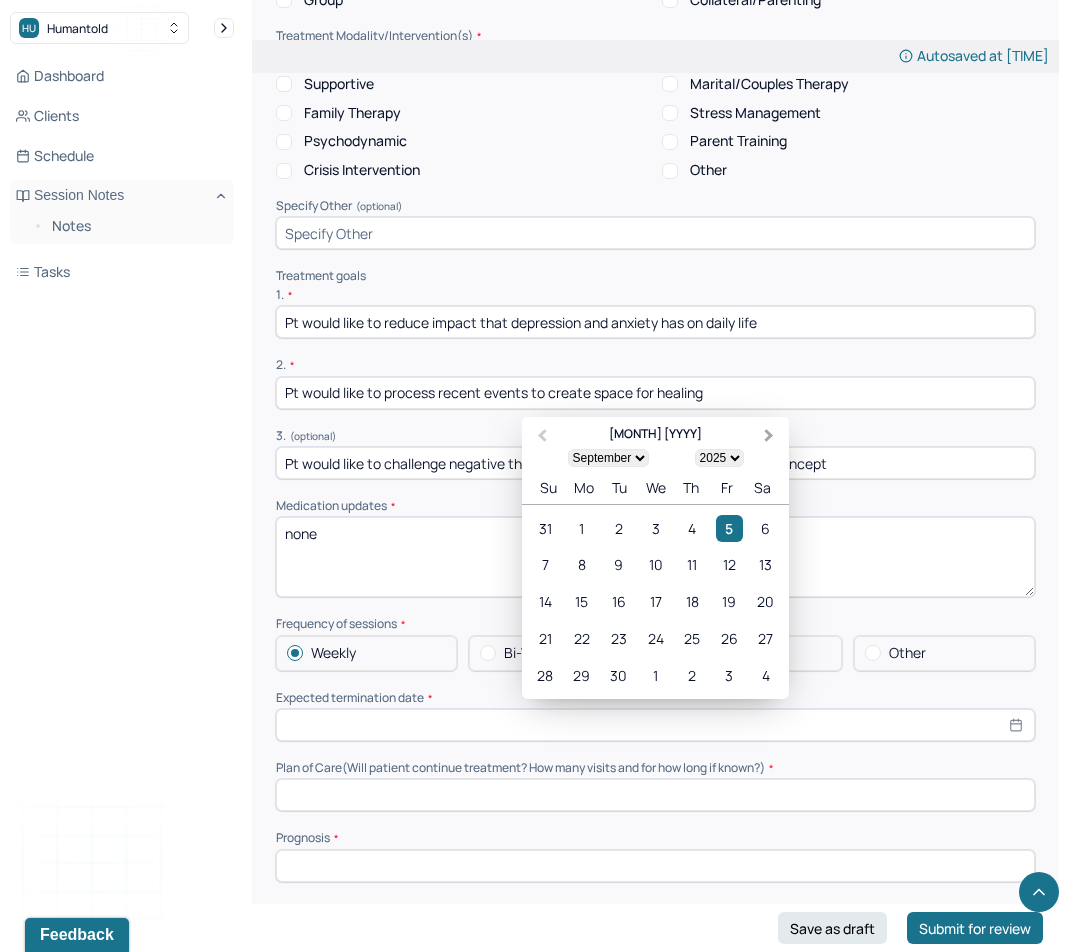 click on "Next Month" at bounding box center (769, 436) 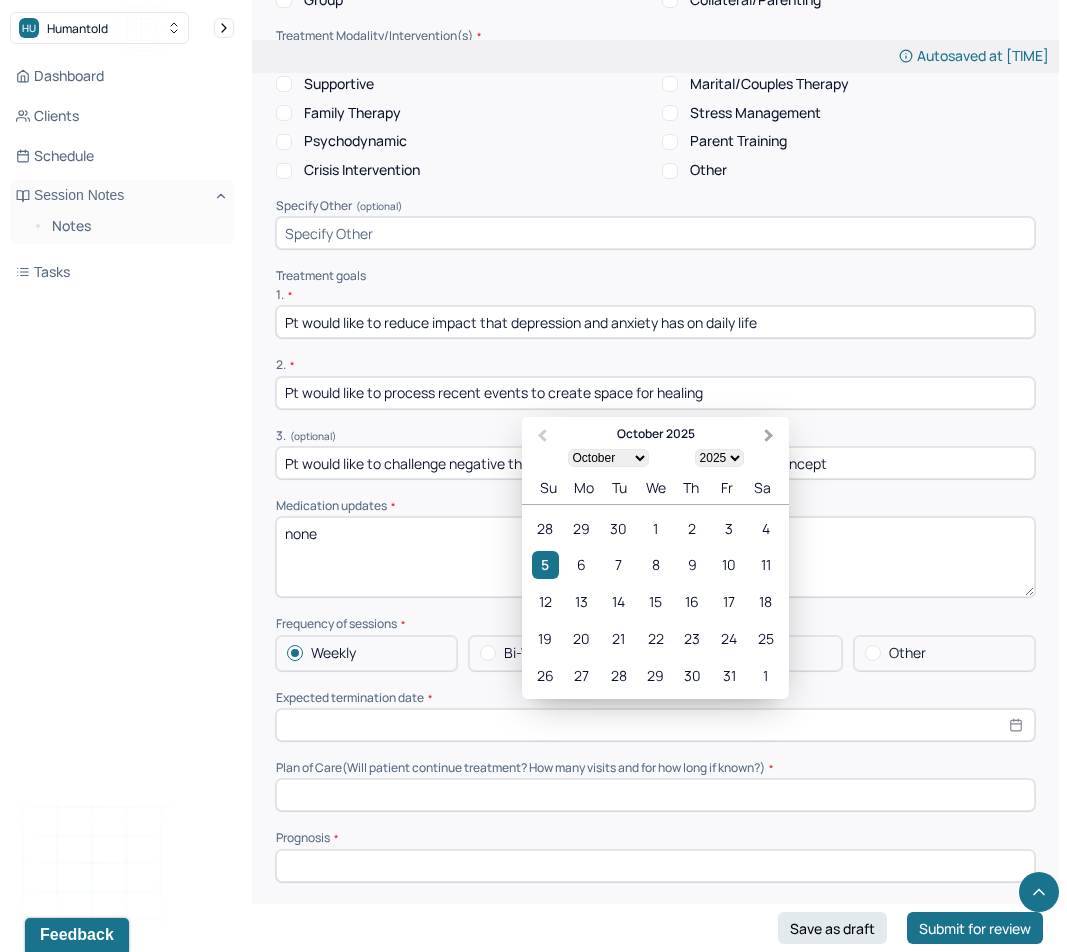 click on "Next Month" at bounding box center (769, 436) 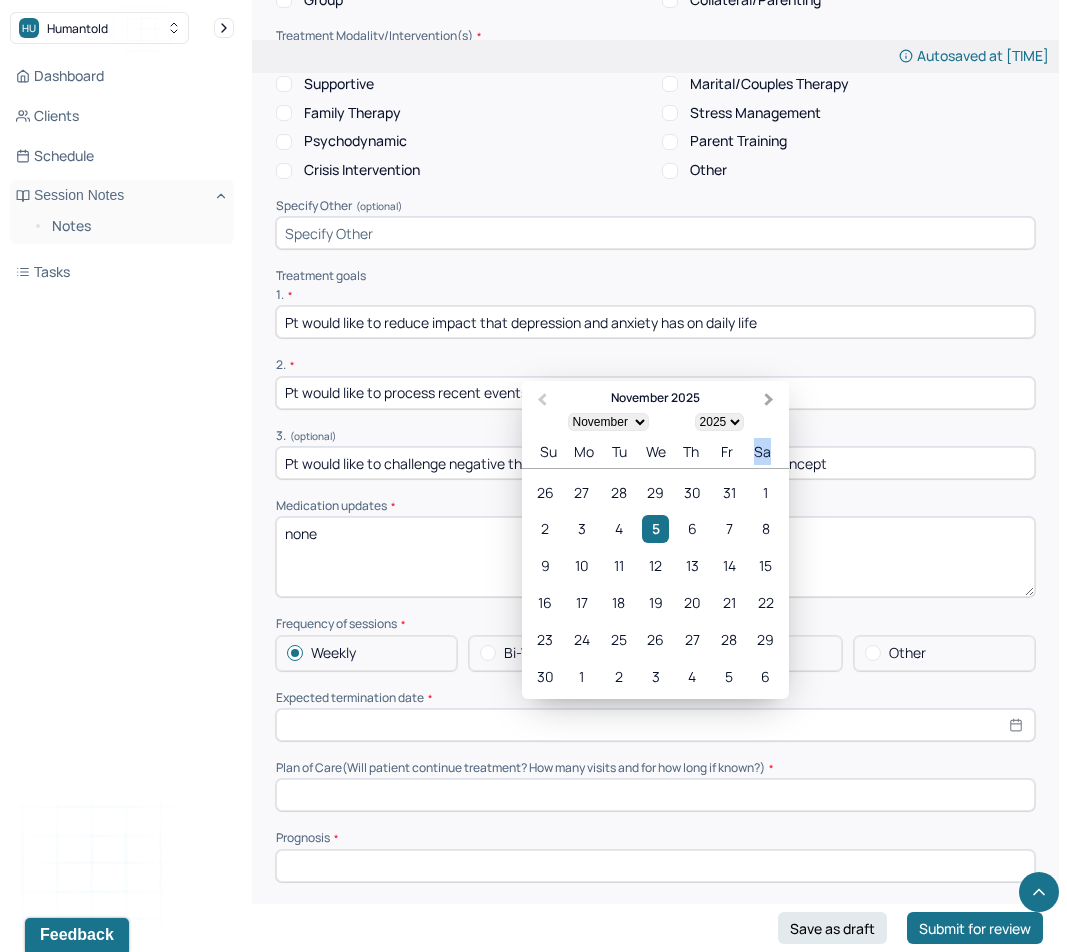 click on "Su Mo Tu We Th Fr Sa" at bounding box center [655, 452] 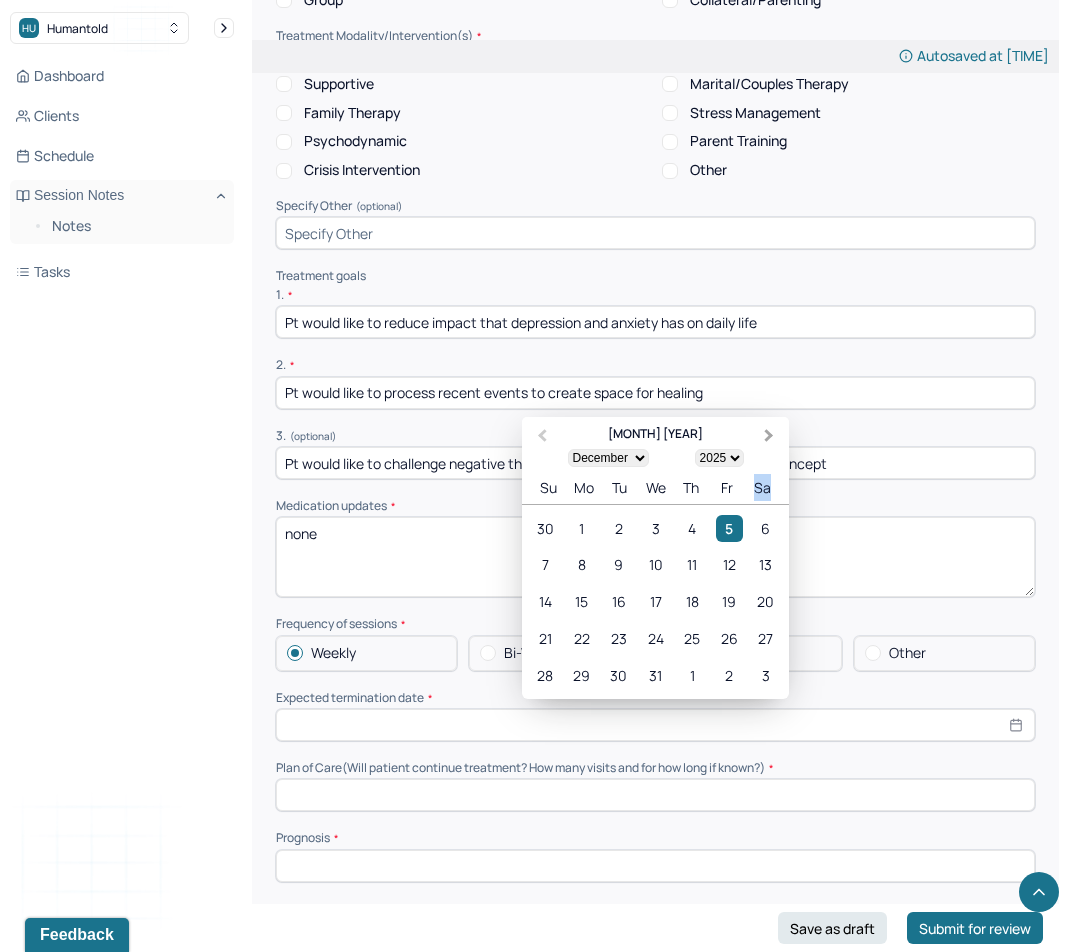 click on "Next Month" at bounding box center (771, 438) 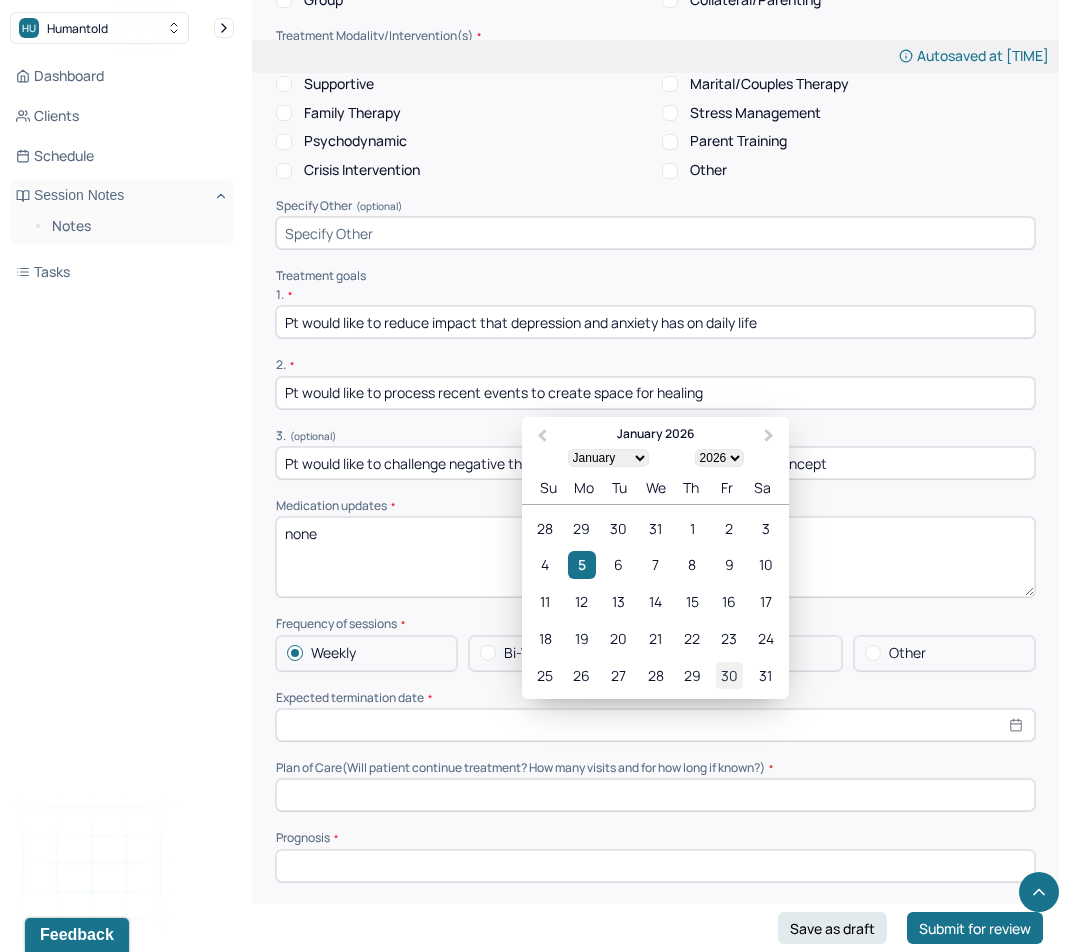 click on "30" at bounding box center [729, 675] 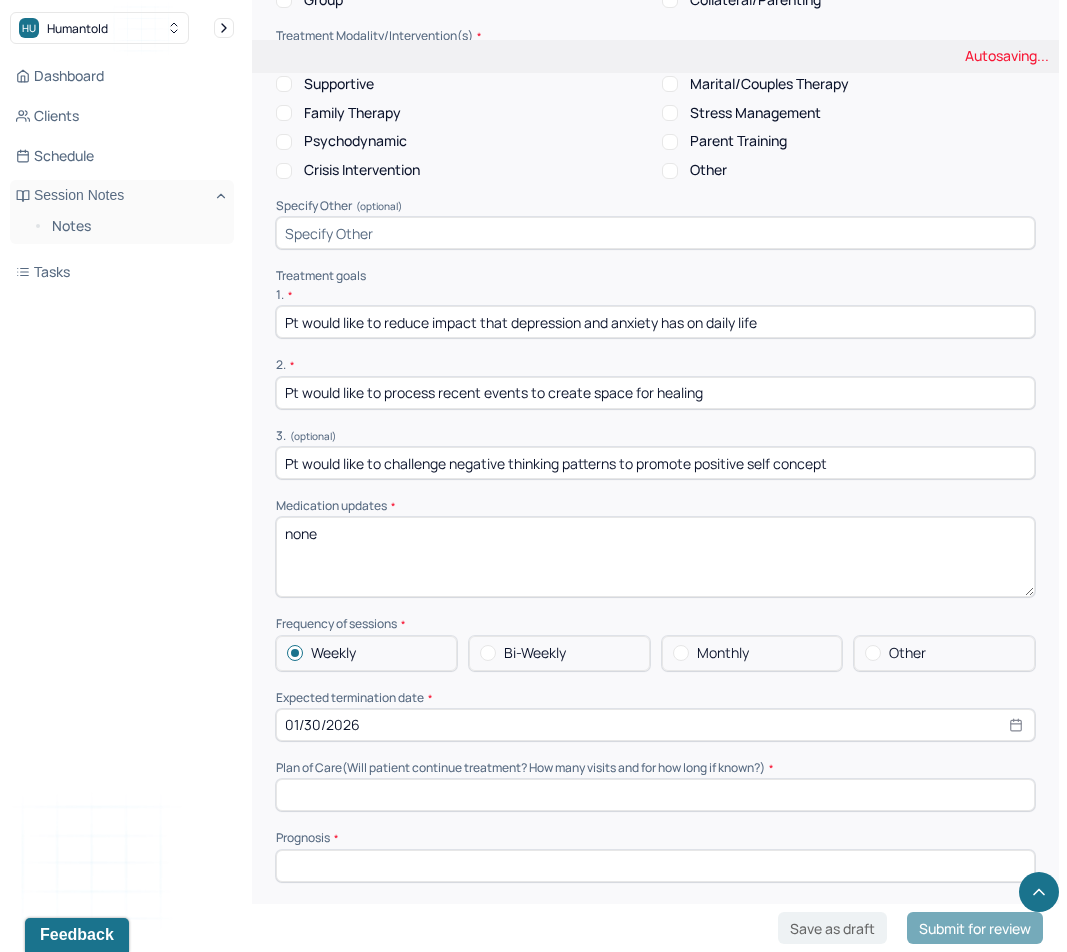 click at bounding box center (655, 795) 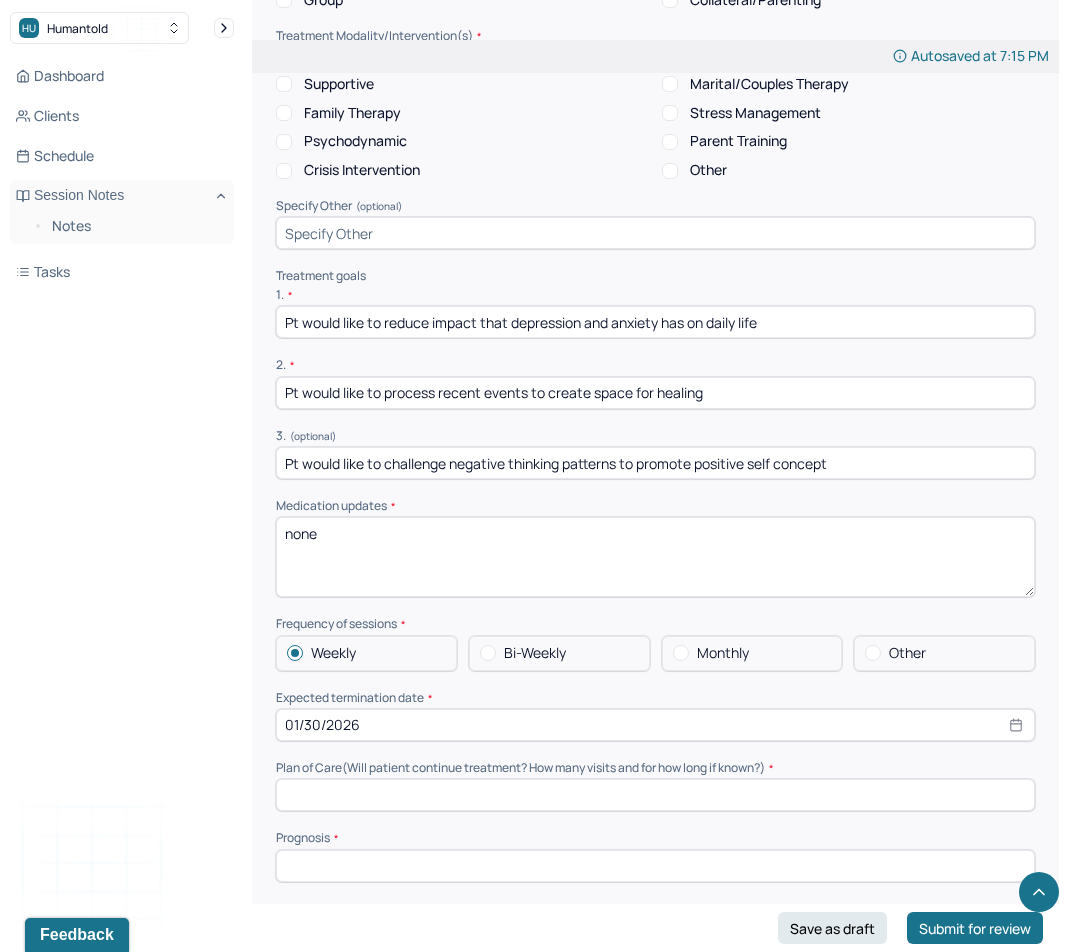 click at bounding box center [655, 795] 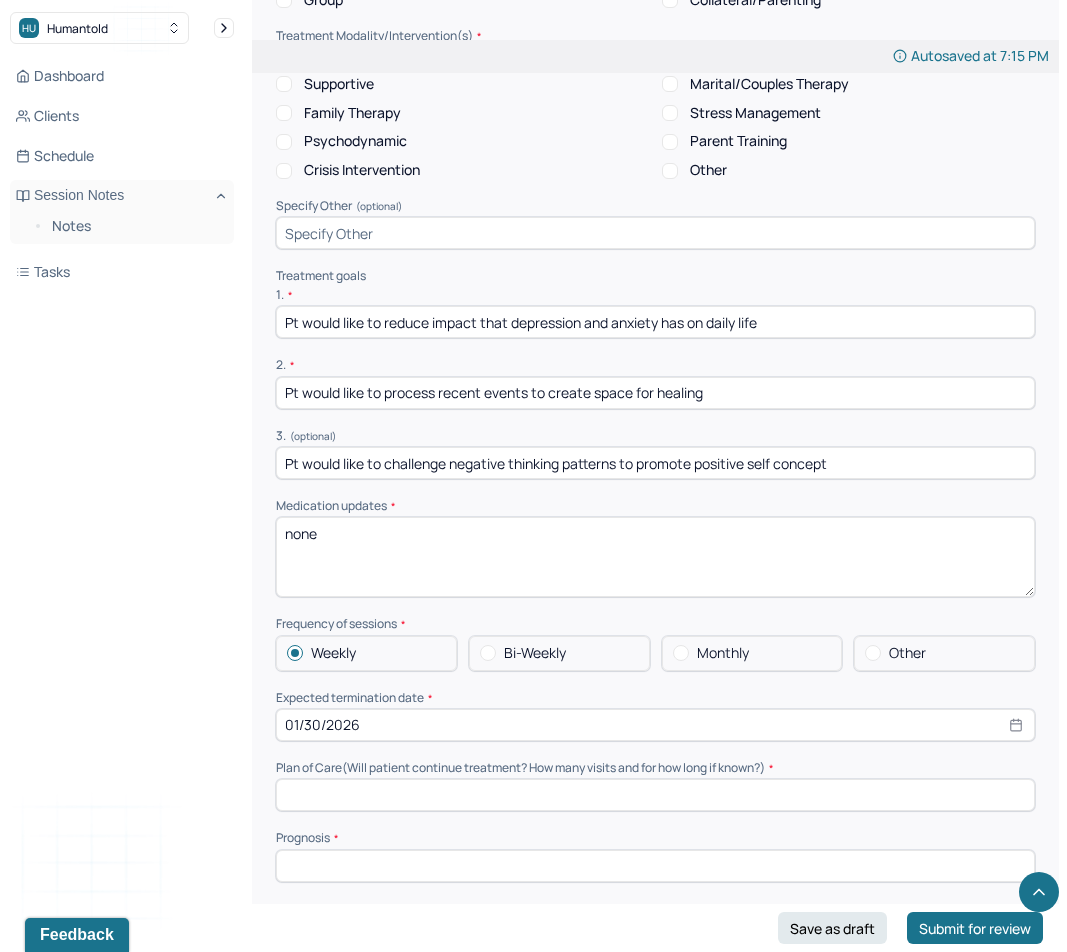 type on "Pt will meet weekly for individual therapy to help reduce symptoms of anxiety and depression" 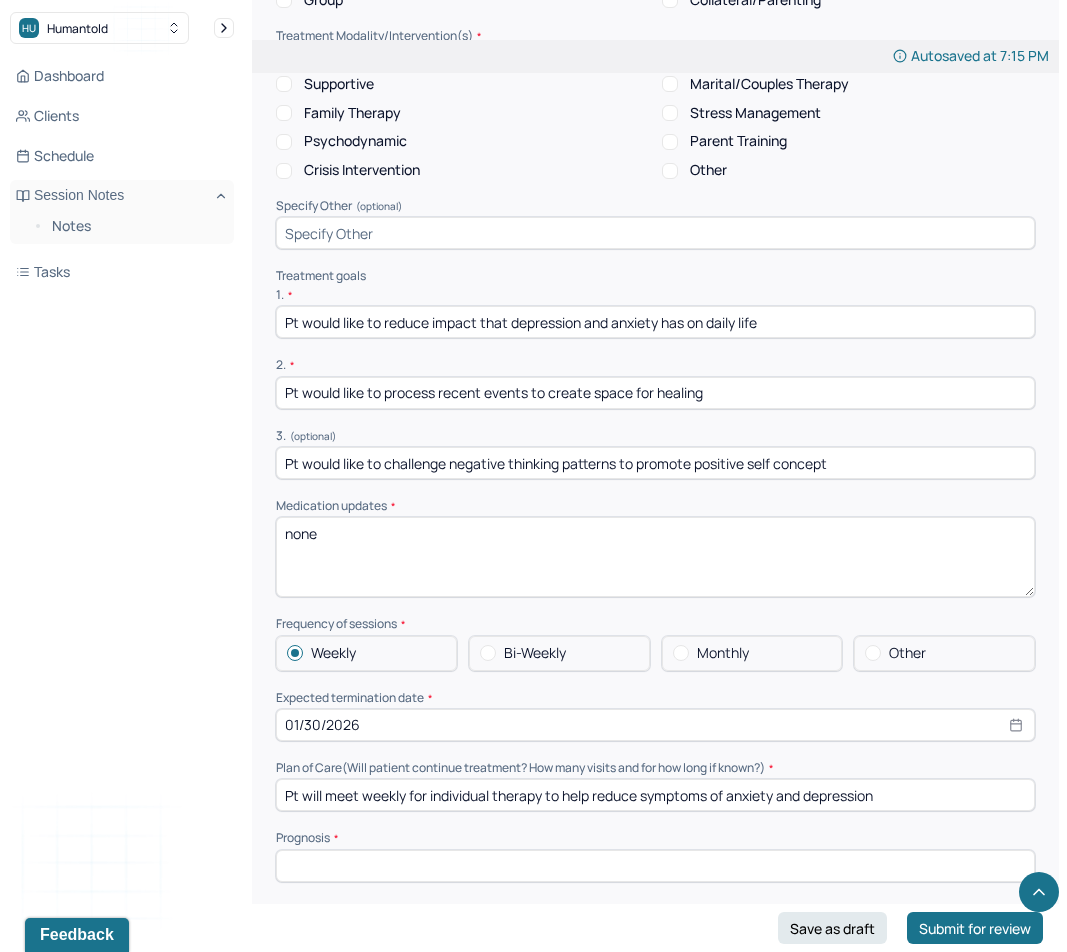 click at bounding box center [655, 866] 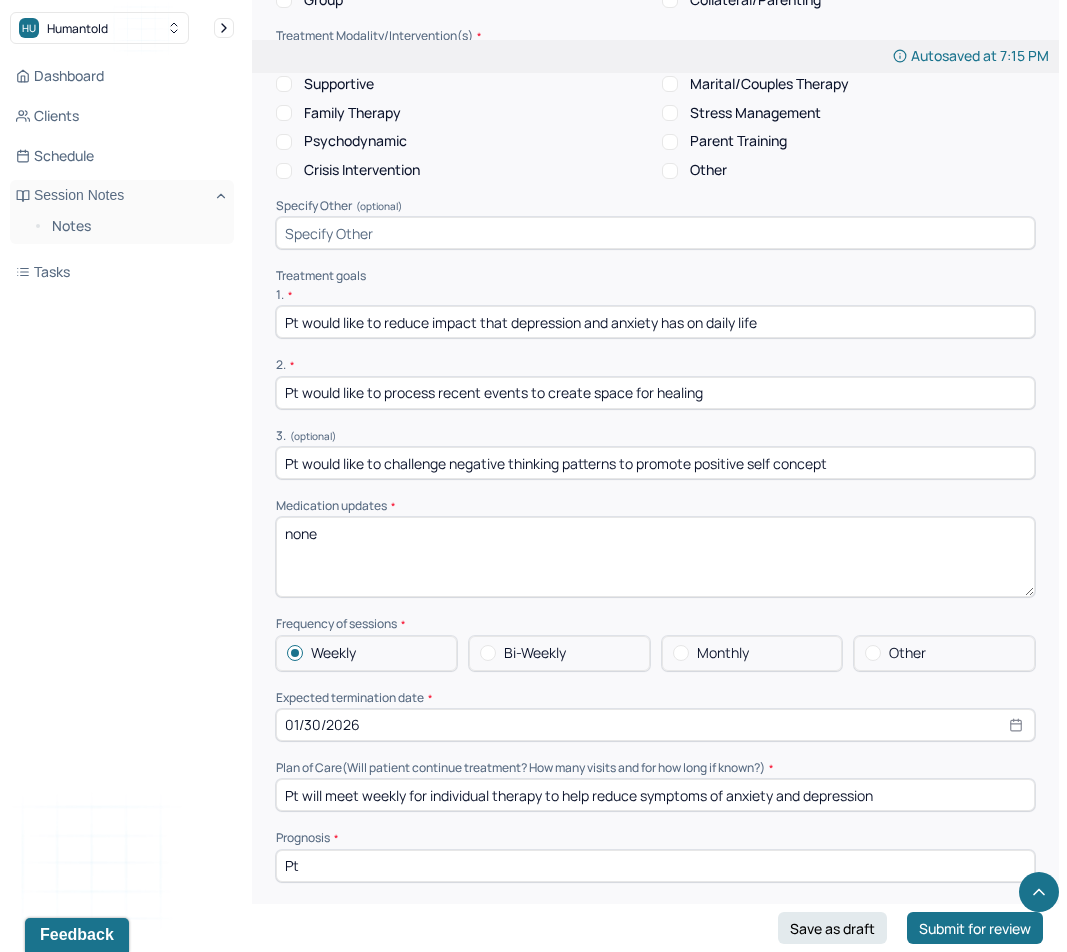 click on "Pt" at bounding box center [655, 866] 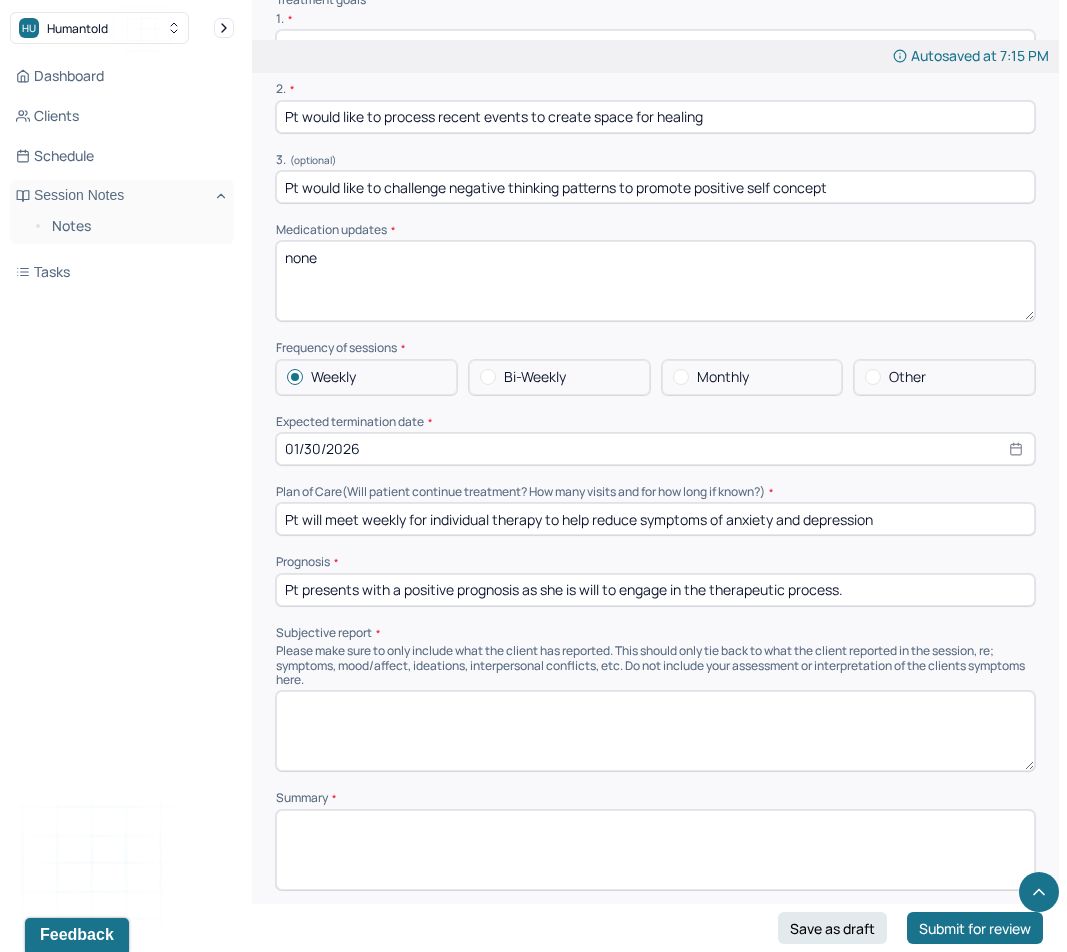 scroll, scrollTop: 4493, scrollLeft: 0, axis: vertical 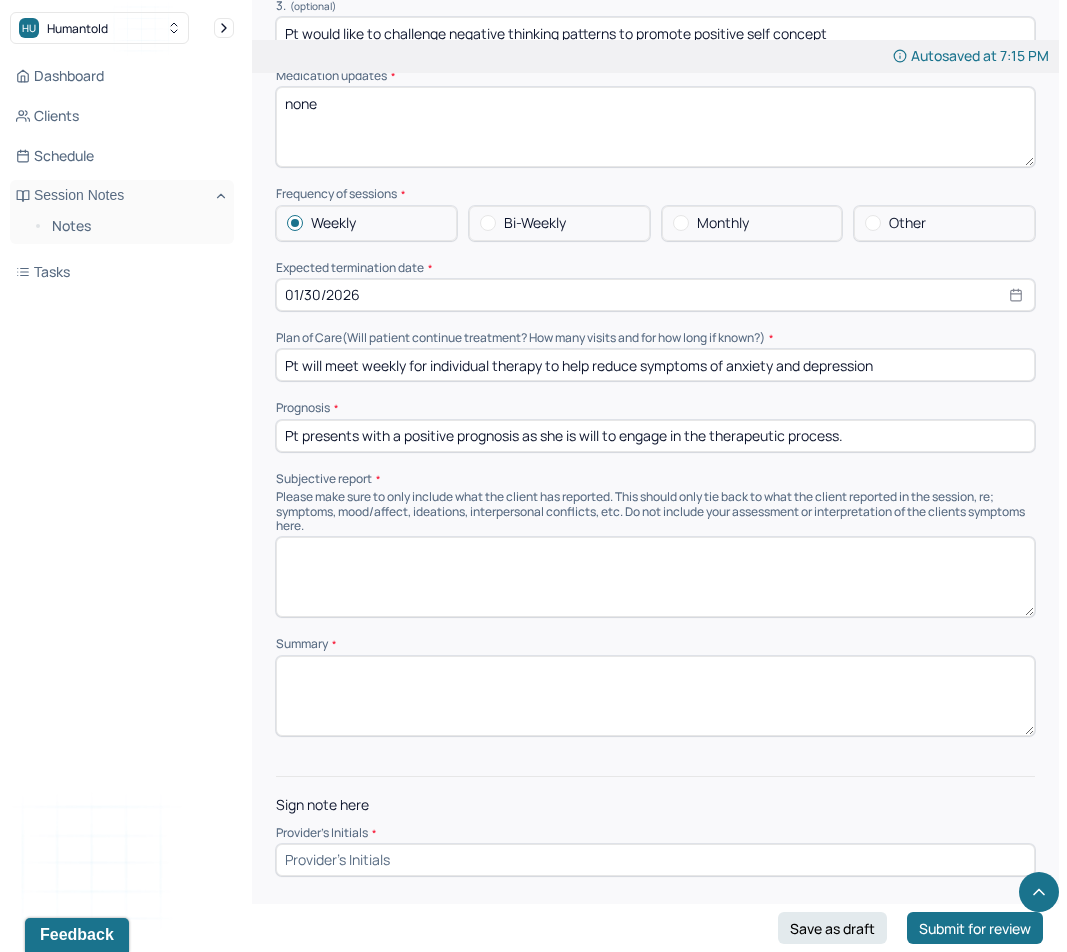 click at bounding box center [655, 577] 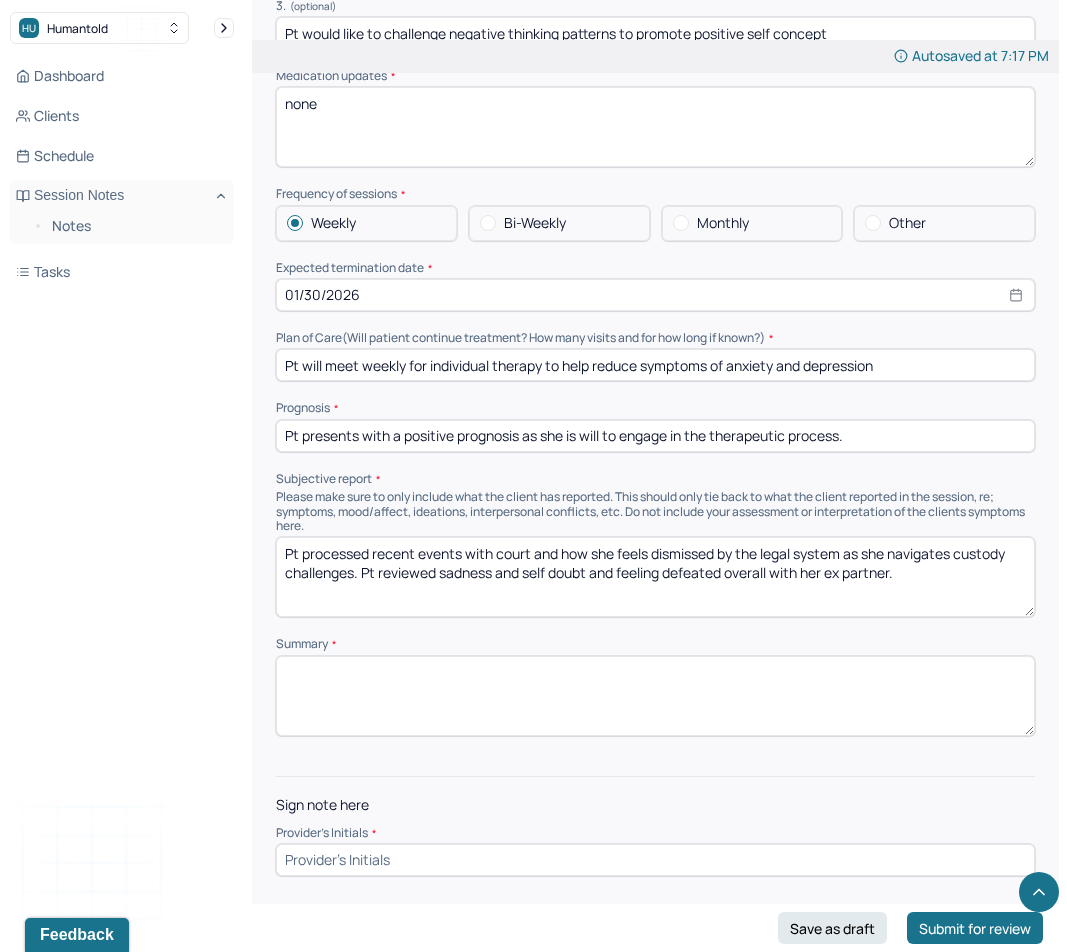 type on "Pt processed recent events with court and how she feels dismissed by the legal system as she navigates custody challenges. Pt reviewed sadness and self doubt and feeling defeated overall with her ex partner." 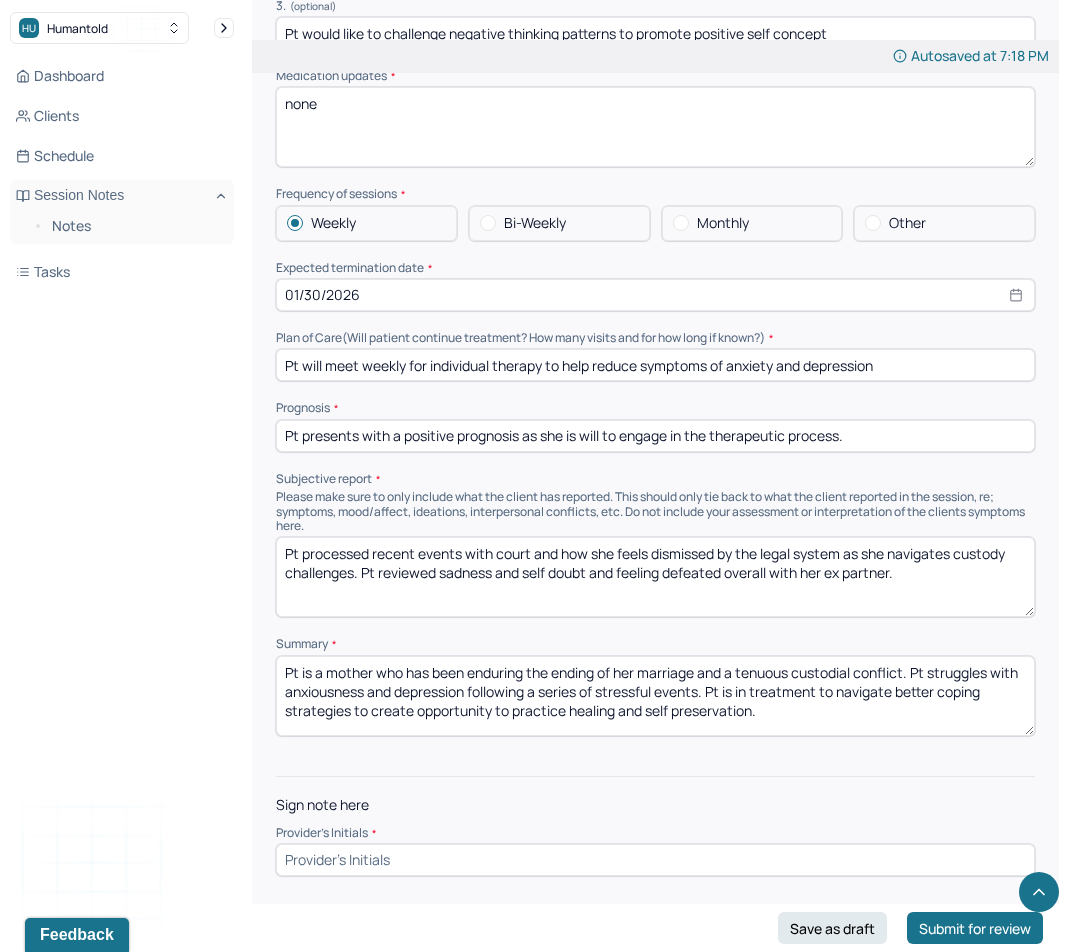 type on "Pt is a mother who has been enduring the ending of her marriage and a tenuous custodial conflict. Pt struggles with anxiousness and depression following a series of stressful events. Pt is in treatment to navigate better coping strategies to create opportunity to practice healing and self preservation." 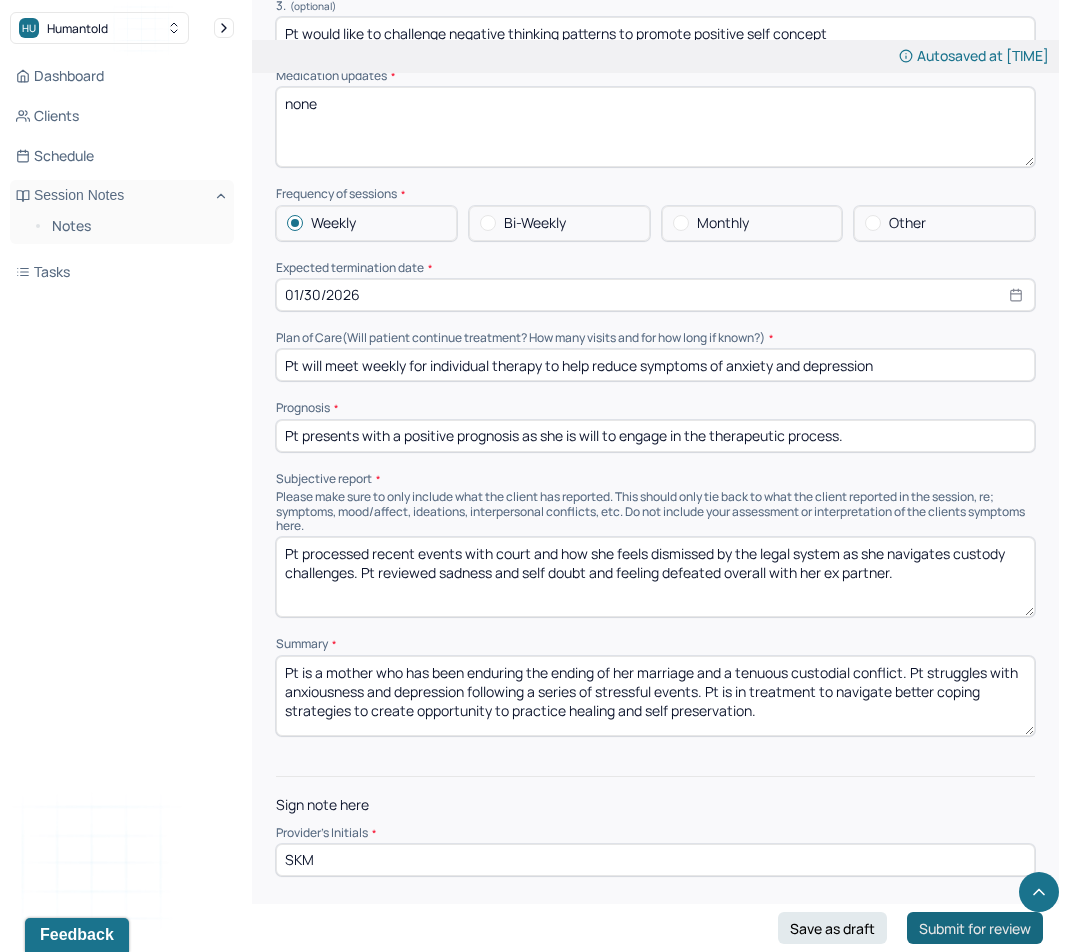 type on "SKM" 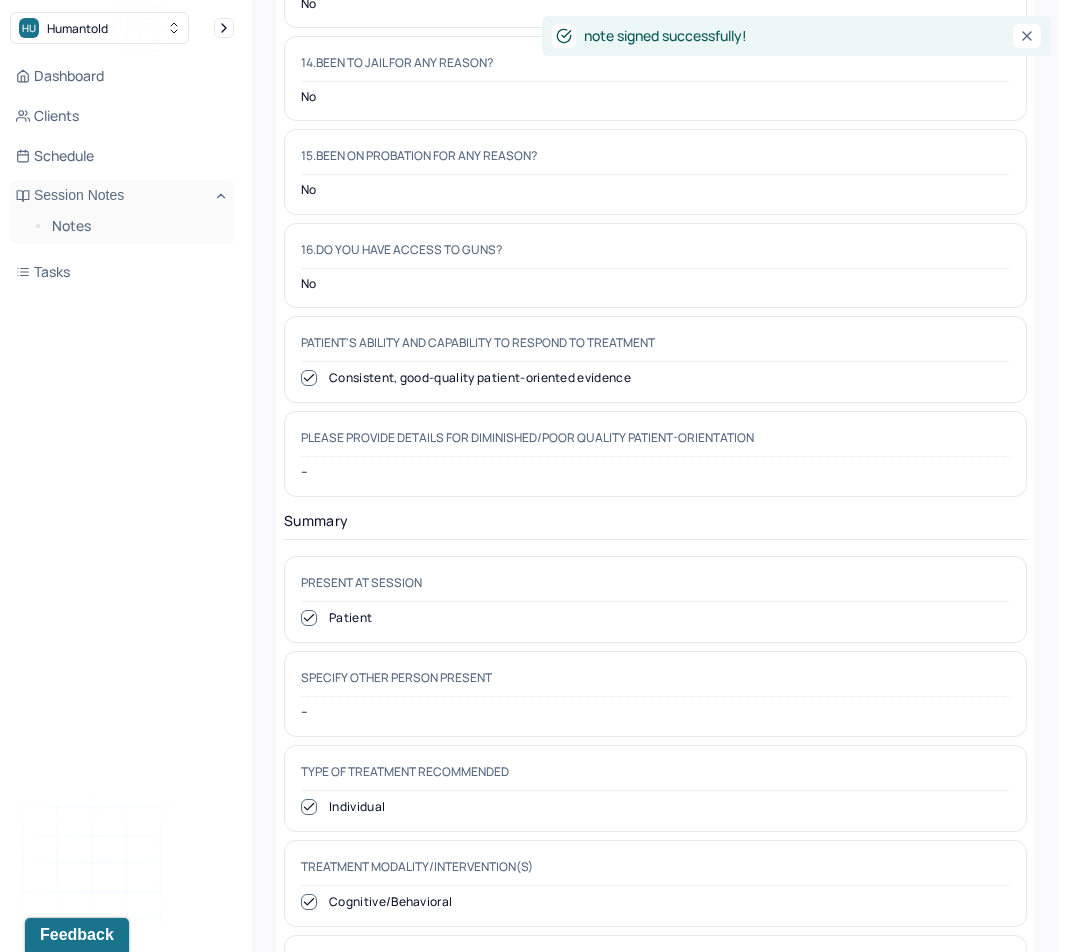 scroll, scrollTop: 0, scrollLeft: 0, axis: both 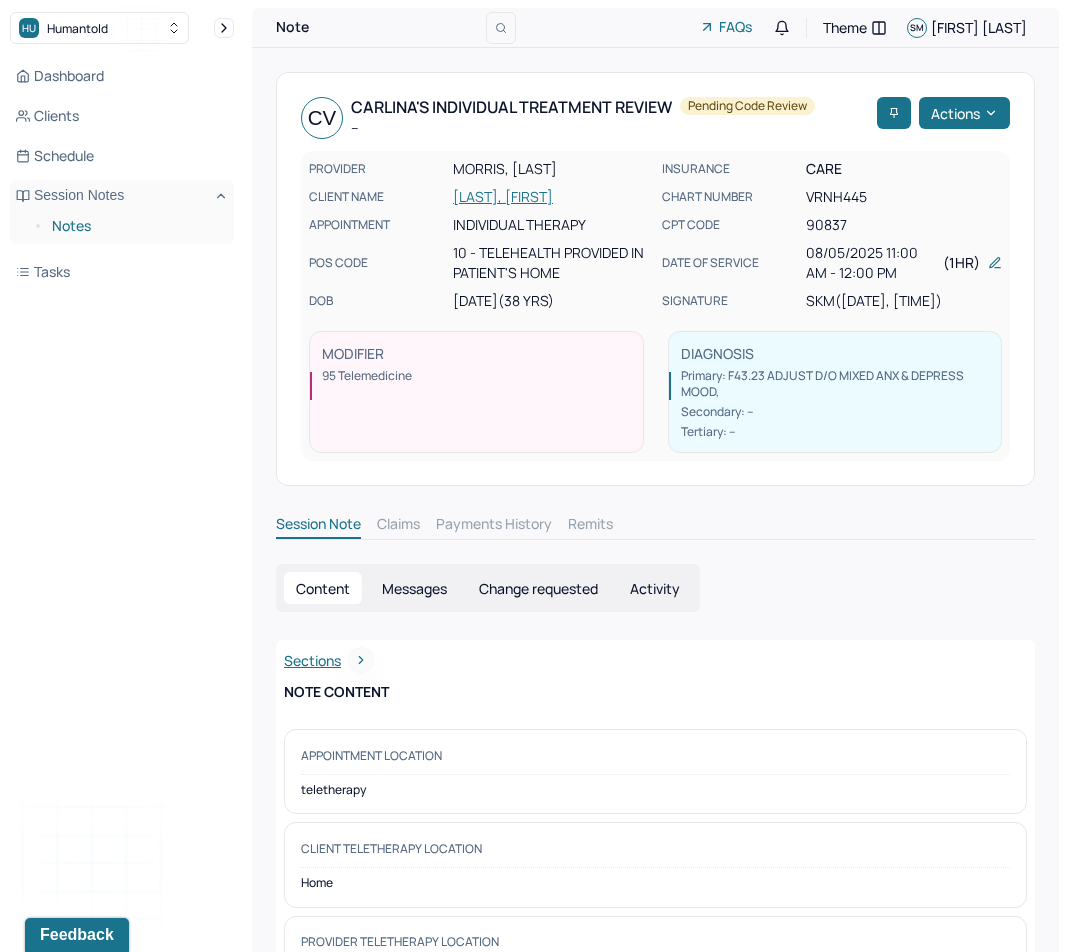 click on "Notes" at bounding box center [135, 226] 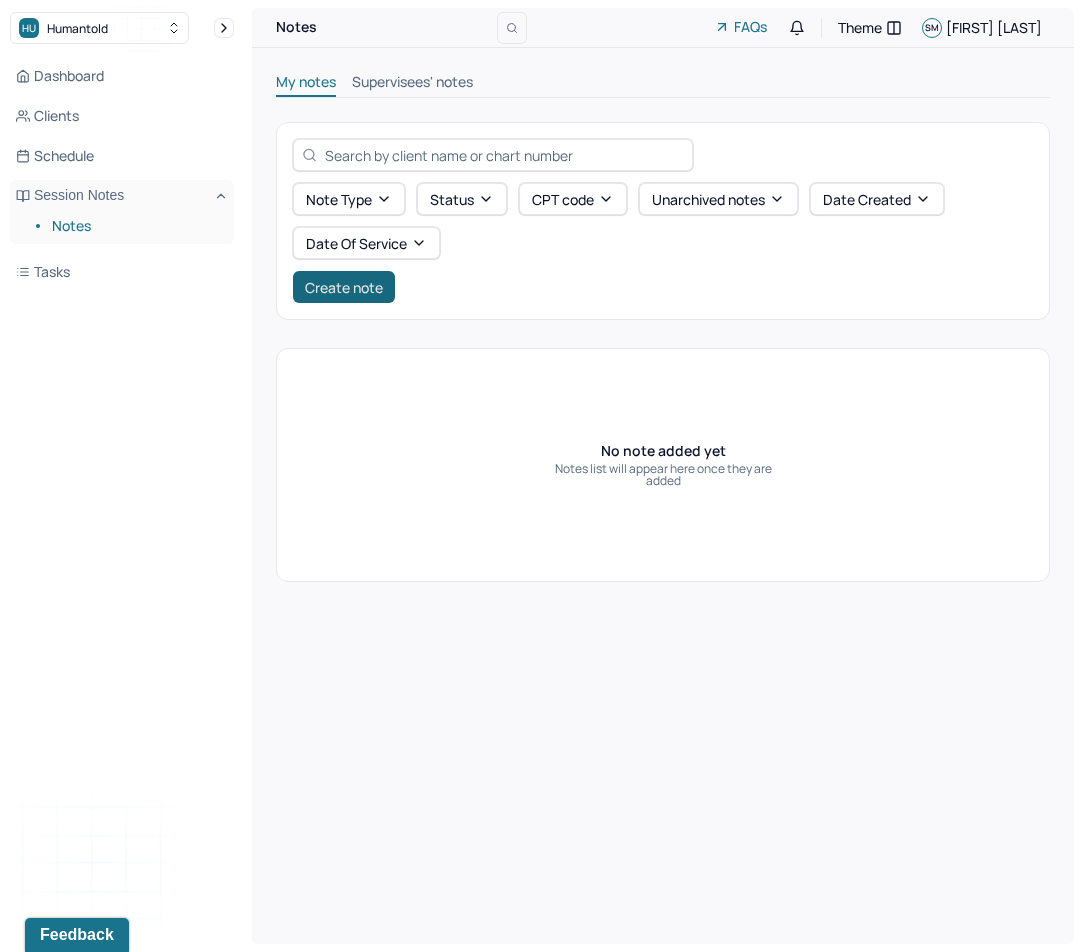 click on "Create note" at bounding box center (344, 287) 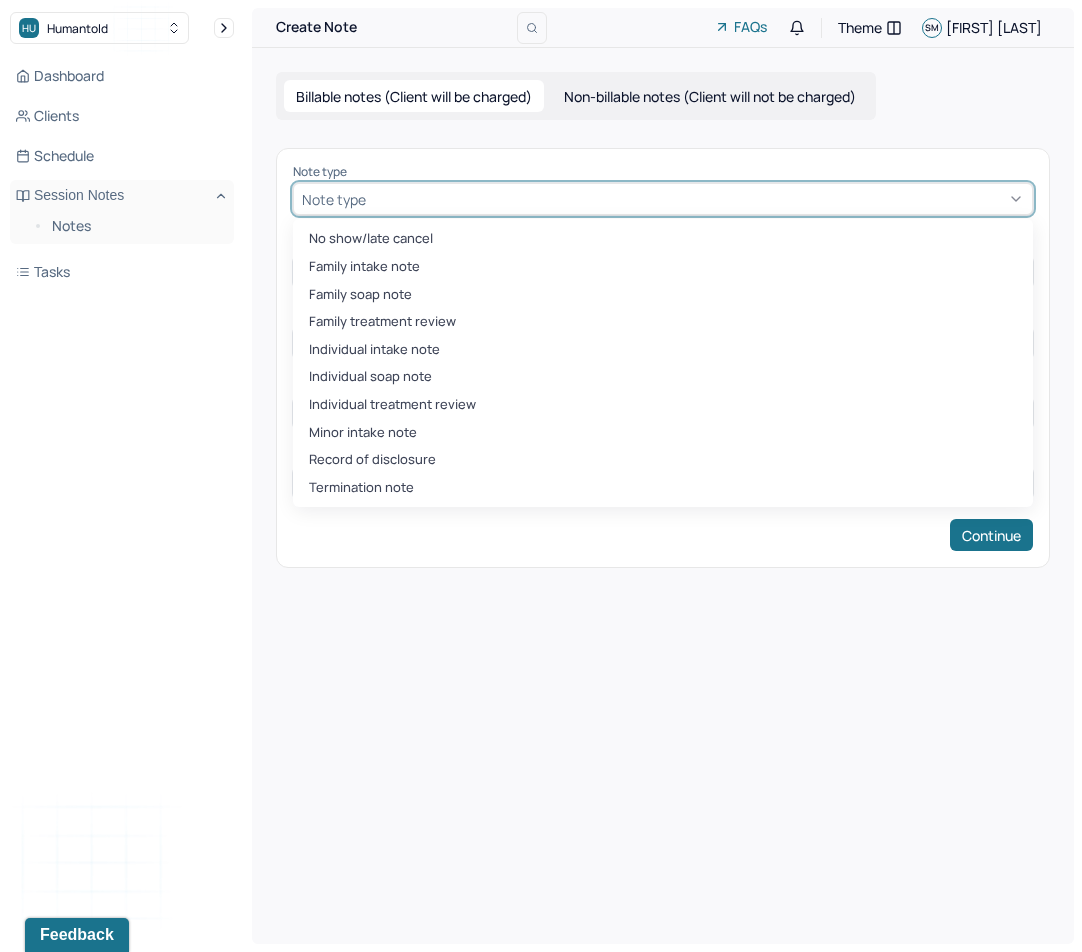 click on "Note type" at bounding box center [334, 199] 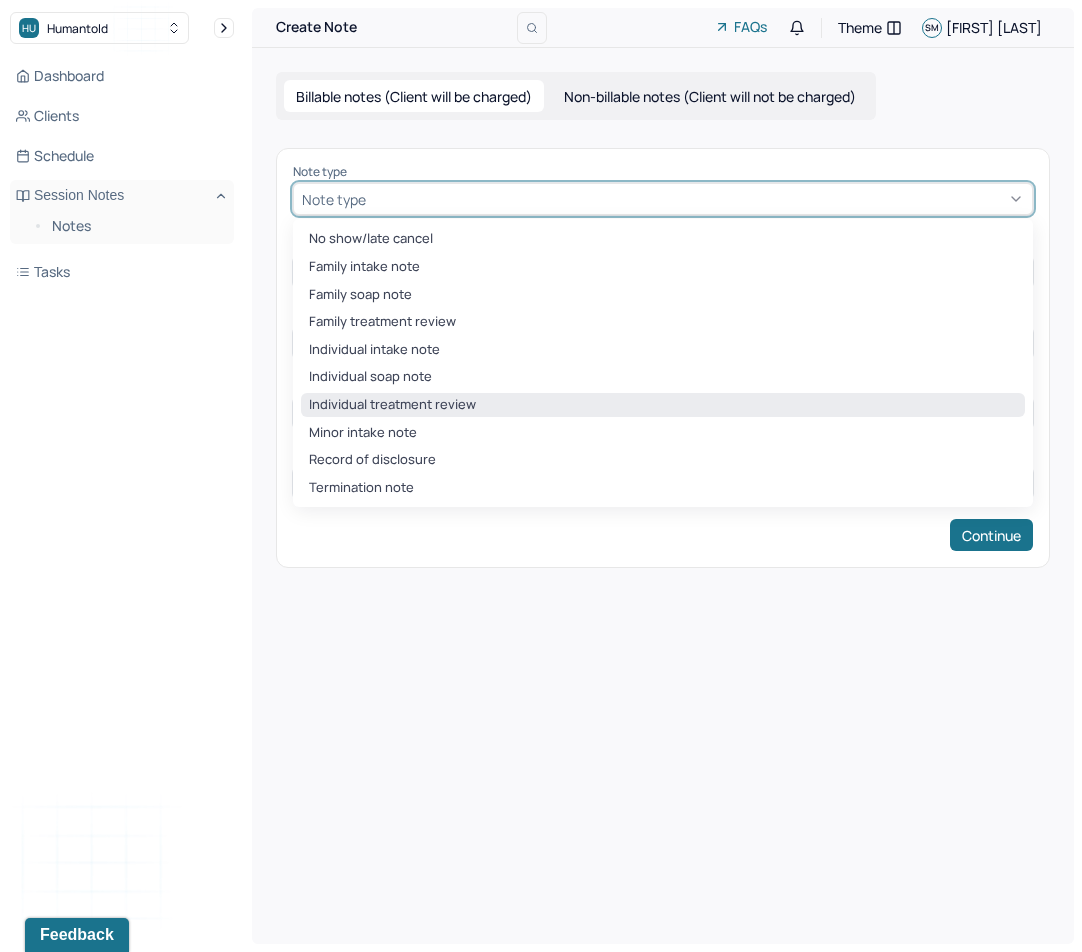click on "Individual treatment review" at bounding box center [663, 405] 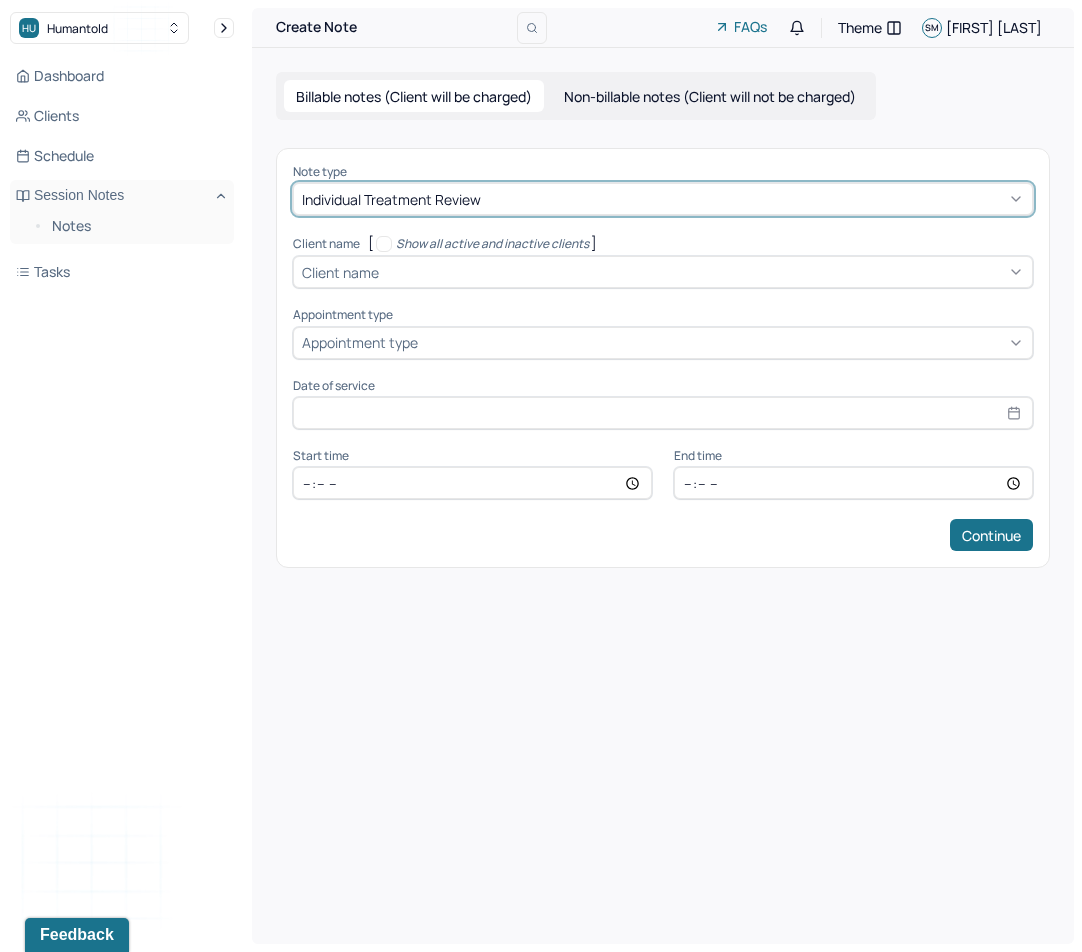 click at bounding box center (386, 272) 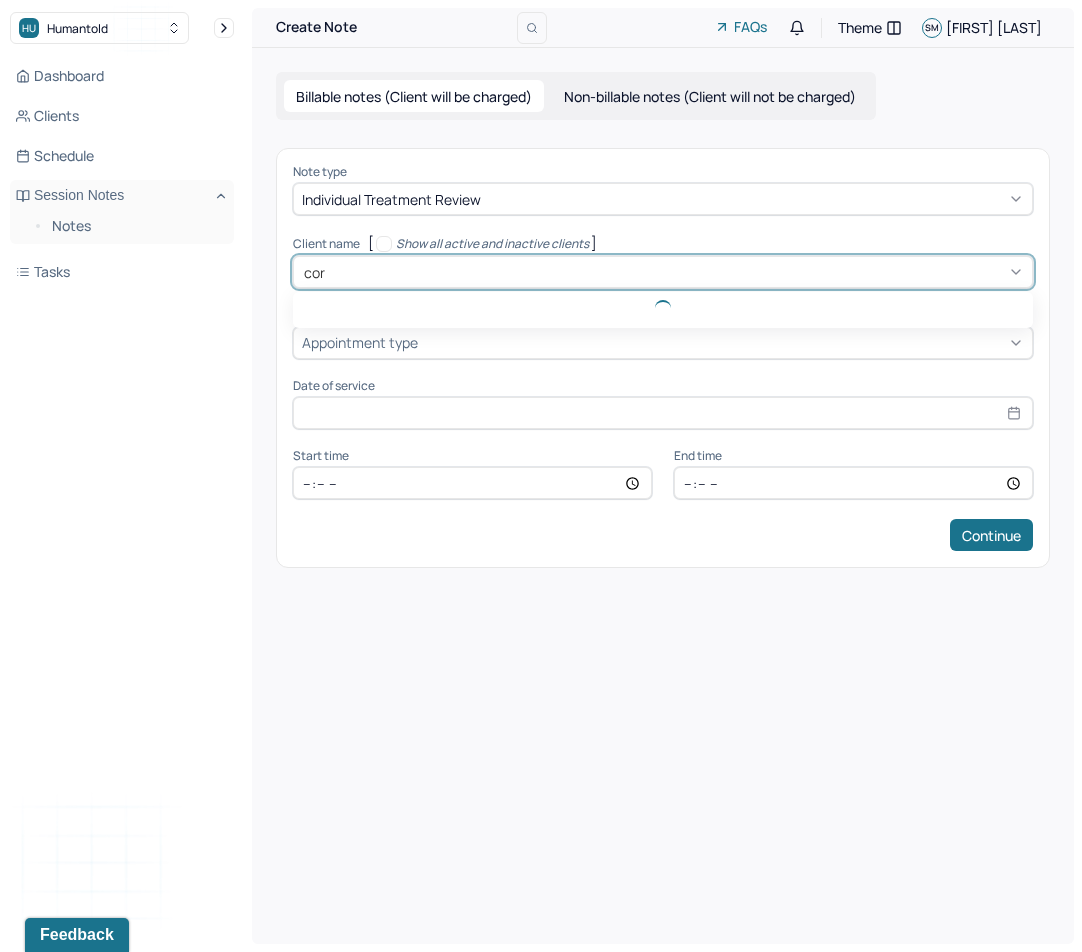 type on "cort" 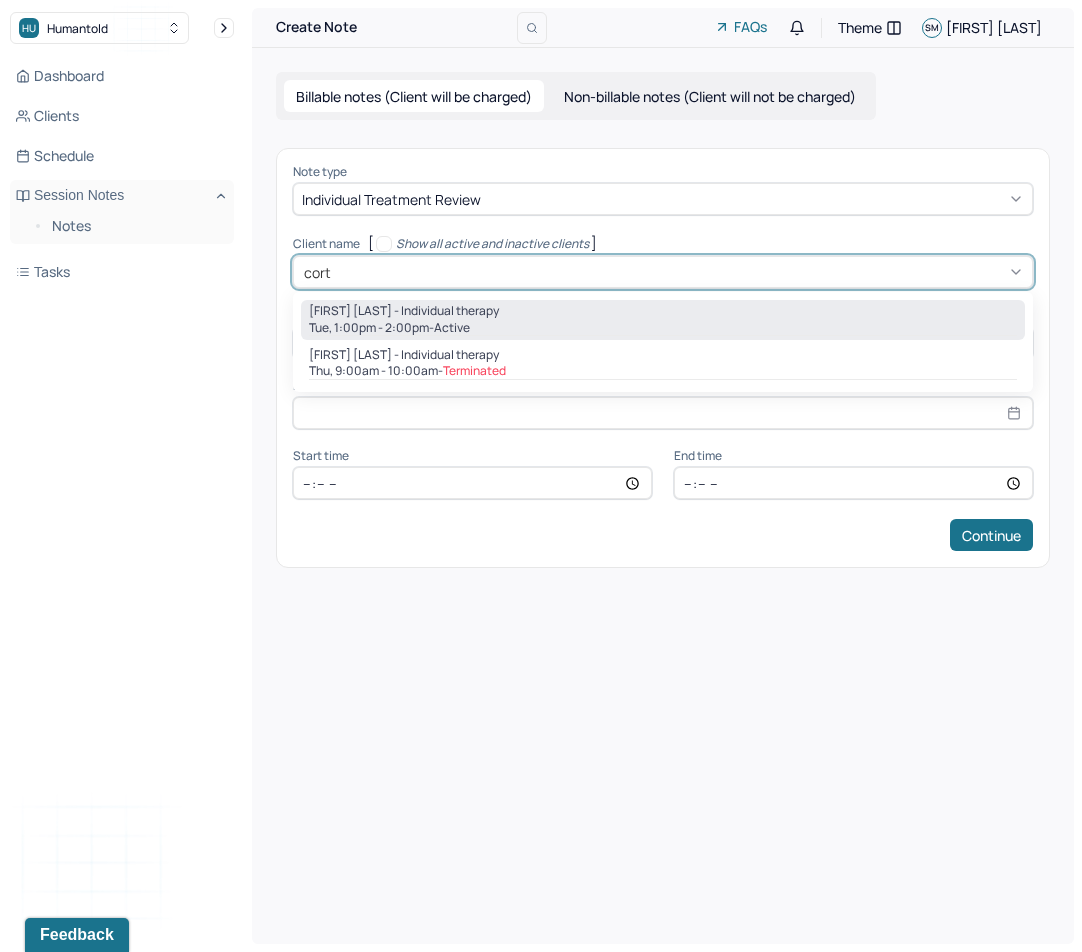 click on "Tue, 1:00pm - 2:00pm  -  active" at bounding box center (663, 328) 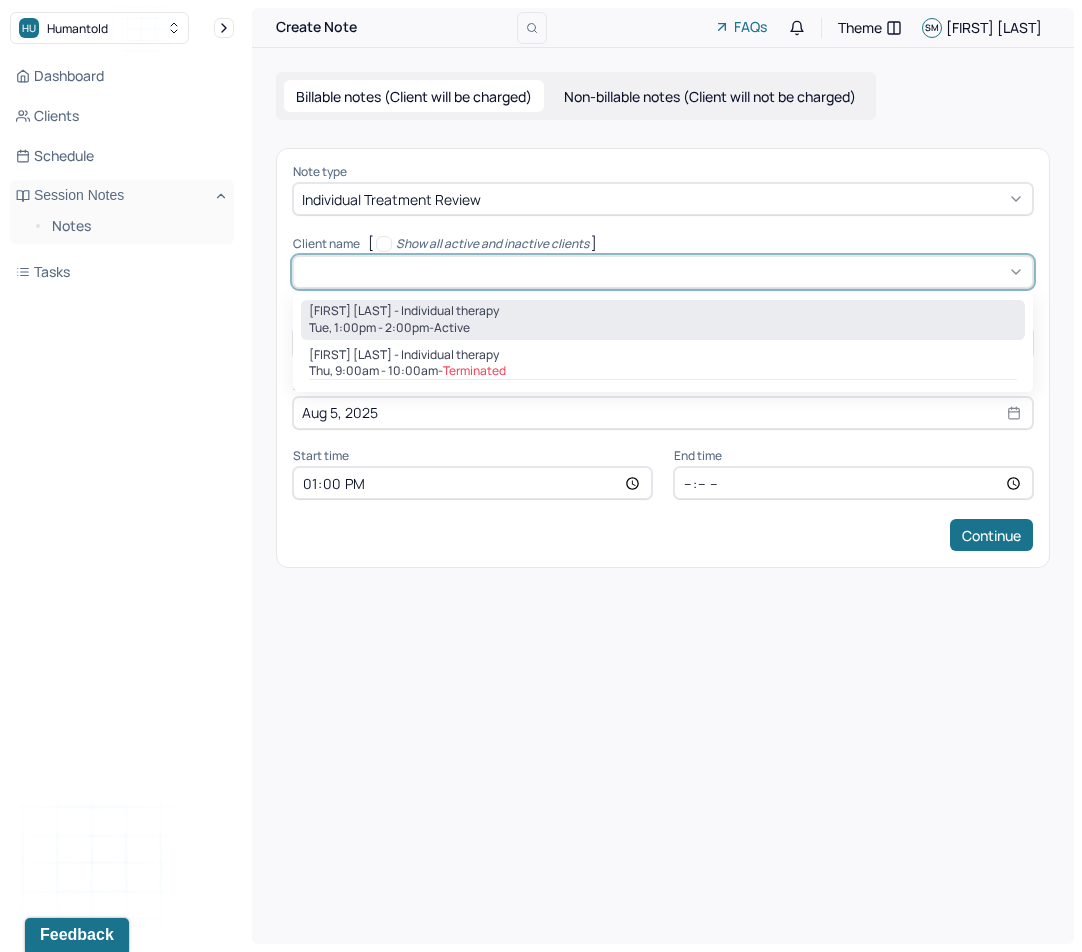 type on "14:00" 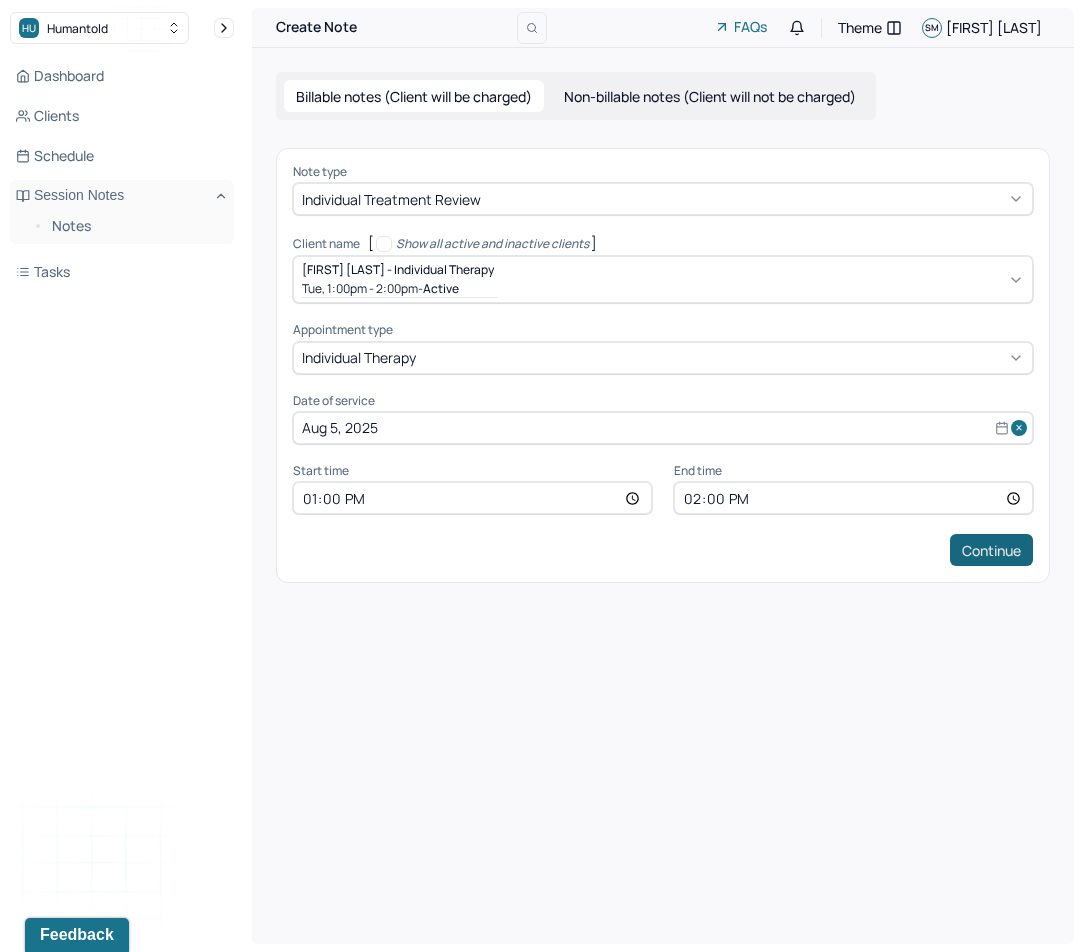 click on "Continue" at bounding box center (991, 550) 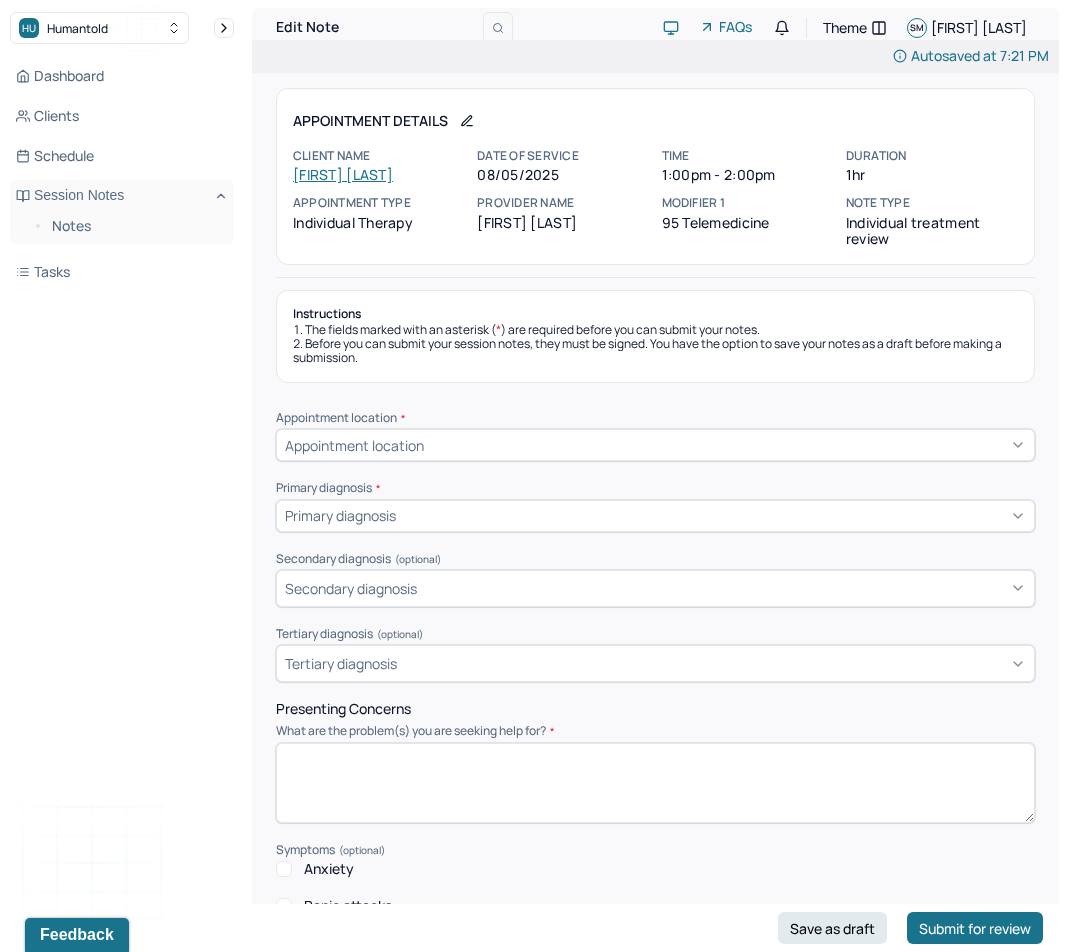 click on "Appointment location" at bounding box center [655, 445] 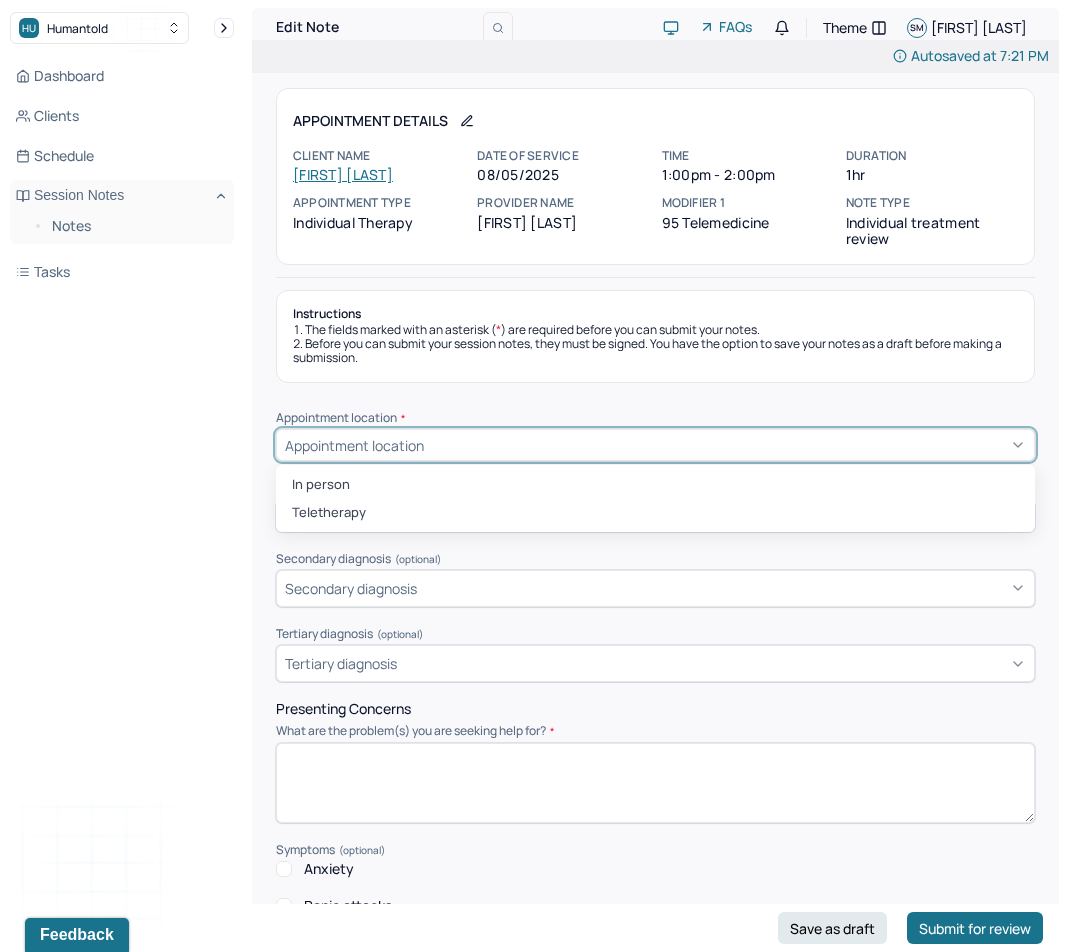 click on "In person Teletherapy" at bounding box center [655, 498] 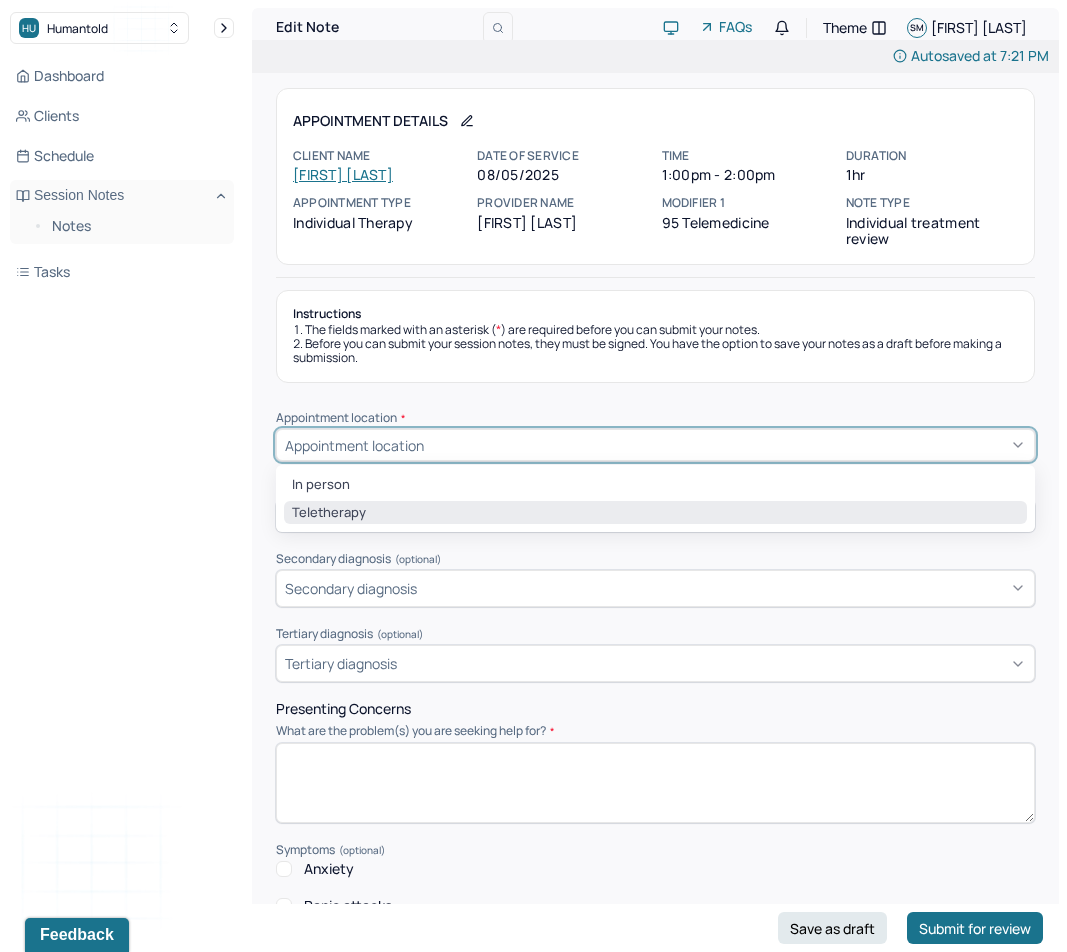 click on "Teletherapy" at bounding box center [655, 513] 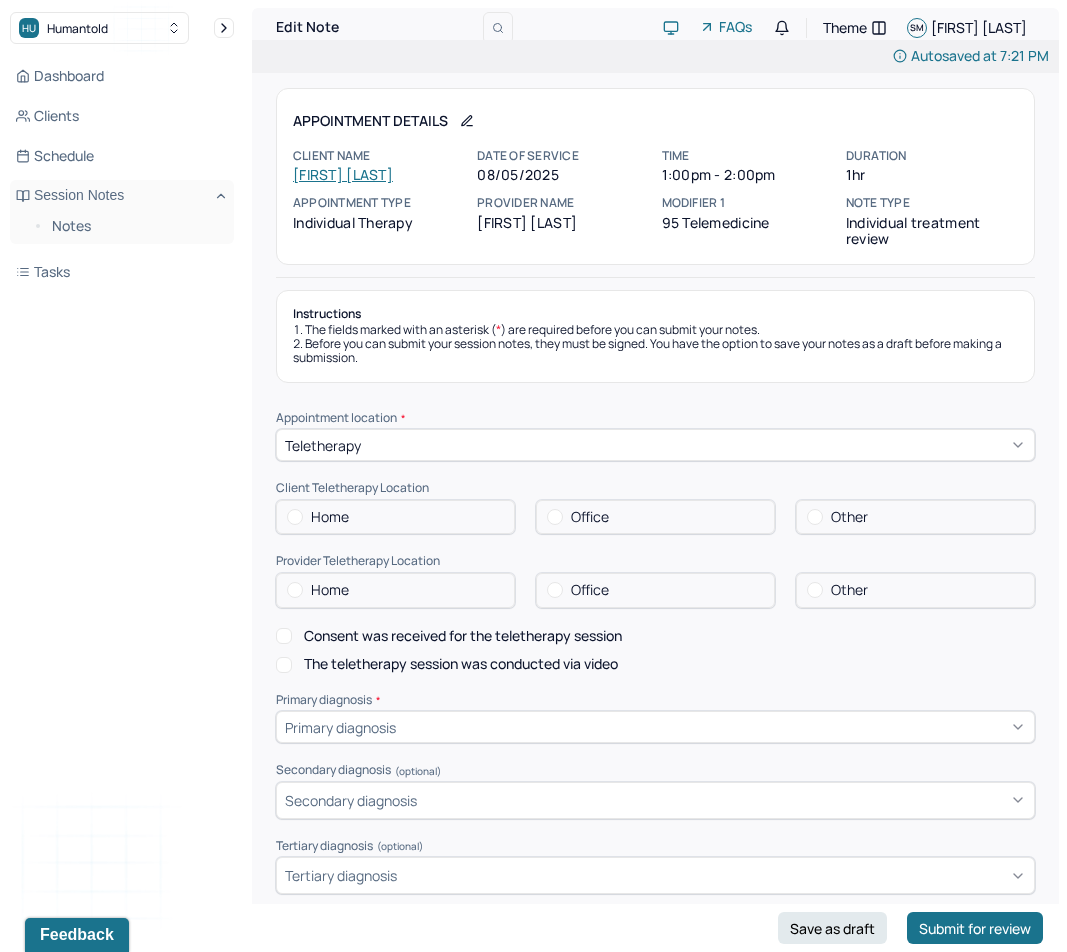 click on "Home" at bounding box center [395, 517] 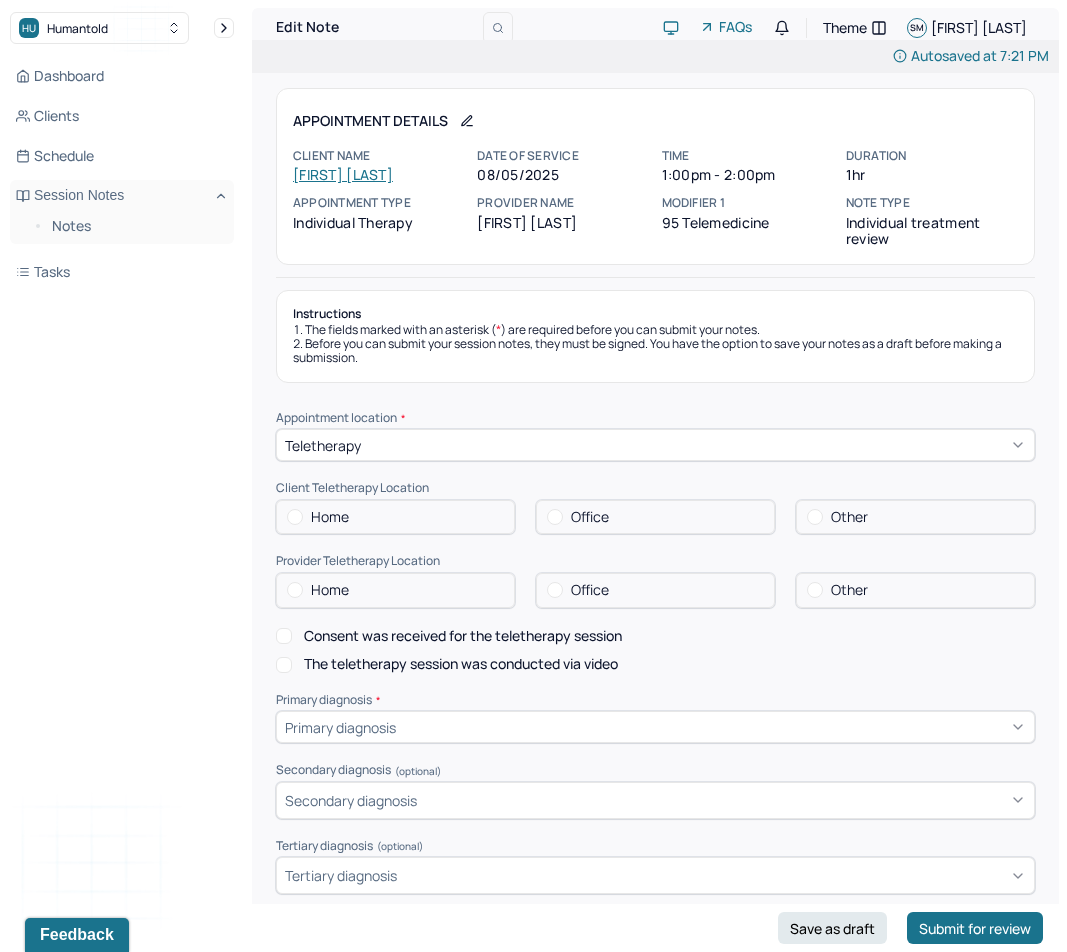 click on "Home" at bounding box center (395, 517) 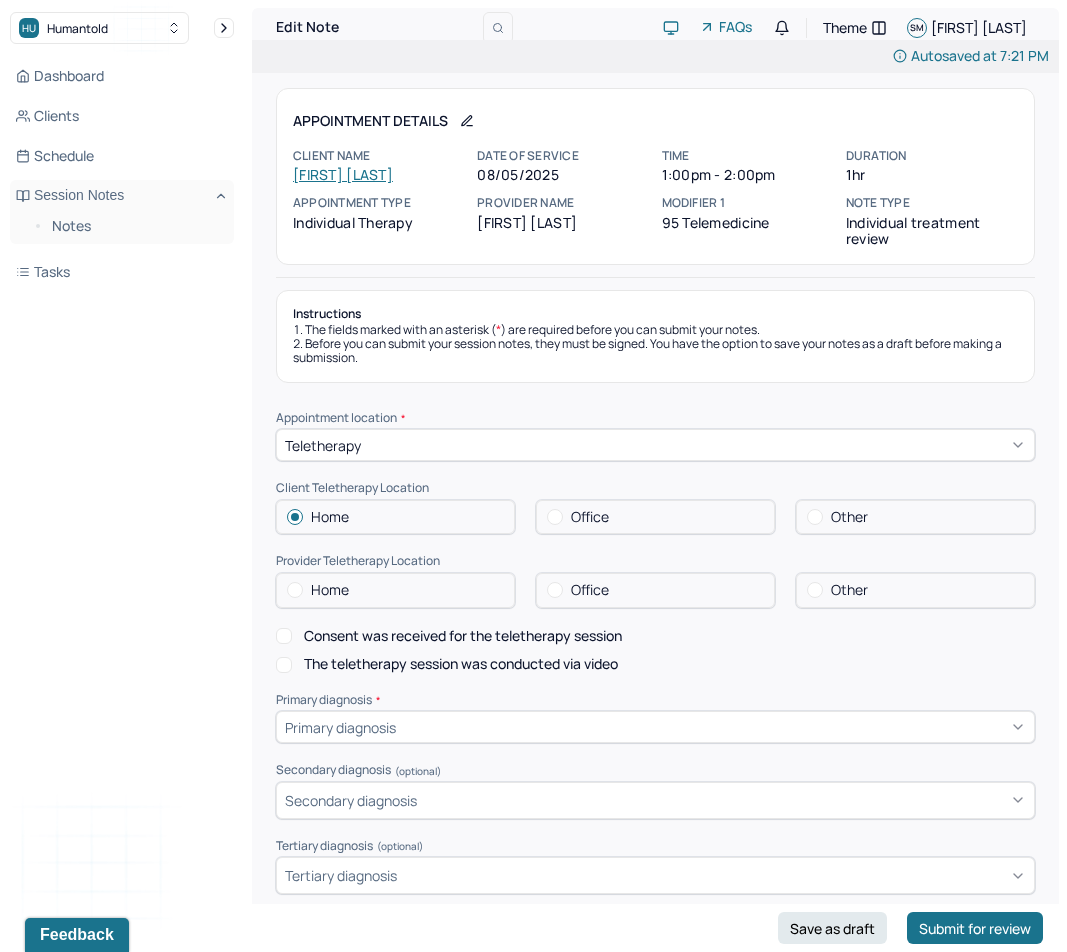 click on "Home" at bounding box center (395, 590) 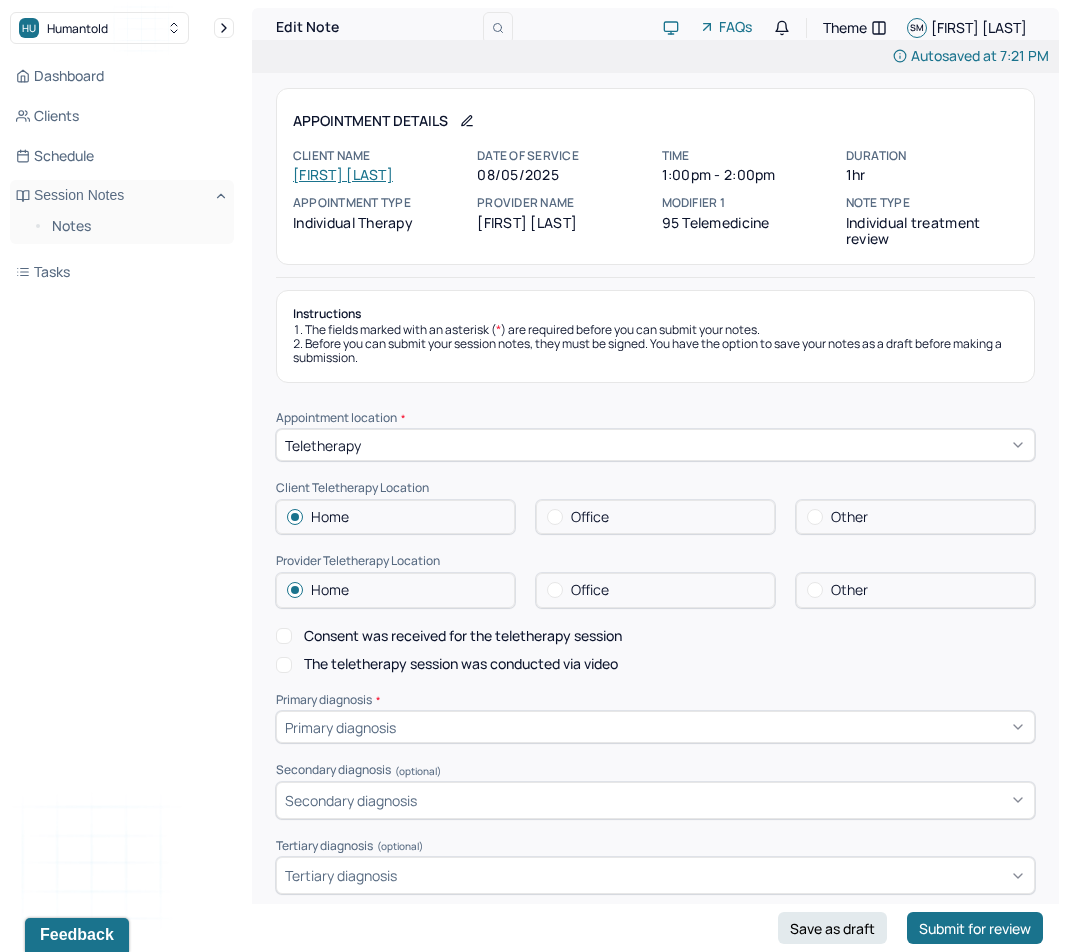 click on "Consent was received for the teletherapy session" at bounding box center [463, 636] 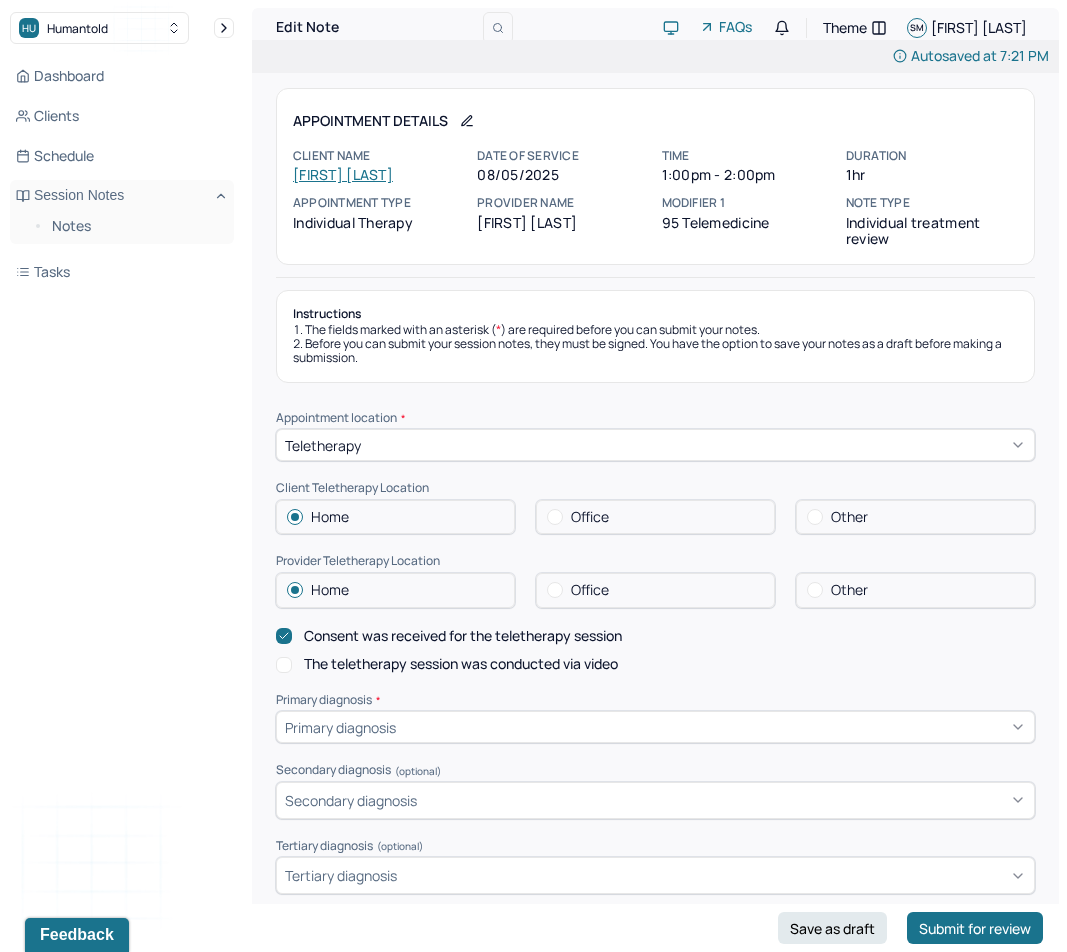 click on "The teletherapy session was conducted via video" at bounding box center (461, 664) 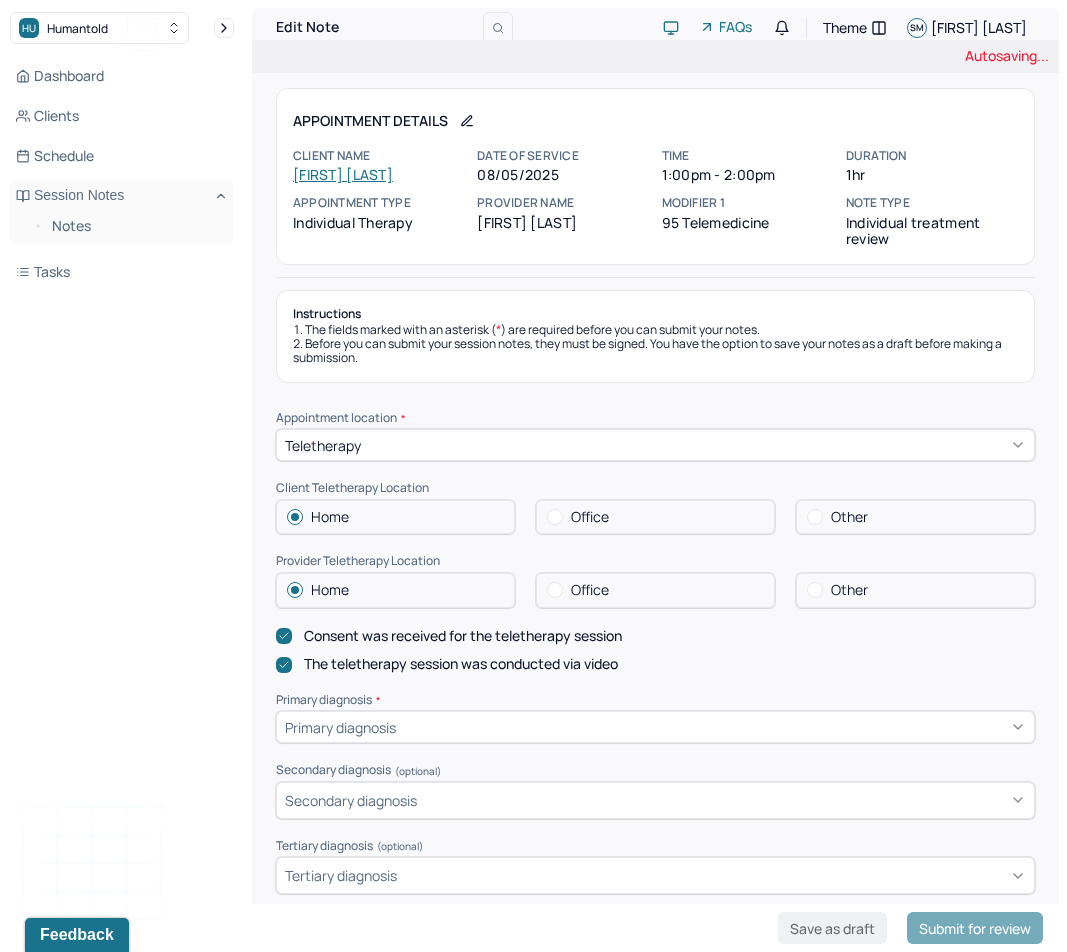 click on "Appointment location * Teletherapy Client Teletherapy Location Home Office Other Provider Teletherapy Location Home Office Other Consent was received for the teletherapy session The teletherapy session was conducted via video Primary diagnosis * Primary diagnosis Secondary diagnosis (optional) Secondary diagnosis Tertiary diagnosis (optional) Tertiary diagnosis Presenting Concerns What are the problem(s) you are seeking help for? Symptoms Anxiety Panic attacks Depression Easily distracted Impulsive Paranoia Alcohol Anger outburst Unable to feel pleasure Excessive energy Recreational drug use Tobacco Racing thoughts Other symptoms (optional) Physical symptoms * Medication physical/psychiatric * Sleeping habits and concerns * Difficulties with appetite or eating patterns *" at bounding box center [655, 1159] 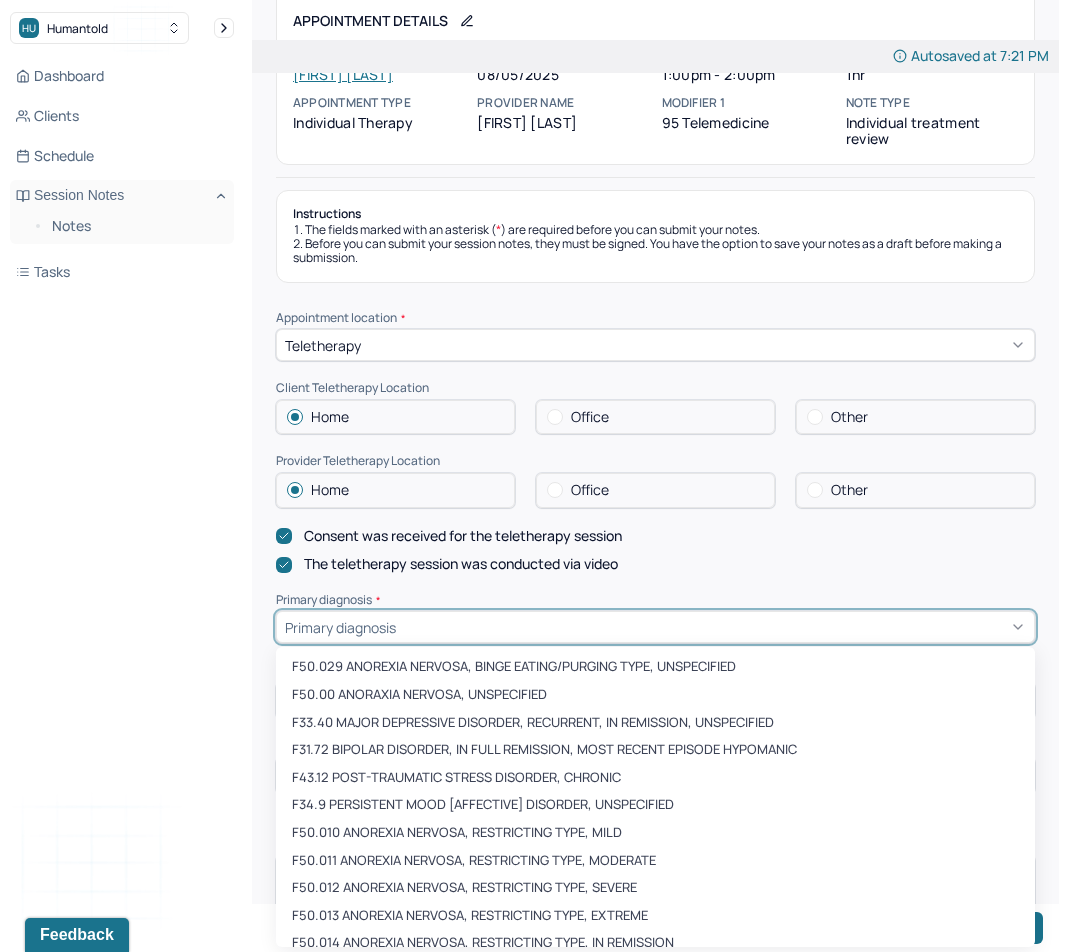 scroll, scrollTop: 103, scrollLeft: 0, axis: vertical 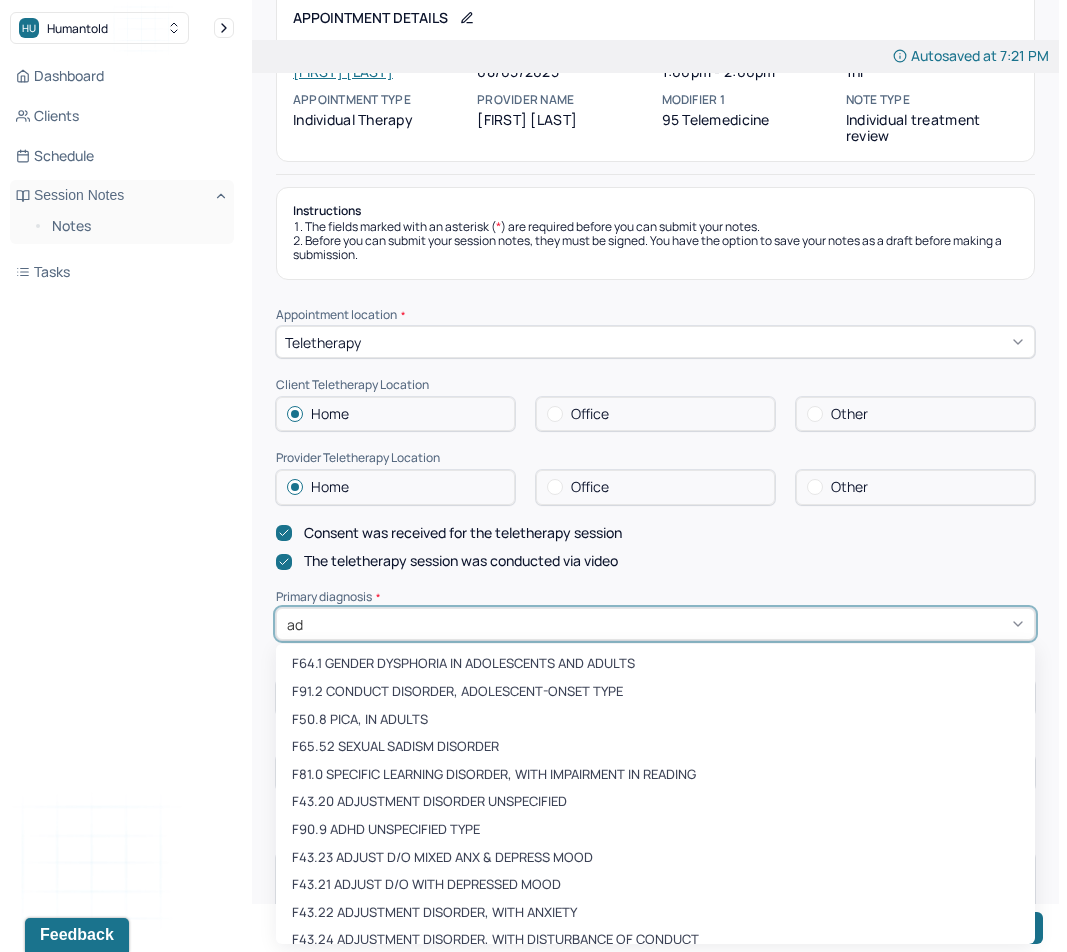type on "adj" 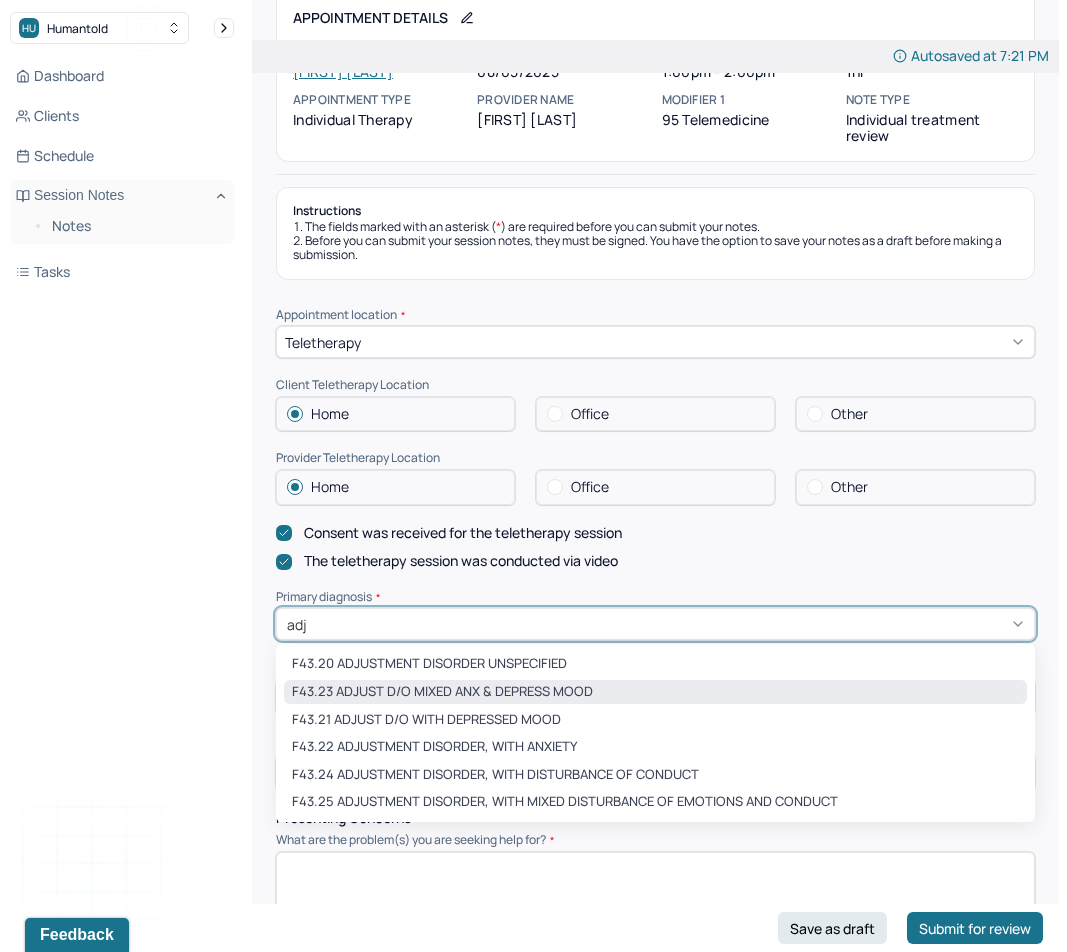 click on "F43.23 ADJUST D/O MIXED ANX & DEPRESS MOOD" at bounding box center (655, 692) 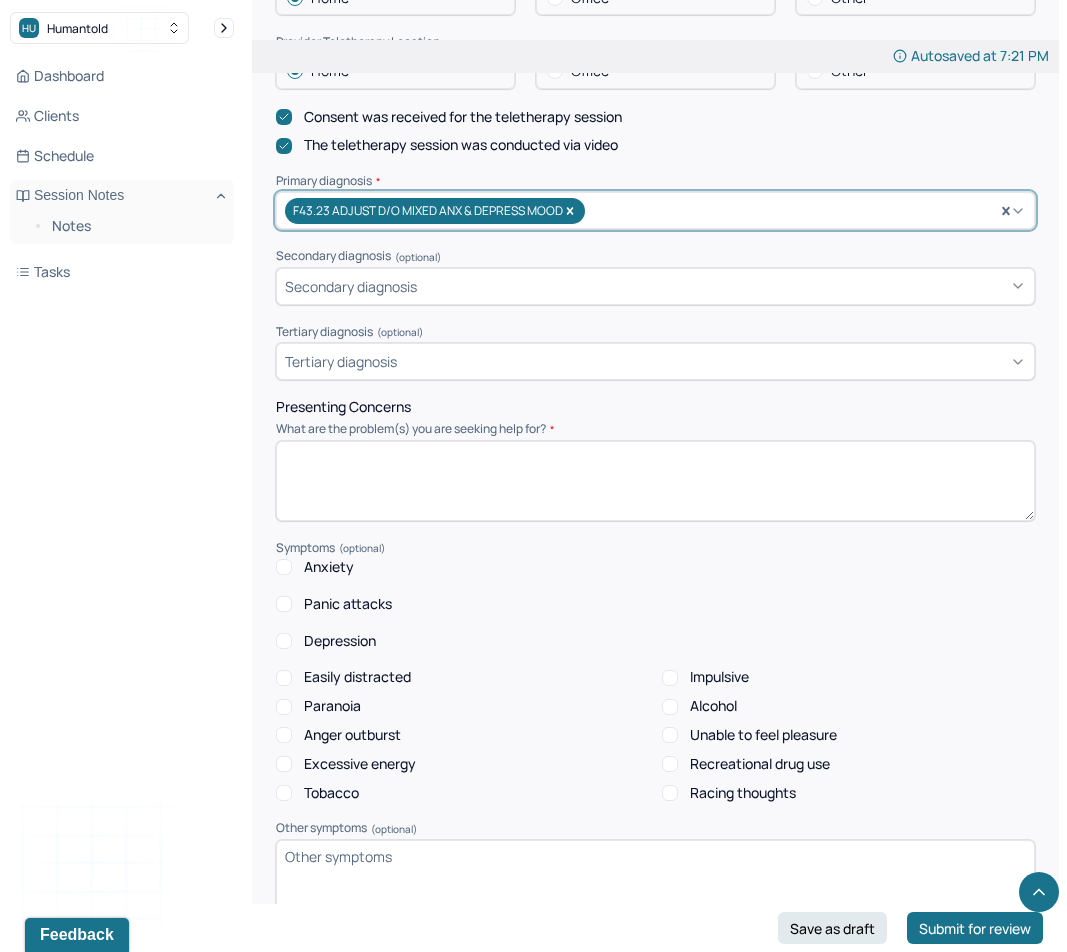scroll, scrollTop: 759, scrollLeft: 0, axis: vertical 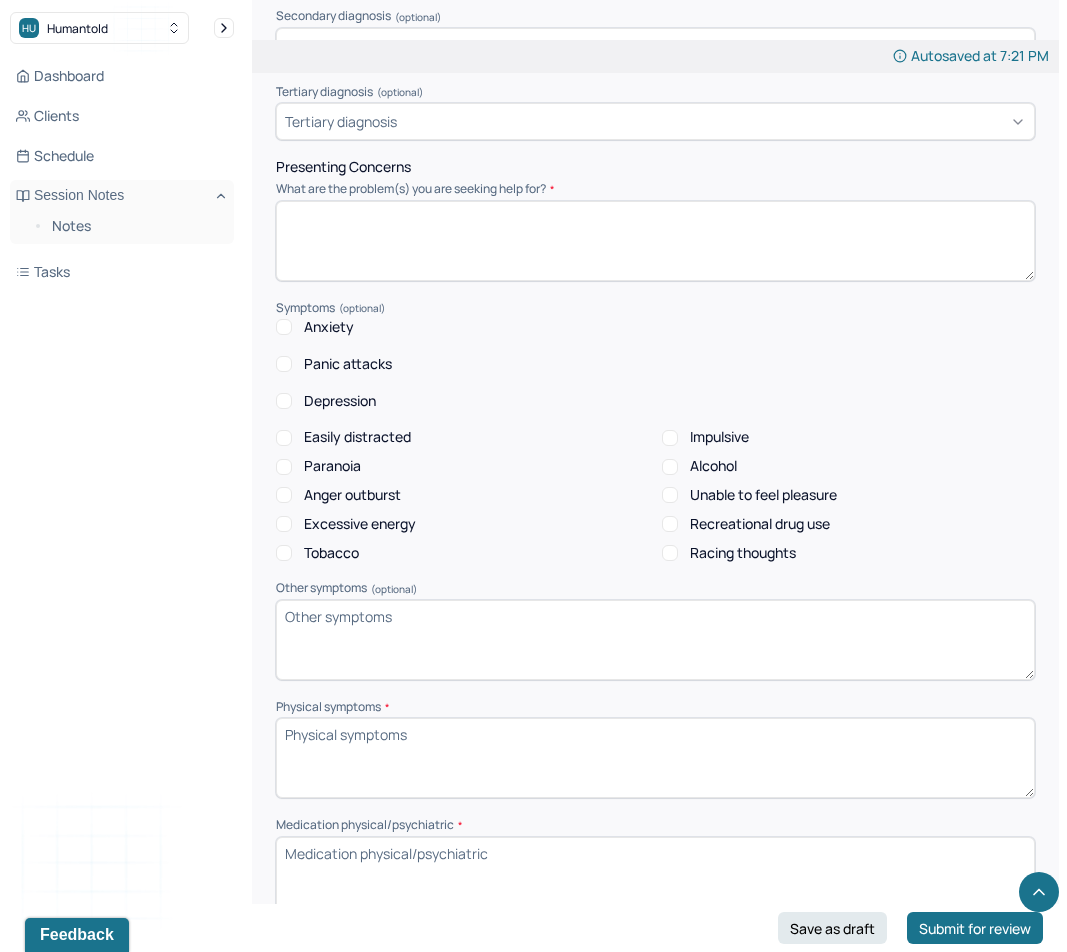 click at bounding box center (655, 241) 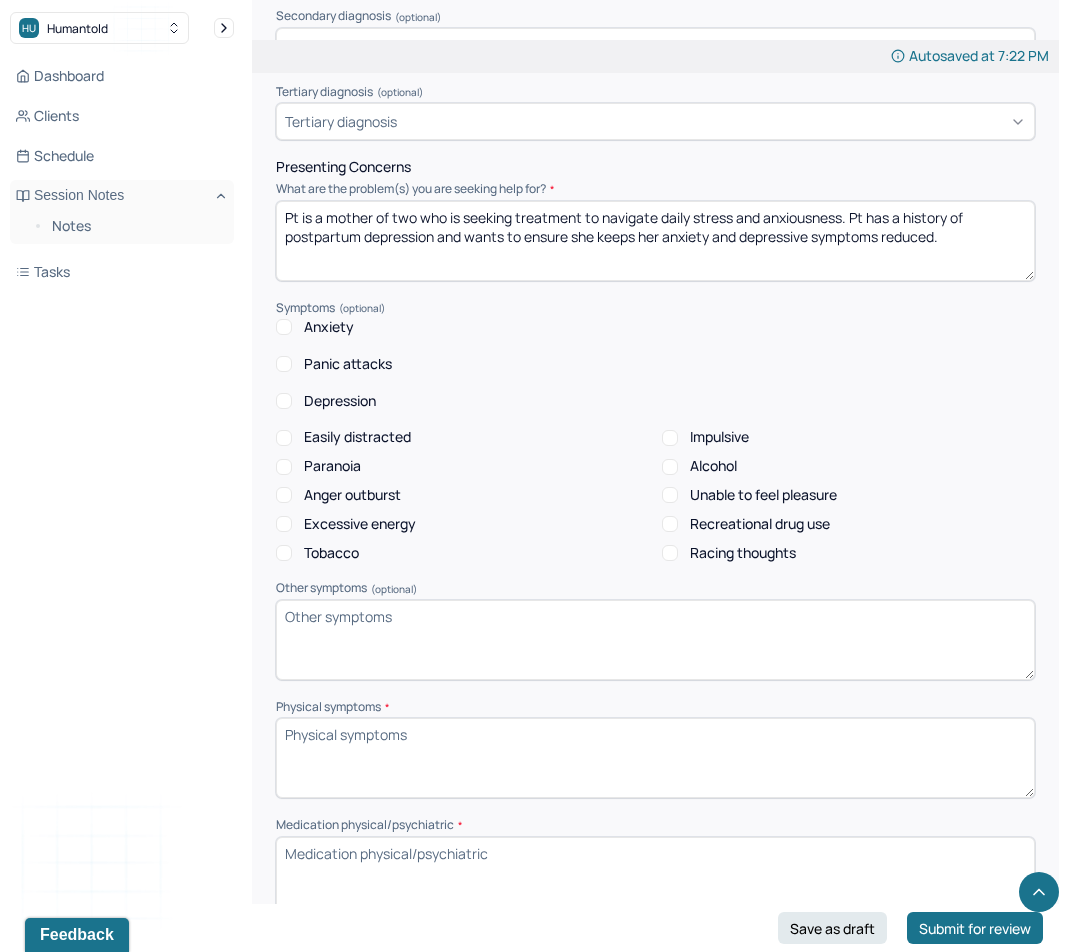 type on "Pt is a mother of two who is seeking treatment to navigate daily stress and anxiousness. Pt has a history of postpartum depression and wants to ensure she keeps her anxiety and depressive symptoms reduced." 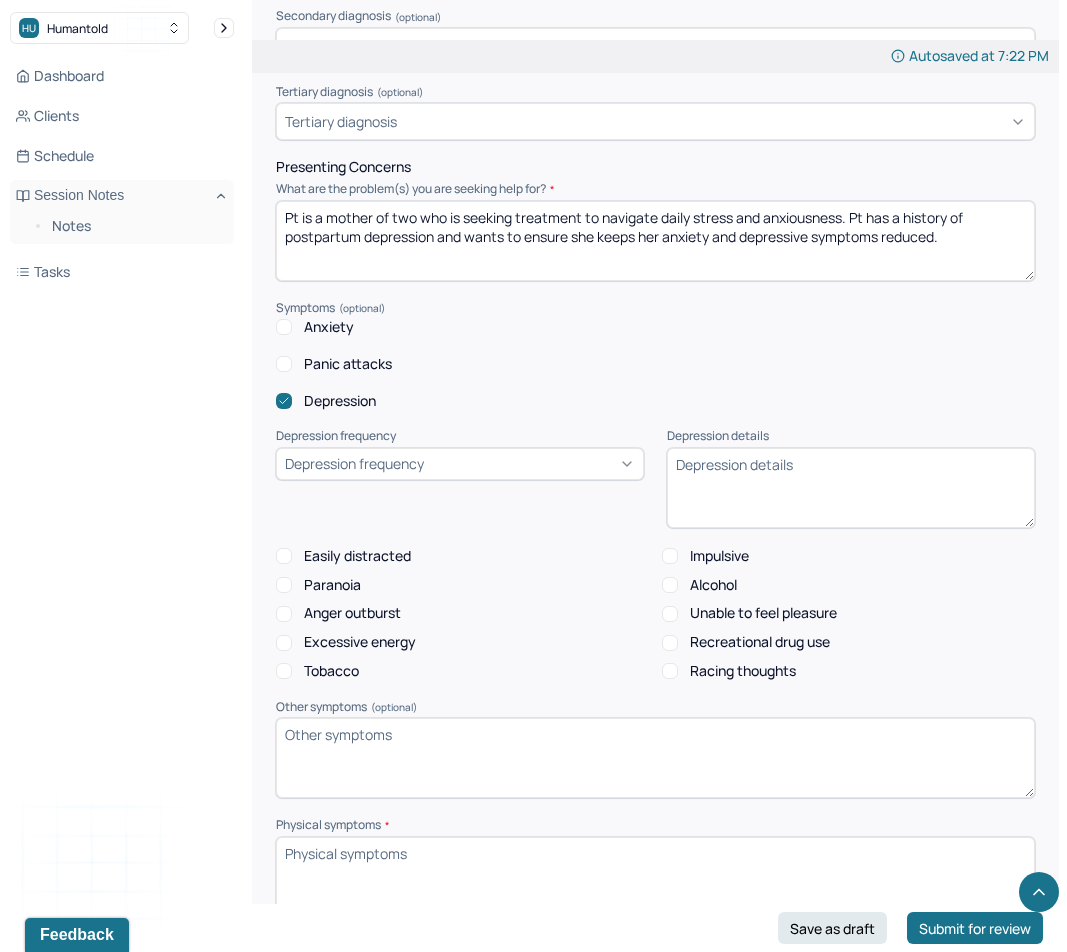 click on "Depression frequency" at bounding box center (460, 464) 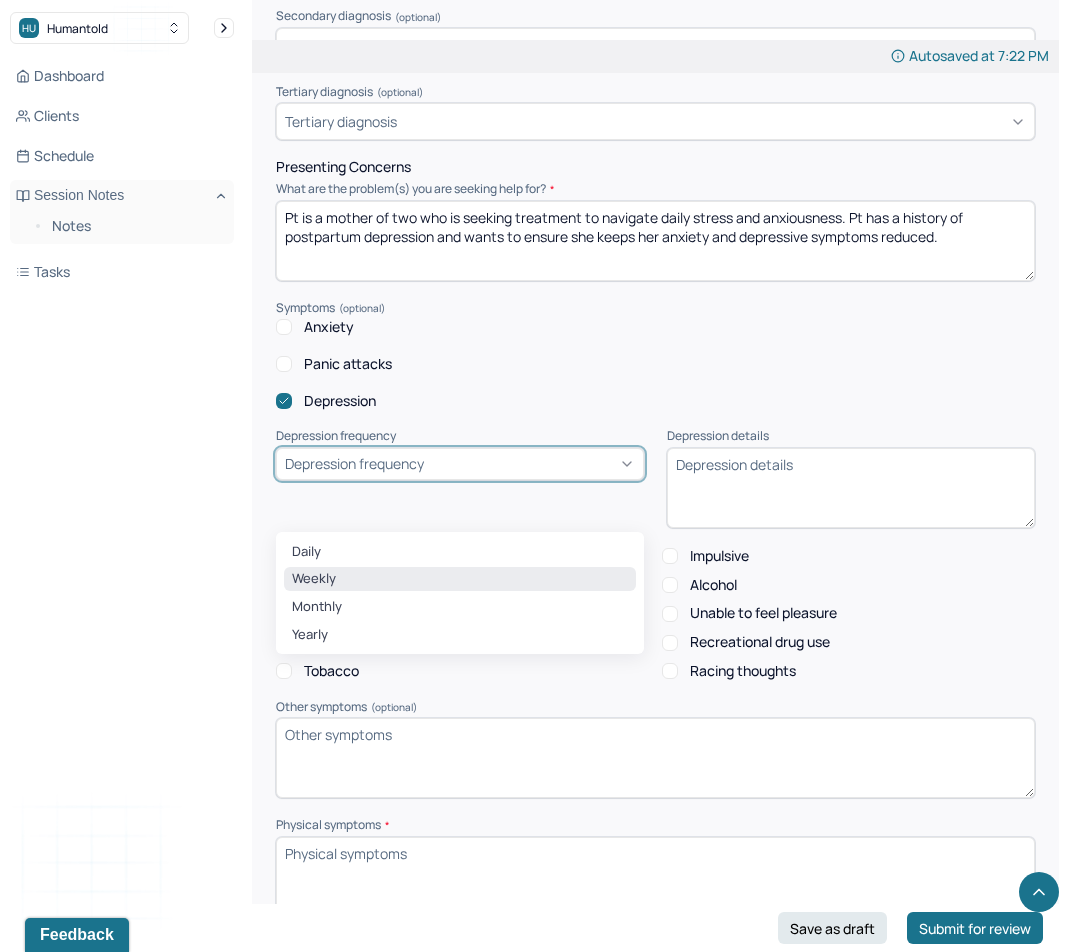 click on "Weekly" at bounding box center [460, 579] 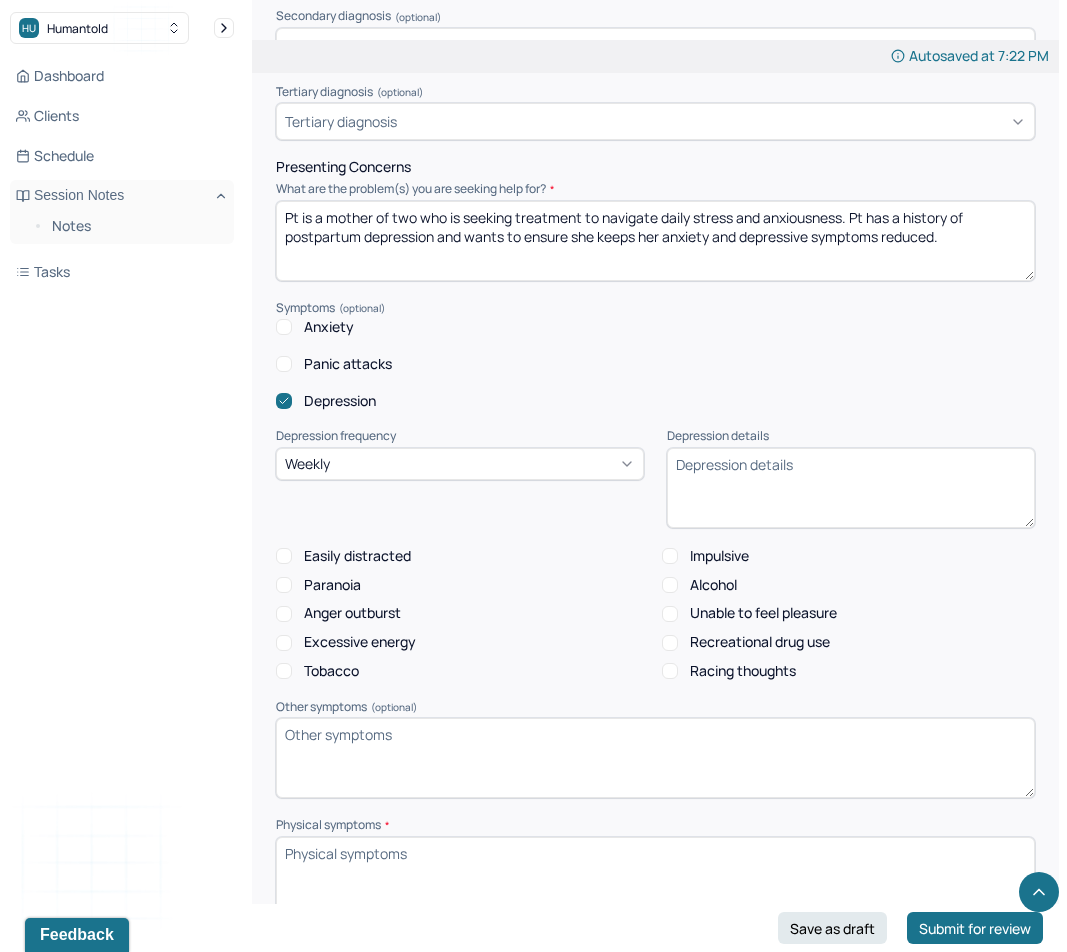 click on "Depression details" at bounding box center [851, 488] 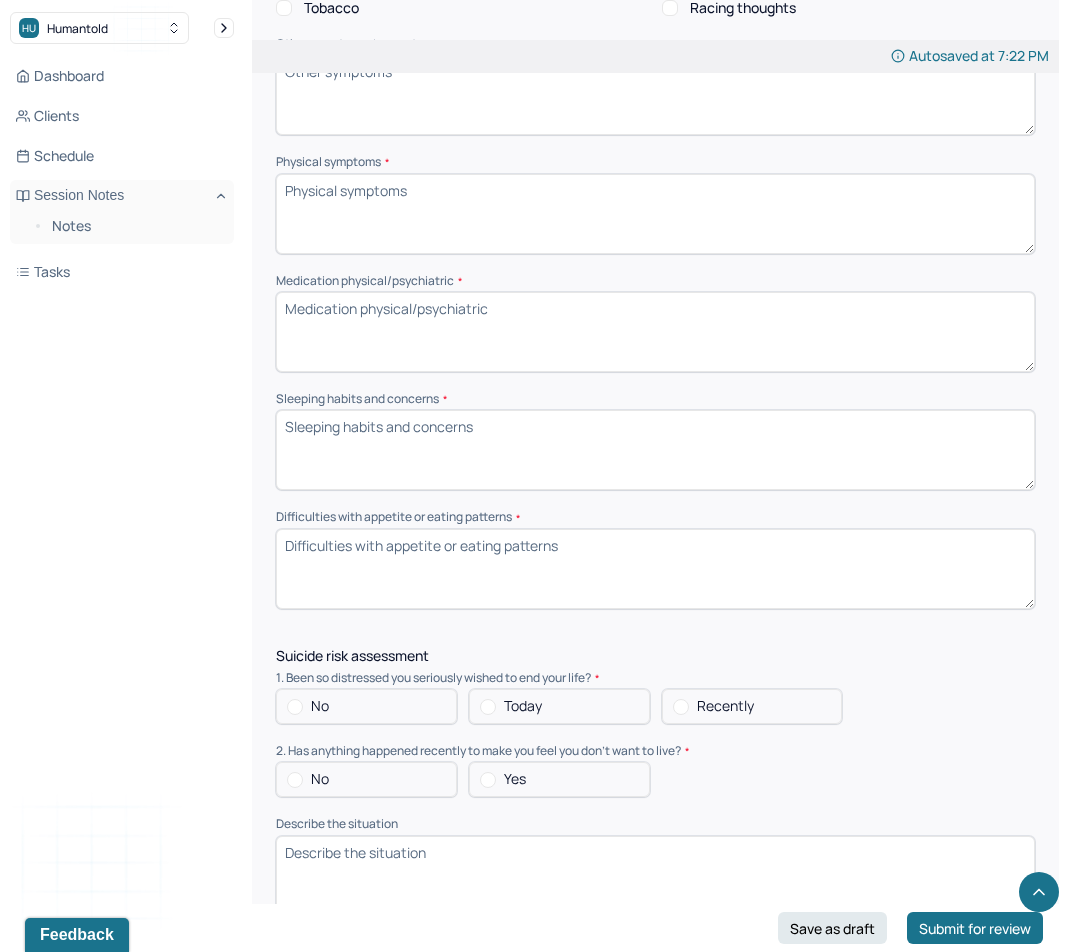 scroll, scrollTop: 1444, scrollLeft: 0, axis: vertical 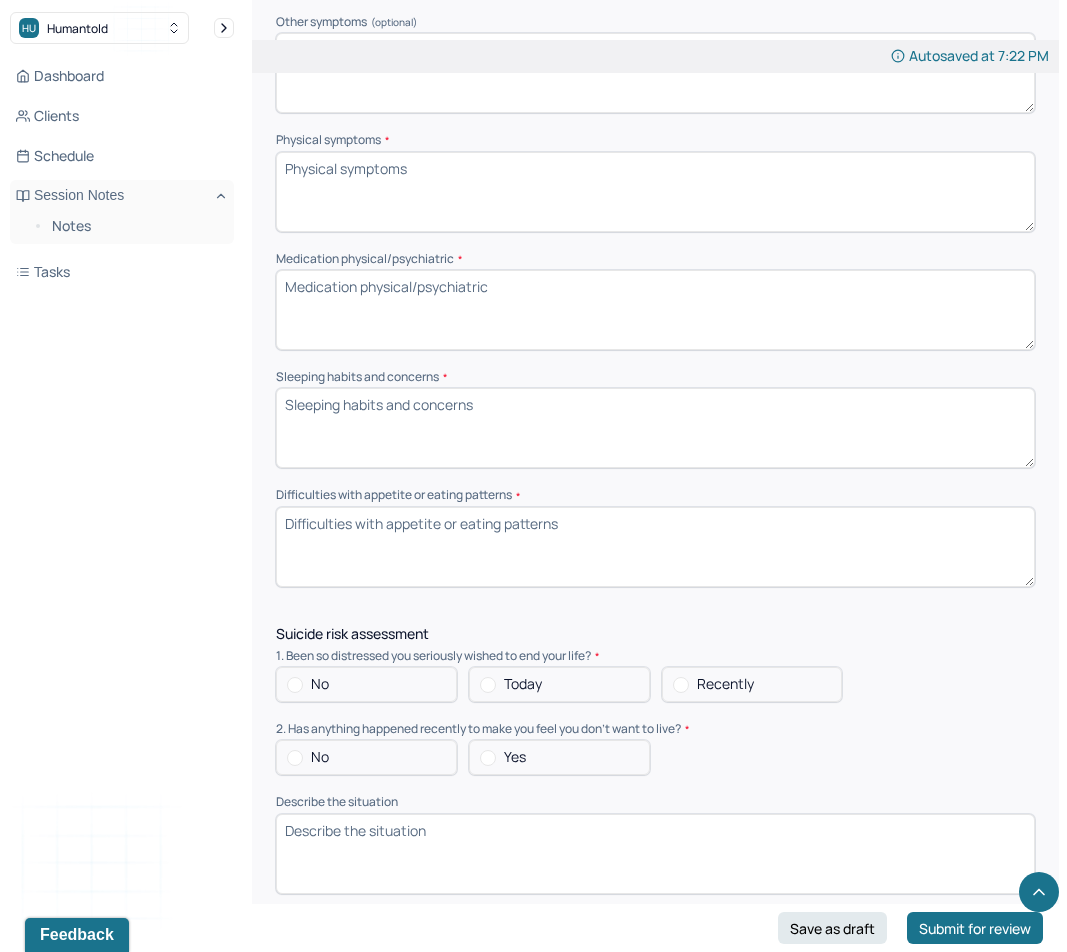 type on "low mood, self deprecation" 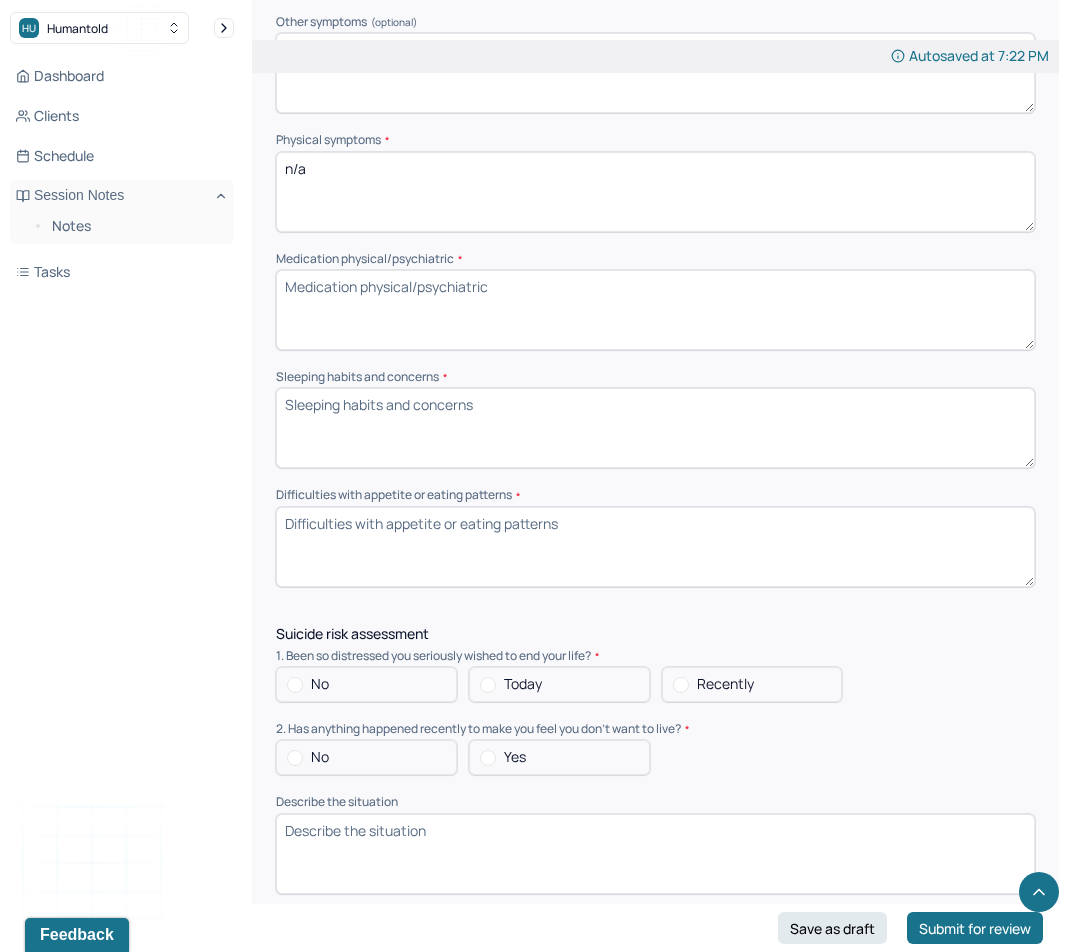 type on "n/a" 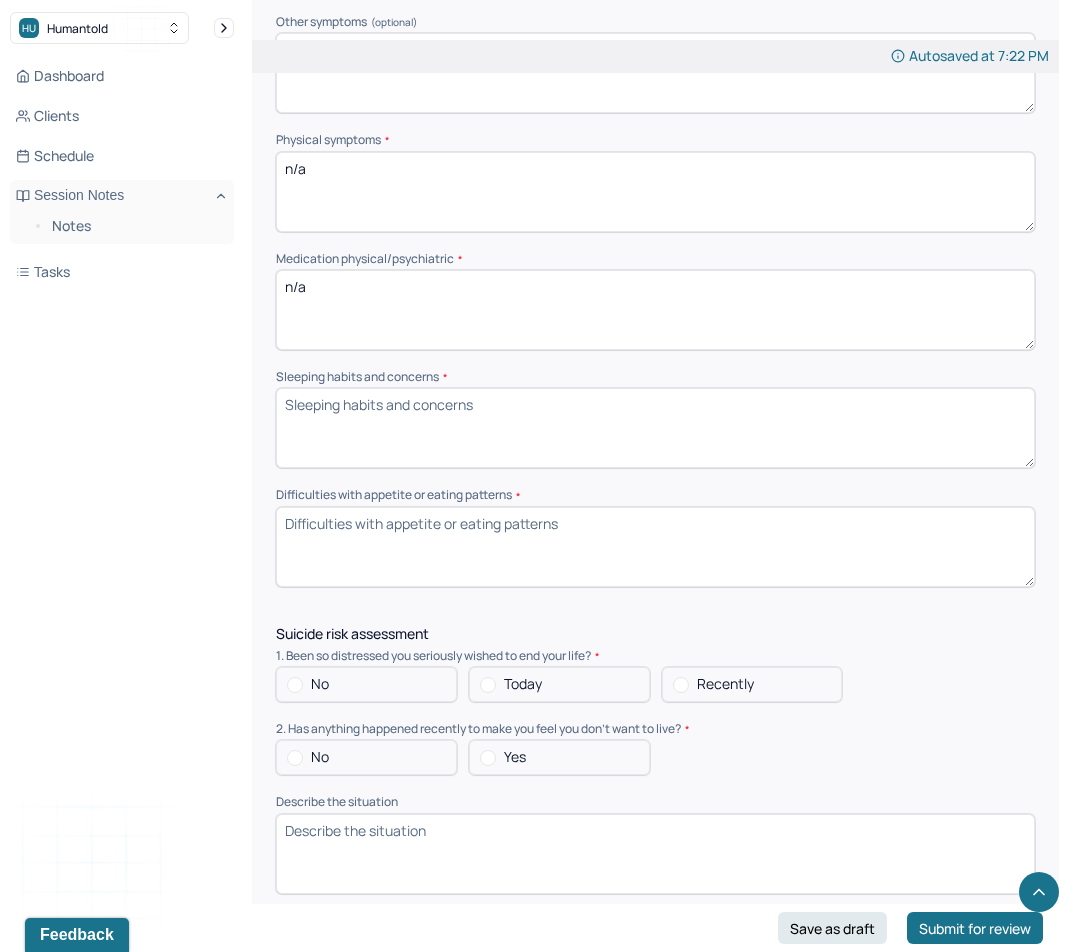 type on "n/a" 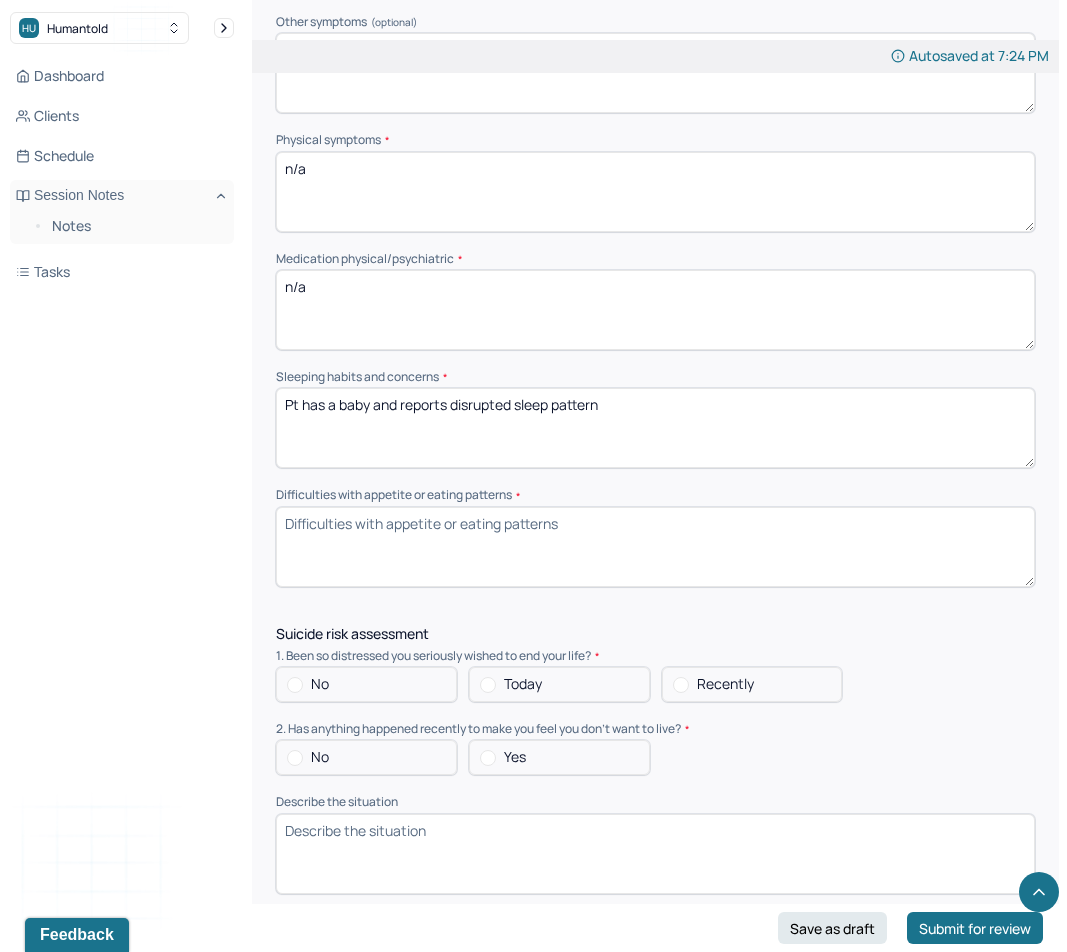 type on "Pt has a baby and reports disrupted sleep pattern" 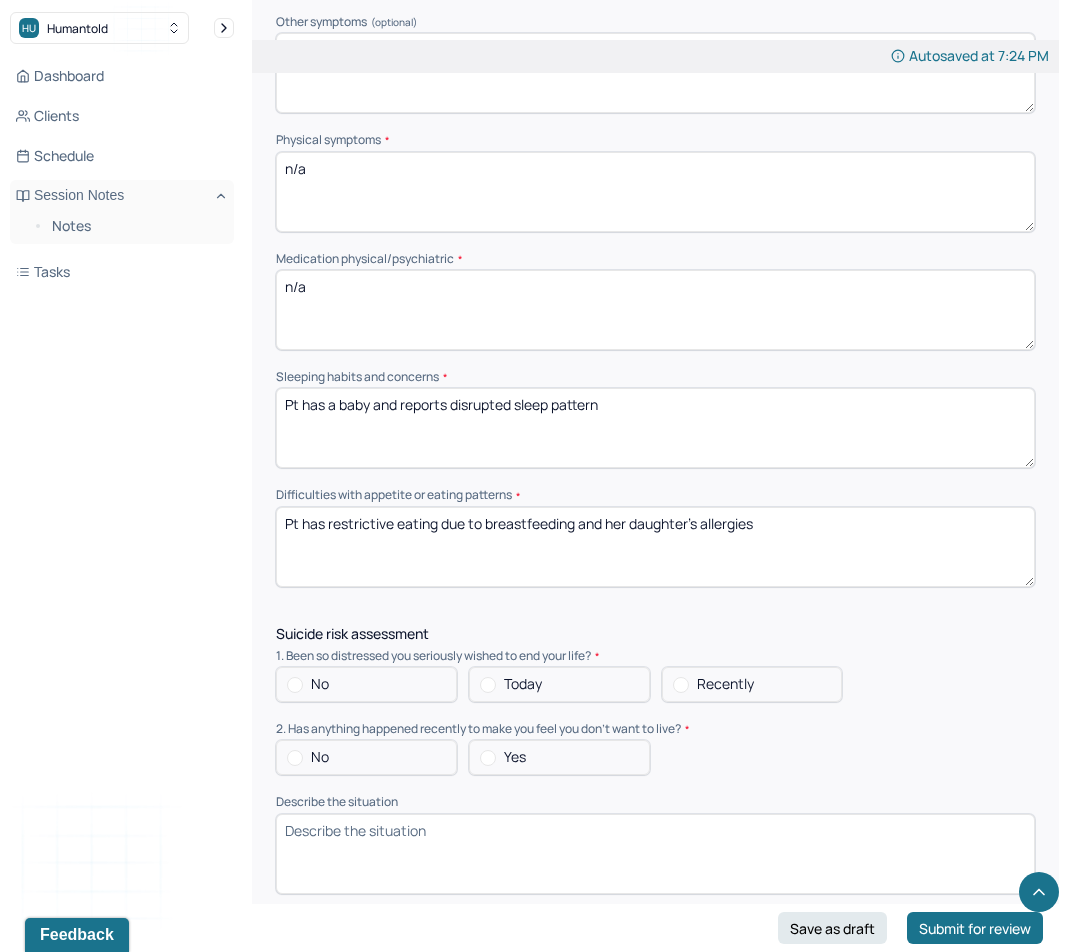 type on "Pt has restrictive eating due to breastfeeding and her daughter's allergies" 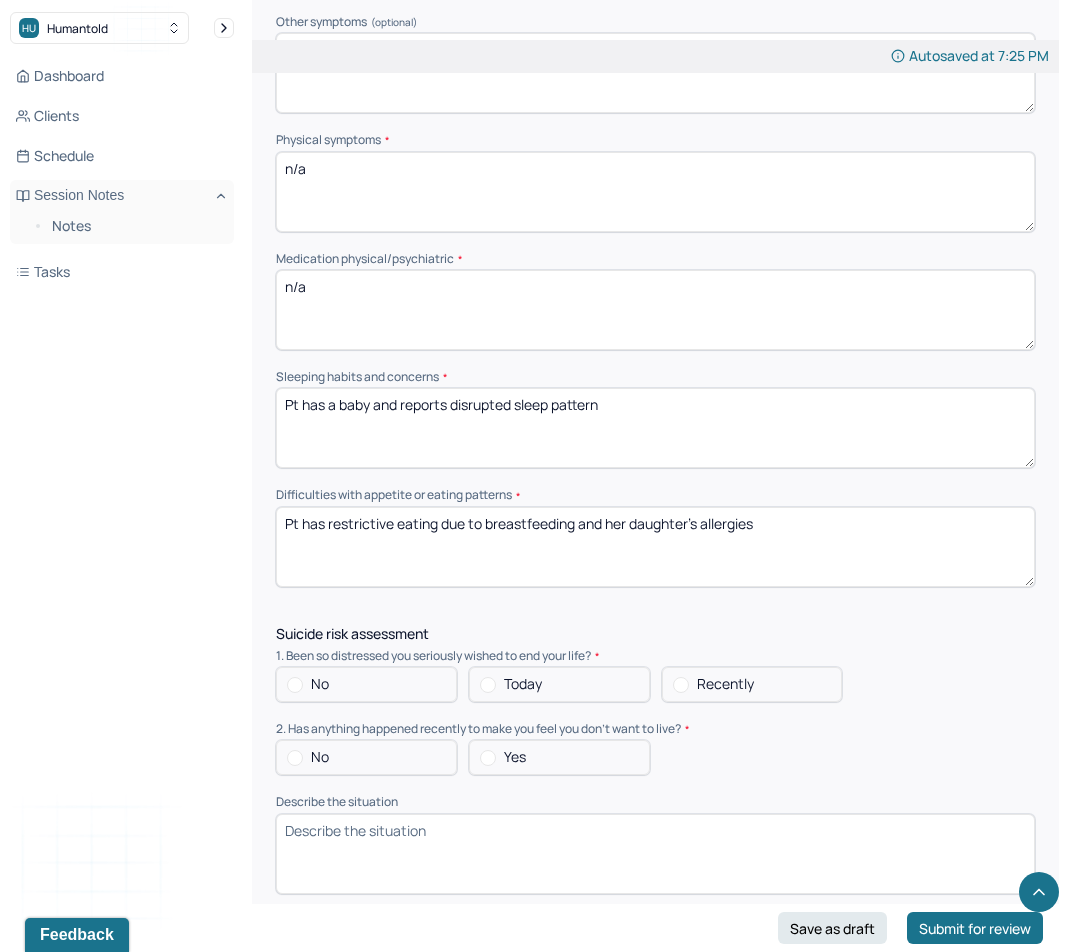 click on "No" at bounding box center [320, 684] 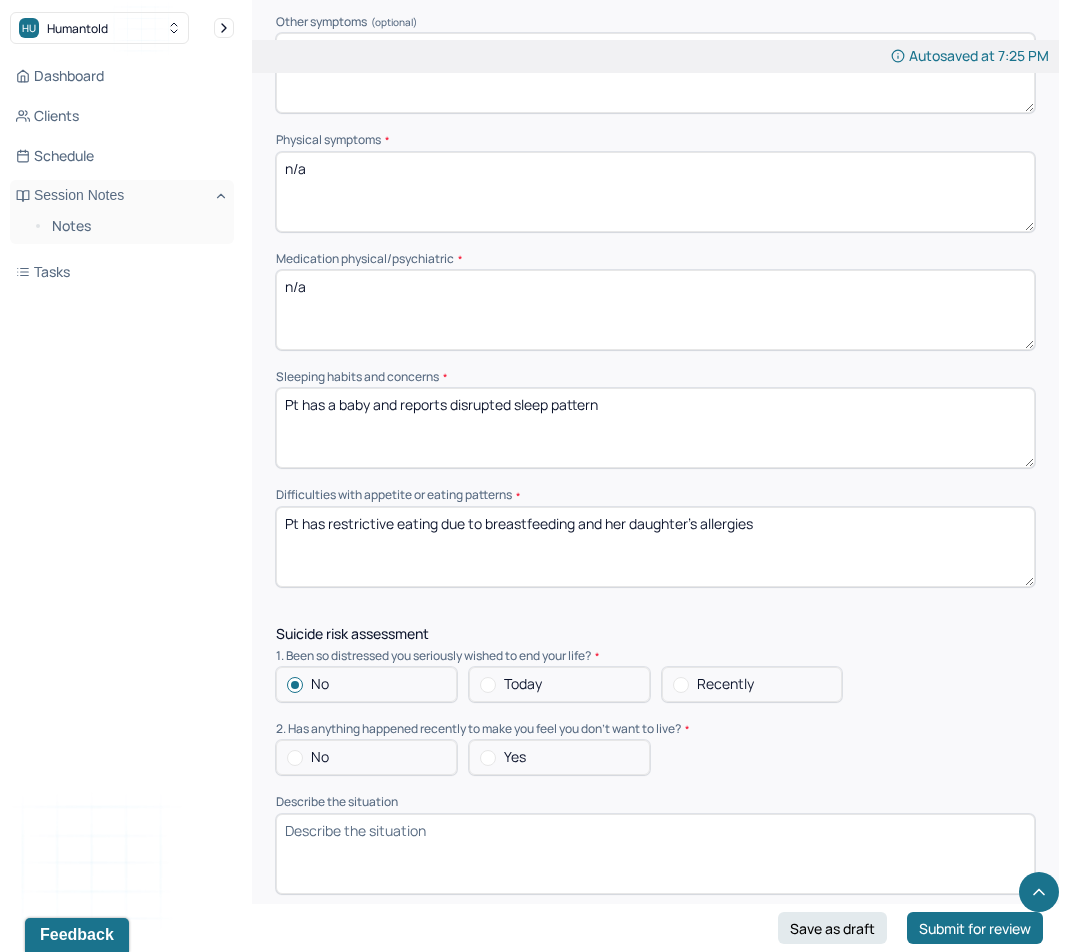 click on "No" at bounding box center [366, 757] 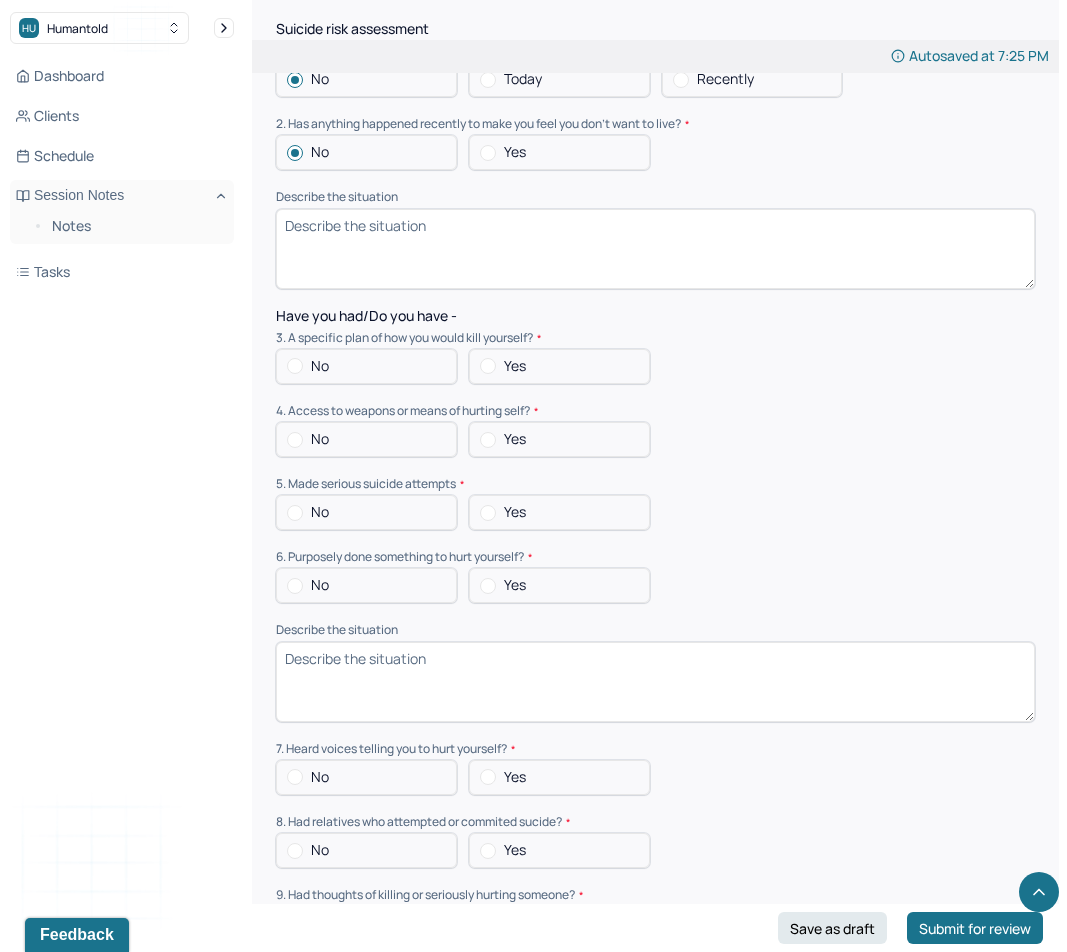 scroll, scrollTop: 2054, scrollLeft: 0, axis: vertical 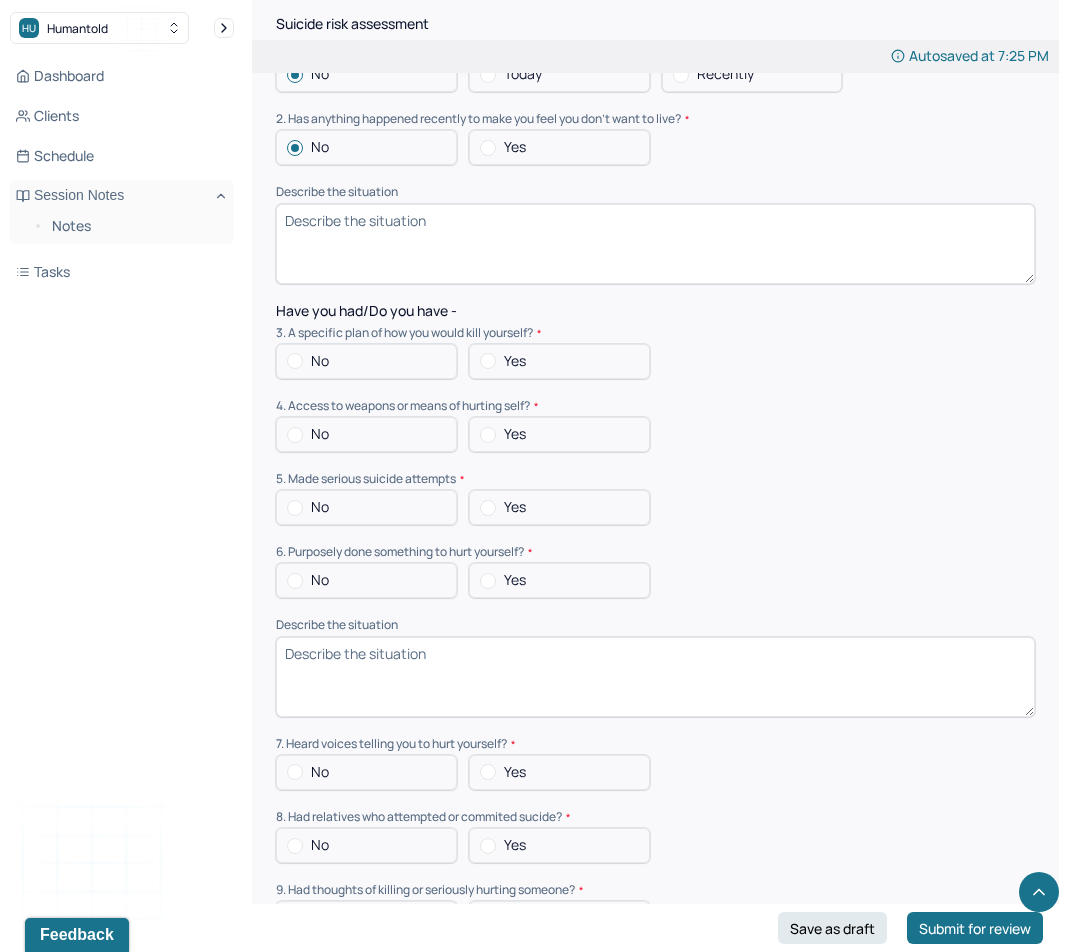 click on "No" at bounding box center (366, 361) 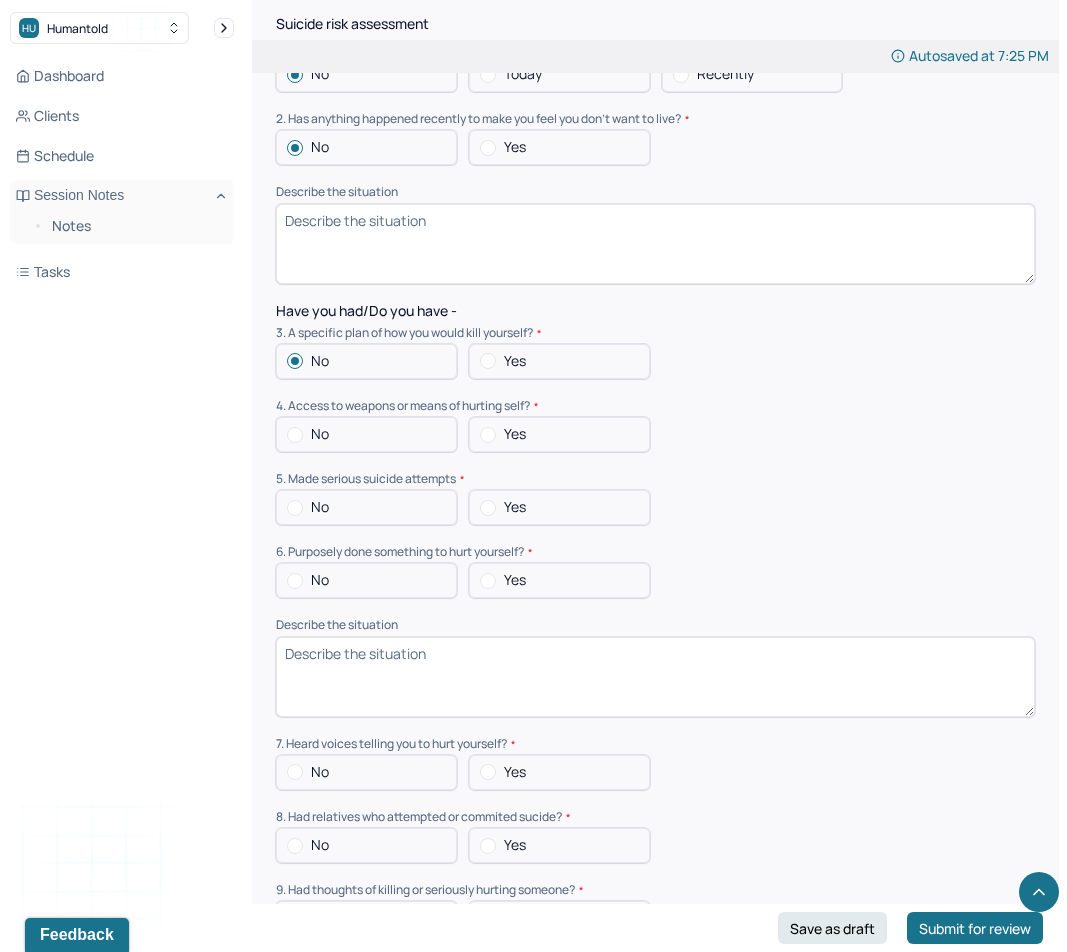 click on "No" at bounding box center (366, 434) 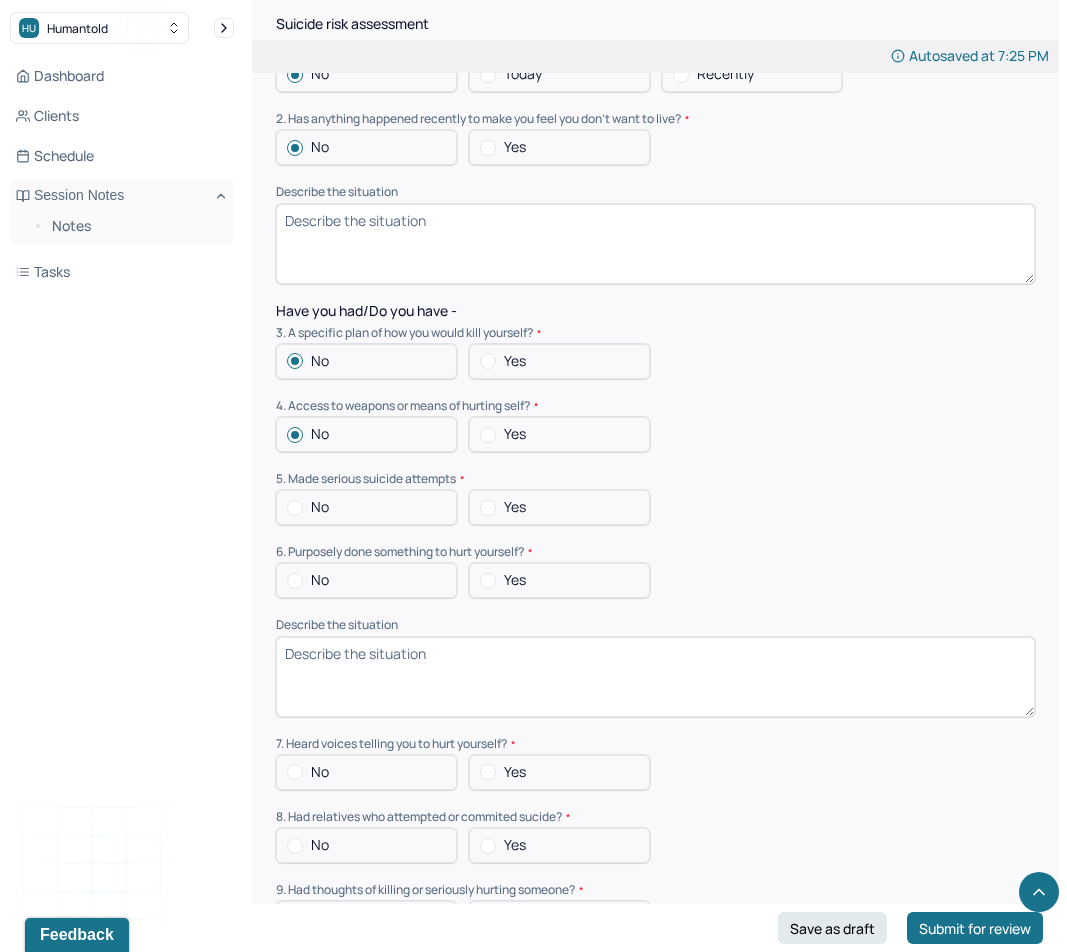click on "No" at bounding box center [320, 507] 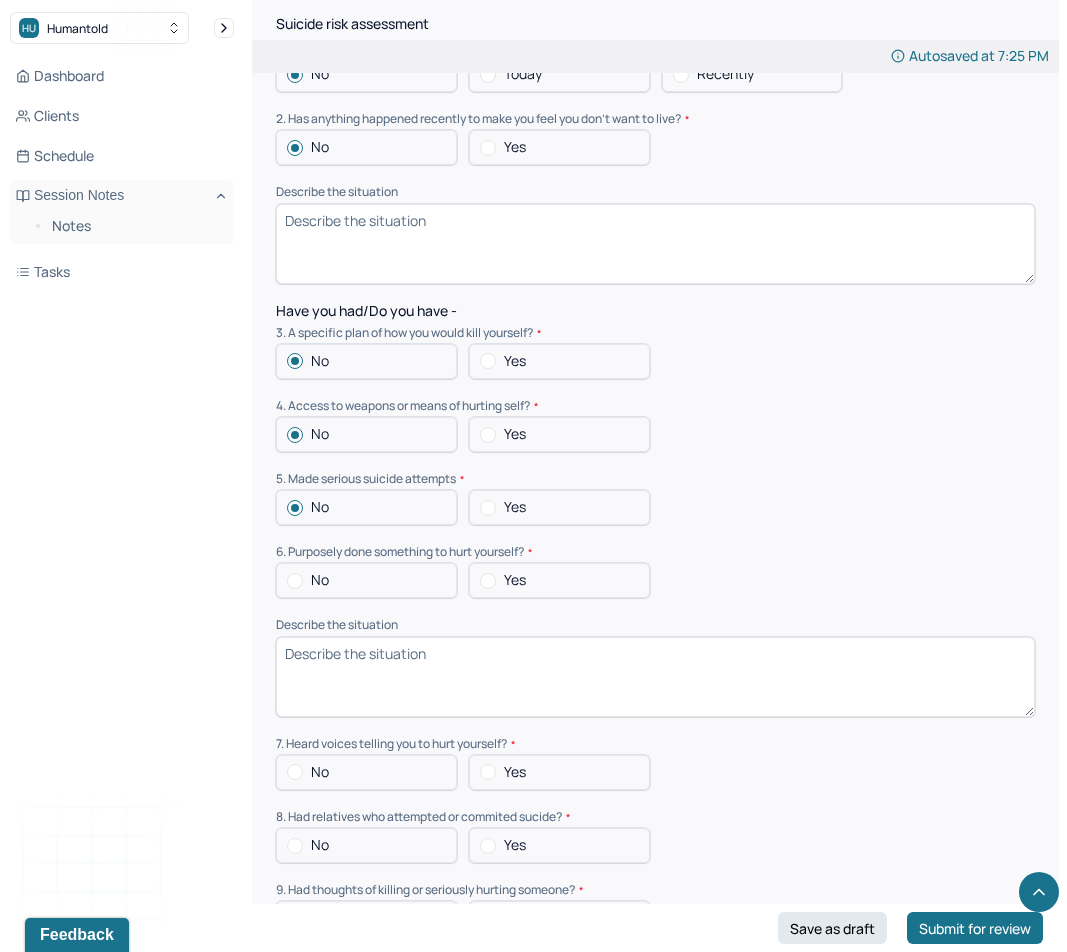 click on "No" at bounding box center [320, 580] 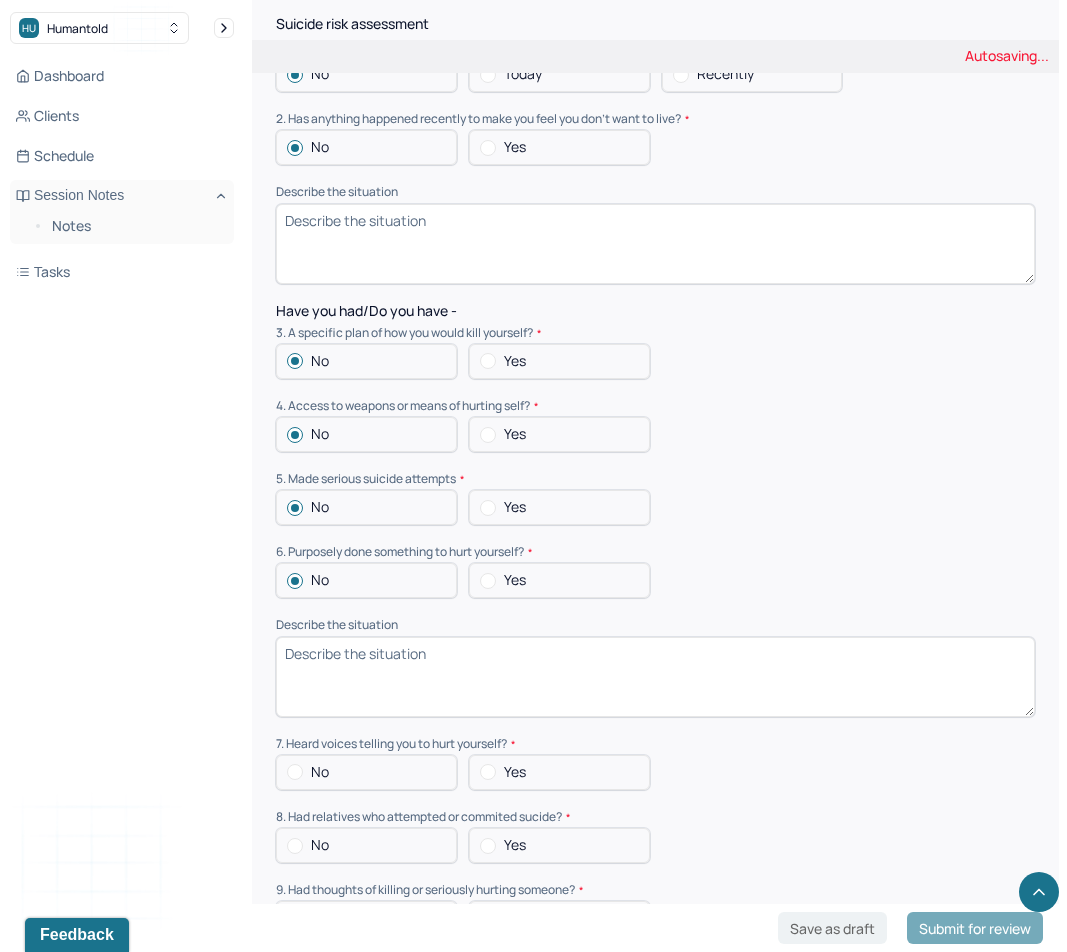 click on "No" at bounding box center [366, 772] 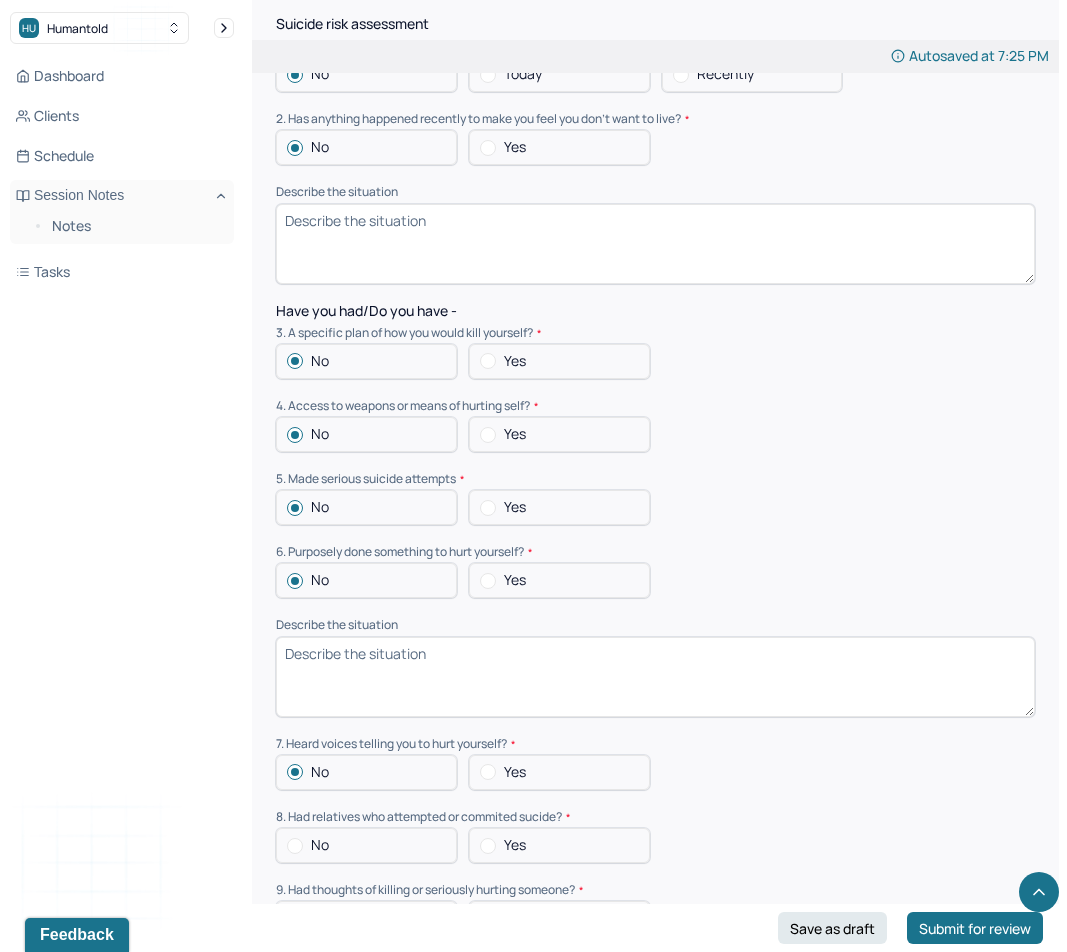 click on "No" at bounding box center (320, 845) 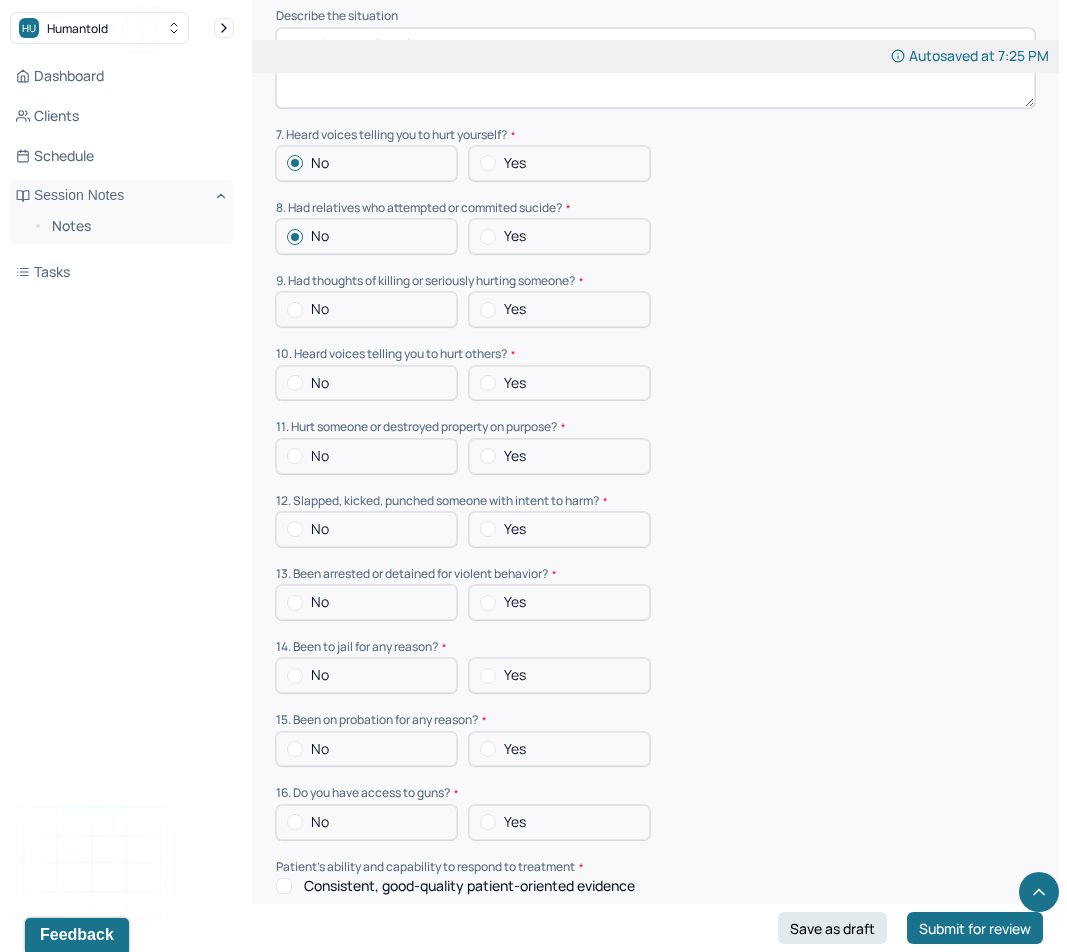 scroll, scrollTop: 2657, scrollLeft: 0, axis: vertical 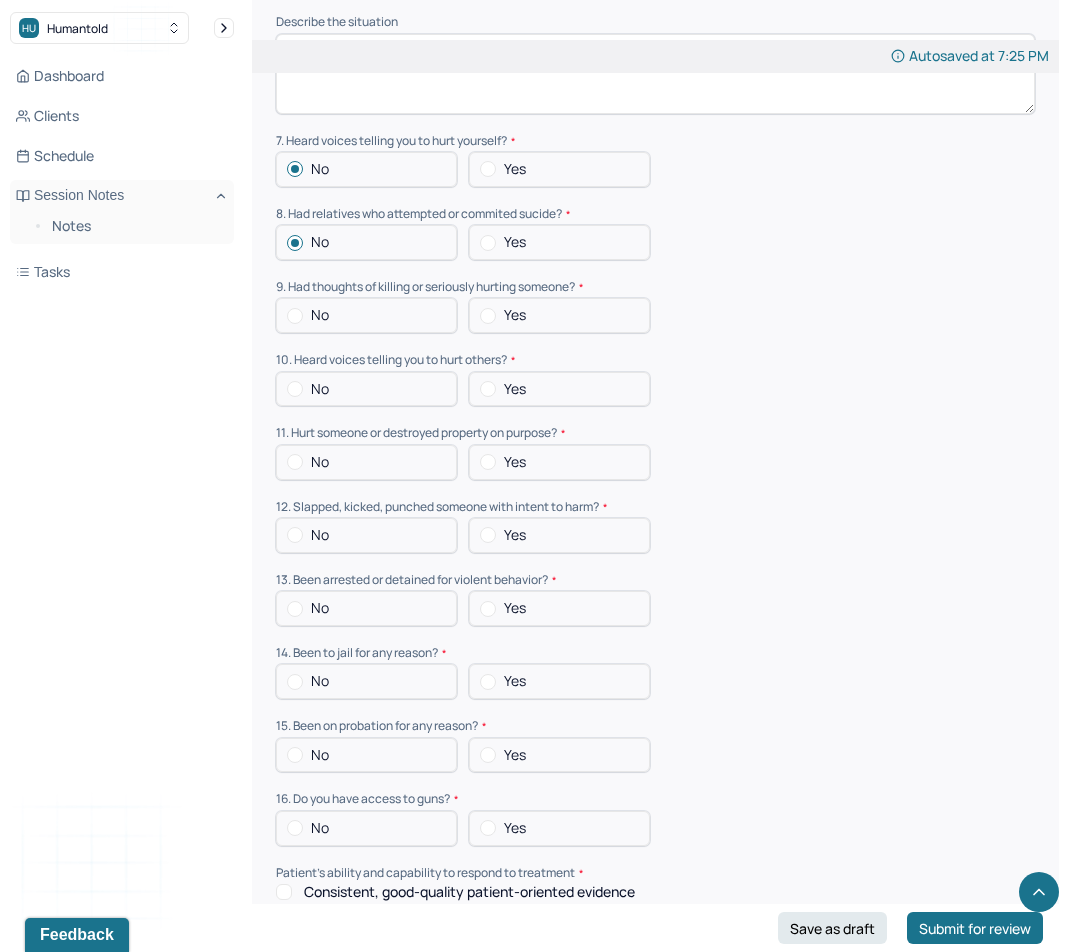 click on "No" at bounding box center (366, 315) 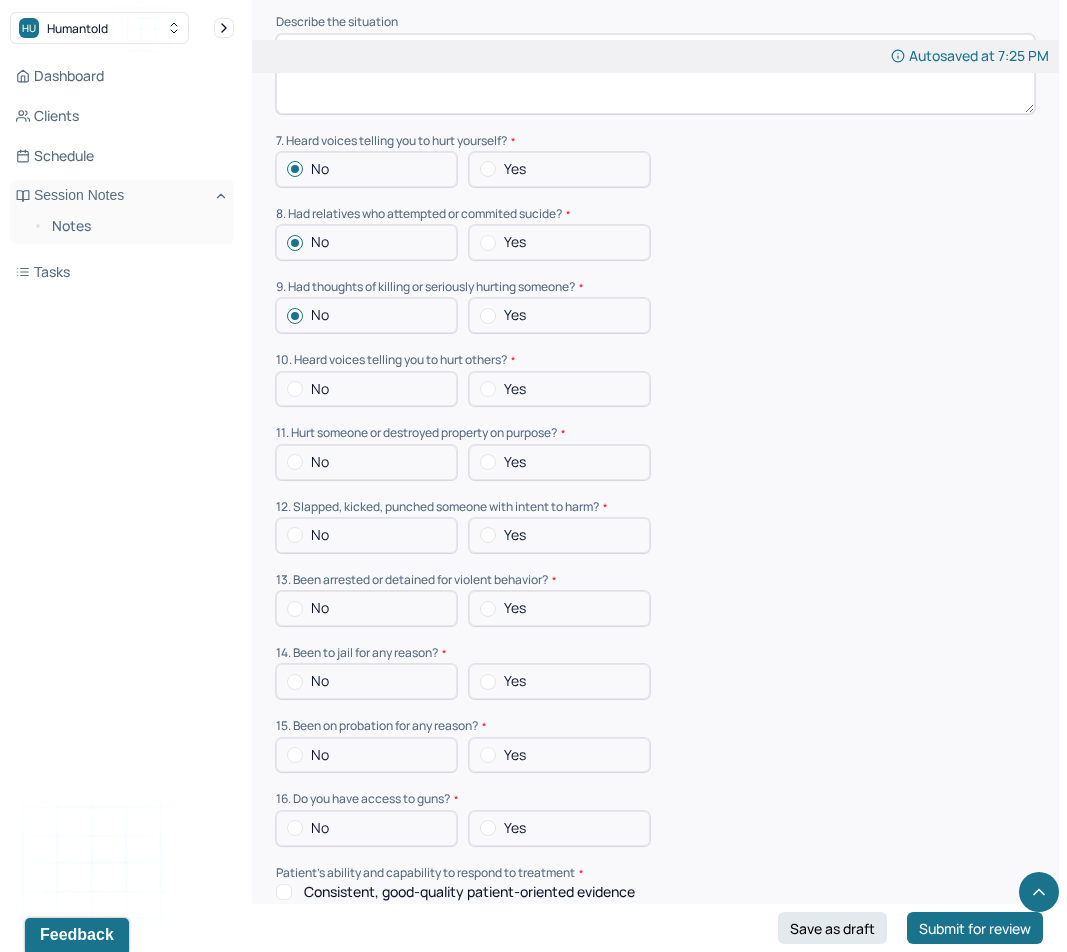 click on "No" at bounding box center (366, 389) 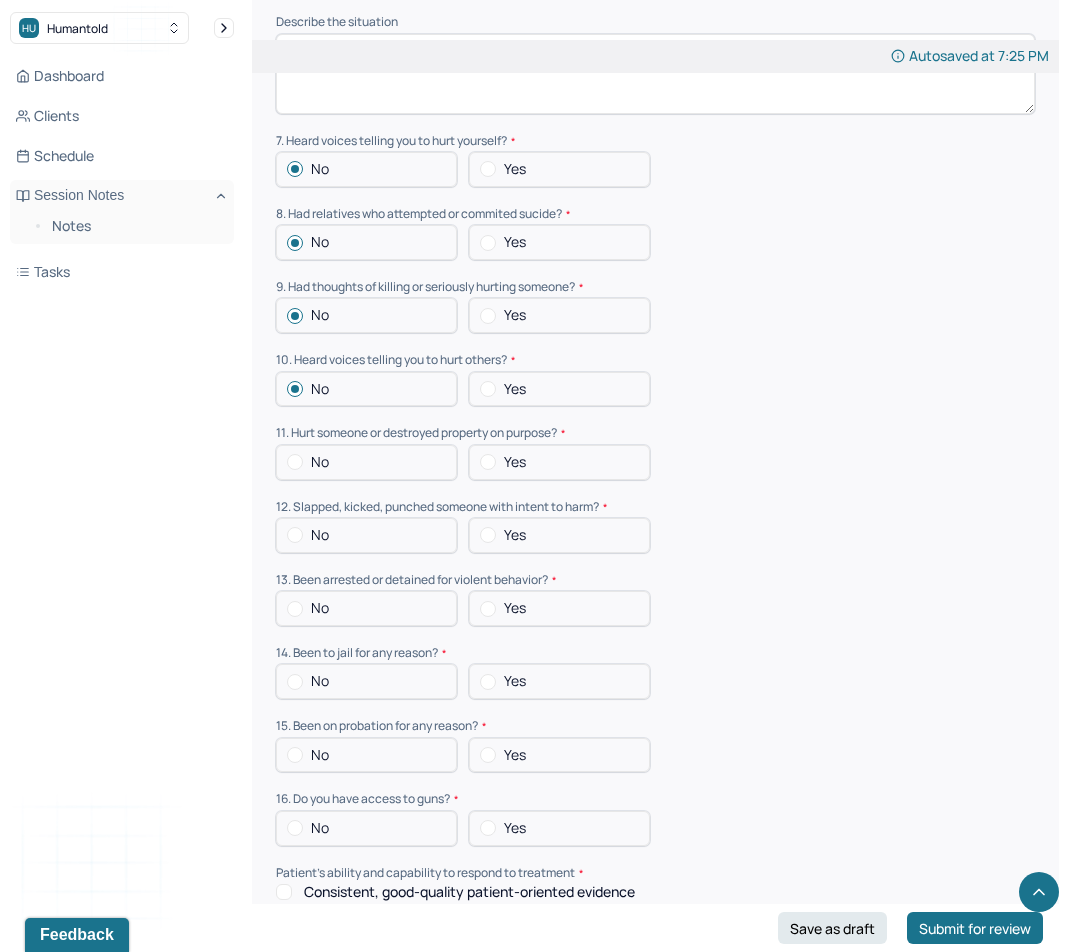 click on "No" at bounding box center [366, 462] 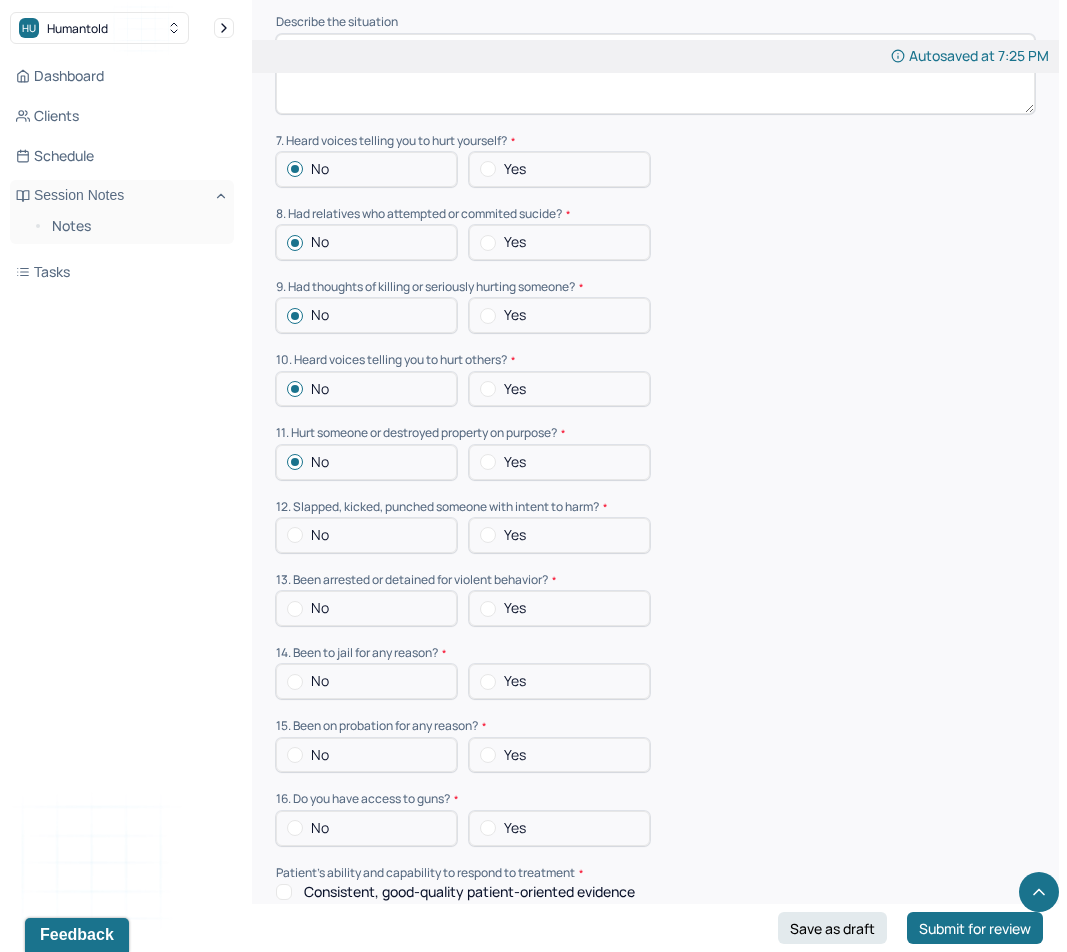 click on "No" at bounding box center (366, 535) 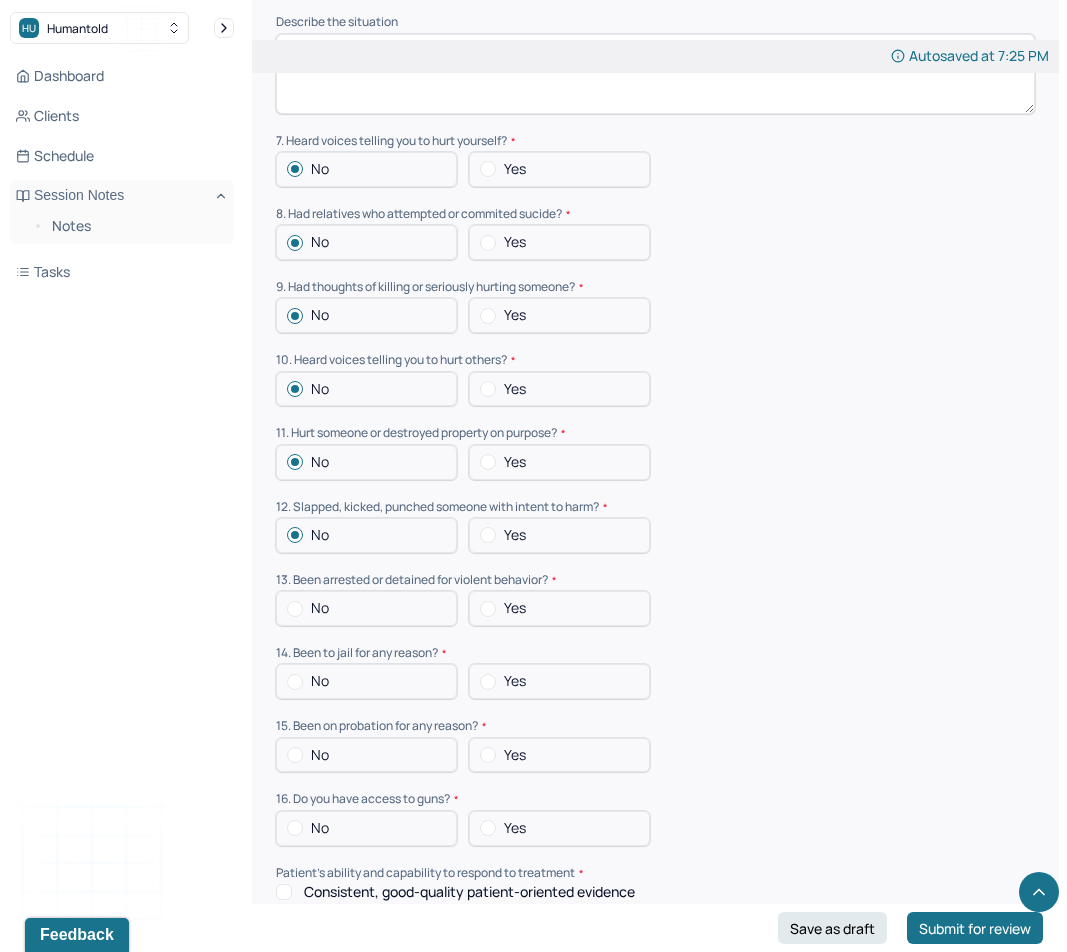 click on "No" at bounding box center [320, 608] 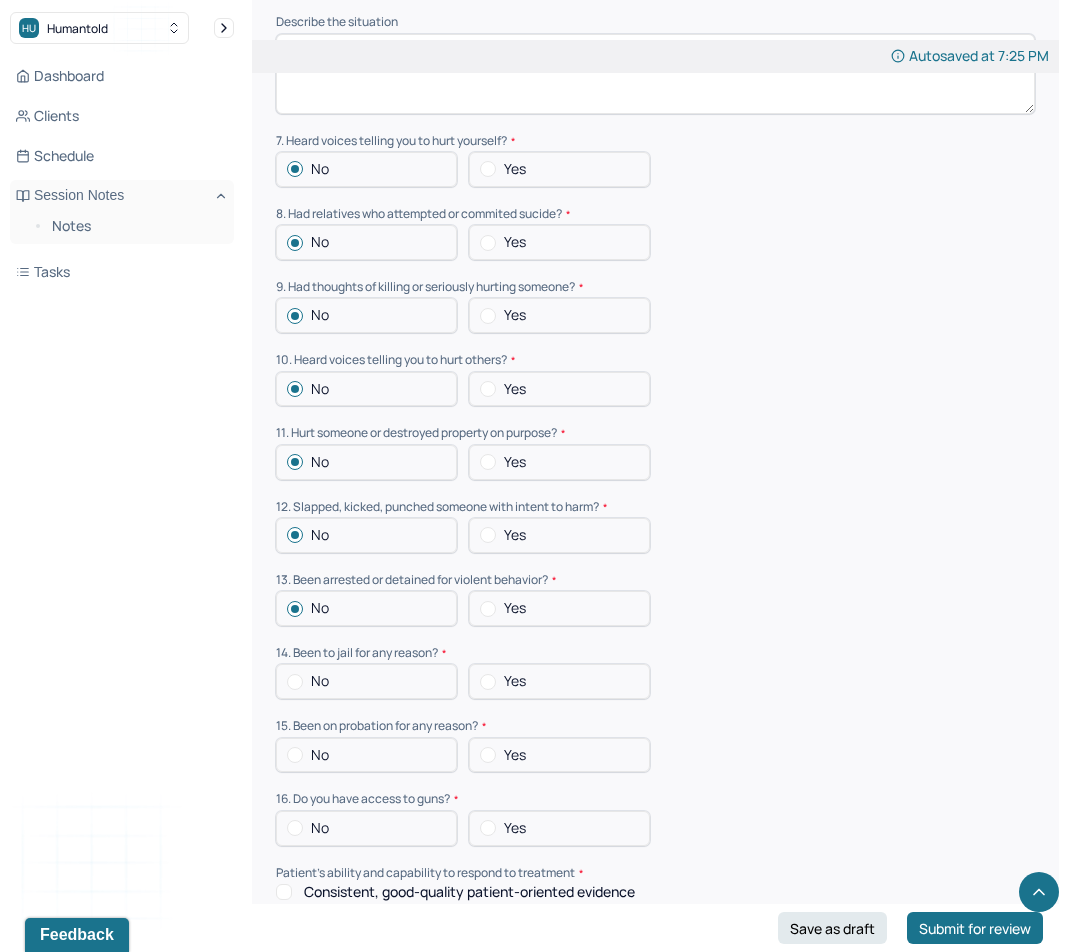 click on "No" at bounding box center [320, 681] 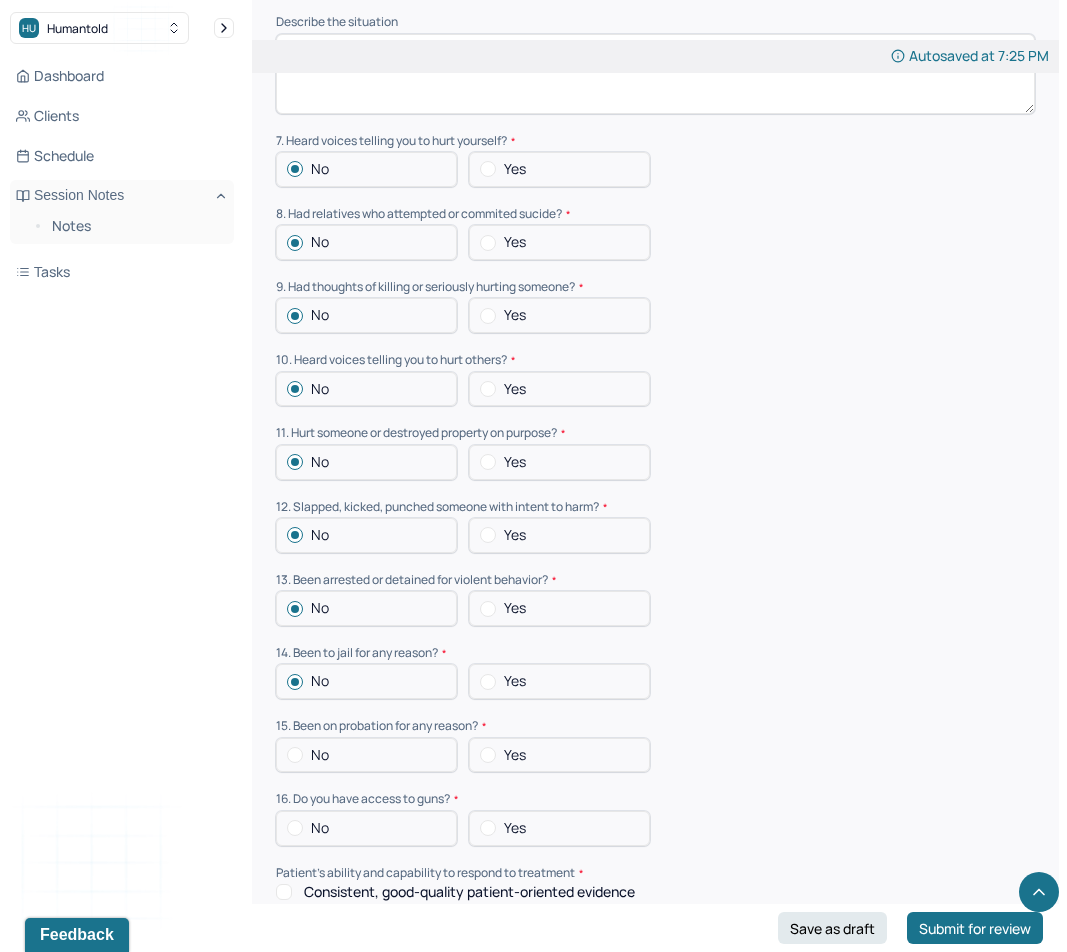 click on "No" at bounding box center [366, 755] 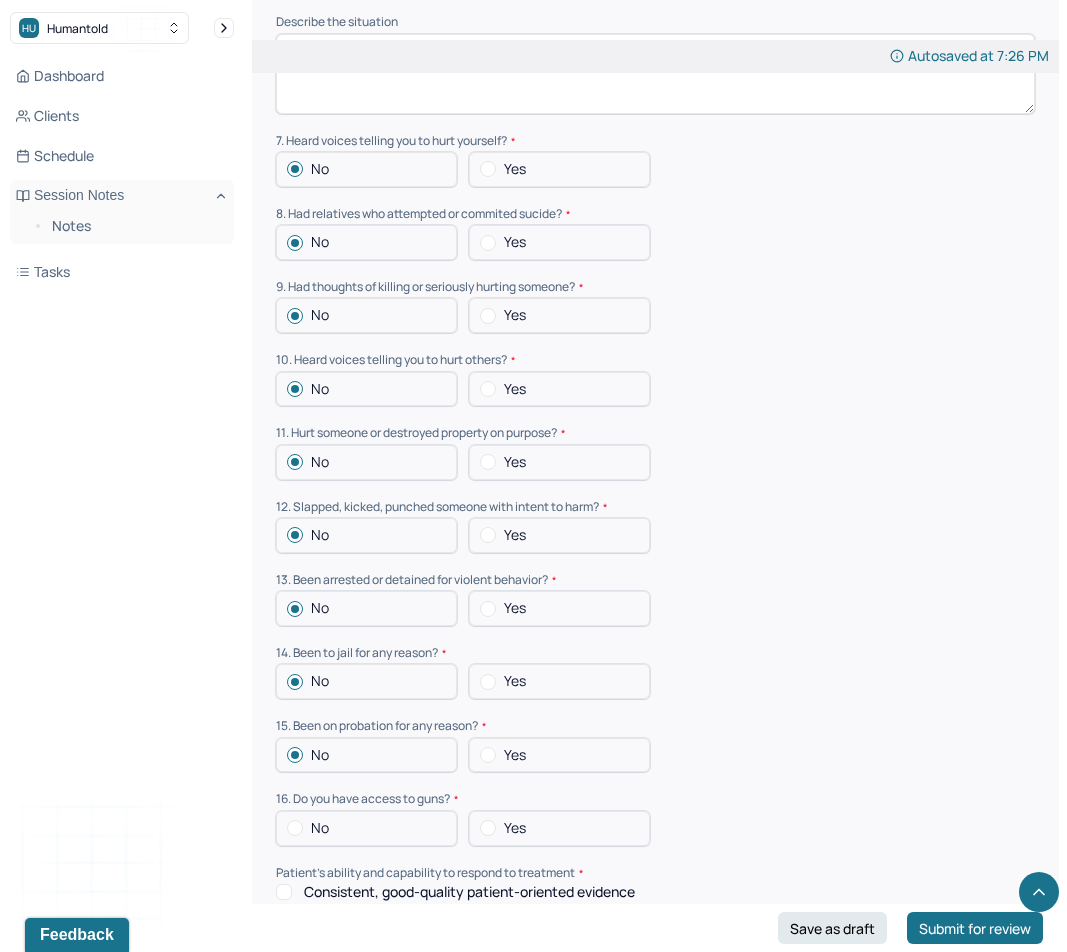 click on "No" at bounding box center [366, 828] 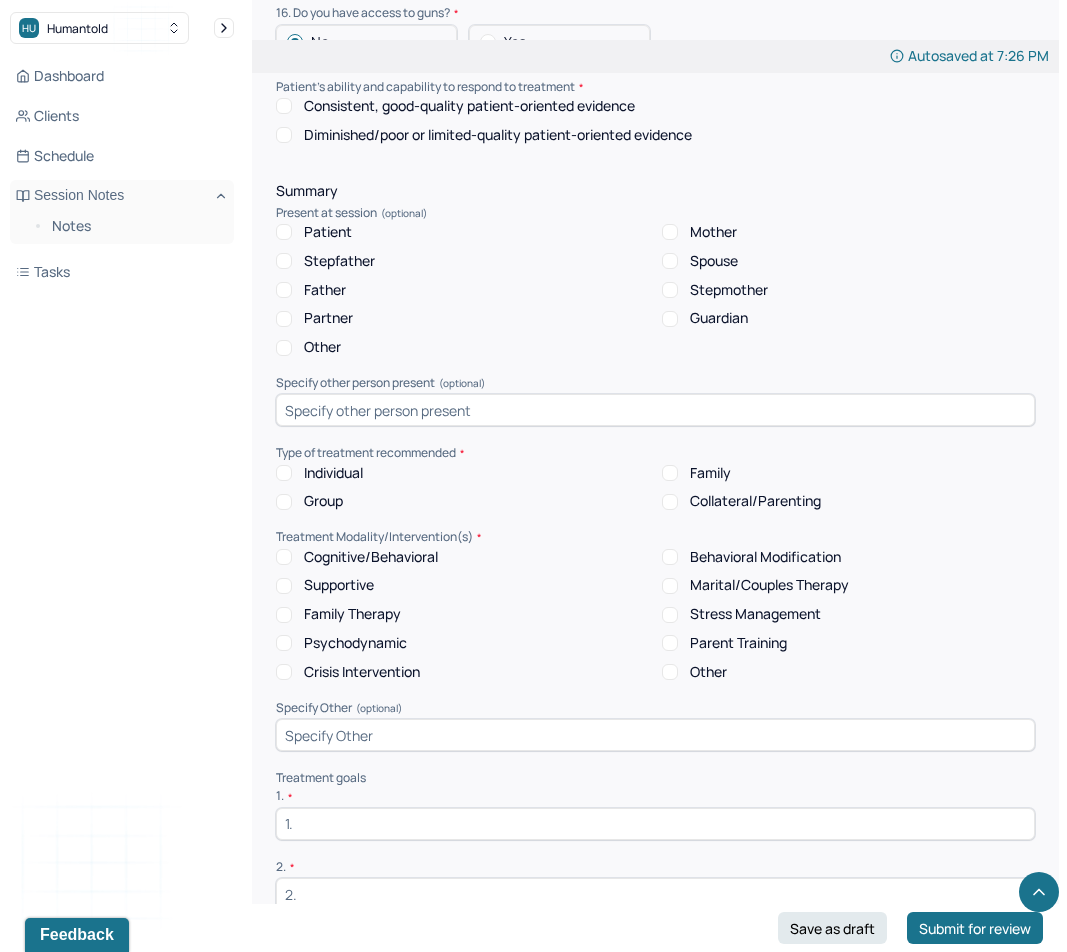scroll, scrollTop: 3449, scrollLeft: 0, axis: vertical 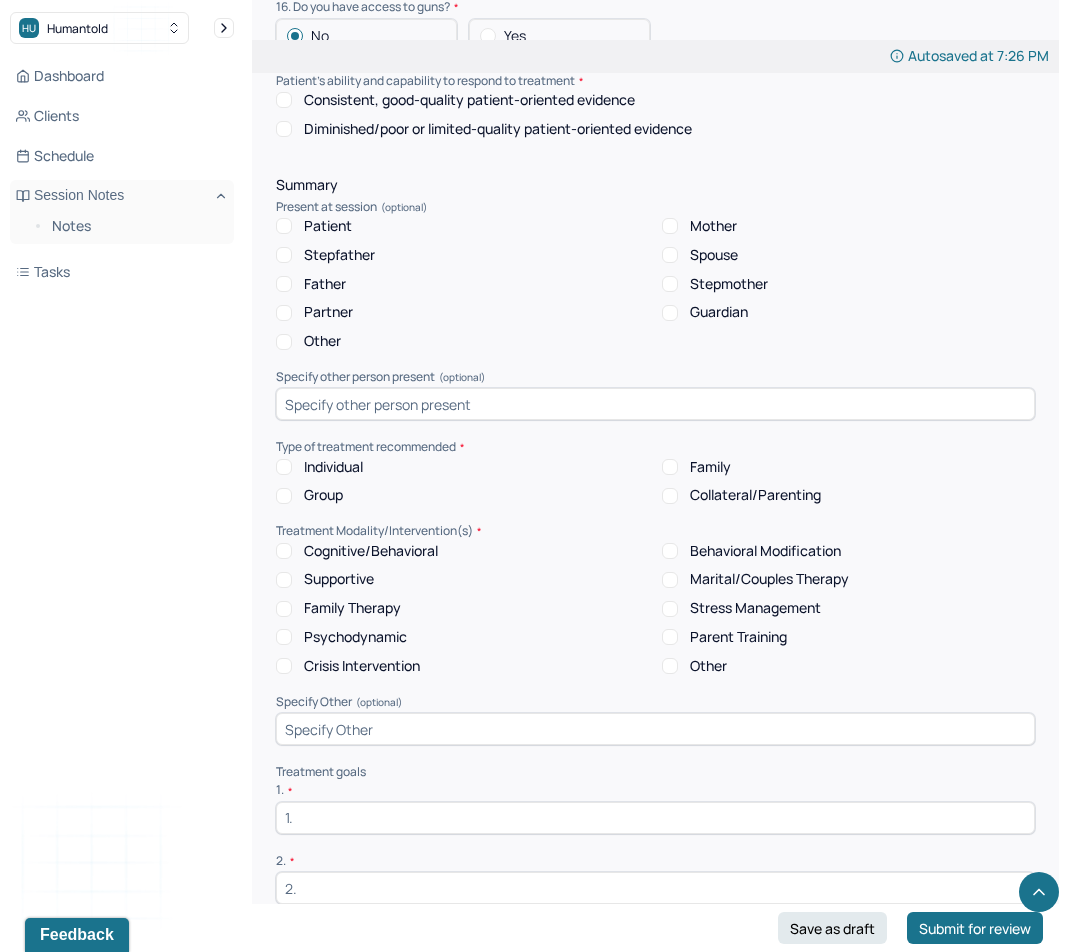 click on "Consistent, good-quality patient-oriented evidence" at bounding box center (469, 100) 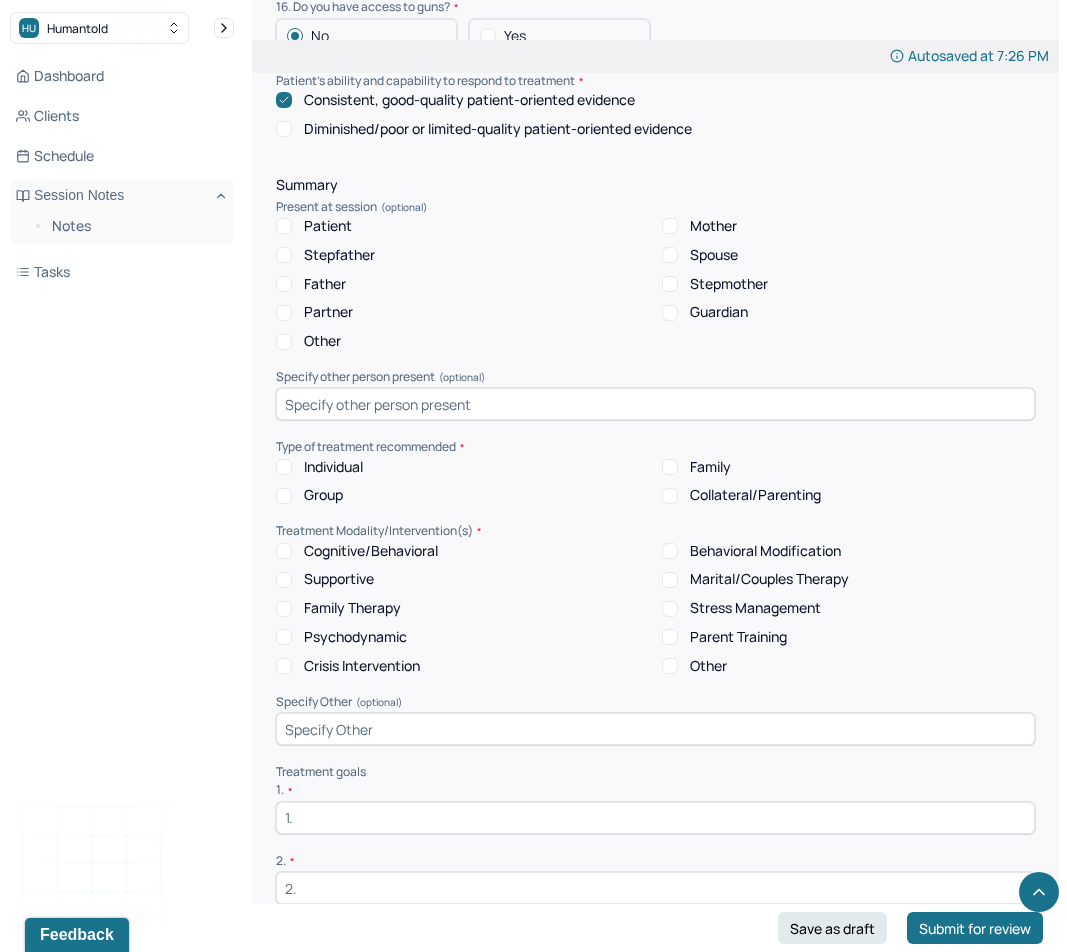 click on "Patient" at bounding box center [328, 226] 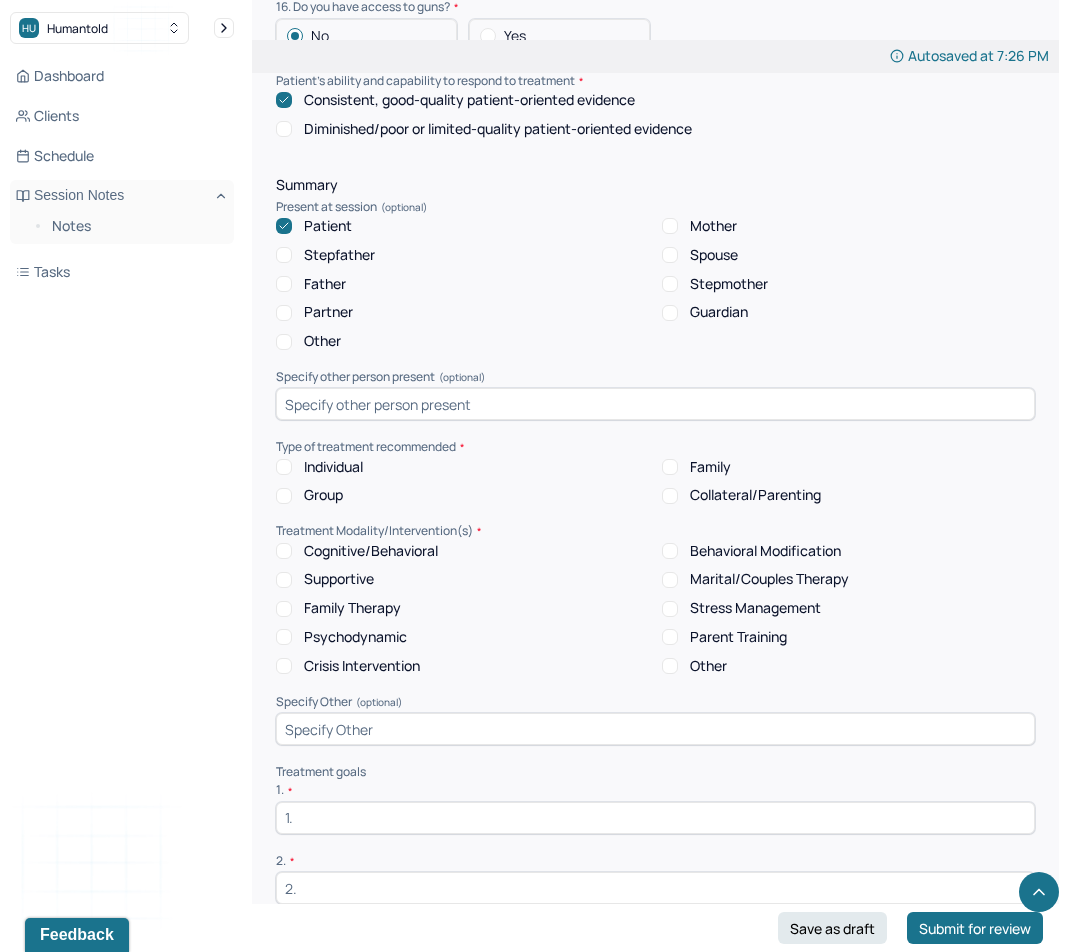 click on "Individual" at bounding box center (333, 467) 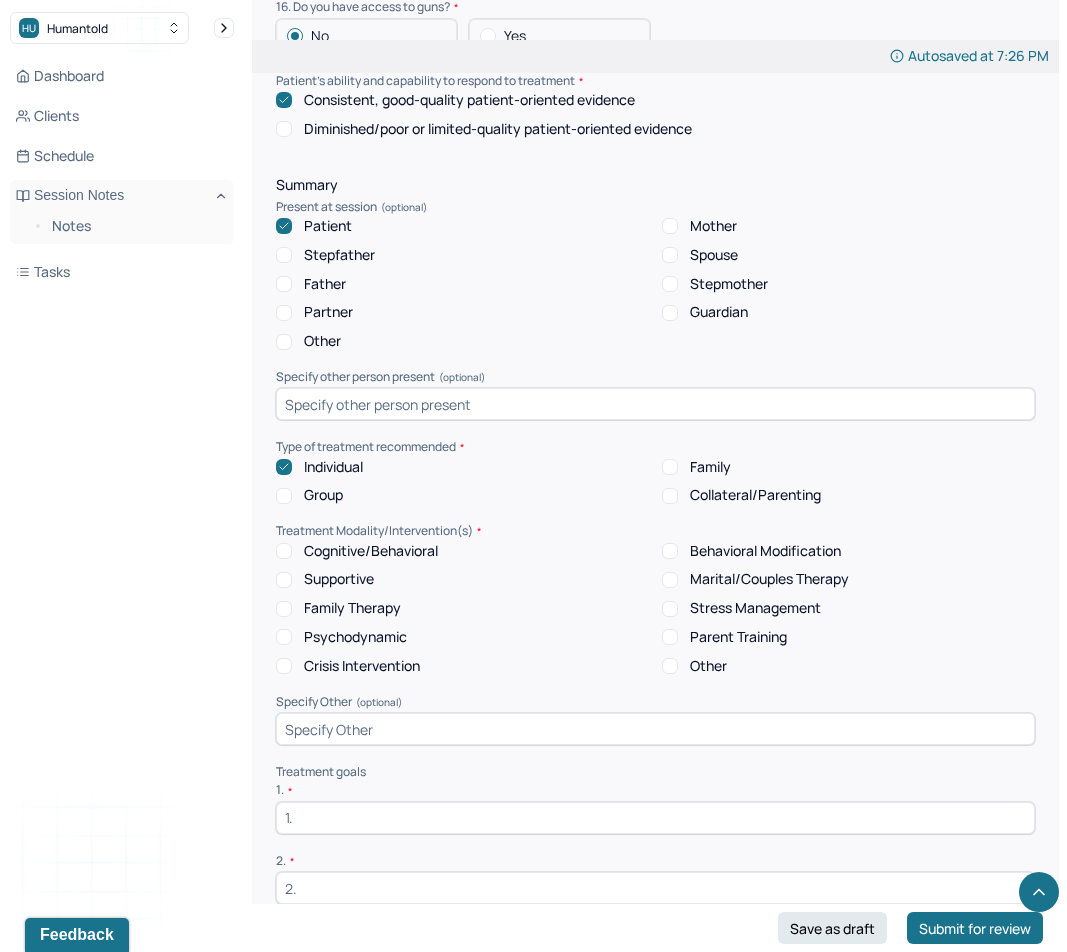 click on "Cognitive/Behavioral" at bounding box center [371, 551] 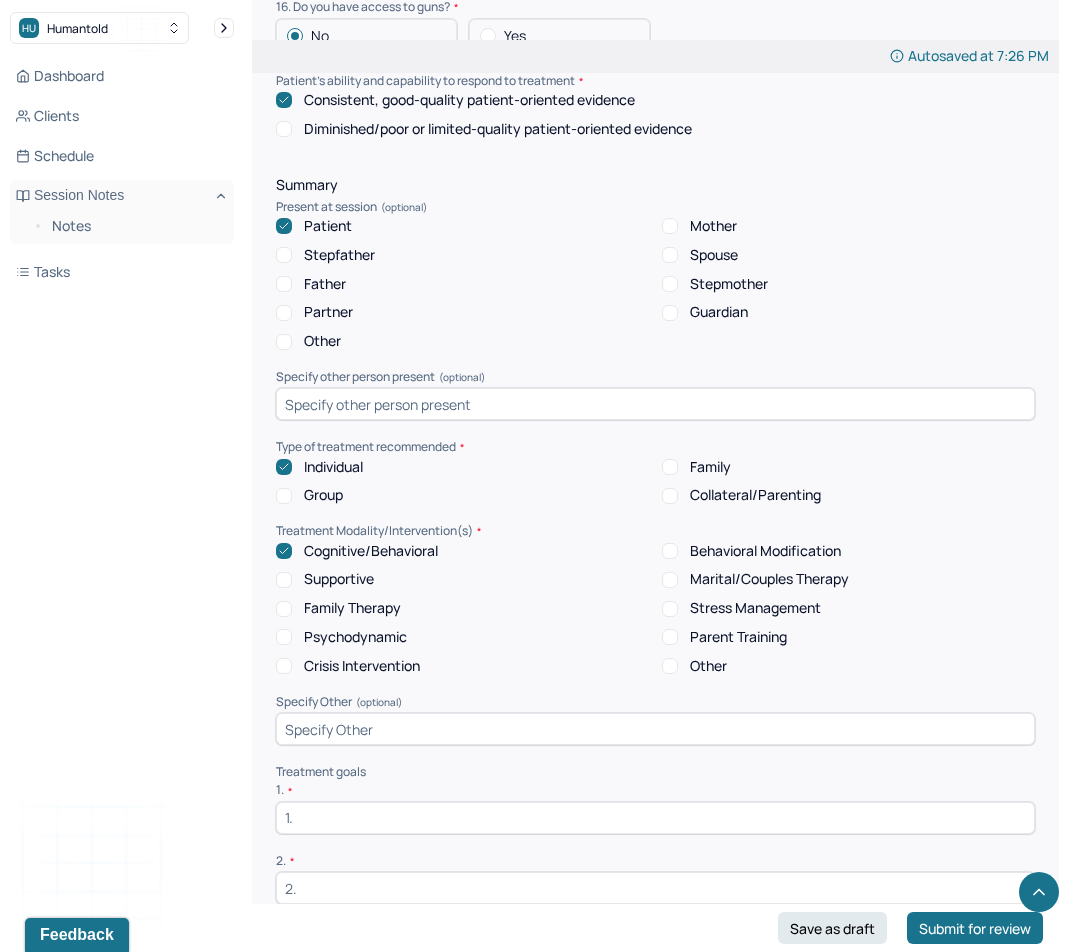 click on "Supportive" at bounding box center [339, 579] 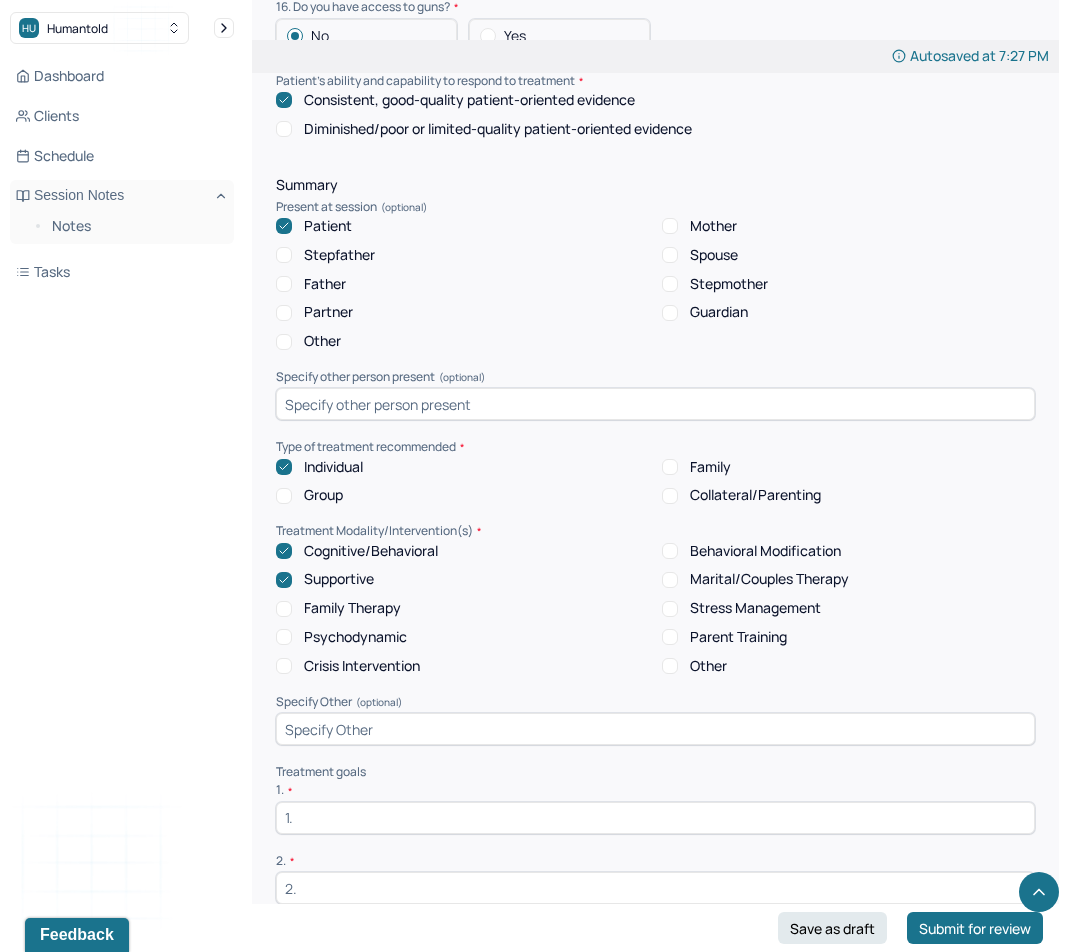 click at bounding box center (655, 818) 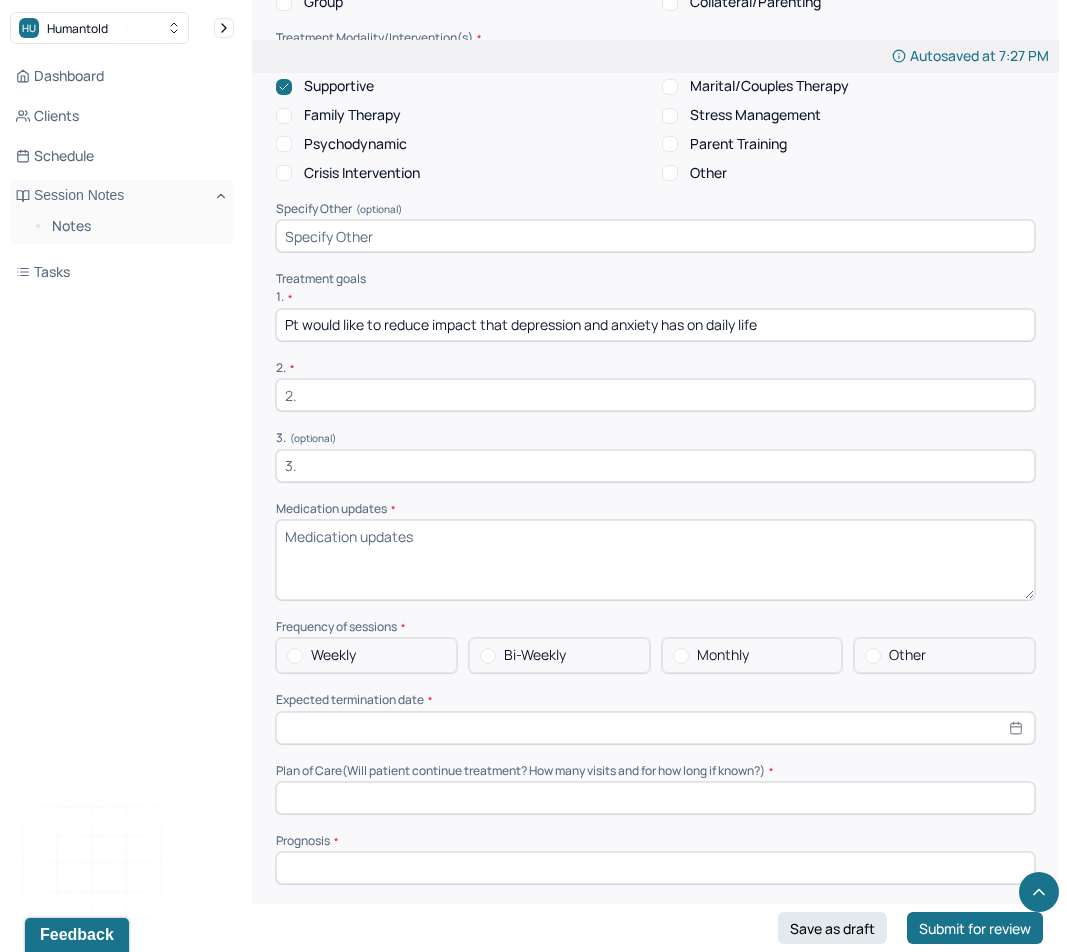 scroll, scrollTop: 4037, scrollLeft: 0, axis: vertical 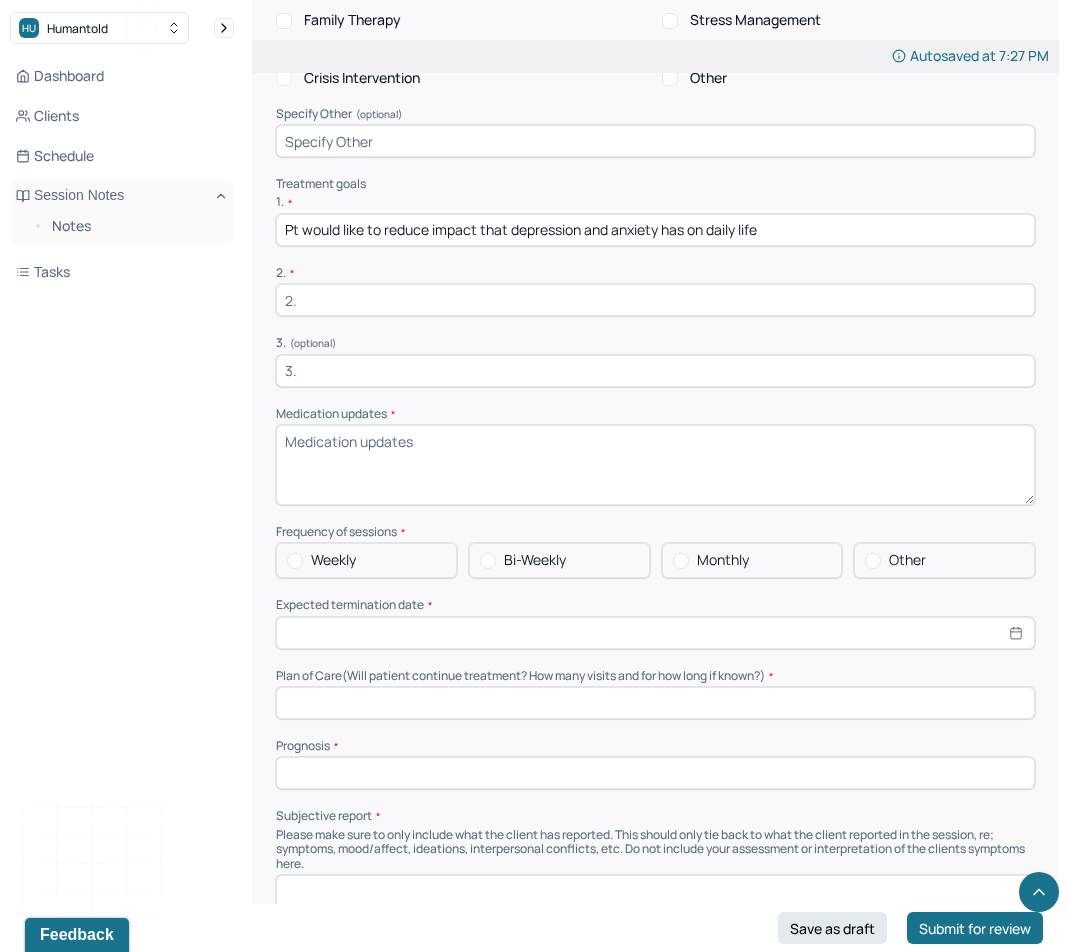 click at bounding box center (655, 300) 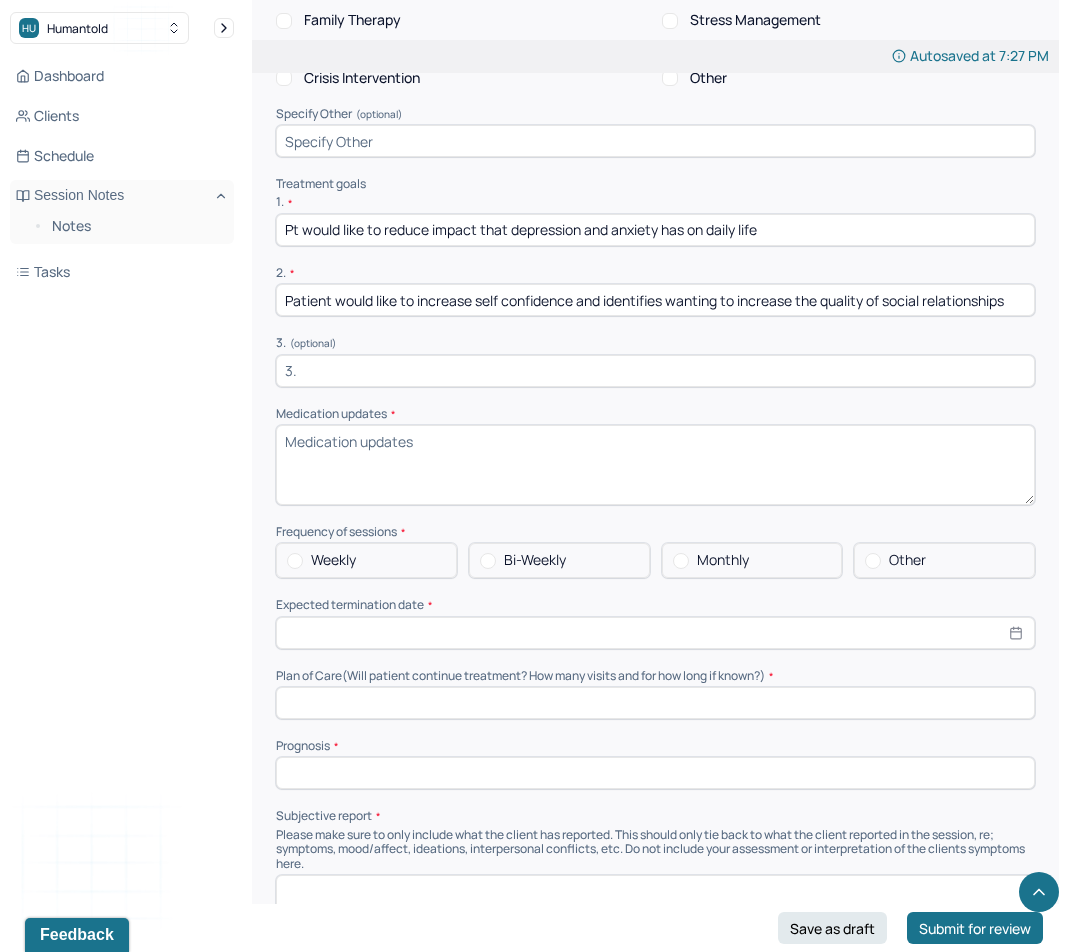 click at bounding box center (655, 371) 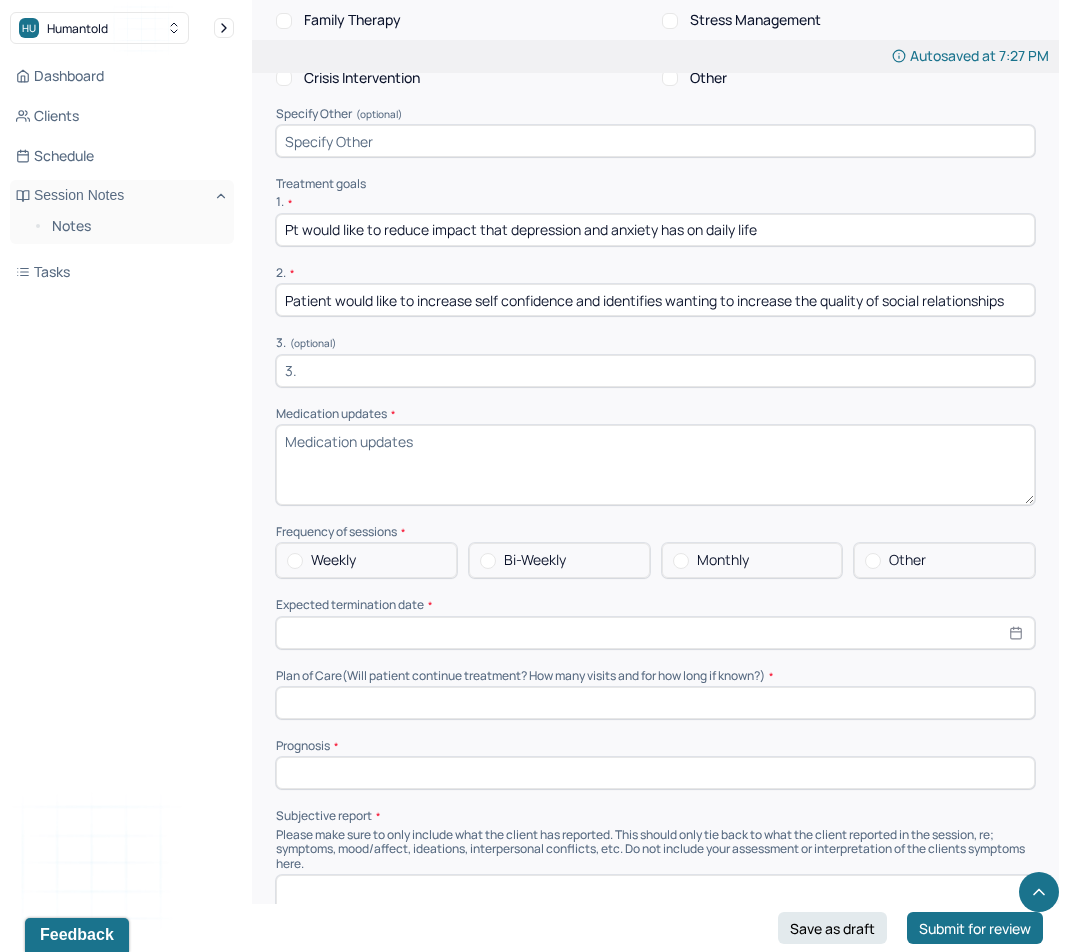 click at bounding box center [655, 371] 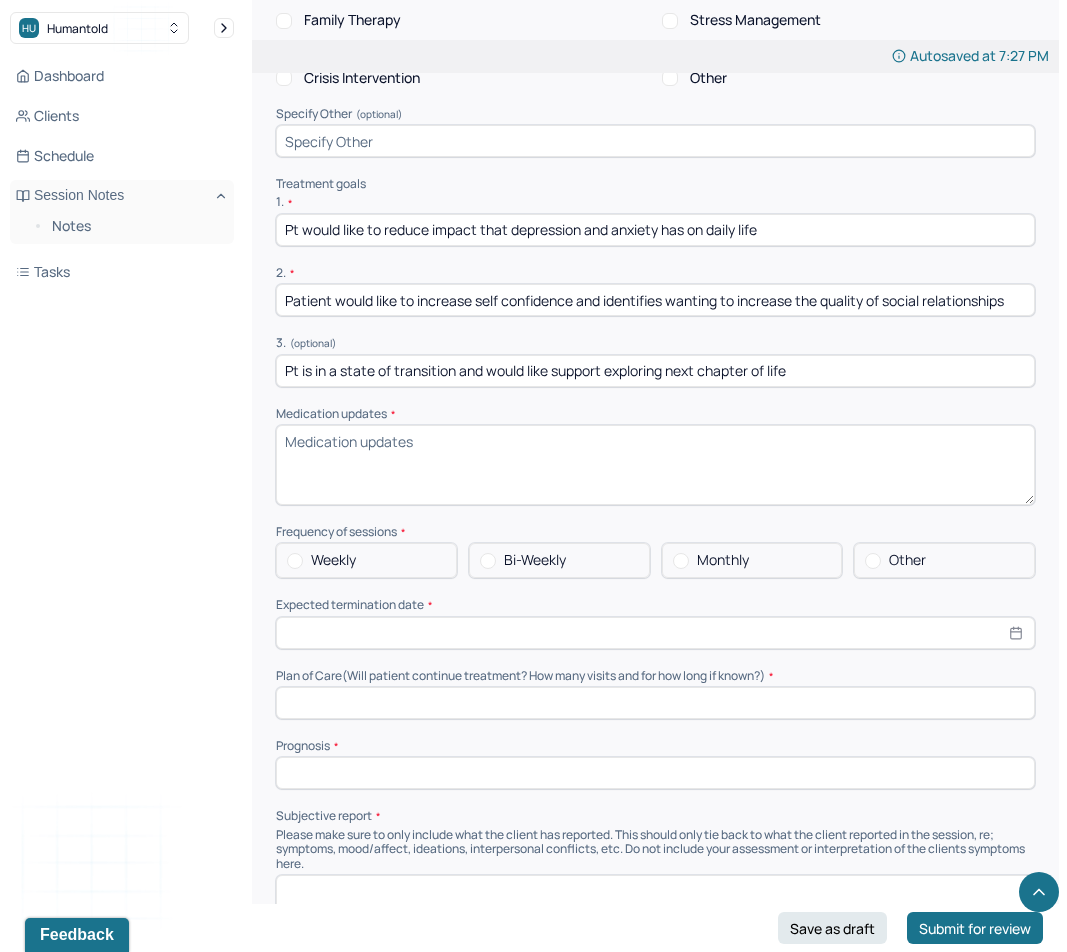 click on "Medication updates *" at bounding box center [655, 465] 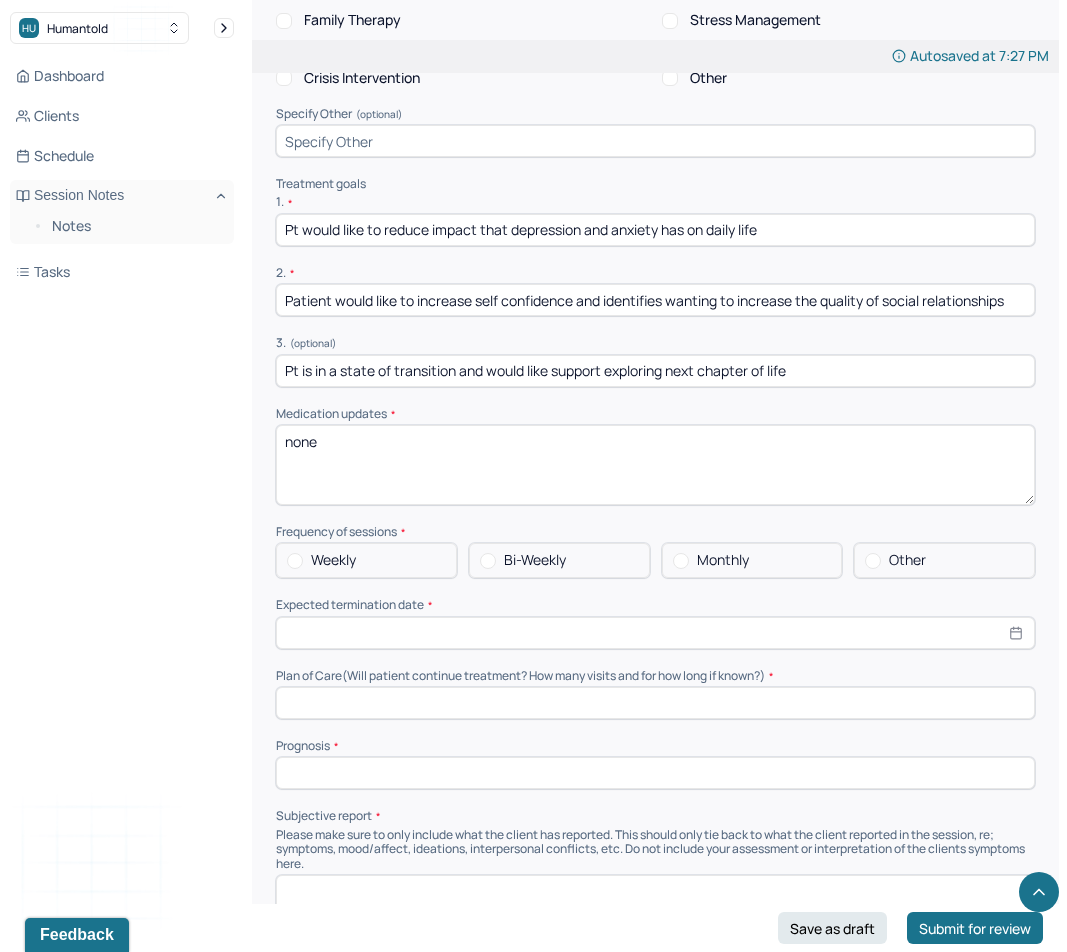 type on "none" 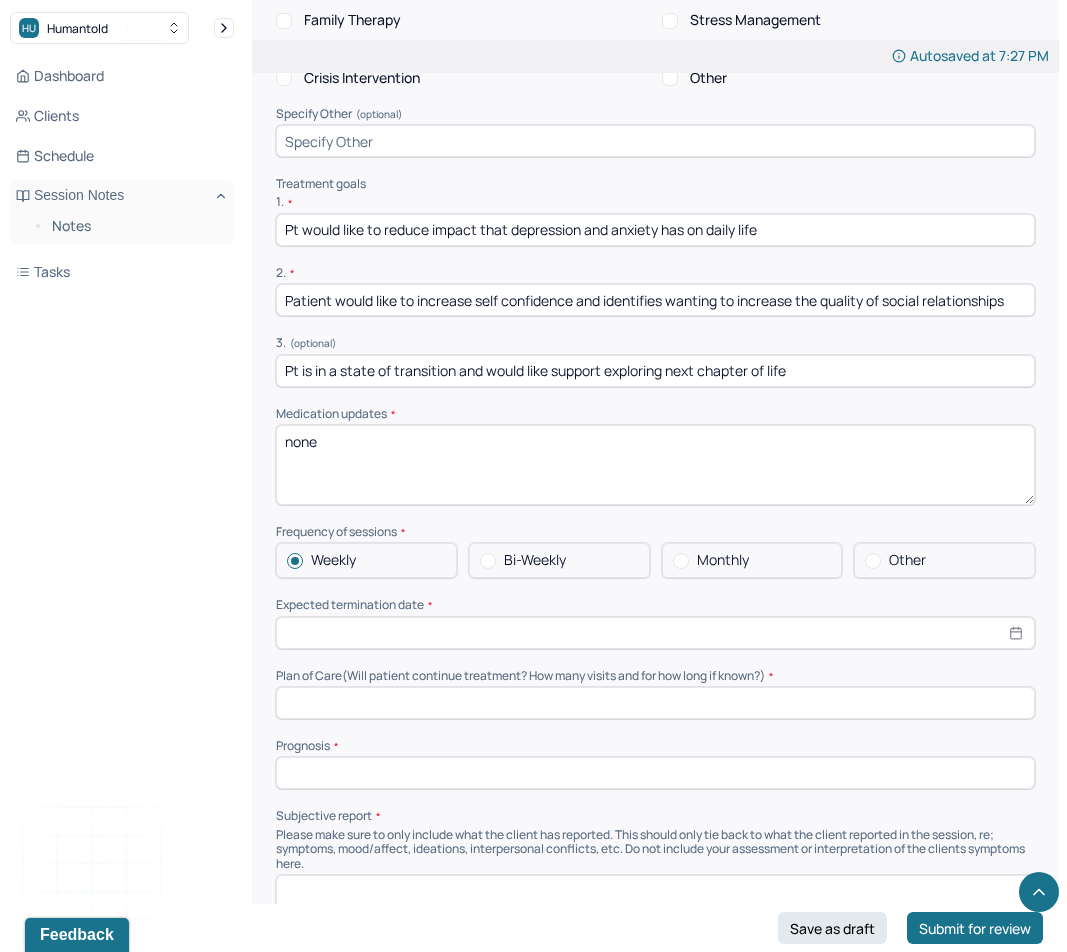 click at bounding box center [655, 633] 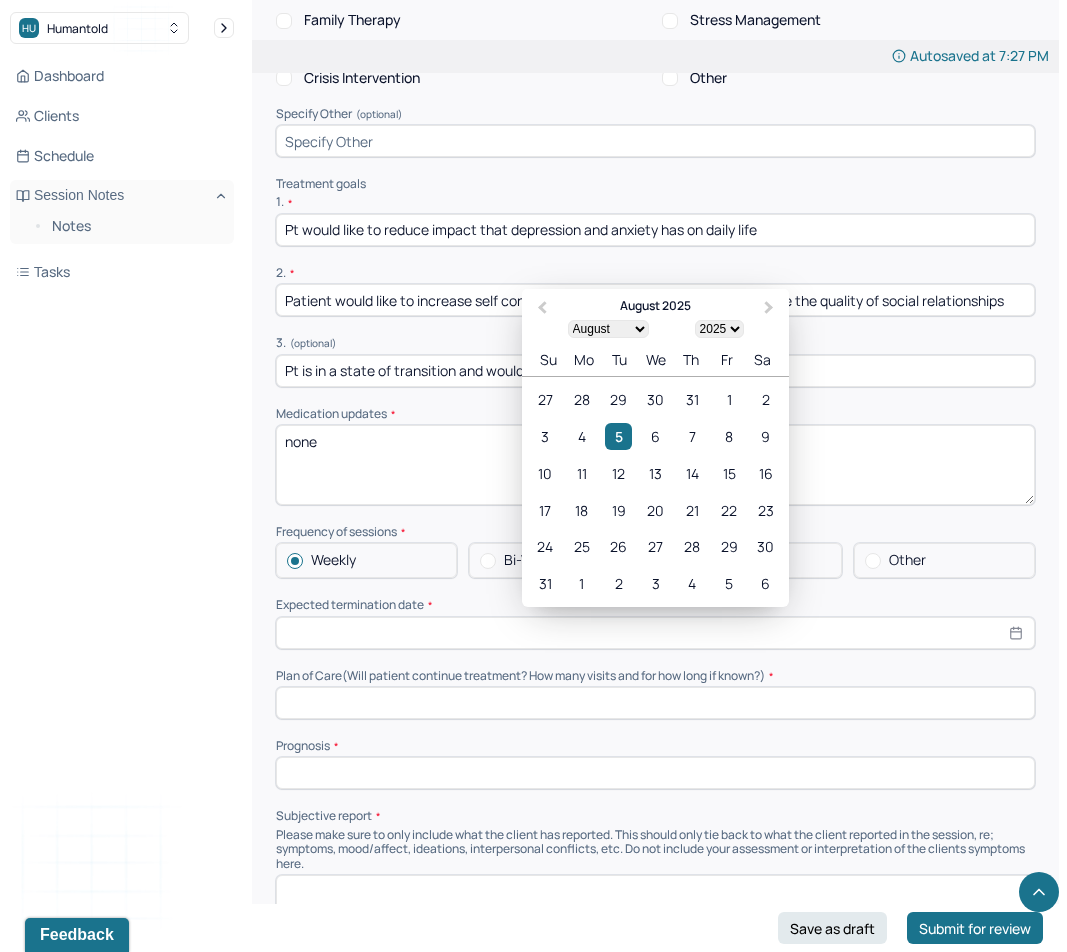 type on "01/01/2000" 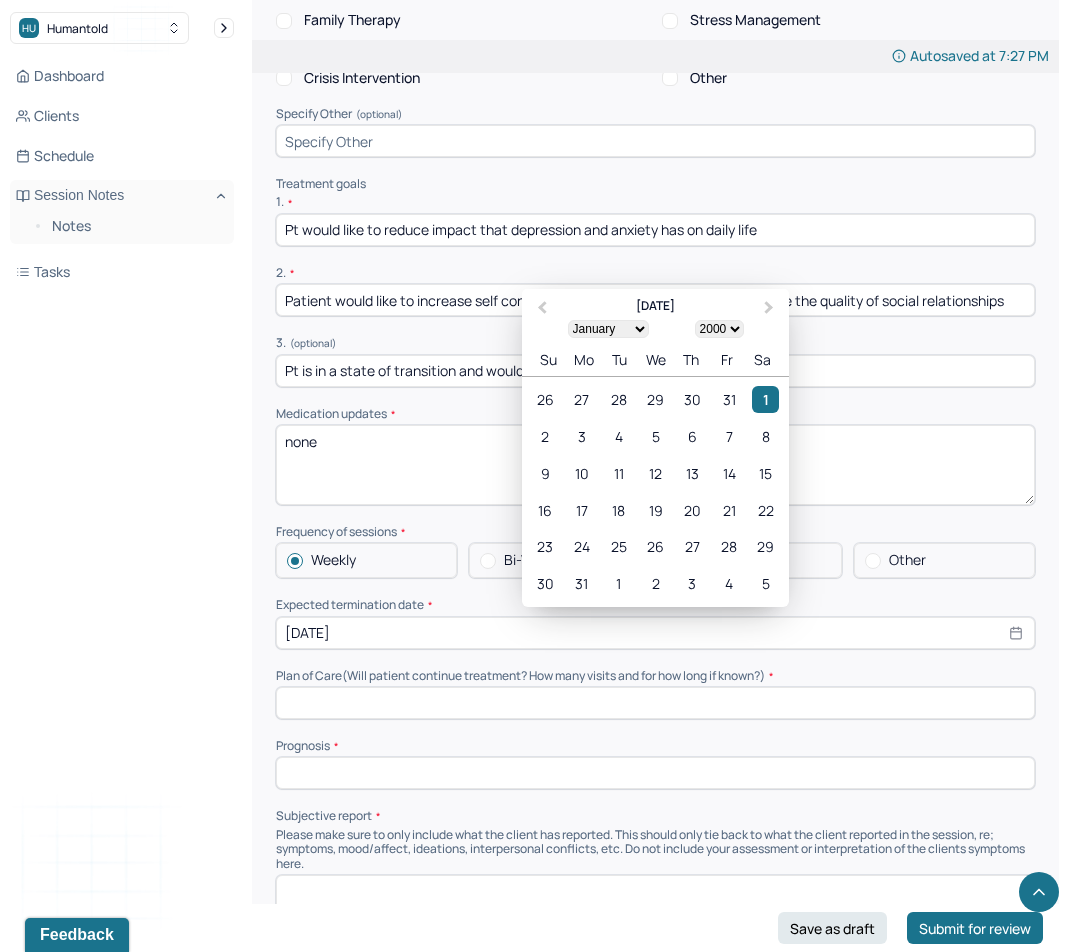 type on "[DATE]" 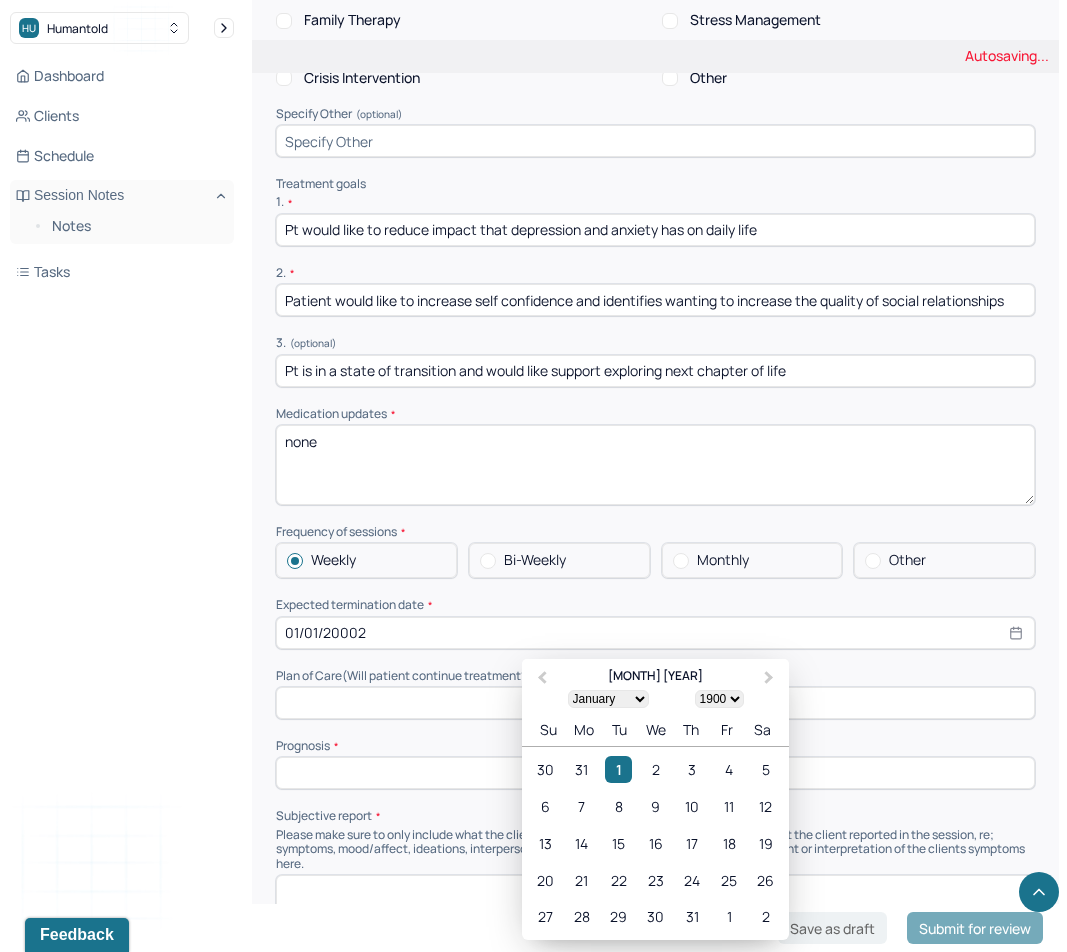 type on "01/01/2000" 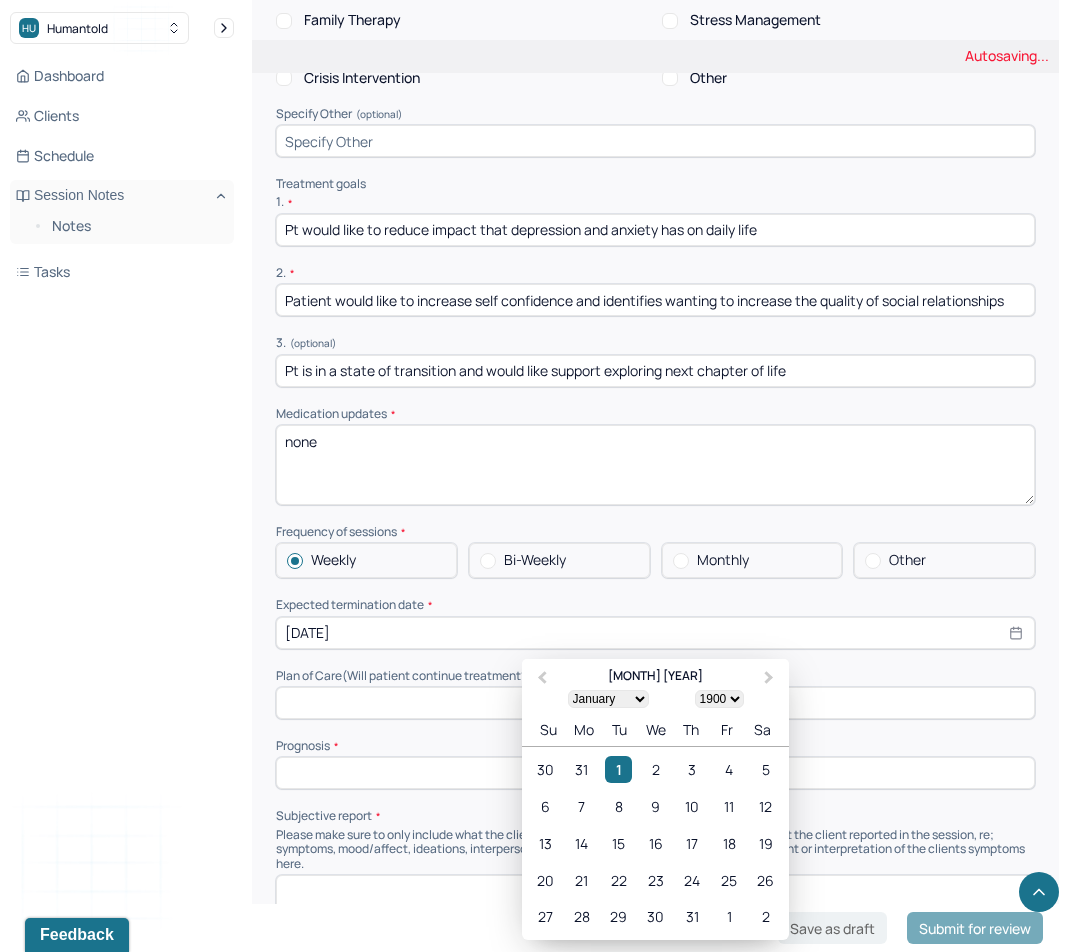 select on "2000" 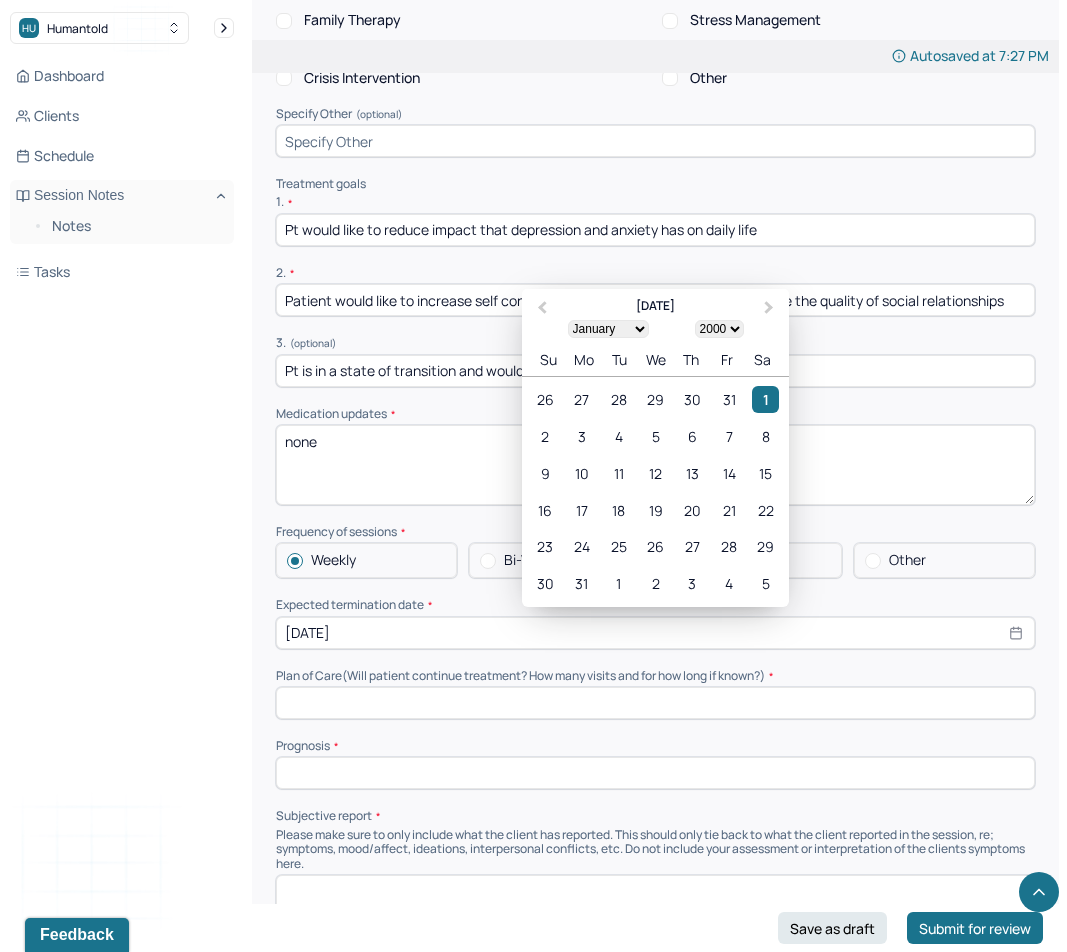 type on "01/01/2000" 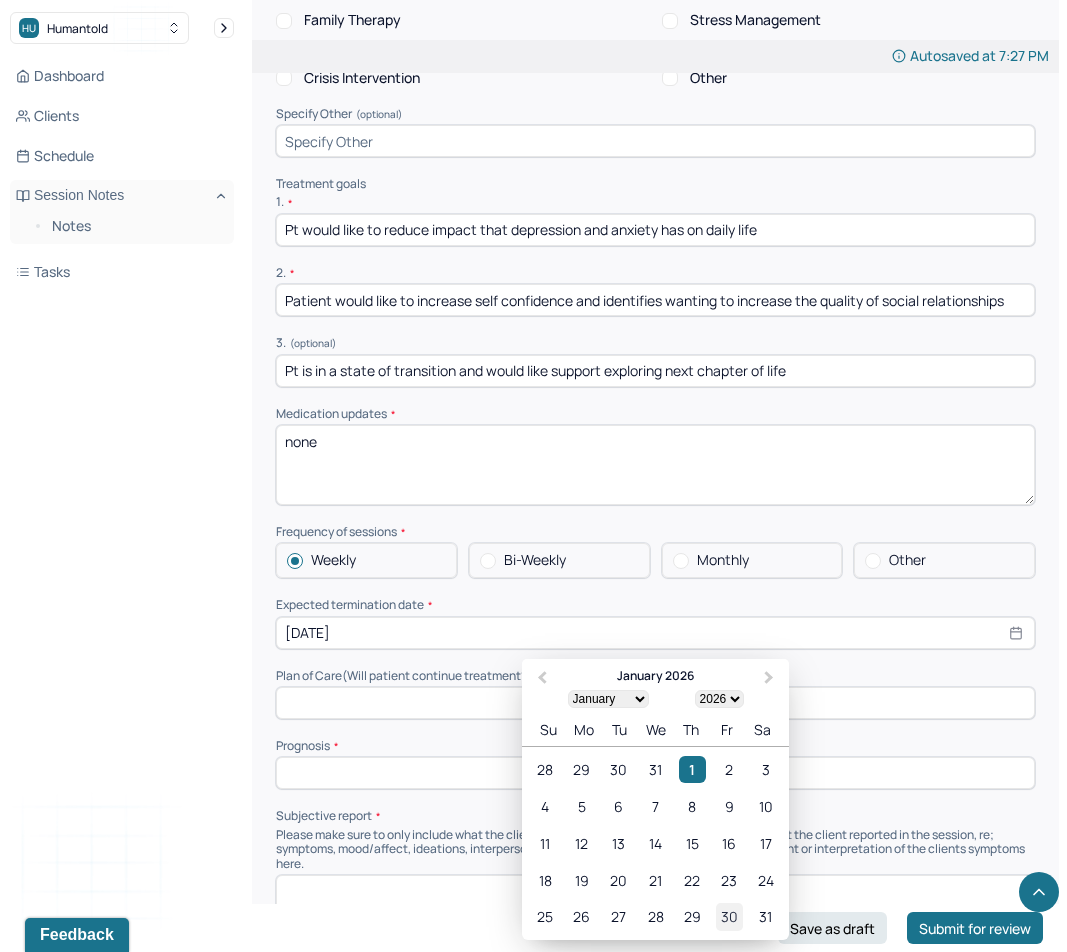 click on "30" at bounding box center (729, 916) 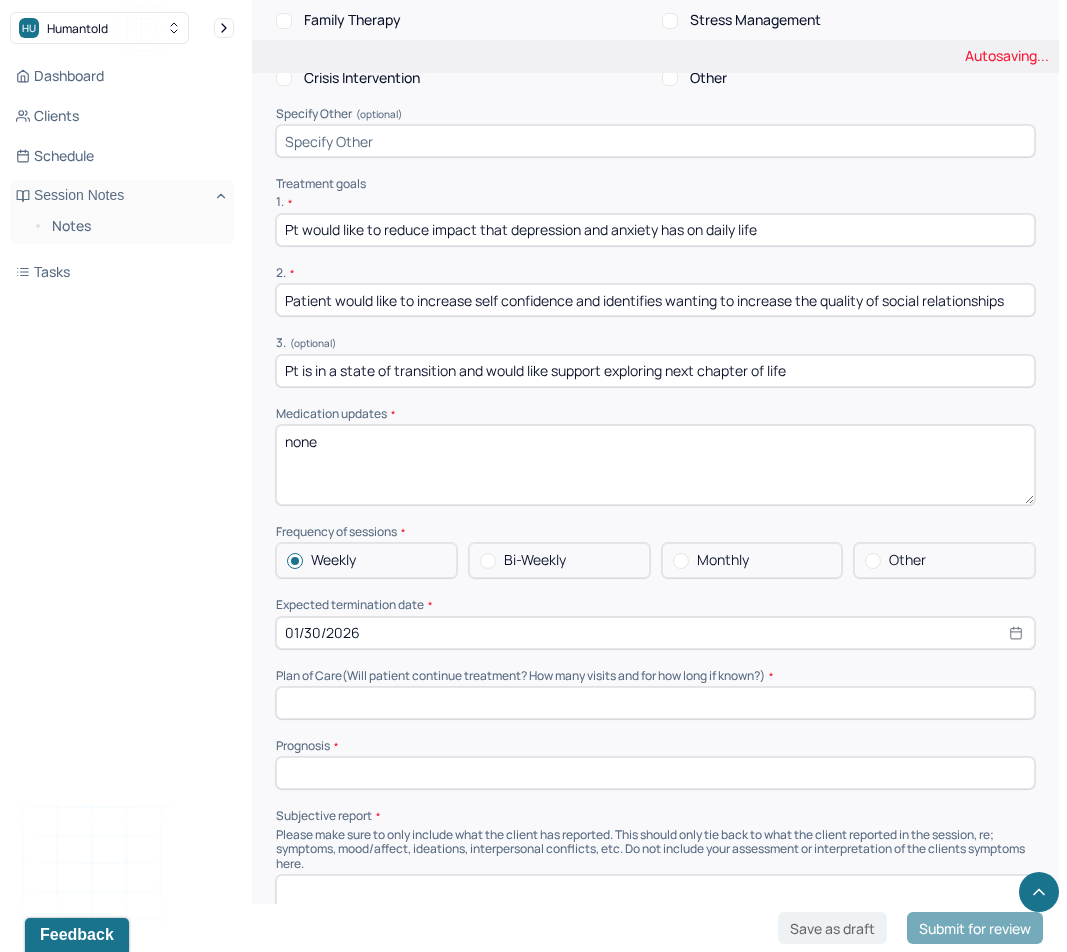 click at bounding box center [655, 703] 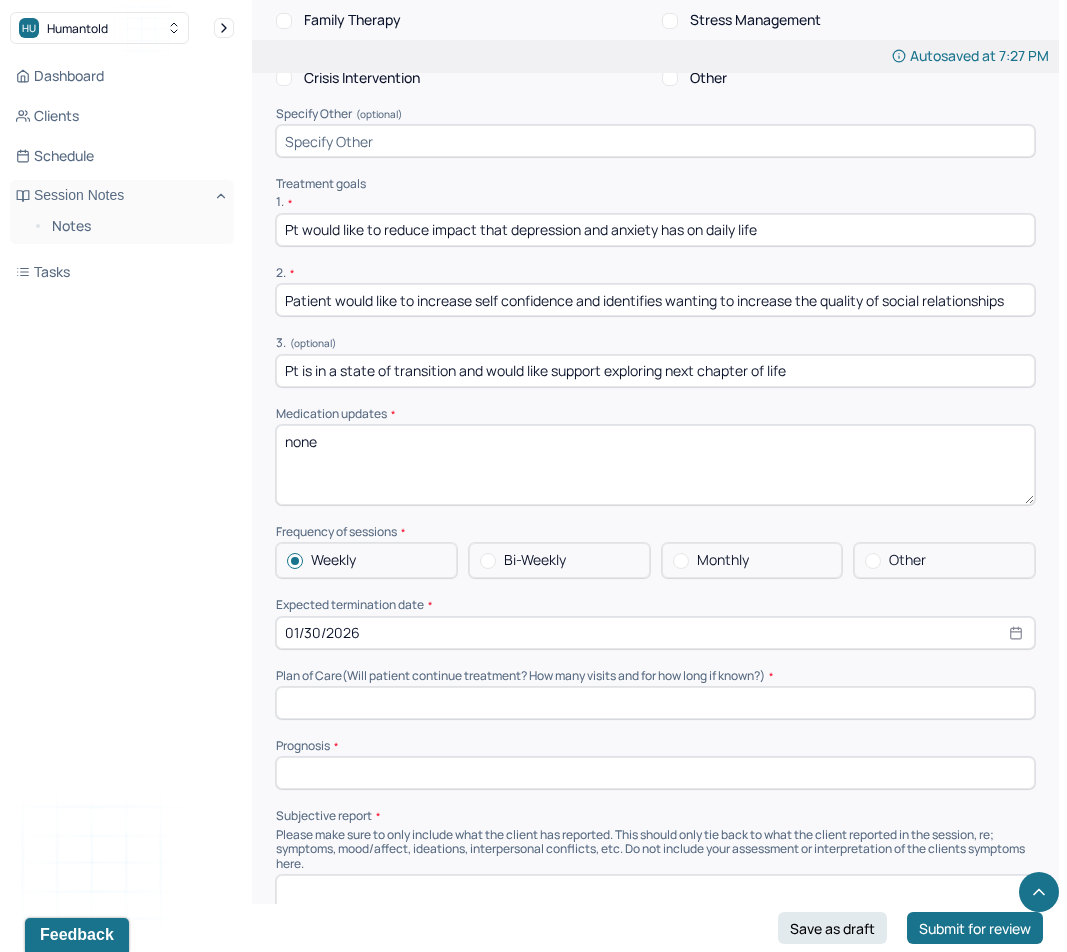 click at bounding box center [655, 703] 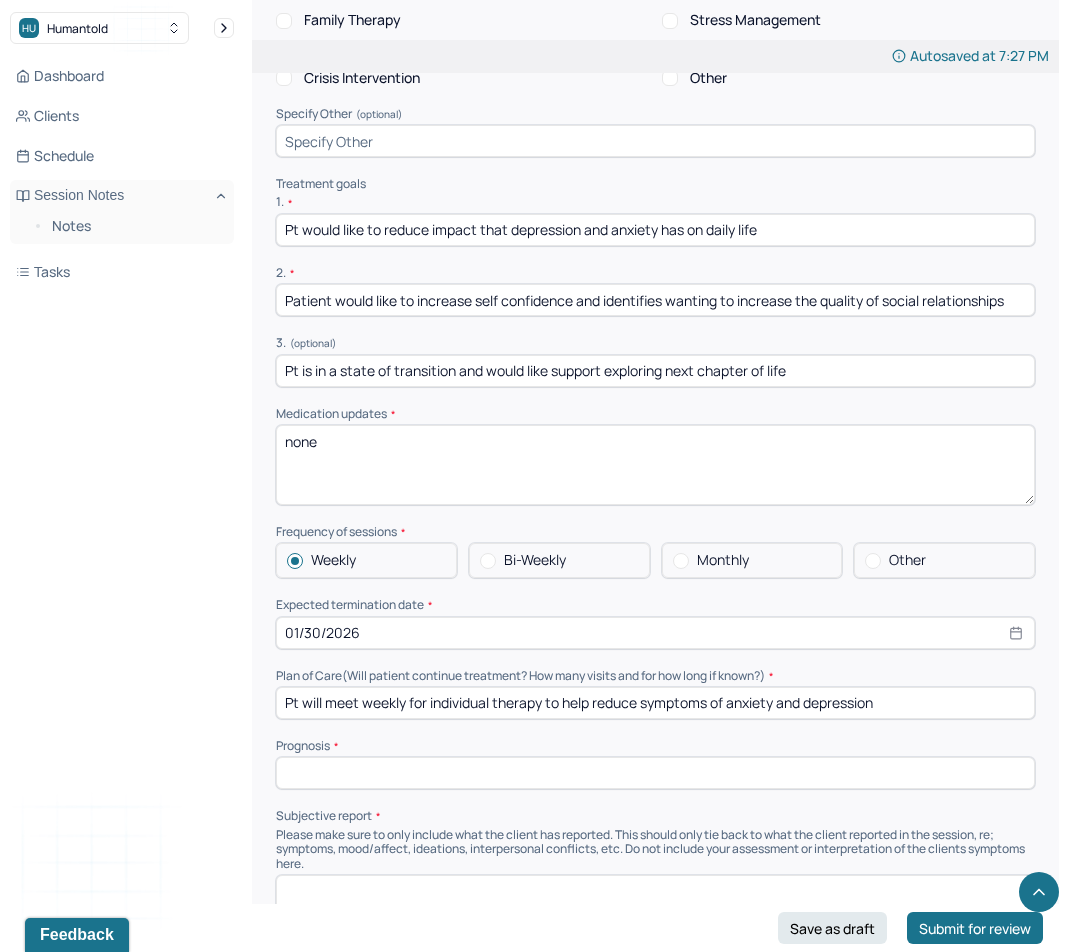click at bounding box center (655, 773) 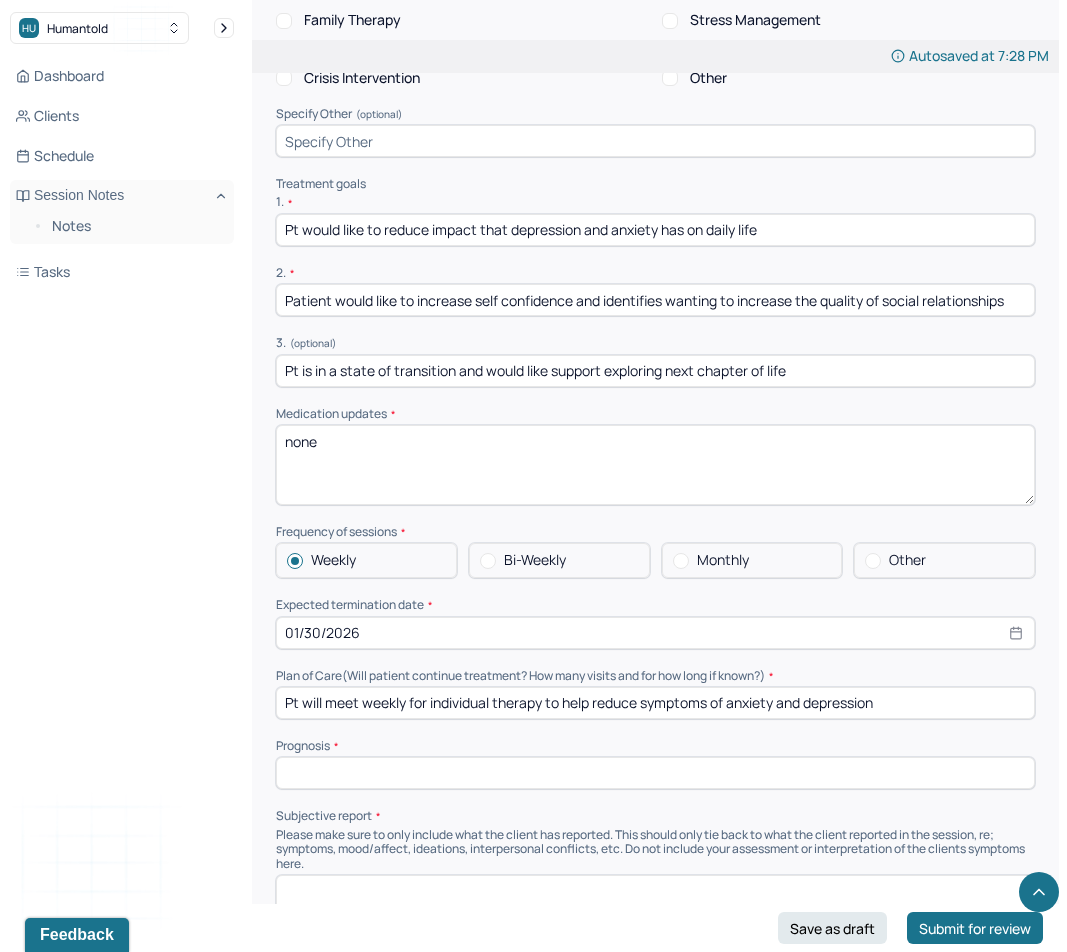 click at bounding box center [655, 773] 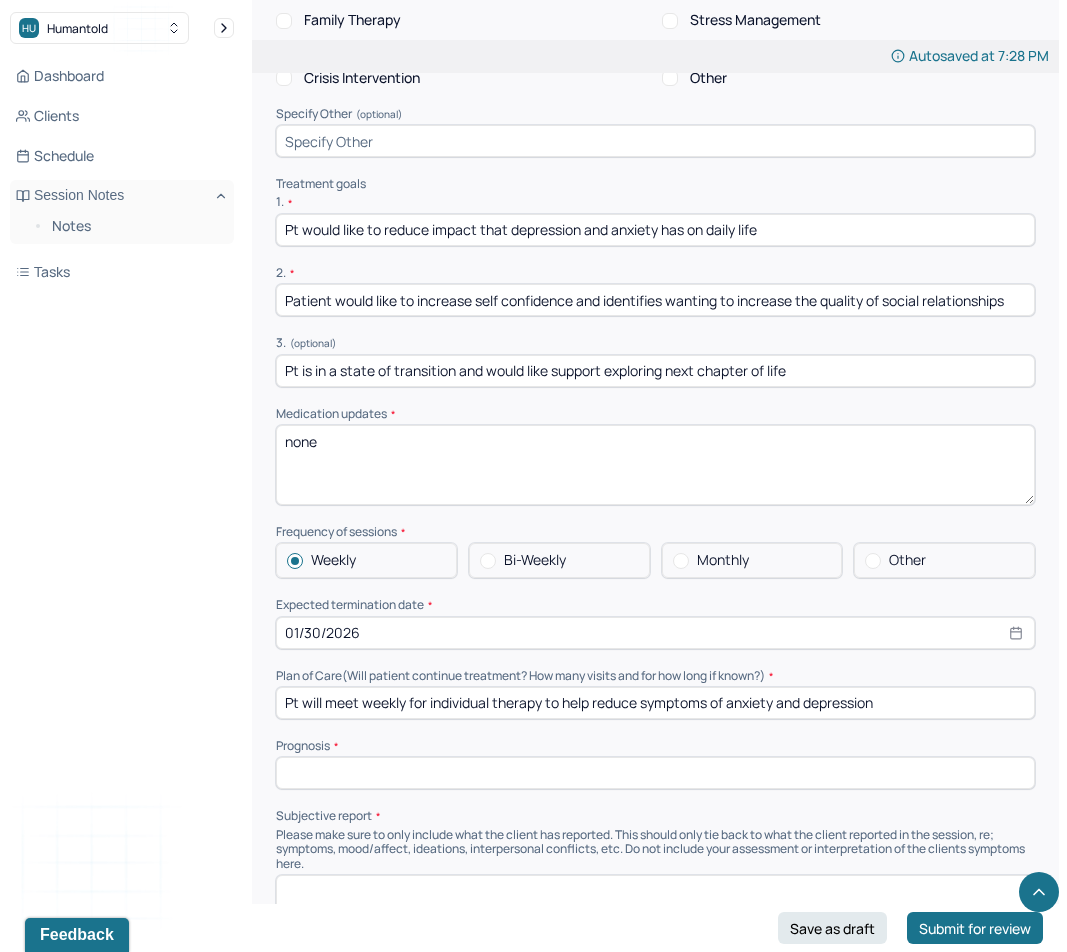 type on "Pt presents with a positive prognosis as she is will to engage in the therapeutic process." 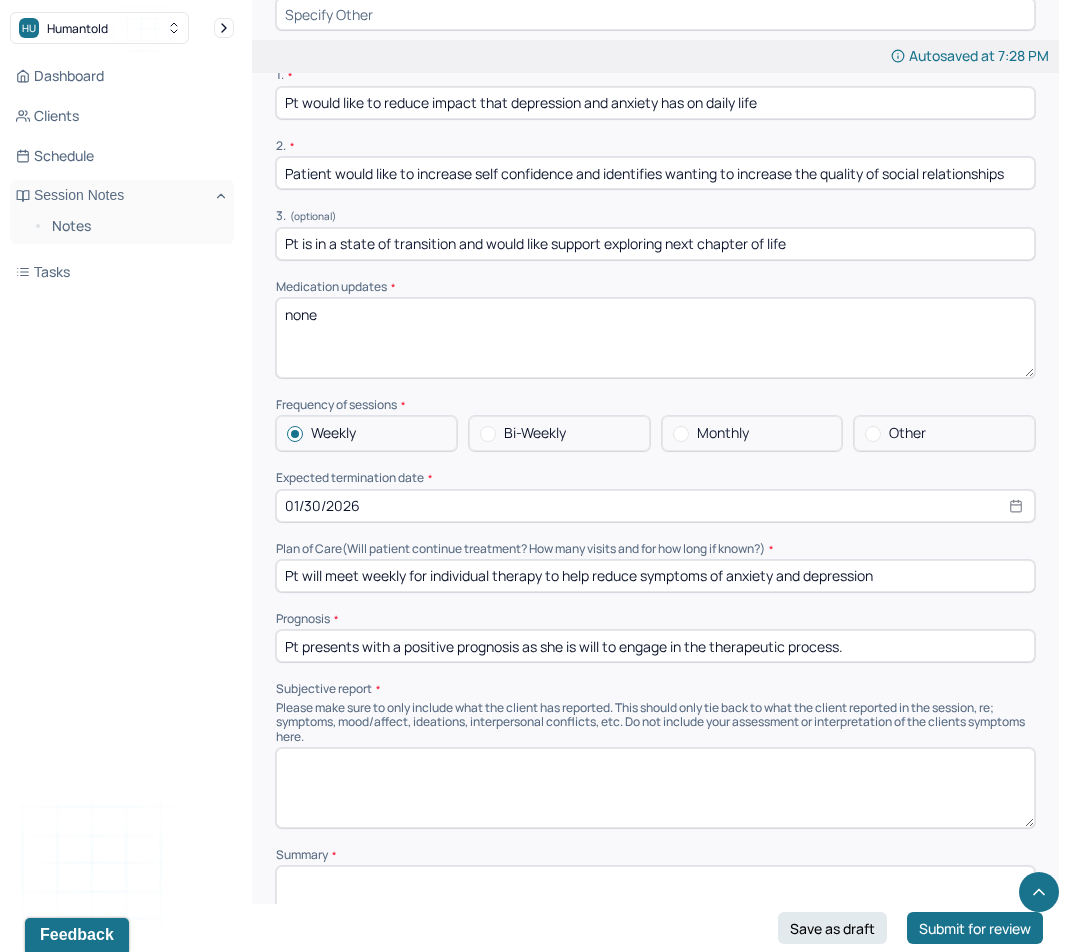 scroll, scrollTop: 4375, scrollLeft: 0, axis: vertical 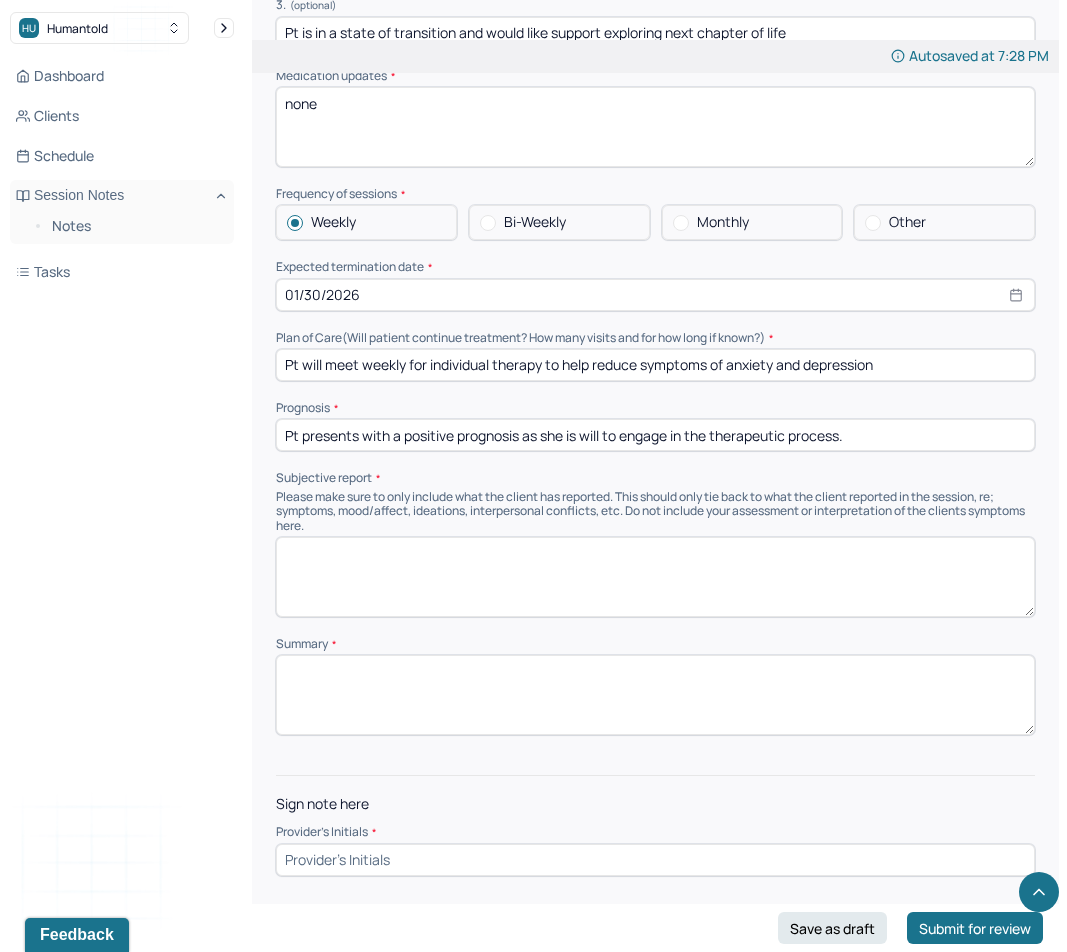 click at bounding box center (655, 577) 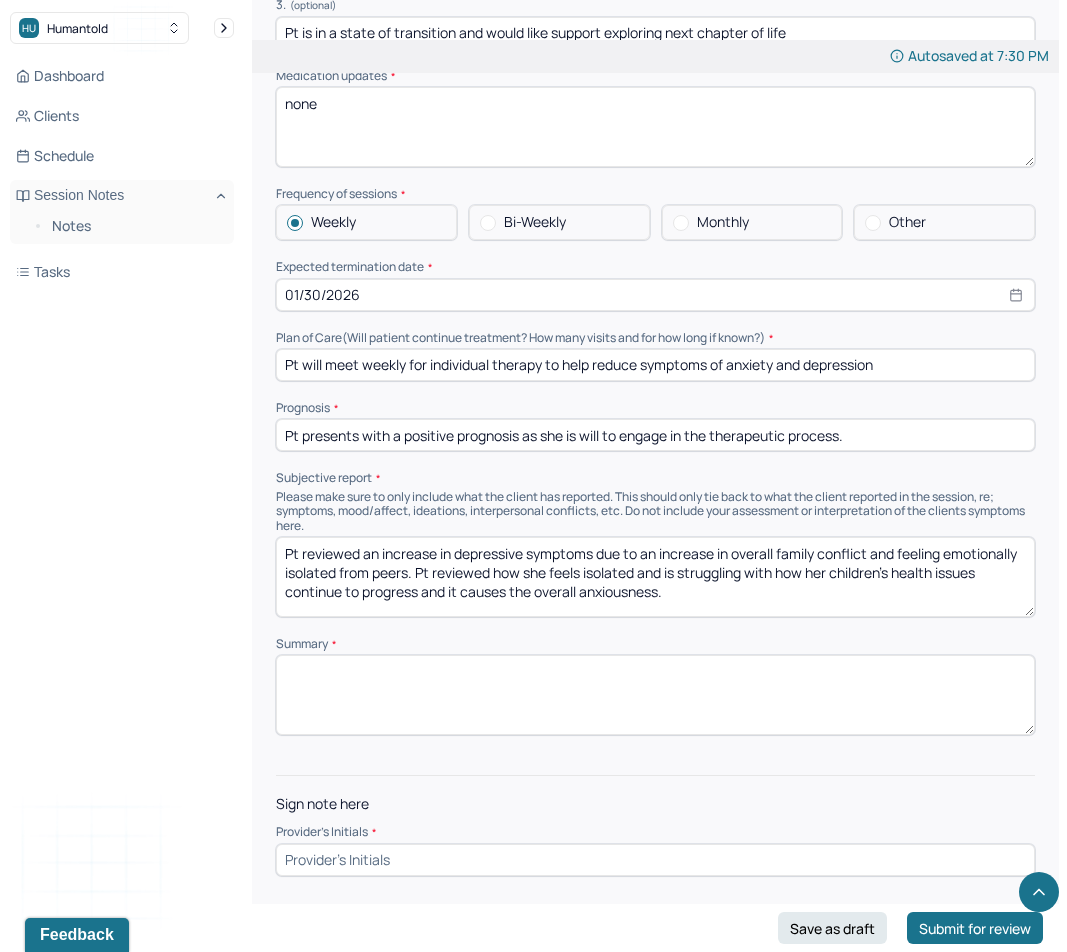 type on "Pt reviewed an increase in depressive symptoms due to an increase in overall family conflict and feeling emotionally isolated from peers. Pt reviewed how she feels isolated and is struggling with how her children's health issues continue to progress and it causes the overall anxiousness." 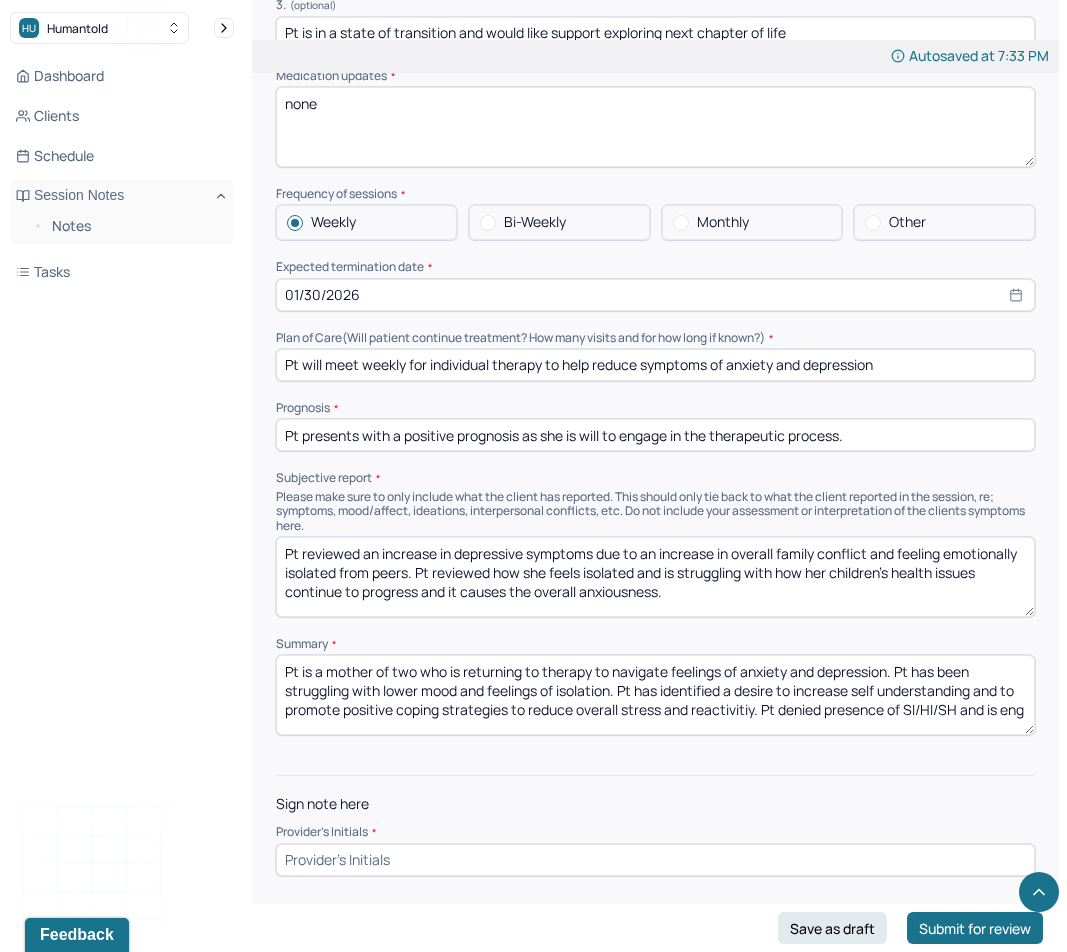 scroll, scrollTop: 5, scrollLeft: 0, axis: vertical 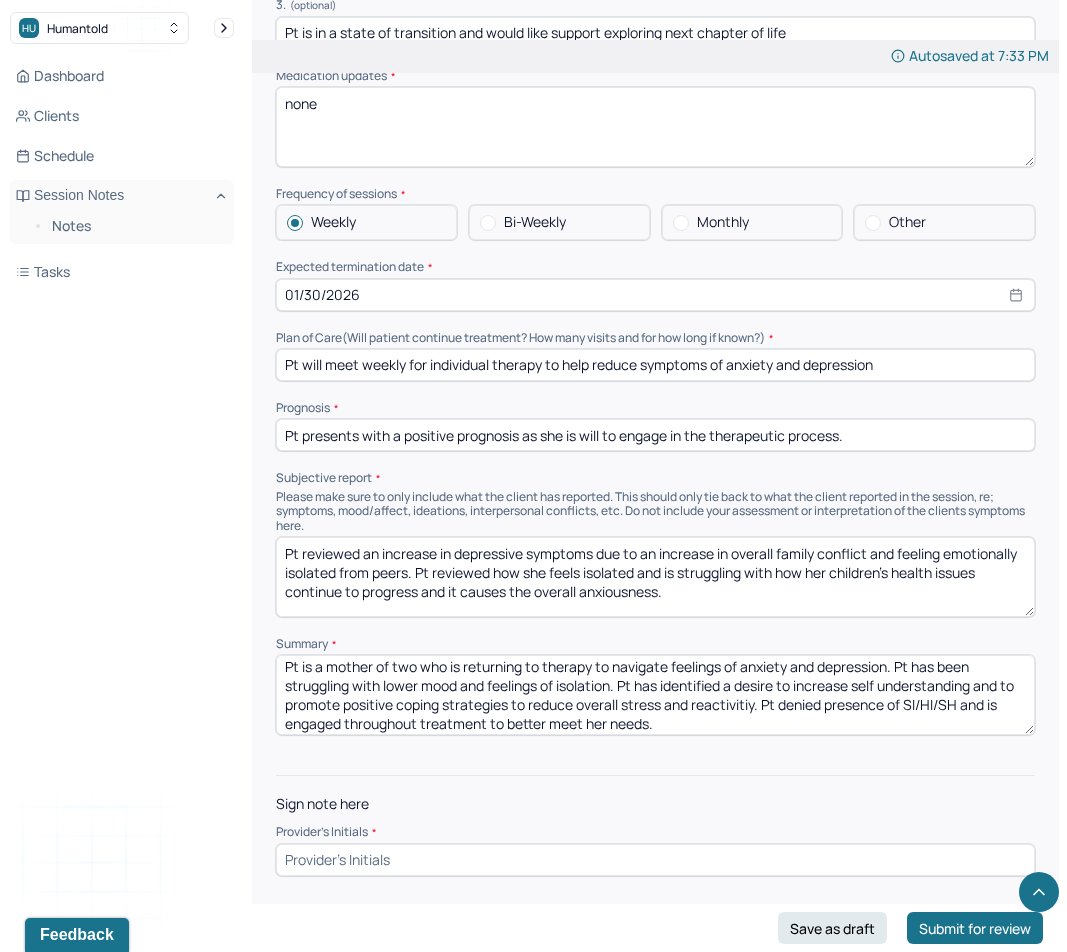 click on "Pt is a mother of two who is returning to therapy to navigate feelings of anxiety and depression. Pt has been struggling with lower mood and feelings of isolation. Pt has identified a desire to increase self understanding and to promote positive coping strategies to reduce overall stress and reactivitiy. Pt denied presence of SI/HI/SH and is engaged throughout treatment to better meet her needs." at bounding box center (655, 695) 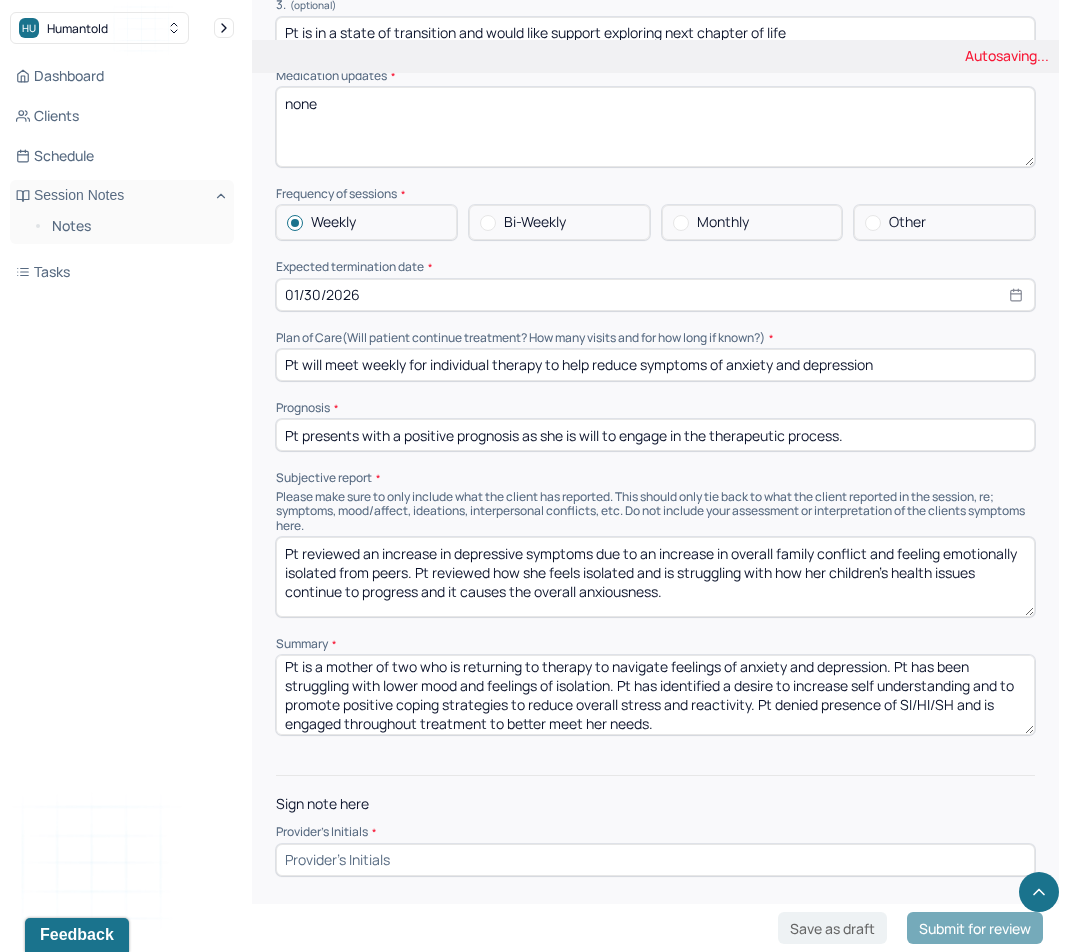 type on "Pt is a mother of two who is returning to therapy to navigate feelings of anxiety and depression. Pt has been struggling with lower mood and feelings of isolation. Pt has identified a desire to increase self understanding and to promote positive coping strategies to reduce overall stress and reactivity. Pt denied presence of SI/HI/SH and is engaged throughout treatment to better meet her needs." 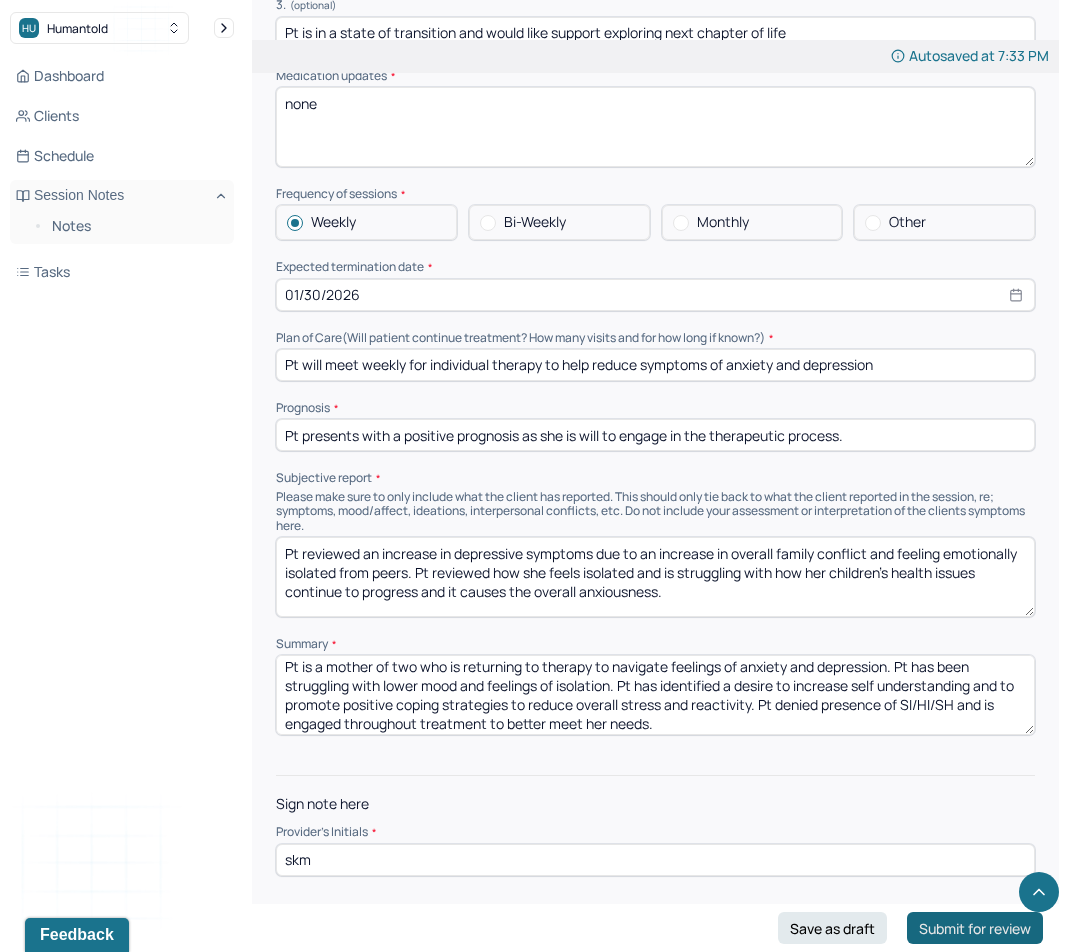 type on "skm" 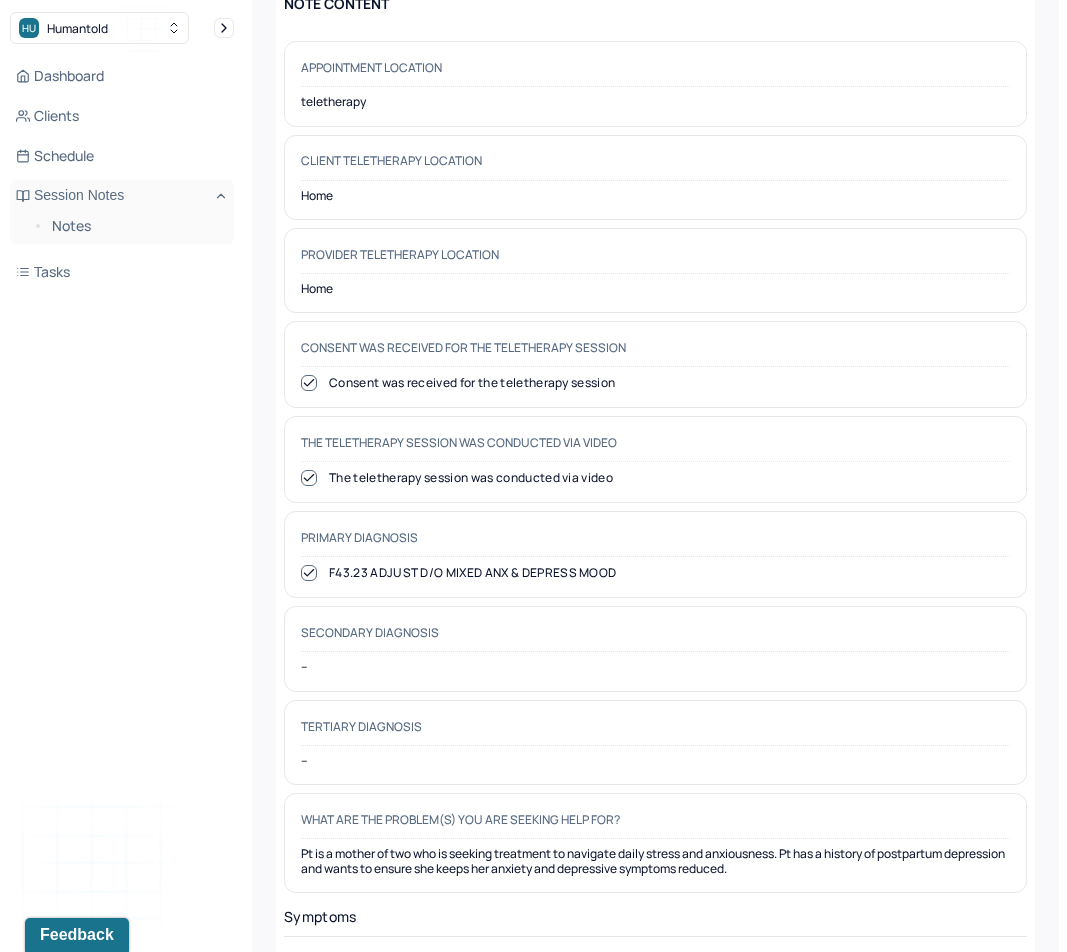 scroll, scrollTop: 0, scrollLeft: 0, axis: both 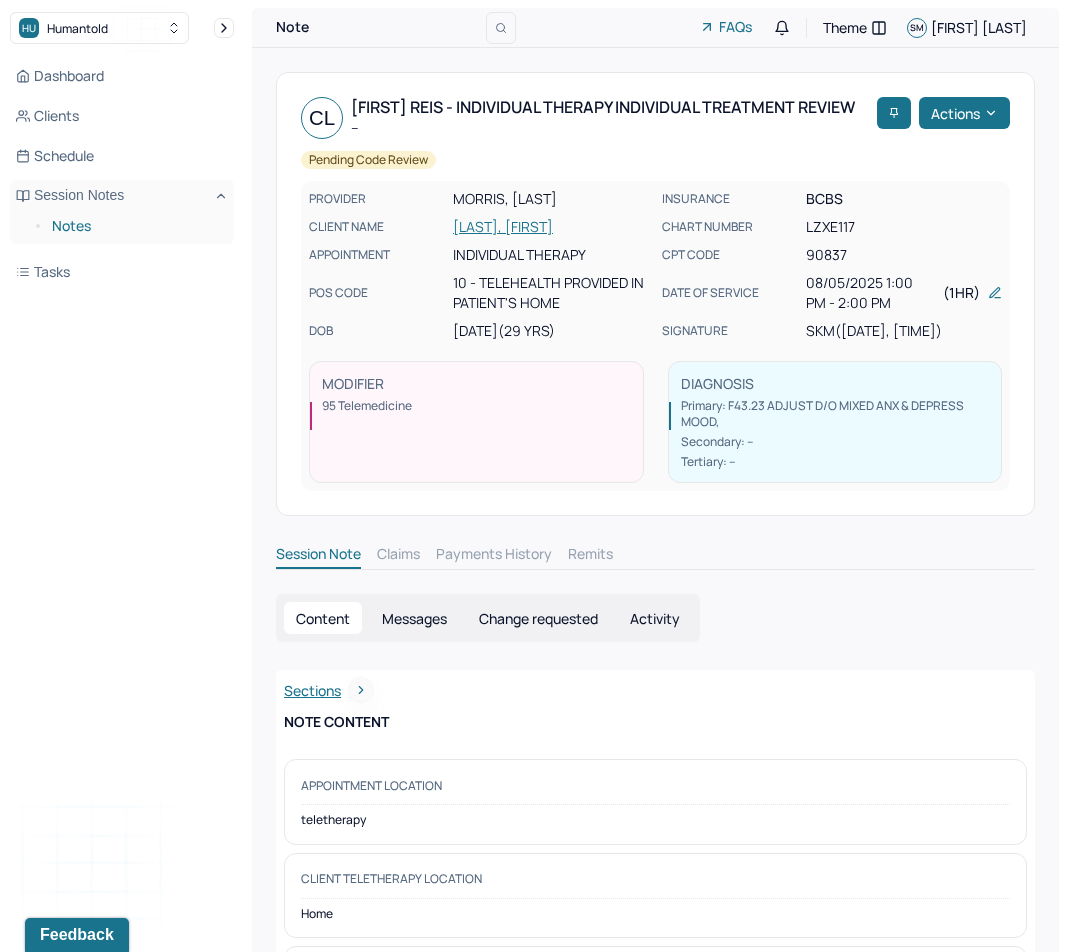 click on "Notes" at bounding box center [135, 226] 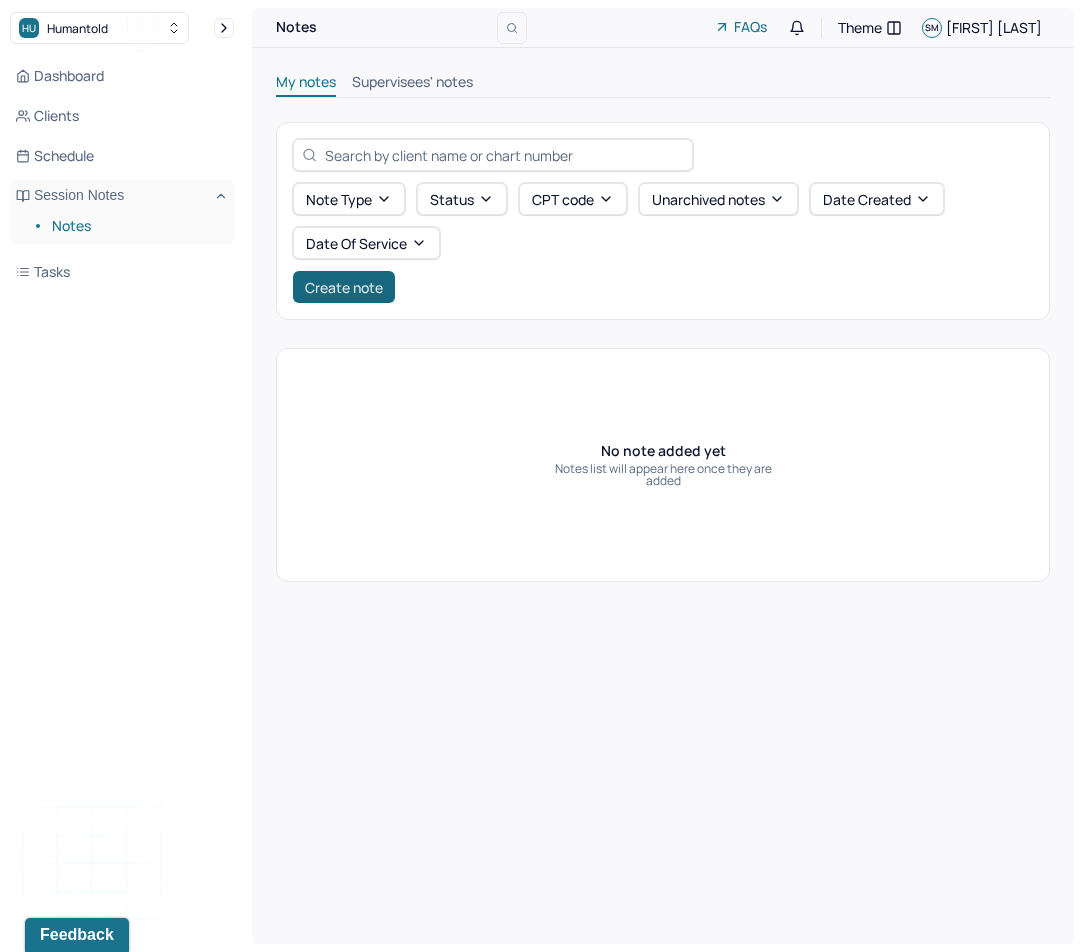 click on "Create note" at bounding box center (344, 287) 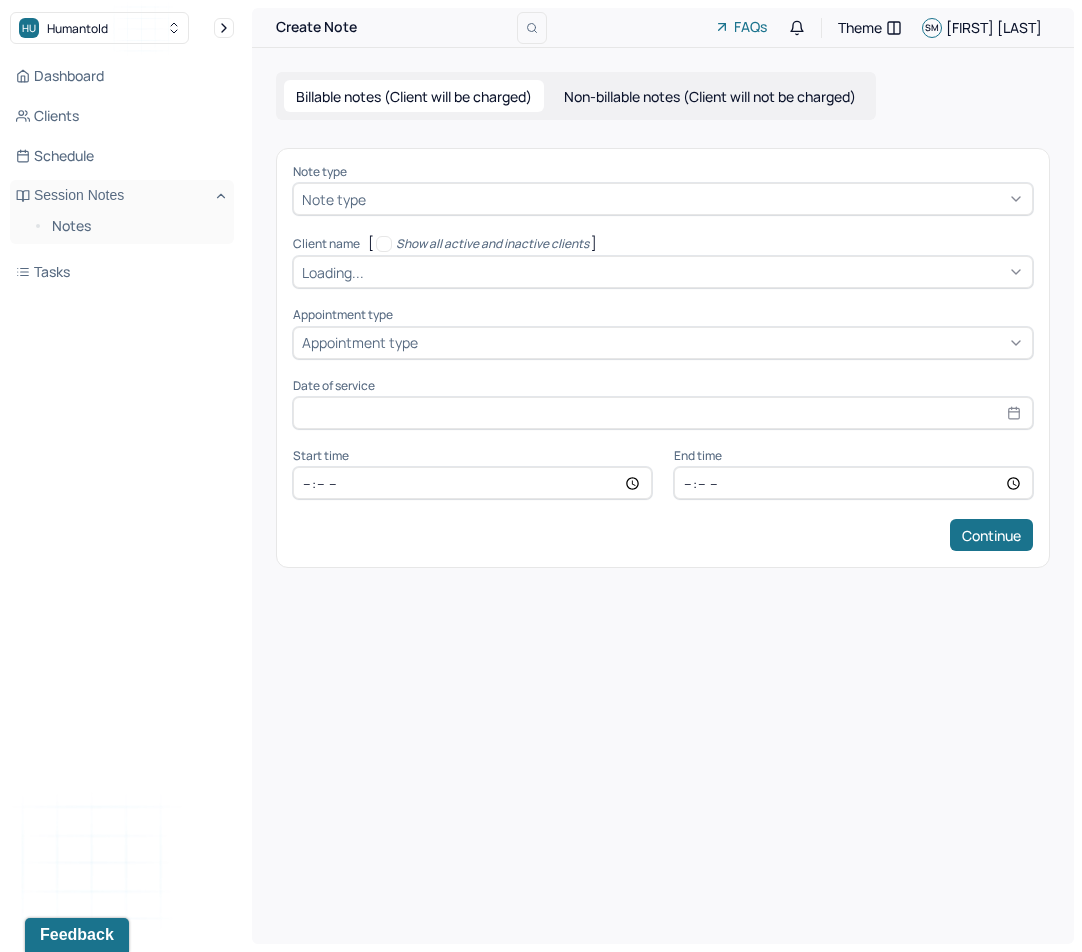 click at bounding box center (697, 199) 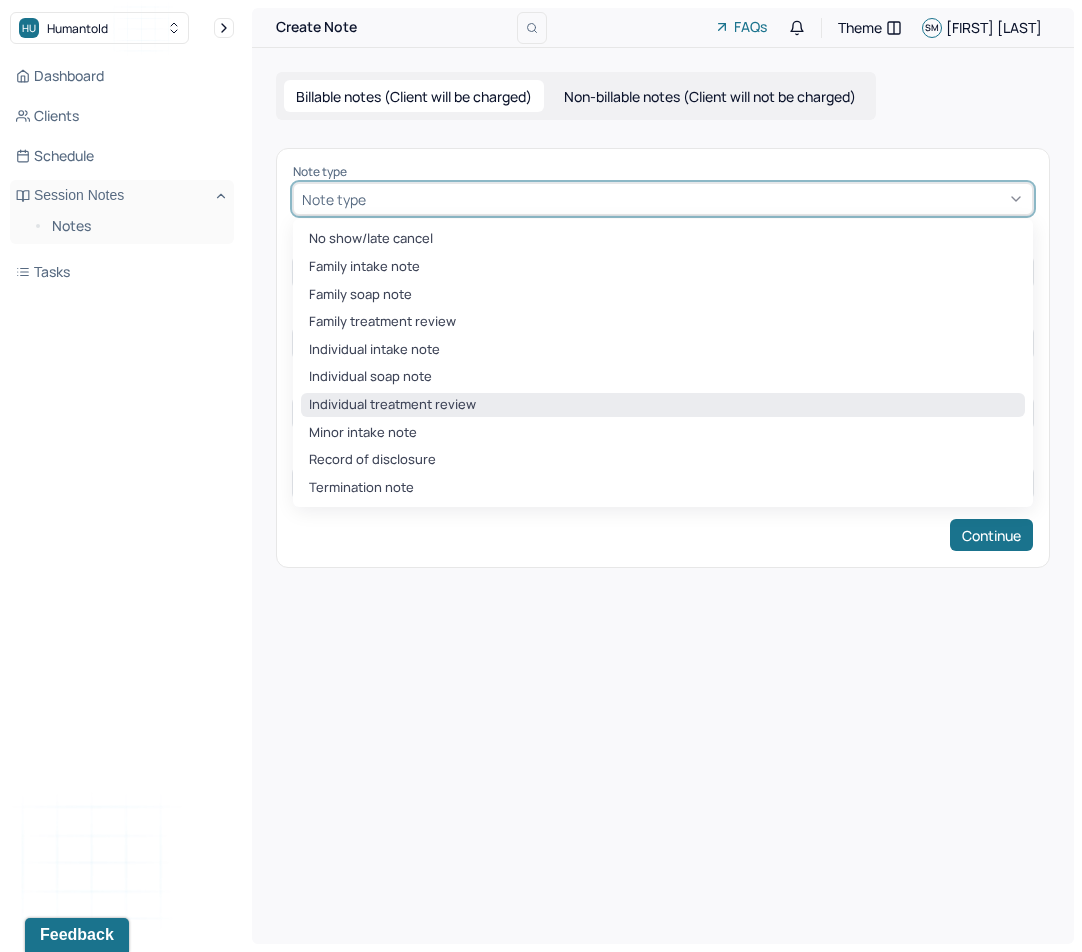 click on "Individual treatment review" at bounding box center (663, 405) 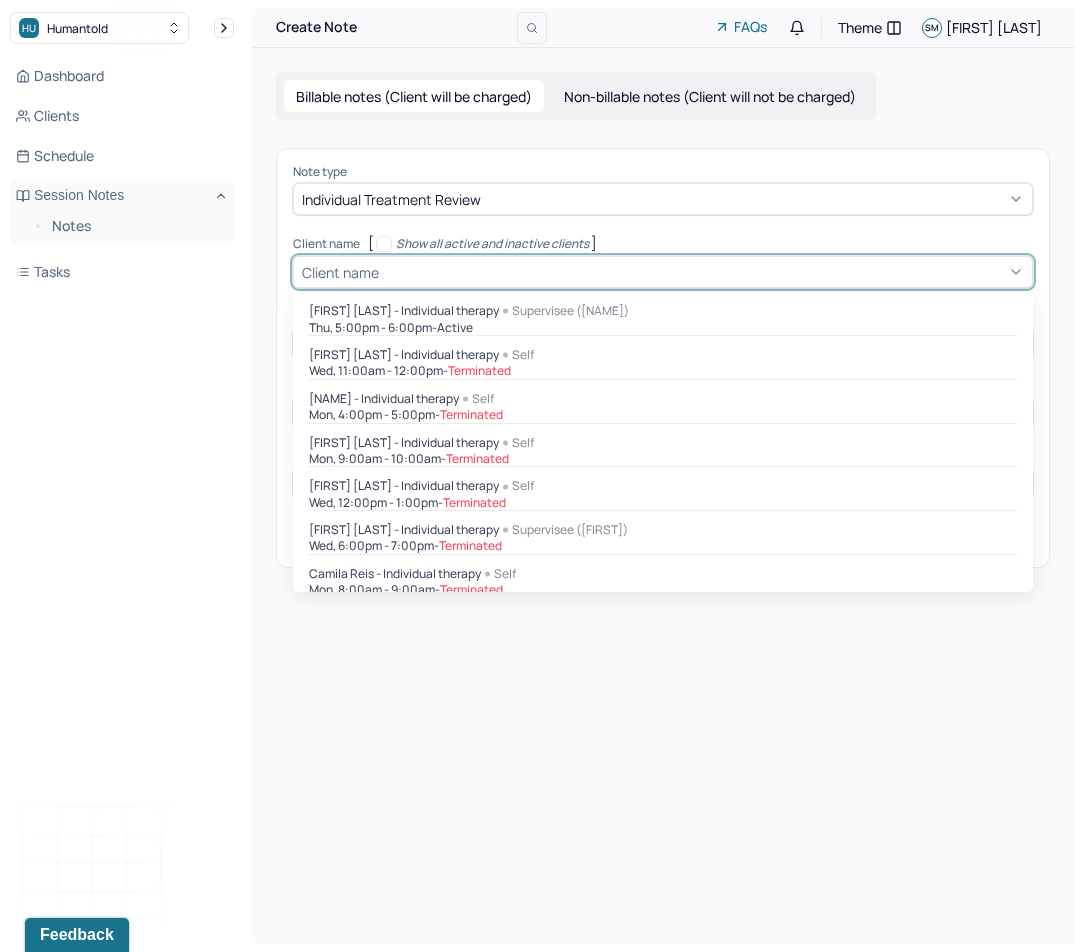 click at bounding box center (703, 272) 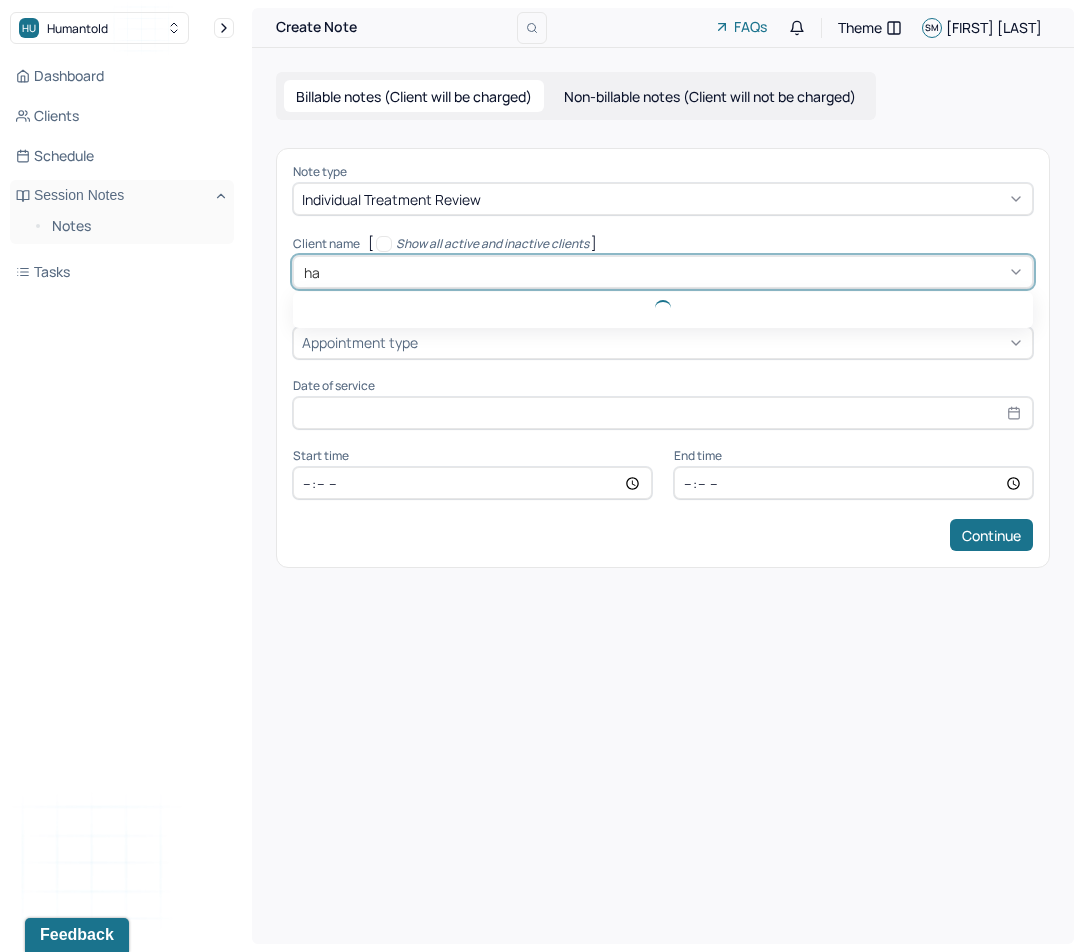 type on "hal" 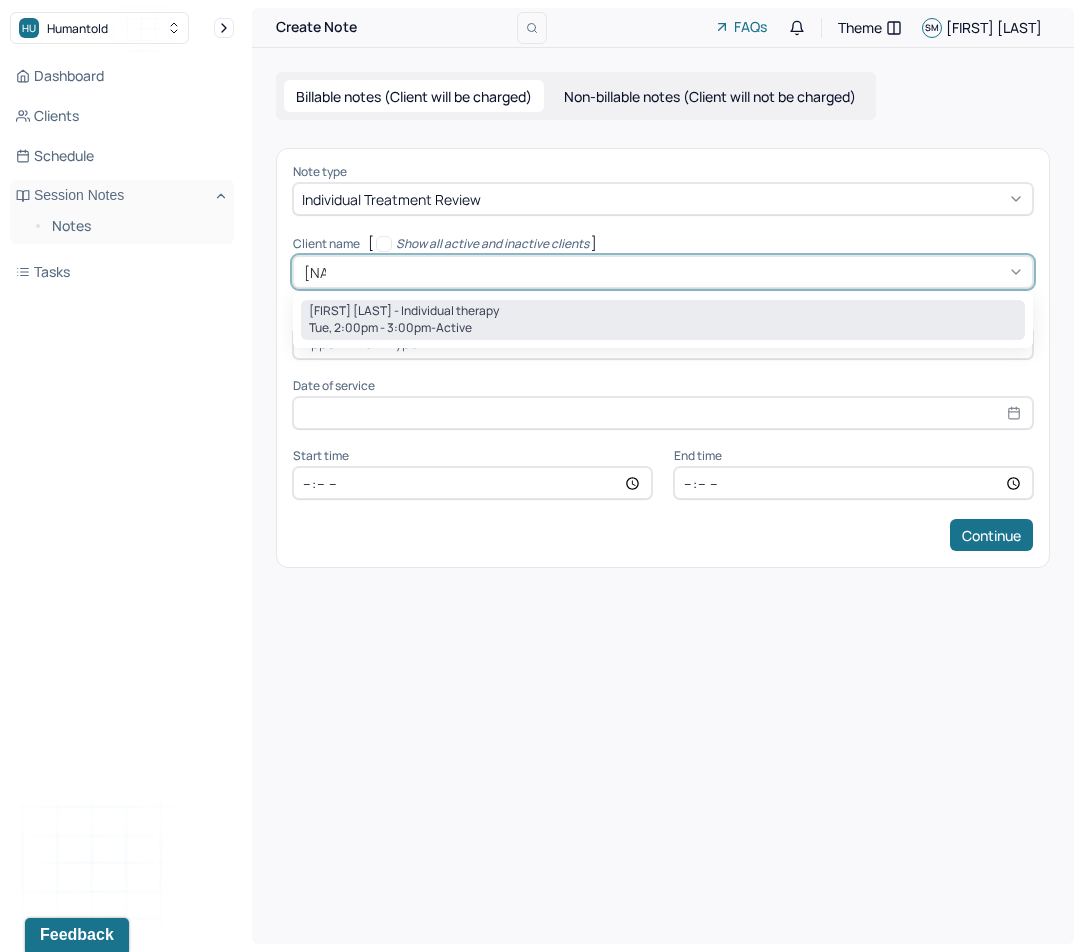 click on "Tue, 2:00pm - 3:00pm  -  active" at bounding box center [663, 328] 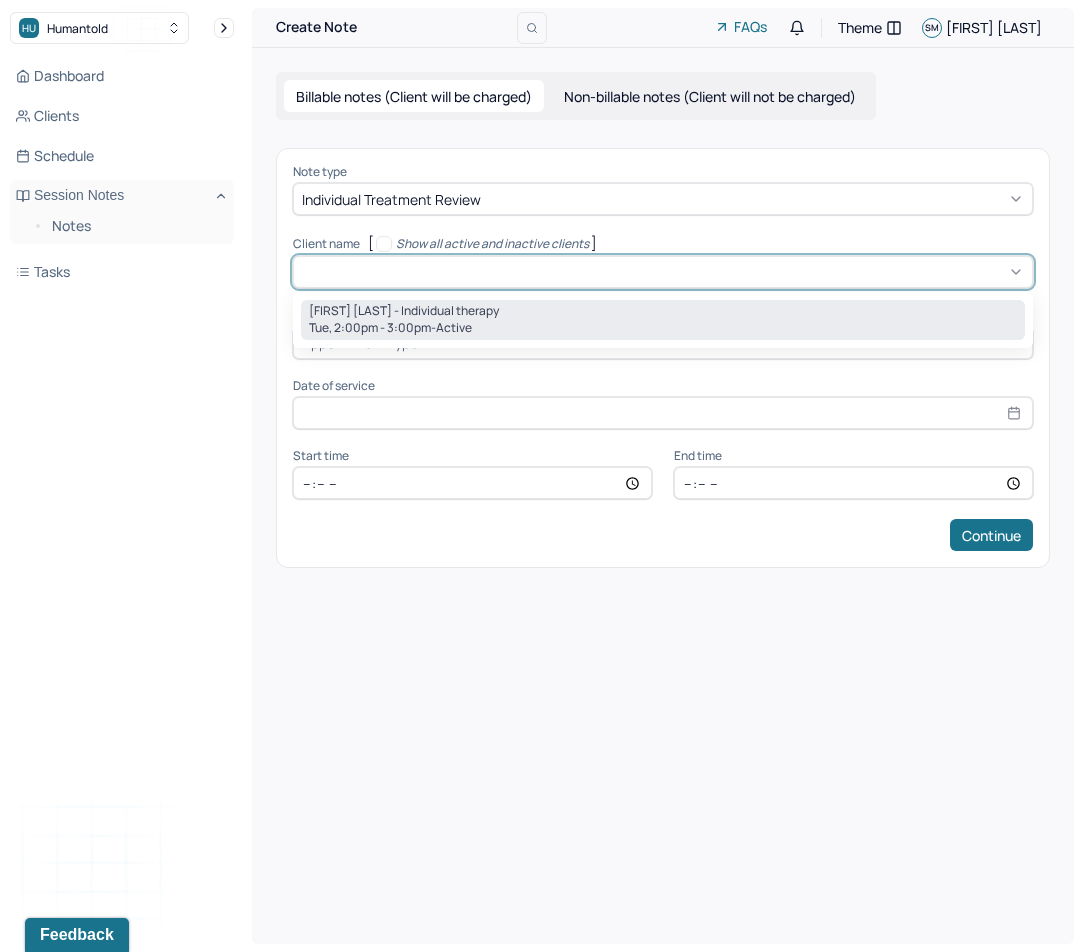 type on "Aug 5, 2025" 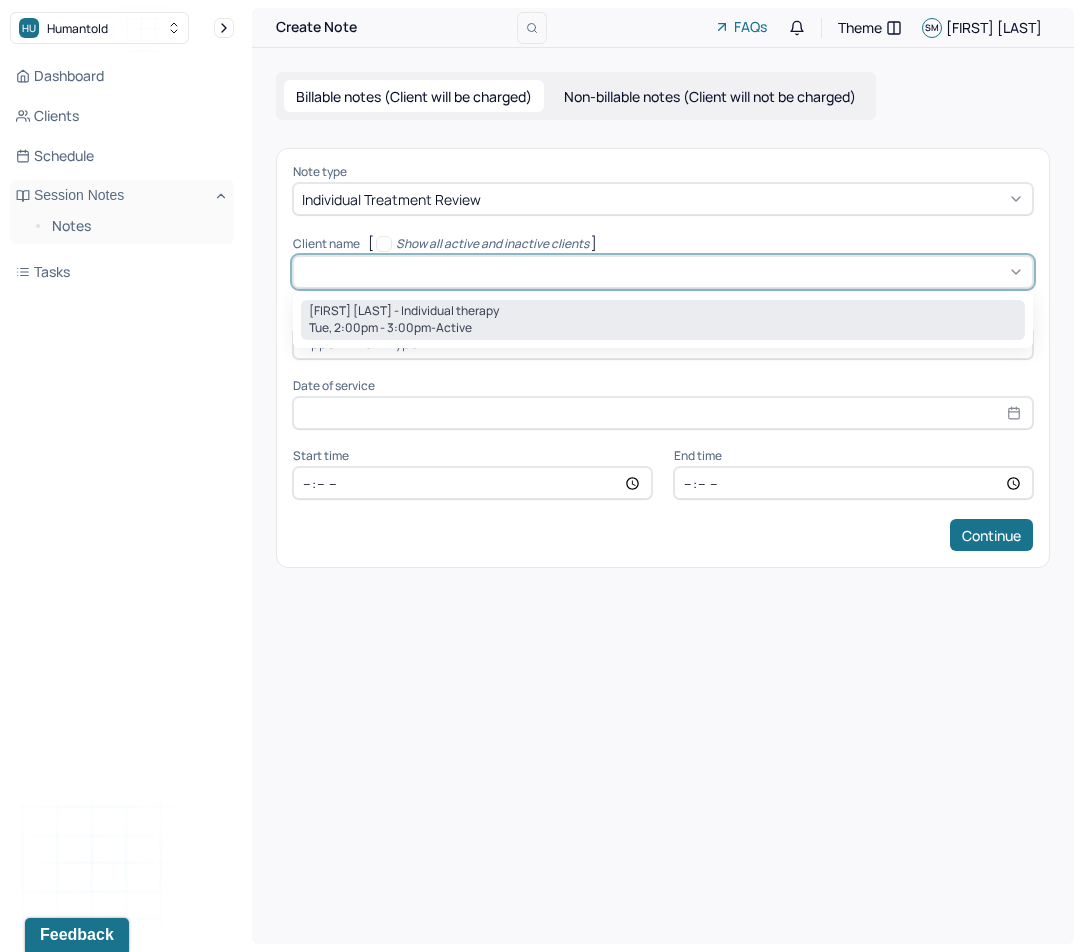 type on "14:00" 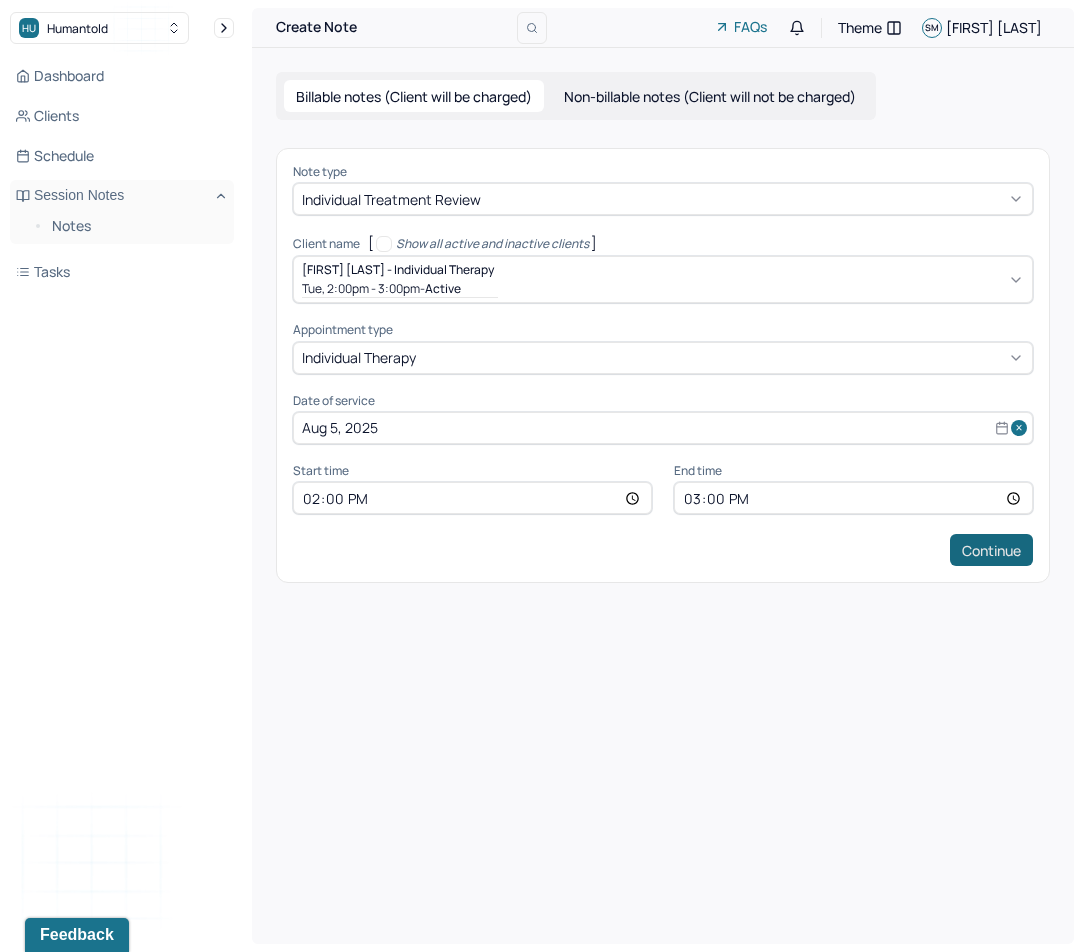 click on "Continue" at bounding box center [991, 550] 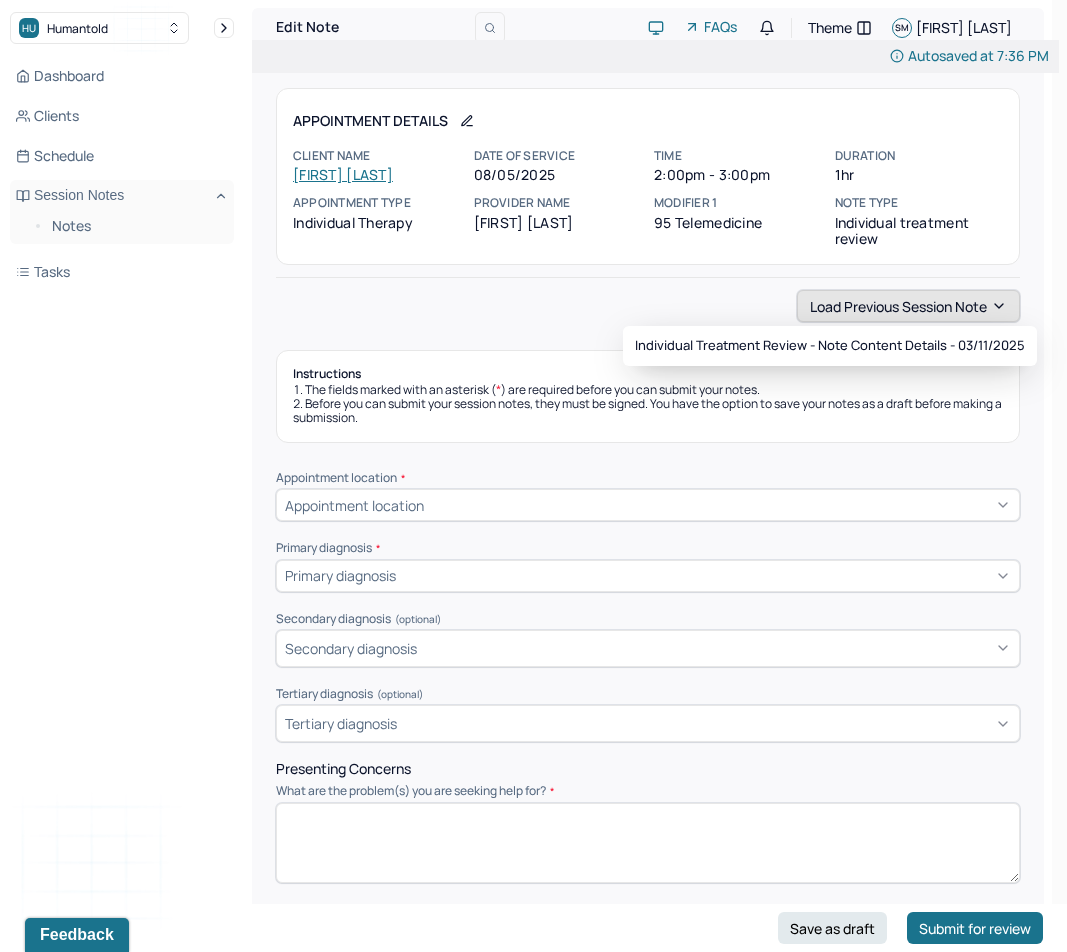click on "Load previous session note" at bounding box center [908, 306] 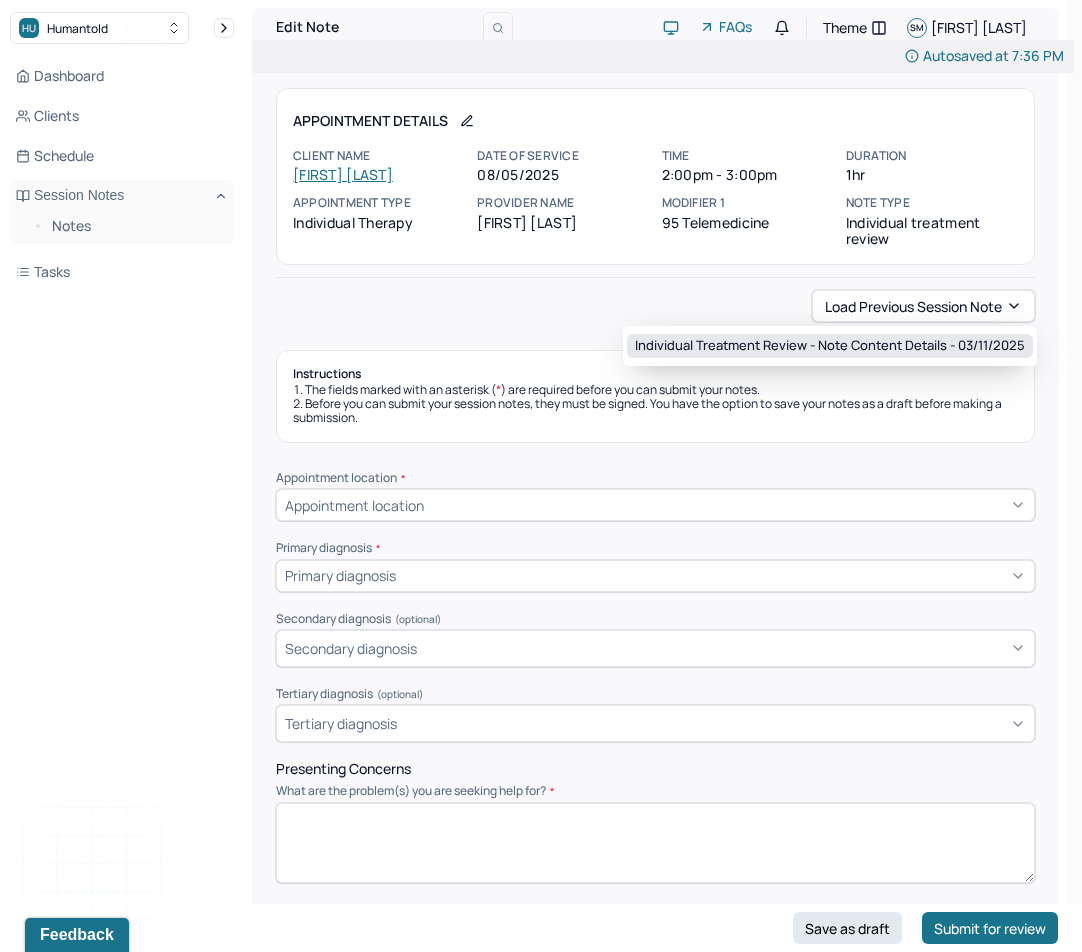 click on "Individual treatment review - Note content Details - [DATE]" at bounding box center [830, 346] 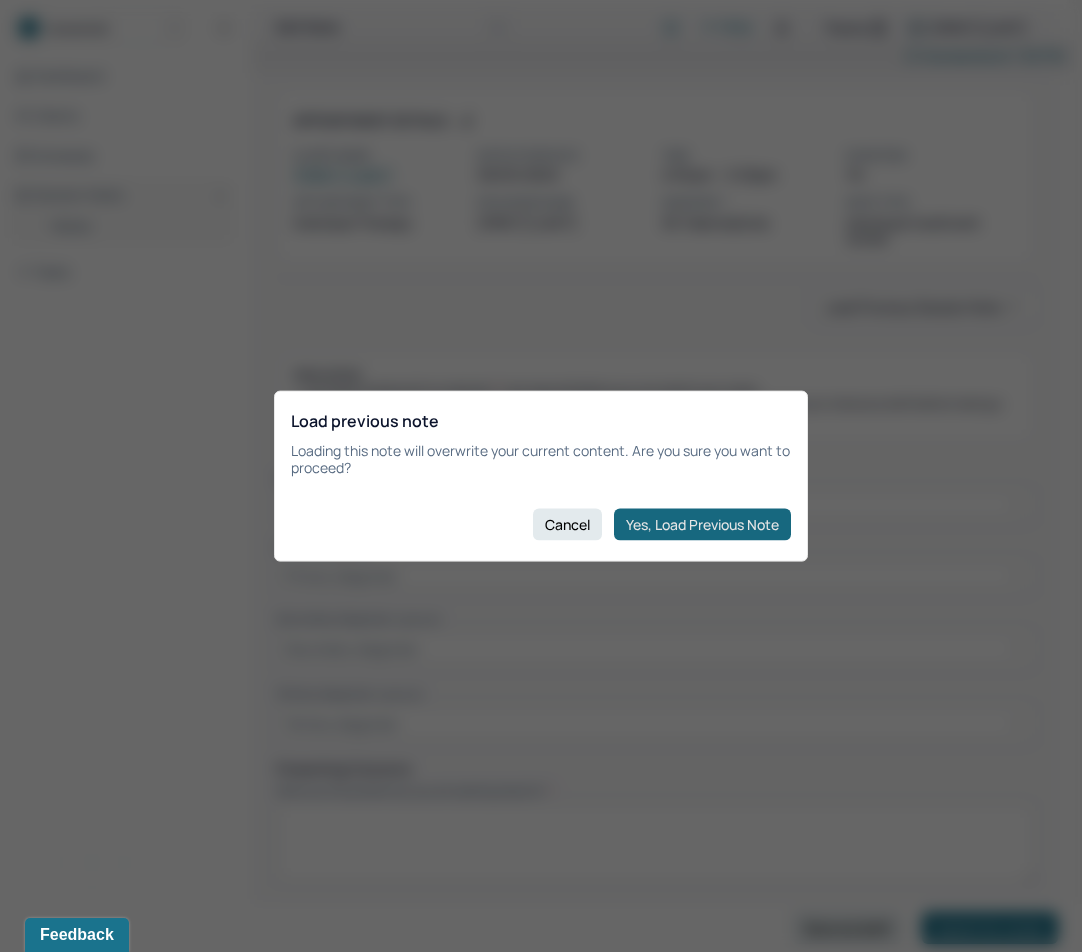 click on "Yes, Load Previous Note" at bounding box center [702, 524] 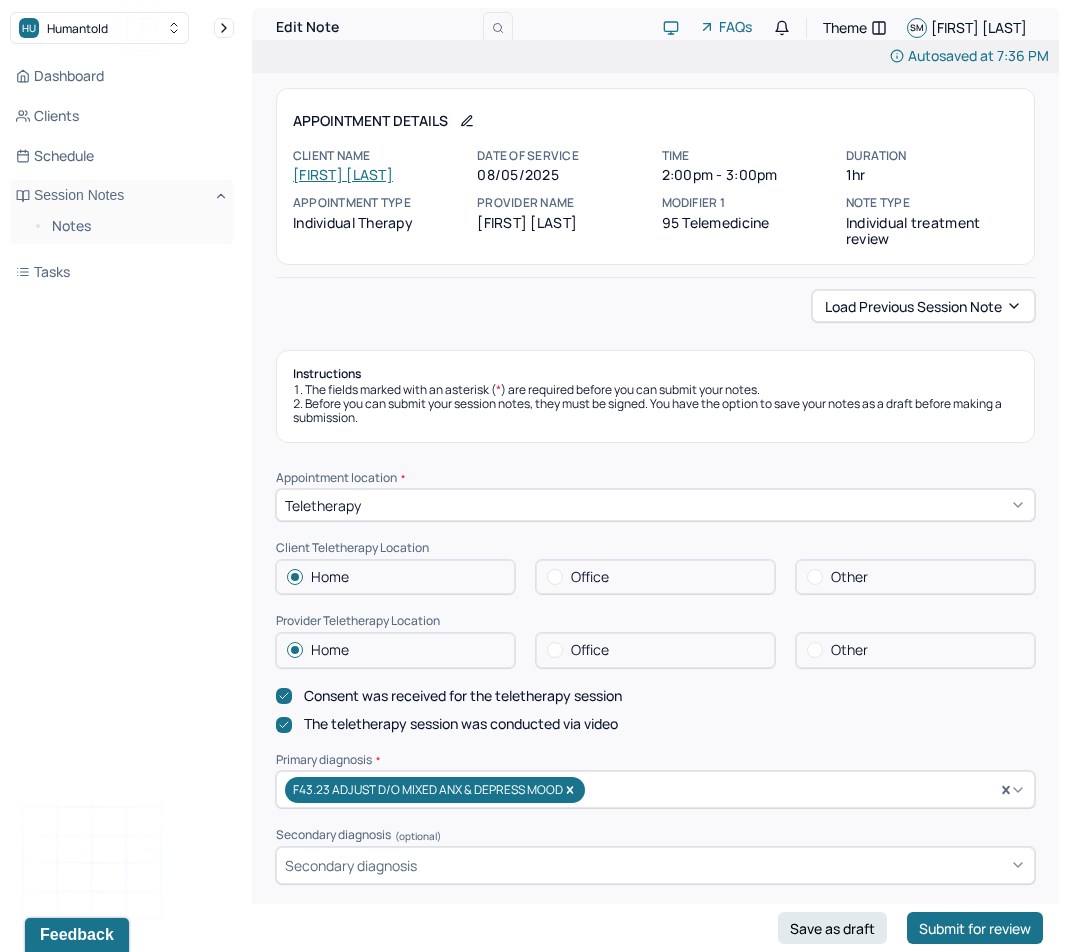 click 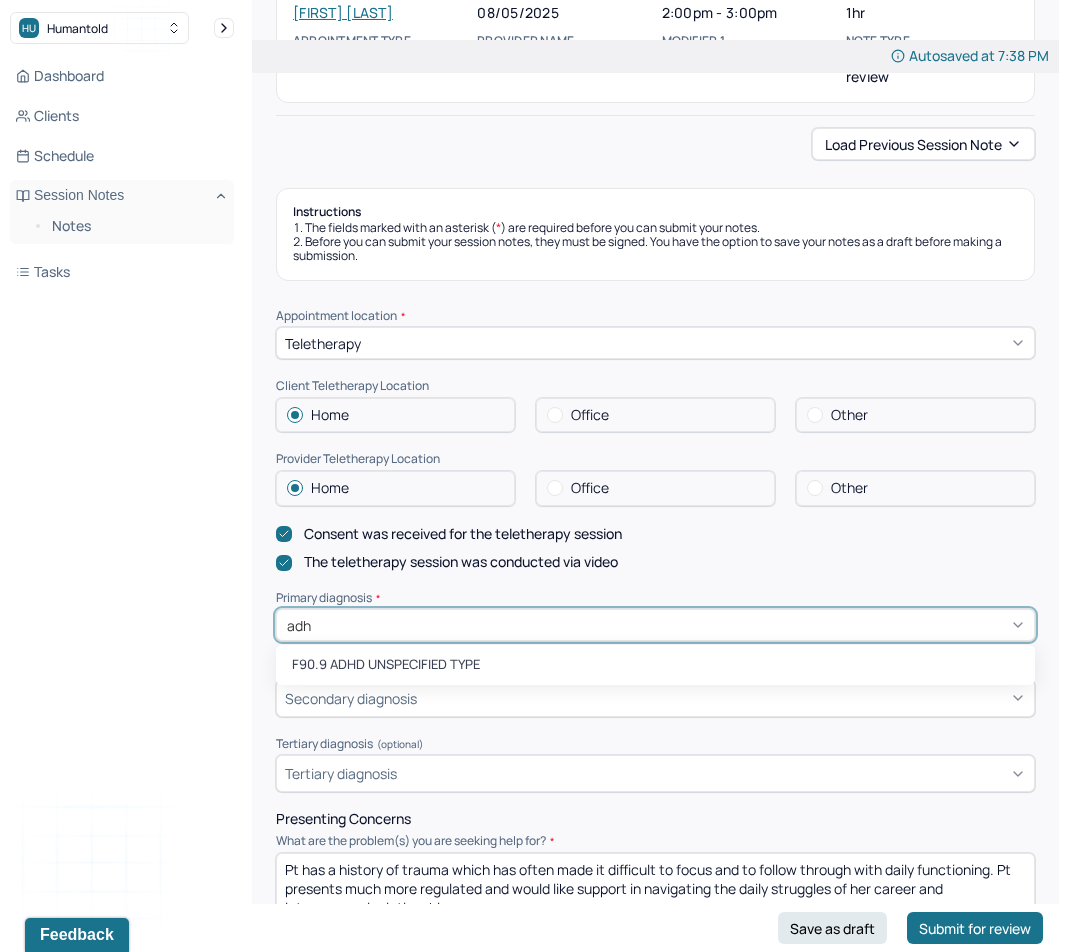 scroll, scrollTop: 163, scrollLeft: 0, axis: vertical 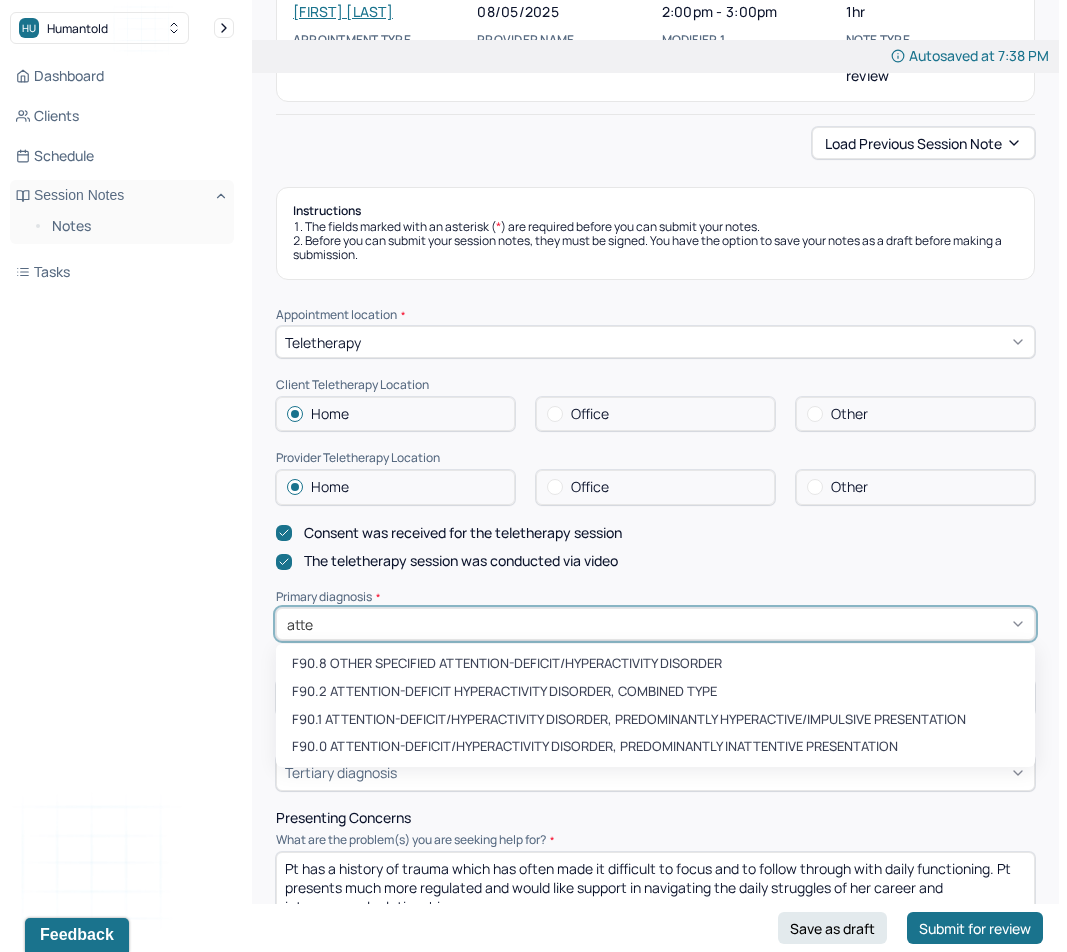 type on "atten" 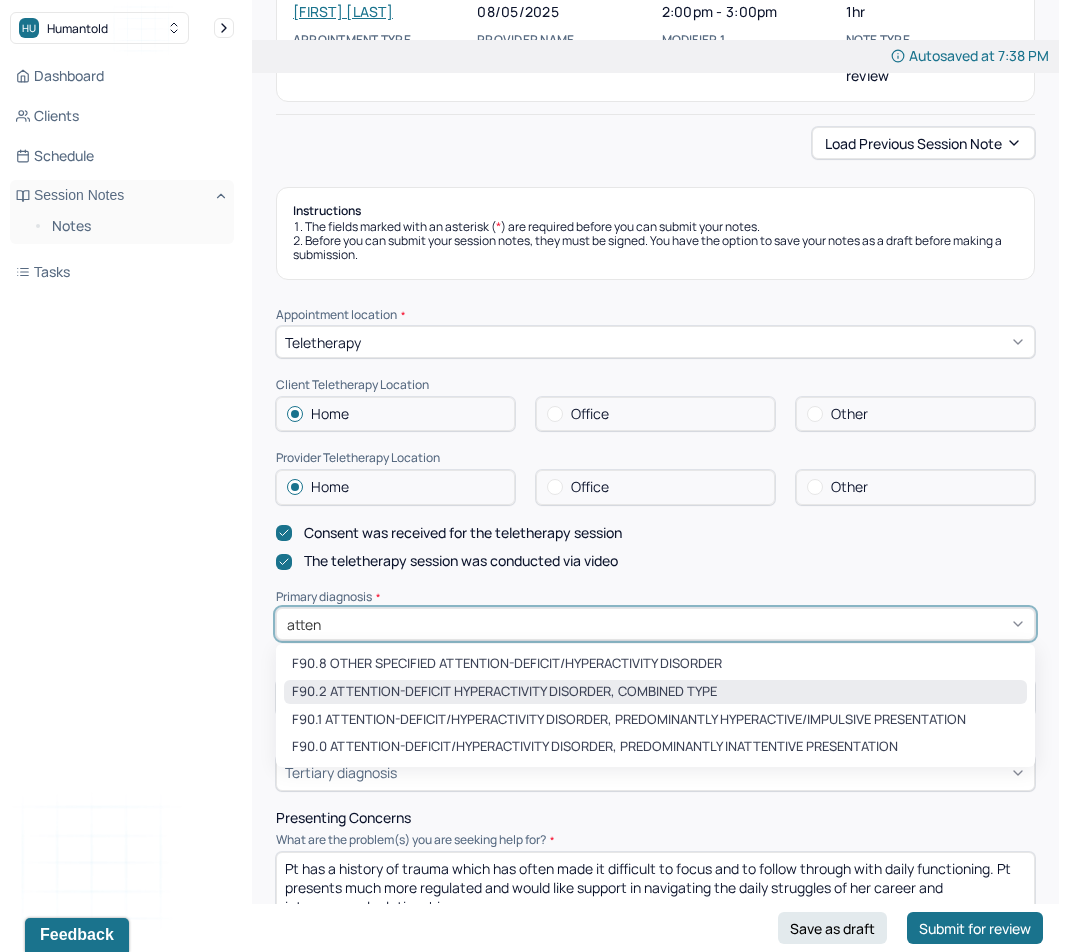 click on "F90.2 ATTENTION-DEFICIT HYPERACTIVITY DISORDER, COMBINED TYPE" at bounding box center [655, 692] 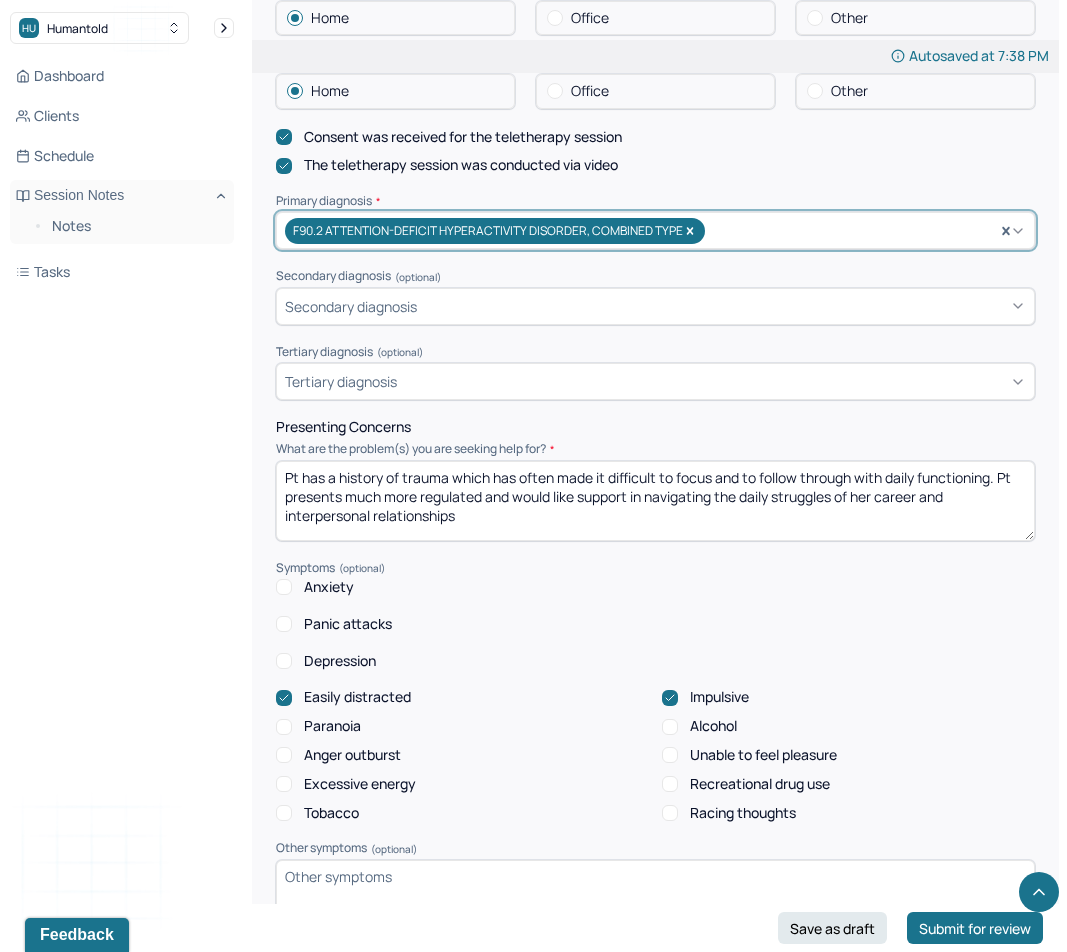scroll, scrollTop: 741, scrollLeft: 0, axis: vertical 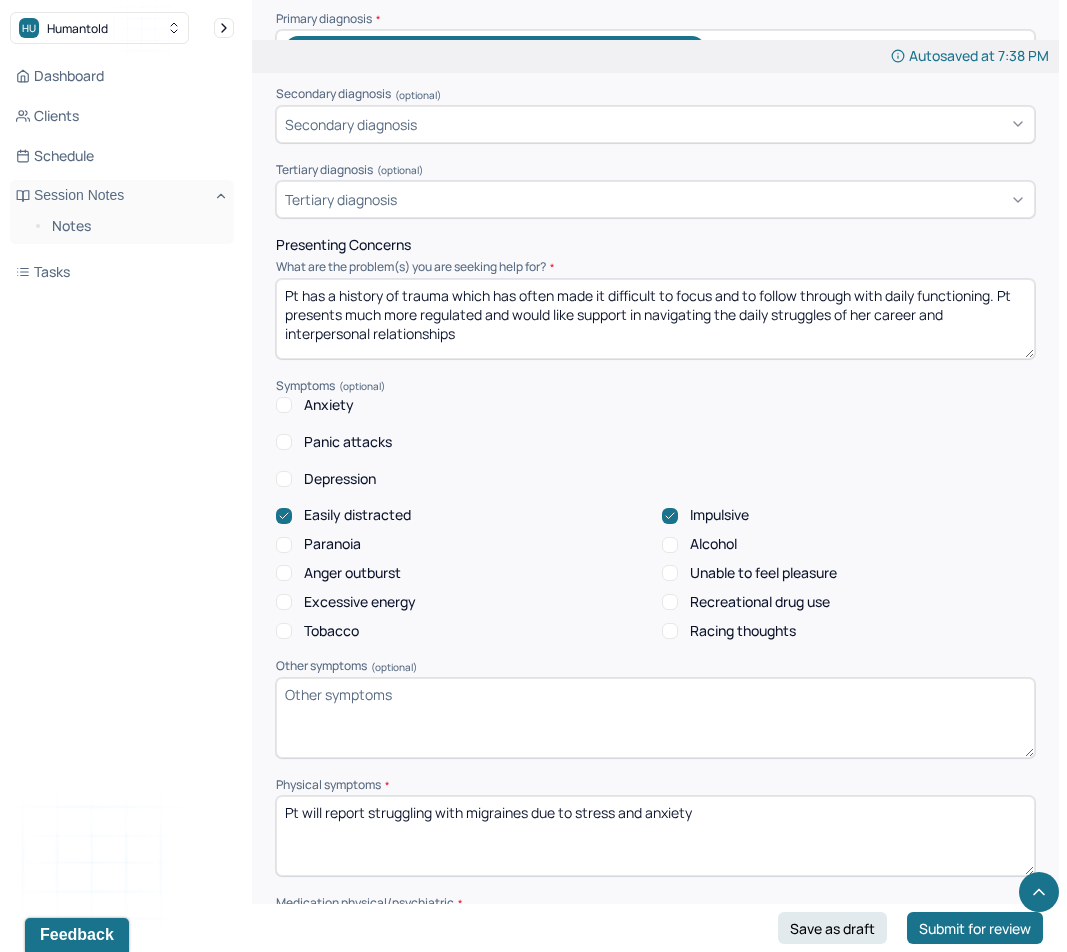click on "Pt has a history of trauma which has often made it difficult to focus and to follow through with daily functioning. Pt presents much more regulated and would like support in navigating the daily struggles of her career and interpersonal relationships" at bounding box center [655, 319] 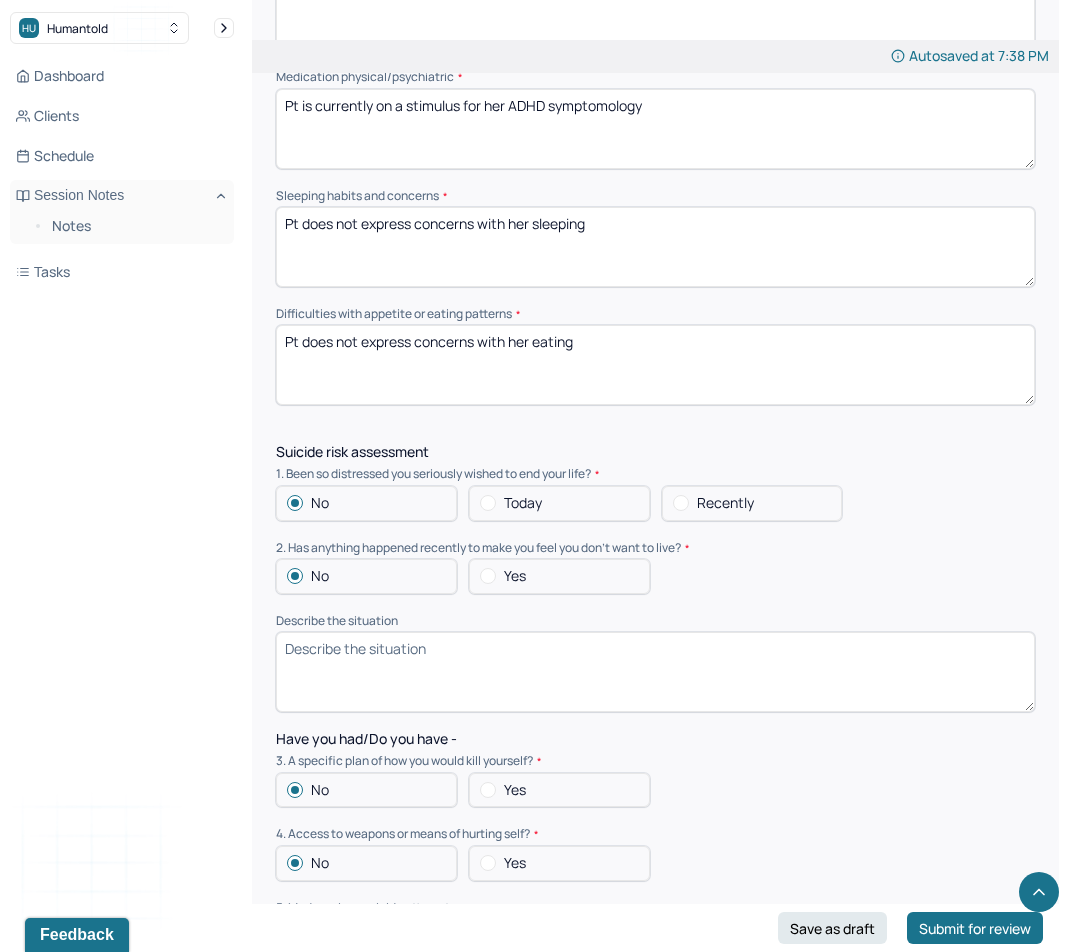 scroll, scrollTop: 1572, scrollLeft: 0, axis: vertical 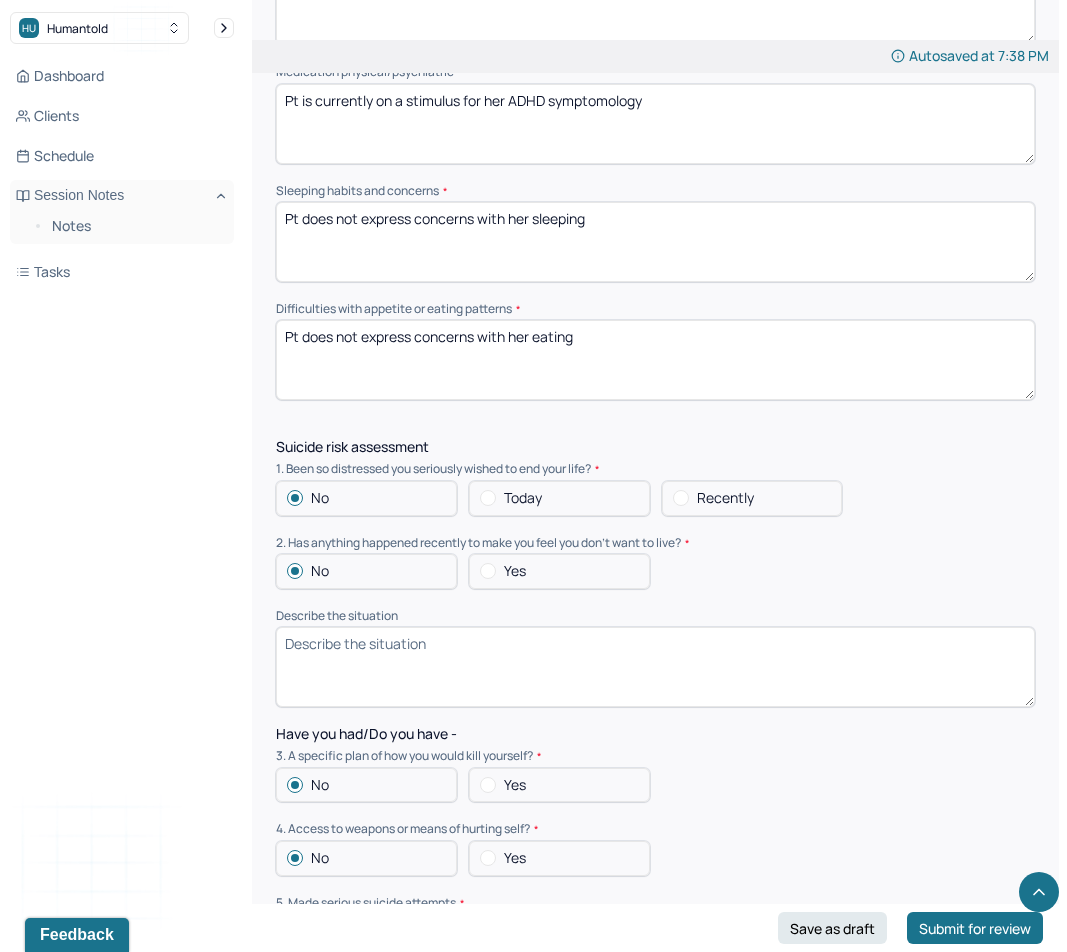 type on "Pt has a history of trauma which has often made it difficult to focus and to follow through with daily functioning. Pt presents much more regulated and would like support in navigating the daily struggles of her career and interpersonal relationships. Pt is being treated for ADHD following an evaluation" 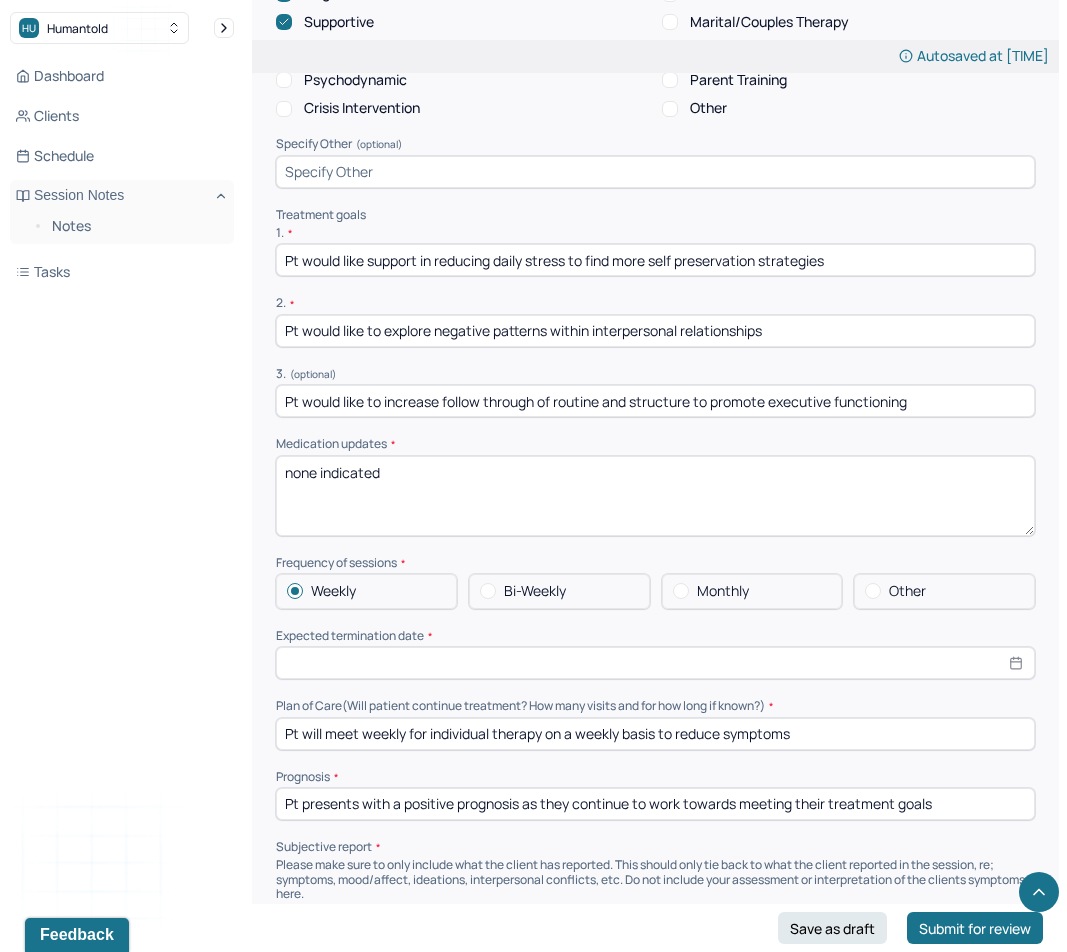 scroll, scrollTop: 3964, scrollLeft: 0, axis: vertical 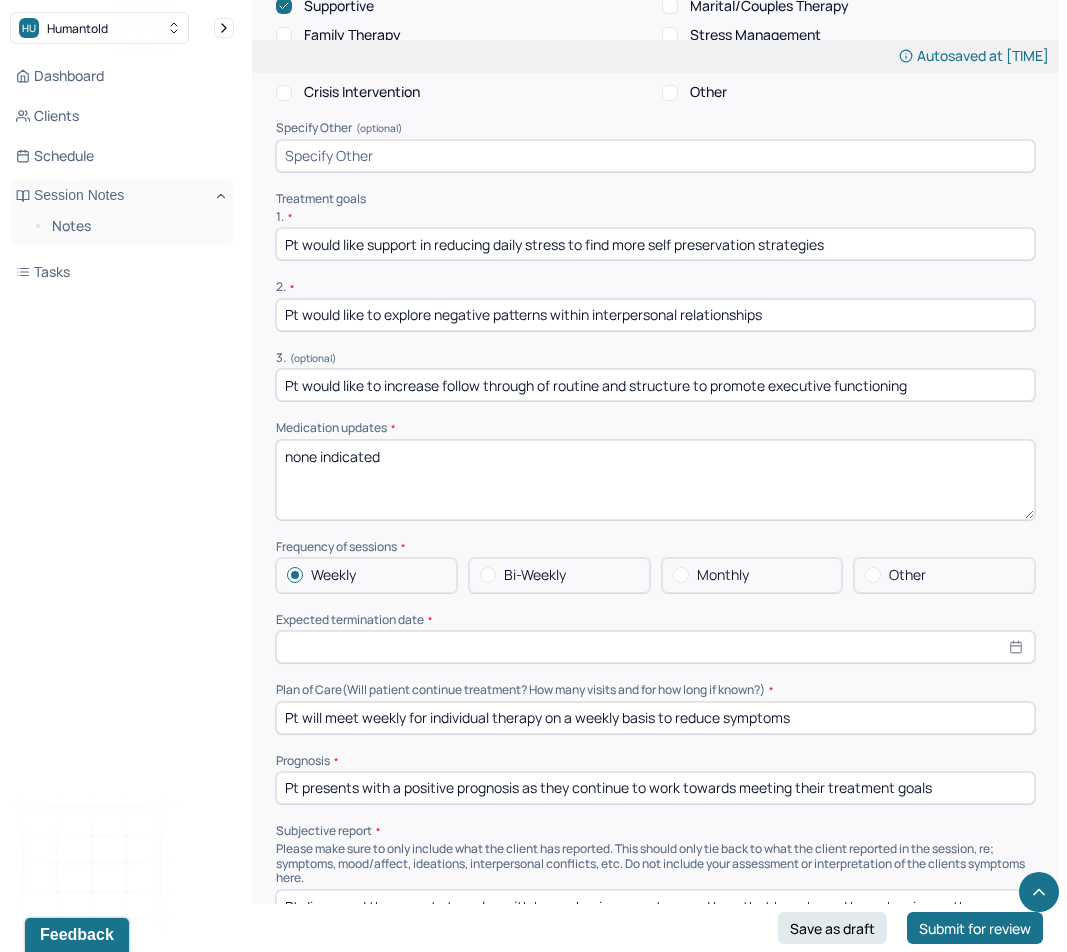 type on "Pt is currently on adderall for her ADHD symptomology" 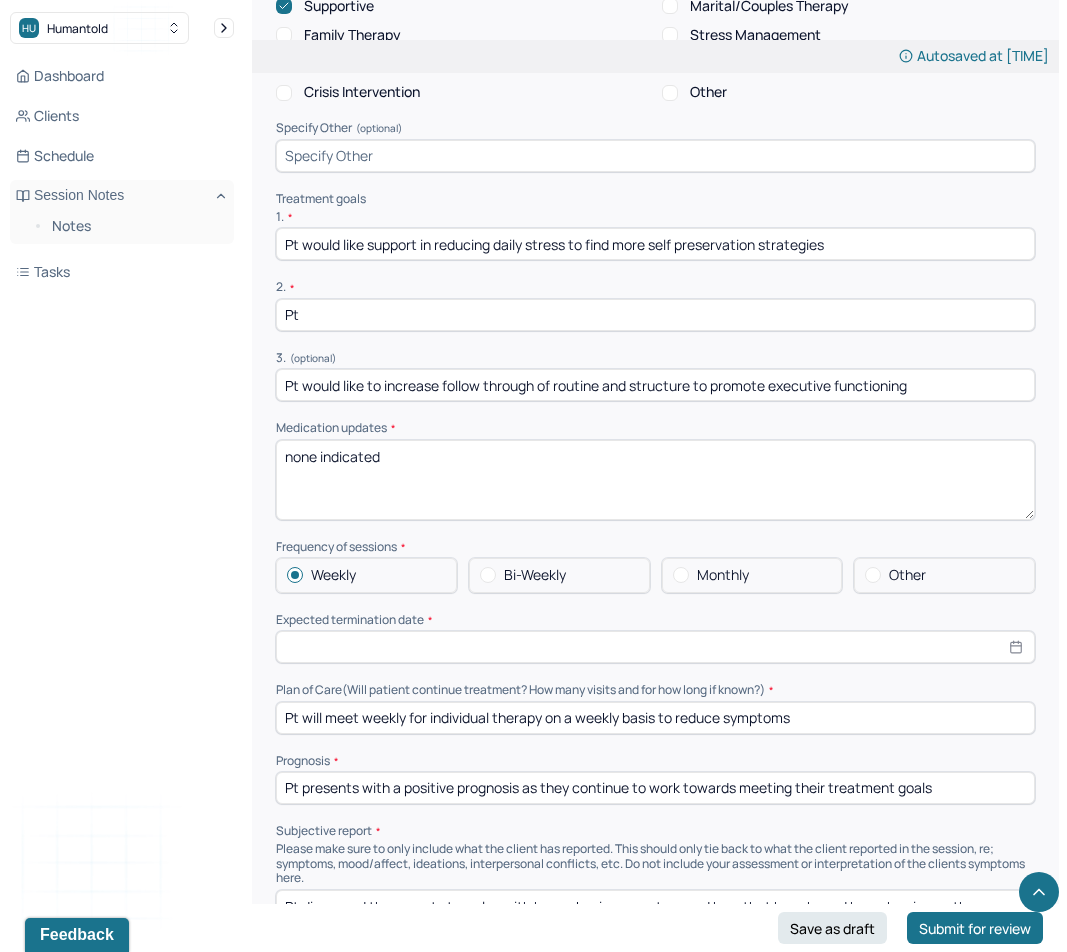 click on "Pt" at bounding box center [655, 315] 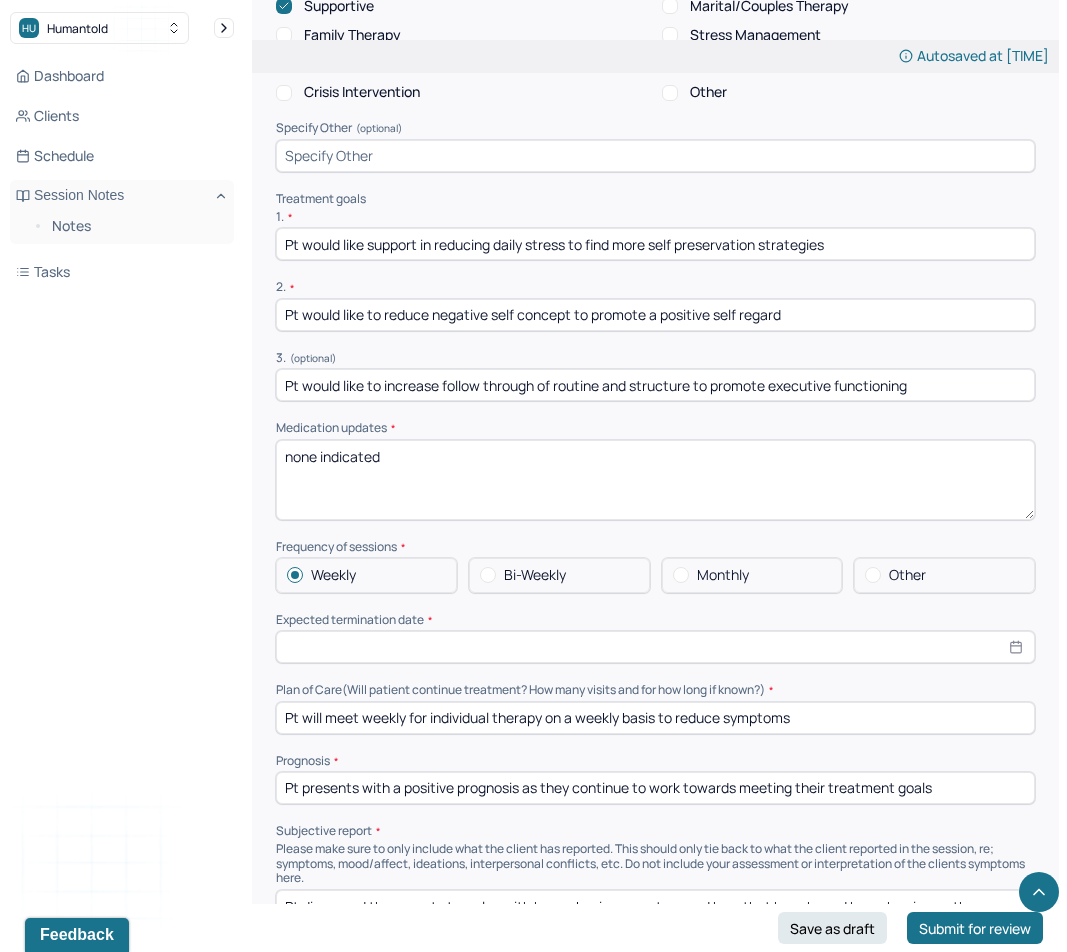 click on "none indicated" at bounding box center [655, 480] 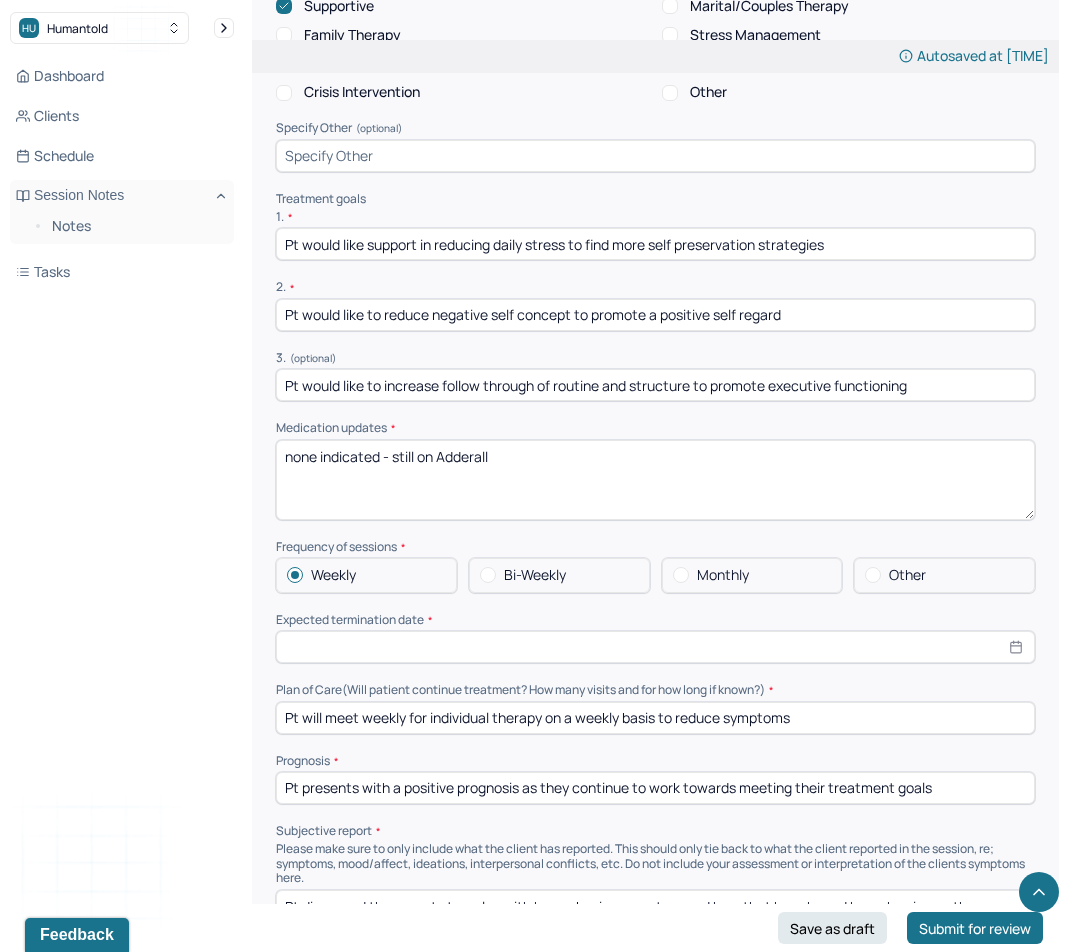 type on "none indicated - still on Adderall" 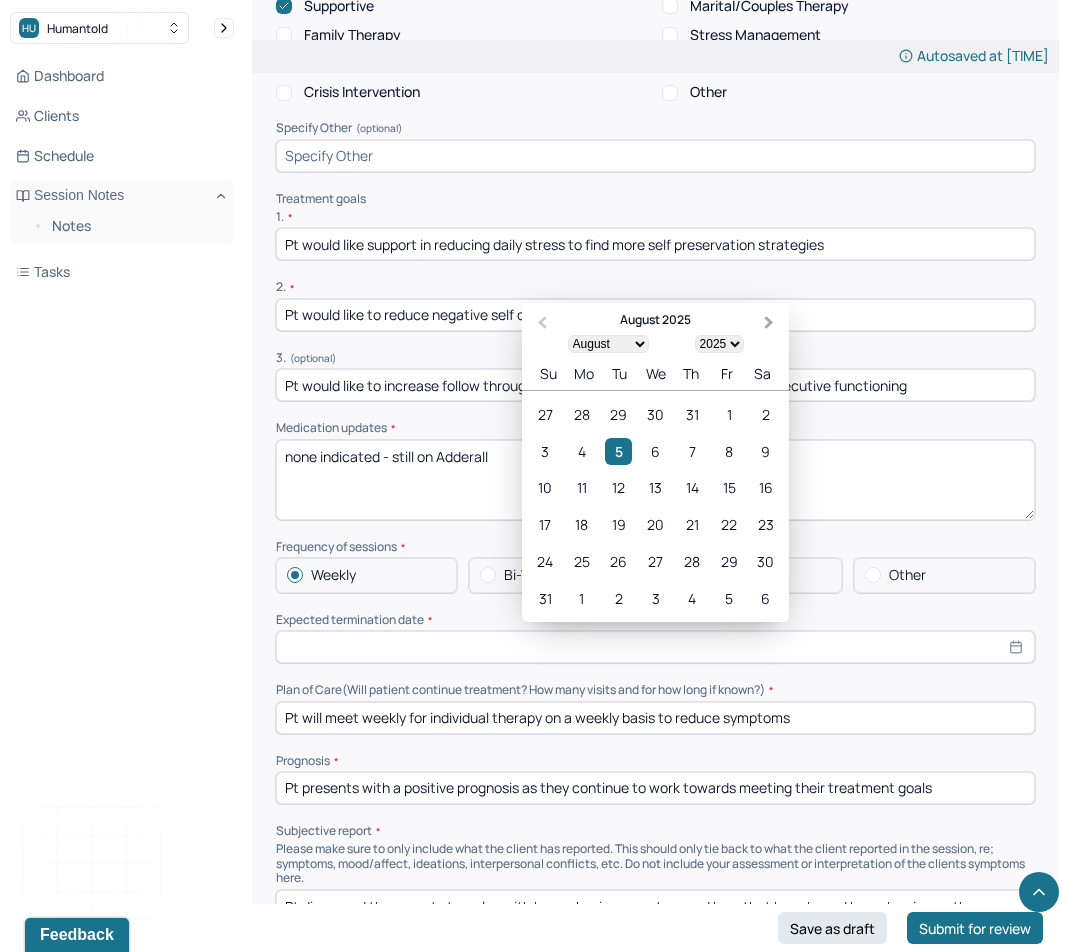 click on "Next Month" at bounding box center [769, 323] 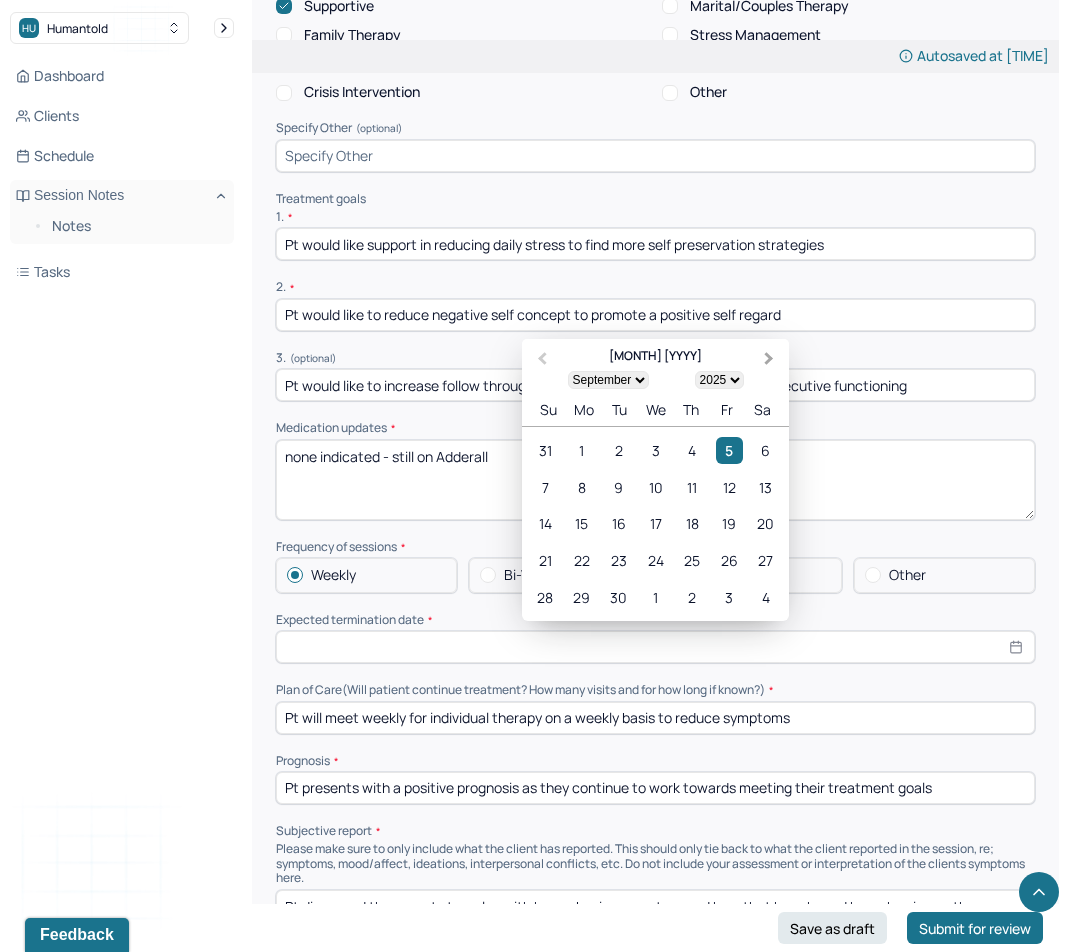 click on "Next Month" at bounding box center [769, 359] 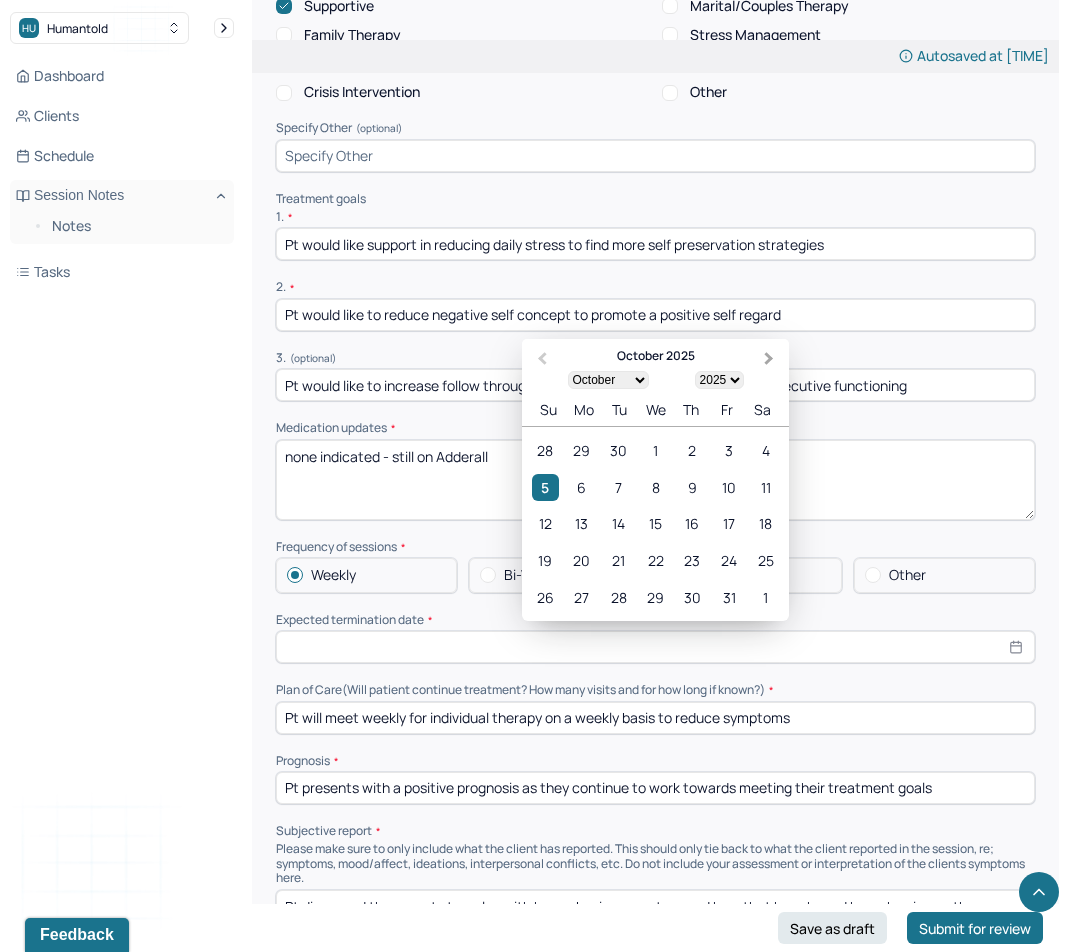 click on "Next Month" at bounding box center [769, 359] 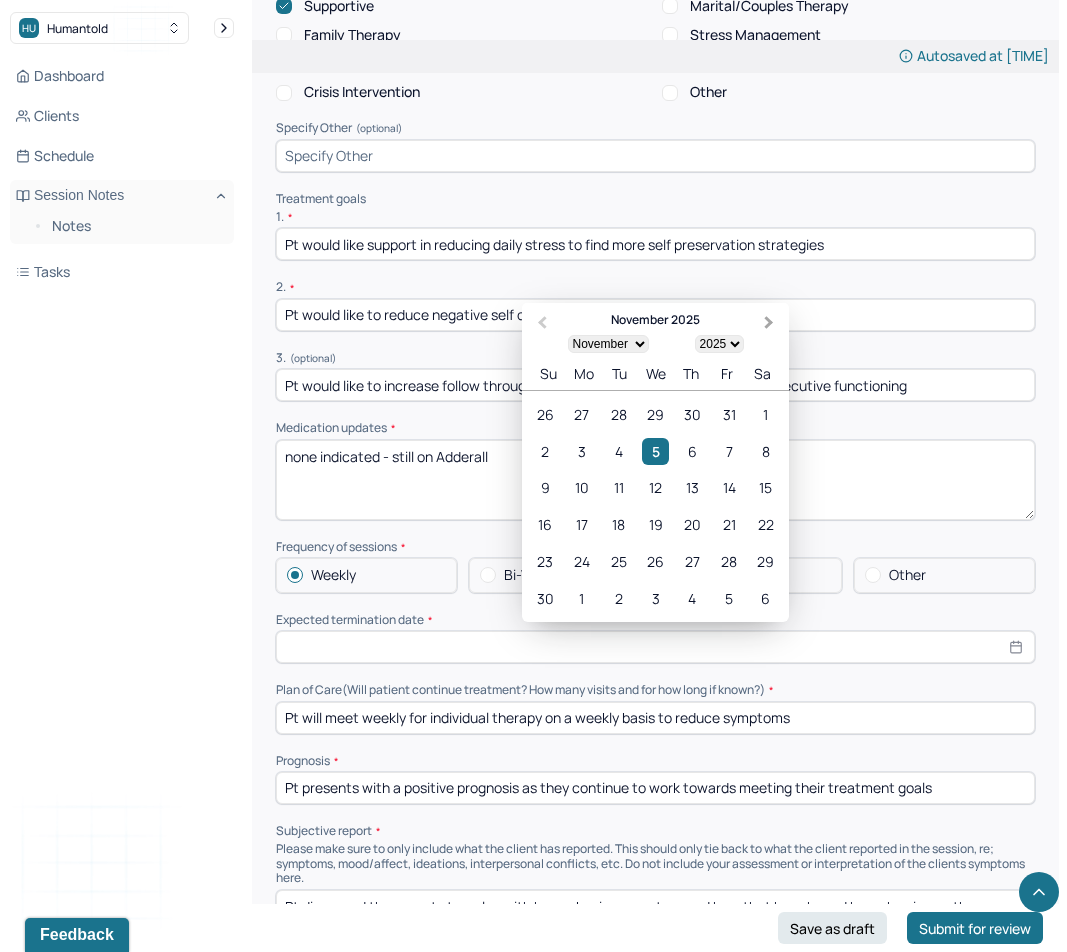 click on "Next Month" at bounding box center [771, 324] 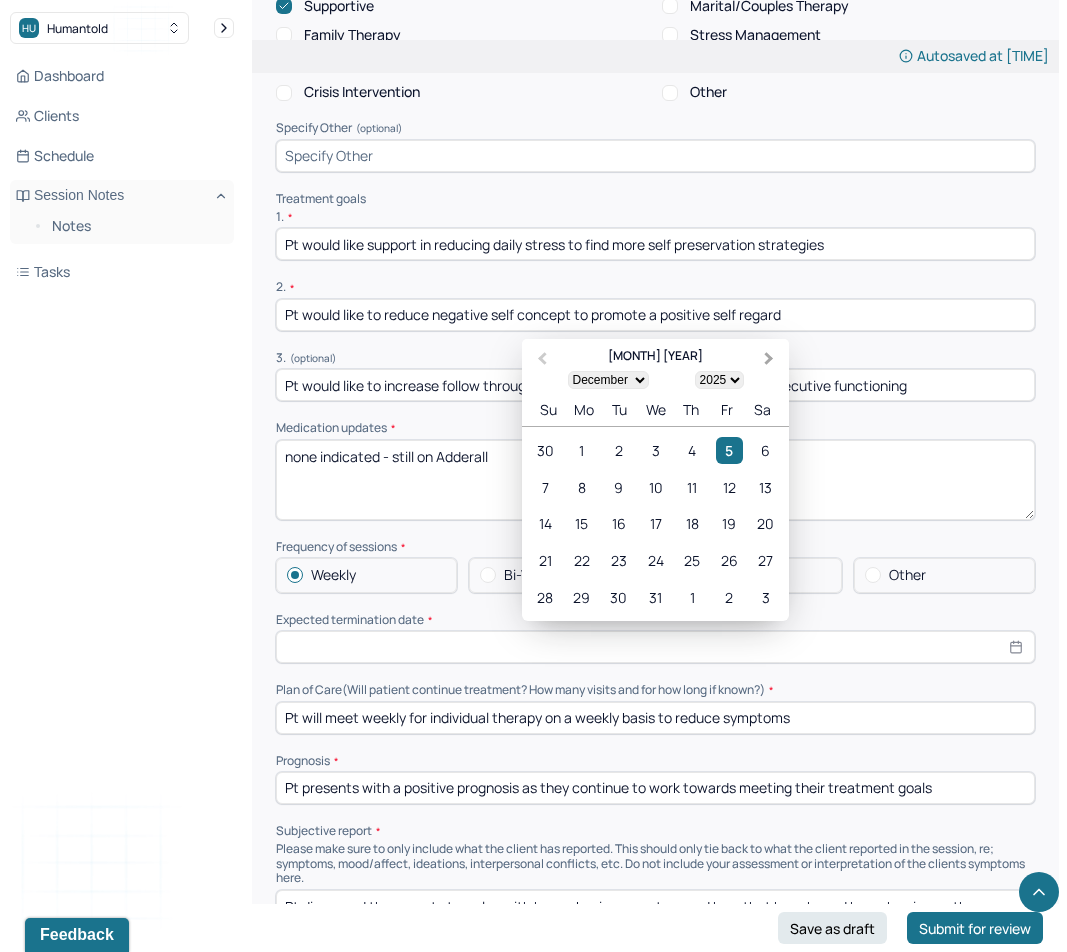 click on "Next Month" at bounding box center (769, 359) 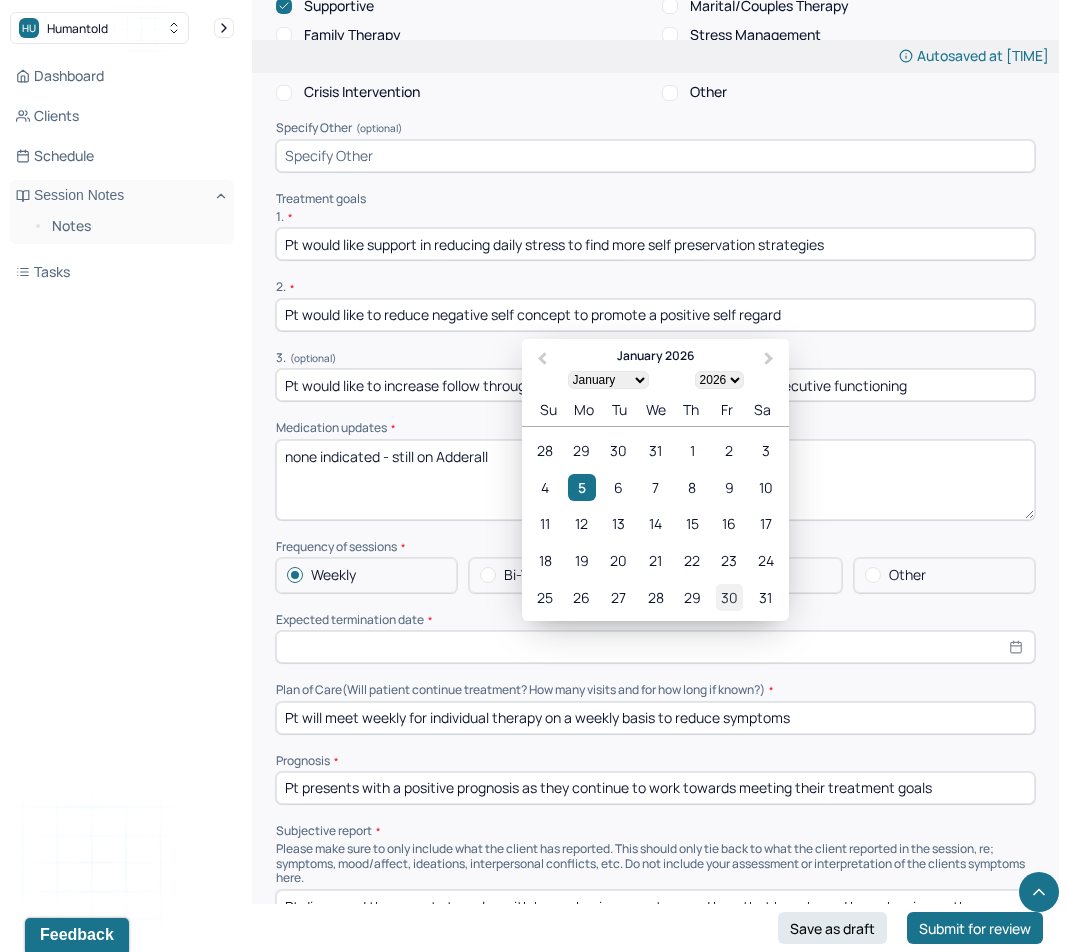 click on "30" at bounding box center [729, 597] 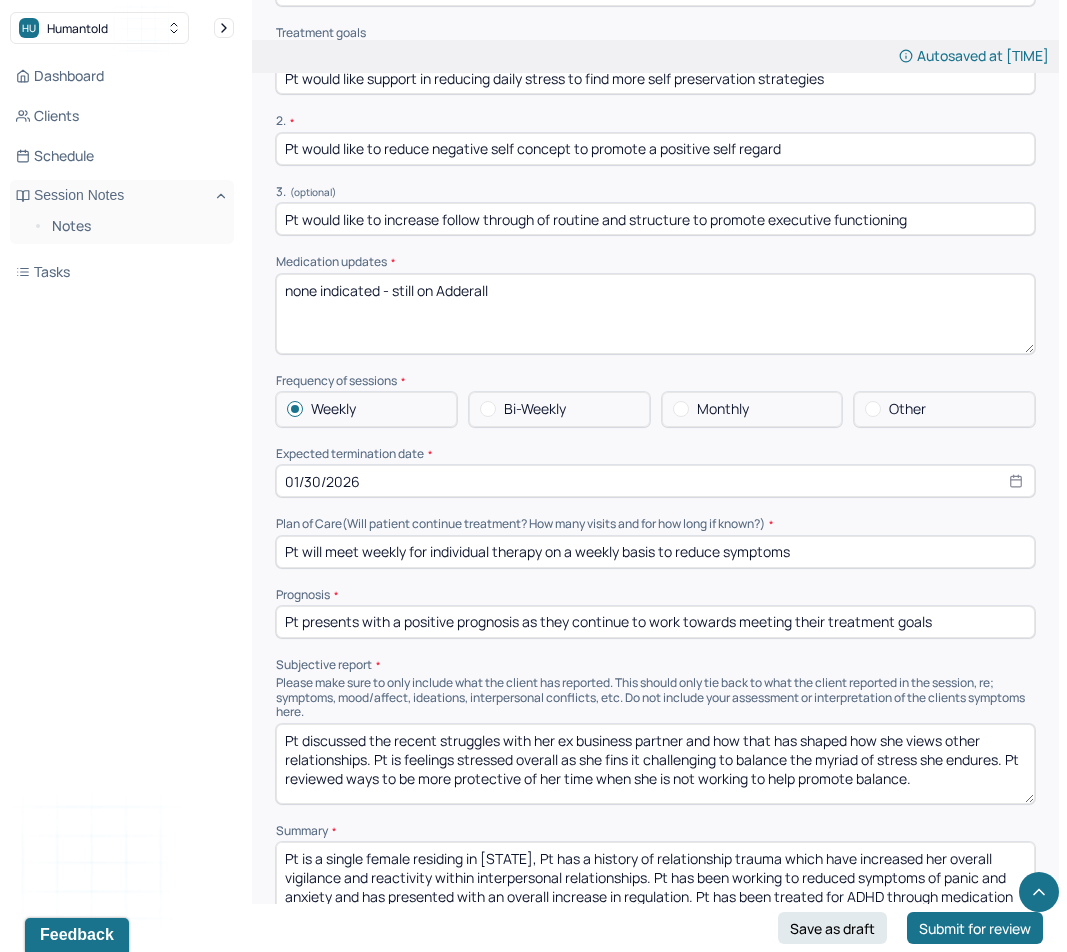 scroll, scrollTop: 4316, scrollLeft: 0, axis: vertical 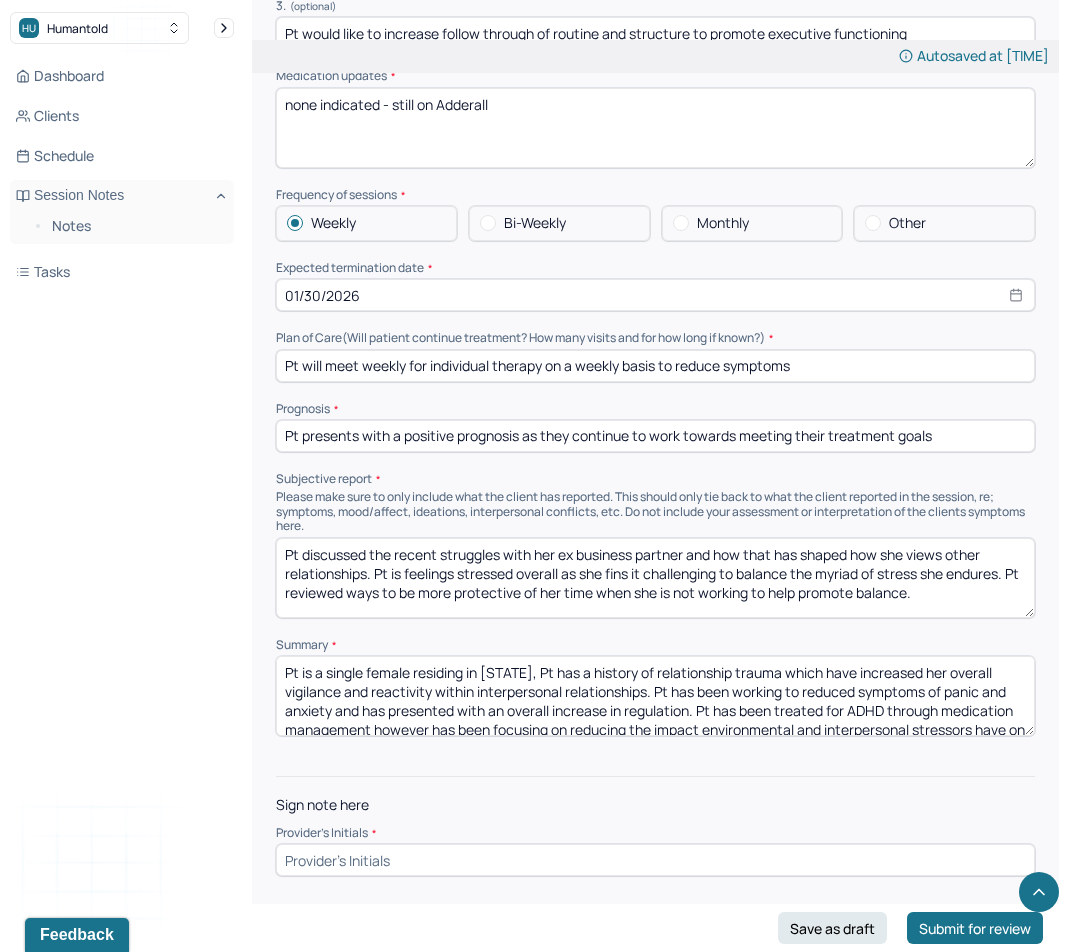 drag, startPoint x: 964, startPoint y: 599, endPoint x: 215, endPoint y: 510, distance: 754.26917 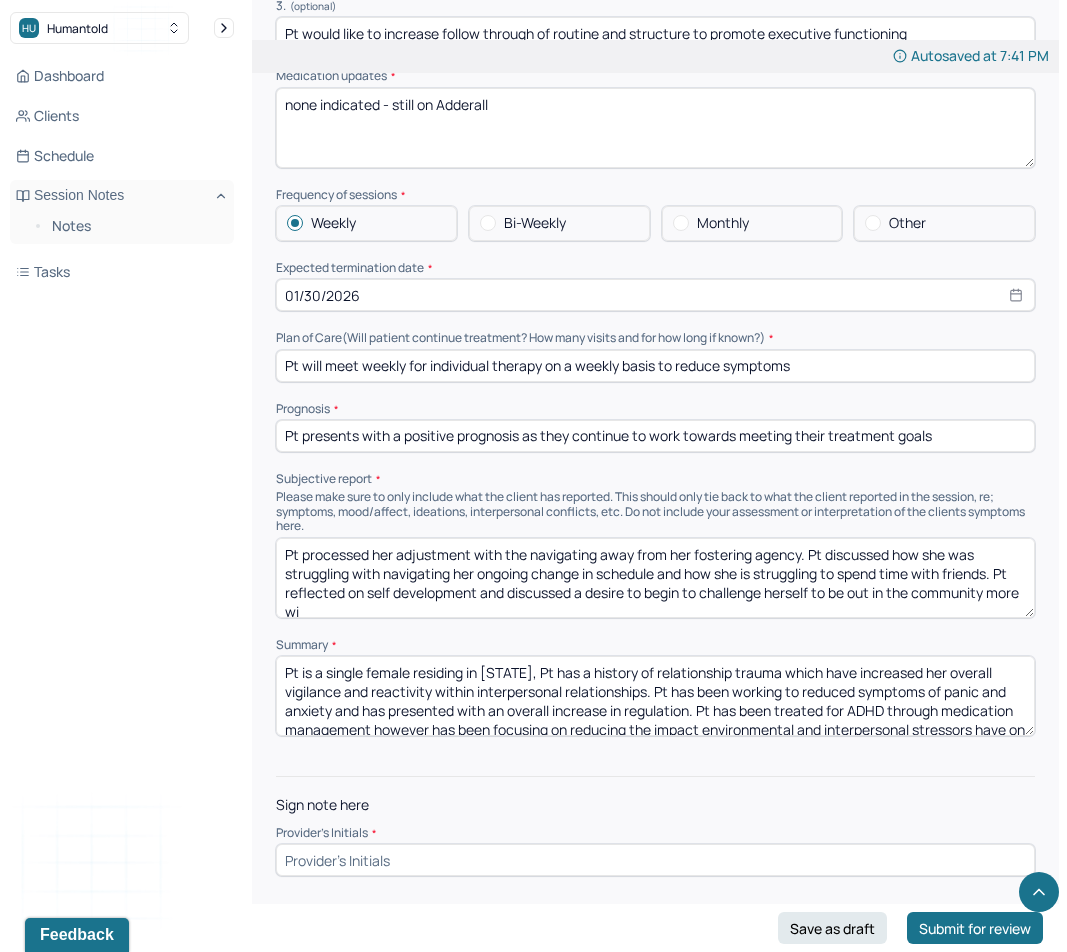 scroll, scrollTop: 4, scrollLeft: 0, axis: vertical 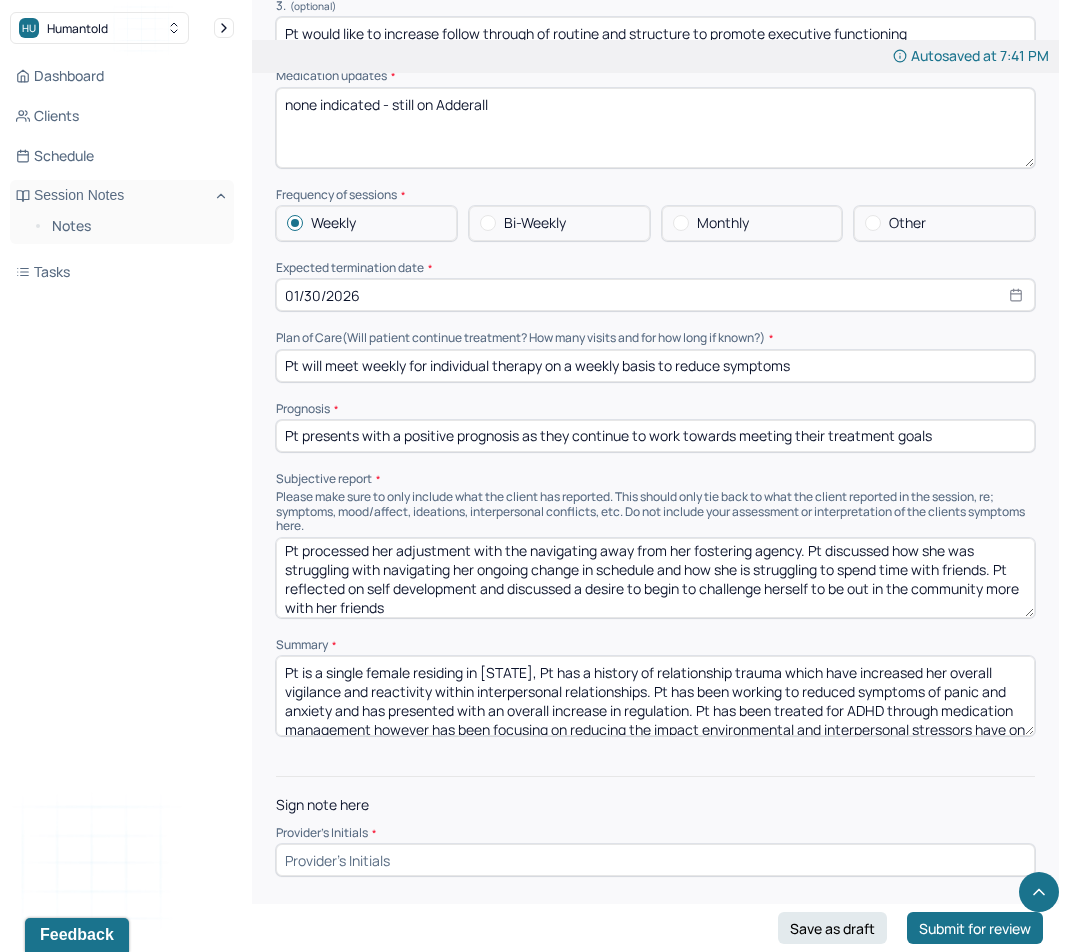 type on "Pt processed her adjustment with the navigating away from her fostering agency. Pt discussed how she was struggling with navigating her ongoing change in schedule and how she is struggling to spend time with friends. Pt reflected on self development and discussed a desire to begin to challenge herself to be out in the community more with her friends" 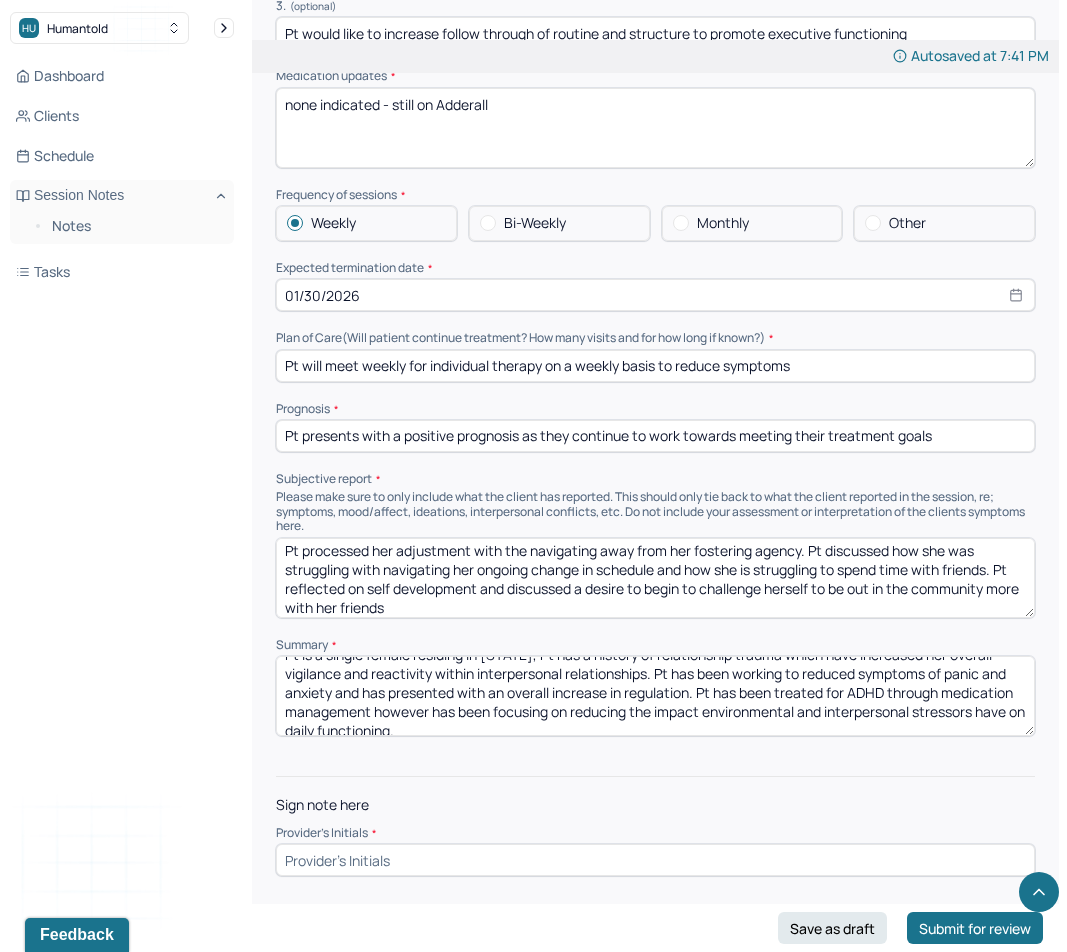 scroll, scrollTop: 29, scrollLeft: 0, axis: vertical 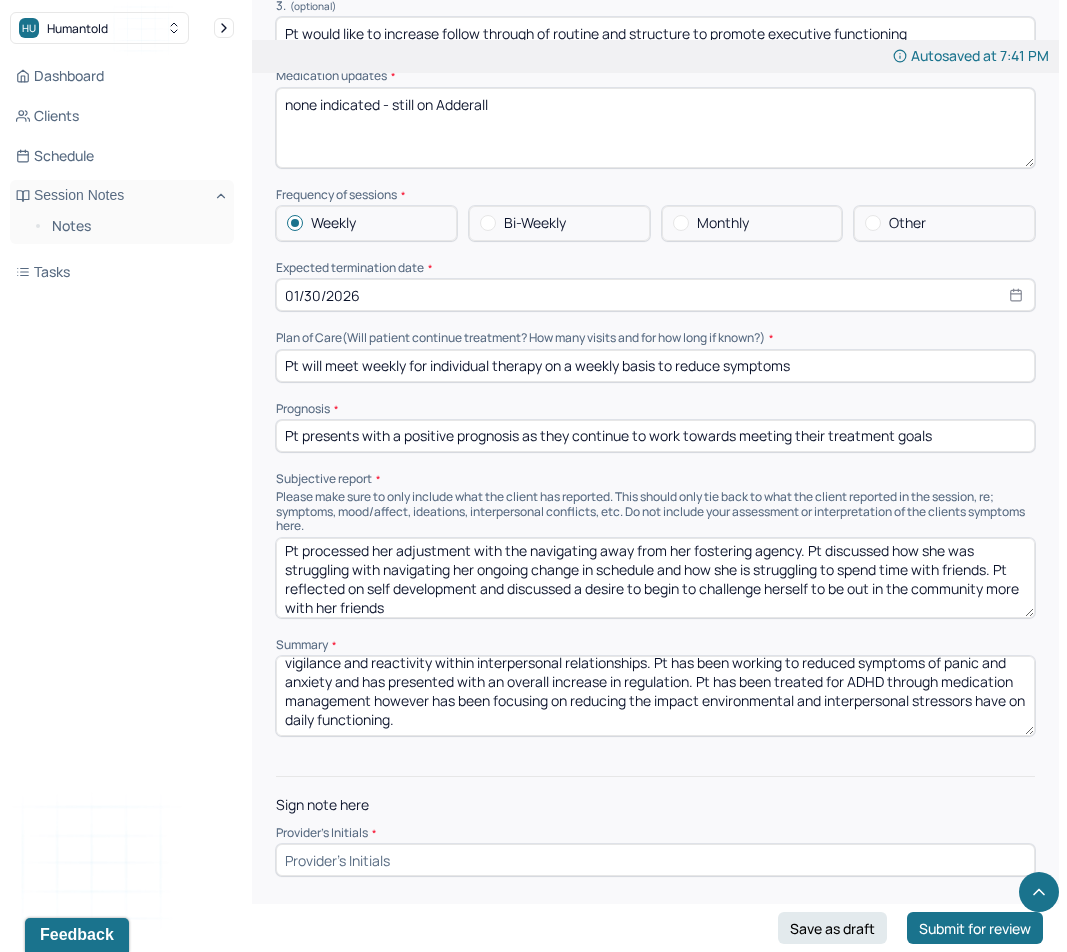 click at bounding box center [655, 860] 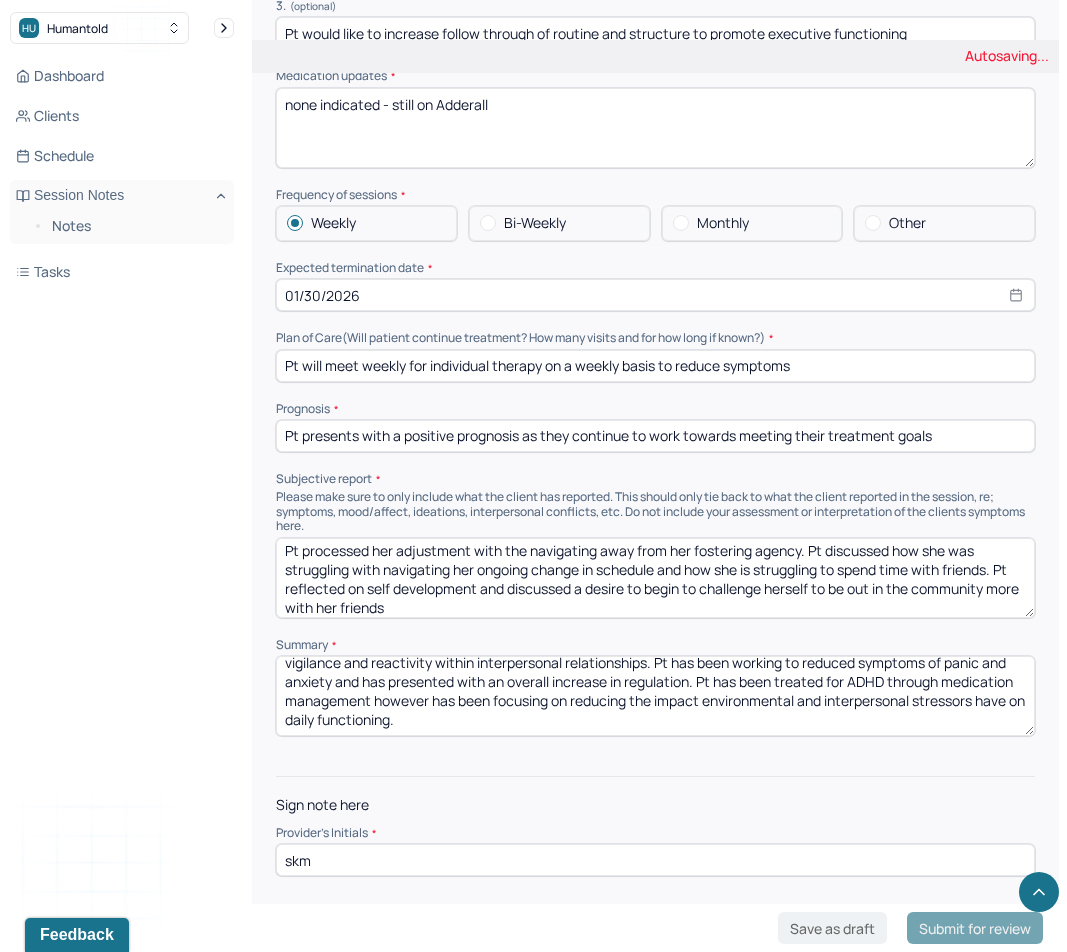 type on "skm" 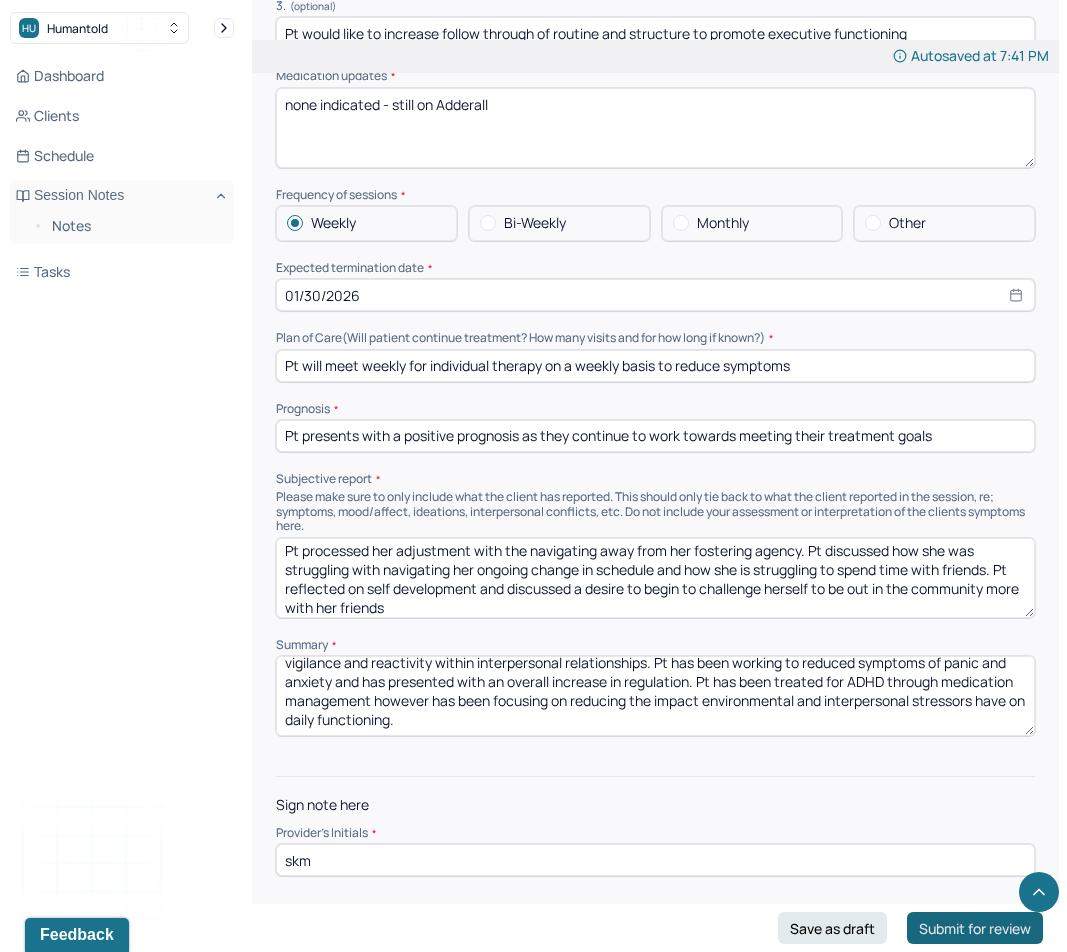 click on "Submit for review" at bounding box center [975, 928] 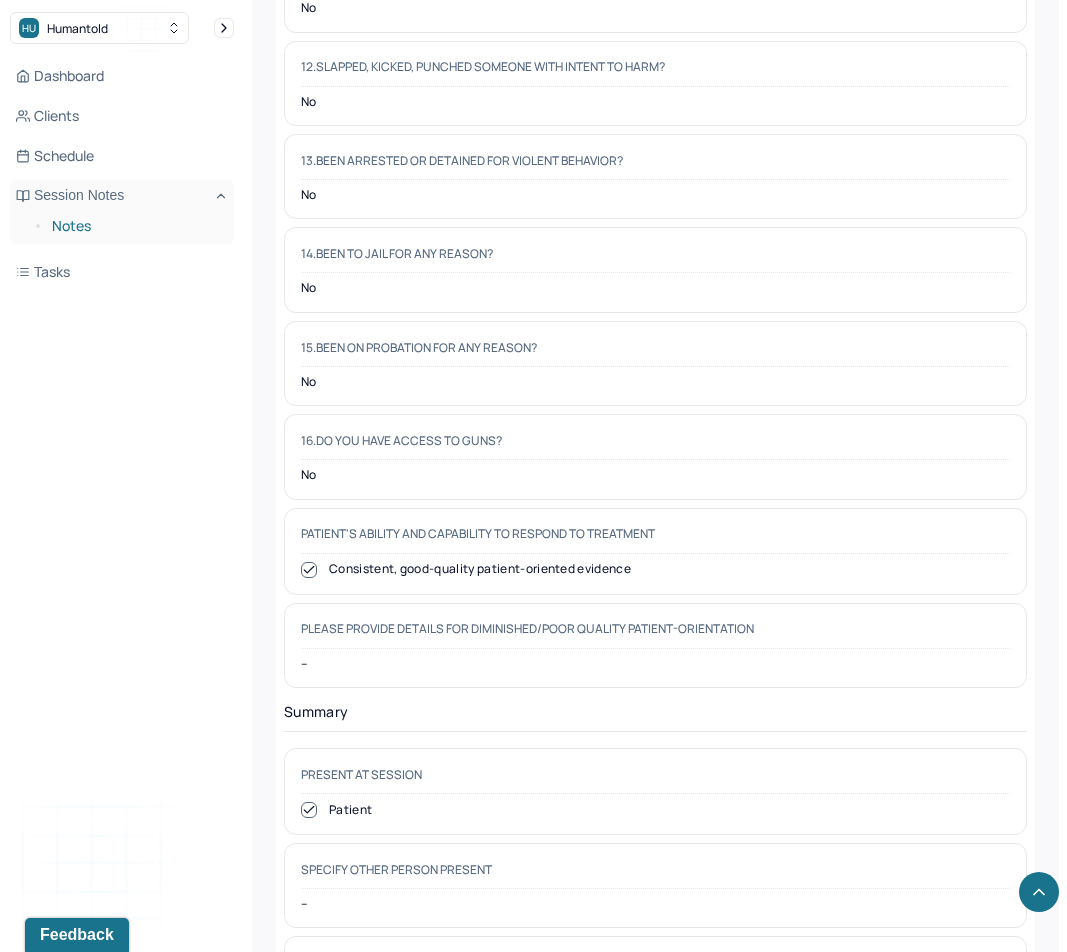 click on "Notes" at bounding box center (135, 226) 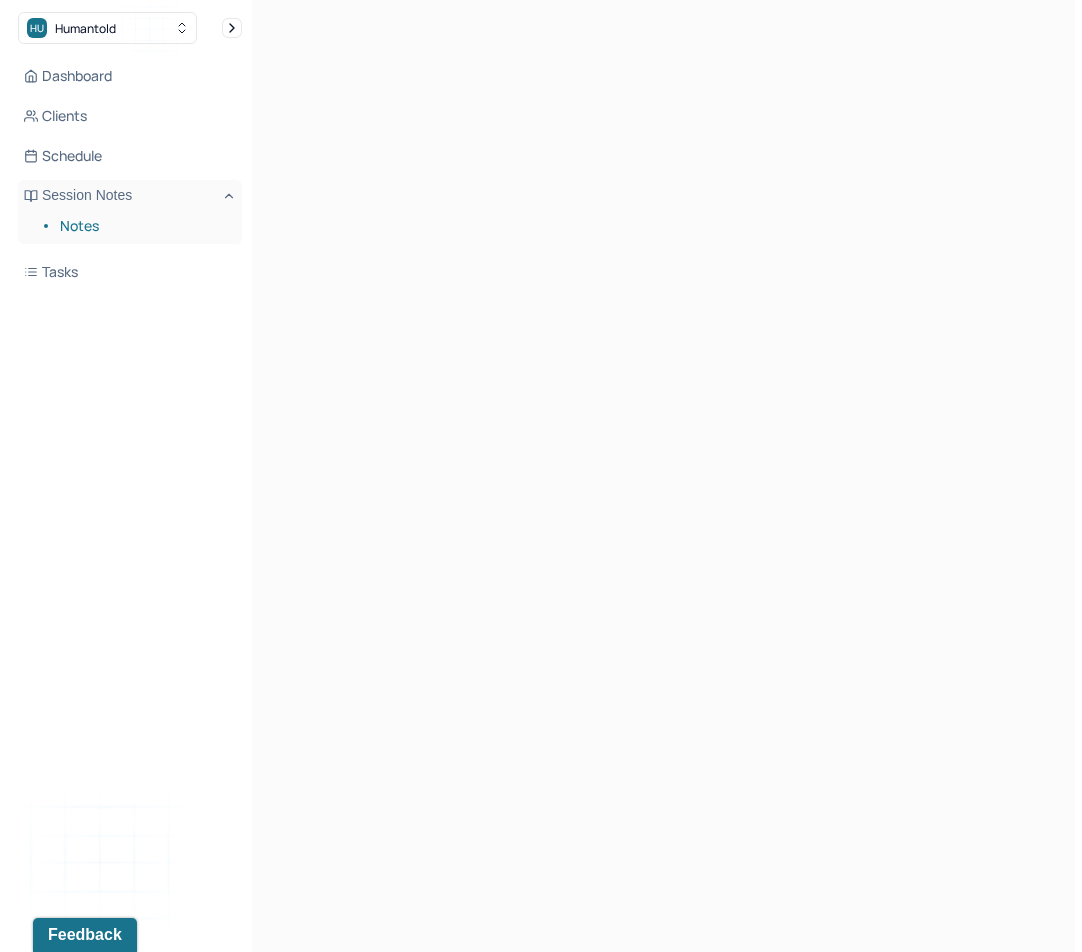 scroll, scrollTop: 0, scrollLeft: 0, axis: both 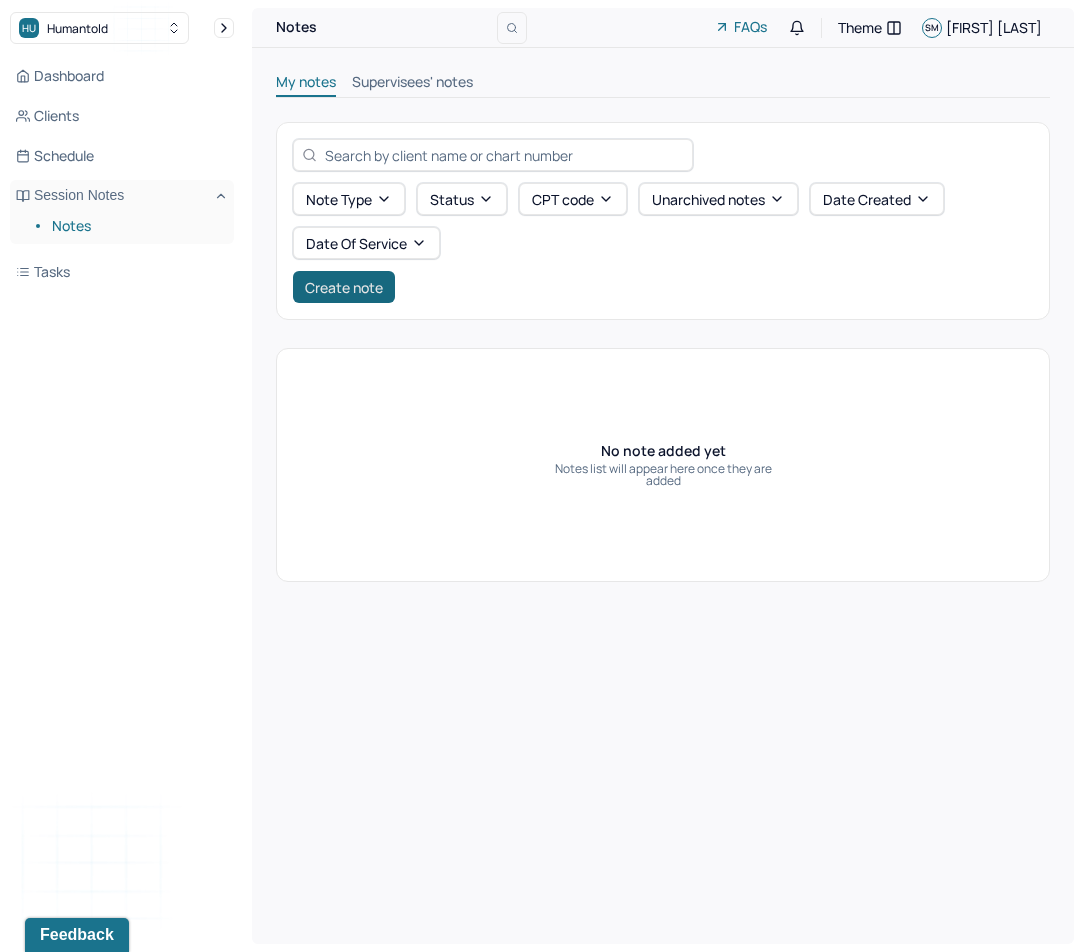 click on "Create note" at bounding box center [344, 287] 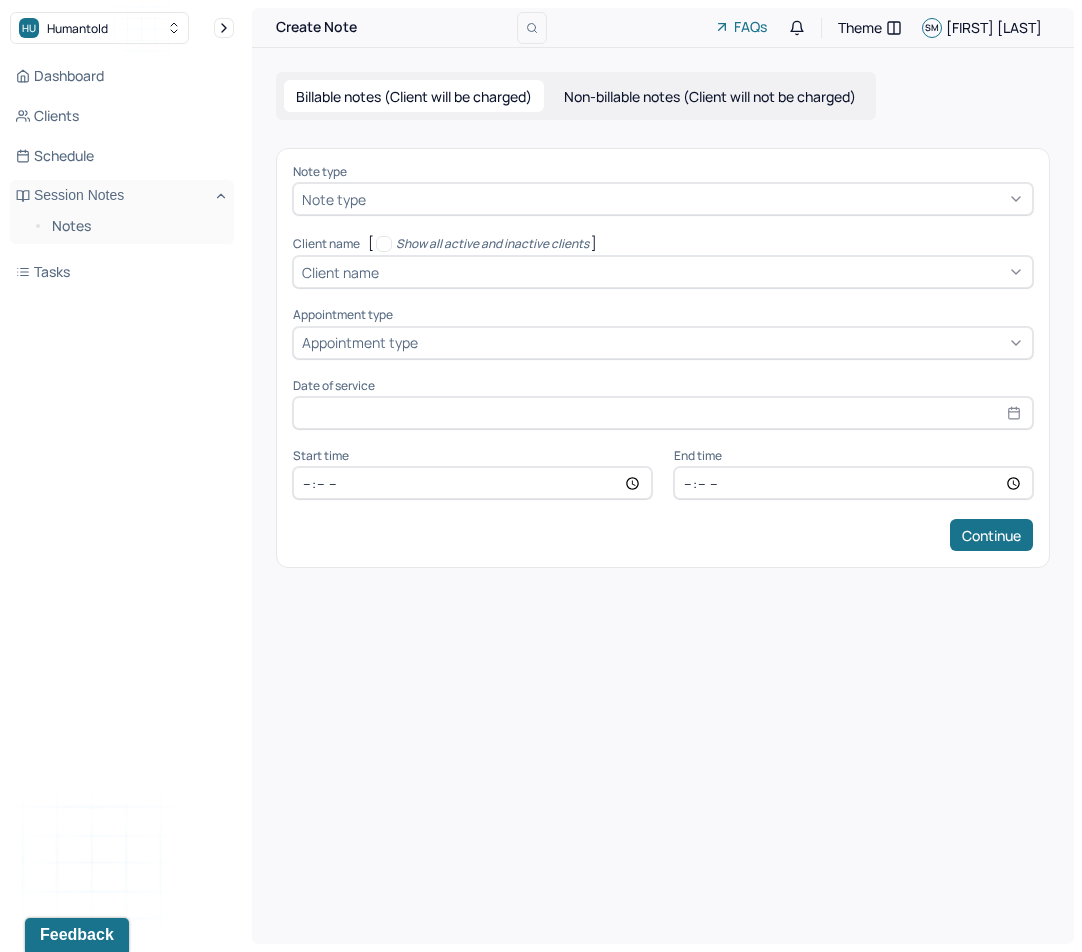 click on "Note type" at bounding box center (334, 199) 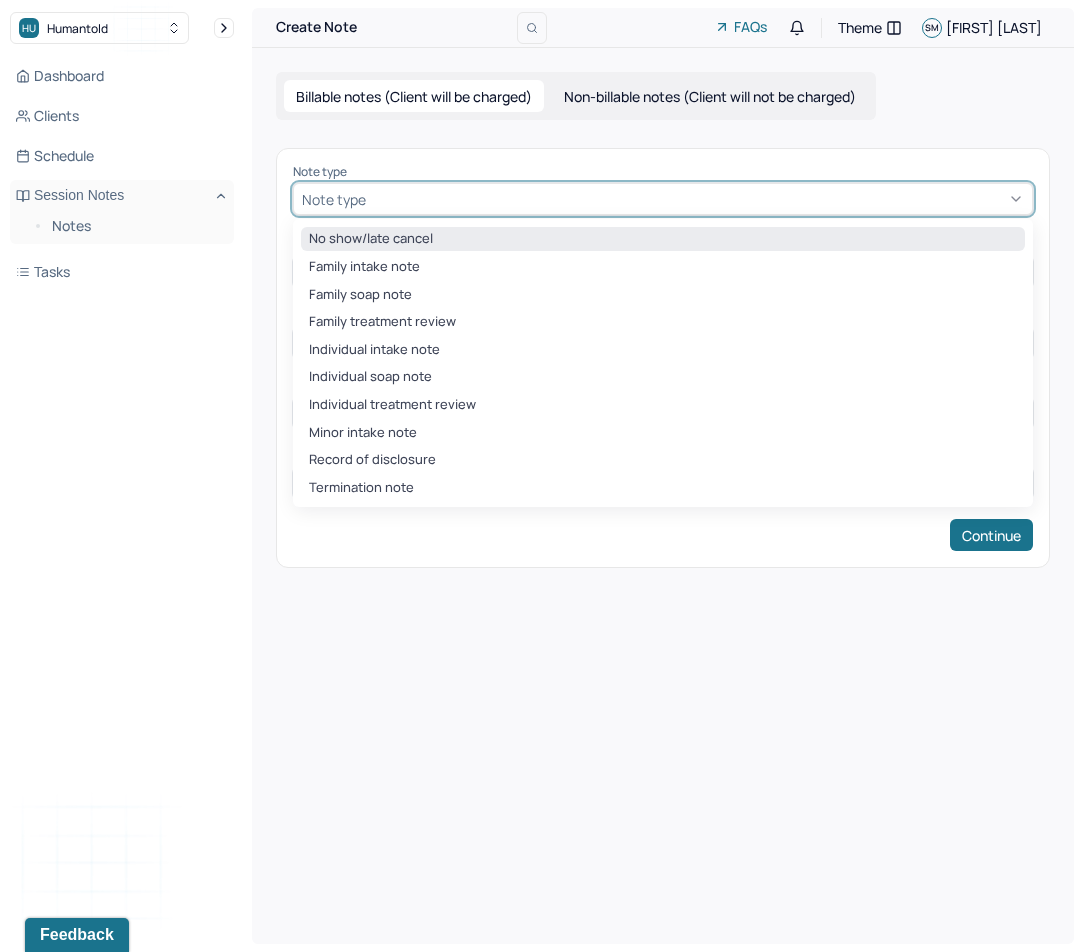 click on "No show/late cancel" at bounding box center (663, 239) 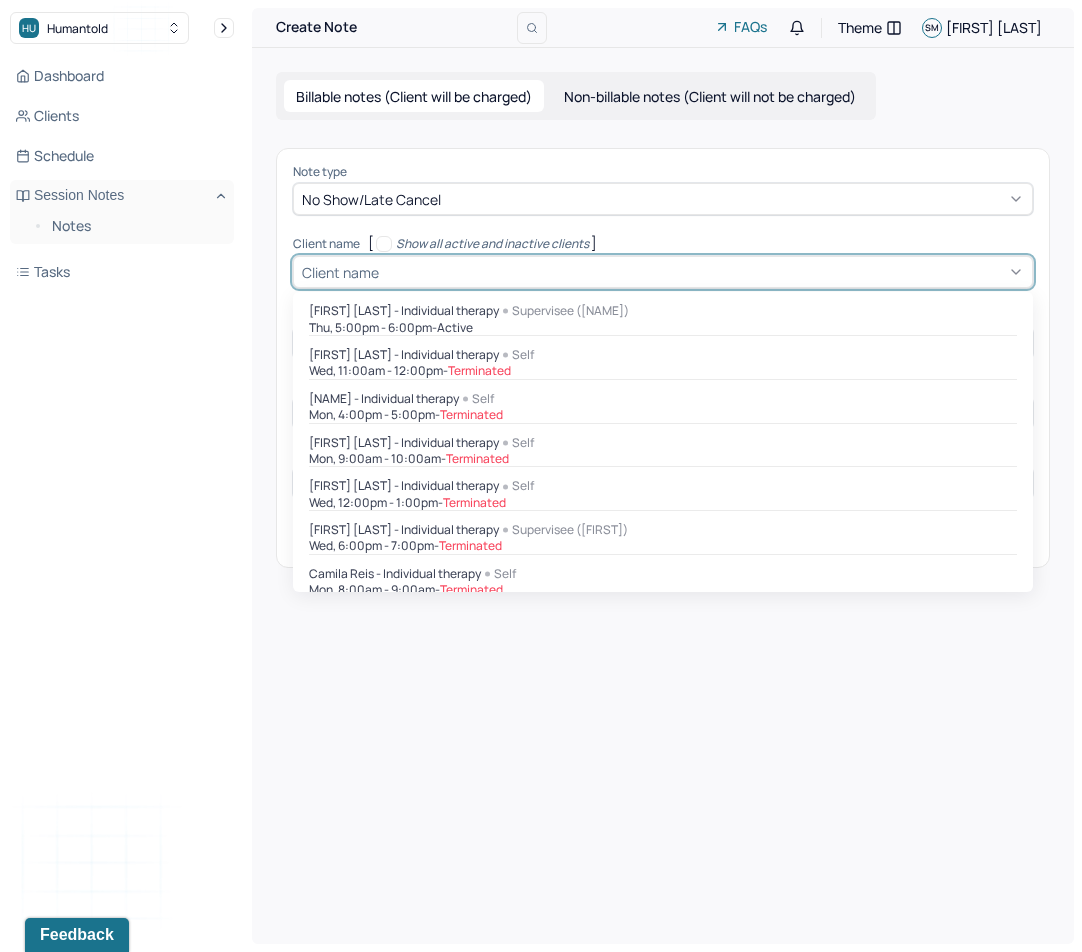 click on "Client name" at bounding box center (340, 272) 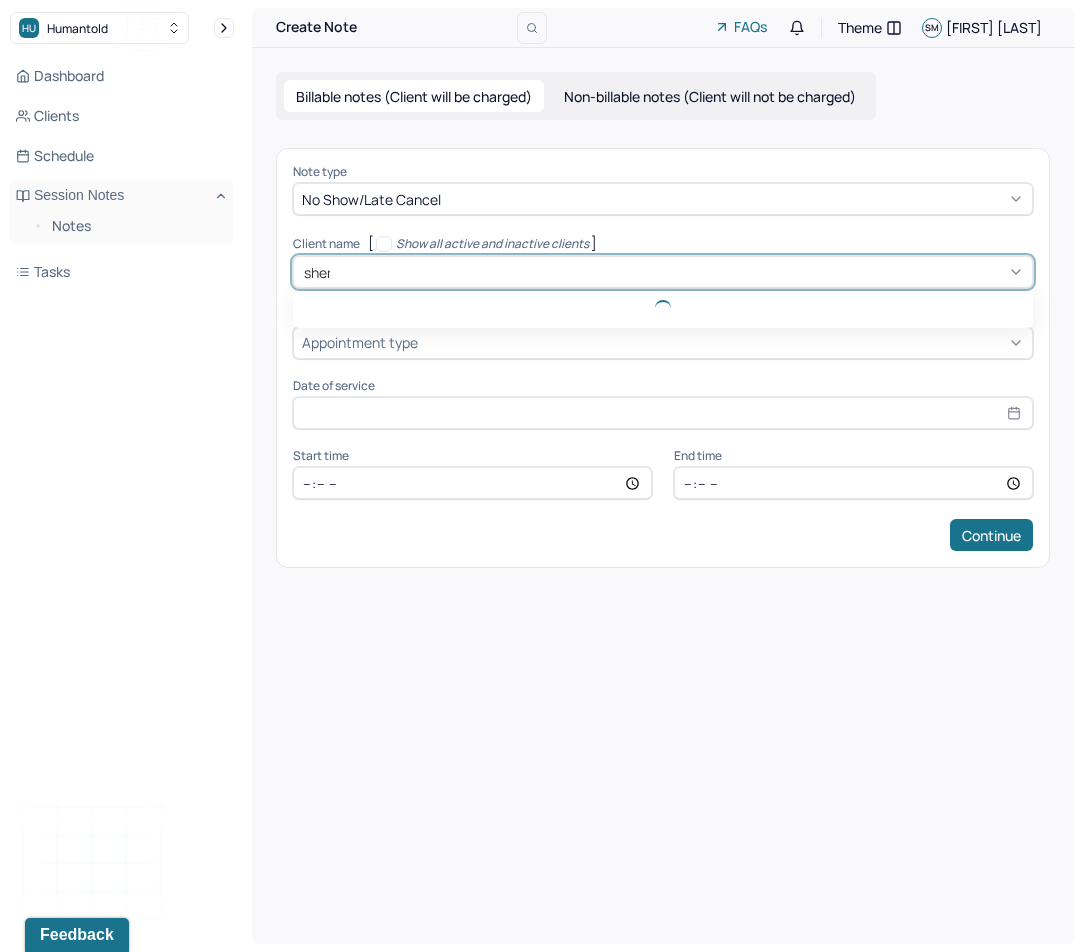 type on "shery" 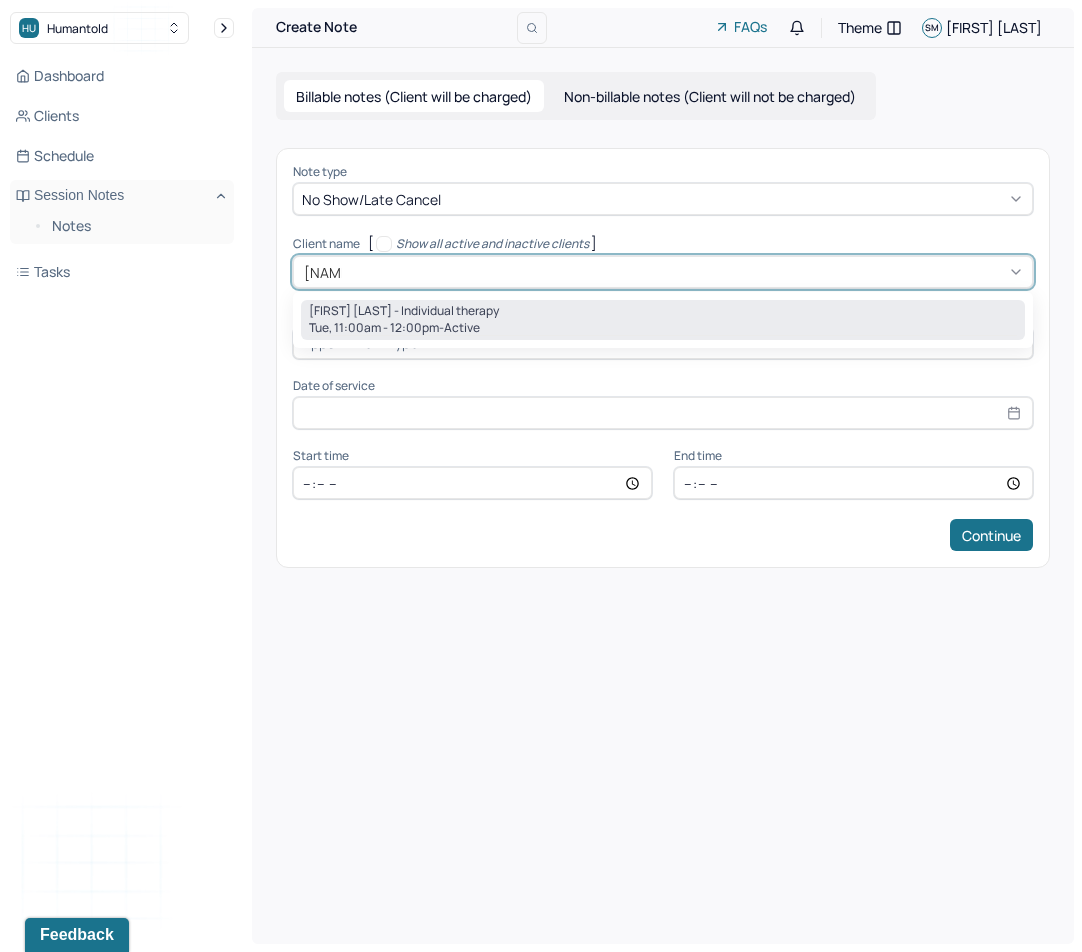 click on "Sheryl Sulistiawan - Individual therapy" at bounding box center (404, 311) 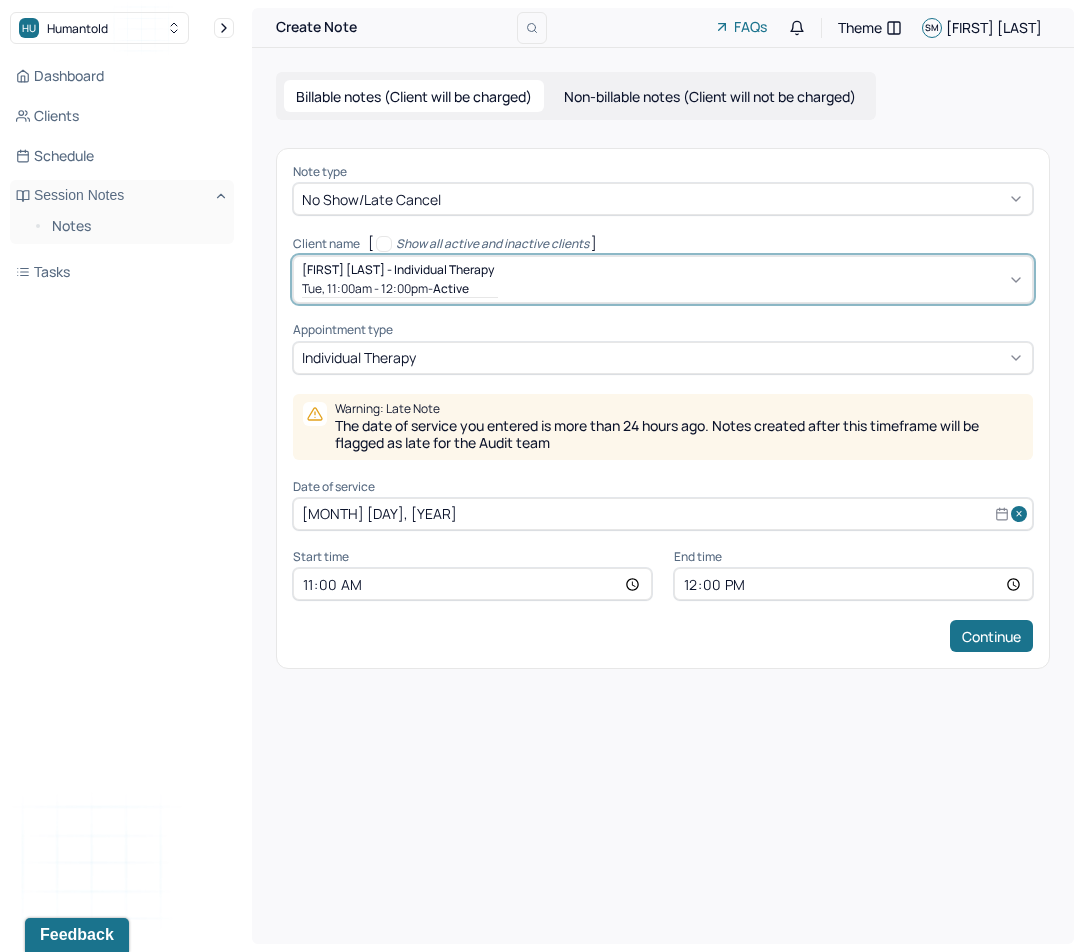 select on "6" 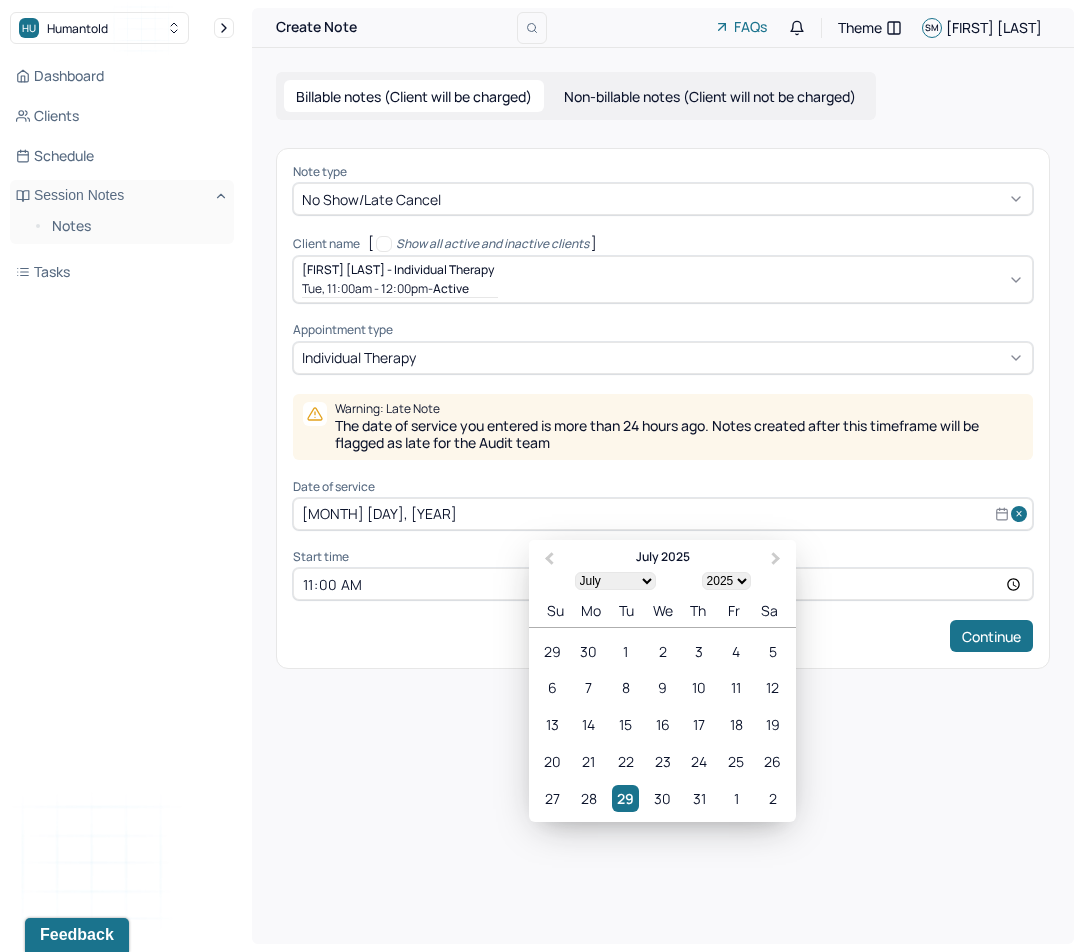 click on "[DATE]" at bounding box center [663, 514] 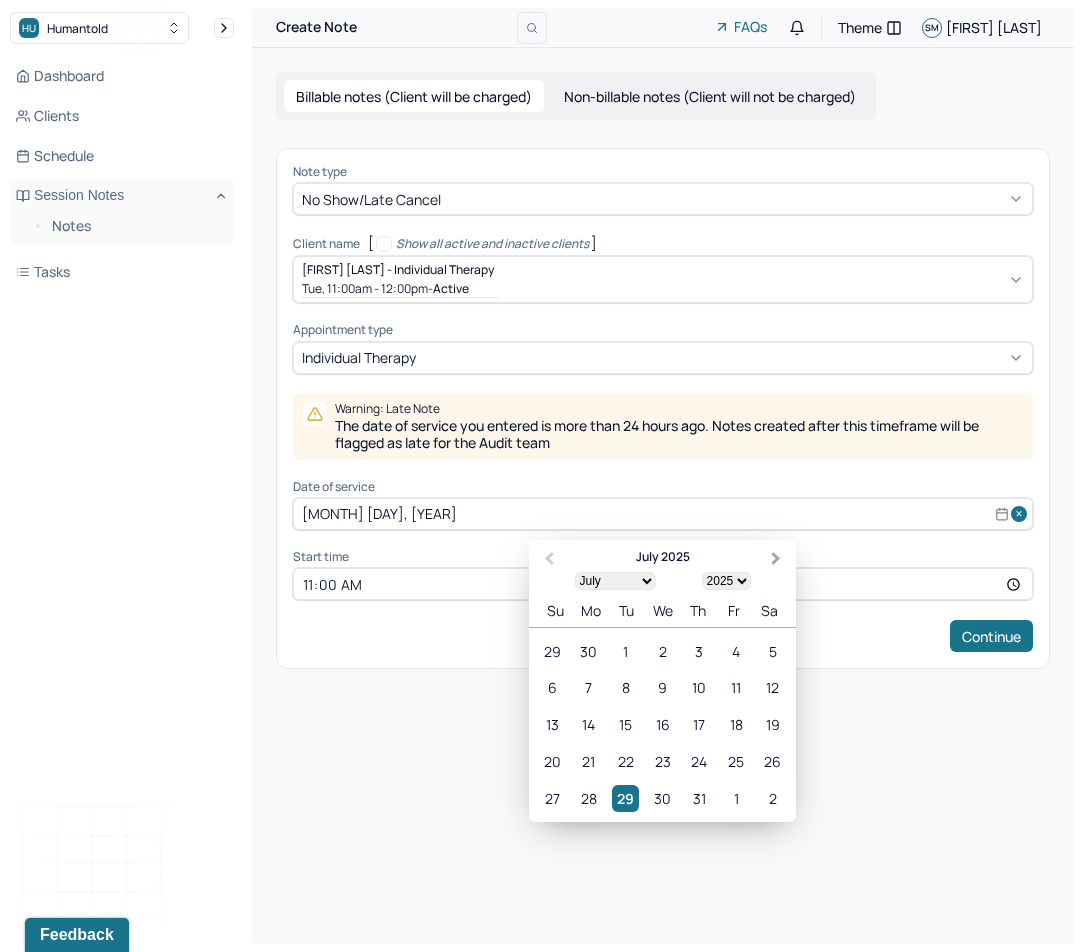 click on "Next Month" at bounding box center (778, 561) 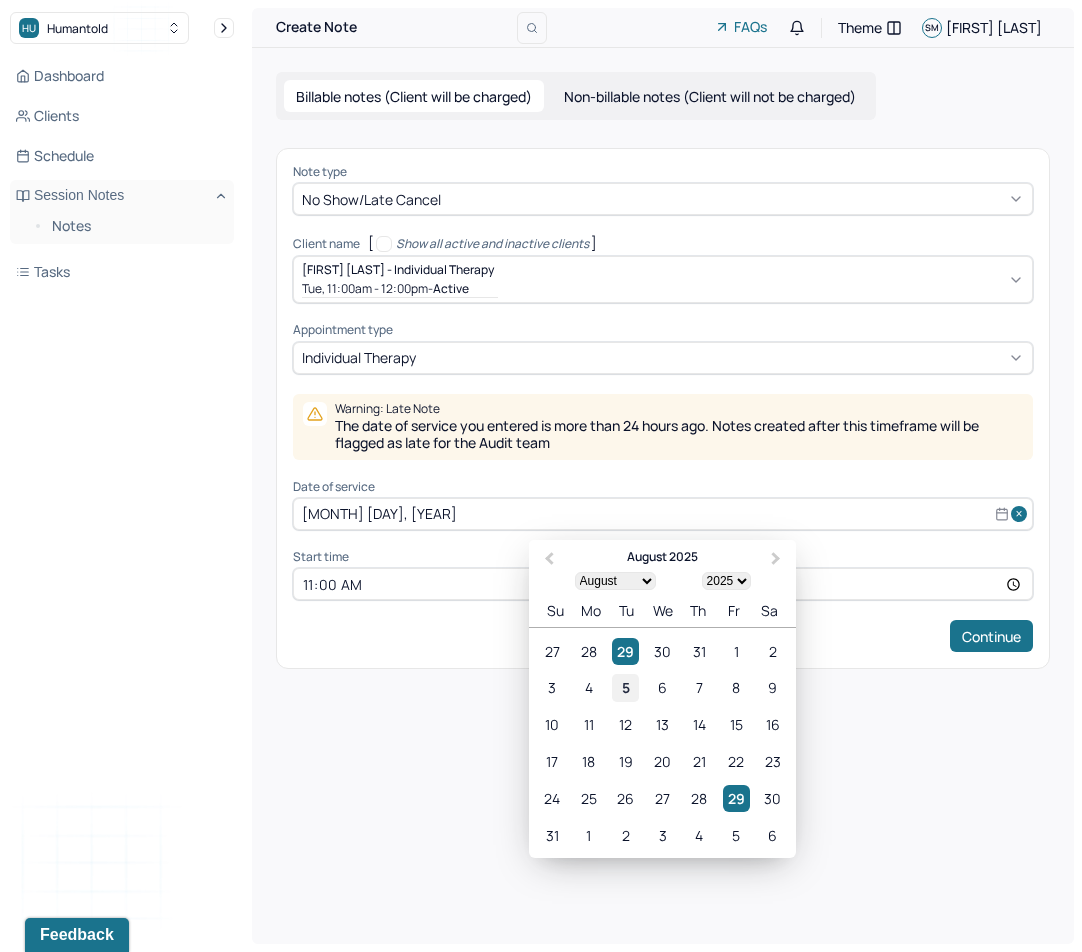 click on "5" at bounding box center [625, 687] 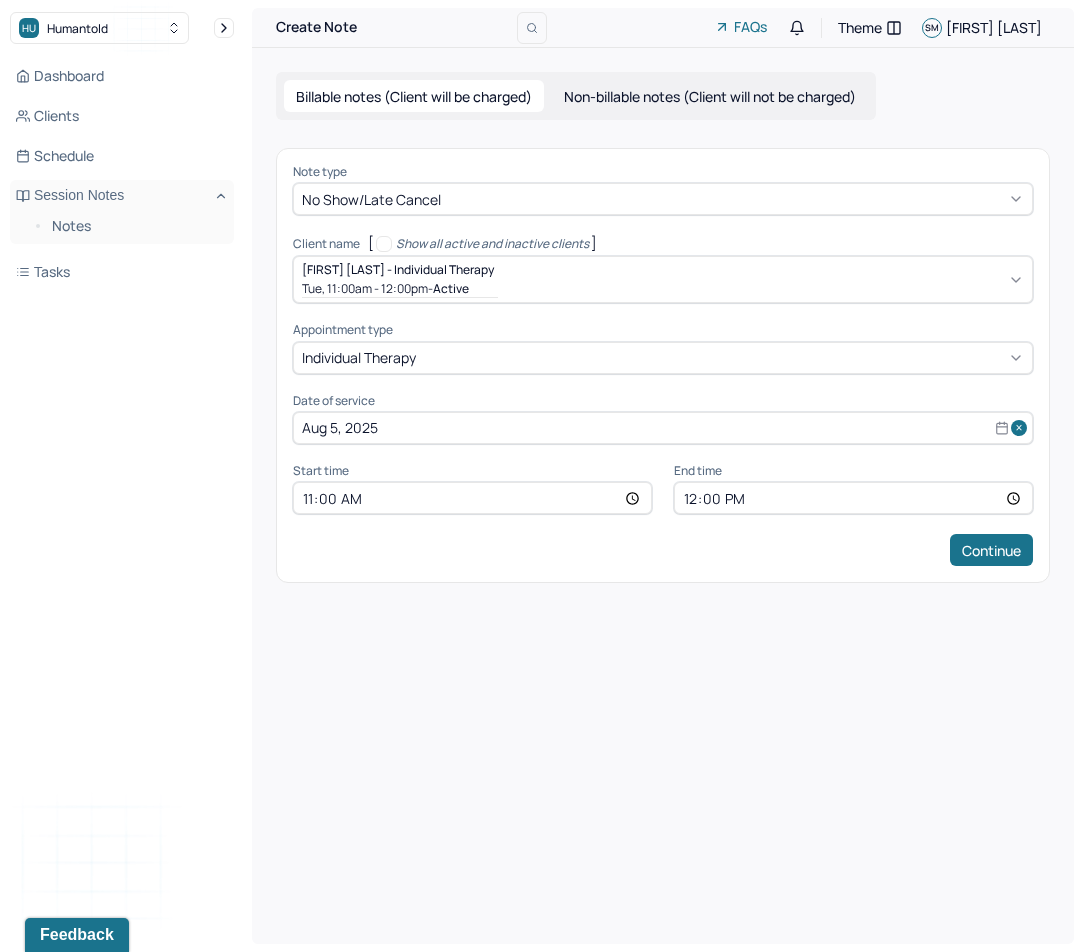 click on "11:00" at bounding box center (472, 498) 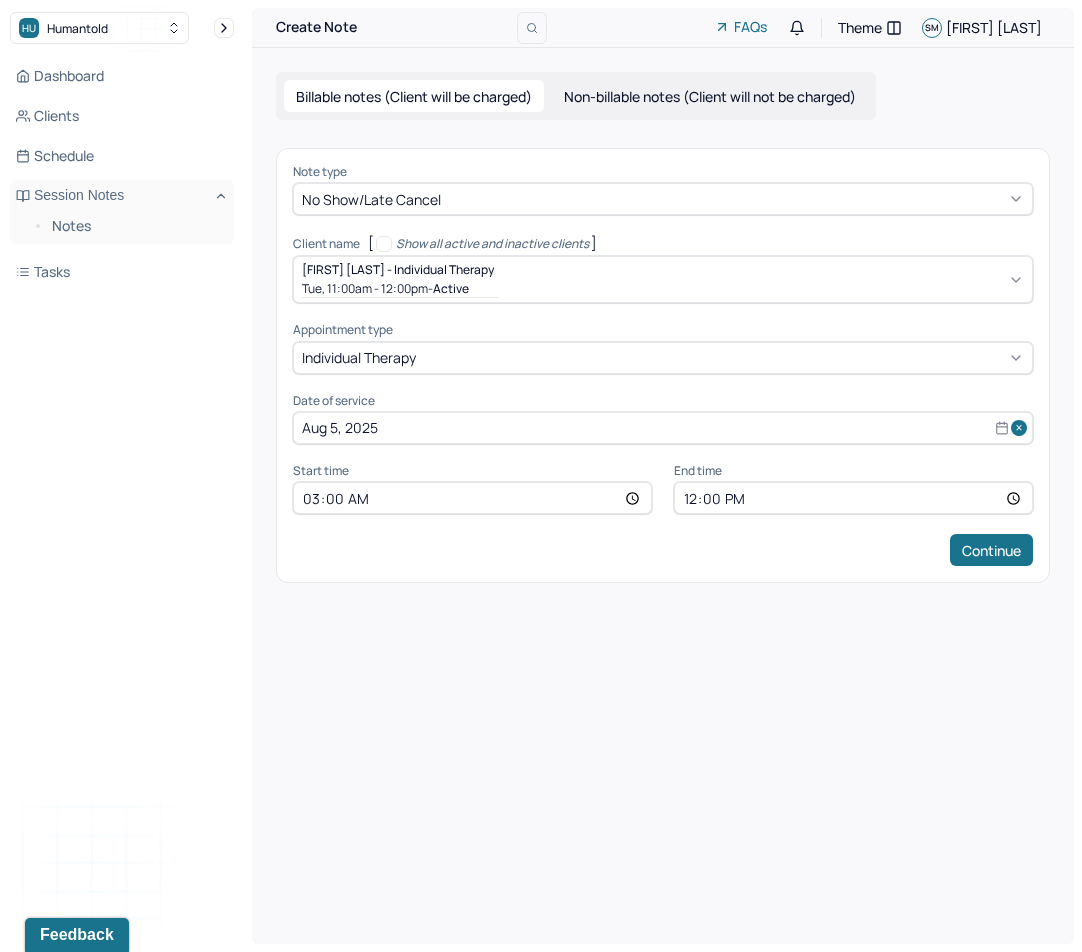 click on "03:00" at bounding box center (472, 498) 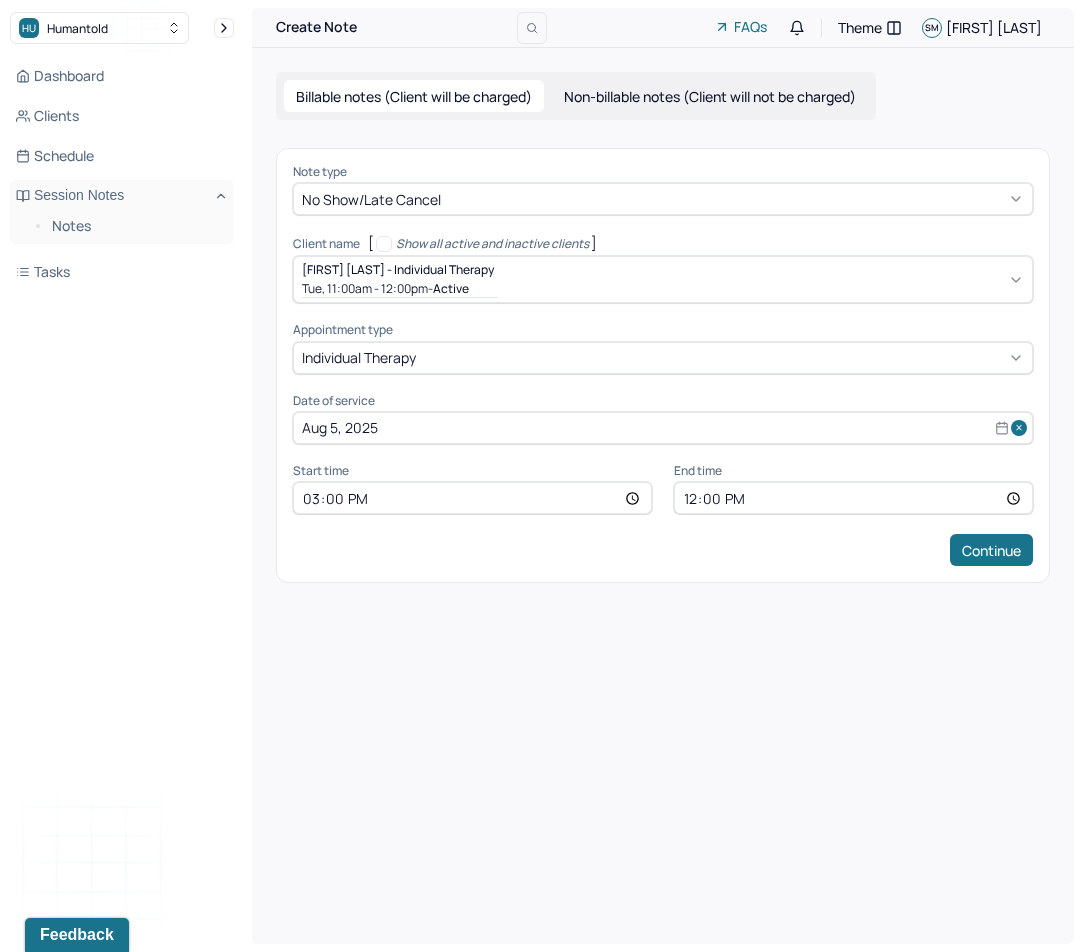 click on "12:00" at bounding box center (853, 498) 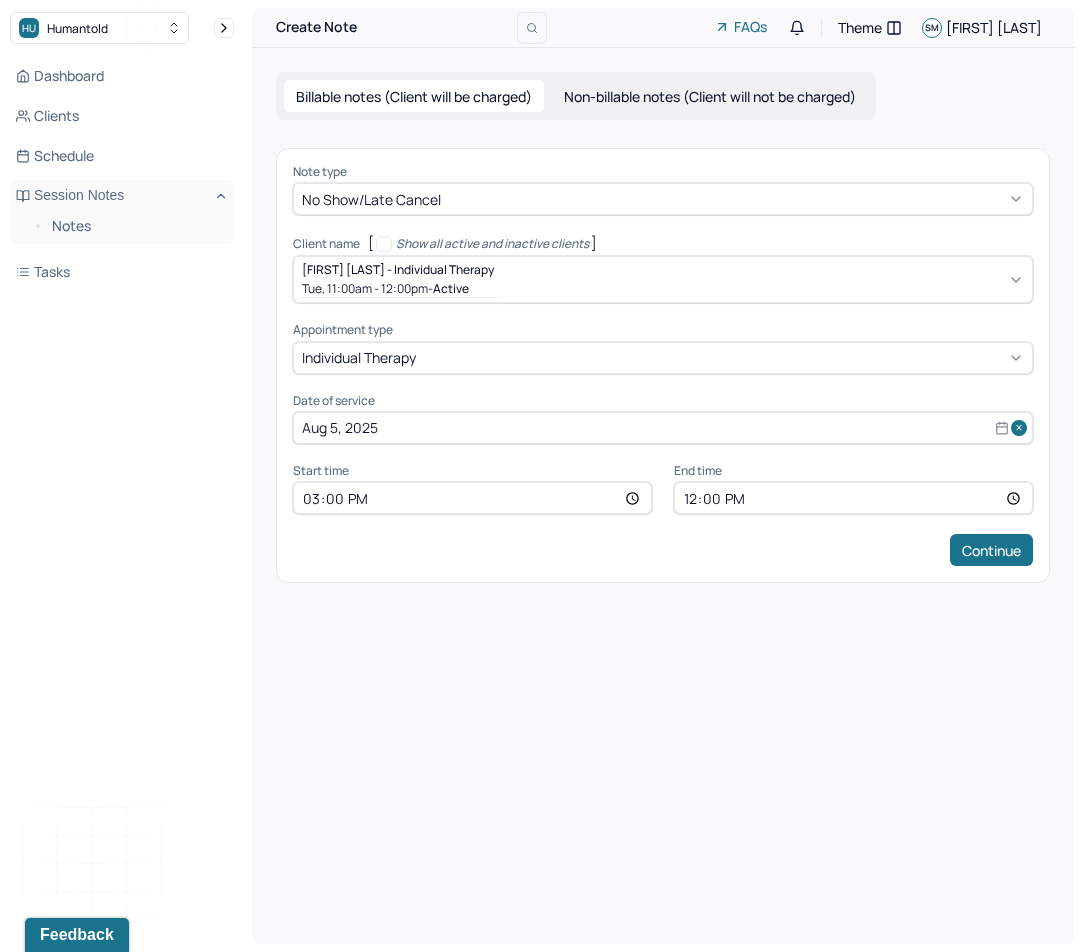 type on "16:00" 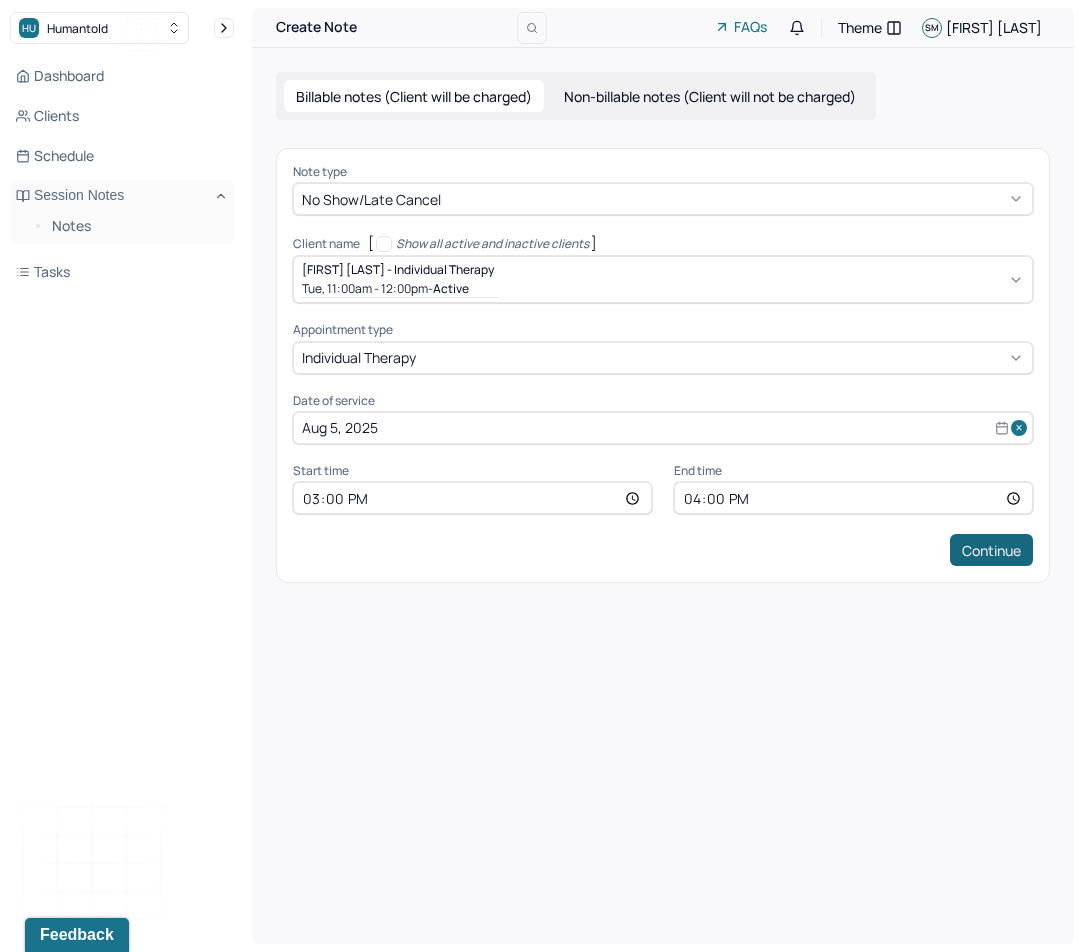 click on "Continue" at bounding box center [991, 550] 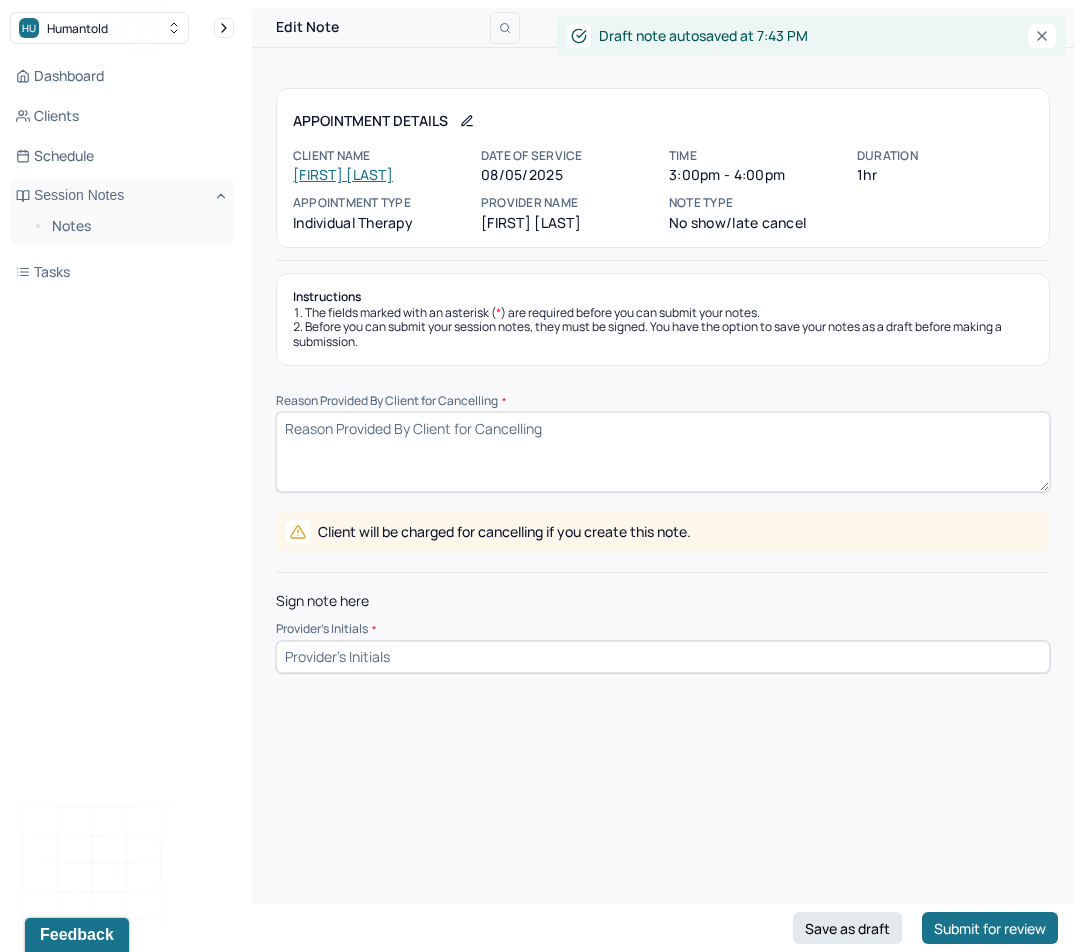 click on "Reason Provided By Client for Cancelling *" at bounding box center (663, 452) 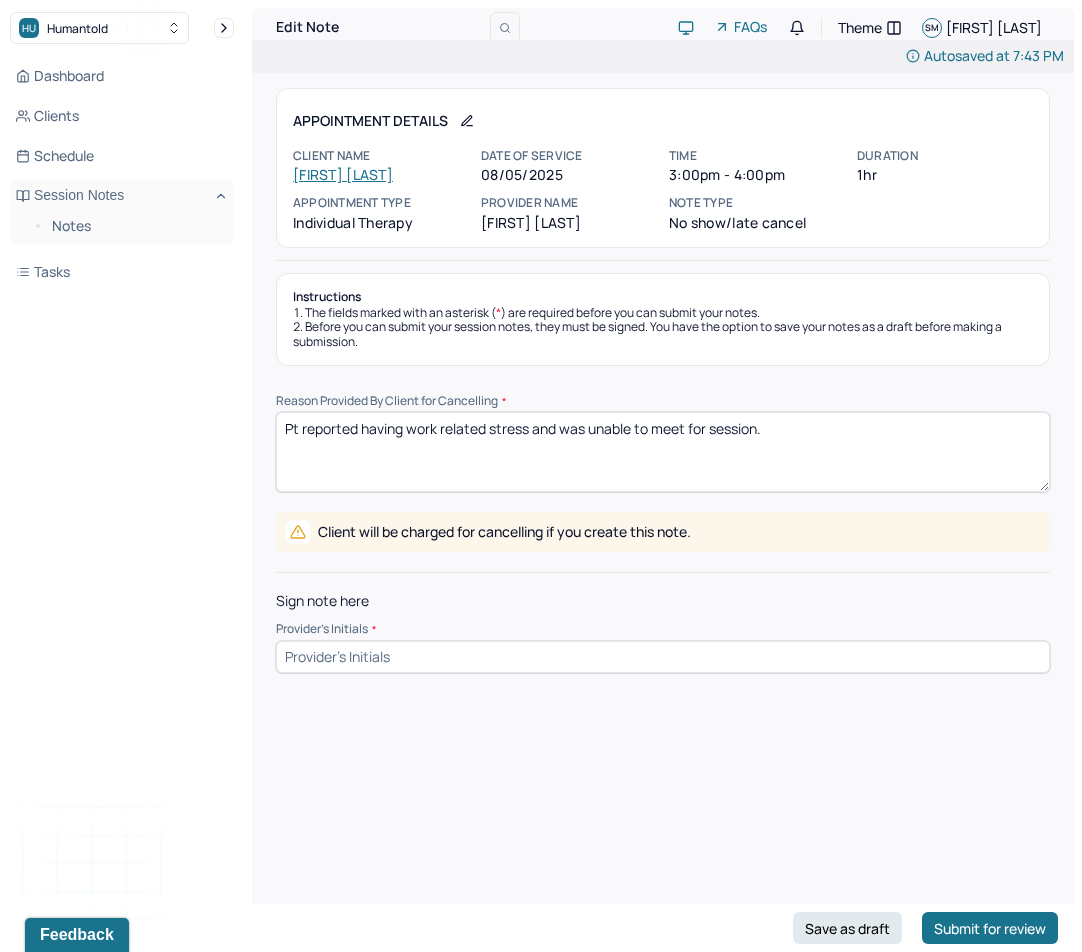 type on "Pt reported having work related stress and was unable to meet for session." 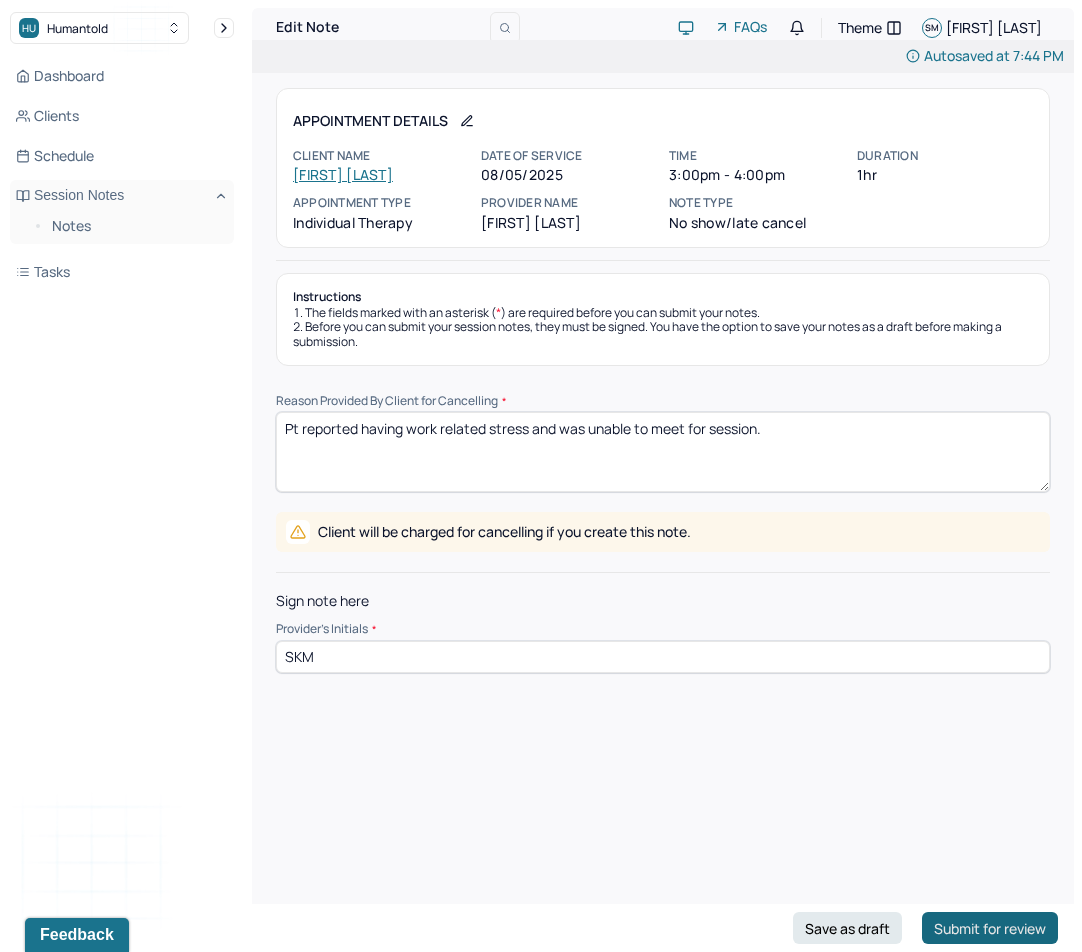 type on "SKM" 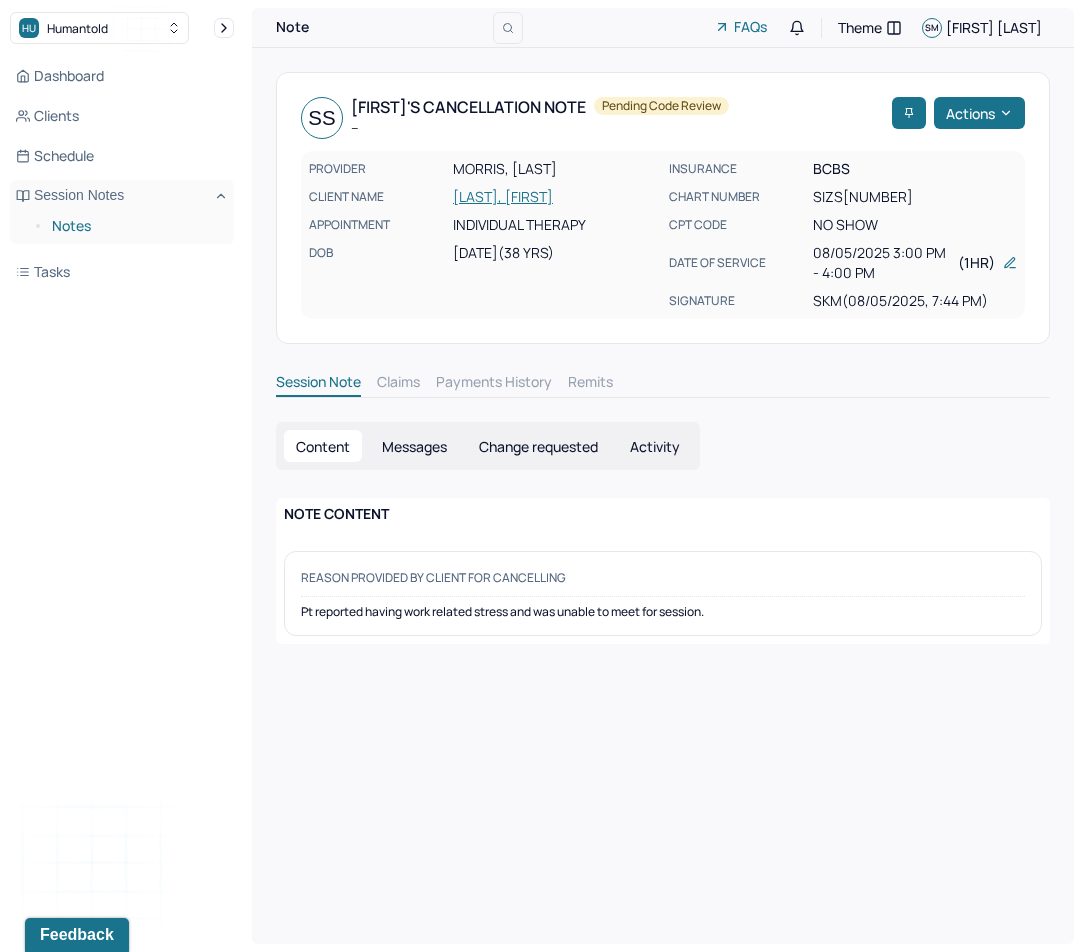 click on "Notes" at bounding box center (135, 226) 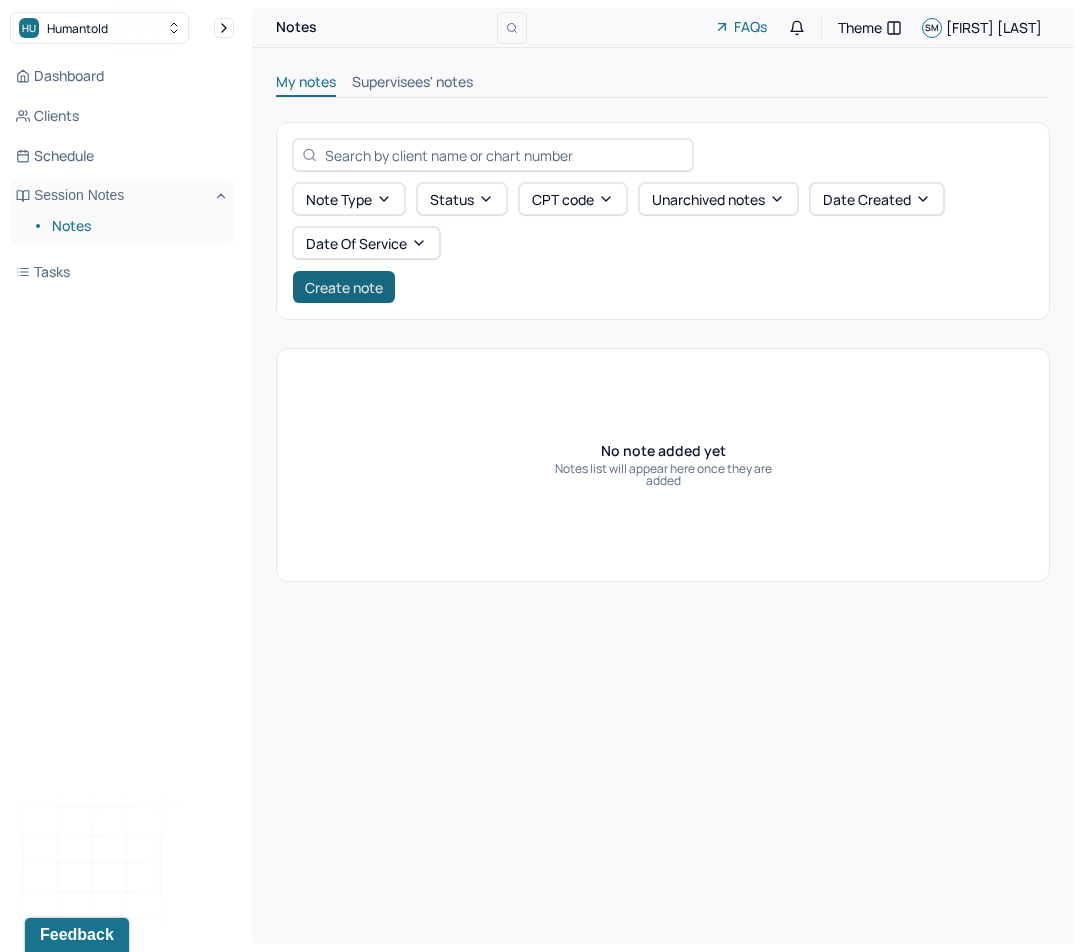 click on "Create note" at bounding box center [344, 287] 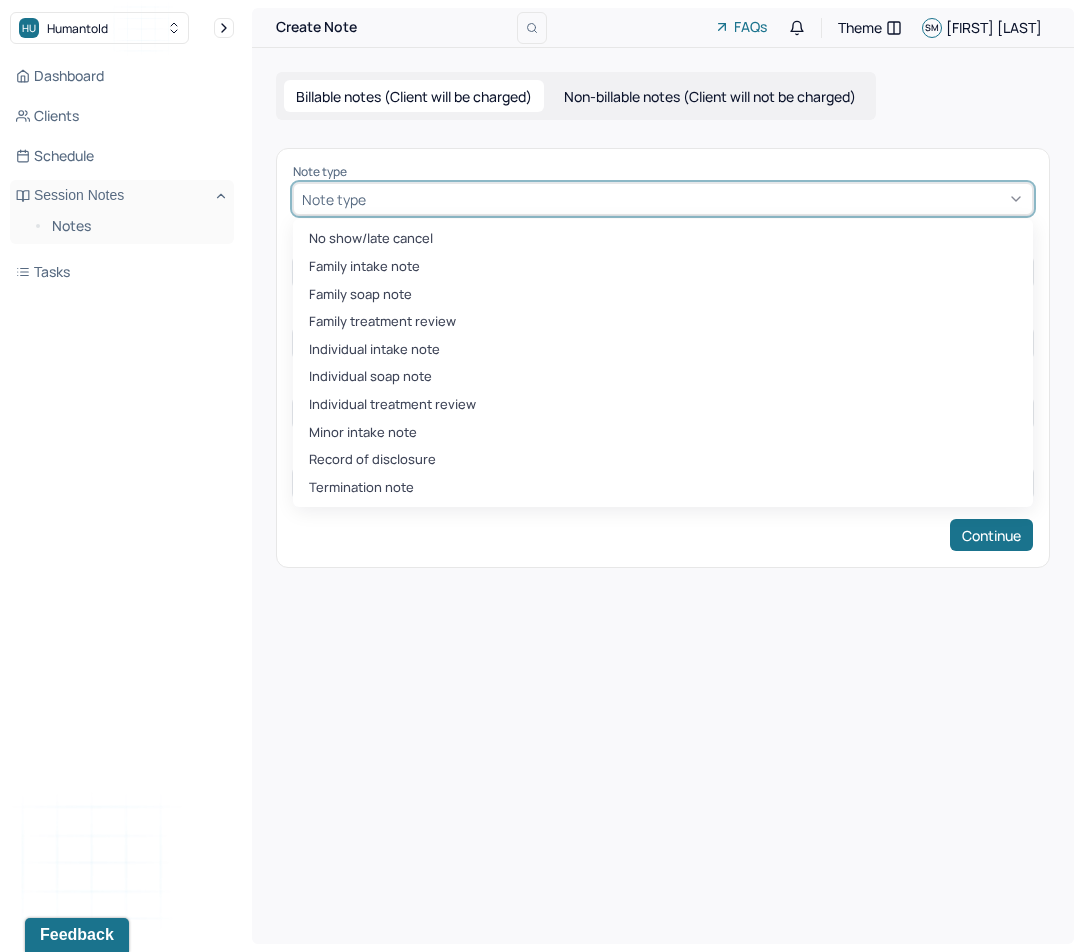 click at bounding box center (697, 199) 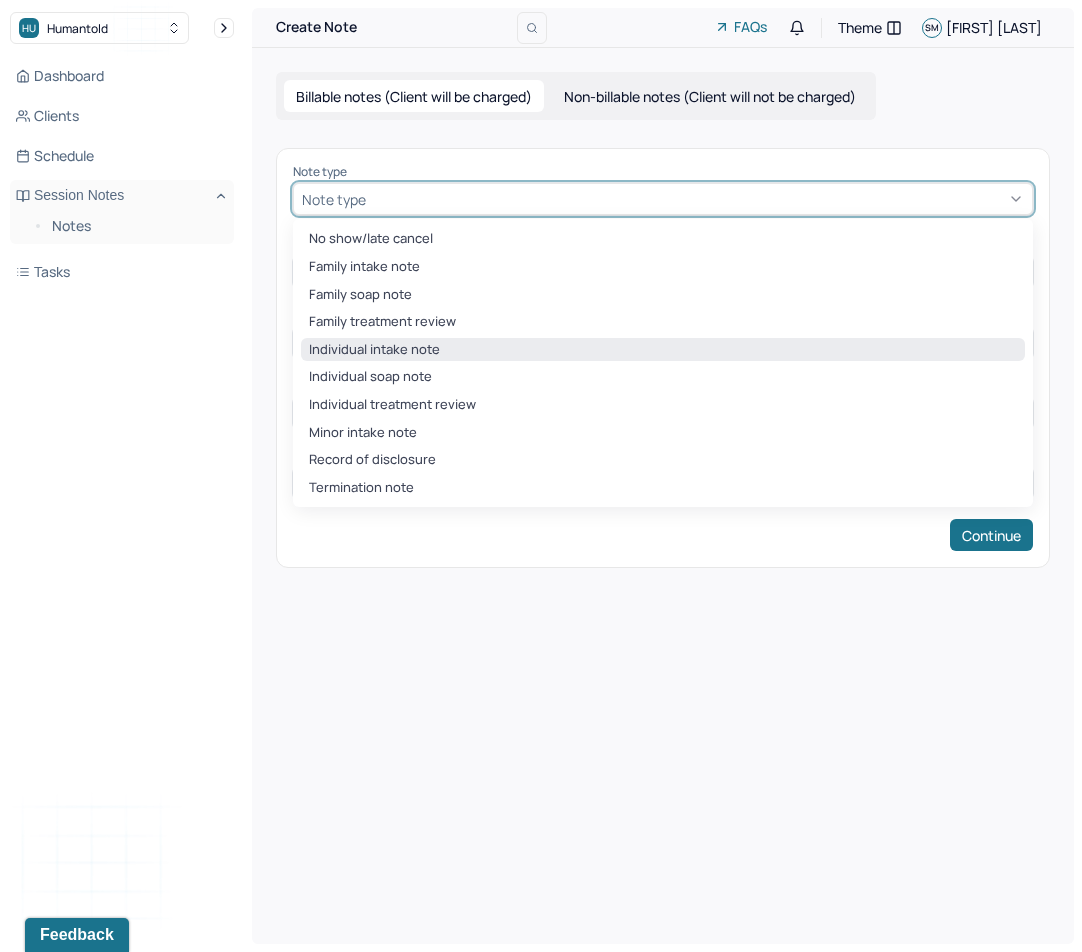 click on "Individual intake note" at bounding box center [663, 350] 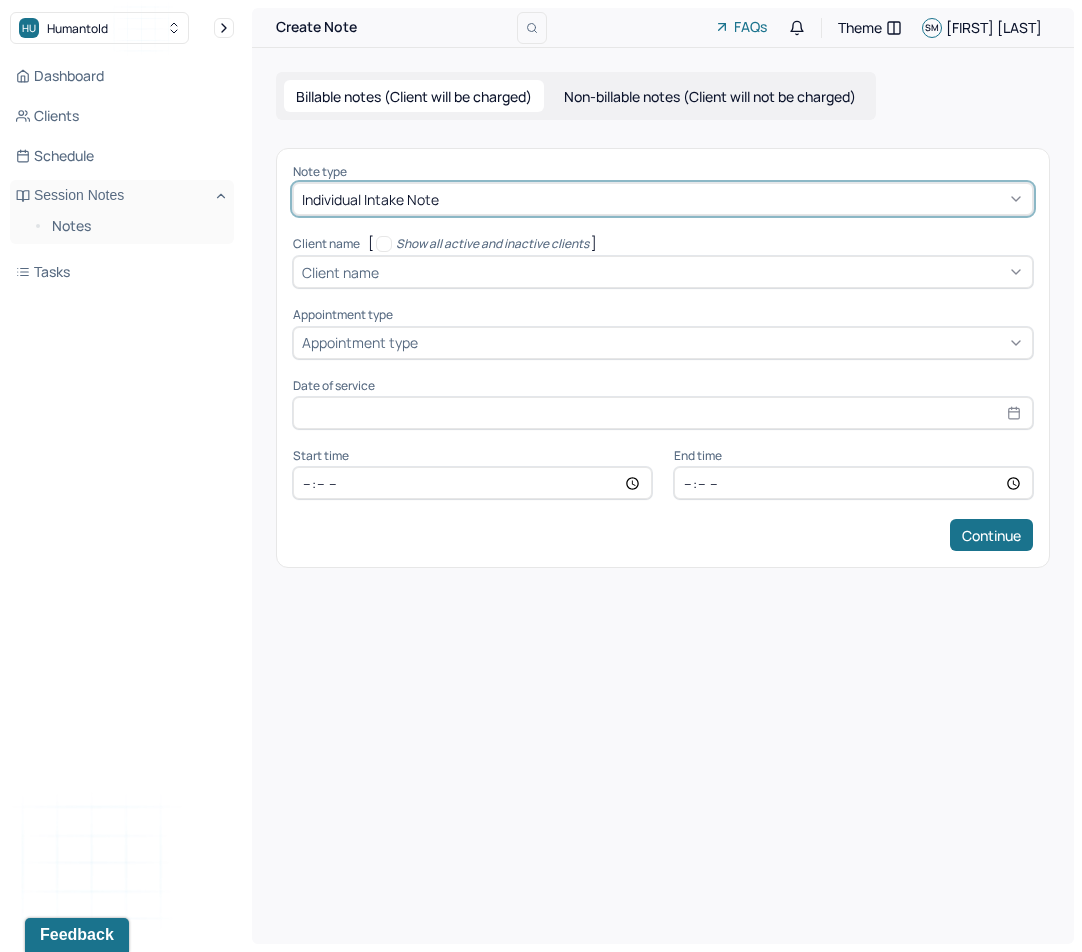 click at bounding box center [703, 272] 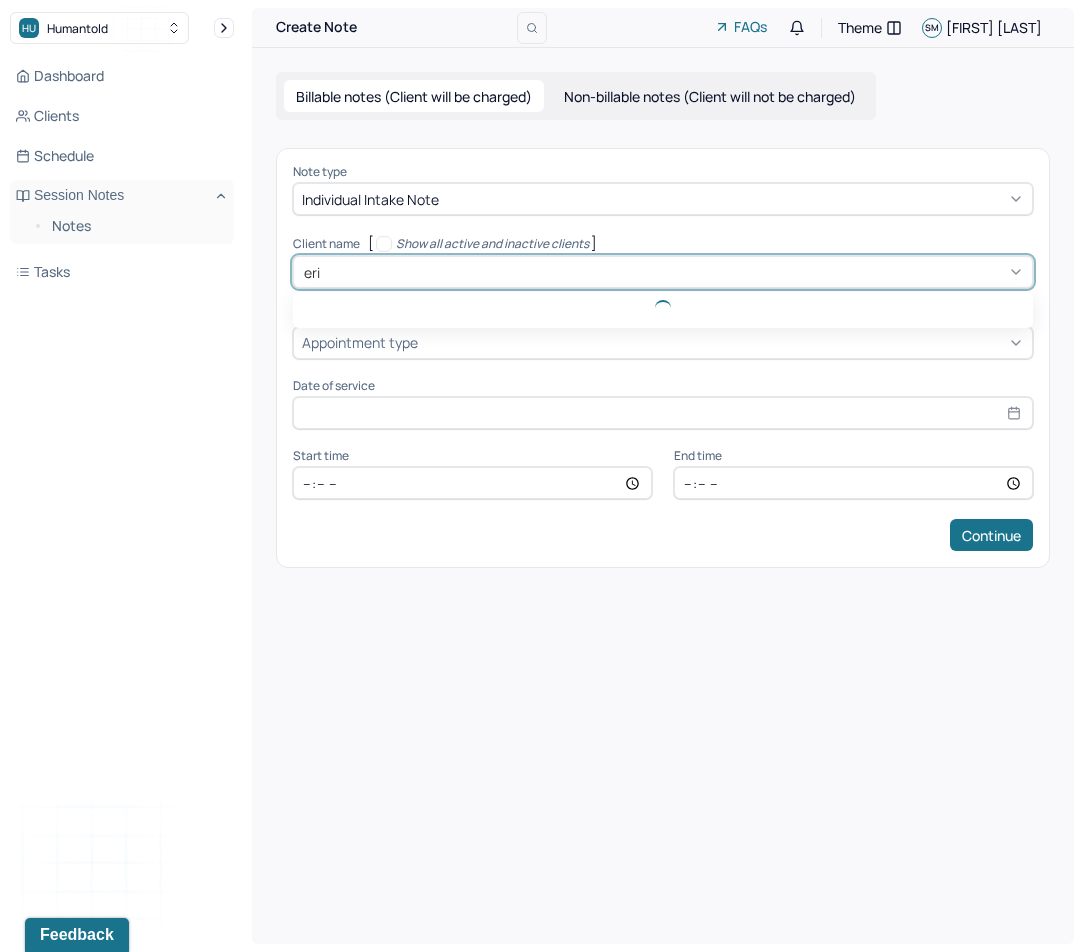 type on "eric" 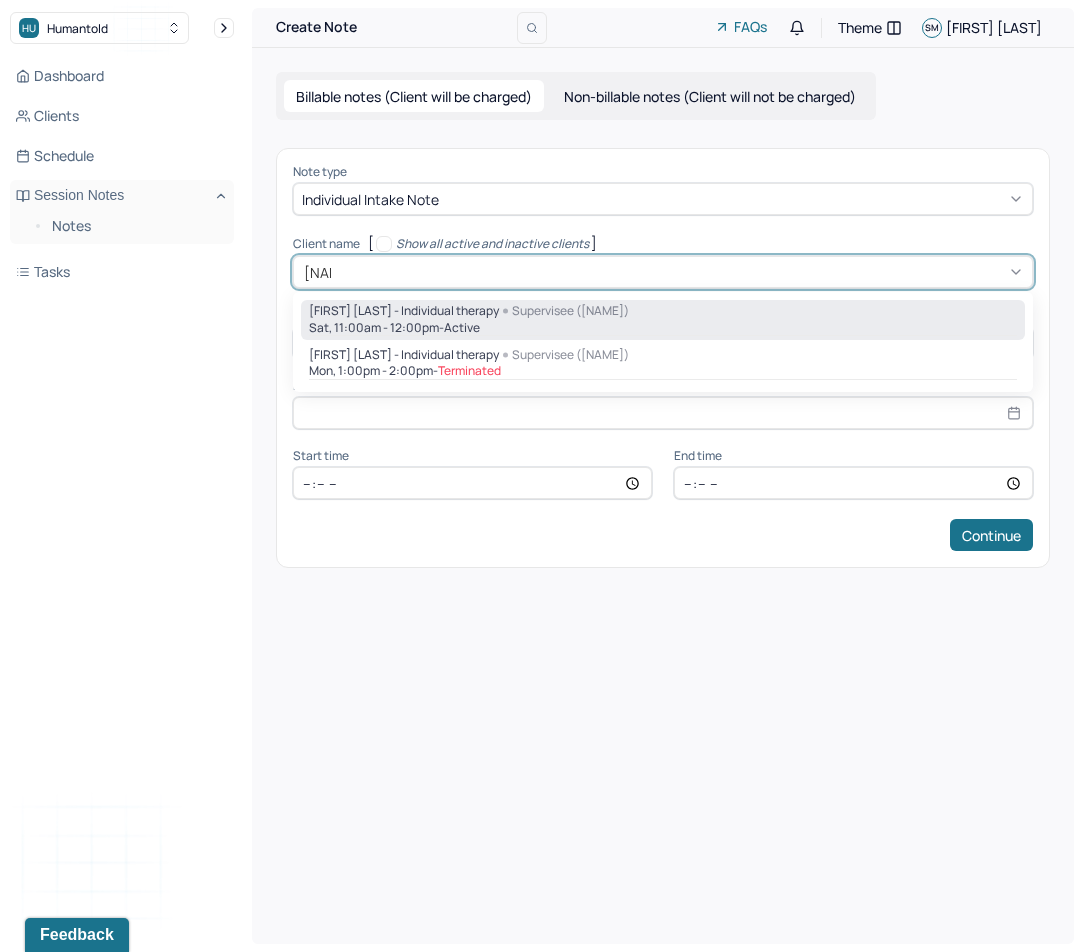 click on "[FIRST] [LAST] - Individual therapy" at bounding box center [404, 311] 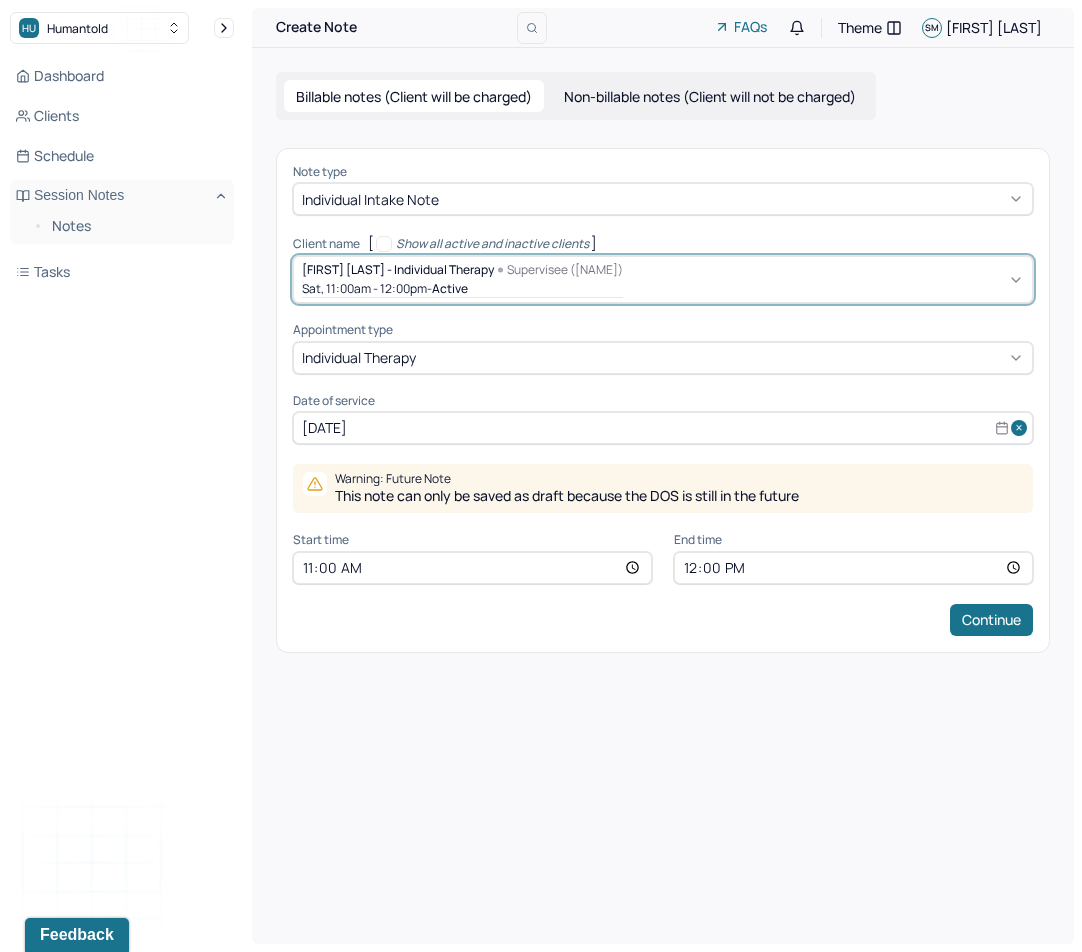 select on "7" 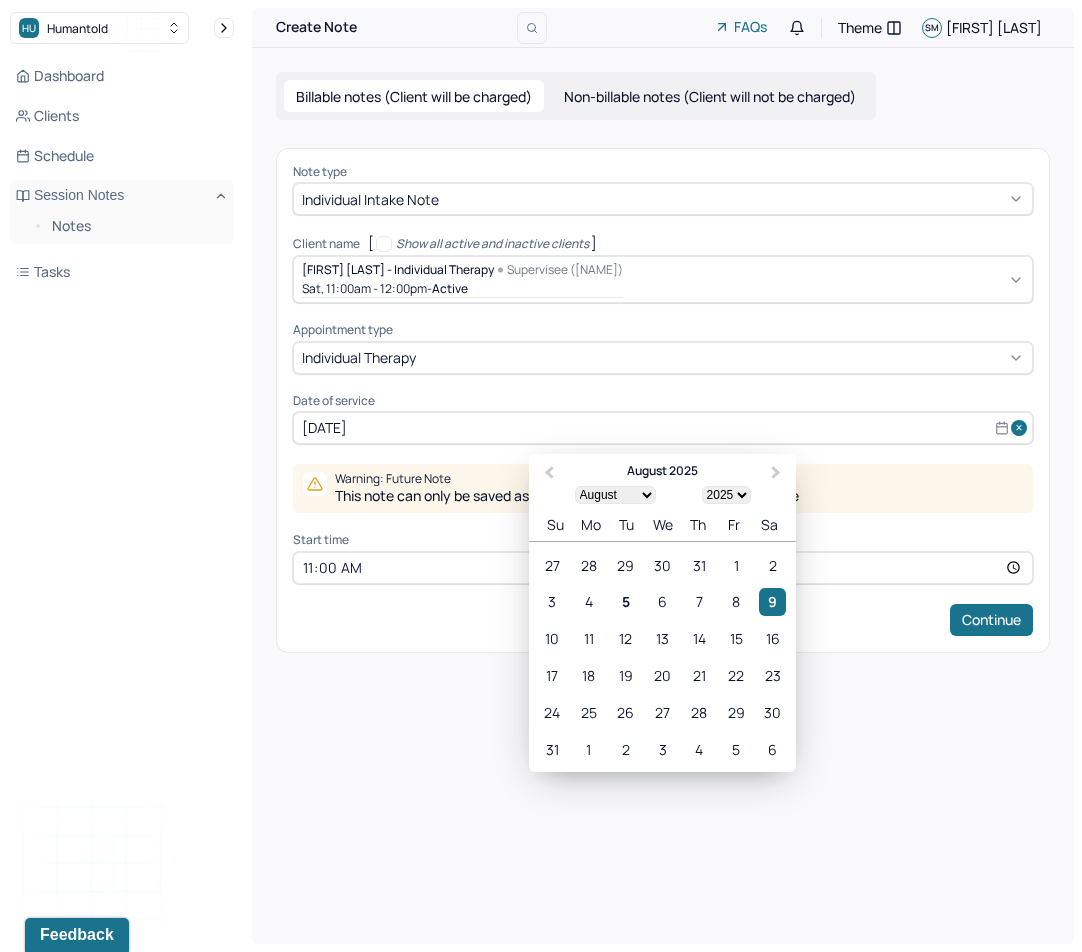 click on "Aug 9, 2025" at bounding box center [663, 428] 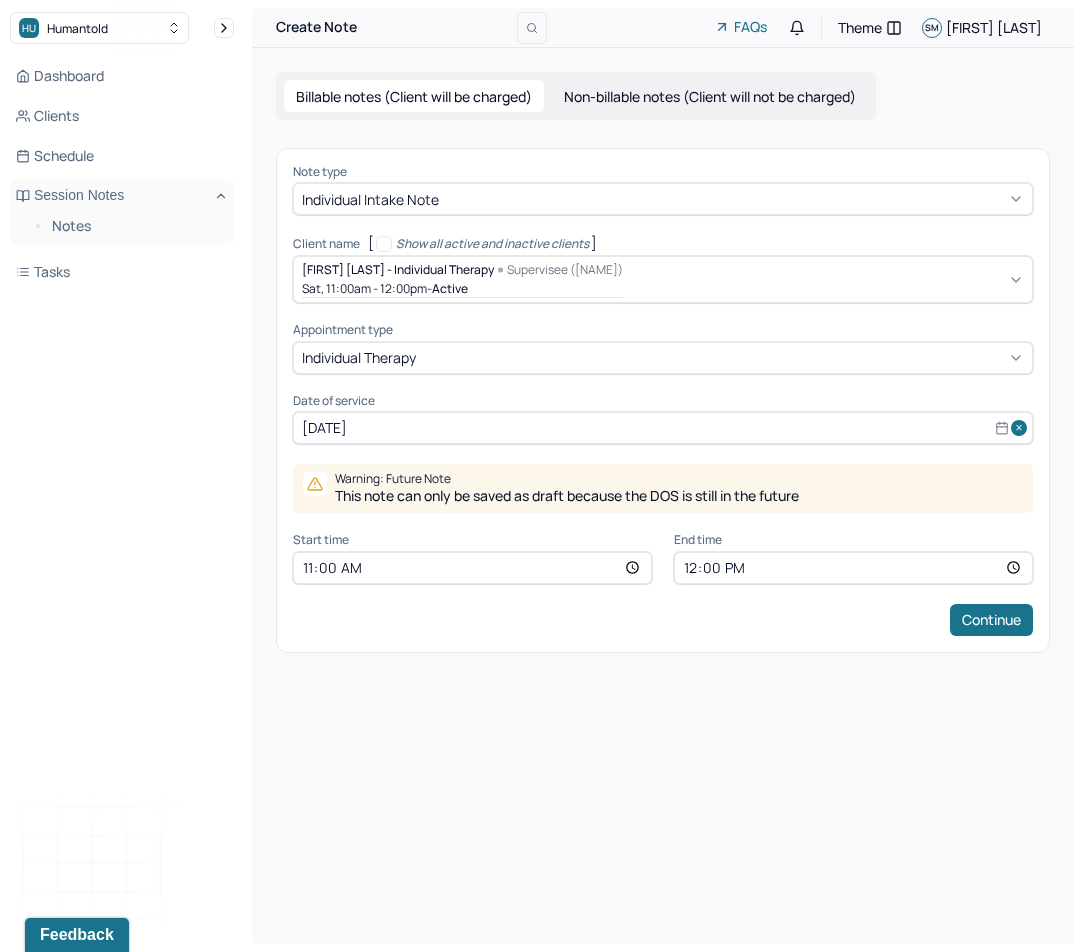 select on "7" 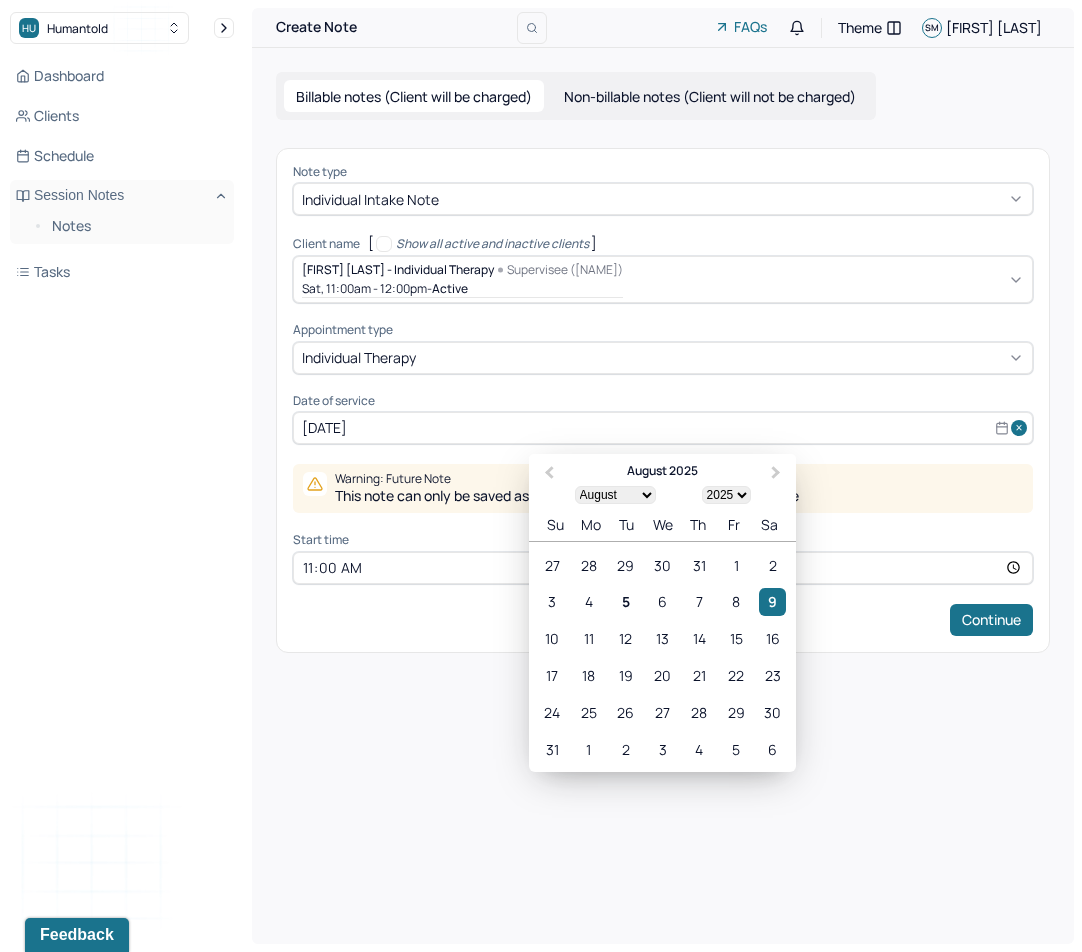 click on "Aug 9, 2025" at bounding box center (663, 428) 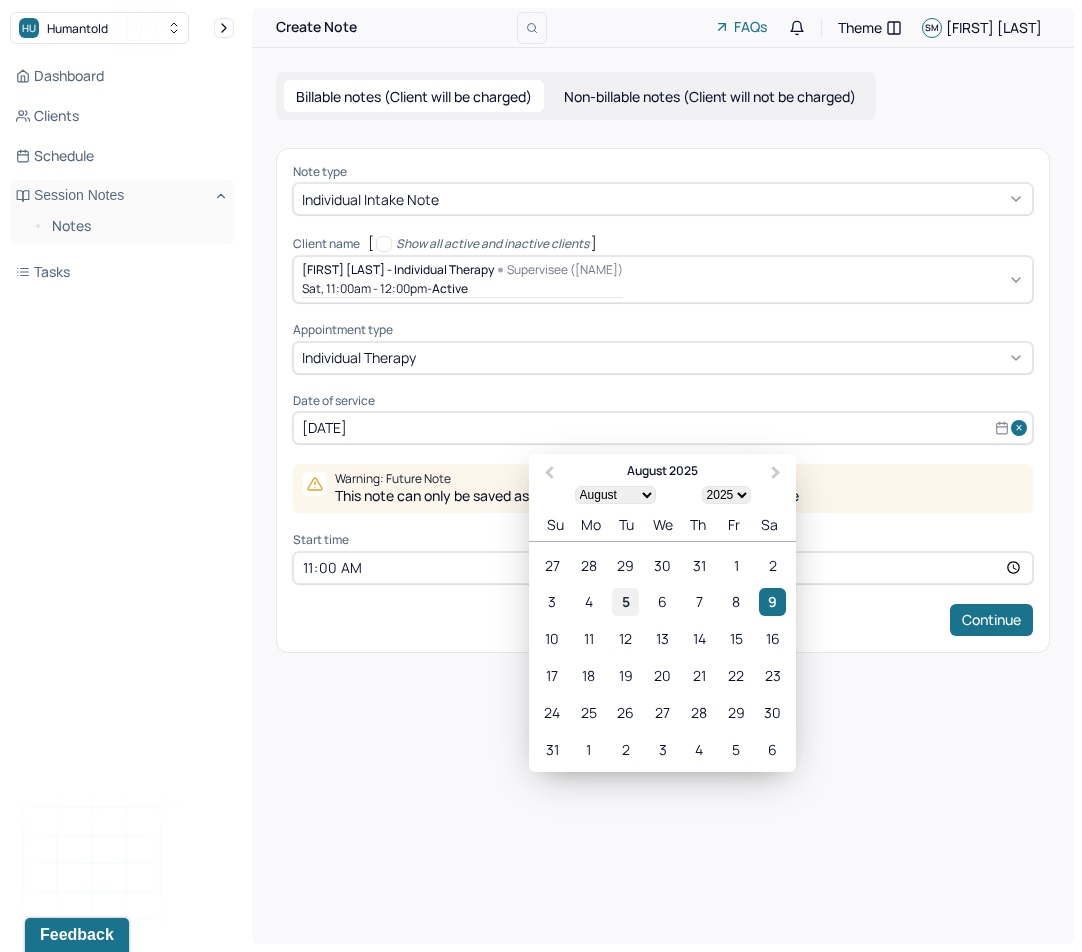 click on "5" at bounding box center [625, 601] 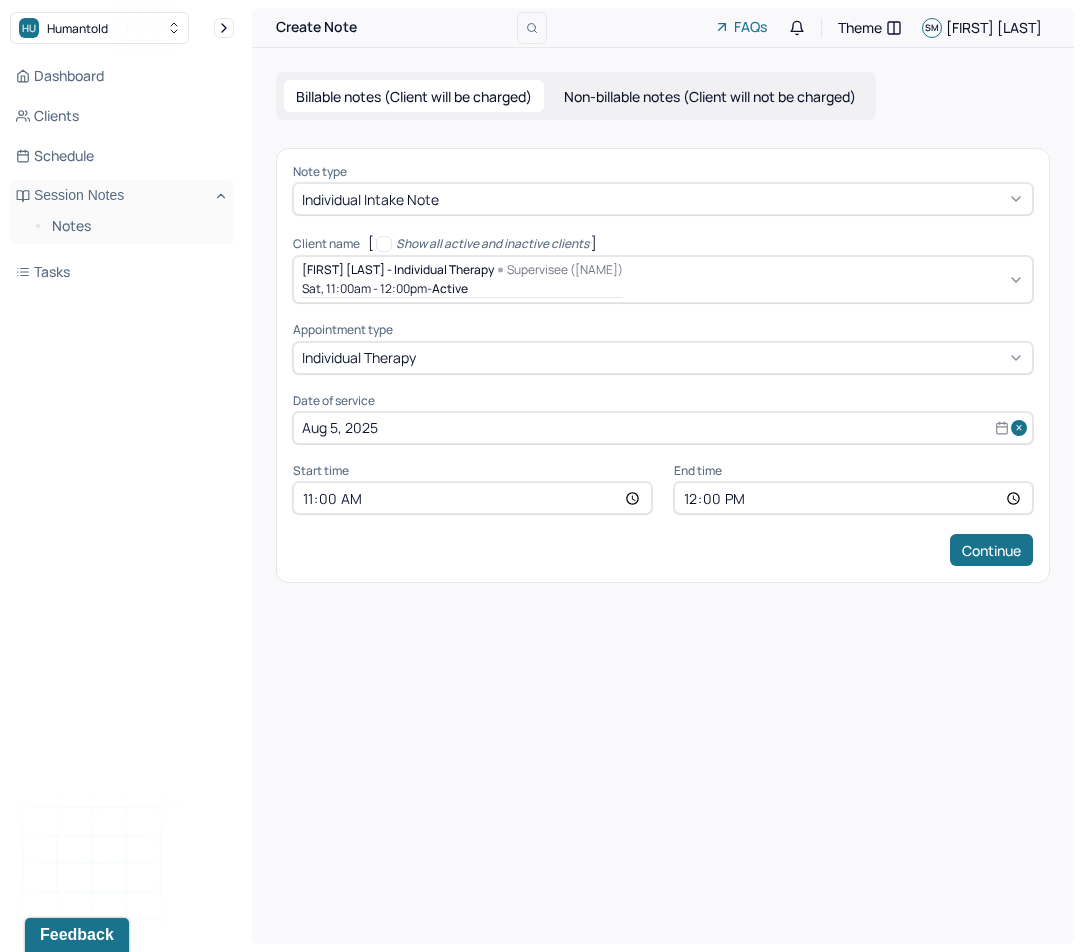 click on "11:00" at bounding box center [472, 498] 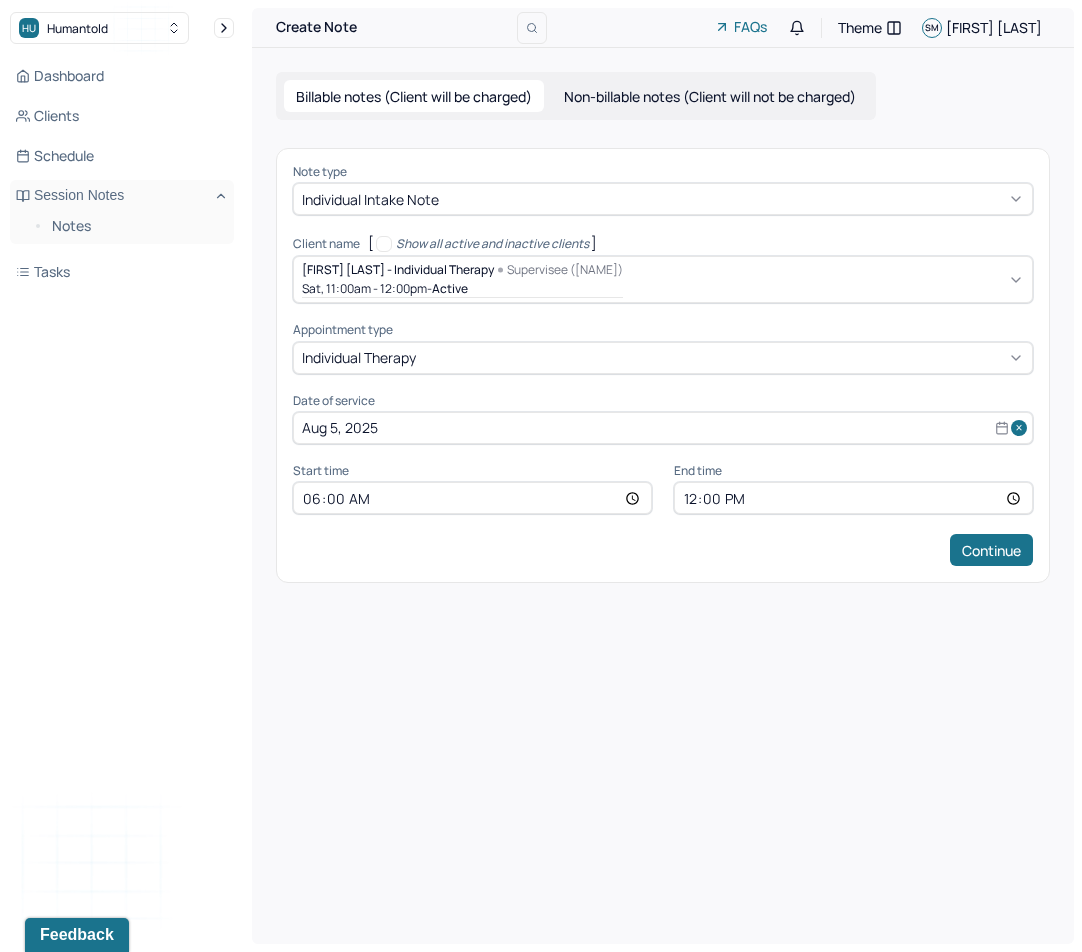type on "18:00" 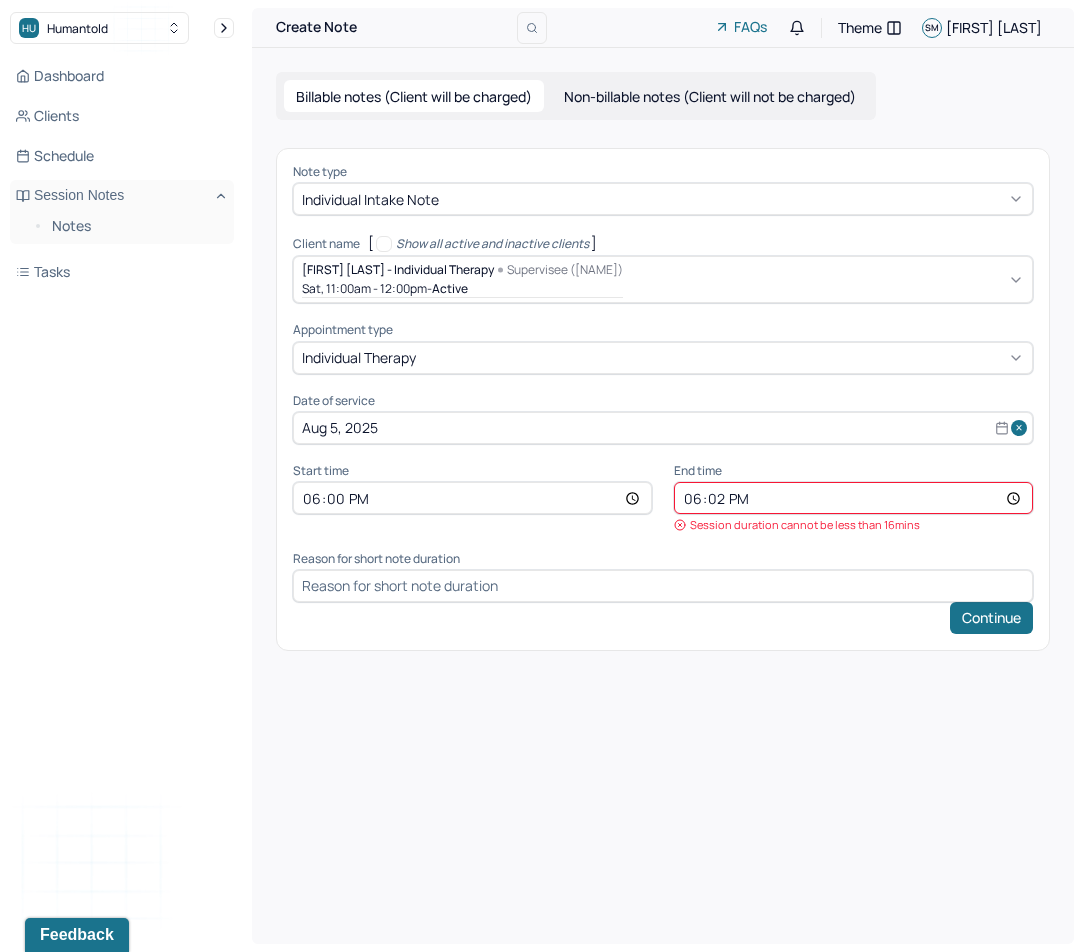 type on "18:20" 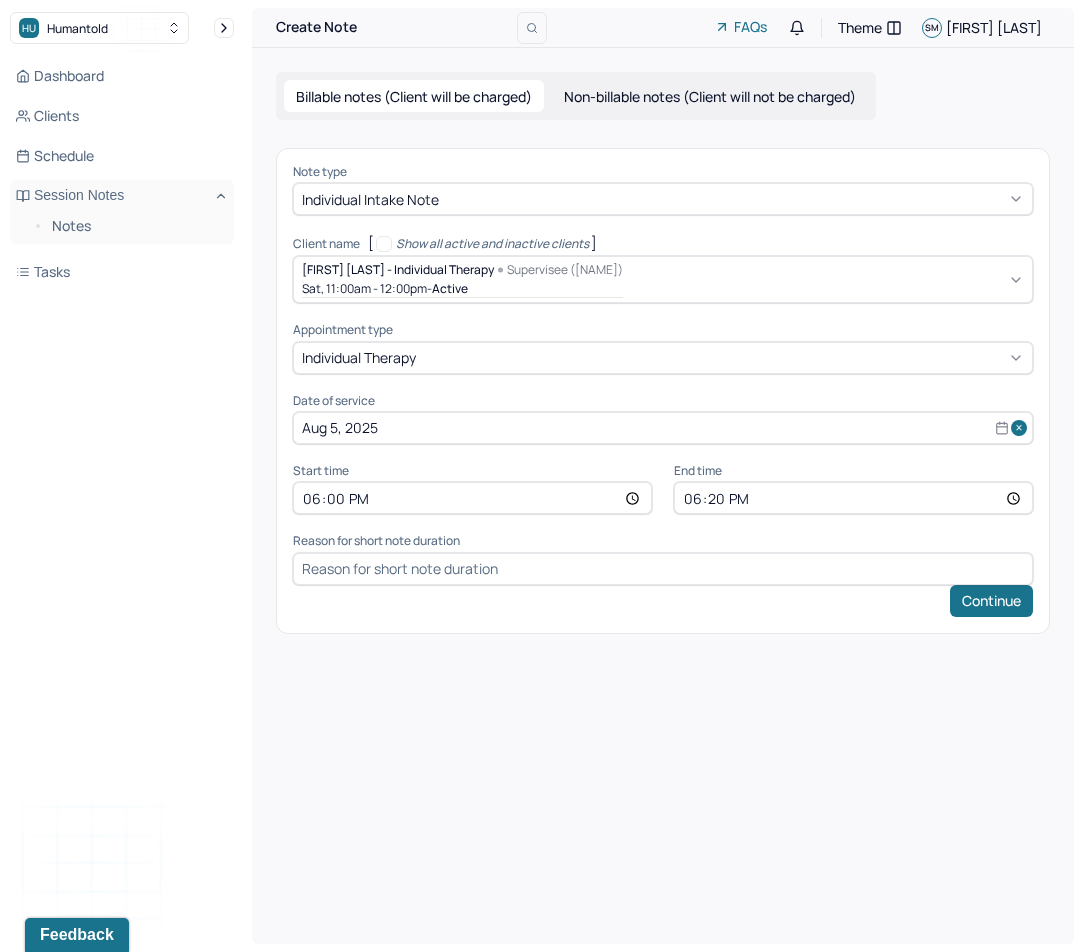 click at bounding box center [663, 569] 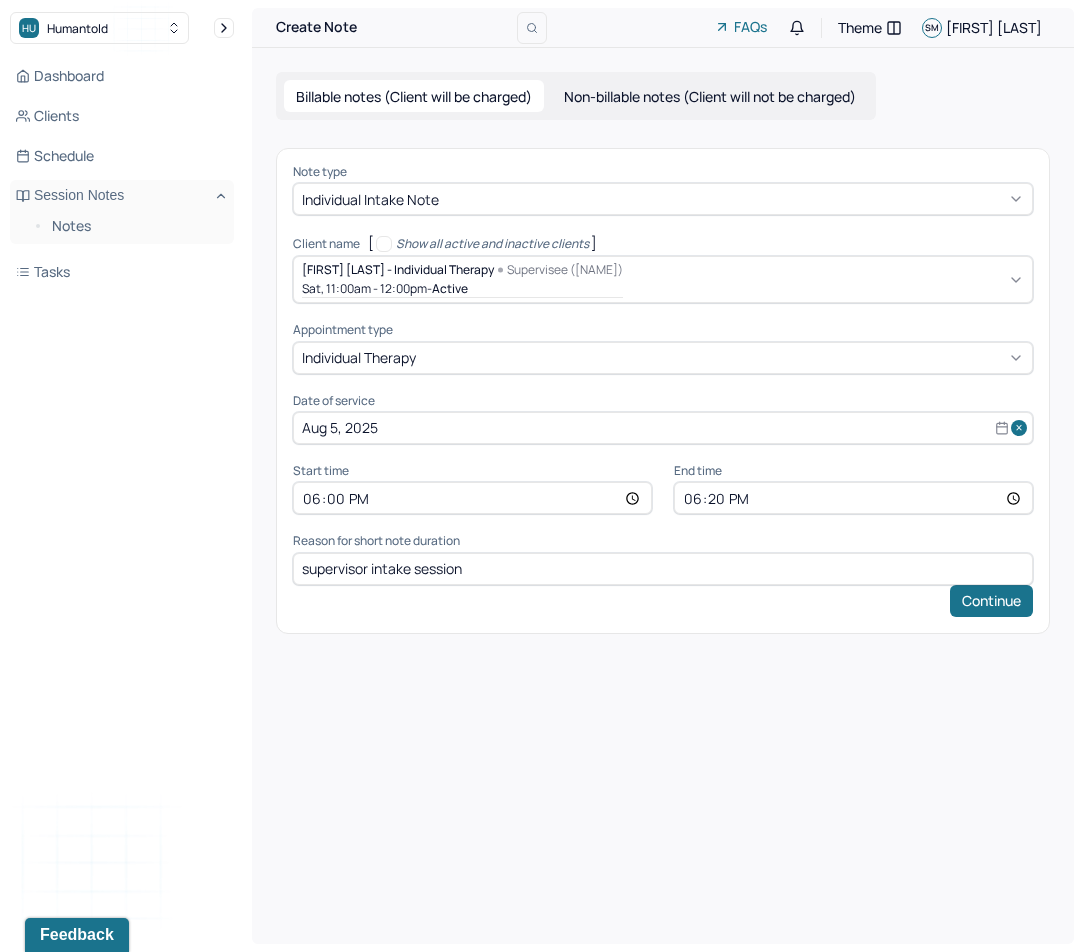 click on "Billable notes (Client will be charged) Non-billable notes (Client will not be charged) Note type Individual intake note Client name [ Show all active and inactive clients ] Eric Lee - Individual therapy Supervisee (Yuan J.)
Sat, 11:00am - 12:00pm  -  active Supervisee name Yuan Ji Appointment type individual therapy Date of service Aug 5, 2025 Start time 18:00 End time 18:20 Reason for short note duration supervisor intake session Continue" at bounding box center (663, 353) 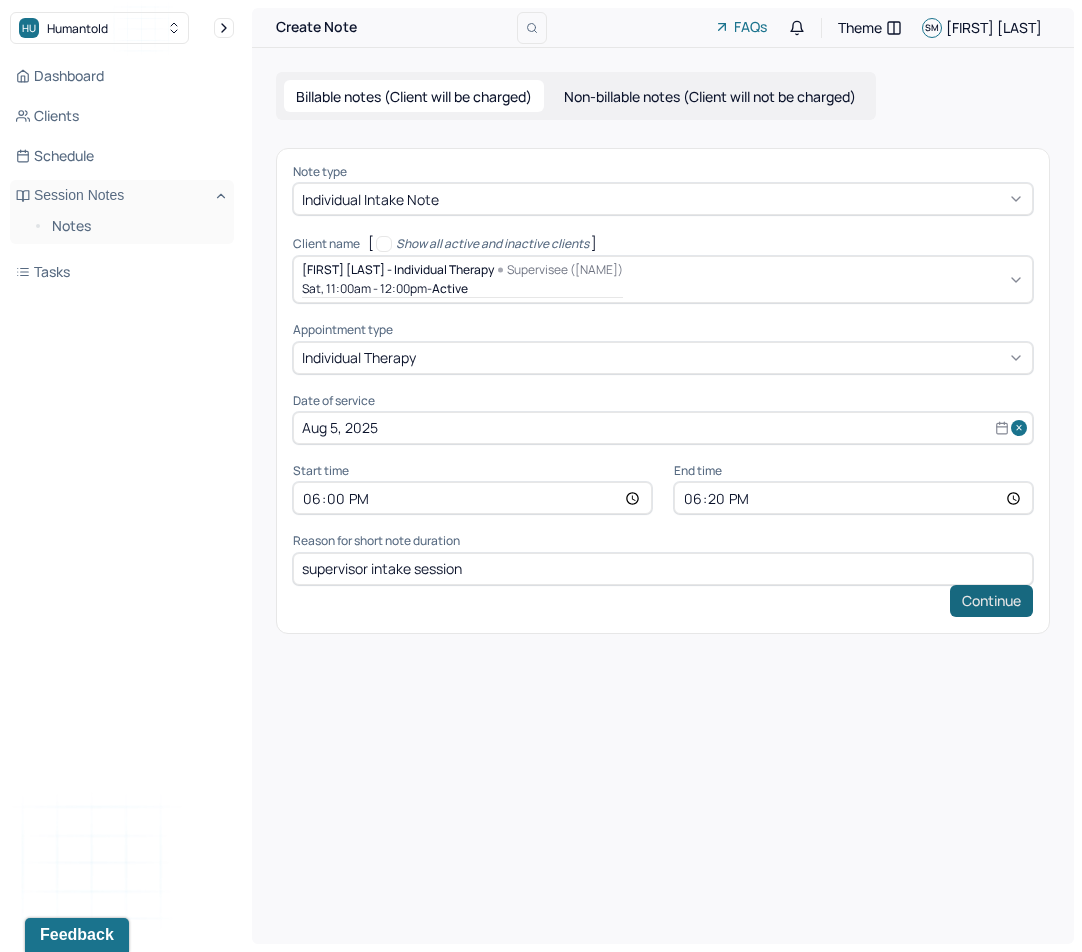 click on "Continue" at bounding box center (991, 601) 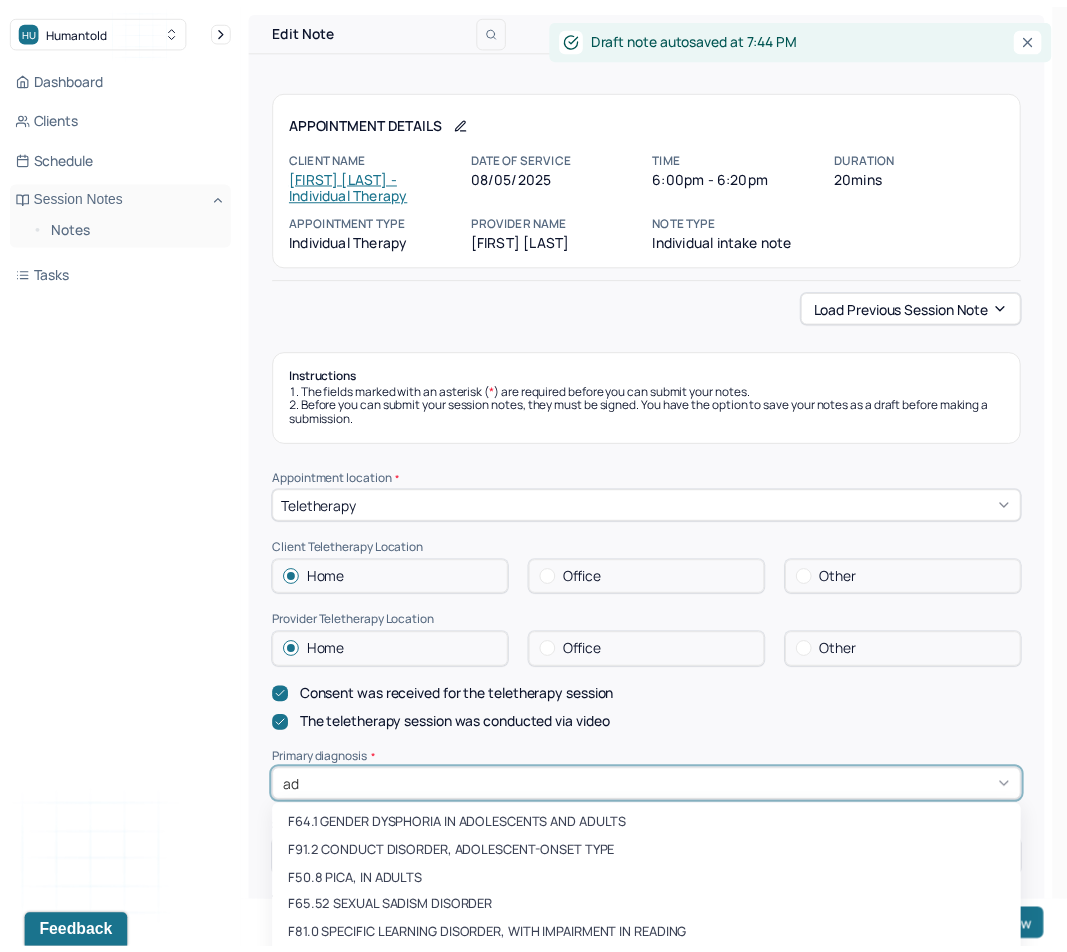 scroll, scrollTop: 87, scrollLeft: 0, axis: vertical 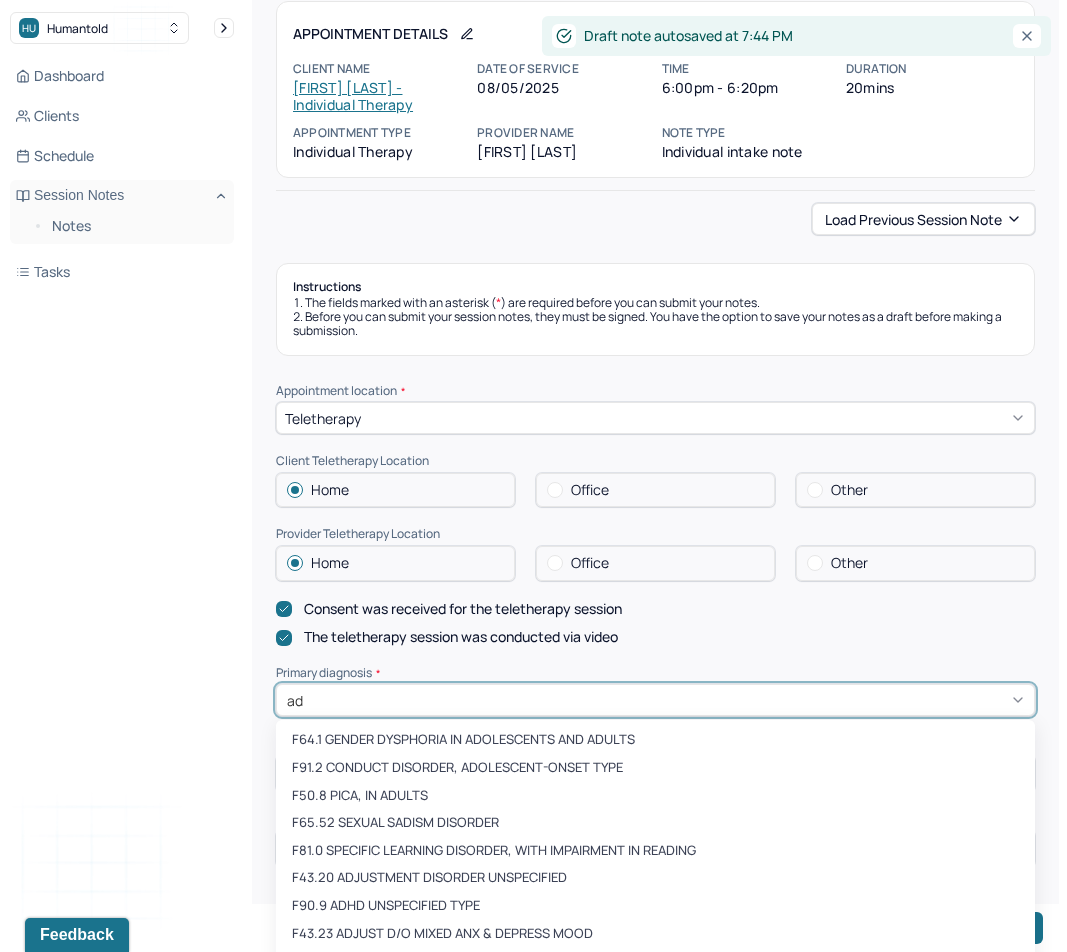 type on "adj" 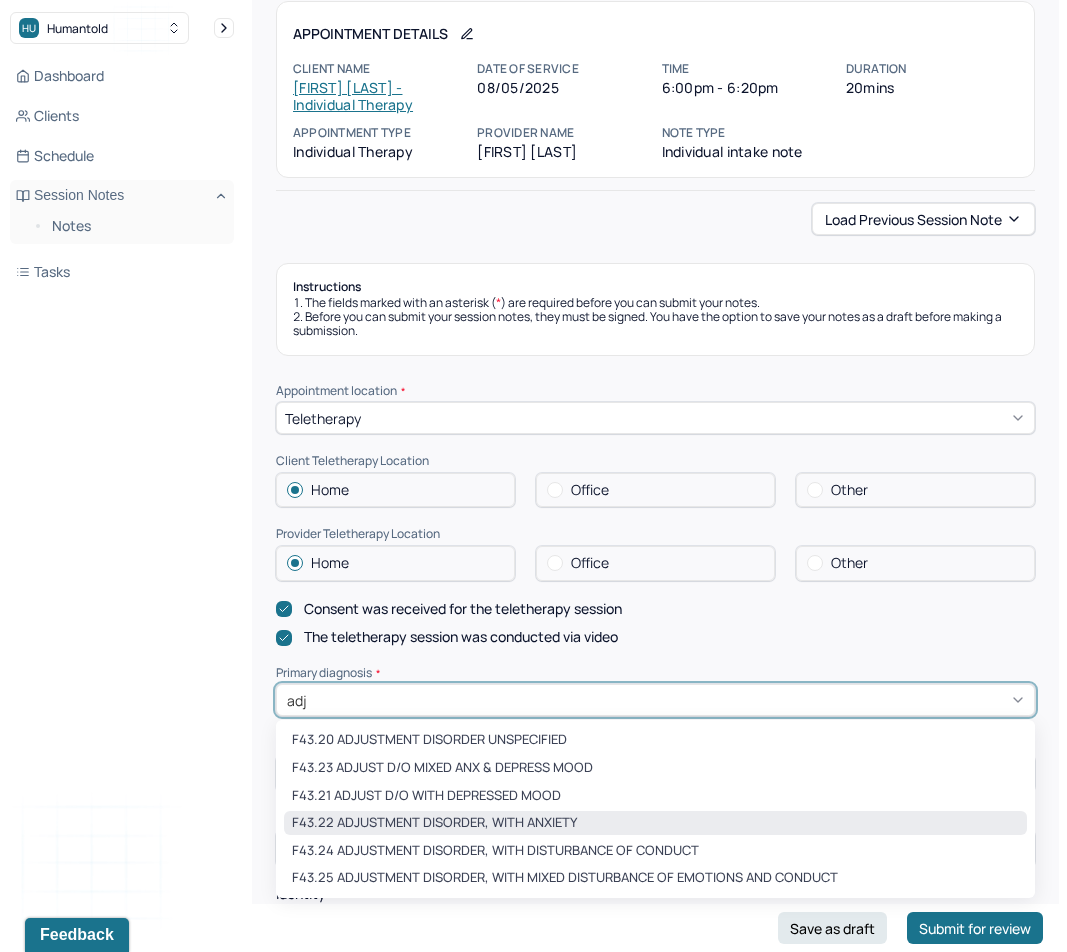 click on "F43.22 ADJUSTMENT DISORDER, WITH ANXIETY" at bounding box center [655, 823] 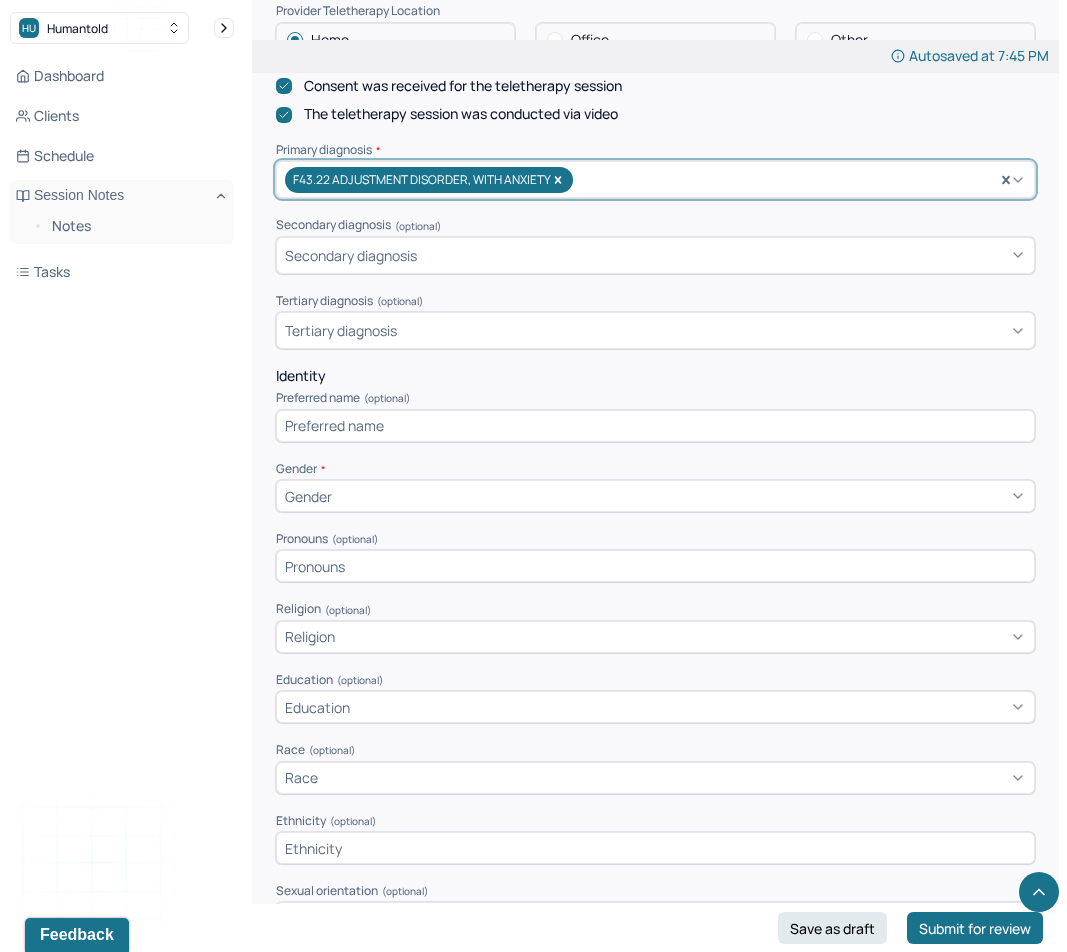scroll, scrollTop: 718, scrollLeft: 0, axis: vertical 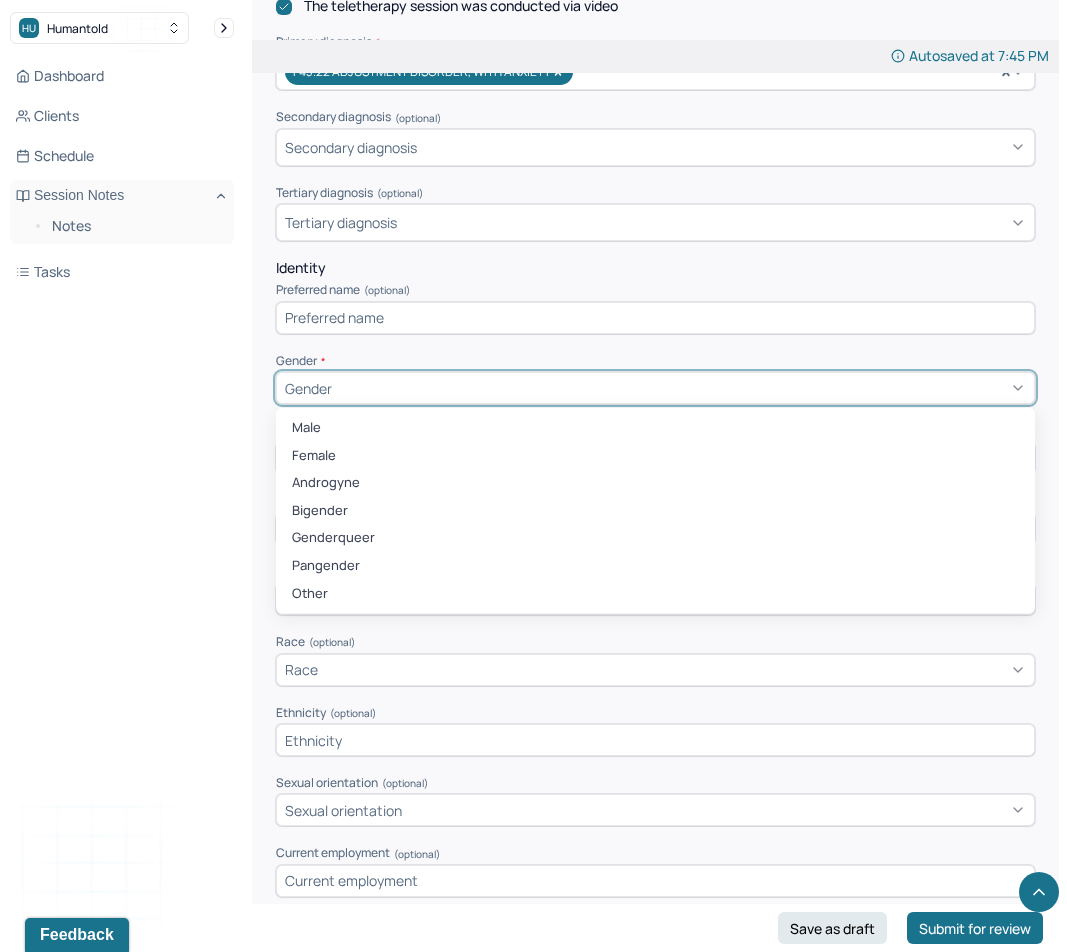 click on "Gender" at bounding box center [655, 388] 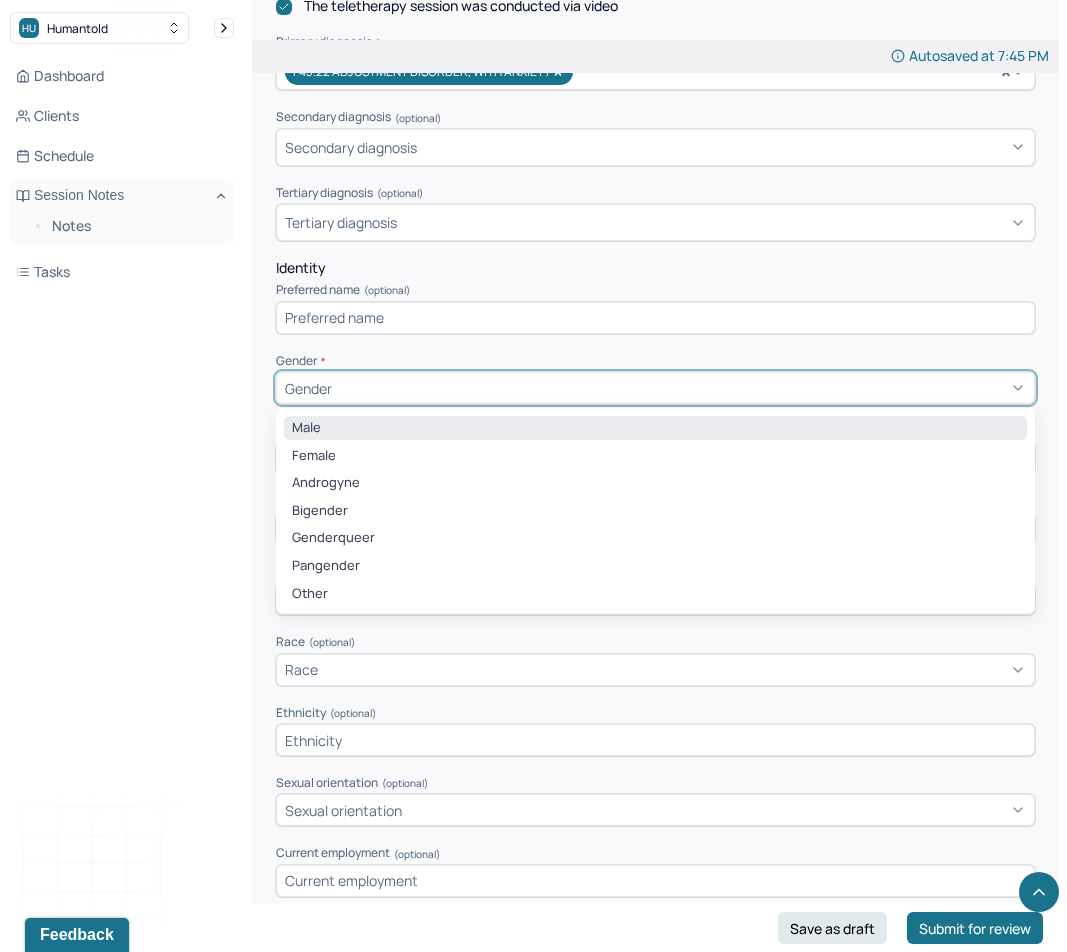 click on "Male" at bounding box center [655, 428] 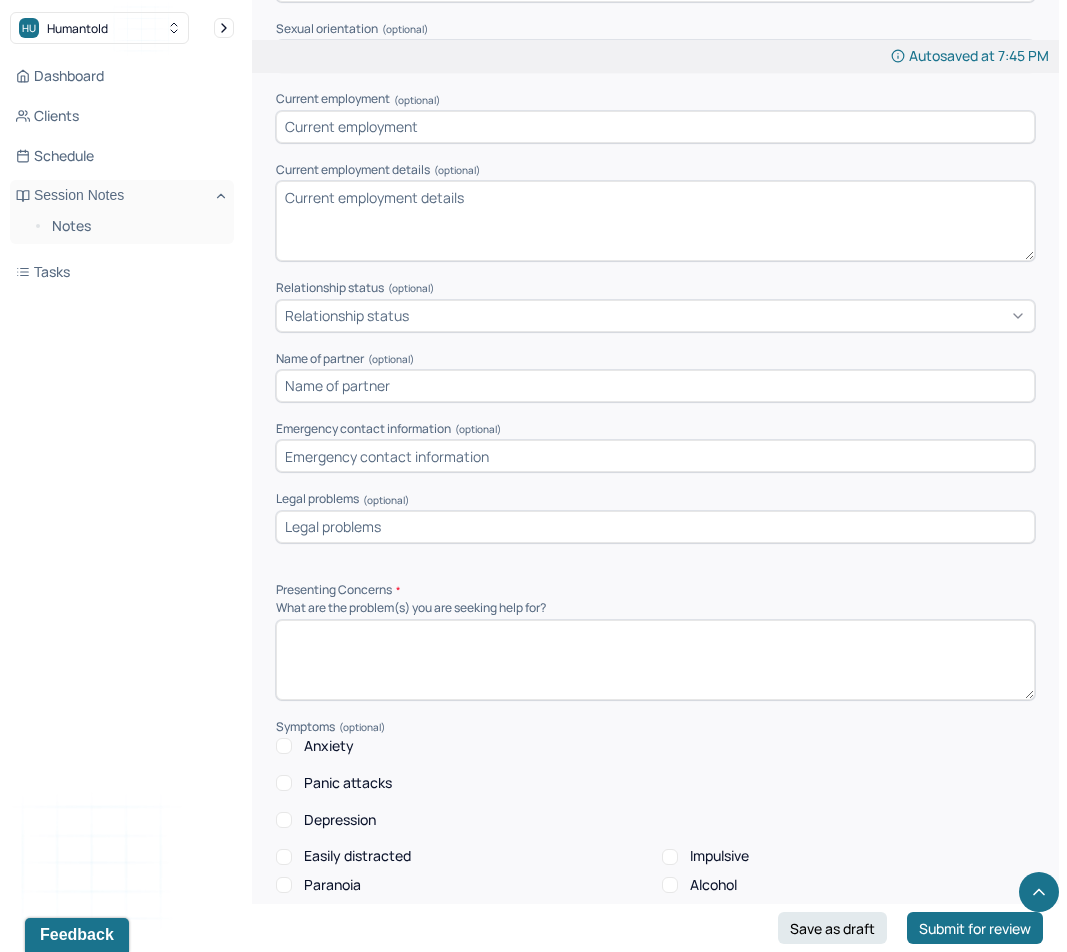 scroll, scrollTop: 1482, scrollLeft: 0, axis: vertical 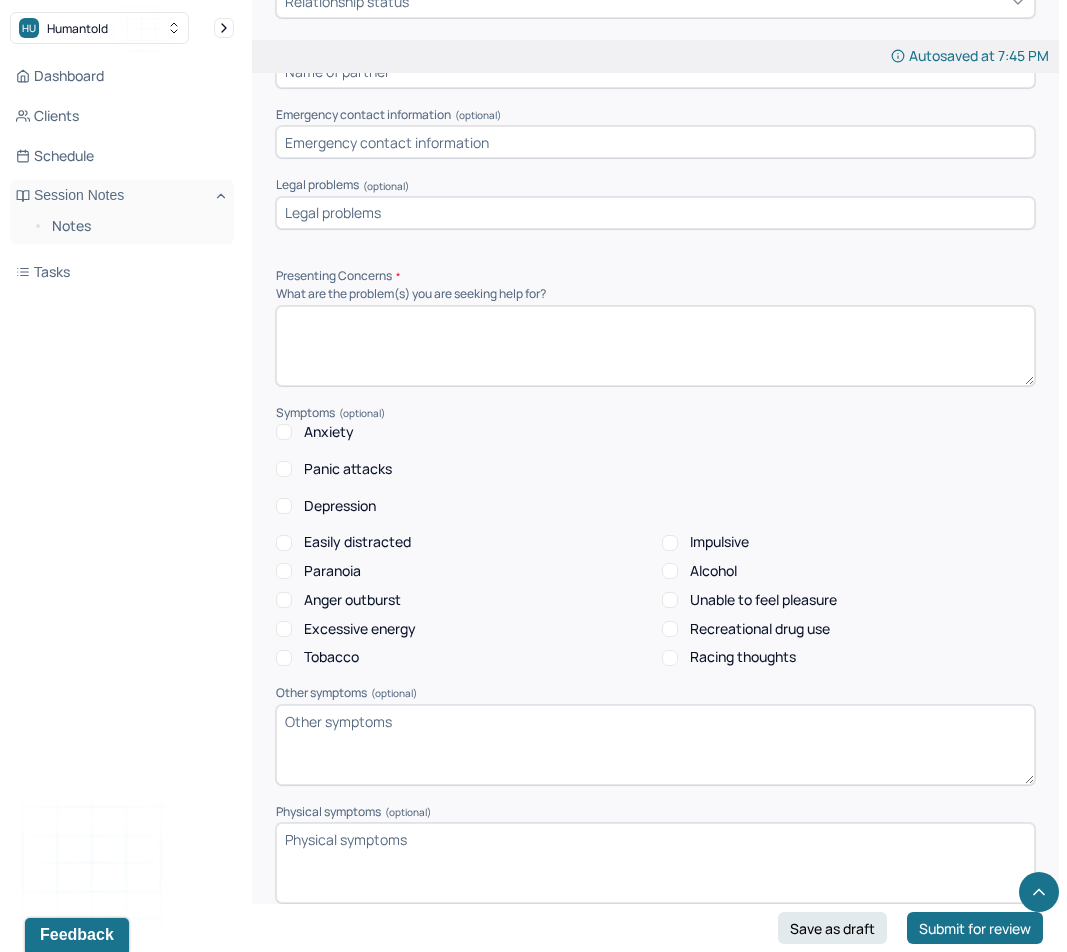 click at bounding box center (655, 346) 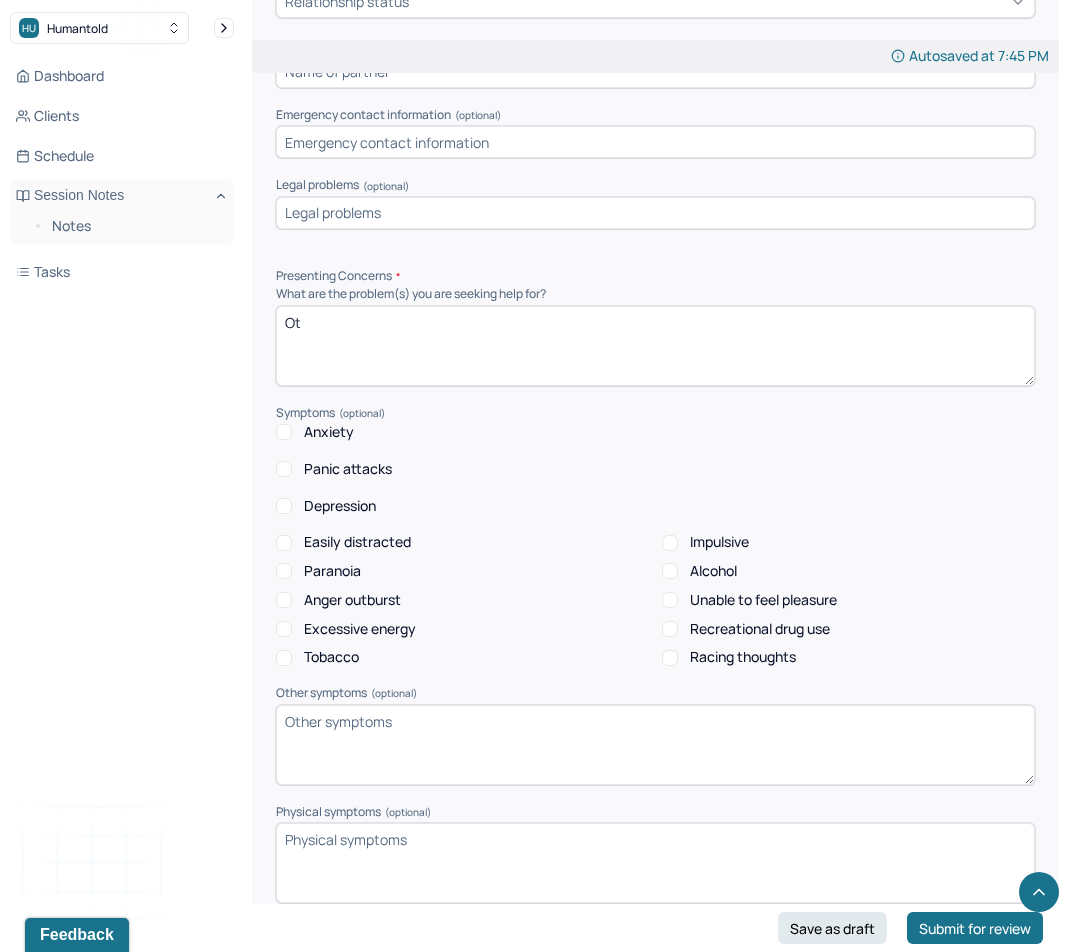 type on "O" 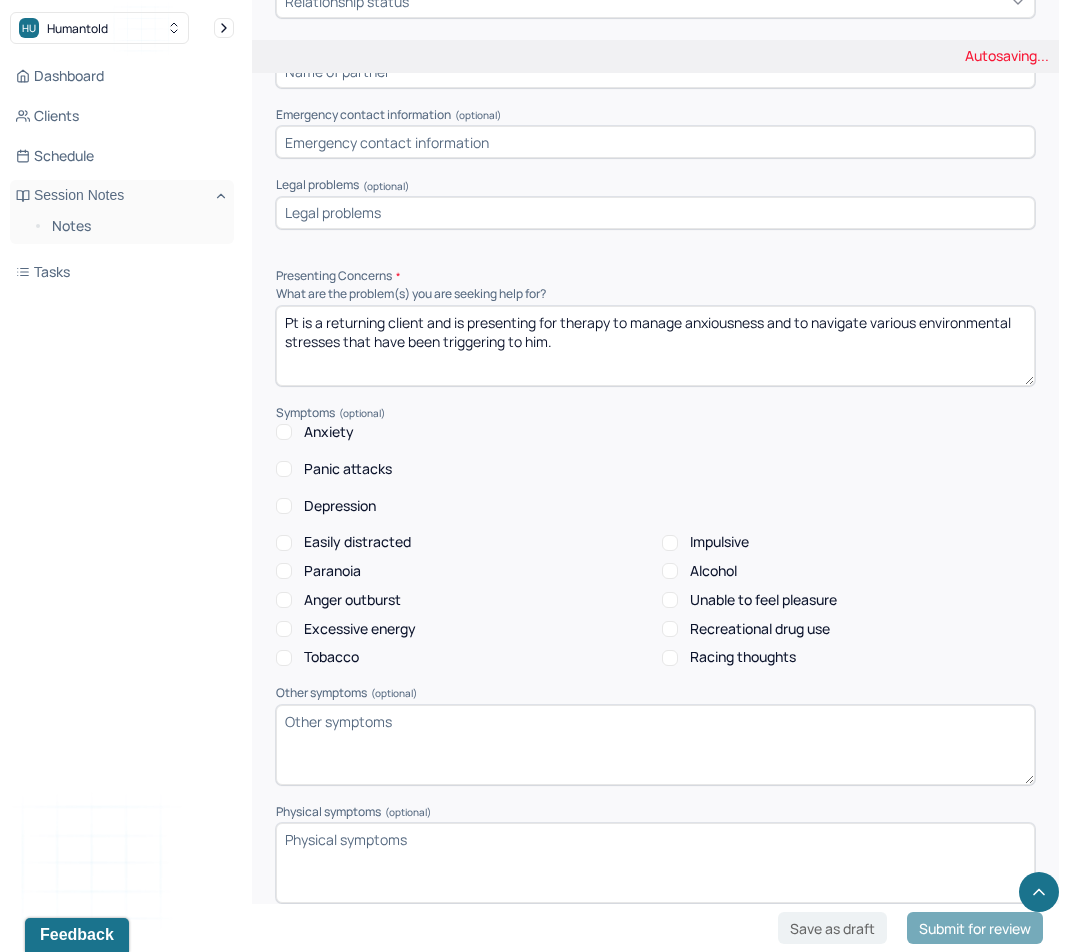 type on "Pt is a returning client and is presenting for therapy to manage anxiousness and to navigate various environmental stresses that have been triggering to him." 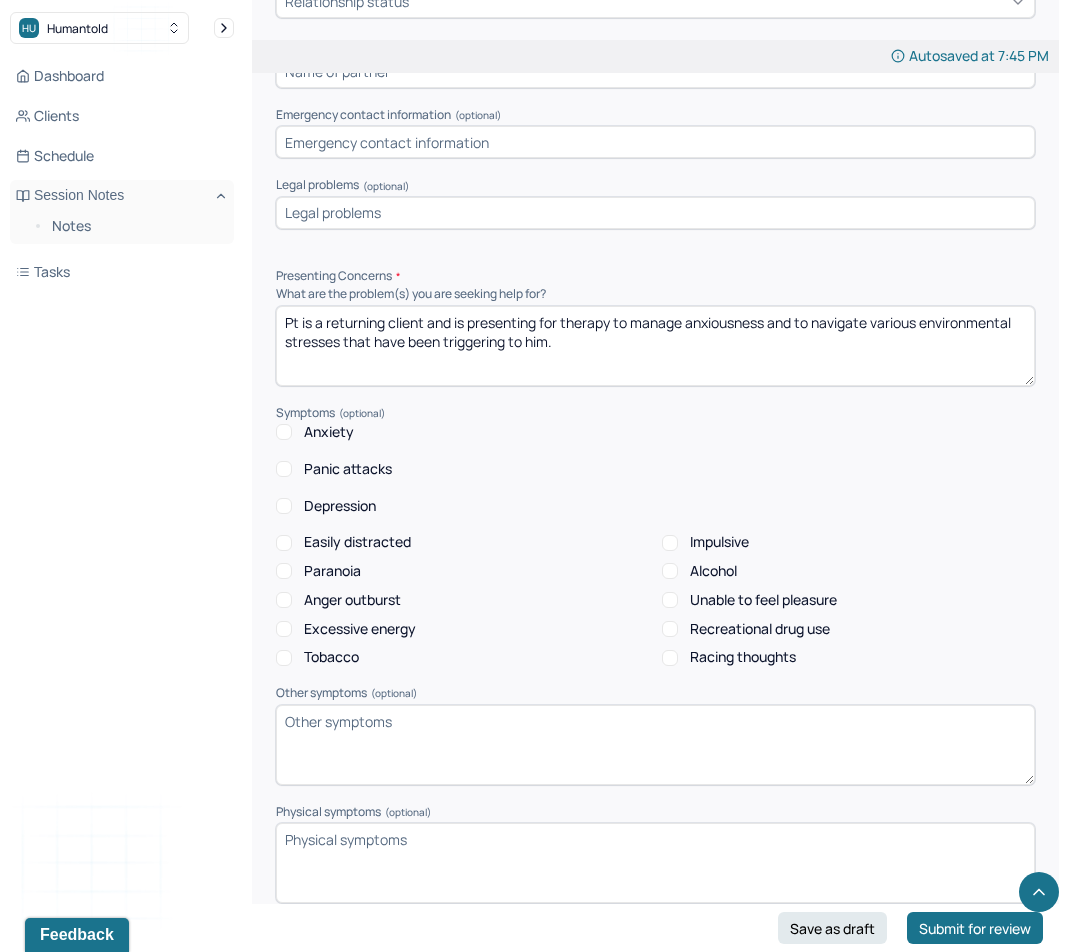 click on "Anxiety" at bounding box center [329, 432] 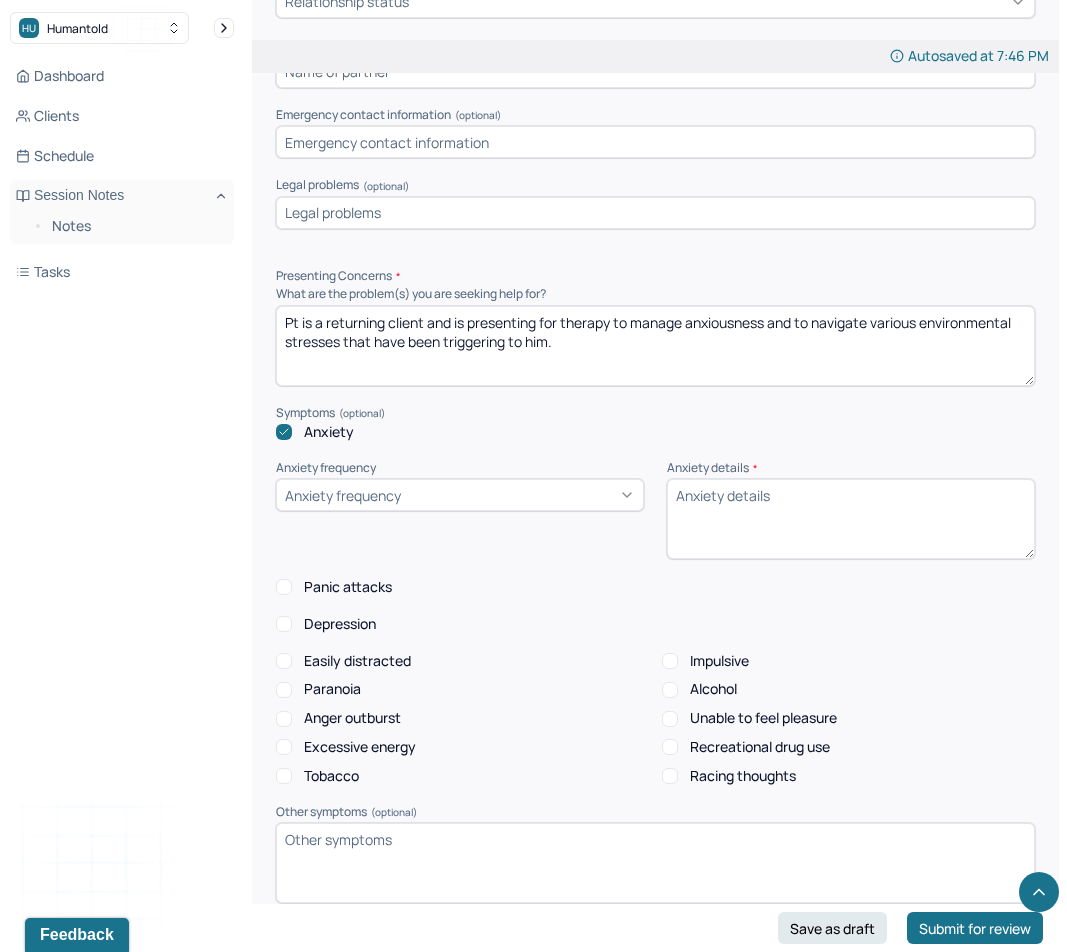 click on "Anxiety frequency" at bounding box center (343, 495) 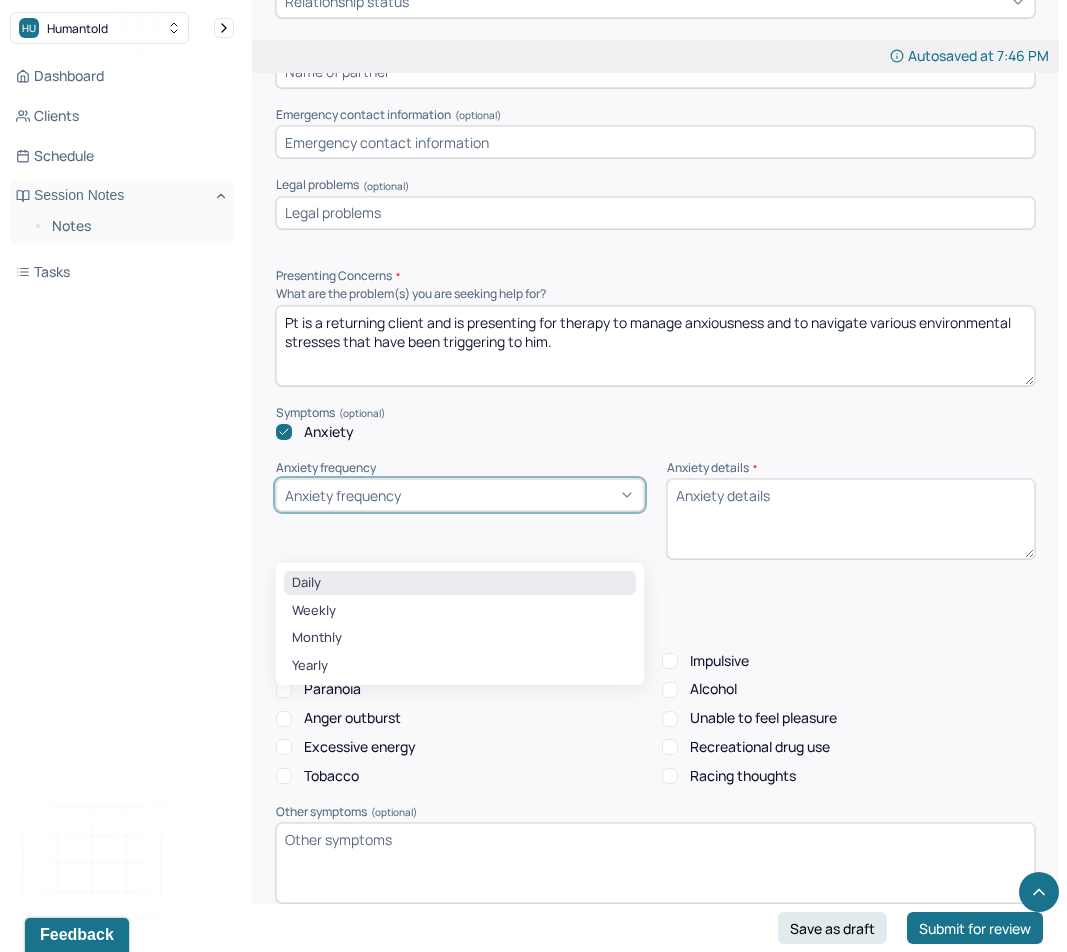 click on "Daily" at bounding box center (460, 583) 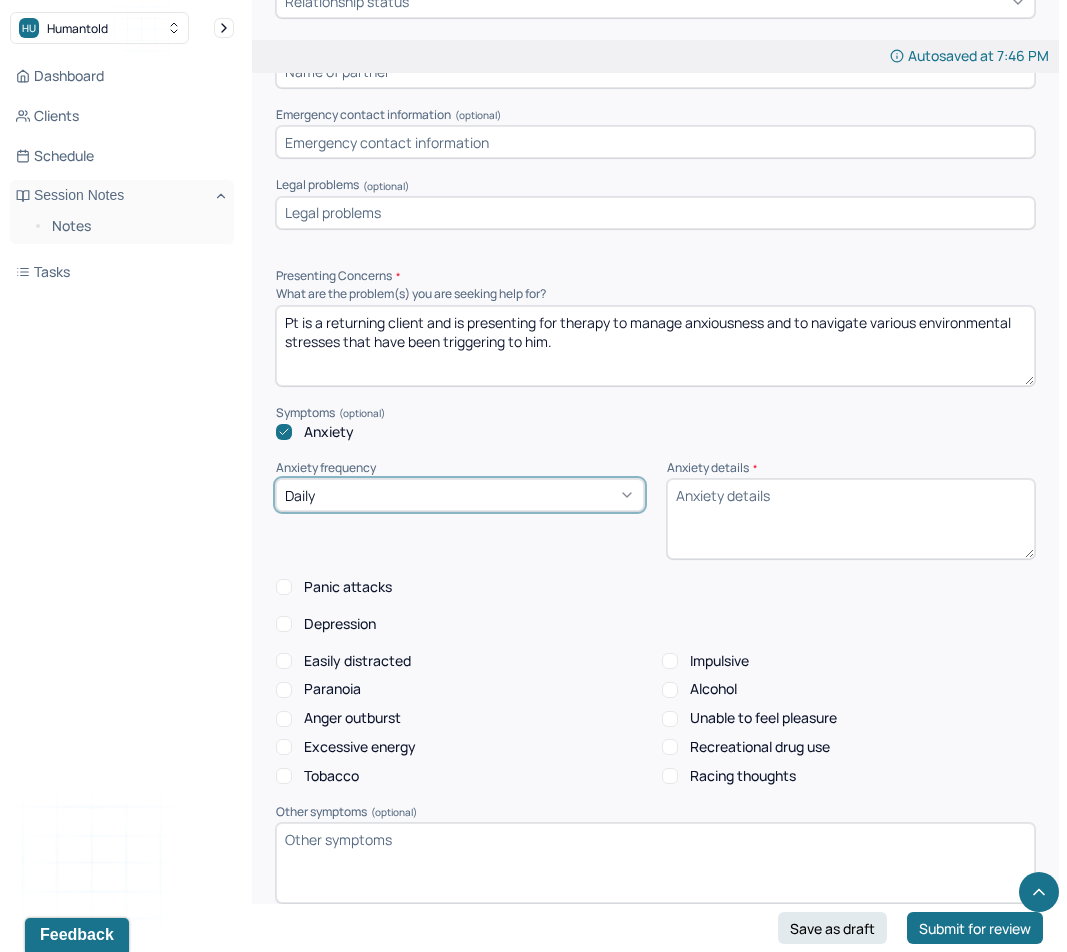 click on "Anxiety details *" at bounding box center (851, 519) 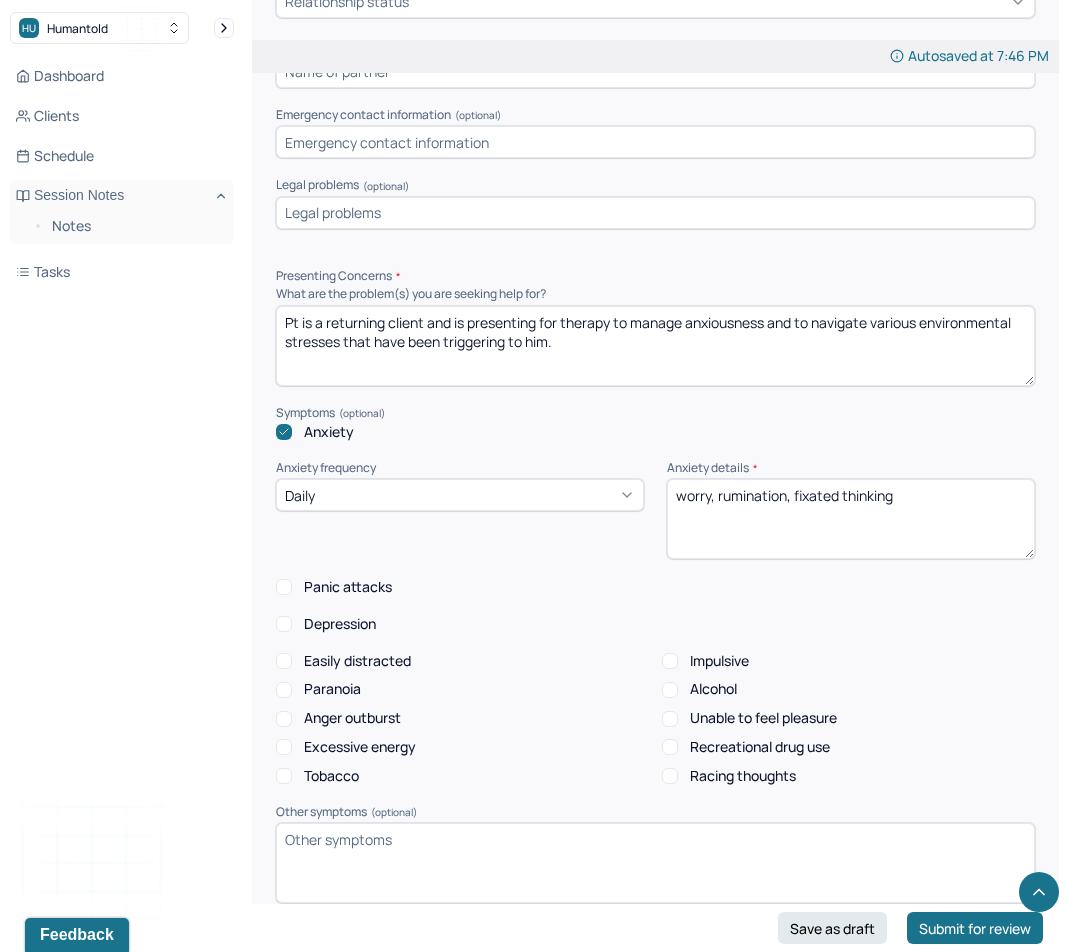 type on "worry, rumination, fixated thinking" 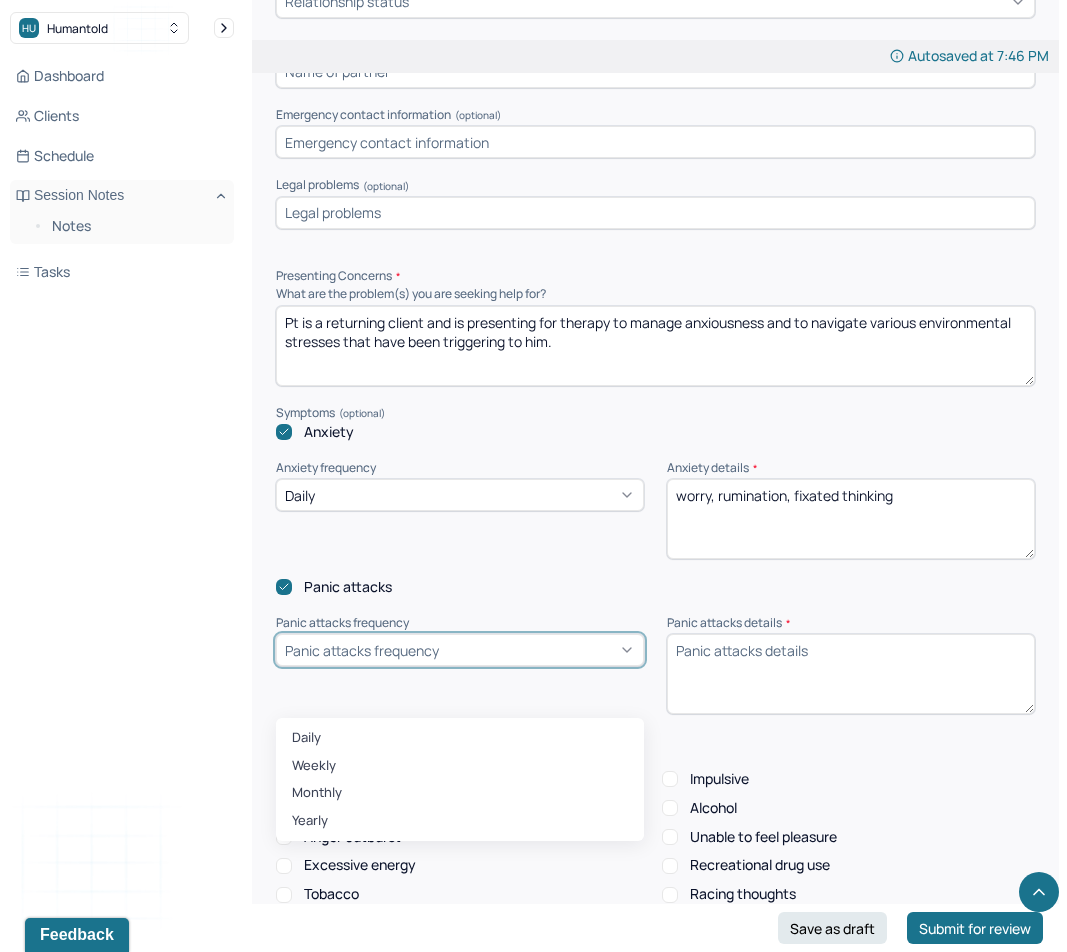click on "Panic attacks frequency" at bounding box center [362, 650] 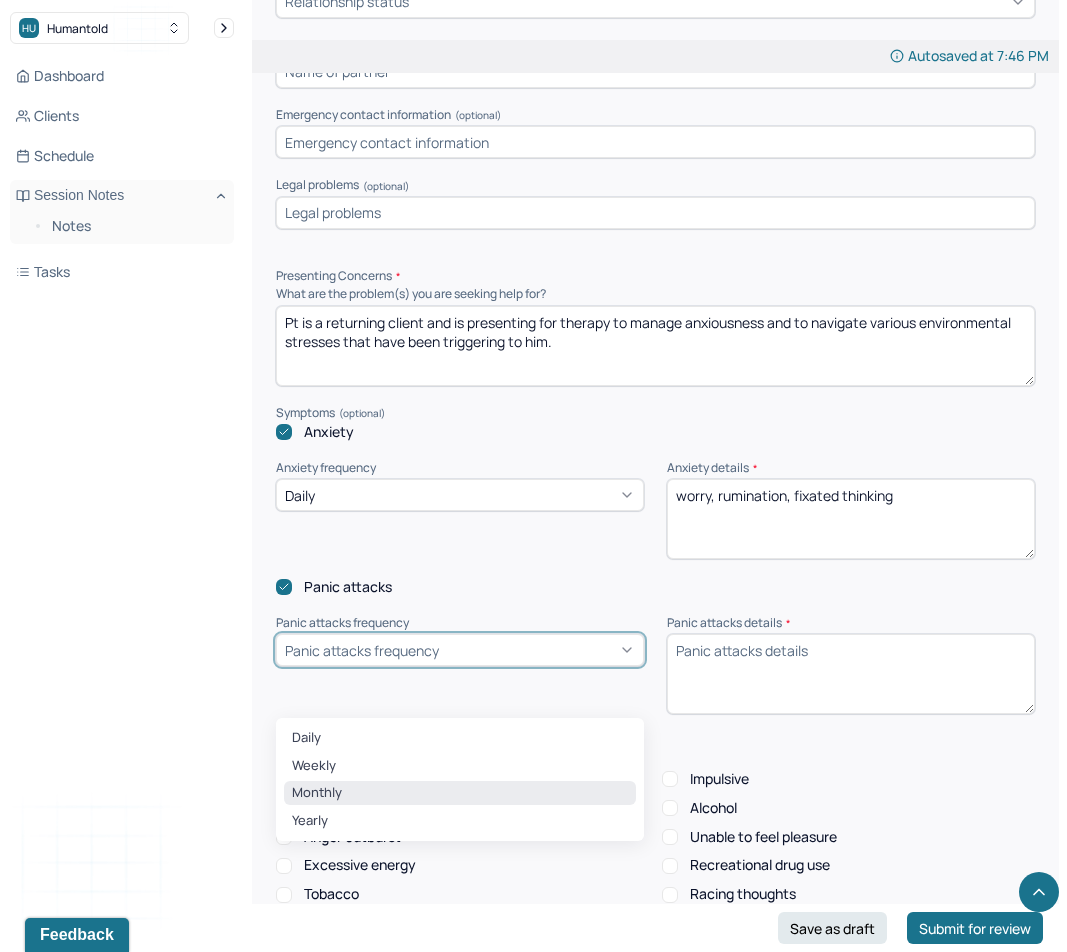 click on "Monthly" at bounding box center [460, 793] 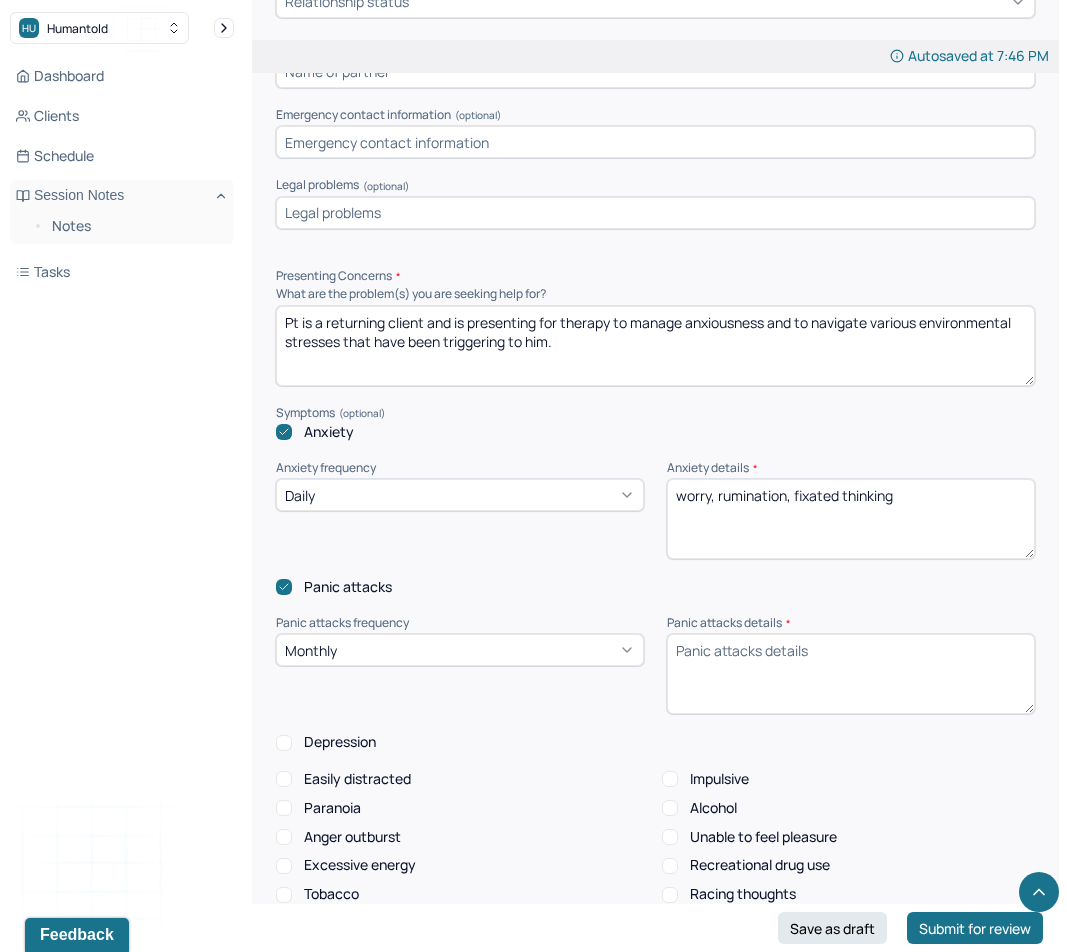 click on "Panic attacks details *" at bounding box center (851, 674) 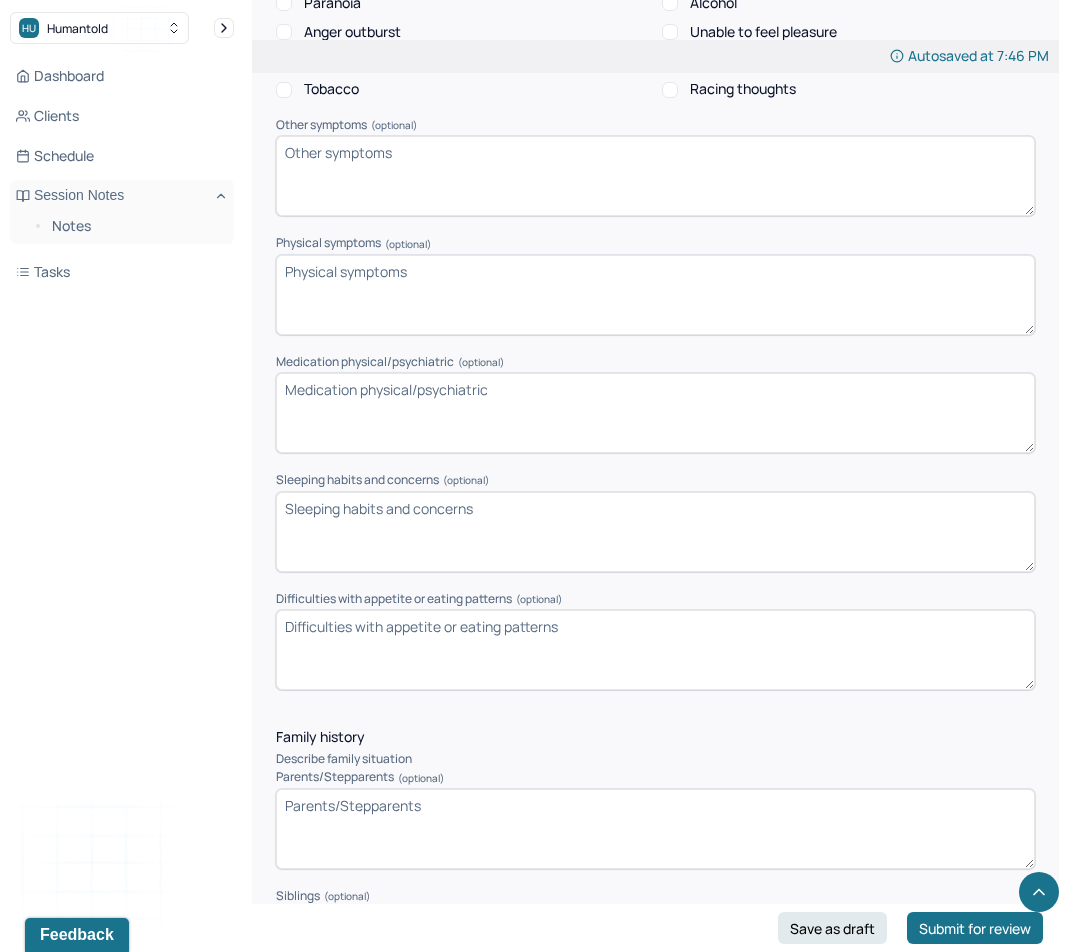 scroll, scrollTop: 2601, scrollLeft: 0, axis: vertical 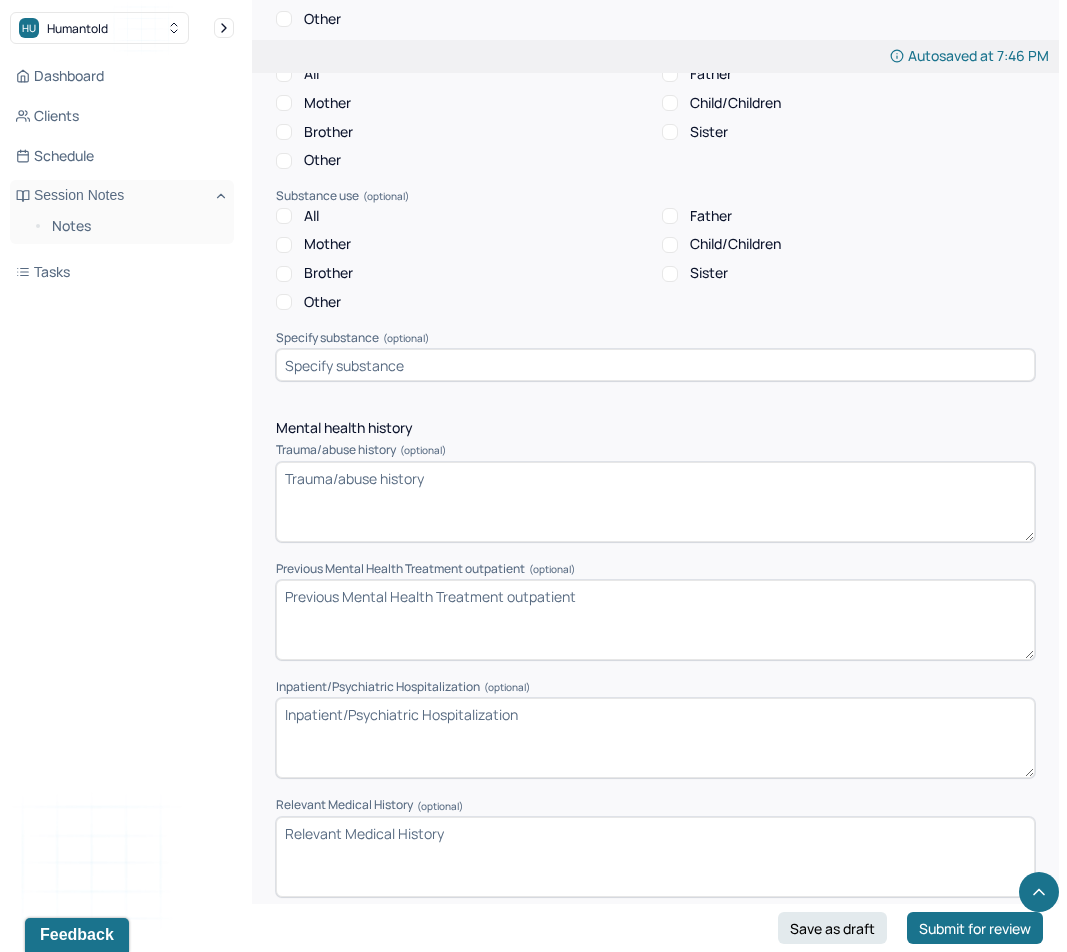 type on "Pt has a history of panic attacks over the last decade with varied frequency" 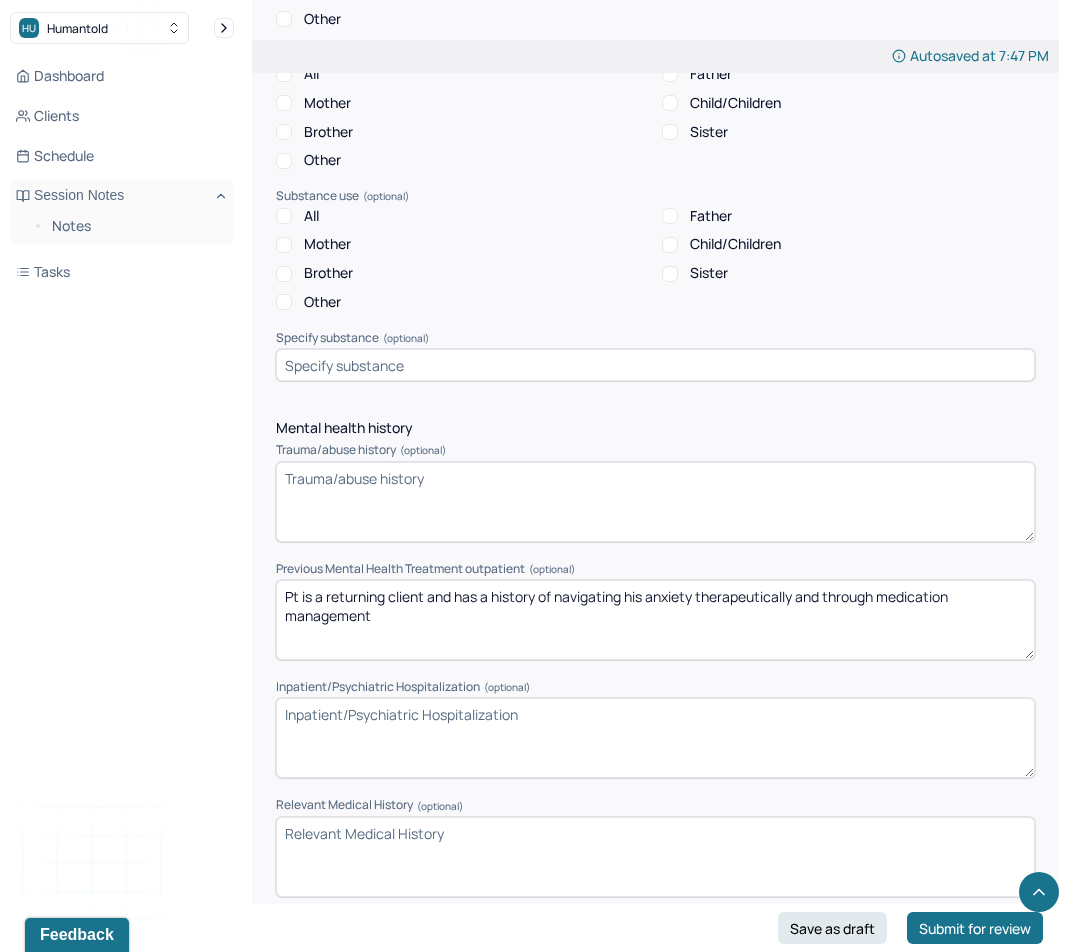 type on "Pt is a returning client and has a history of navigating his anxiety therapeutically and through medication management" 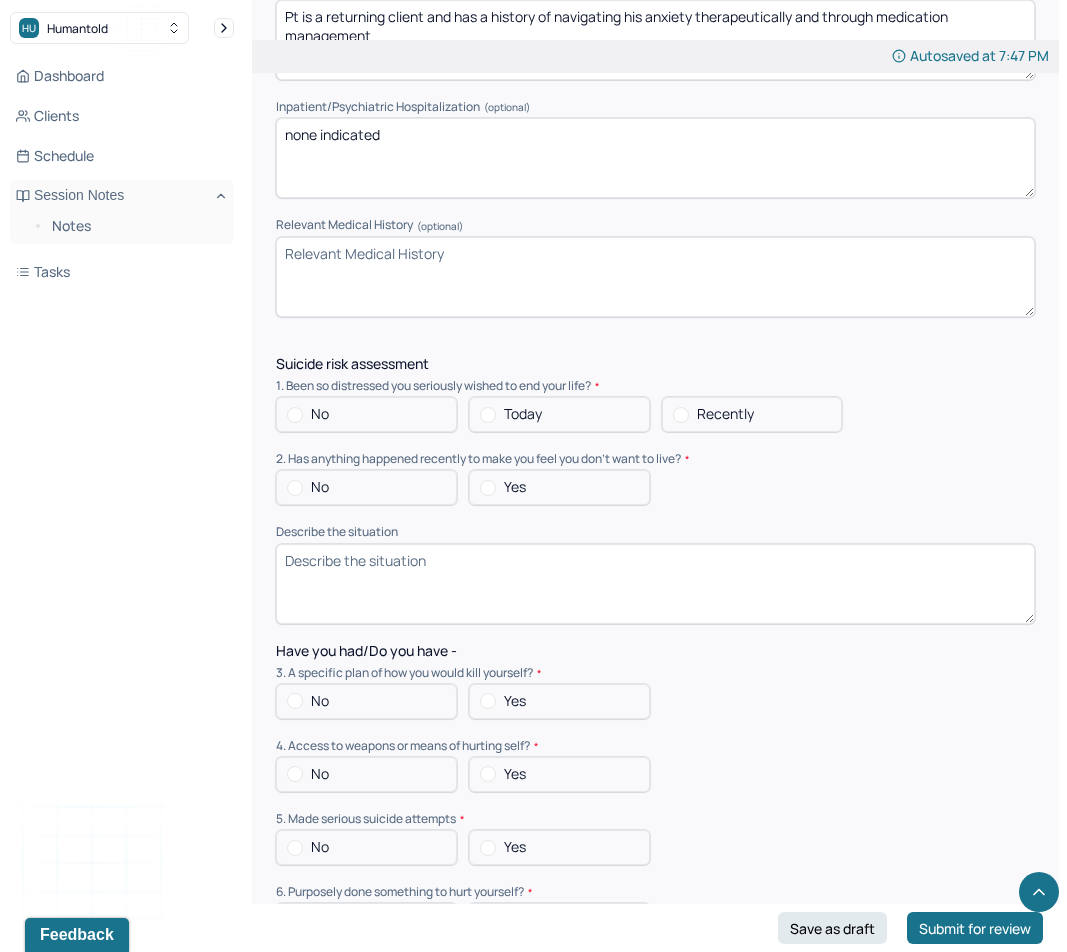 scroll, scrollTop: 5244, scrollLeft: 0, axis: vertical 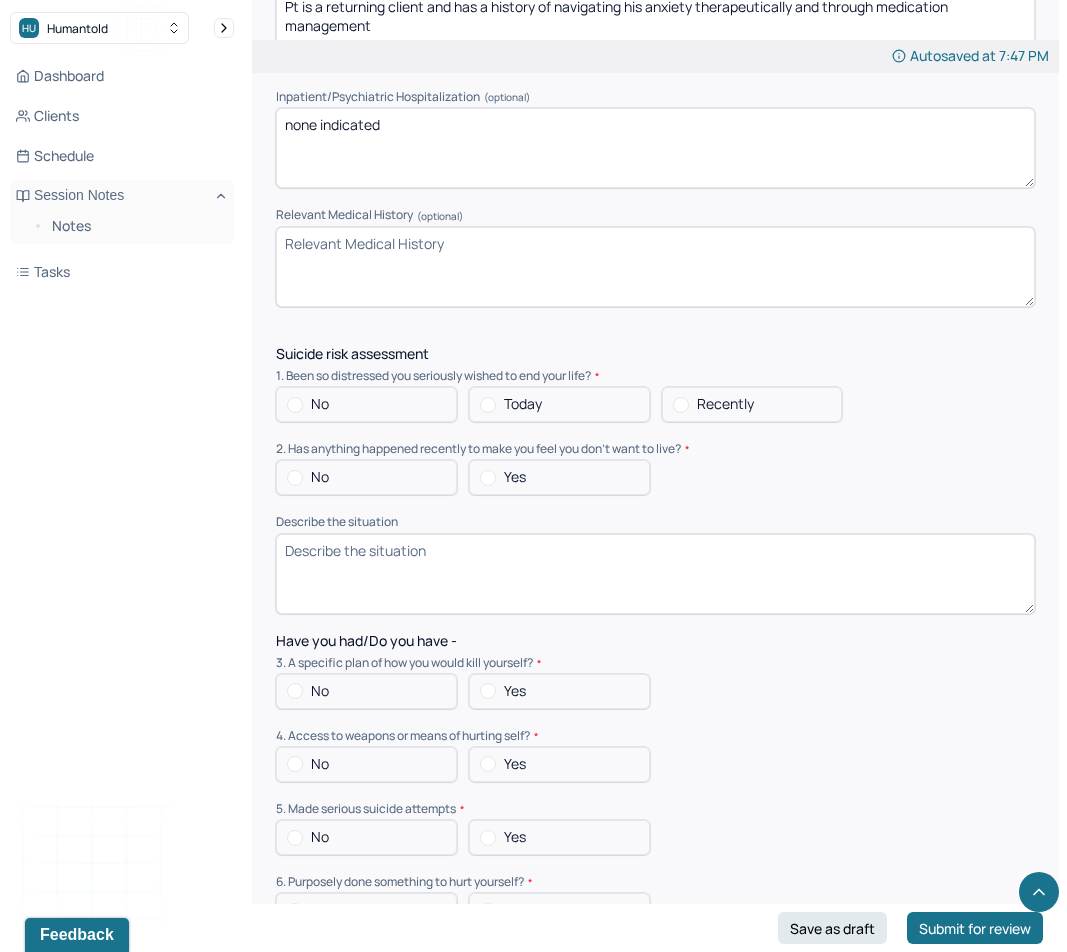 type on "none indicated" 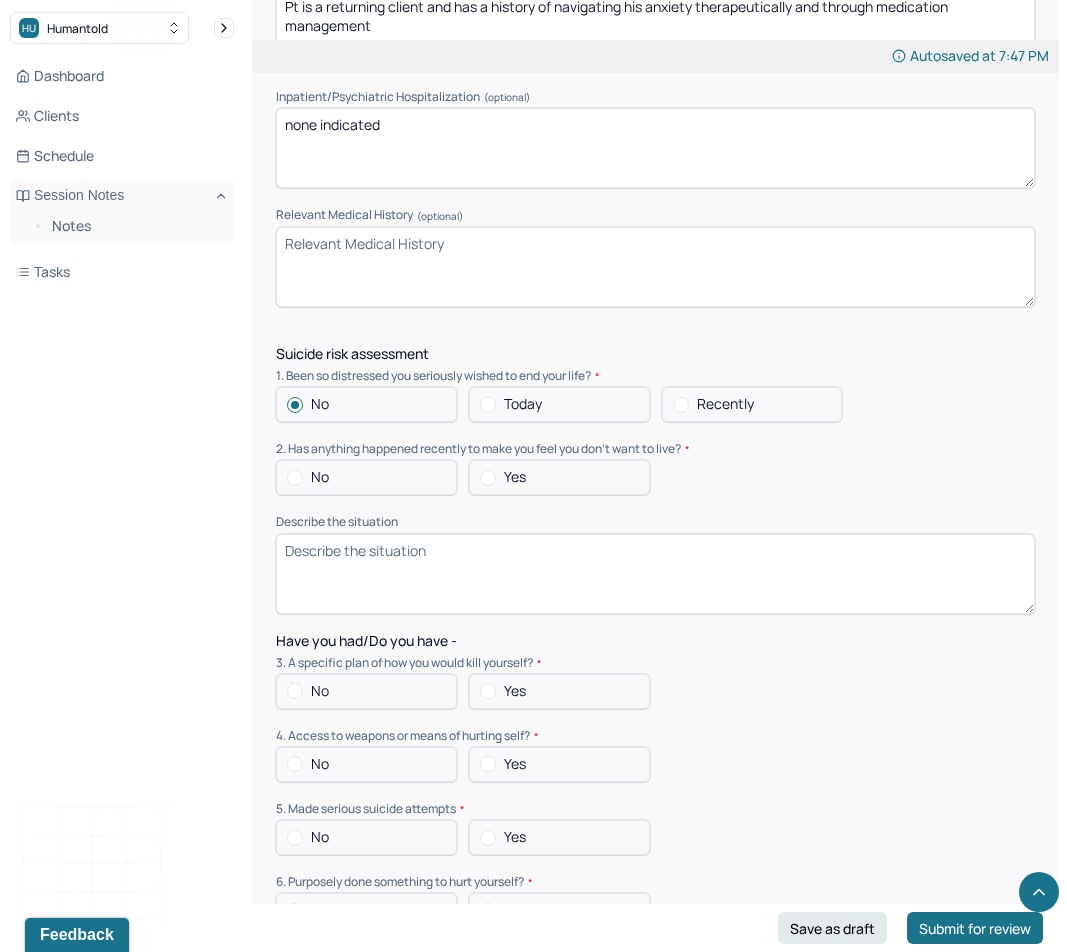 click on "No" at bounding box center (366, 477) 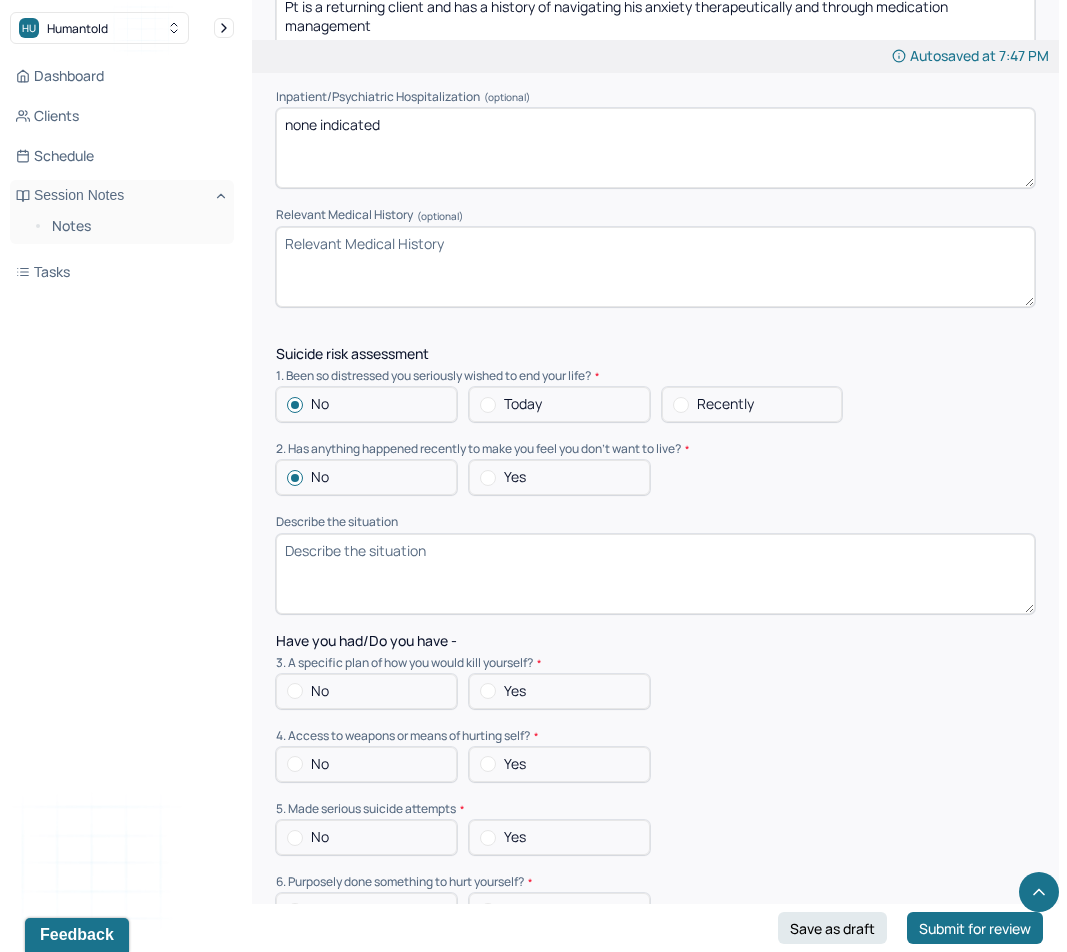 click on "No" at bounding box center (320, 691) 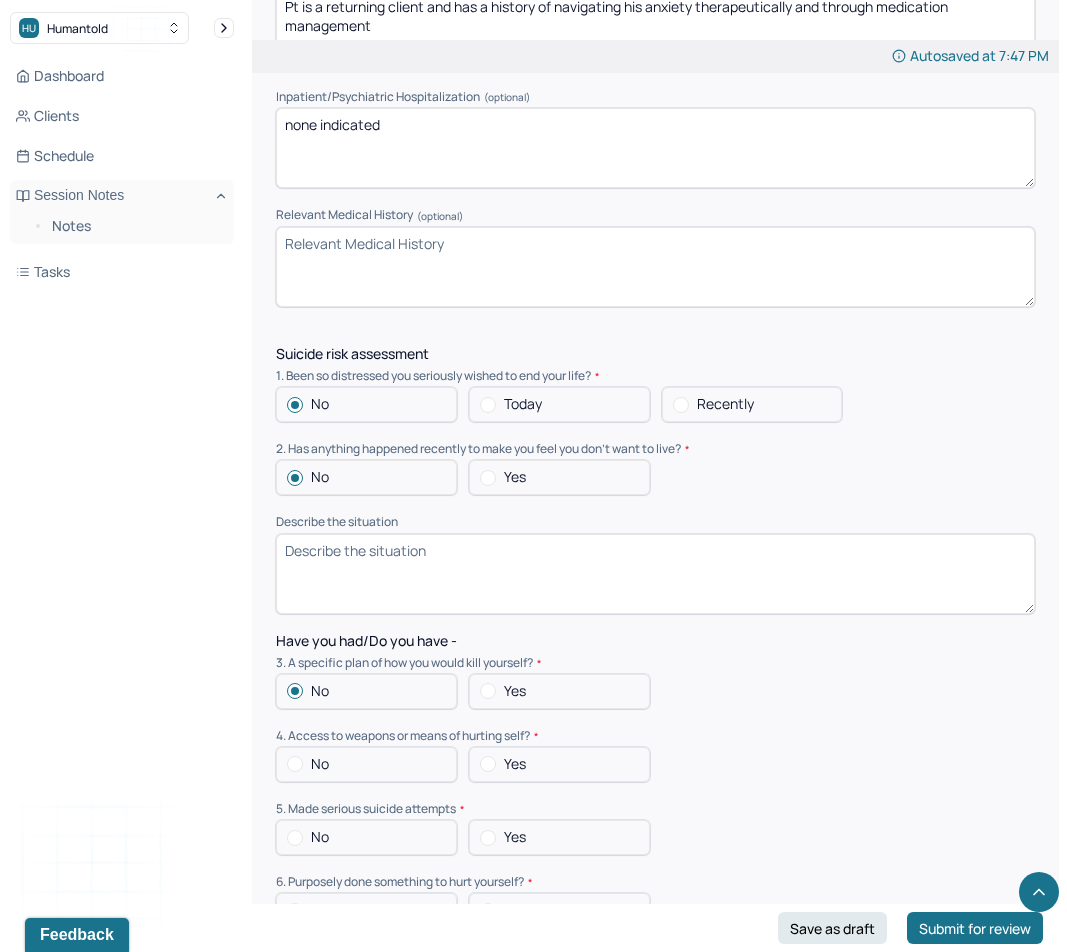 click on "No" at bounding box center [320, 764] 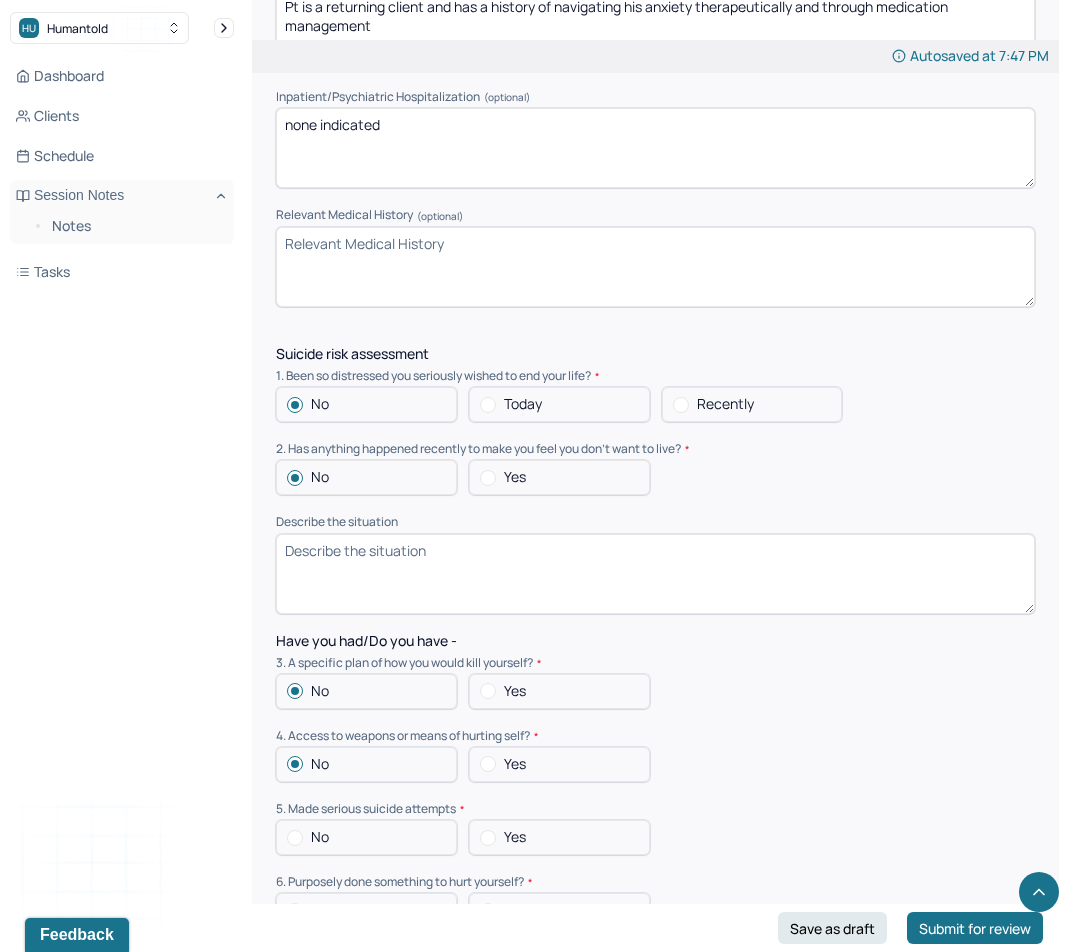 click on "No" at bounding box center [320, 837] 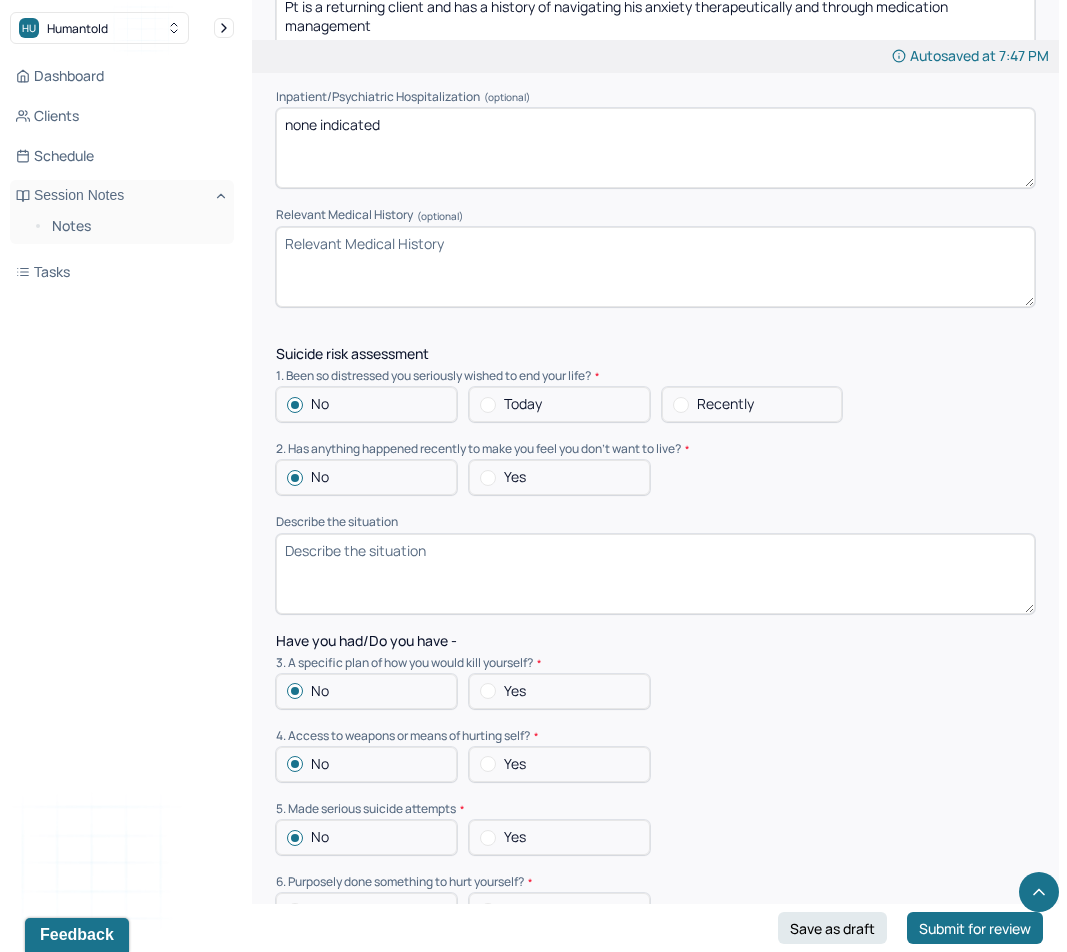 click on "No" at bounding box center [320, 910] 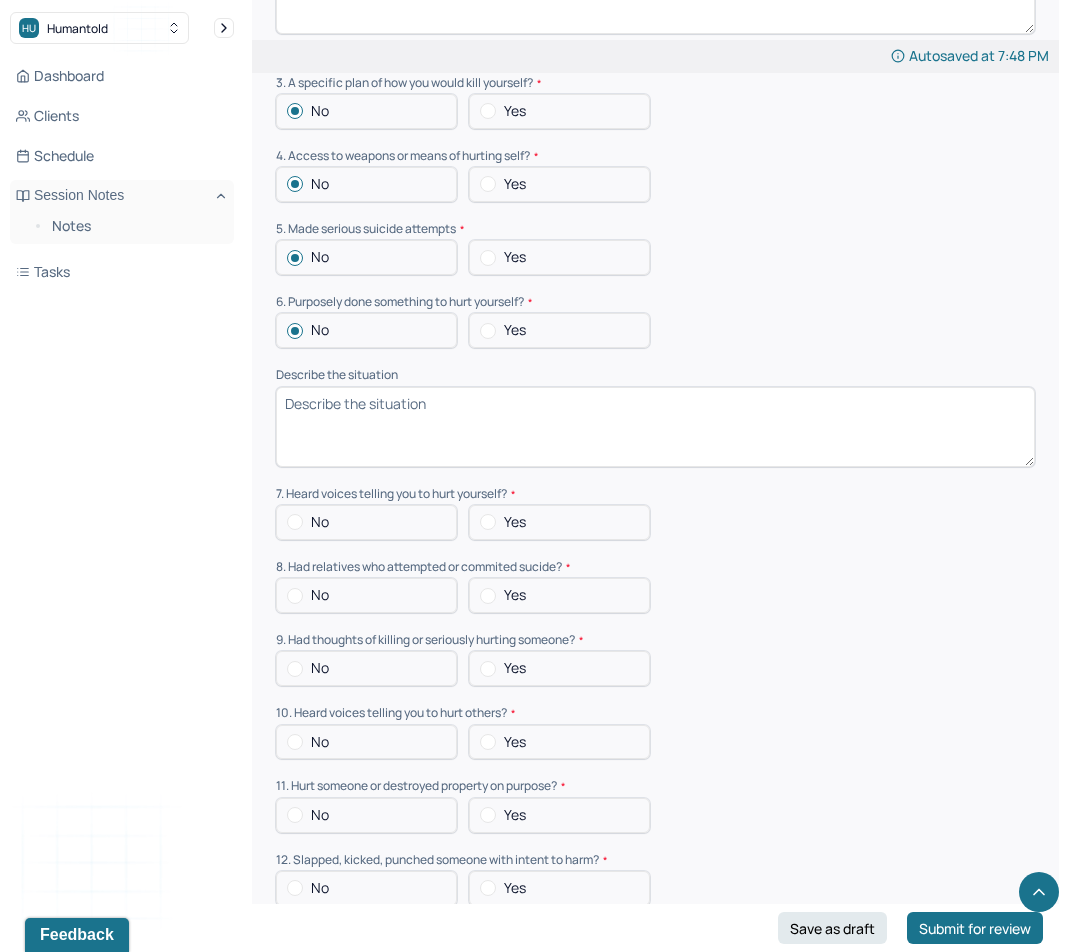 scroll, scrollTop: 5985, scrollLeft: 0, axis: vertical 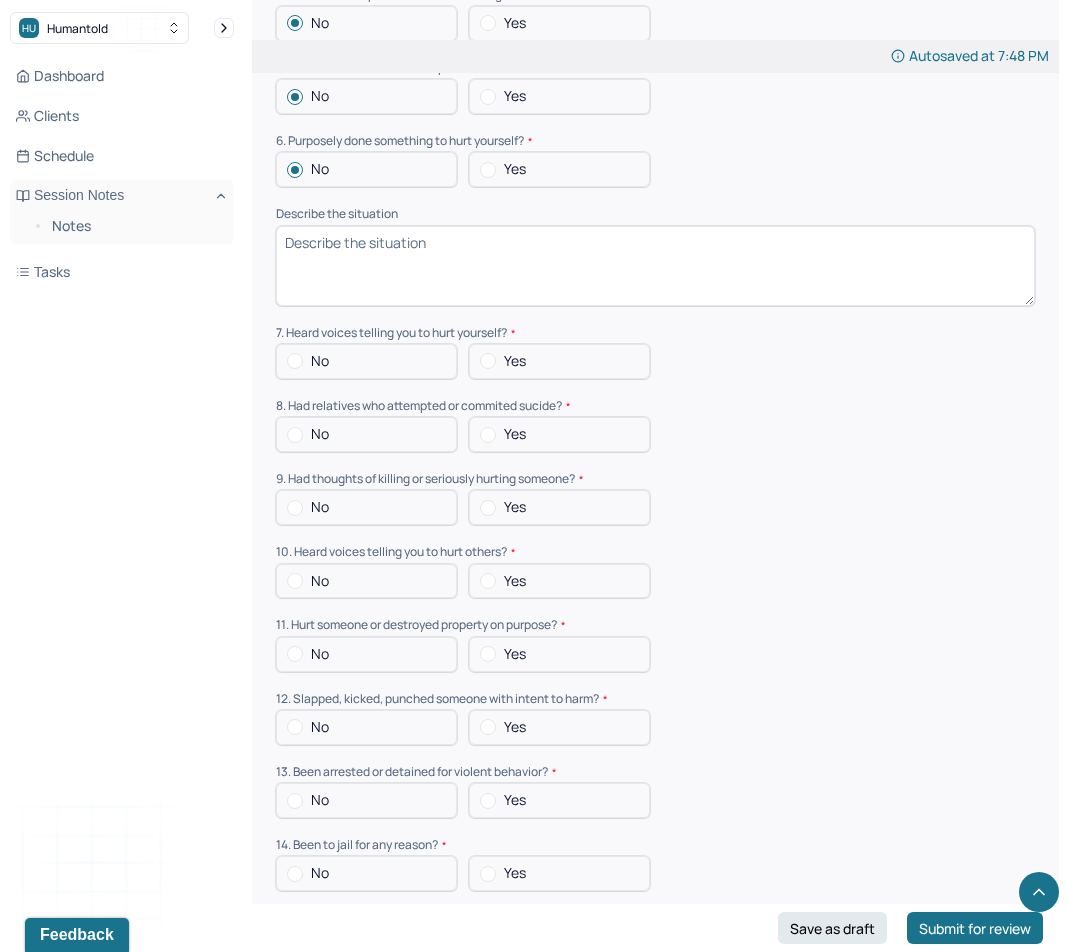 click on "No" at bounding box center (366, 361) 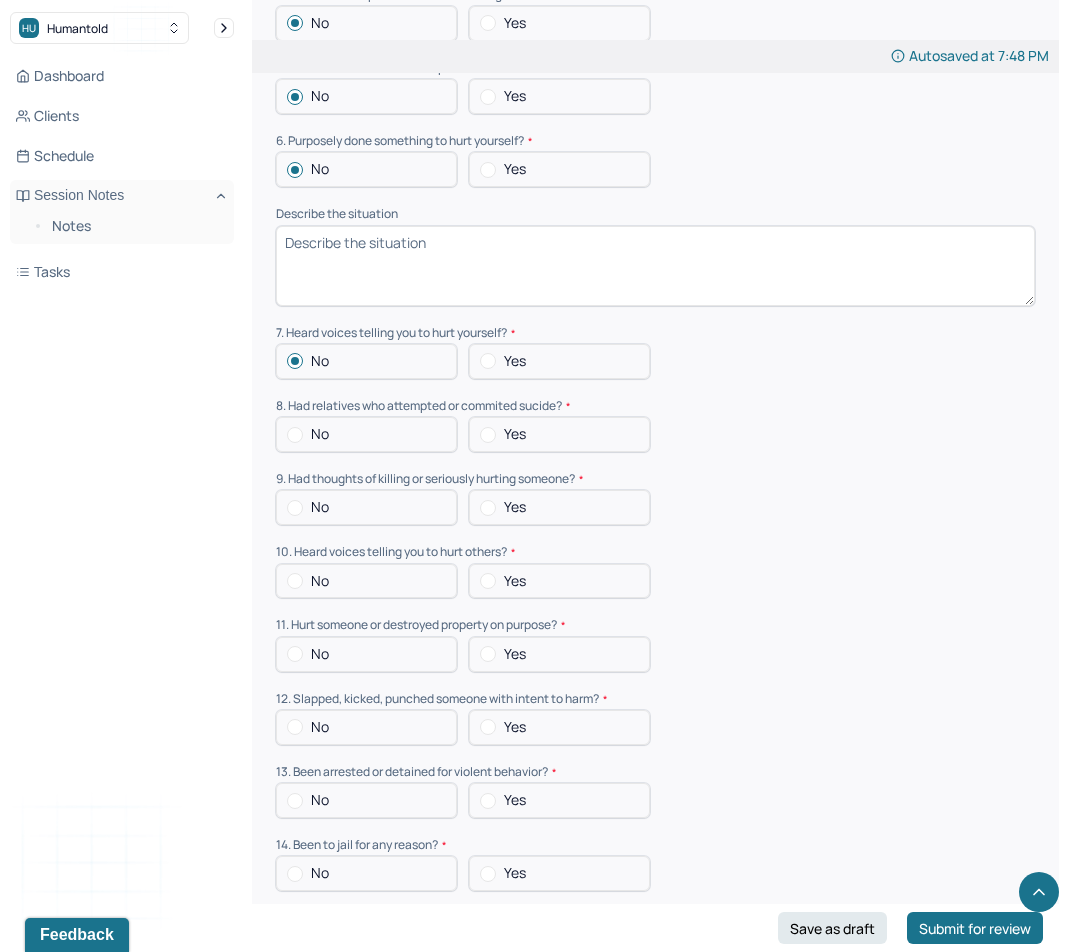 click on "No" at bounding box center (366, 434) 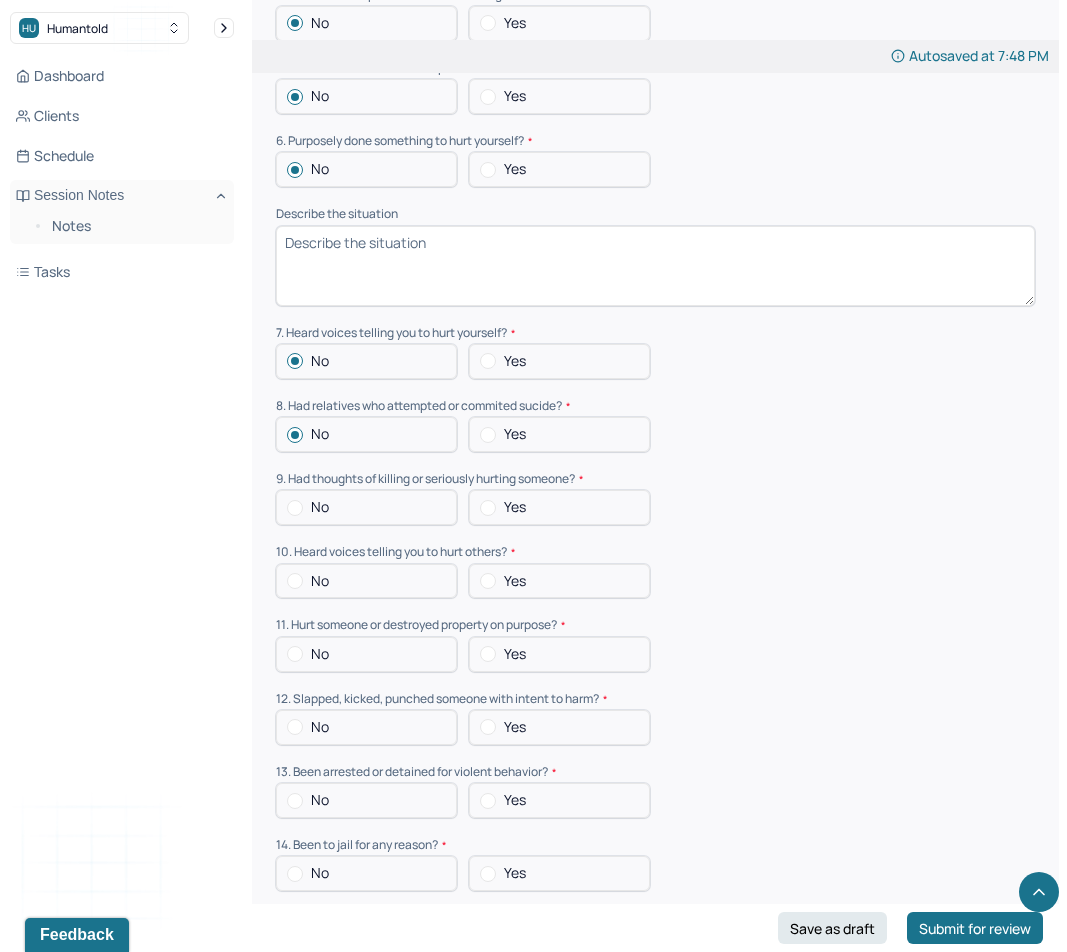 click on "No" at bounding box center (366, 507) 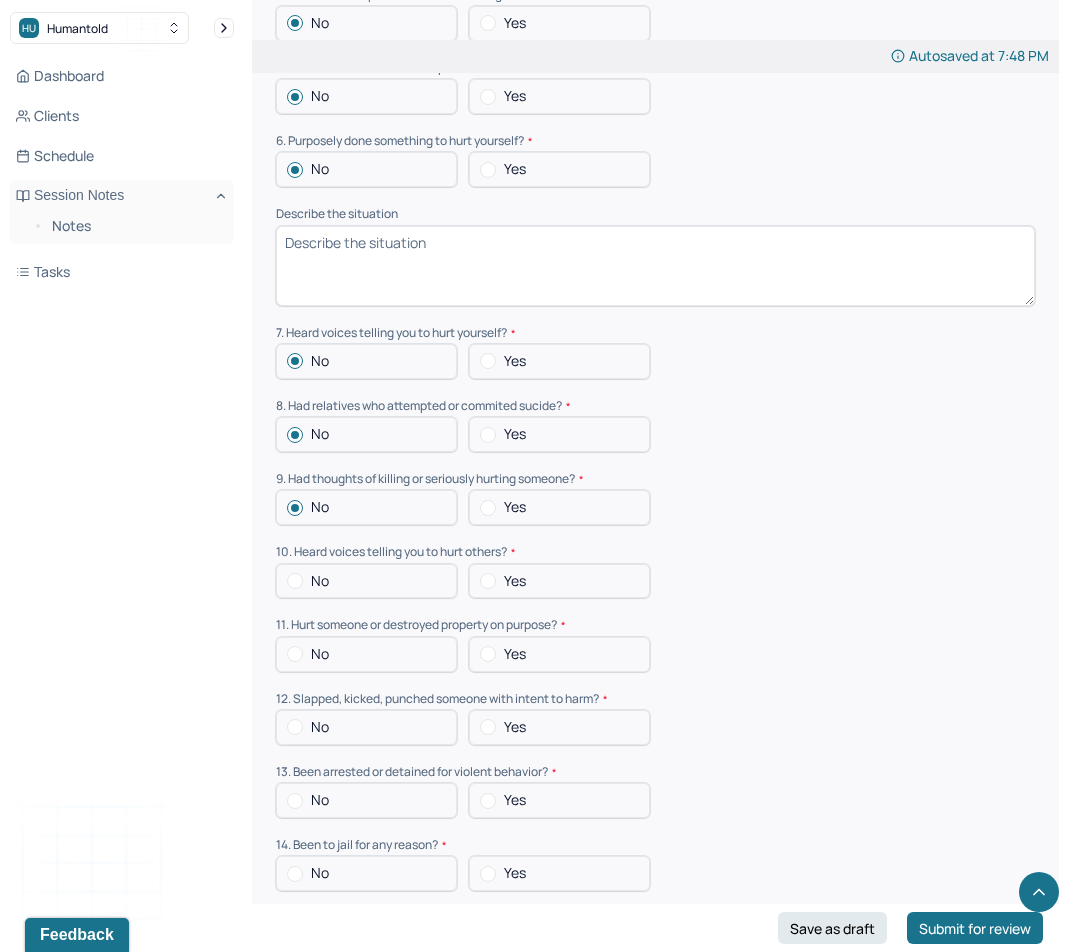 click on "No" at bounding box center (320, 581) 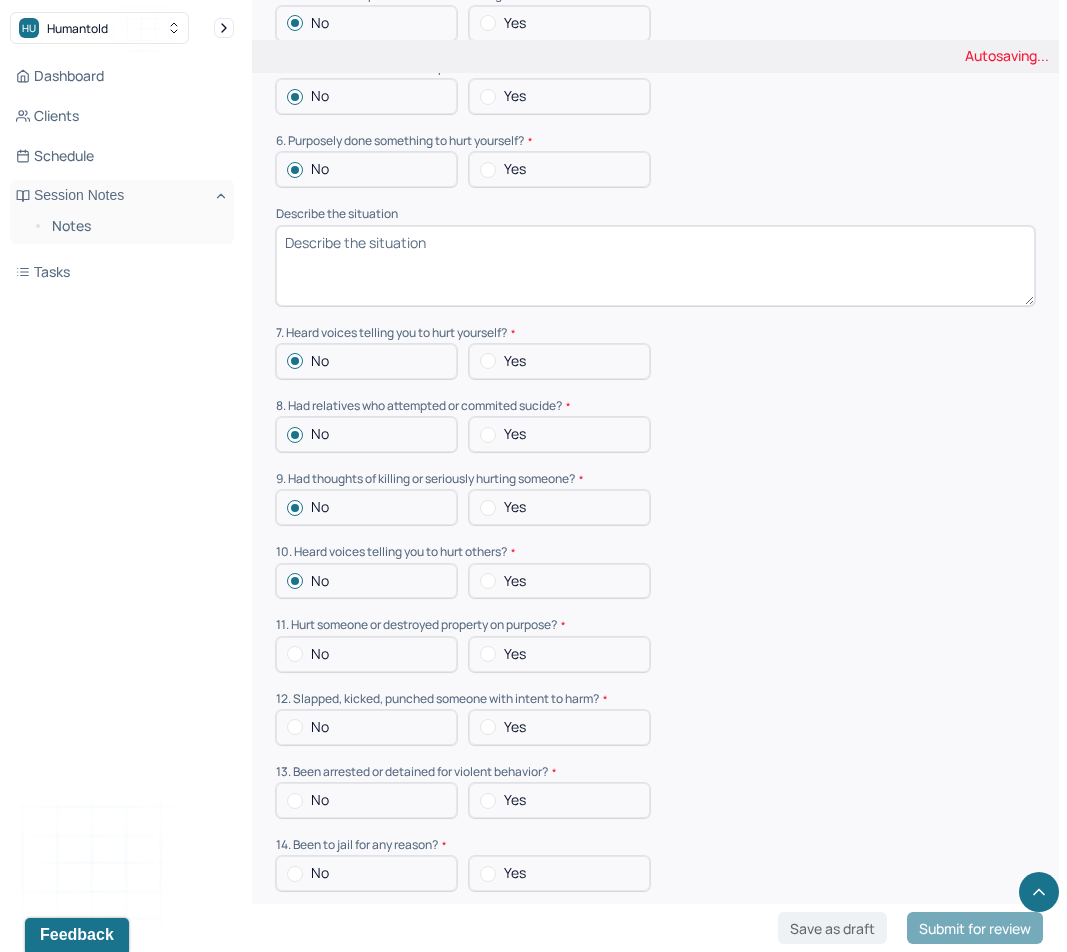click at bounding box center [295, 654] 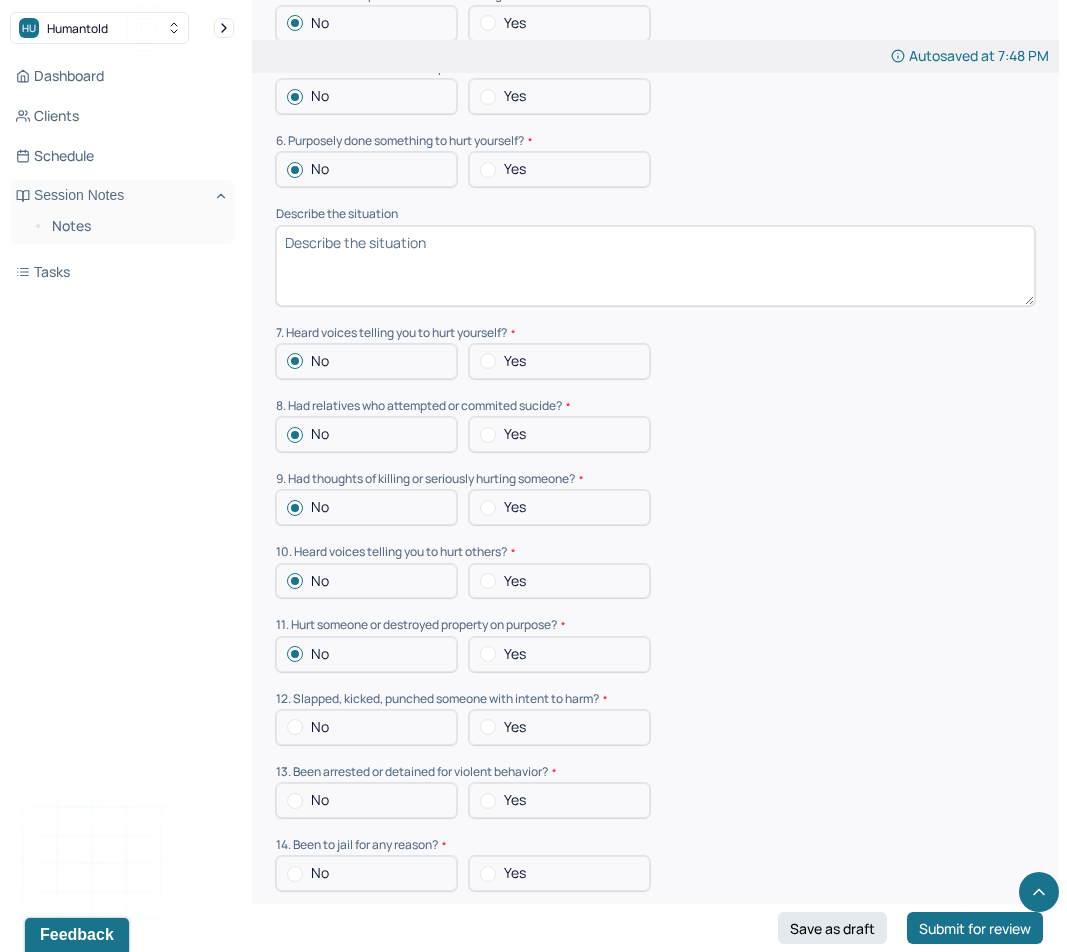 click on "No" at bounding box center [366, 727] 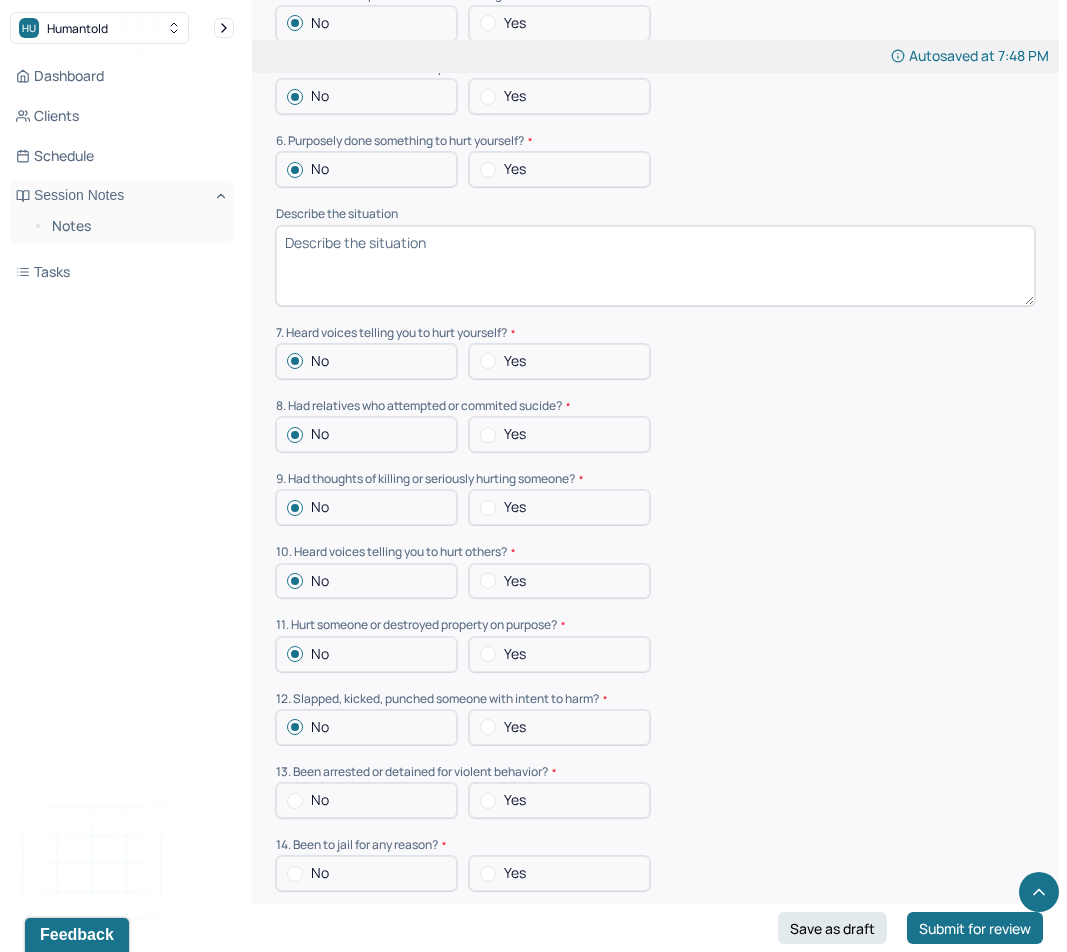 click on "No" at bounding box center [320, 800] 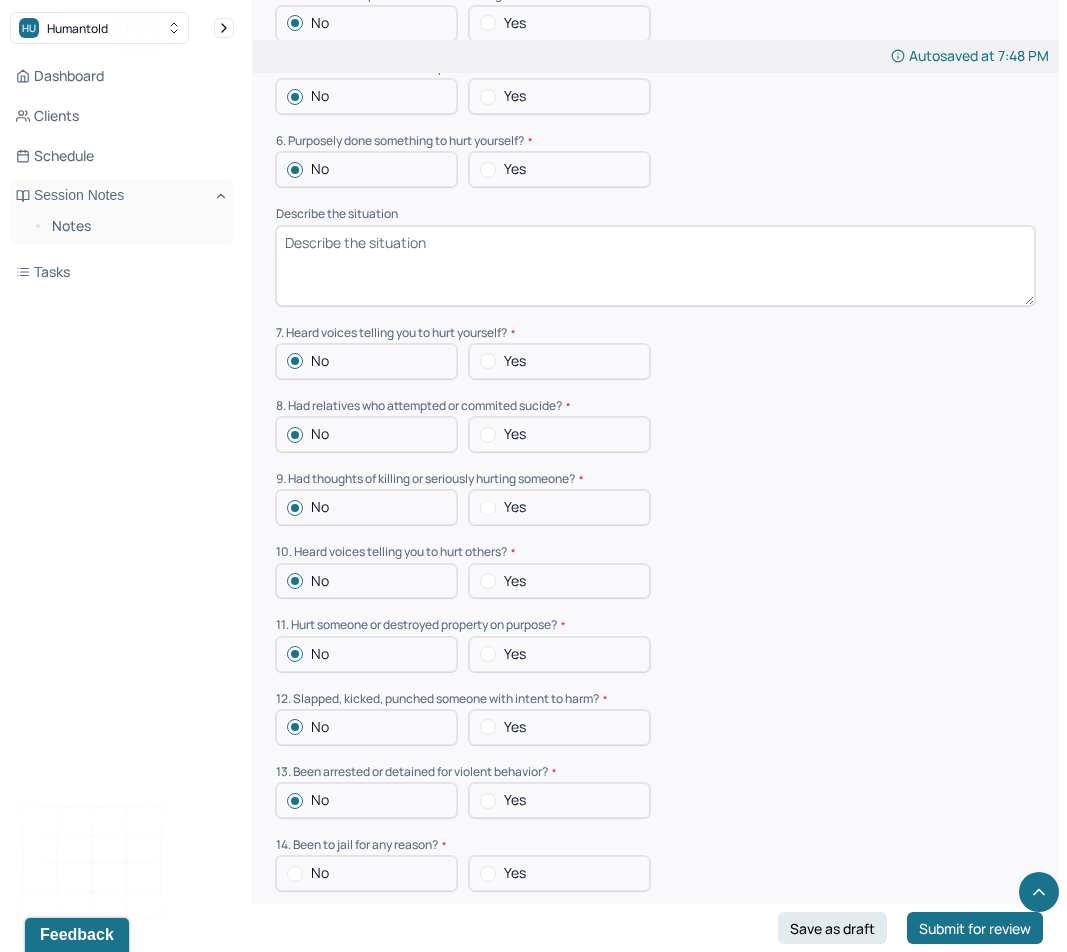 click on "No" at bounding box center (366, 873) 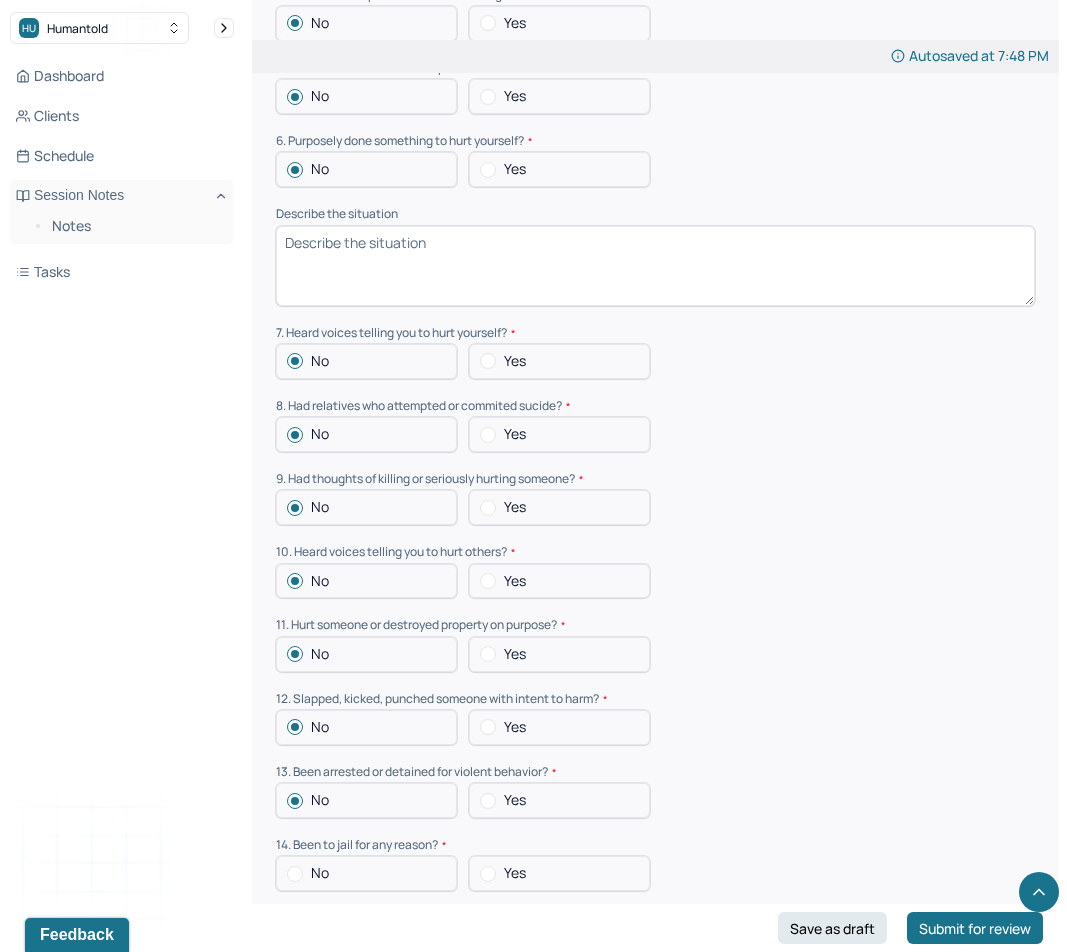 click on "No" at bounding box center (366, 873) 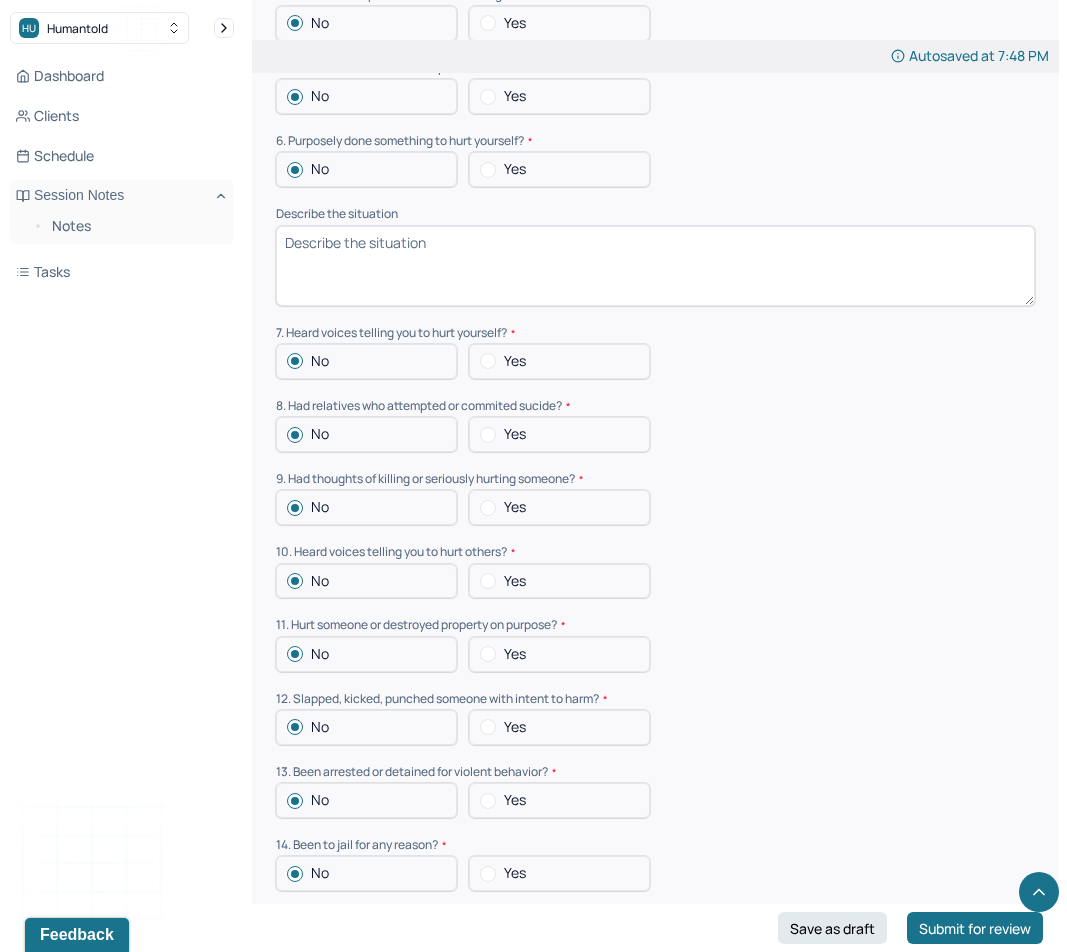click on "No" at bounding box center (366, 873) 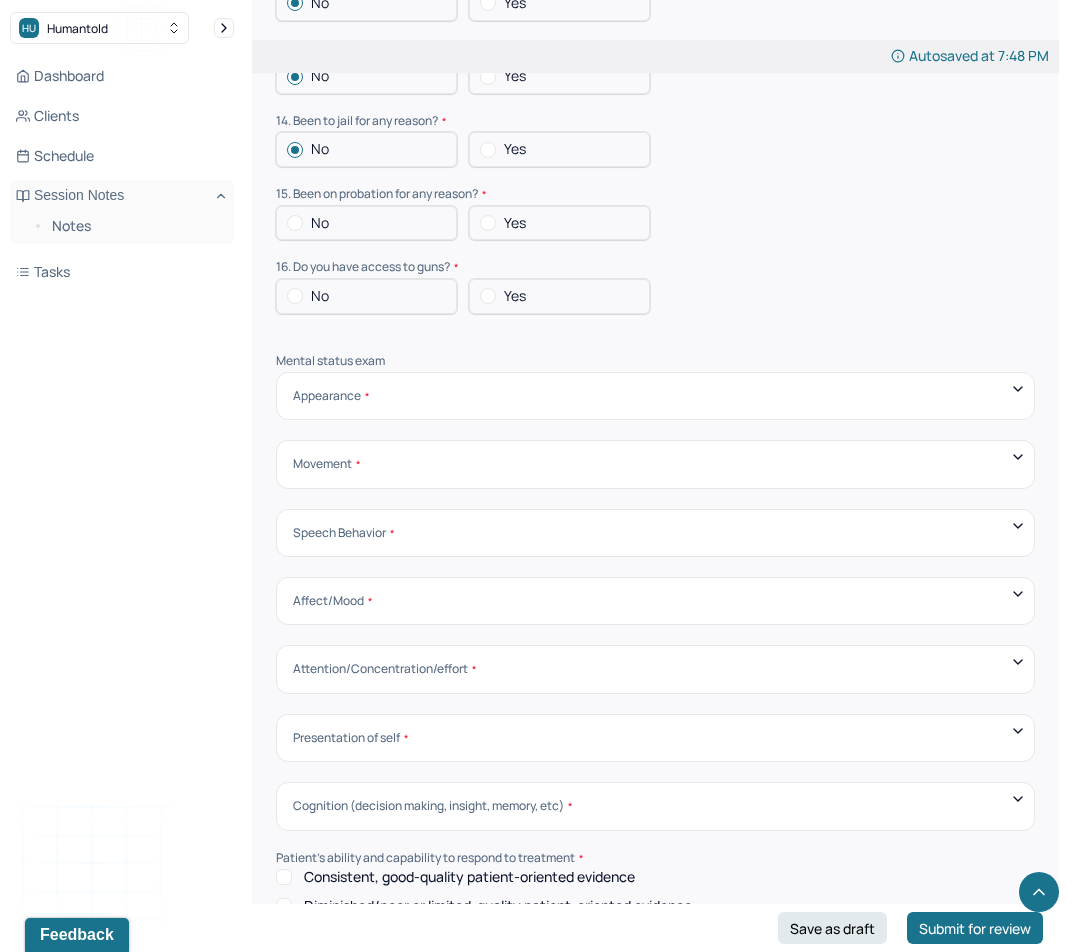 scroll, scrollTop: 6729, scrollLeft: 0, axis: vertical 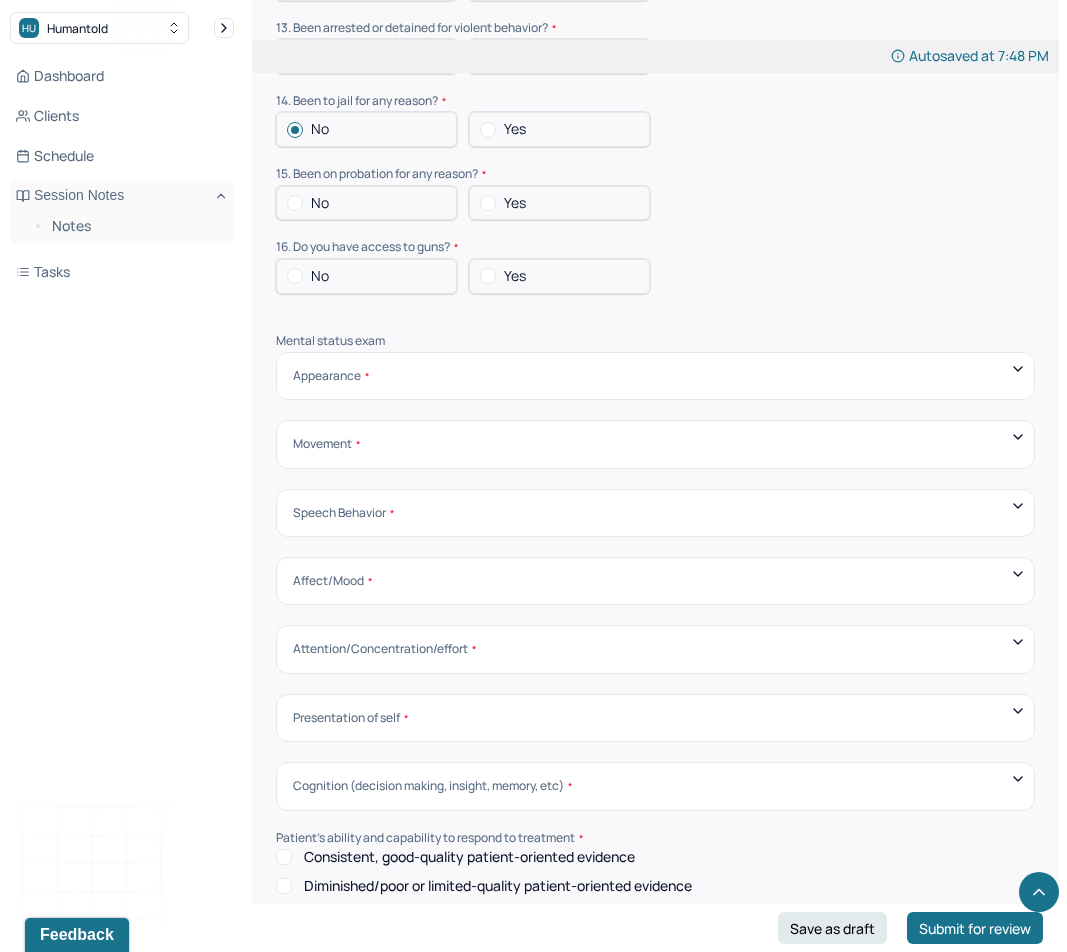 click on "No" at bounding box center (366, 203) 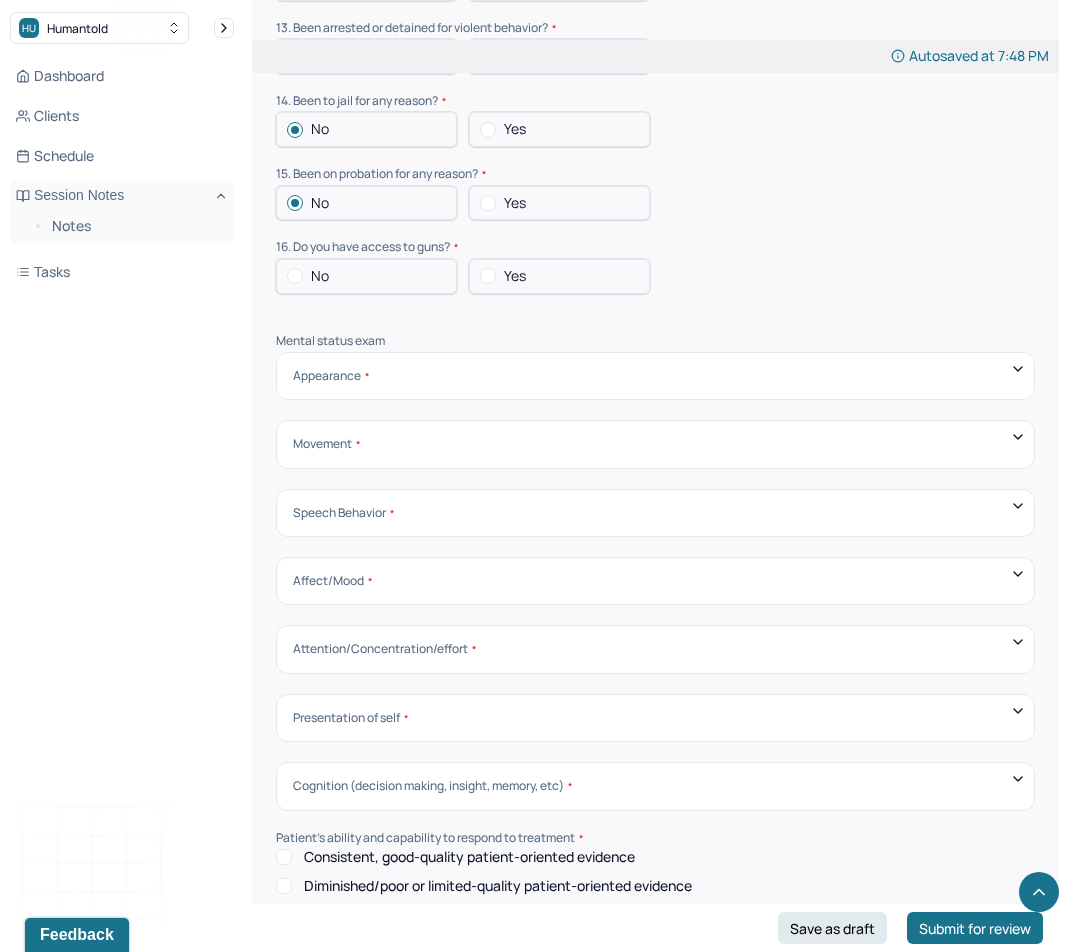 click on "No" at bounding box center [320, 276] 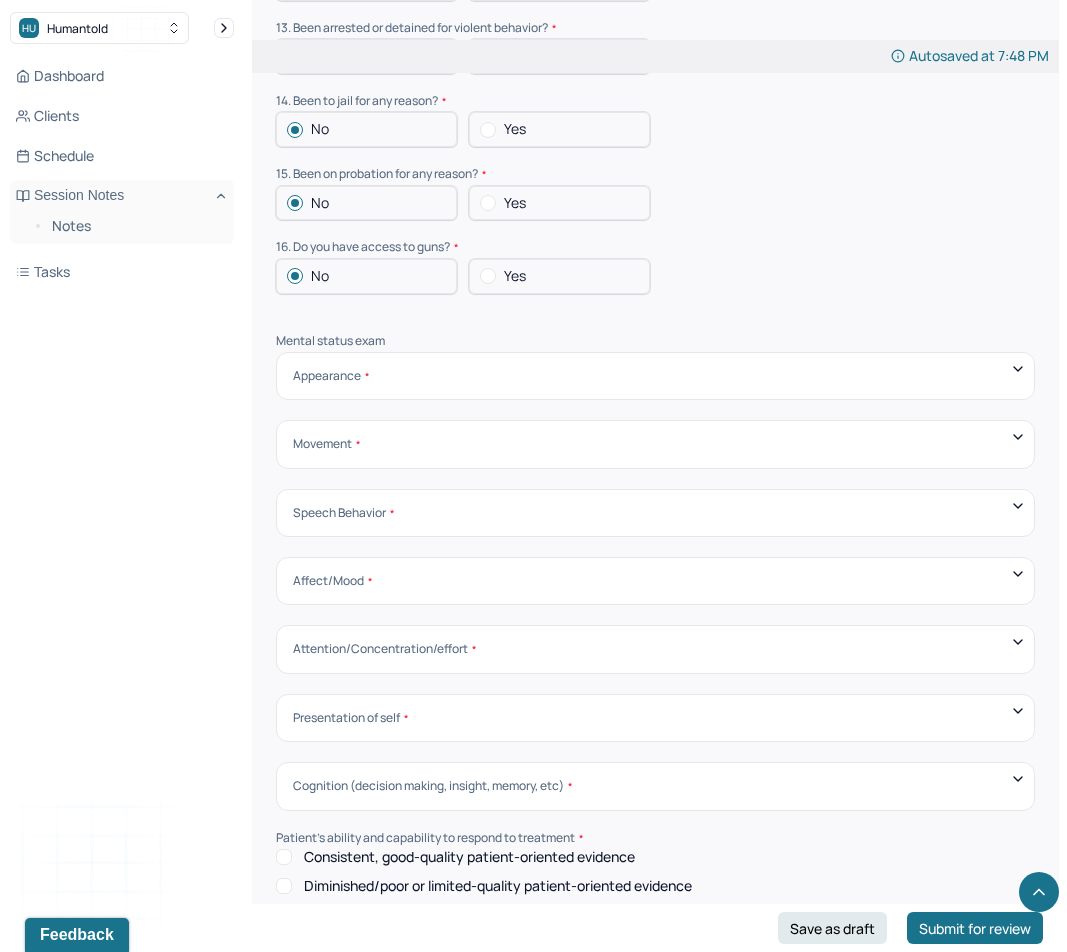 click on "Appearance Neat Unkempt Thin Average Overweight Pale Tanned" at bounding box center [655, 376] 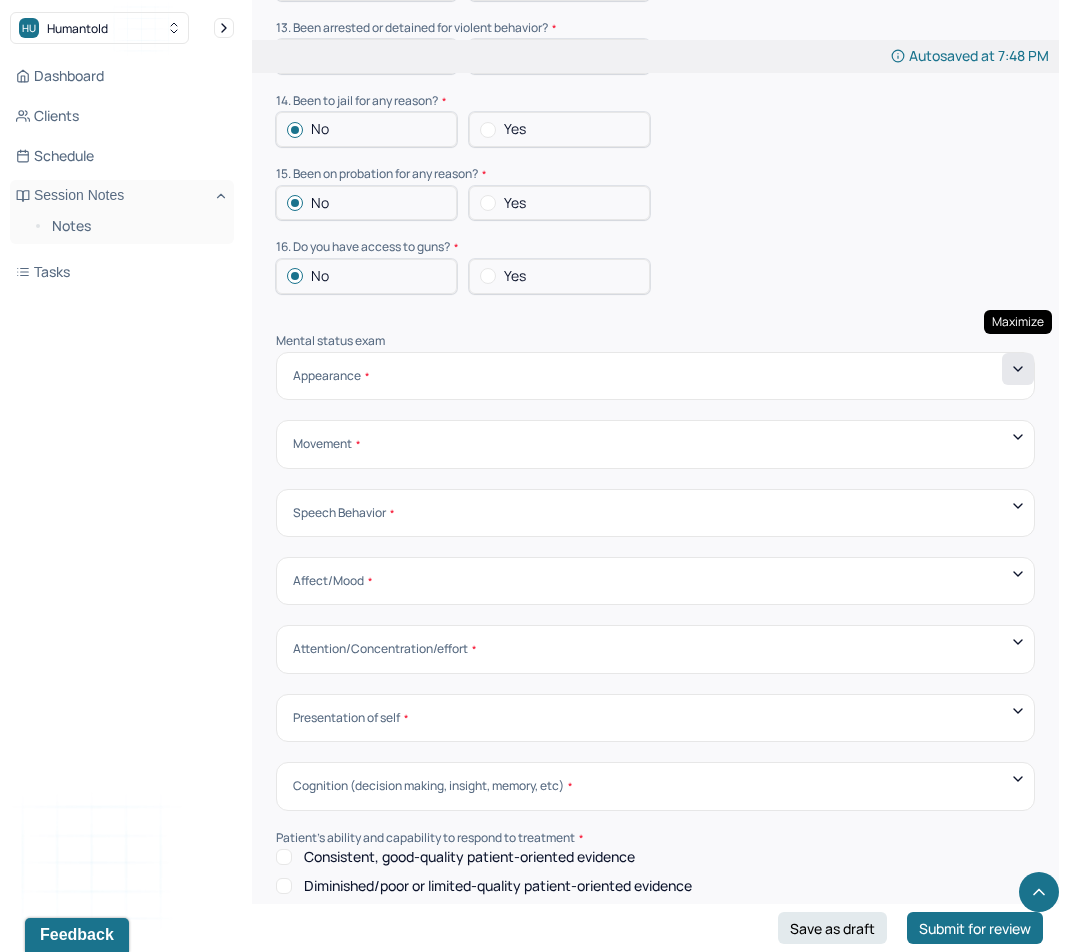click 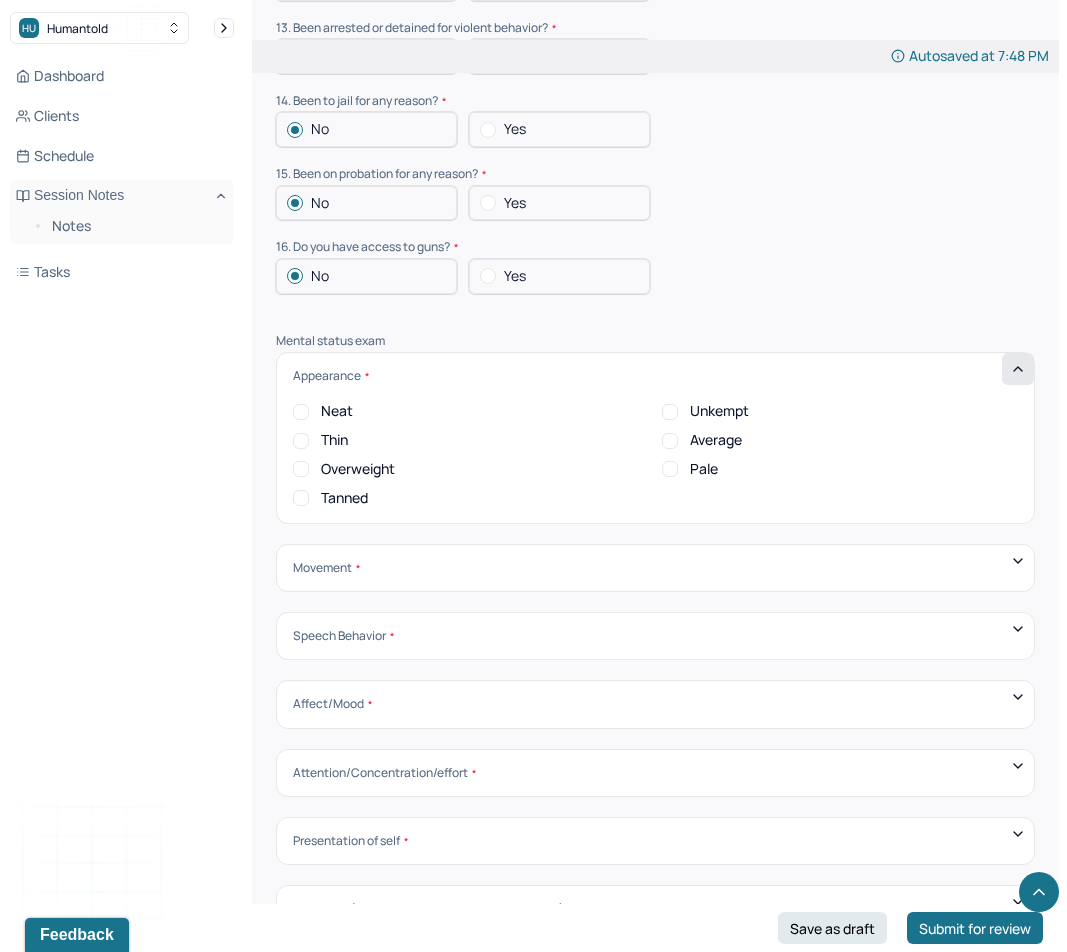 click on "Neat" at bounding box center (337, 411) 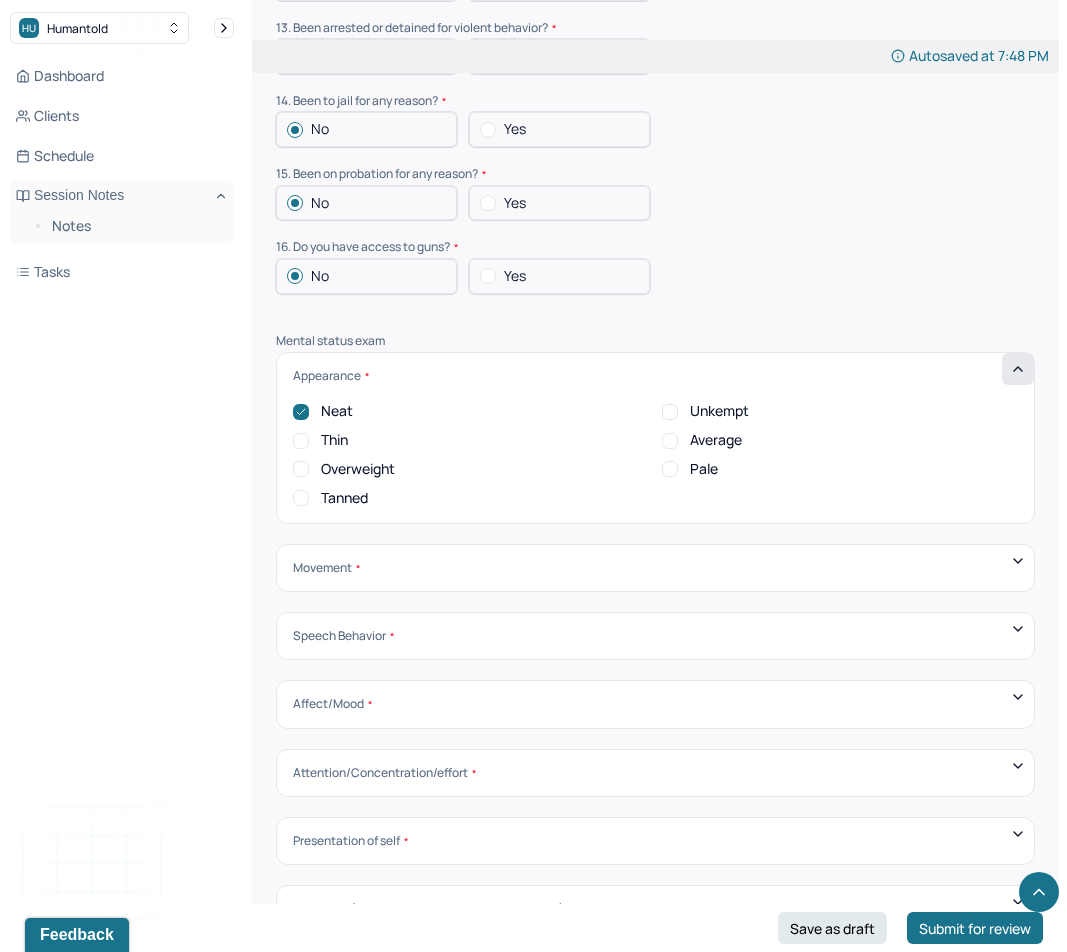 click on "Thin" at bounding box center (334, 440) 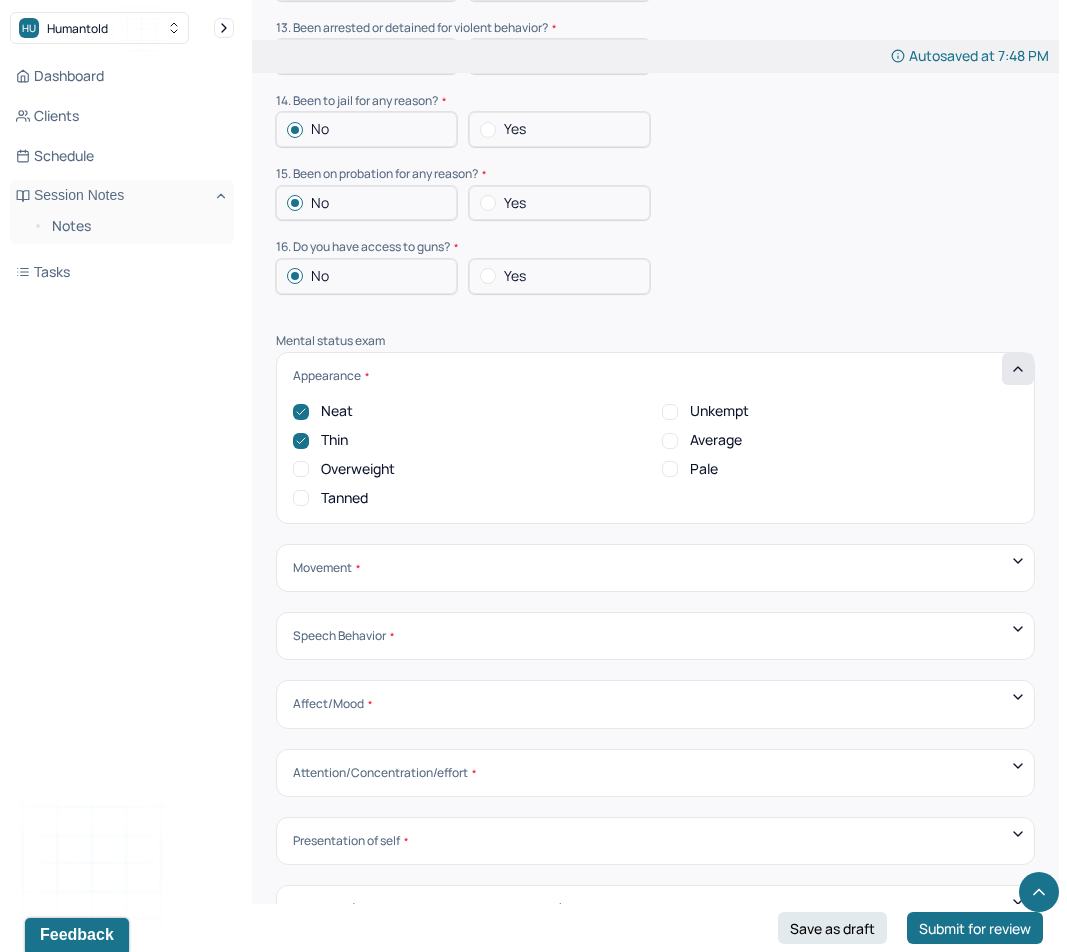 click on "Average" at bounding box center (716, 440) 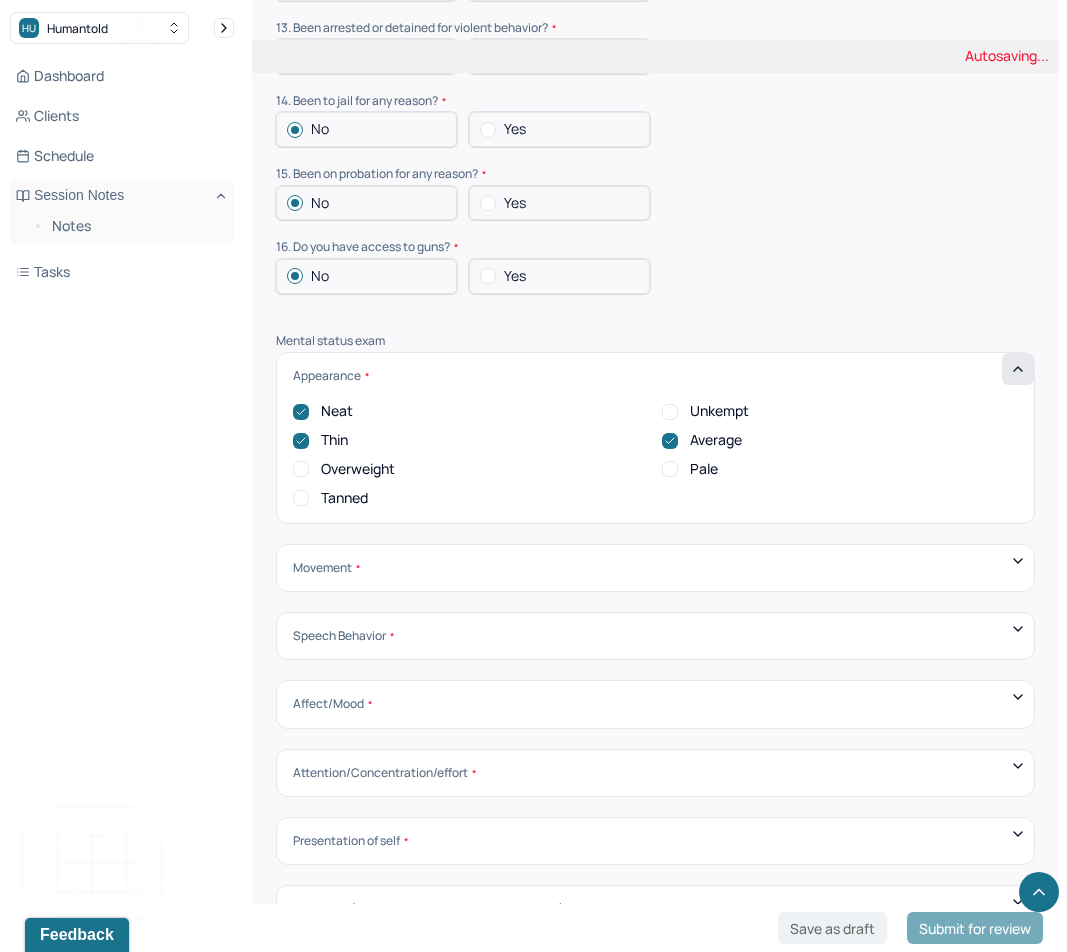 click on "Thin" at bounding box center [334, 440] 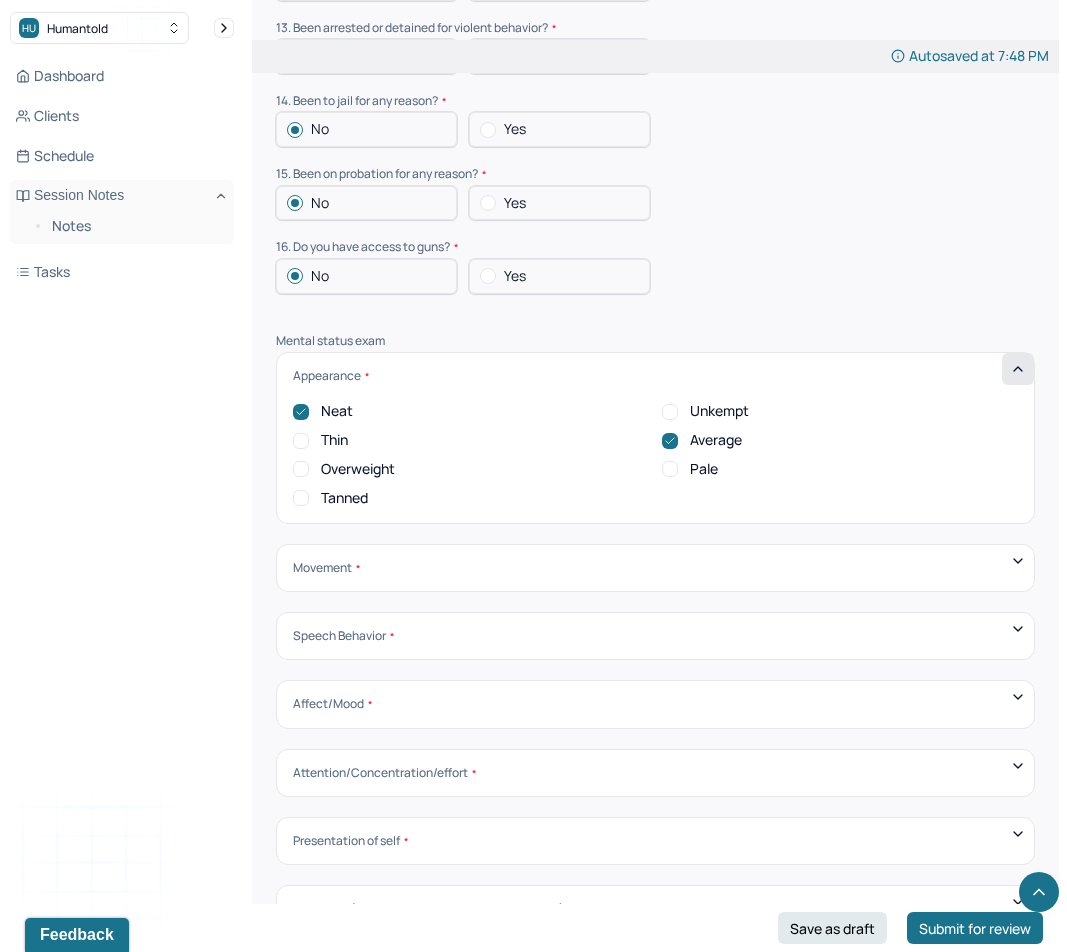 click 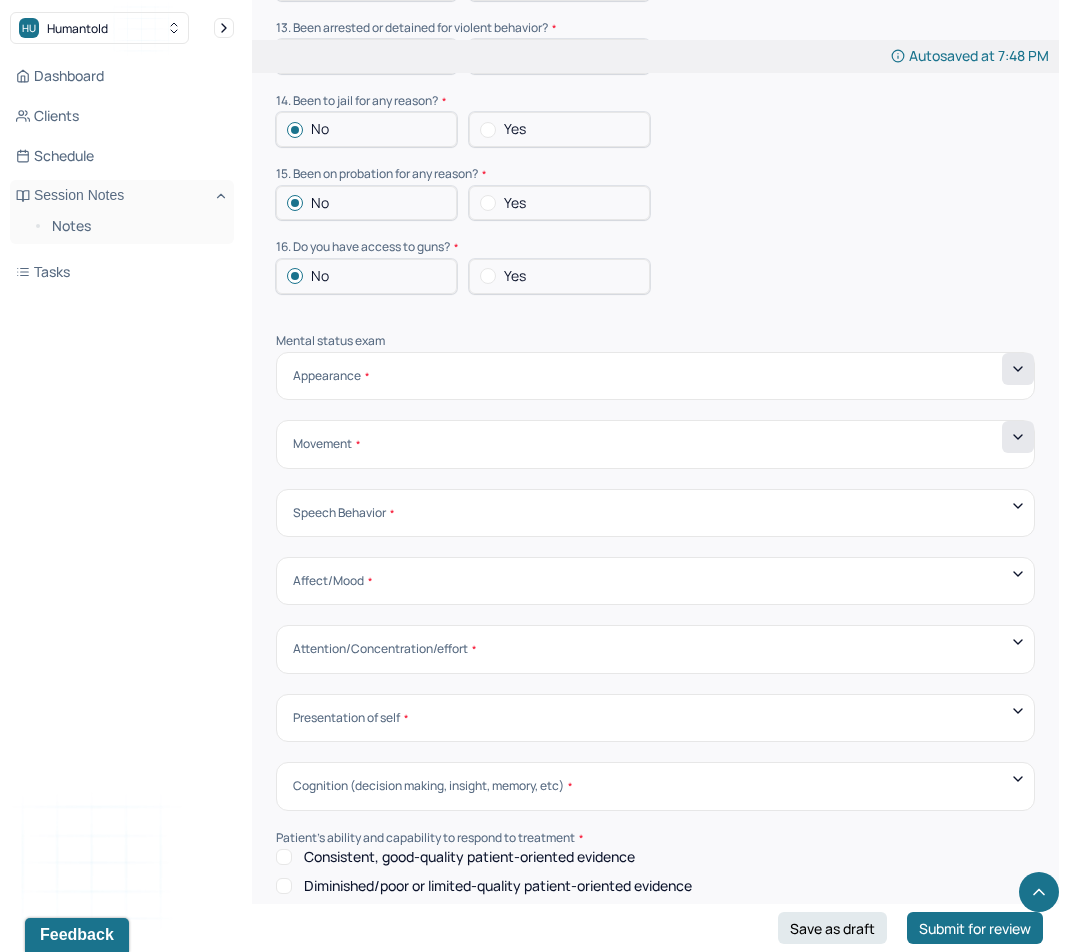click 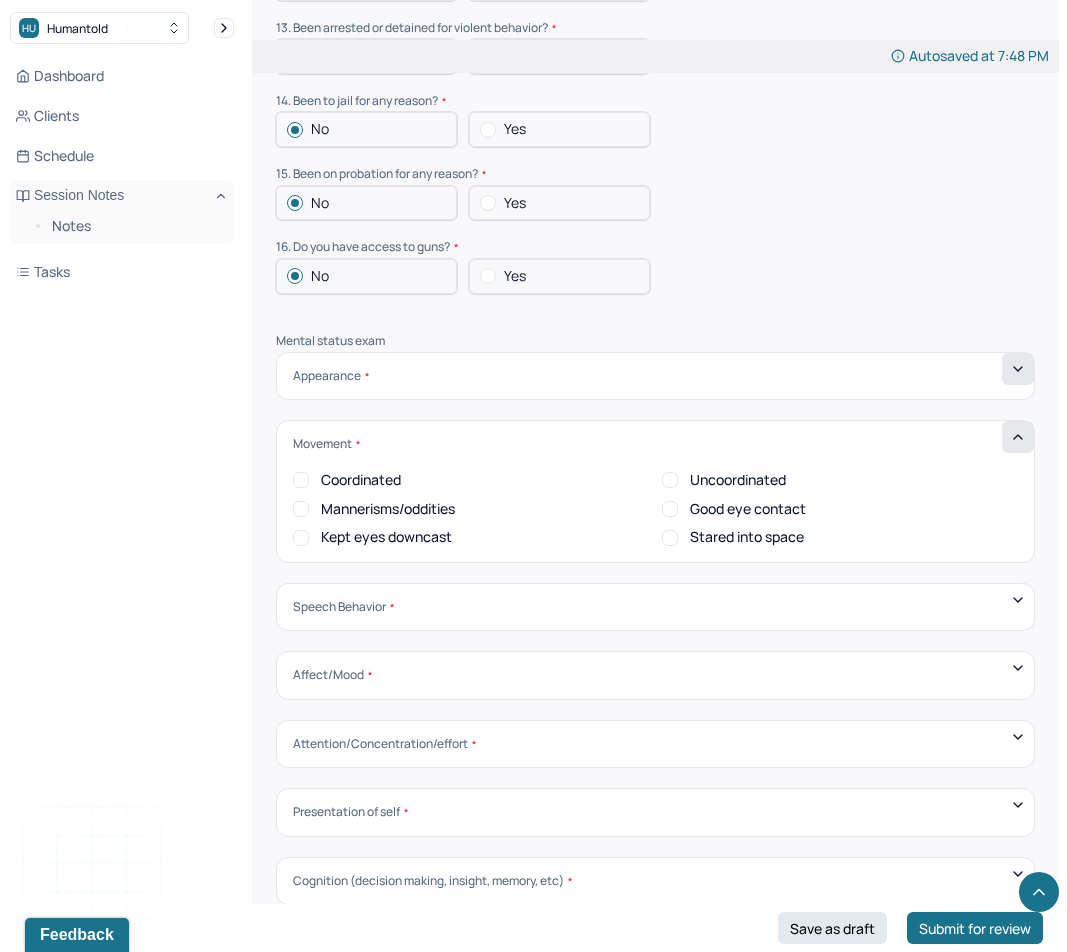 click on "Coordinated" at bounding box center (361, 480) 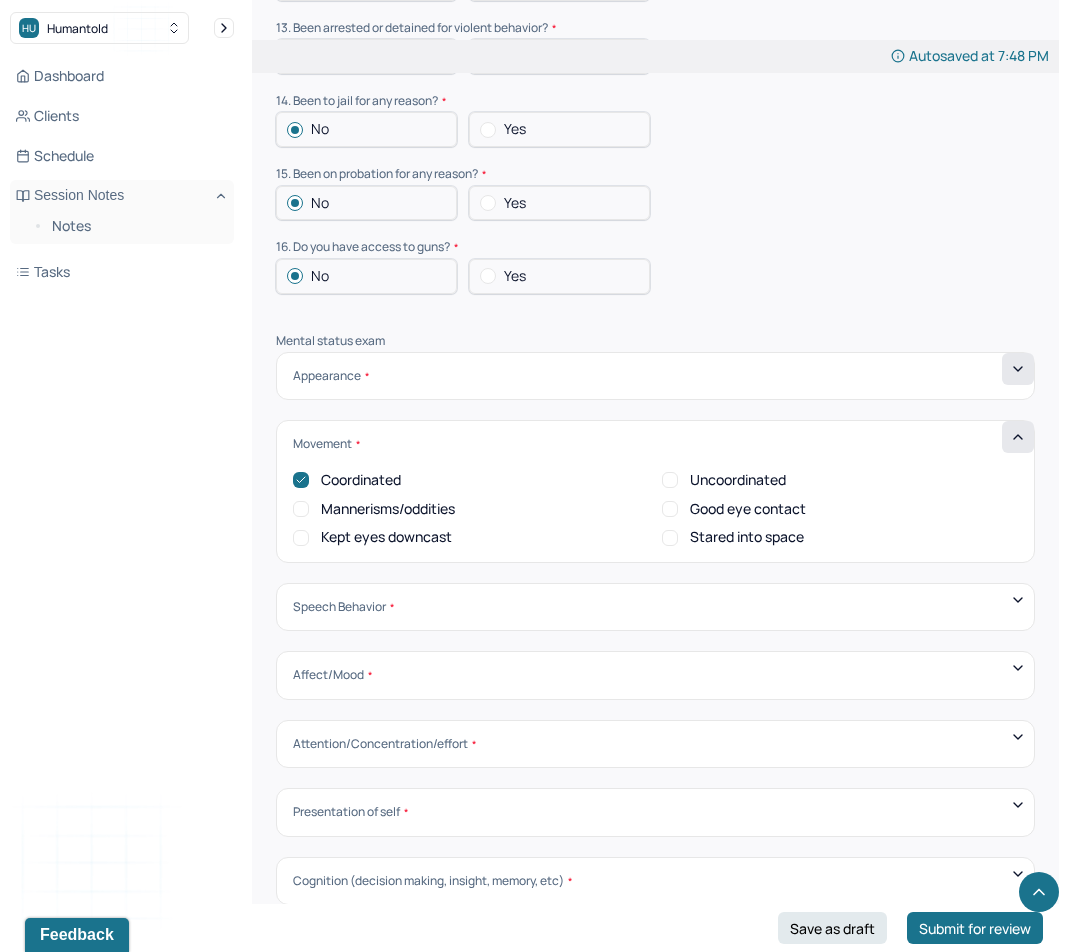 click on "Good eye contact" at bounding box center [748, 509] 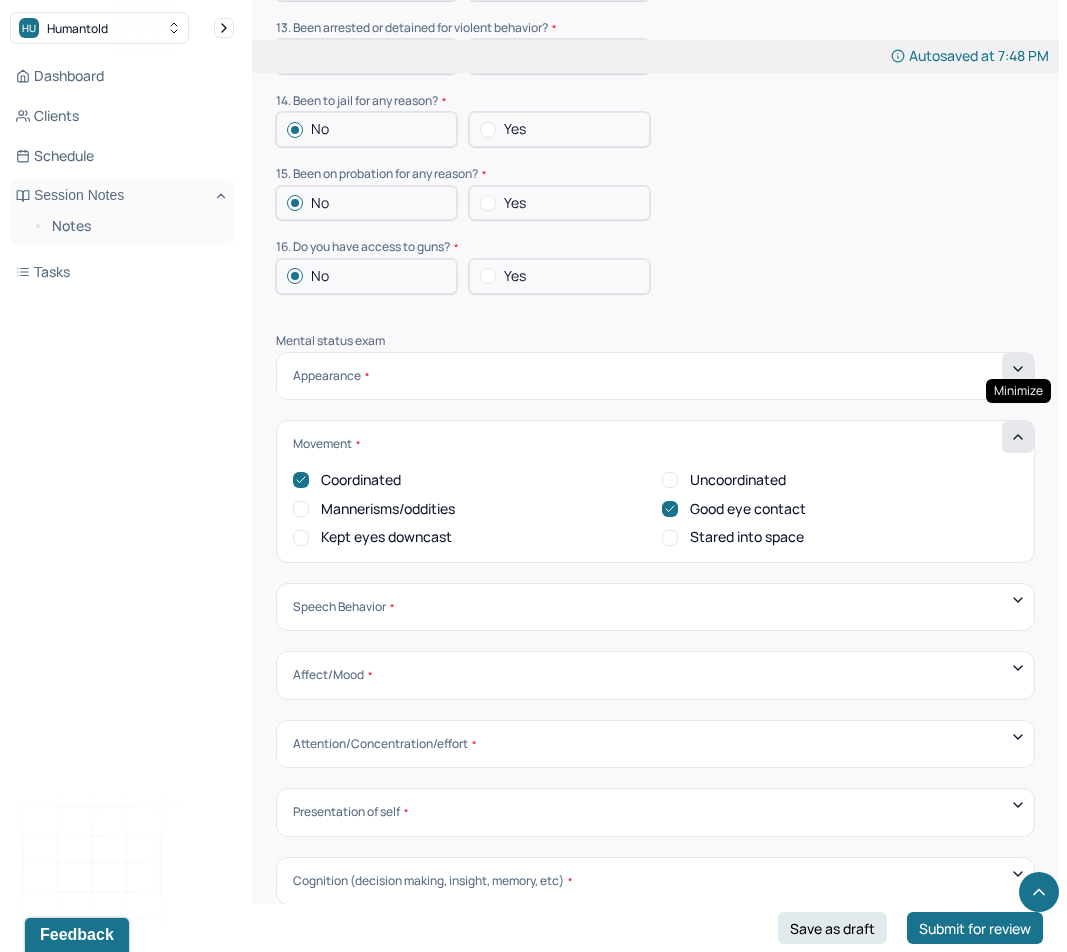 click 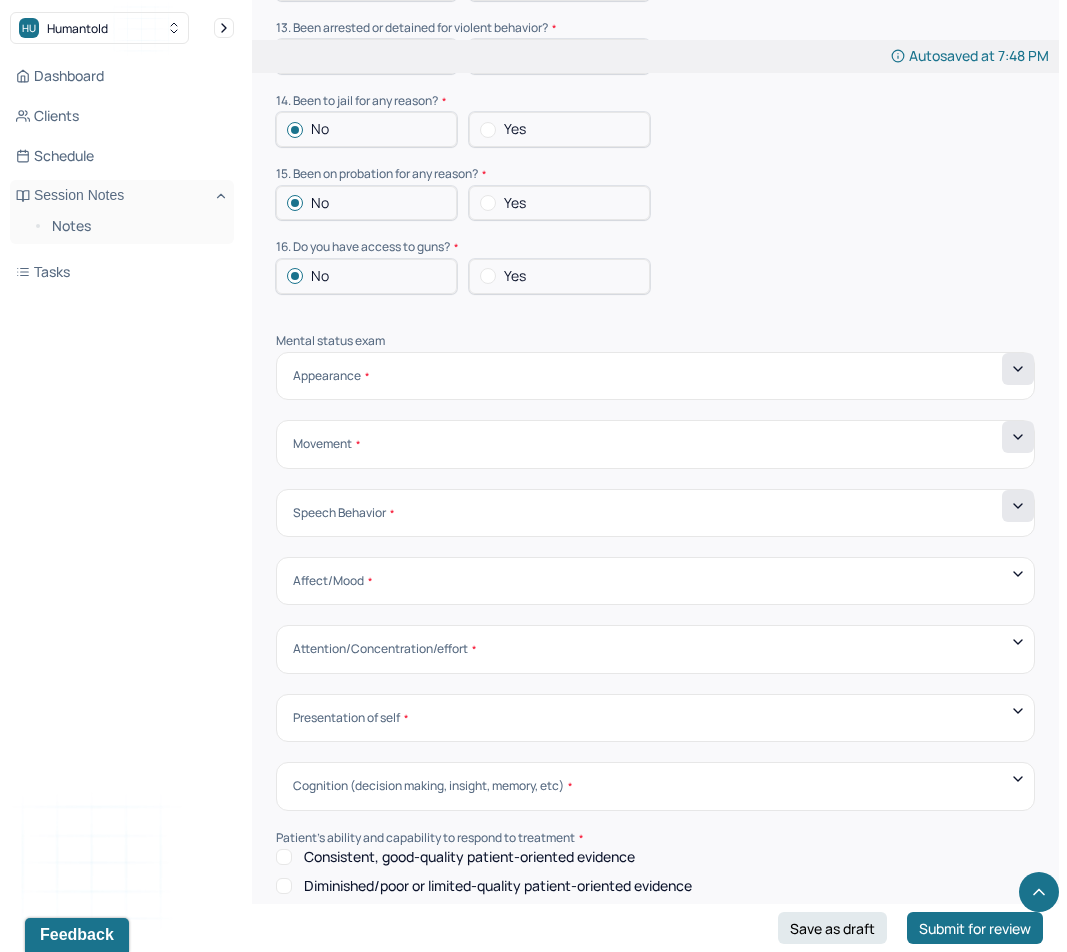 click 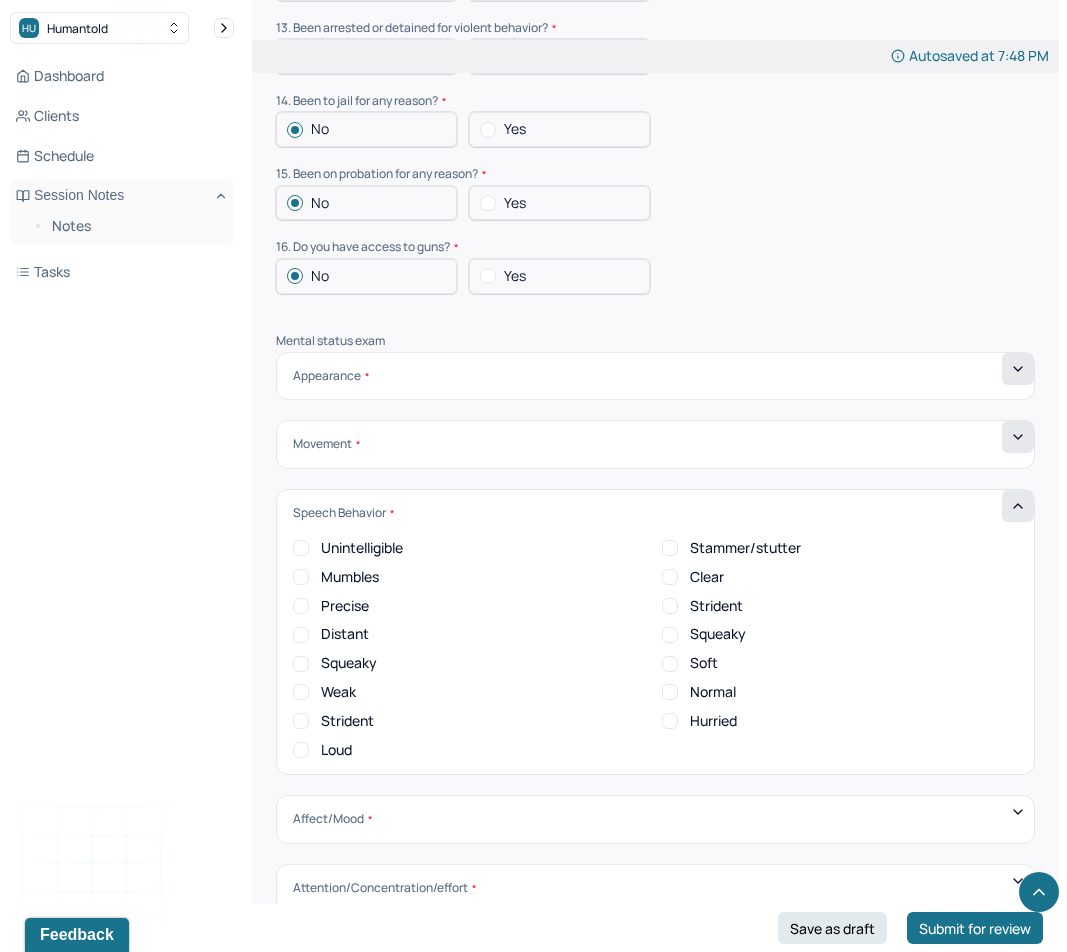 click on "Normal" at bounding box center (670, 692) 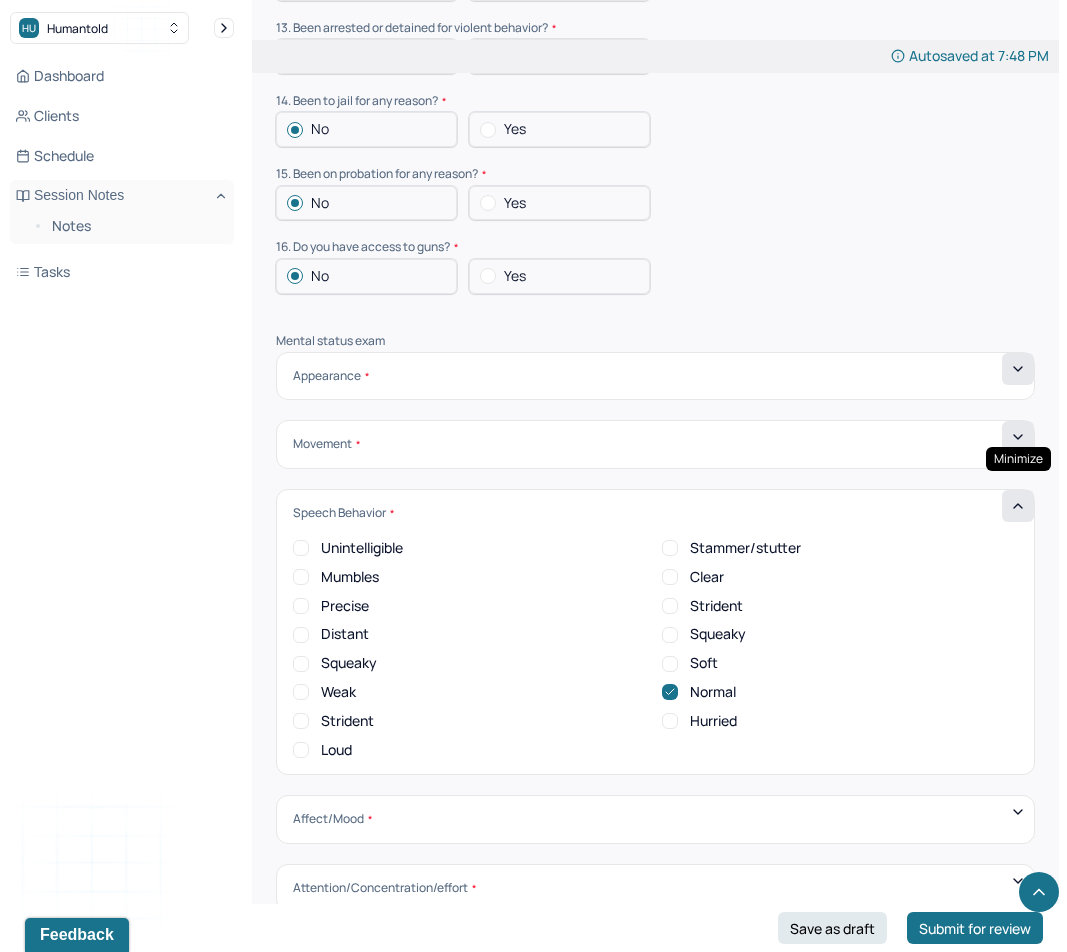 click 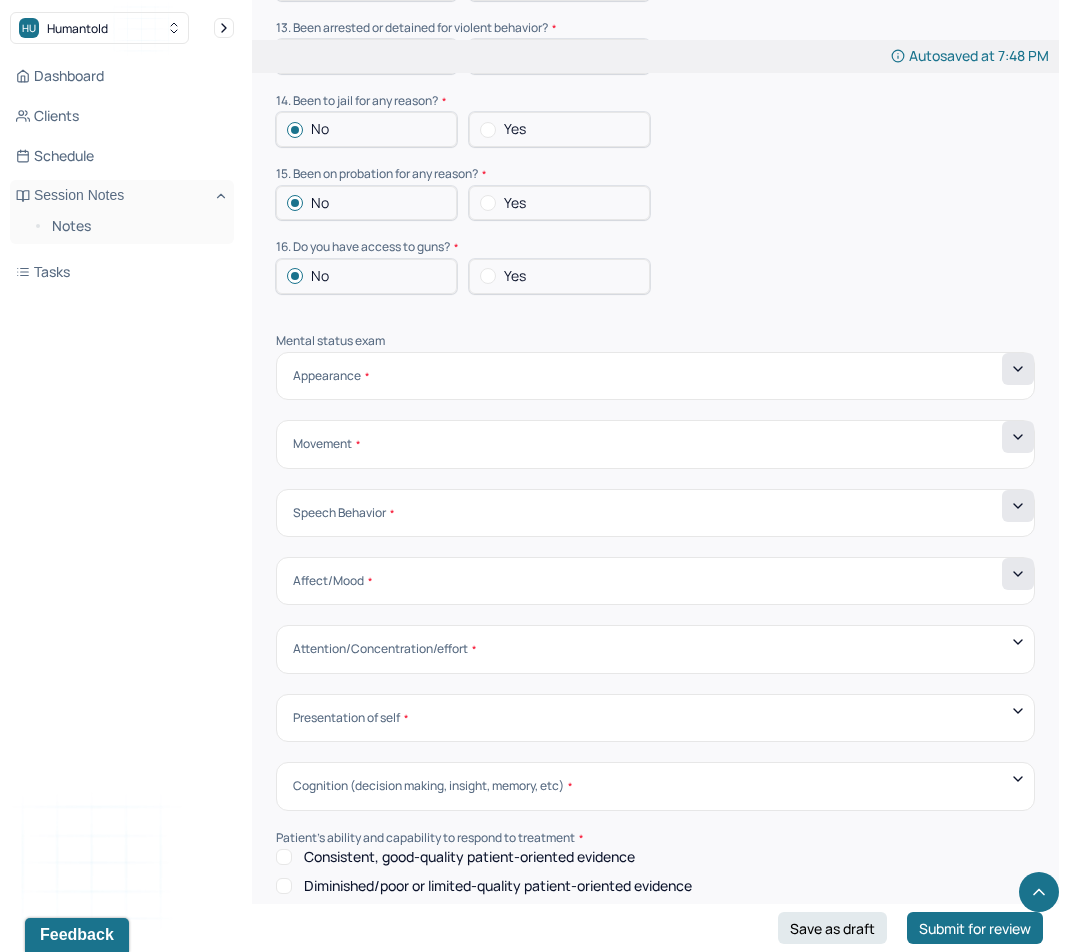 click 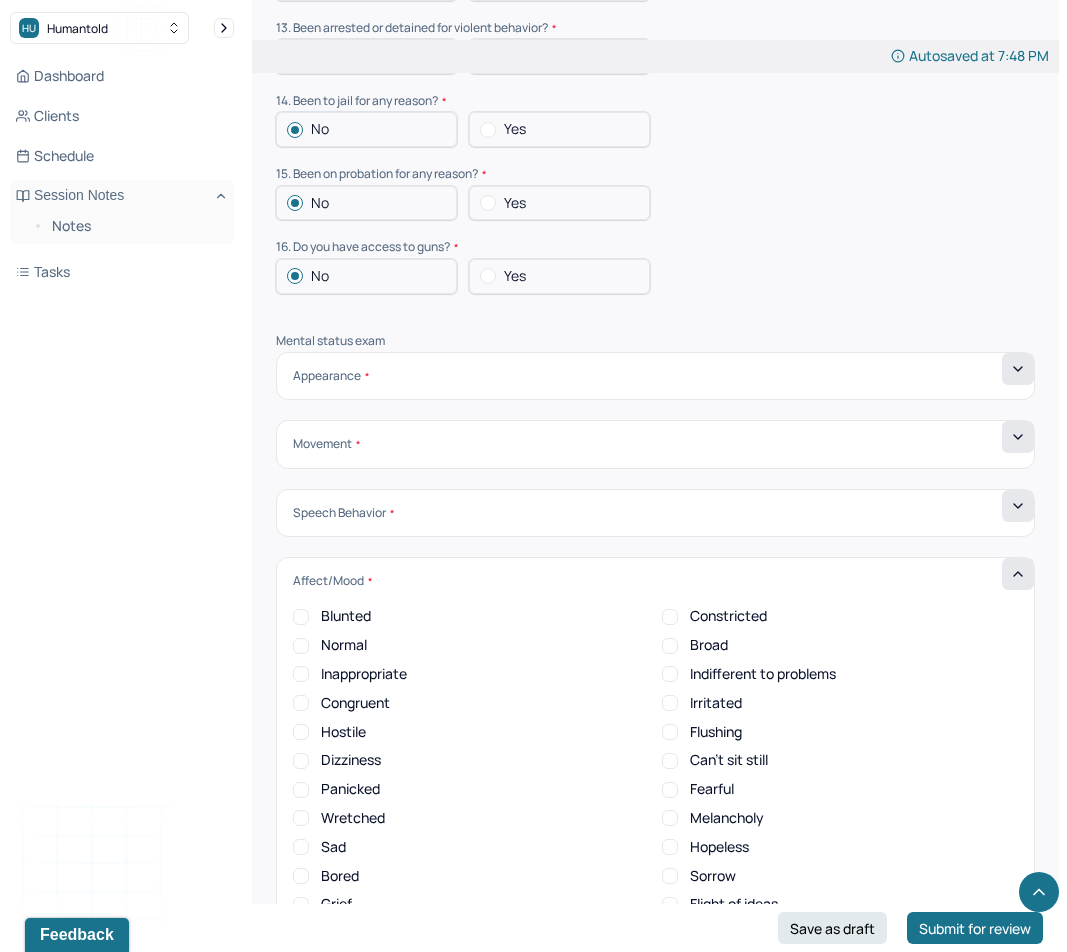 click on "Normal" at bounding box center [330, 645] 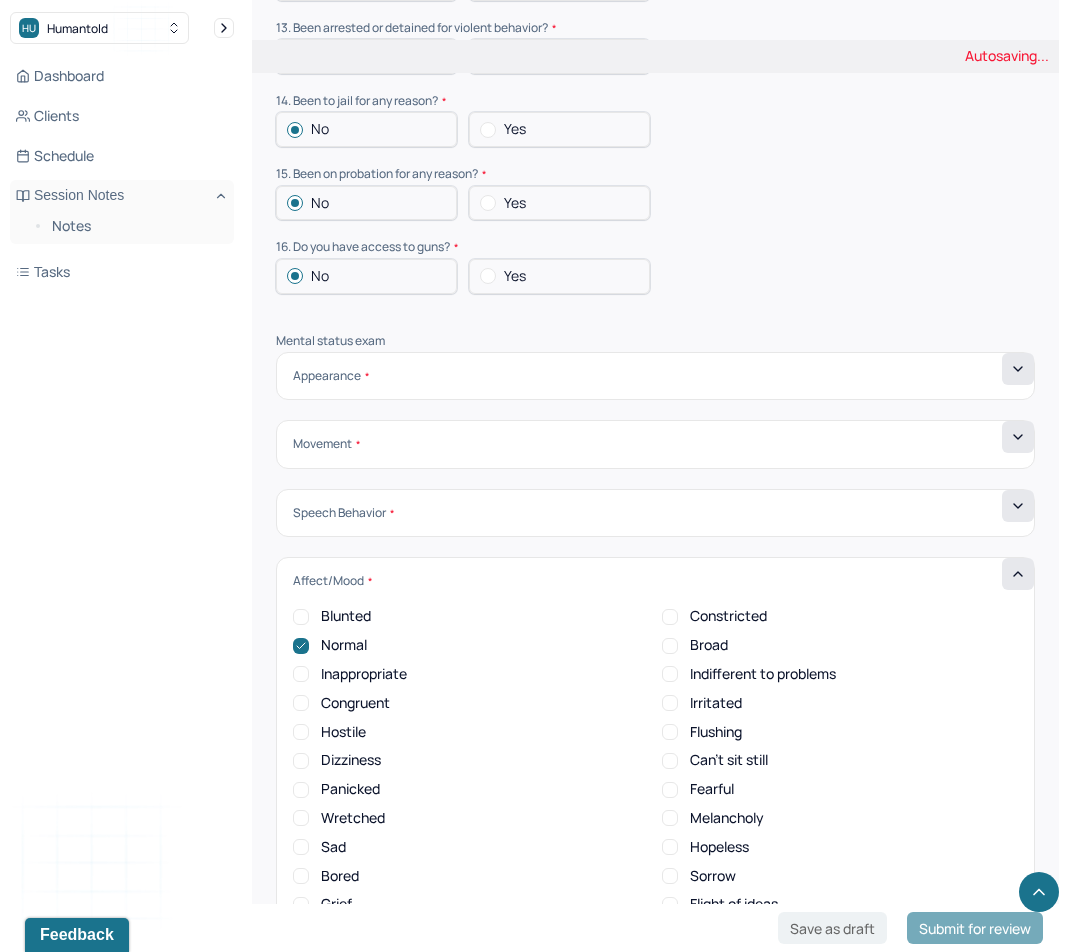 click on "Congruent" at bounding box center (301, 703) 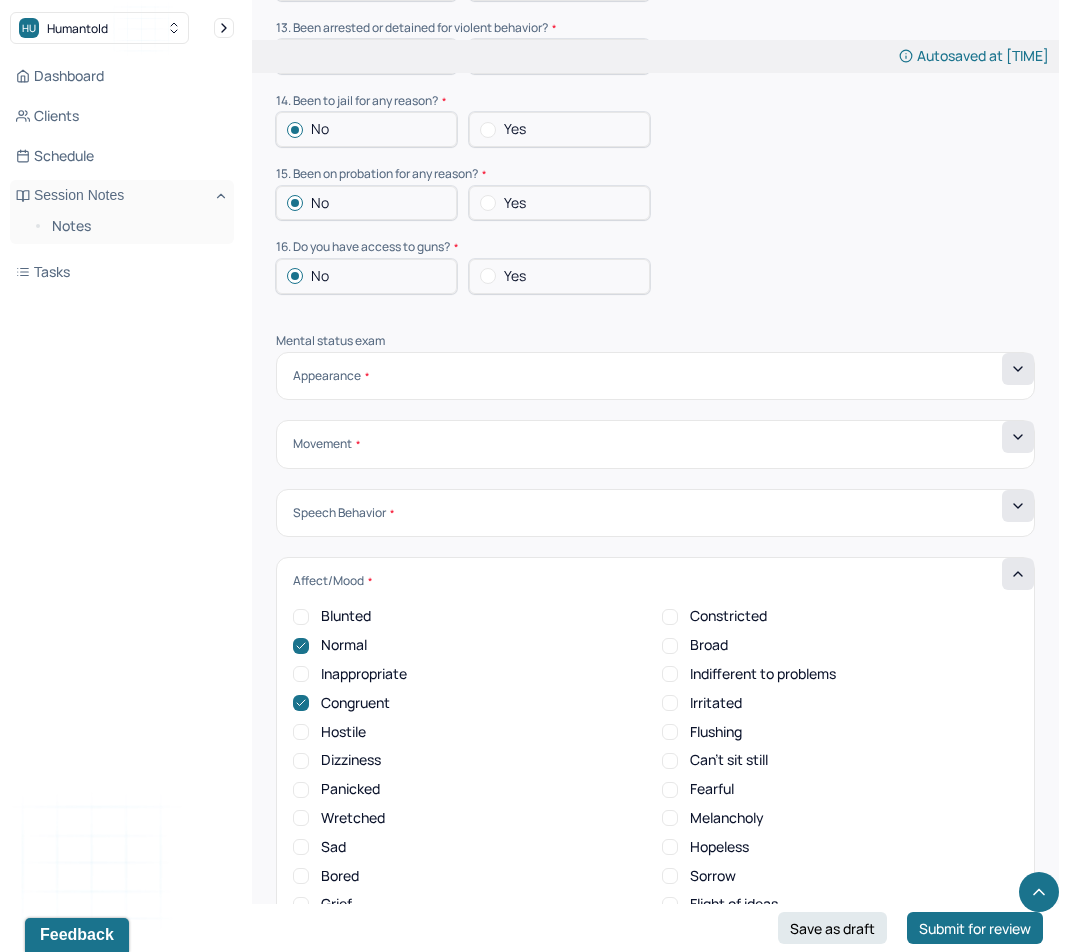 click on "Broad" at bounding box center (670, 646) 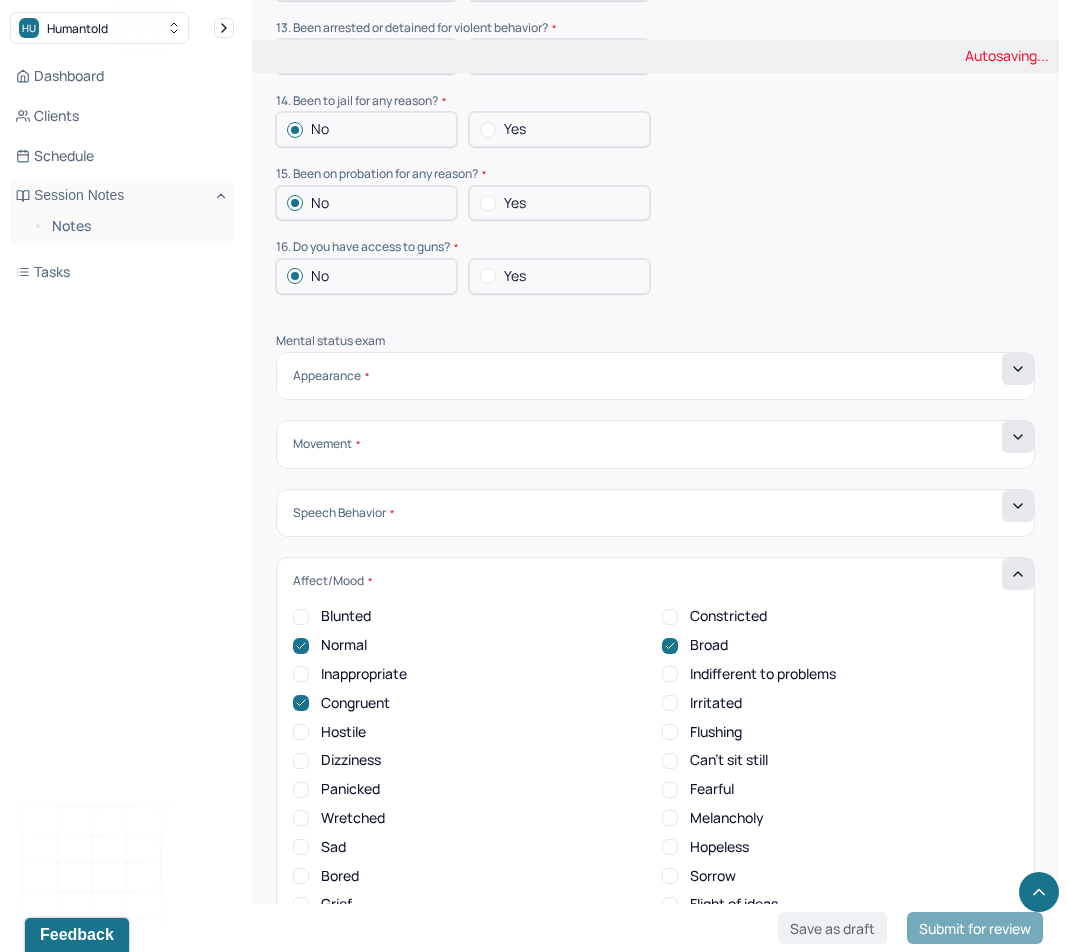 click 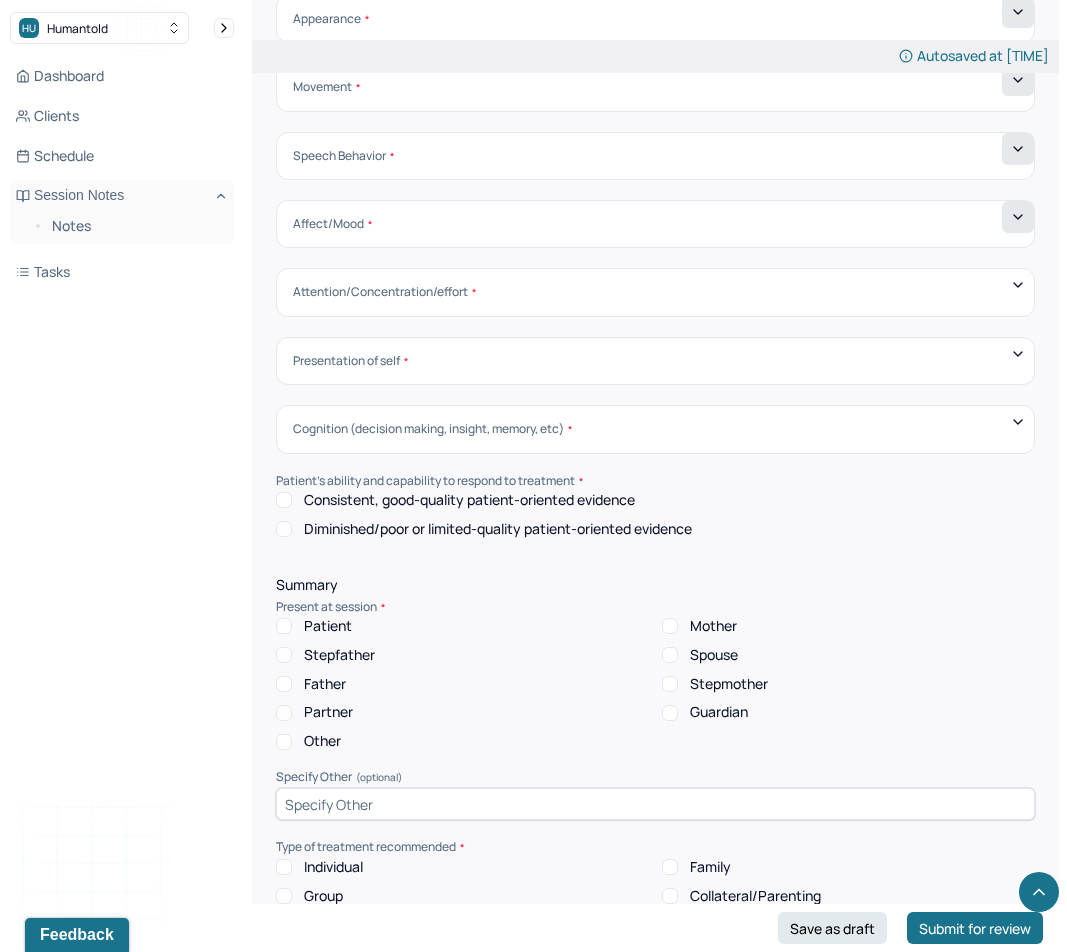 scroll, scrollTop: 7116, scrollLeft: 0, axis: vertical 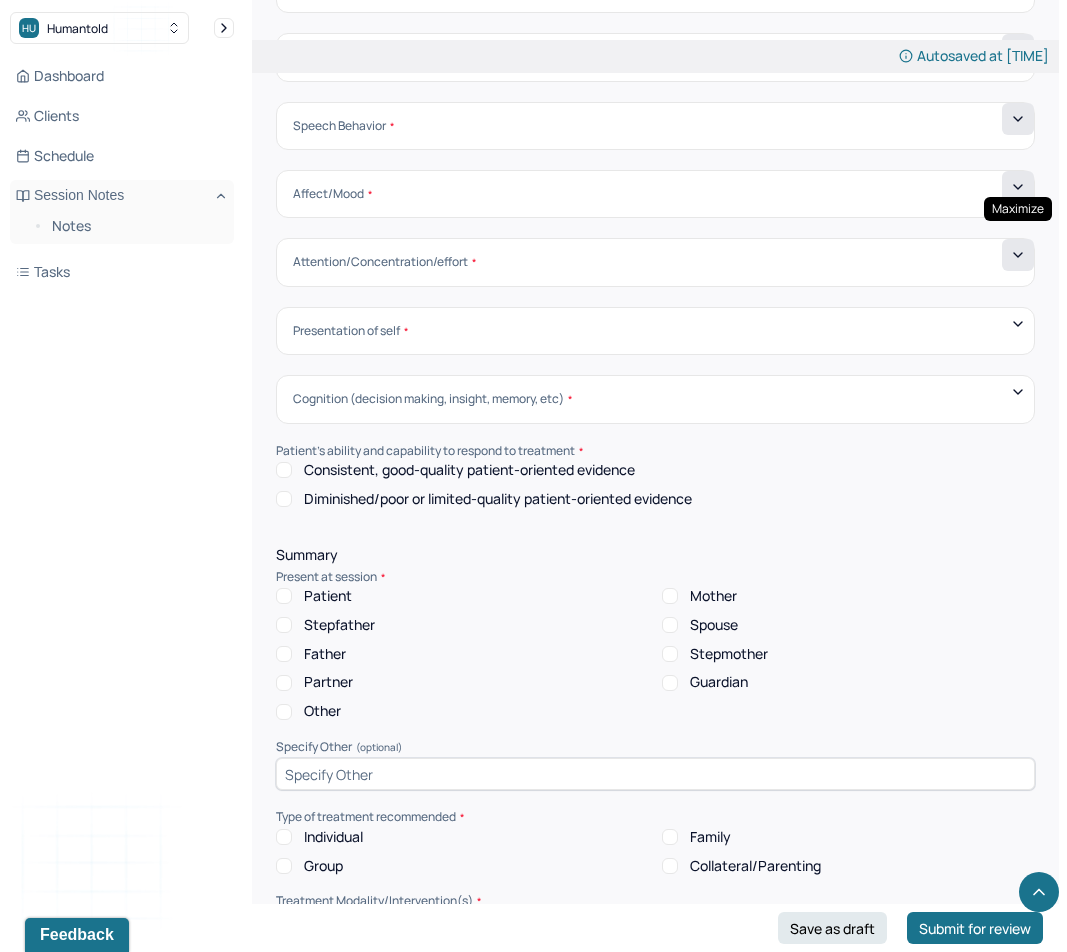click 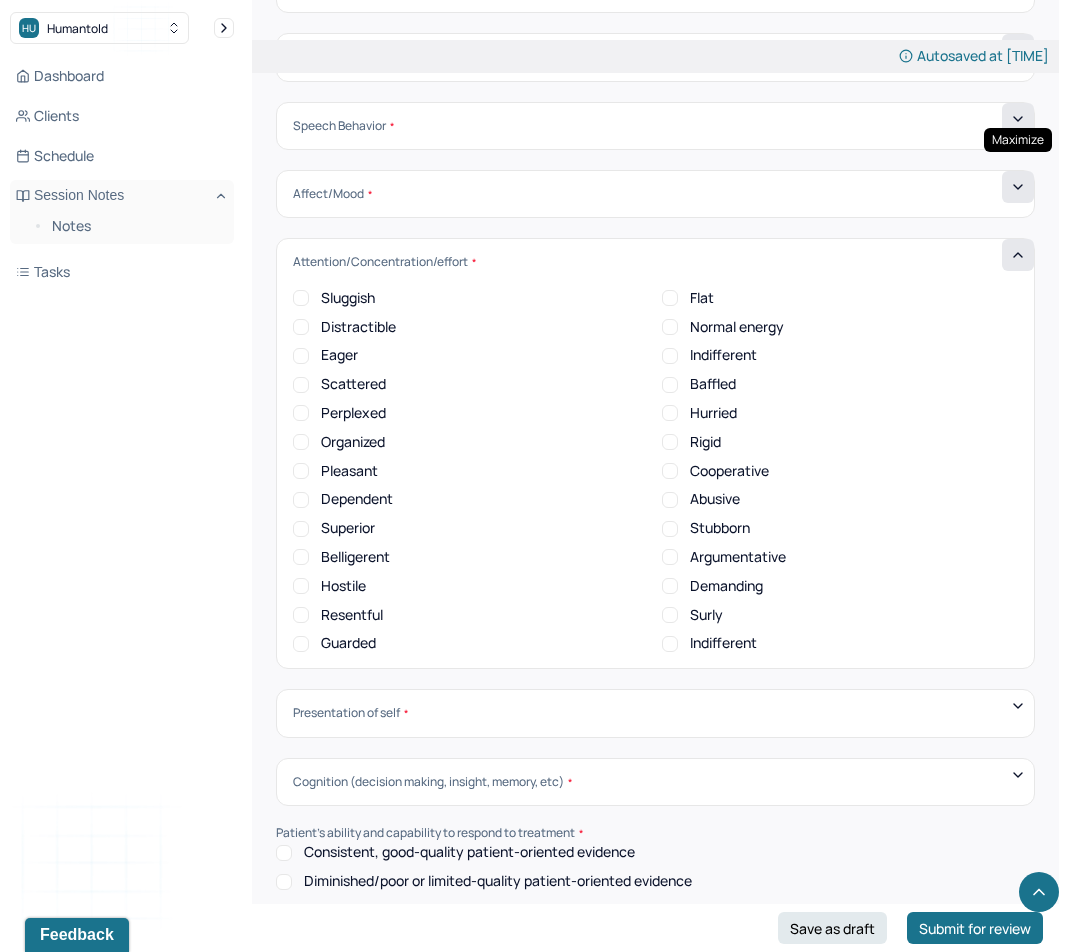 click at bounding box center [1018, 187] 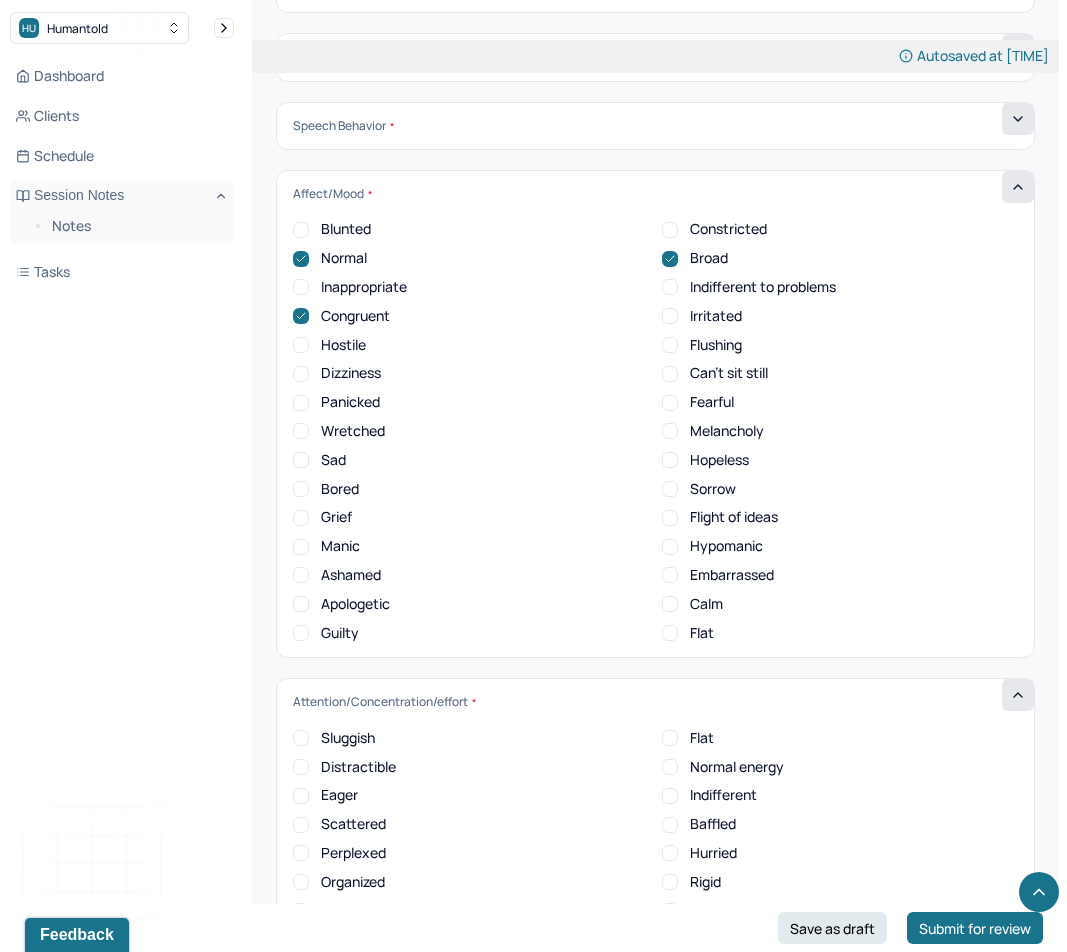 click at bounding box center (1018, 187) 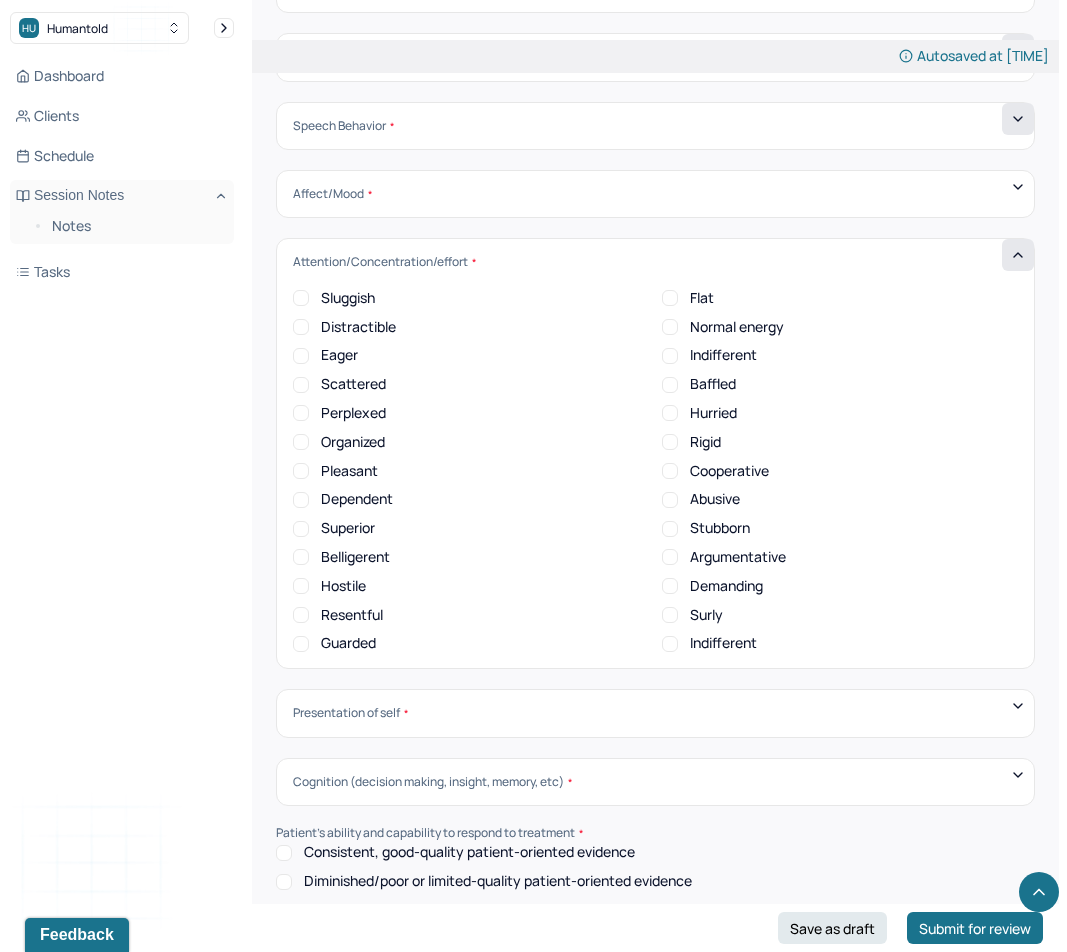 click on "Eager" at bounding box center (301, 356) 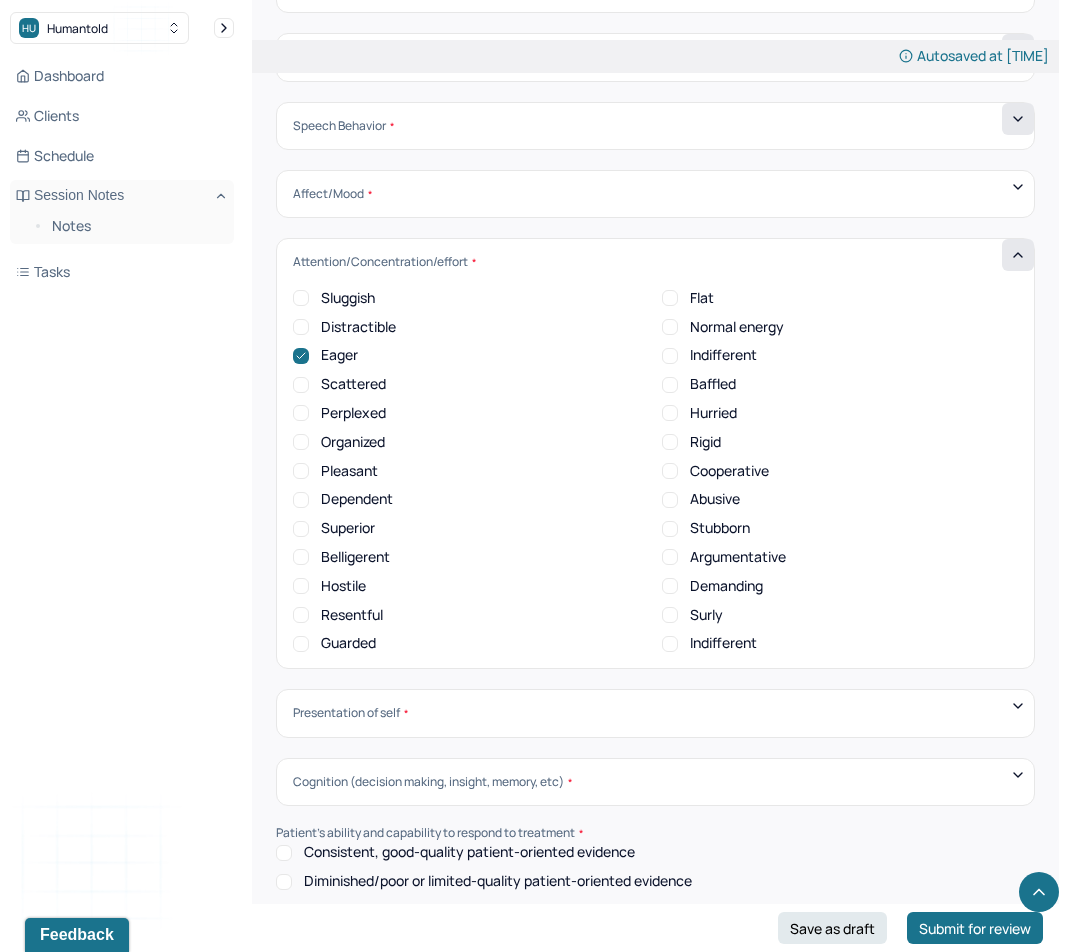 click on "Organized" at bounding box center (301, 442) 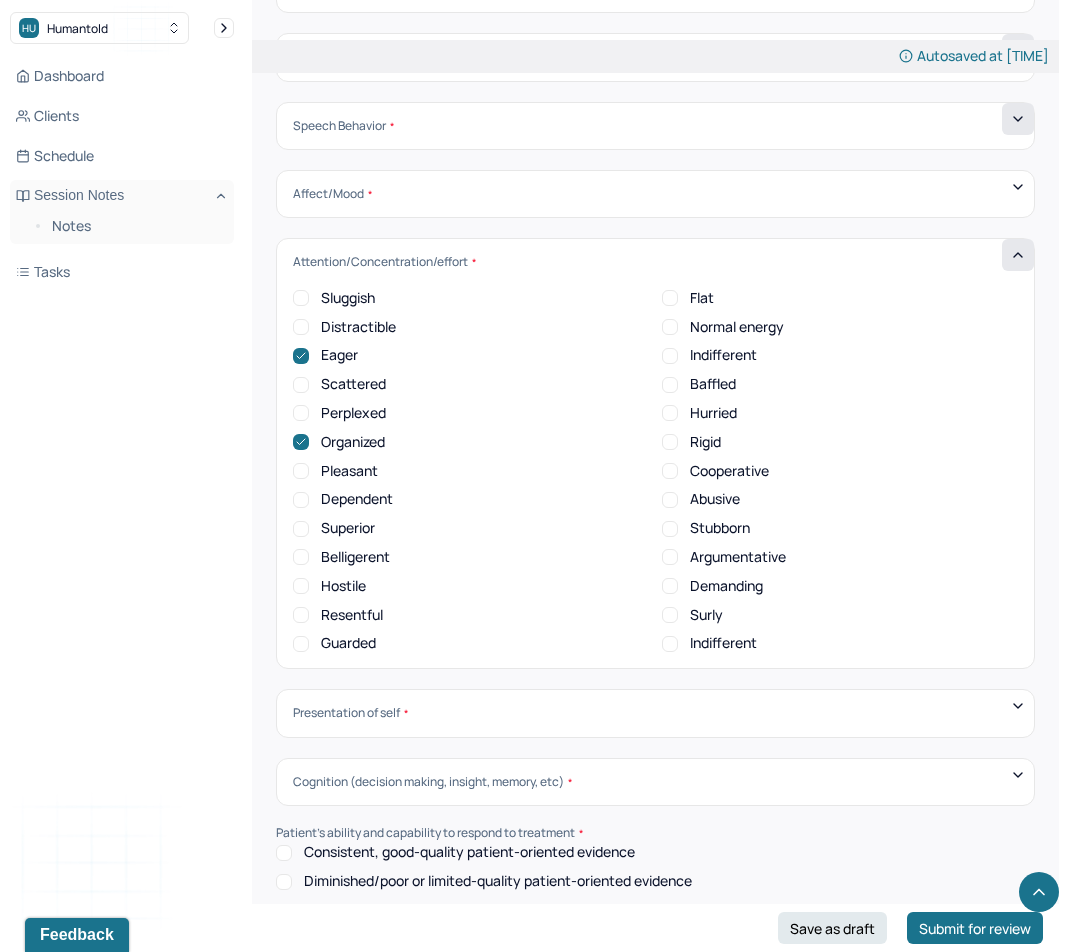 click on "Pleasant" at bounding box center [301, 471] 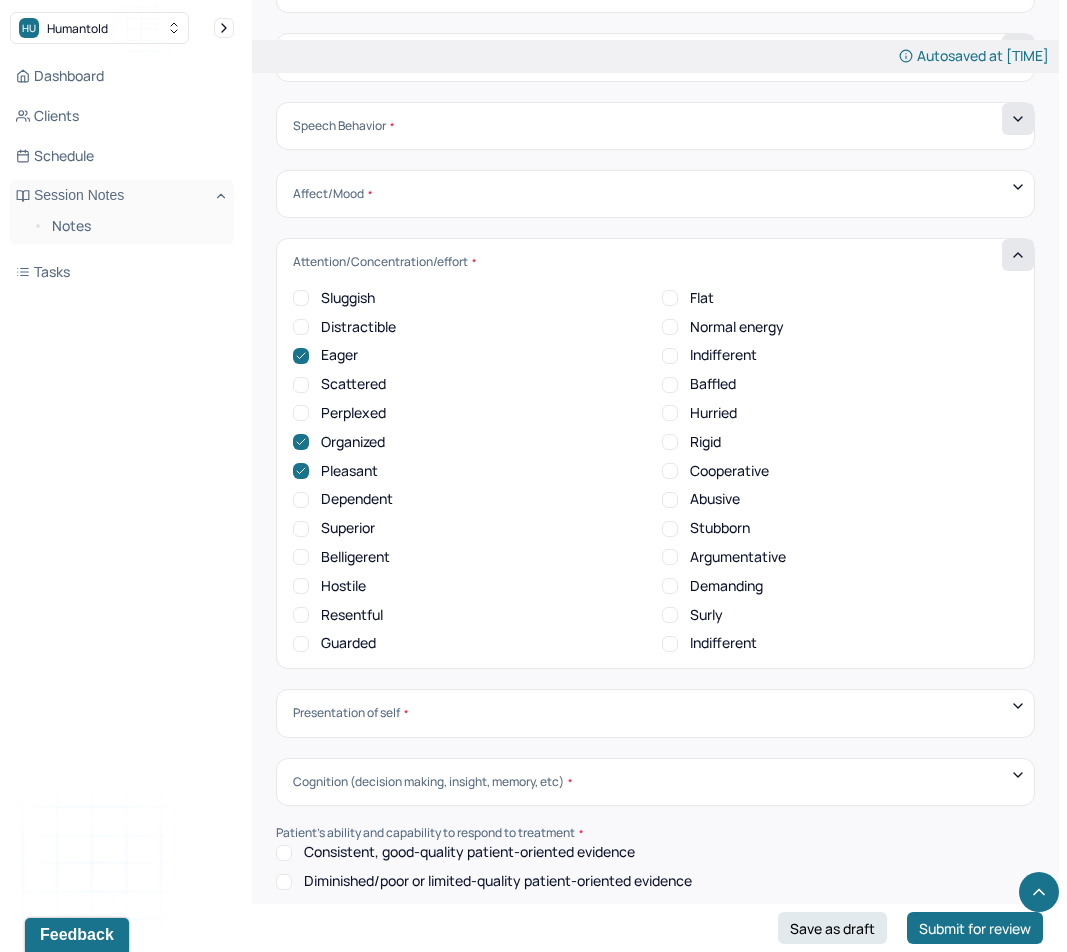 click on "Sluggish Flat Distractible Normal energy Eager Indifferent Scattered Baffled Perplexed Hurried Organized Rigid Pleasant Cooperative Dependent Abusive Superior Stubborn Belligerent Argumentative Hostile Demanding Resentful Surly Guarded Indifferent" at bounding box center [655, 471] 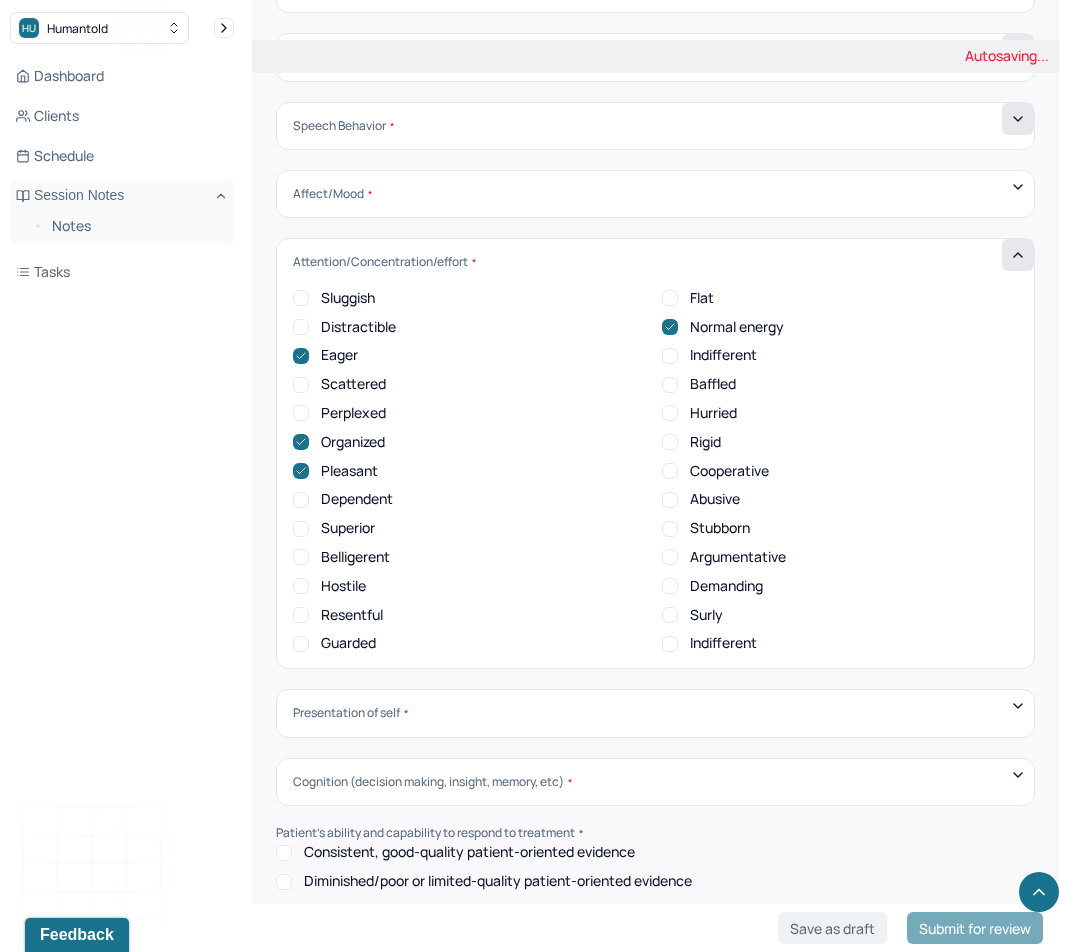 click 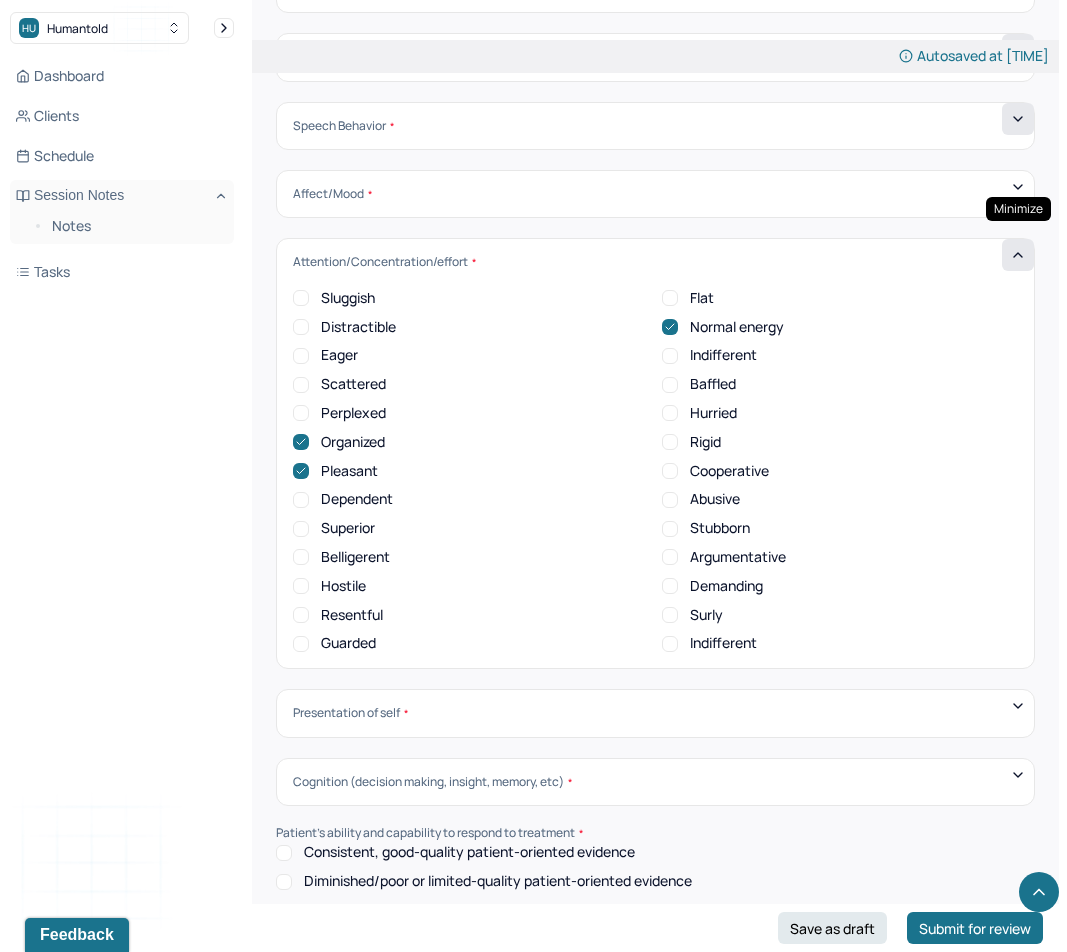 click 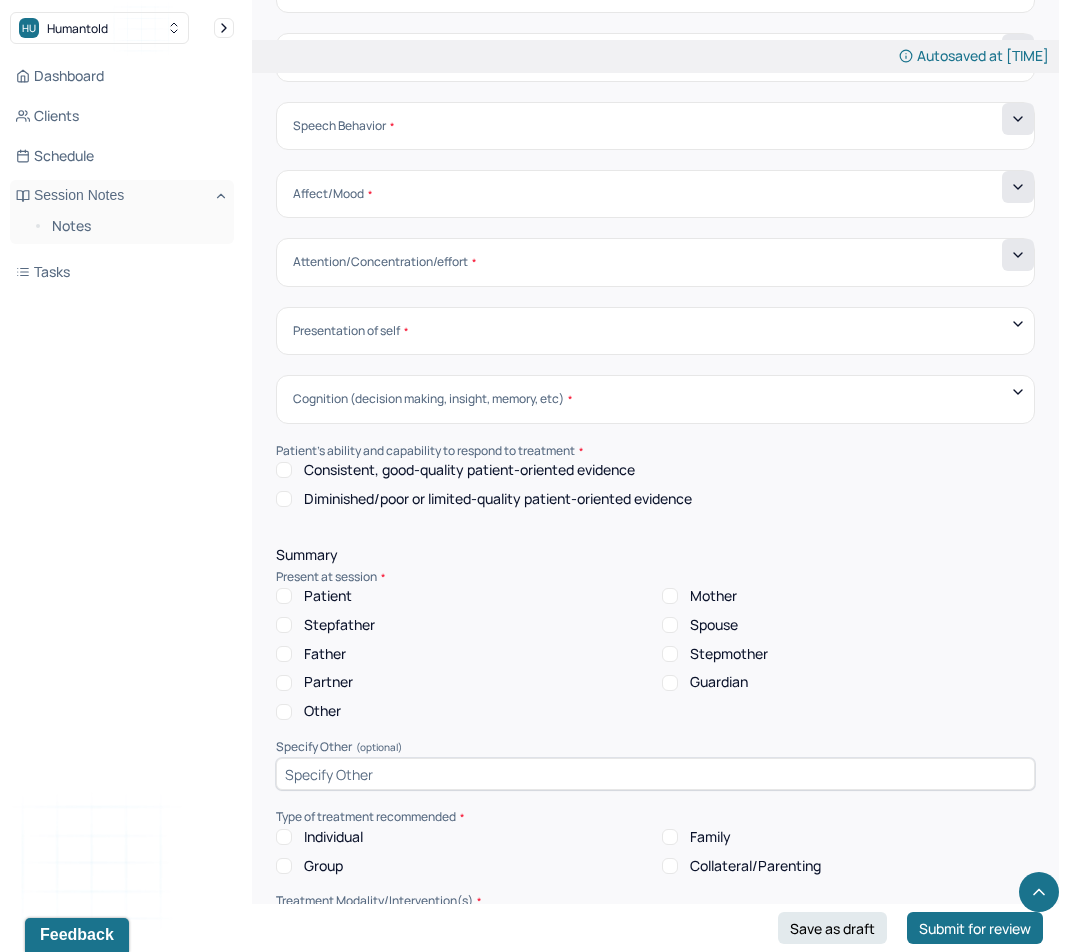 click at bounding box center (1018, 187) 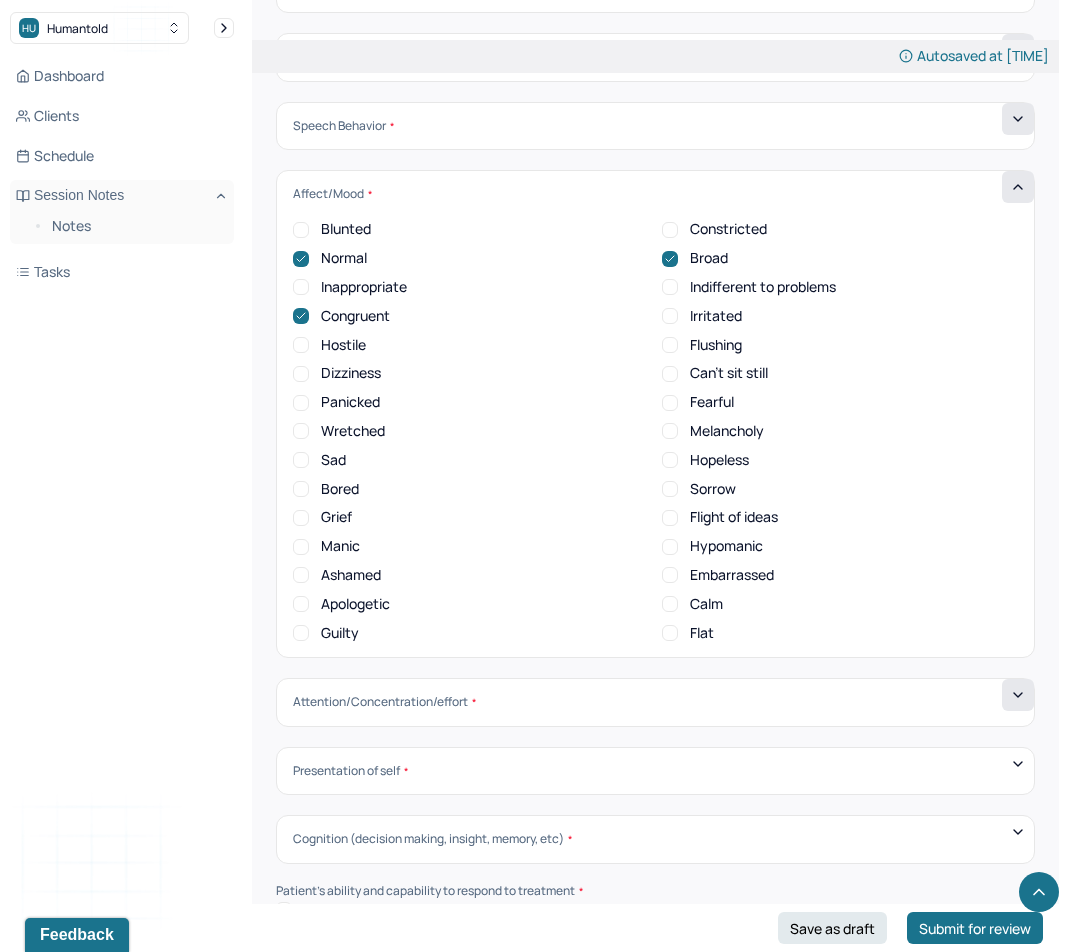 click at bounding box center (1018, 187) 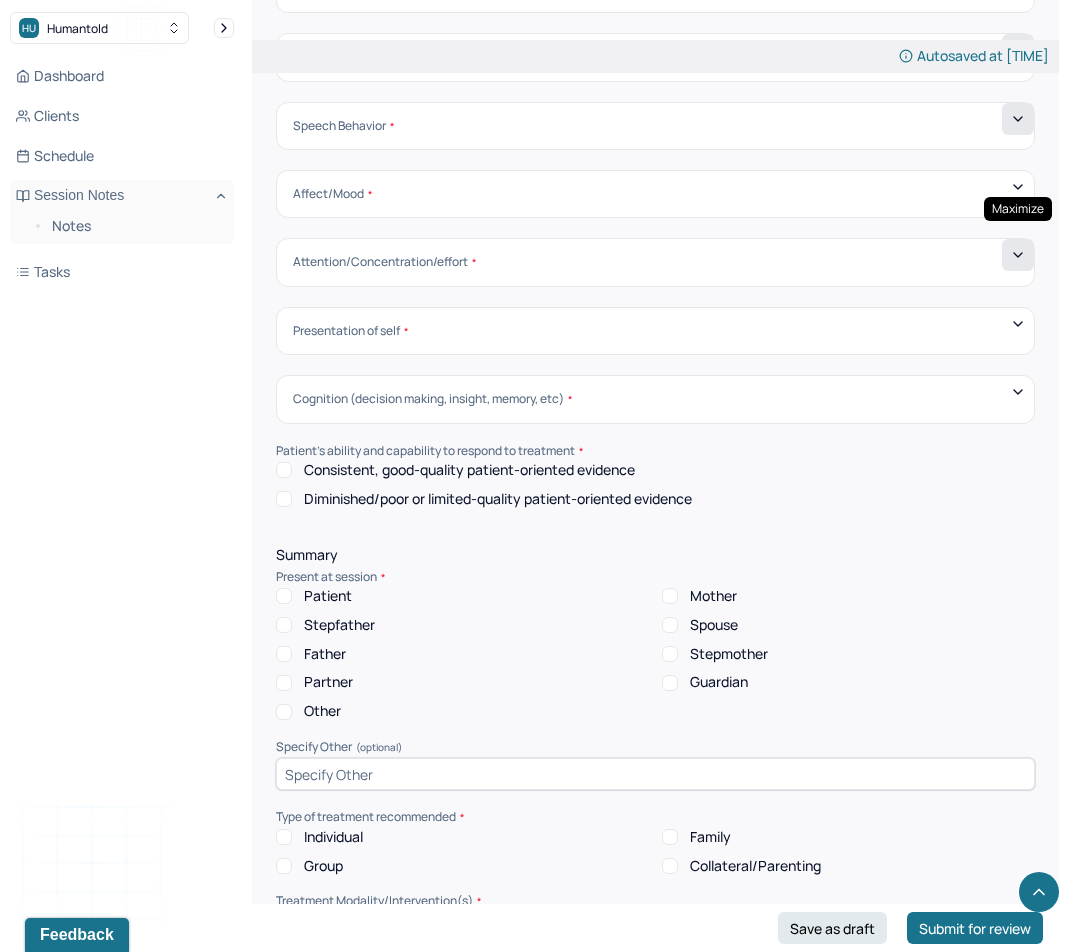 click 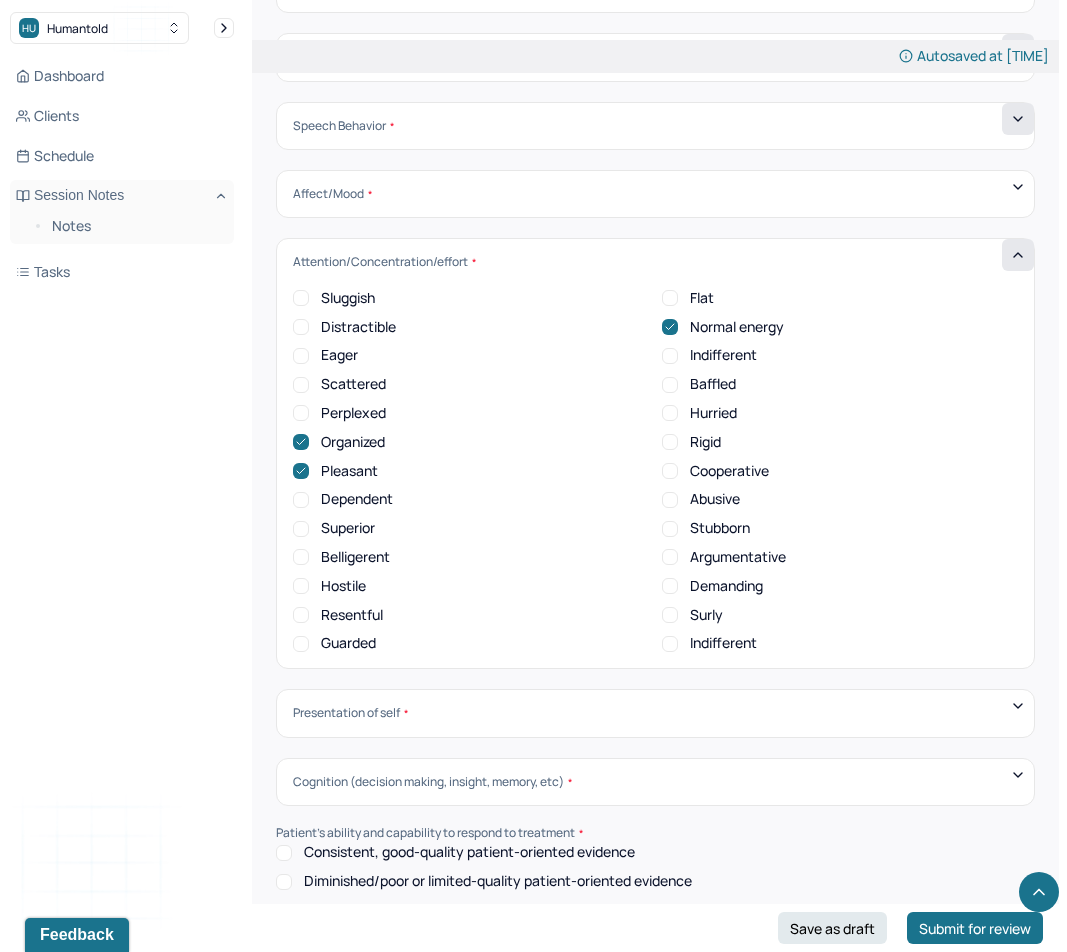 click 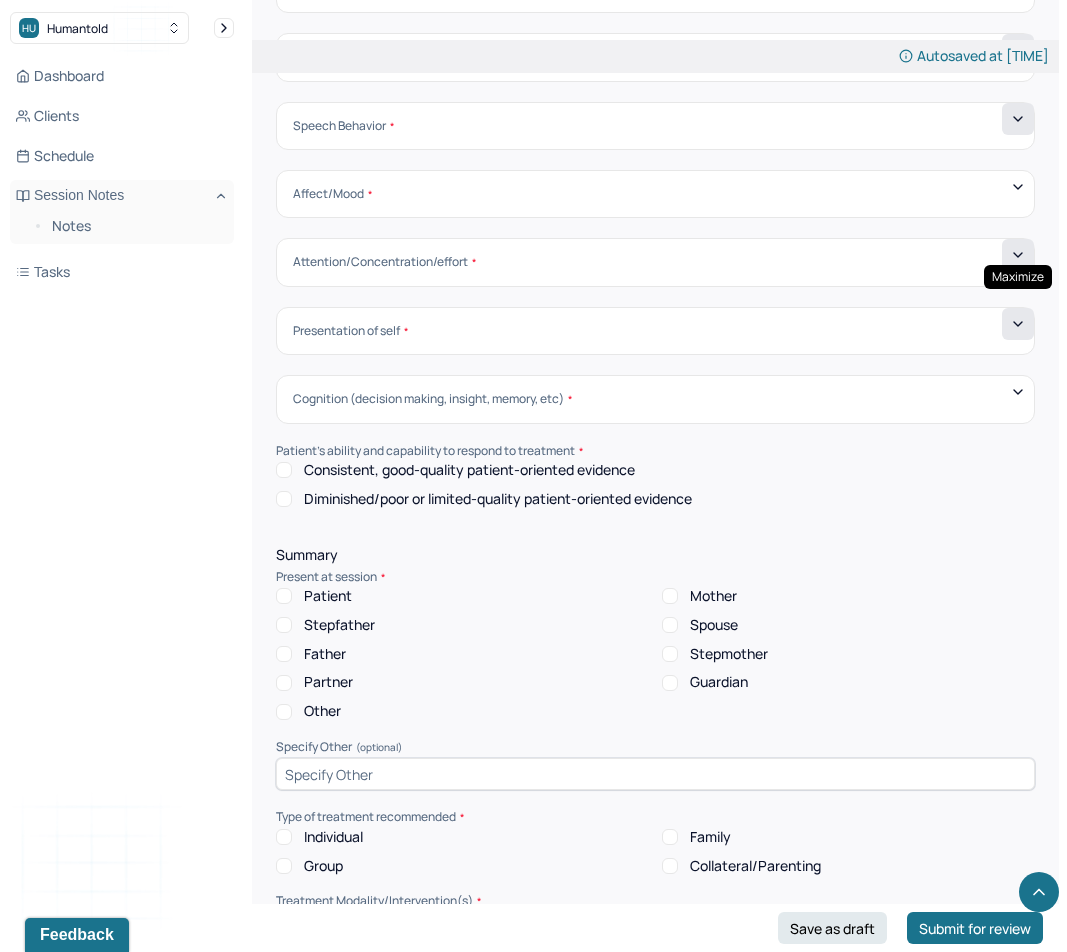 click 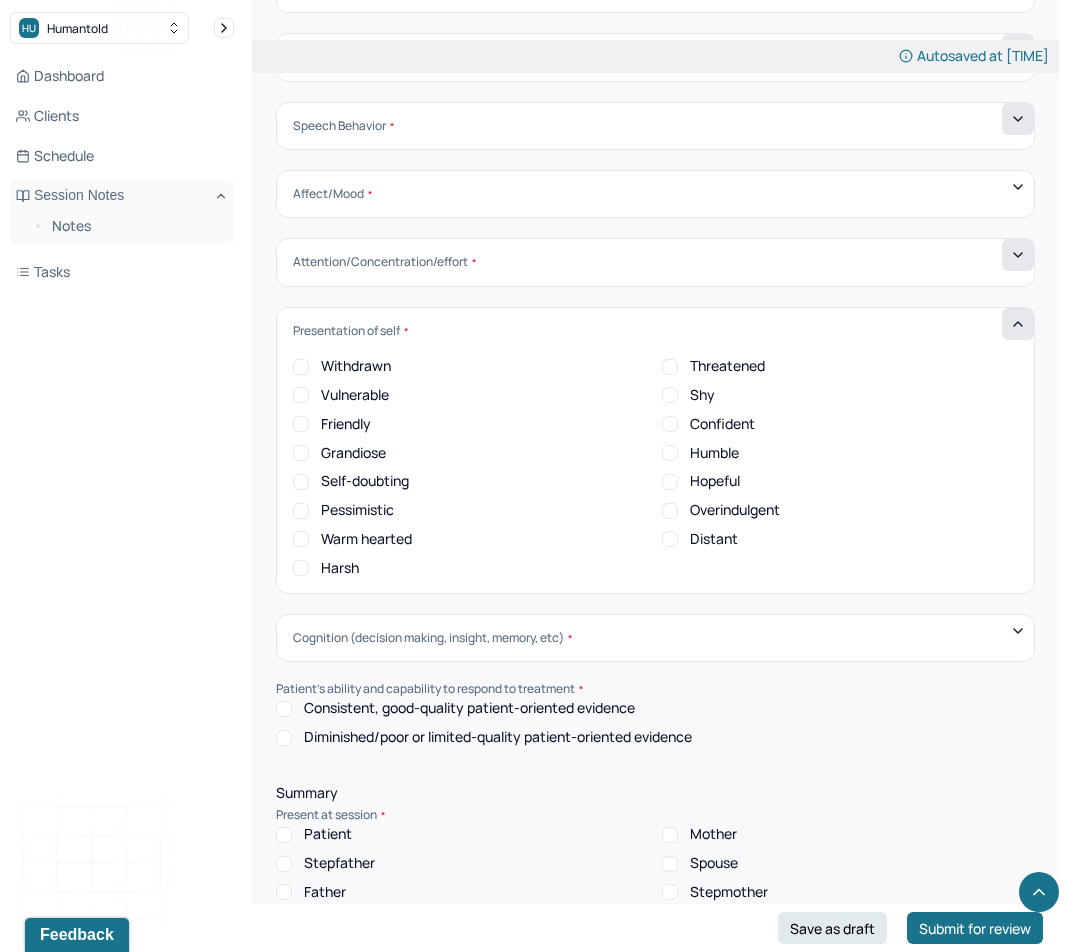 click on "Friendly" at bounding box center (346, 424) 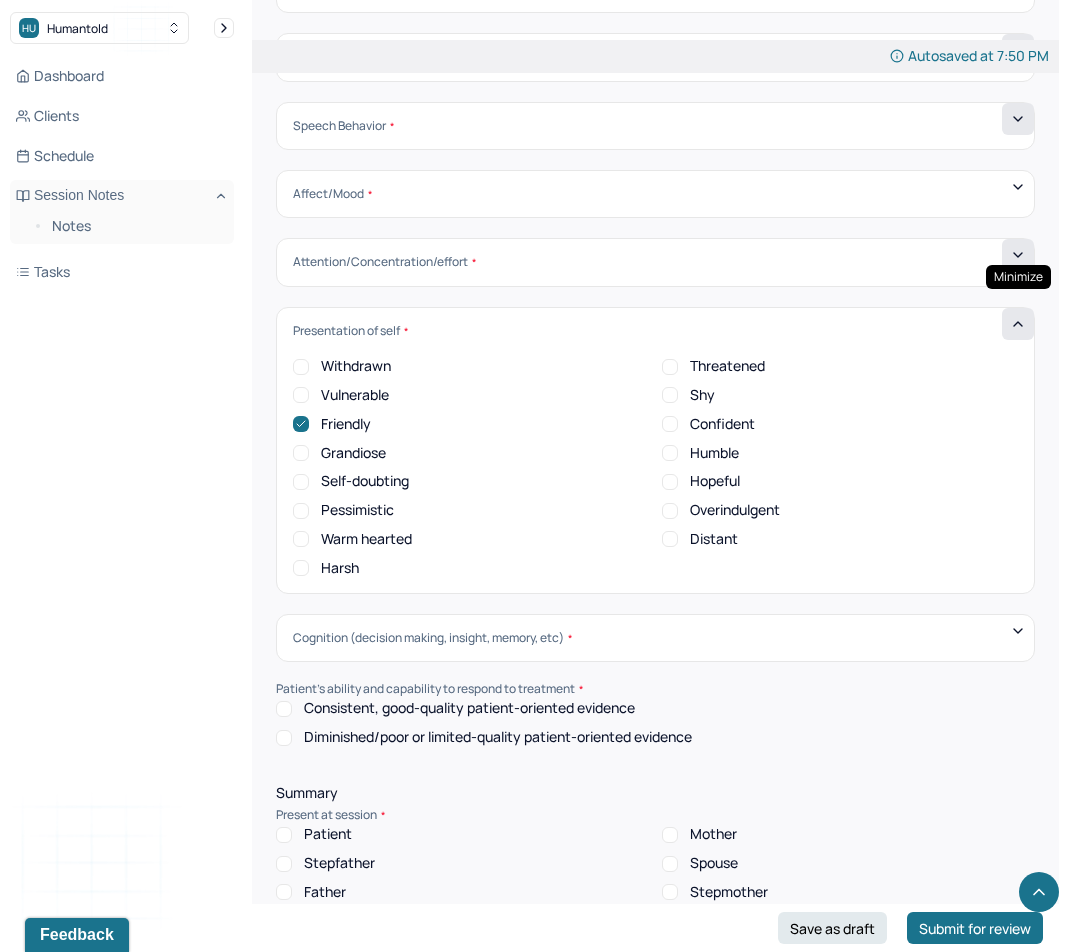 click 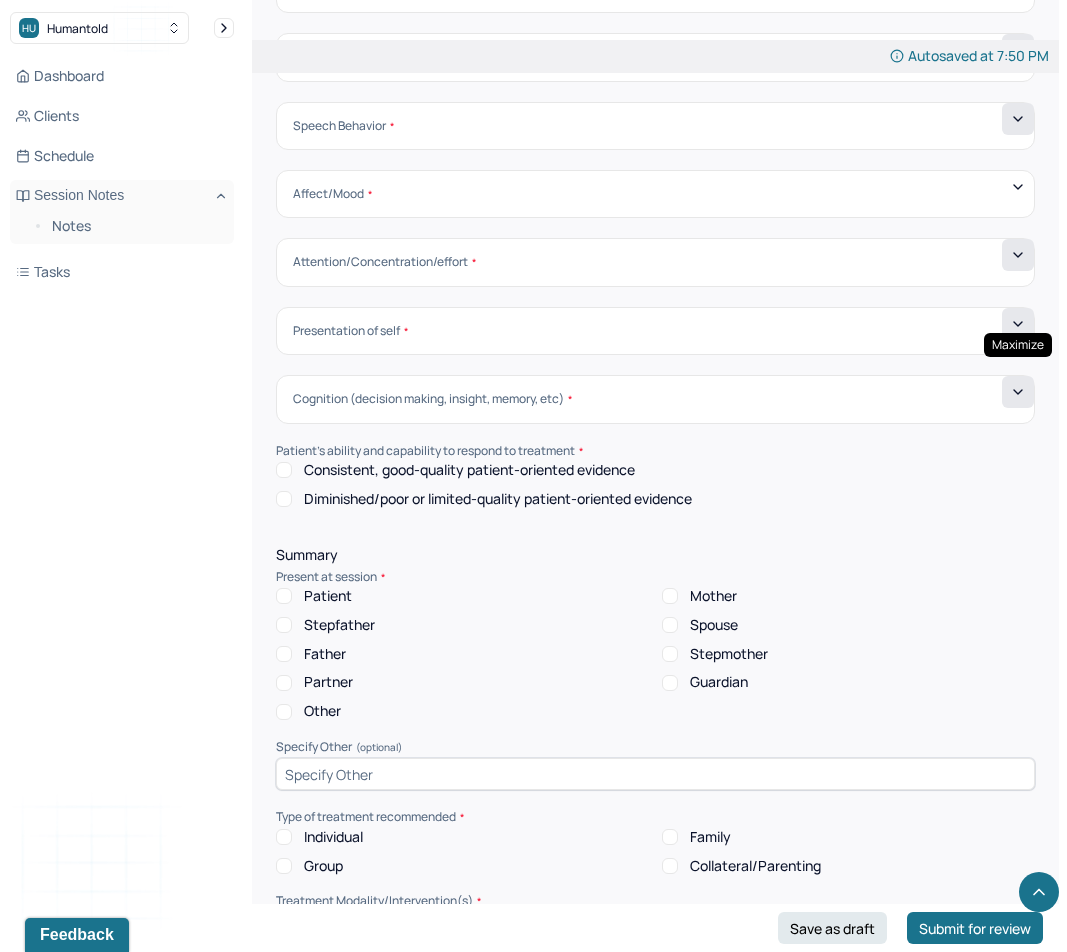 click 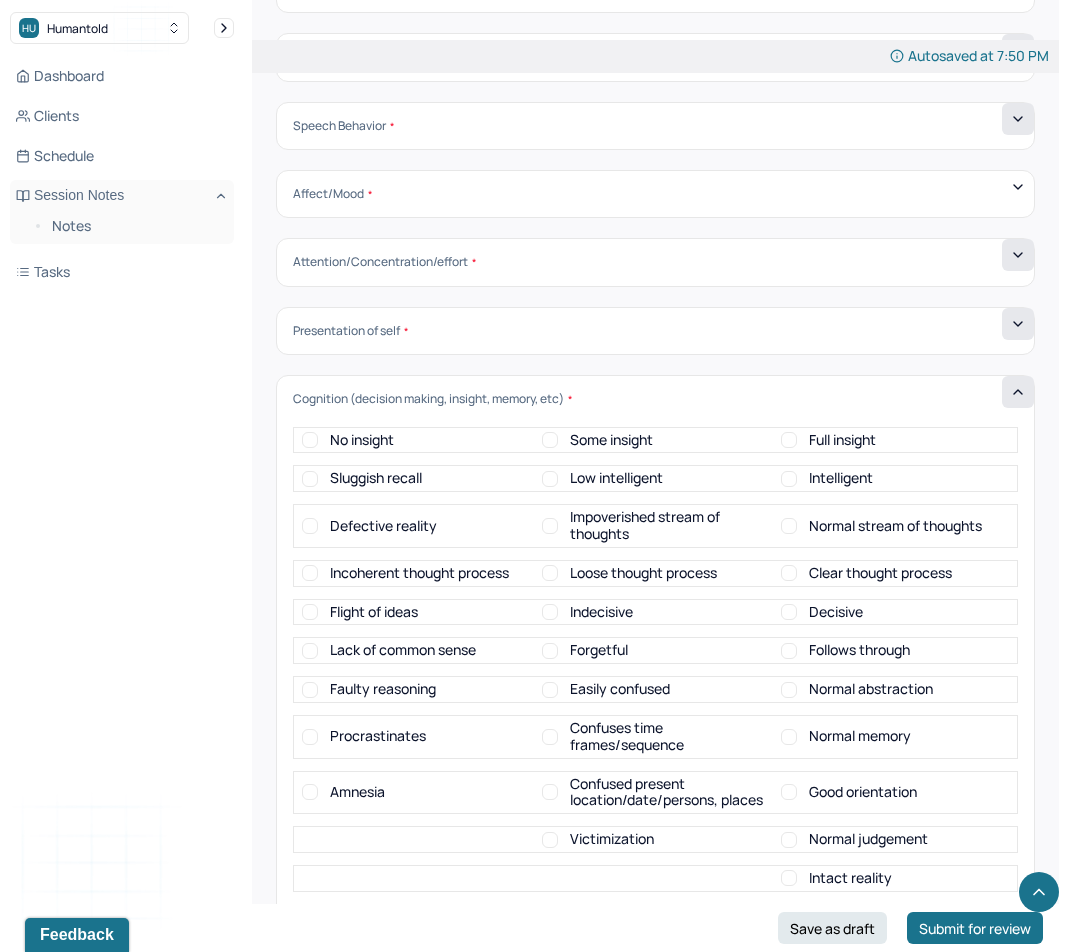 click on "Some insight" at bounding box center (611, 440) 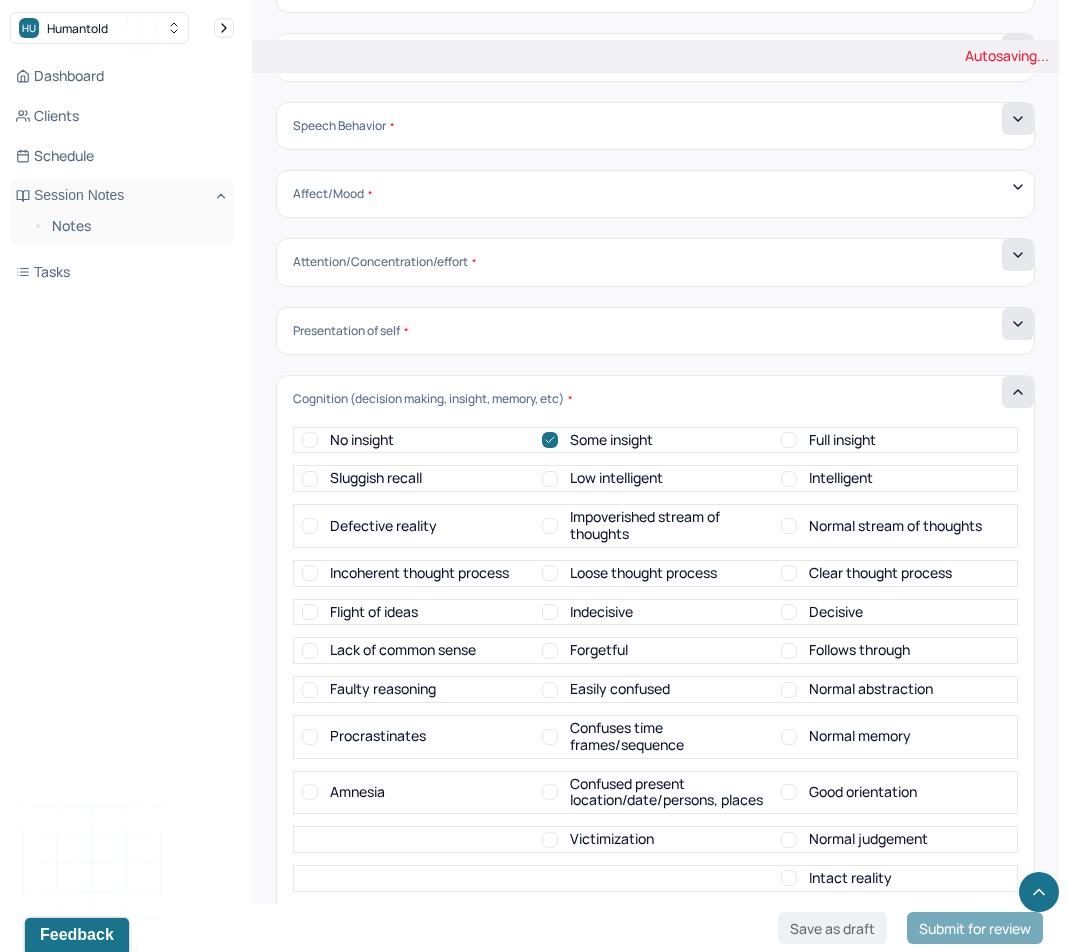 click on "Normal stream of thoughts" at bounding box center (895, 526) 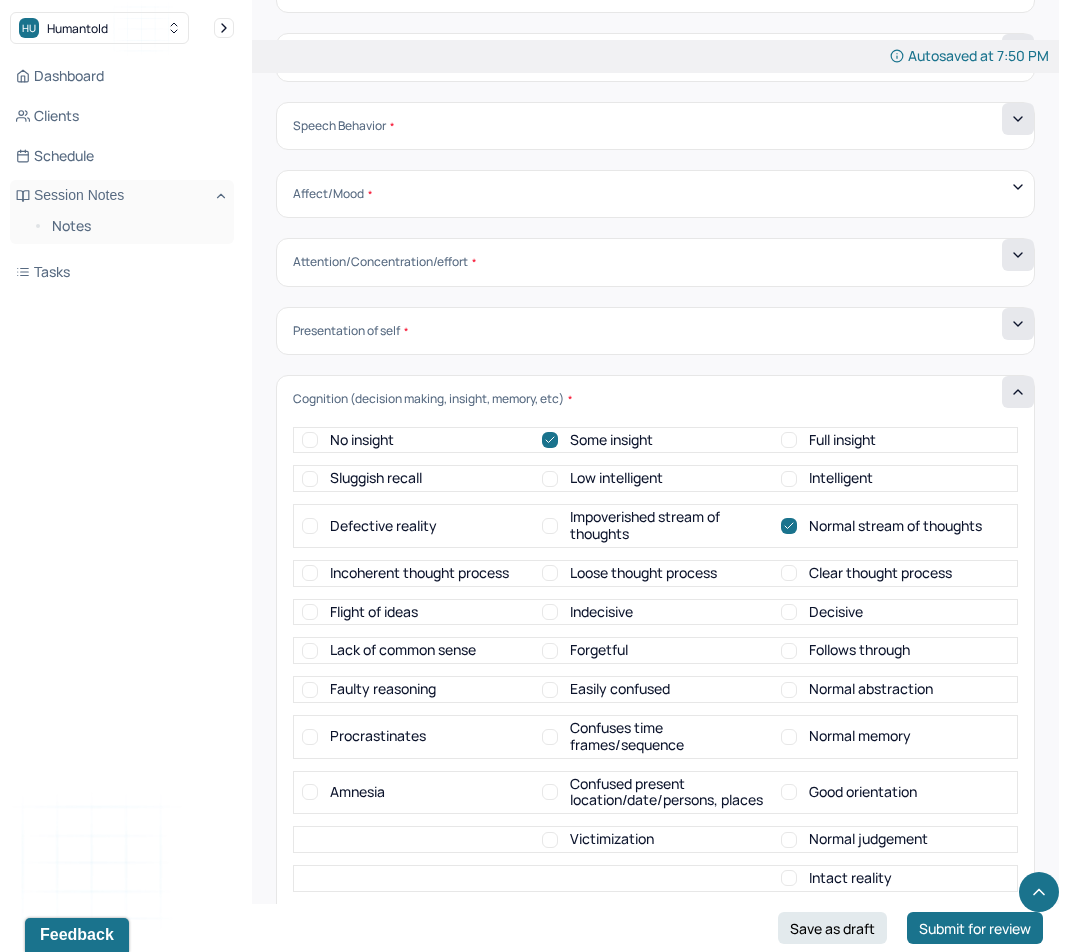 click on "Normal memory" at bounding box center [860, 736] 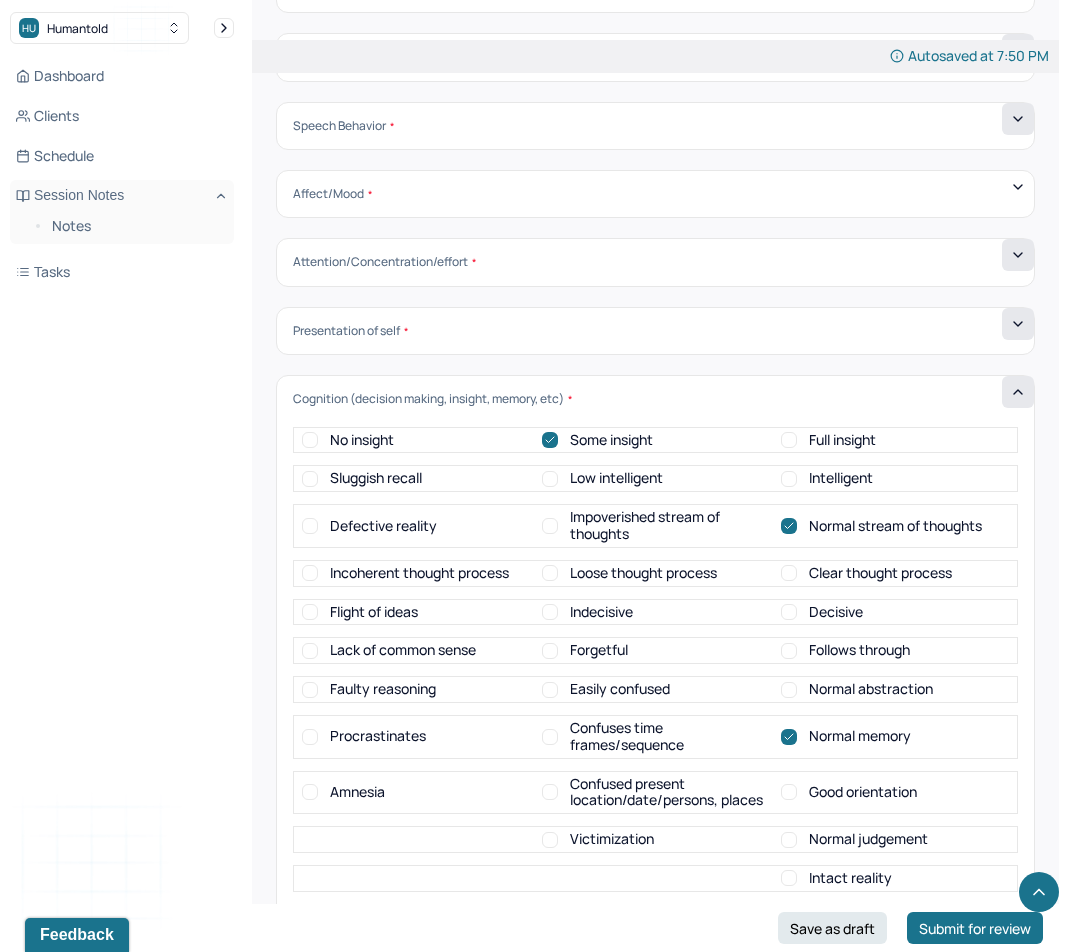 click on "Normal abstraction" at bounding box center (871, 689) 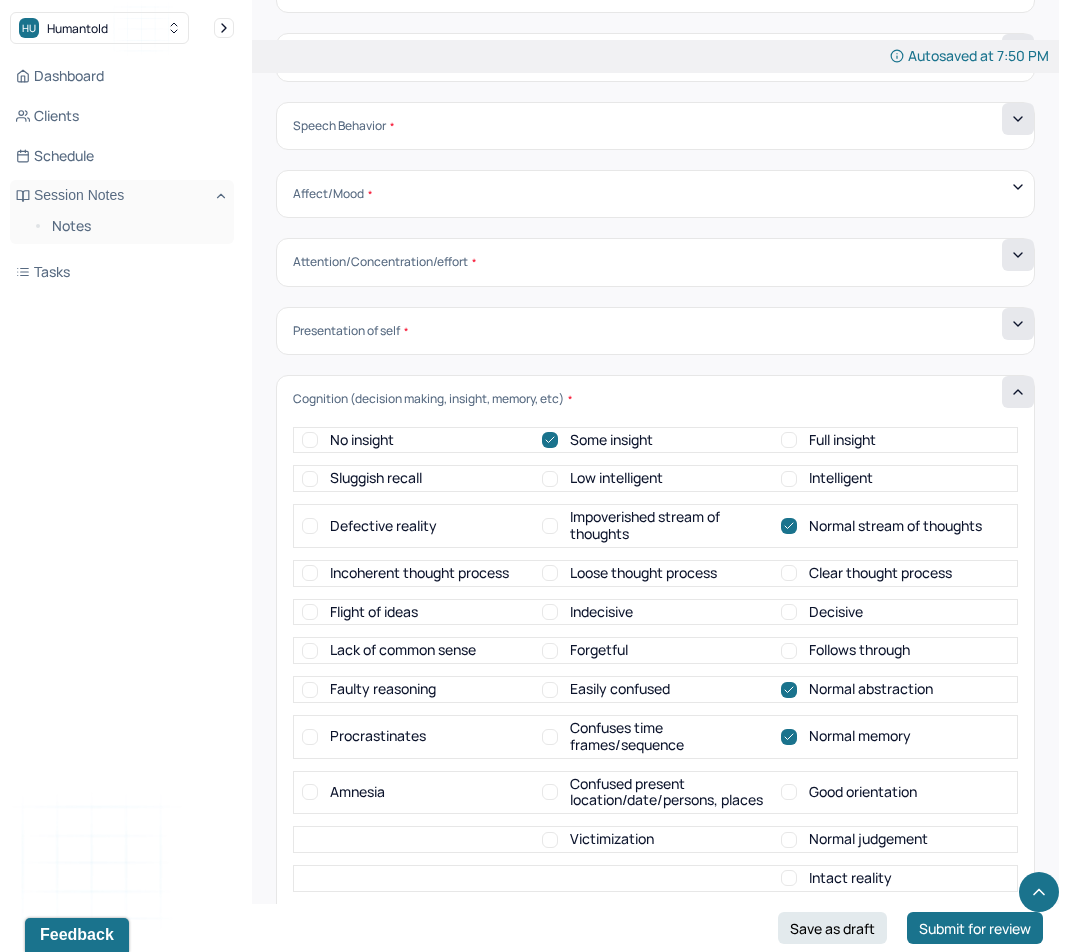 click on "Good orientation" at bounding box center (849, 793) 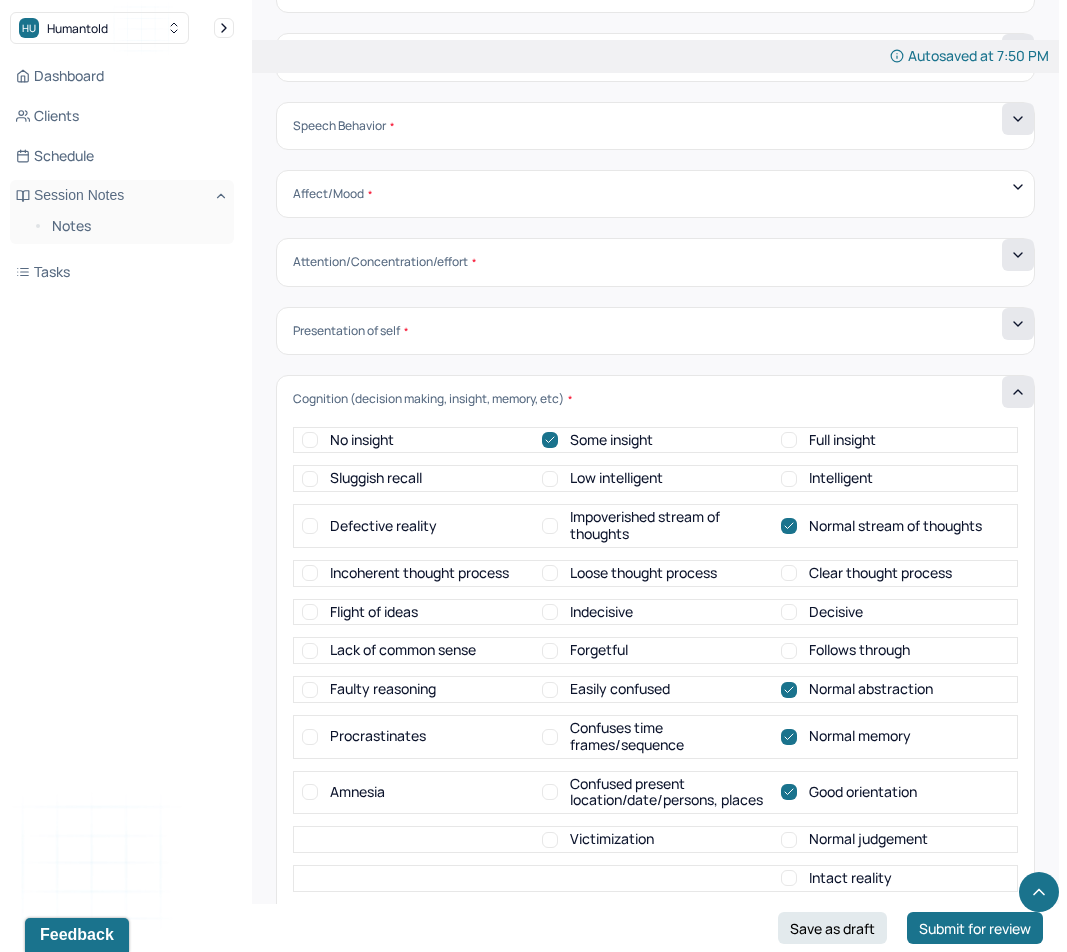 click on "Normal judgement" at bounding box center [868, 839] 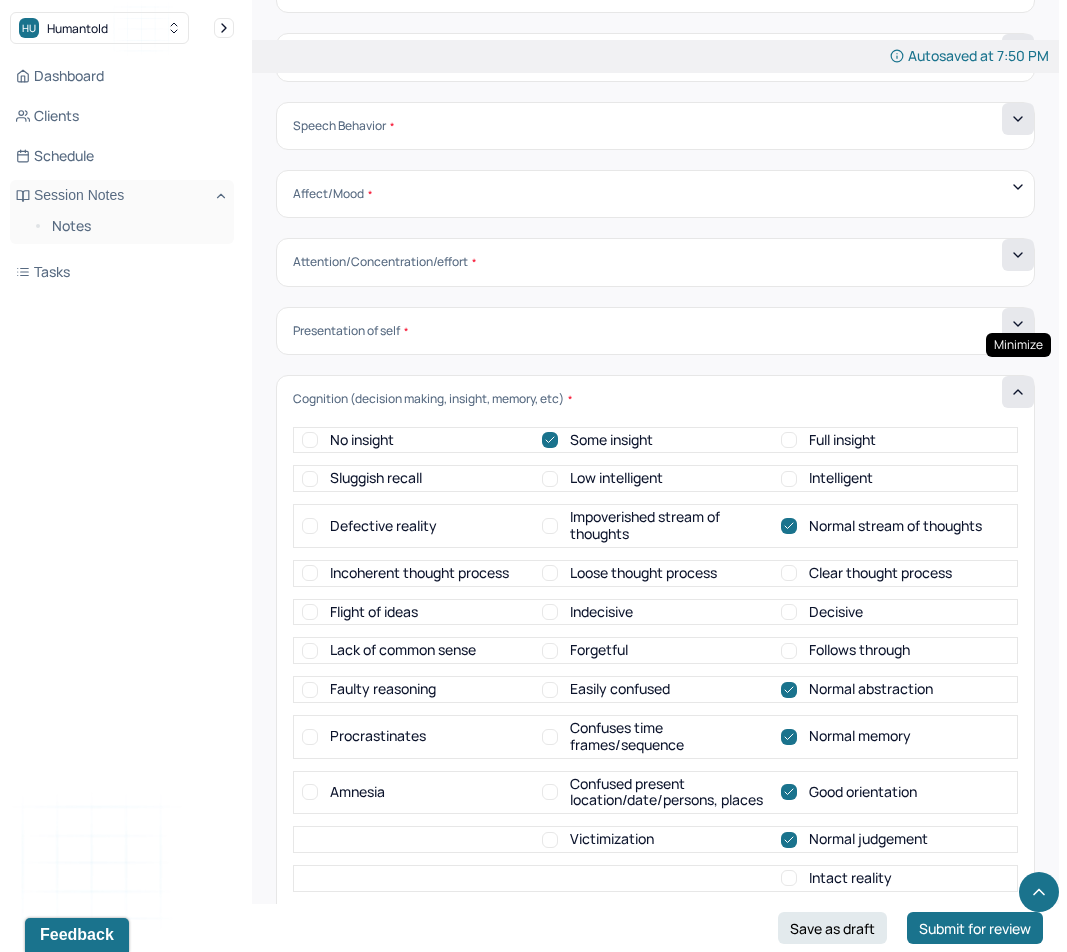 click 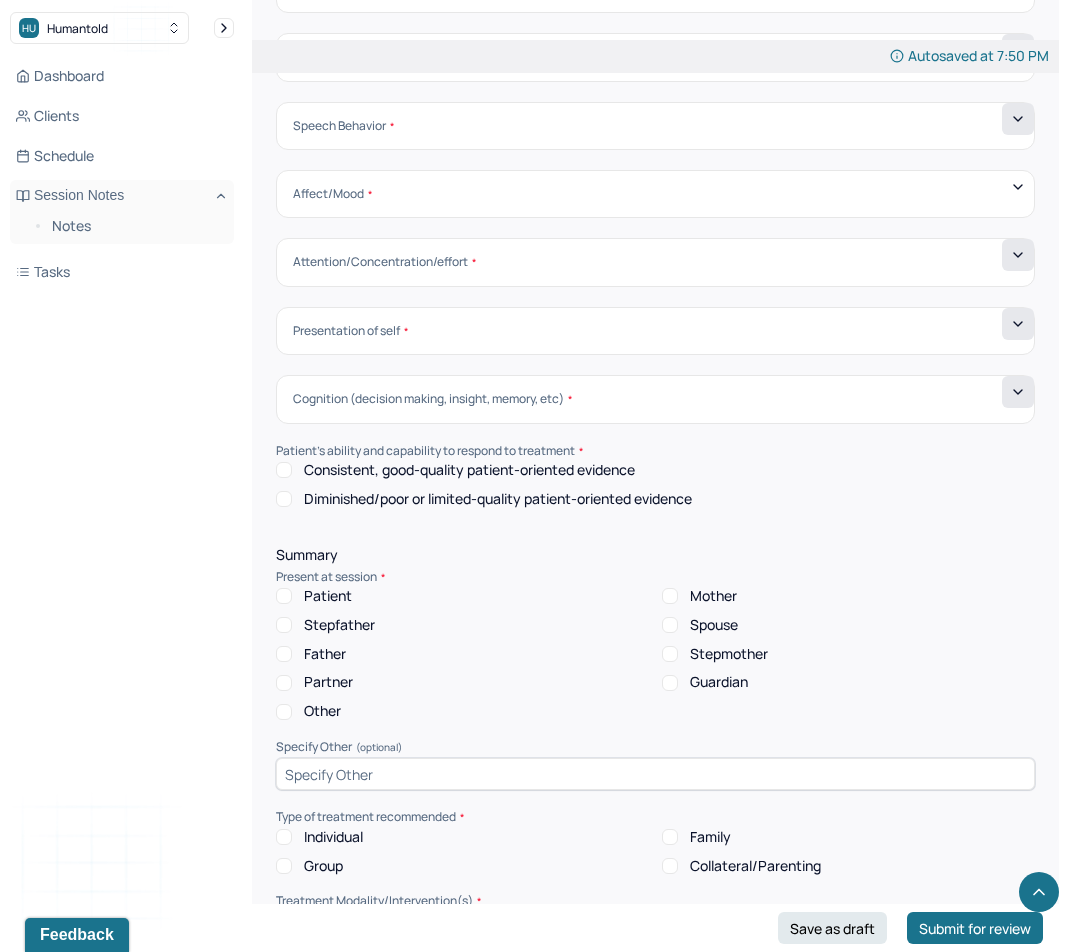 click on "Cognition (decision making, insight, memory, etc) No insight Some insight Full insight Sluggish recall Low intelligent Intelligent Defective reality Impoverished stream of thoughts Normal stream of thoughts Incoherent thought process Loose thought process Clear thought process Flight of ideas Indecisive Decisive Lack of common sense Forgetful Follows through Faulty reasoning Easily confused Normal abstraction Procrastinates Confuses time frames/sequence Normal memory Amnesia Confused present location/date/persons, places Good orientation Victimization Normal judgement Intact reality" at bounding box center [655, 399] 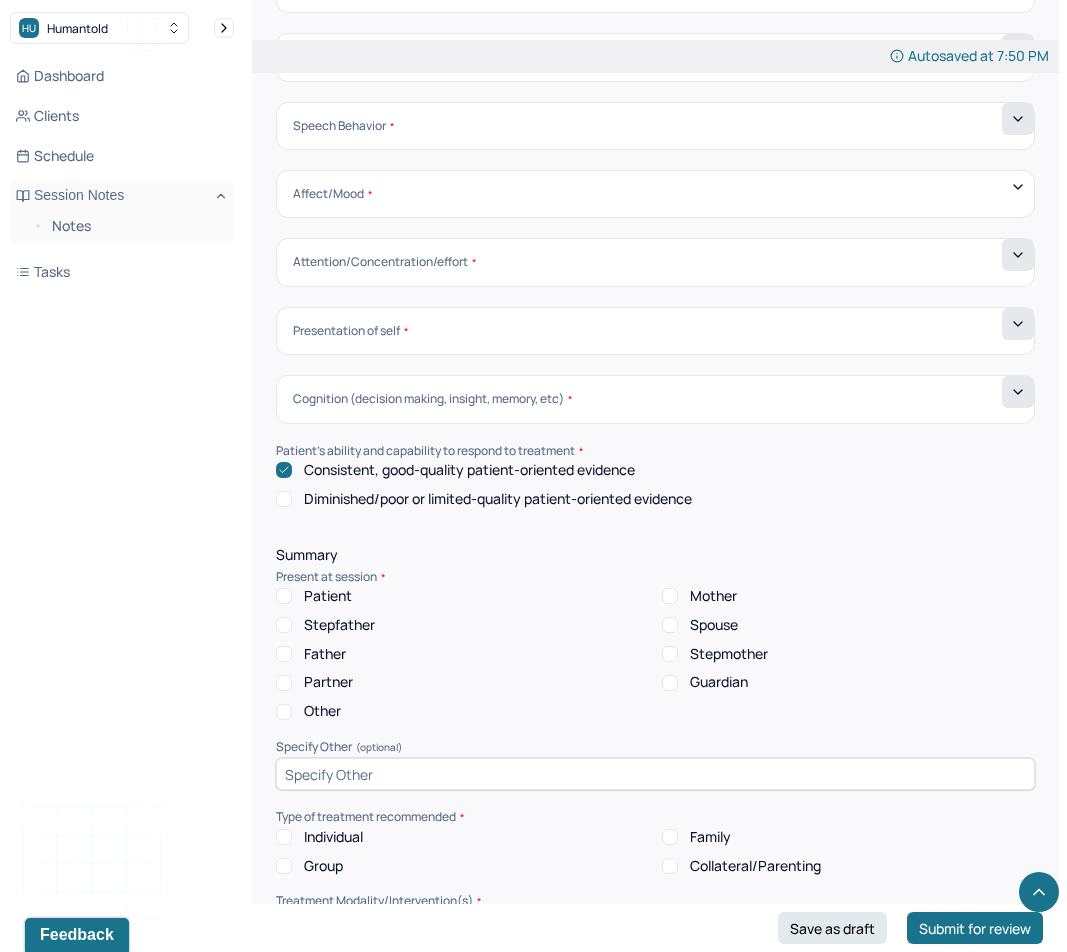 scroll, scrollTop: 7121, scrollLeft: 0, axis: vertical 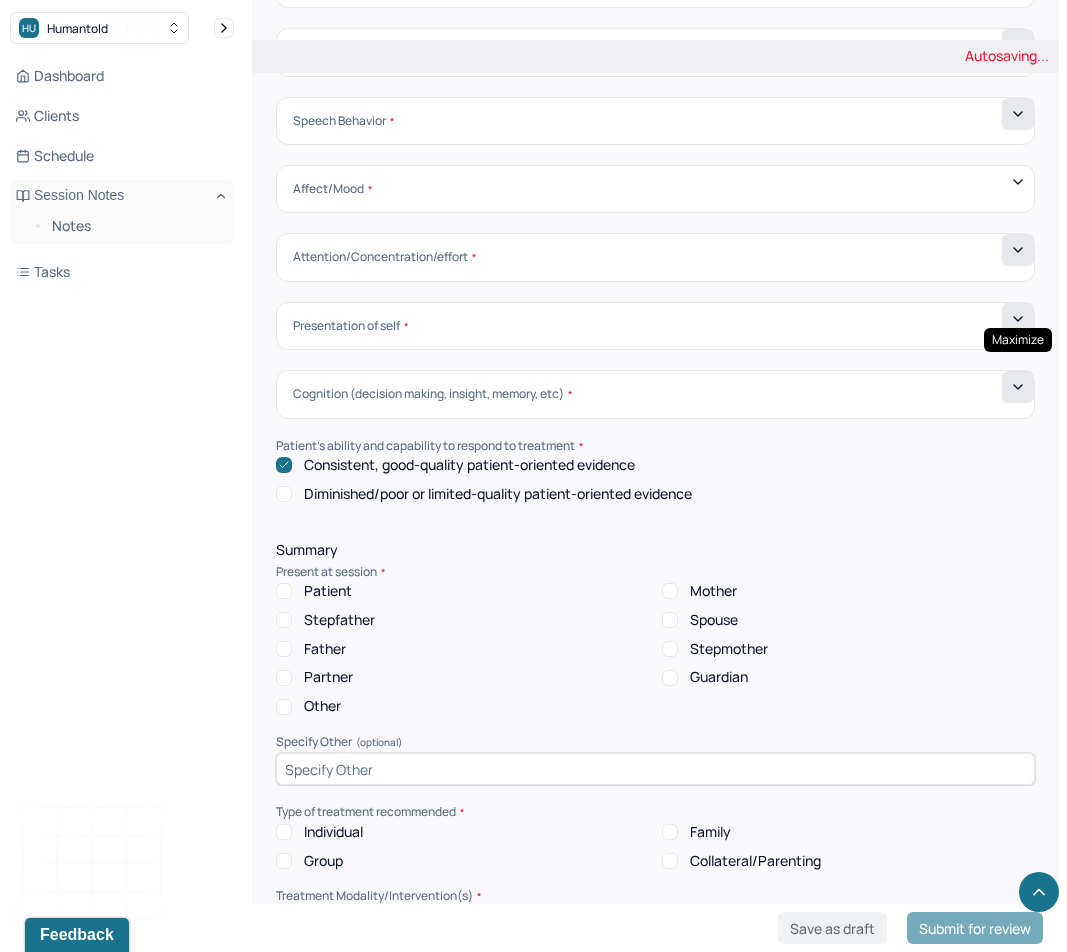 click 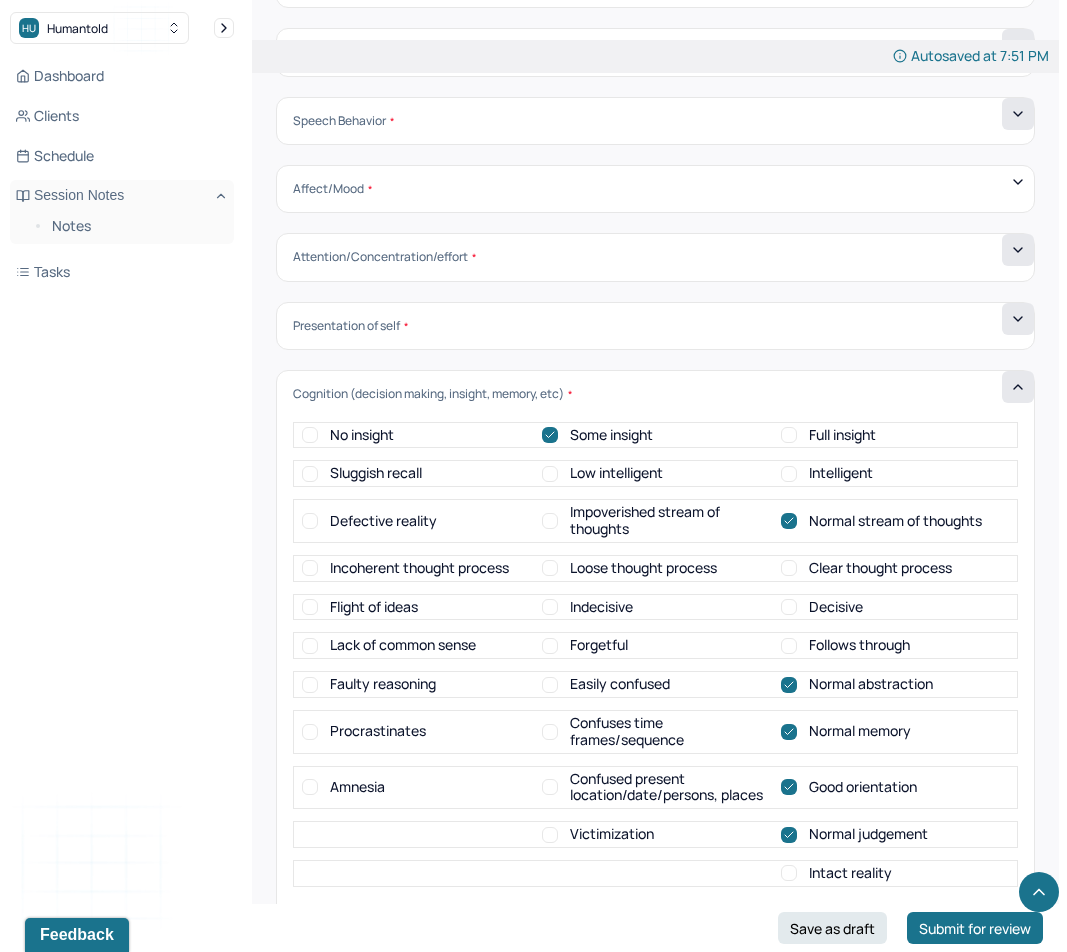 click 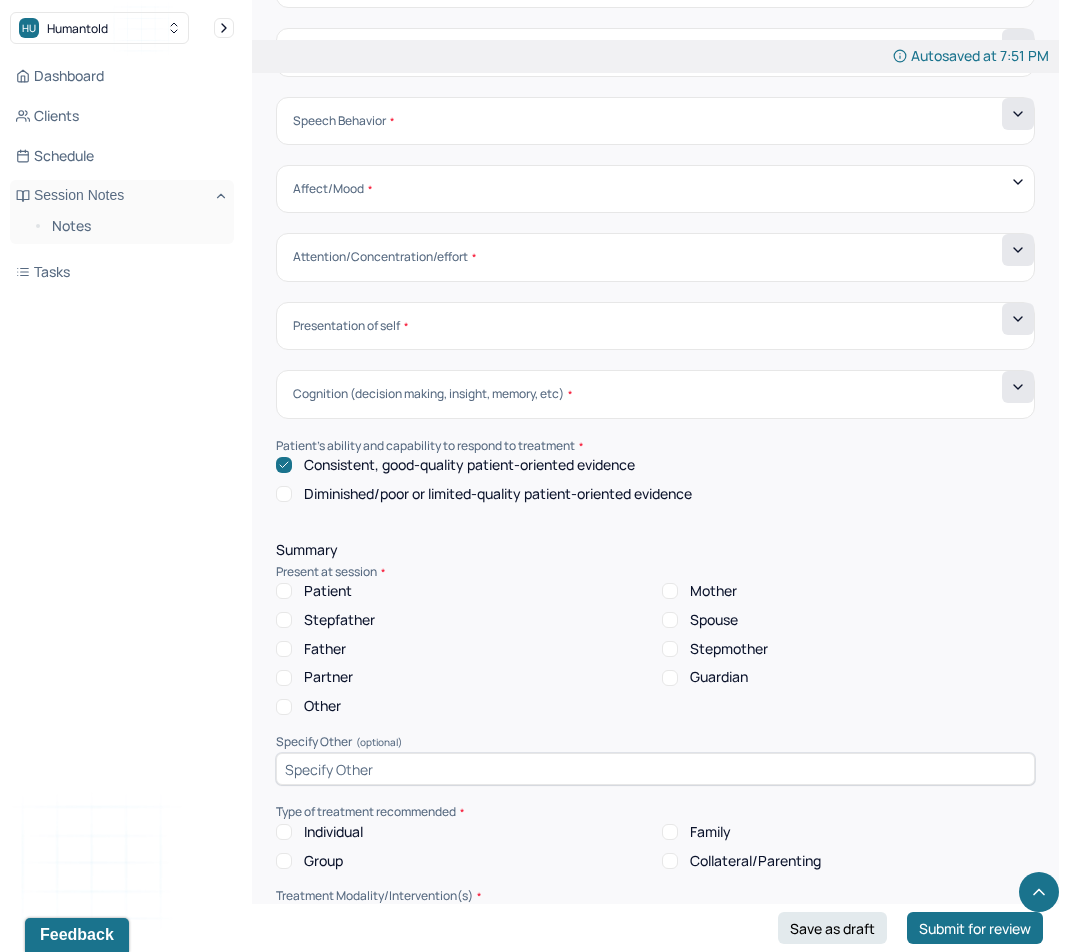 click on "Patient" at bounding box center (328, 591) 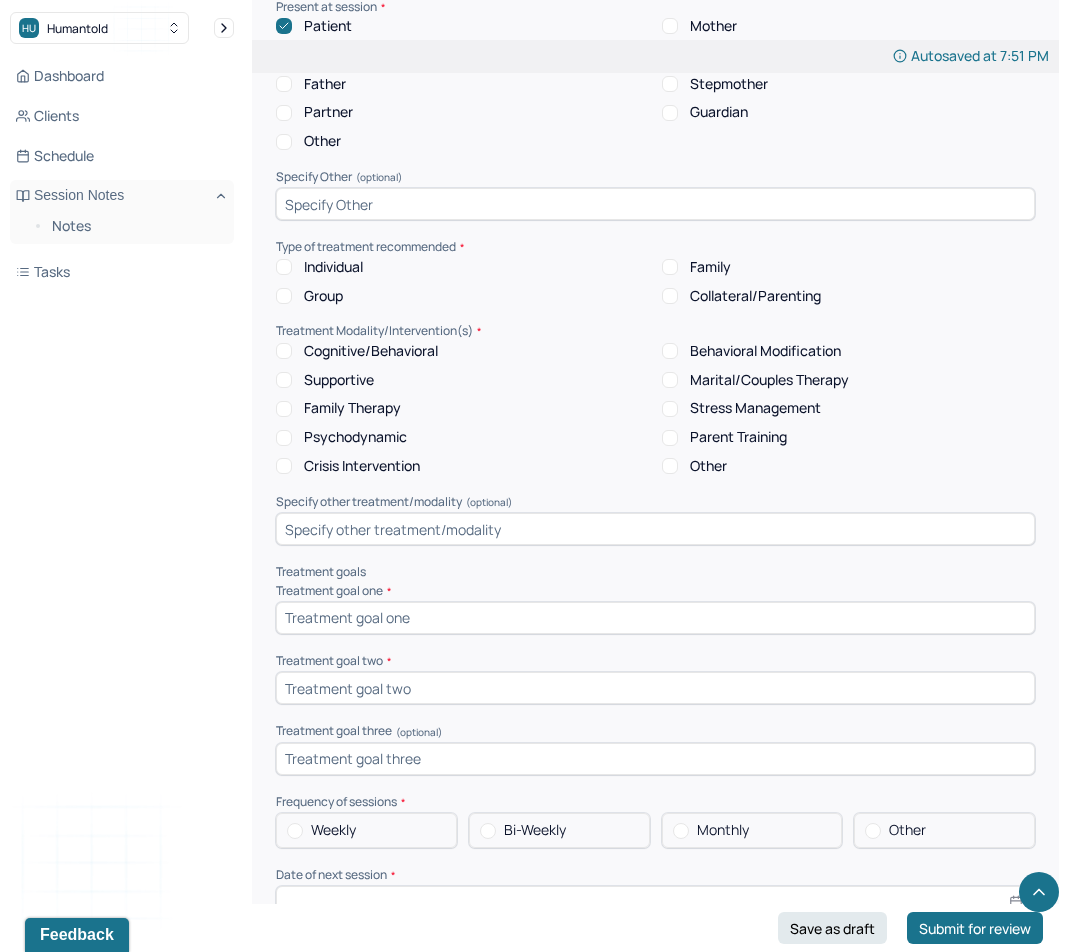scroll, scrollTop: 7747, scrollLeft: 0, axis: vertical 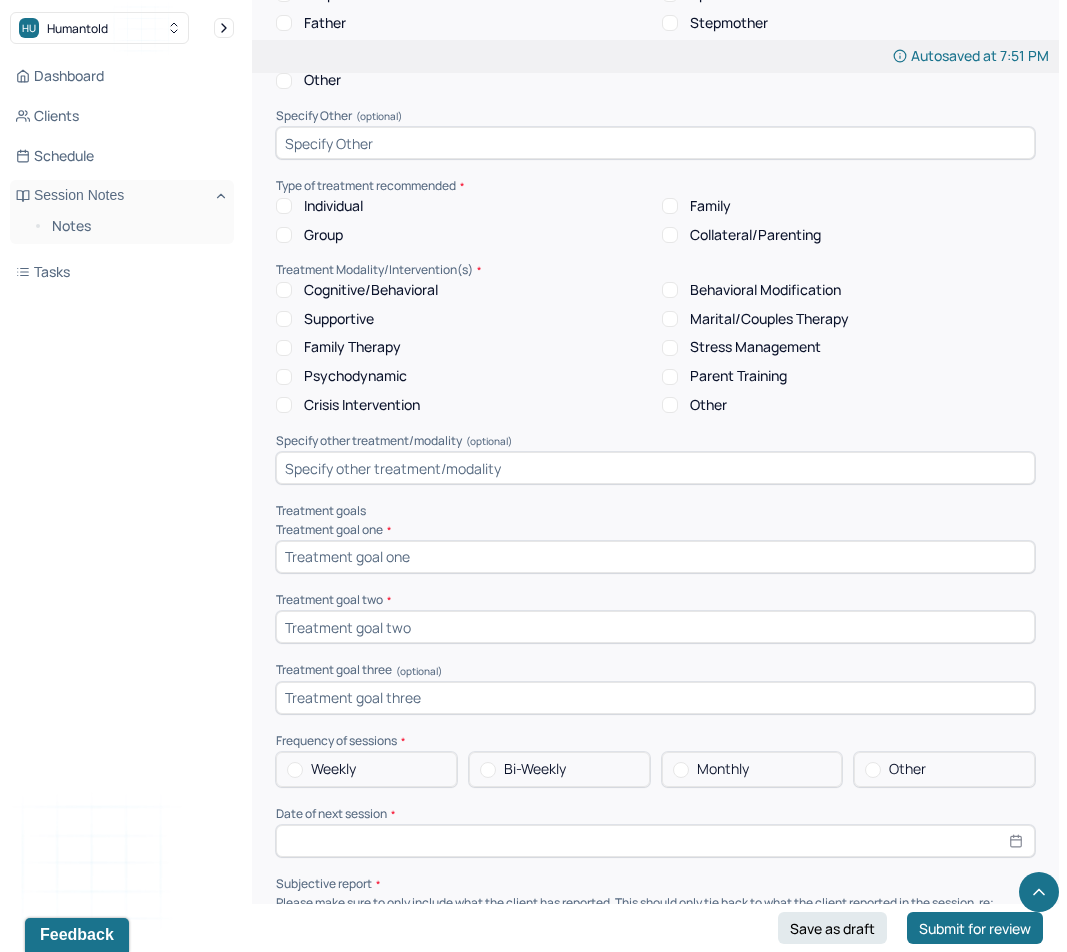 click on "Individual" at bounding box center [333, 206] 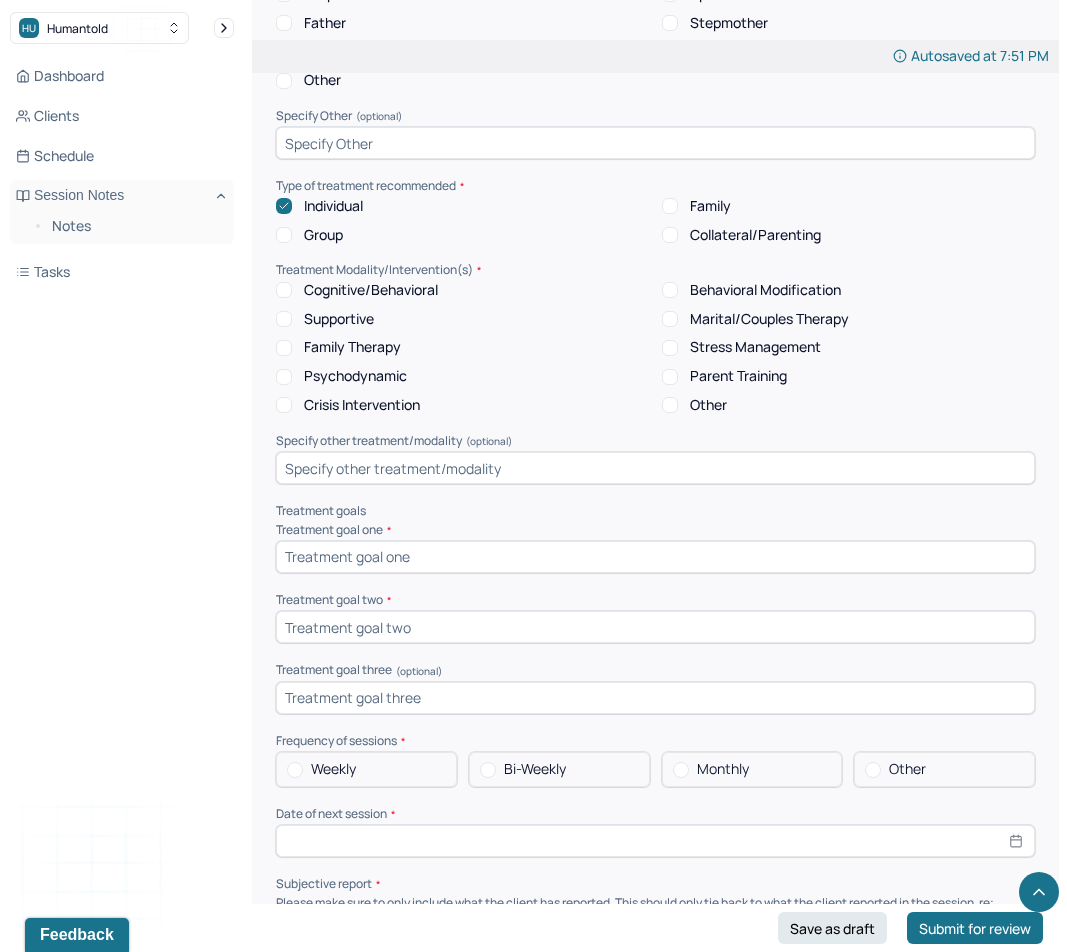 click on "Cognitive/Behavioral" at bounding box center (371, 290) 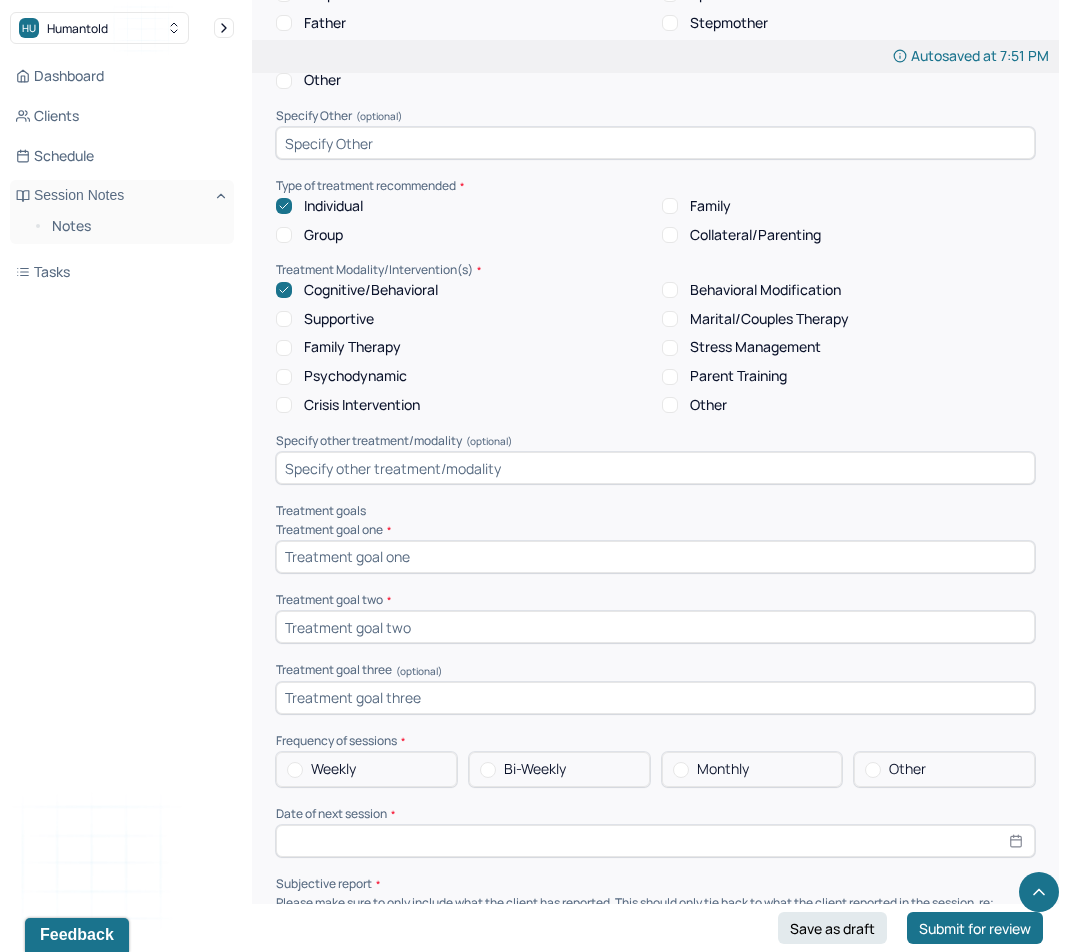 click at bounding box center (655, 557) 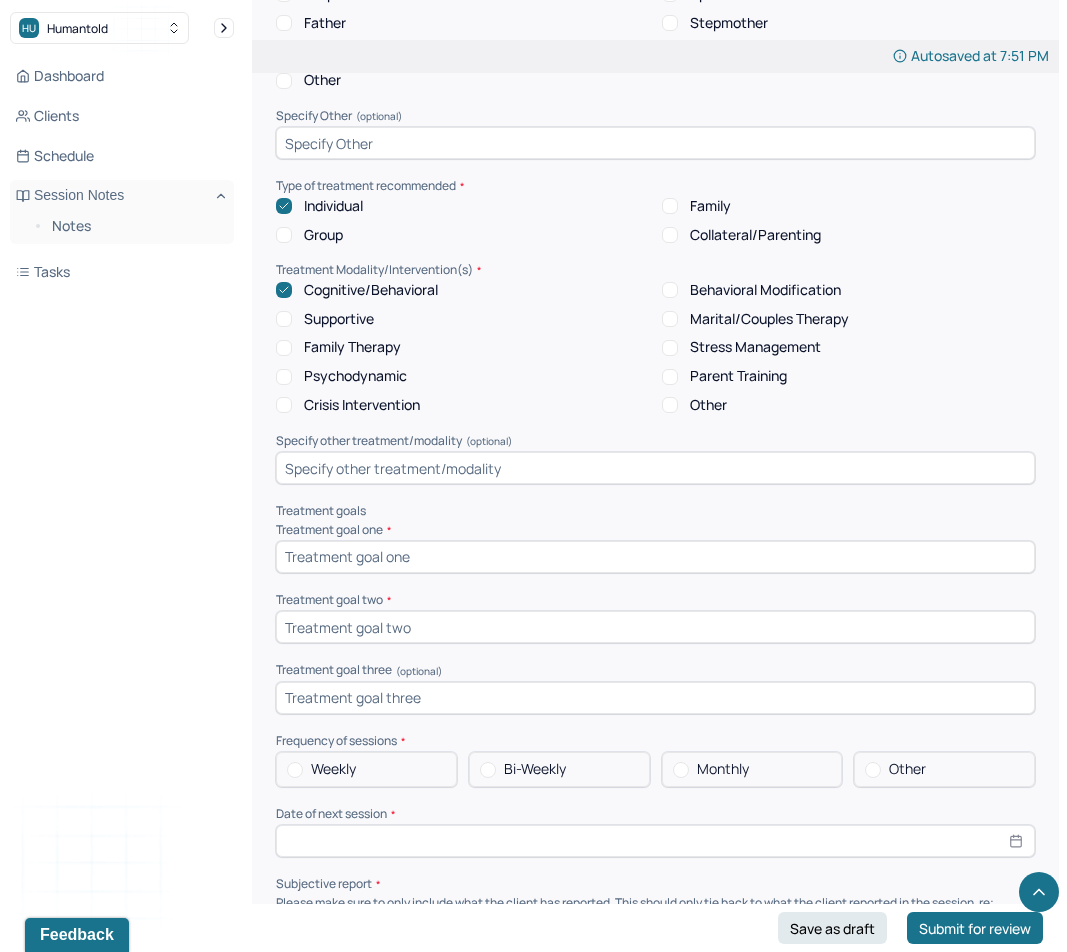 type on "Pt would like to reduce impact that anxiety has on daily life" 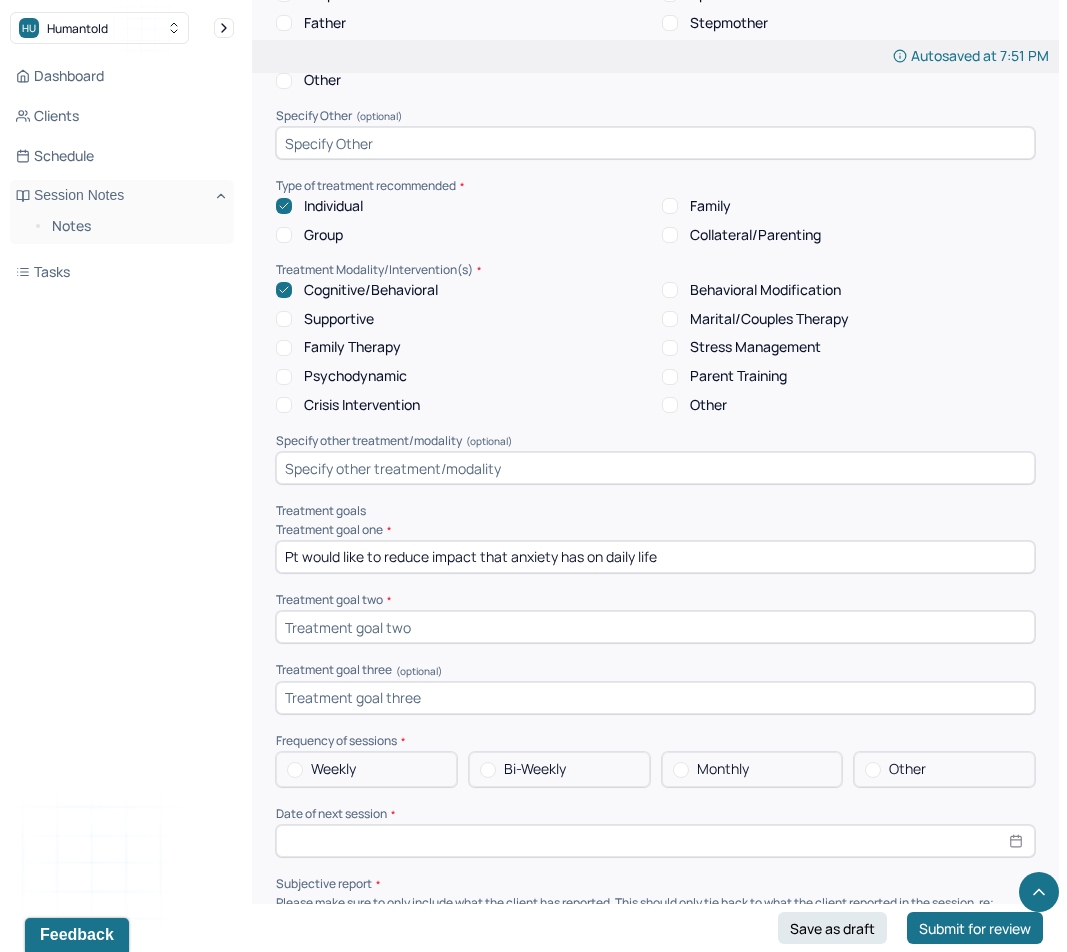 click at bounding box center (655, 627) 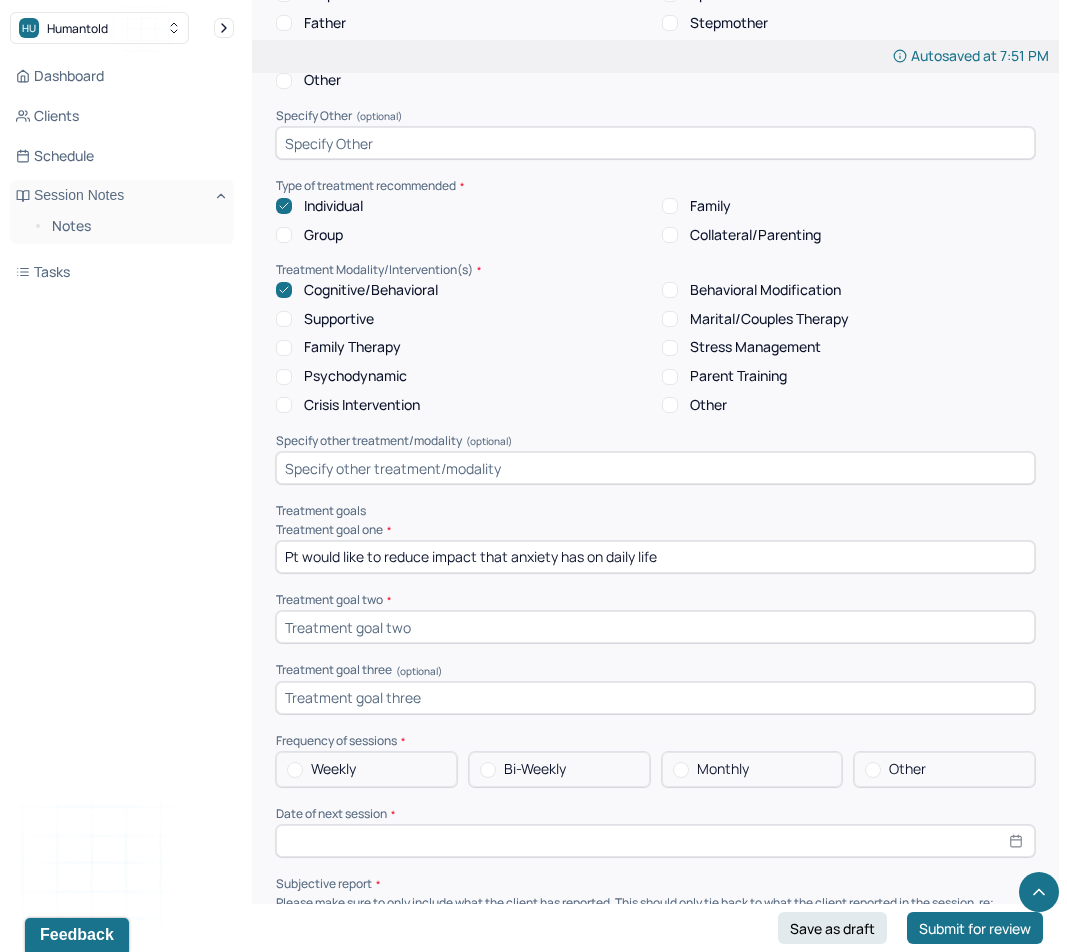 click at bounding box center [655, 627] 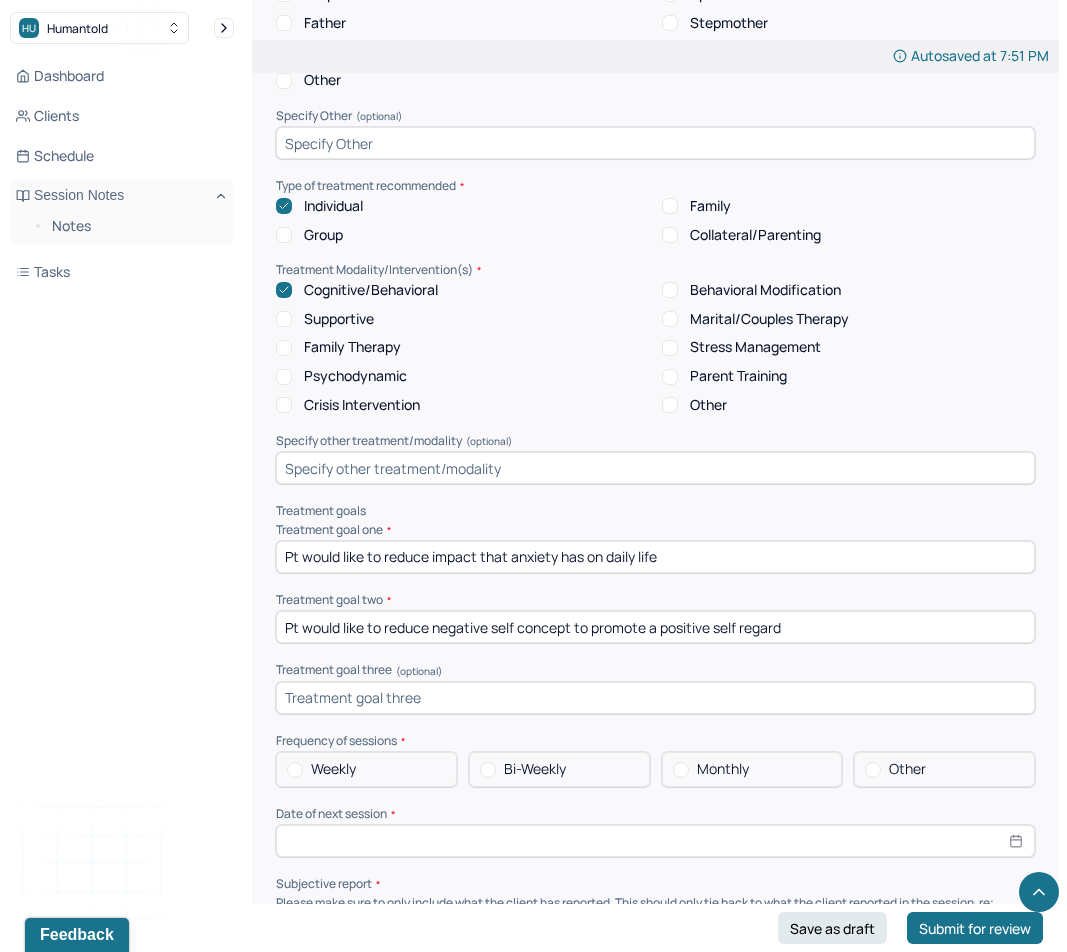click at bounding box center [655, 698] 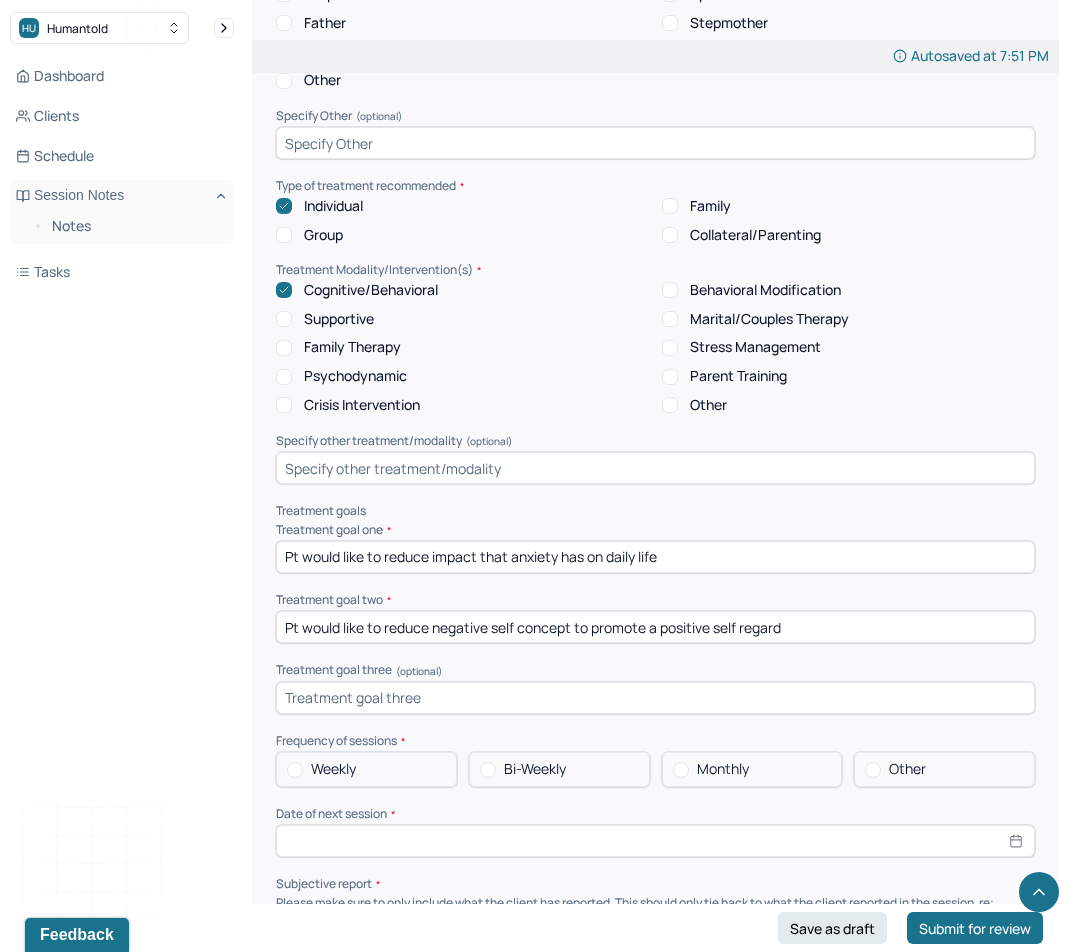 click at bounding box center (655, 698) 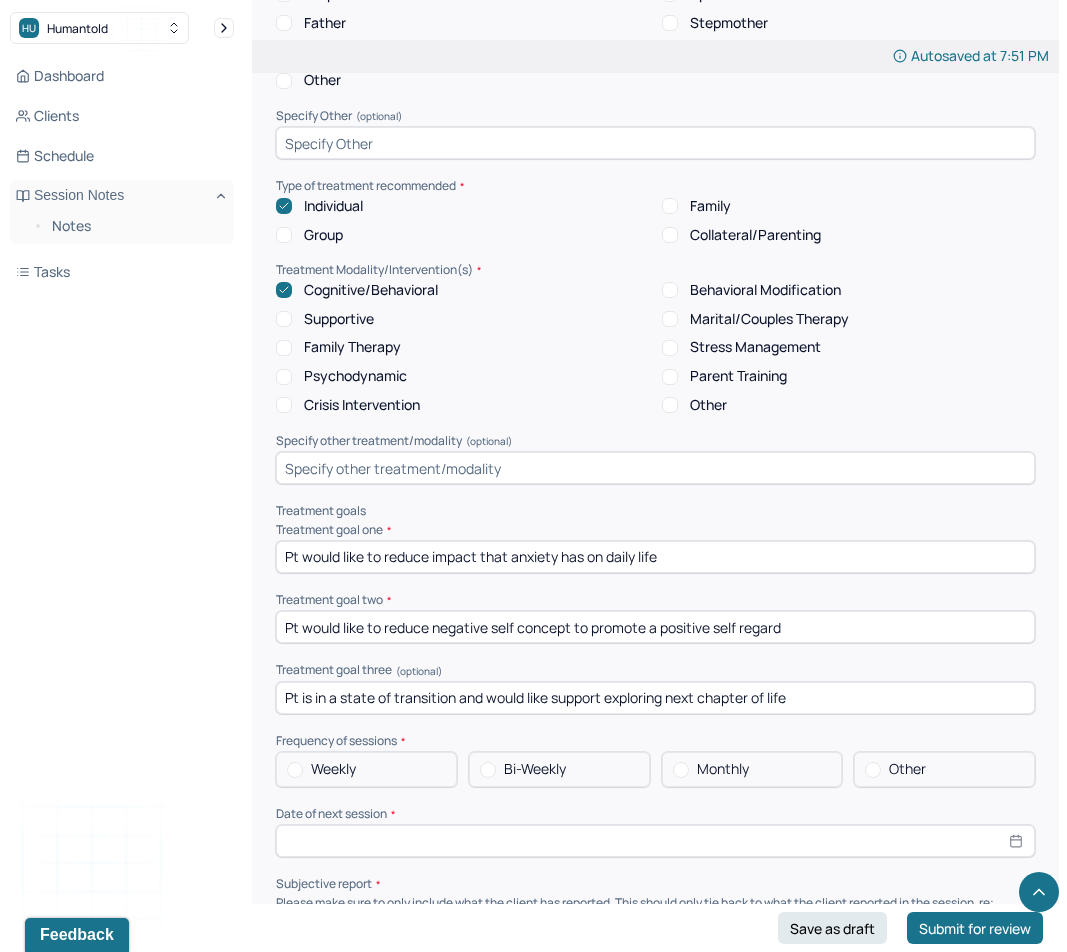 click on "Weekly" at bounding box center [333, 769] 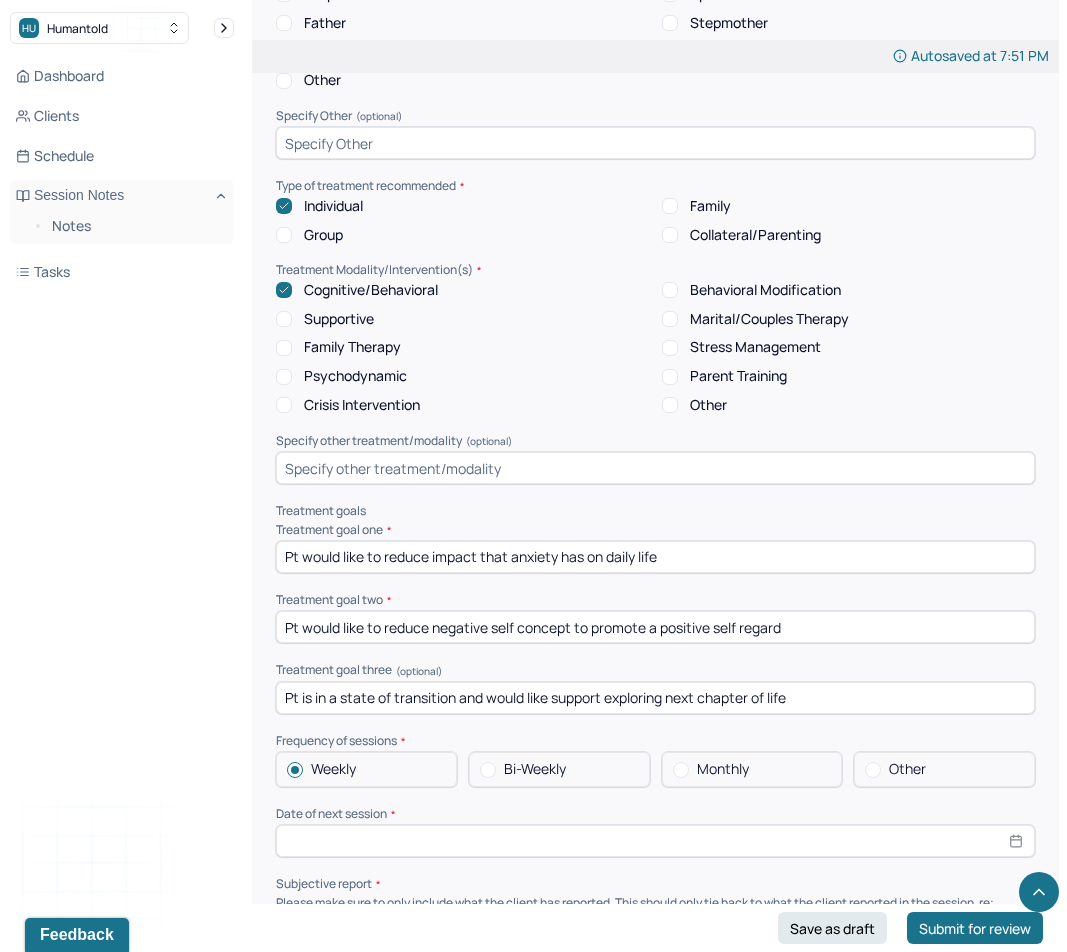 click at bounding box center (655, 841) 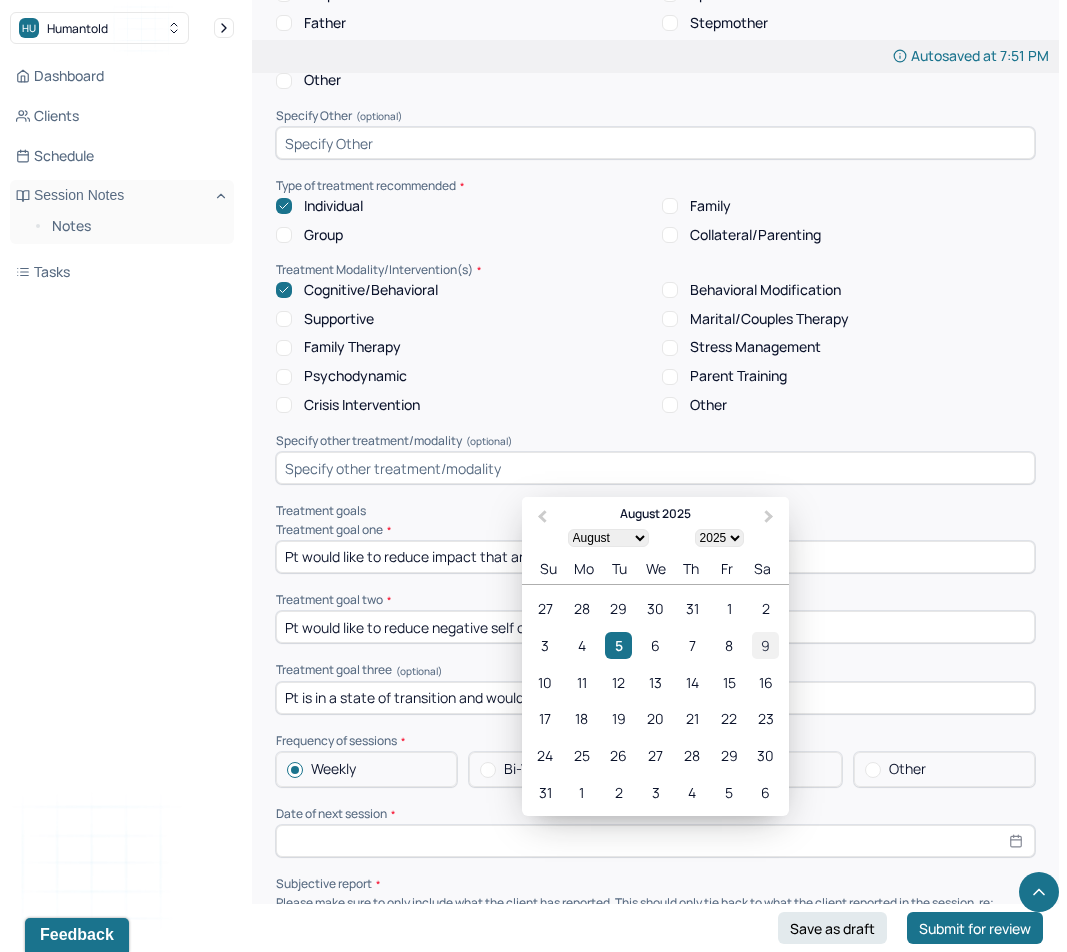 click on "9" at bounding box center [765, 645] 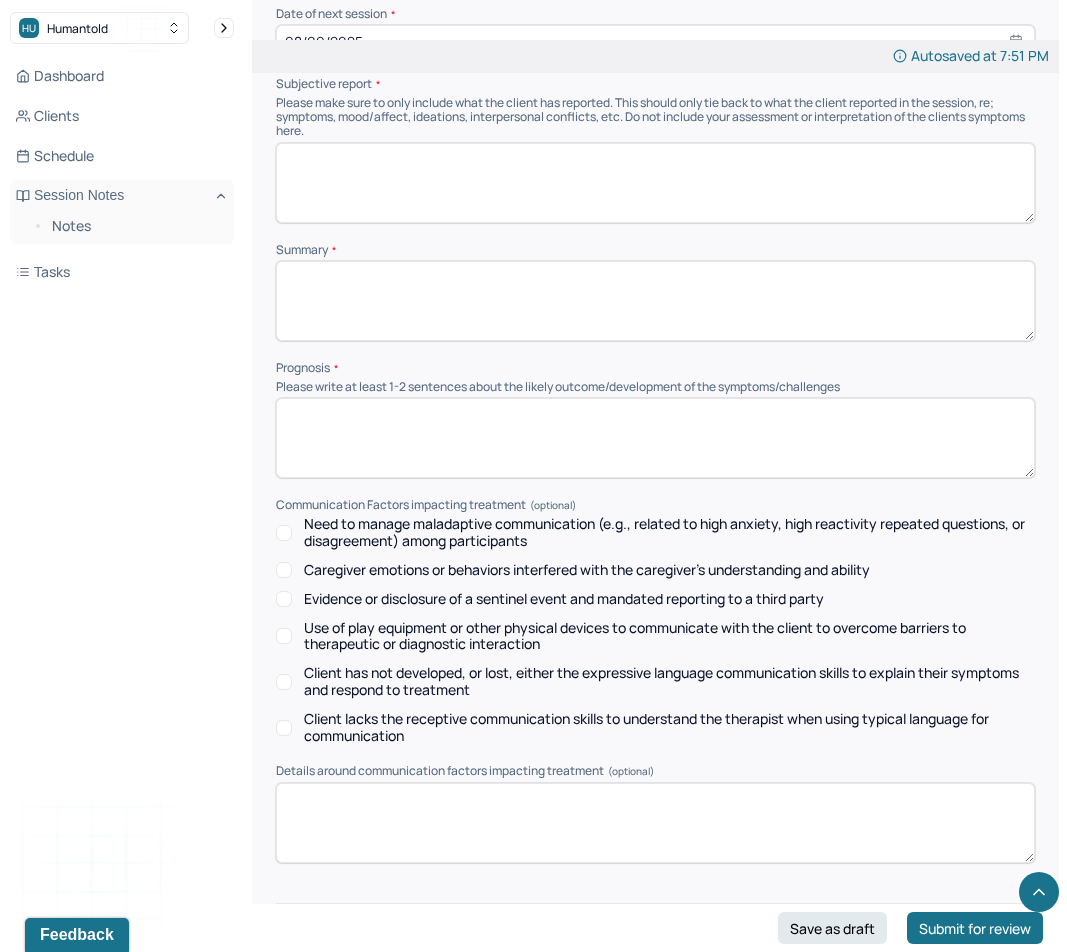scroll, scrollTop: 8486, scrollLeft: 0, axis: vertical 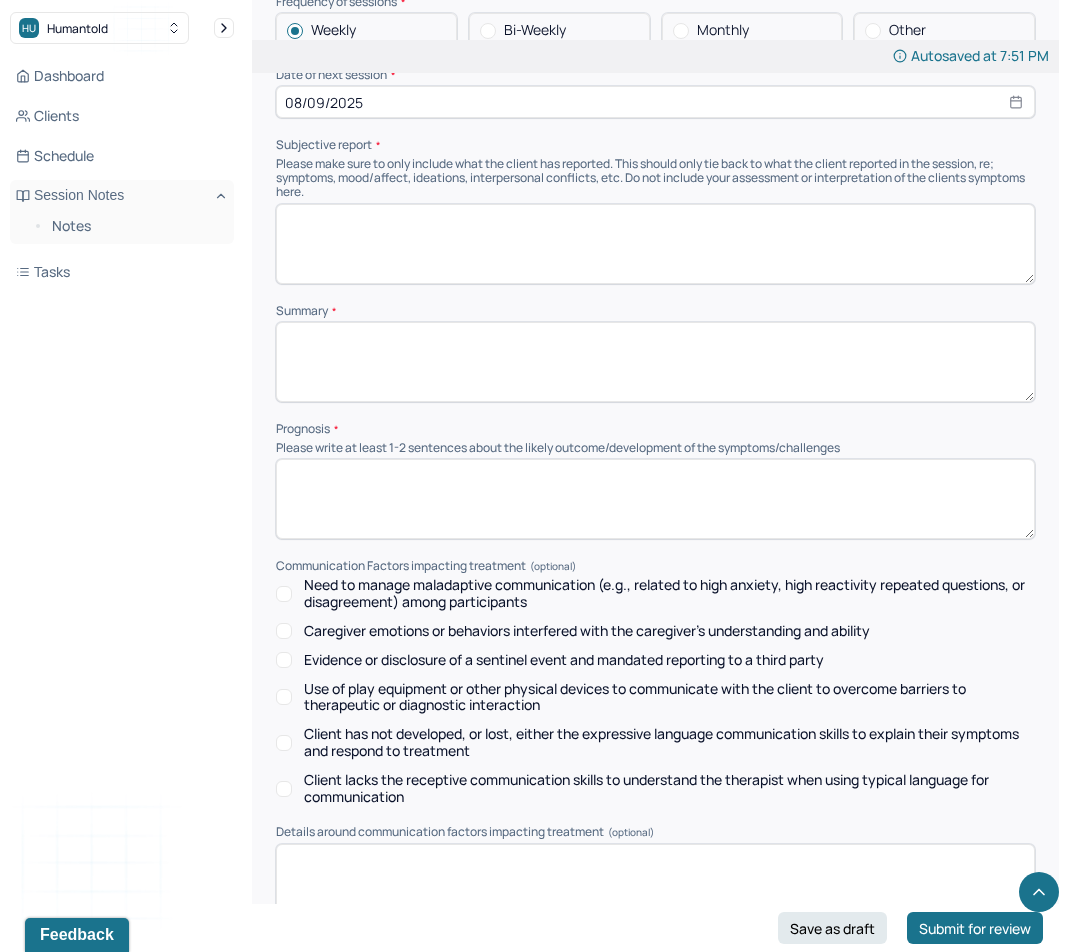 click at bounding box center [655, 244] 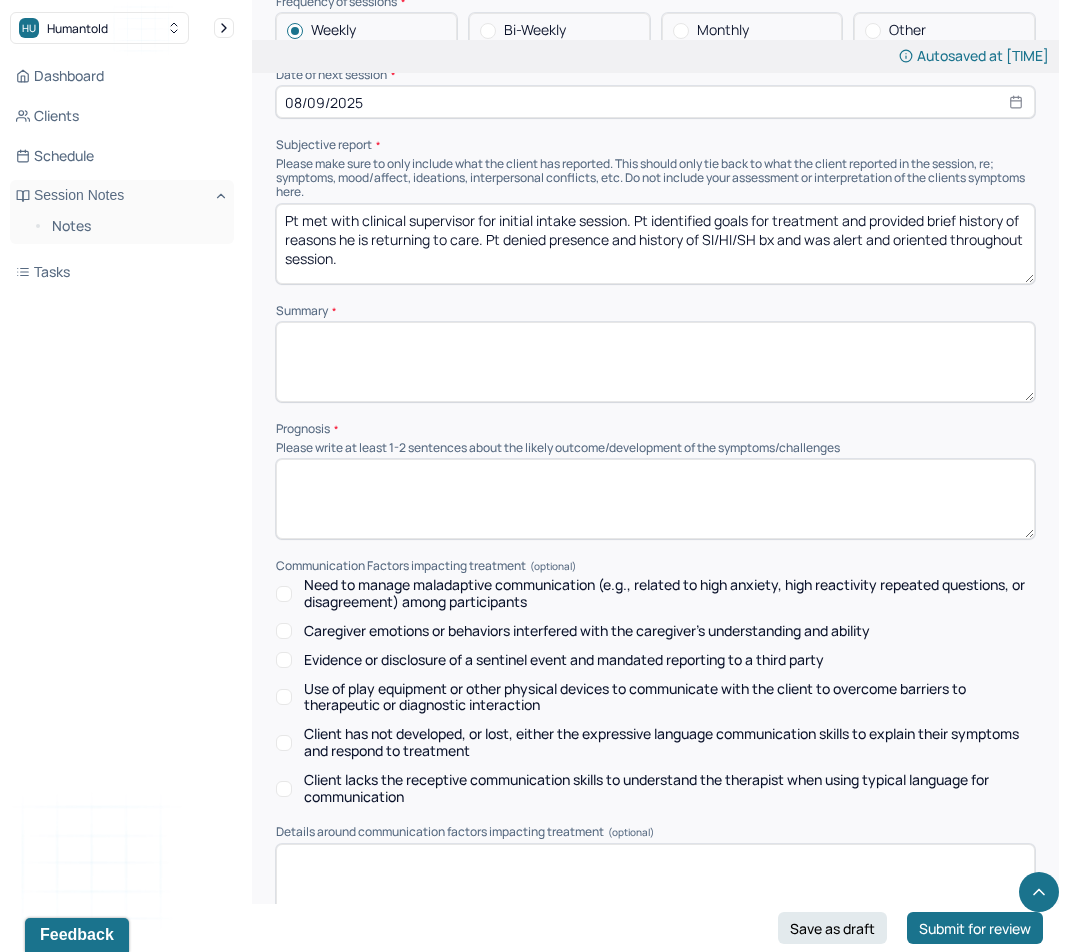type on "Pt met with clinical supervisor for initial intake session. Pt identified goals for treatment and provided brief history of reasons he is returning to care. Pt denied presence and history of SI/HI/SH bx and was alert and oriented throughout session." 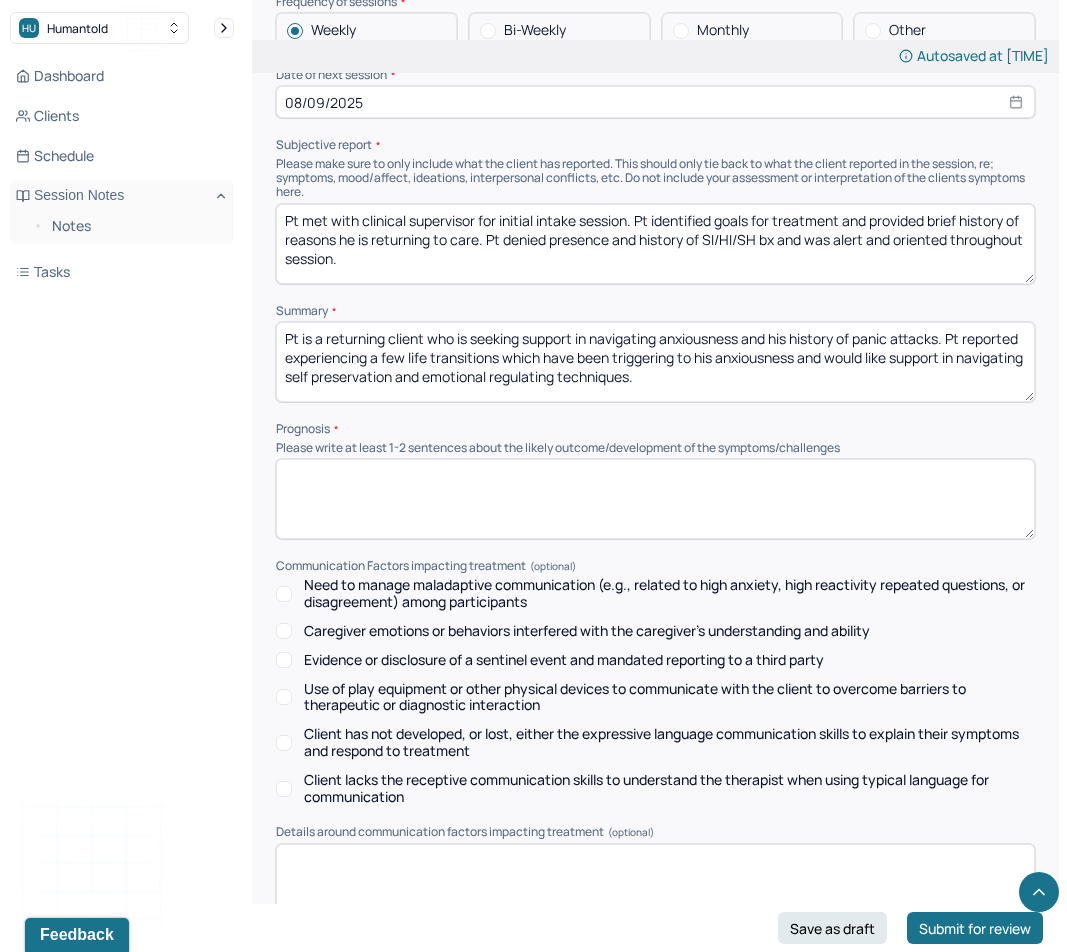 type on "Pt is a returning client who is seeking support in navigating anxiousness and his history of panic attacks. Pt reported experiencing a few life transitions which have been triggering to his anxiousness and would like support in navigating self preservation and emotional regulating techniques." 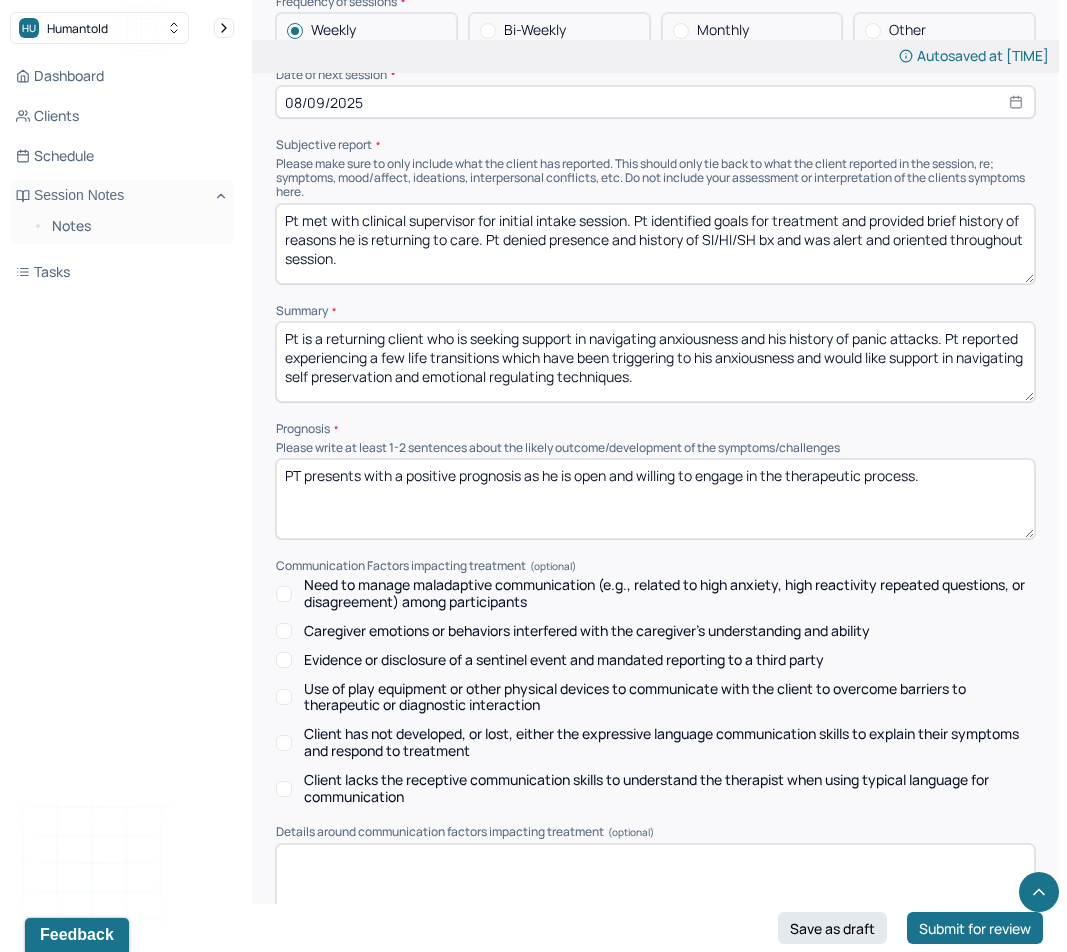 scroll, scrollTop: 8657, scrollLeft: 0, axis: vertical 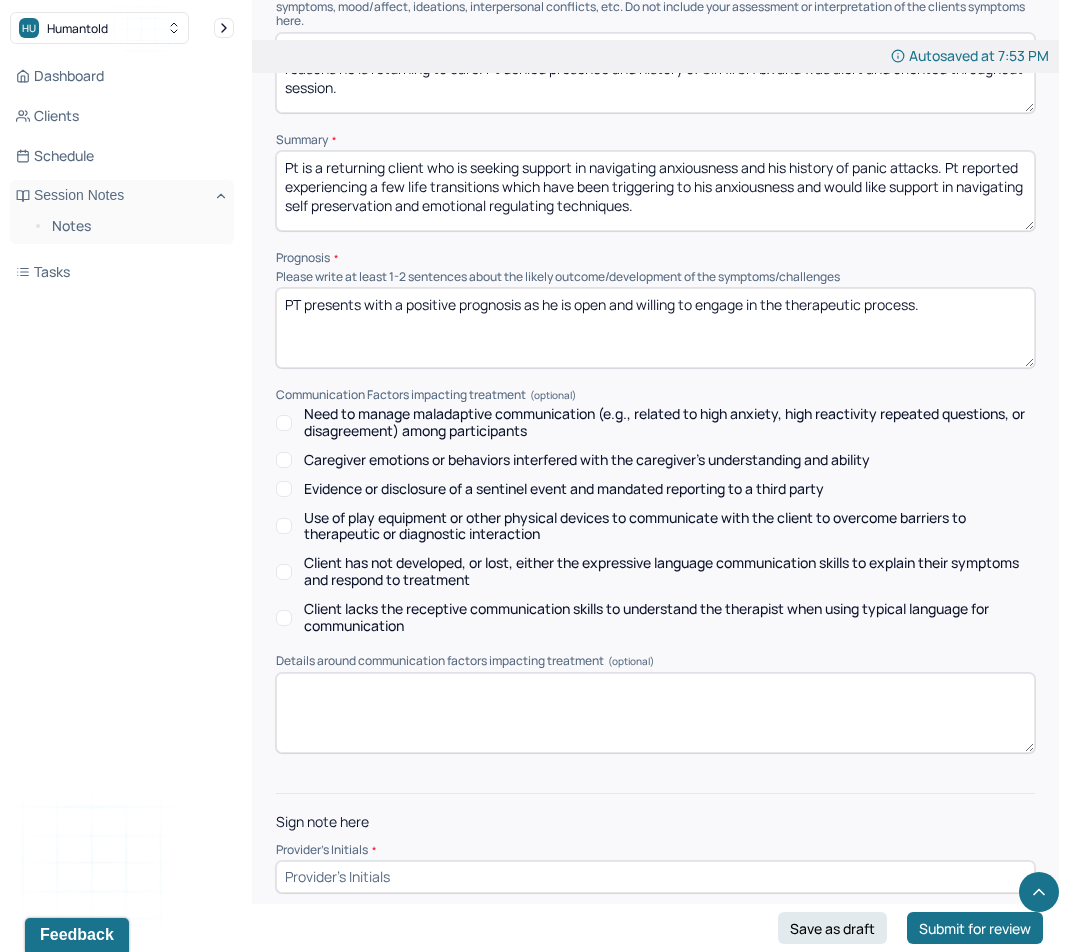 type on "PT presents with a positive prognosis as he is open and willing to engage in the therapeutic process." 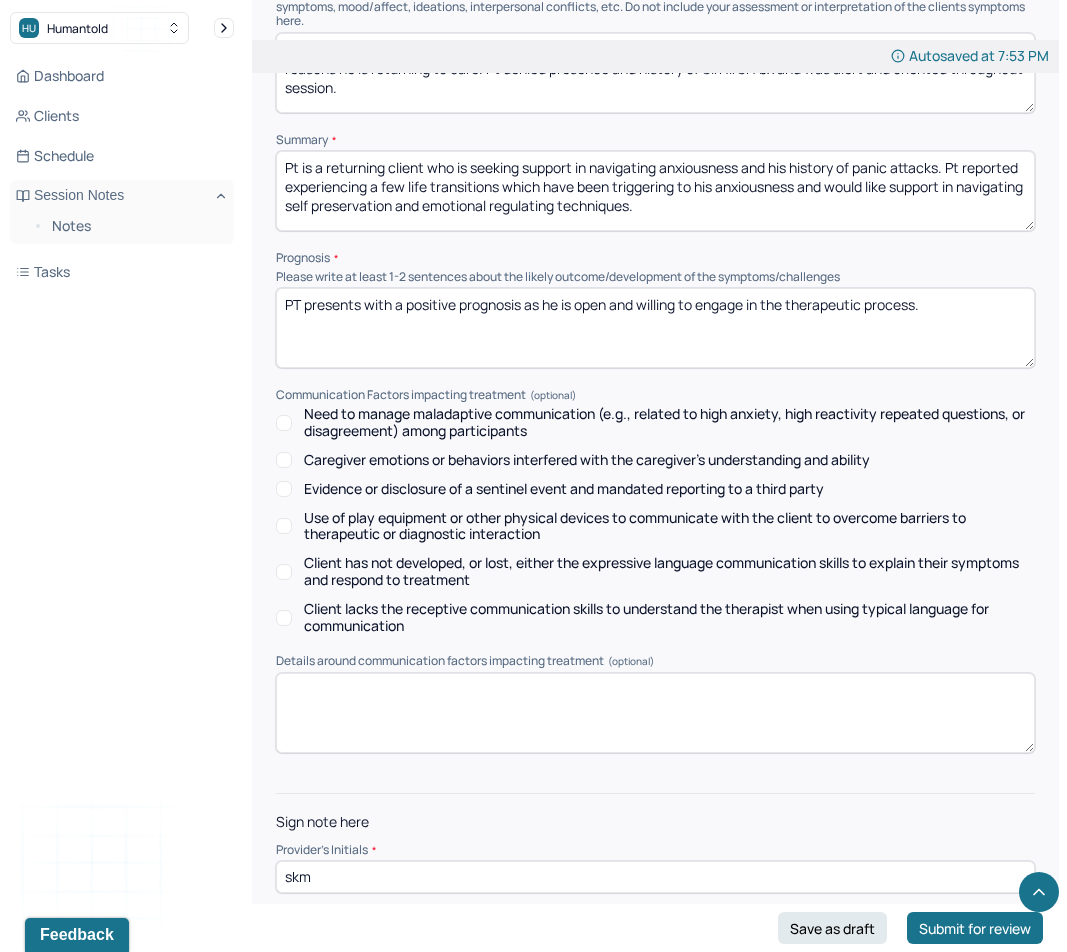 type on "skm" 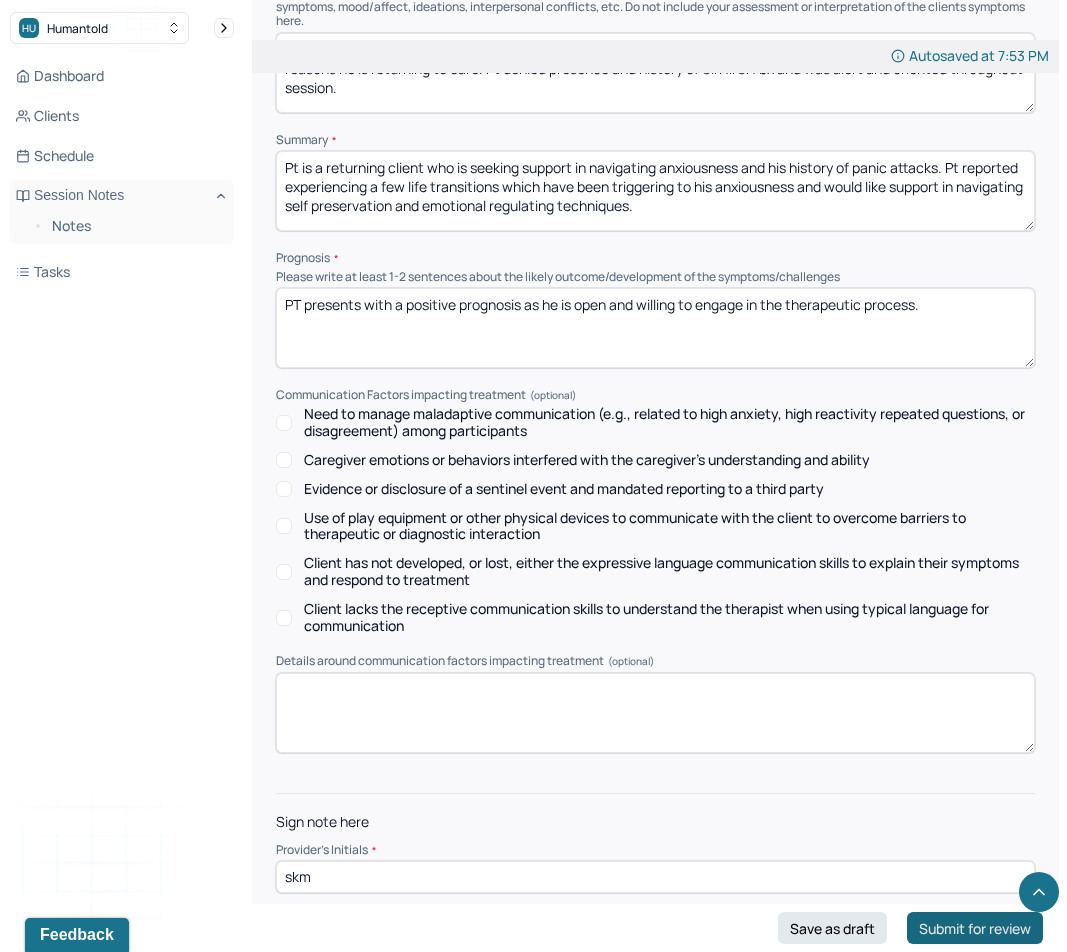 click on "Save as draft Submit for review" at bounding box center (655, 928) 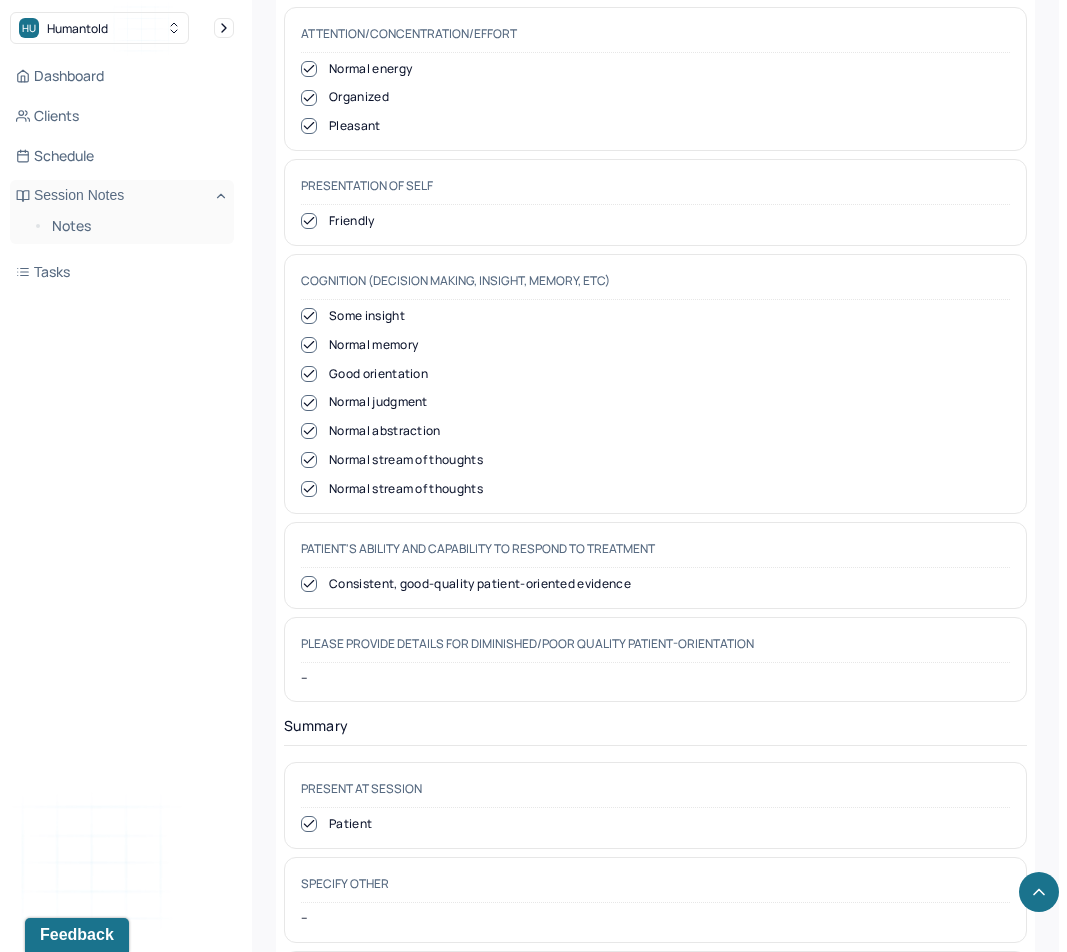 scroll, scrollTop: 10100, scrollLeft: 0, axis: vertical 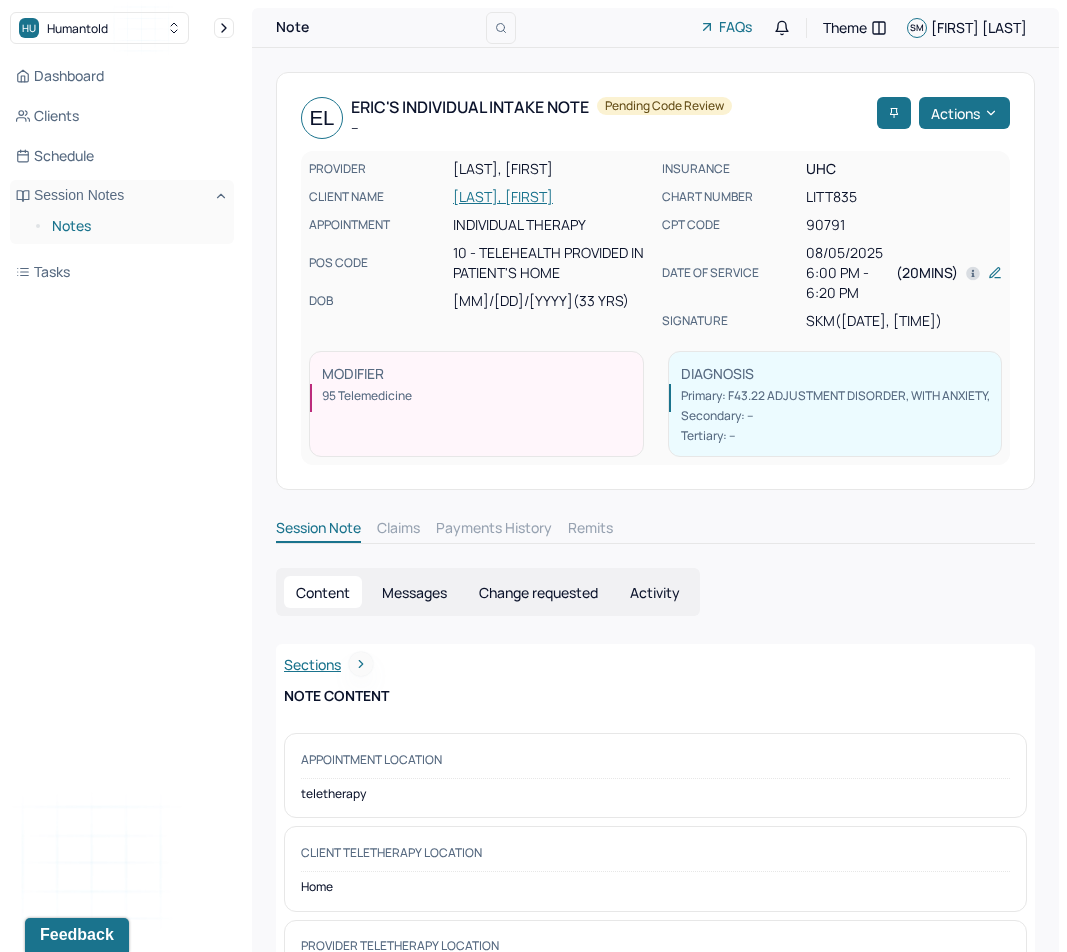click on "Notes" at bounding box center (135, 226) 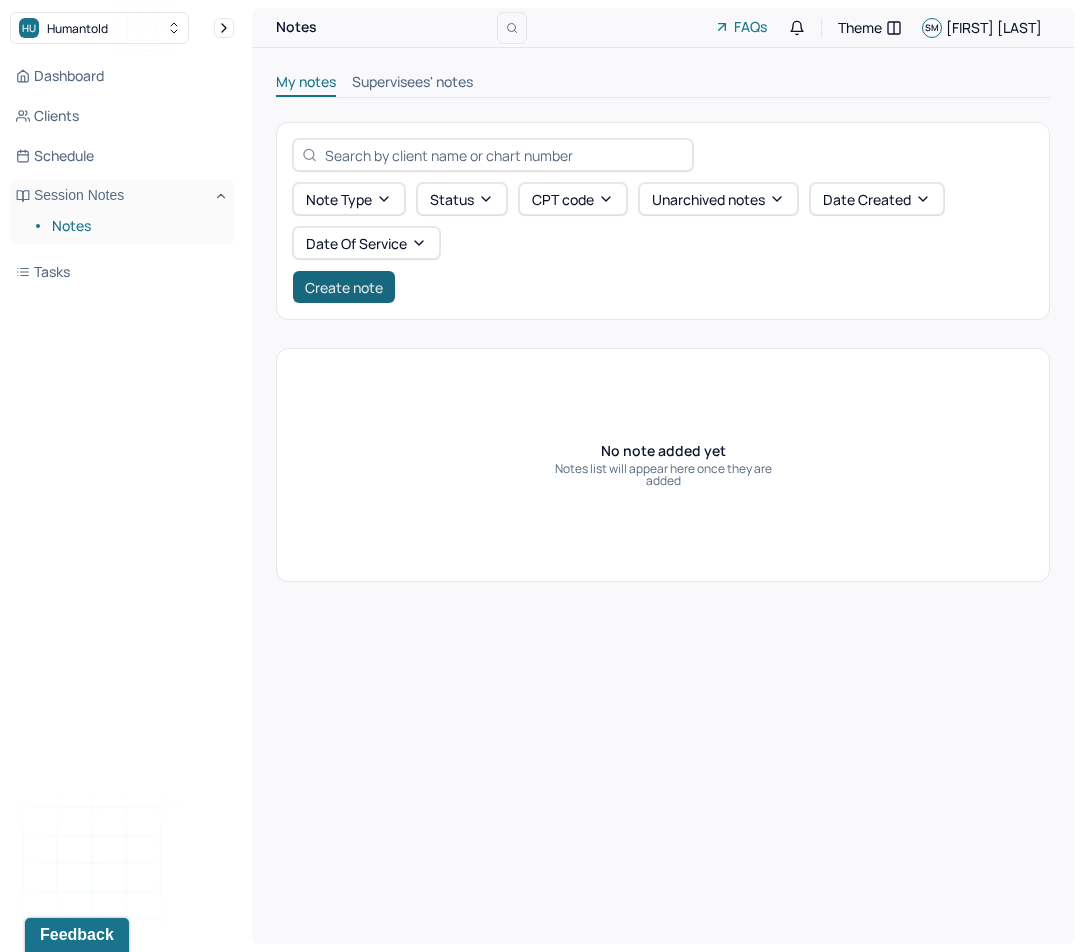 click on "Create note" at bounding box center [344, 287] 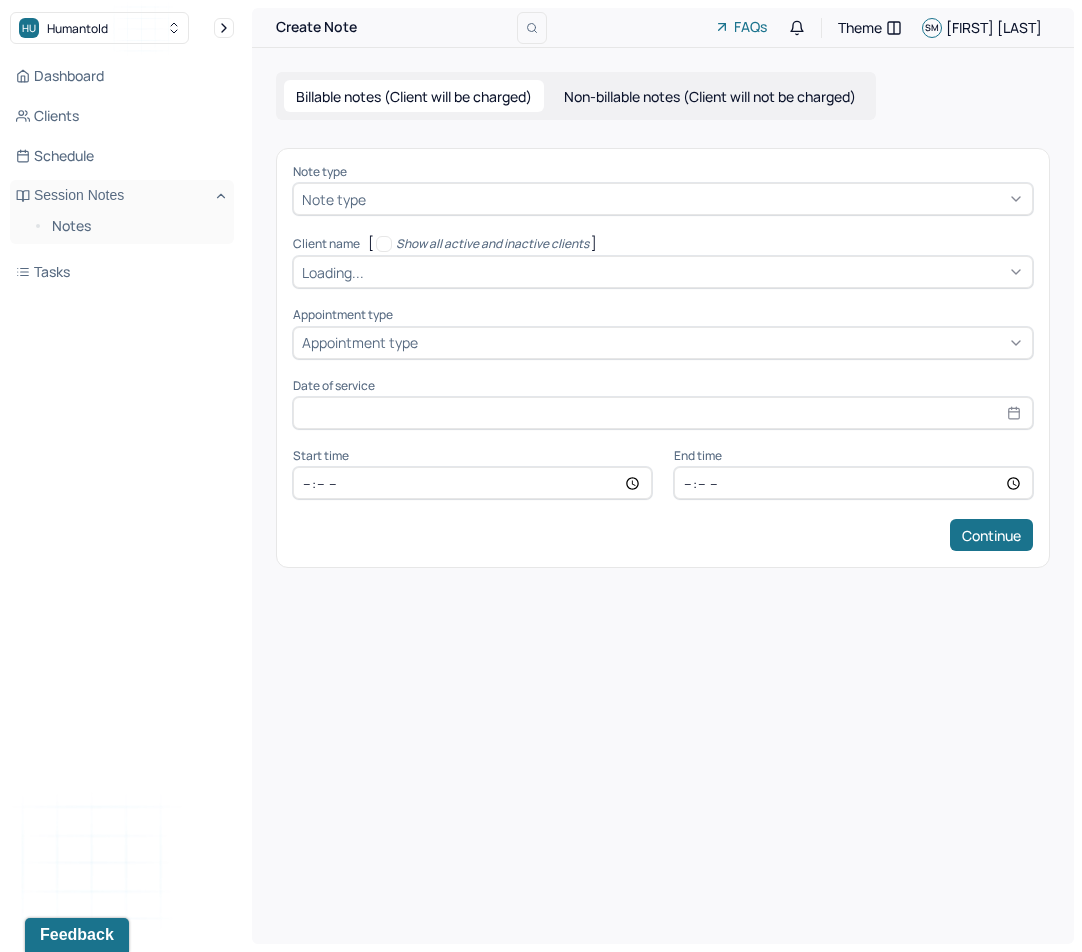 click on "Note type" at bounding box center [334, 199] 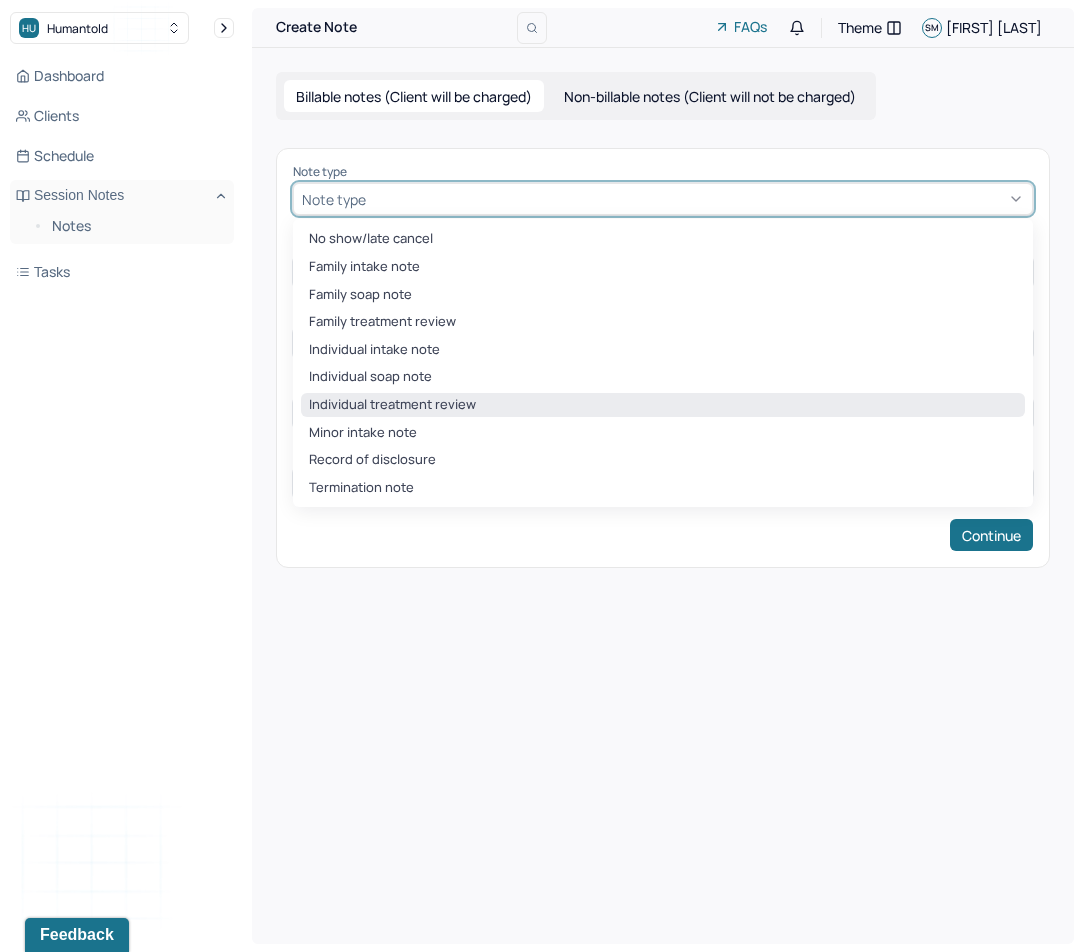 click on "Individual treatment review" at bounding box center [663, 405] 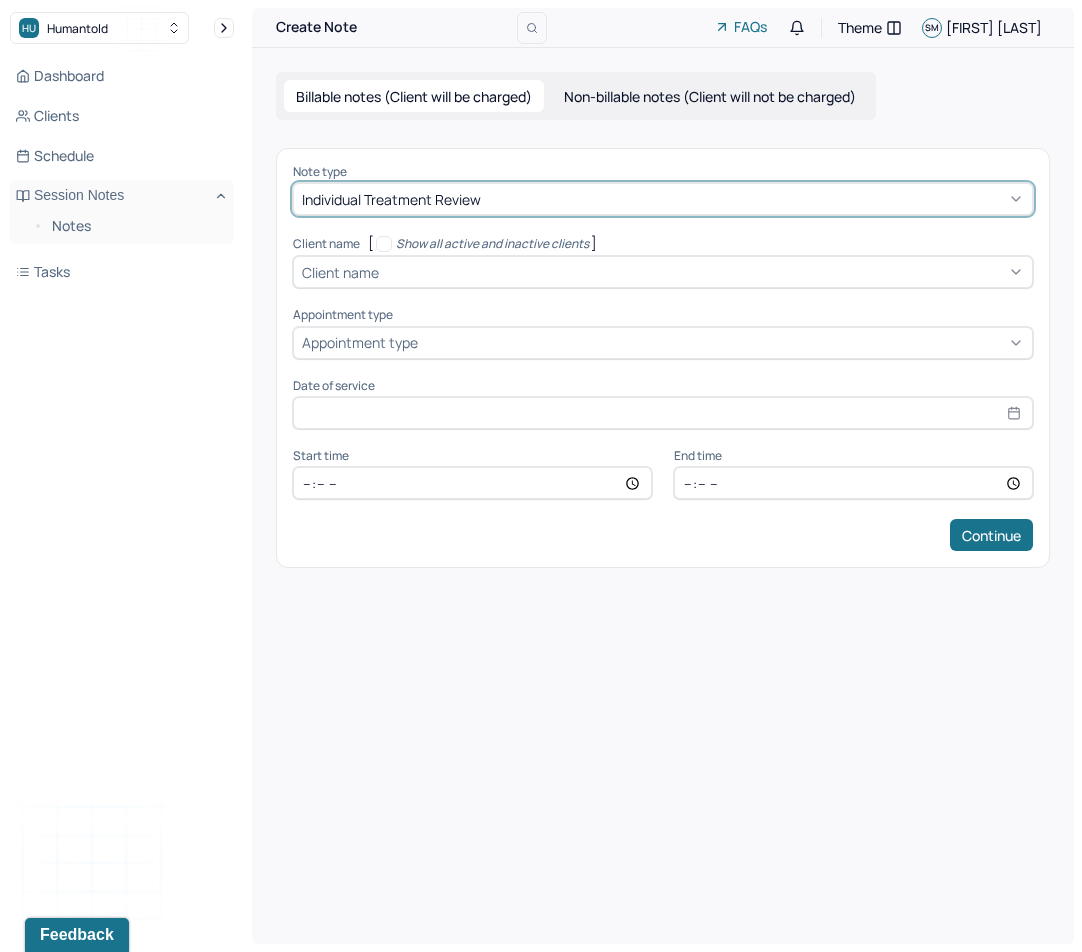 click on "Client name" at bounding box center (340, 272) 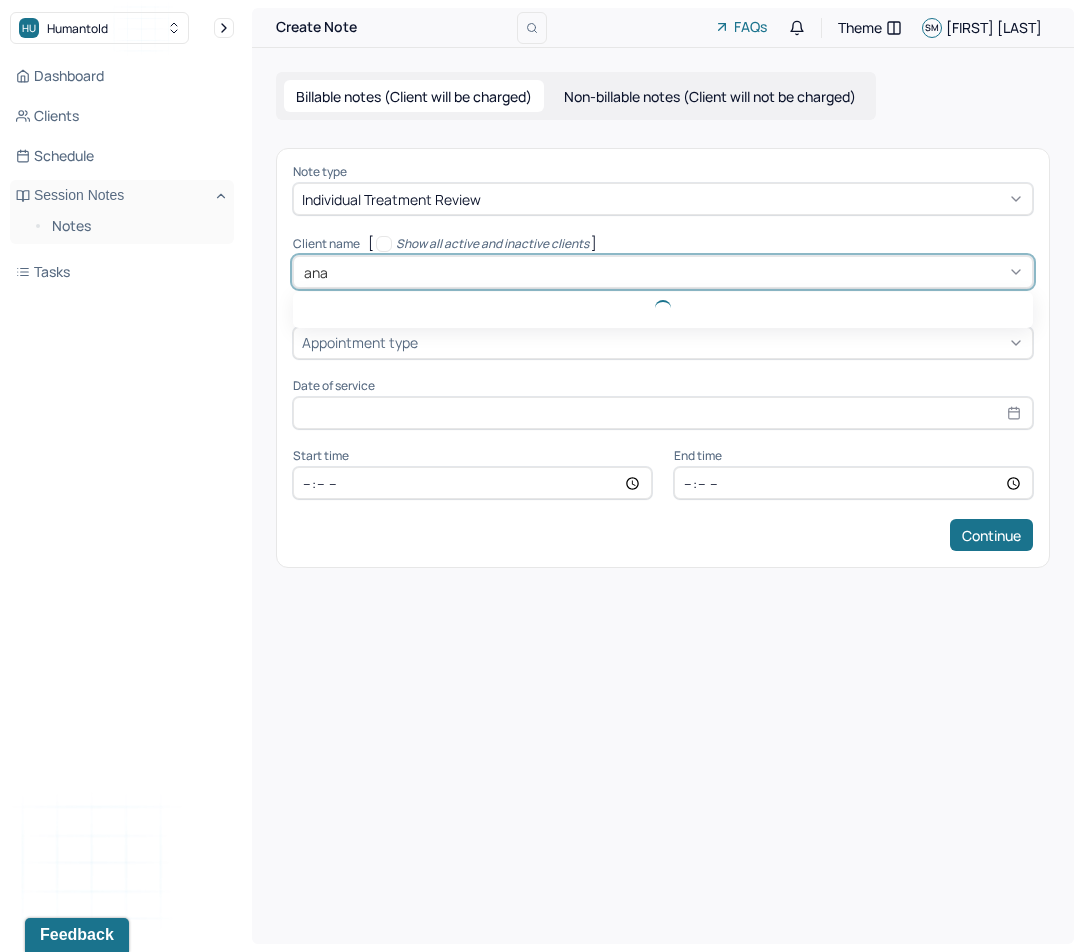 type on "anan" 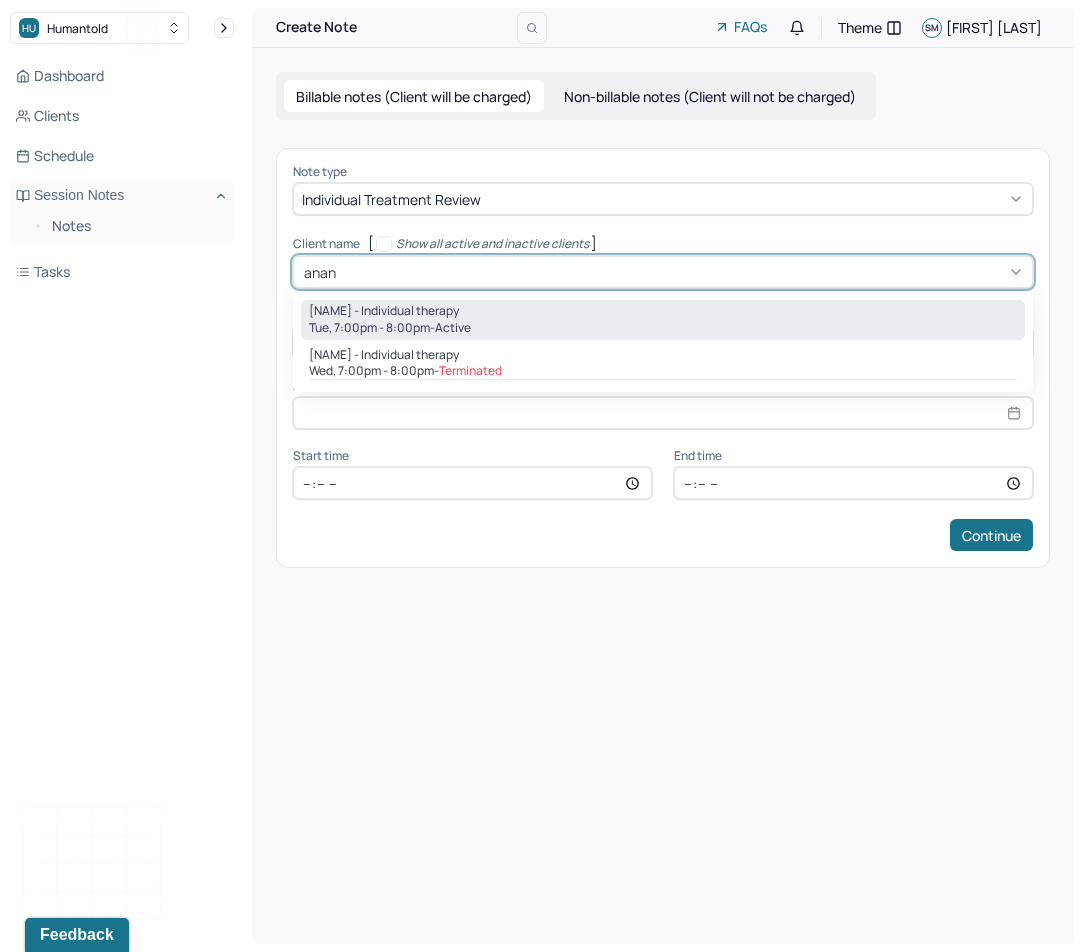 click on "Gabrielle Anania - Individual therapy" at bounding box center (384, 311) 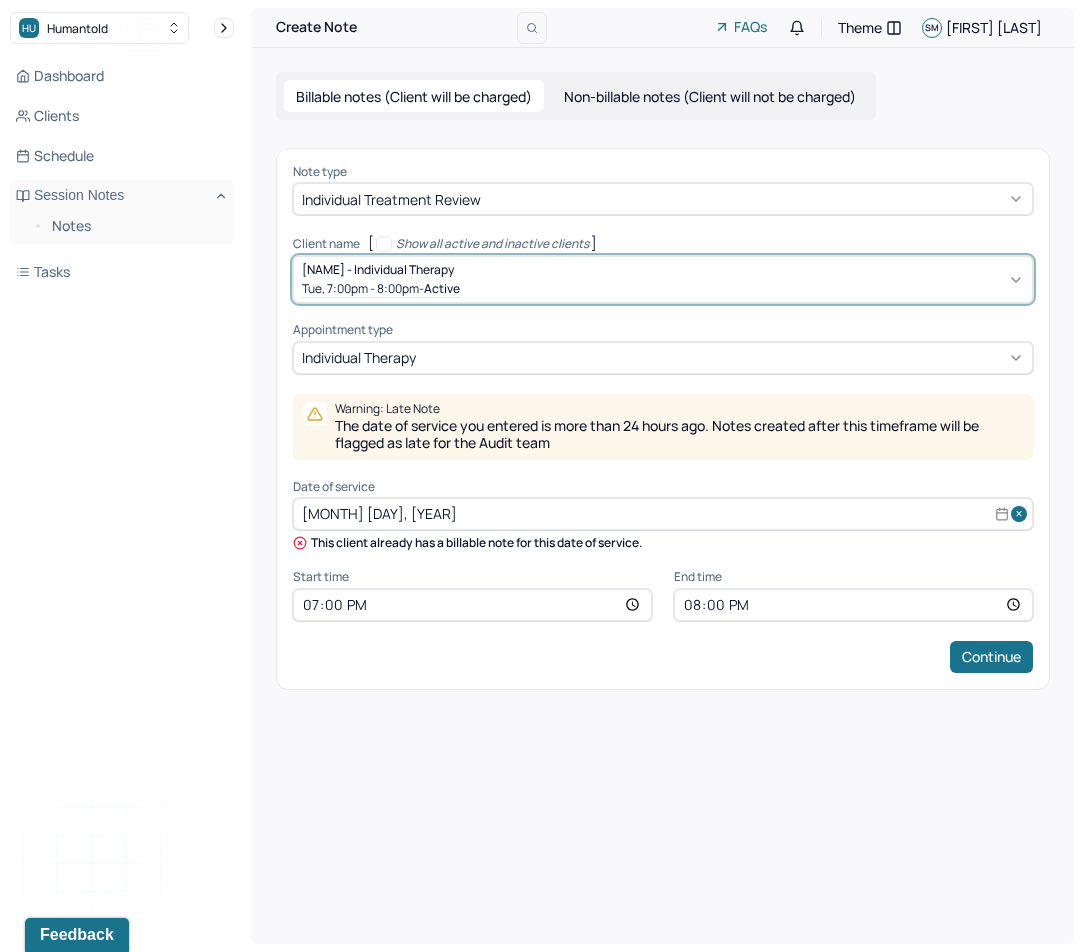 click on "Jul 22, 2025" at bounding box center (663, 514) 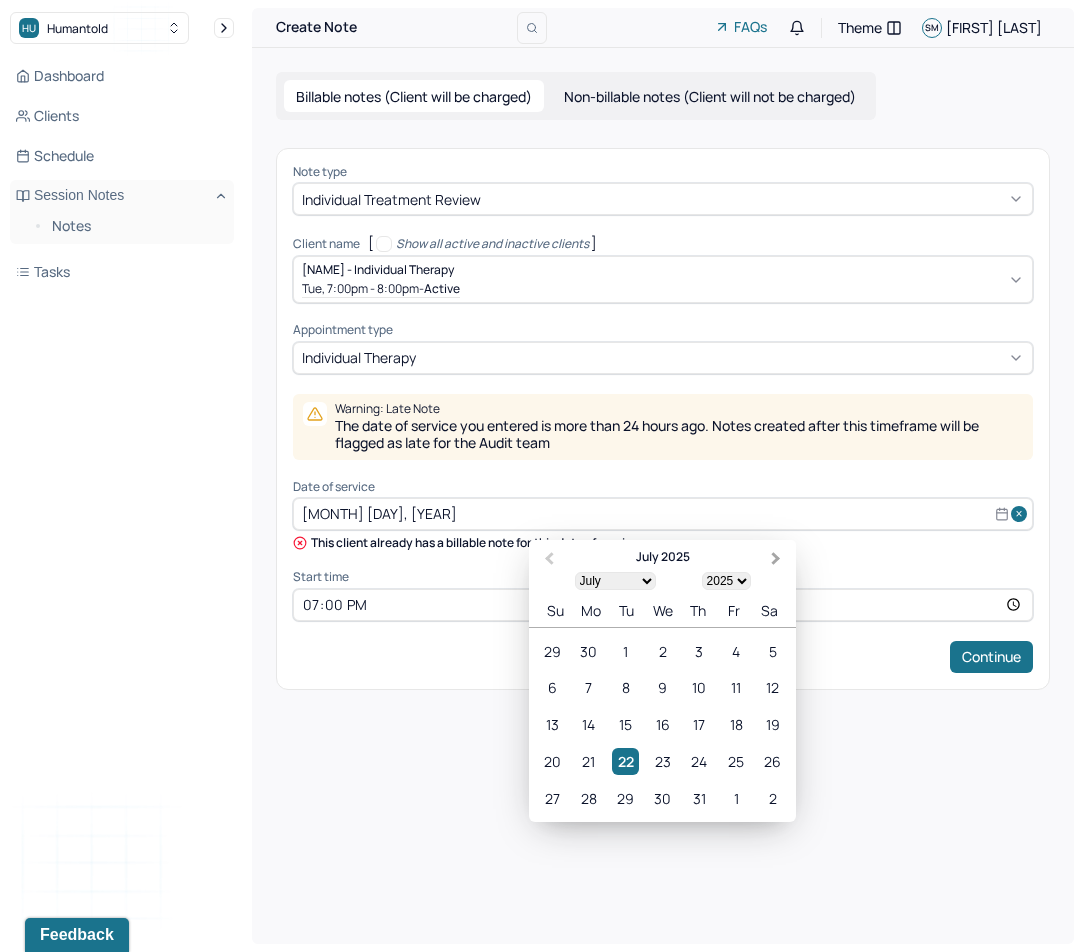 click on "Next Month" at bounding box center [776, 559] 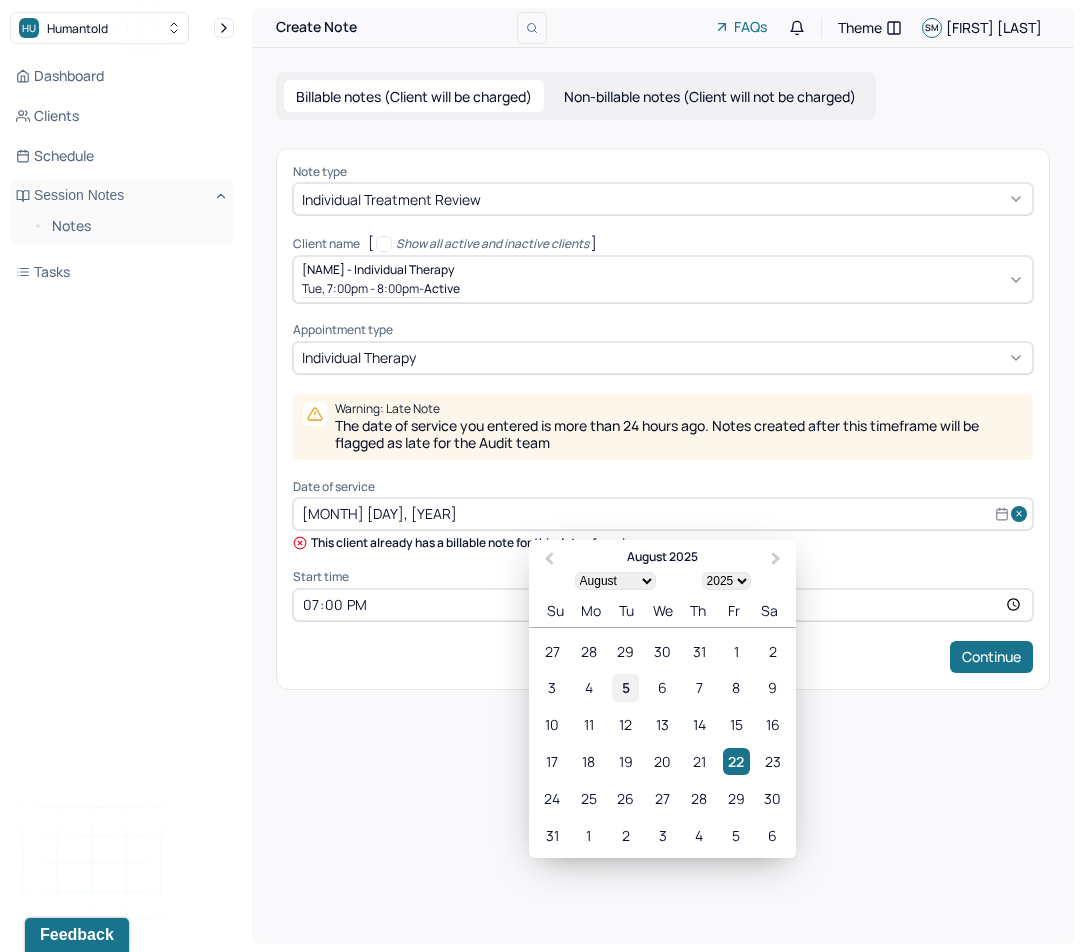 click on "5" at bounding box center (625, 687) 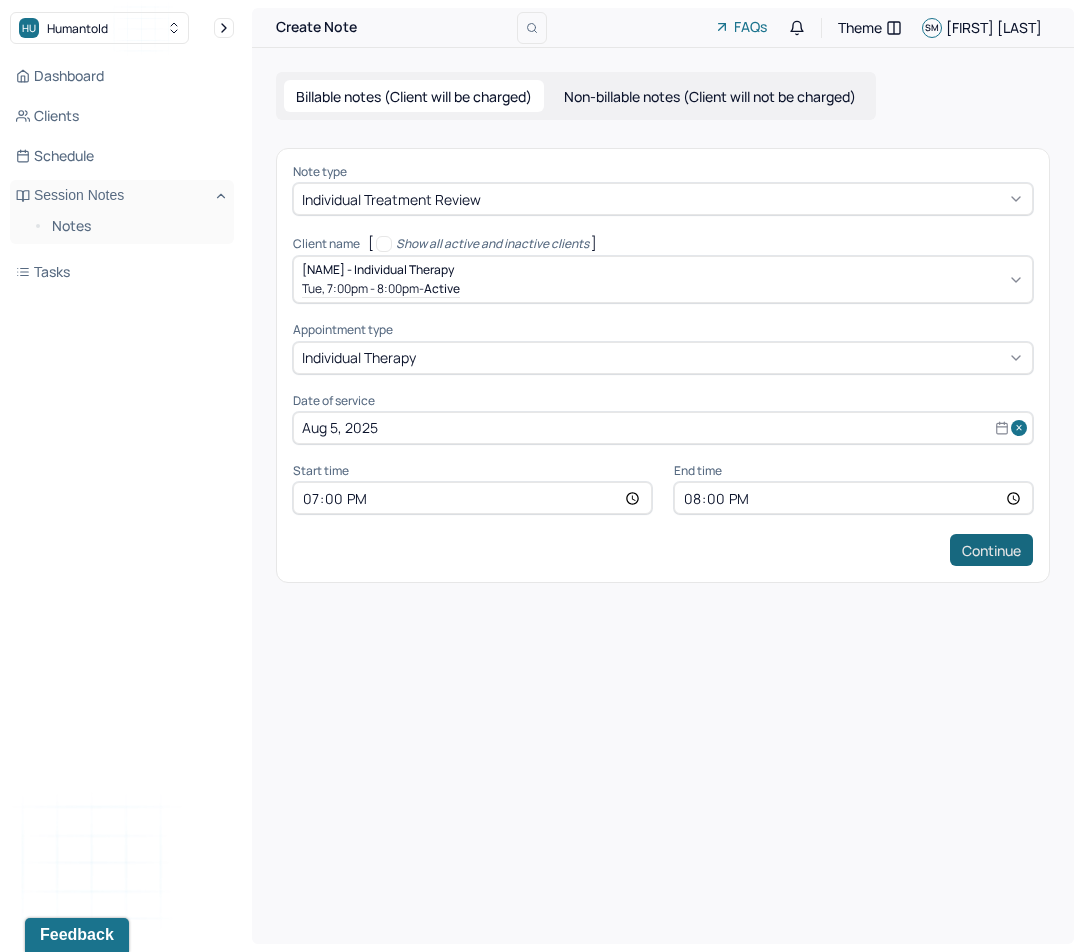 click on "Continue" at bounding box center [991, 550] 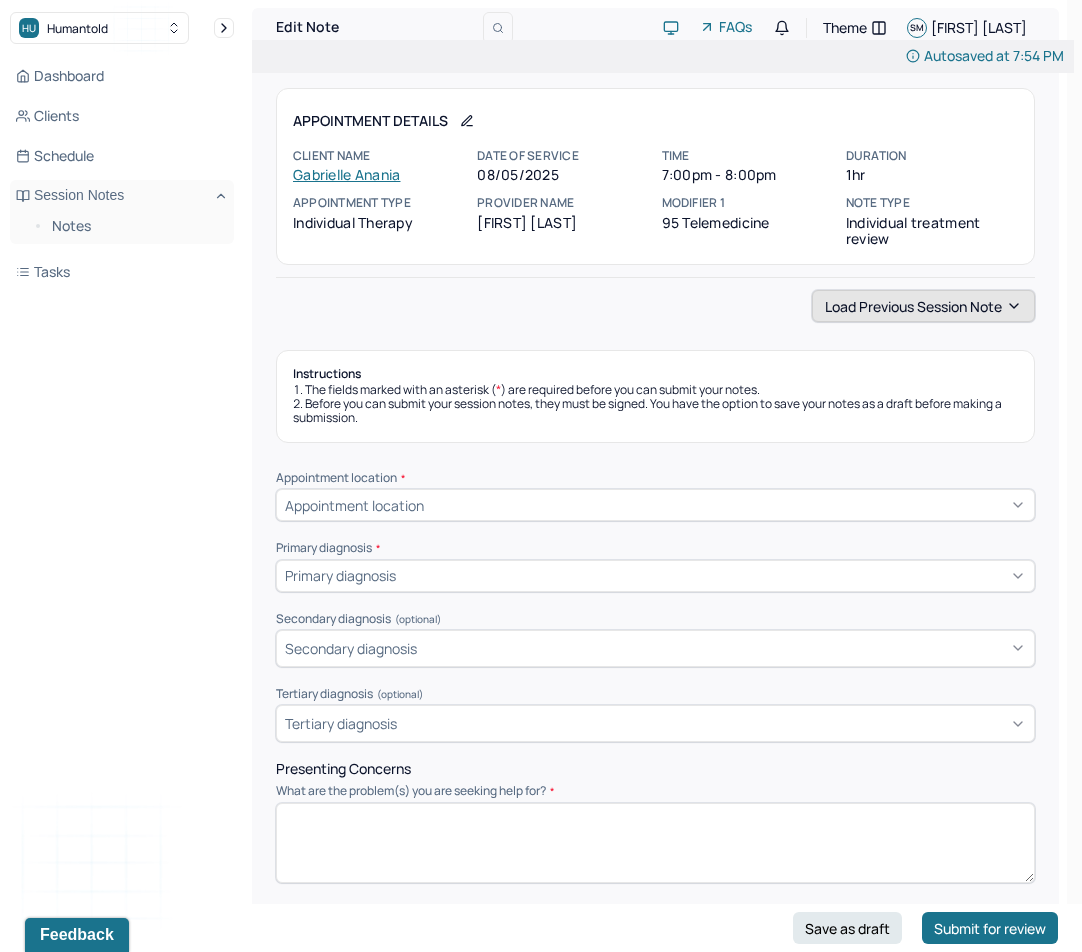 click on "Load previous session note" at bounding box center [923, 306] 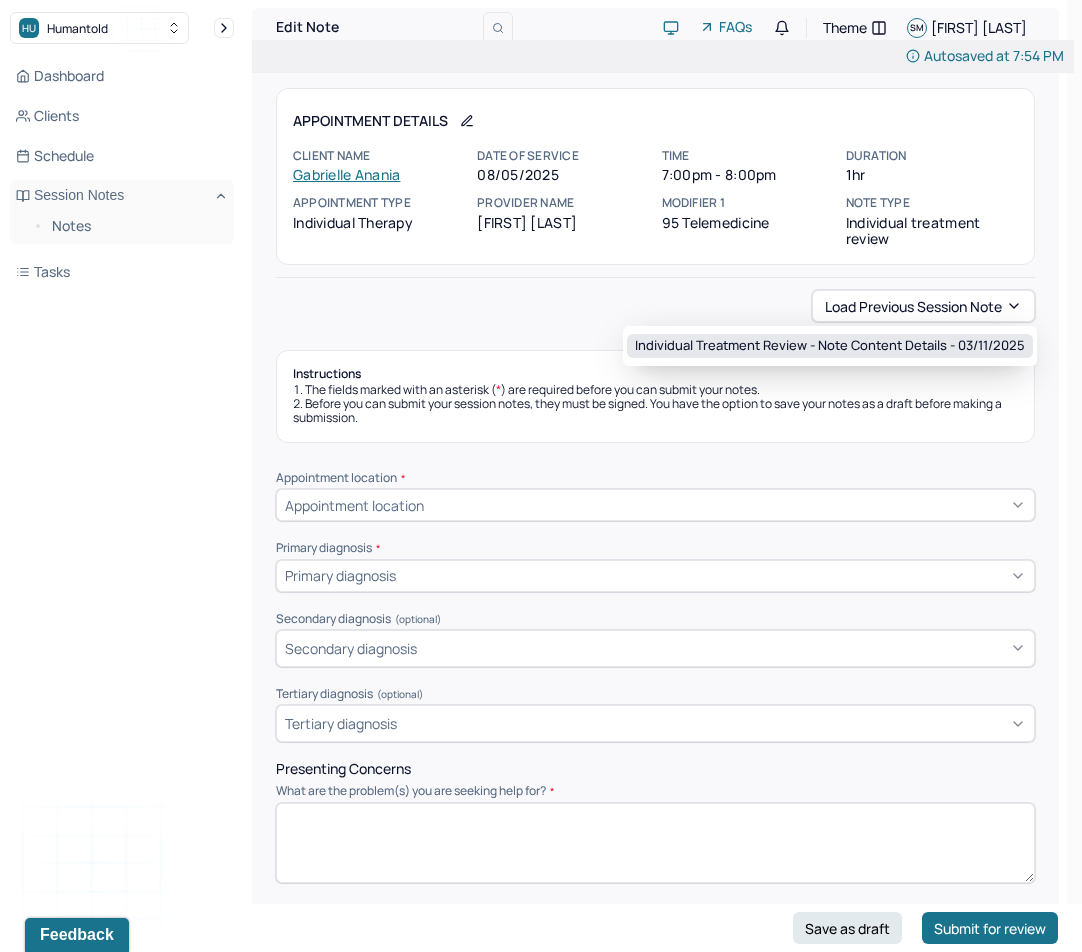 click on "Individual treatment review - Note content Details - [DATE]" at bounding box center [830, 346] 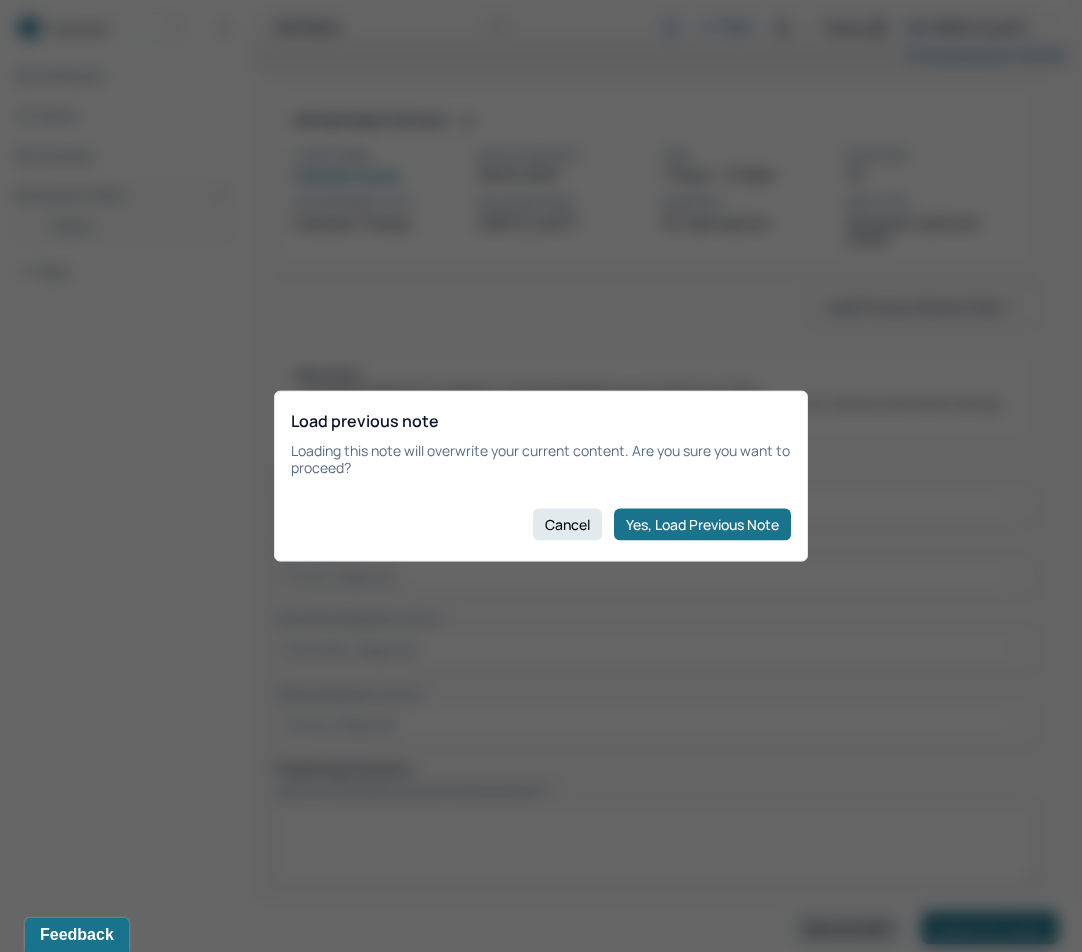 click on "Load previous note Loading this note will overwrite your current content. Are you sure you want to proceed? Cancel Yes, Load Previous Note" at bounding box center (541, 476) 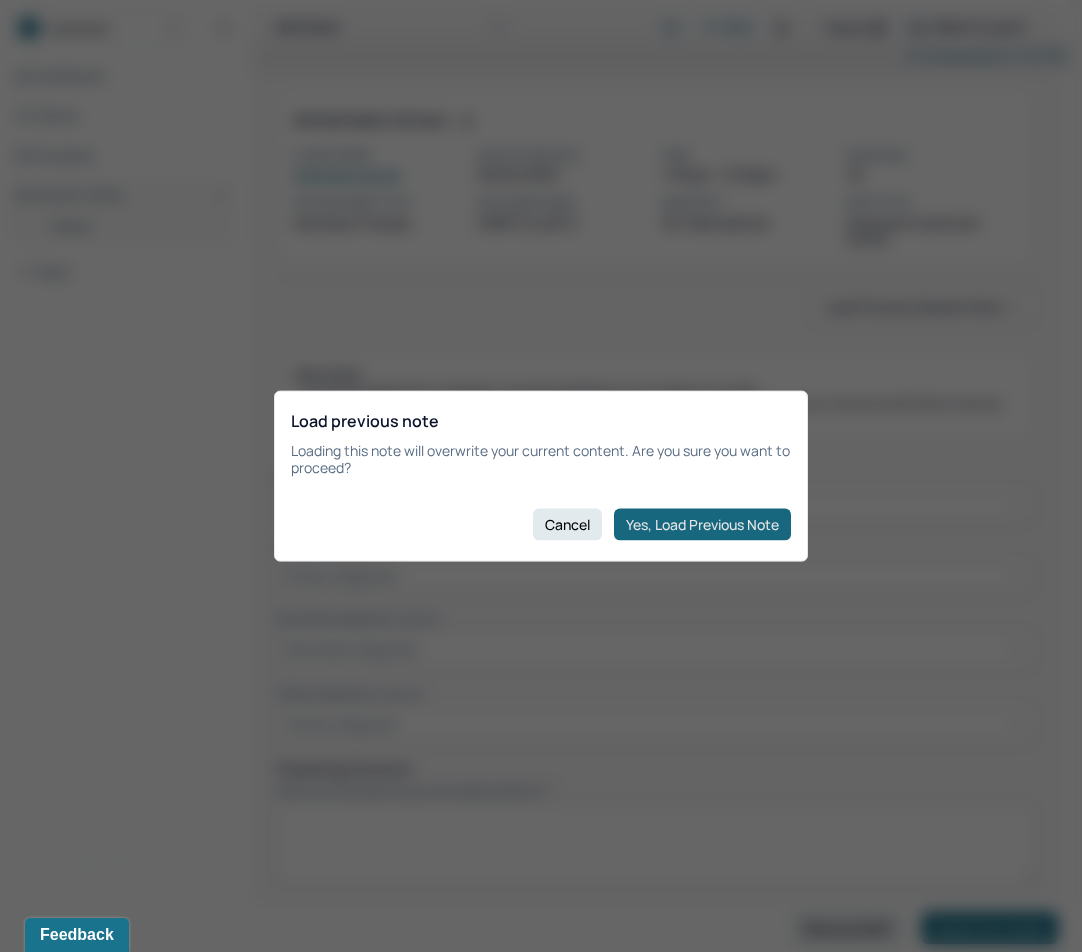 click on "Yes, Load Previous Note" at bounding box center (702, 524) 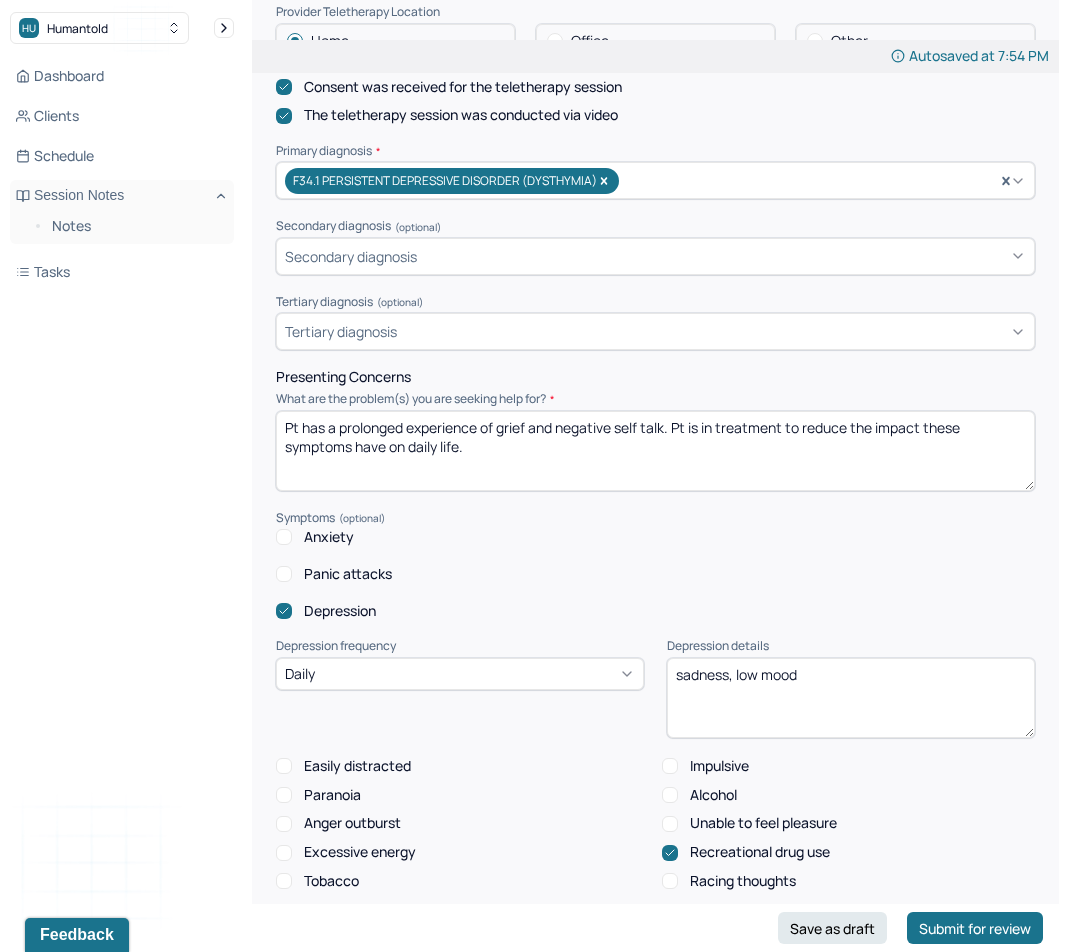 scroll, scrollTop: 654, scrollLeft: 0, axis: vertical 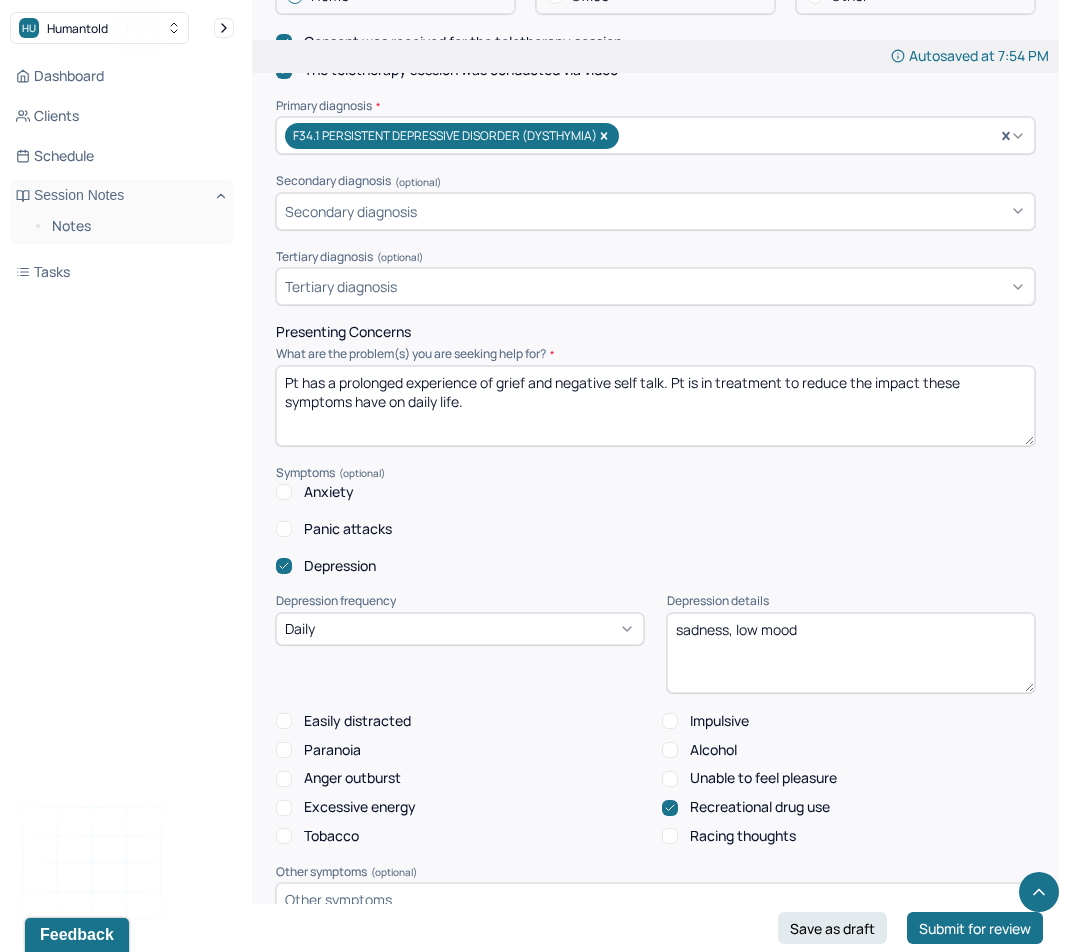 click on "Pt has a prolonged experience of grief and negative self talk. Pt is in treatment to reduce the impact these symptoms have on daily life." at bounding box center [655, 406] 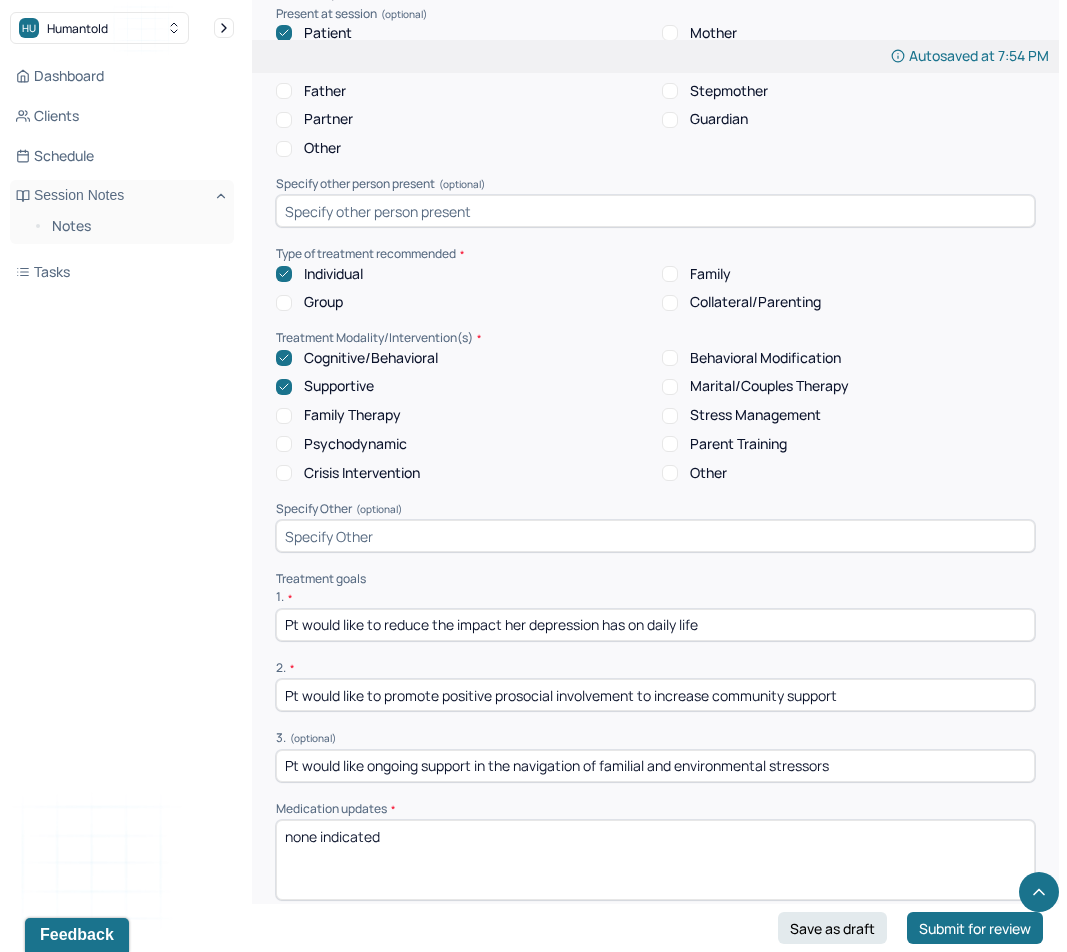 scroll, scrollTop: 4059, scrollLeft: 0, axis: vertical 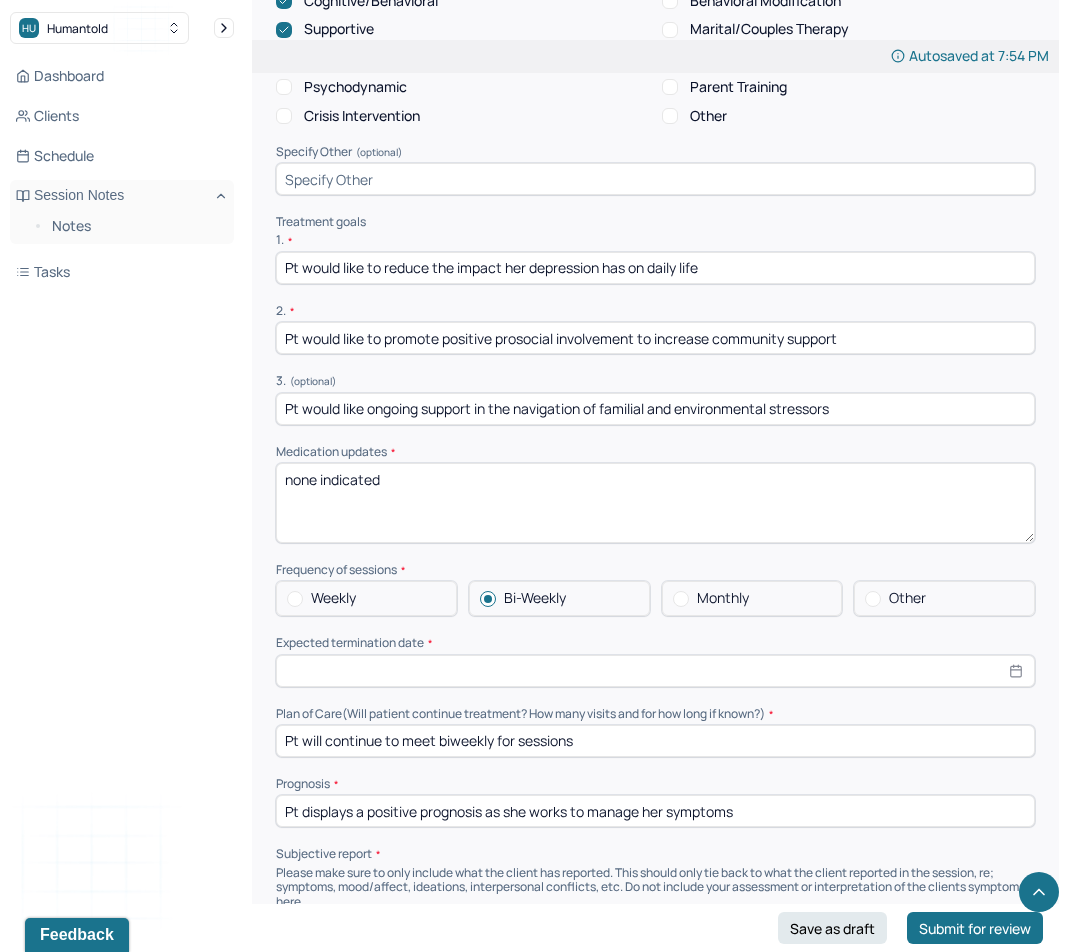 click on "Pt would like to promote positive prosocial involvement to increase community support" at bounding box center (655, 338) 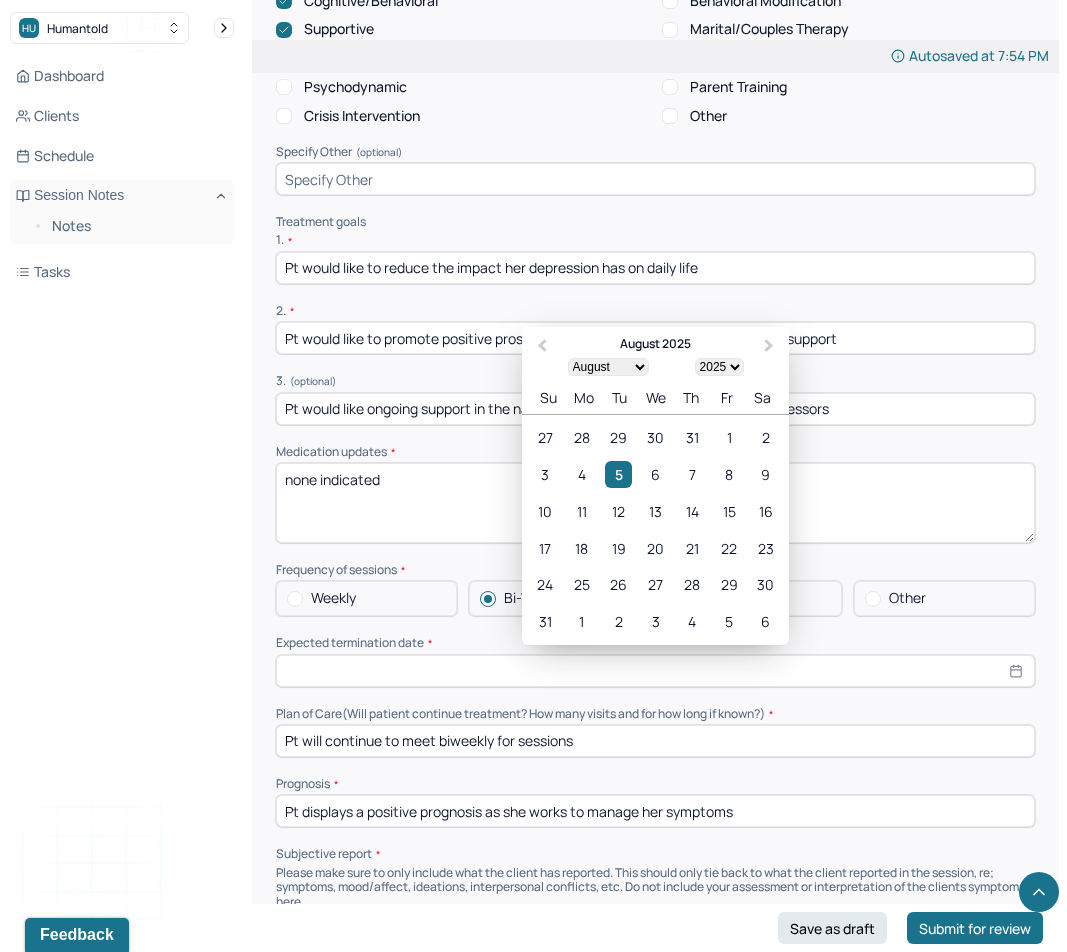 click at bounding box center [655, 671] 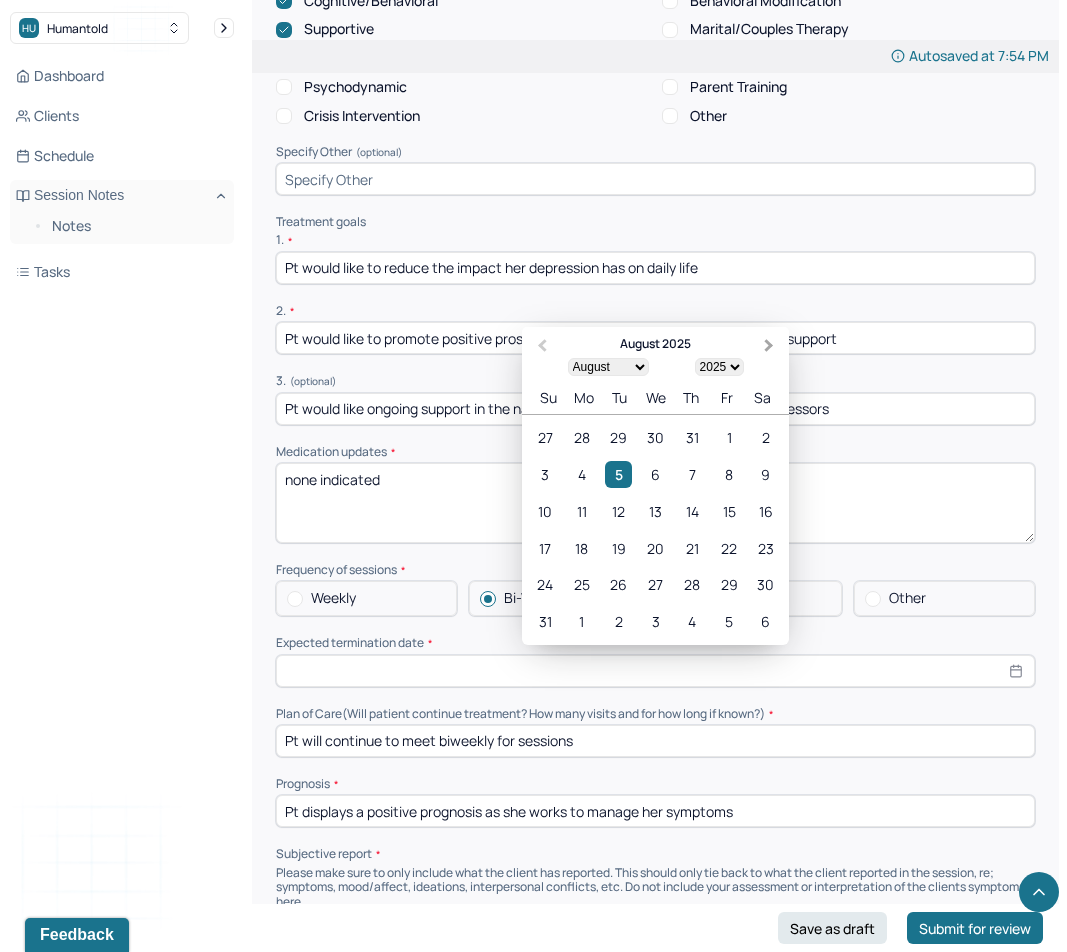 click on "Next Month" at bounding box center [769, 346] 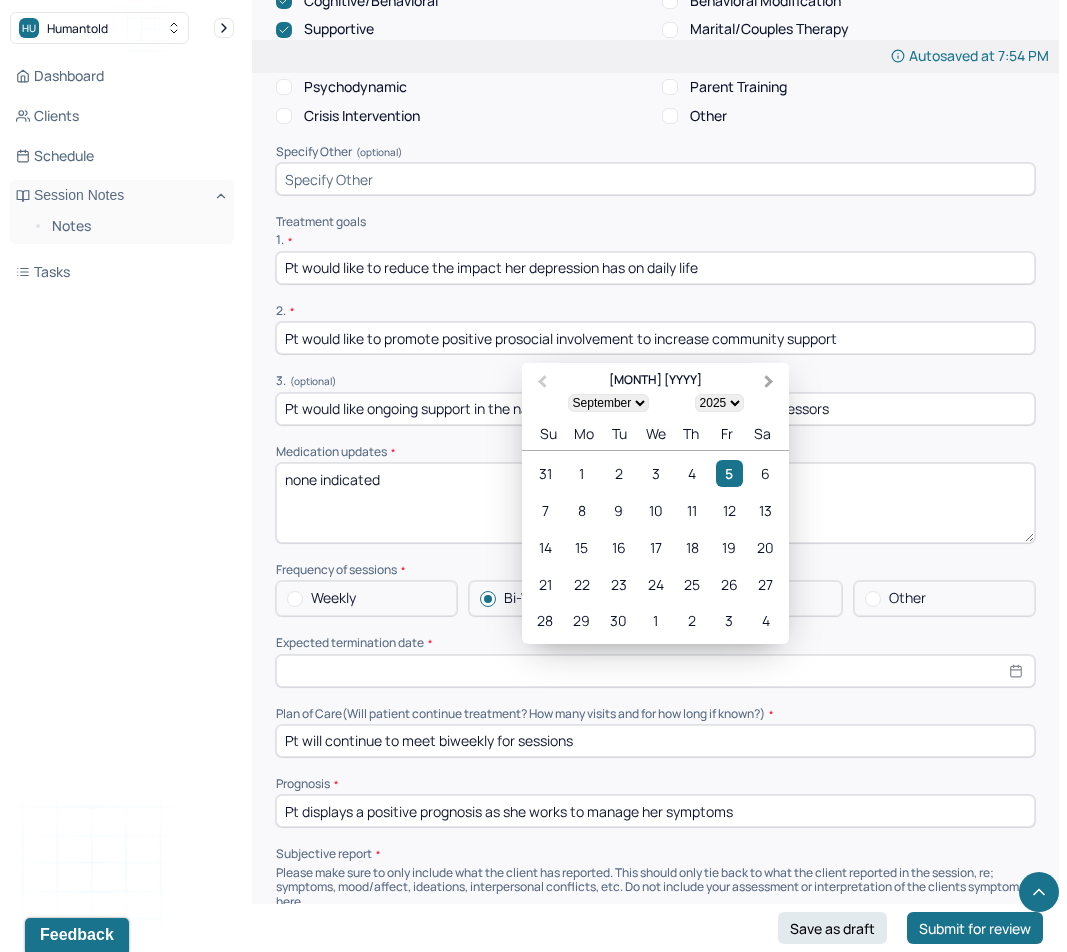 click on "Next Month" at bounding box center [769, 382] 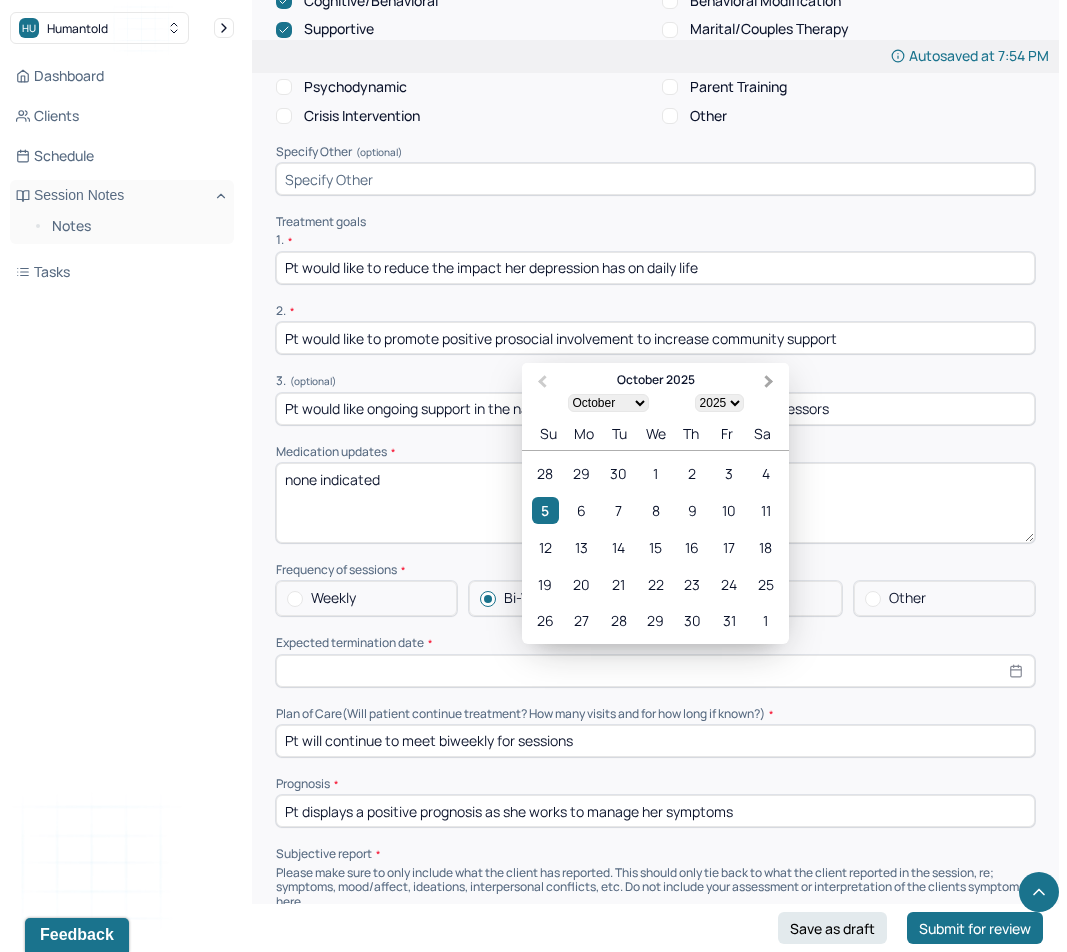 click on "Next Month" at bounding box center (769, 382) 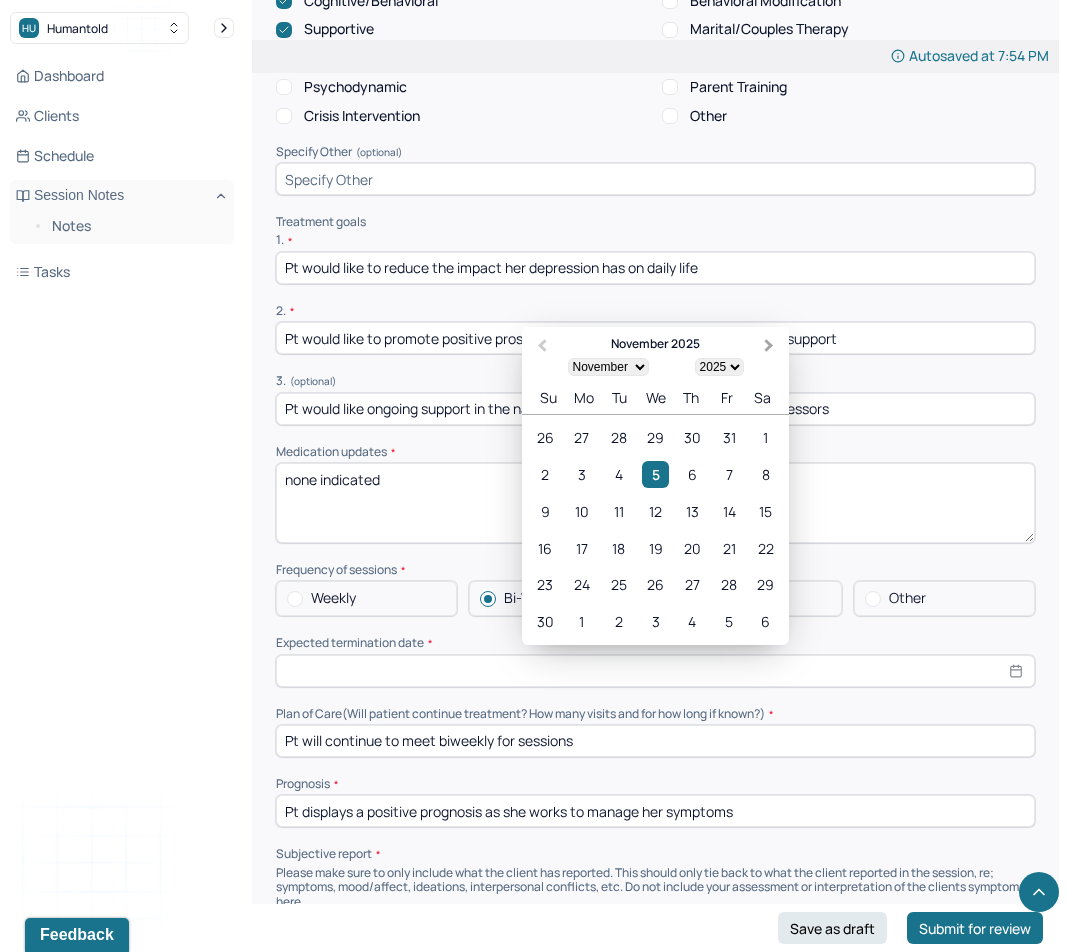 click on "Next Month" at bounding box center (771, 348) 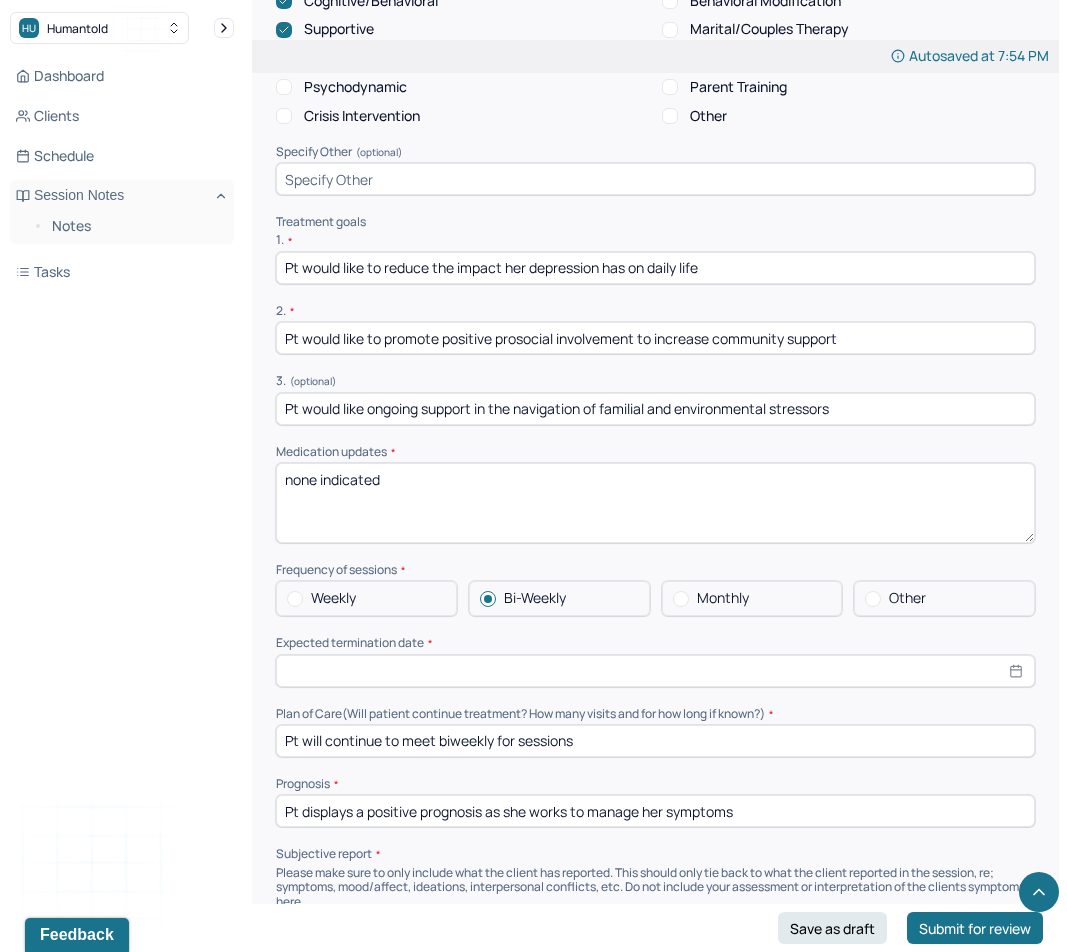 click on "Pt would like to promote positive prosocial involvement to increase community support" at bounding box center (655, 338) 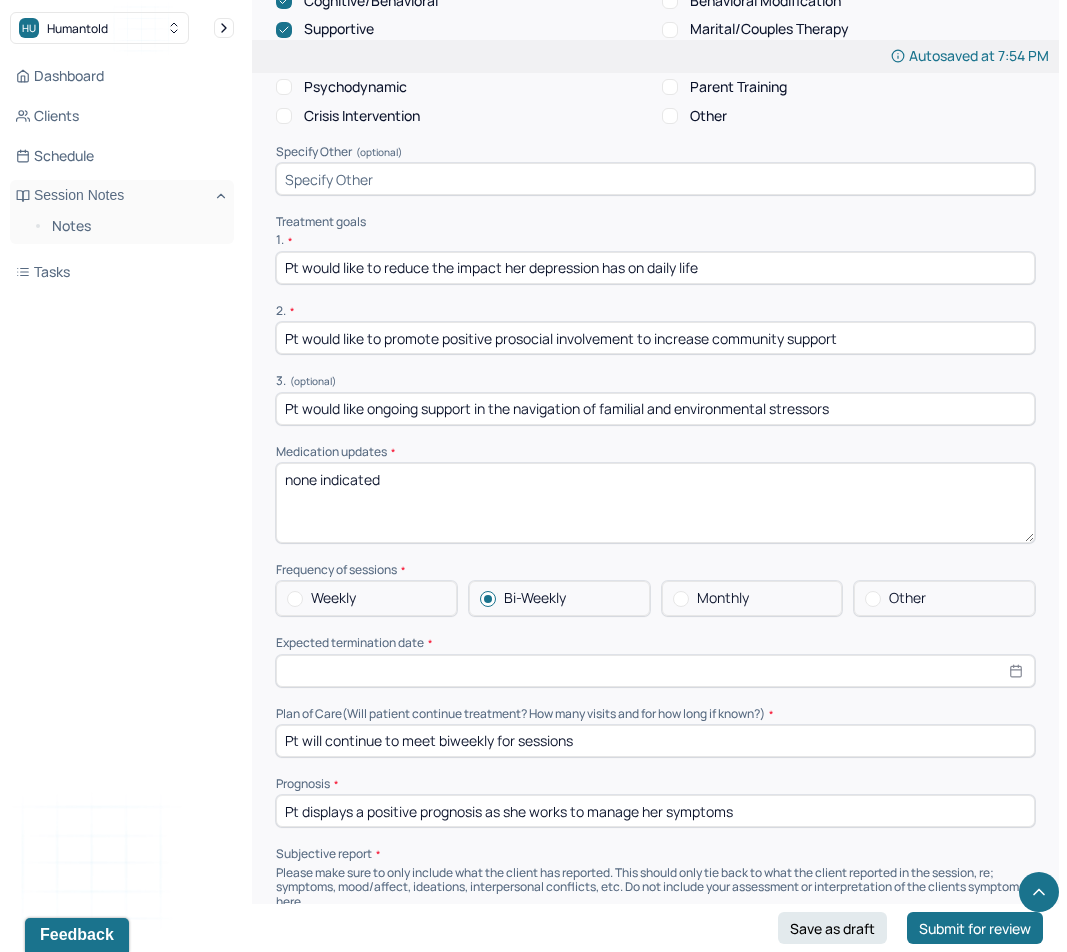 click 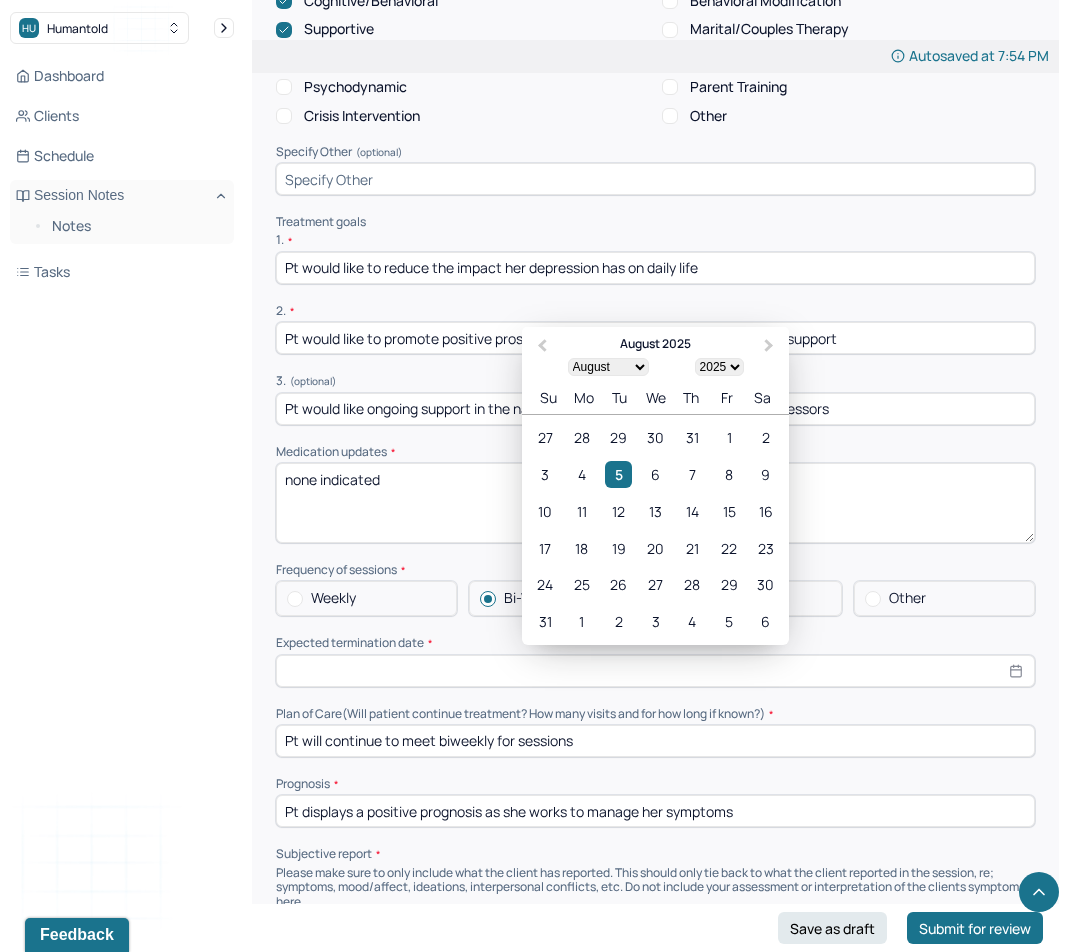 click at bounding box center [655, 671] 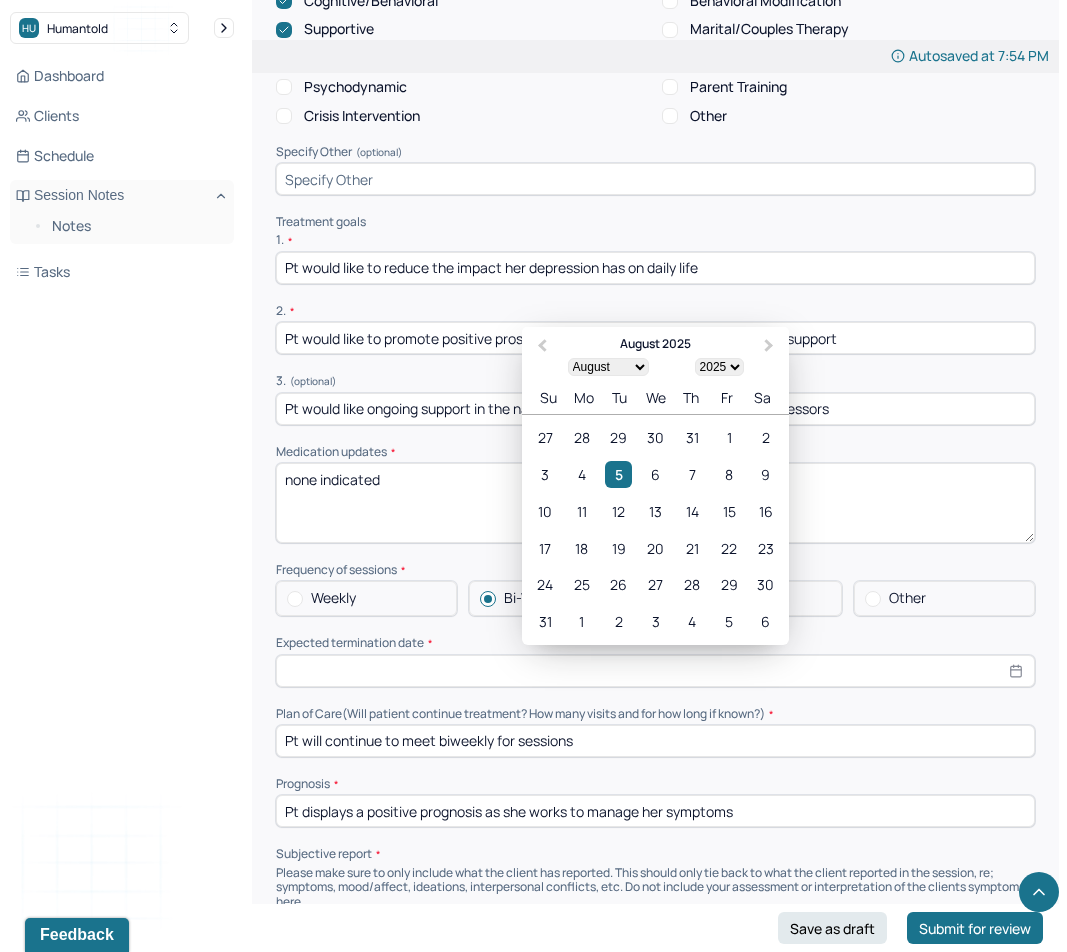 click on "1900 1901 1902 1903 1904 1905 1906 1907 1908 1909 1910 1911 1912 1913 1914 1915 1916 1917 1918 1919 1920 1921 1922 1923 1924 1925 1926 1927 1928 1929 1930 1931 1932 1933 1934 1935 1936 1937 1938 1939 1940 1941 1942 1943 1944 1945 1946 1947 1948 1949 1950 1951 1952 1953 1954 1955 1956 1957 1958 1959 1960 1961 1962 1963 1964 1965 1966 1967 1968 1969 1970 1971 1972 1973 1974 1975 1976 1977 1978 1979 1980 1981 1982 1983 1984 1985 1986 1987 1988 1989 1990 1991 1992 1993 1994 1995 1996 1997 1998 1999 2000 2001 2002 2003 2004 2005 2006 2007 2008 2009 2010 2011 2012 2013 2014 2015 2016 2017 2018 2019 2020 2021 2022 2023 2024 2025 2026 2027 2028 2029 2030 2031 2032 2033 2034 2035 2036 2037 2038 2039 2040 2041 2042 2043 2044 2045 2046 2047 2048 2049 2050 2051 2052 2053 2054 2055 2056 2057 2058 2059 2060 2061 2062 2063 2064 2065 2066 2067 2068 2069 2070 2071 2072 2073 2074 2075 2076 2077 2078 2079 2080 2081 2082 2083 2084 2085 2086 2087 2088 2089 2090 2091 2092 2093 2094 2095 2096 2097 2098 2099 2100" at bounding box center (719, 367) 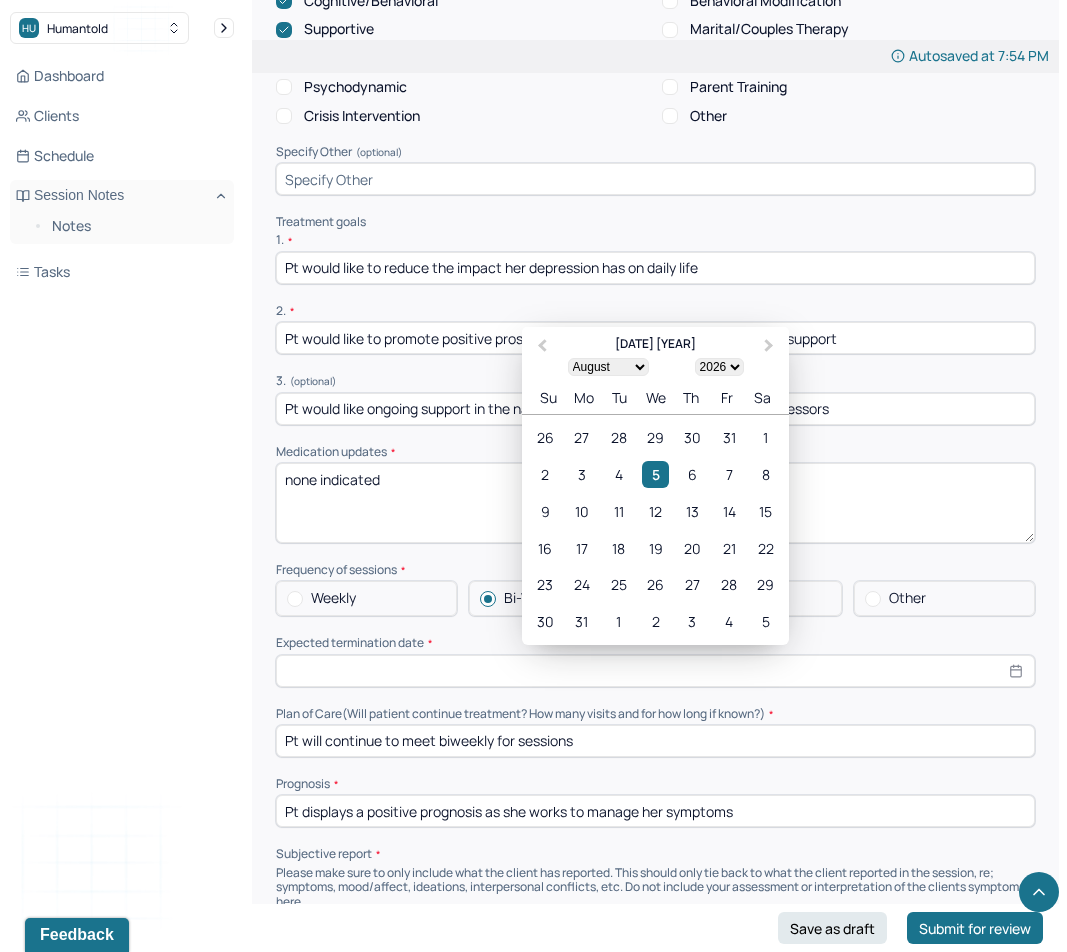 click on "January February March April May June July August September October November December" at bounding box center (608, 367) 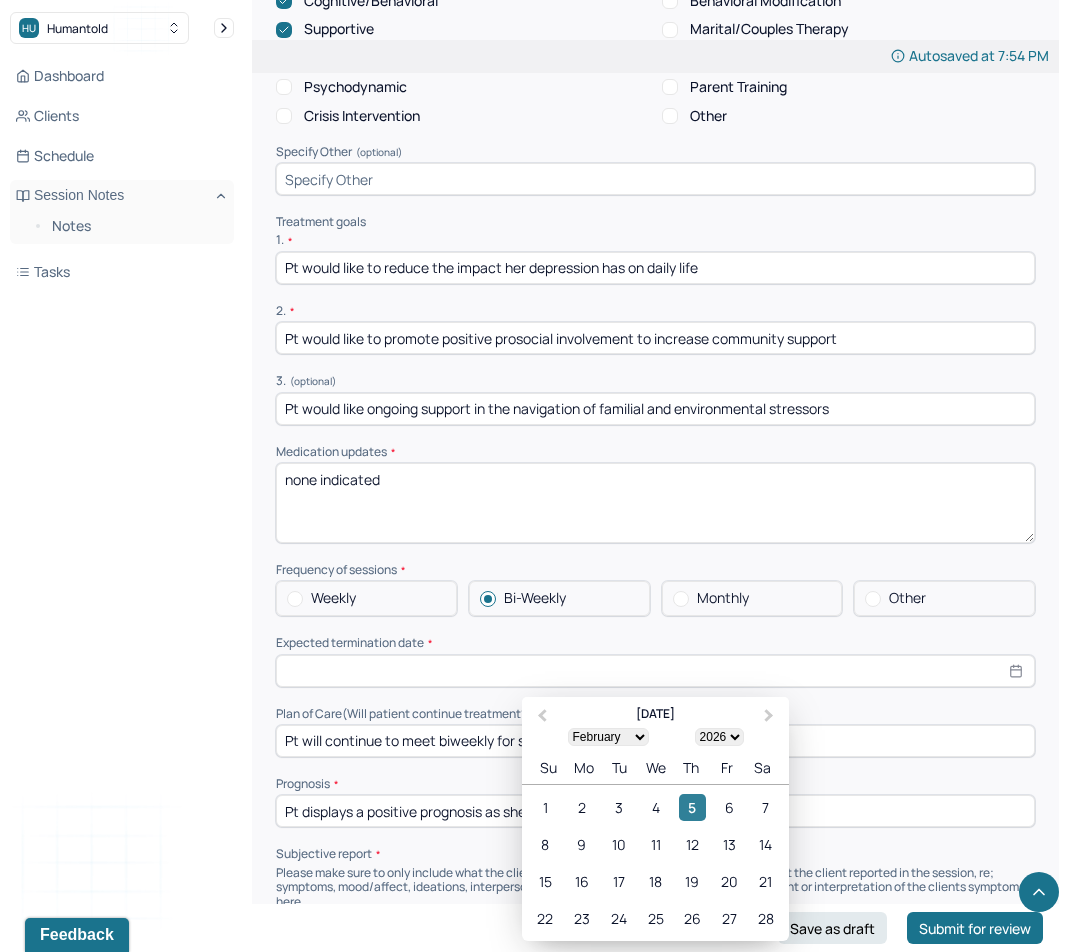 click on "5" at bounding box center [692, 807] 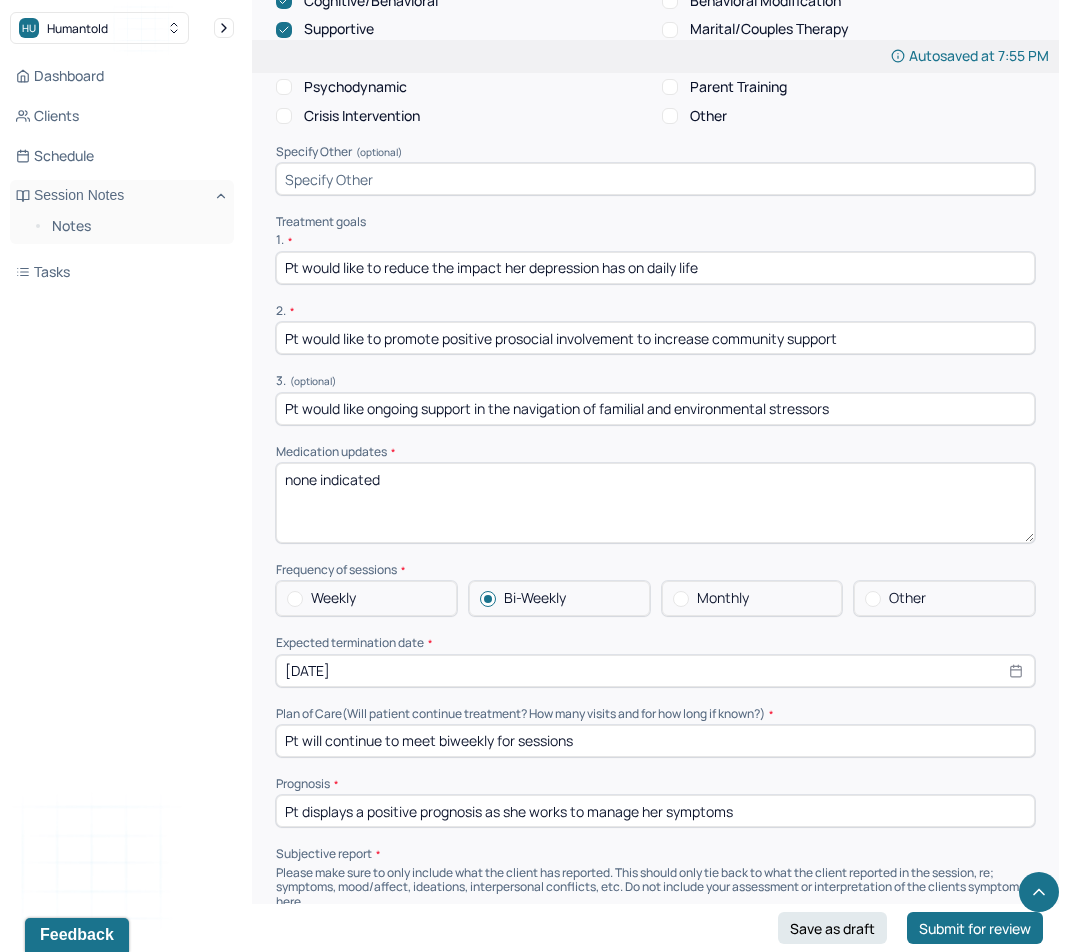 click on "Pt displays a positive prognosis as she works to manage her symptoms" at bounding box center (655, 811) 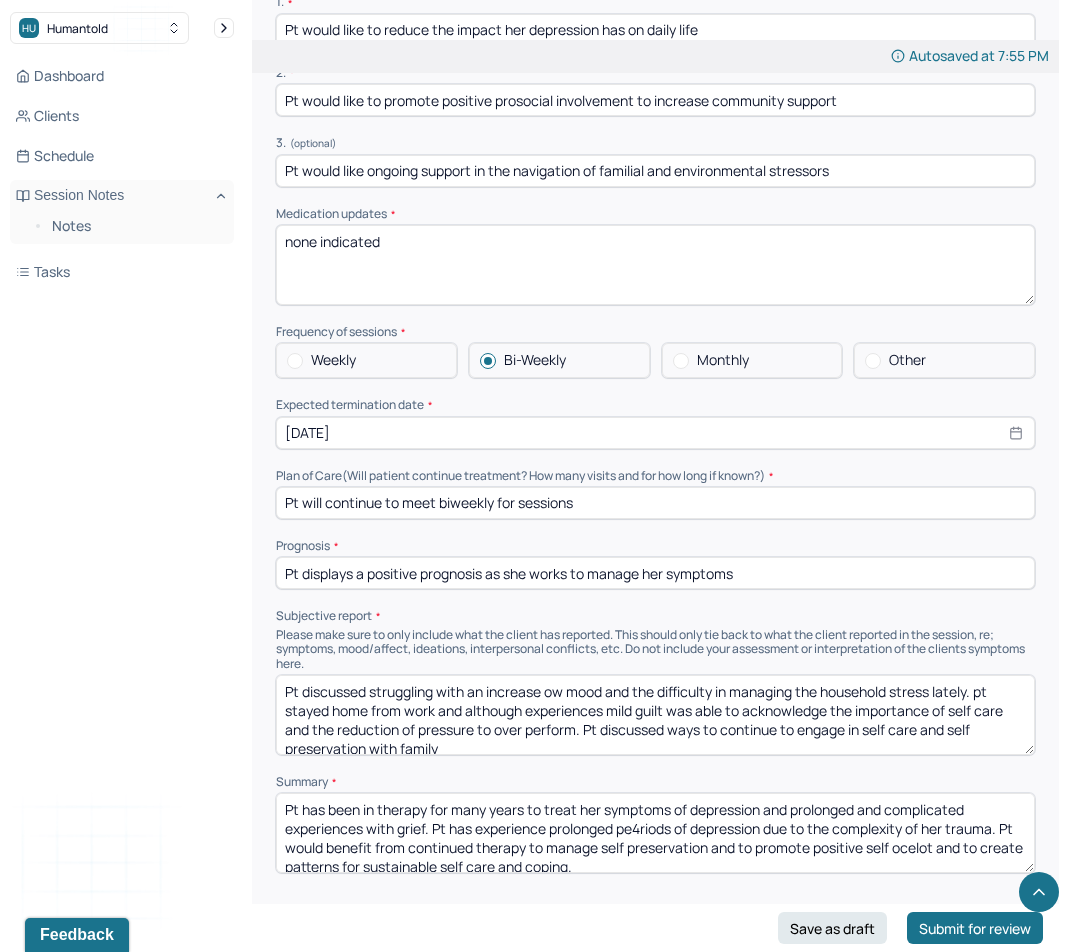 scroll, scrollTop: 4435, scrollLeft: 0, axis: vertical 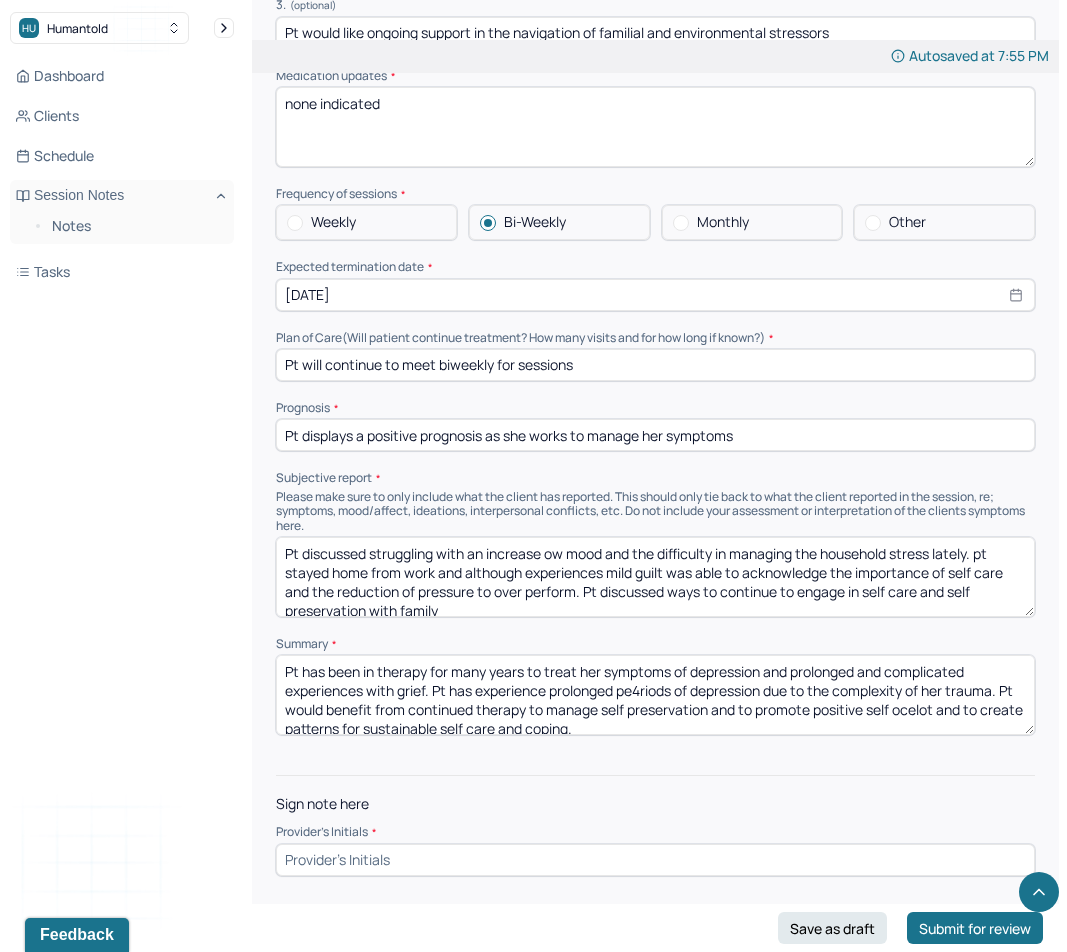 click on "Pt discussed struggling with an increase ow mood and the difficulty in managing the household stress lately. pt stayed home from work and although experiences mild guilt was able to acknowledge the importance of self care and the reduction of pressure to over perform. Pt discussed ways to continue to engage in self care and self preservation with family" at bounding box center (655, 577) 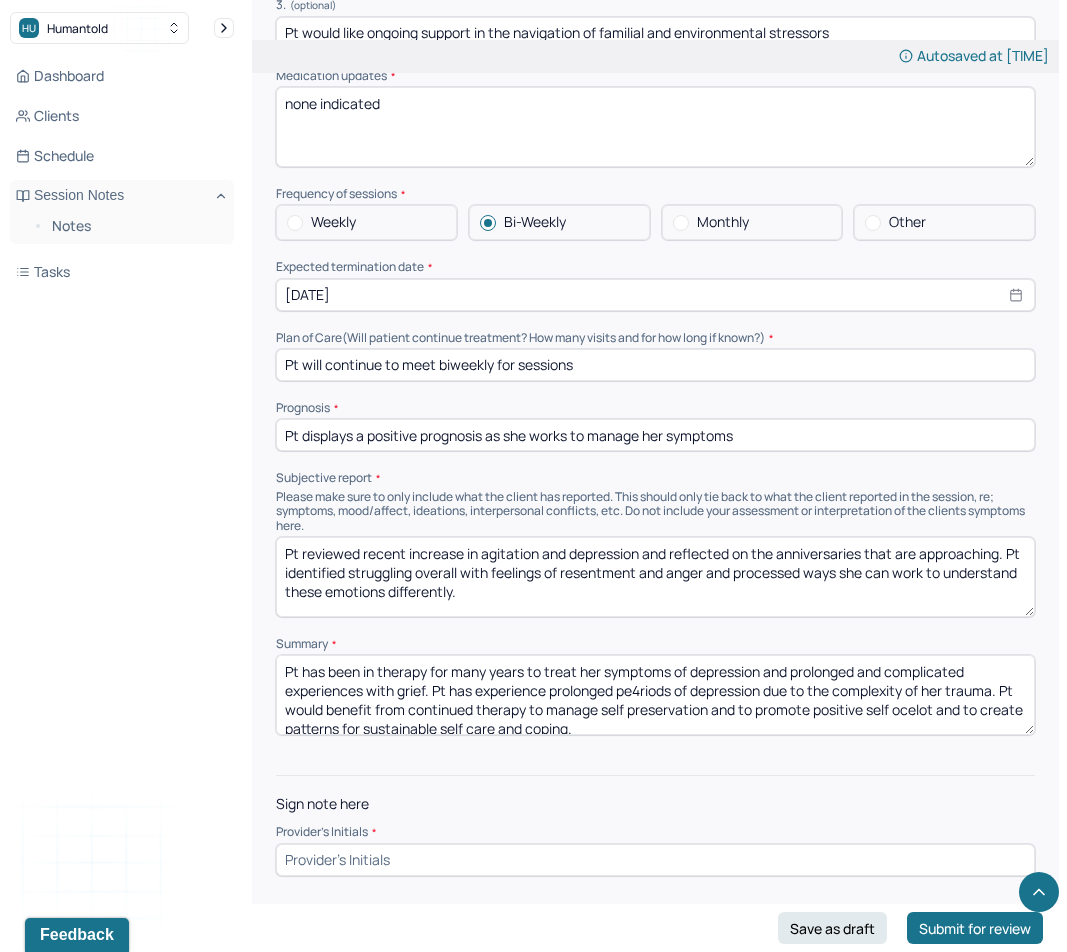 click on "Pt has been in therapy for many years to treat her symptoms of depression and prolonged and complicated experiences with grief. Pt has experience prolonged pe4riods of depression due to the complexity of her trauma. Pt would benefit from continued therapy to manage self preservation and to promote positive self ocelot and to create patterns for sustainable self care and coping." at bounding box center (655, 695) 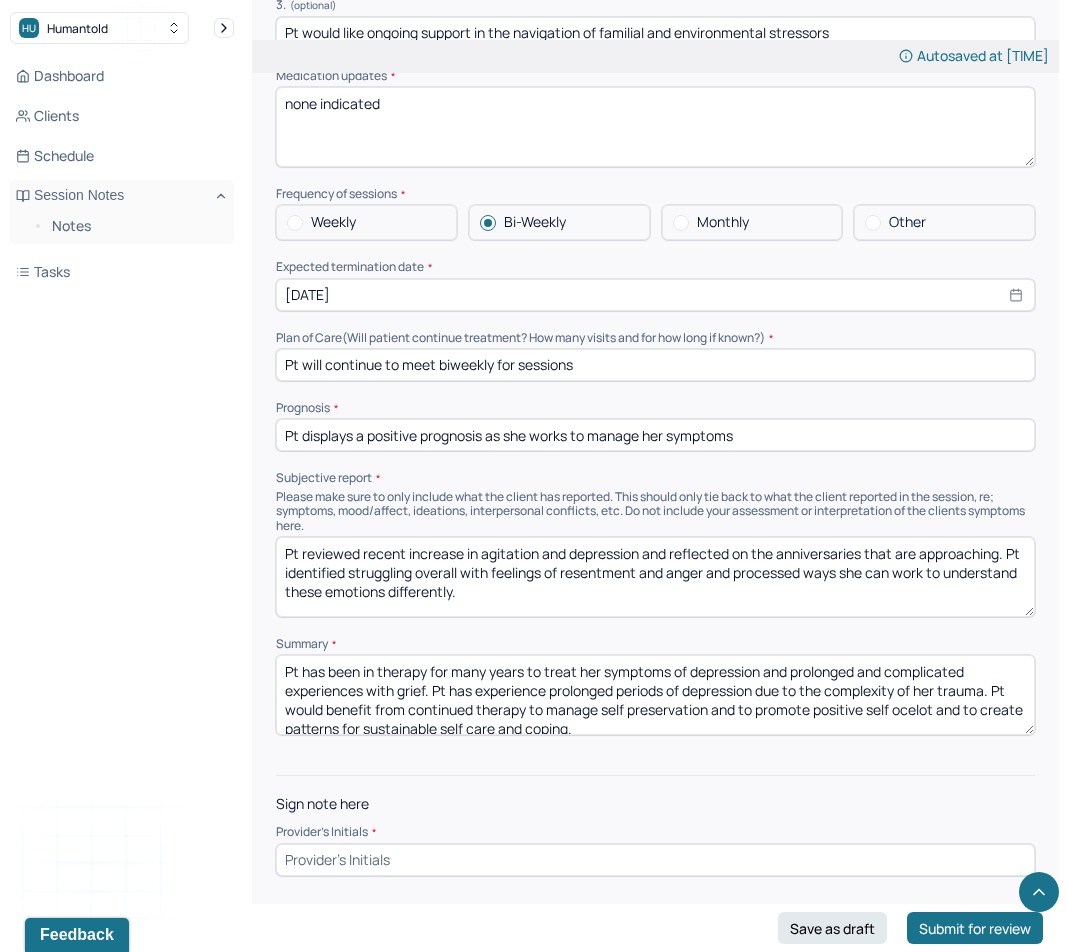 click on "Pt has been in therapy for many years to treat her symptoms of depression and prolonged and complicated experiences with grief. Pt has experience prolonged periods of depression due to the complexity of her trauma. Pt would benefit from continued therapy to manage self preservation and to promote positive self ocelot and to create patterns for sustainable self care and coping." at bounding box center [655, 695] 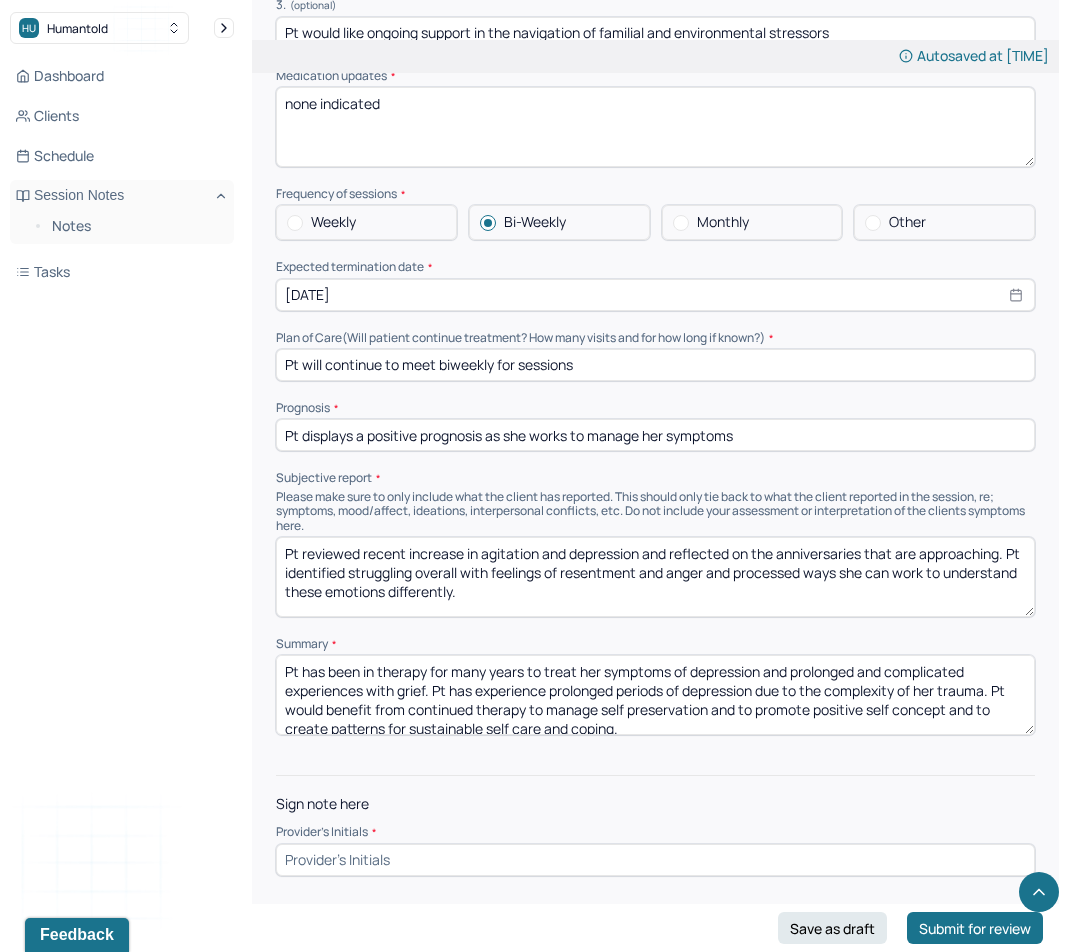 click on "Pt has been in therapy for many years to treat her symptoms of depression and prolonged and complicated experiences with grief. Pt has experience prolonged periods of depression due to the complexity of her trauma. Pt would benefit from continued therapy to manage self preservation and to promote positive self concept and to create patterns for sustainable self care and coping." at bounding box center [655, 695] 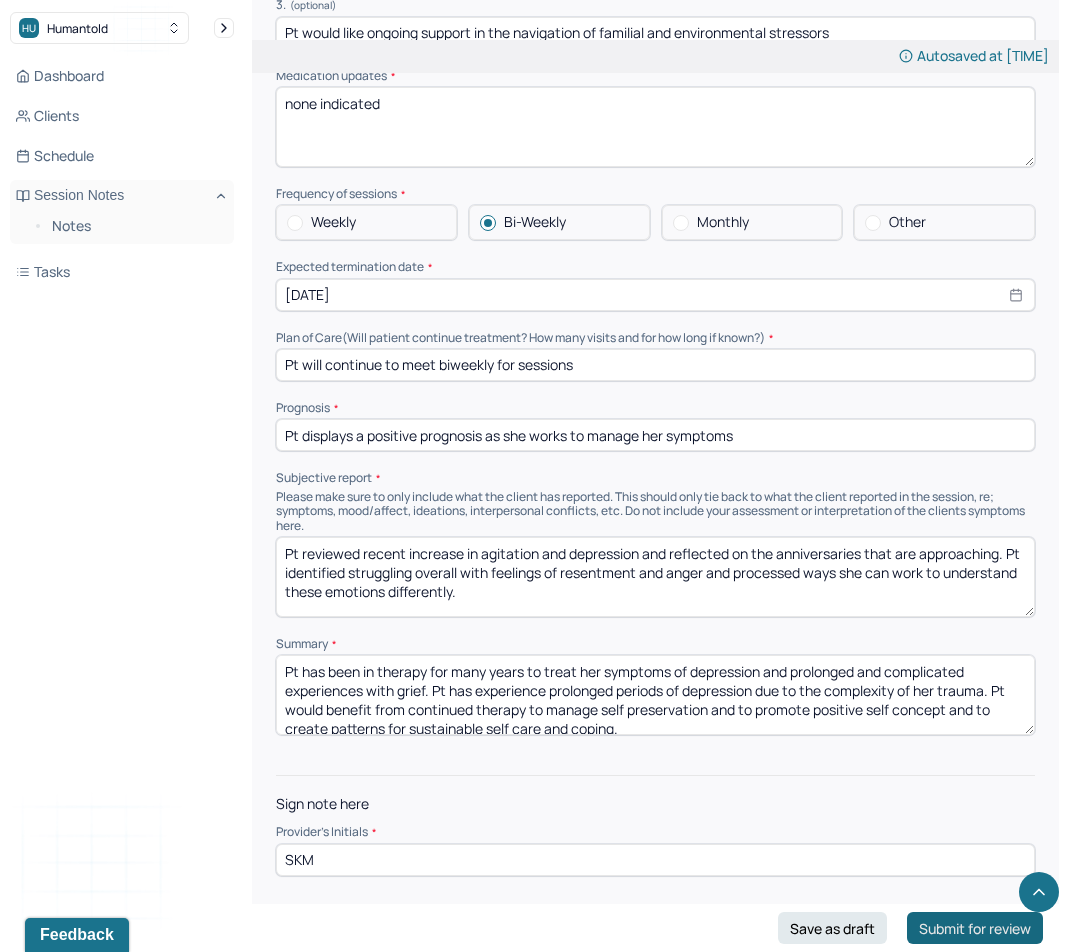 click on "Submit for review" at bounding box center [975, 928] 